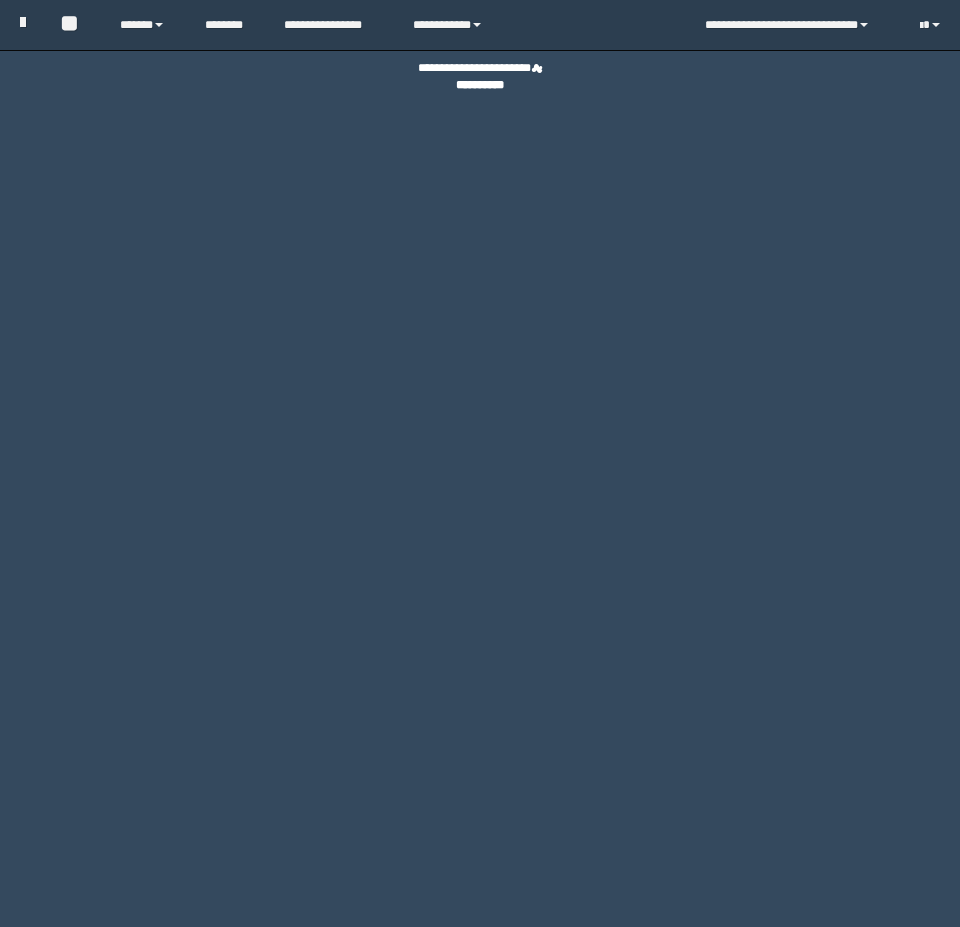 scroll, scrollTop: 0, scrollLeft: 0, axis: both 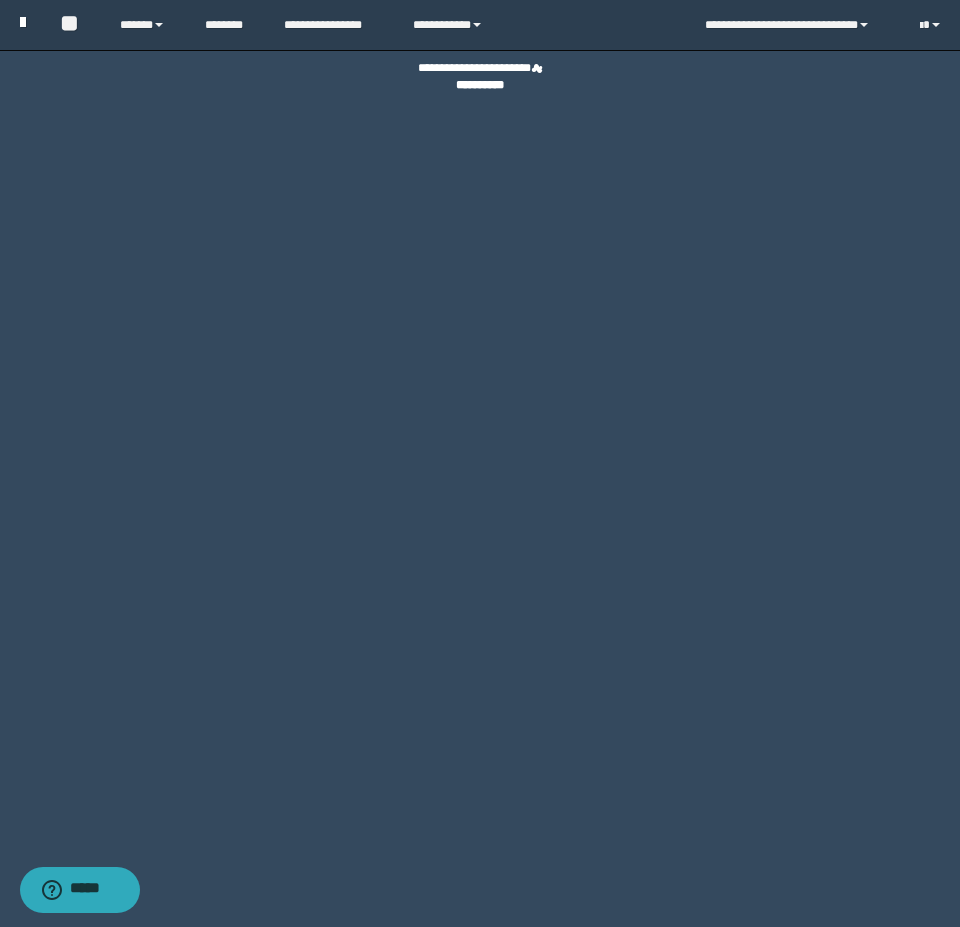drag, startPoint x: 26, startPoint y: 17, endPoint x: 35, endPoint y: 26, distance: 12.727922 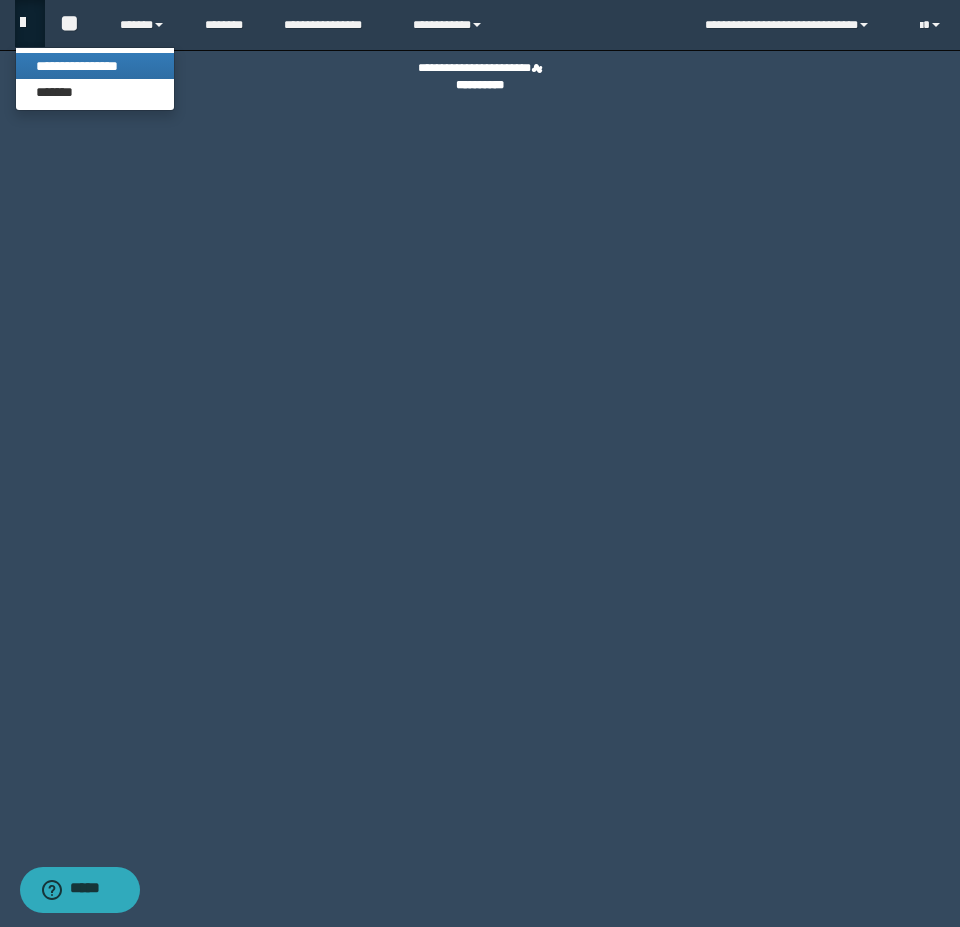 click on "**********" at bounding box center (95, 66) 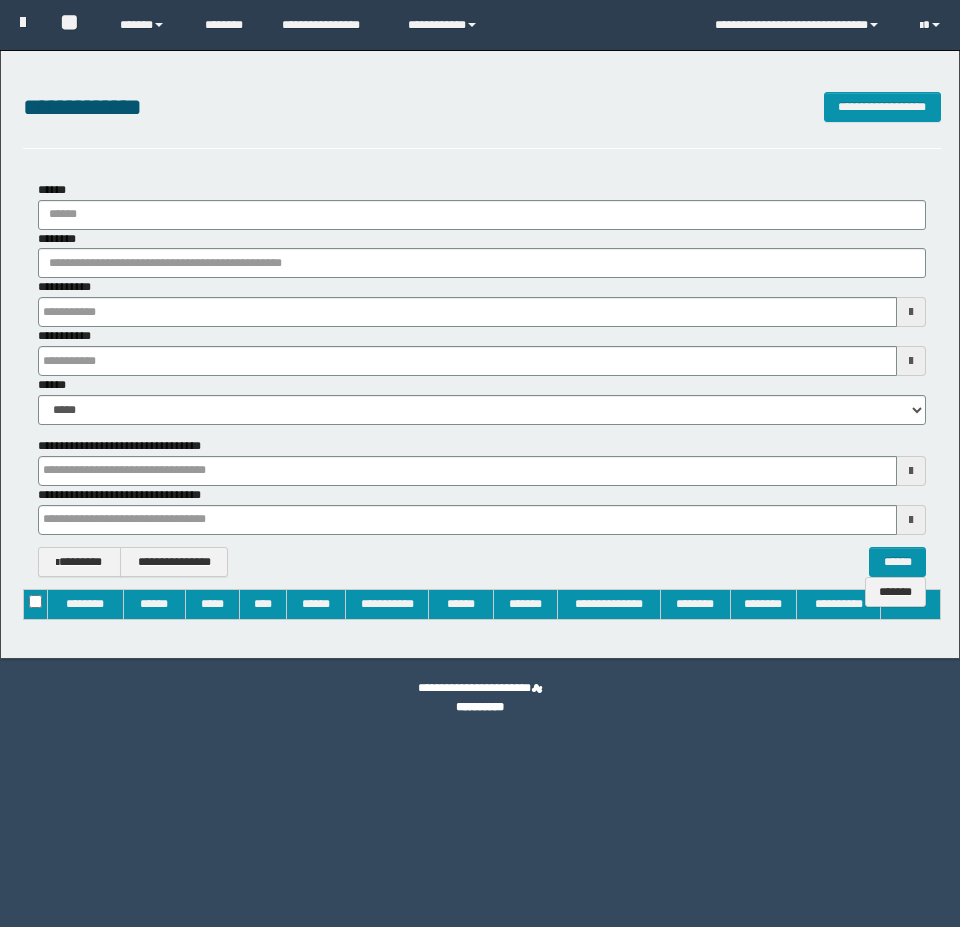 type on "**********" 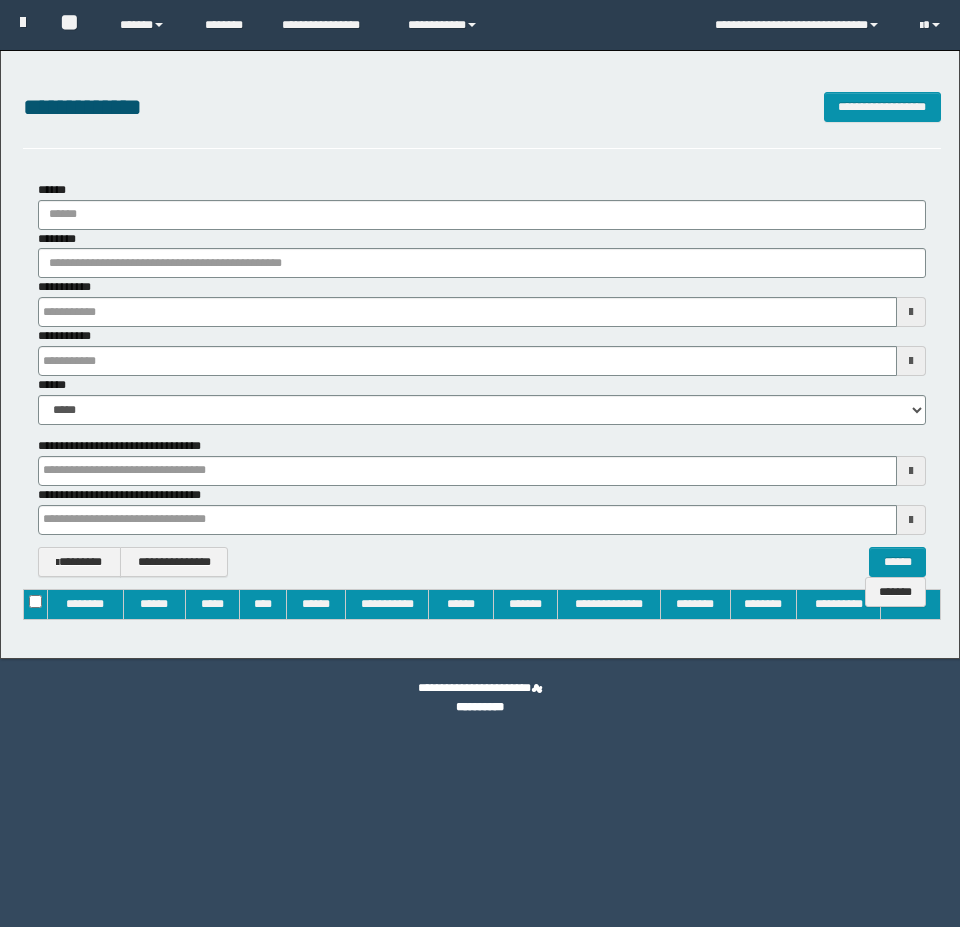 type on "**********" 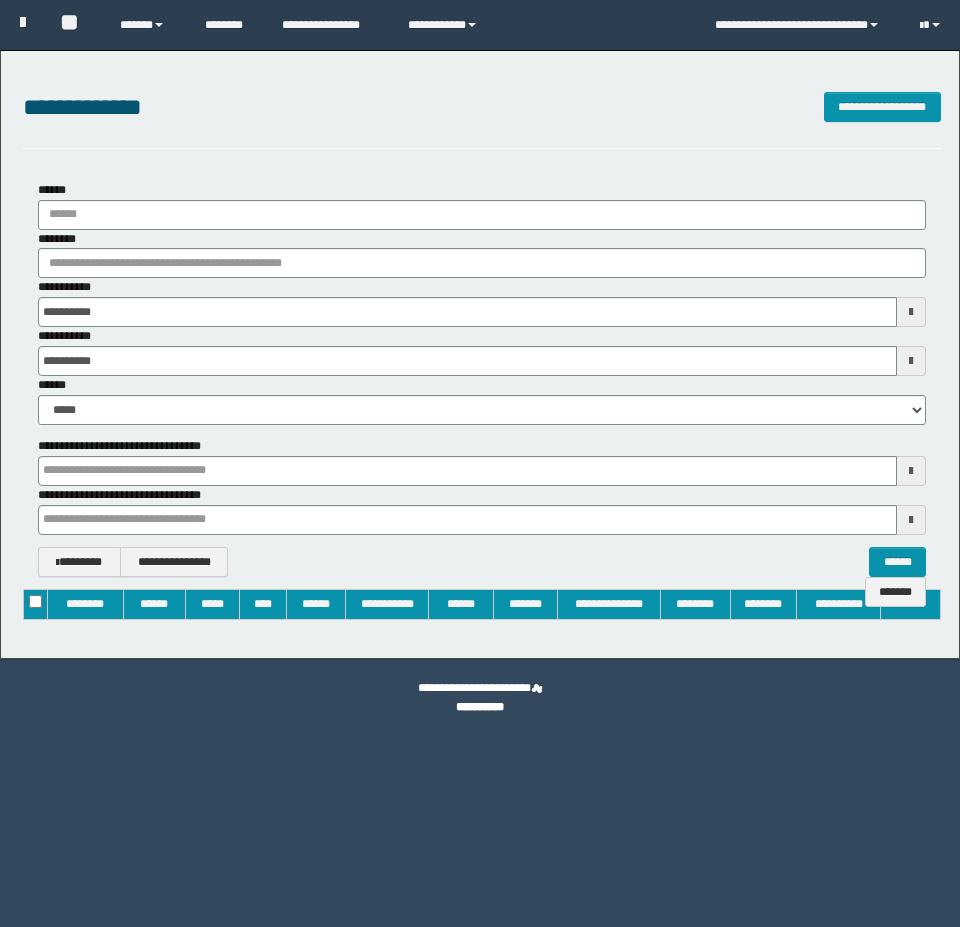 scroll, scrollTop: 0, scrollLeft: 0, axis: both 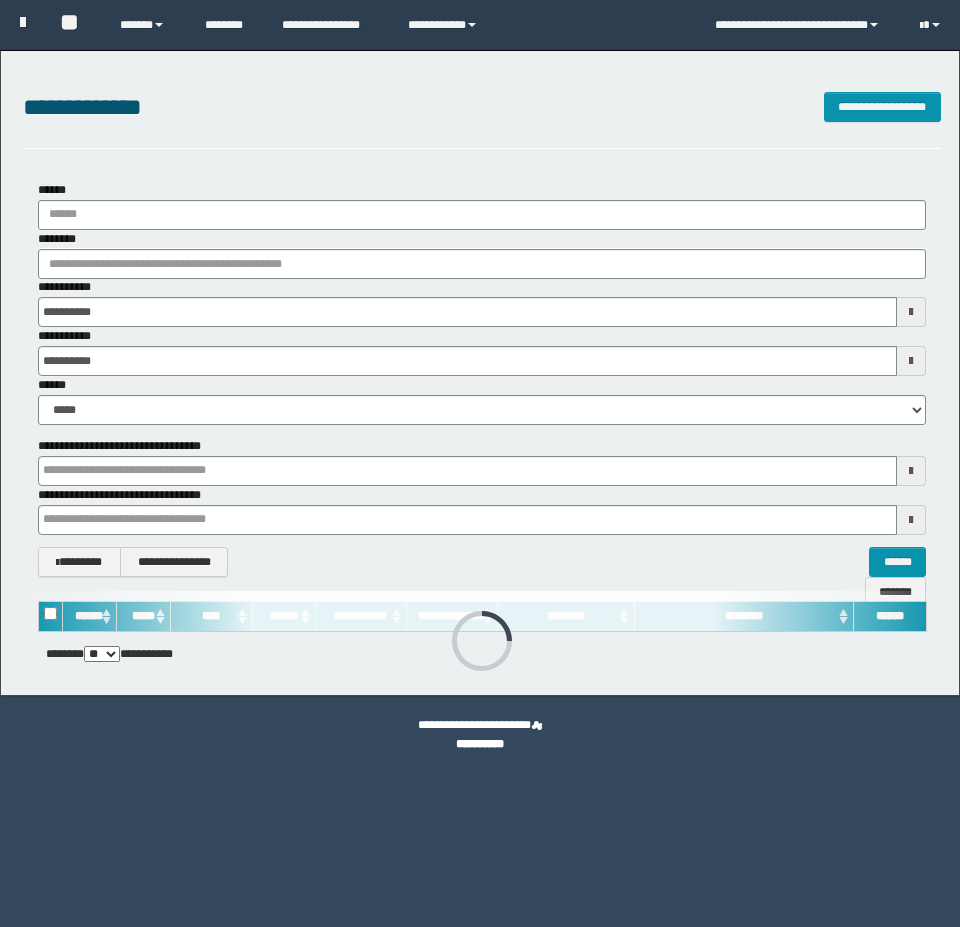 type 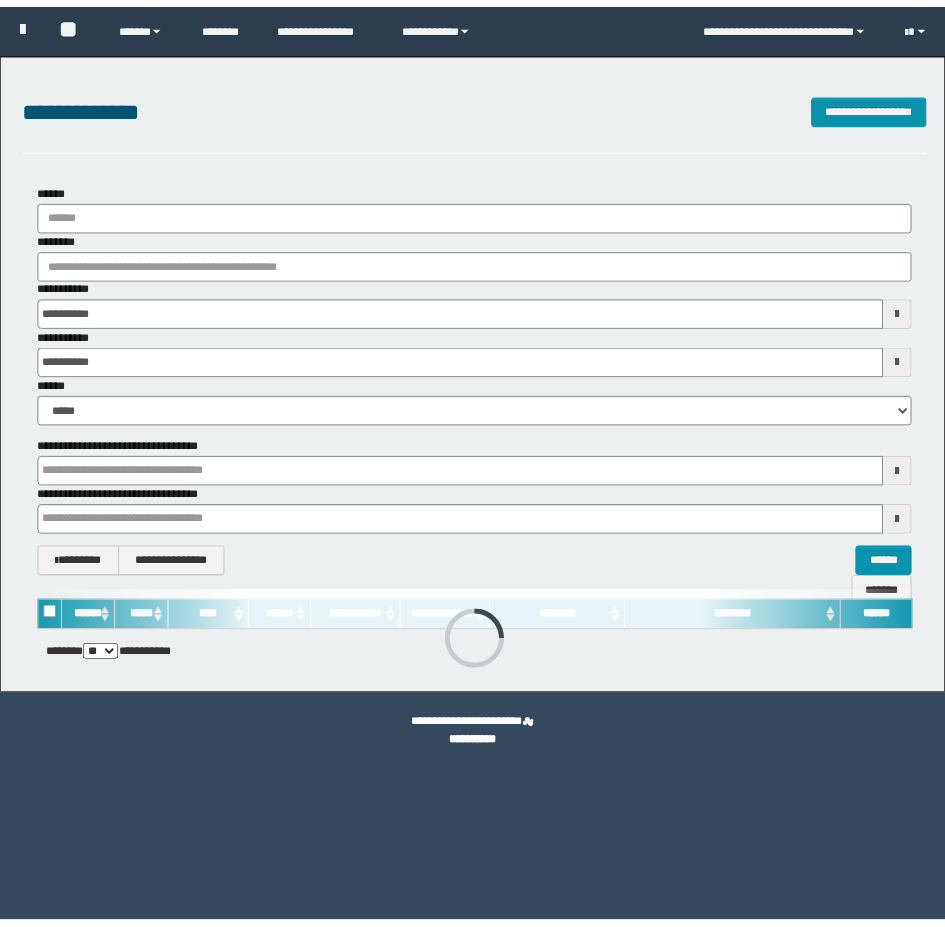 scroll, scrollTop: 0, scrollLeft: 0, axis: both 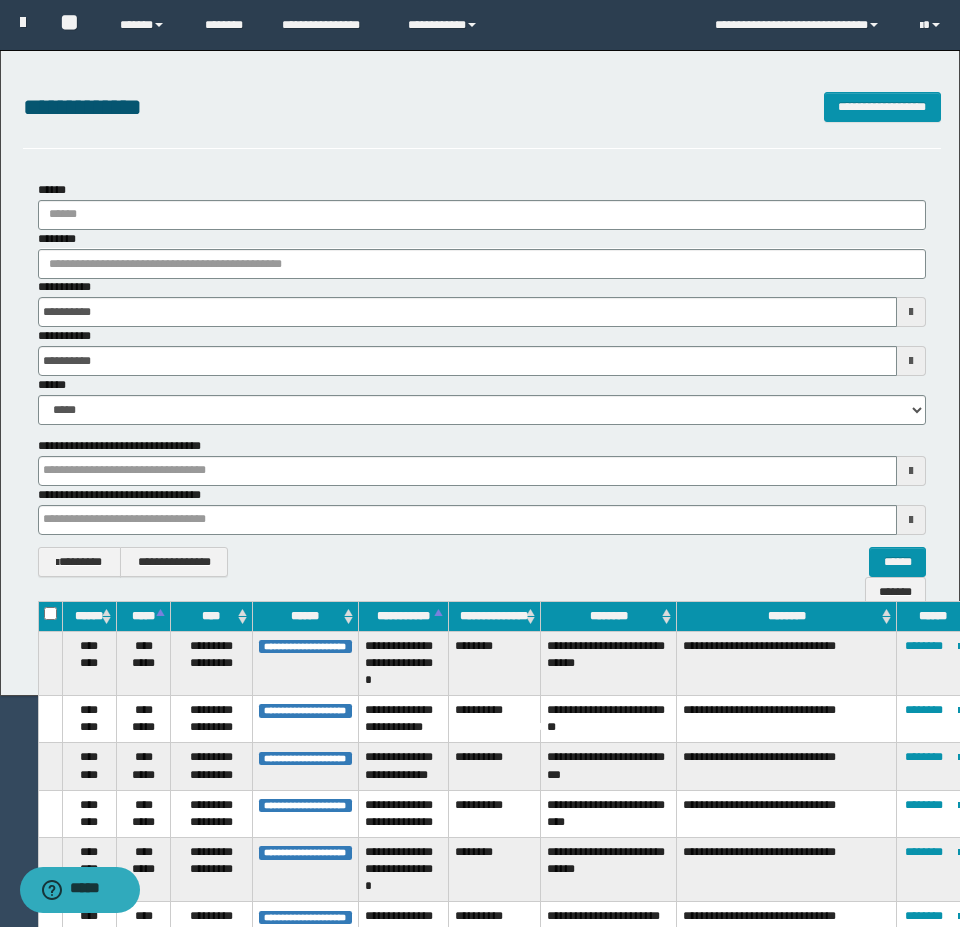 type 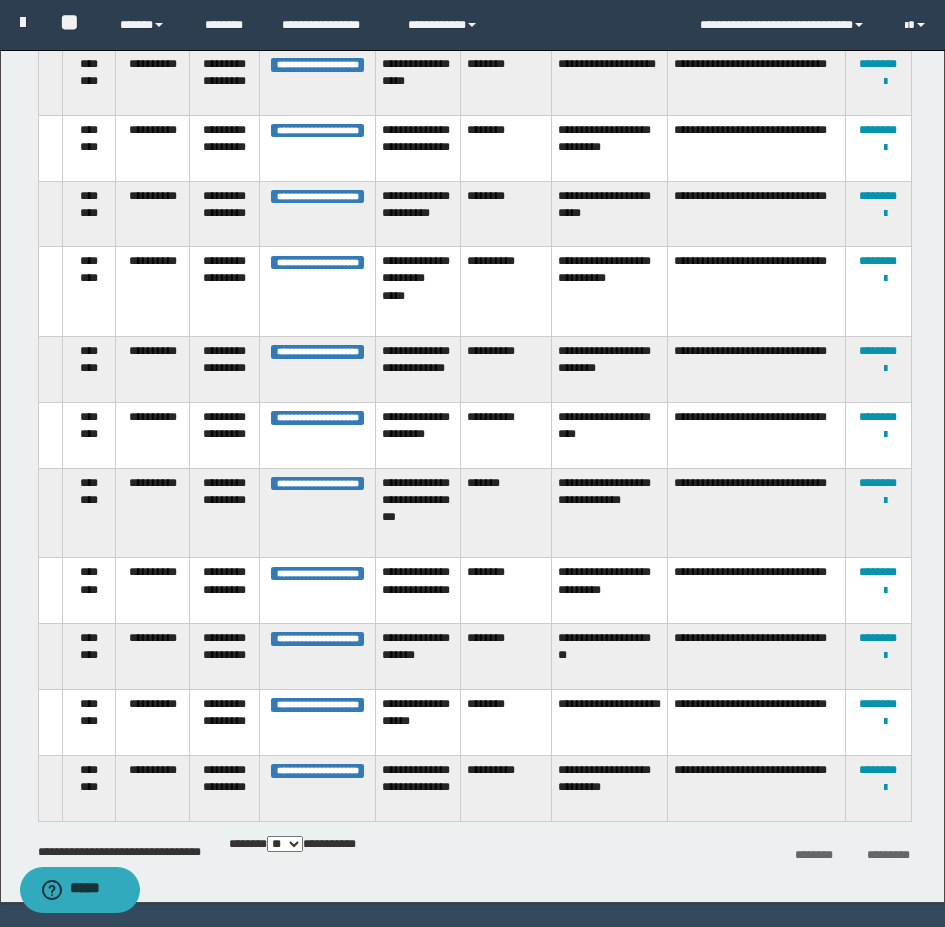 scroll, scrollTop: 2318, scrollLeft: 0, axis: vertical 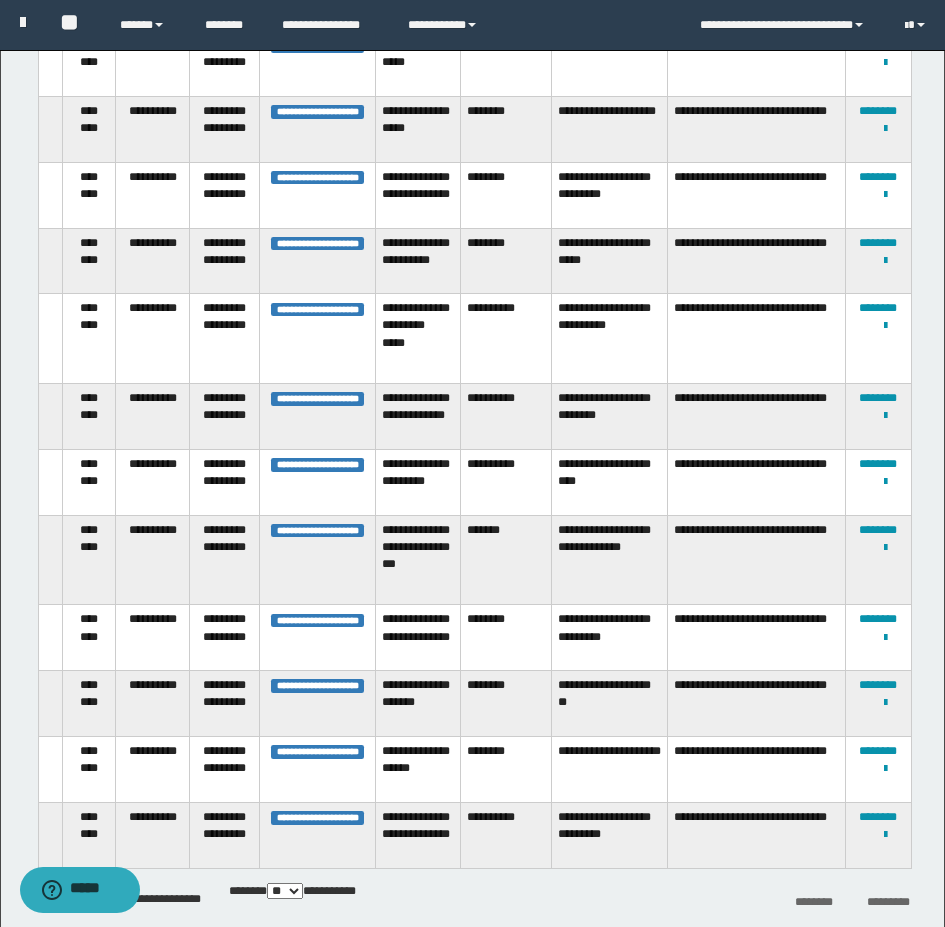 type 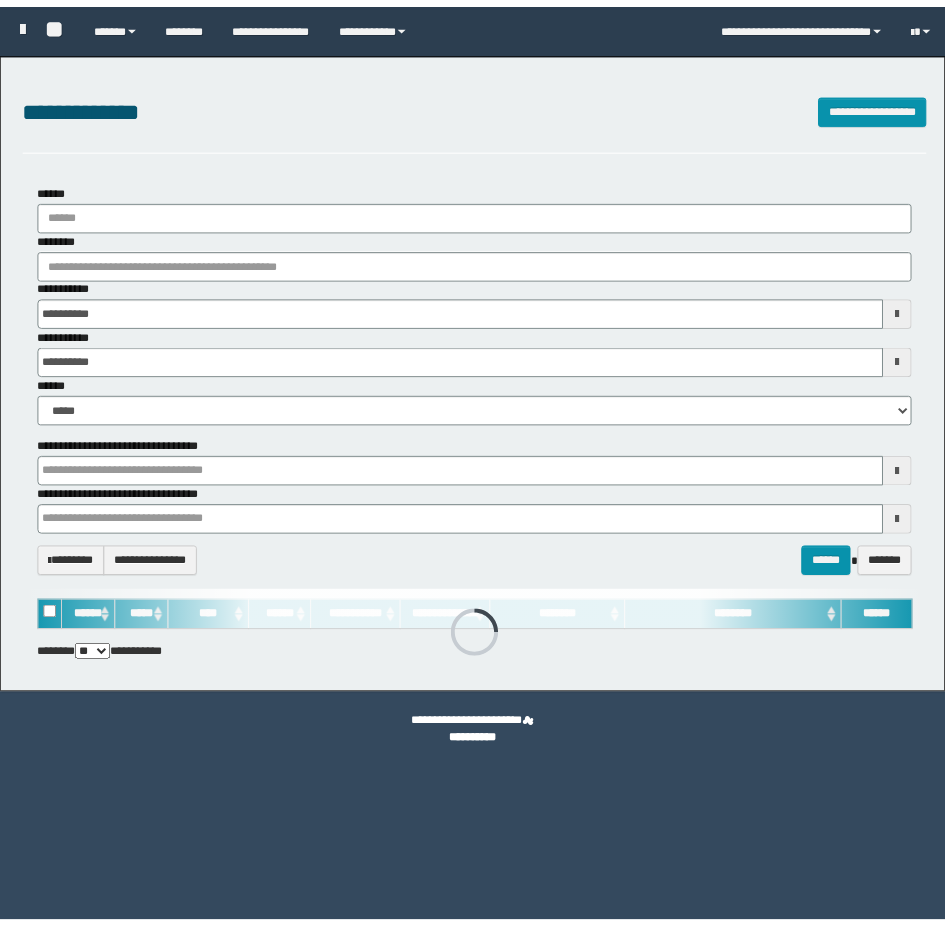scroll, scrollTop: 0, scrollLeft: 0, axis: both 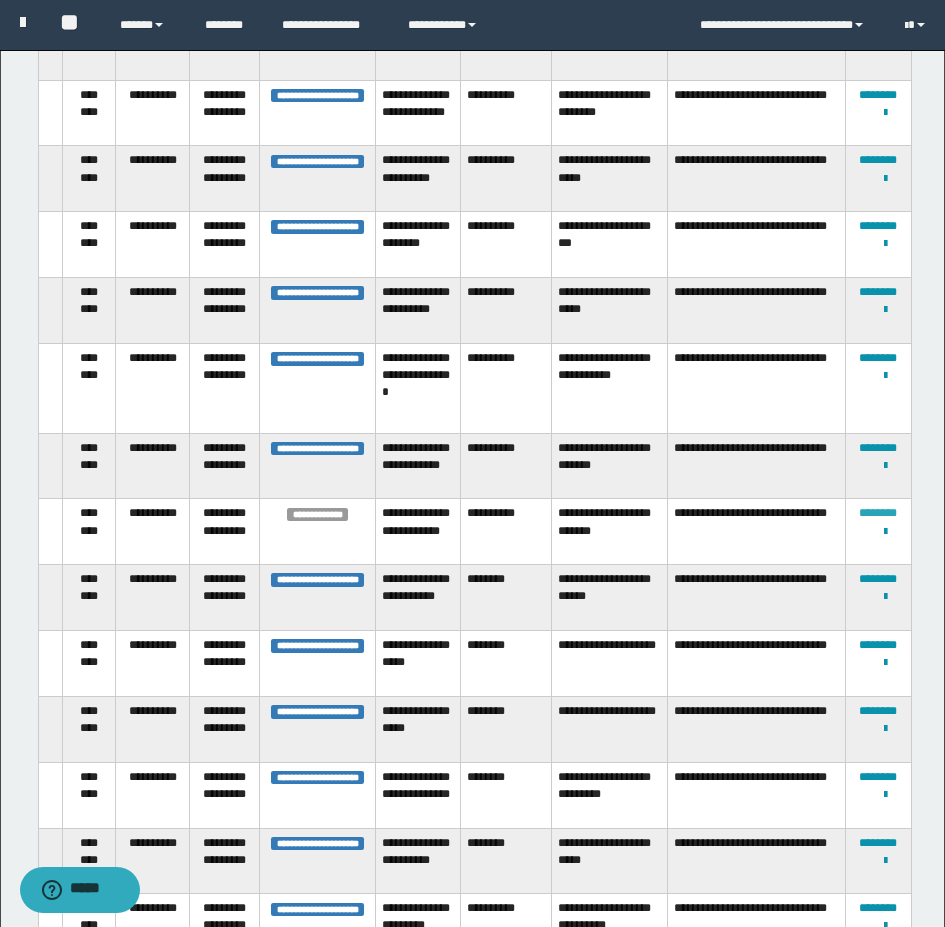 click on "********" at bounding box center (878, 513) 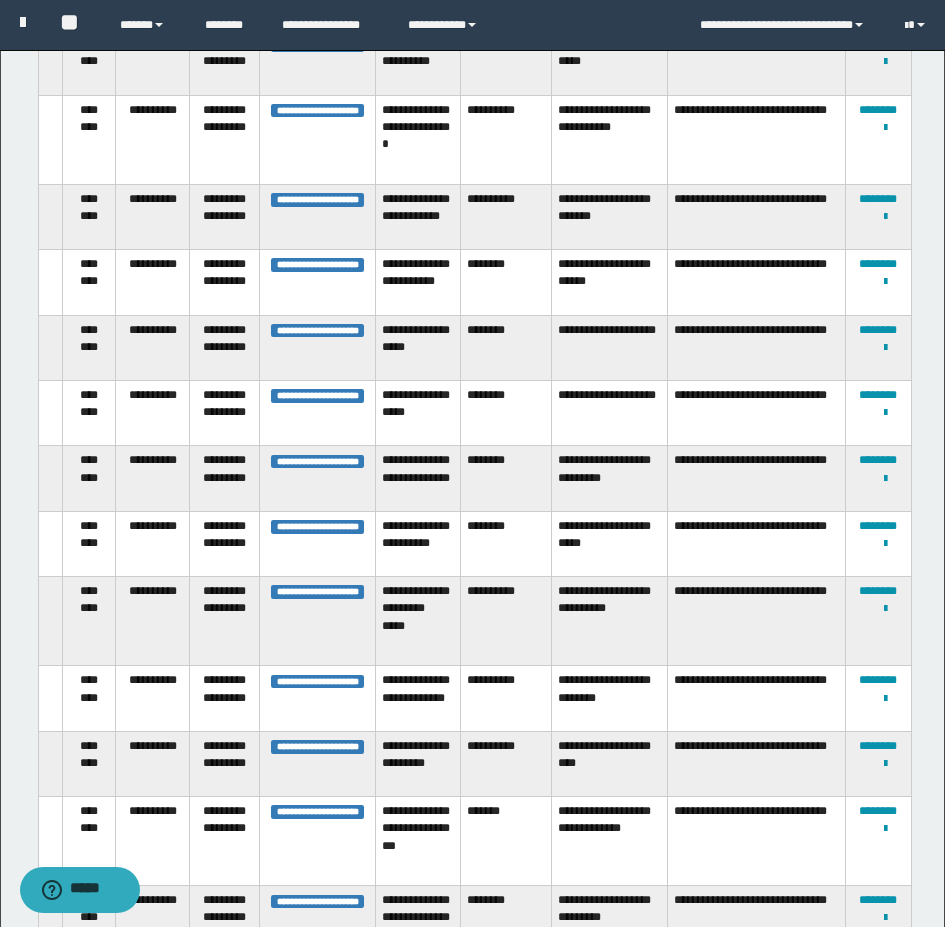 scroll, scrollTop: 2137, scrollLeft: 0, axis: vertical 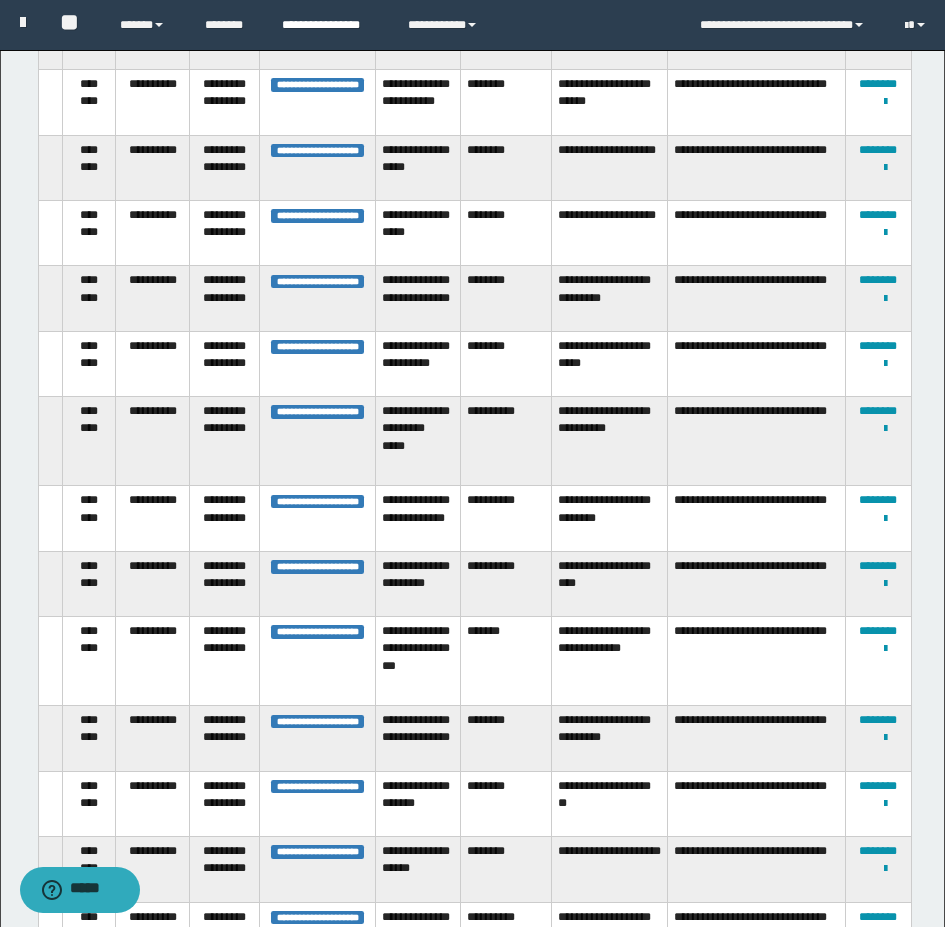 click on "**********" at bounding box center (330, 25) 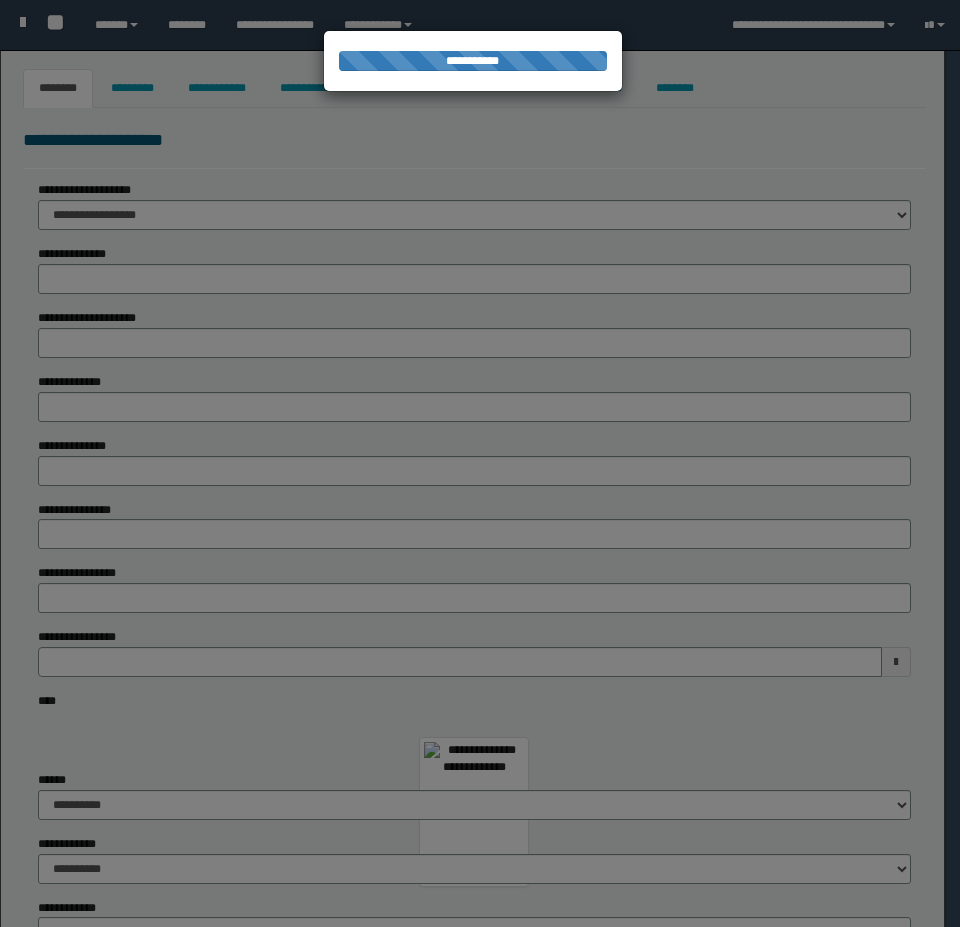type on "******" 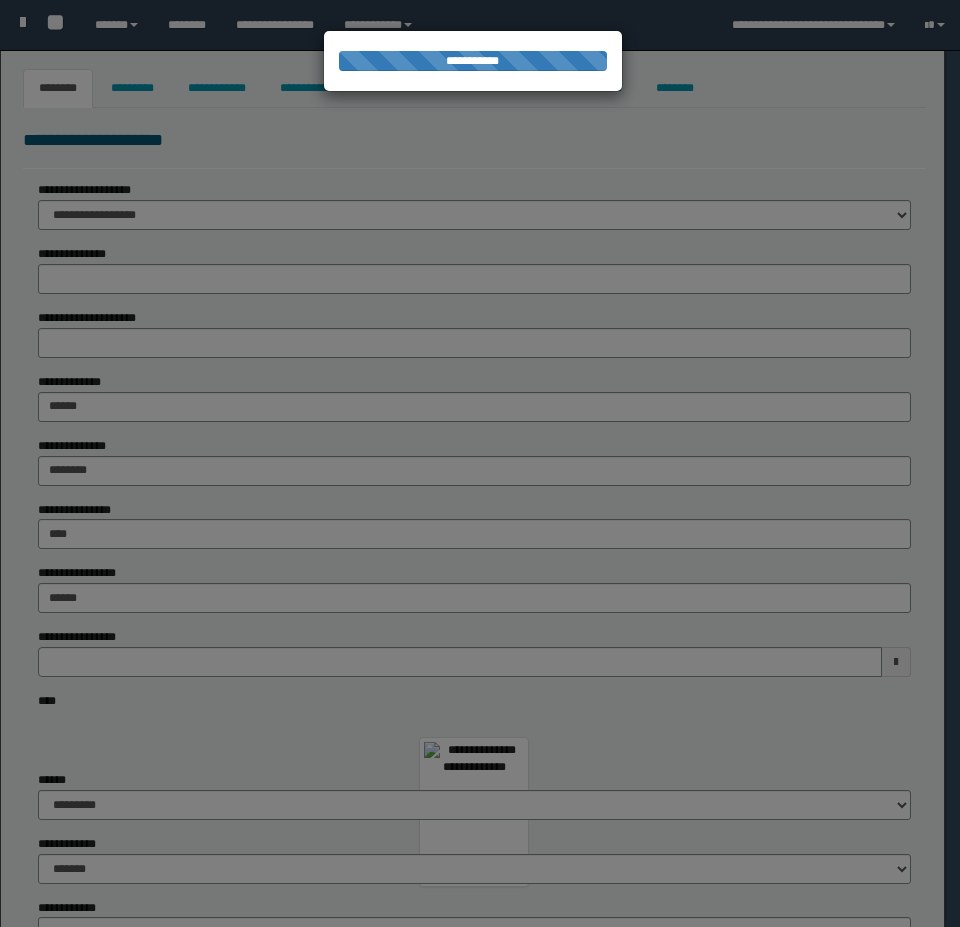 select on "*" 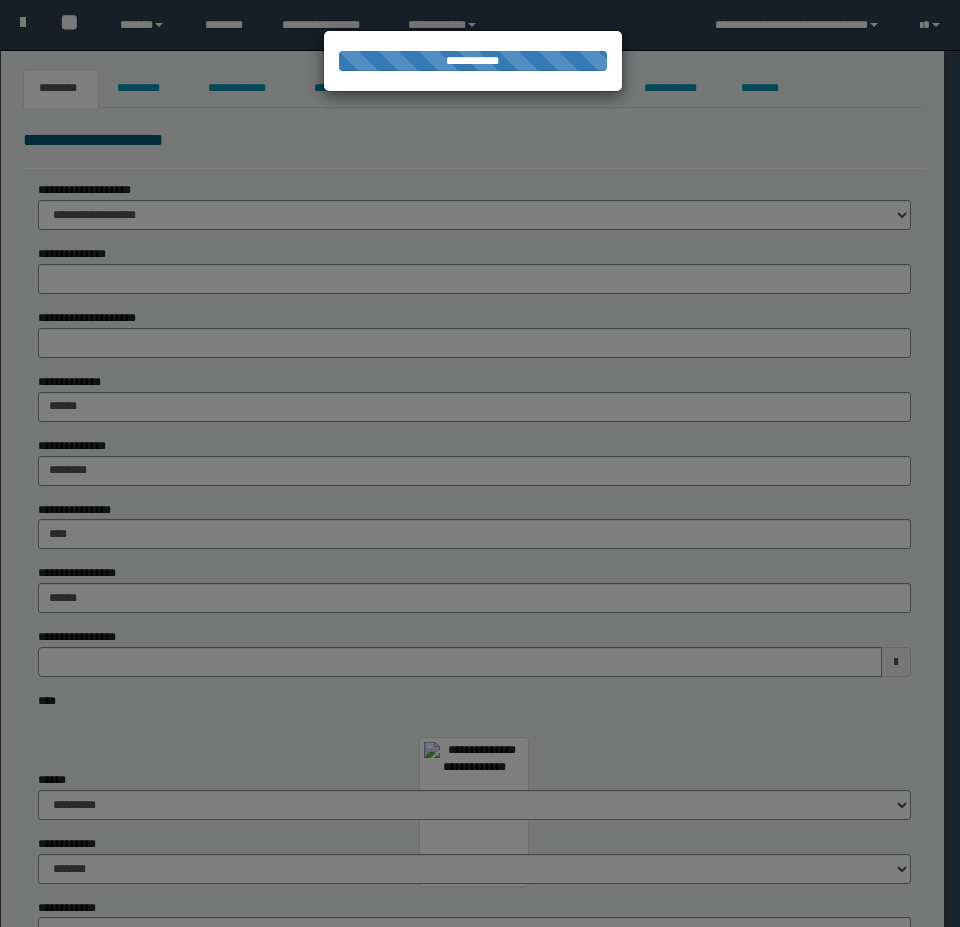 scroll, scrollTop: 0, scrollLeft: 0, axis: both 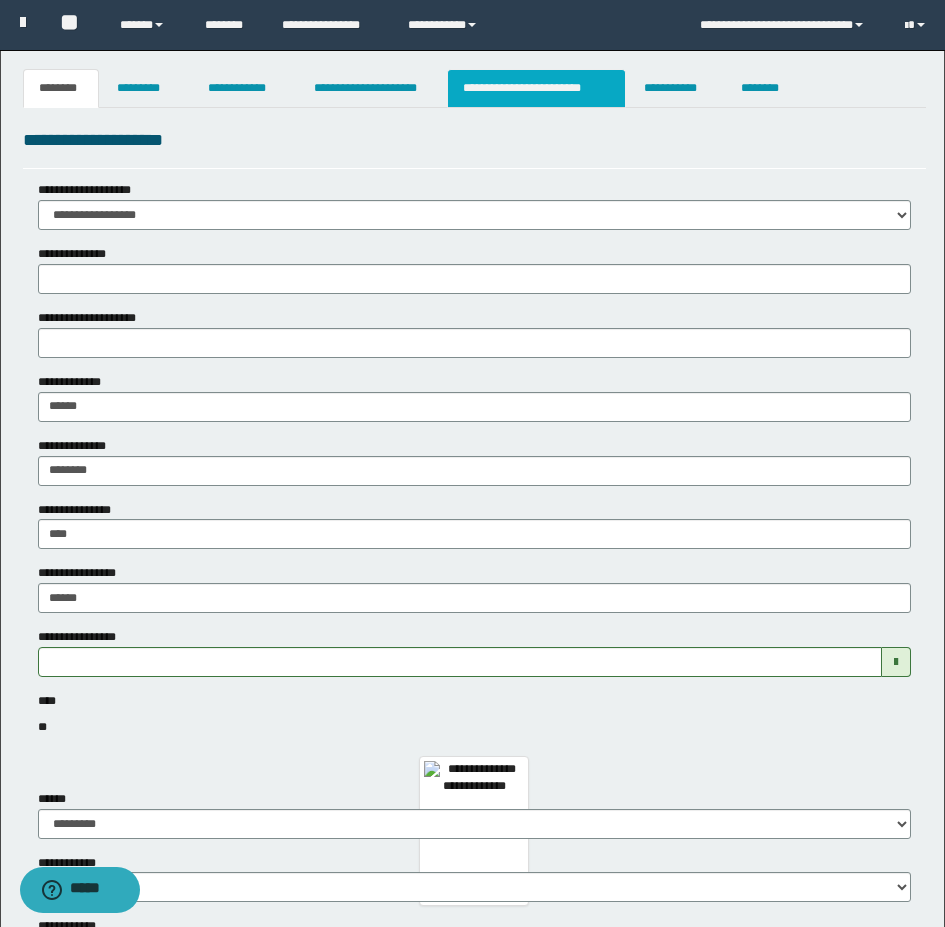 click on "**********" at bounding box center [537, 88] 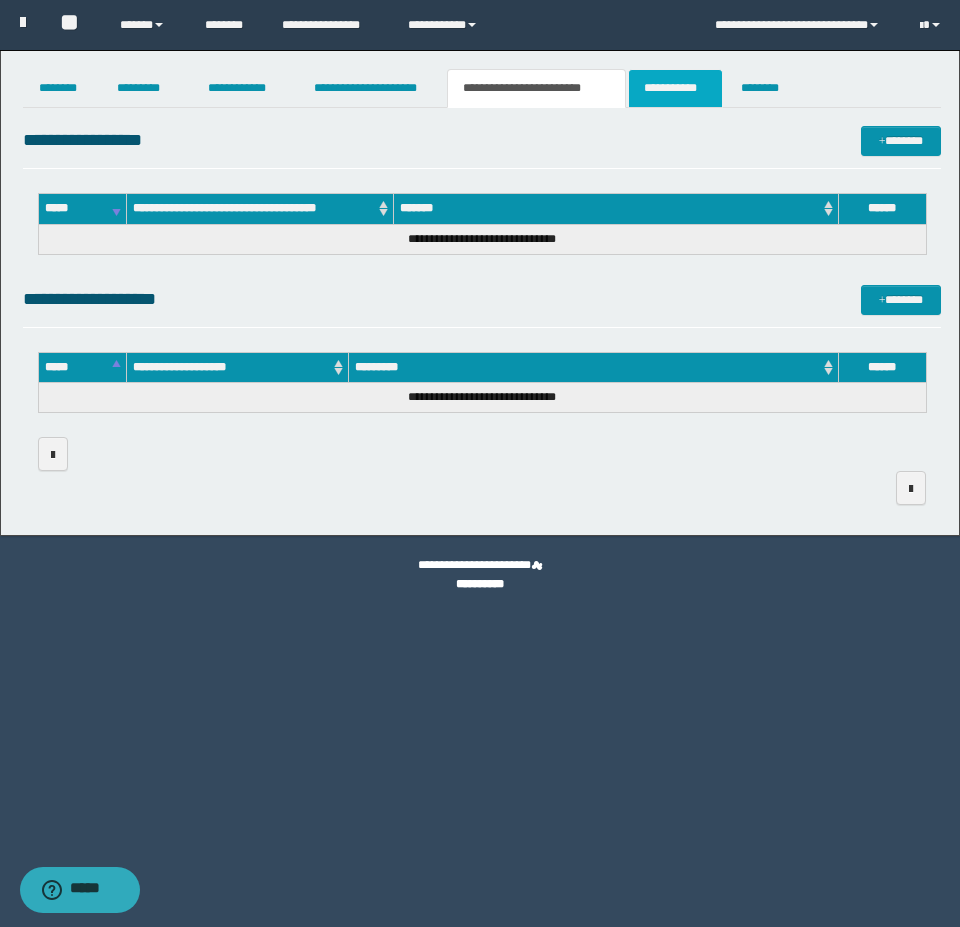 click on "**********" at bounding box center (675, 88) 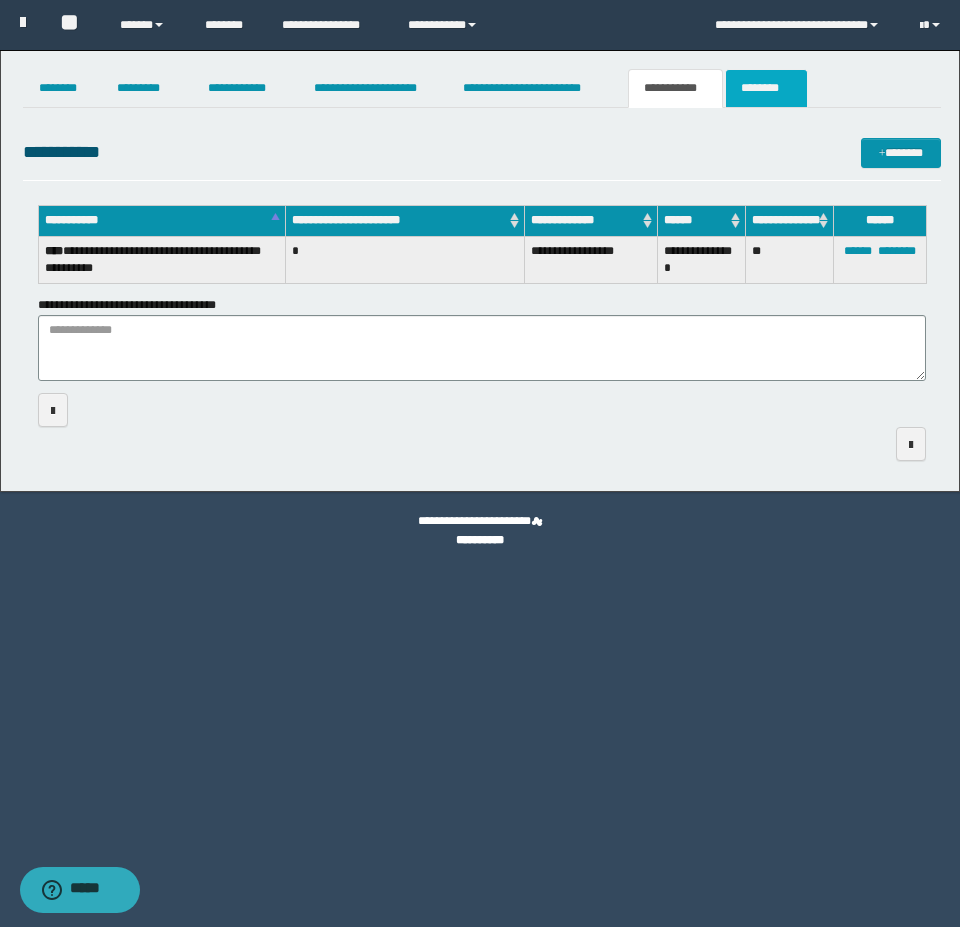 click on "********" at bounding box center [766, 88] 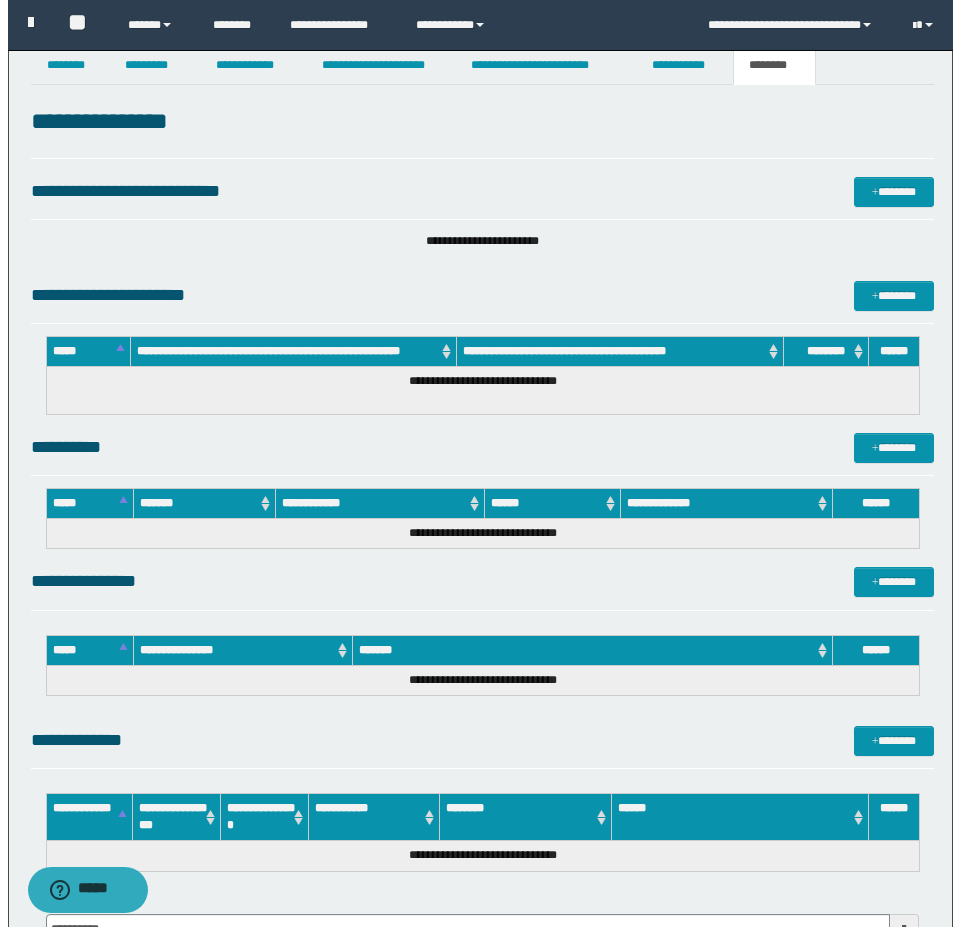 scroll, scrollTop: 0, scrollLeft: 0, axis: both 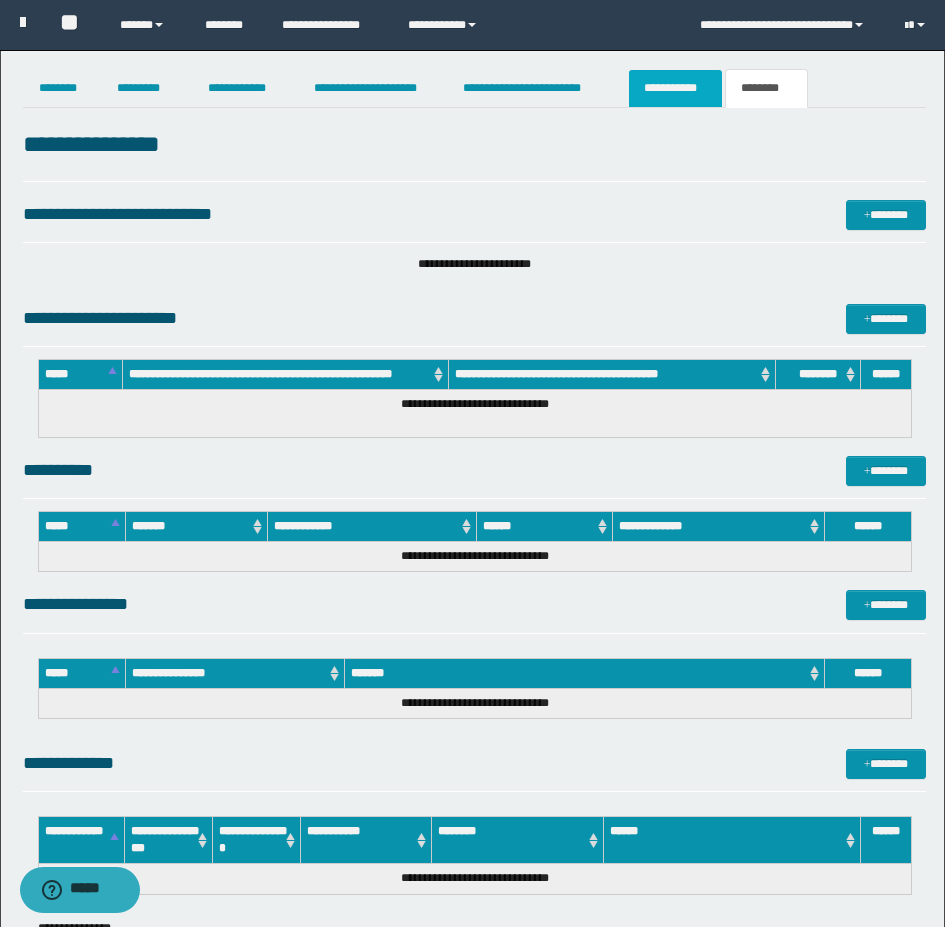 click on "**********" at bounding box center [675, 88] 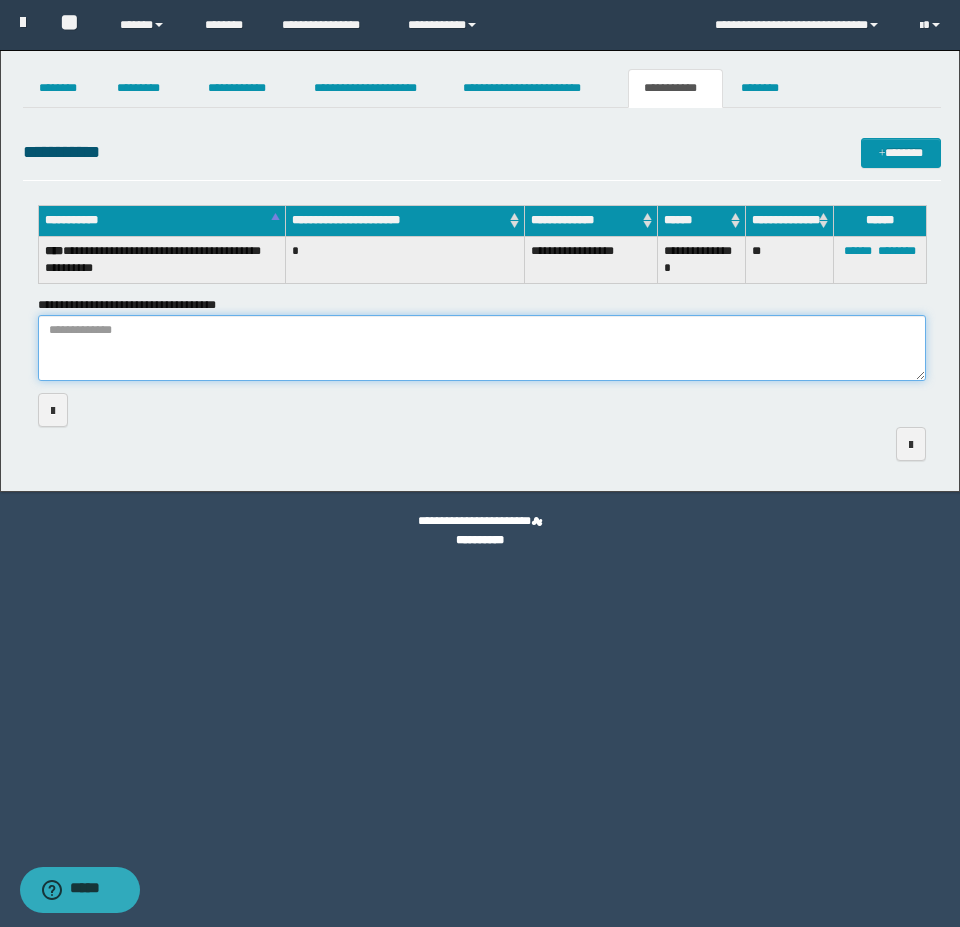 click on "**********" at bounding box center [482, 348] 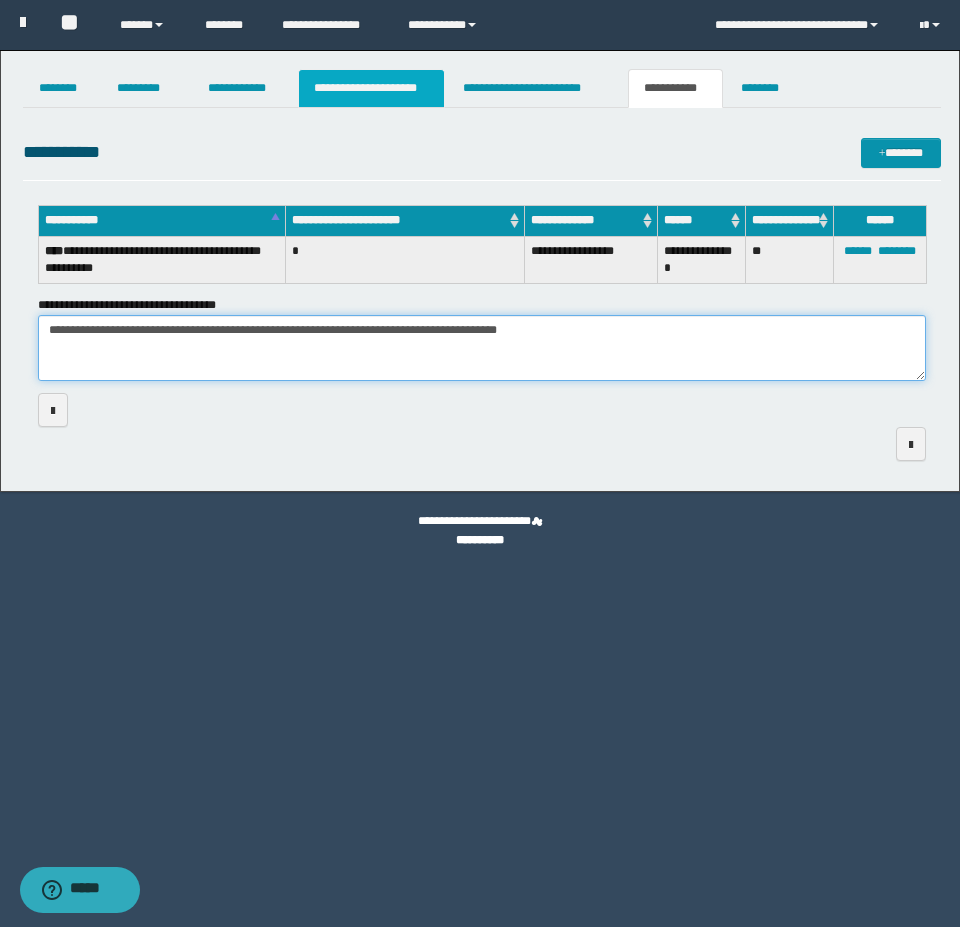 type on "**********" 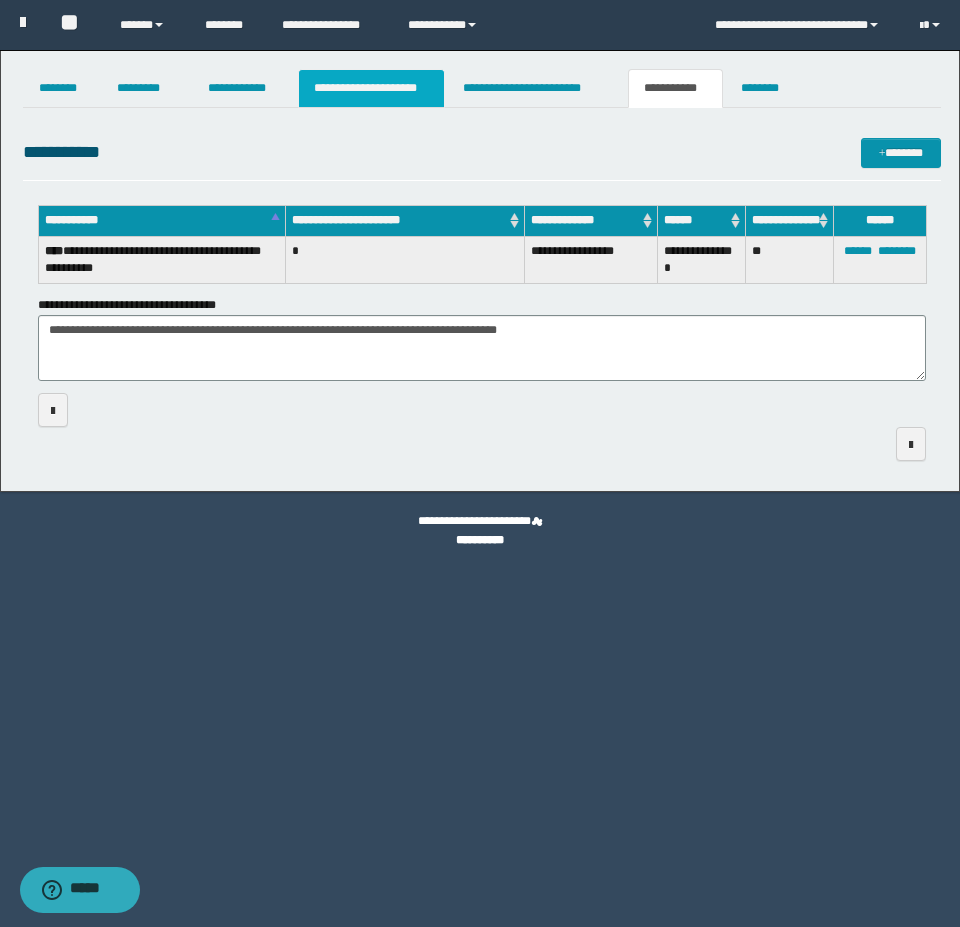 click on "**********" at bounding box center [371, 88] 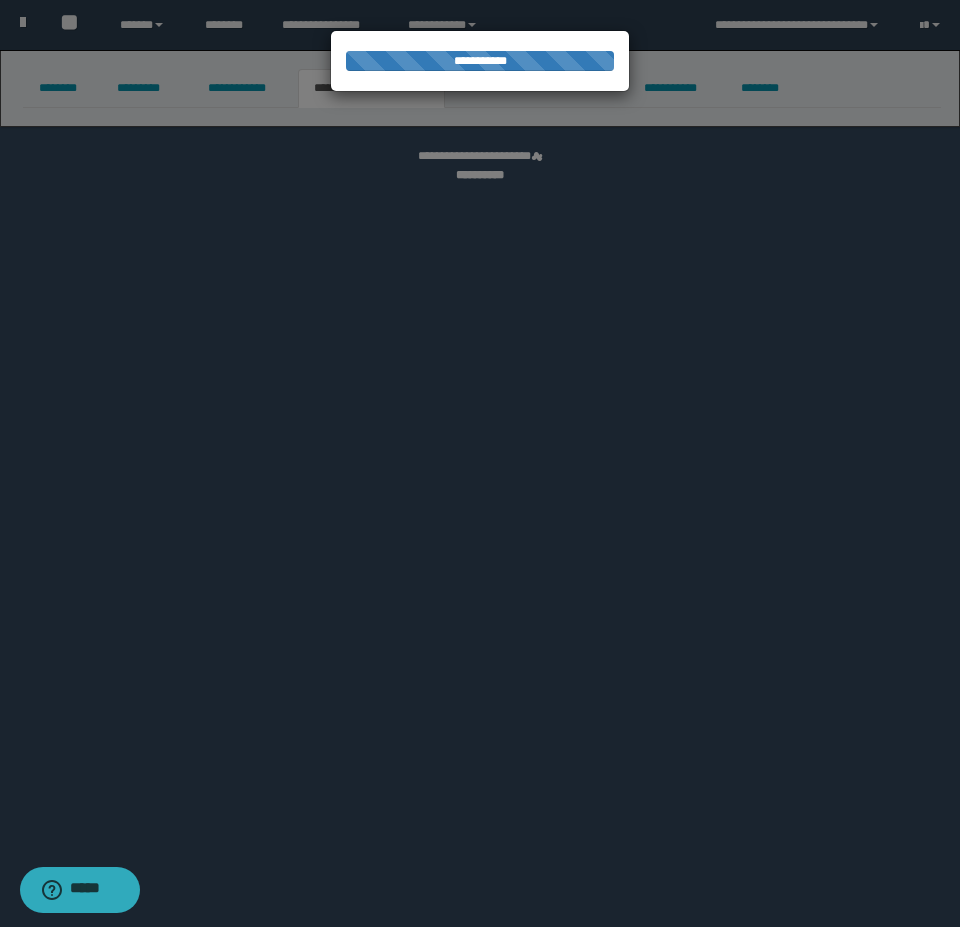 select on "*" 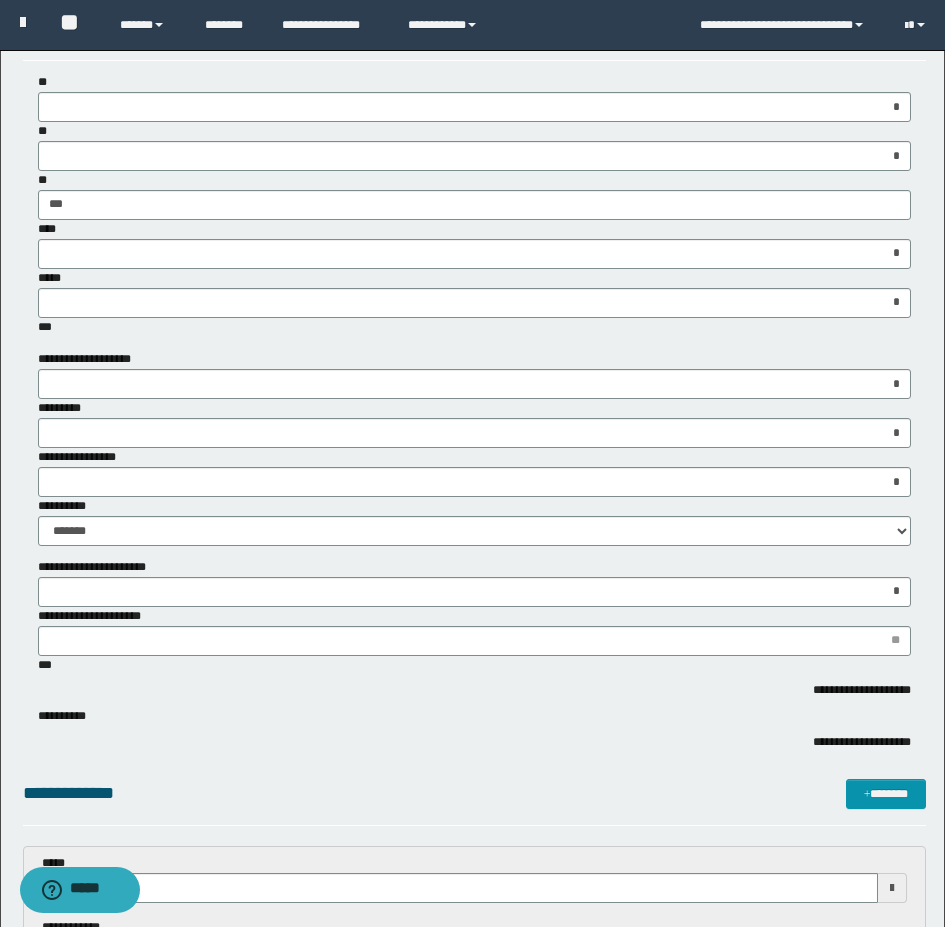 scroll, scrollTop: 0, scrollLeft: 0, axis: both 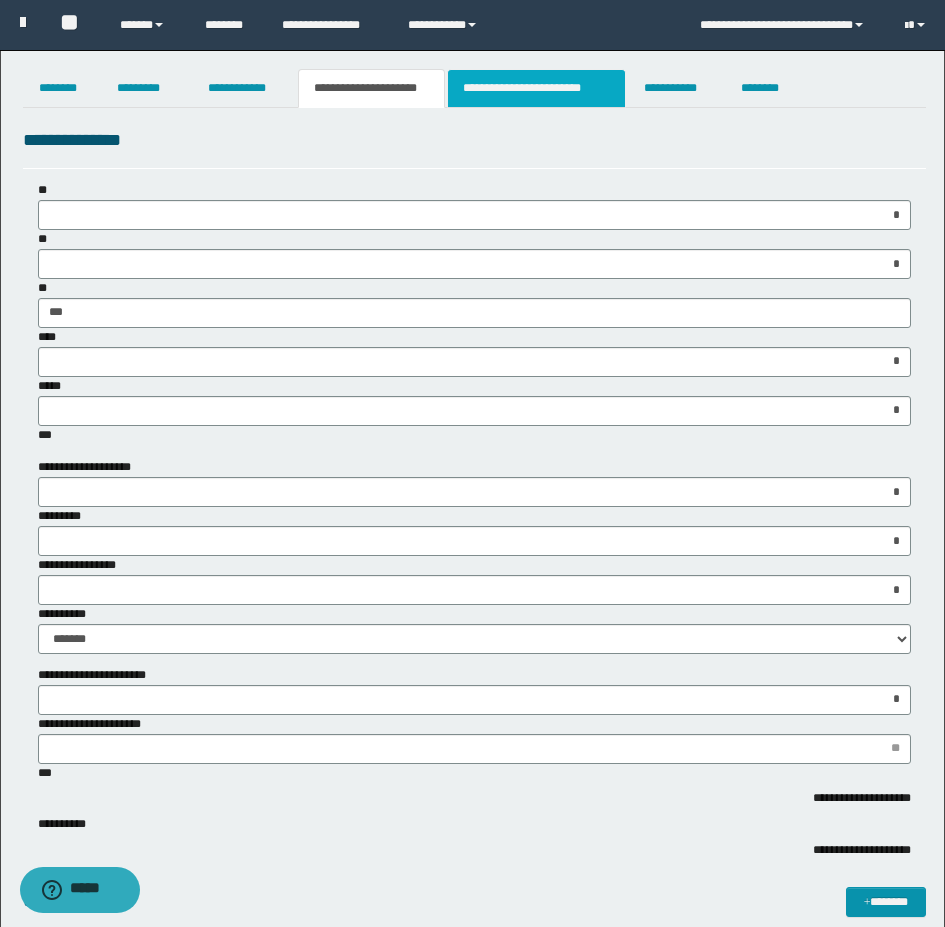 click on "**********" at bounding box center [537, 88] 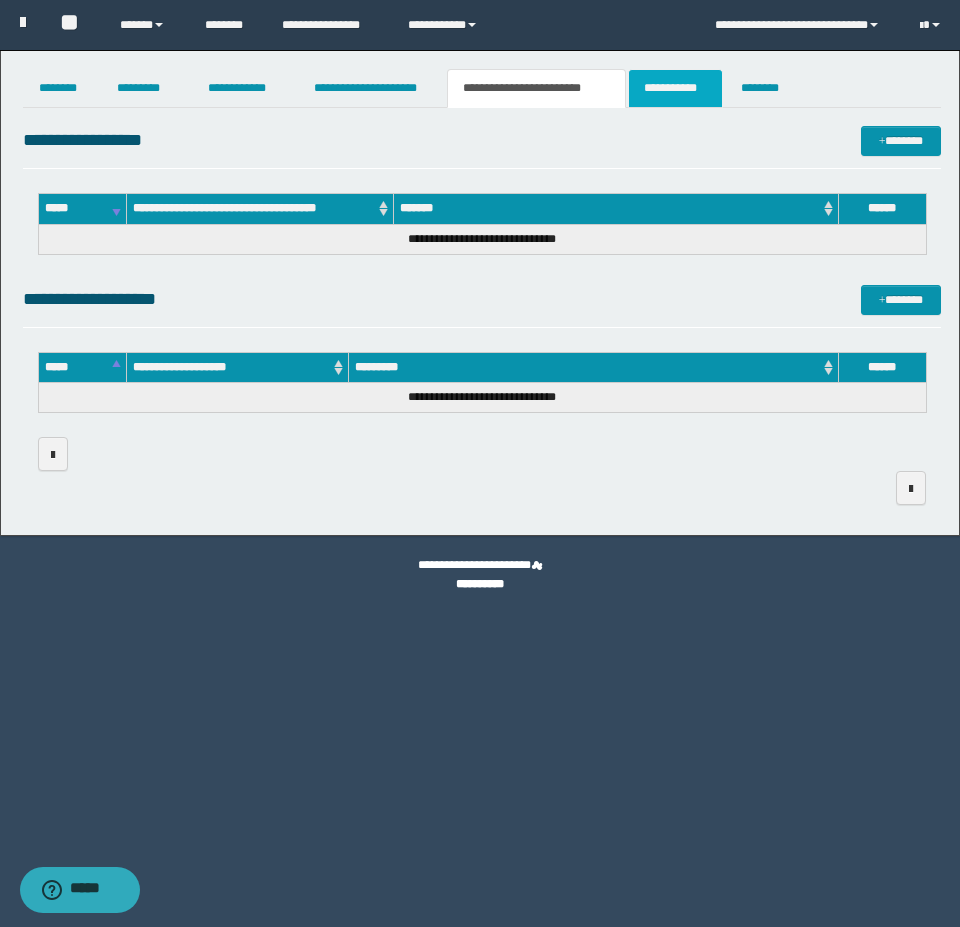 click on "**********" at bounding box center [675, 88] 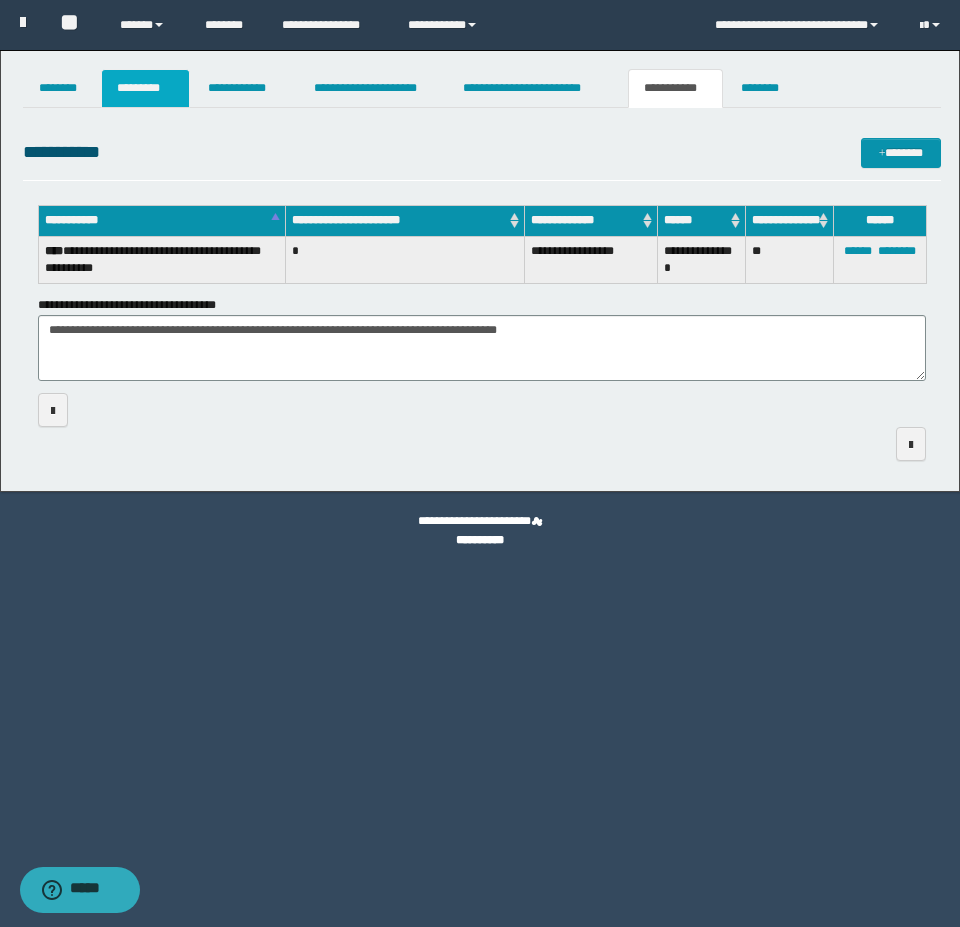 click on "*********" at bounding box center (145, 88) 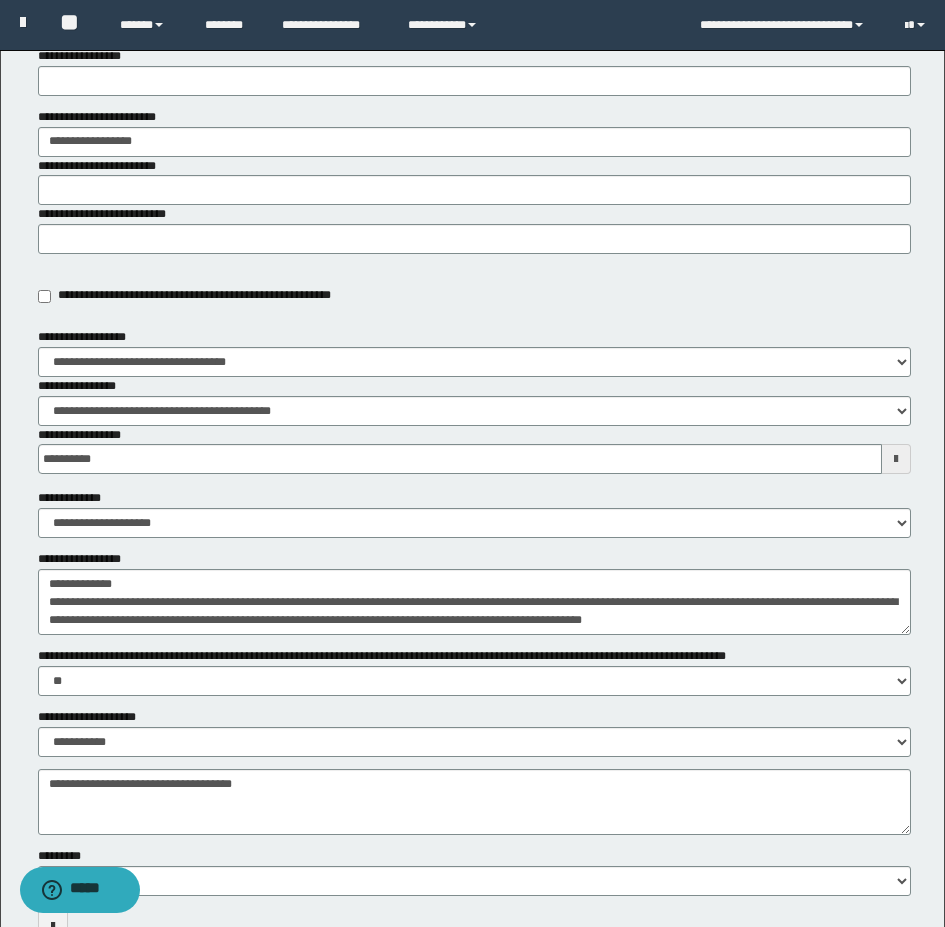 scroll, scrollTop: 300, scrollLeft: 0, axis: vertical 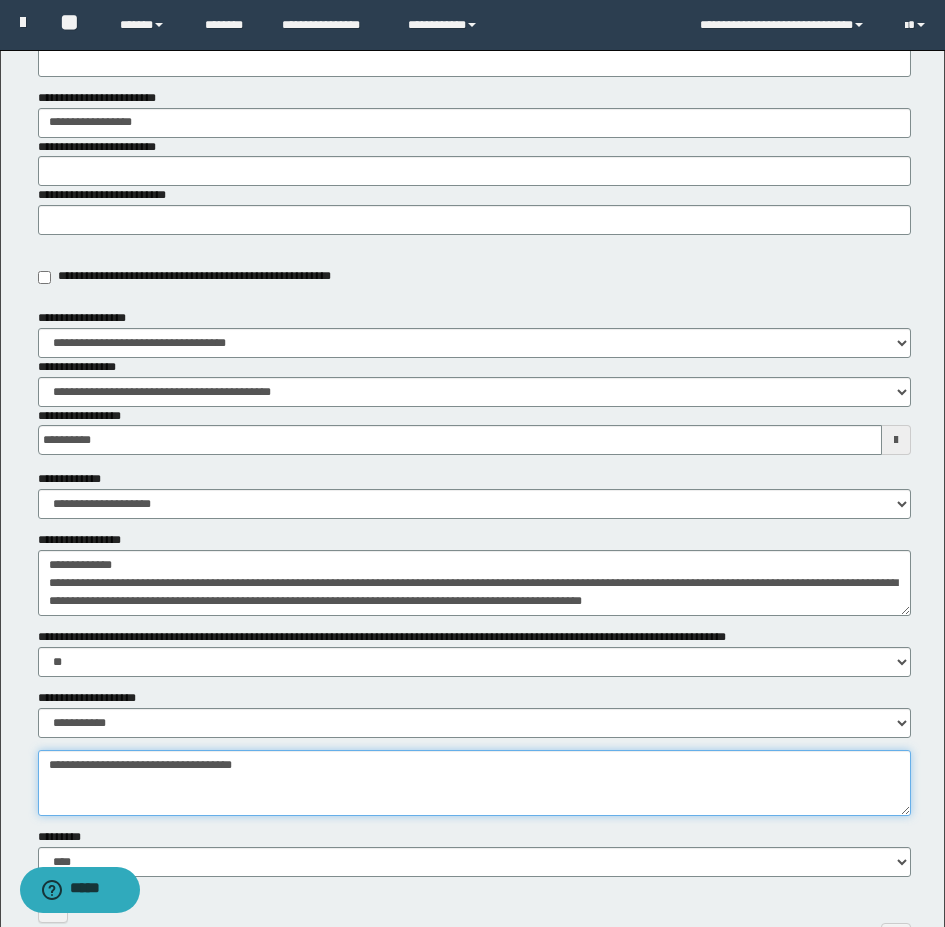 click on "**********" at bounding box center (474, 783) 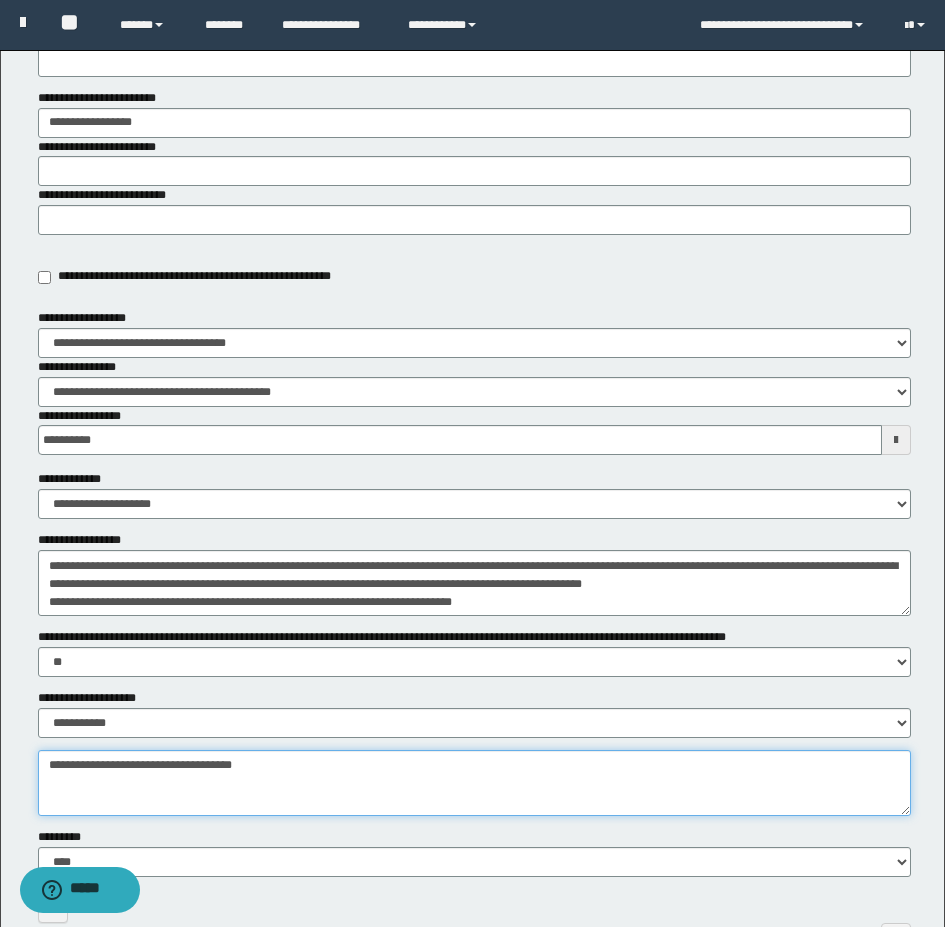 scroll, scrollTop: 0, scrollLeft: 0, axis: both 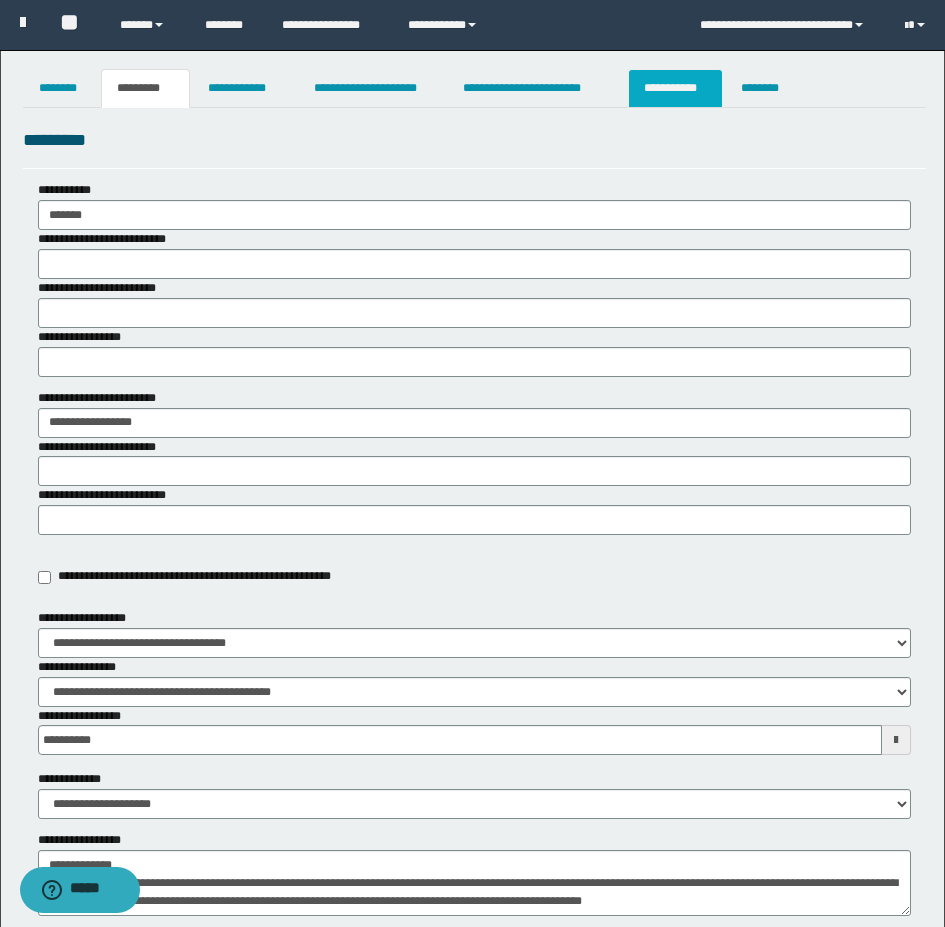 click on "**********" at bounding box center (675, 88) 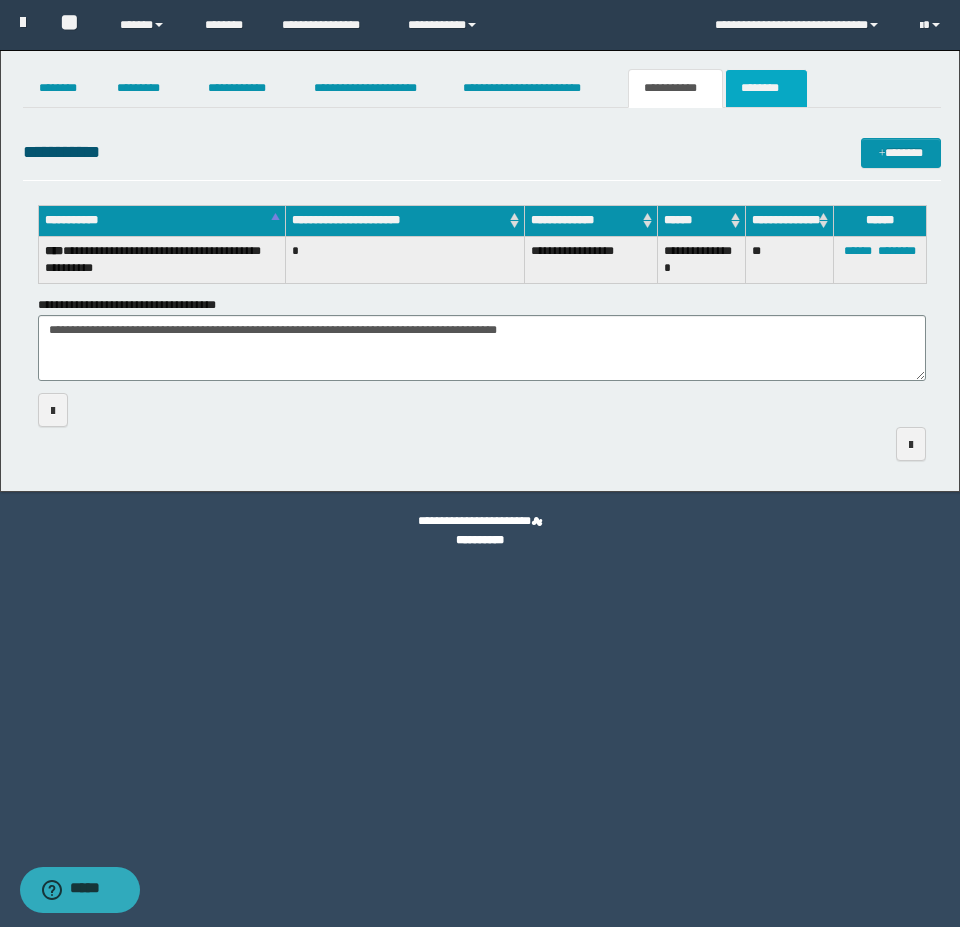 click on "********" at bounding box center [766, 88] 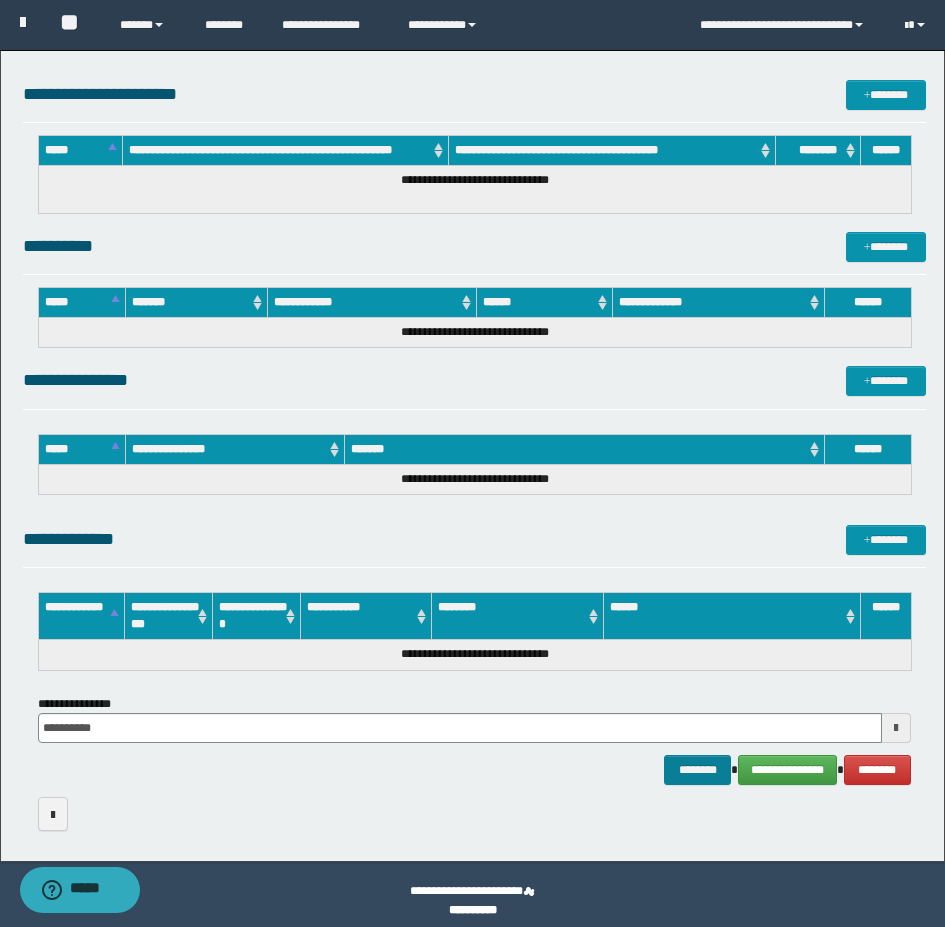 scroll, scrollTop: 237, scrollLeft: 0, axis: vertical 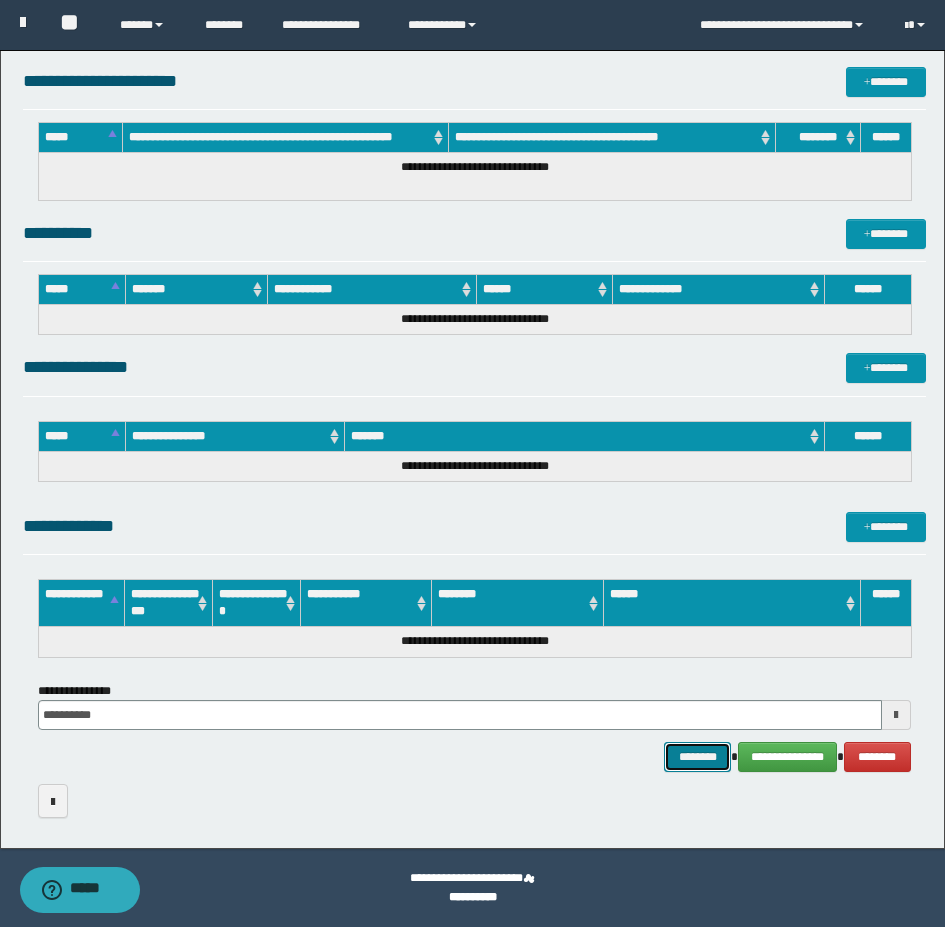 click on "********" at bounding box center (698, 757) 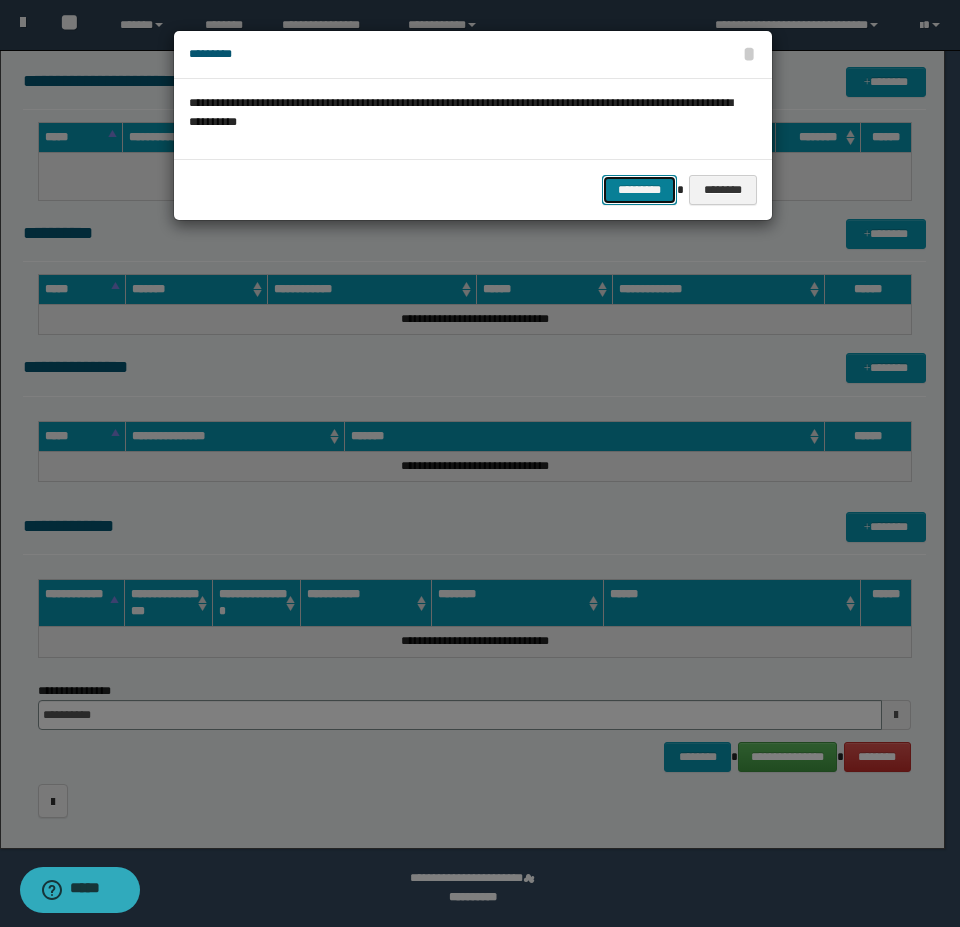 click on "*********" at bounding box center (639, 190) 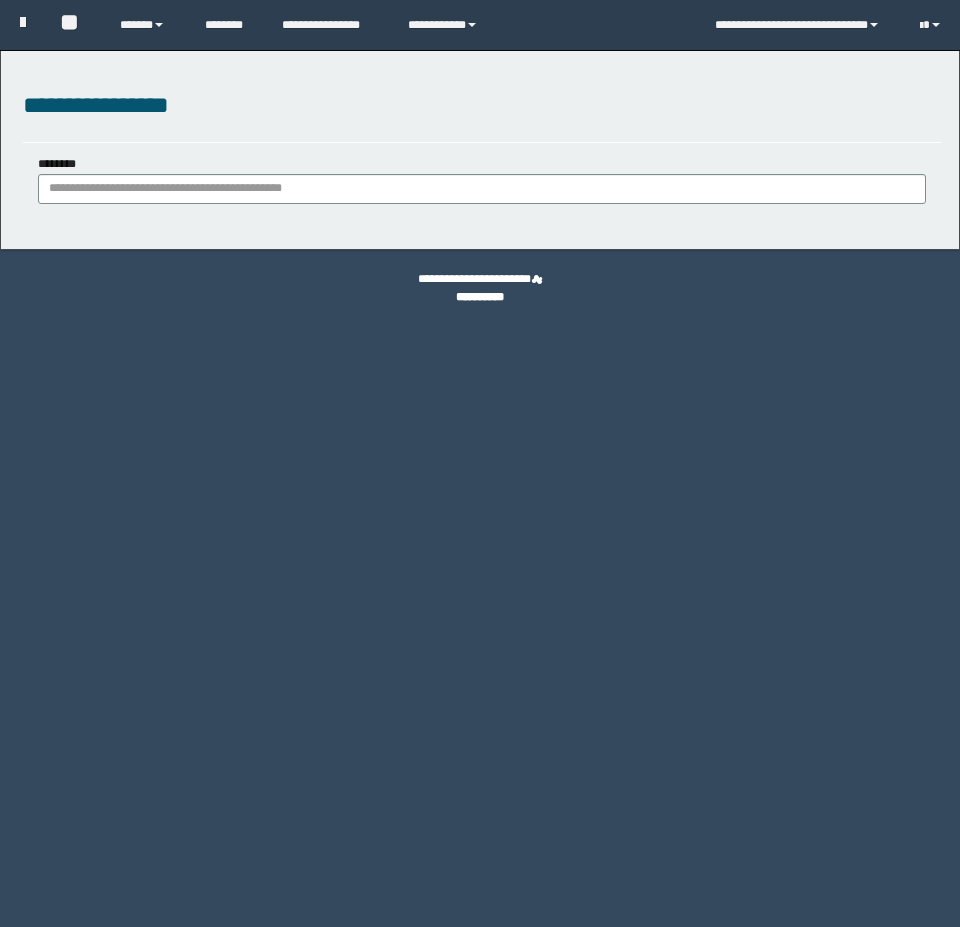 scroll, scrollTop: 0, scrollLeft: 0, axis: both 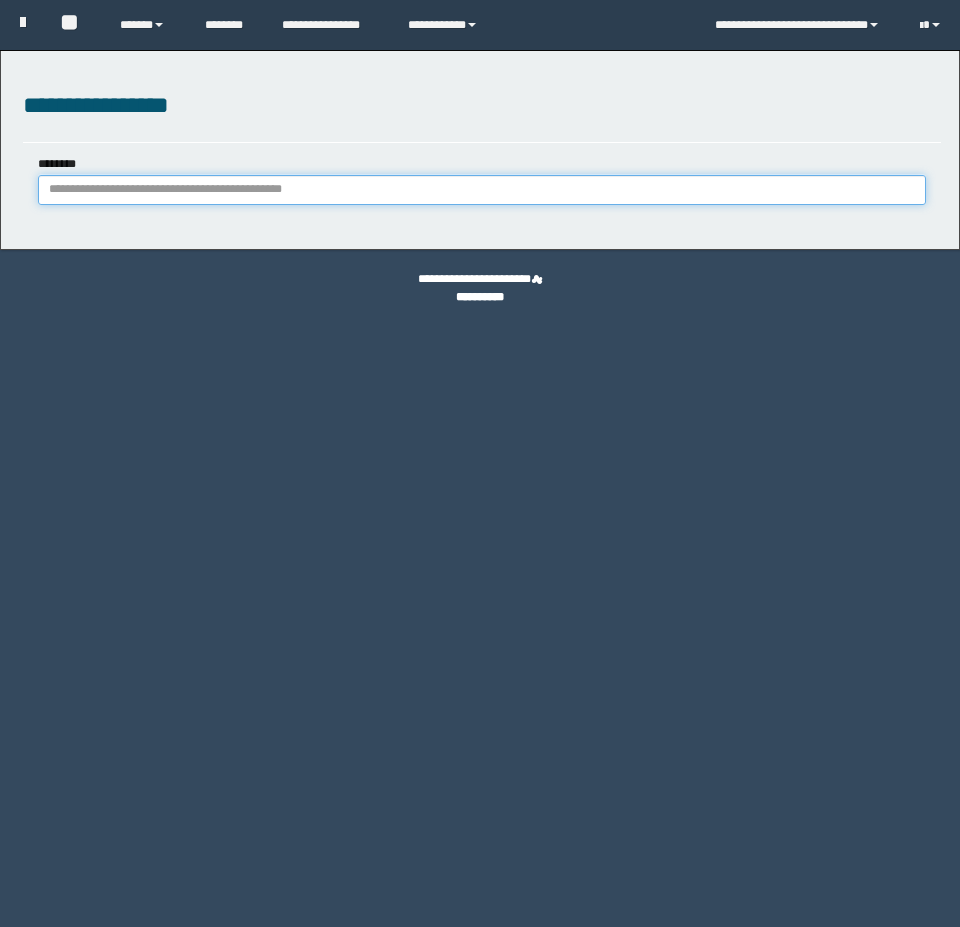 click on "********" at bounding box center (482, 190) 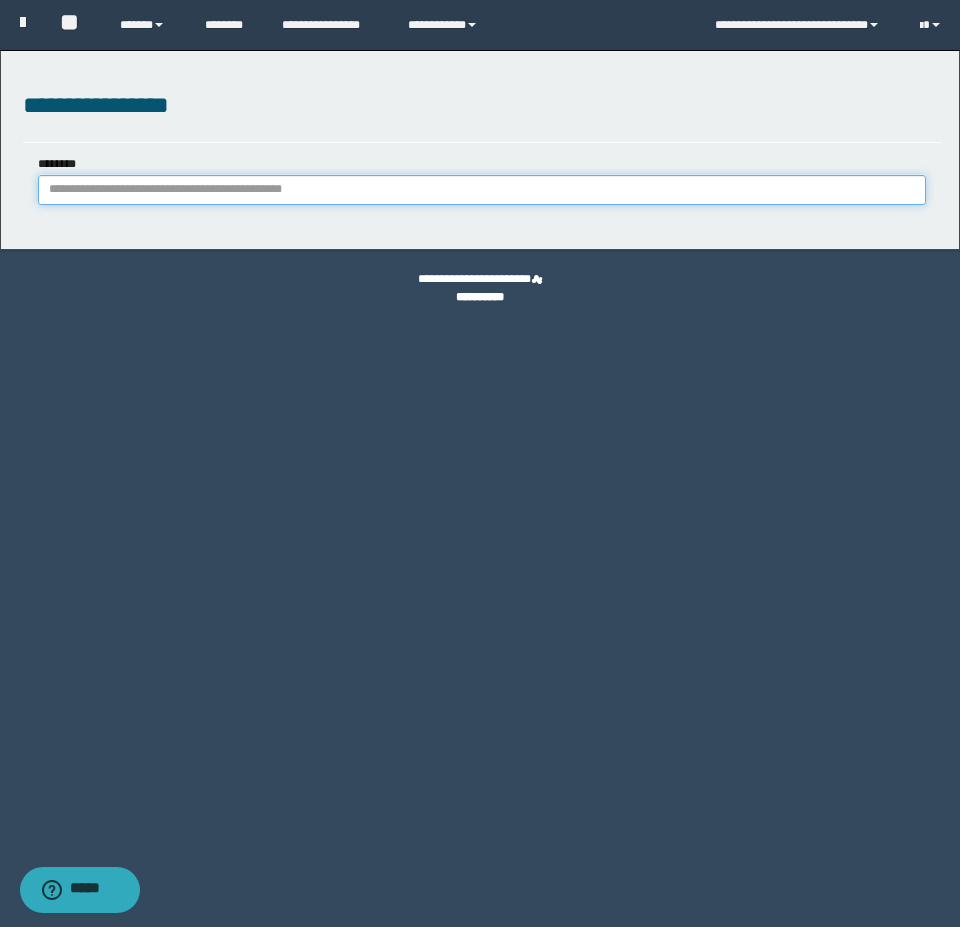 paste on "**********" 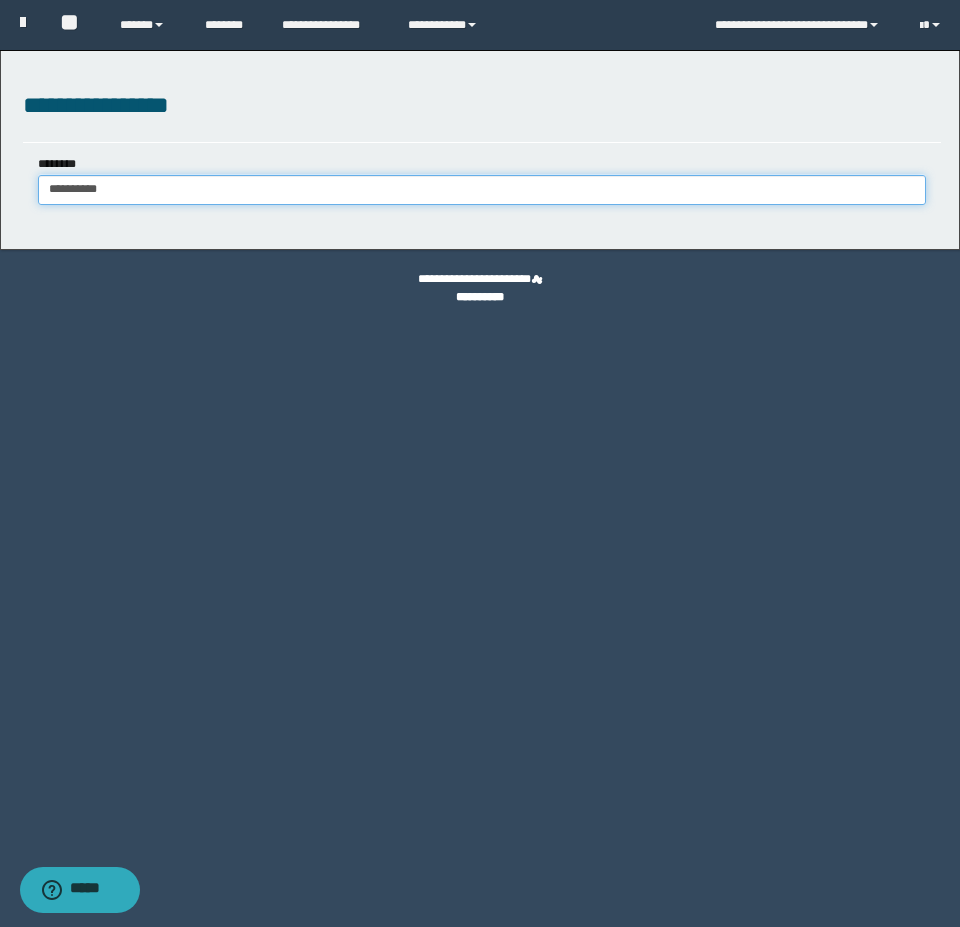 type on "**********" 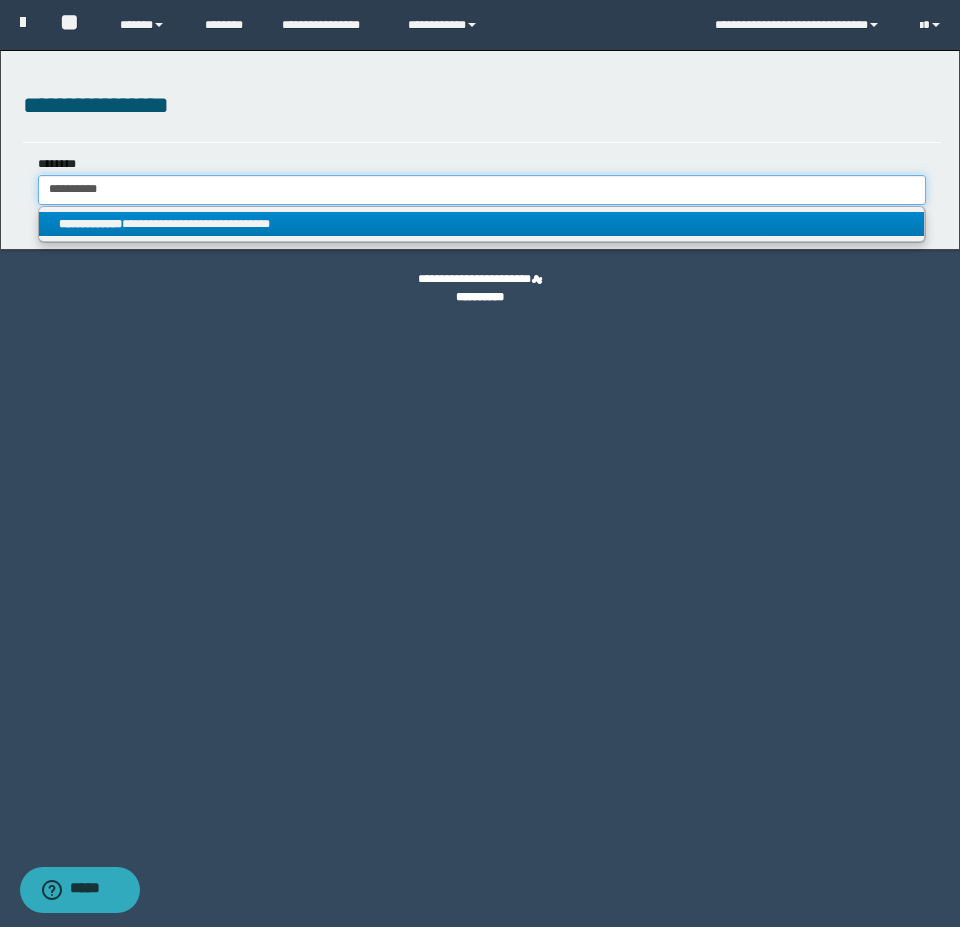 type on "**********" 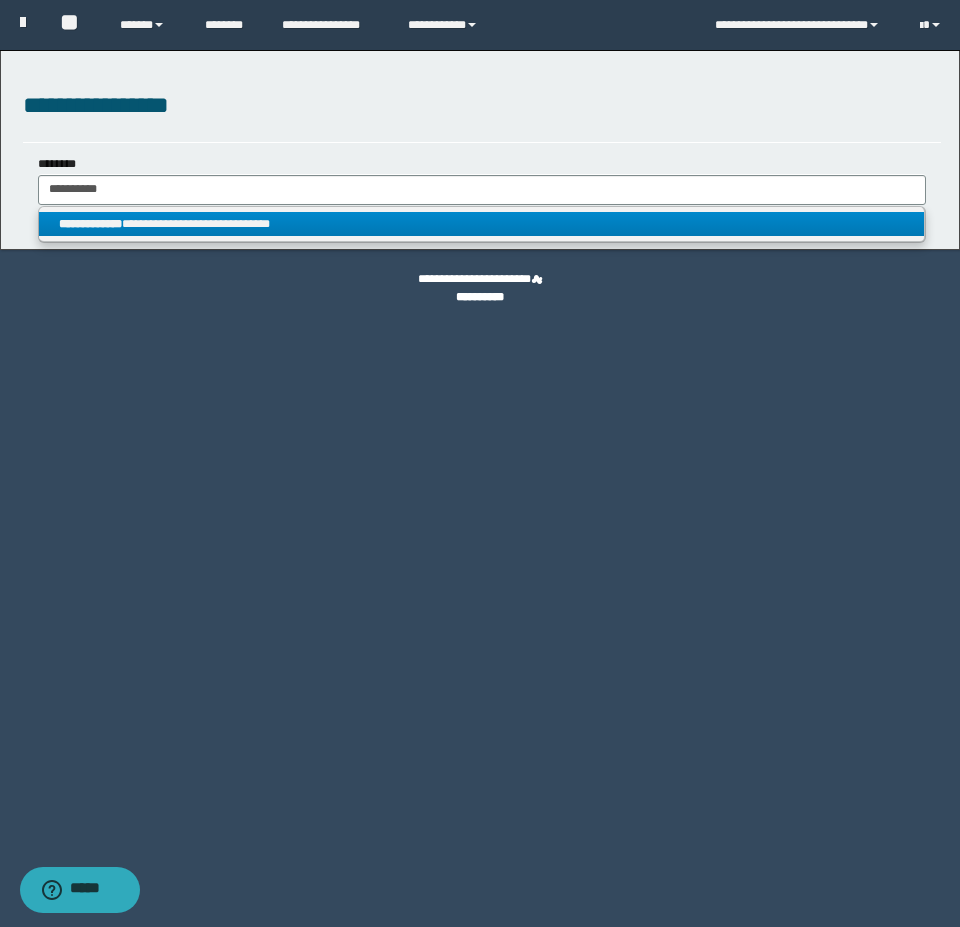 click on "**********" at bounding box center [481, 224] 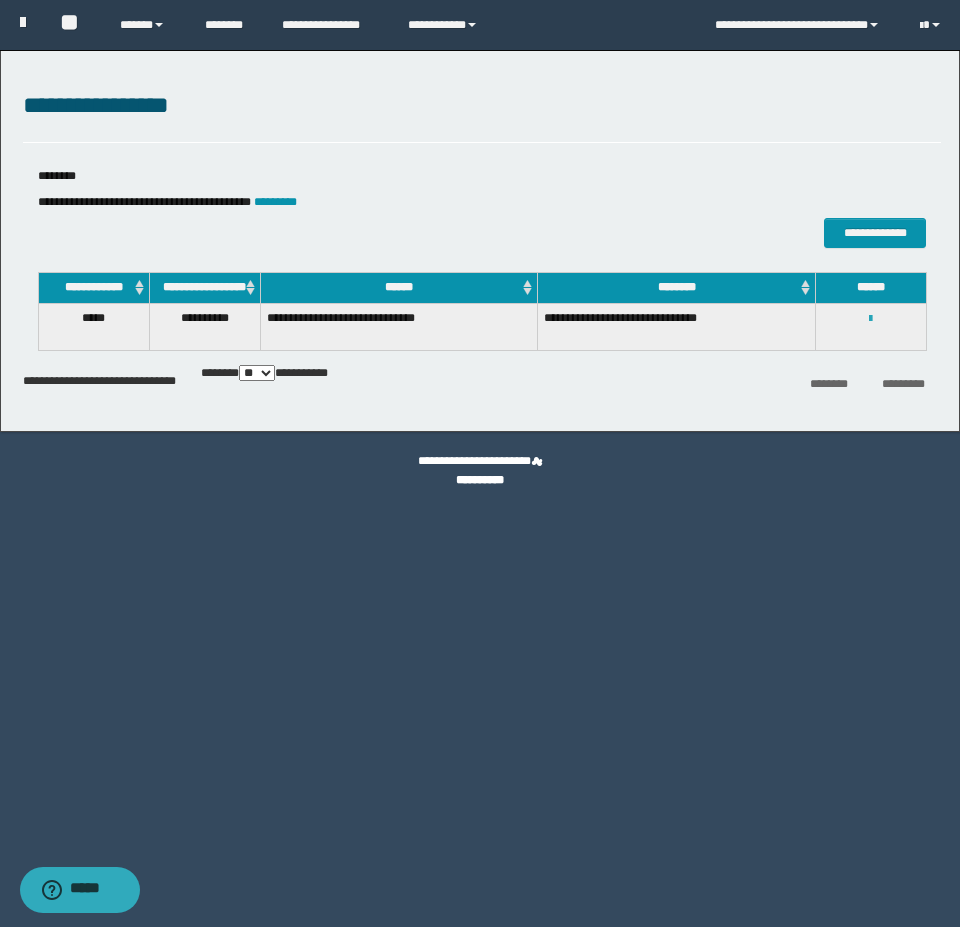 click at bounding box center [870, 319] 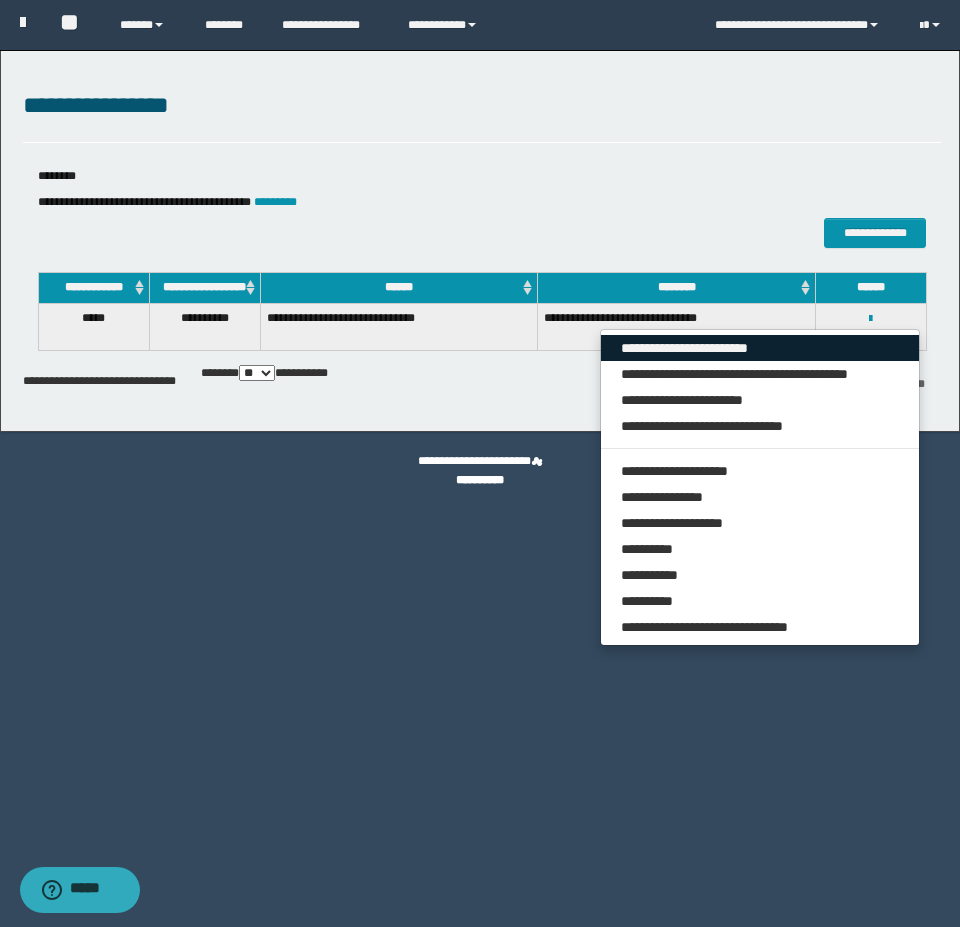 click on "**********" at bounding box center [760, 348] 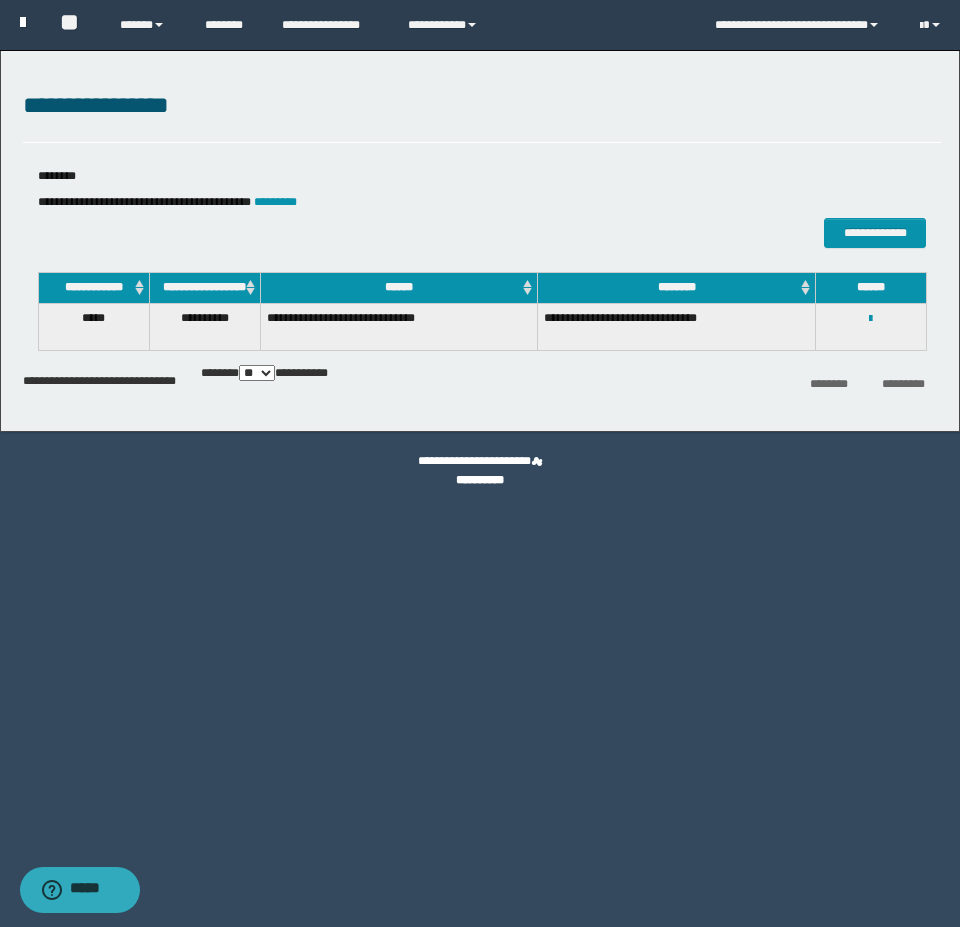 click at bounding box center [23, 22] 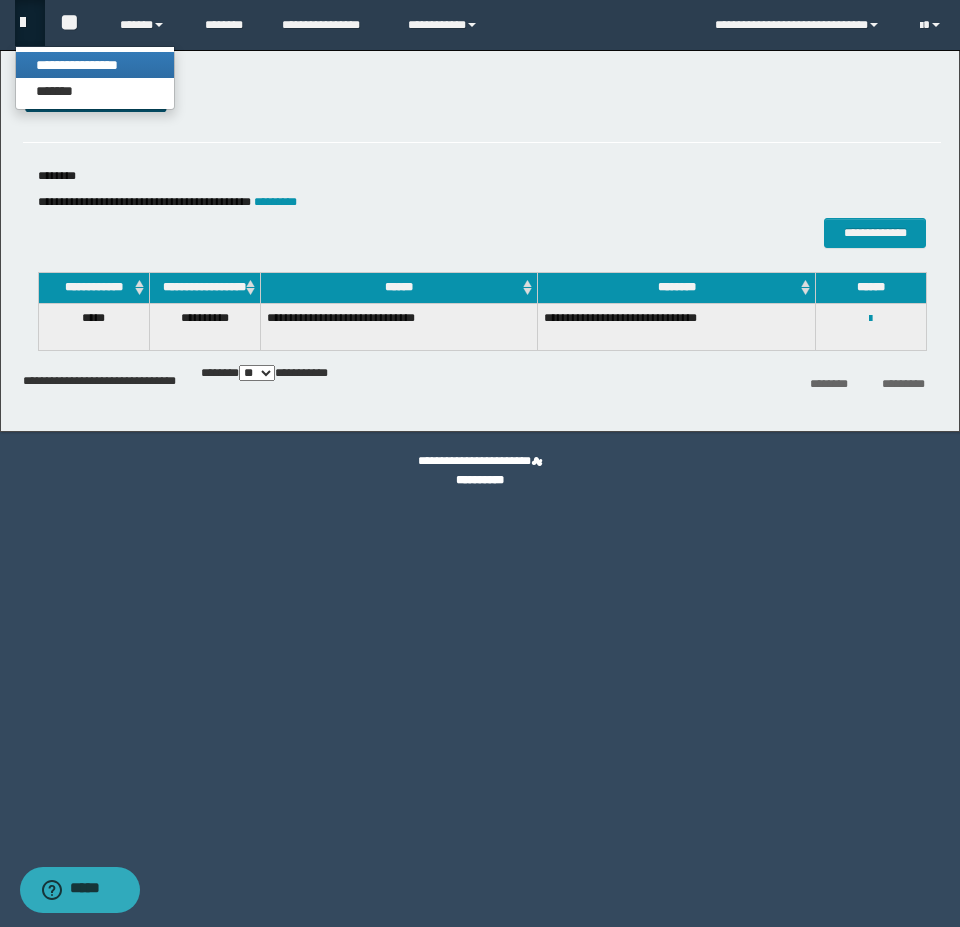 click on "**********" at bounding box center (95, 65) 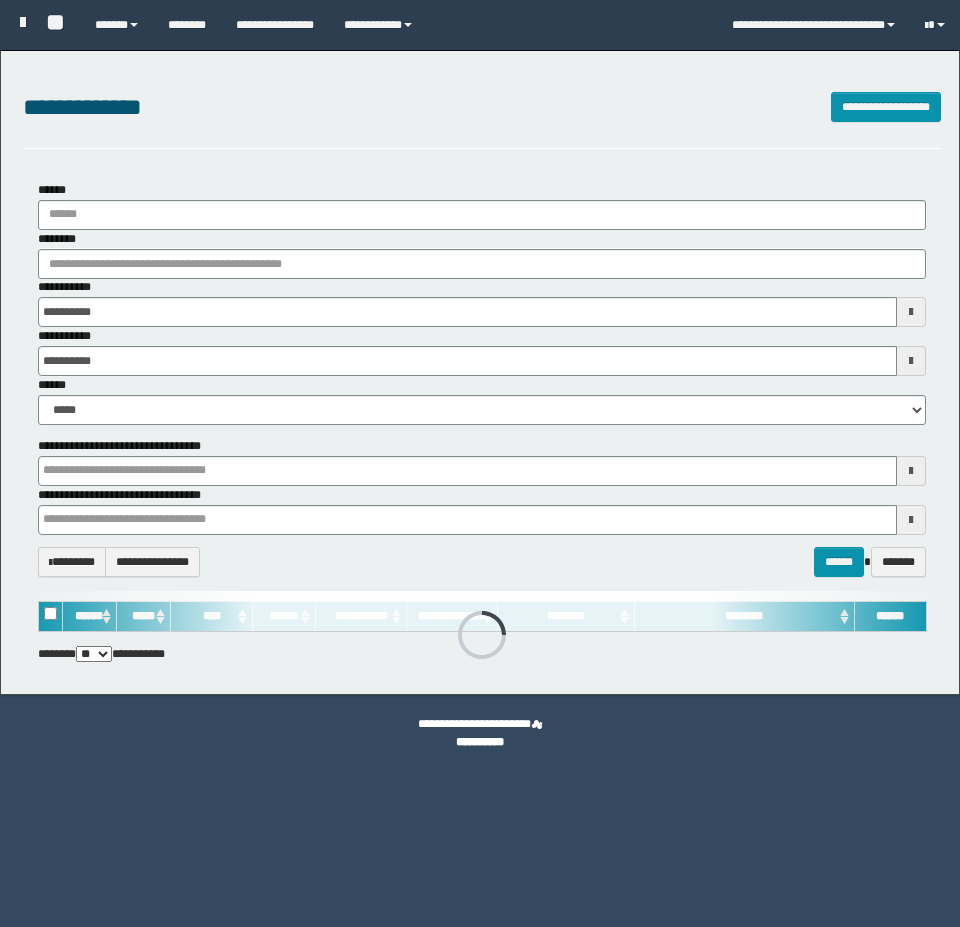 scroll, scrollTop: 0, scrollLeft: 0, axis: both 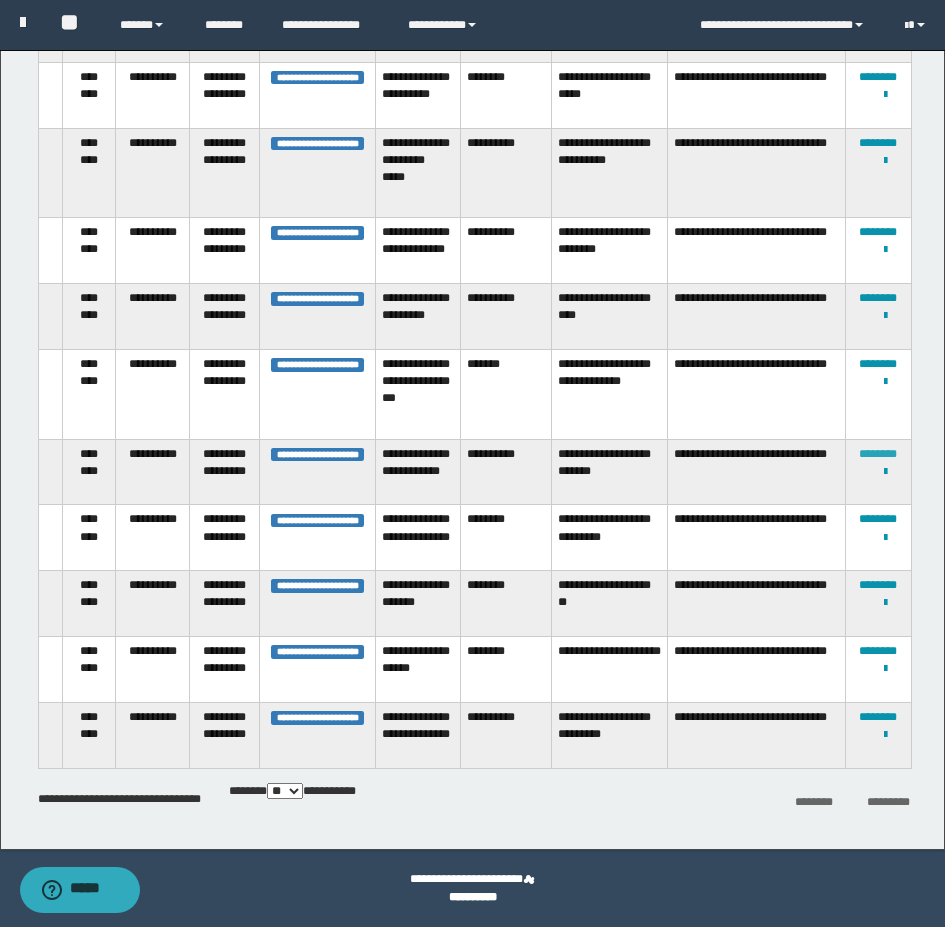 click on "********" at bounding box center (878, 454) 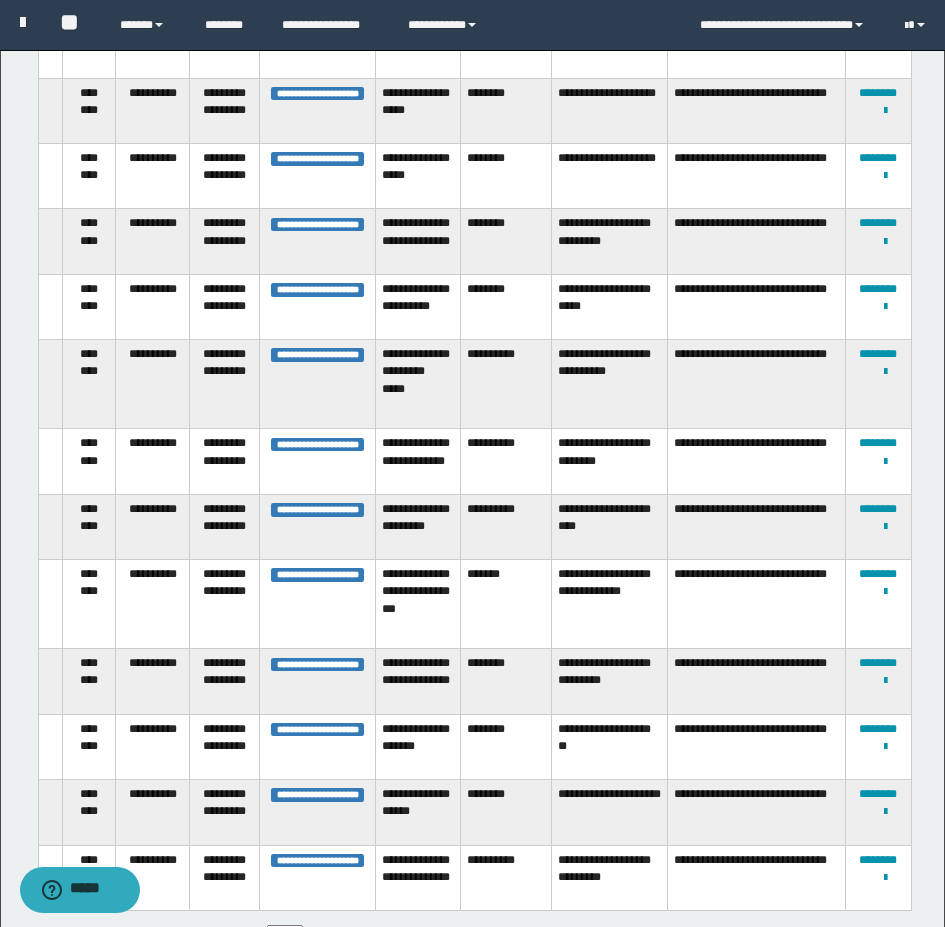 scroll, scrollTop: 2319, scrollLeft: 0, axis: vertical 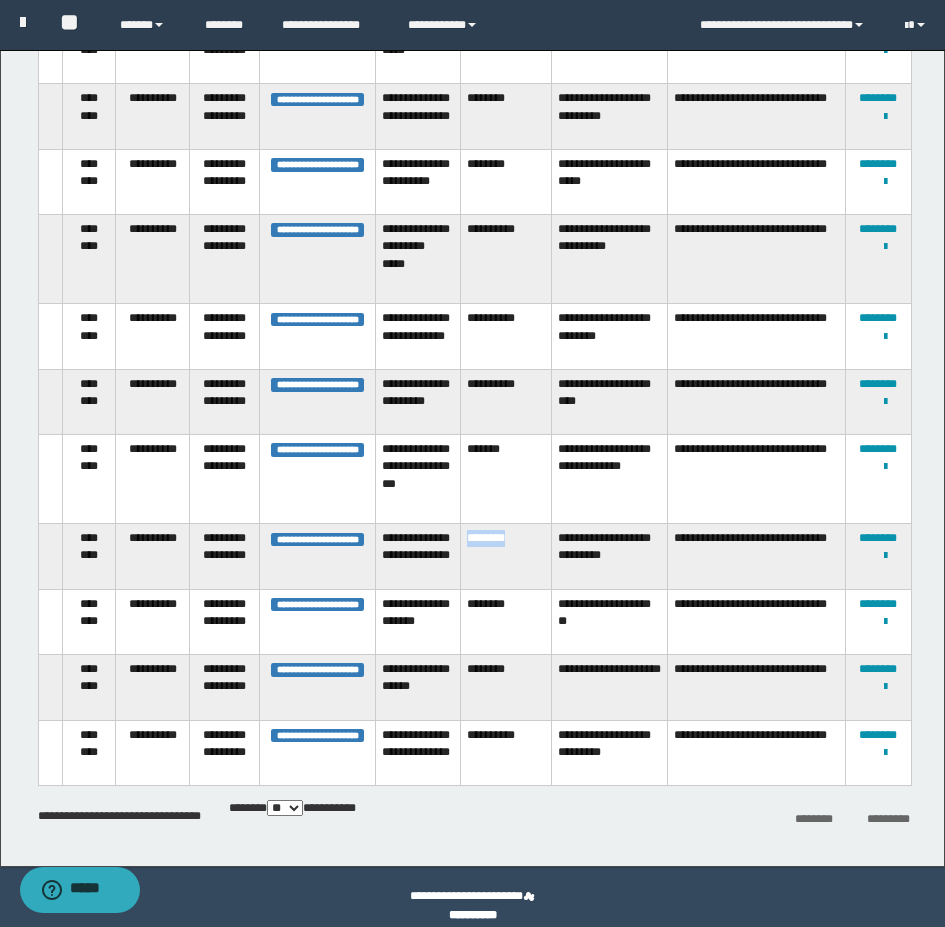 drag, startPoint x: 516, startPoint y: 522, endPoint x: 466, endPoint y: 530, distance: 50.635956 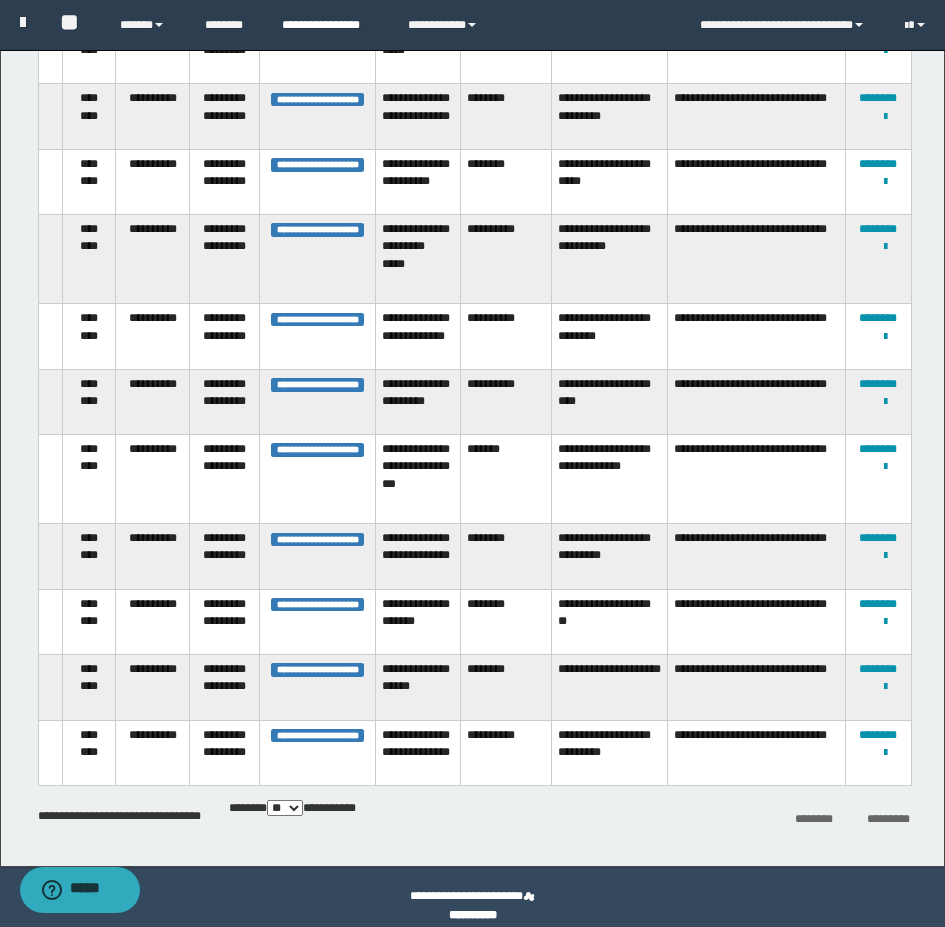 click on "**********" at bounding box center (330, 25) 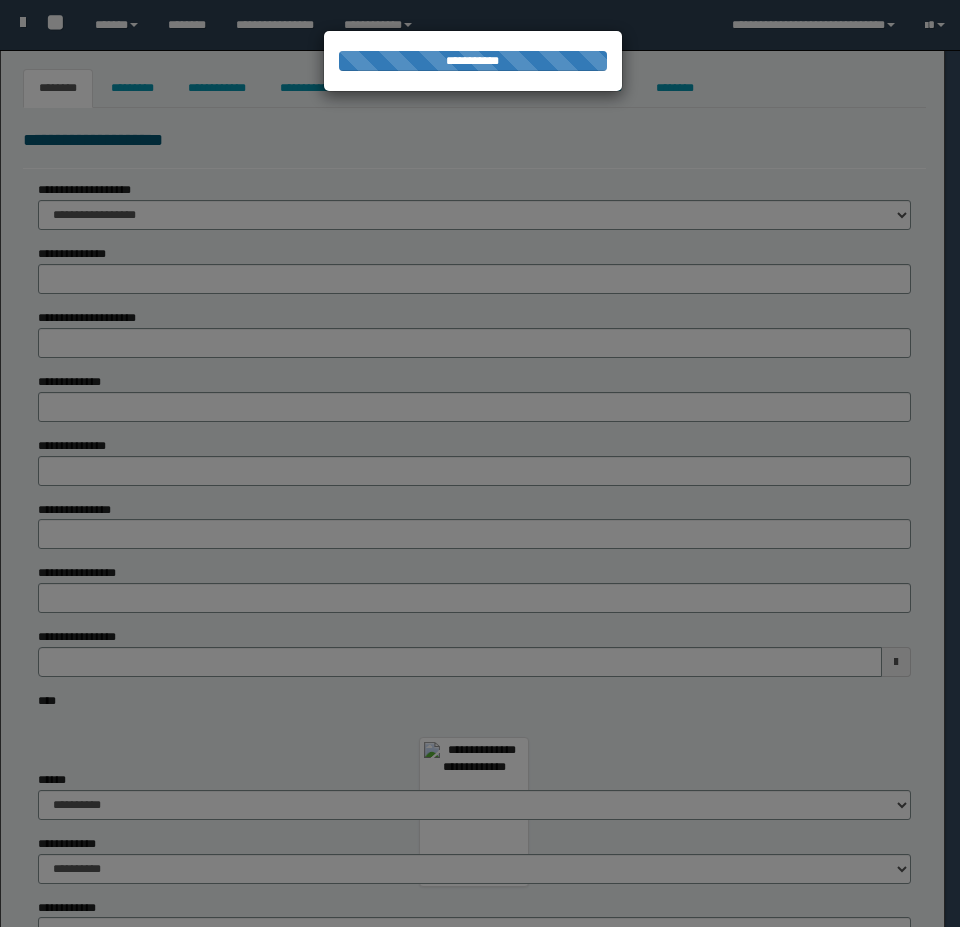 type on "******" 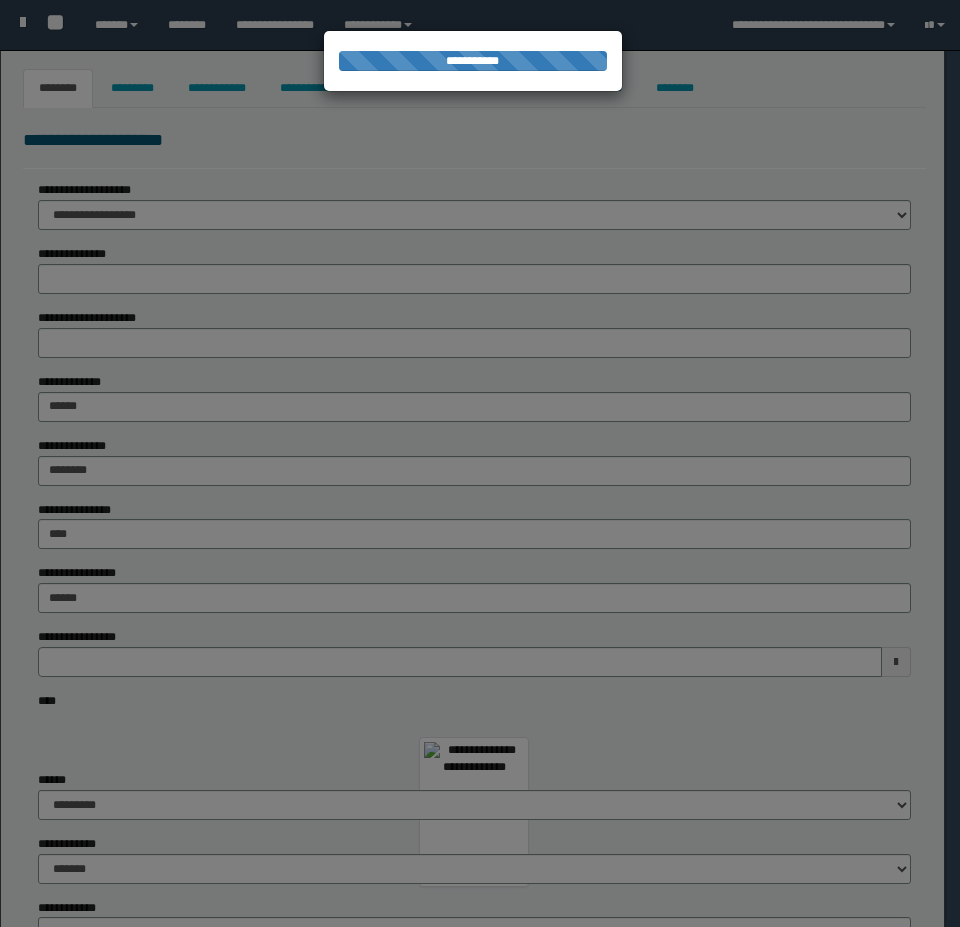 select on "**" 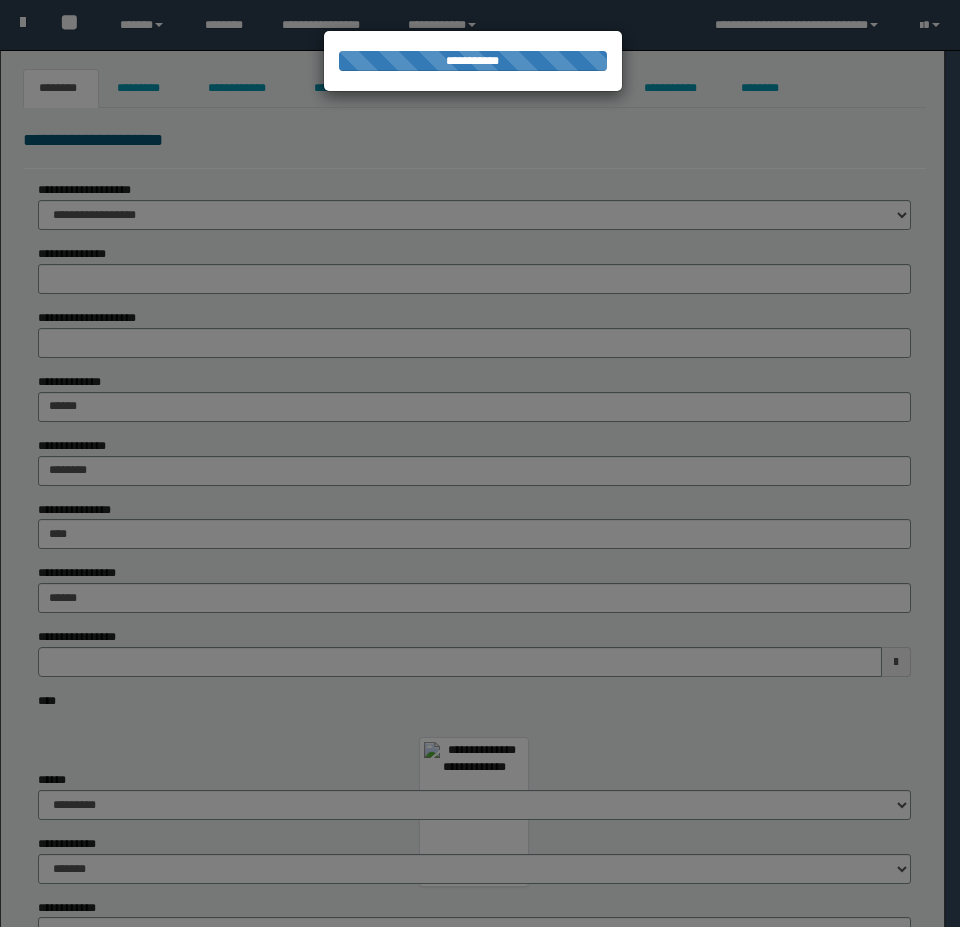 scroll, scrollTop: 0, scrollLeft: 0, axis: both 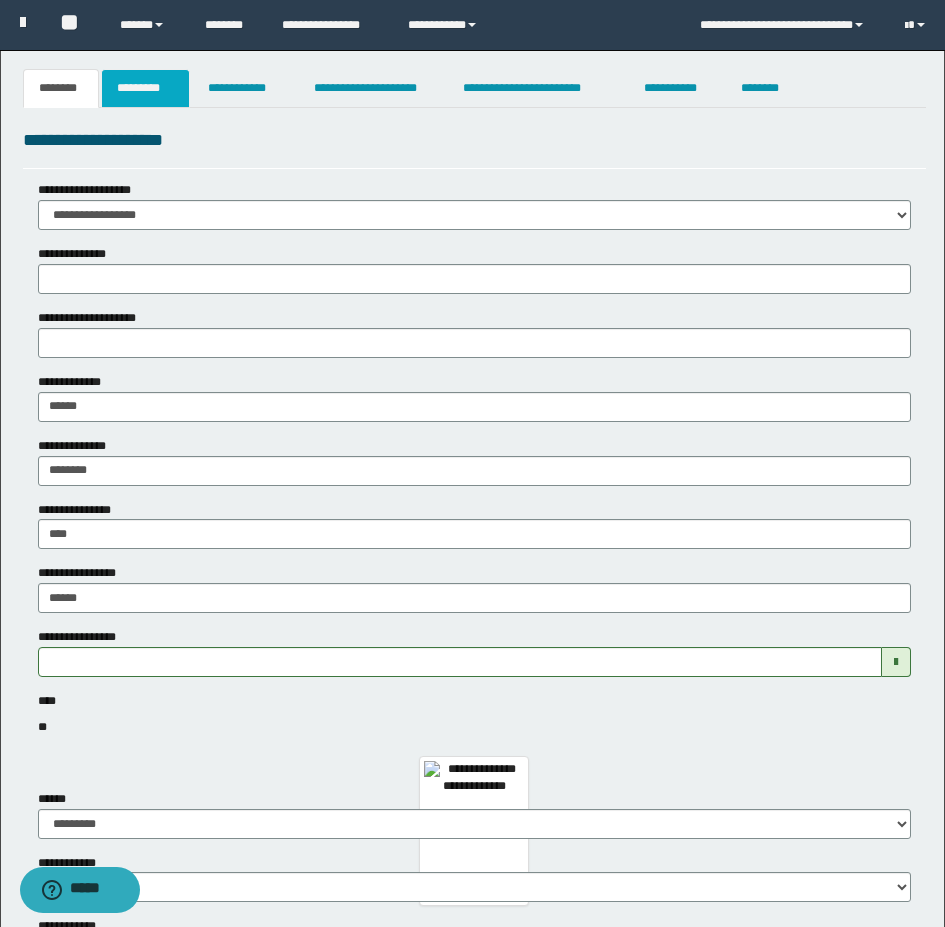 click on "*********" at bounding box center [145, 88] 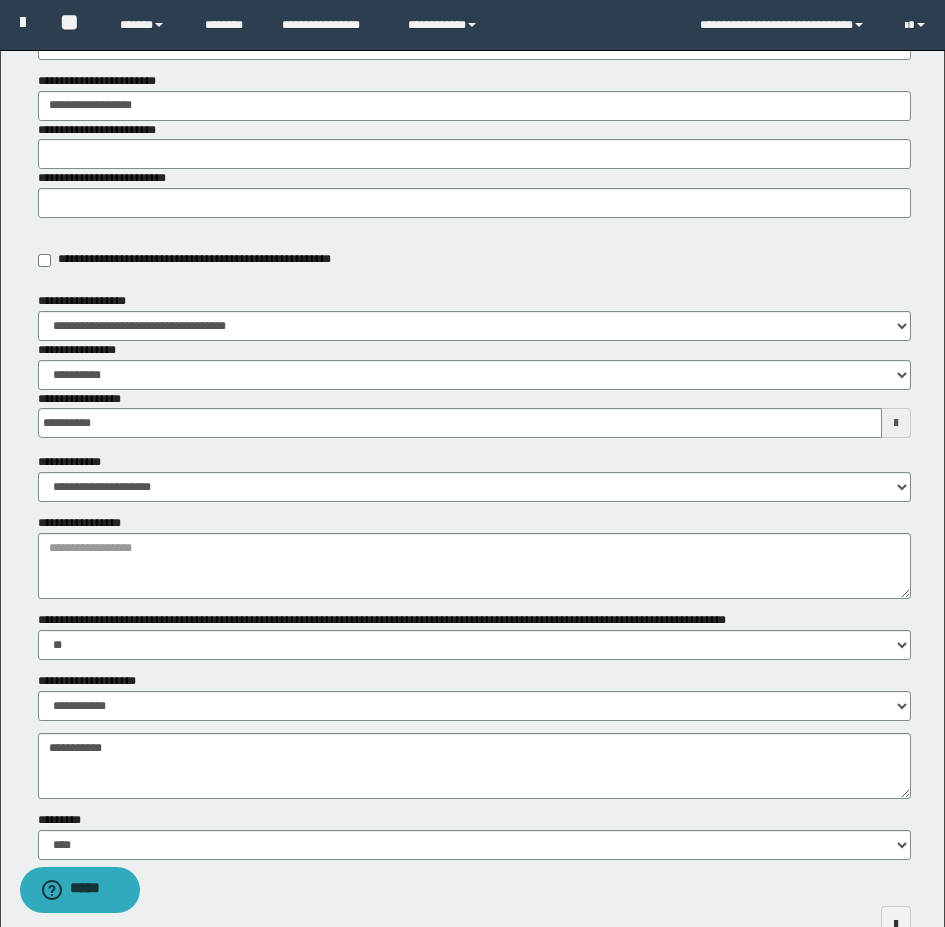 scroll, scrollTop: 400, scrollLeft: 0, axis: vertical 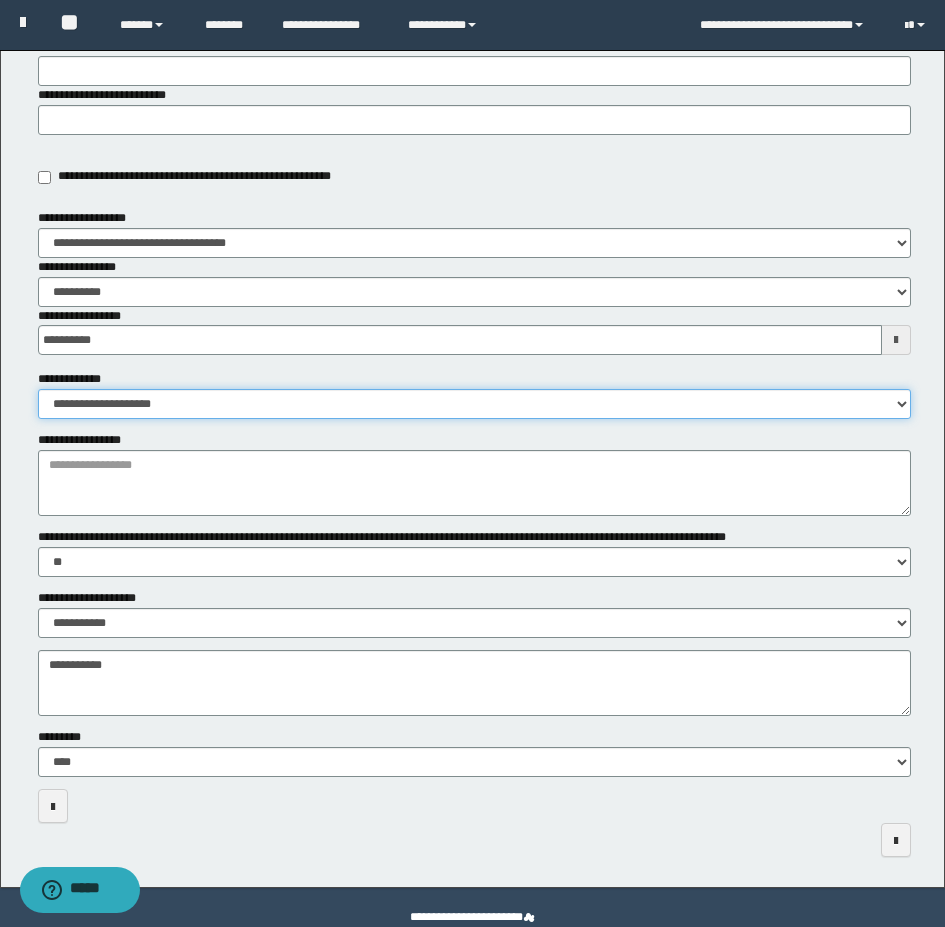 click on "**********" at bounding box center [474, 404] 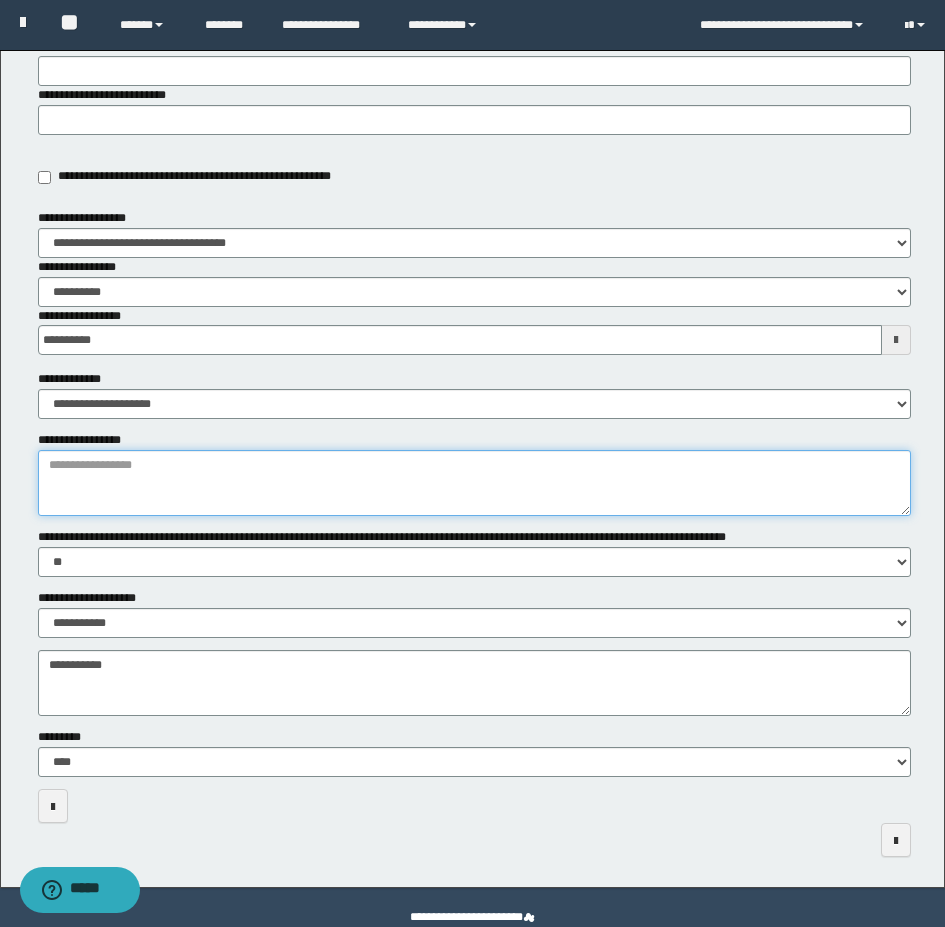 click on "**********" at bounding box center (474, 483) 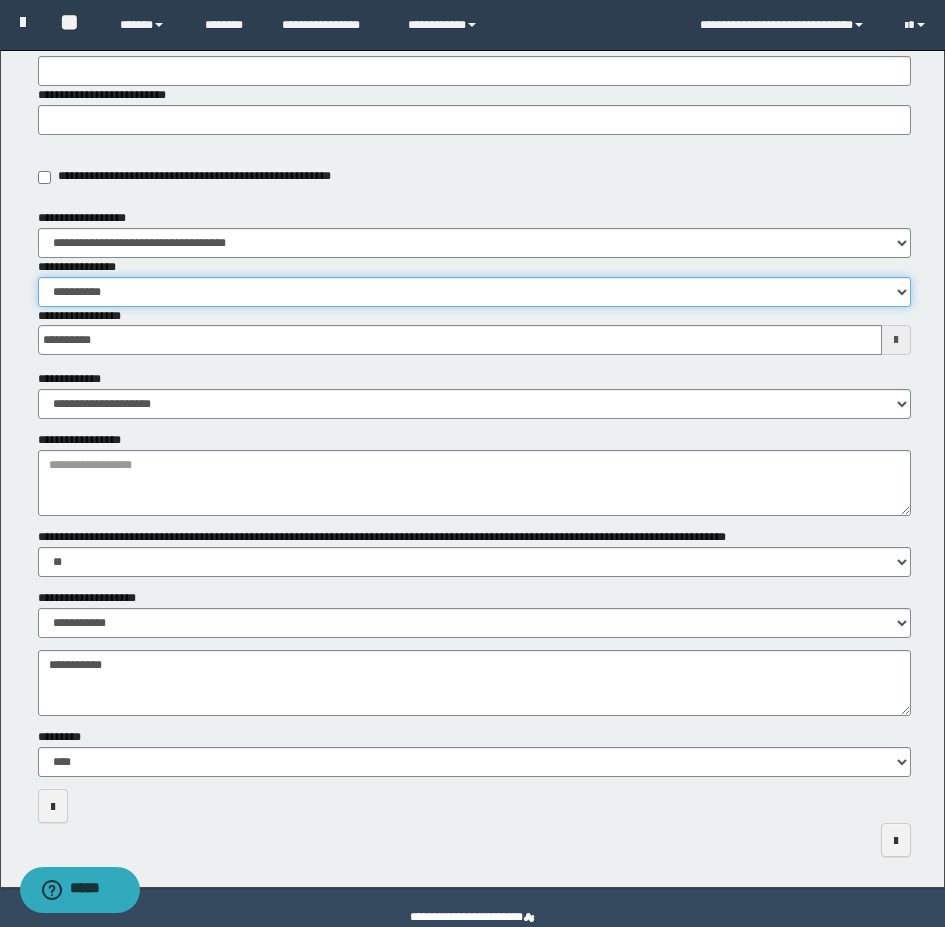 click on "**********" at bounding box center (474, 292) 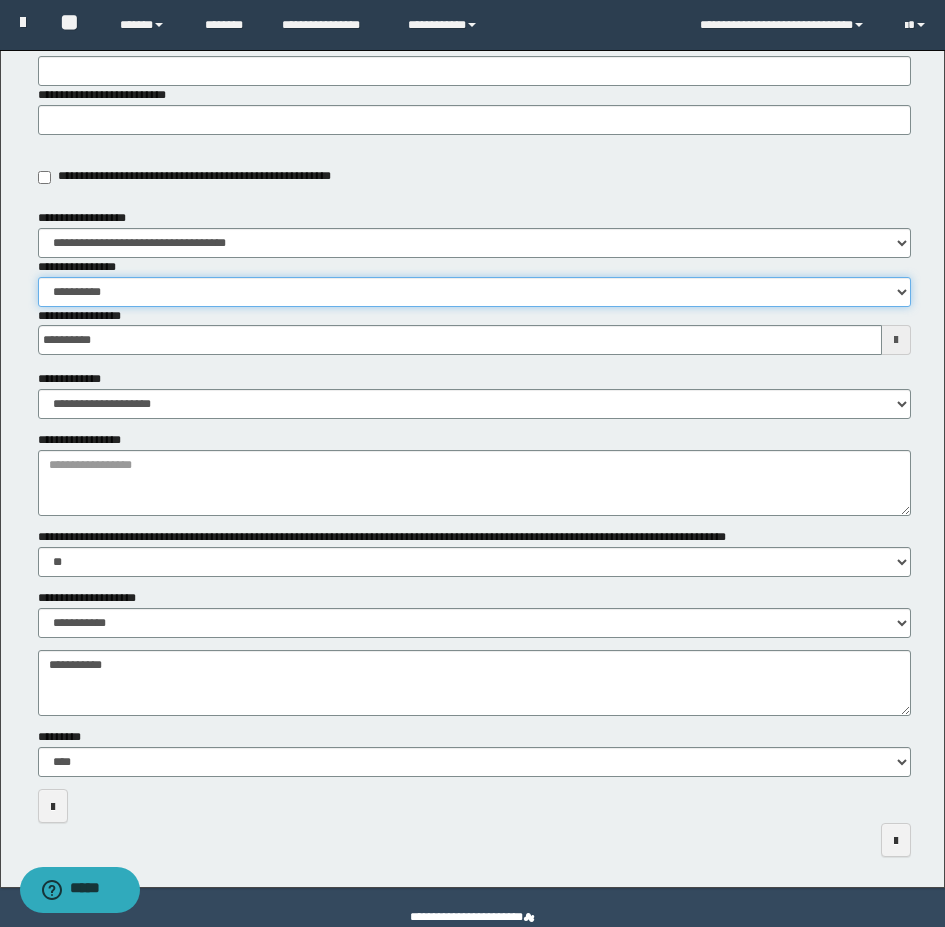 select on "****" 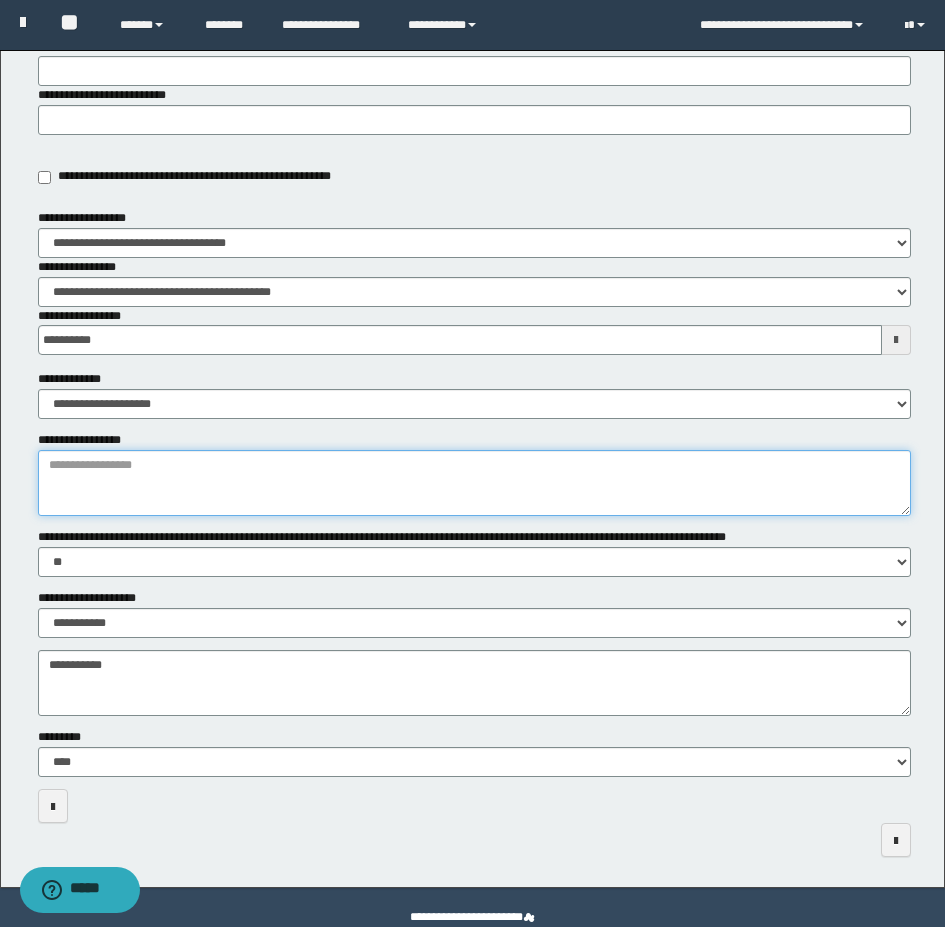 click on "**********" at bounding box center [474, 483] 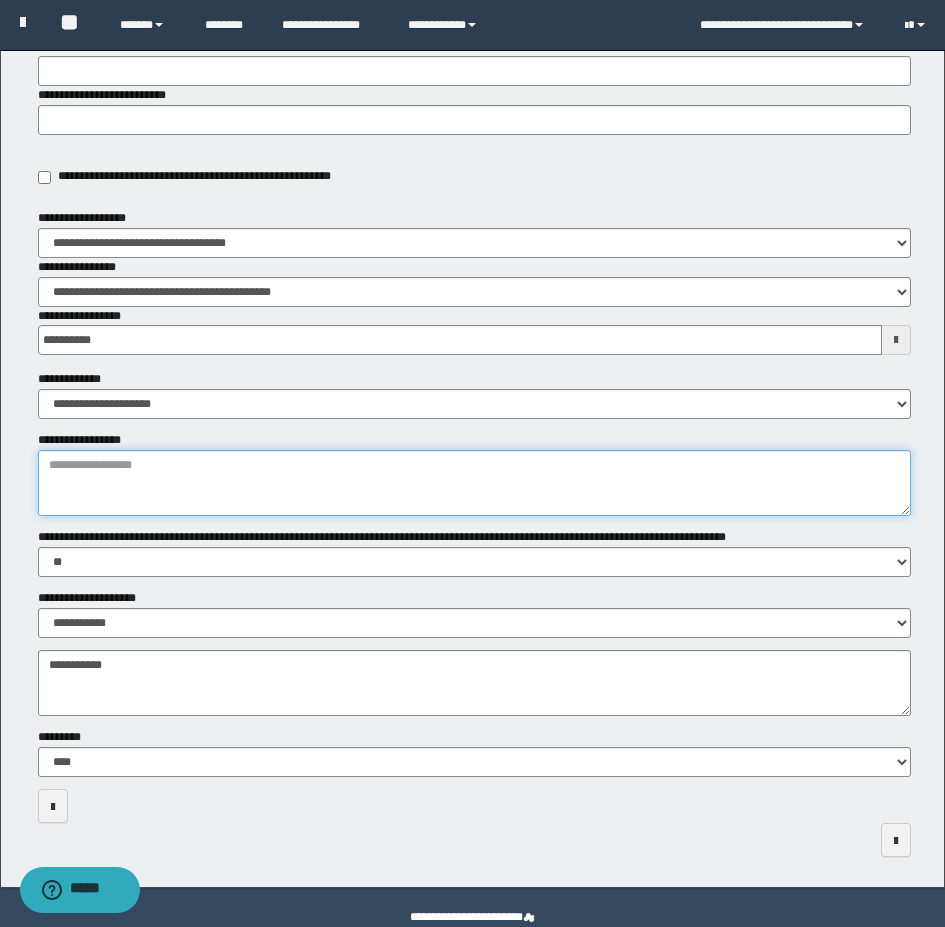 click on "**********" at bounding box center [474, 483] 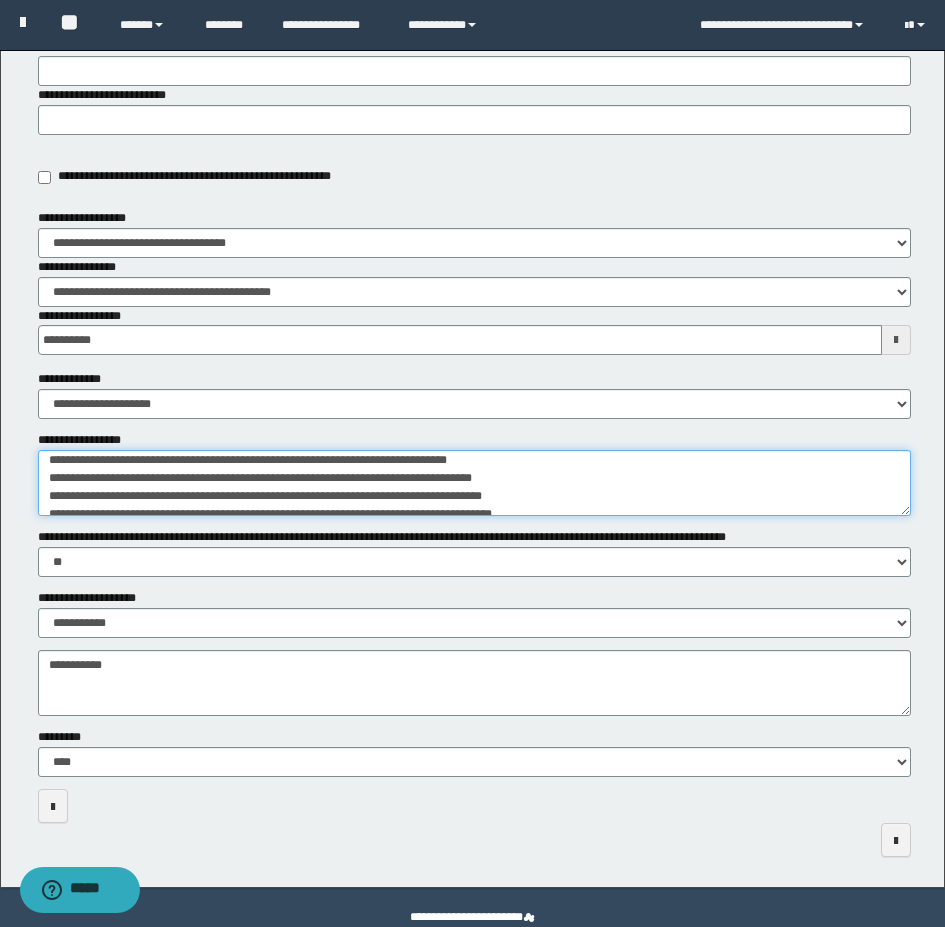 scroll, scrollTop: 0, scrollLeft: 0, axis: both 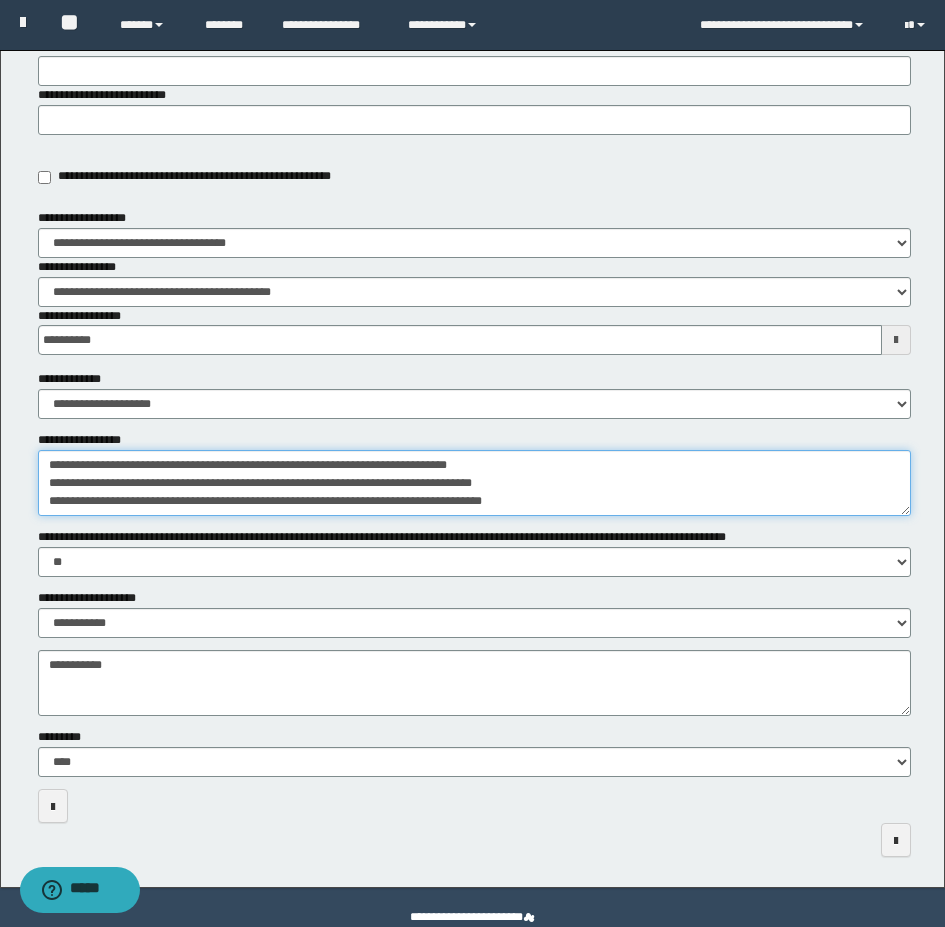 click on "**********" at bounding box center [474, 483] 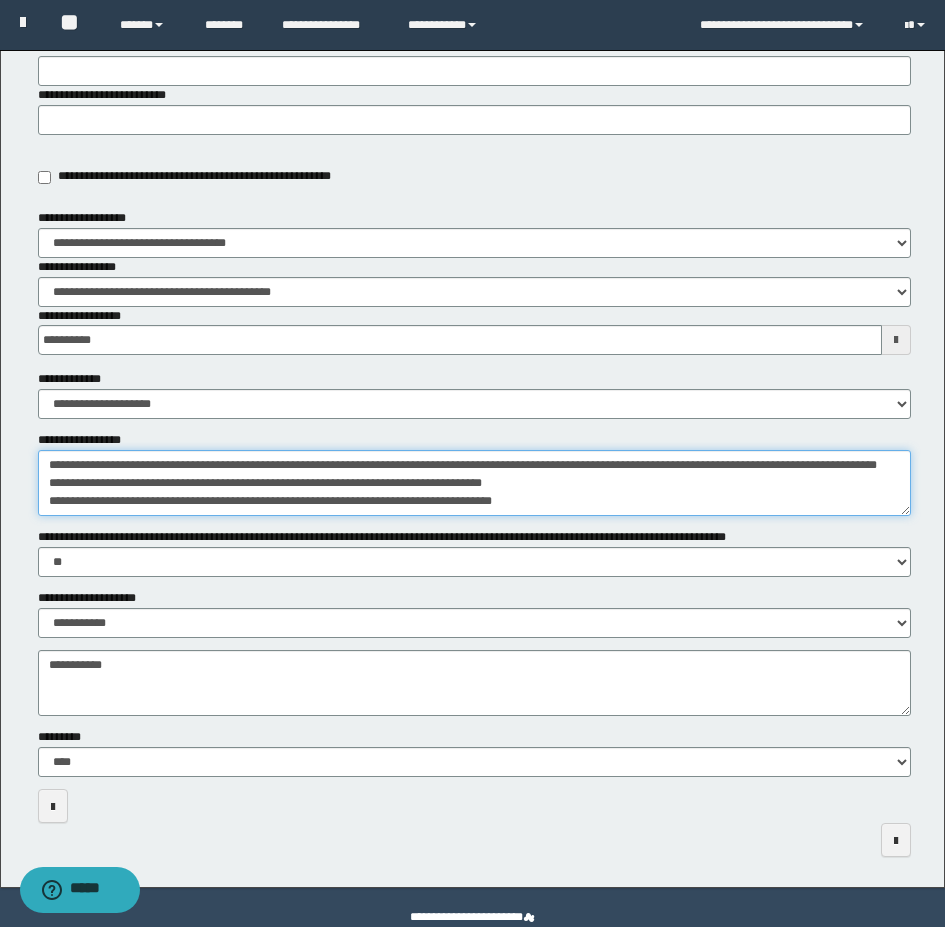 click on "**********" at bounding box center [474, 483] 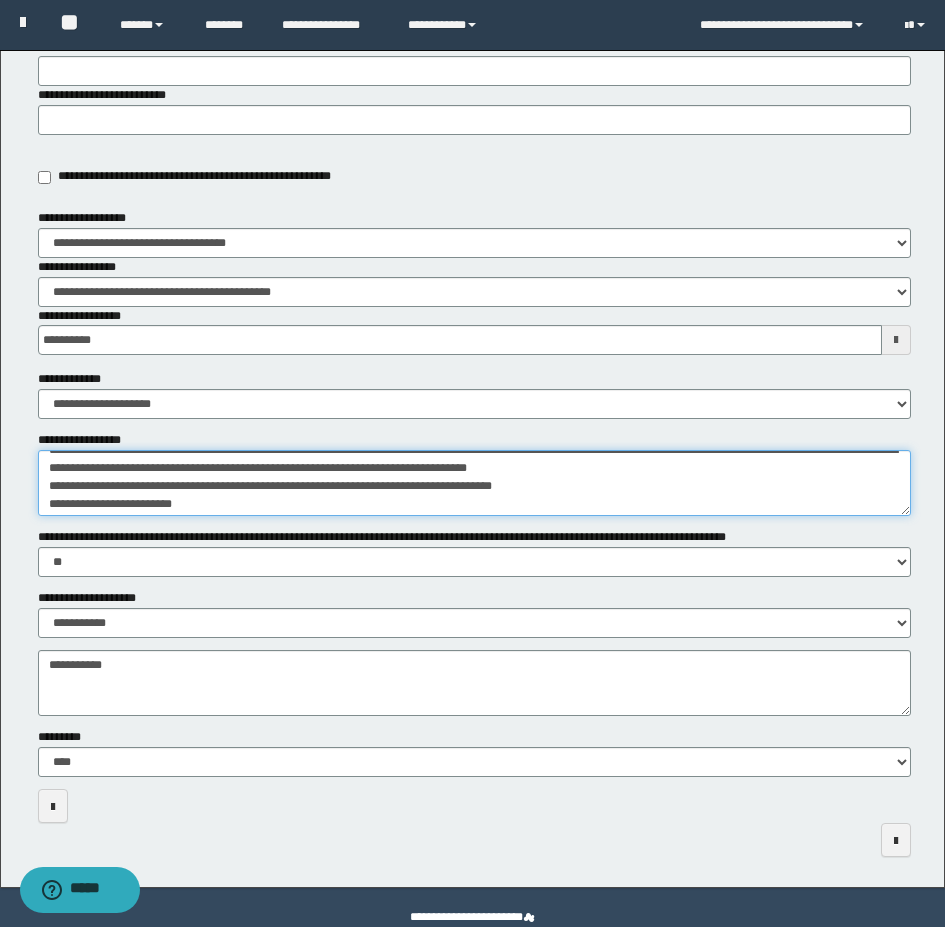 scroll, scrollTop: 18, scrollLeft: 0, axis: vertical 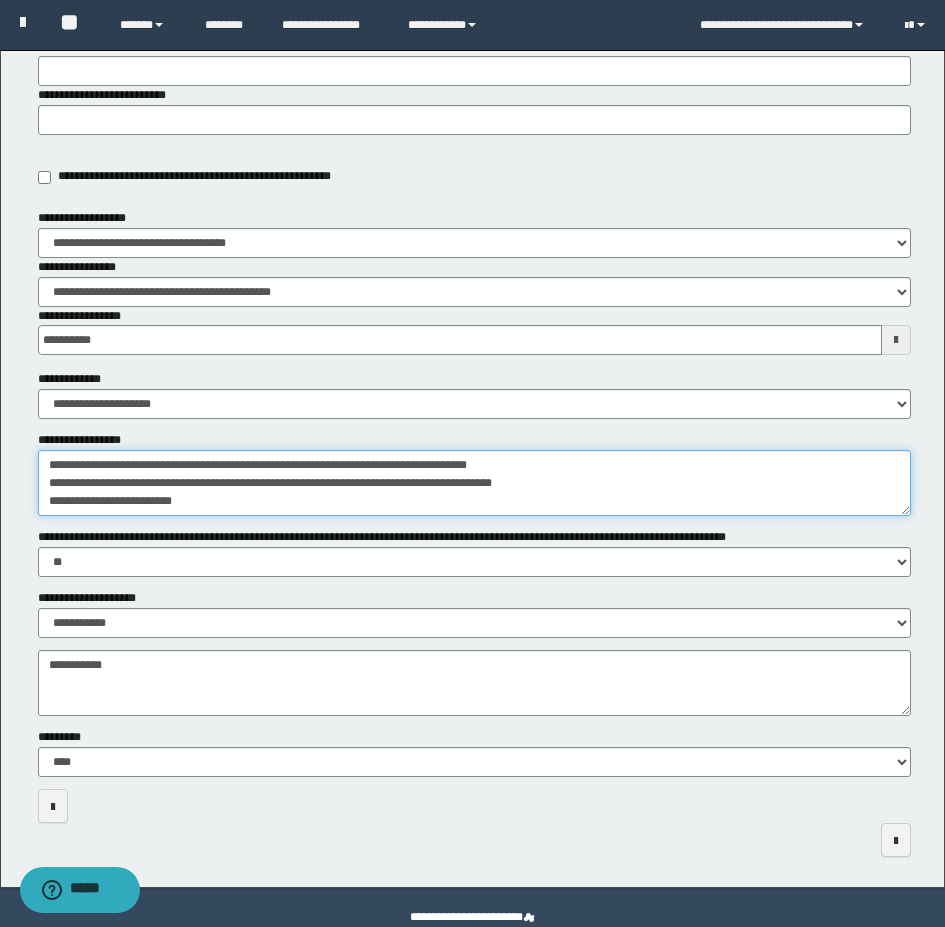 drag, startPoint x: 290, startPoint y: 483, endPoint x: 631, endPoint y: 520, distance: 343.00146 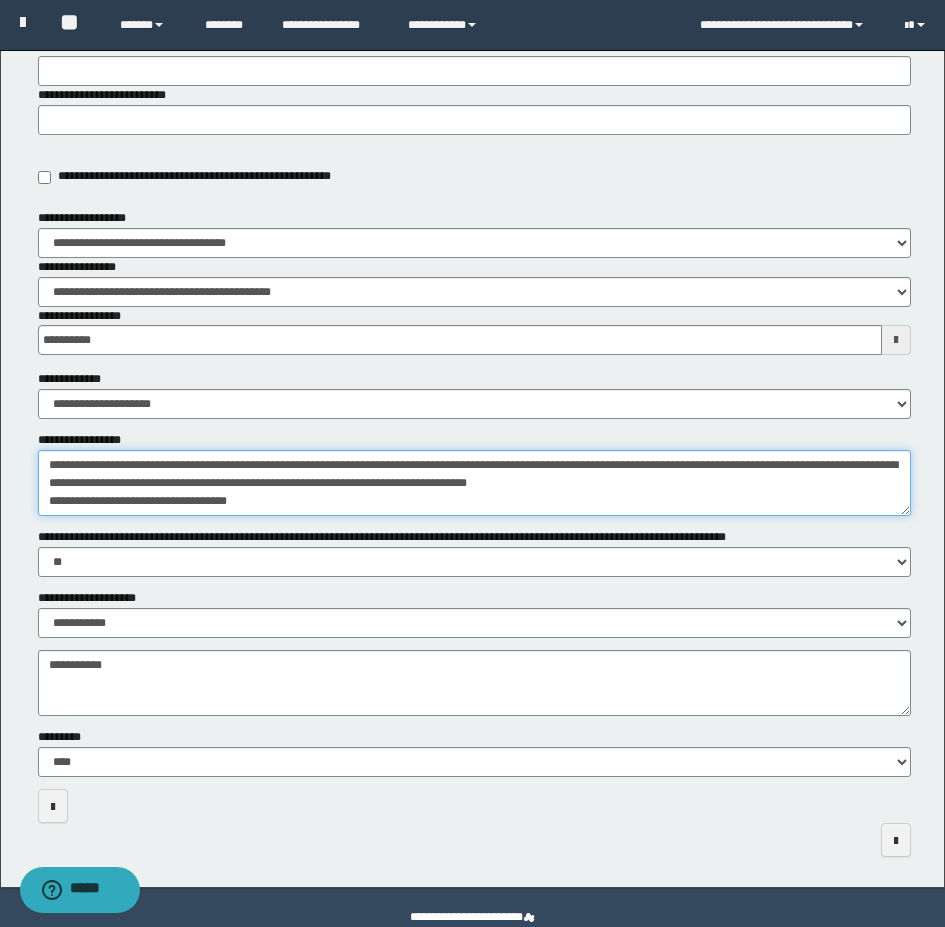 scroll, scrollTop: 13, scrollLeft: 0, axis: vertical 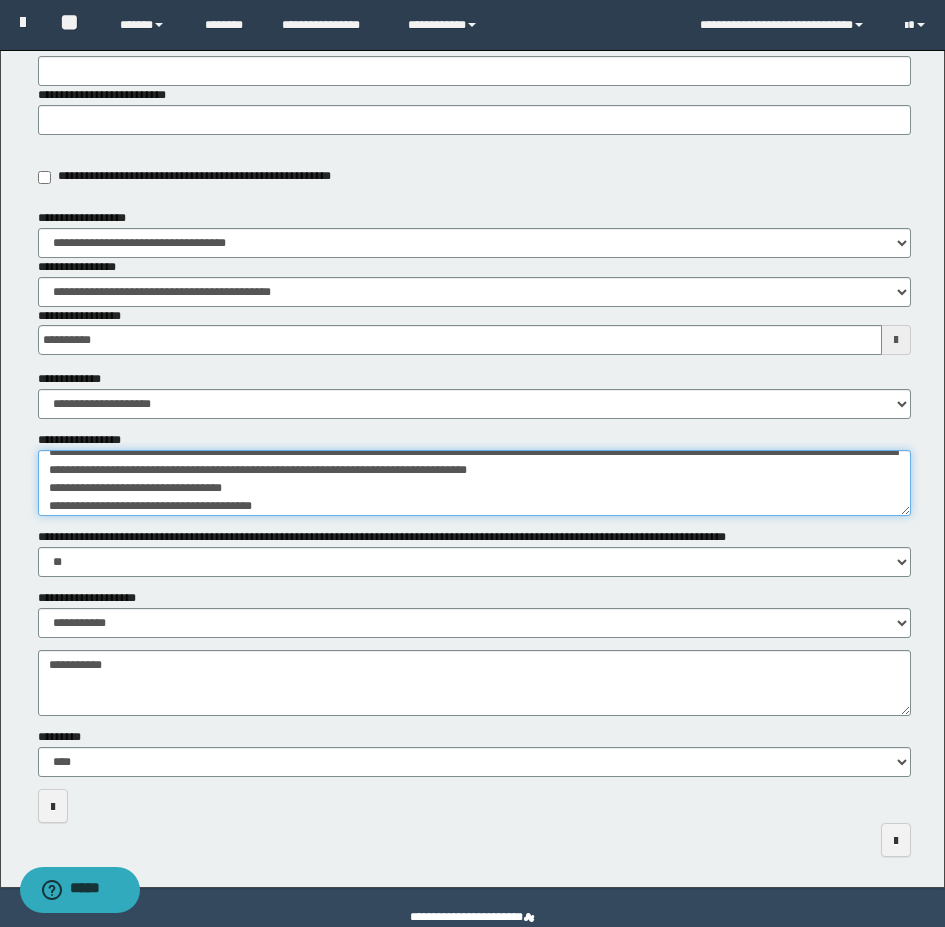 click on "**********" at bounding box center [474, 483] 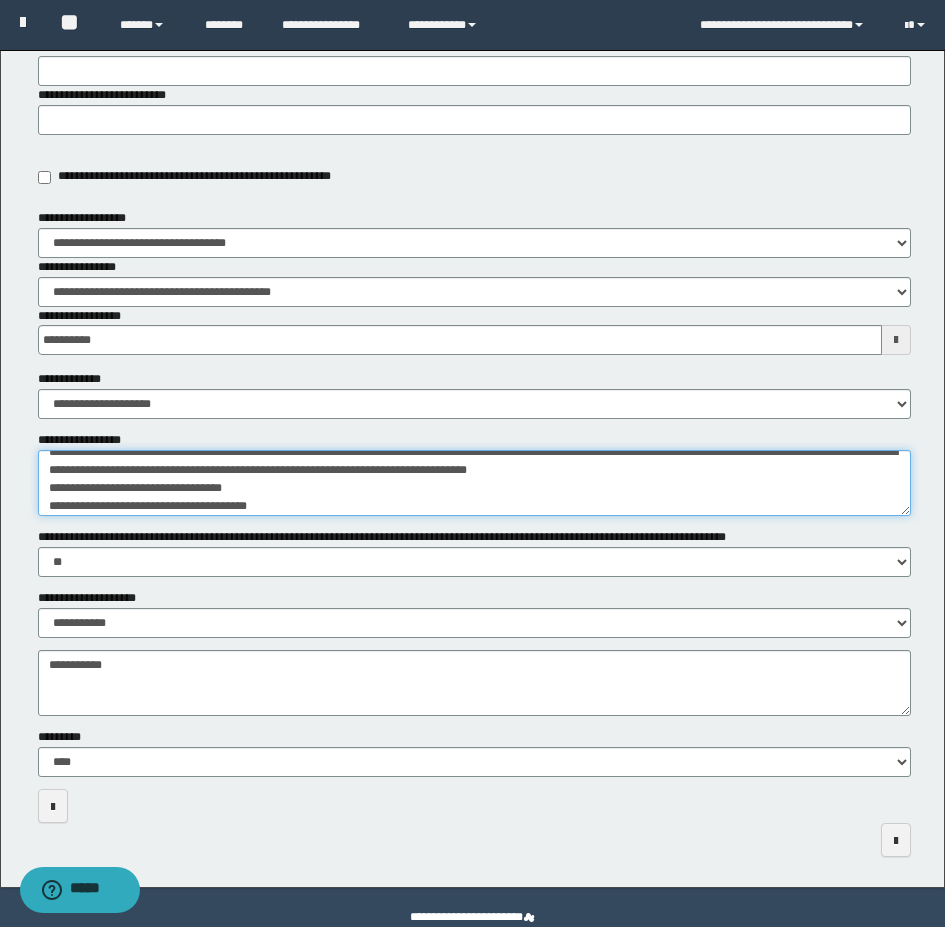 click on "**********" at bounding box center [474, 483] 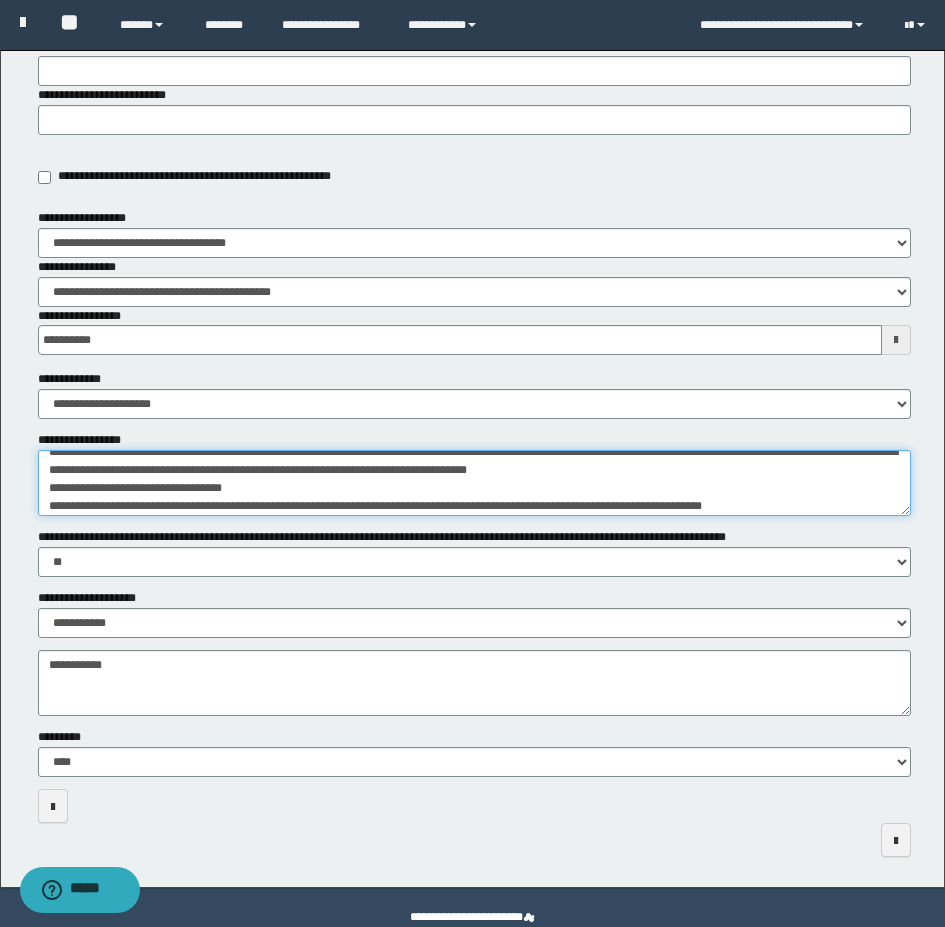 scroll, scrollTop: 31, scrollLeft: 0, axis: vertical 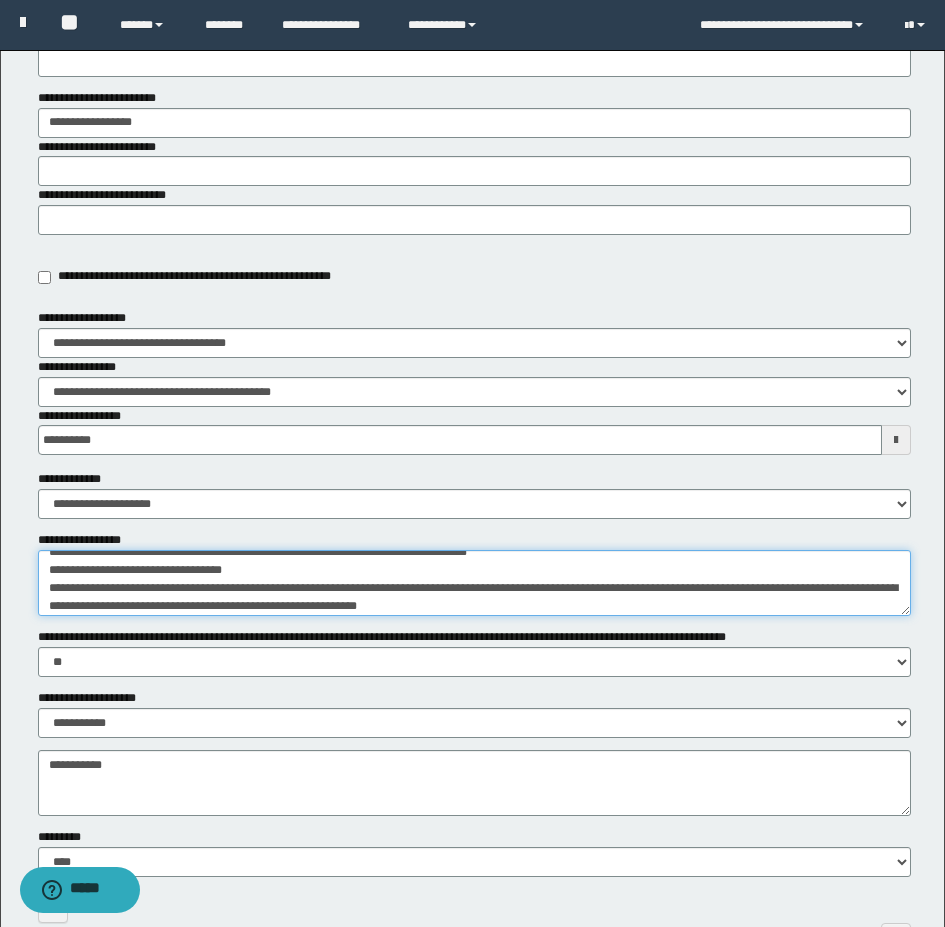 click on "**********" at bounding box center (474, 583) 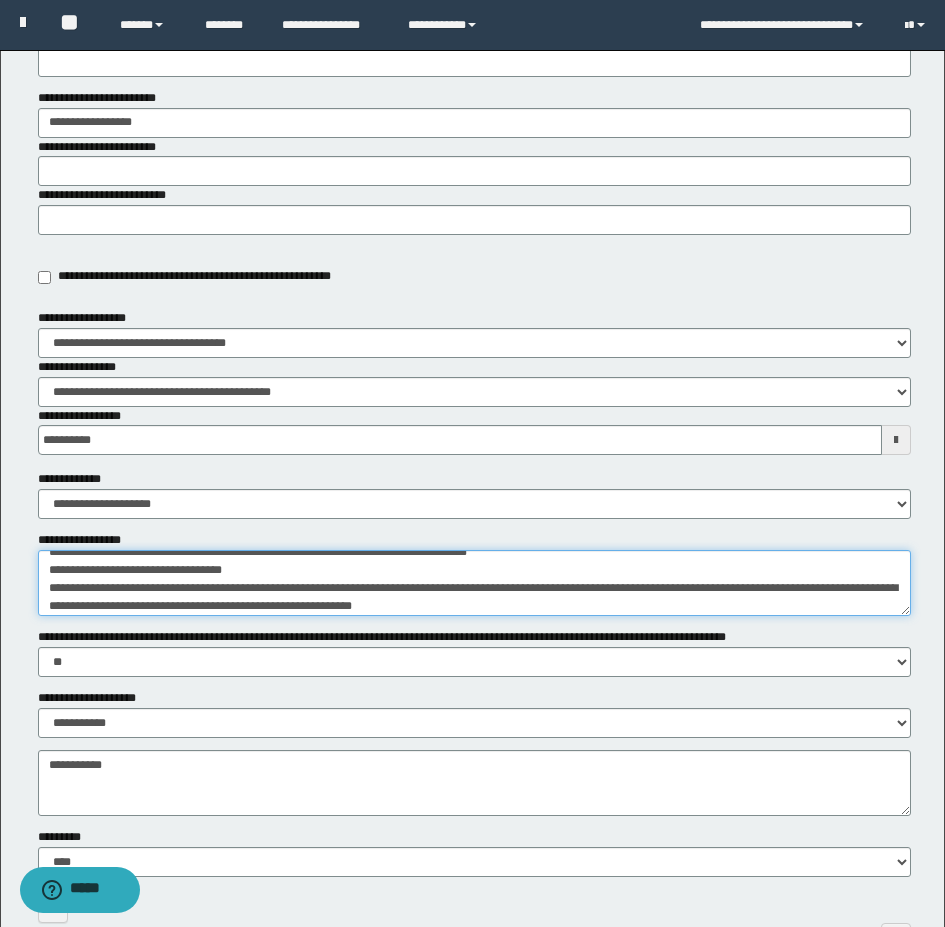 scroll, scrollTop: 36, scrollLeft: 0, axis: vertical 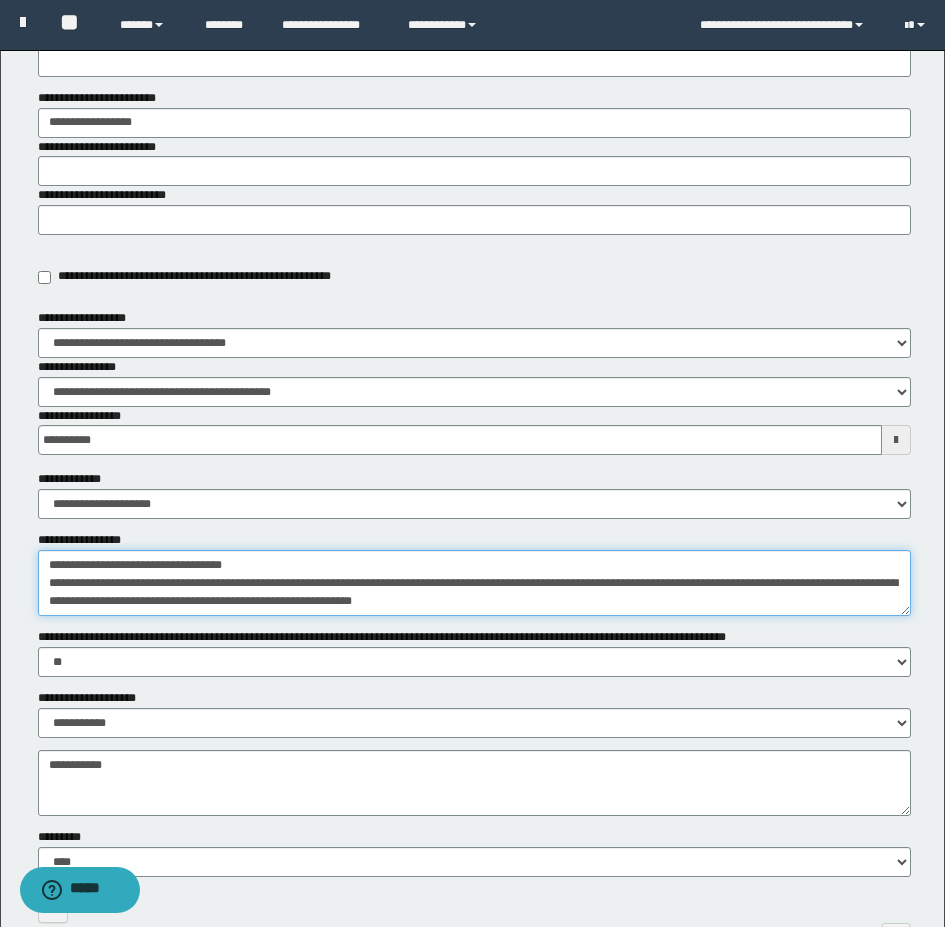drag, startPoint x: 169, startPoint y: 603, endPoint x: 98, endPoint y: 611, distance: 71.44928 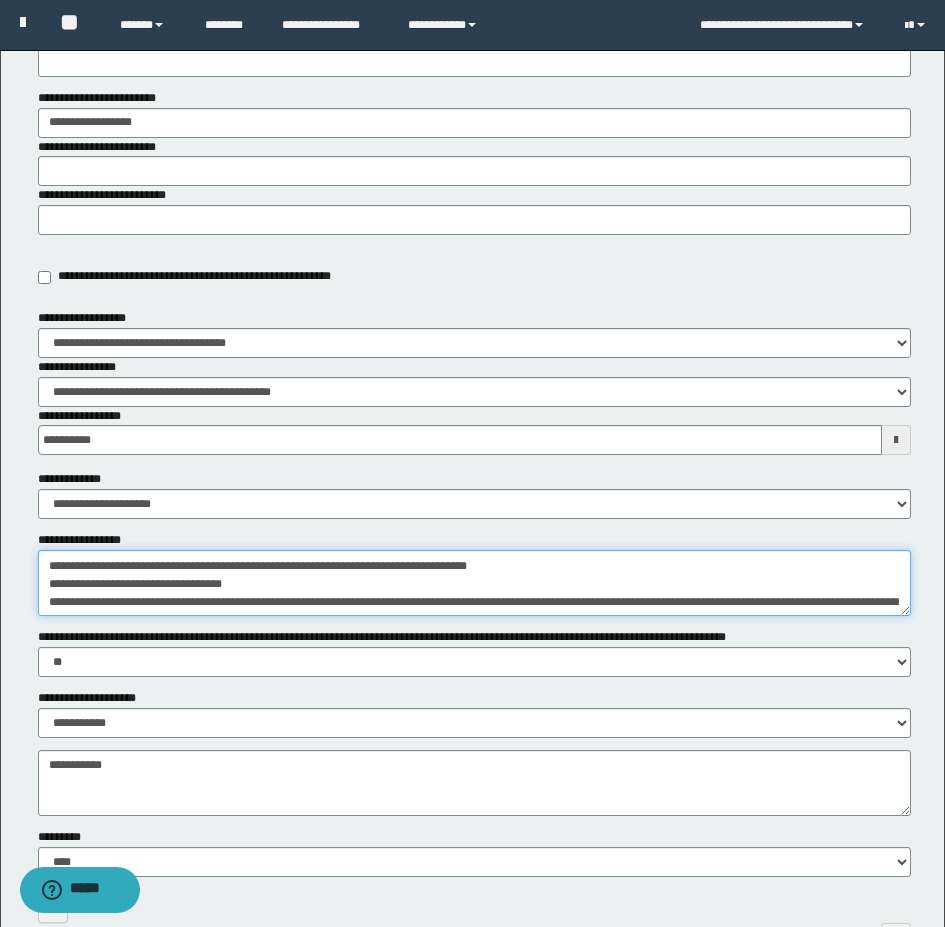 scroll, scrollTop: 0, scrollLeft: 0, axis: both 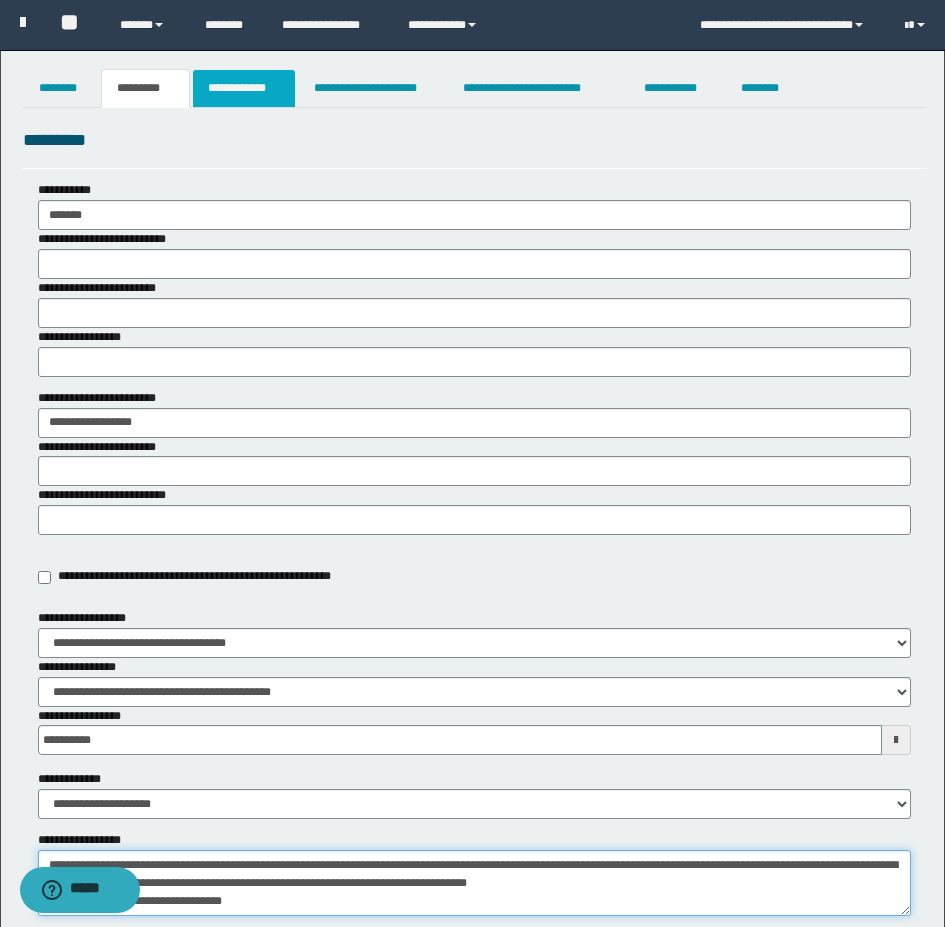 type on "**********" 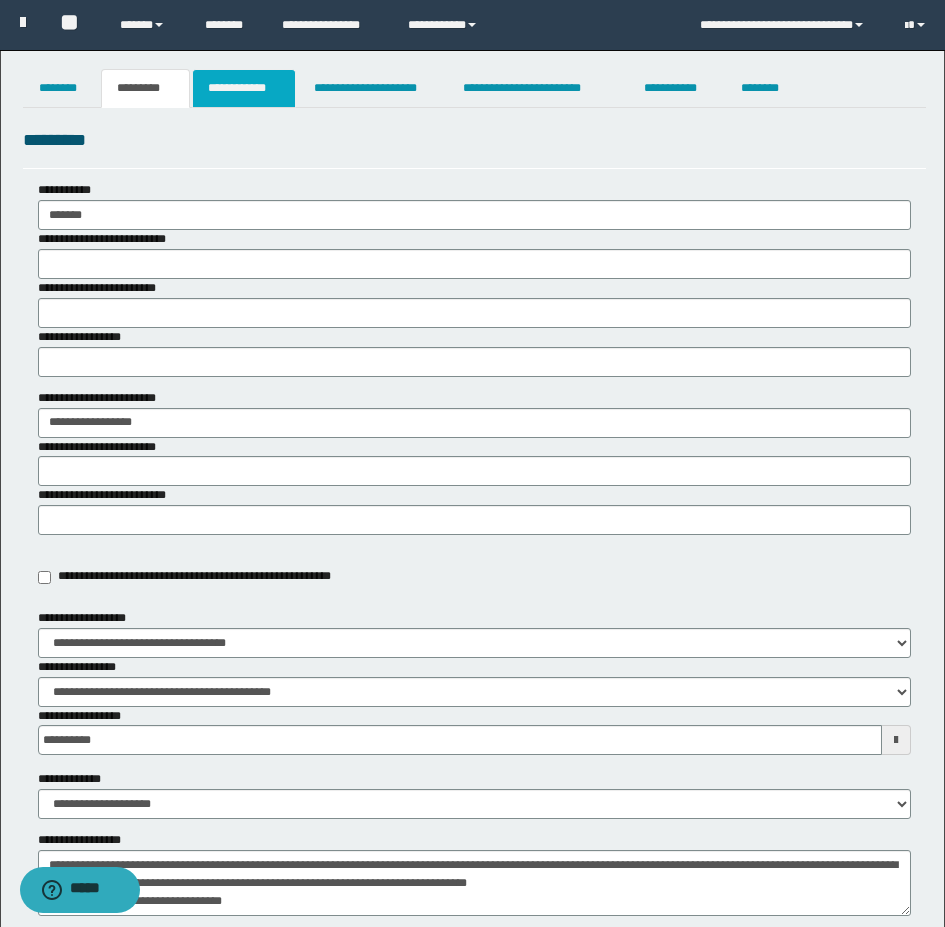 click on "**********" at bounding box center (244, 88) 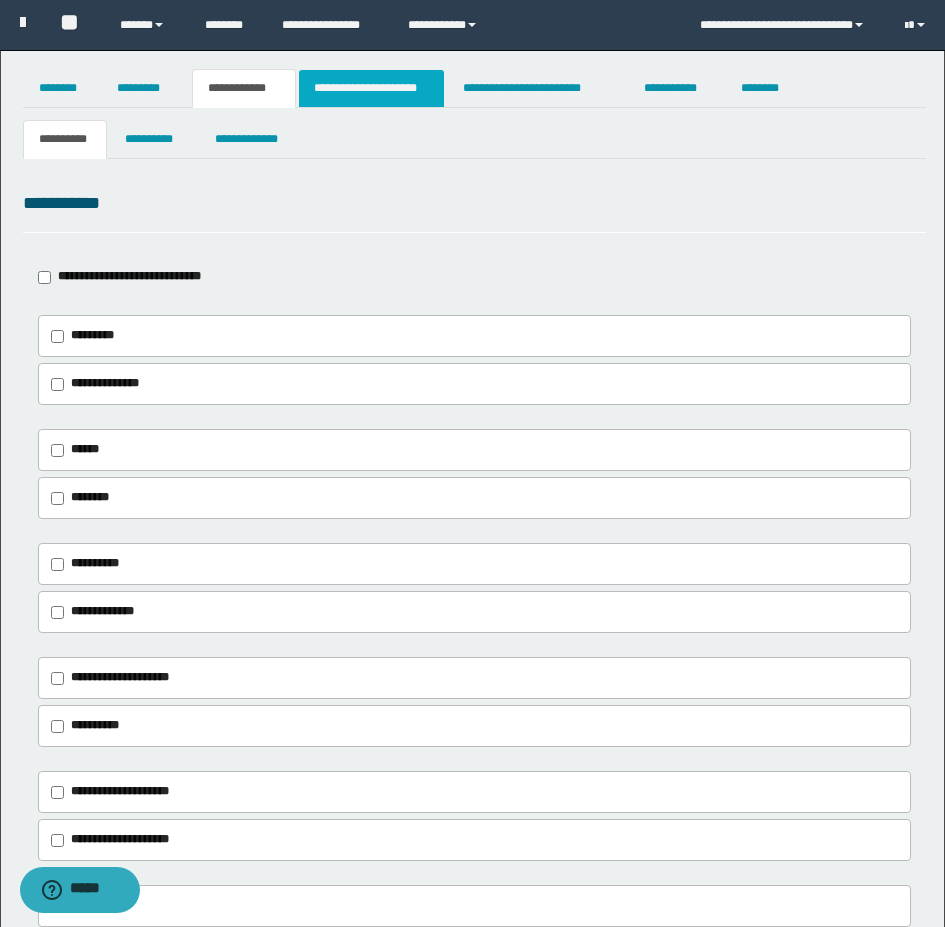 click on "**********" at bounding box center (371, 88) 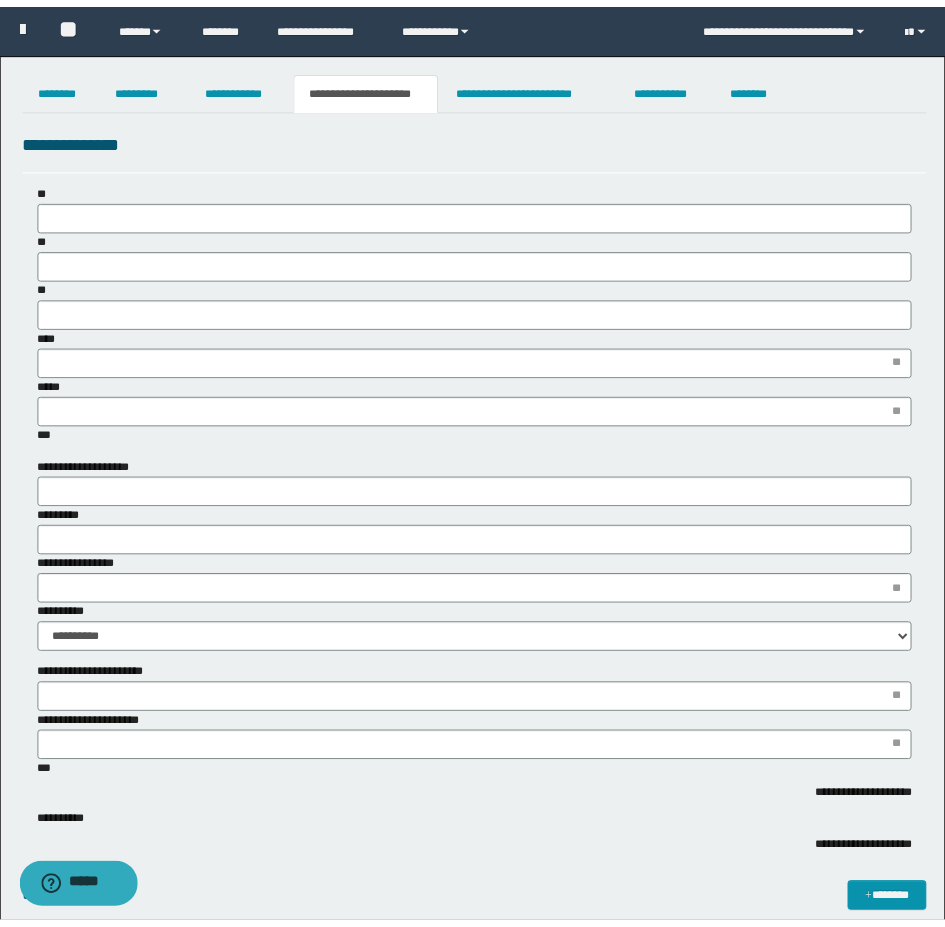 scroll, scrollTop: 0, scrollLeft: 0, axis: both 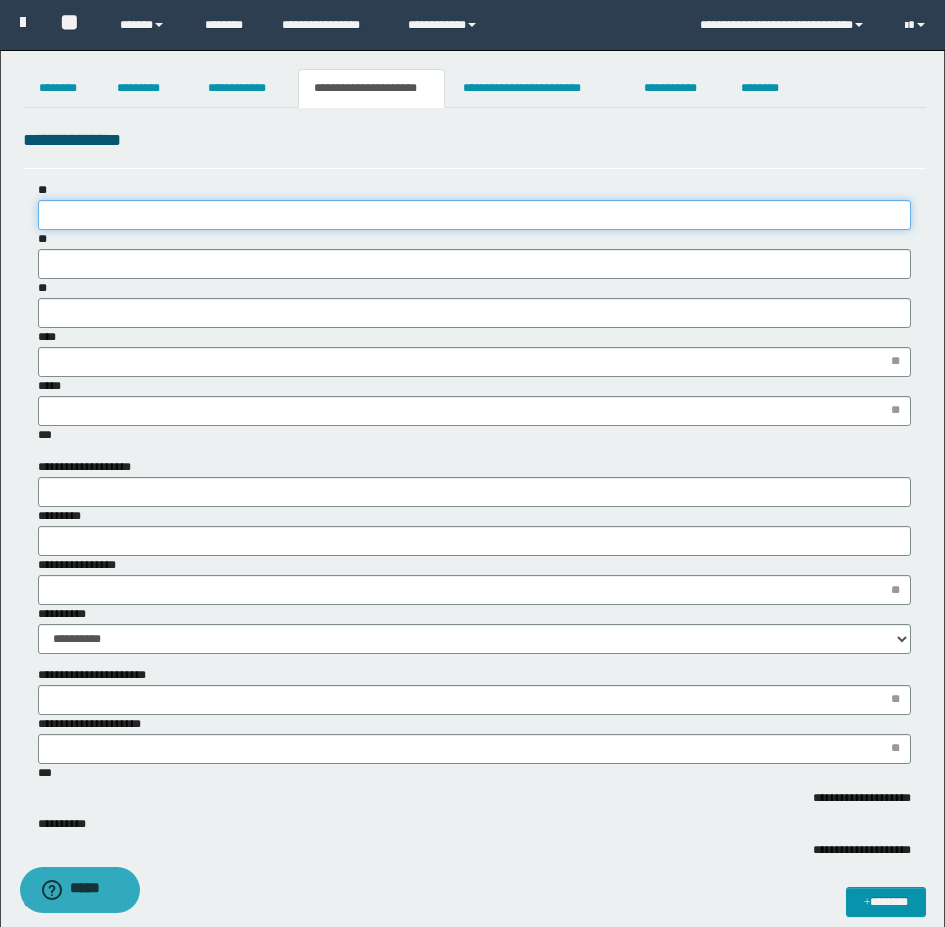 click on "**" at bounding box center [474, 215] 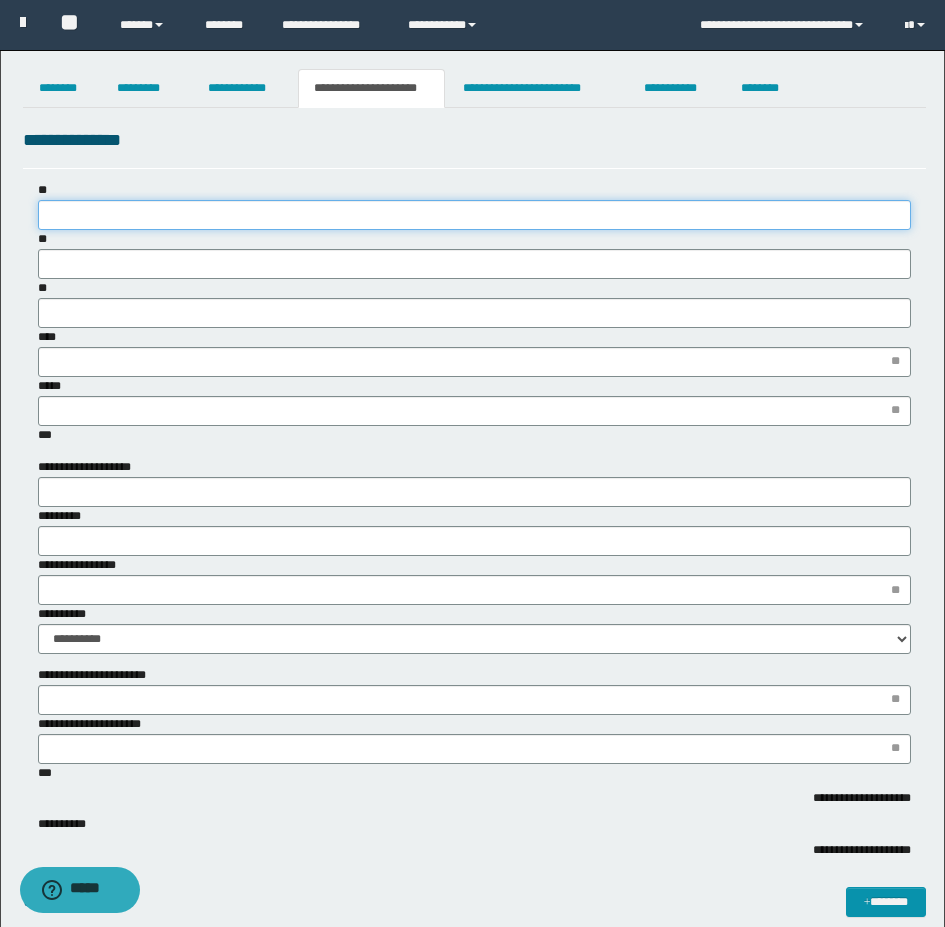 type on "*" 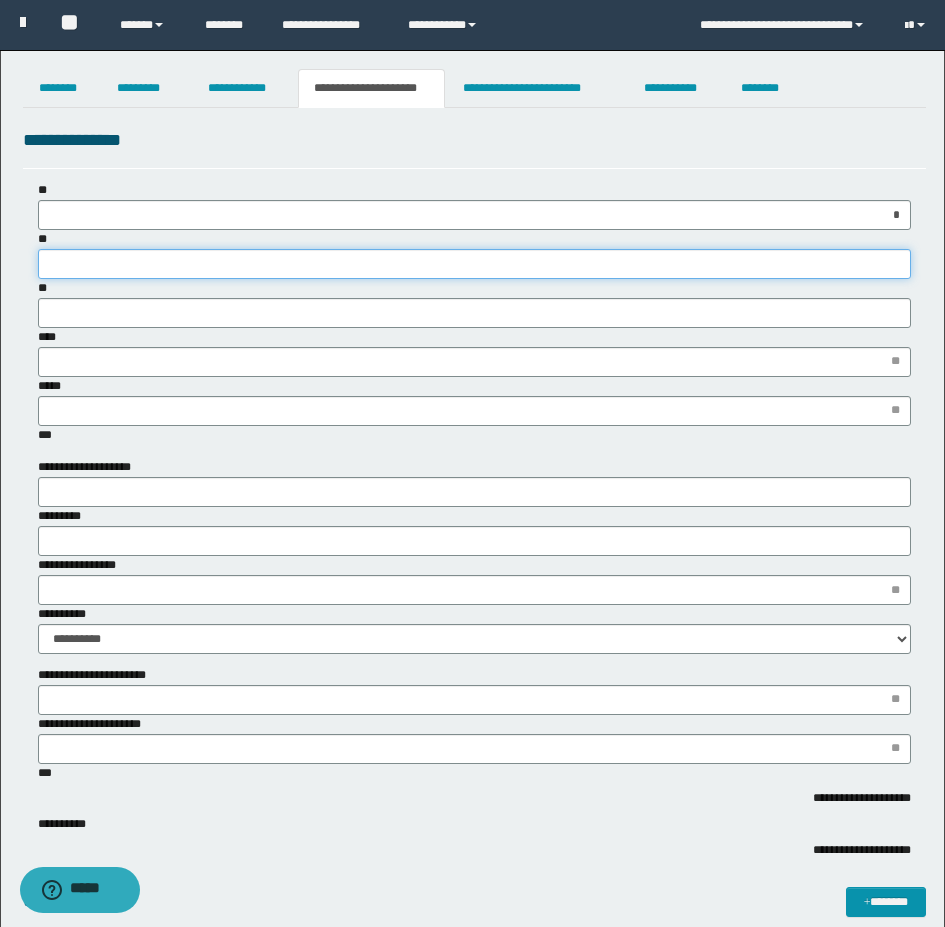 type on "*" 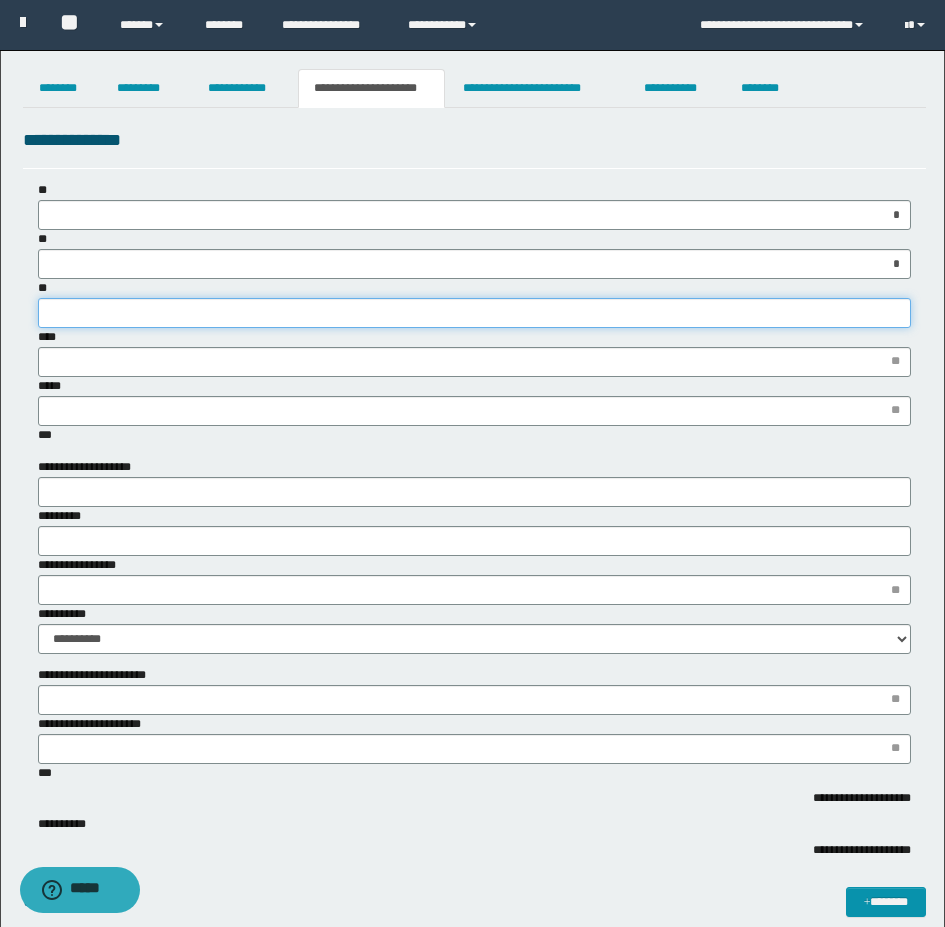 type on "***" 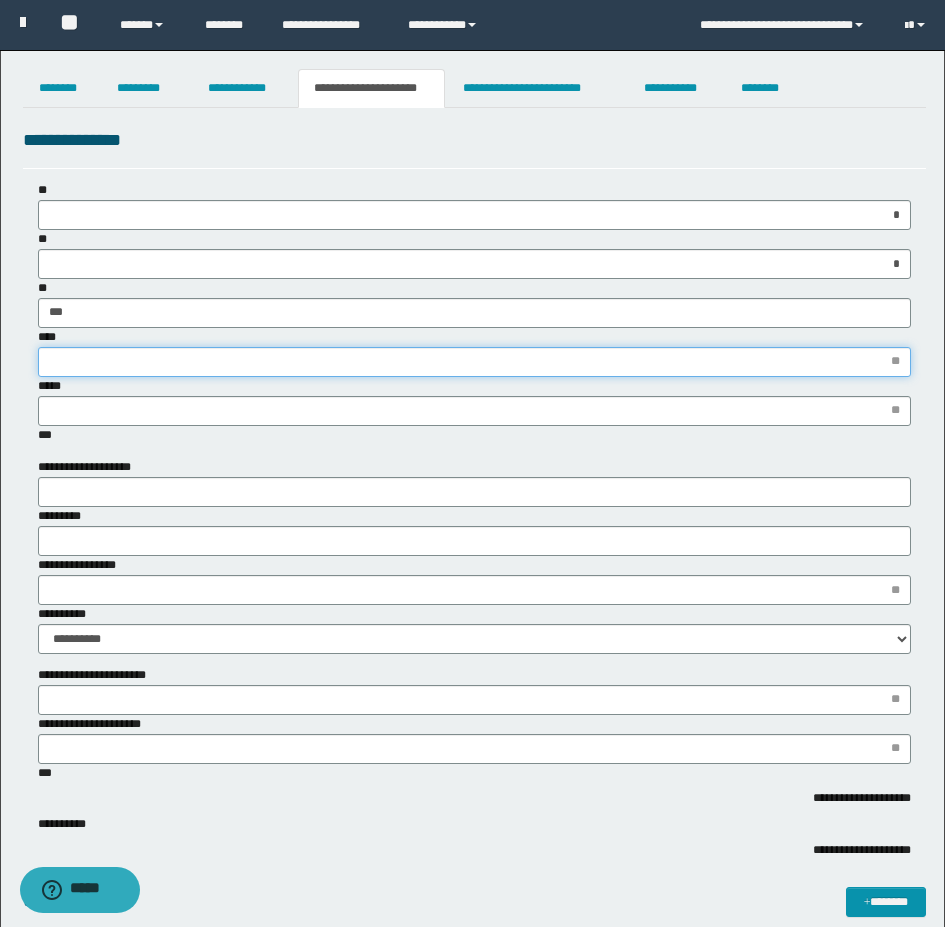 type on "*" 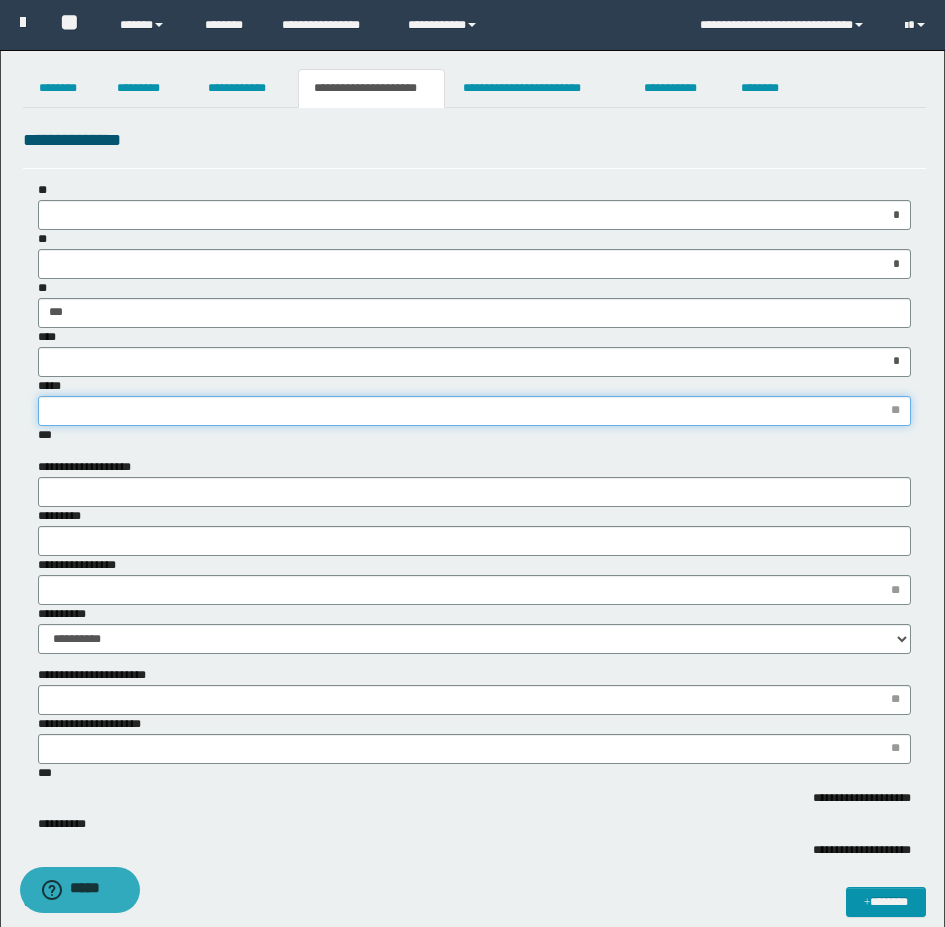 type on "*" 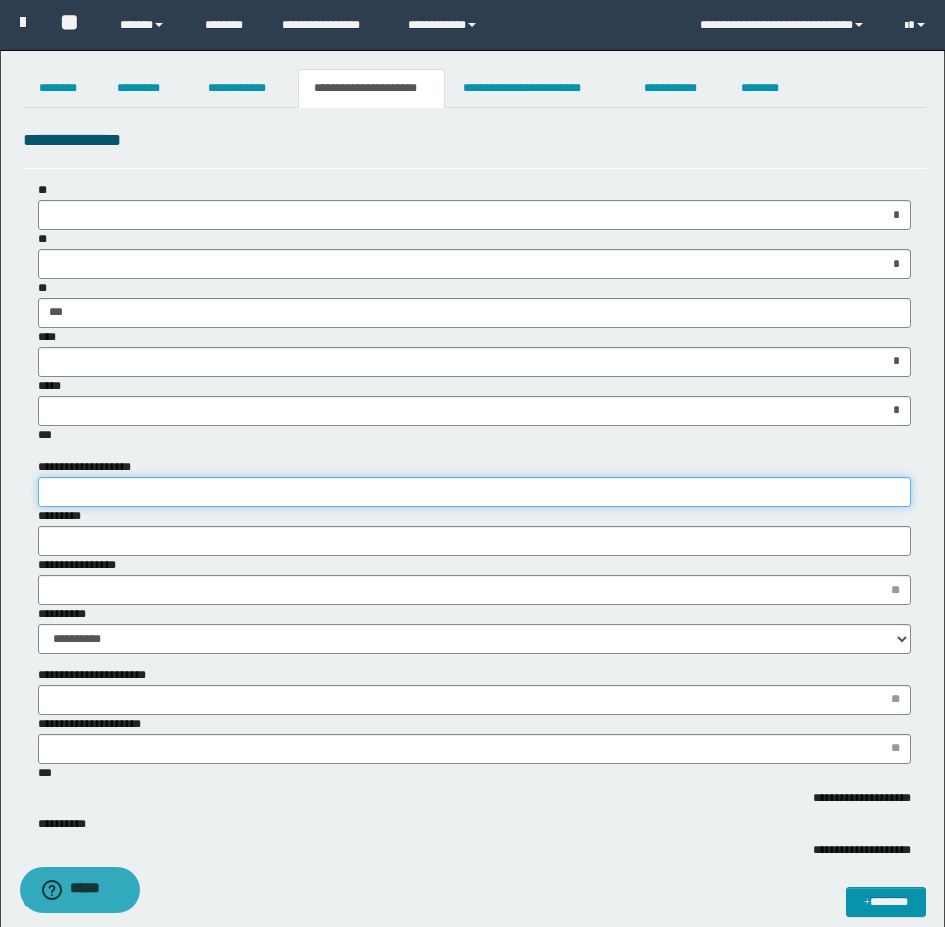 type on "*" 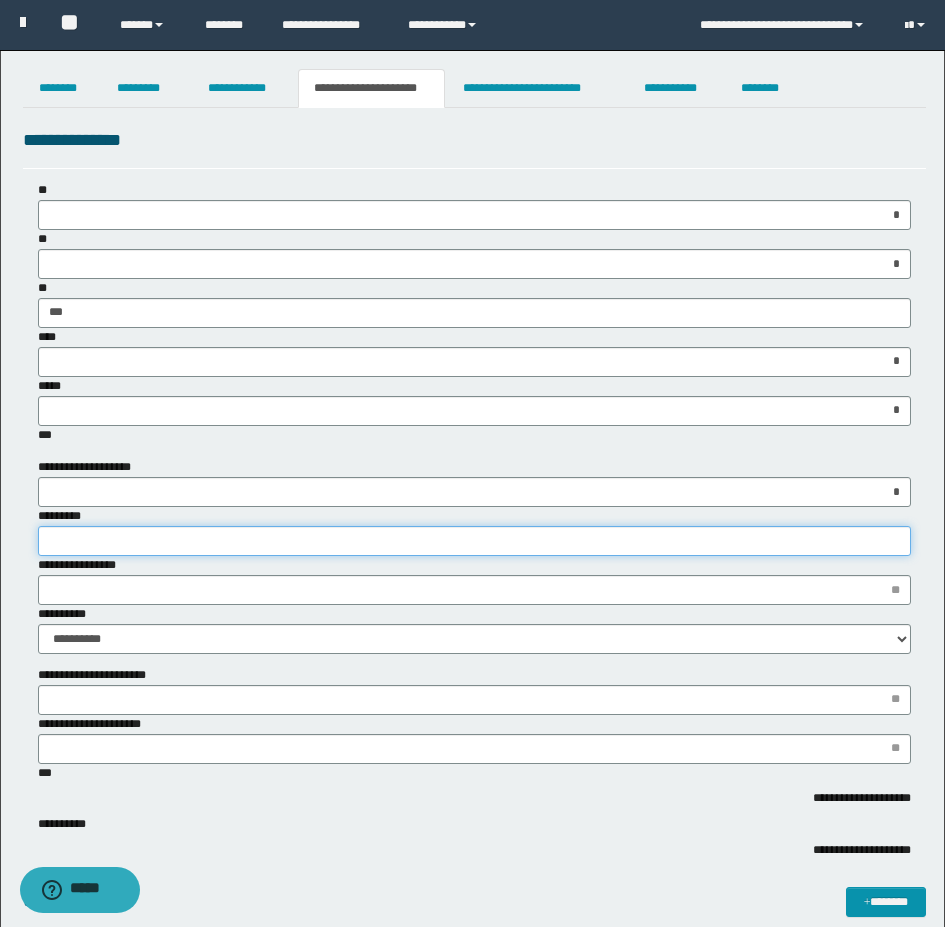 type on "*" 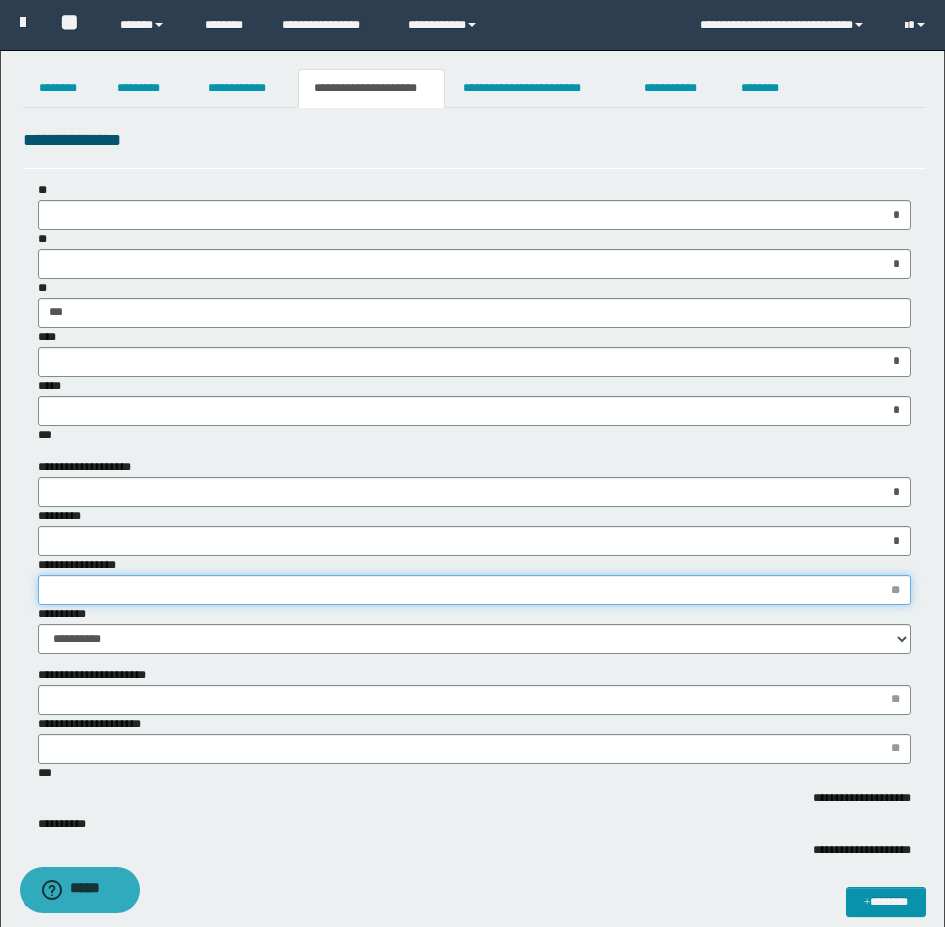 type on "*" 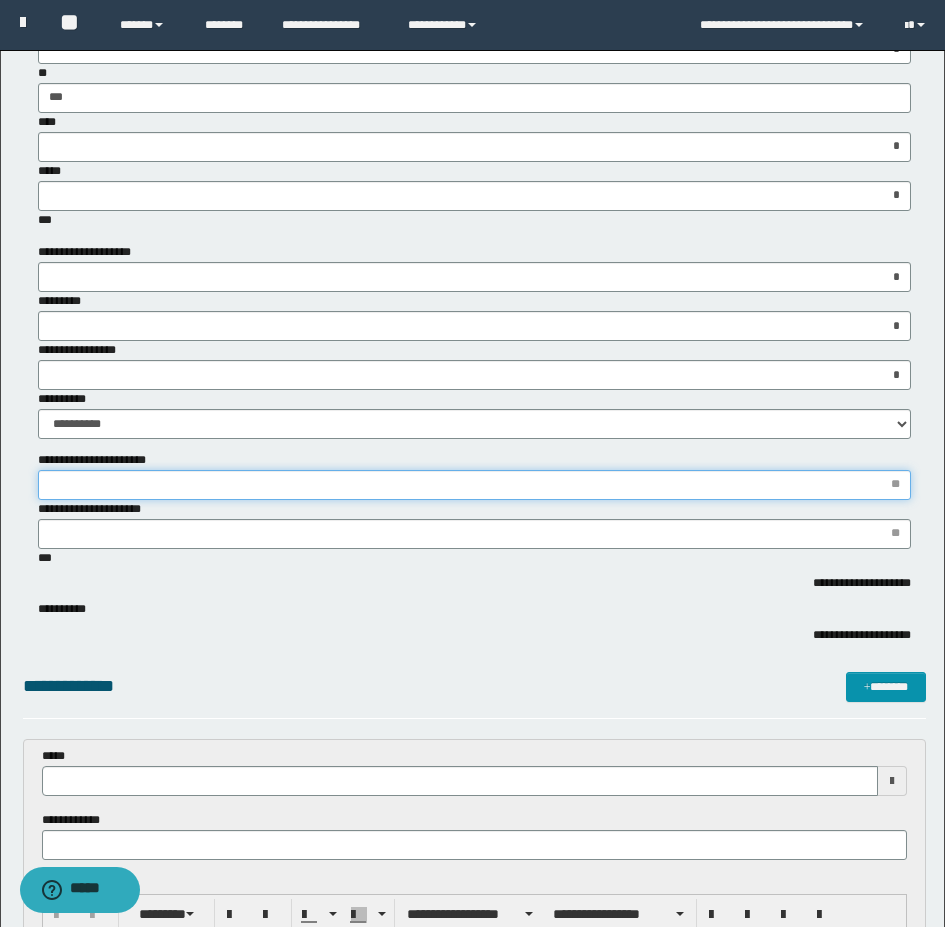 scroll, scrollTop: 300, scrollLeft: 0, axis: vertical 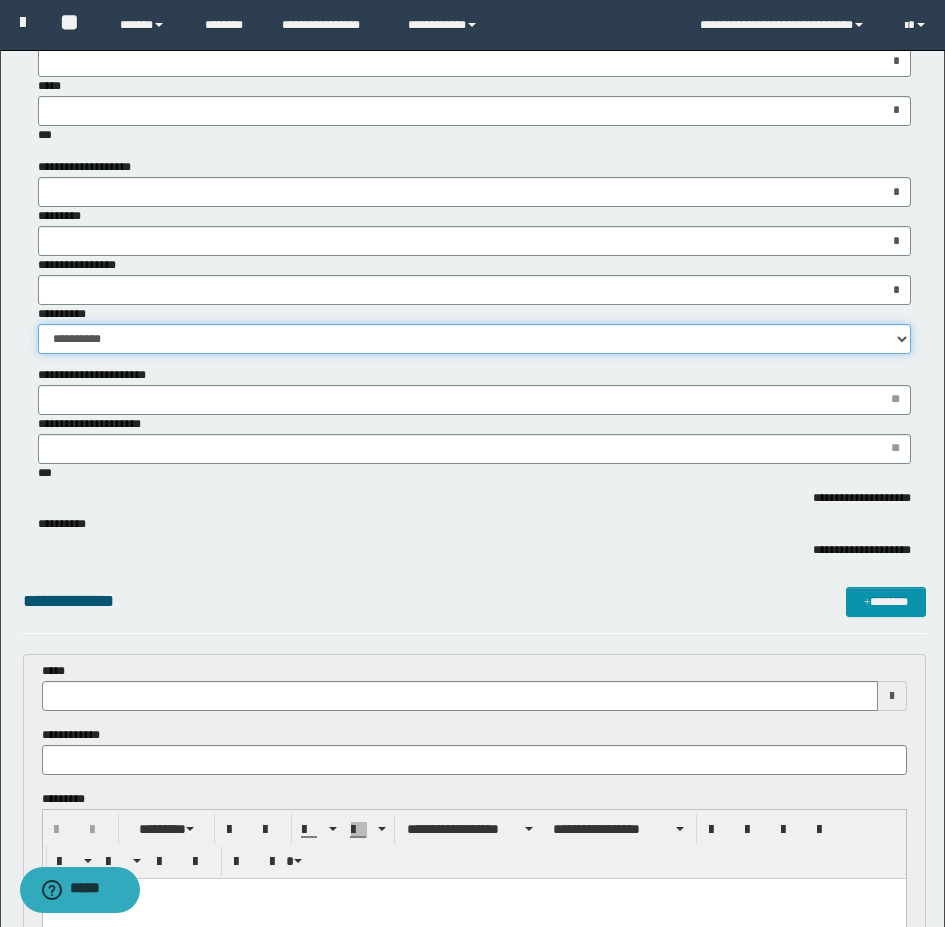 drag, startPoint x: 158, startPoint y: 334, endPoint x: 158, endPoint y: 352, distance: 18 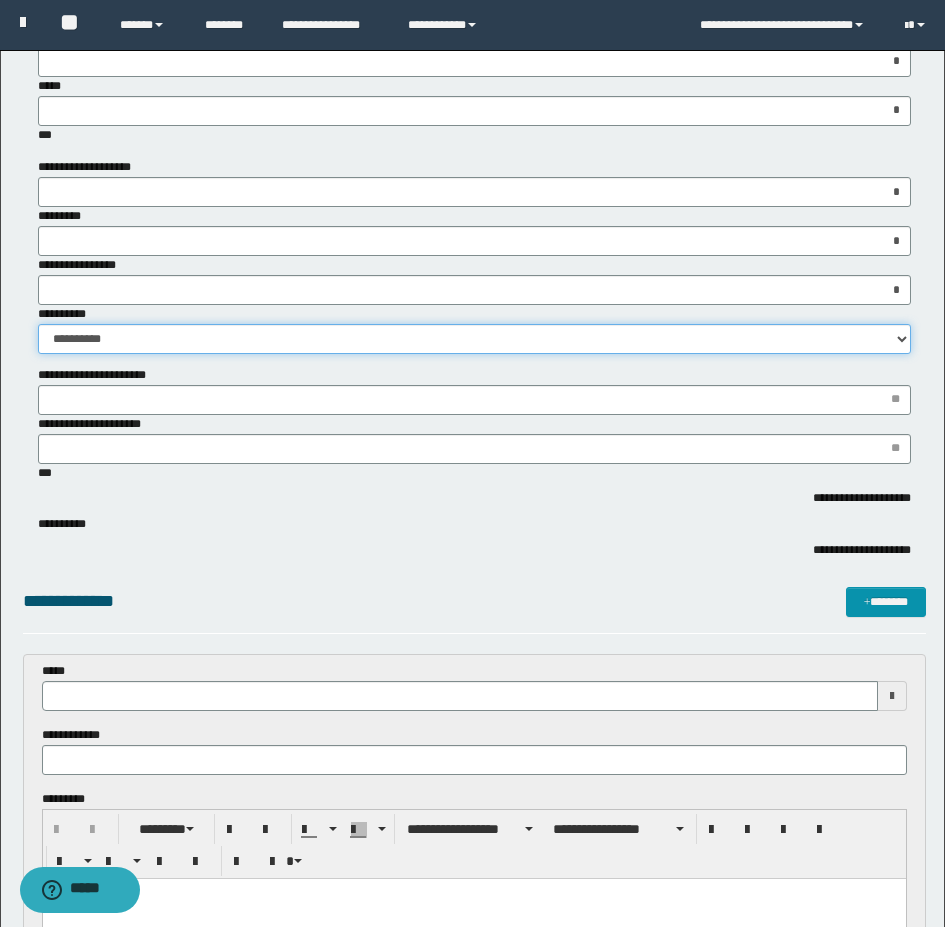 click on "**********" at bounding box center (474, 339) 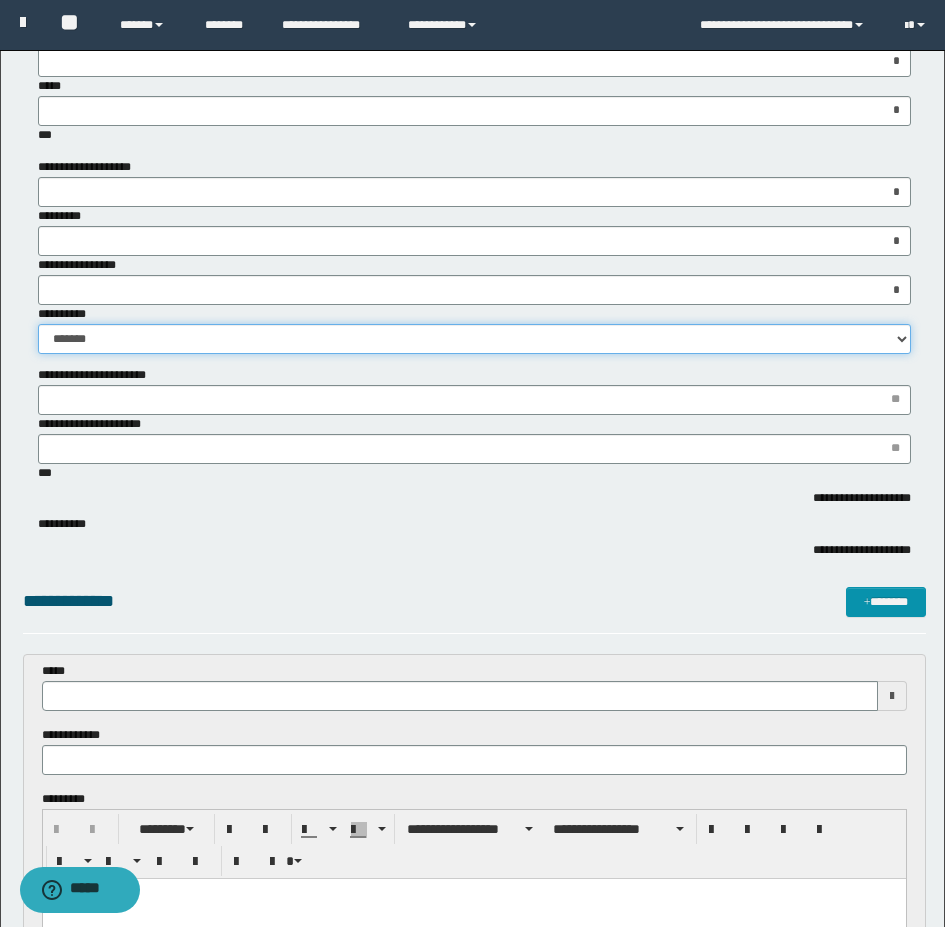 click on "**********" at bounding box center (474, 339) 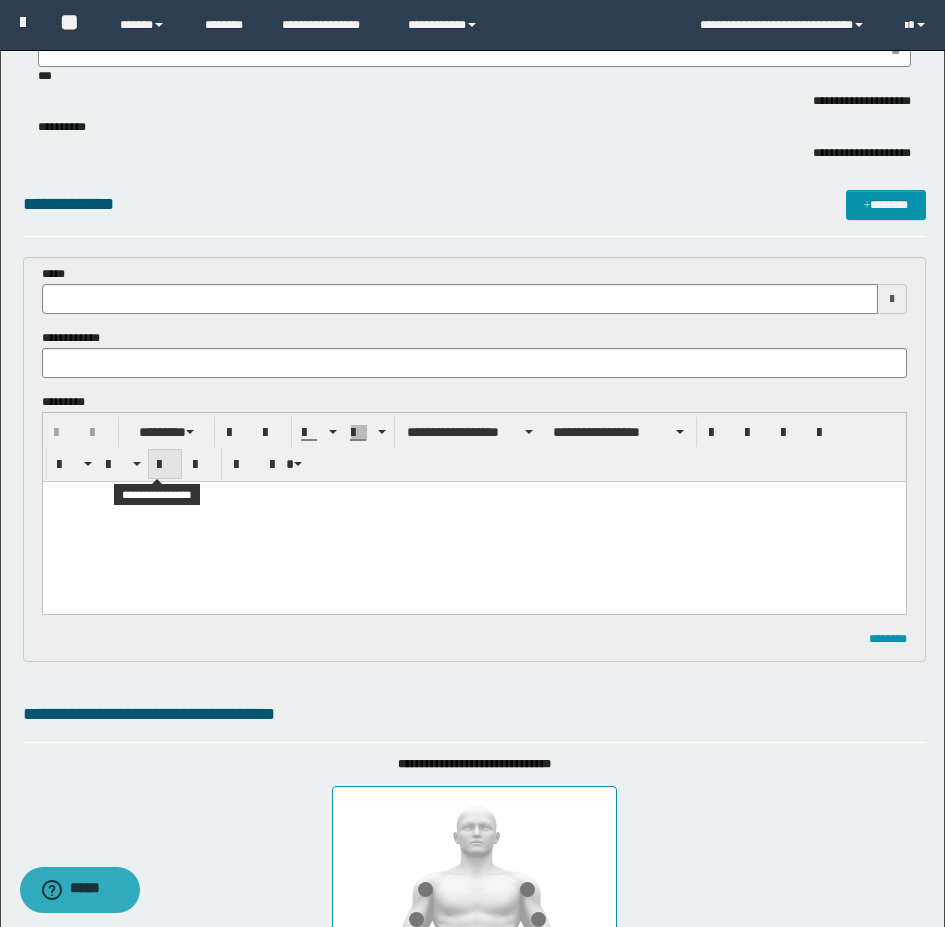scroll, scrollTop: 700, scrollLeft: 0, axis: vertical 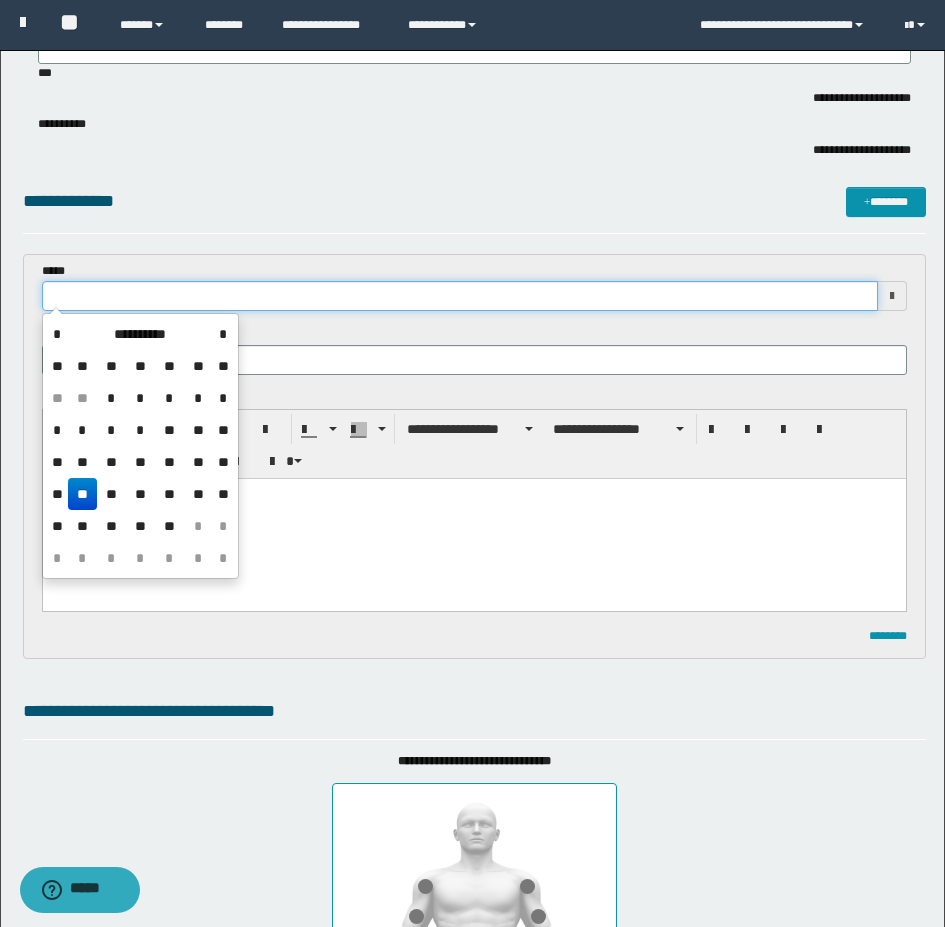 click at bounding box center [460, 296] 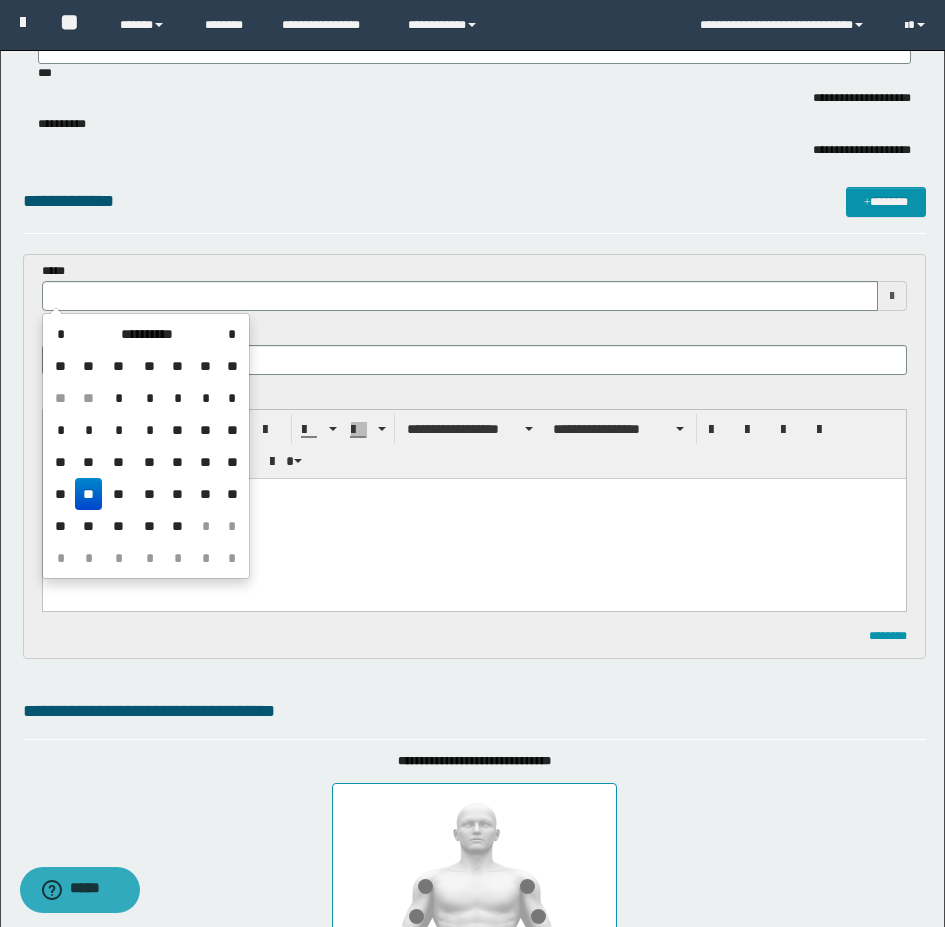 click on "**" at bounding box center (89, 494) 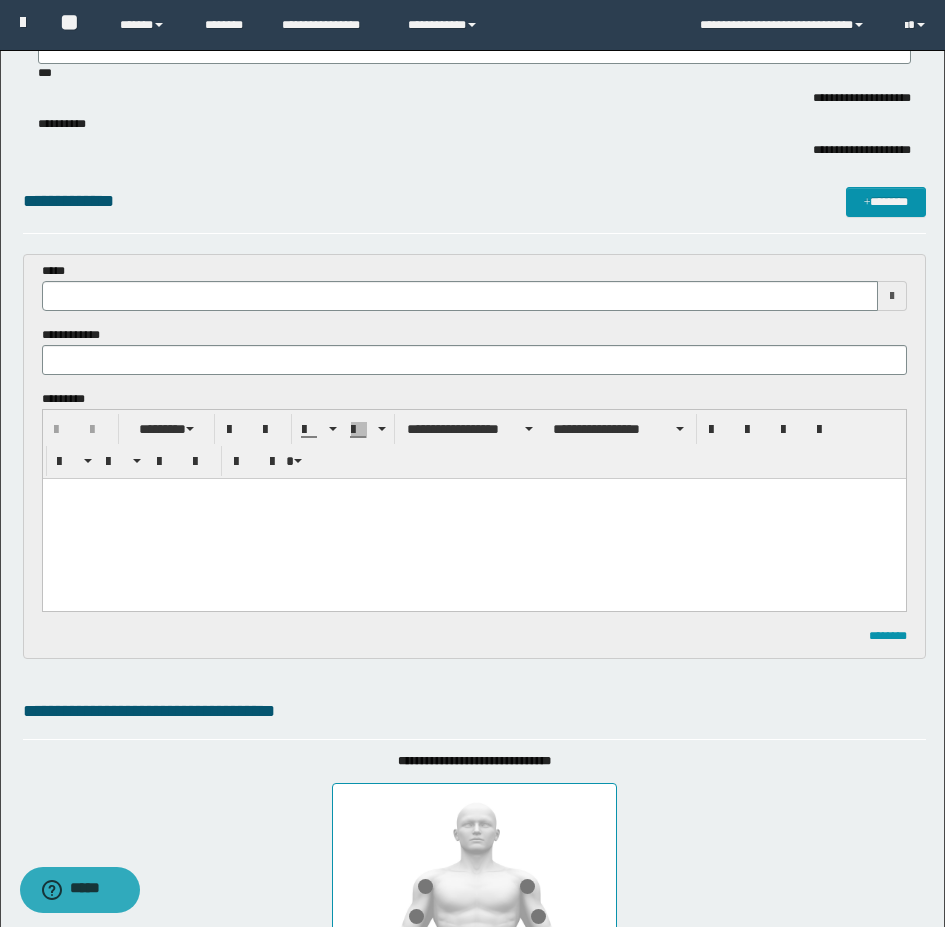 type on "**********" 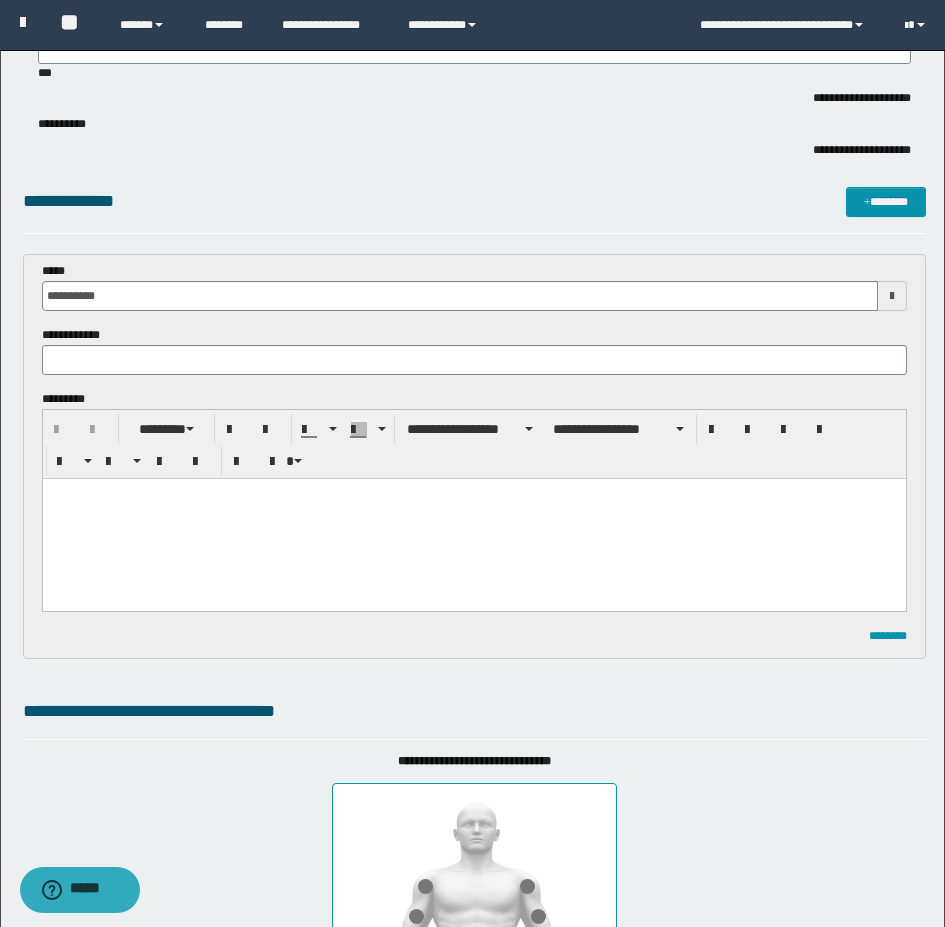 scroll, scrollTop: 0, scrollLeft: 0, axis: both 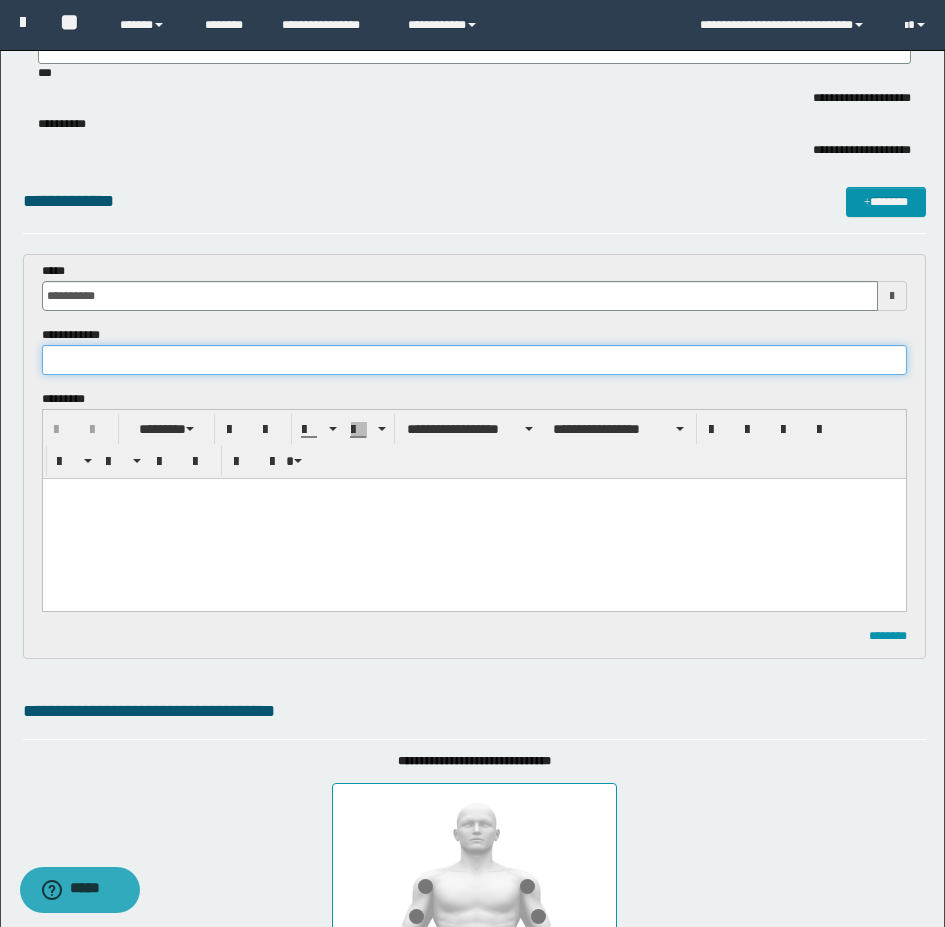 click at bounding box center [474, 360] 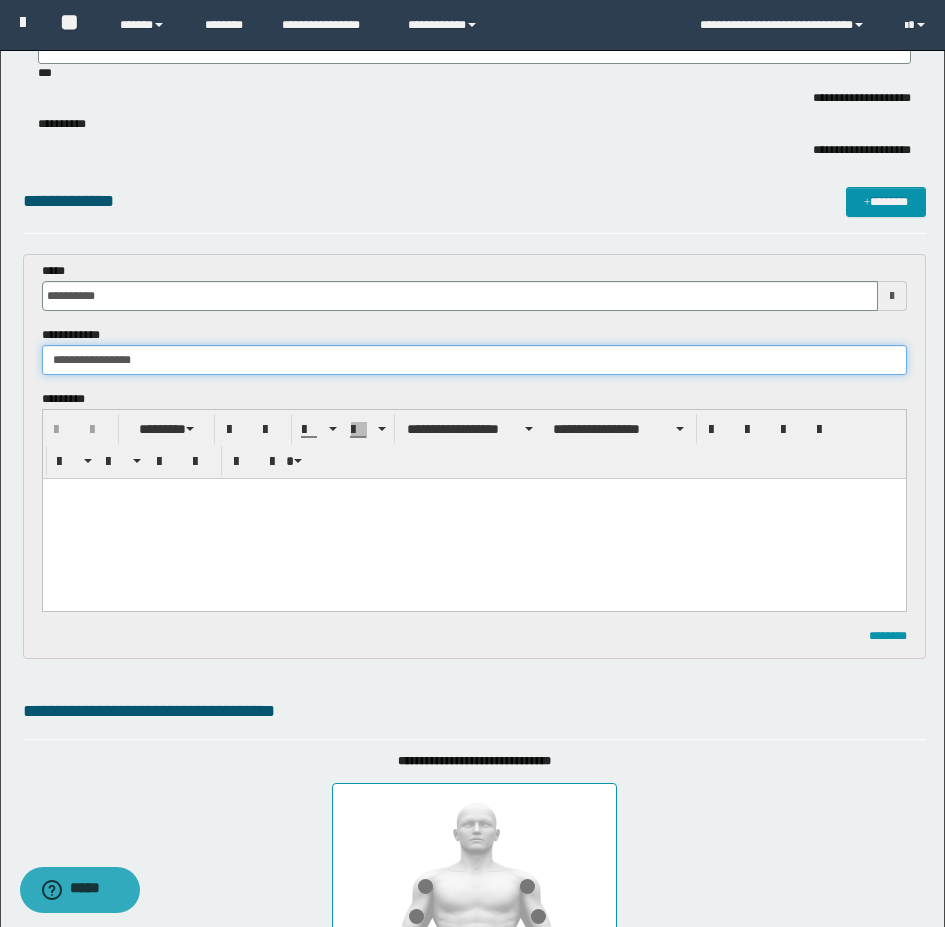type on "**********" 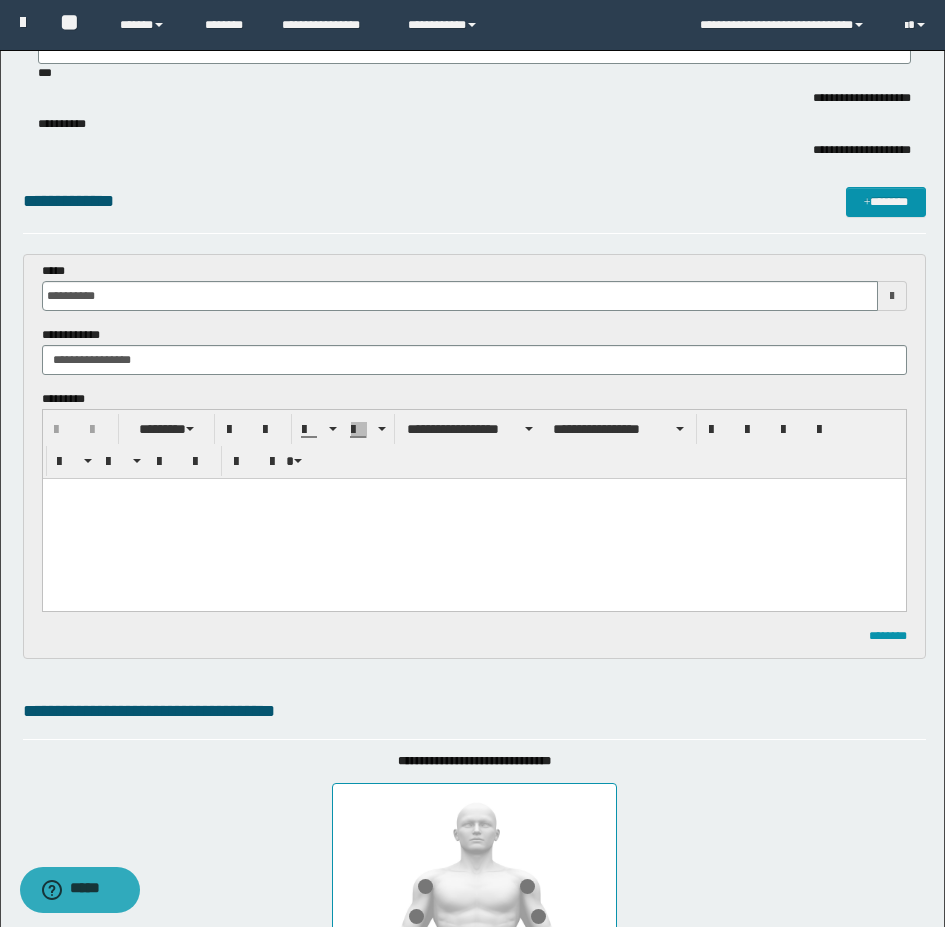 click at bounding box center [473, 519] 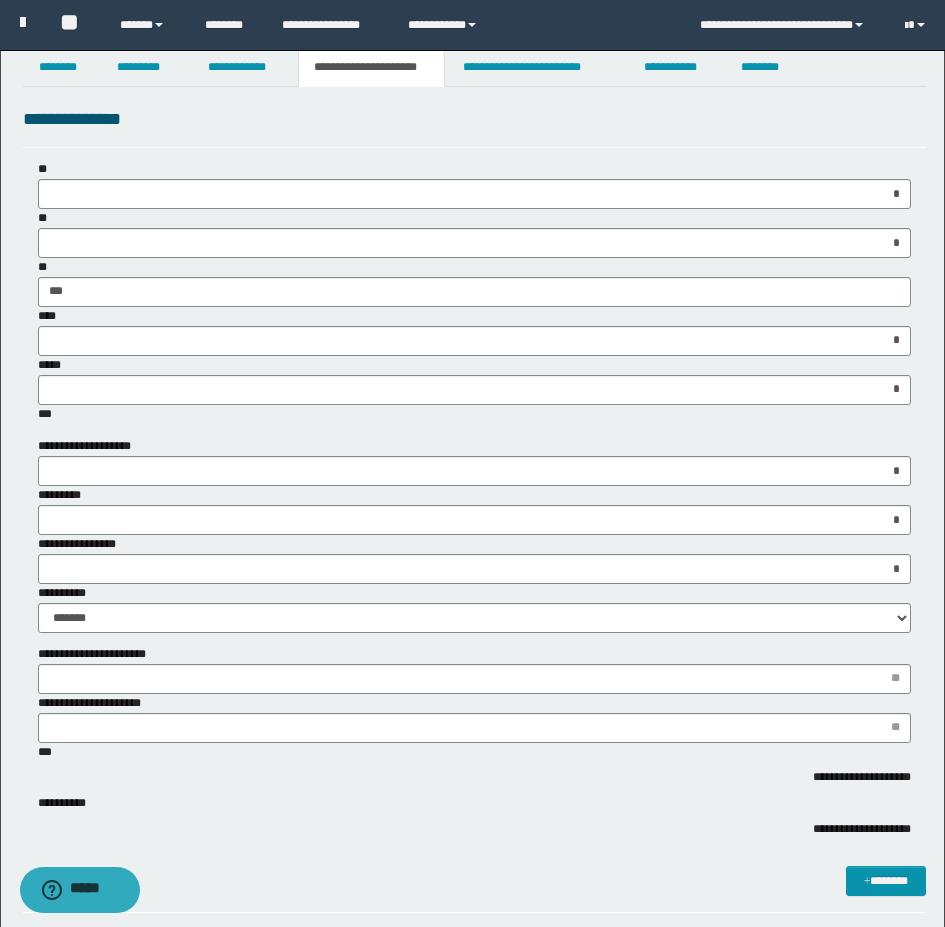 scroll, scrollTop: 0, scrollLeft: 0, axis: both 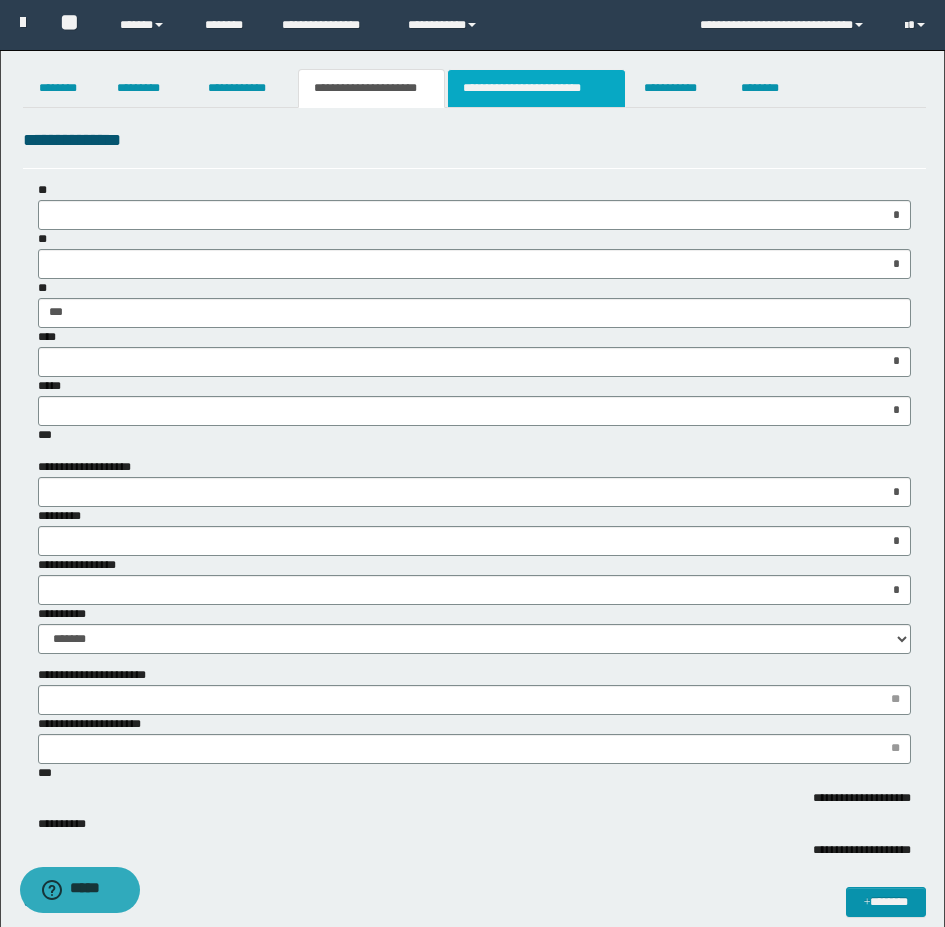 click on "**********" at bounding box center (537, 88) 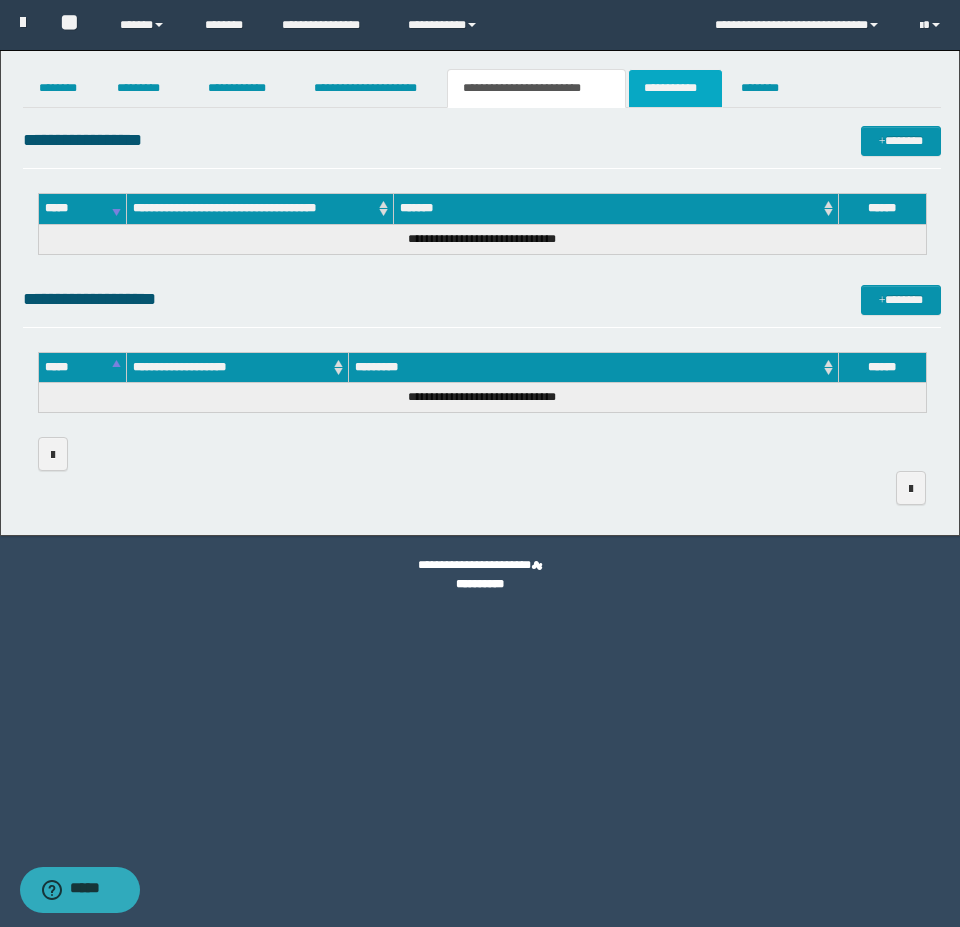 click on "**********" at bounding box center [675, 88] 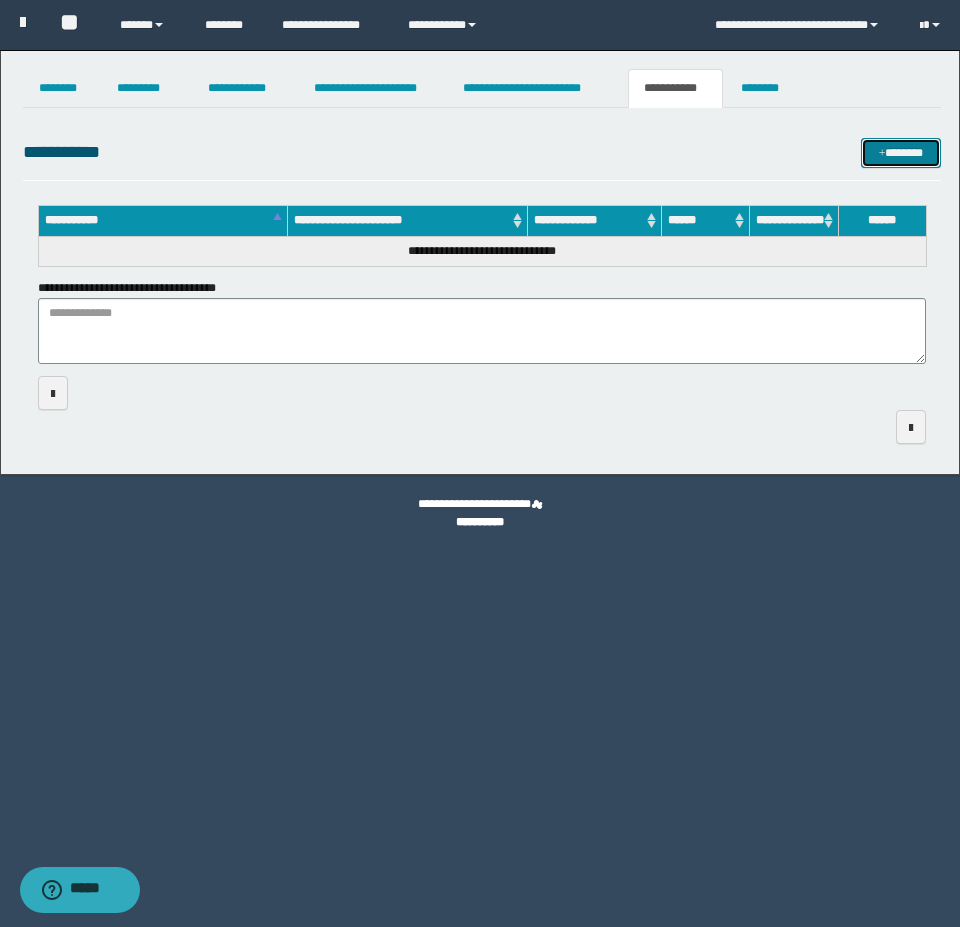 click on "*******" at bounding box center (901, 153) 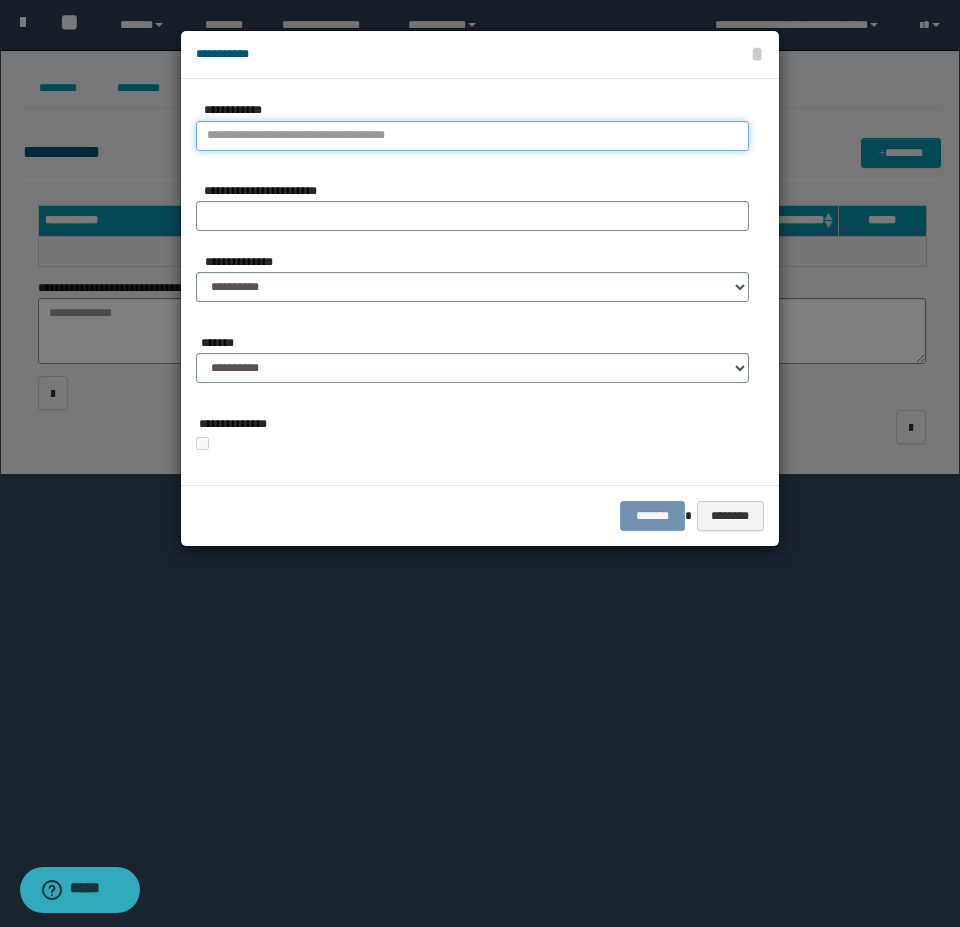 click on "**********" at bounding box center (472, 136) 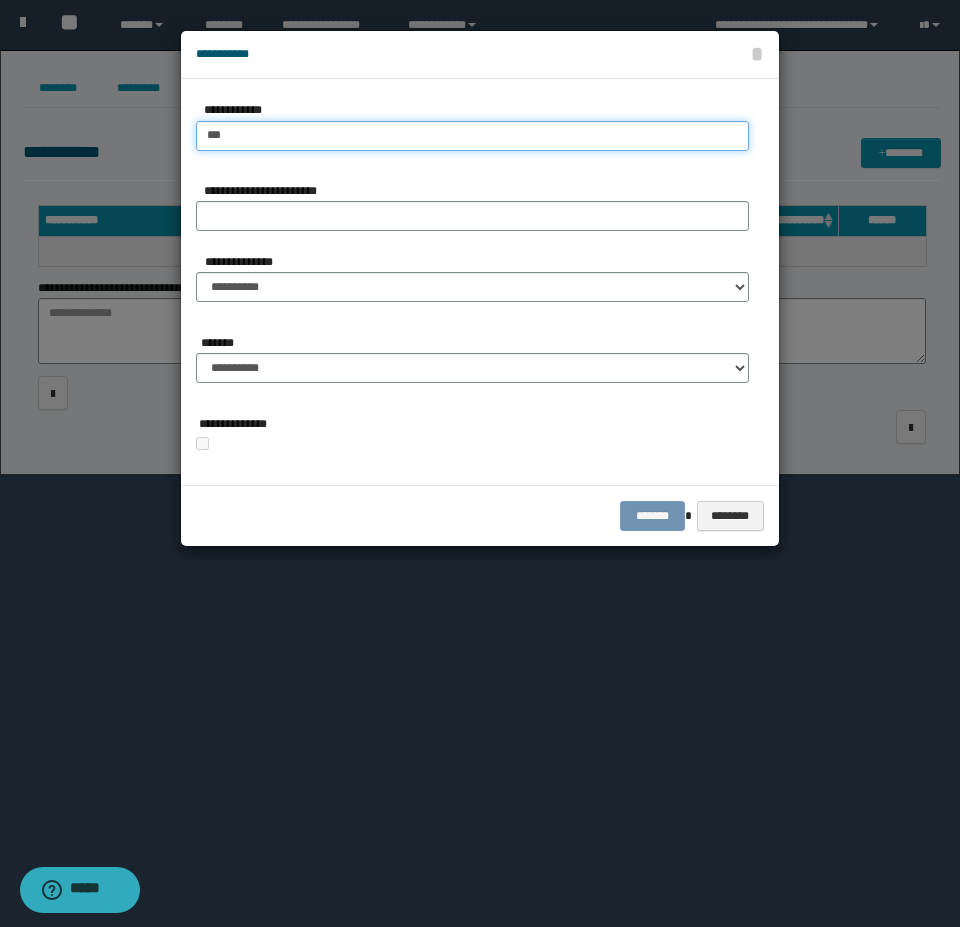type on "****" 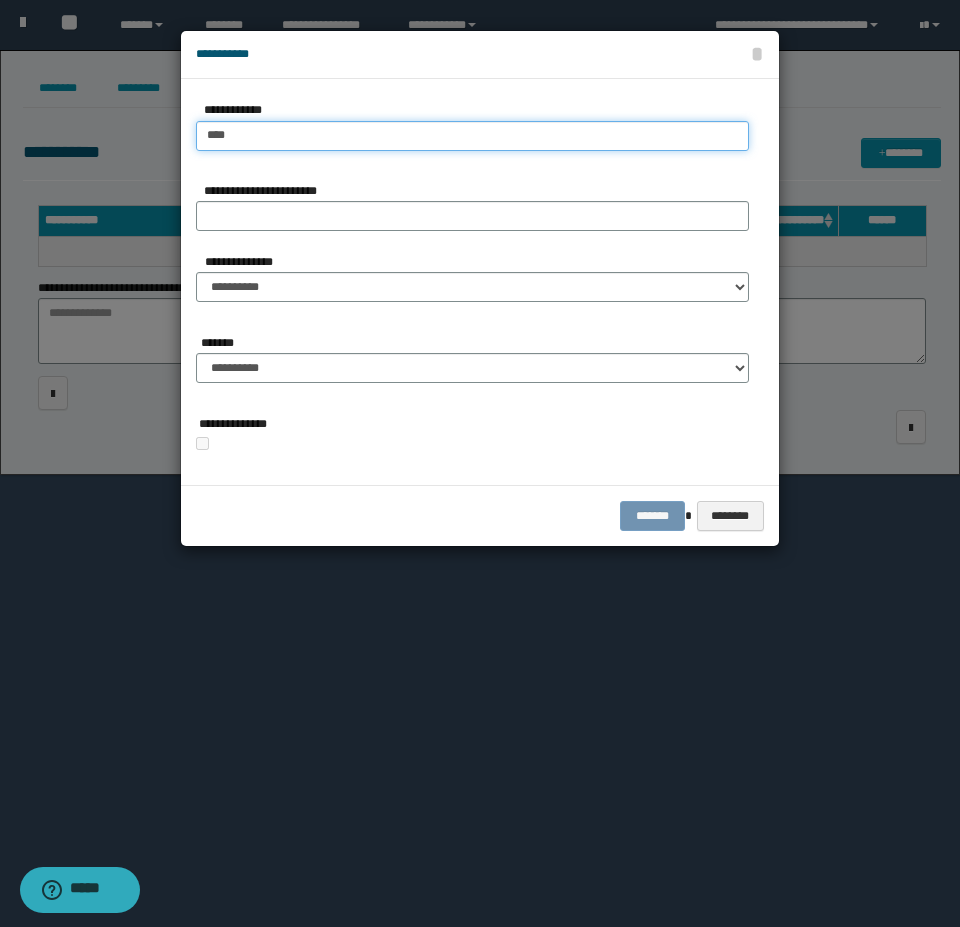 type on "****" 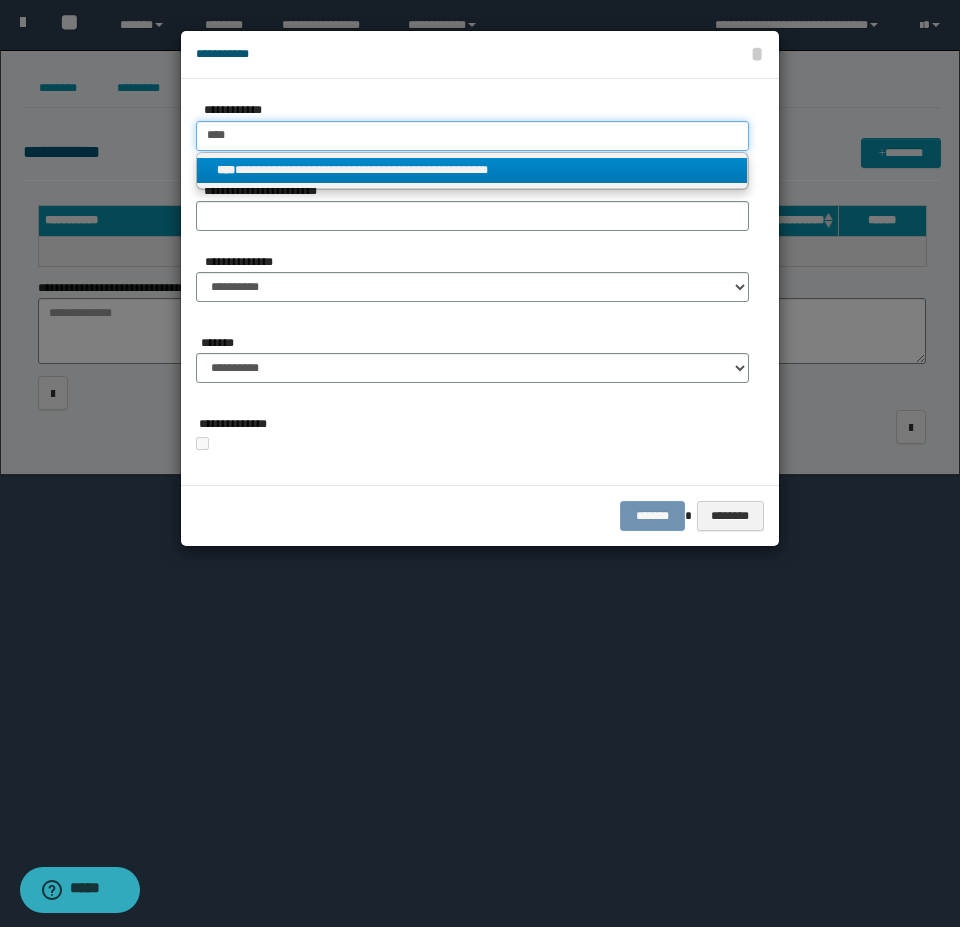 type on "****" 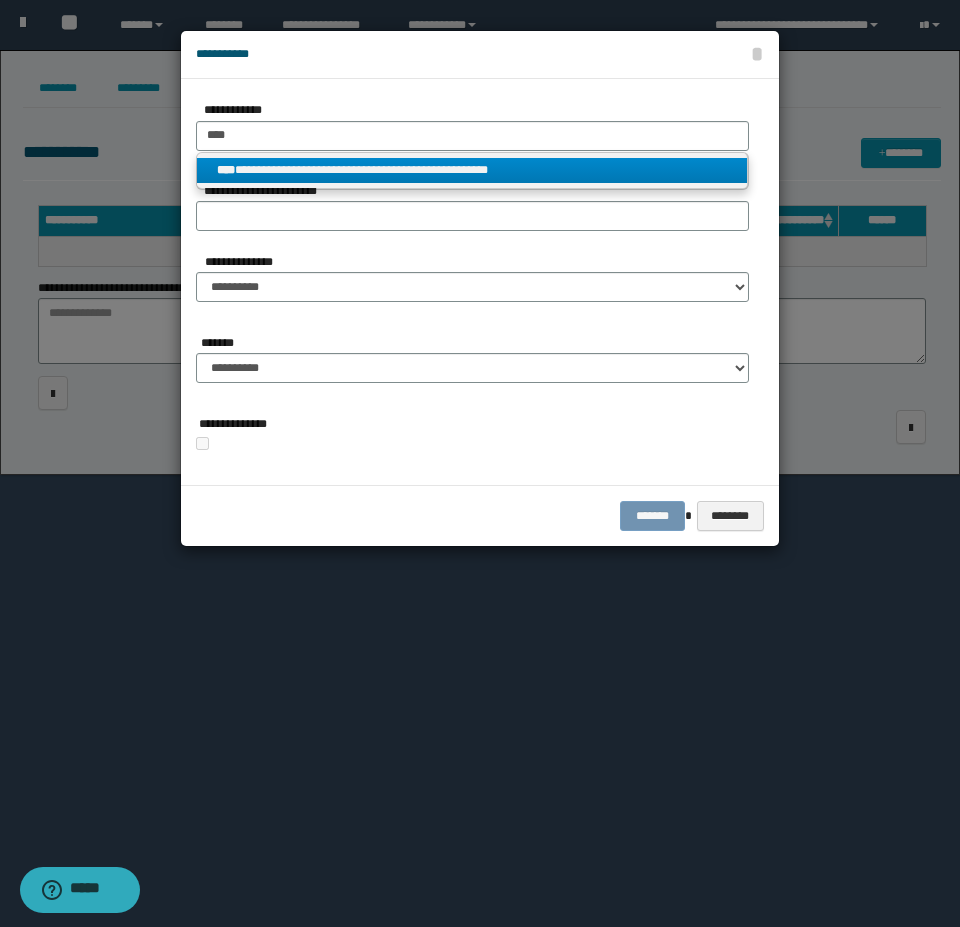 click on "**********" at bounding box center [472, 170] 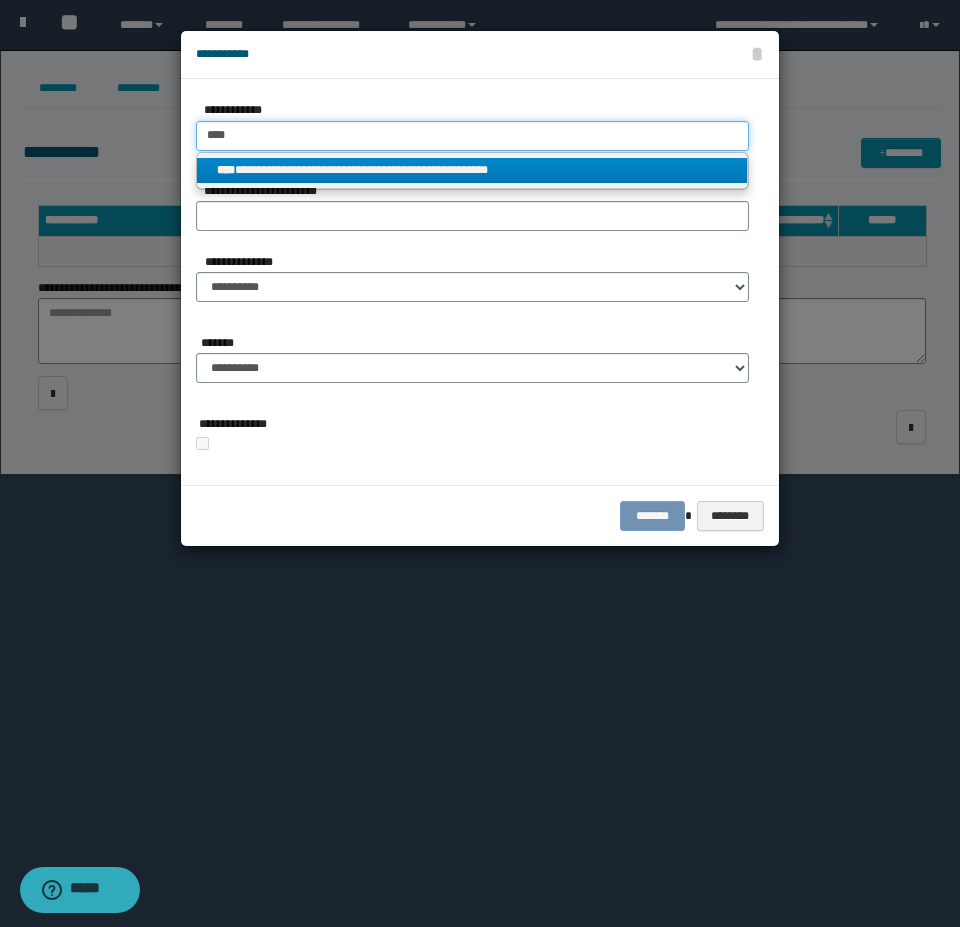 type 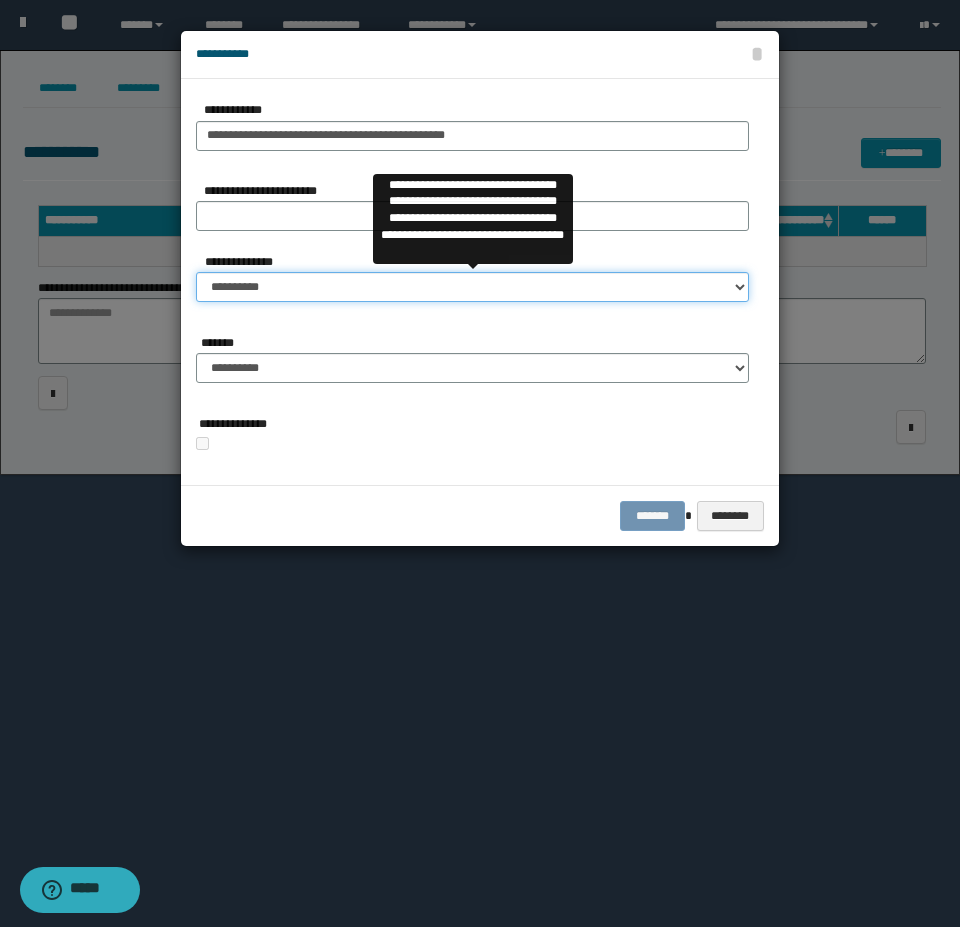 click on "**********" at bounding box center [472, 287] 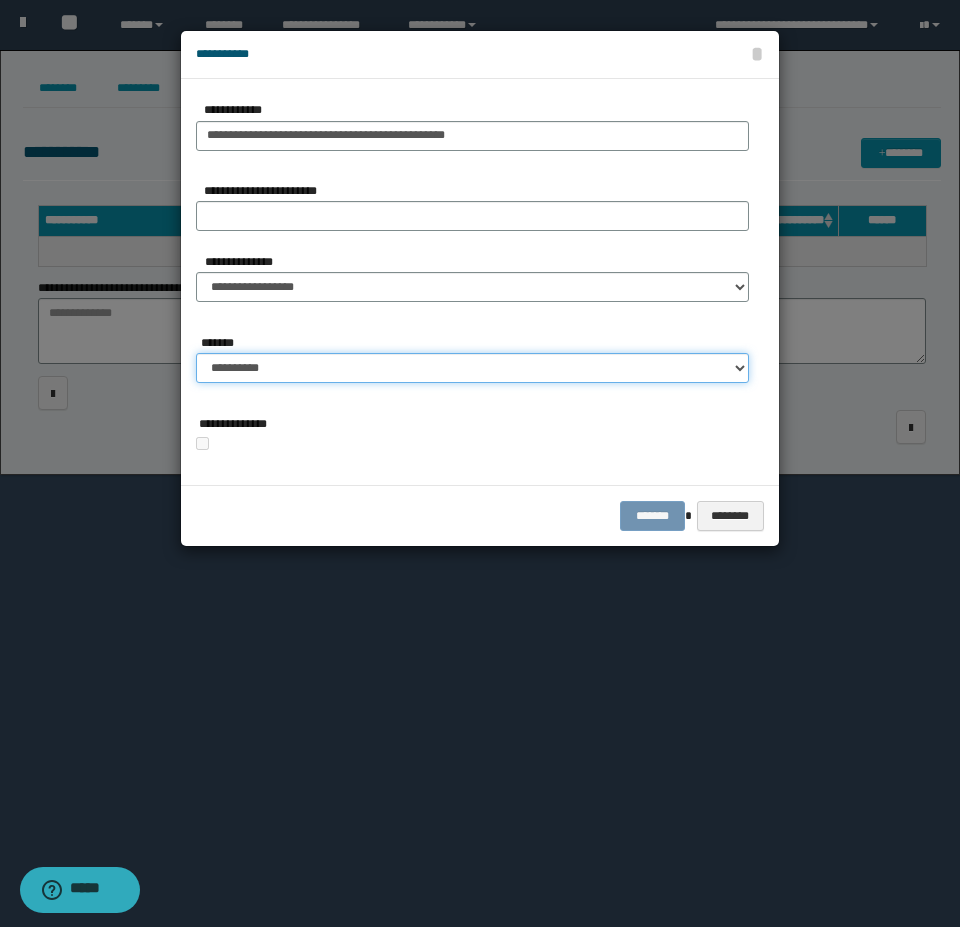drag, startPoint x: 346, startPoint y: 366, endPoint x: 357, endPoint y: 381, distance: 18.601076 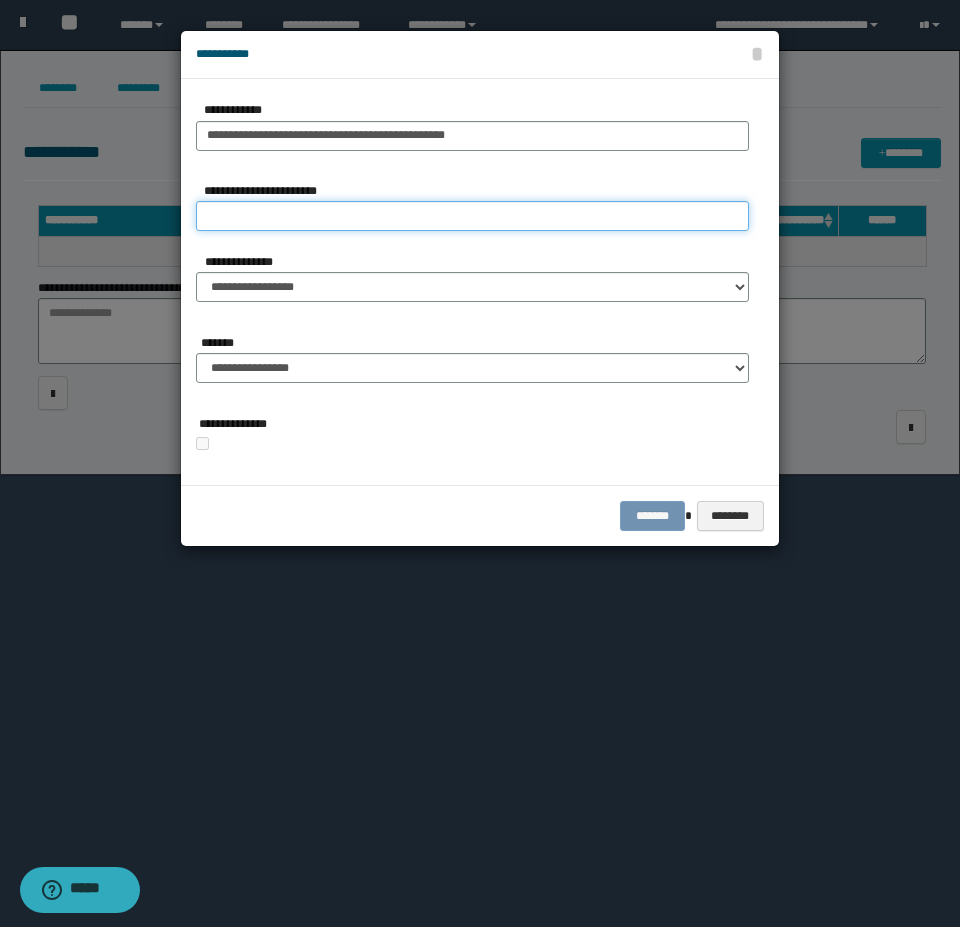 click on "**********" at bounding box center (472, 216) 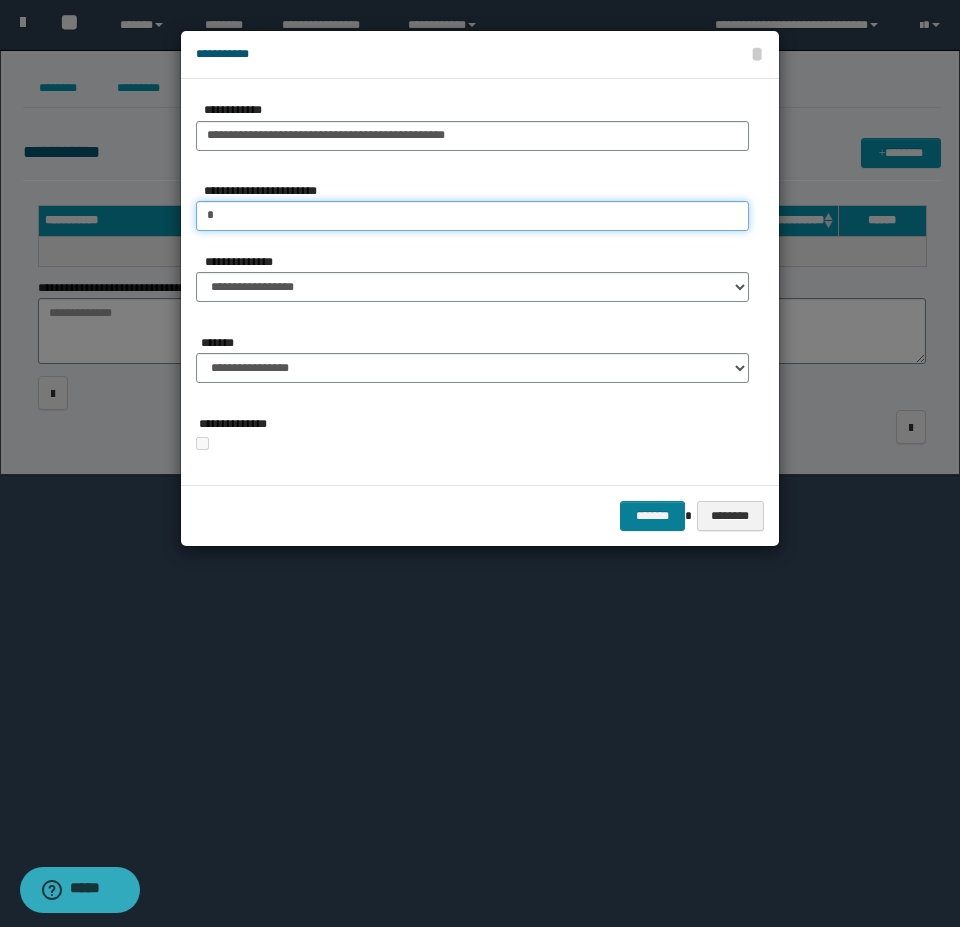 type on "*" 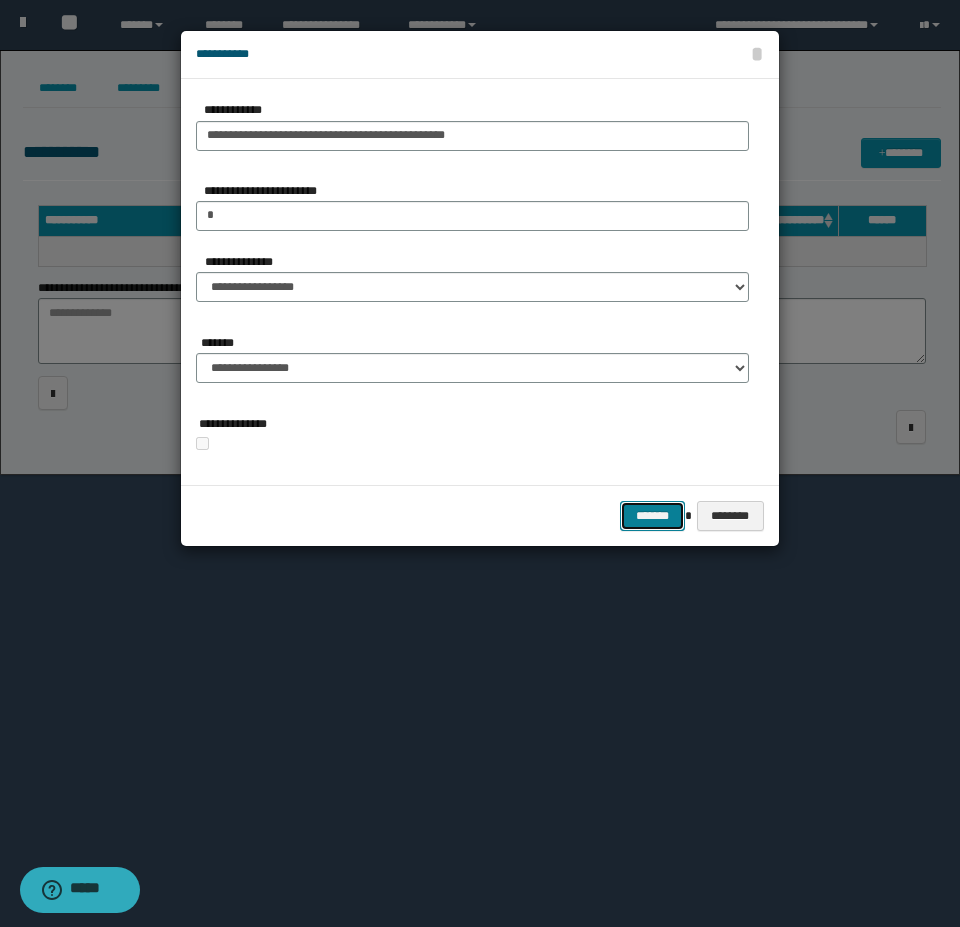 click on "*******" at bounding box center (652, 516) 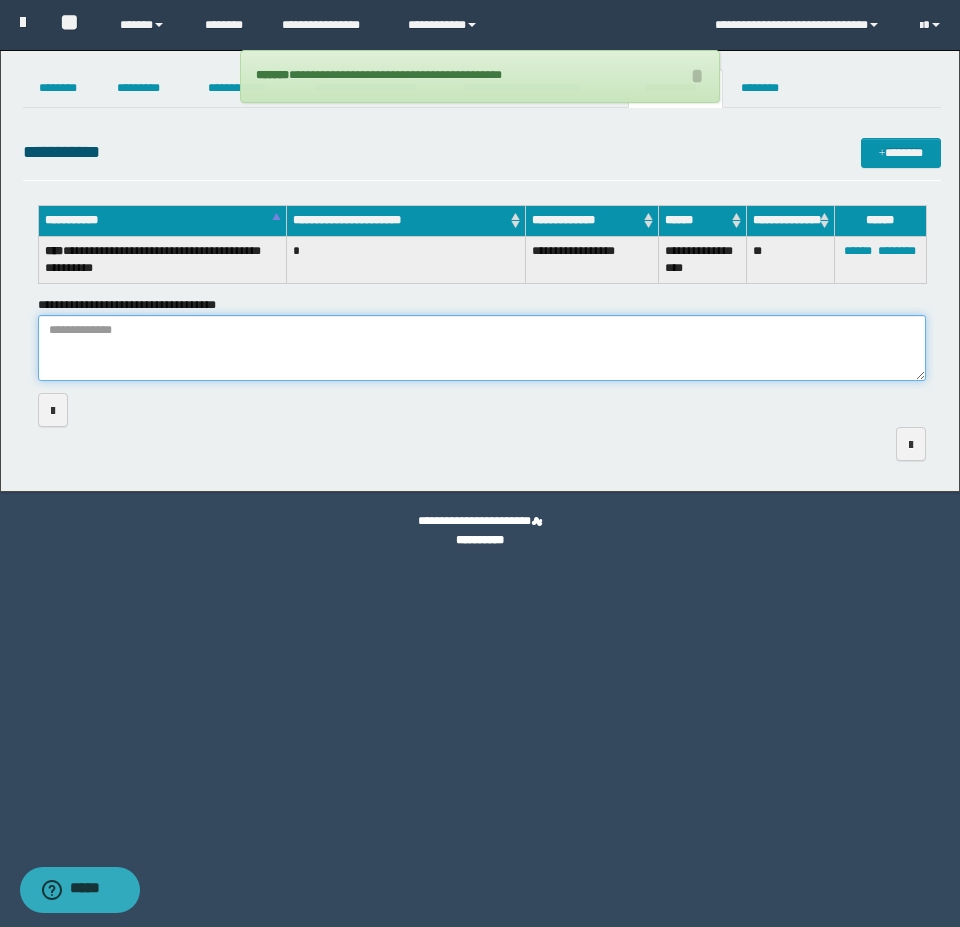 click on "**********" at bounding box center [482, 348] 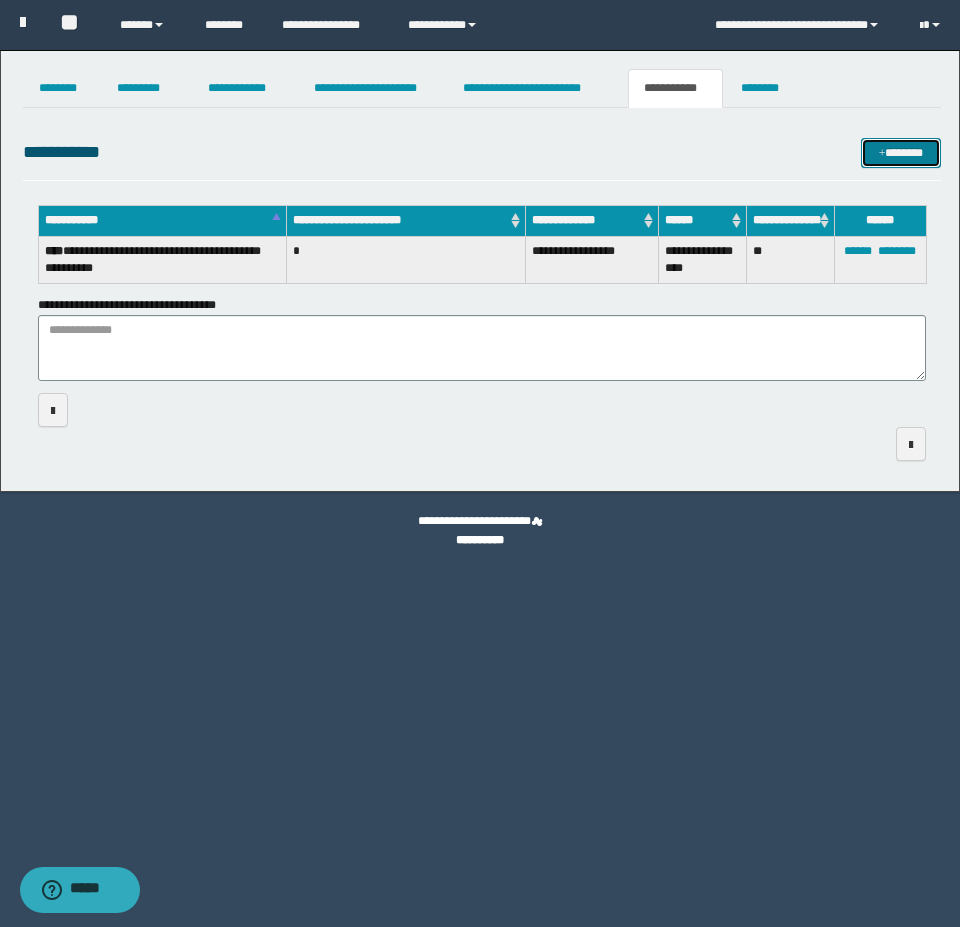 click on "*******" at bounding box center [901, 153] 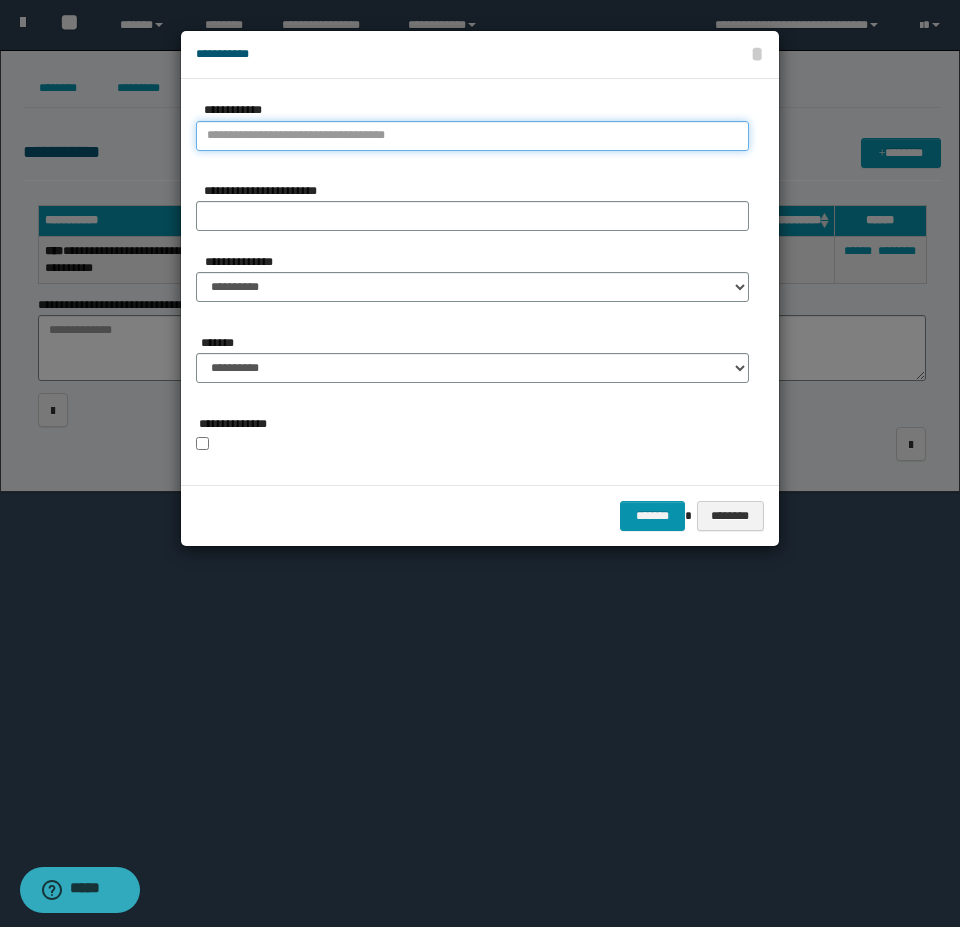 type on "**********" 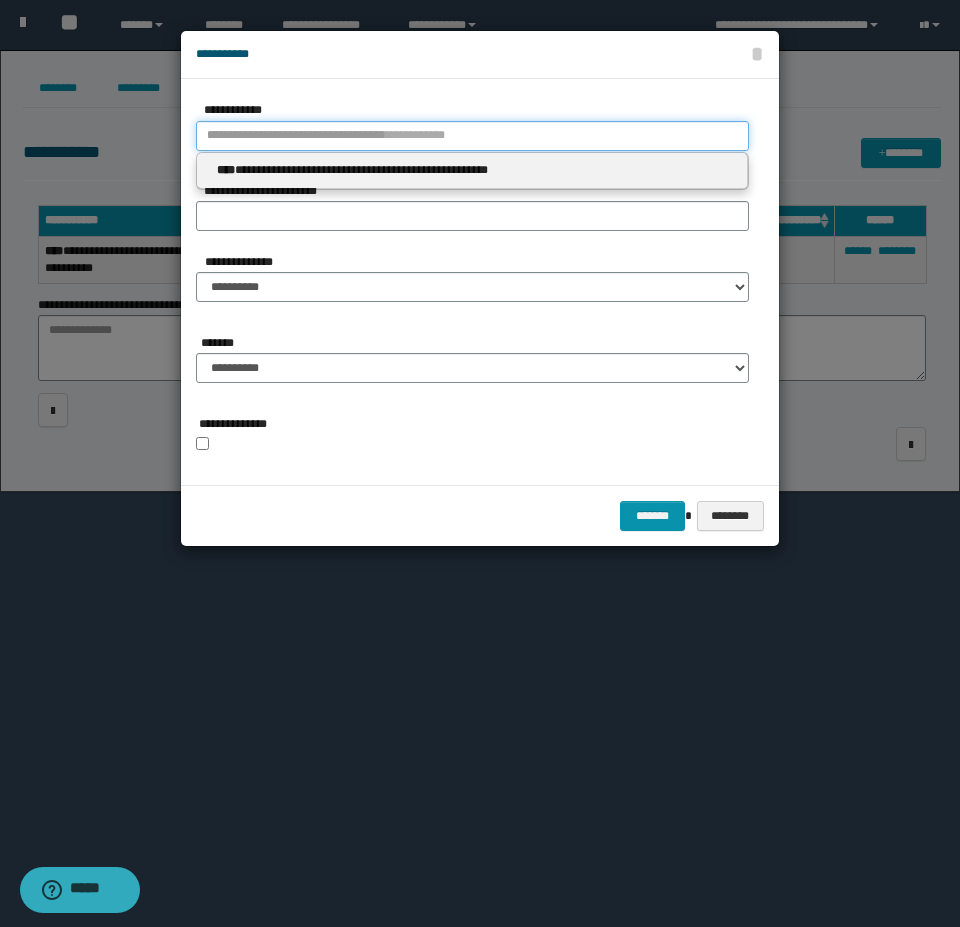 click on "**********" at bounding box center [472, 136] 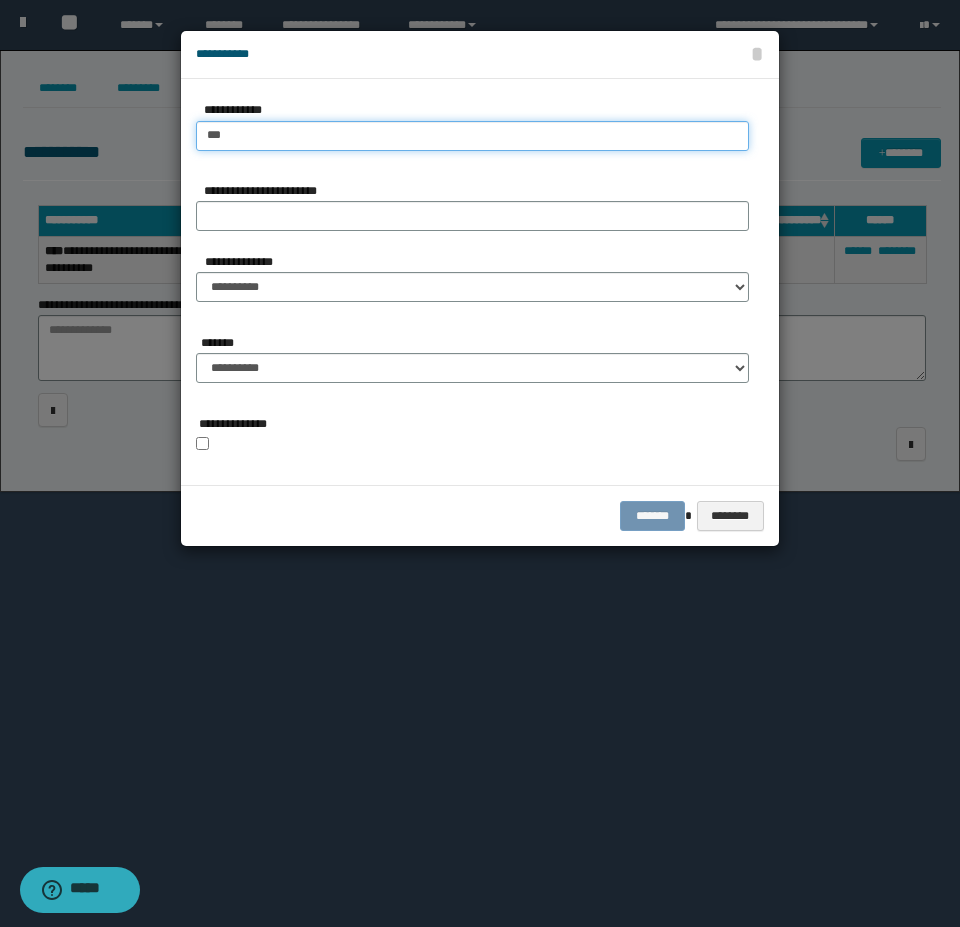 type on "****" 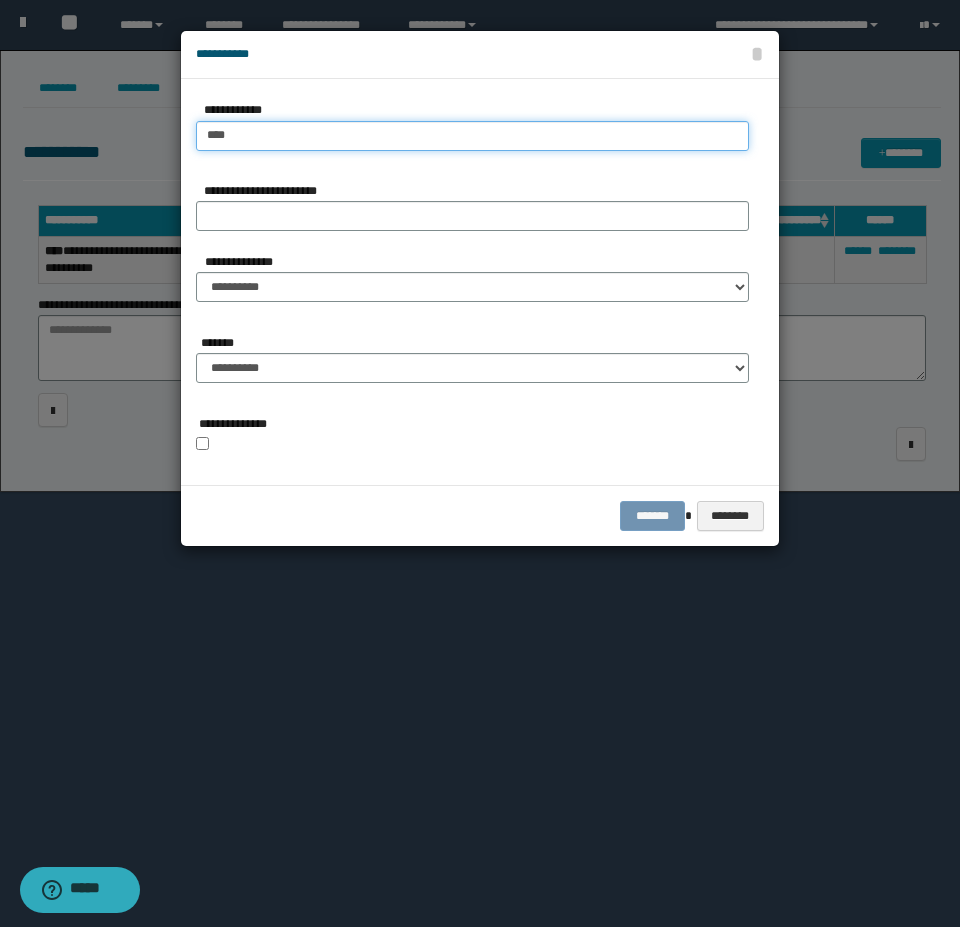 type on "****" 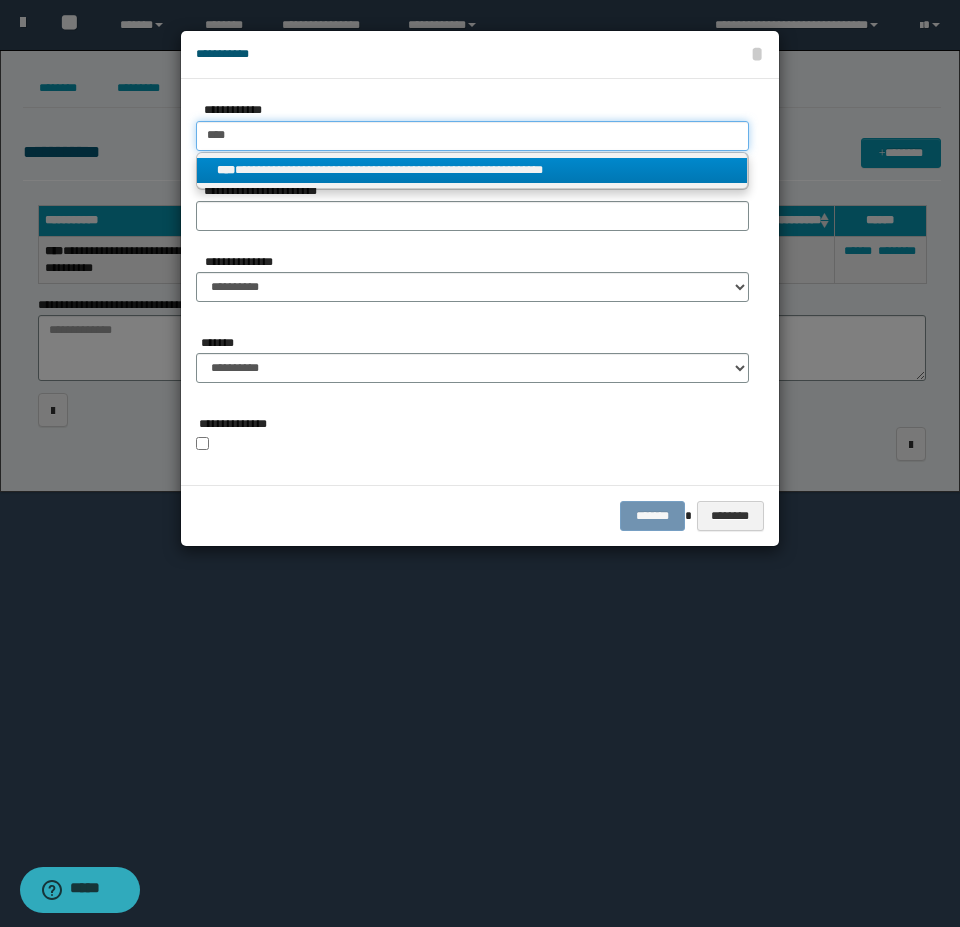 type on "****" 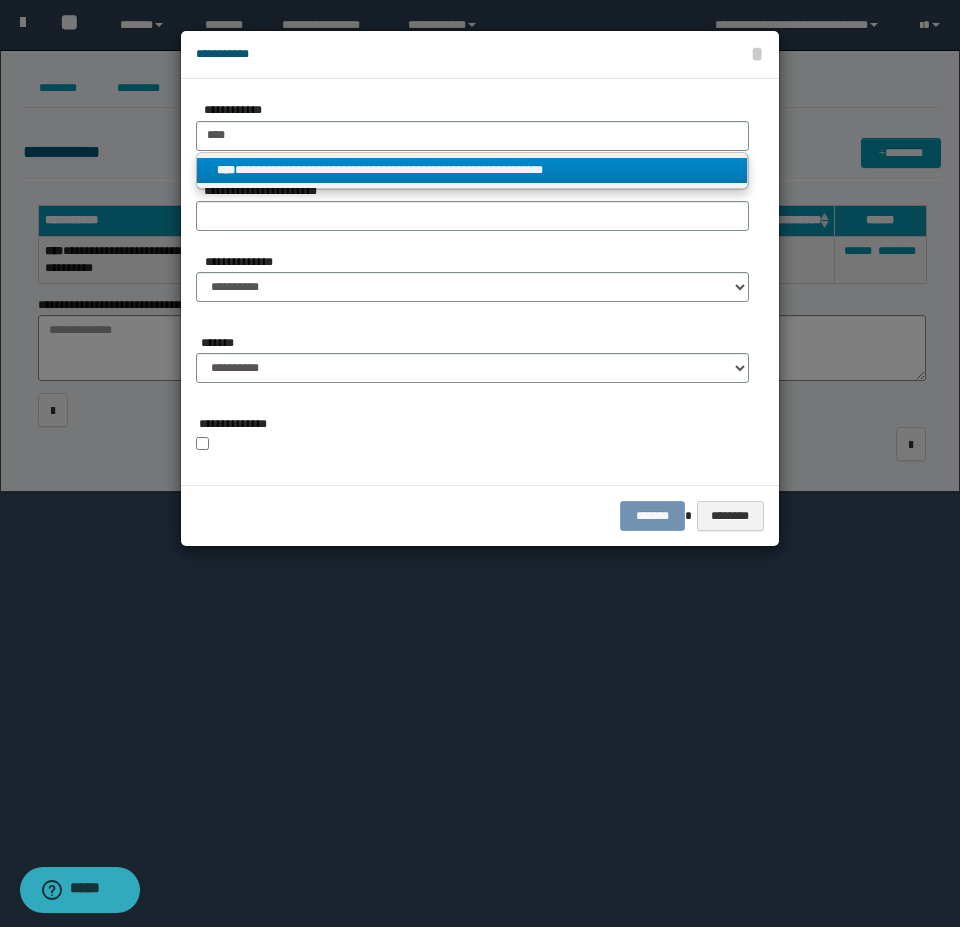 click on "**********" at bounding box center [472, 170] 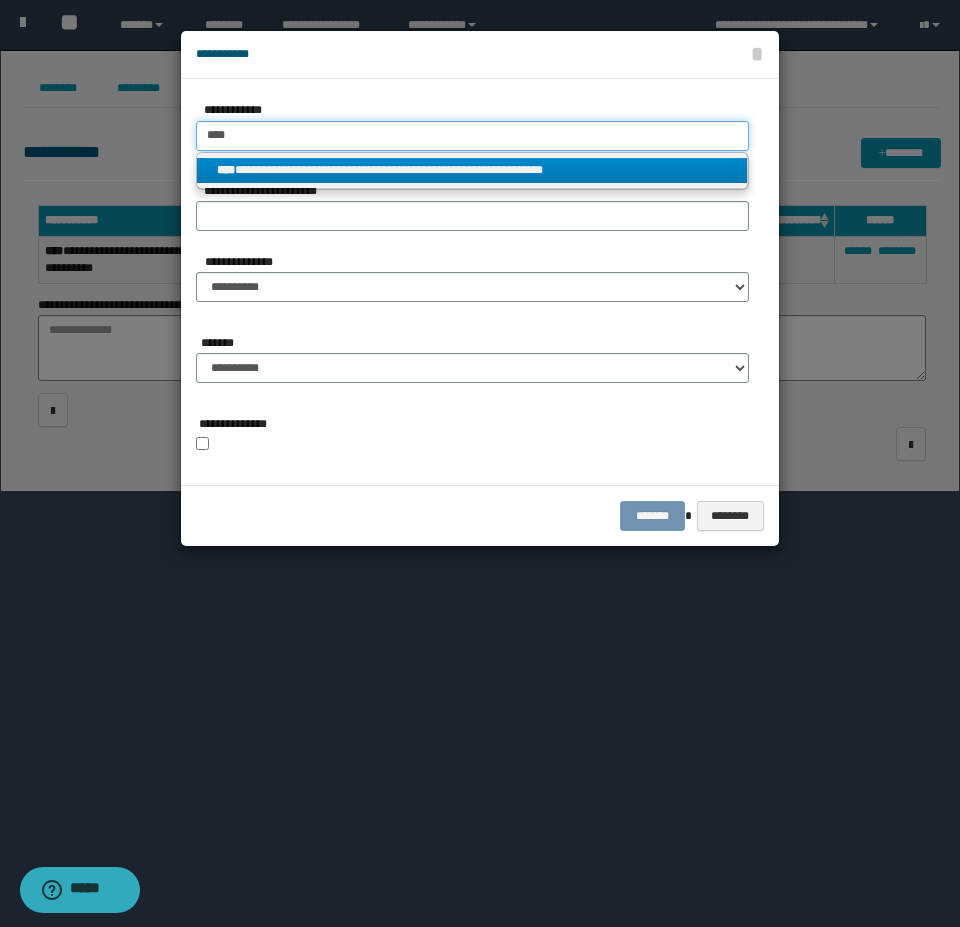 type 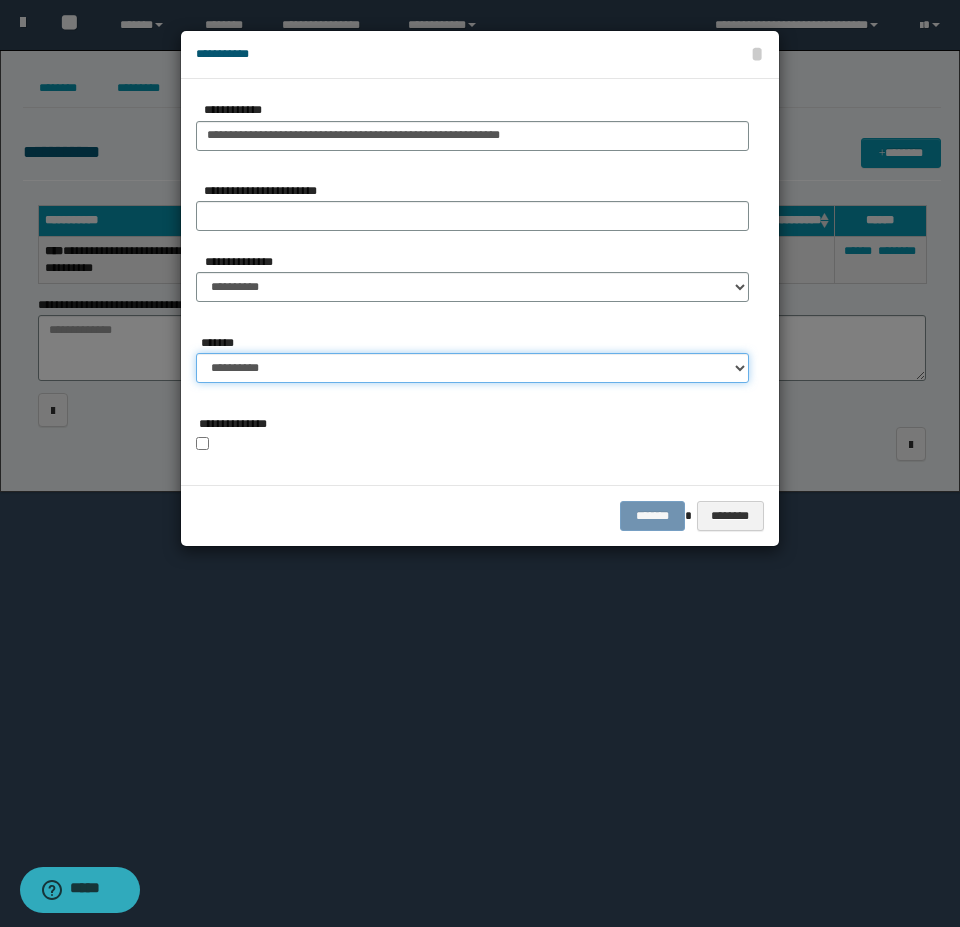 drag, startPoint x: 283, startPoint y: 369, endPoint x: 301, endPoint y: 380, distance: 21.095022 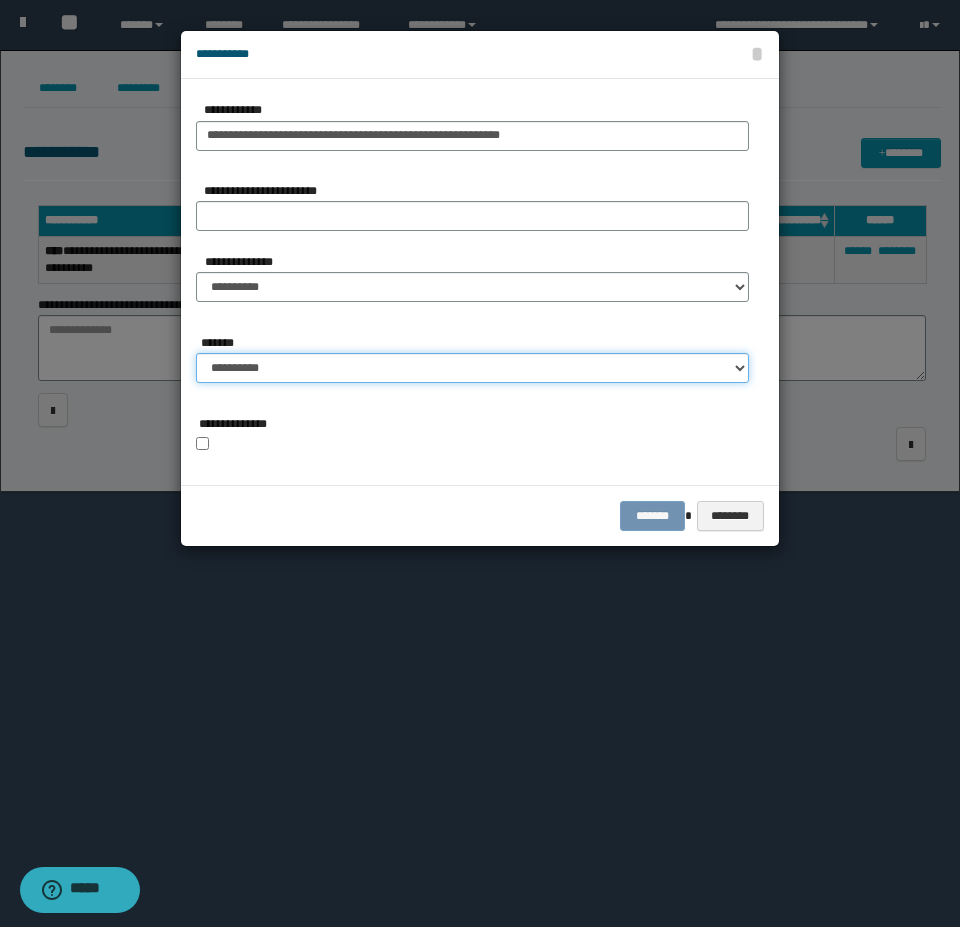 select on "*" 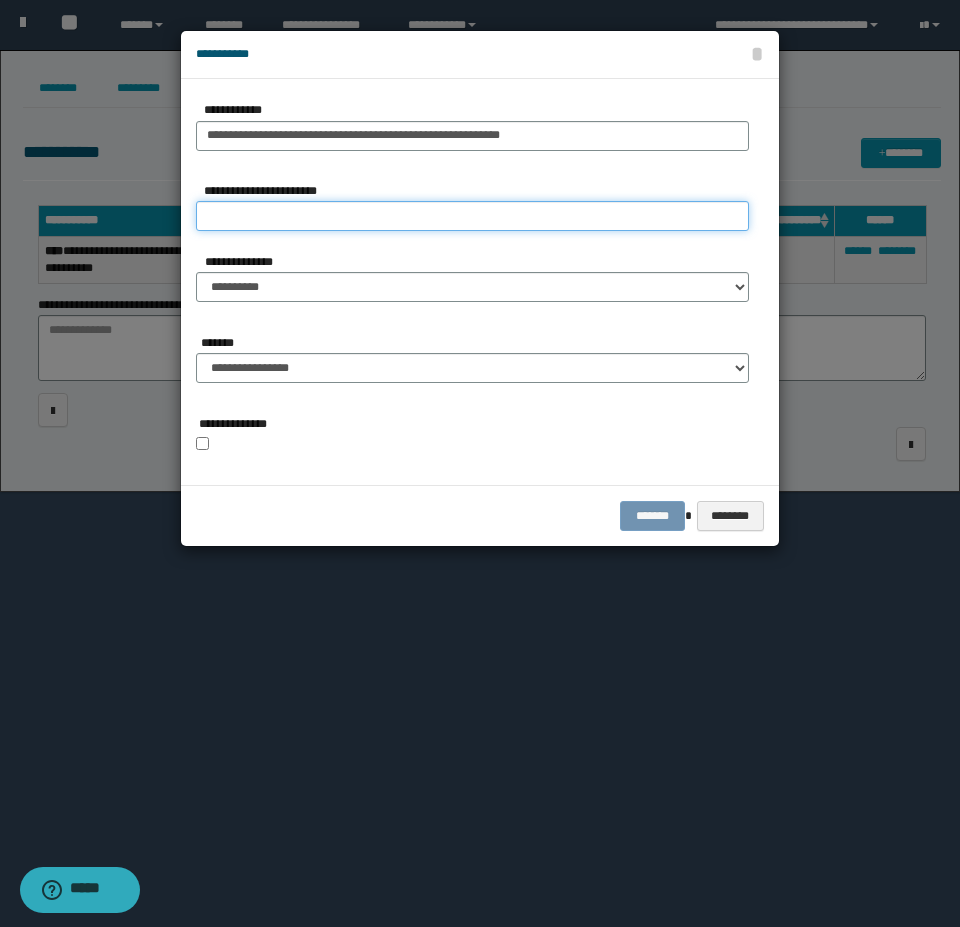 click on "**********" at bounding box center (472, 216) 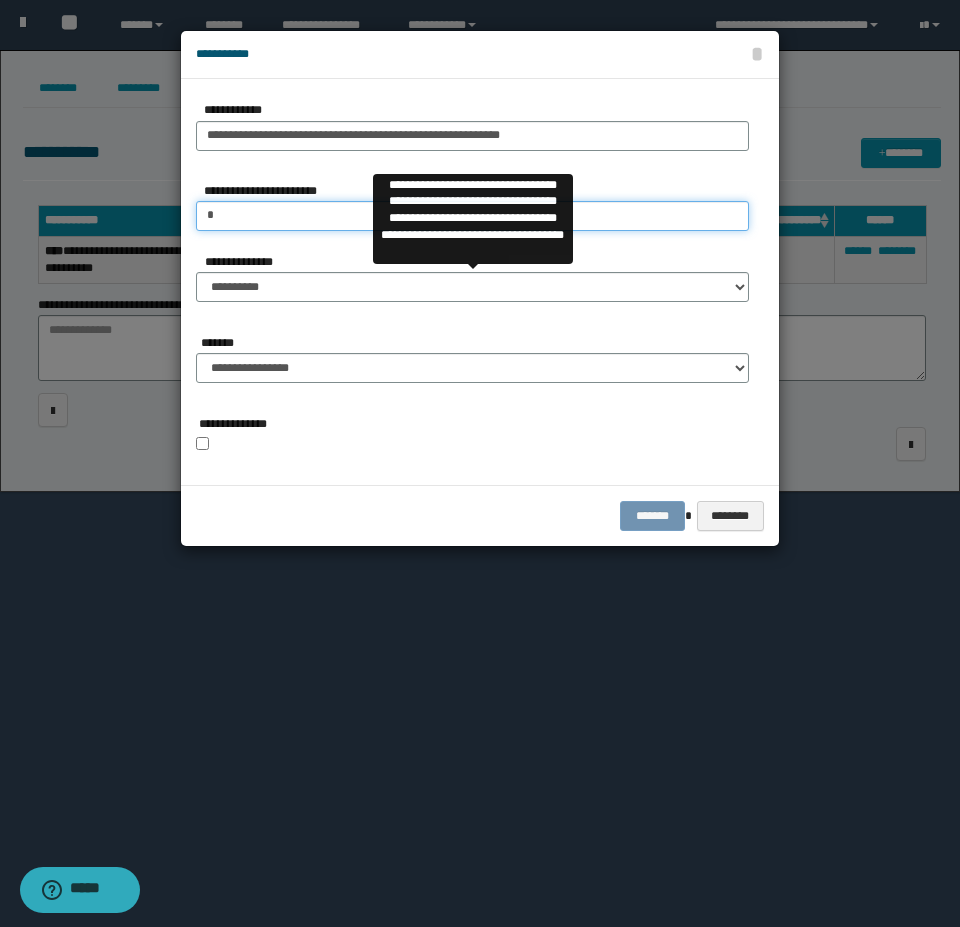type on "*" 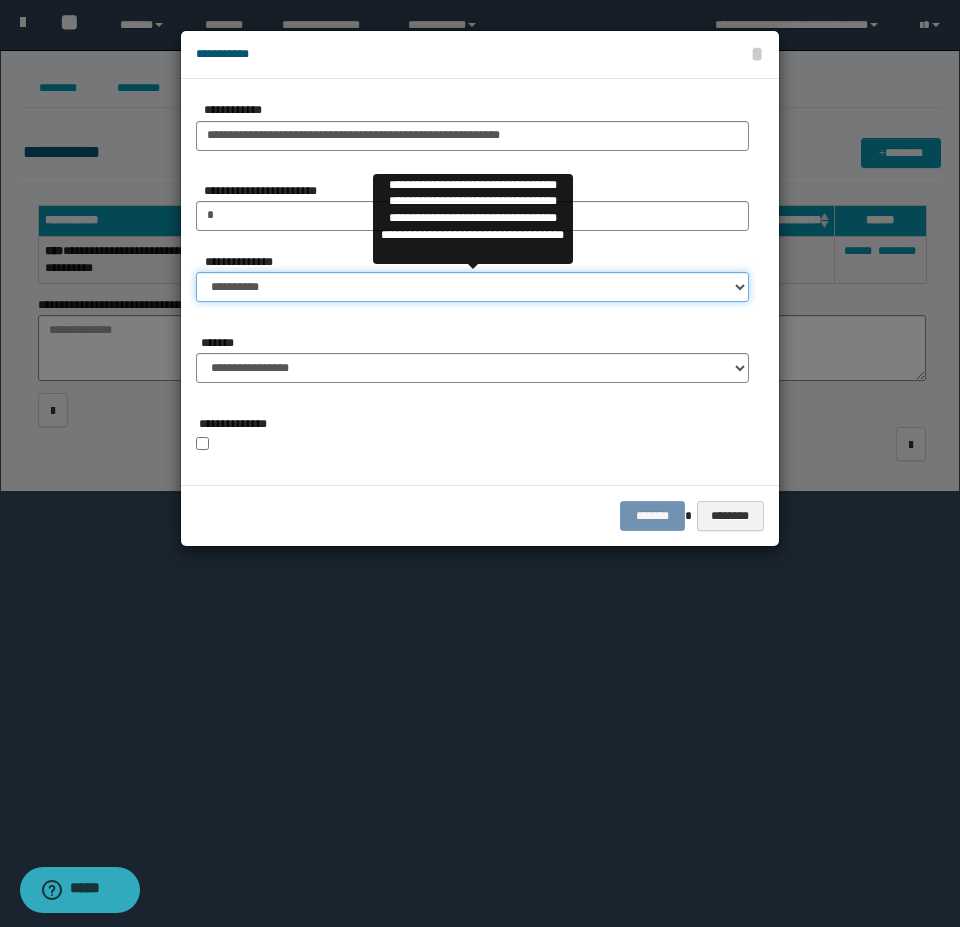 click on "**********" at bounding box center (472, 287) 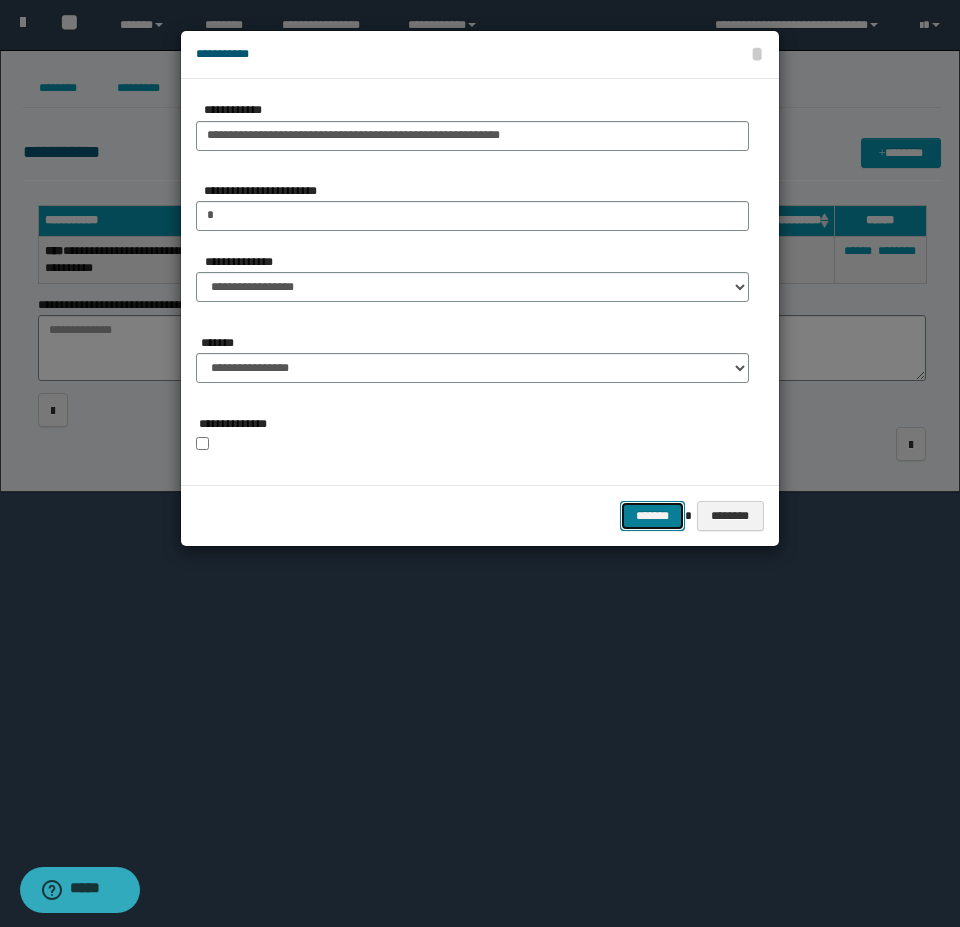 click on "*******" at bounding box center [652, 516] 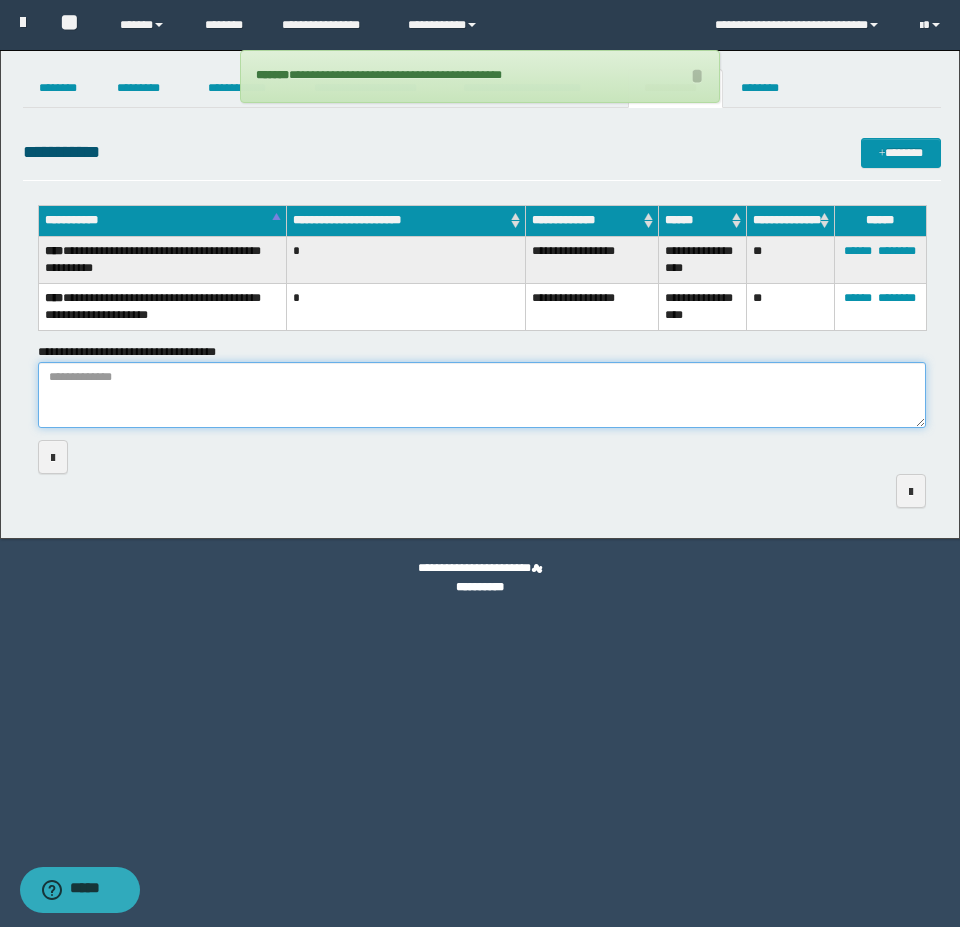 click on "**********" at bounding box center (482, 395) 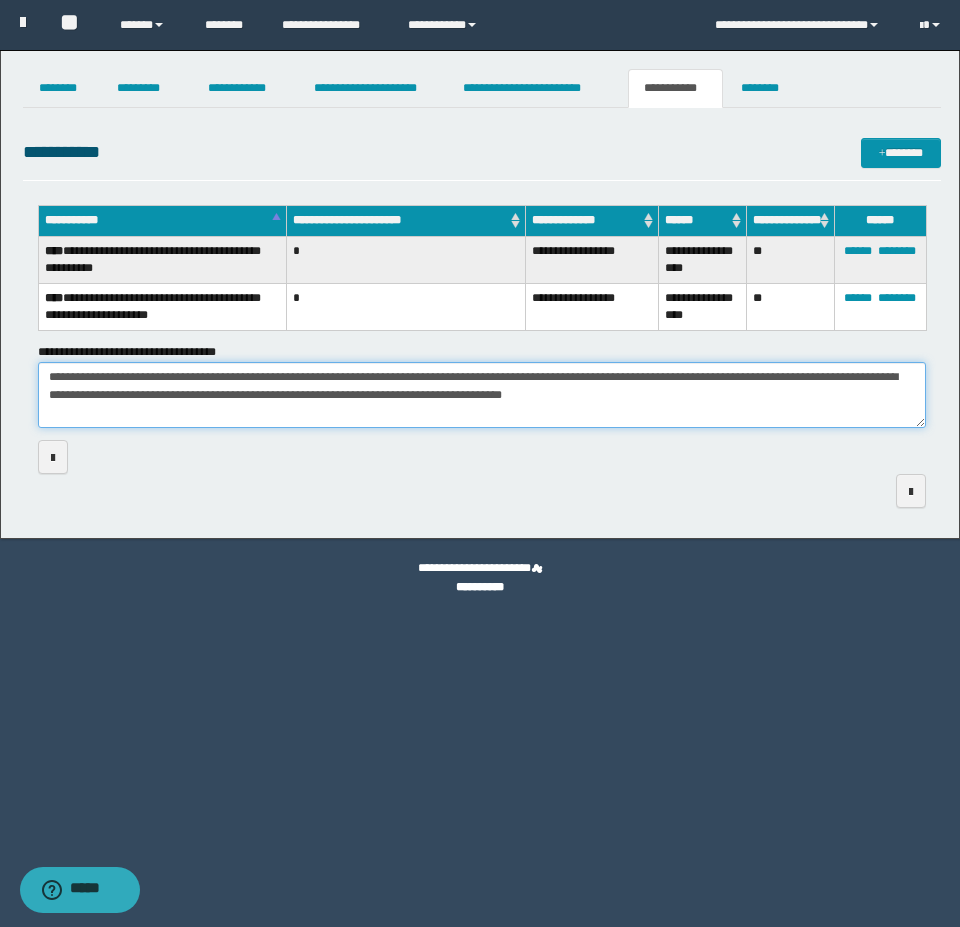drag, startPoint x: 892, startPoint y: 379, endPoint x: 814, endPoint y: 381, distance: 78.025635 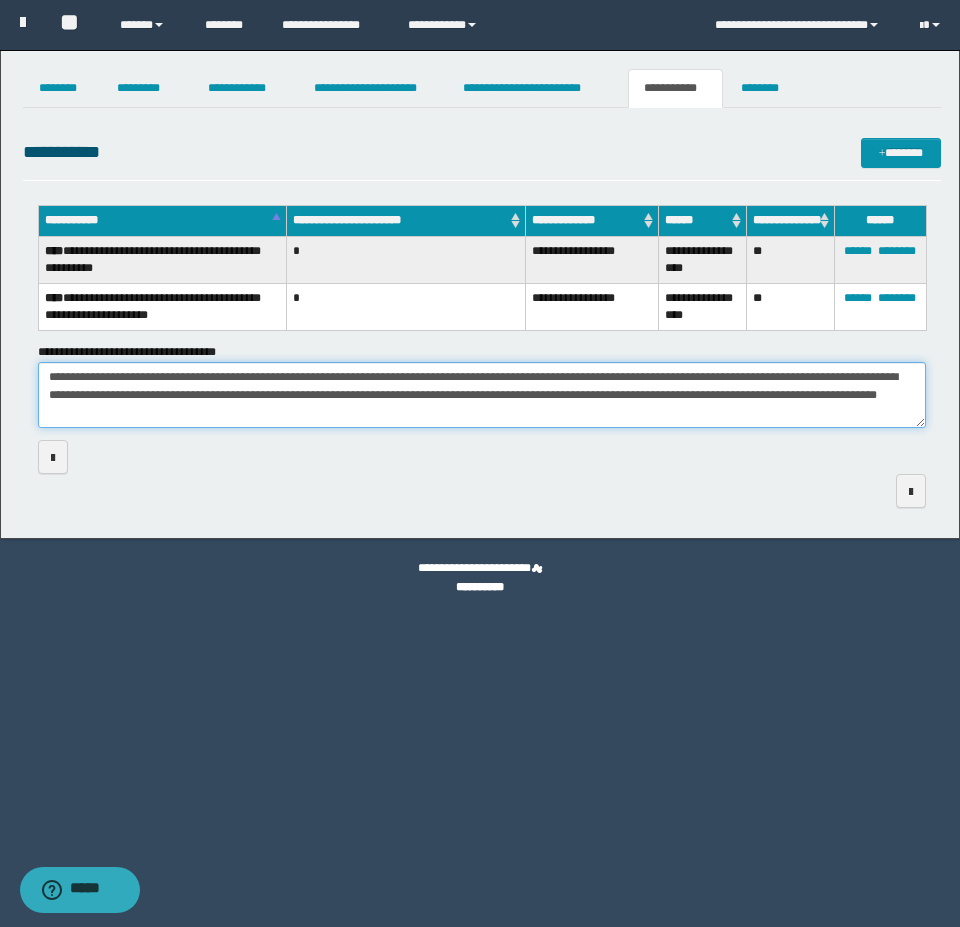 drag, startPoint x: 604, startPoint y: 392, endPoint x: 362, endPoint y: 423, distance: 243.97746 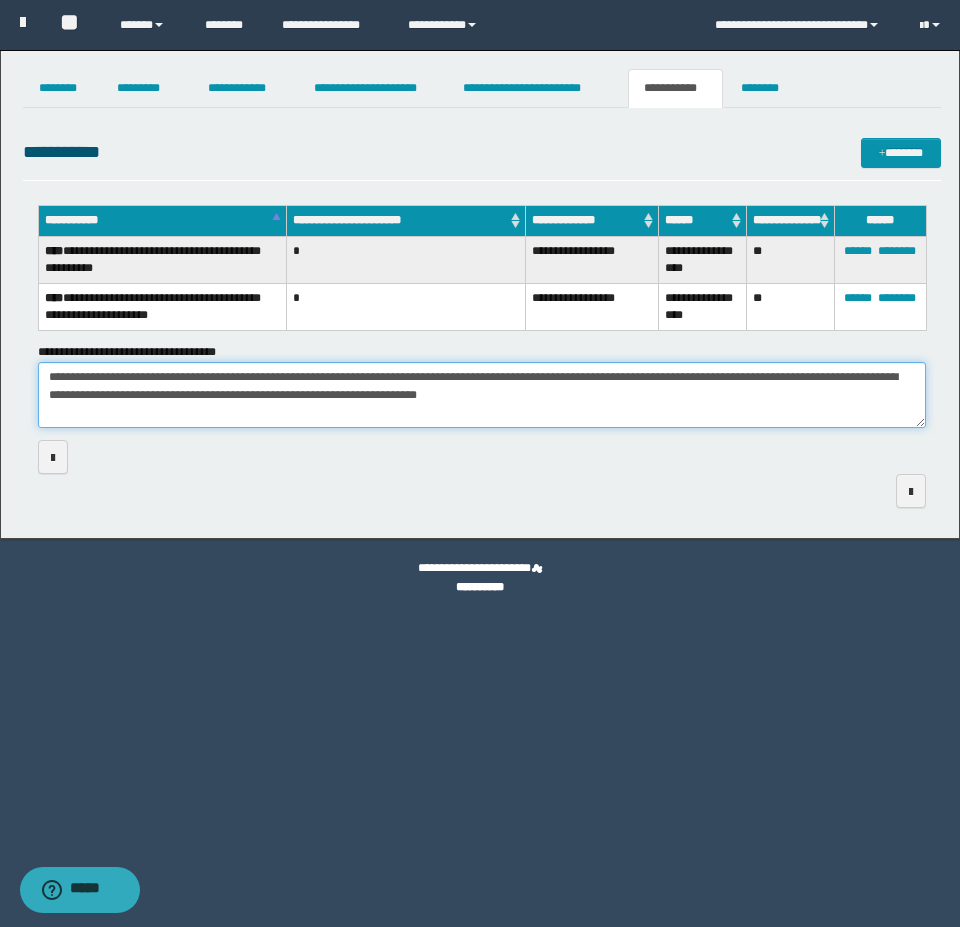 click on "**********" at bounding box center [482, 395] 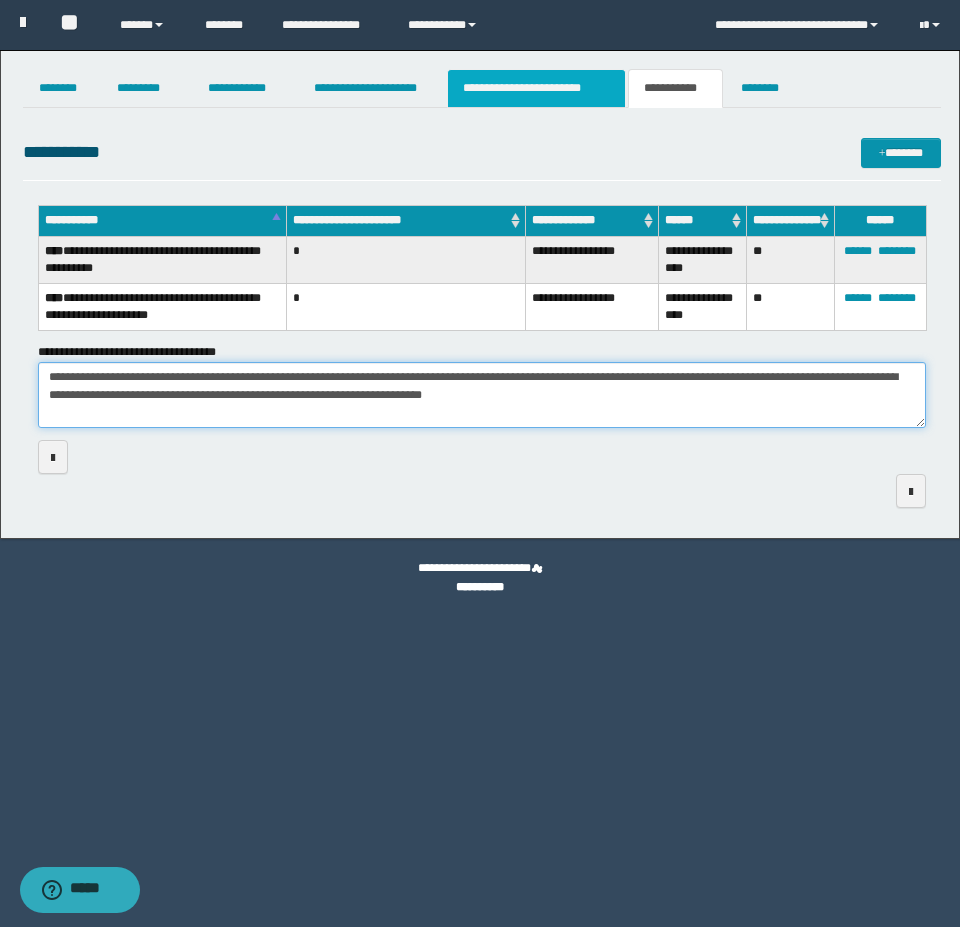 type on "**********" 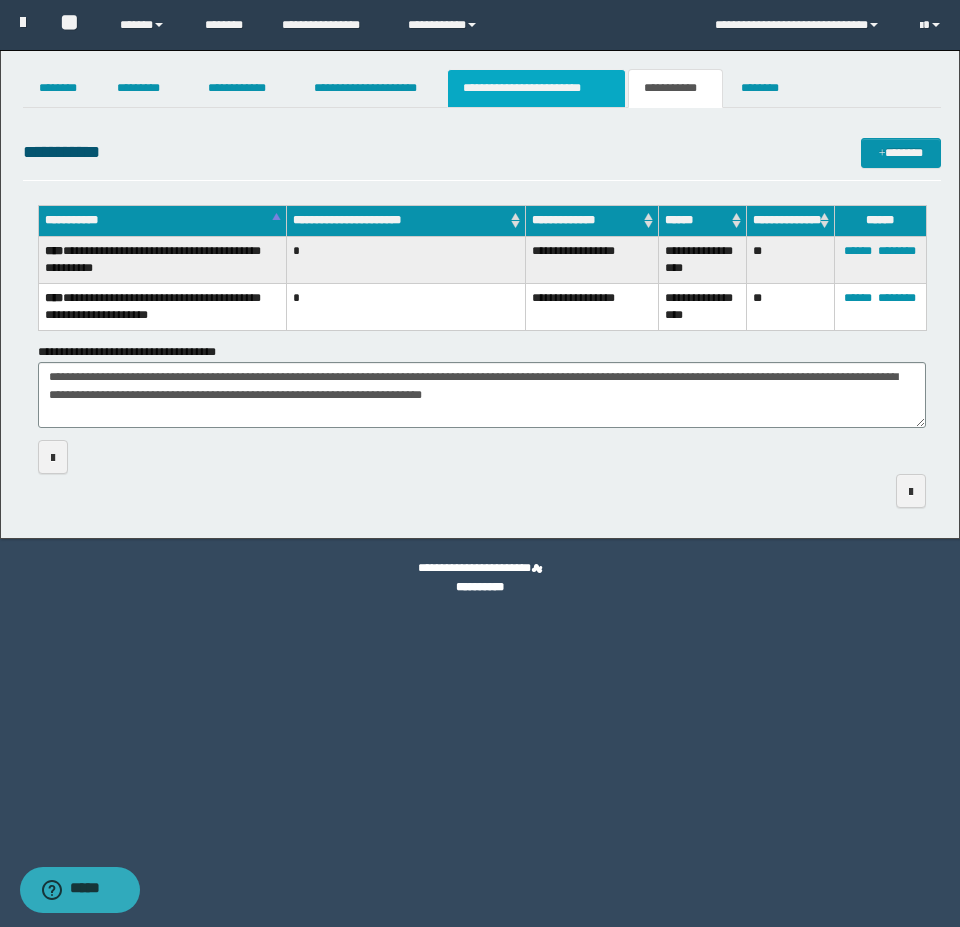 click on "**********" at bounding box center (537, 88) 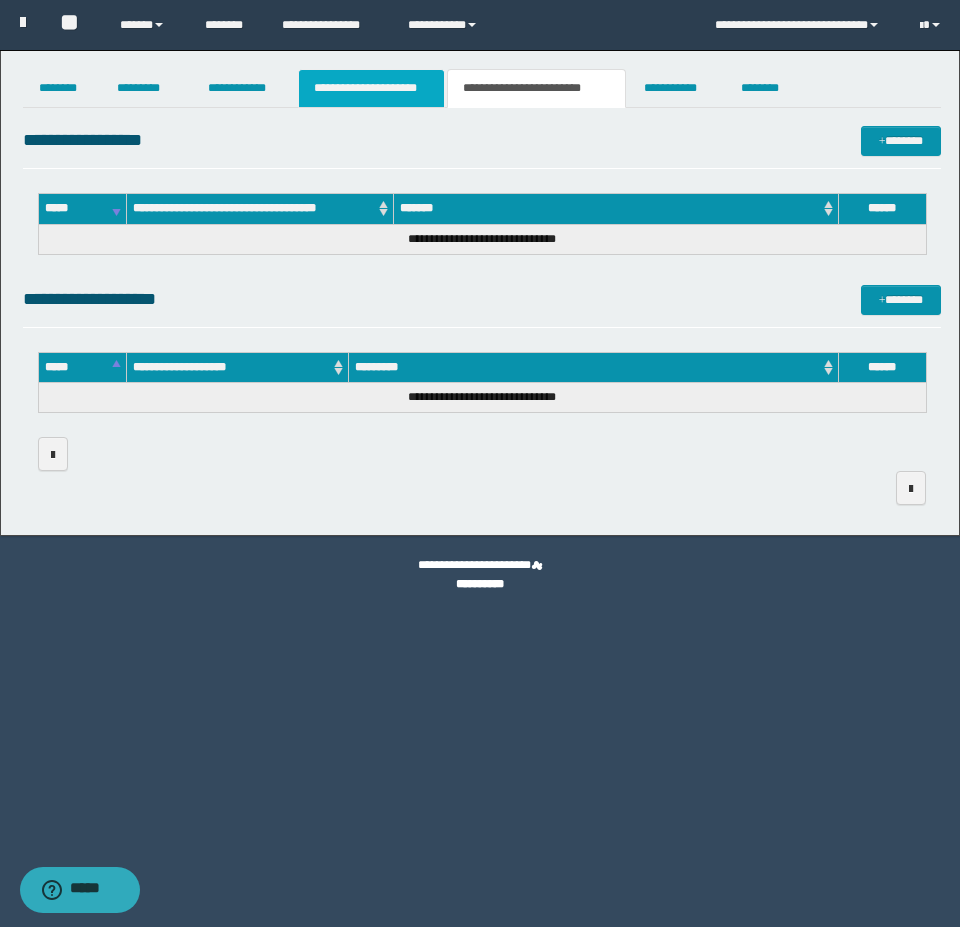 click on "**********" at bounding box center [371, 88] 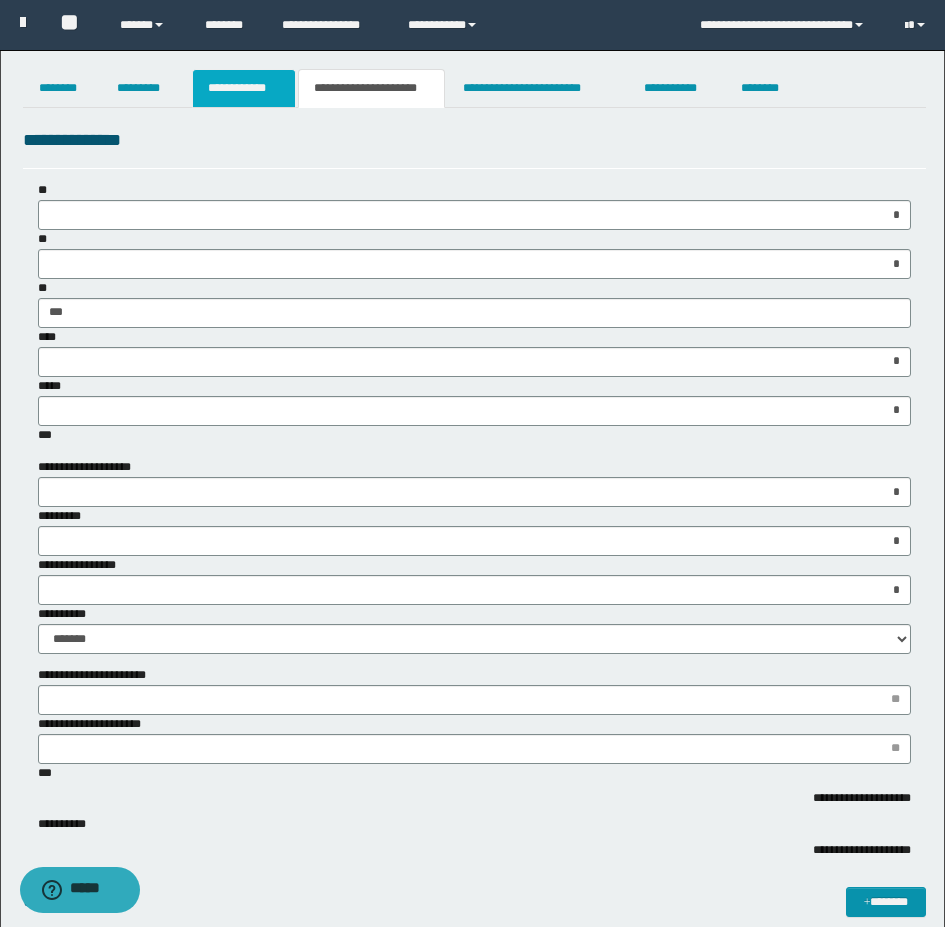 click on "**********" at bounding box center [244, 88] 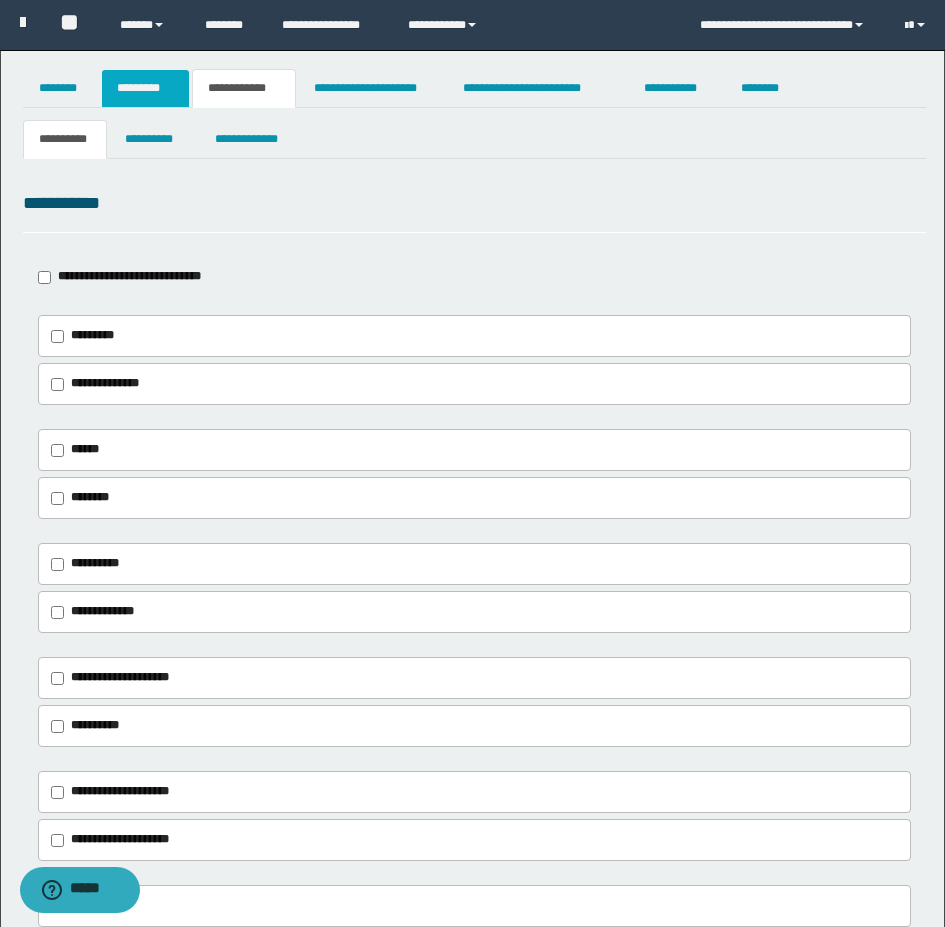 click on "*********" at bounding box center [145, 88] 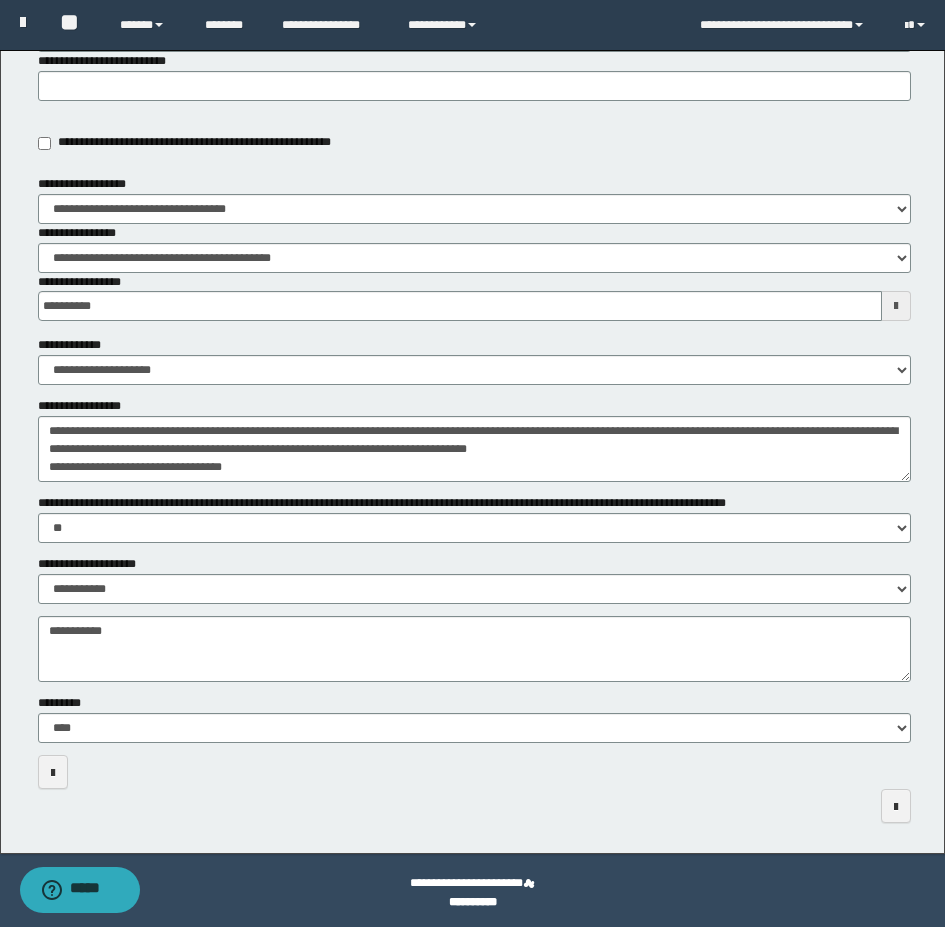 scroll, scrollTop: 438, scrollLeft: 0, axis: vertical 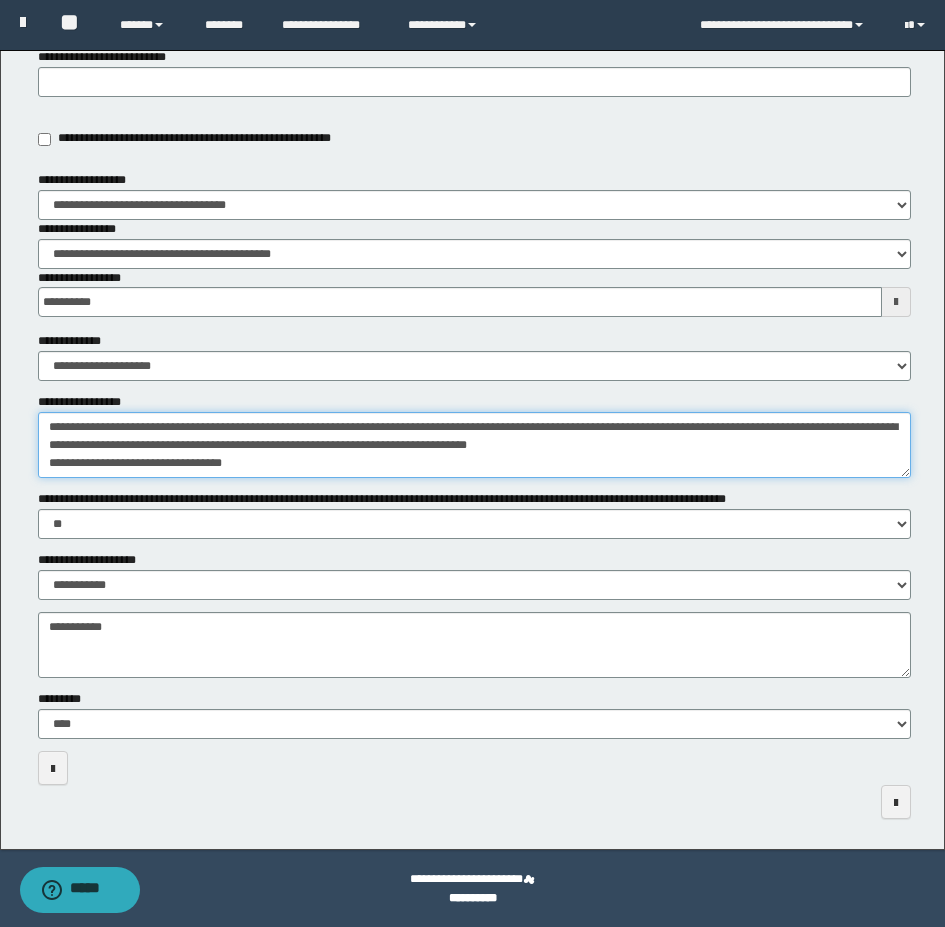 drag, startPoint x: 744, startPoint y: 442, endPoint x: 828, endPoint y: 442, distance: 84 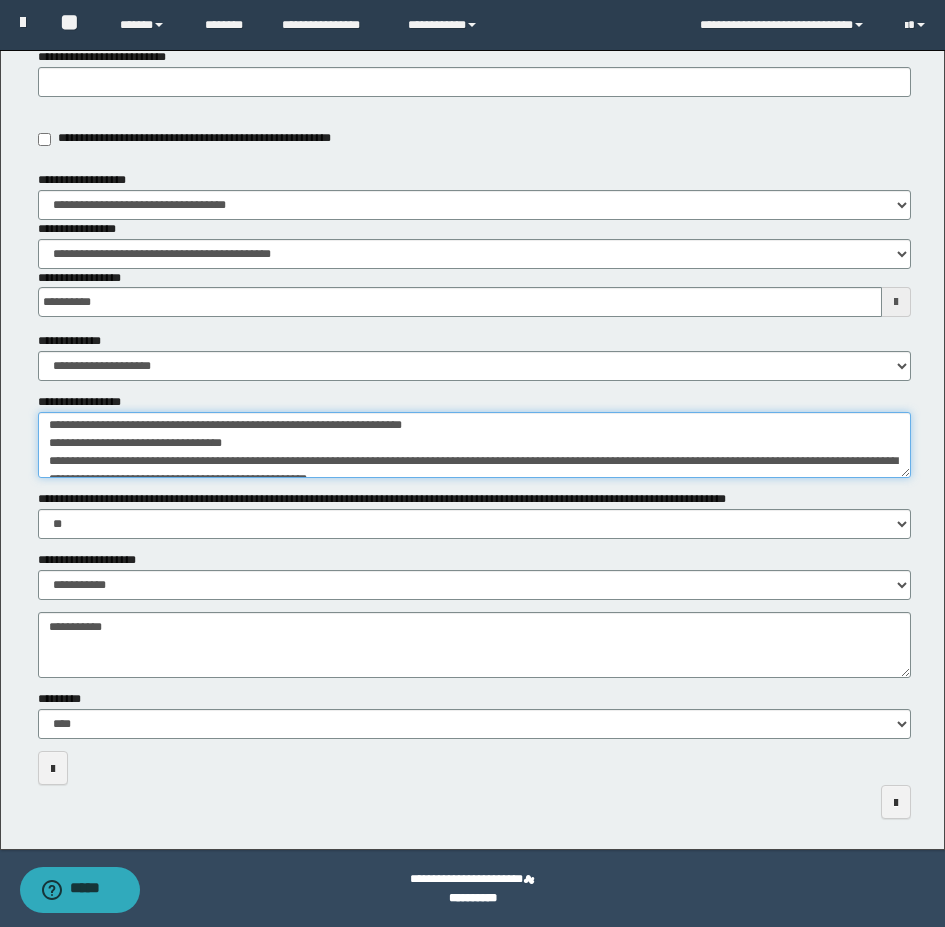 scroll, scrollTop: 36, scrollLeft: 0, axis: vertical 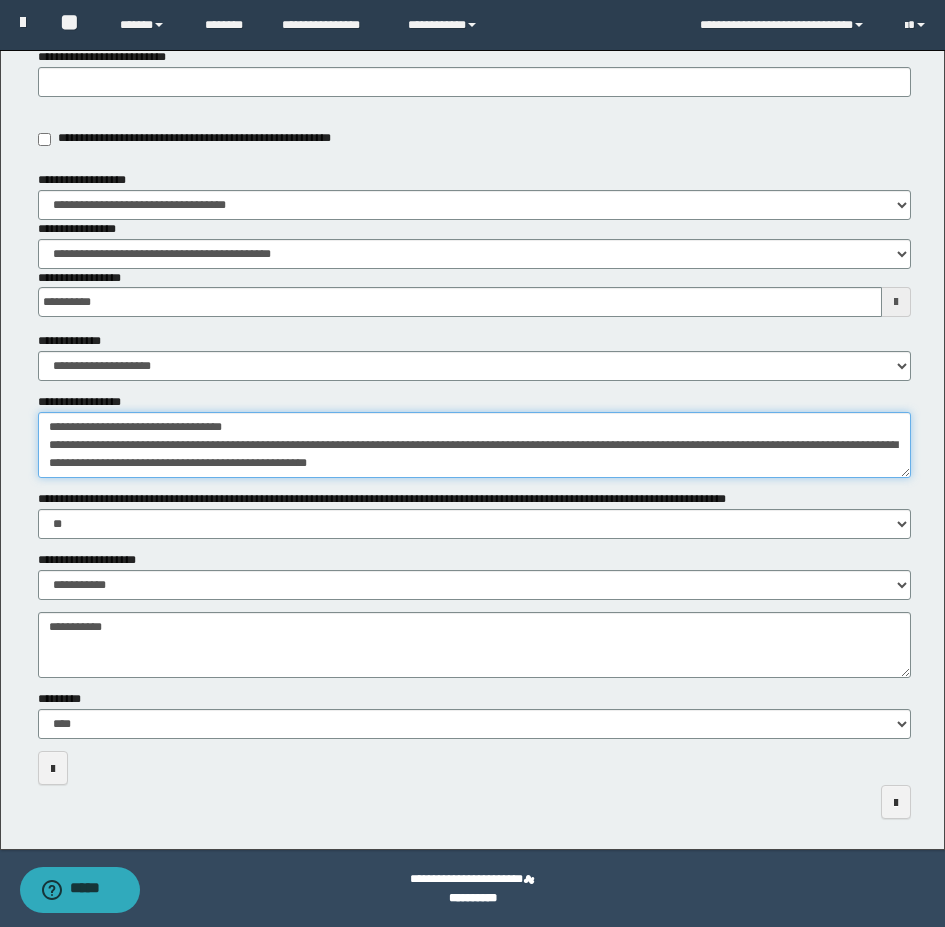 click on "**********" at bounding box center (474, 445) 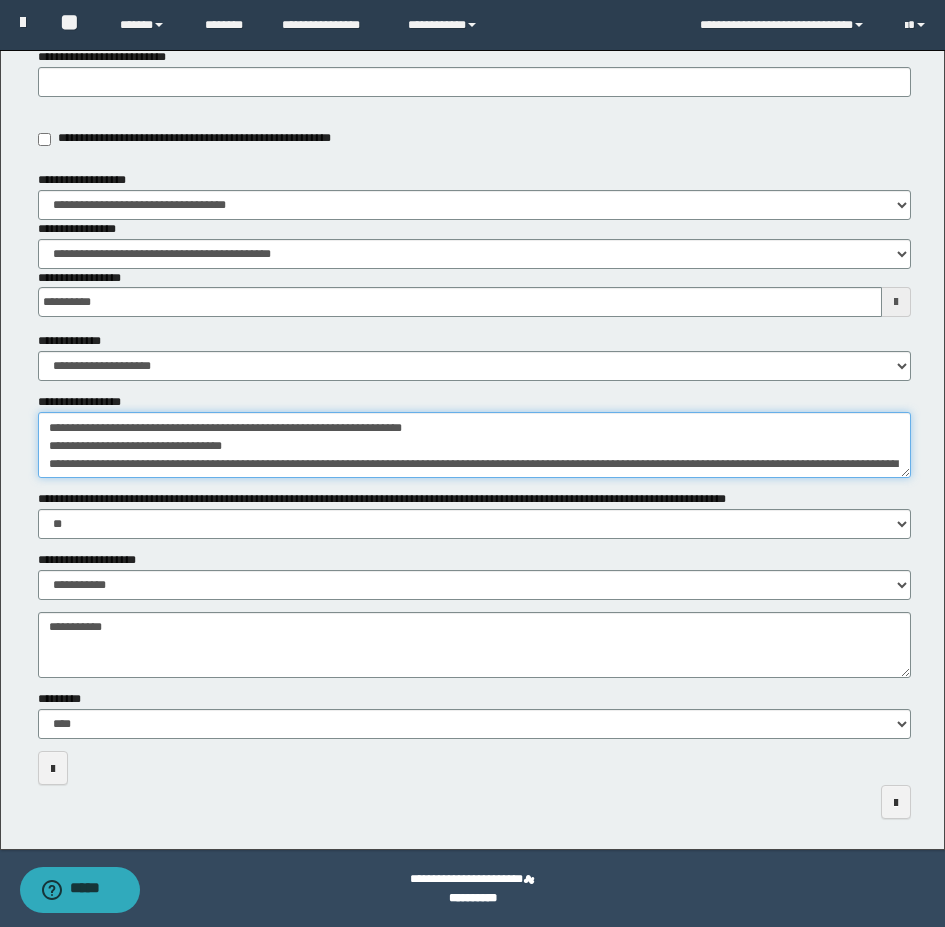 scroll, scrollTop: 0, scrollLeft: 0, axis: both 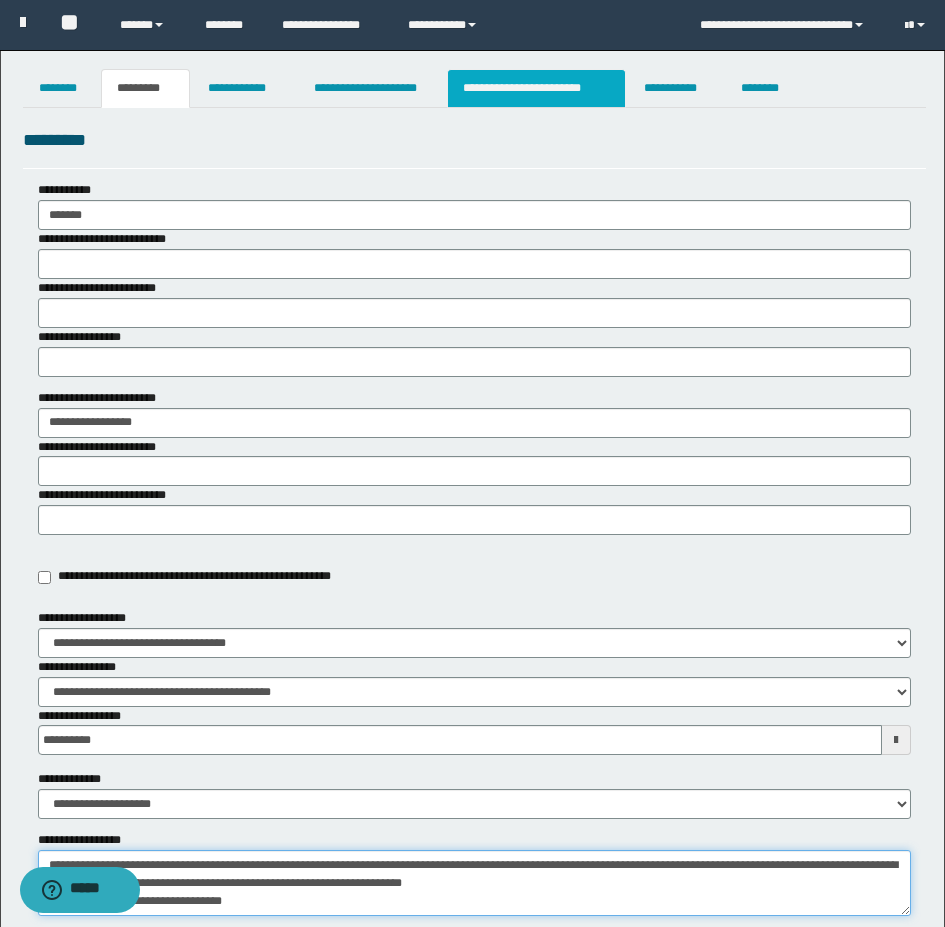 type on "**********" 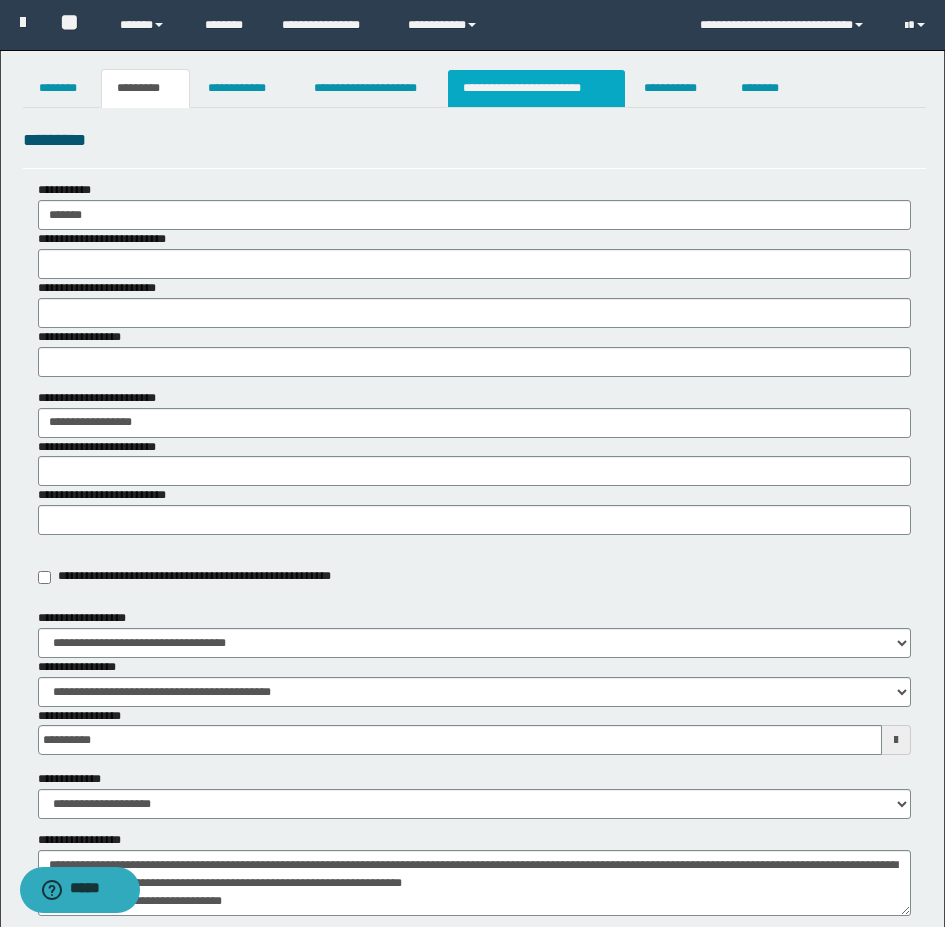 click on "**********" at bounding box center [537, 88] 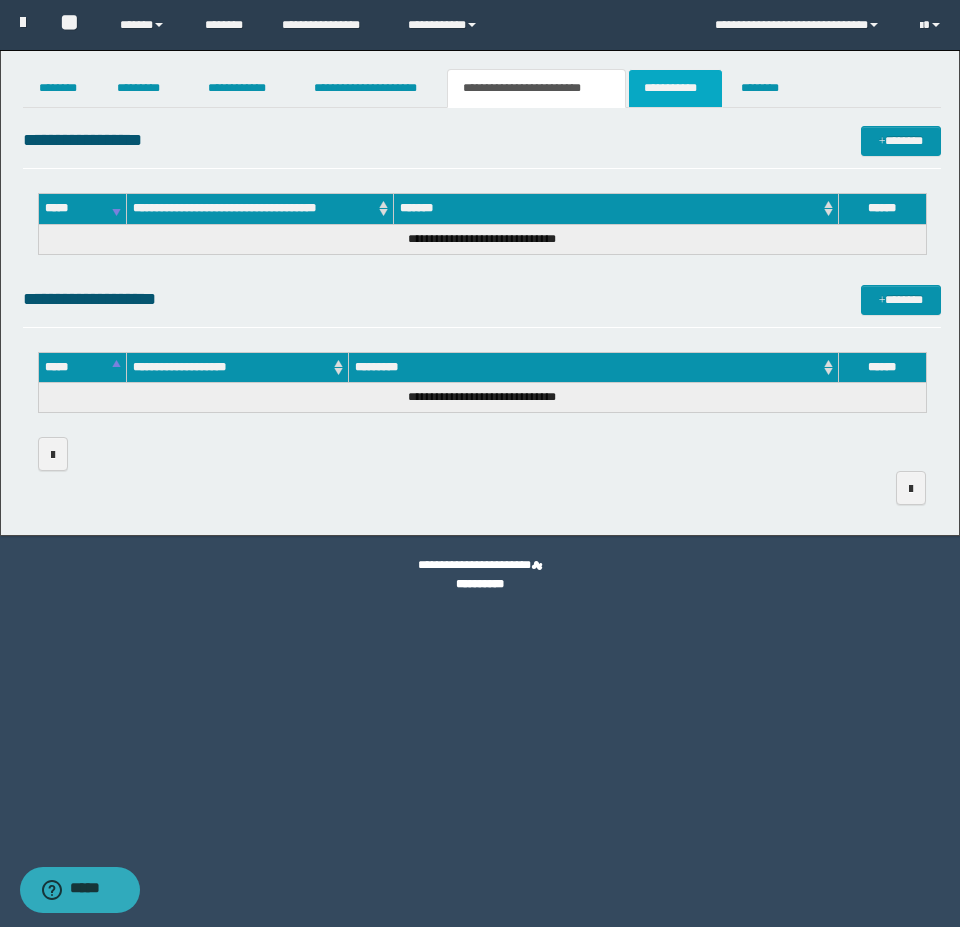 click on "**********" at bounding box center [675, 88] 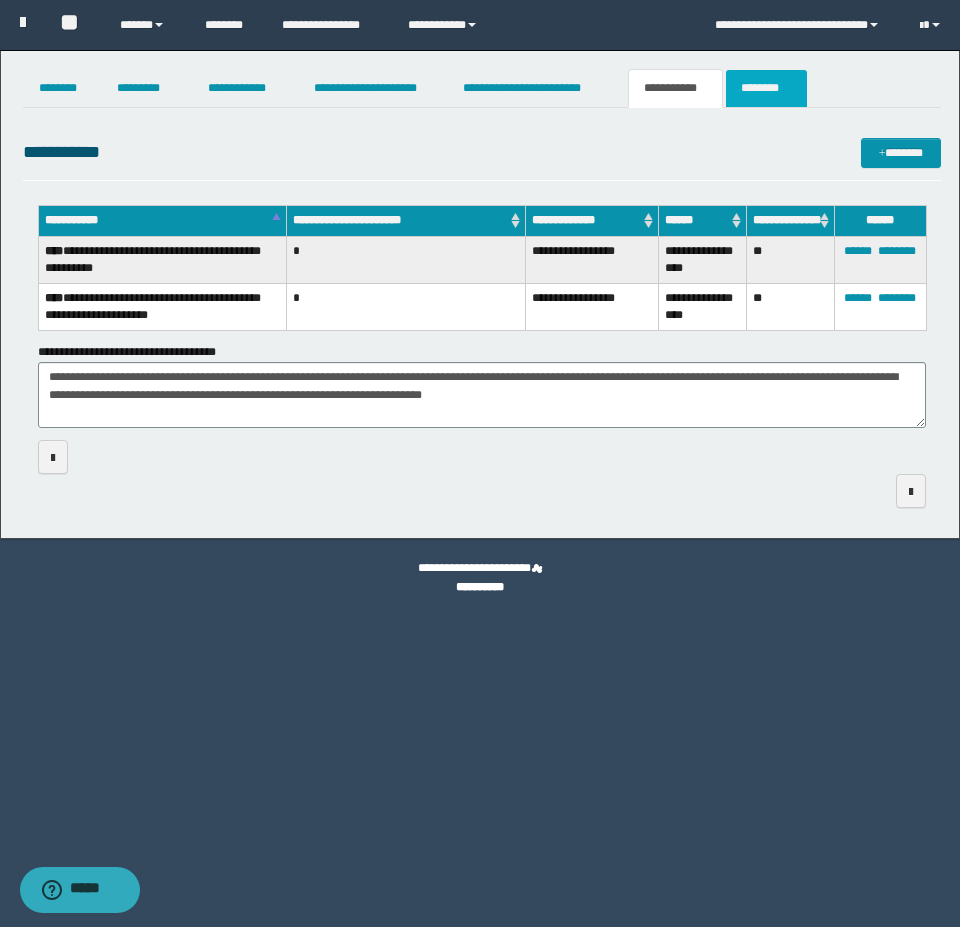 click on "********" at bounding box center [766, 88] 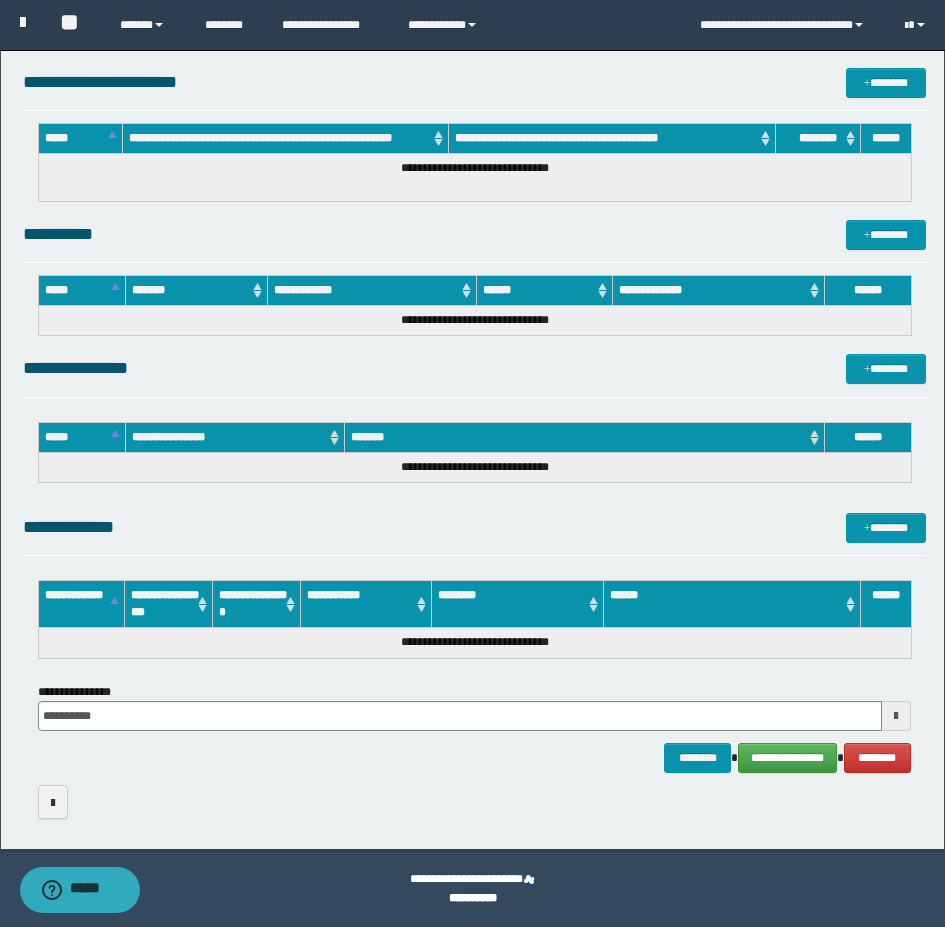 scroll, scrollTop: 237, scrollLeft: 0, axis: vertical 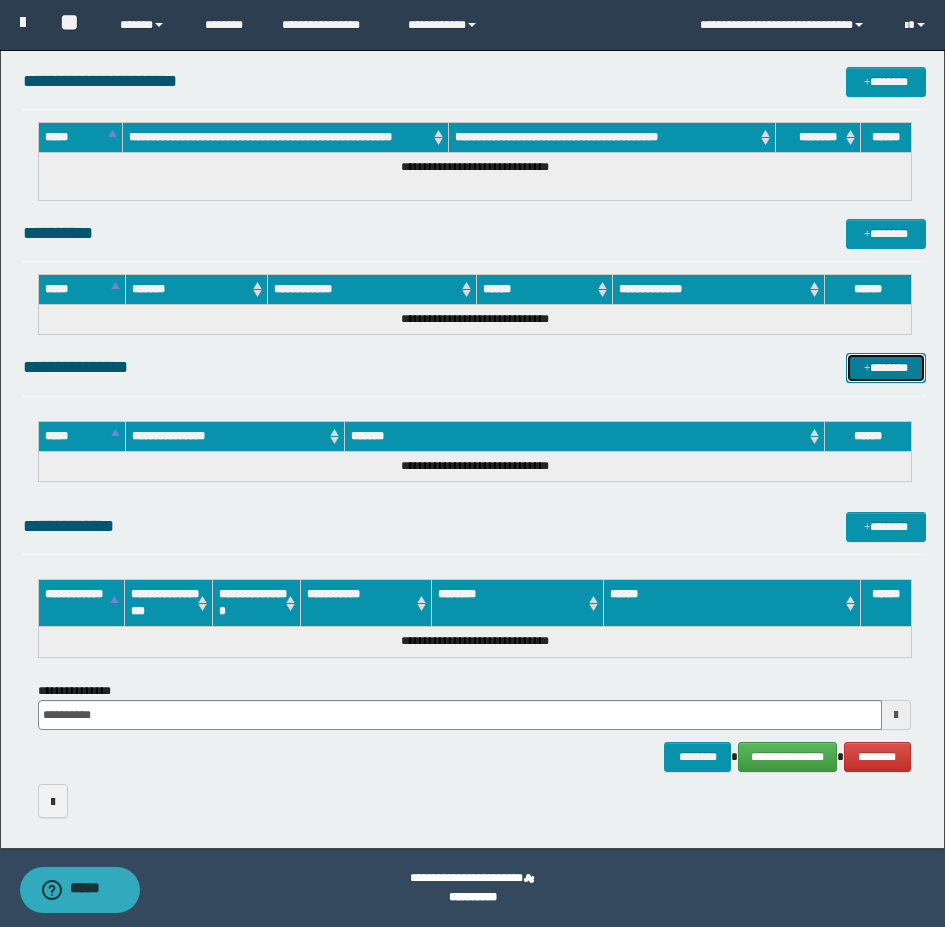 click on "*******" at bounding box center (886, 368) 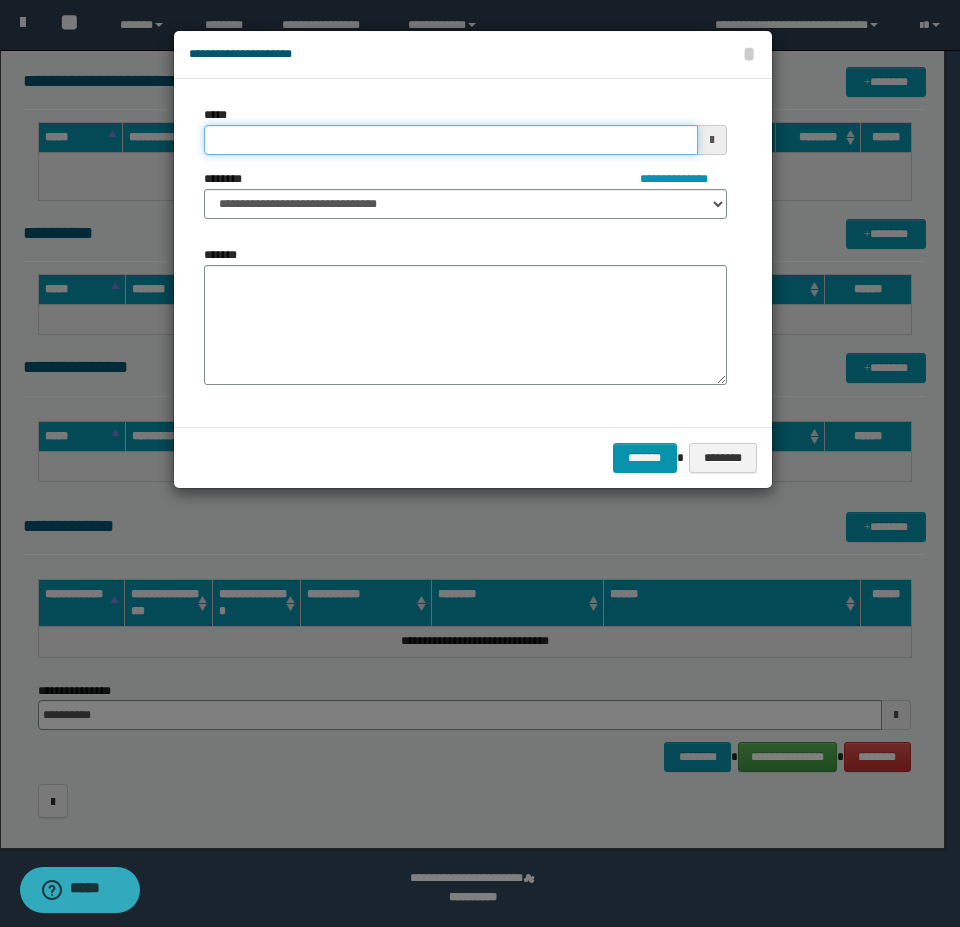 click on "*****" at bounding box center (451, 140) 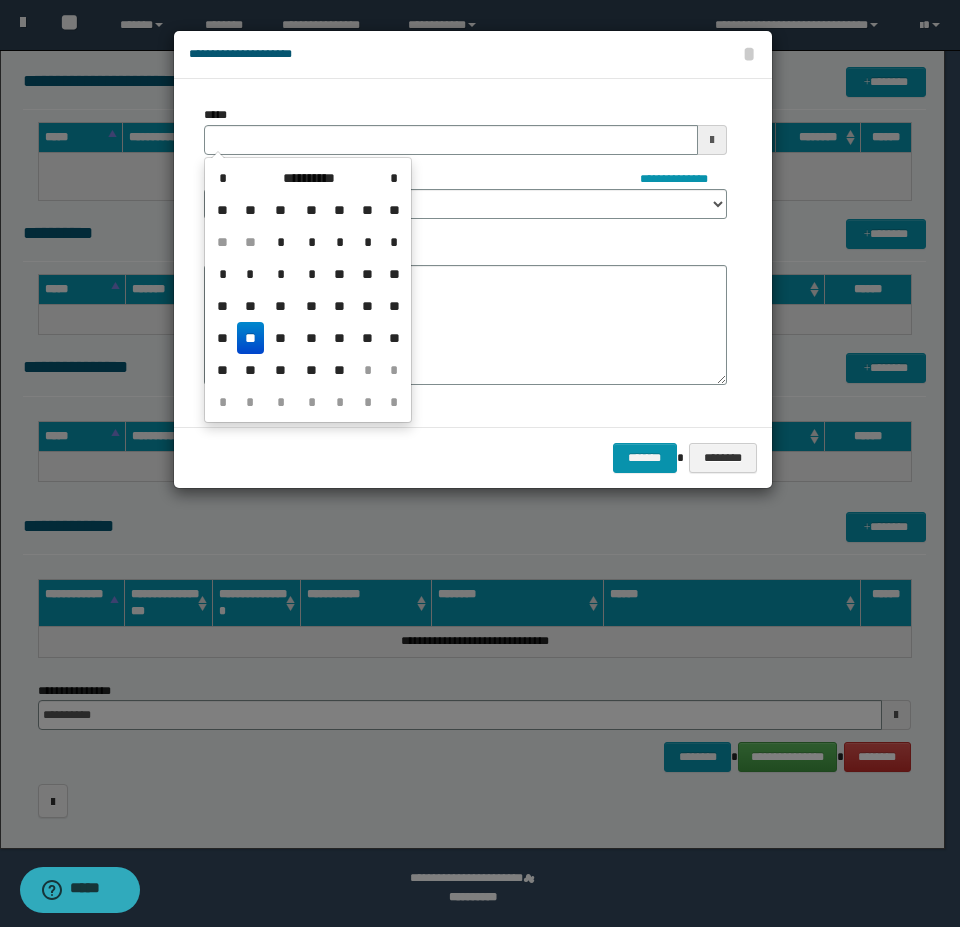 drag, startPoint x: 241, startPoint y: 329, endPoint x: 253, endPoint y: 289, distance: 41.761227 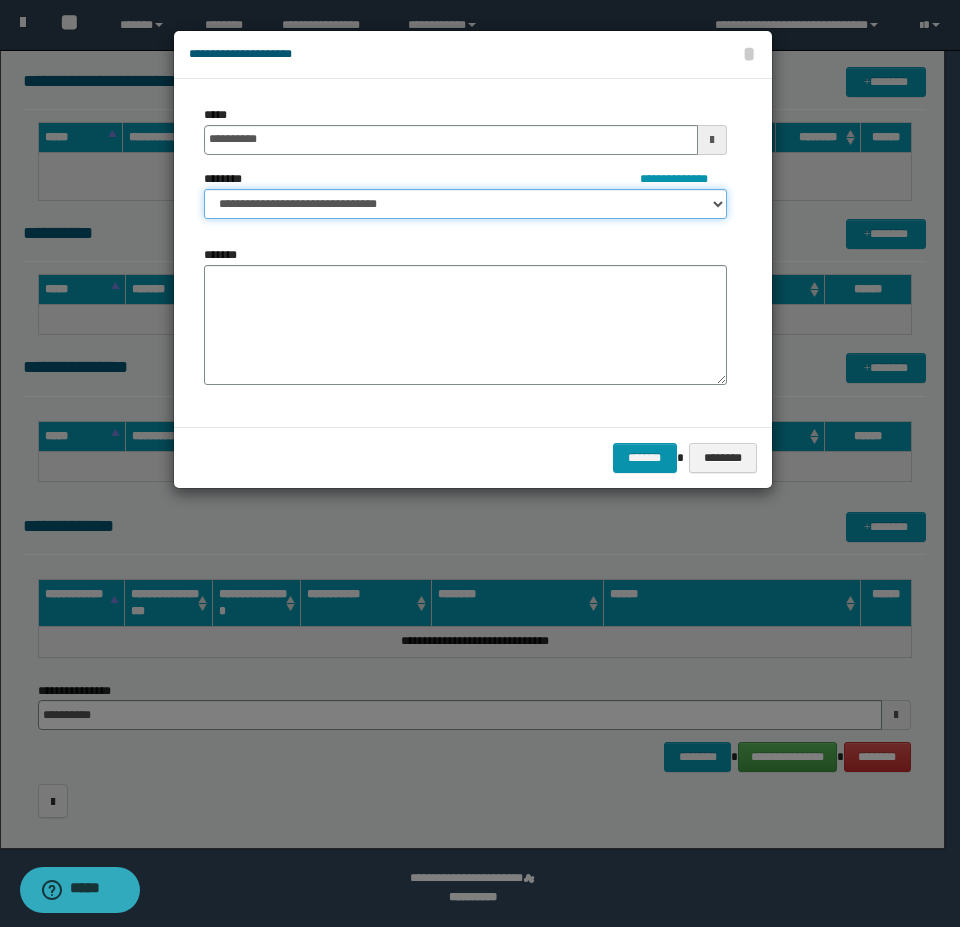 drag, startPoint x: 262, startPoint y: 200, endPoint x: 271, endPoint y: 210, distance: 13.453624 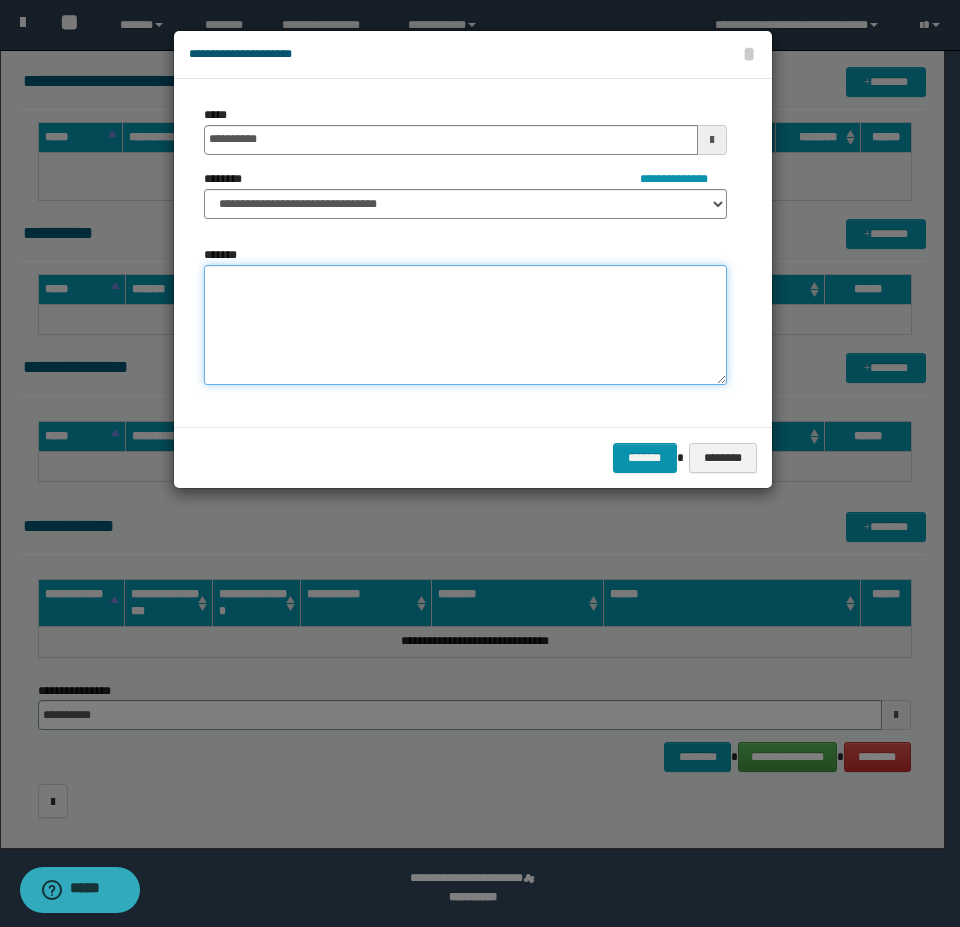 click on "*******" at bounding box center (465, 325) 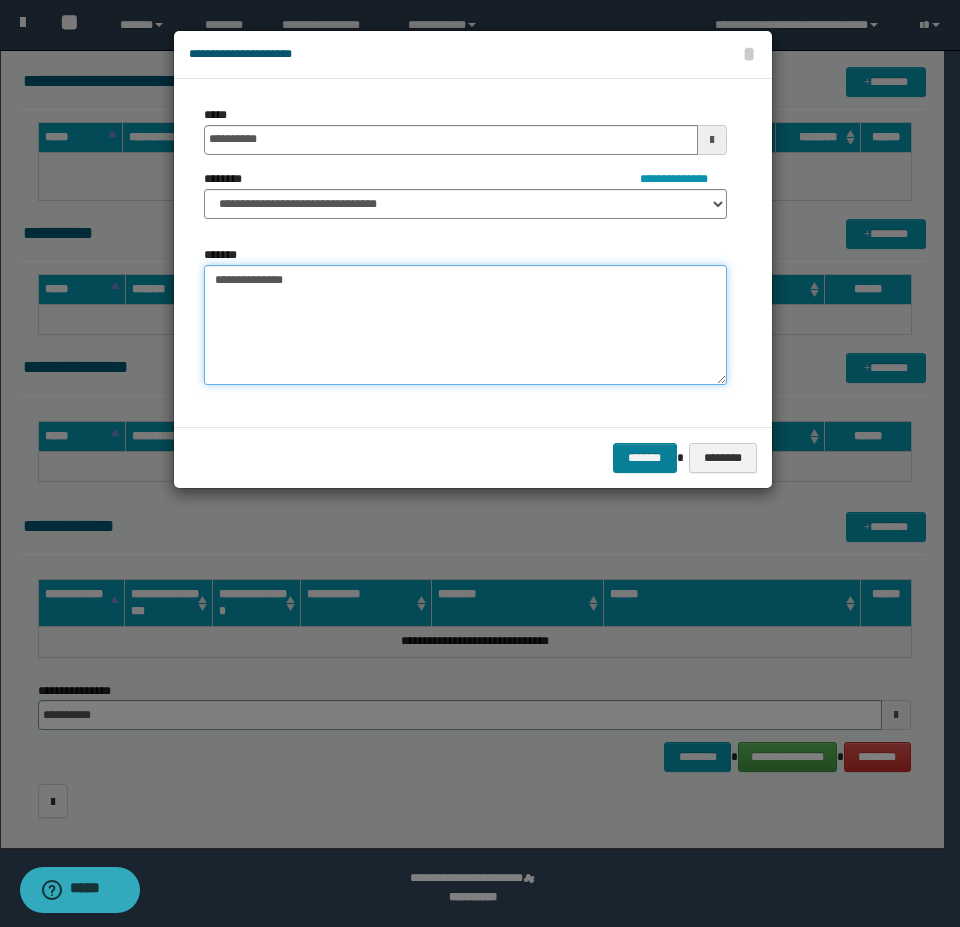 type on "**********" 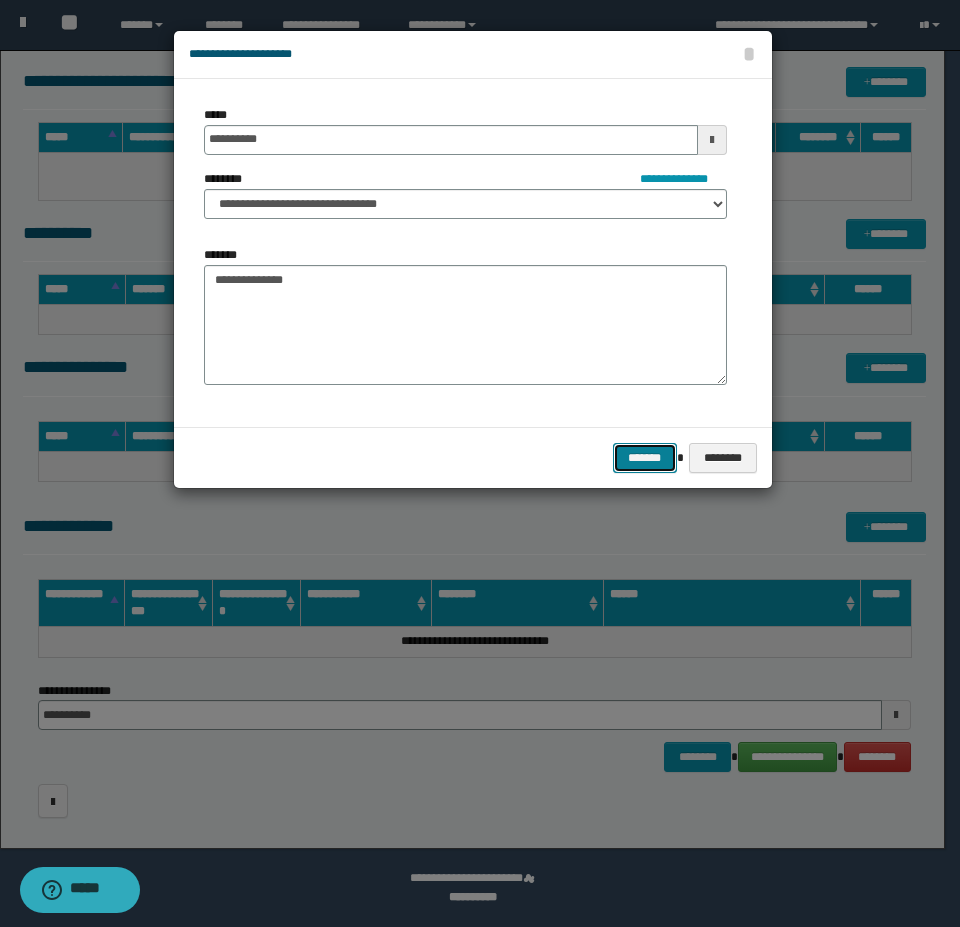 click on "*******" at bounding box center [645, 458] 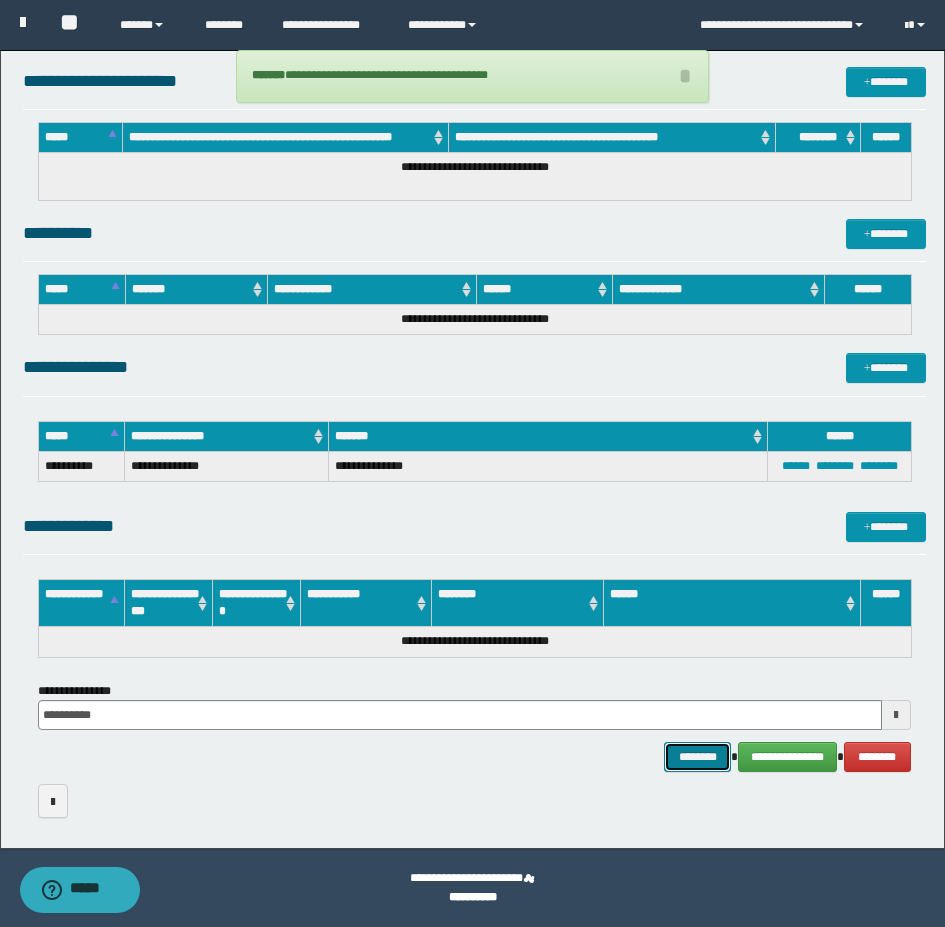 click on "********" at bounding box center [698, 757] 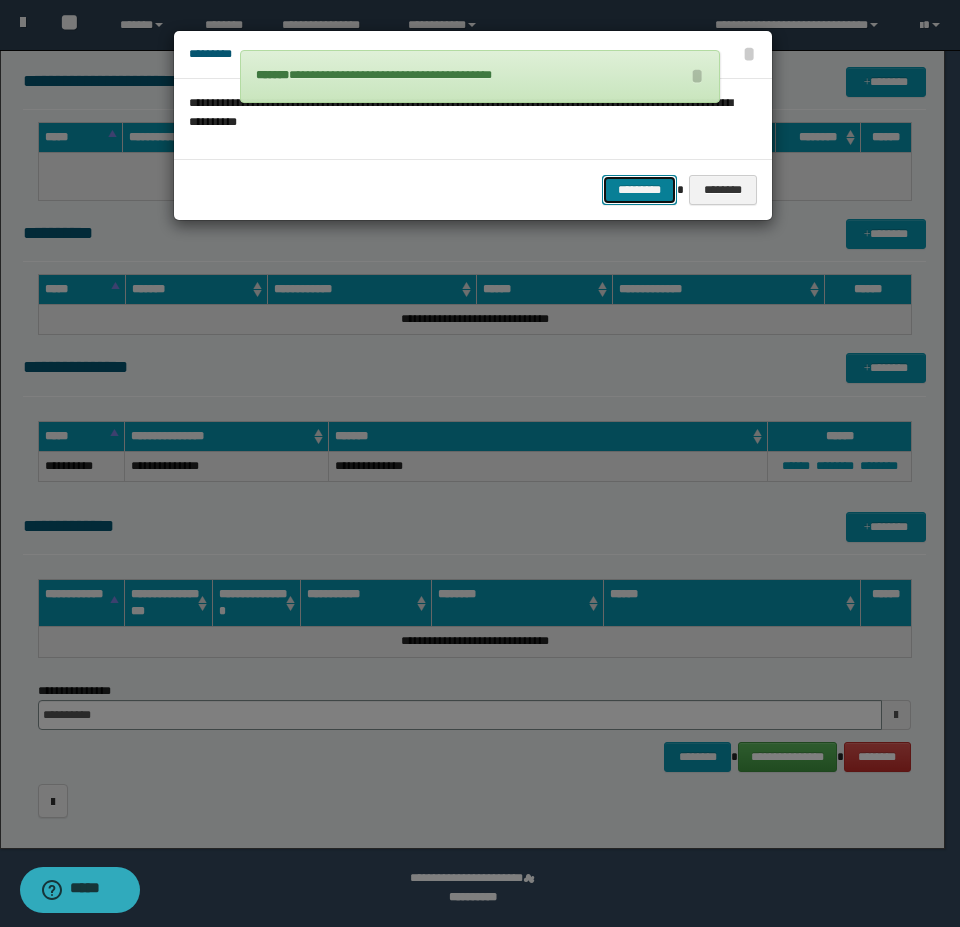 click on "*********" at bounding box center (639, 190) 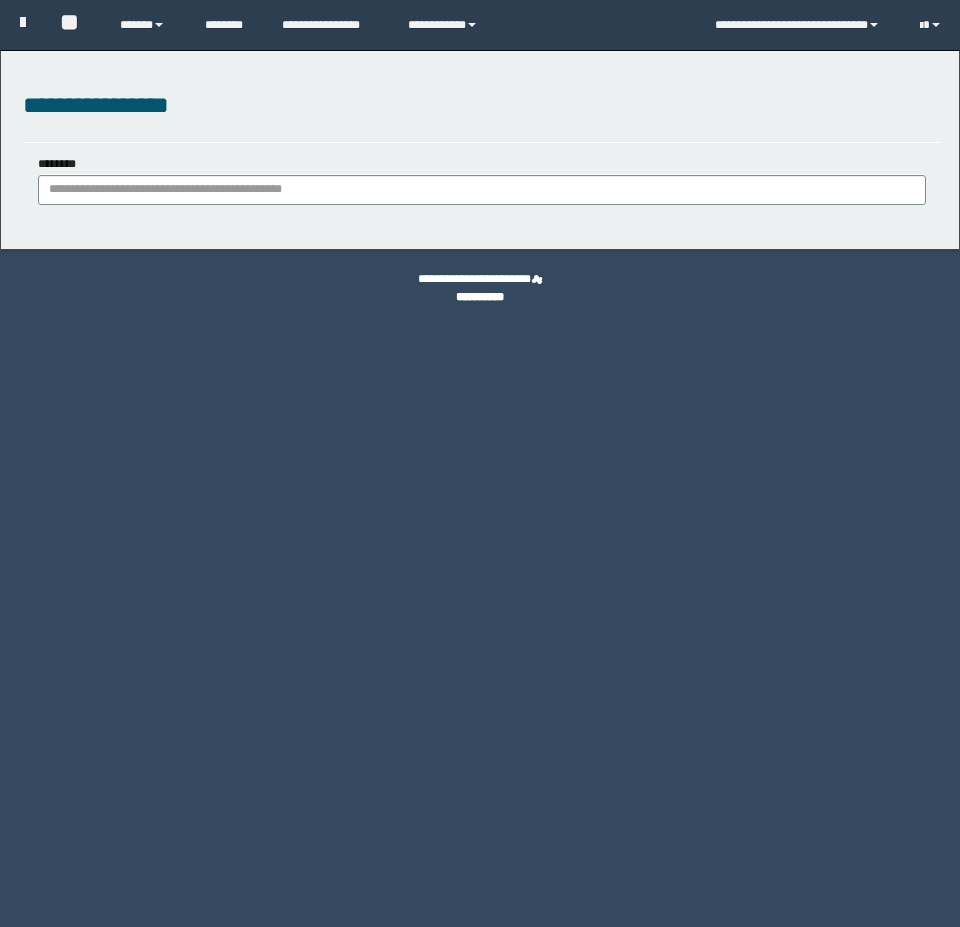 scroll, scrollTop: 0, scrollLeft: 0, axis: both 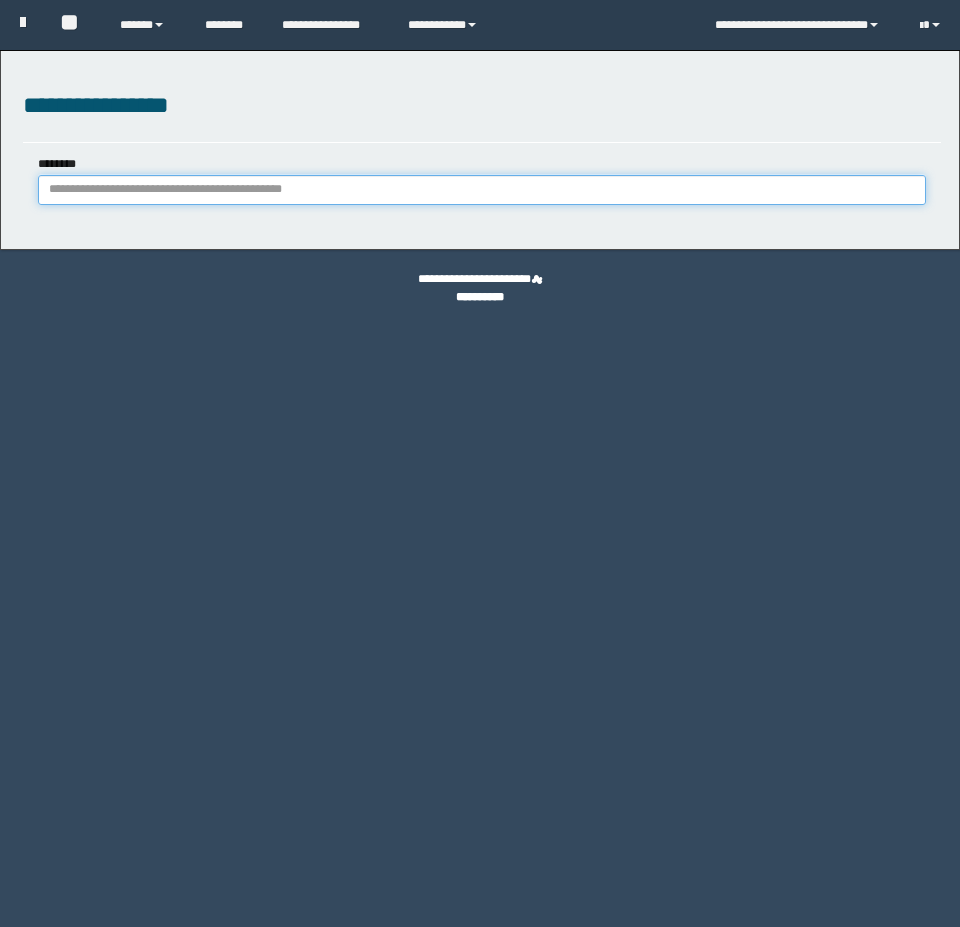 click on "********" at bounding box center (482, 190) 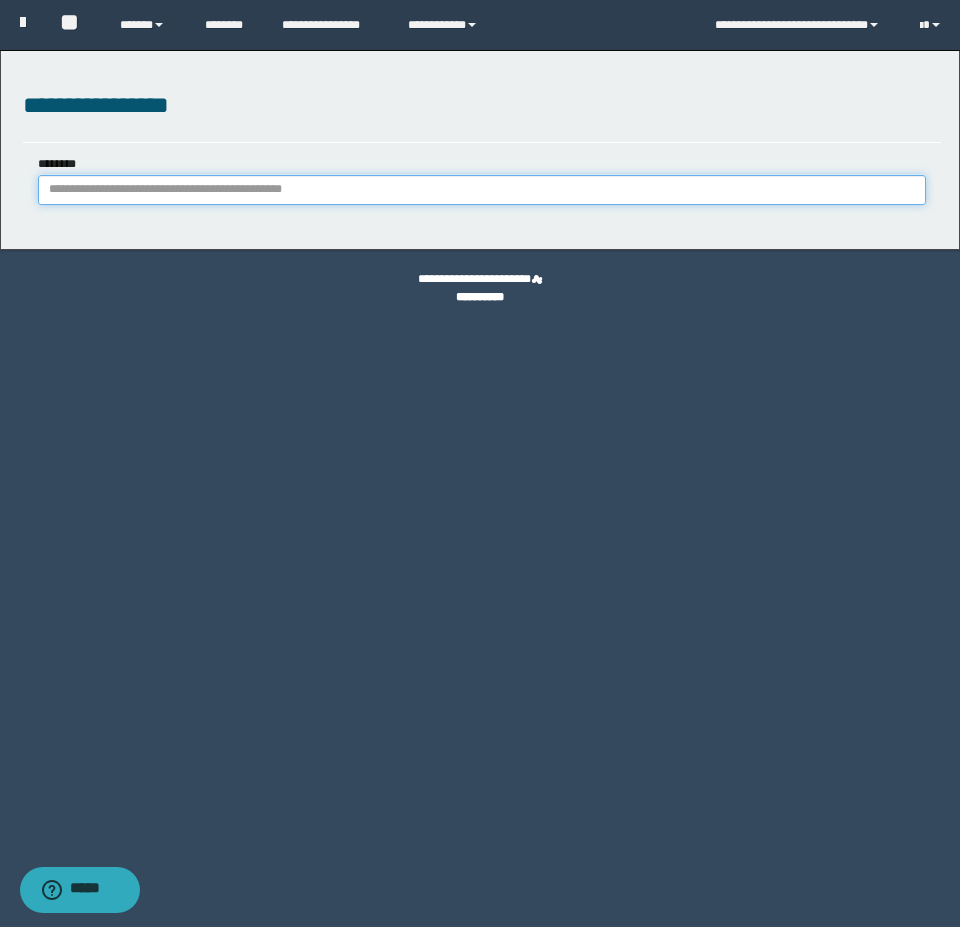 paste on "********" 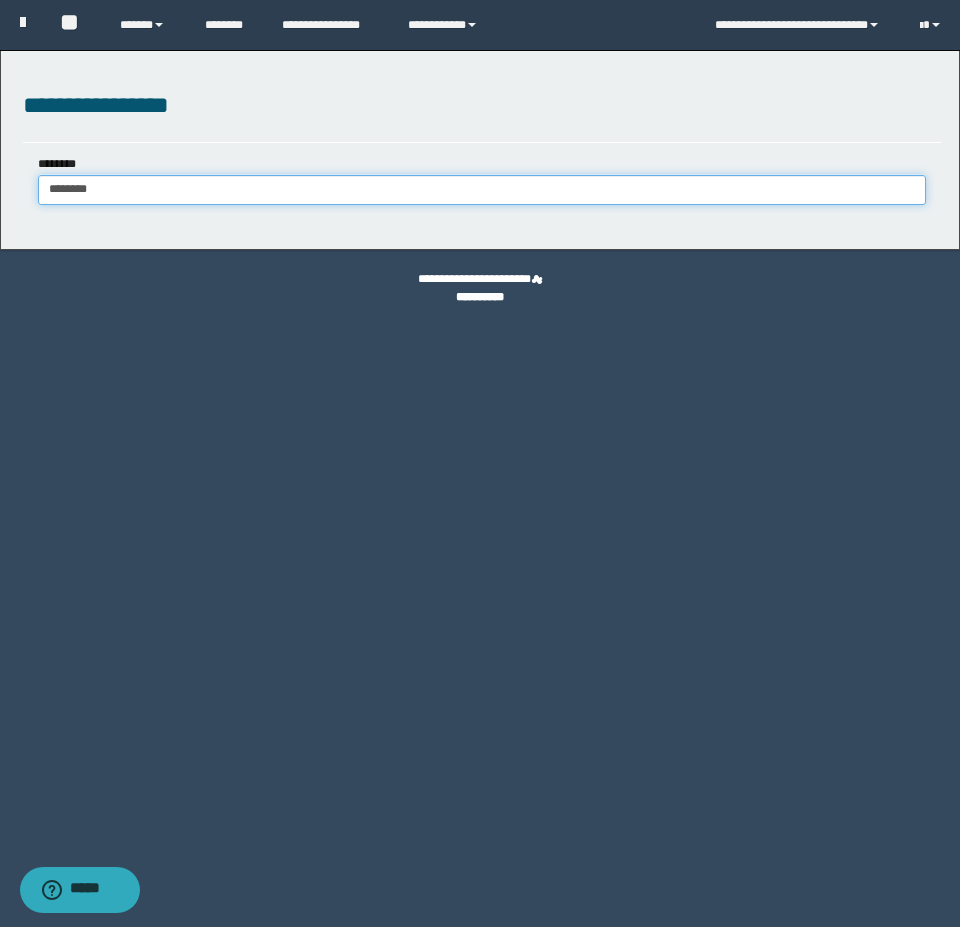 type on "********" 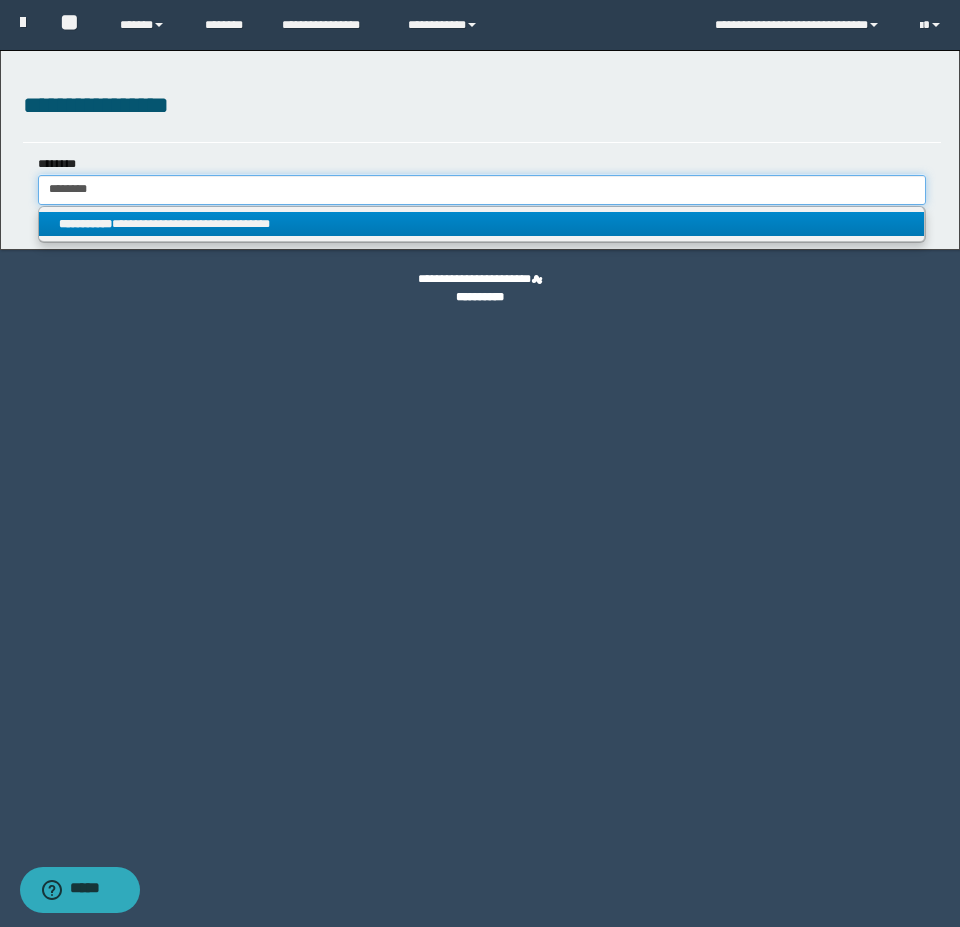 type on "********" 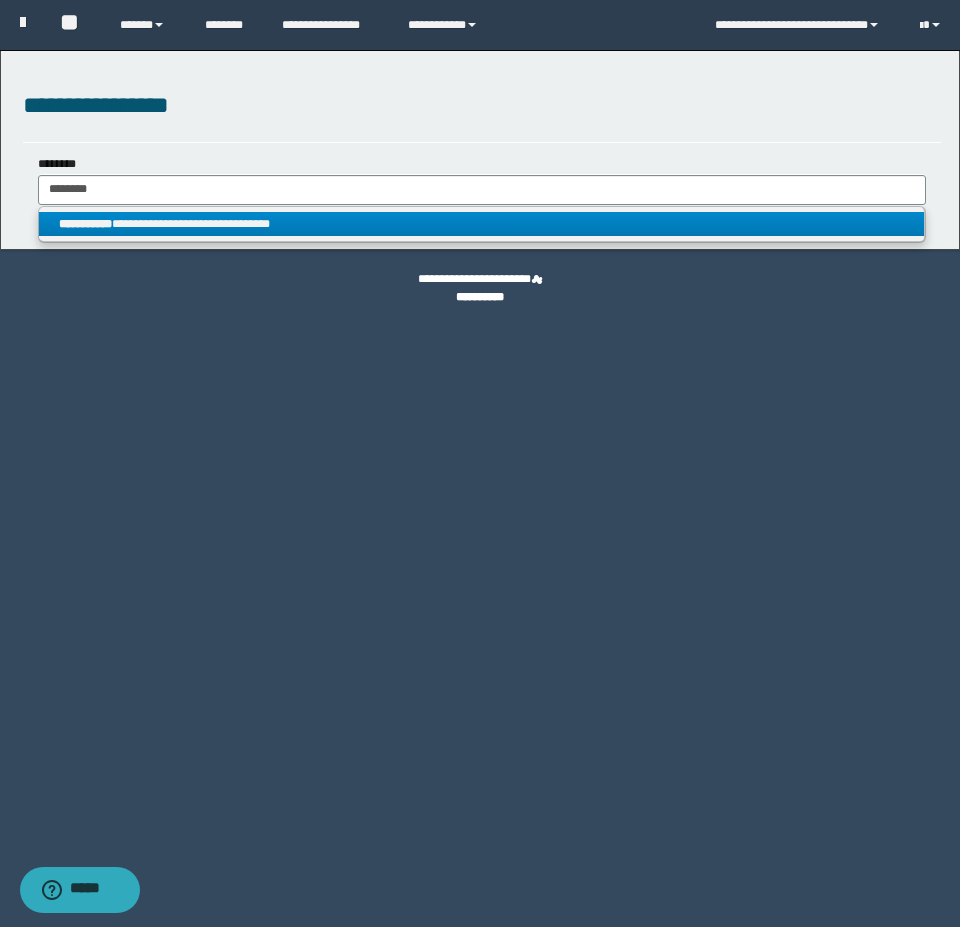 click on "**********" at bounding box center [481, 224] 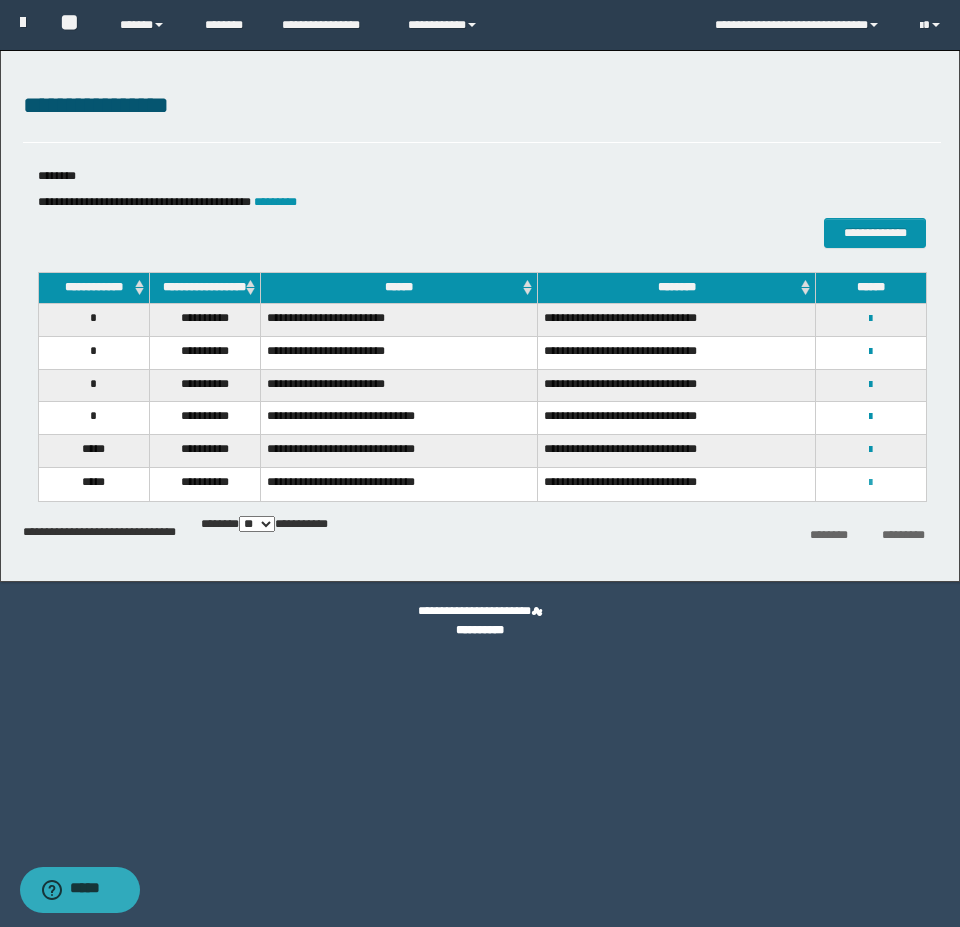 click at bounding box center [870, 483] 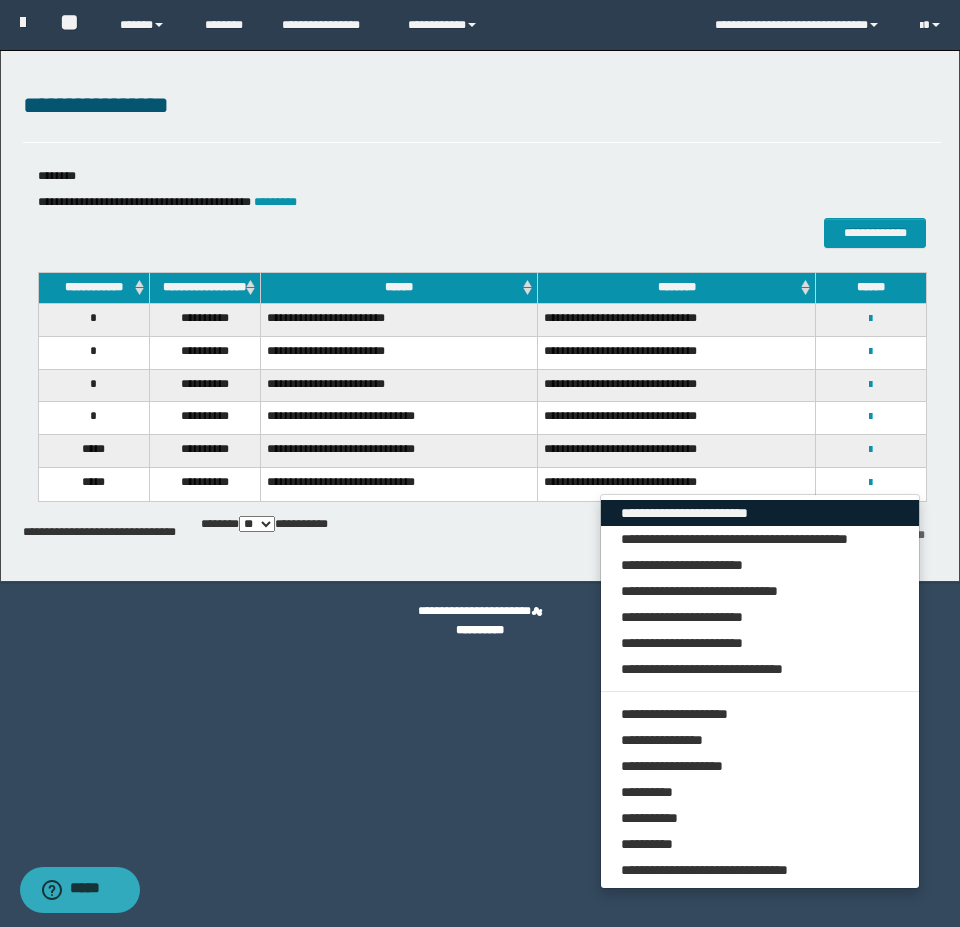 click on "**********" at bounding box center [760, 513] 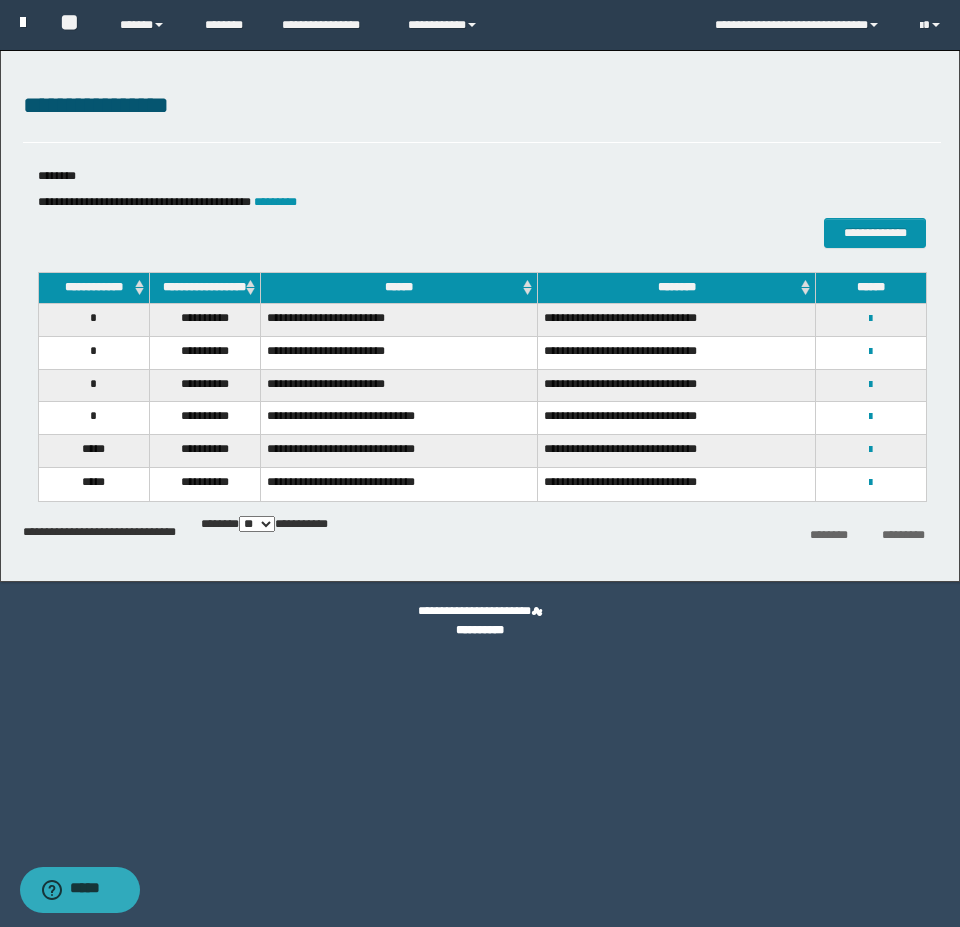 click at bounding box center (23, 22) 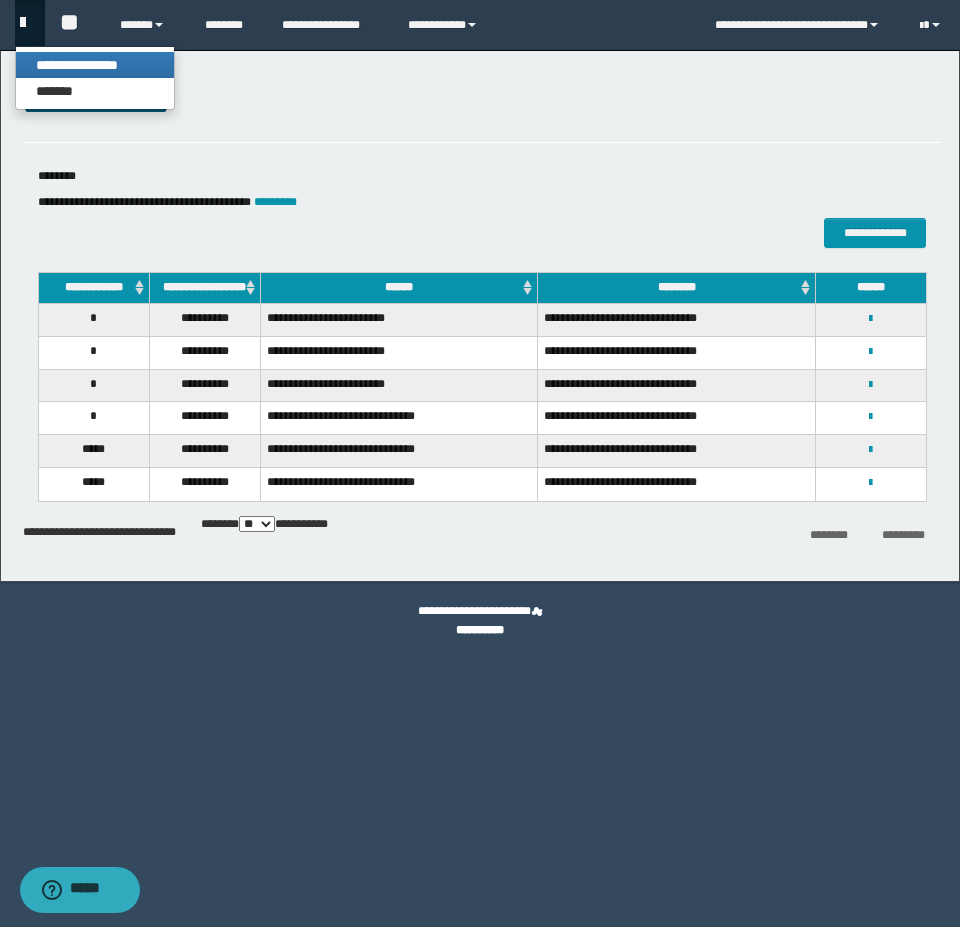 click on "**********" at bounding box center (95, 65) 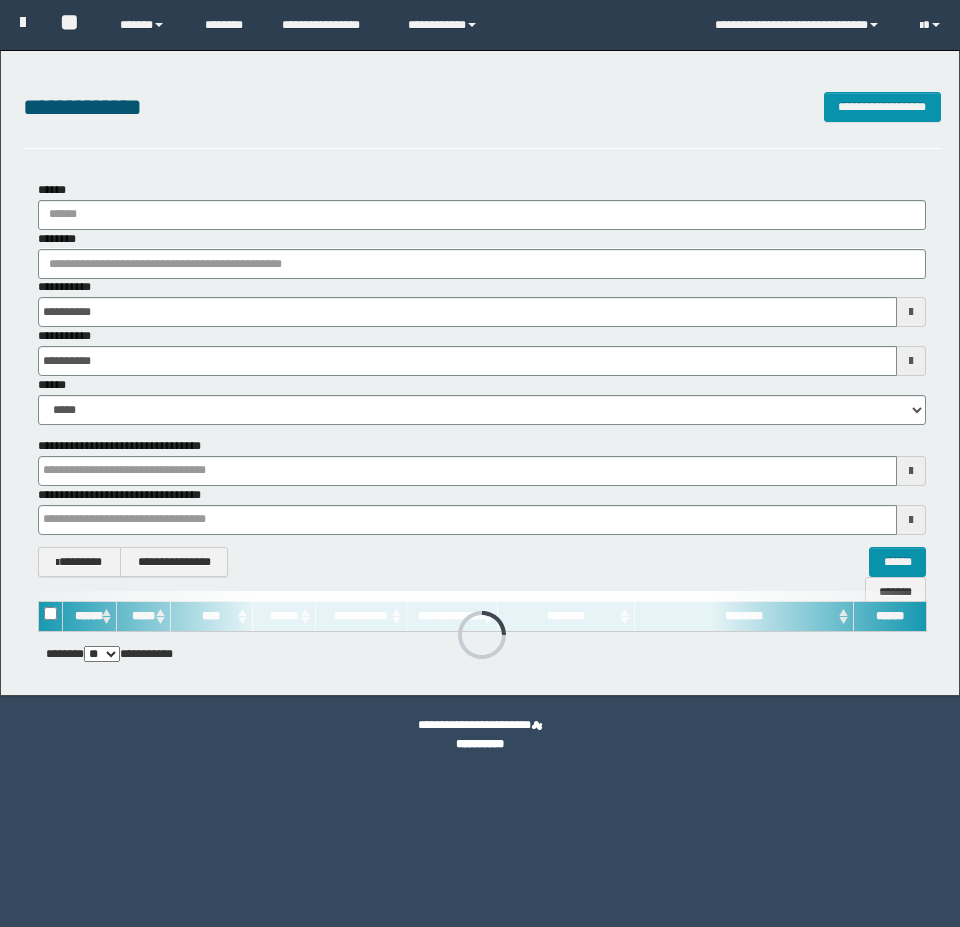 scroll, scrollTop: 0, scrollLeft: 0, axis: both 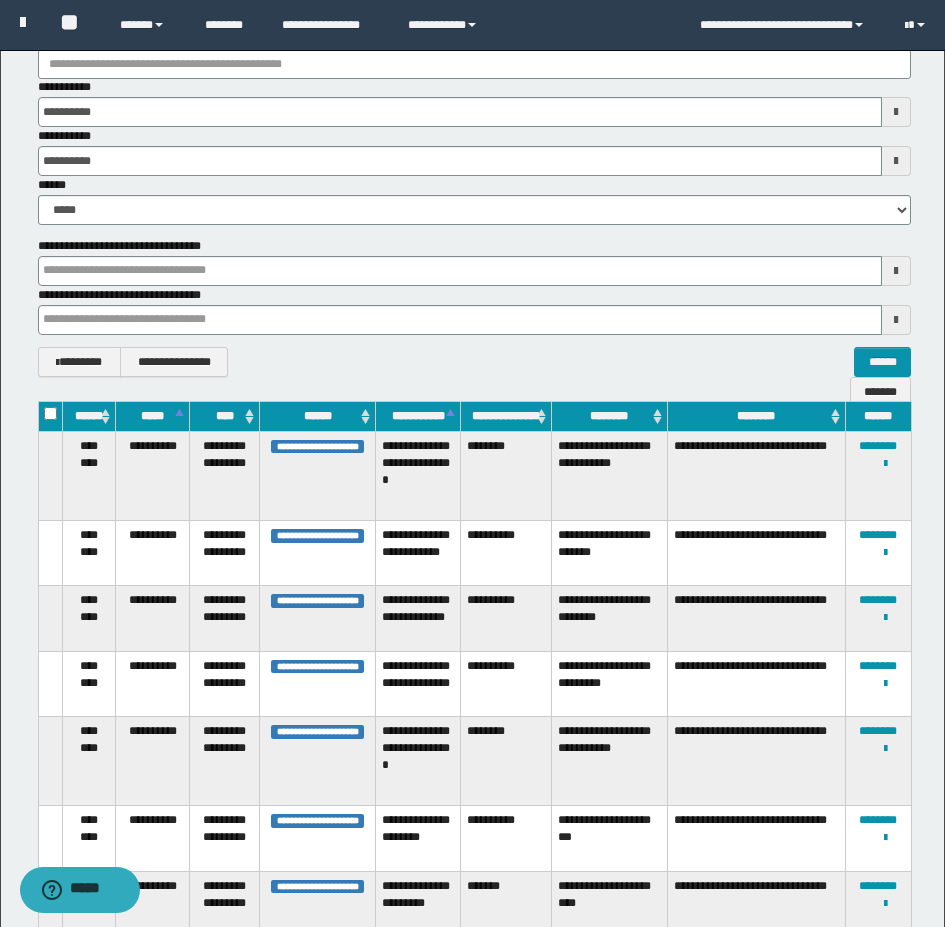 type 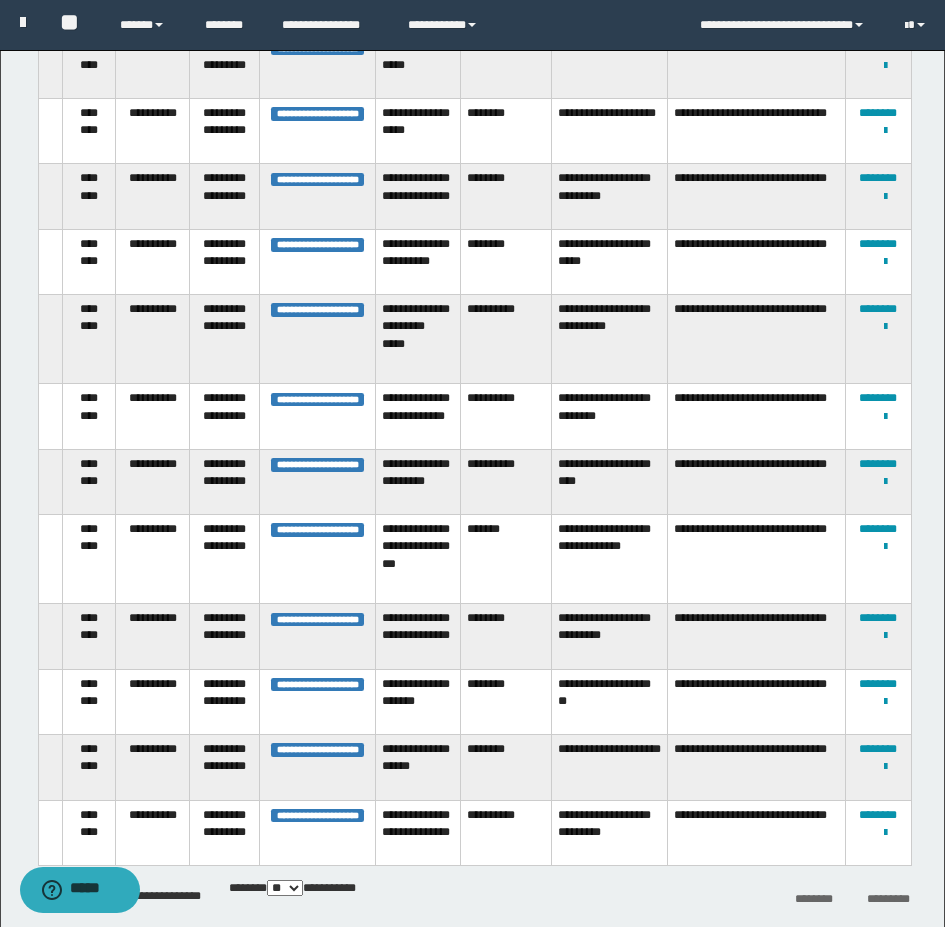 scroll, scrollTop: 2337, scrollLeft: 0, axis: vertical 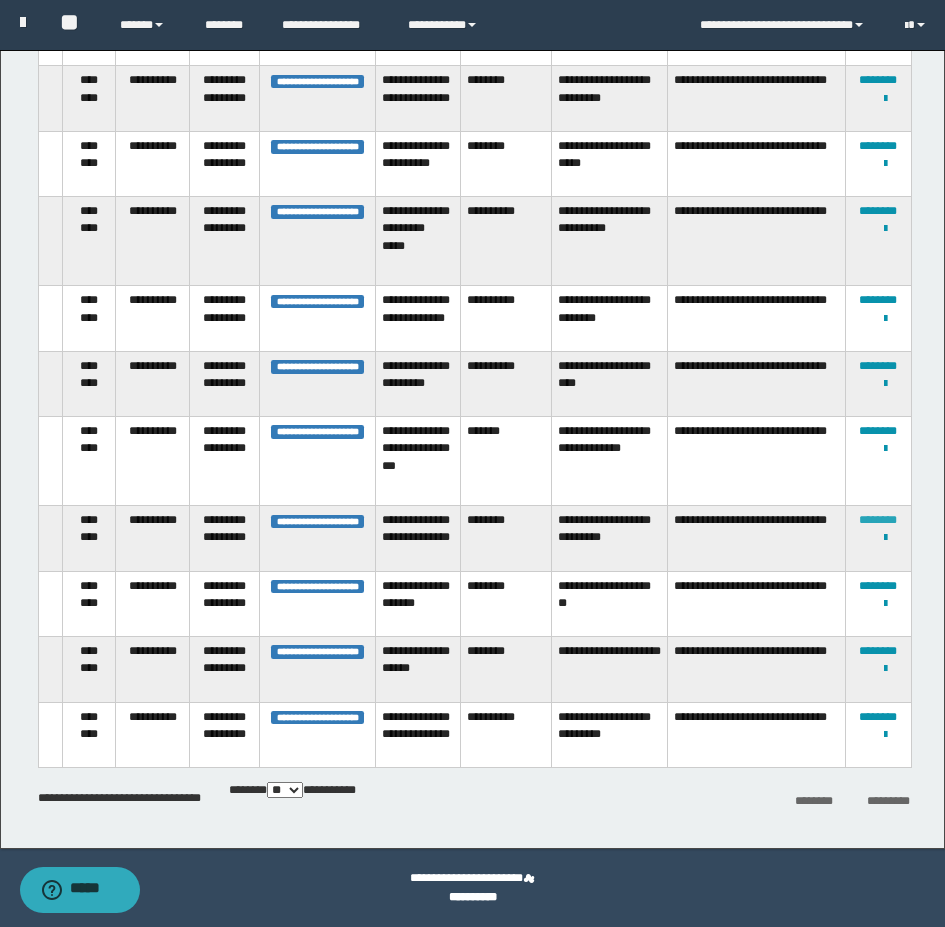 type 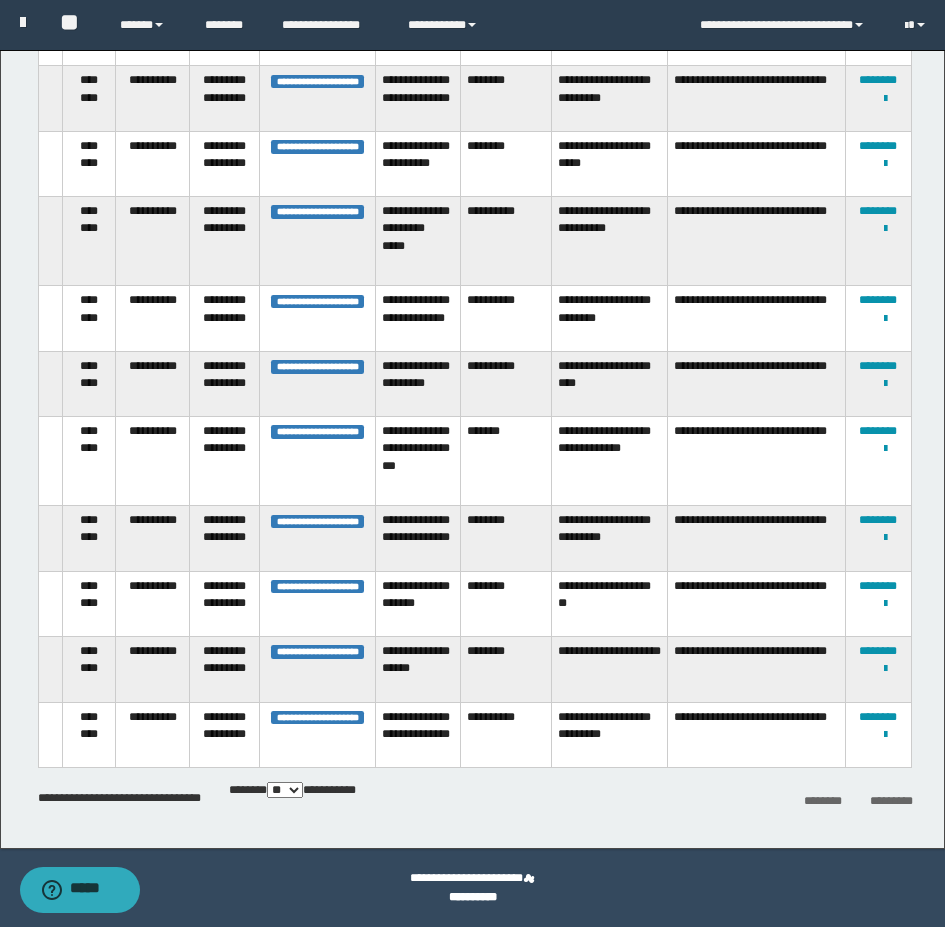 scroll, scrollTop: 138, scrollLeft: 0, axis: vertical 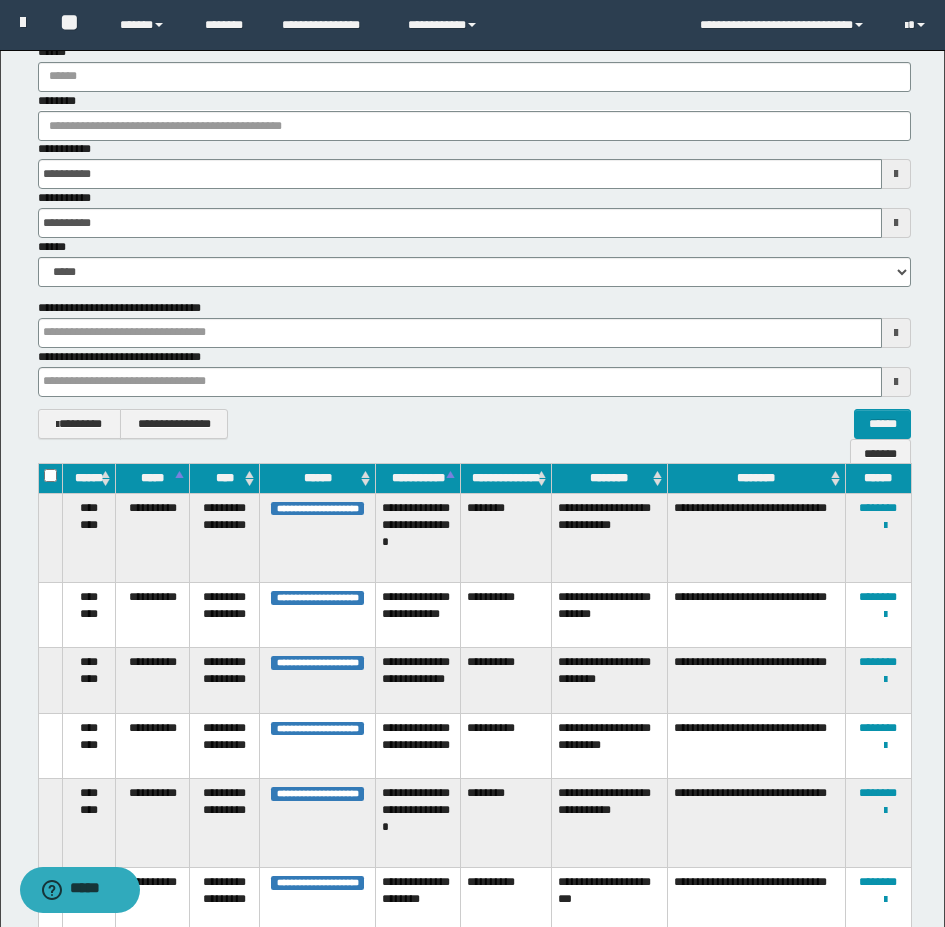 type 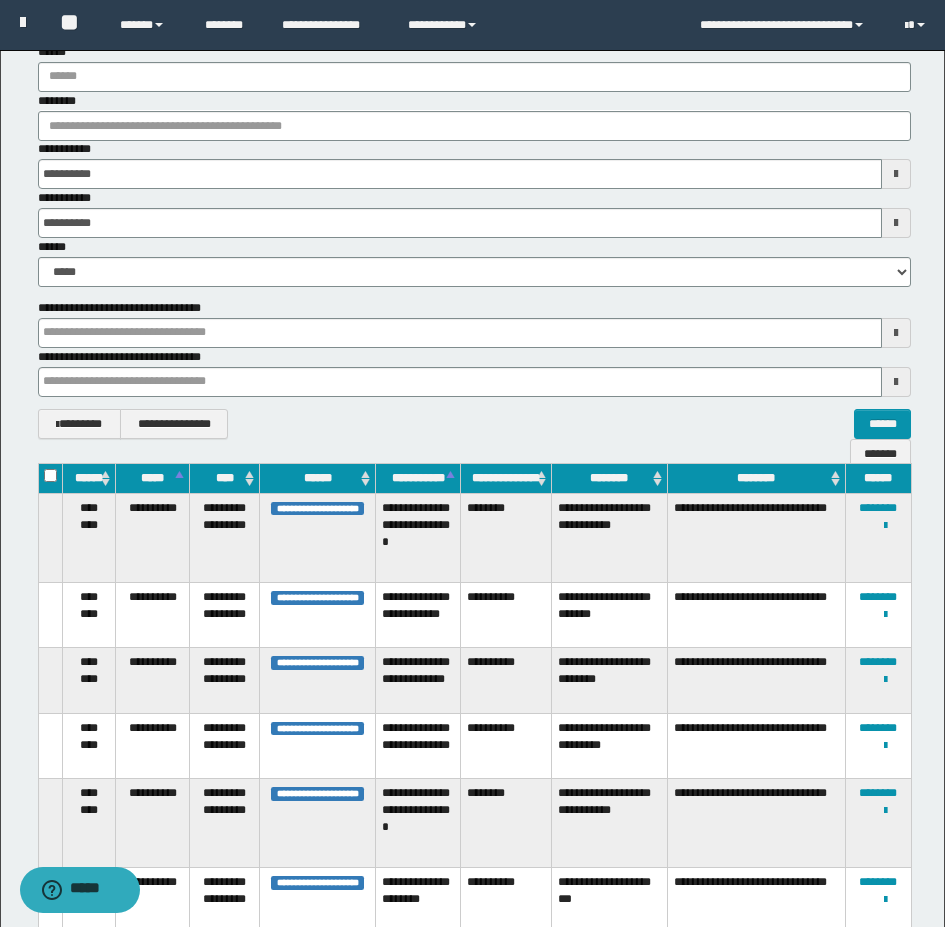 type 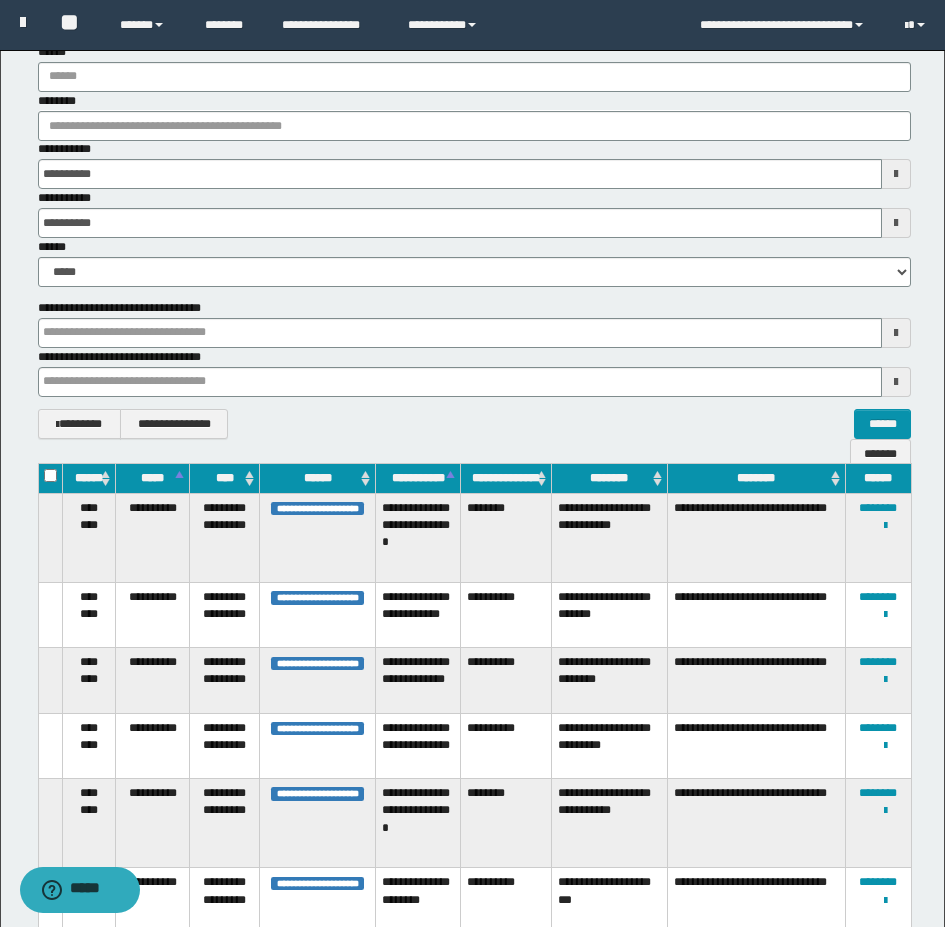 type 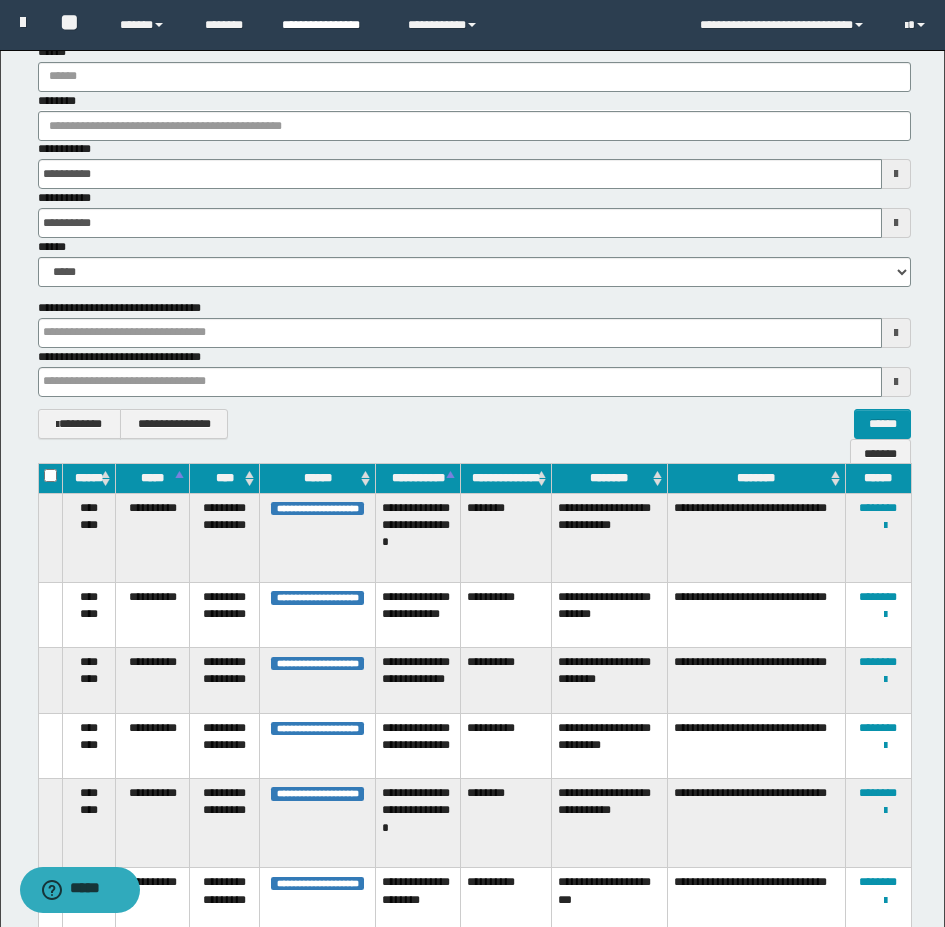 click on "**********" at bounding box center [330, 25] 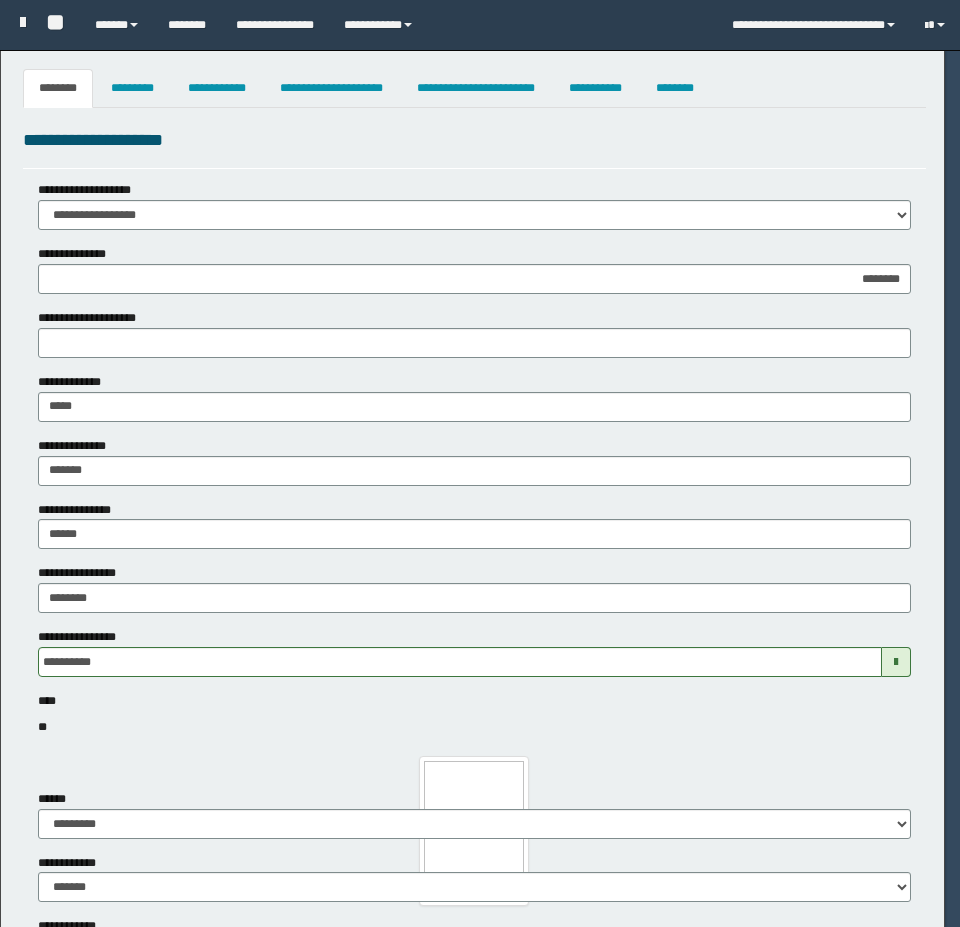 select on "*" 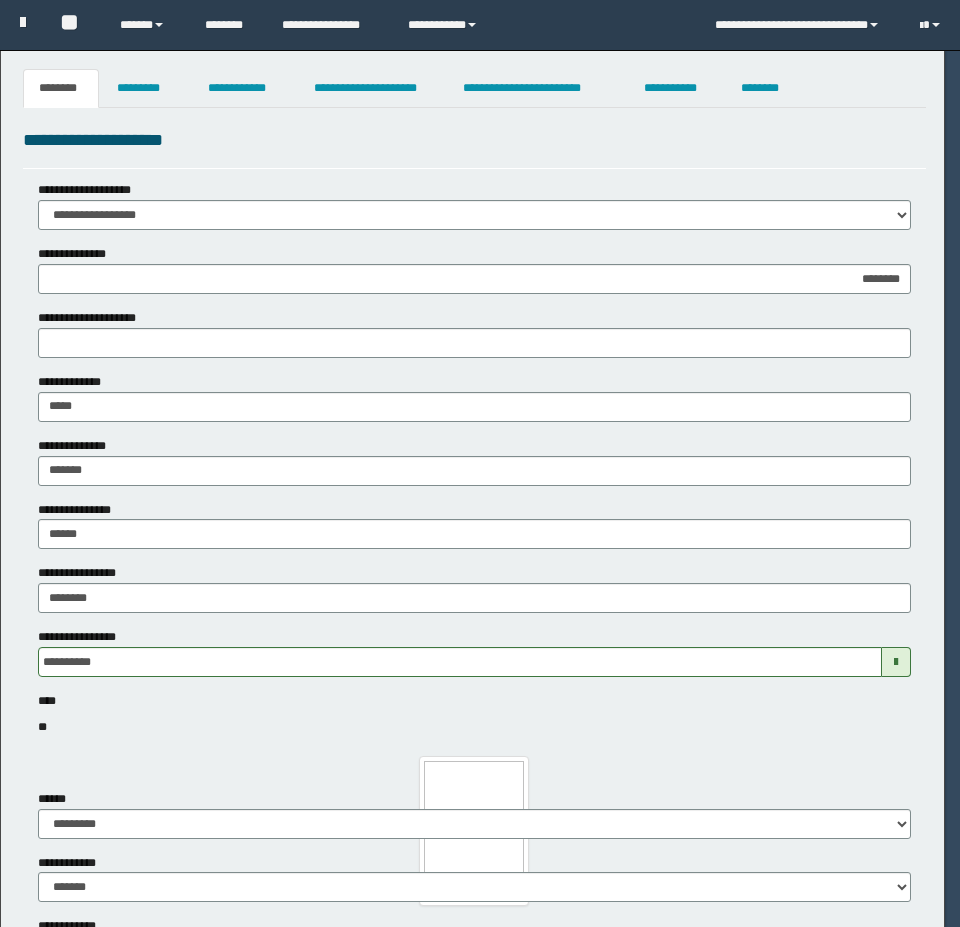 scroll, scrollTop: 0, scrollLeft: 0, axis: both 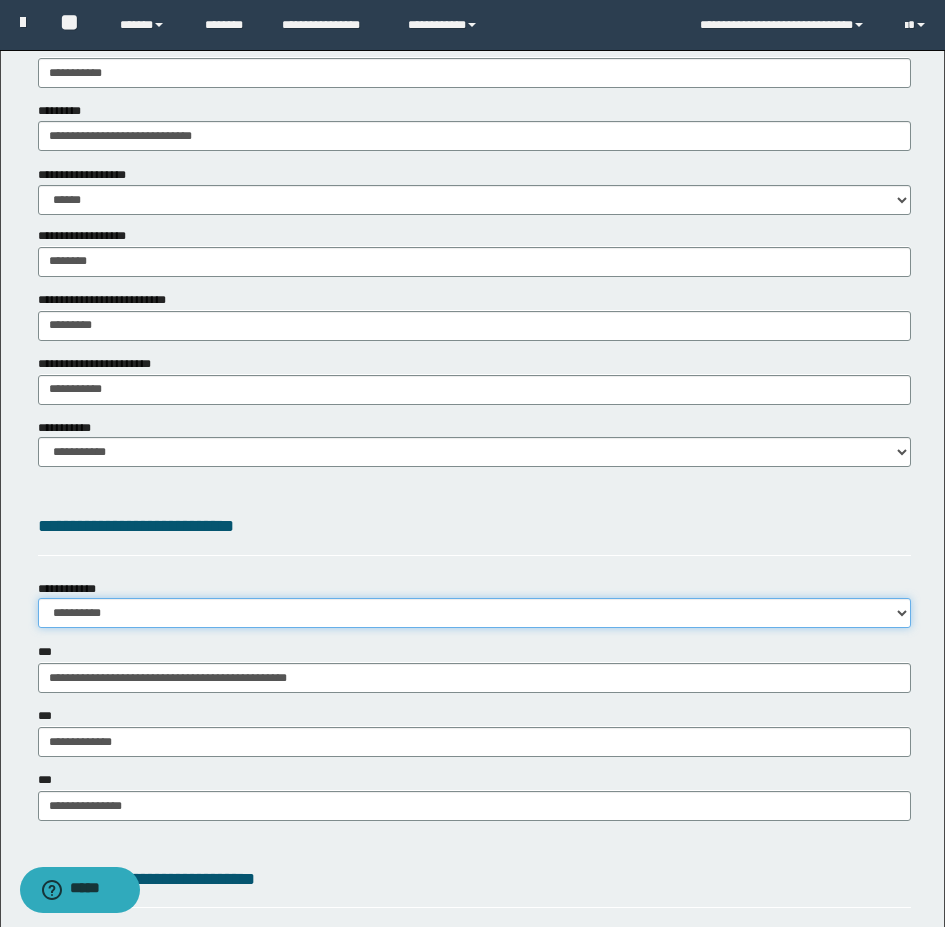 click on "**********" at bounding box center [474, 613] 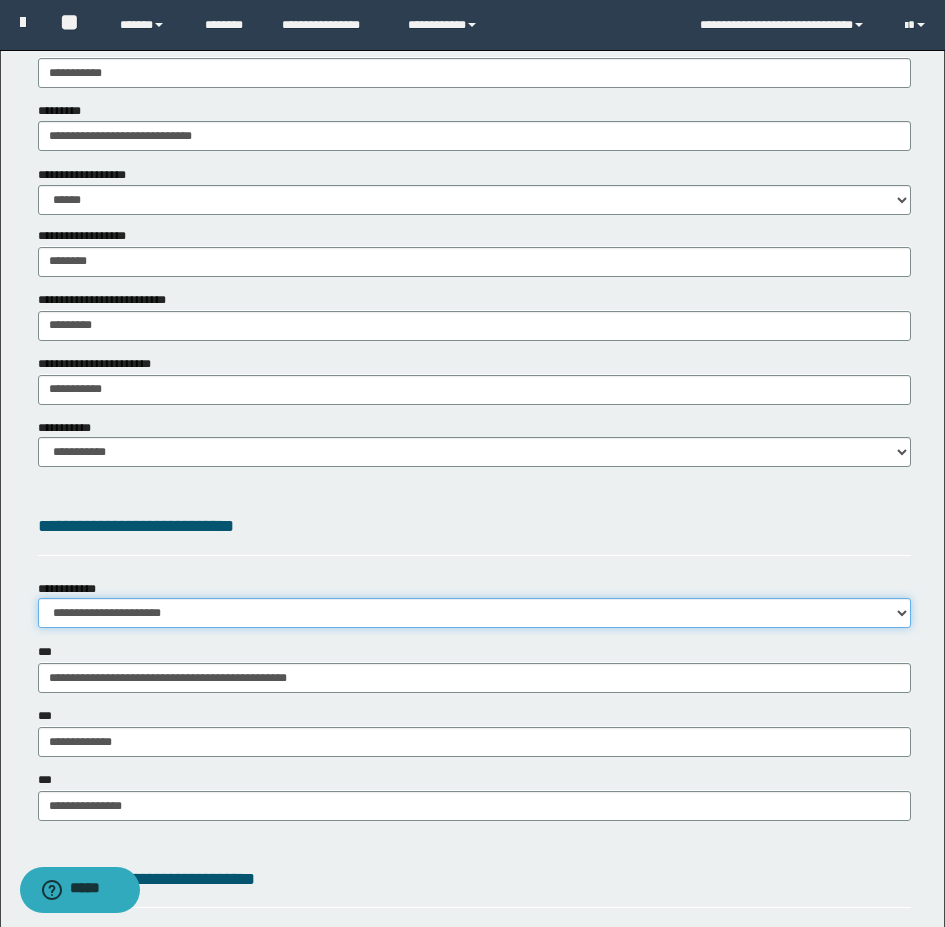 click on "**********" at bounding box center [474, 613] 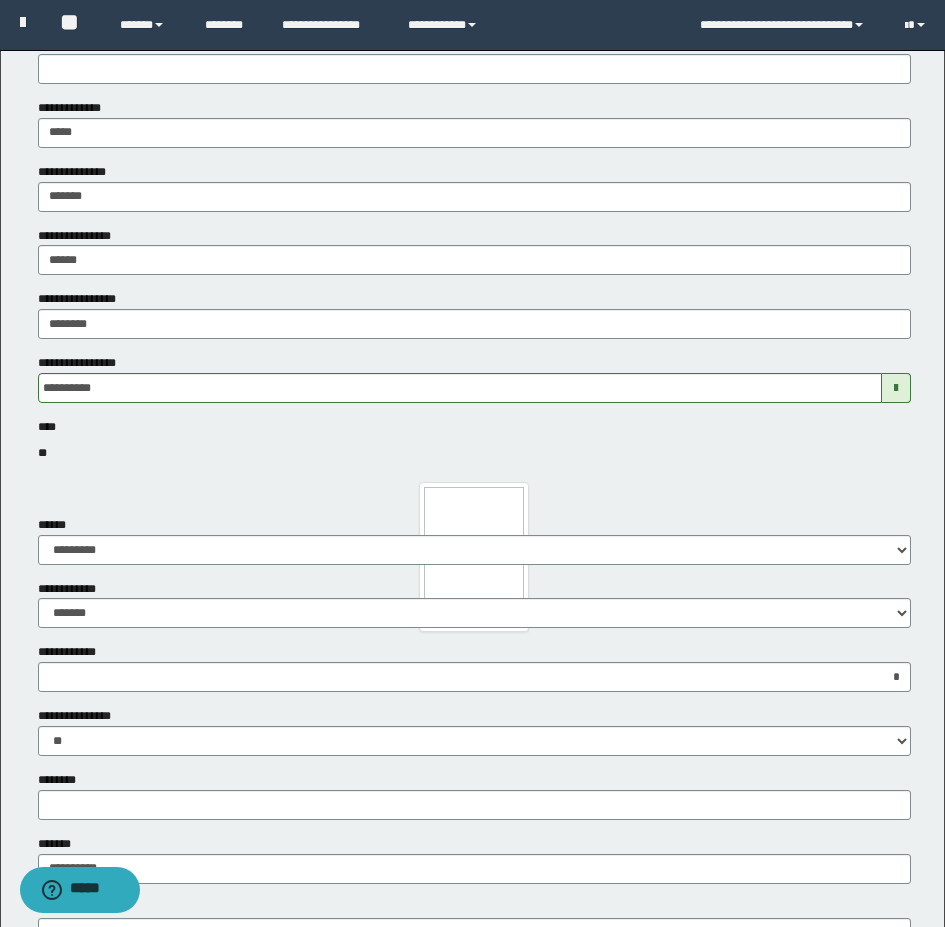 scroll, scrollTop: 0, scrollLeft: 0, axis: both 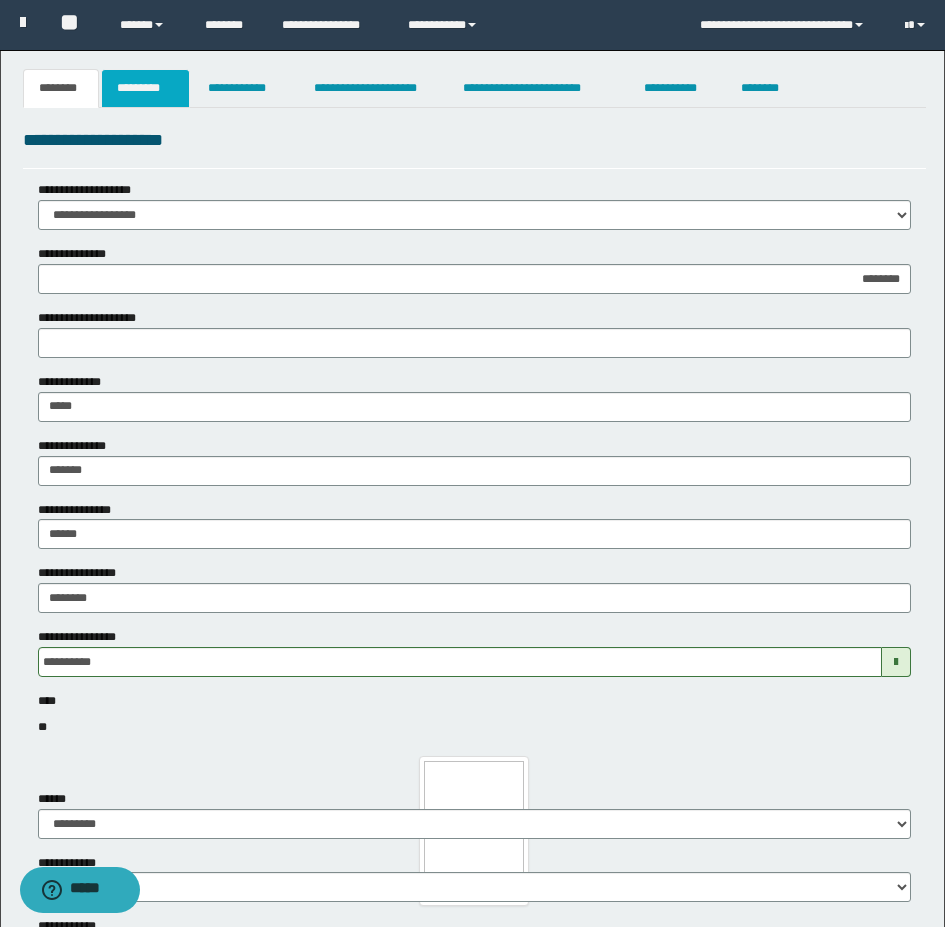 click on "*********" at bounding box center (145, 88) 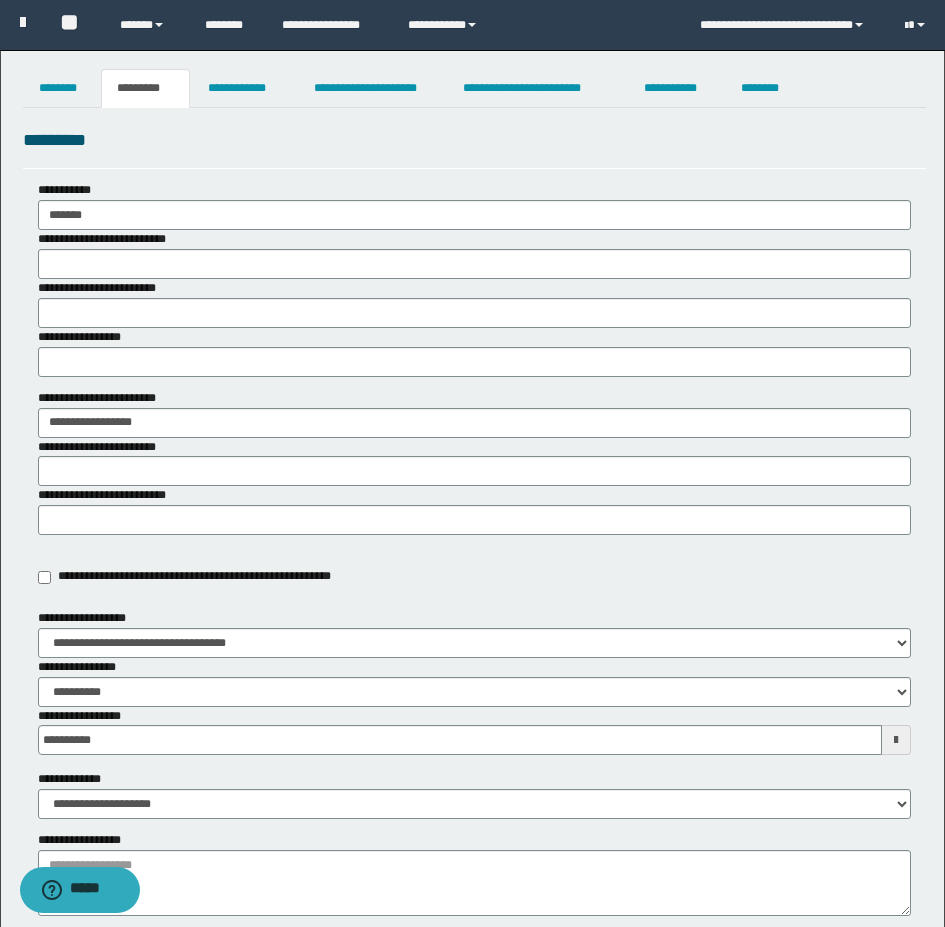 scroll, scrollTop: 300, scrollLeft: 0, axis: vertical 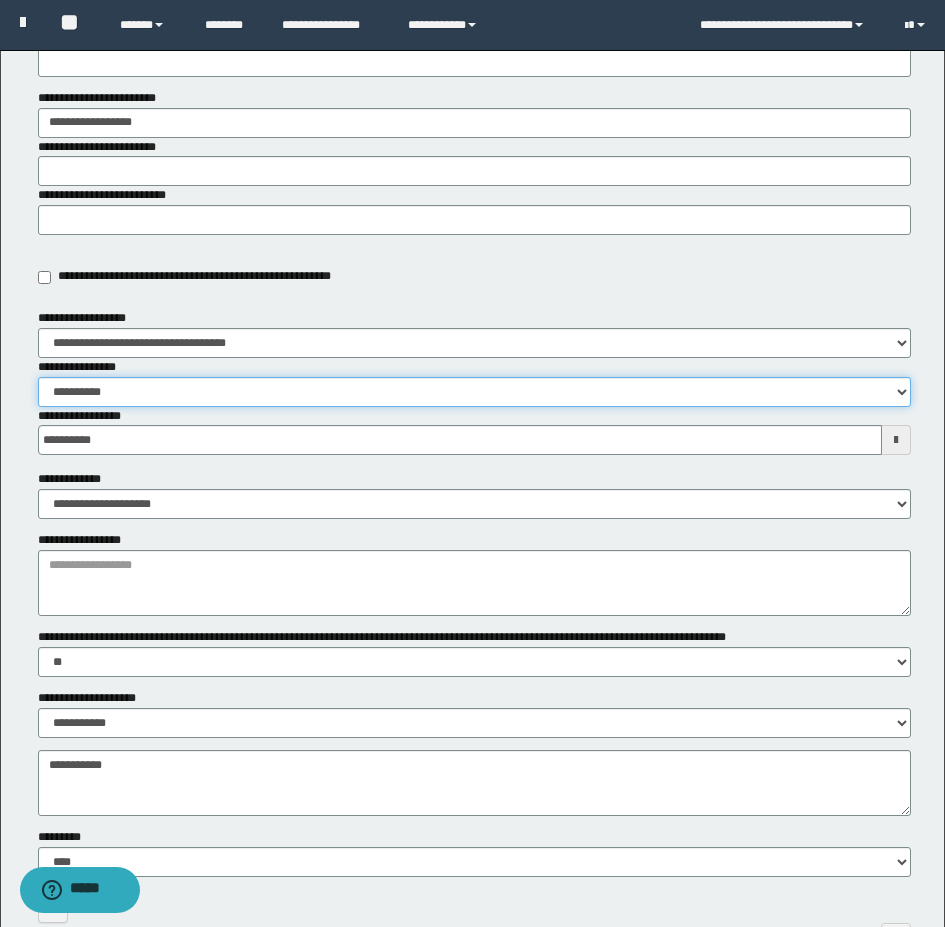 click on "**********" at bounding box center (474, 392) 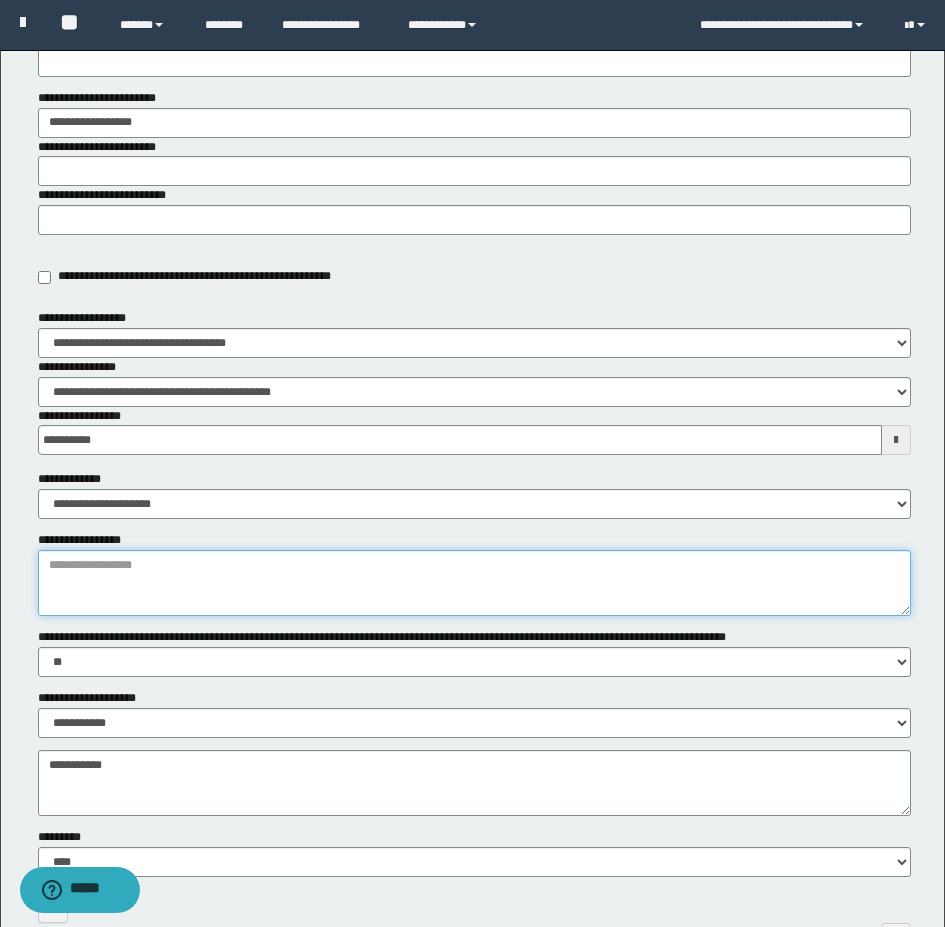 click on "**********" at bounding box center (474, 583) 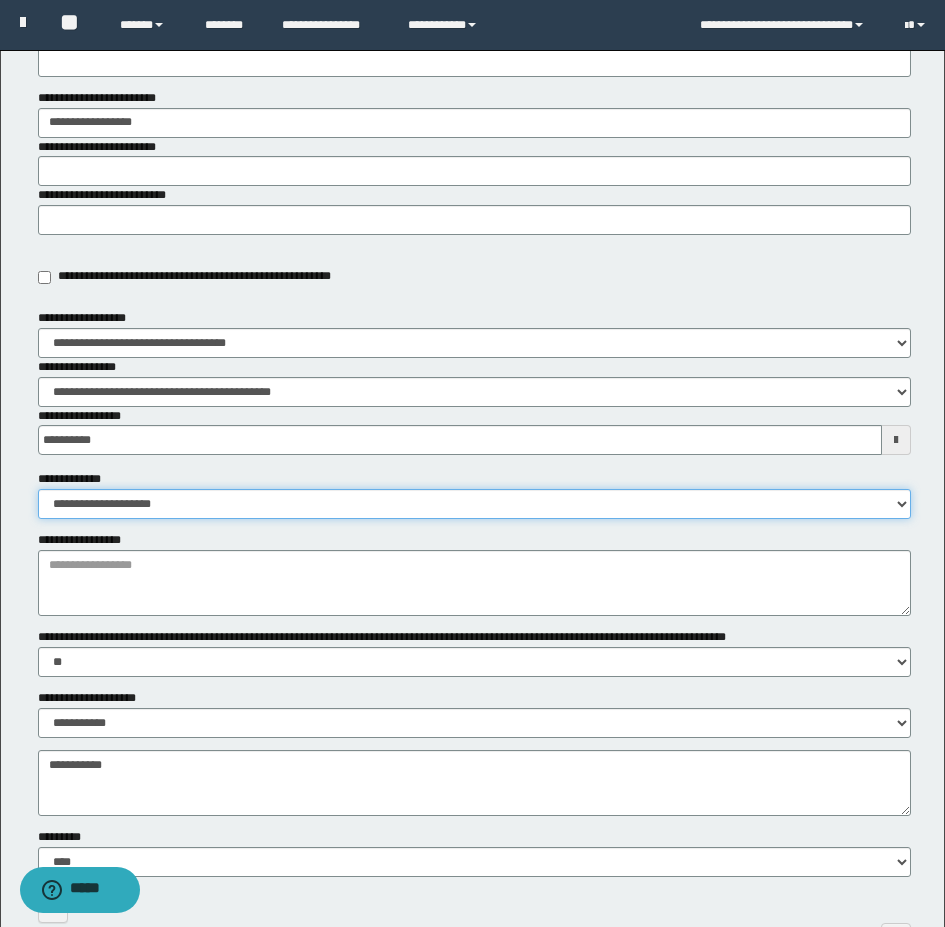 click on "**********" at bounding box center [474, 504] 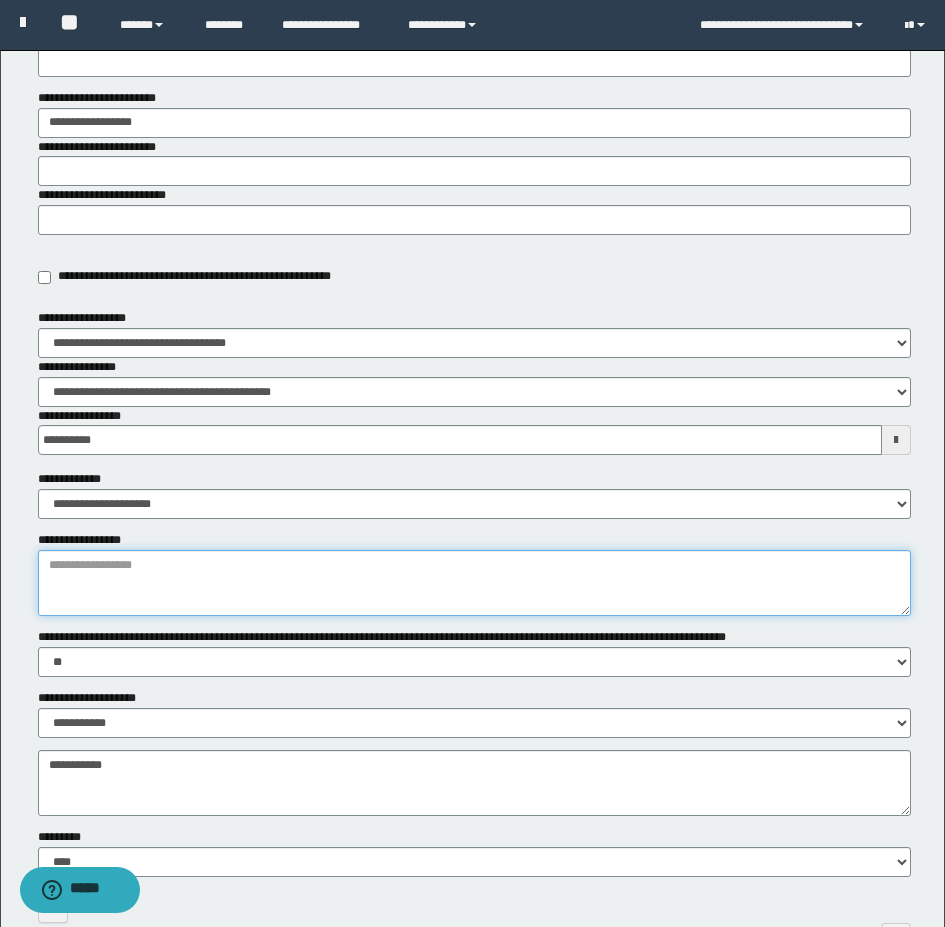 click on "**********" at bounding box center [474, 583] 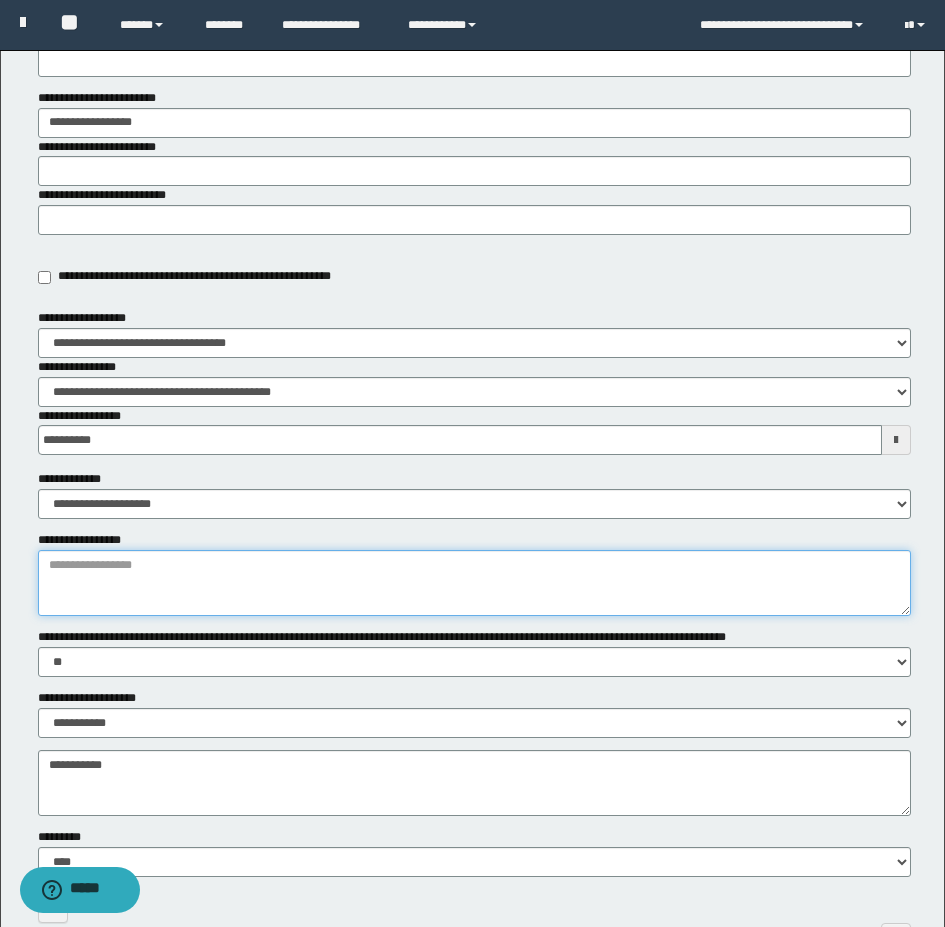 click on "**********" at bounding box center (474, 583) 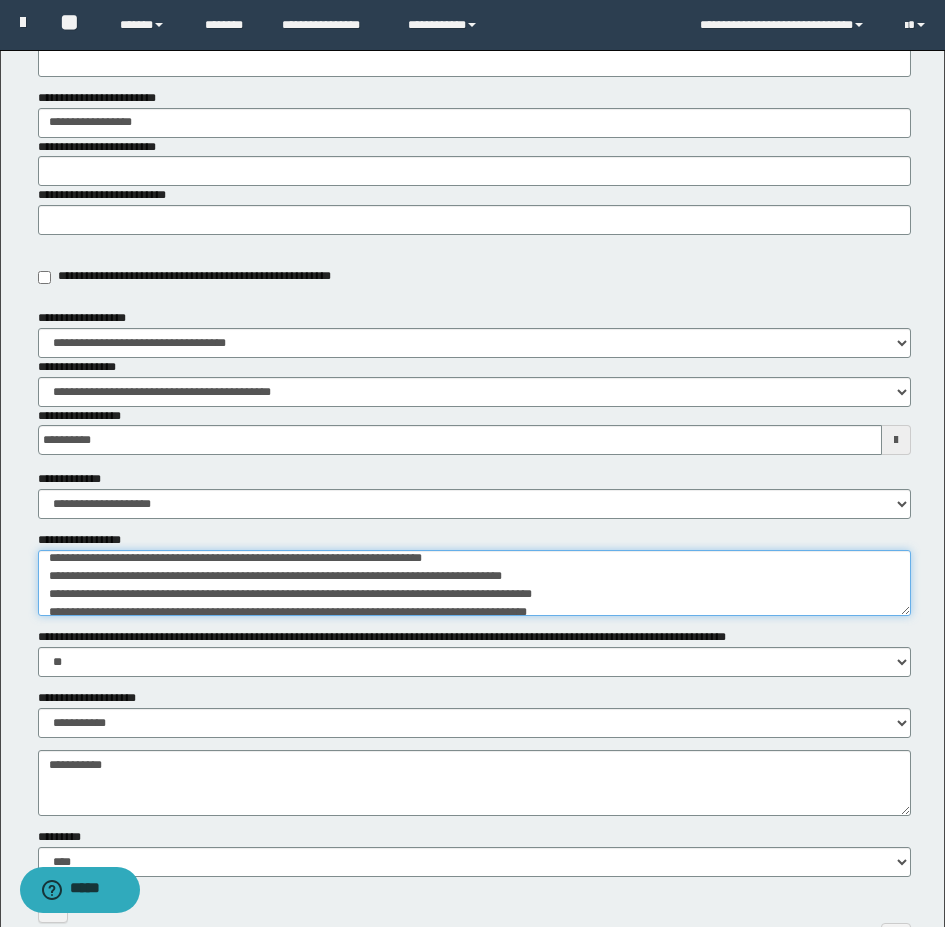 scroll, scrollTop: 0, scrollLeft: 0, axis: both 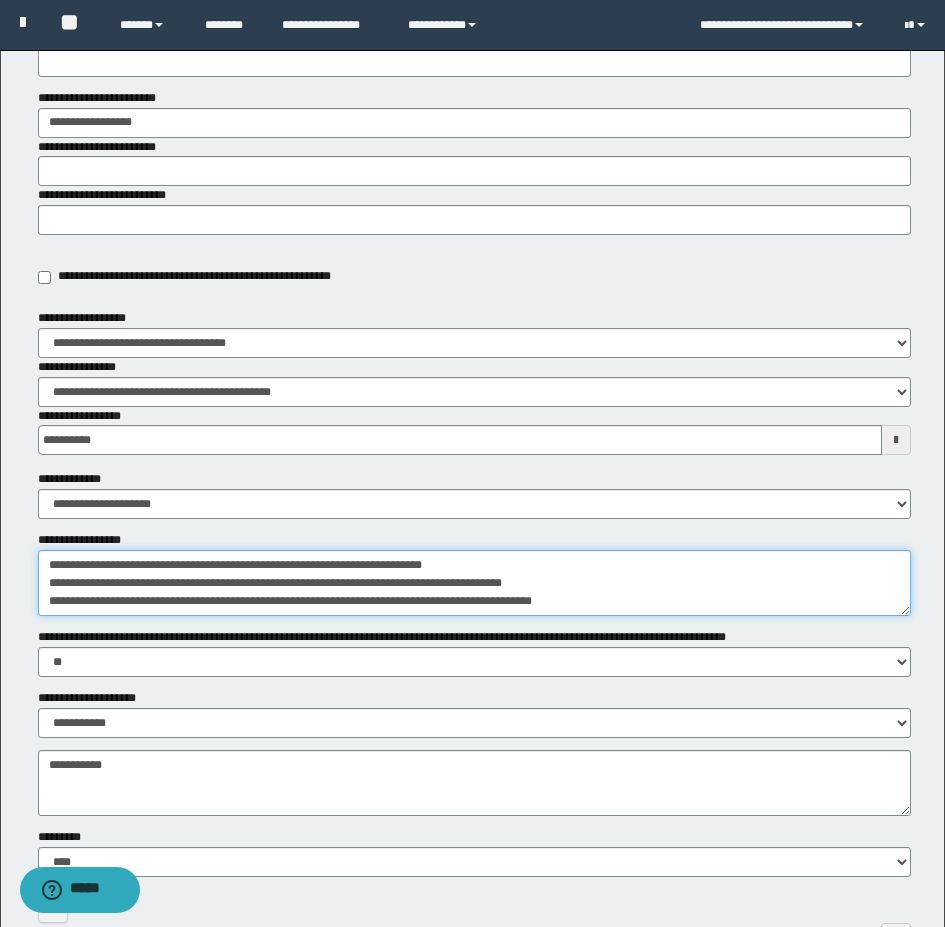 click on "**********" at bounding box center [474, 583] 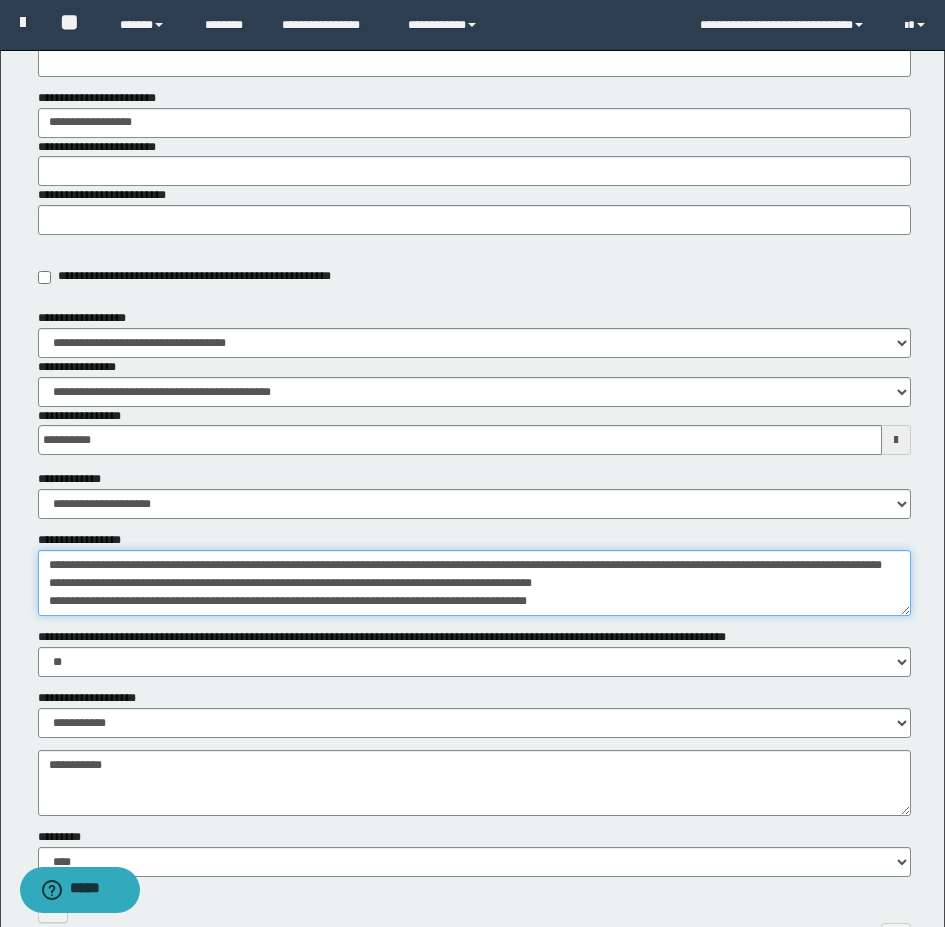 click on "**********" at bounding box center [474, 583] 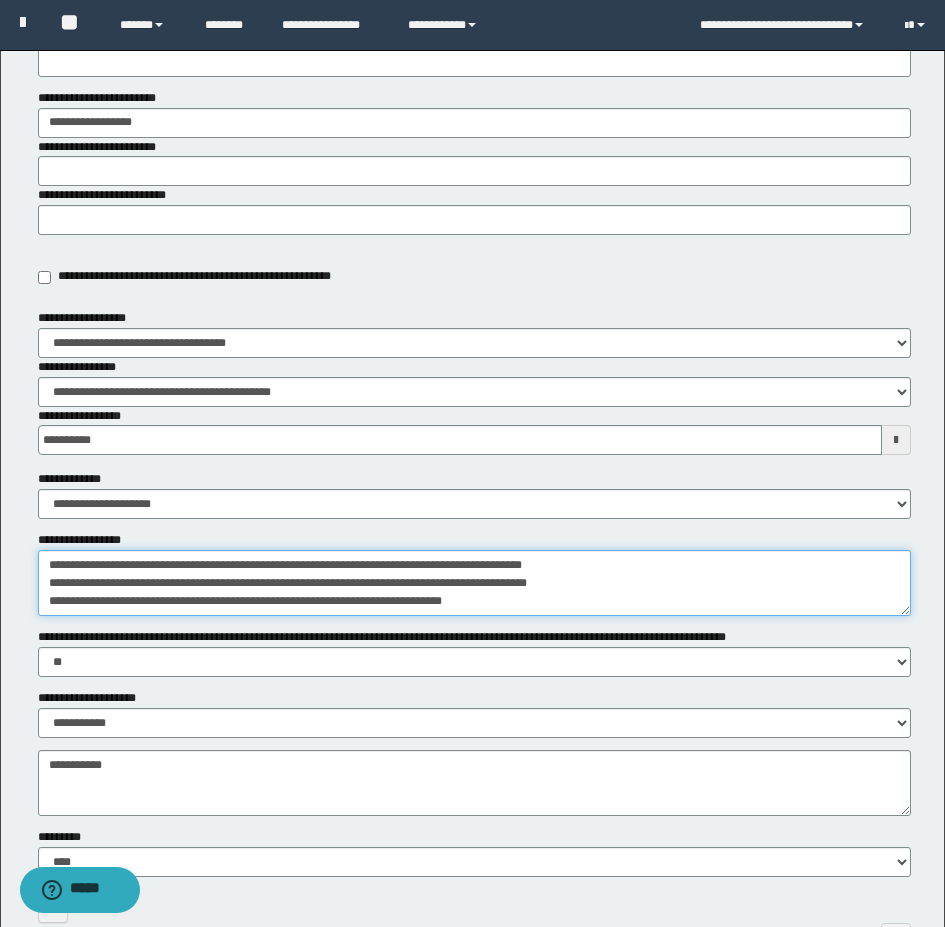 scroll, scrollTop: 36, scrollLeft: 0, axis: vertical 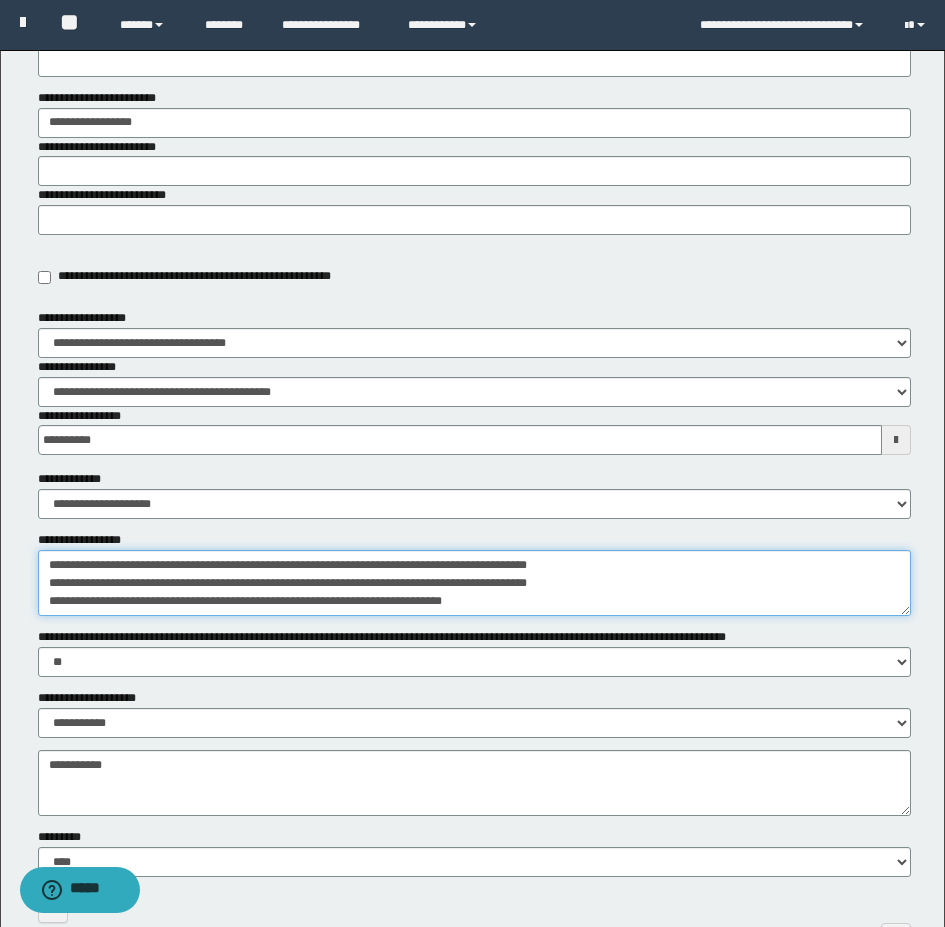 click on "**********" at bounding box center (474, 583) 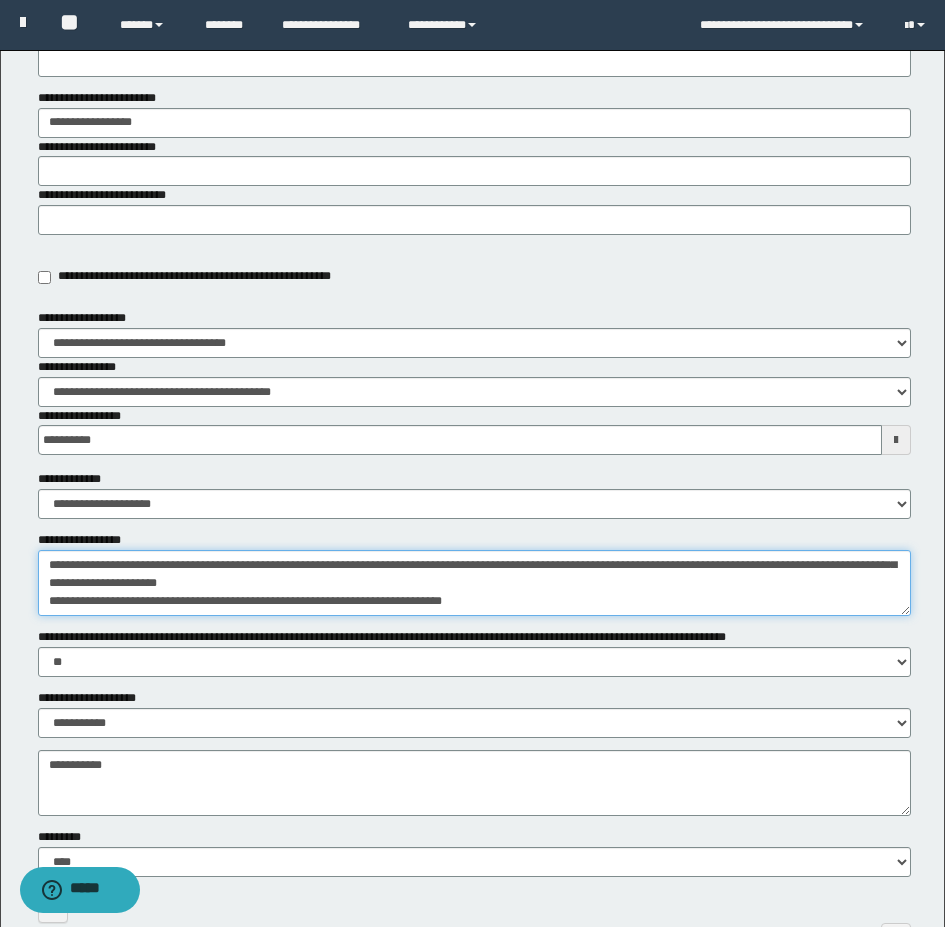 scroll, scrollTop: 6, scrollLeft: 0, axis: vertical 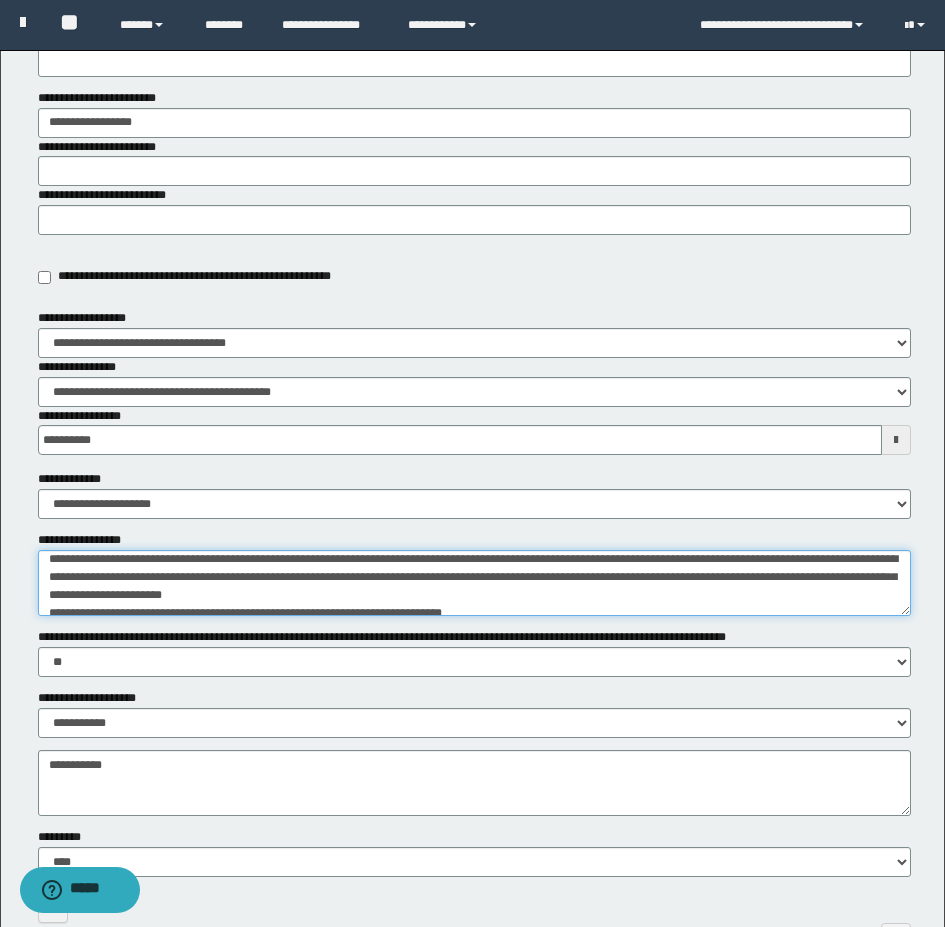 click on "**********" at bounding box center (474, 583) 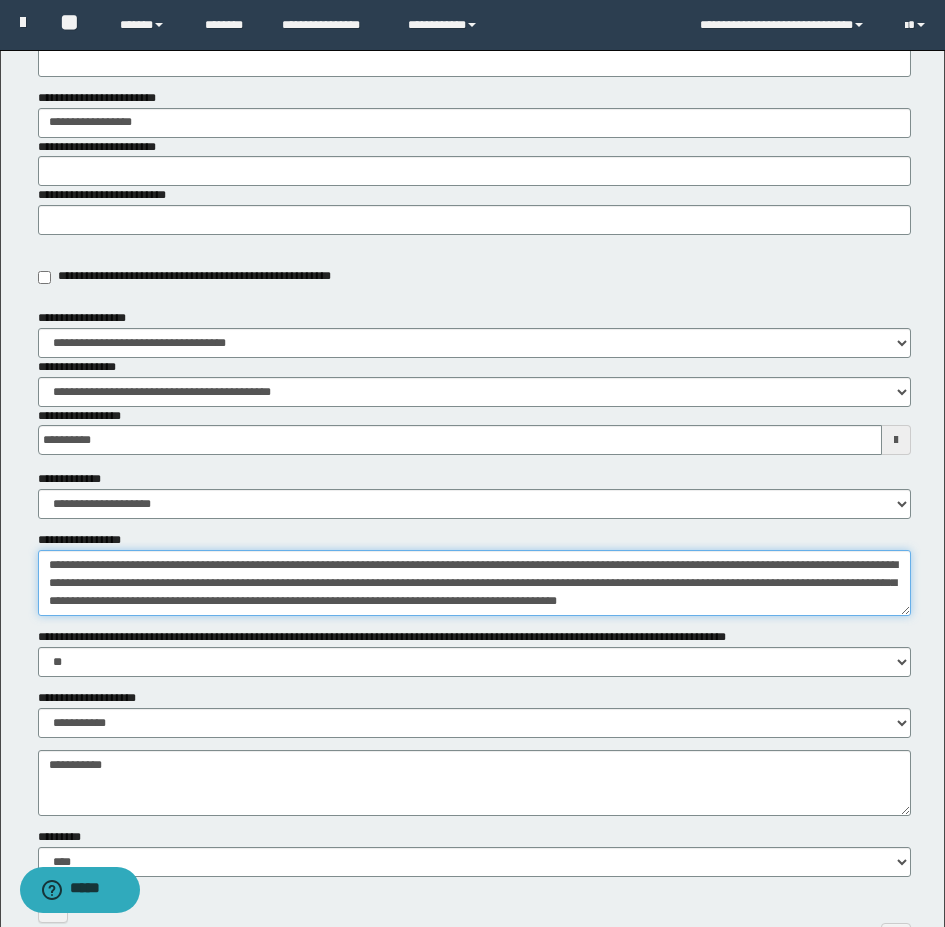scroll, scrollTop: 18, scrollLeft: 0, axis: vertical 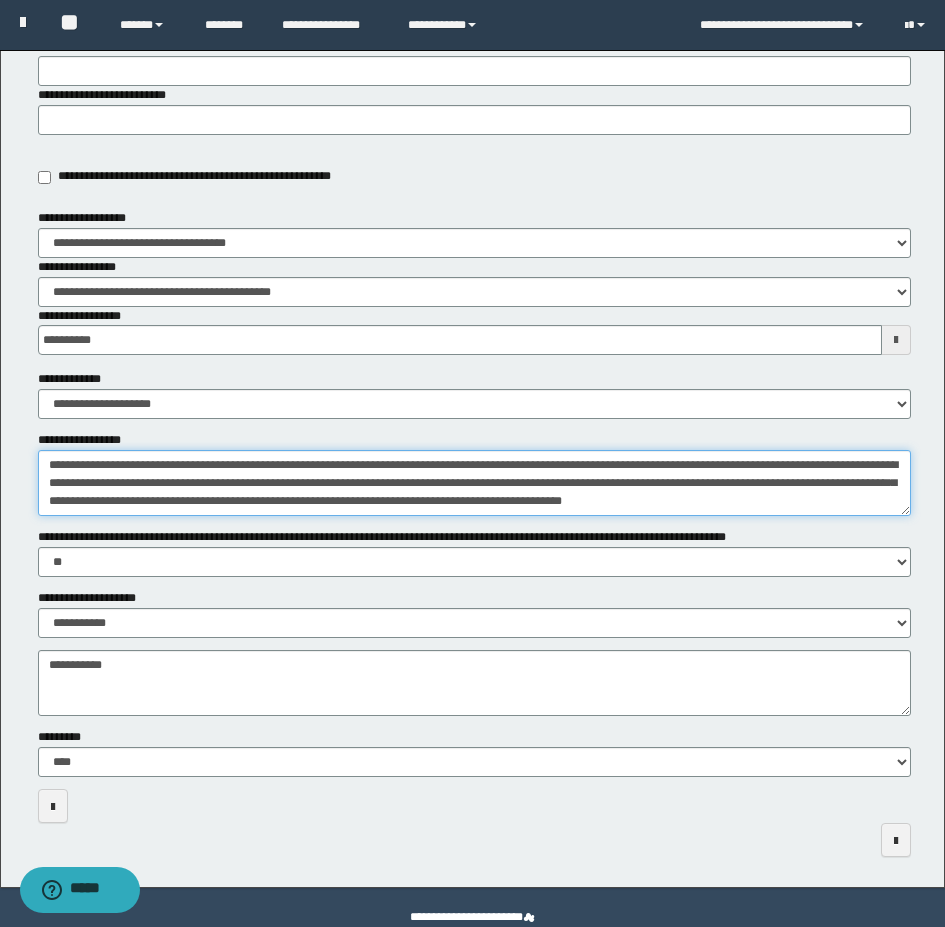 click on "**********" at bounding box center (474, 483) 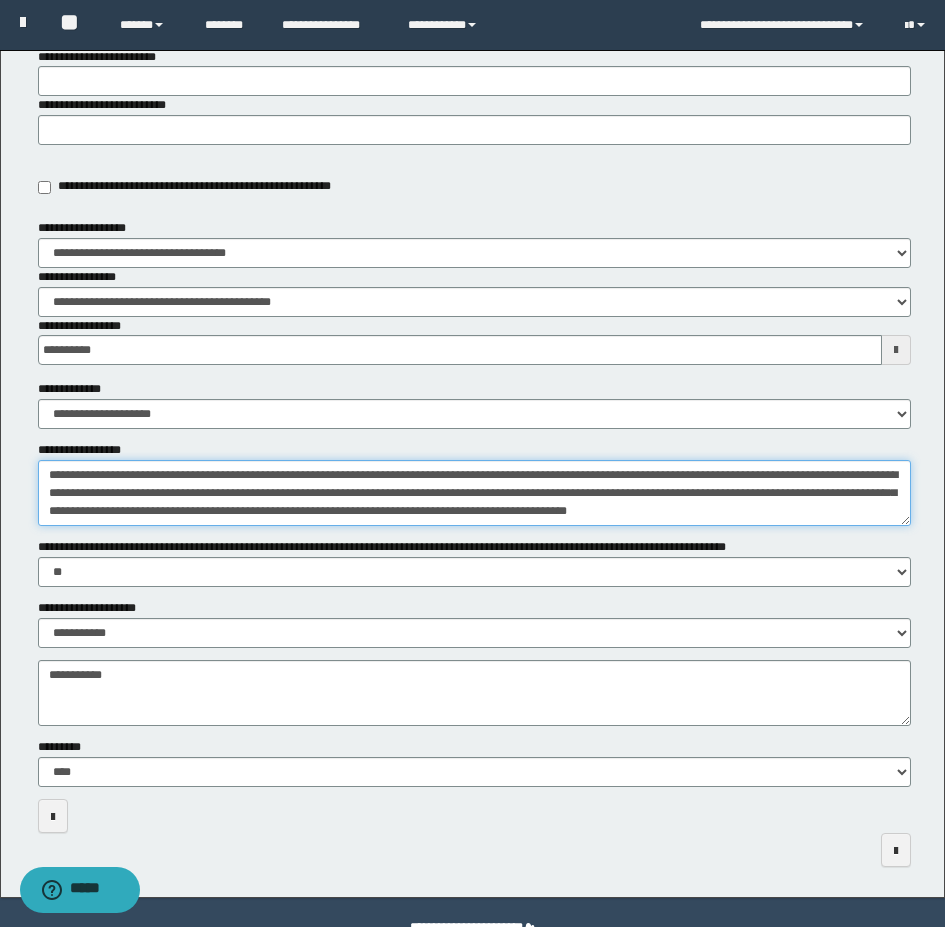 scroll, scrollTop: 438, scrollLeft: 0, axis: vertical 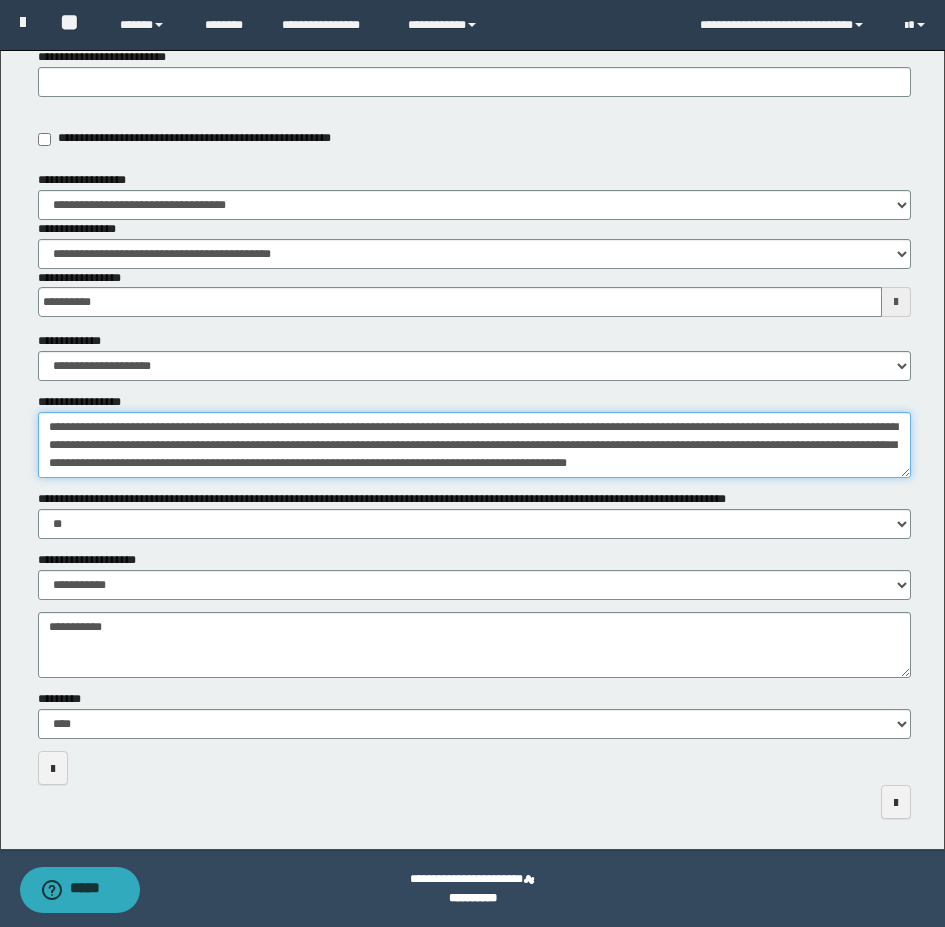 type on "**********" 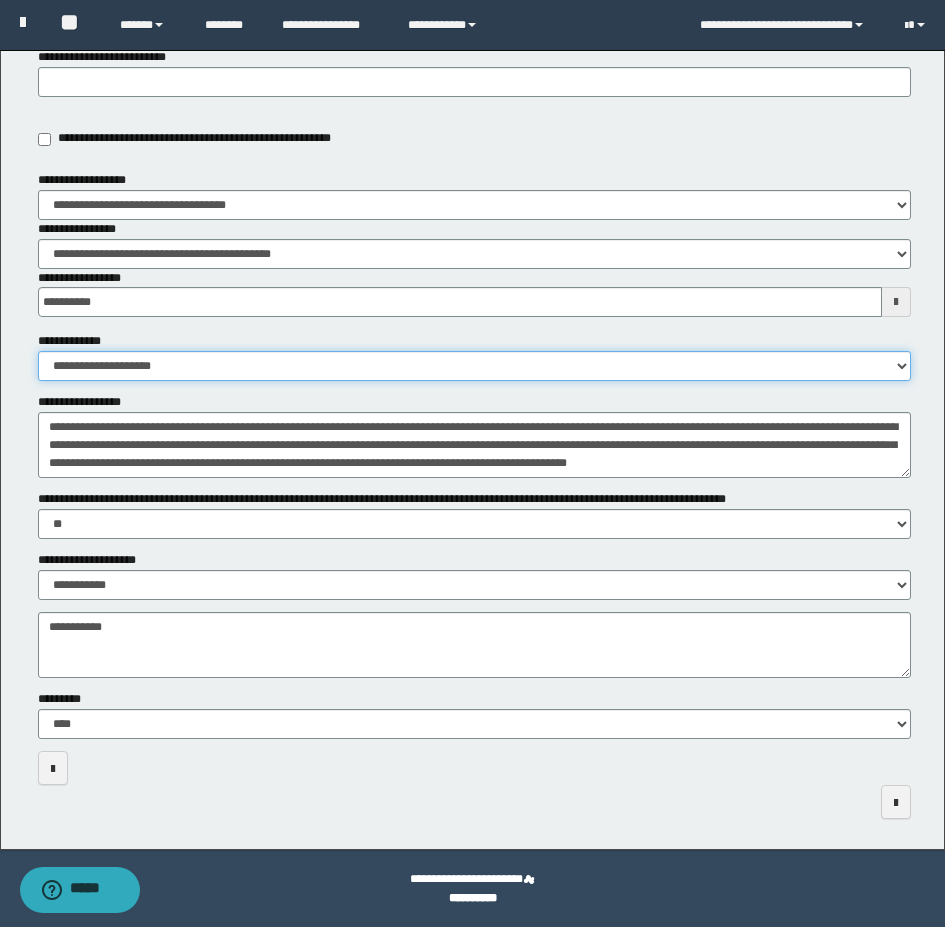 click on "**********" at bounding box center [474, 366] 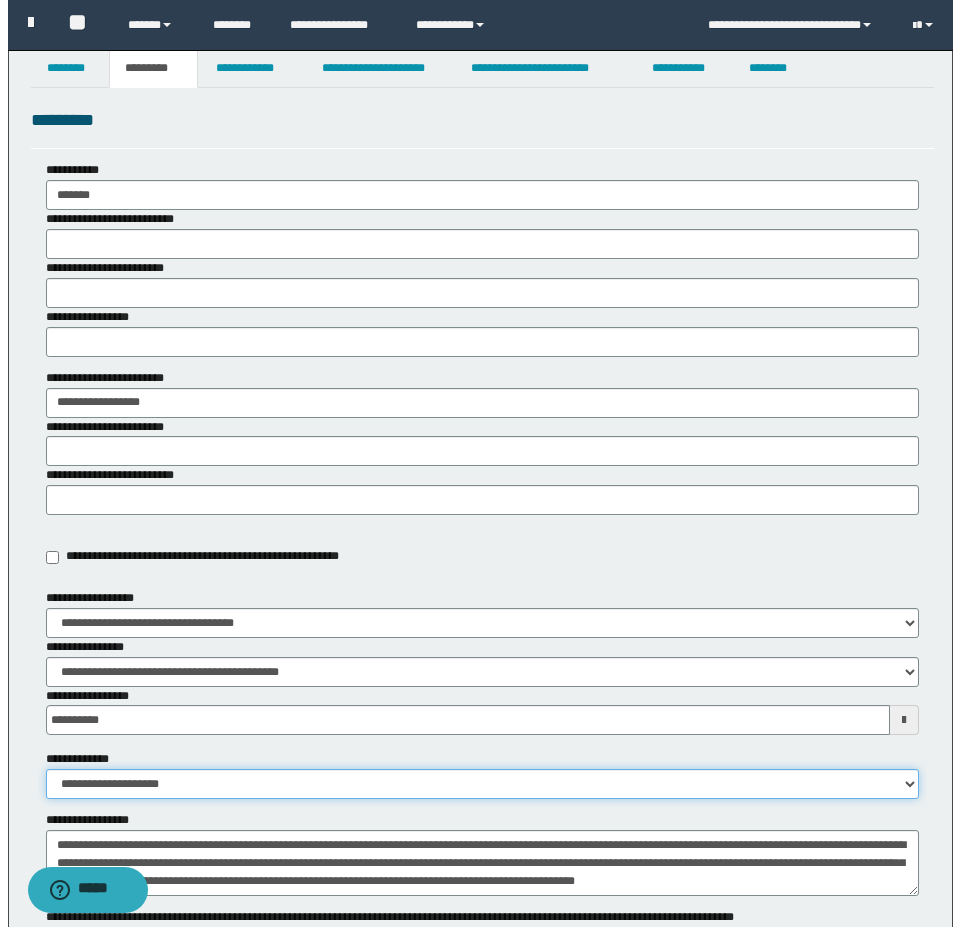 scroll, scrollTop: 0, scrollLeft: 0, axis: both 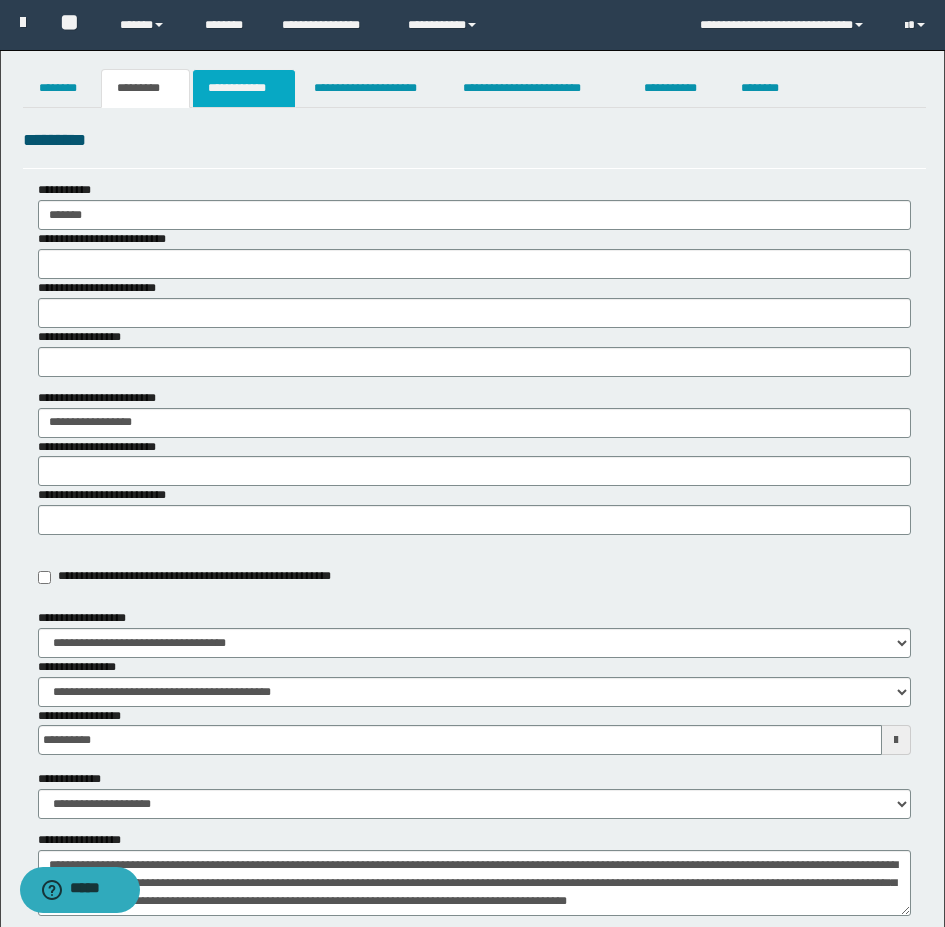 click on "**********" at bounding box center [244, 88] 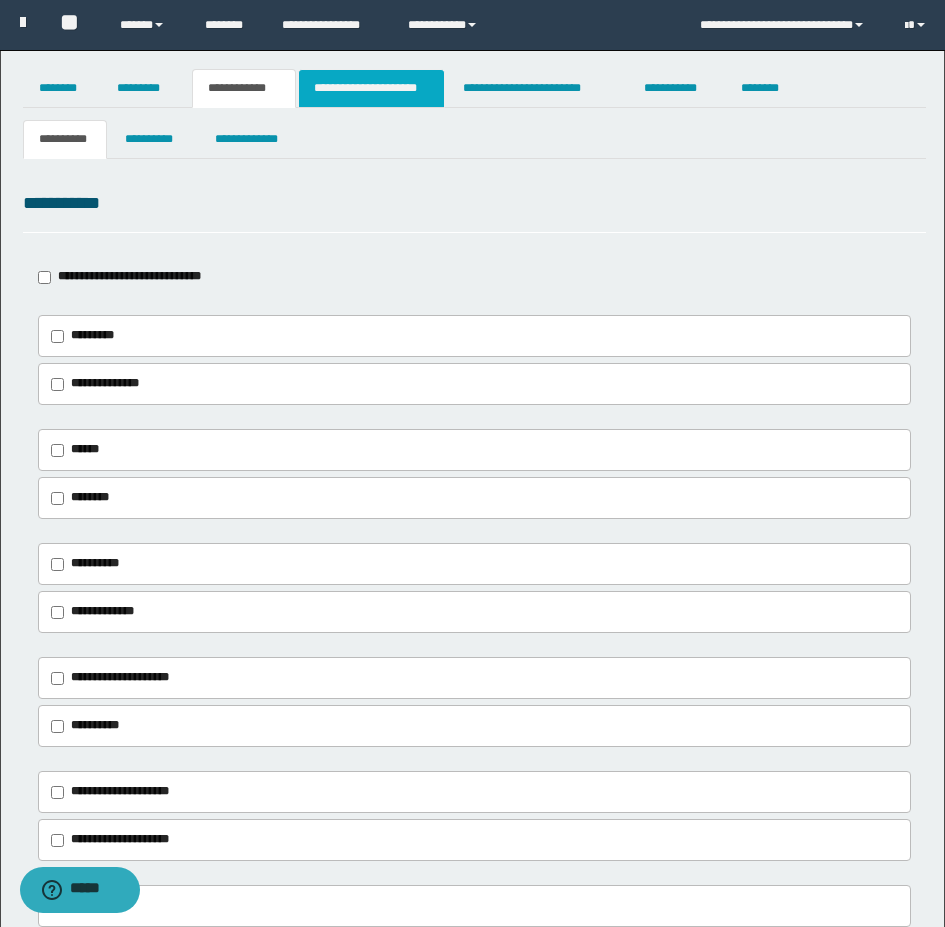 click on "**********" at bounding box center (371, 88) 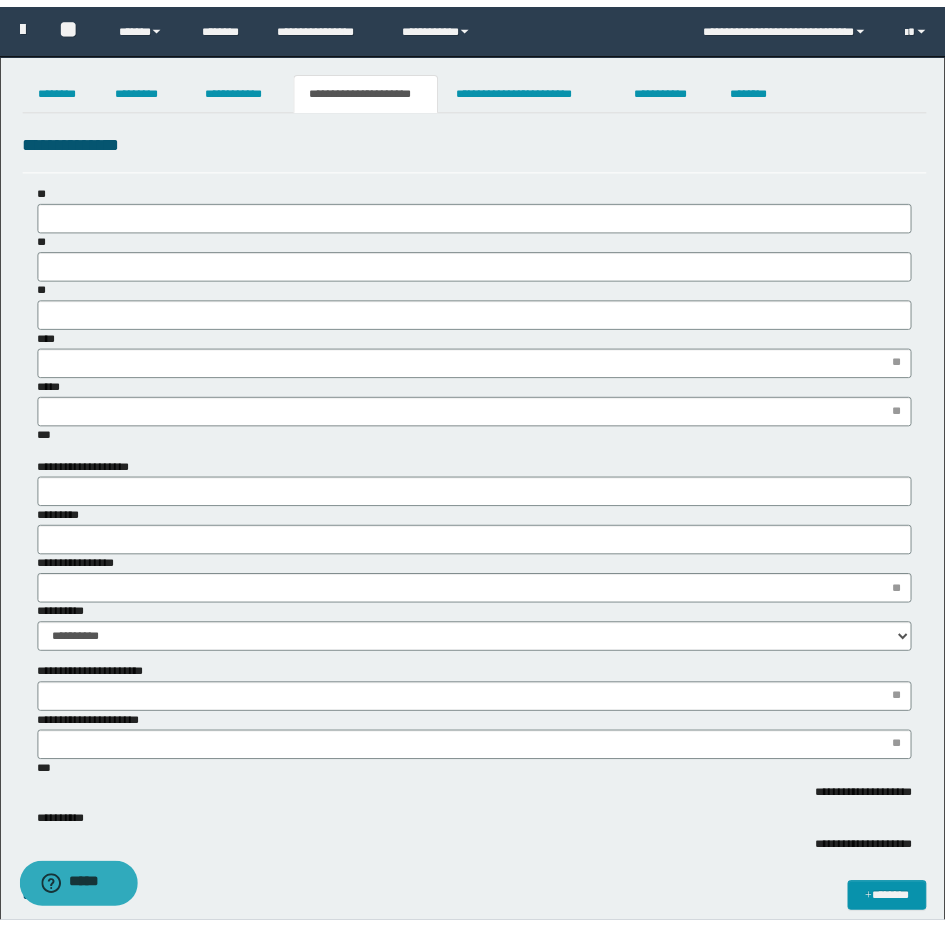 scroll, scrollTop: 0, scrollLeft: 0, axis: both 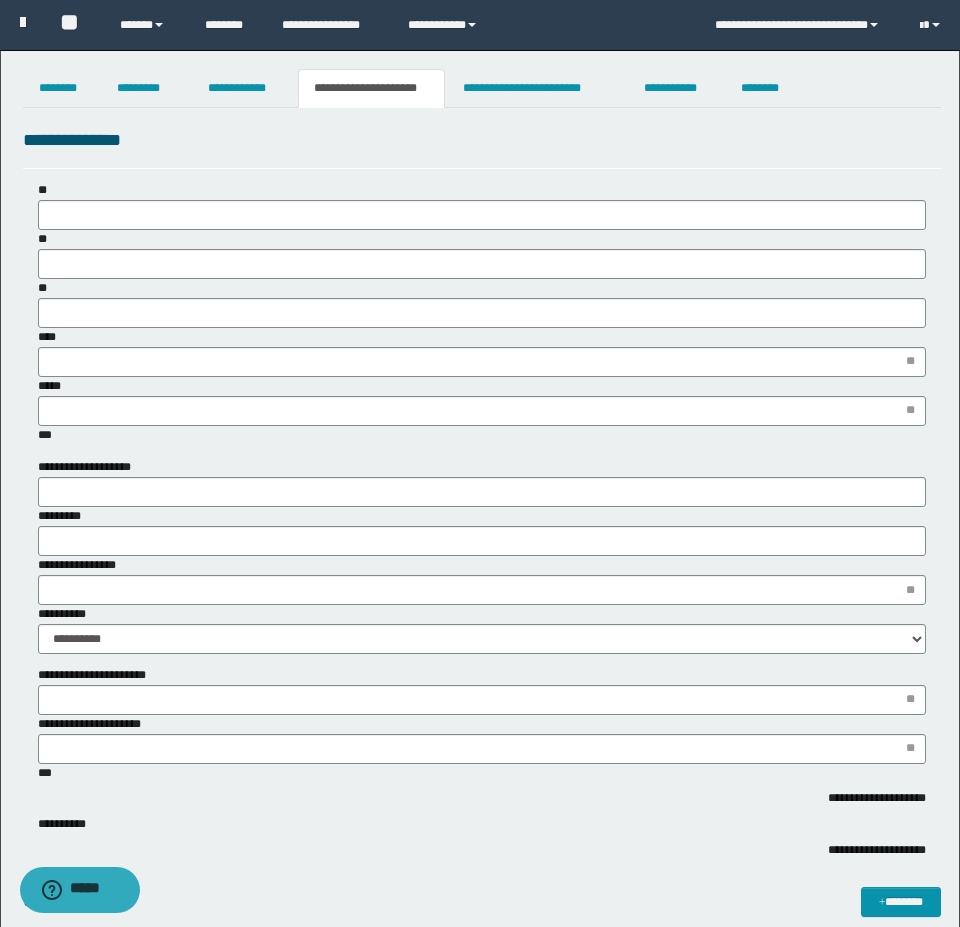 type 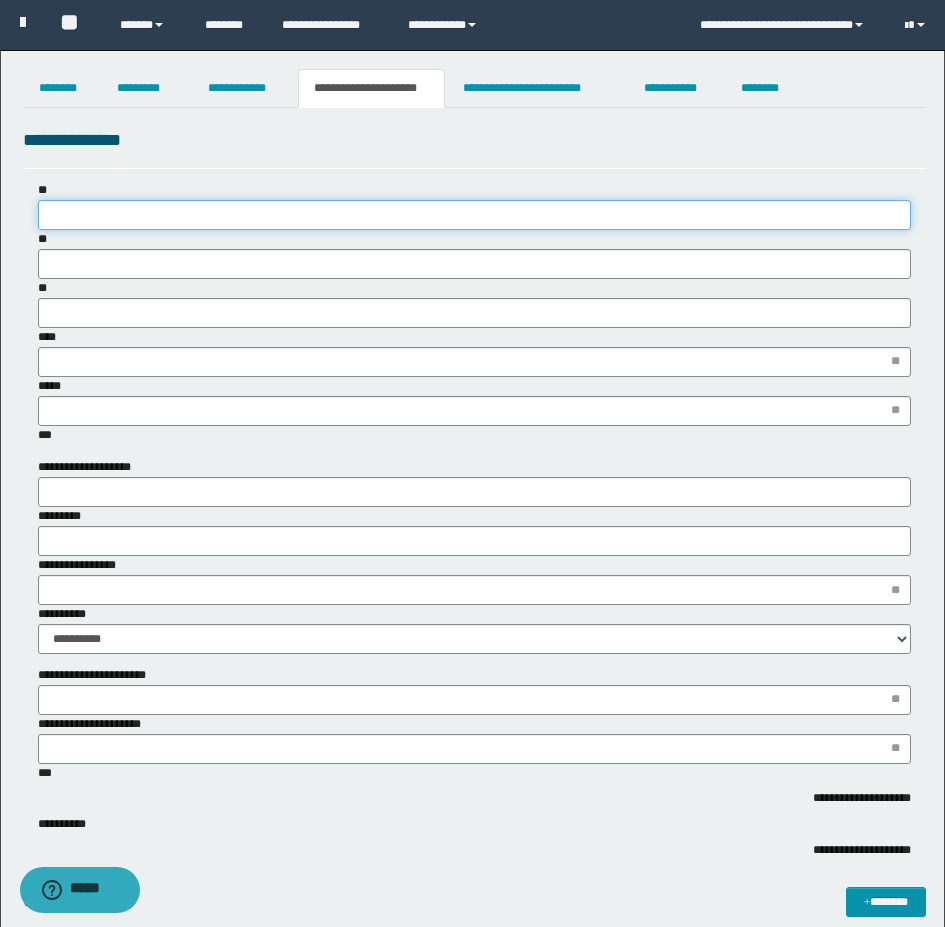 click on "**" at bounding box center (474, 215) 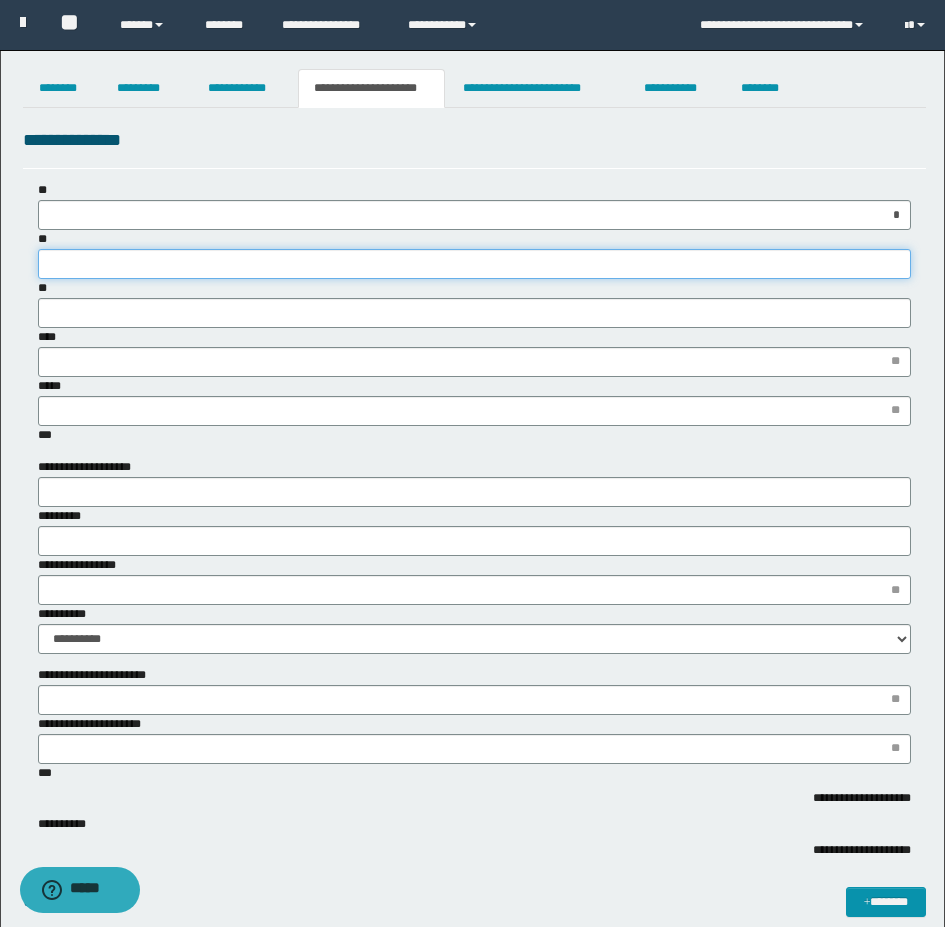type on "*" 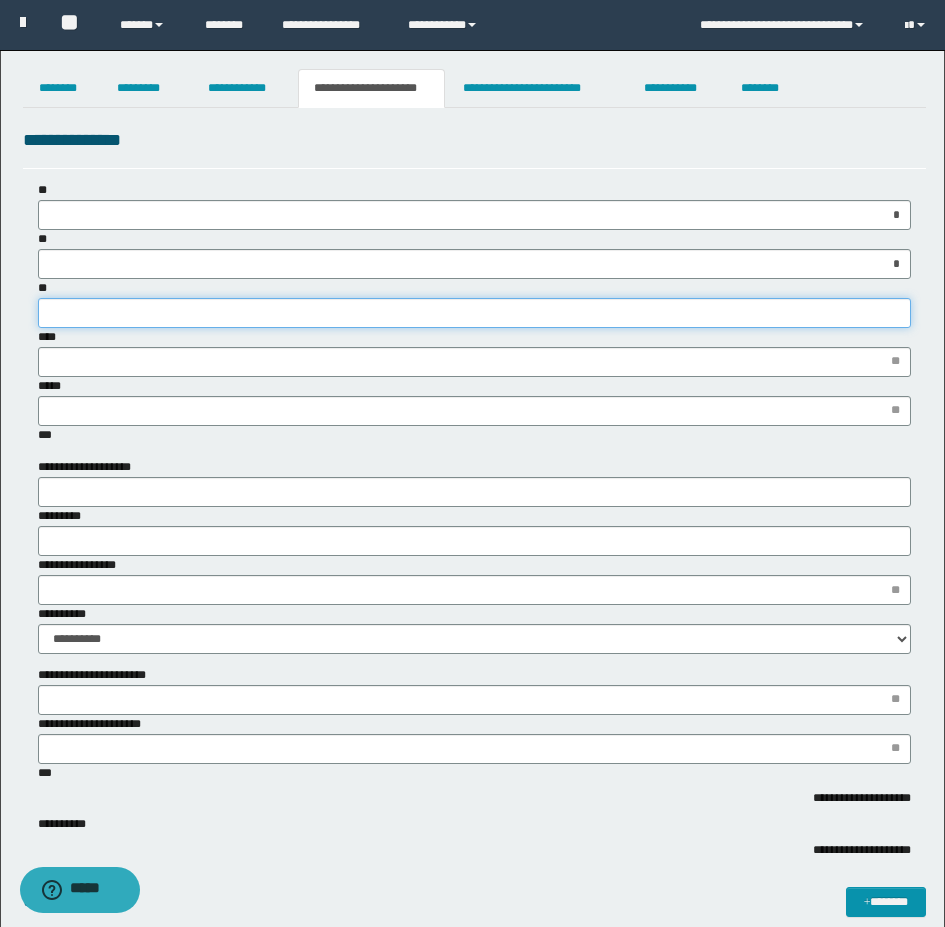 type on "***" 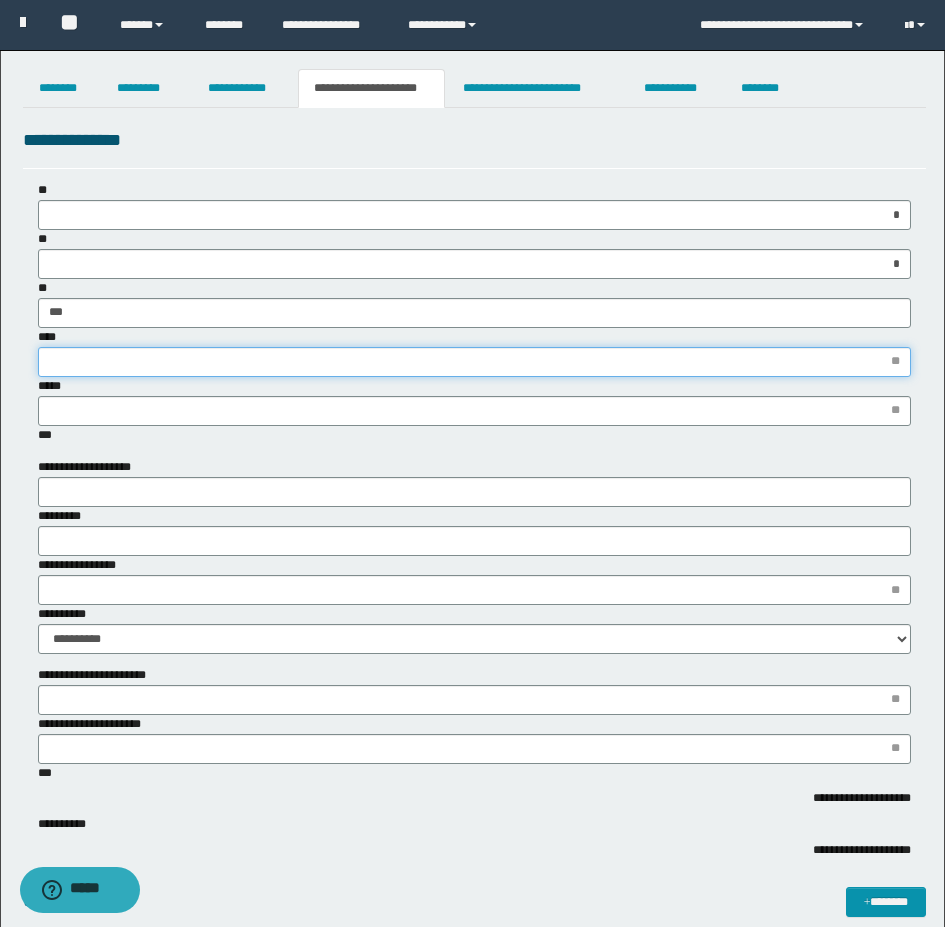 type on "*" 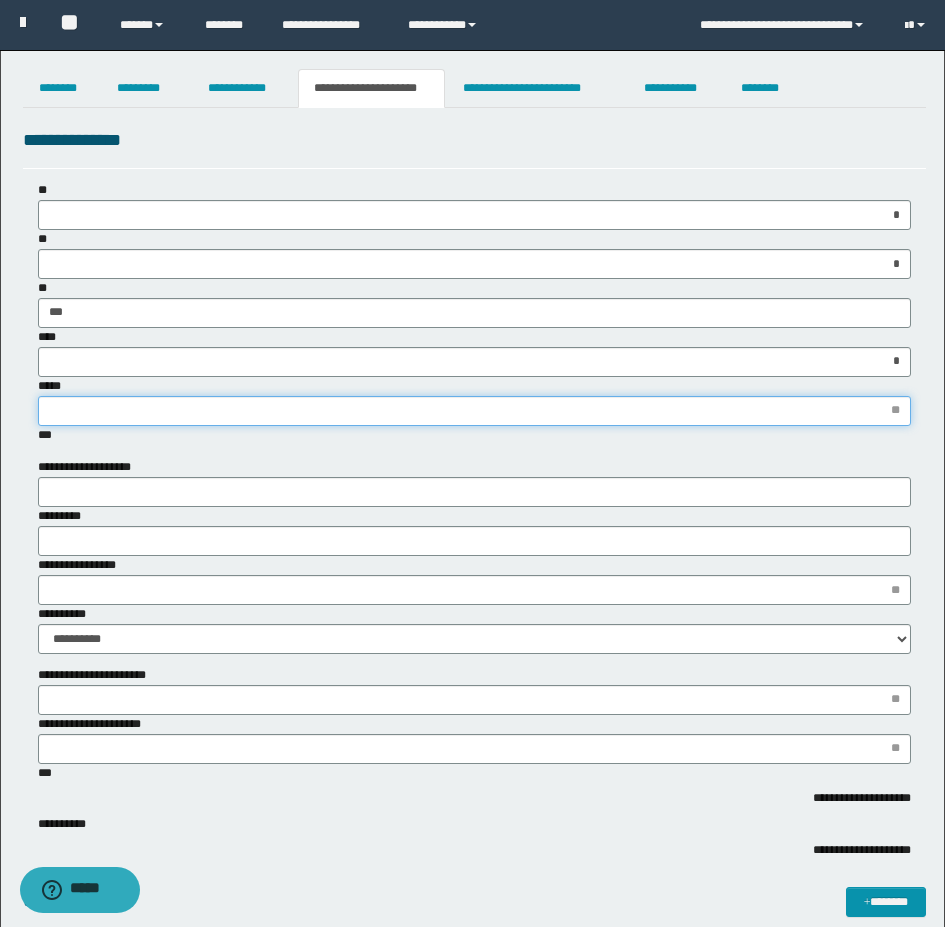 type on "*" 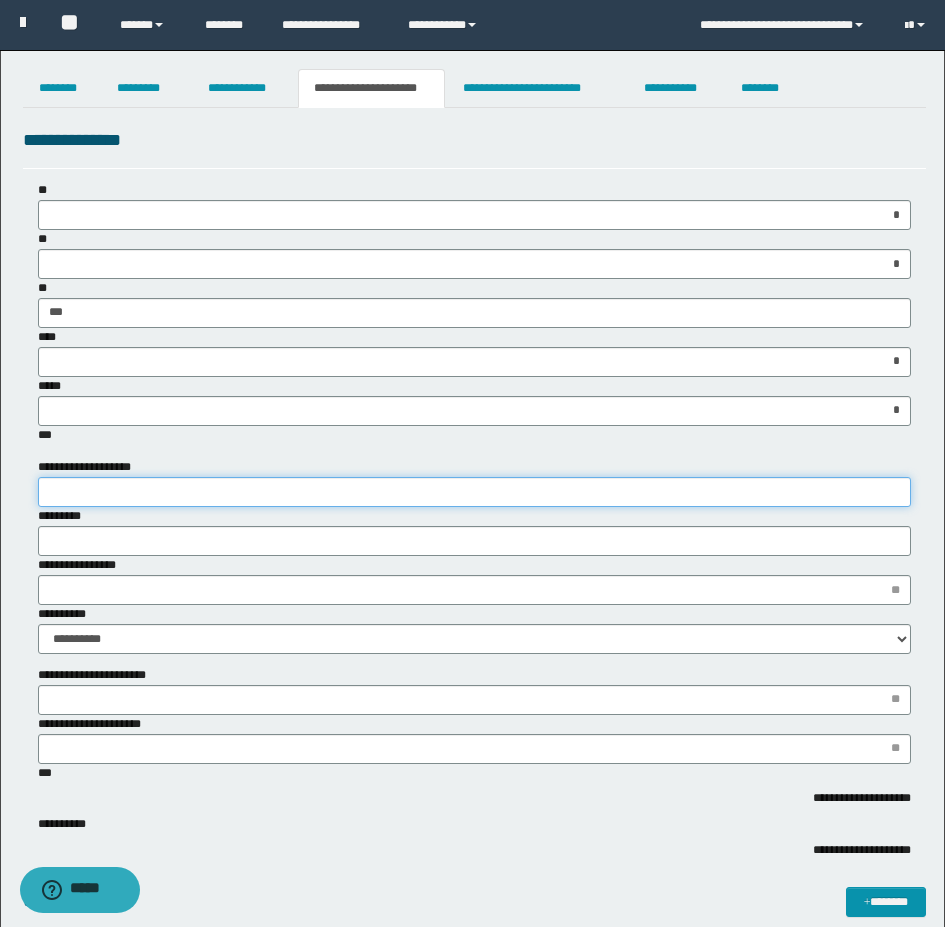 type on "*" 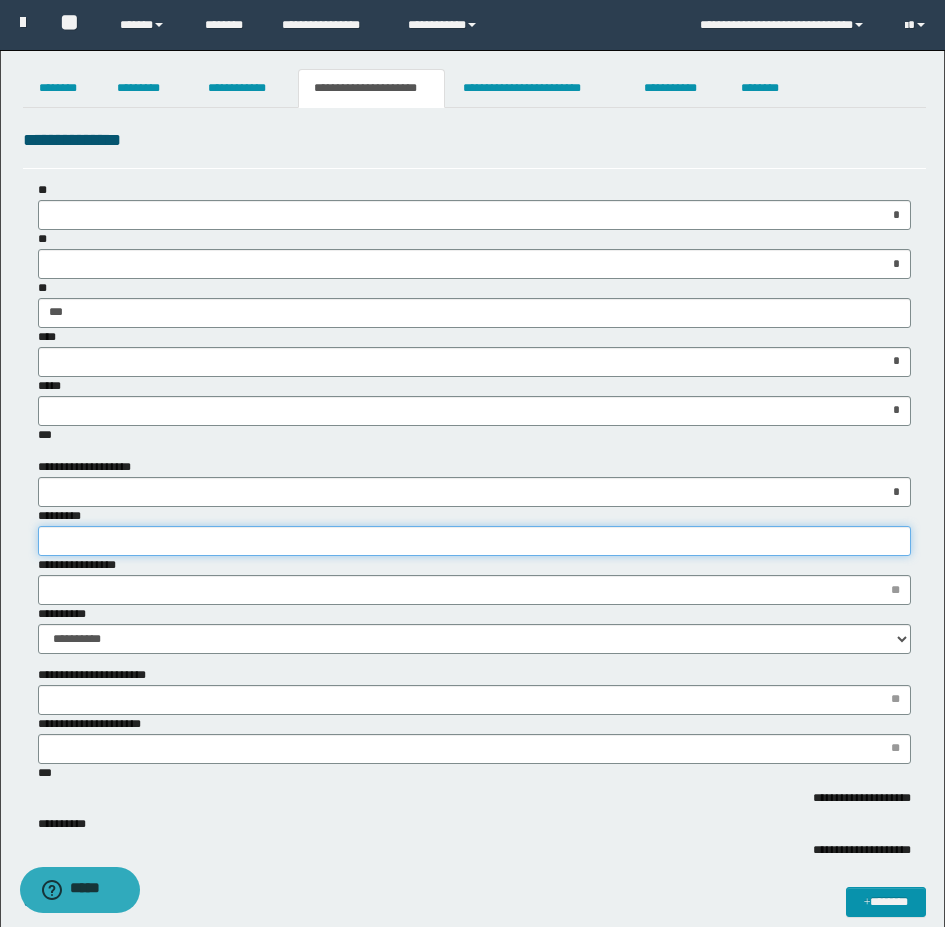 type on "*" 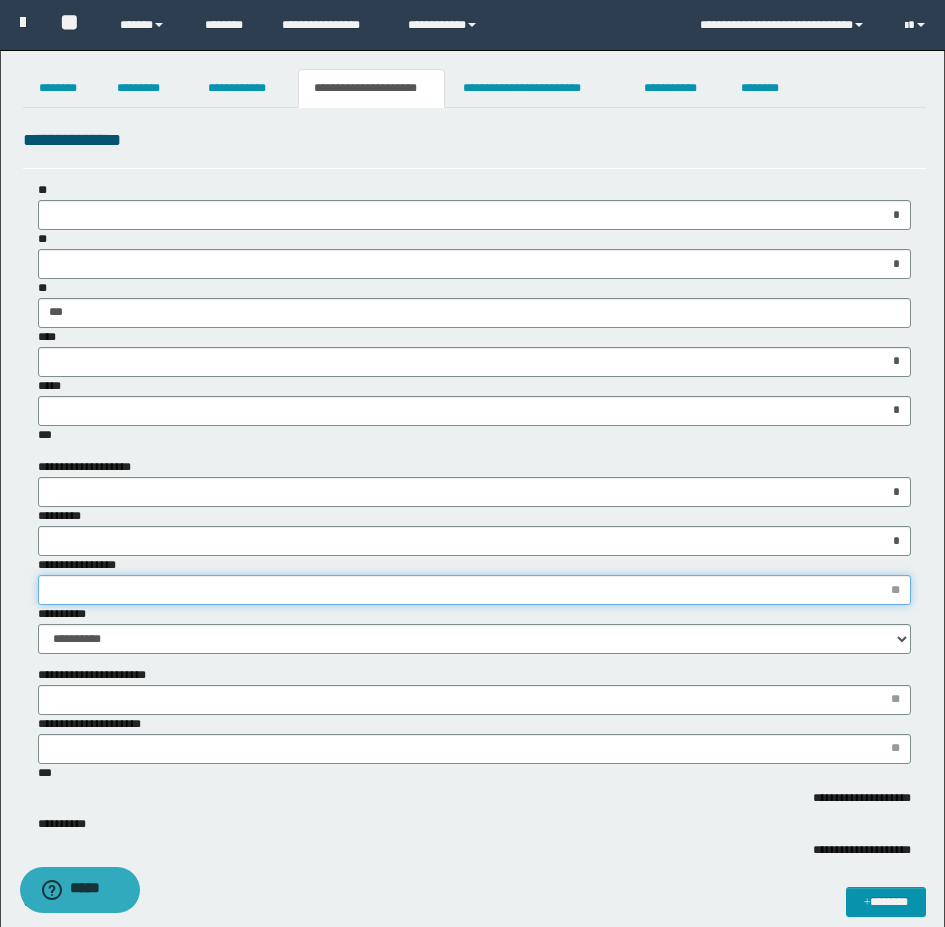 type on "*" 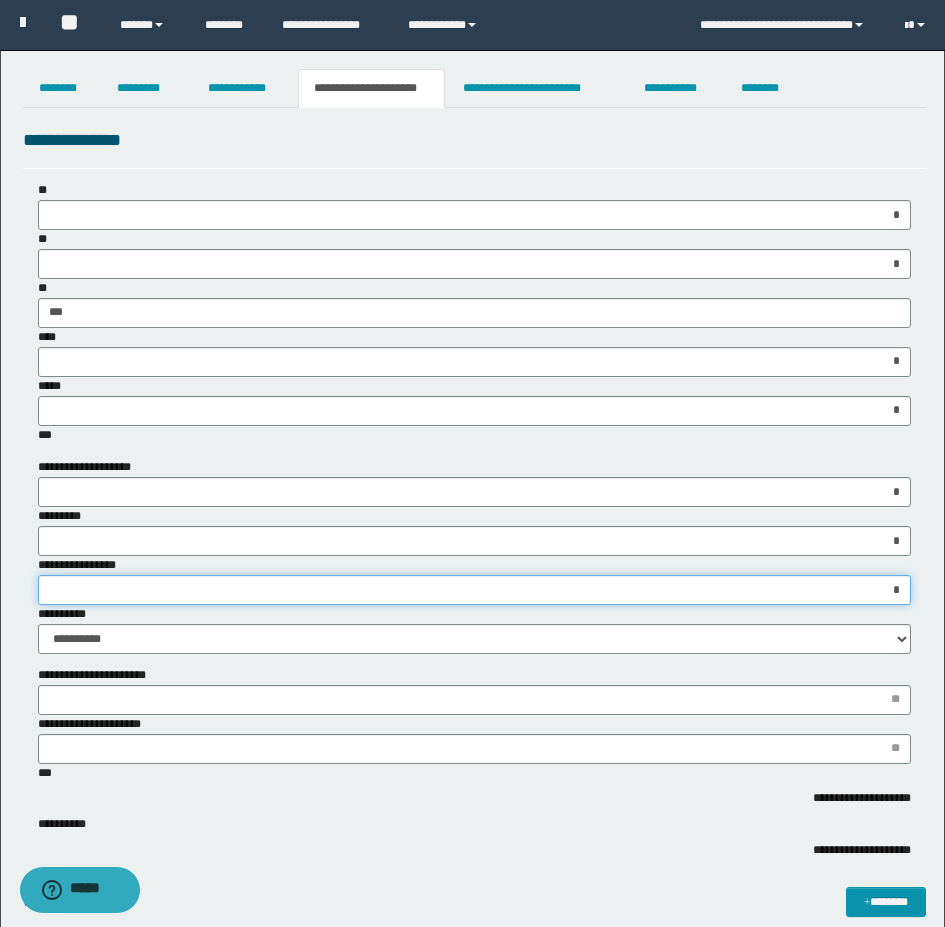 scroll, scrollTop: 100, scrollLeft: 0, axis: vertical 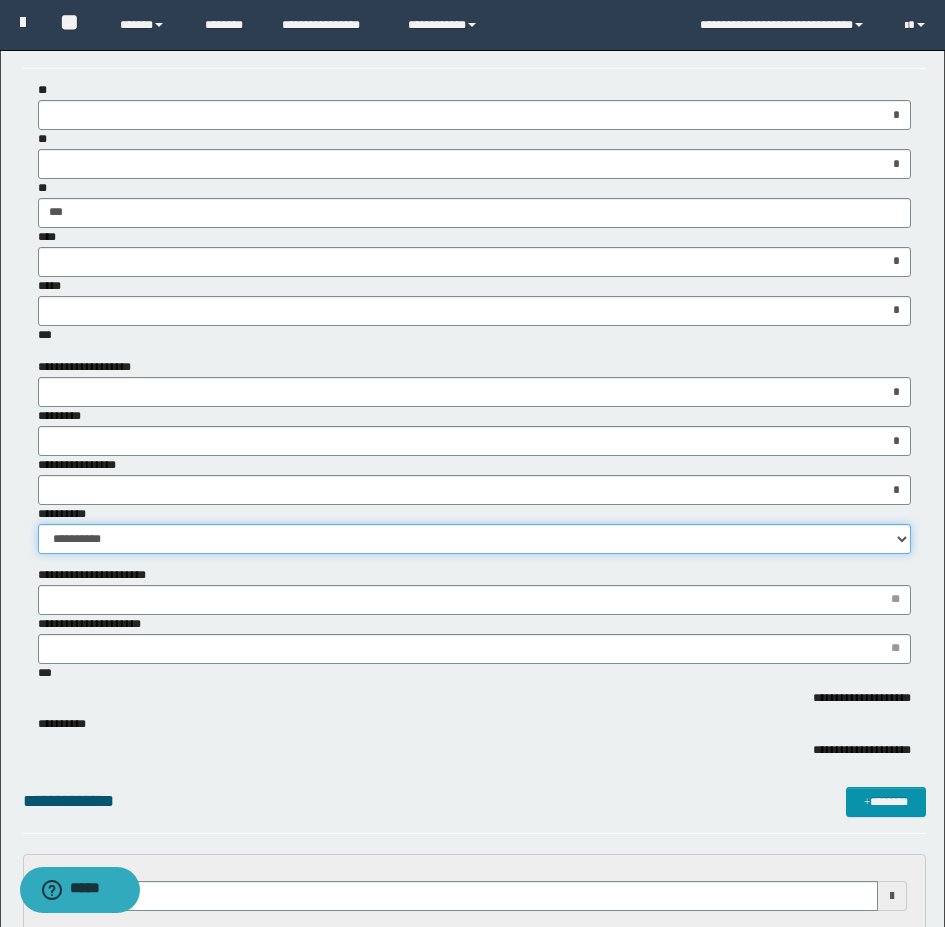 click on "**********" at bounding box center [474, 539] 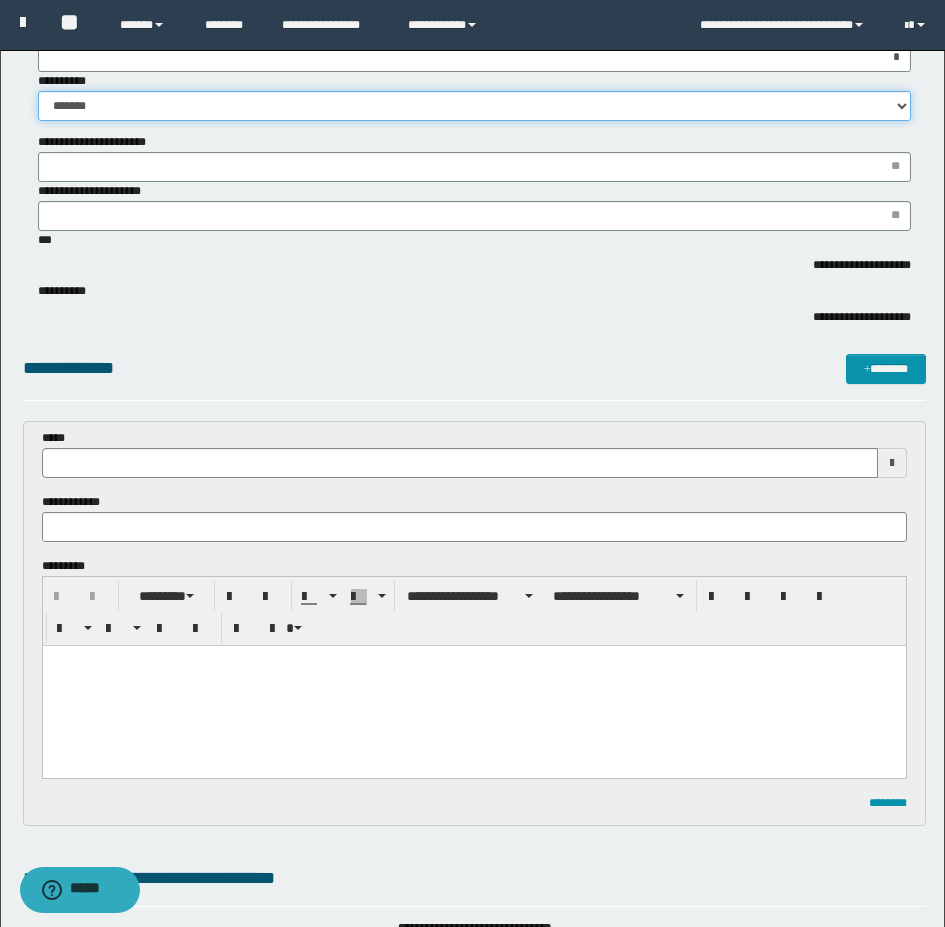 scroll, scrollTop: 700, scrollLeft: 0, axis: vertical 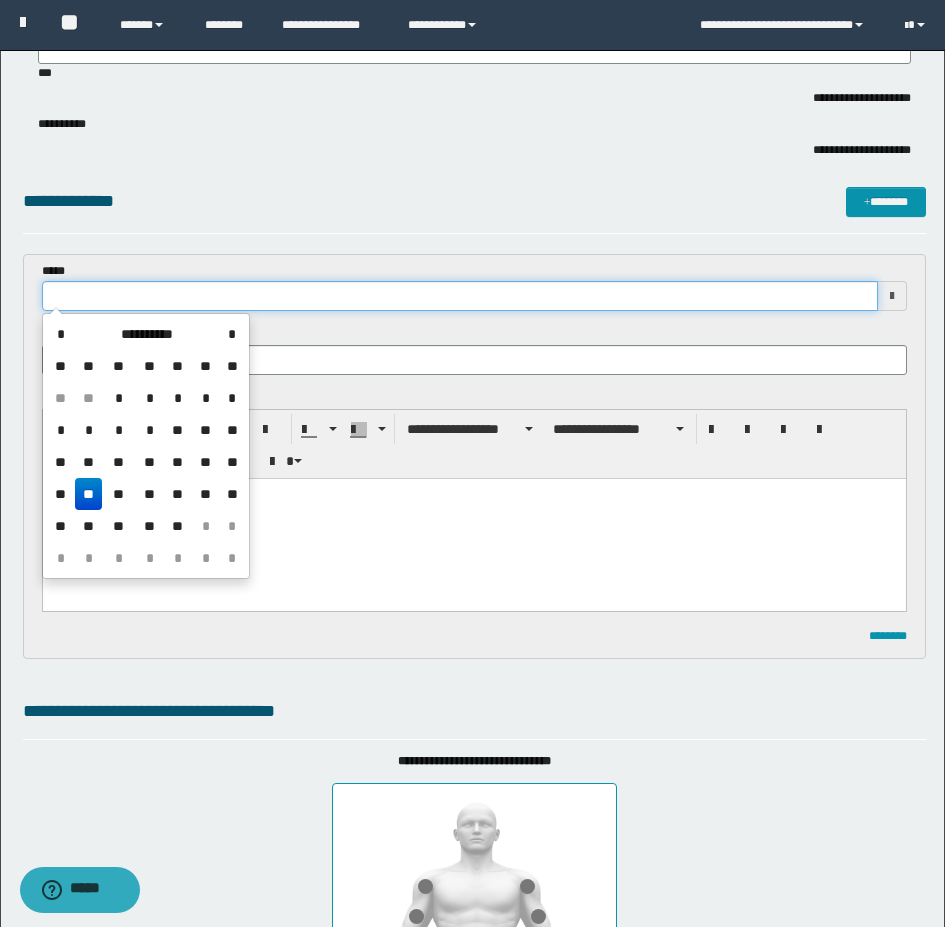 click at bounding box center (460, 296) 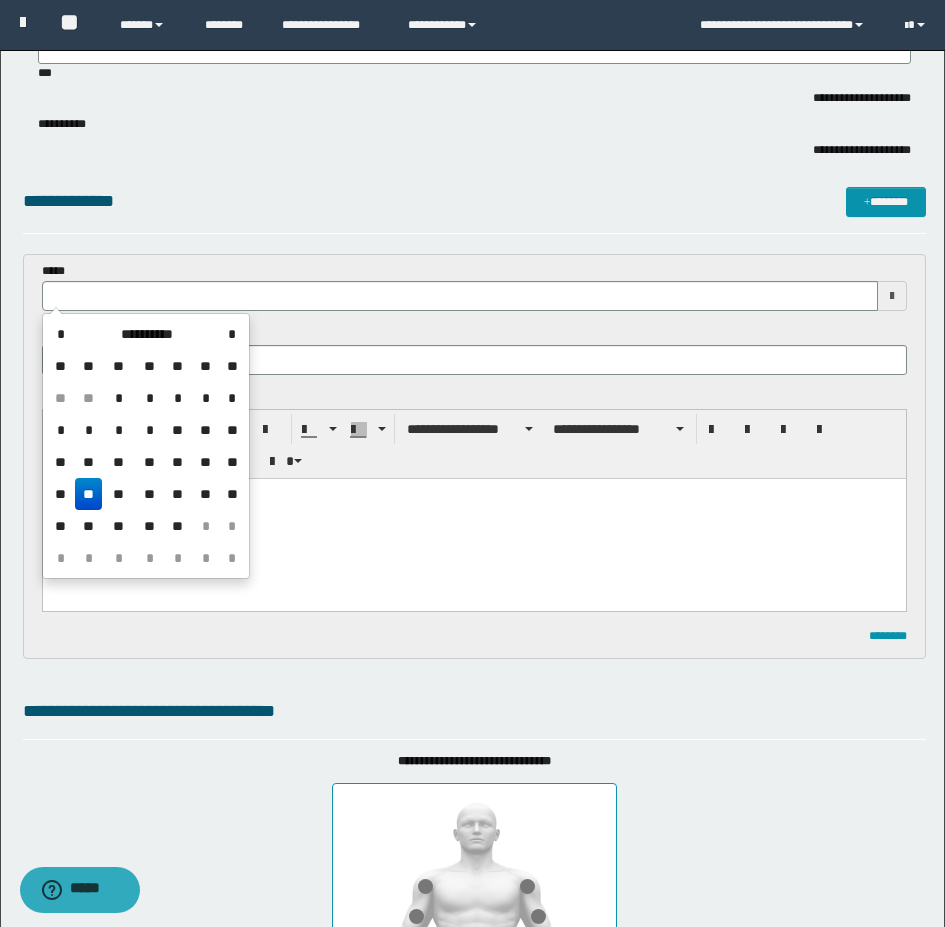 click on "**" at bounding box center (89, 494) 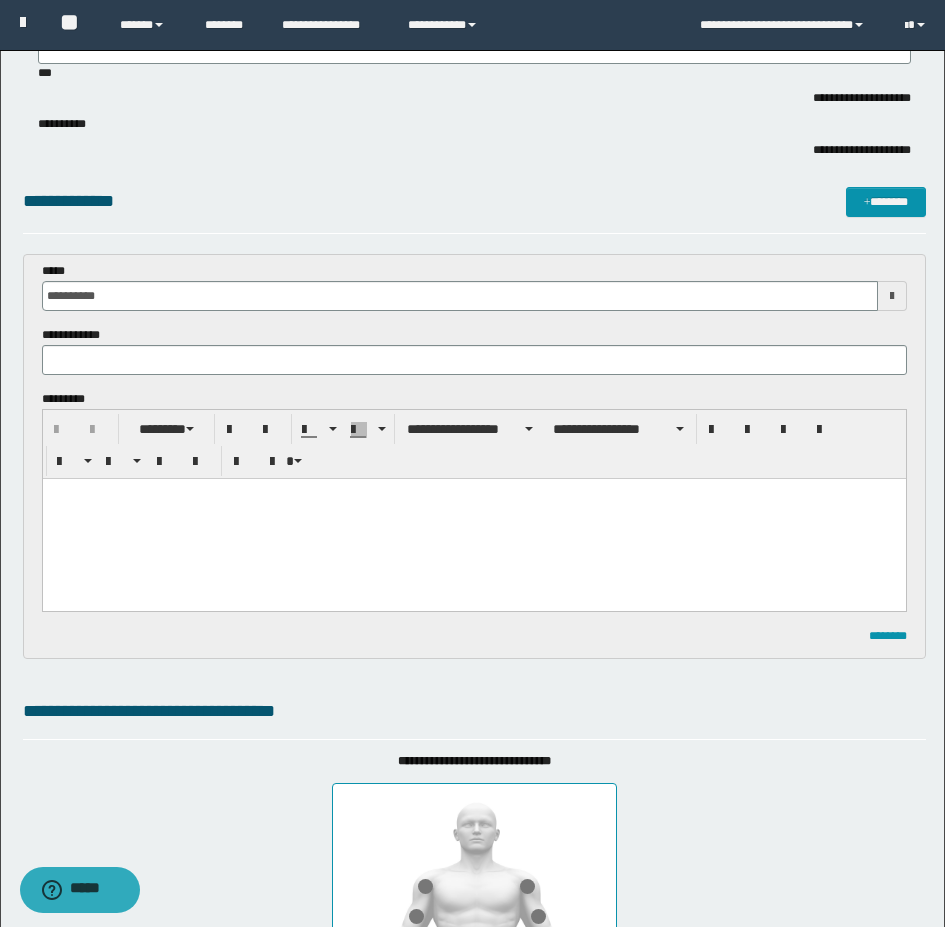 scroll, scrollTop: 0, scrollLeft: 0, axis: both 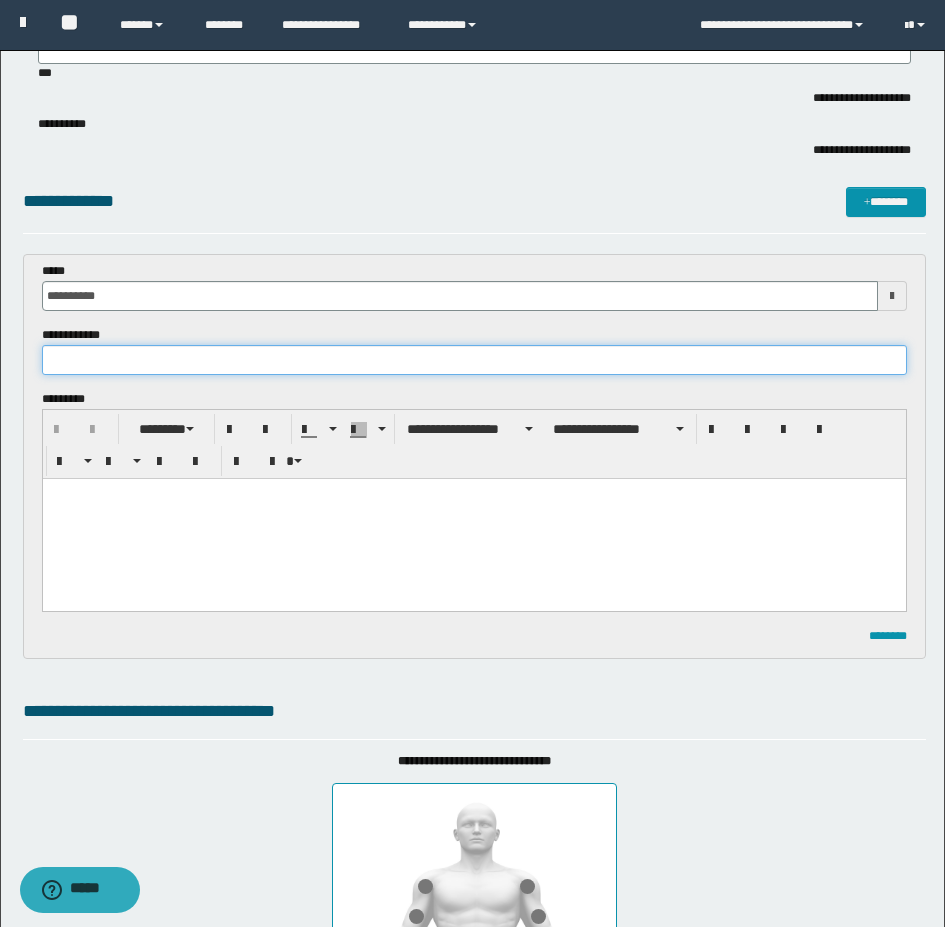 click at bounding box center [474, 360] 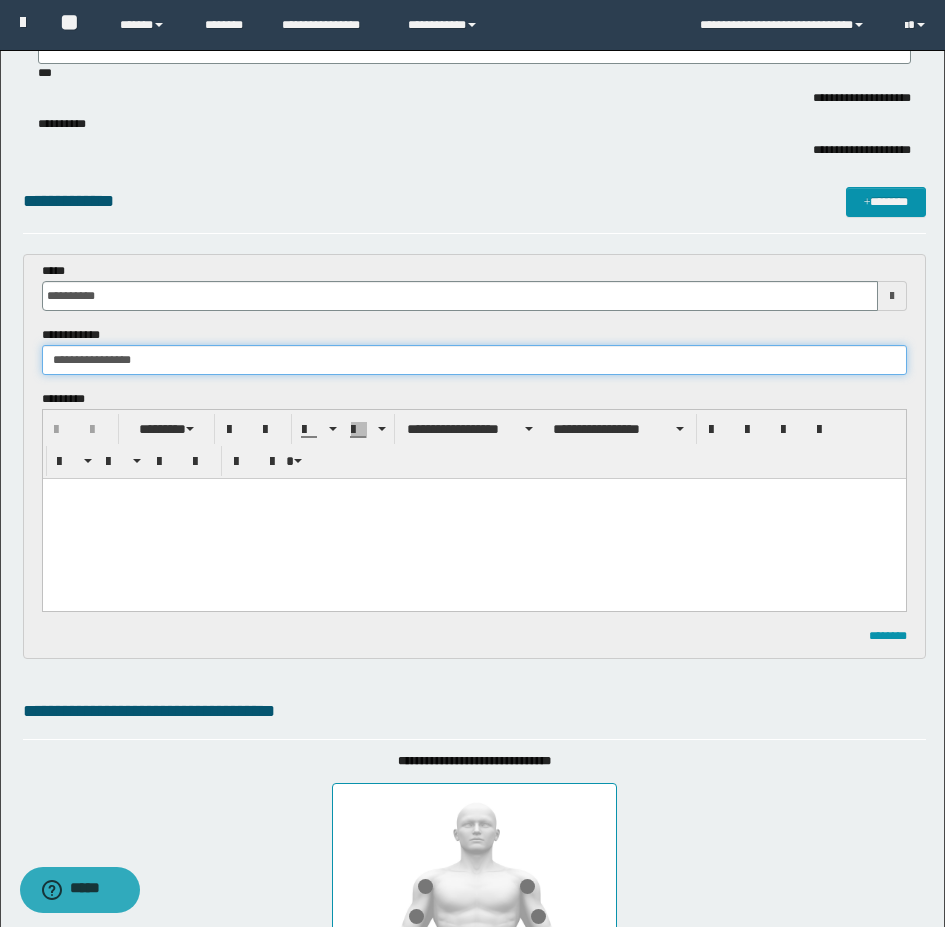 type on "**********" 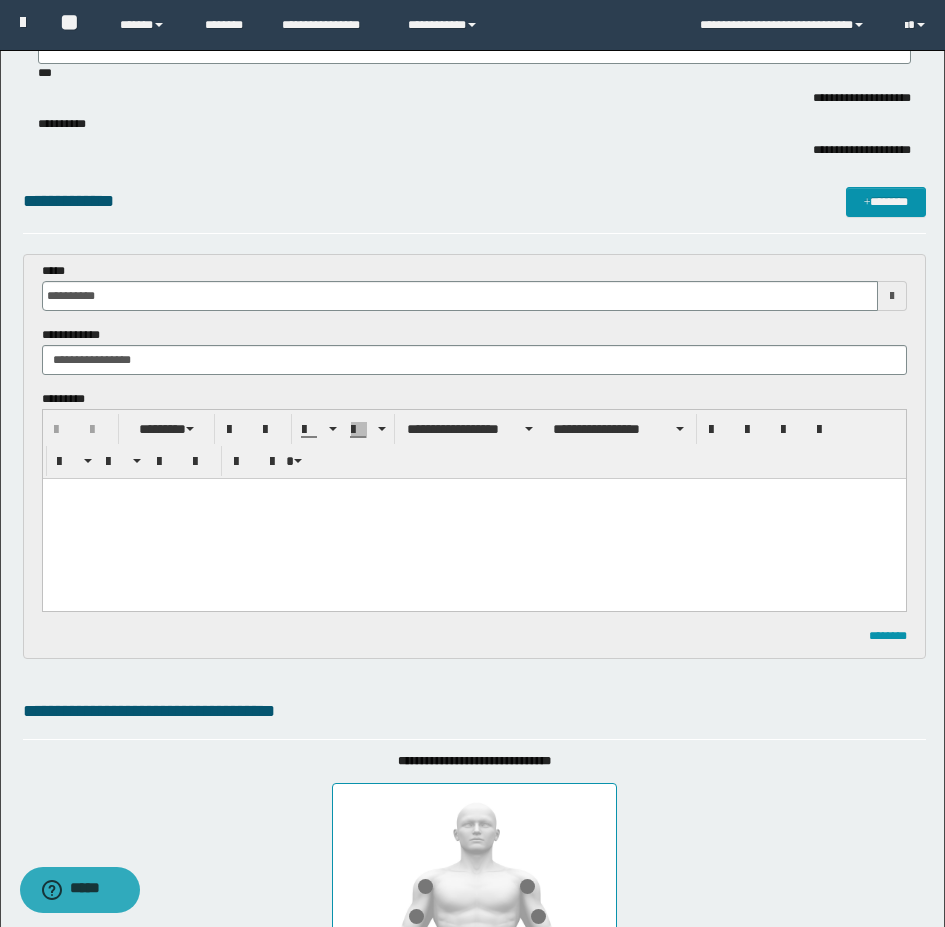 click at bounding box center [473, 519] 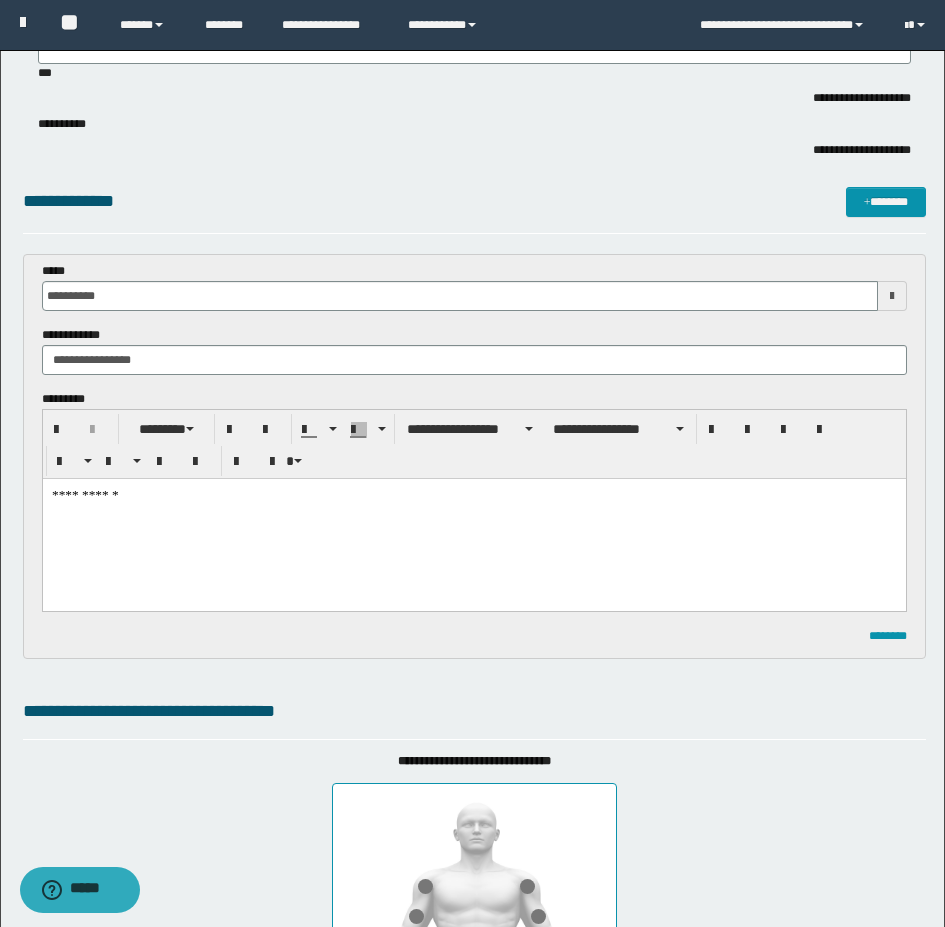 click on "**********" at bounding box center [473, 519] 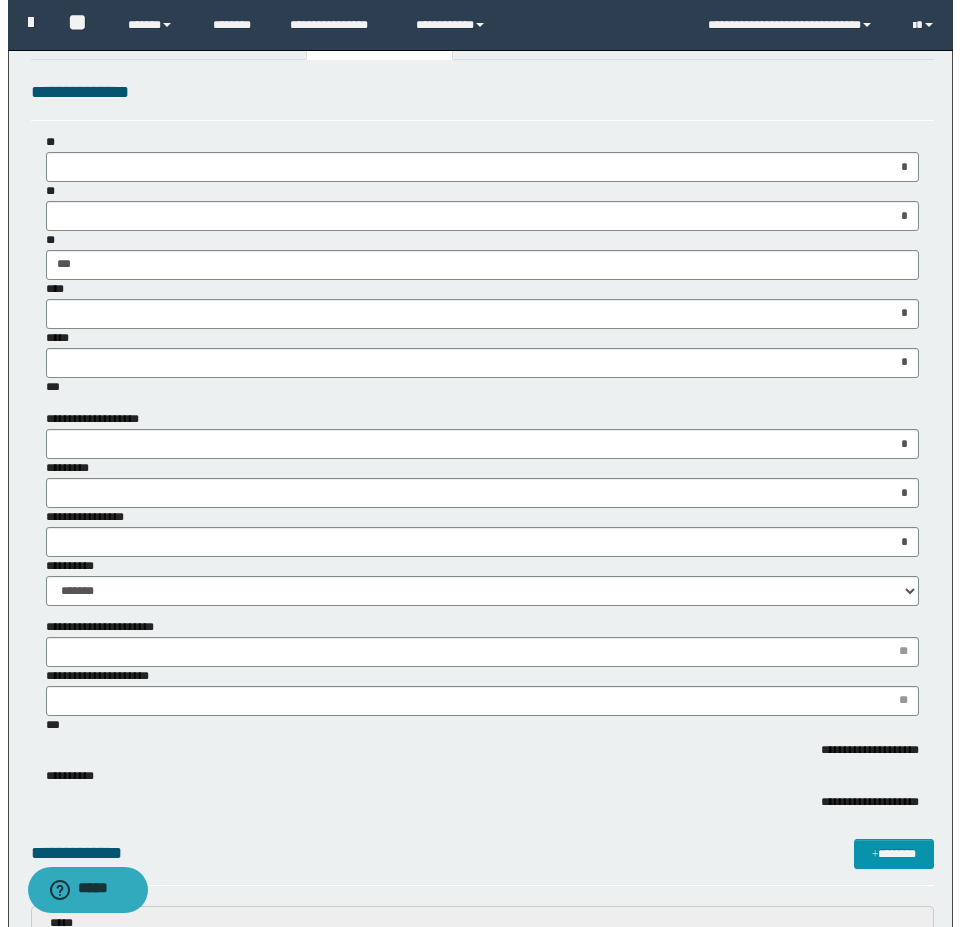 scroll, scrollTop: 0, scrollLeft: 0, axis: both 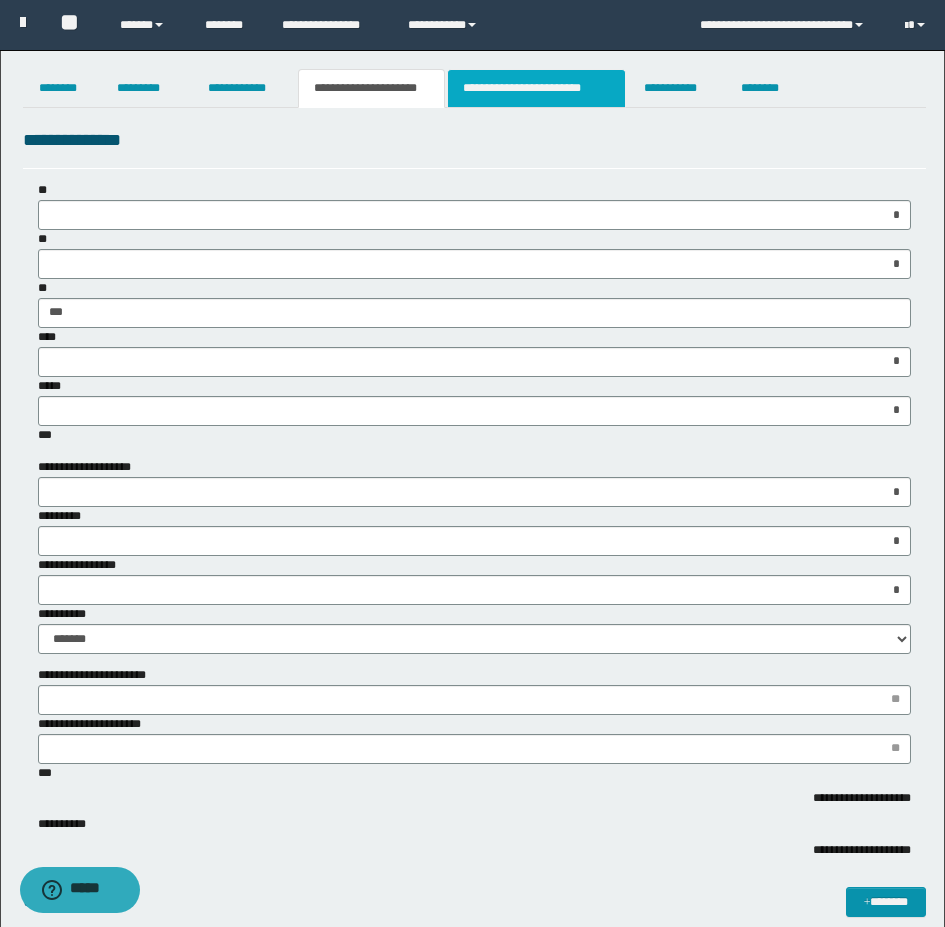 click on "**********" at bounding box center (537, 88) 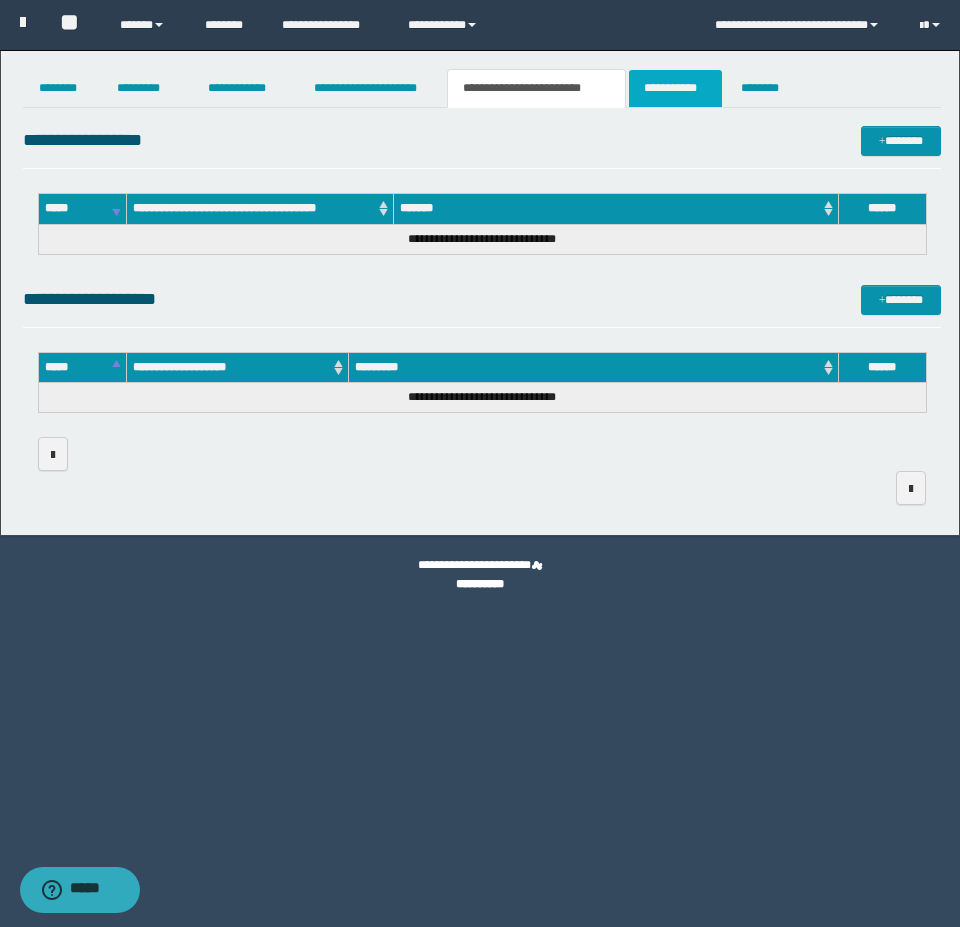 click on "**********" at bounding box center [675, 88] 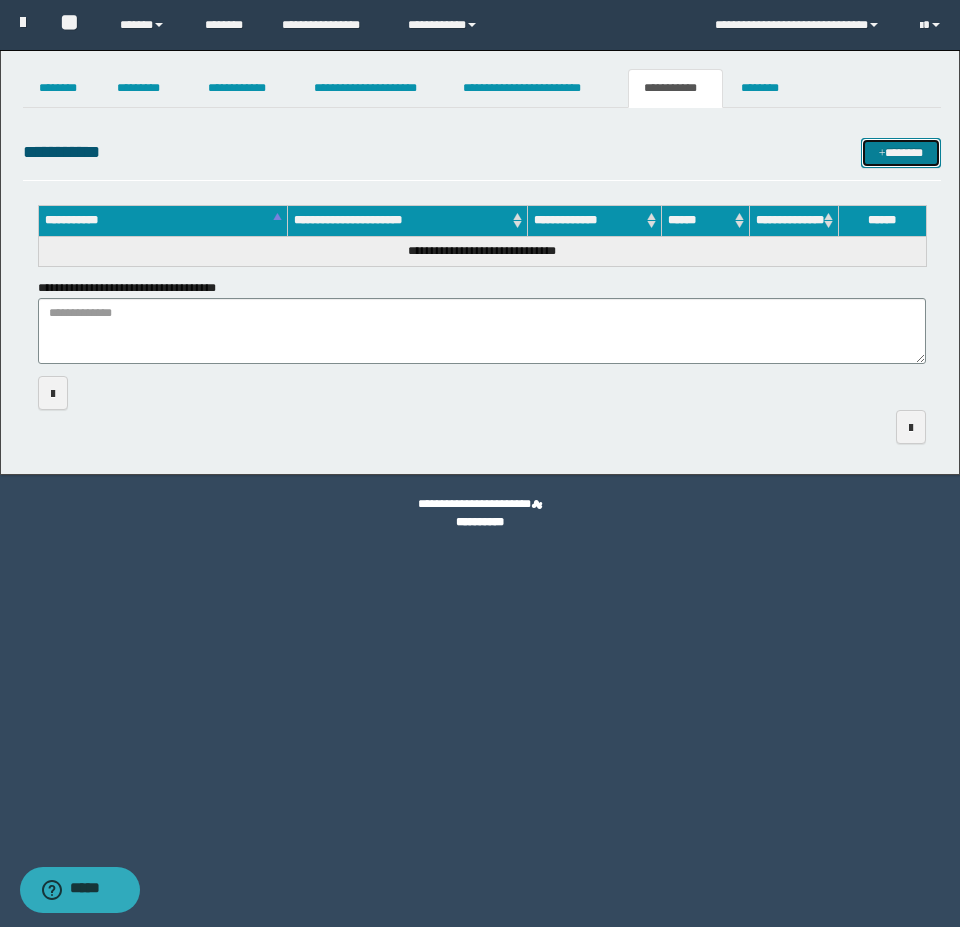 click on "*******" at bounding box center (901, 153) 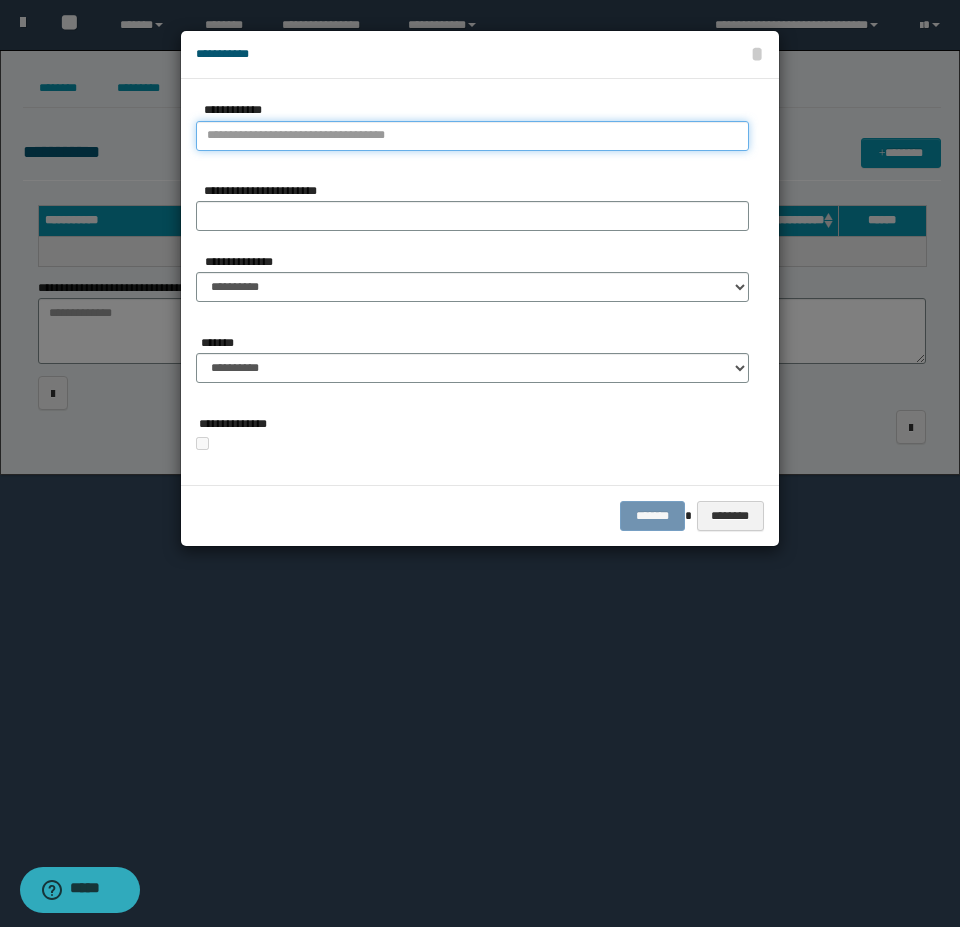 click on "**********" at bounding box center [472, 136] 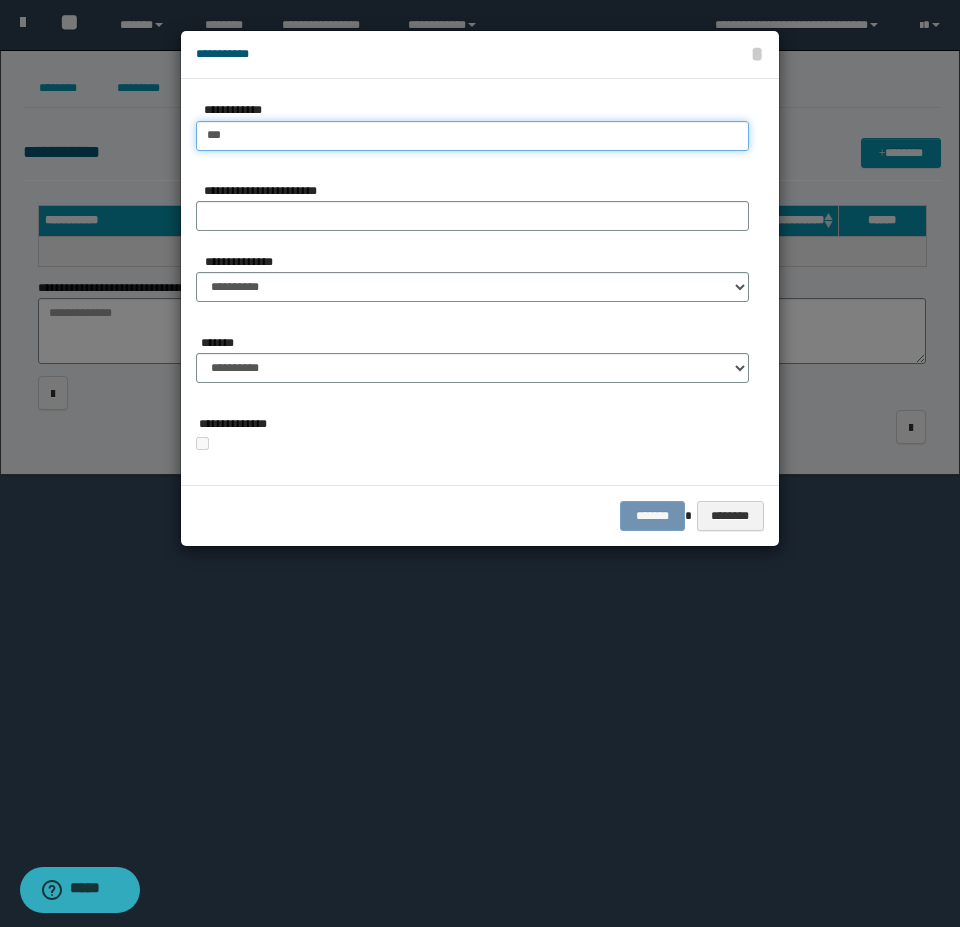 type on "****" 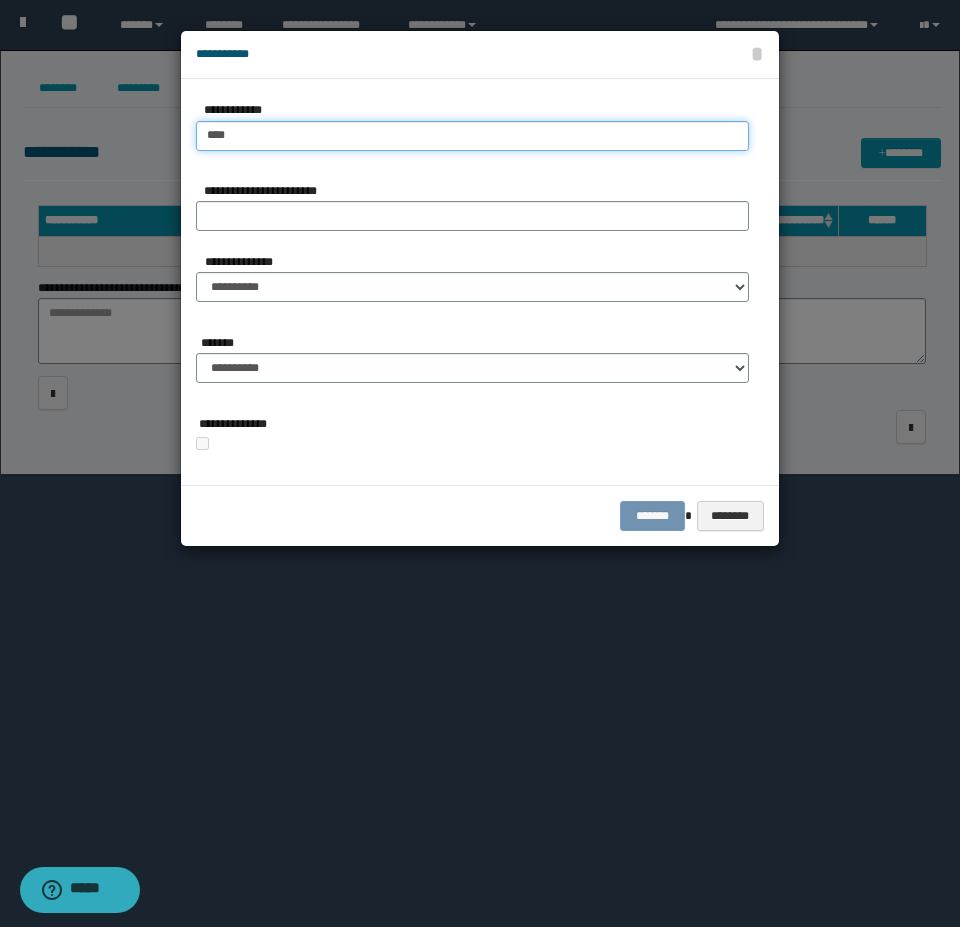 type on "****" 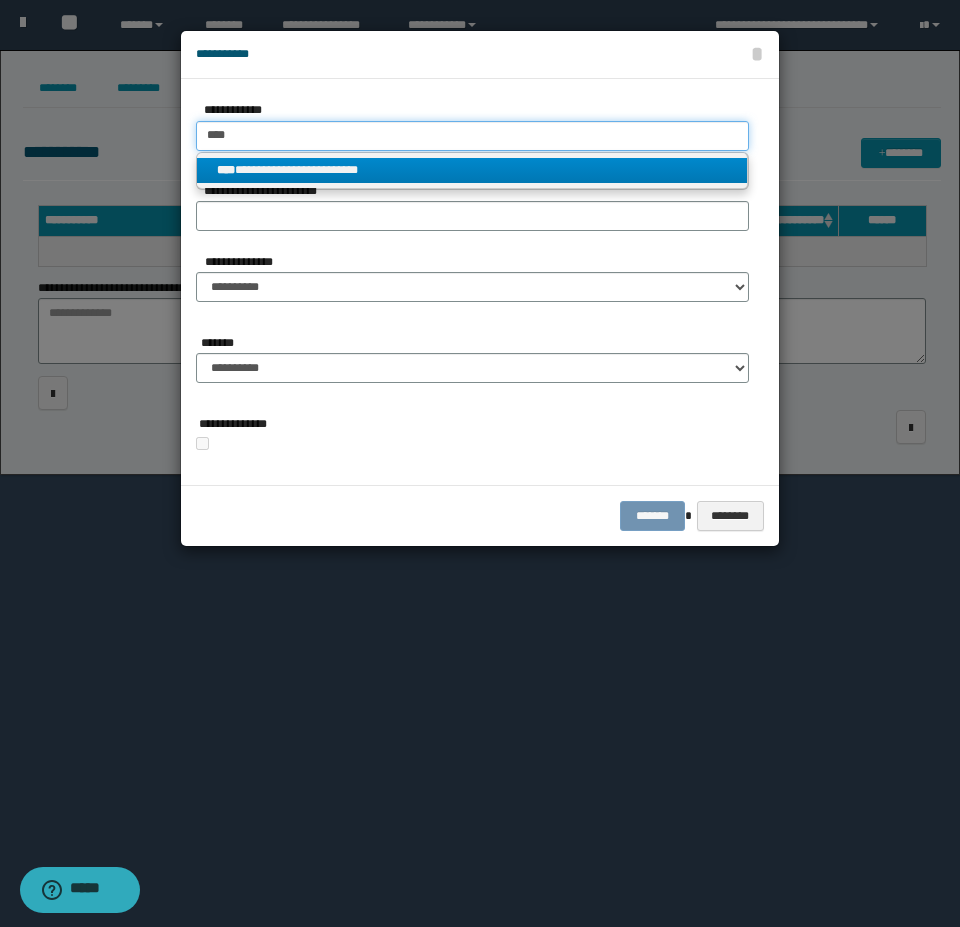 type on "****" 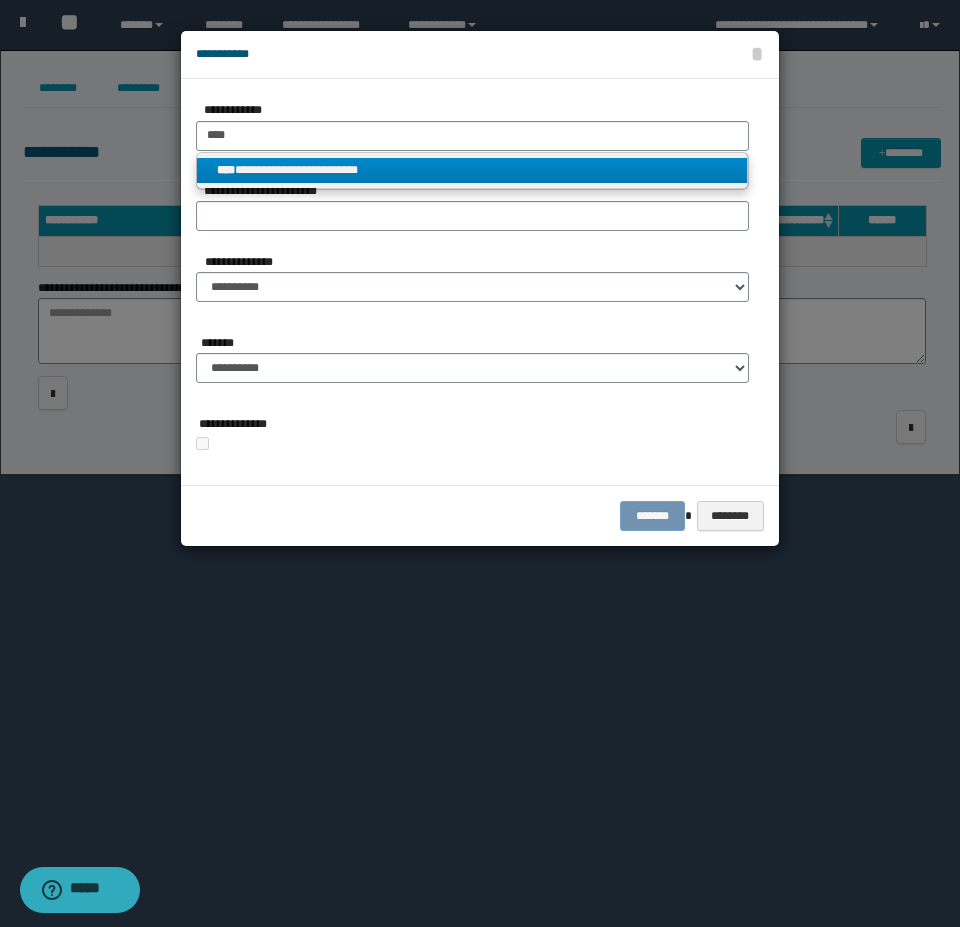 click on "**********" at bounding box center (472, 170) 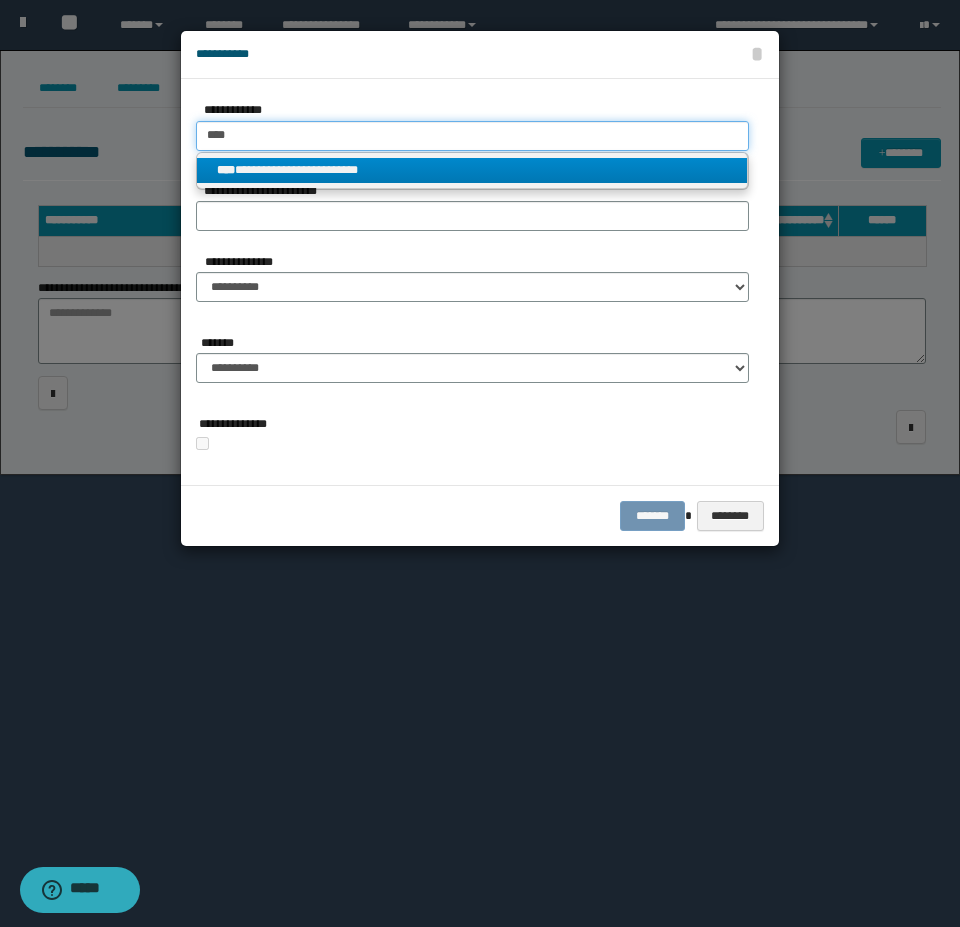 type 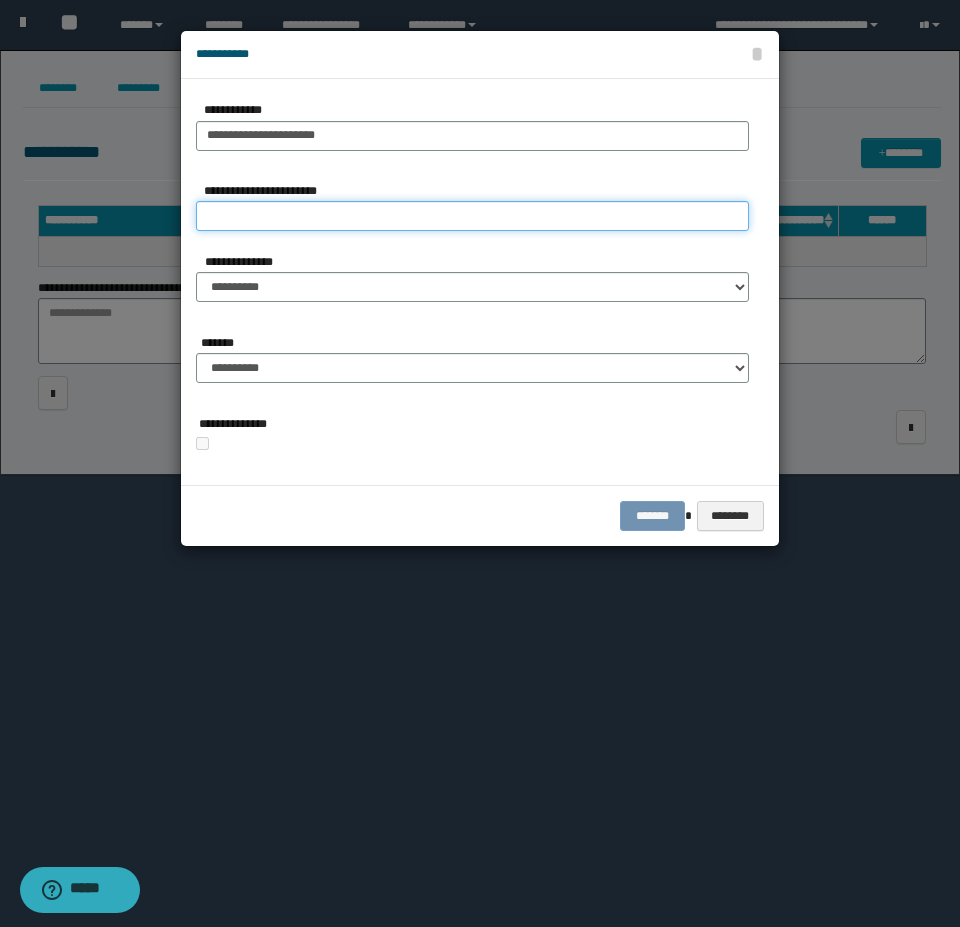 click on "**********" at bounding box center [472, 216] 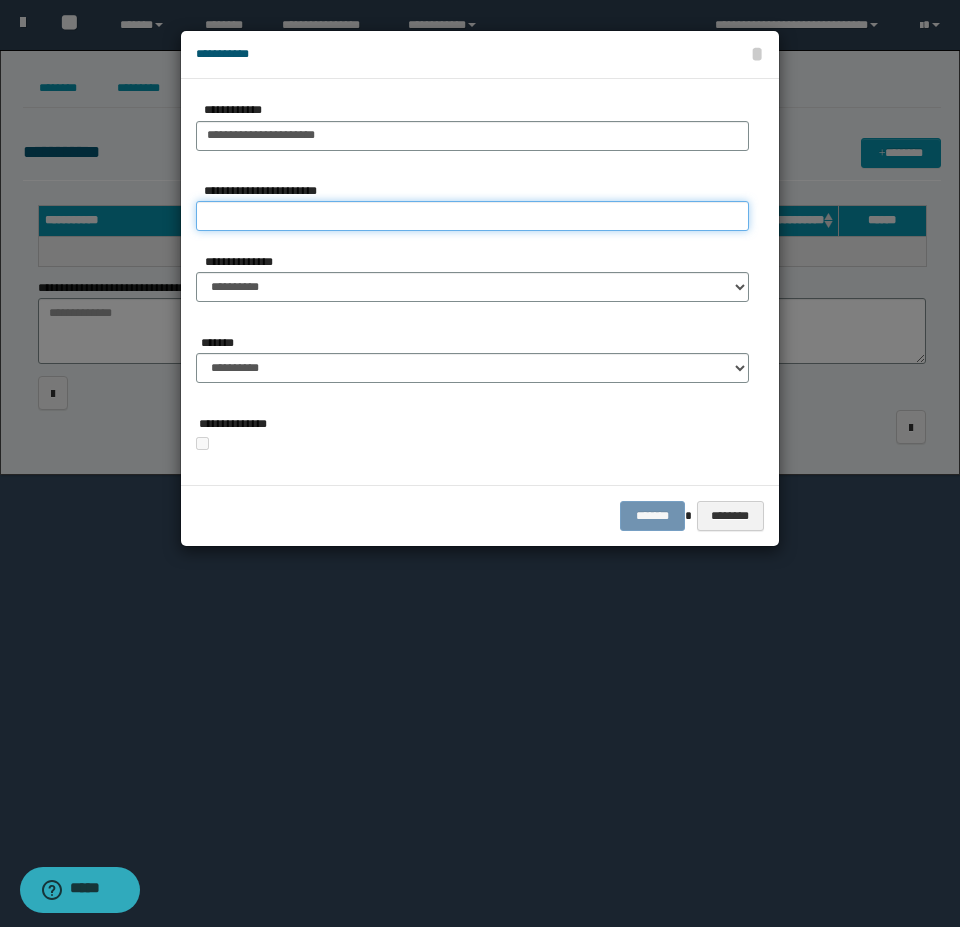type on "*" 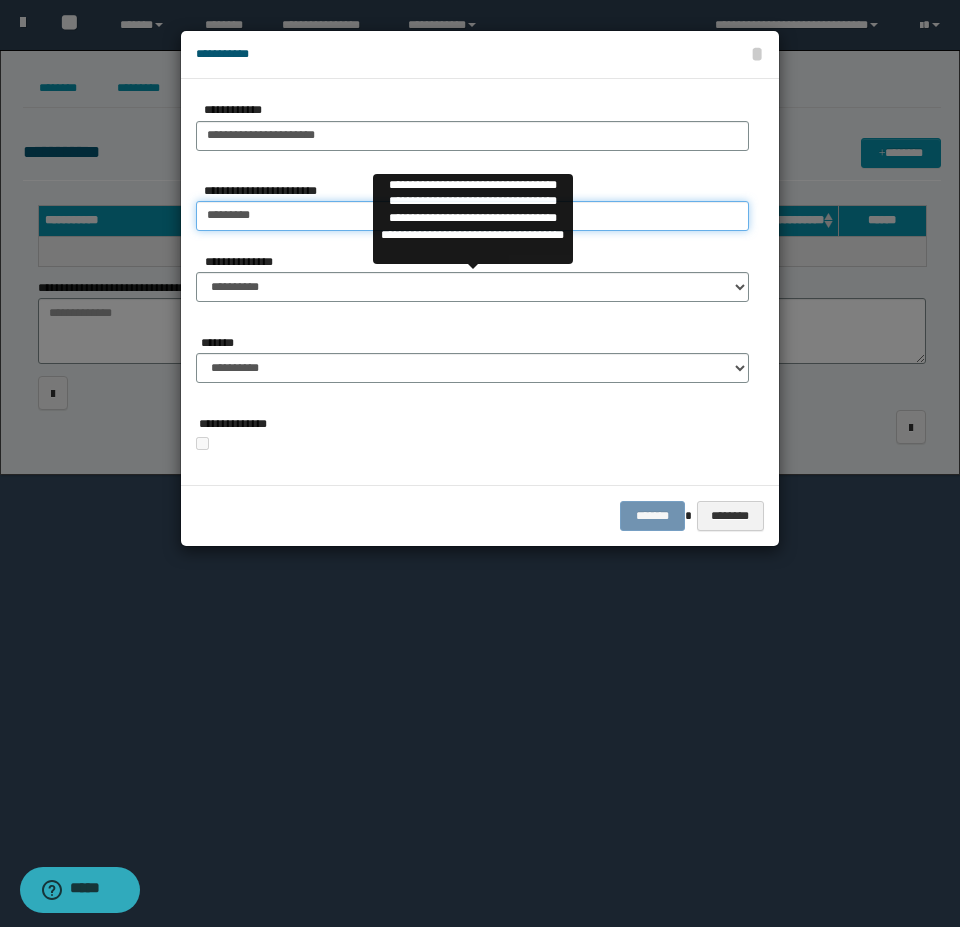 type on "*********" 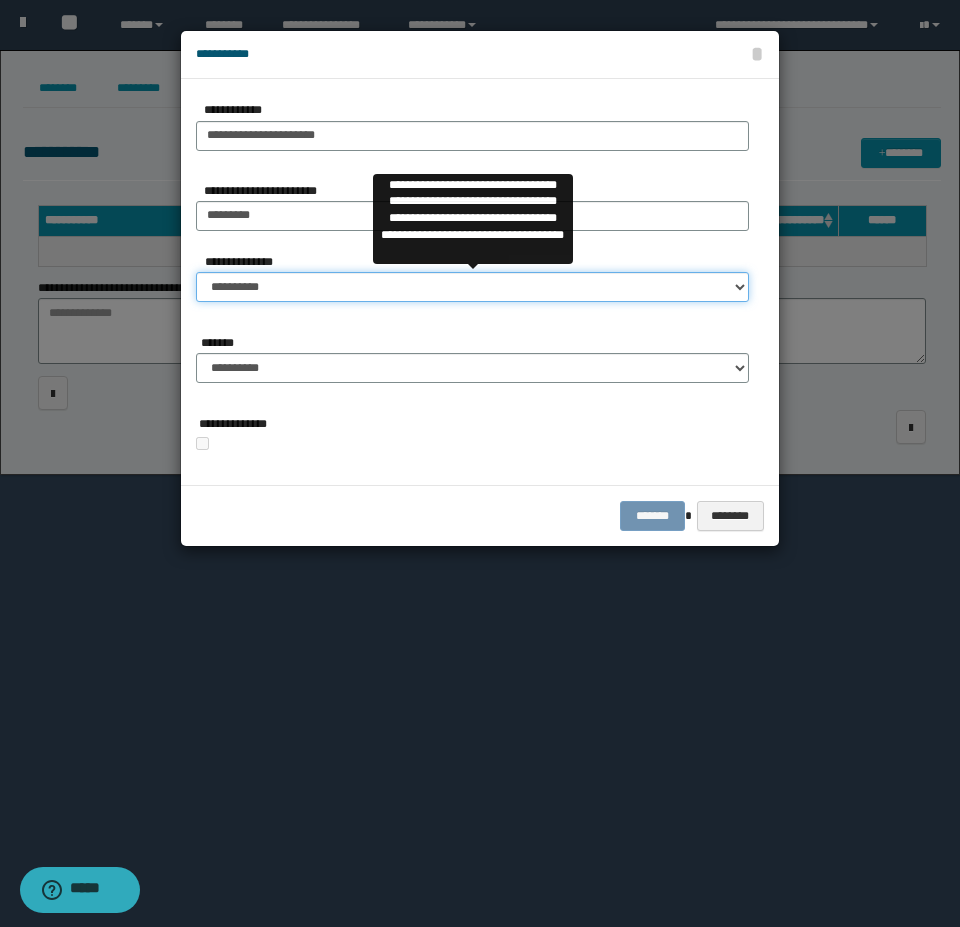 click on "**********" at bounding box center (472, 287) 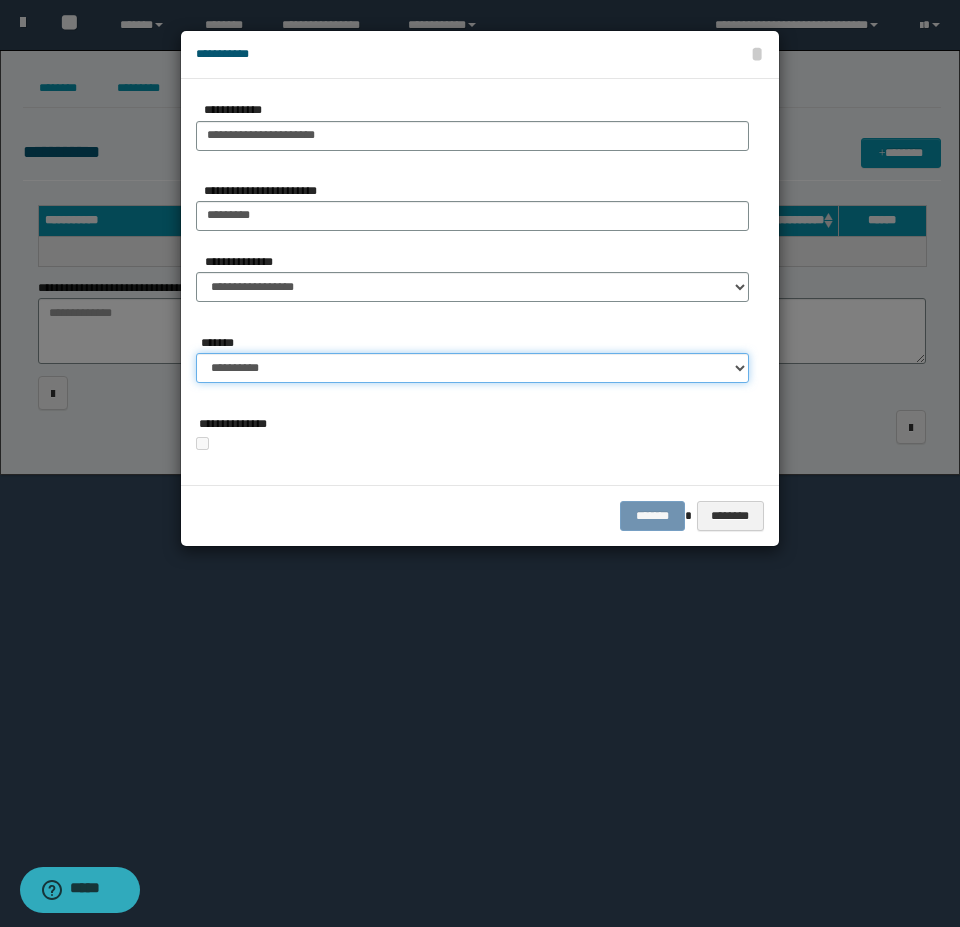 click on "**********" at bounding box center (472, 368) 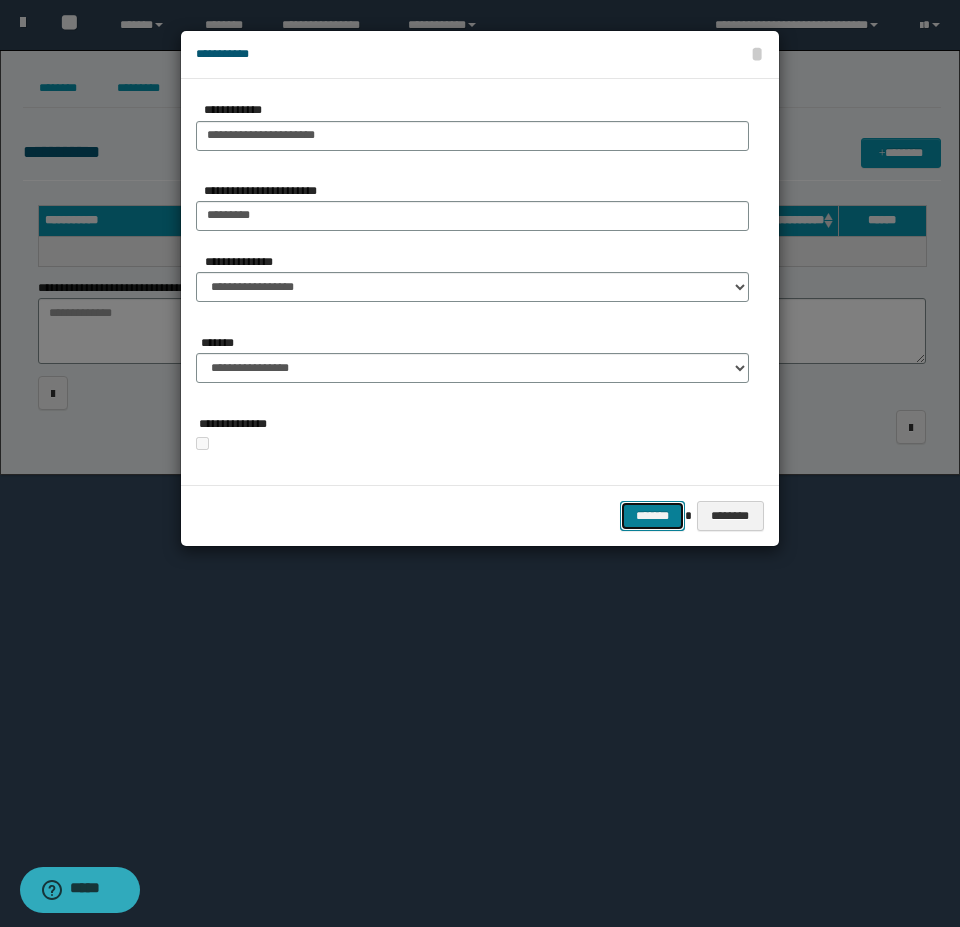 click on "*******" at bounding box center [652, 516] 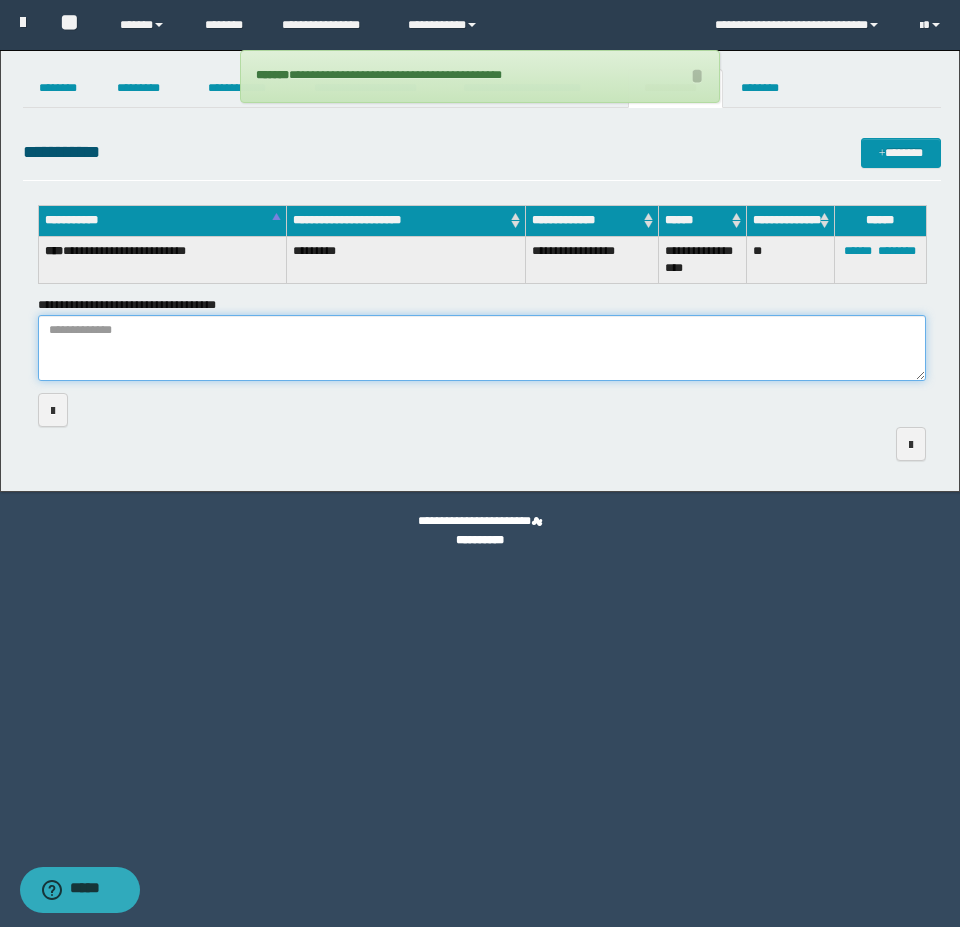 click on "**********" at bounding box center (482, 348) 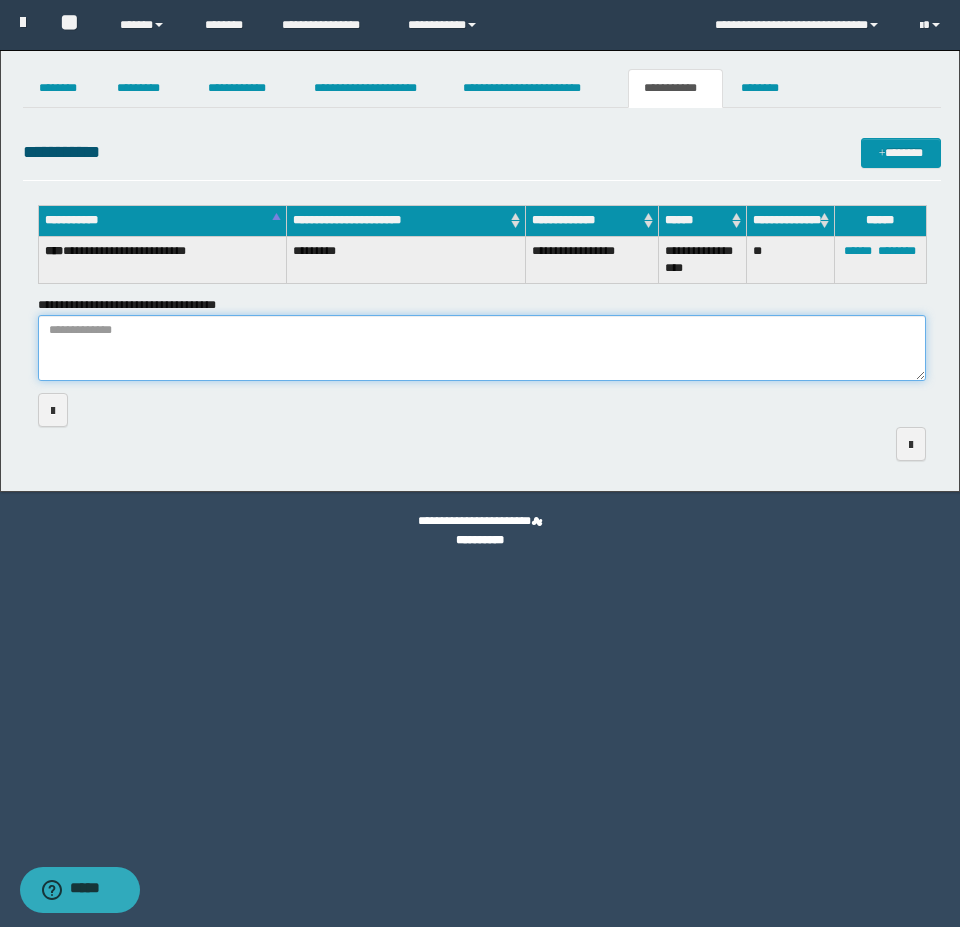 click on "**********" at bounding box center (482, 348) 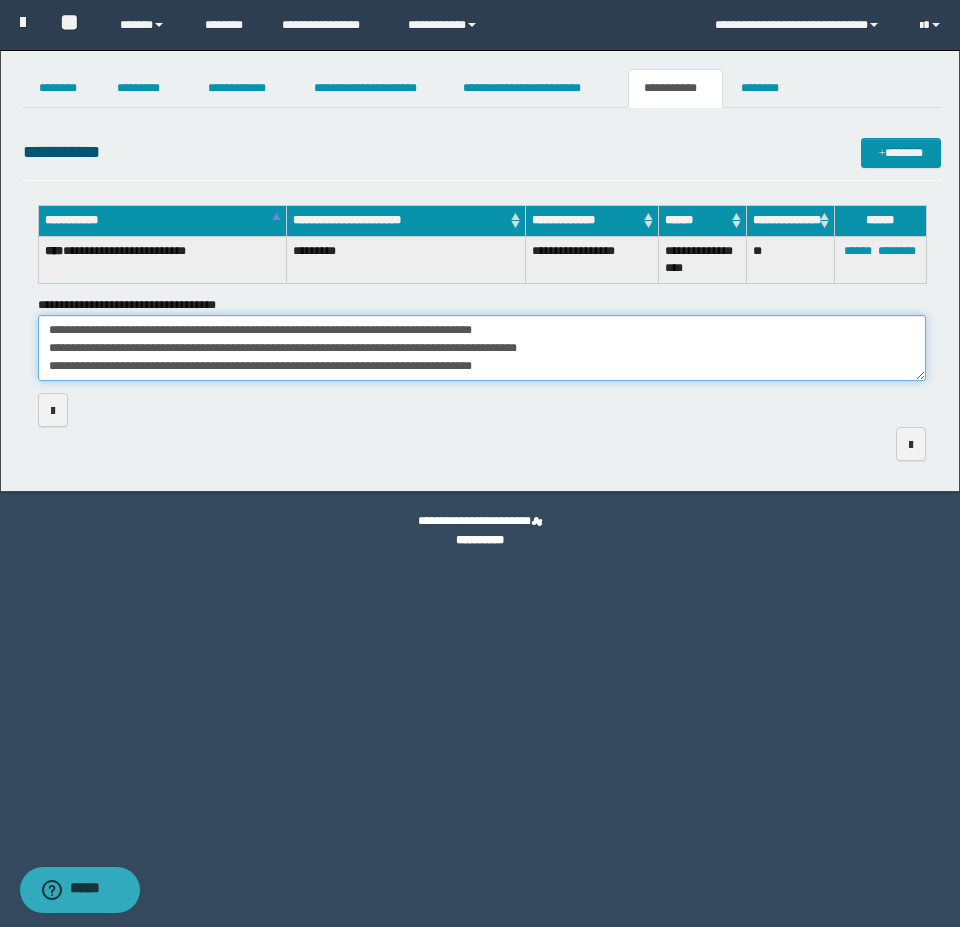 click on "**********" at bounding box center [482, 348] 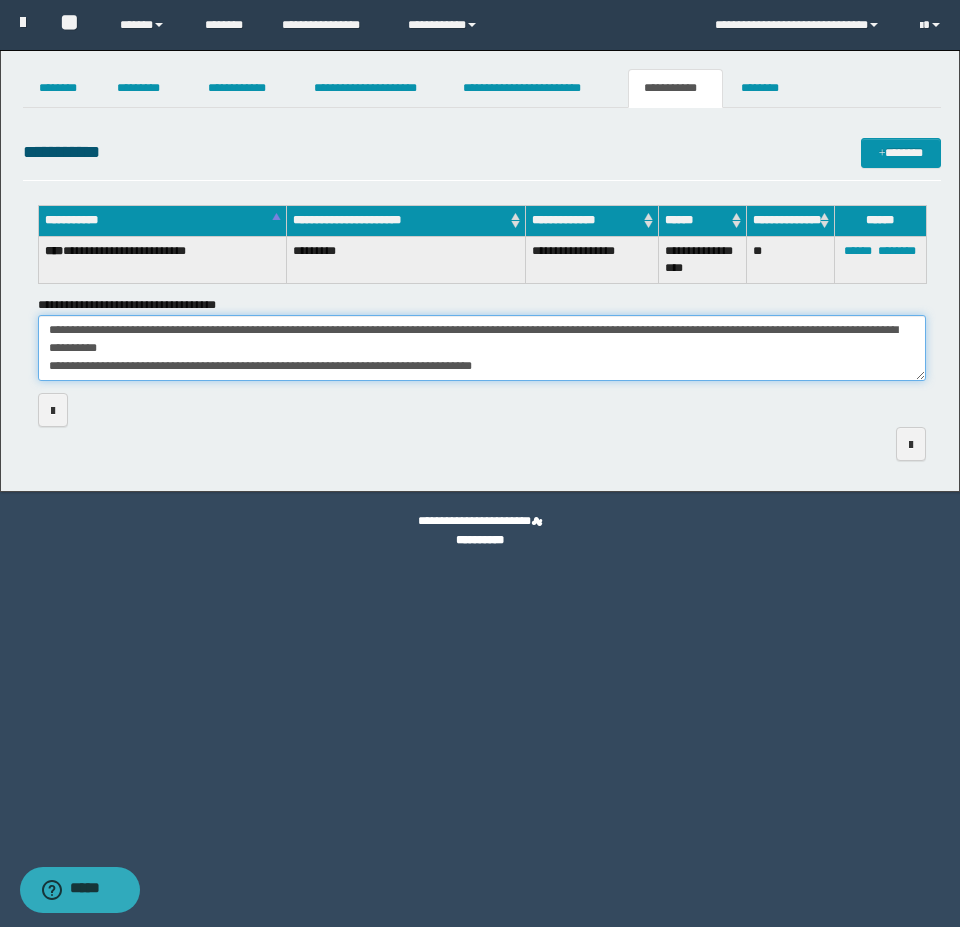 click on "**********" at bounding box center [482, 348] 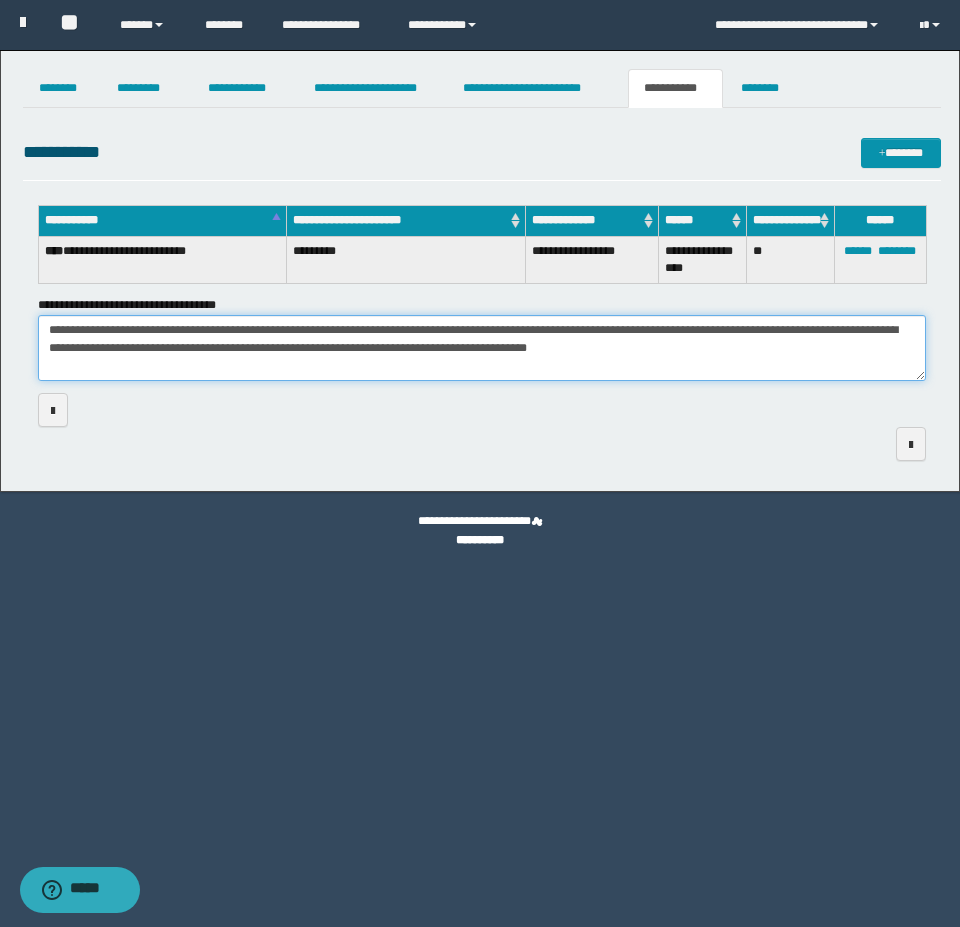 click on "**********" at bounding box center [482, 348] 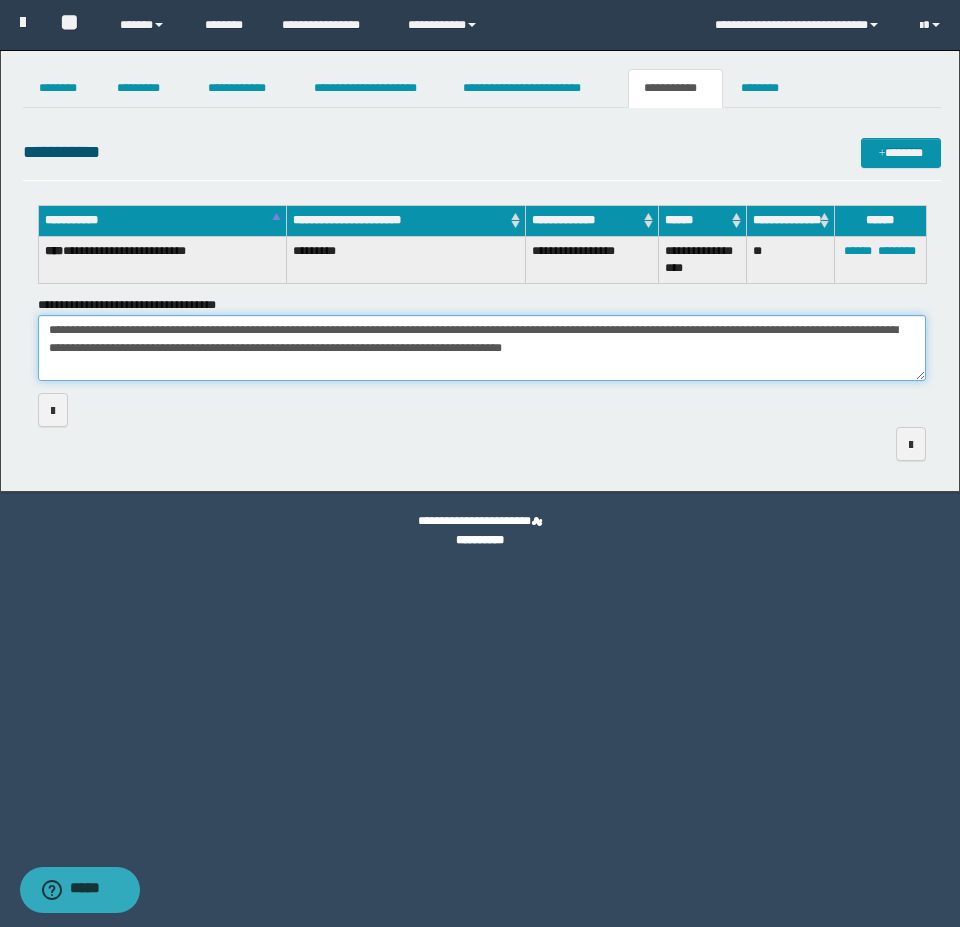 click on "**********" at bounding box center (482, 348) 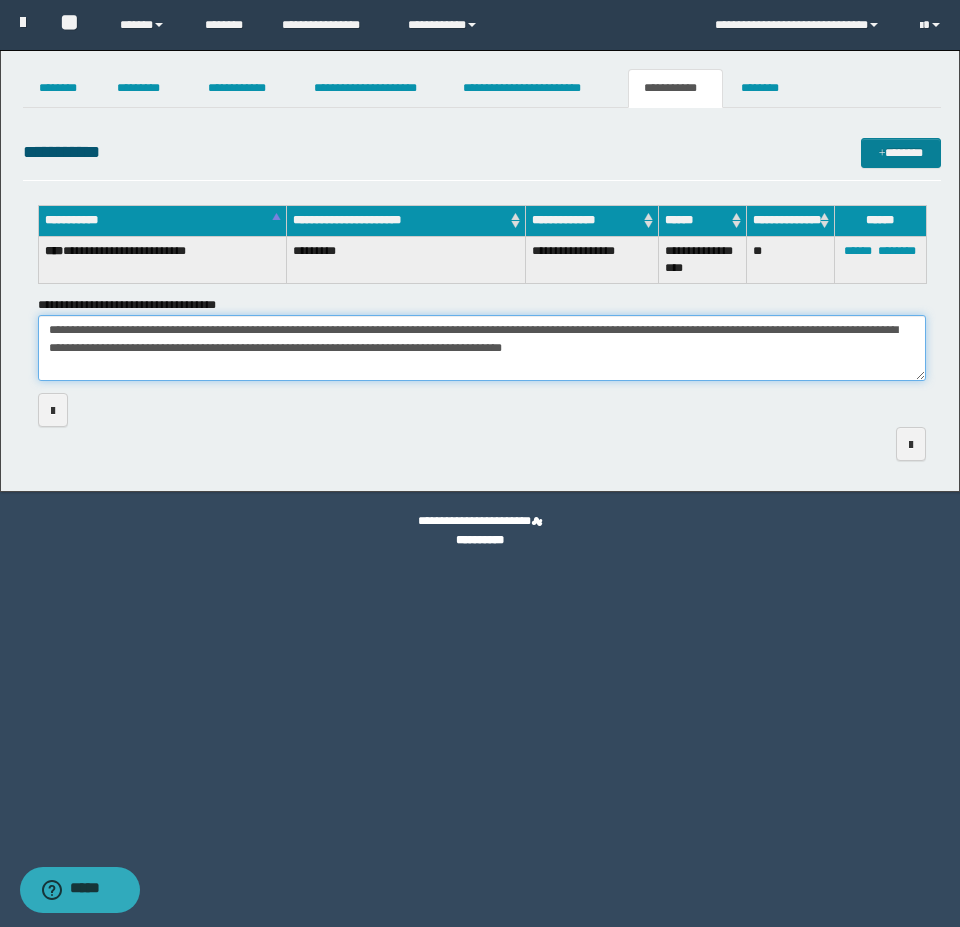 type on "**********" 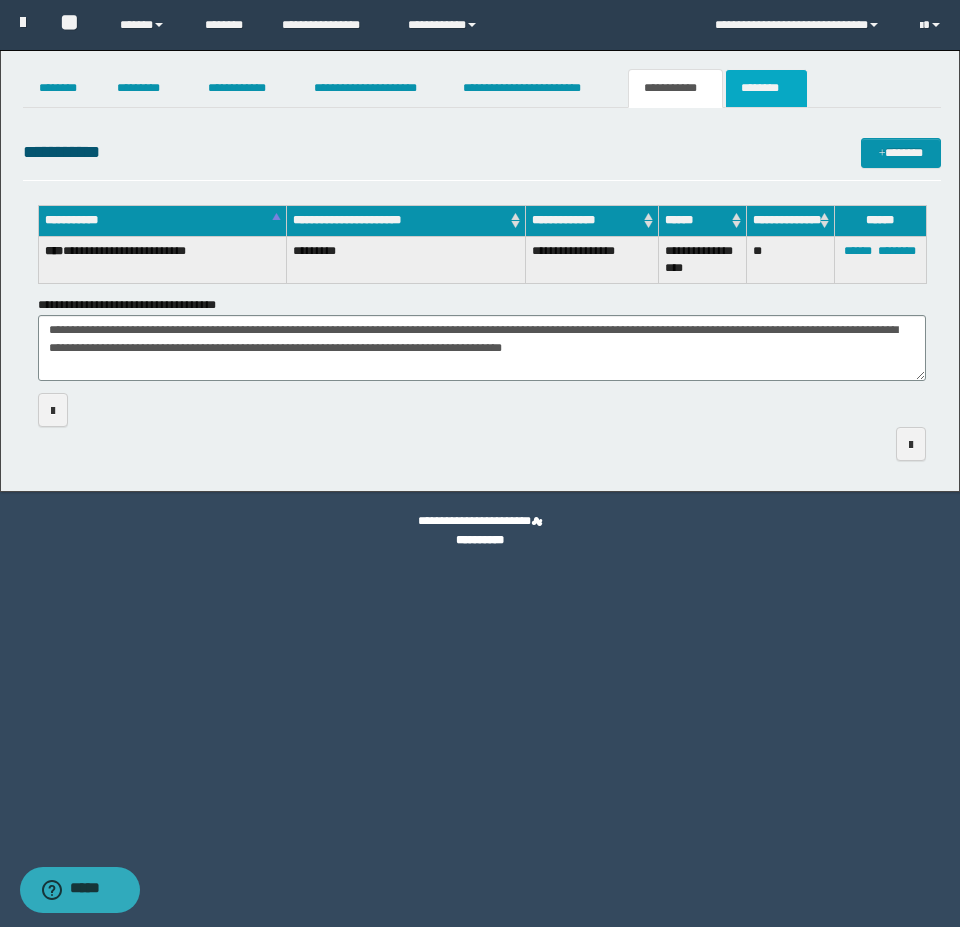 click on "********" at bounding box center [766, 88] 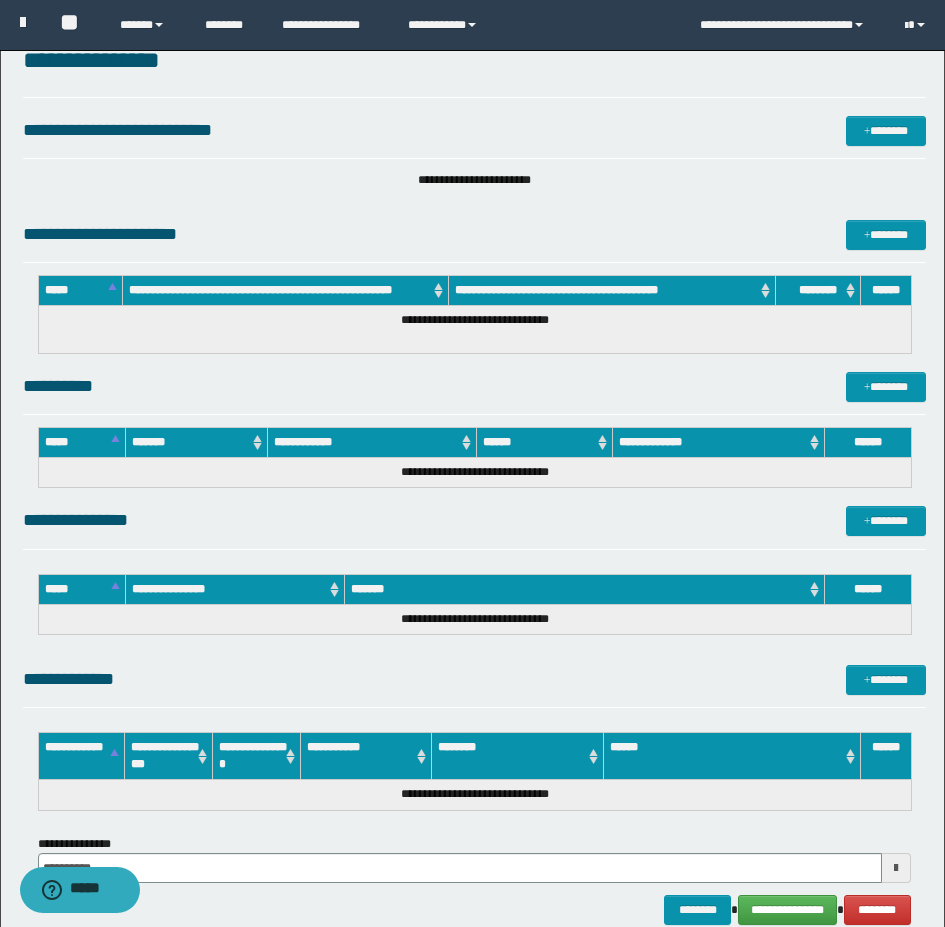 scroll, scrollTop: 0, scrollLeft: 0, axis: both 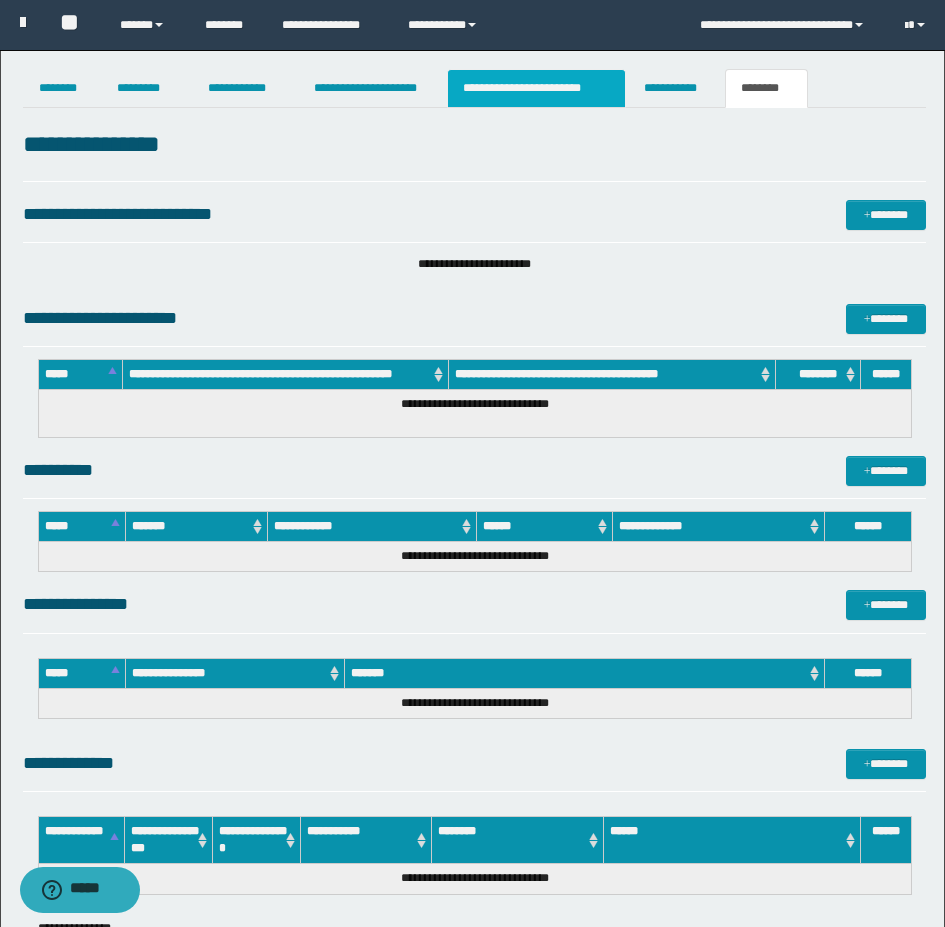 click on "**********" at bounding box center [537, 88] 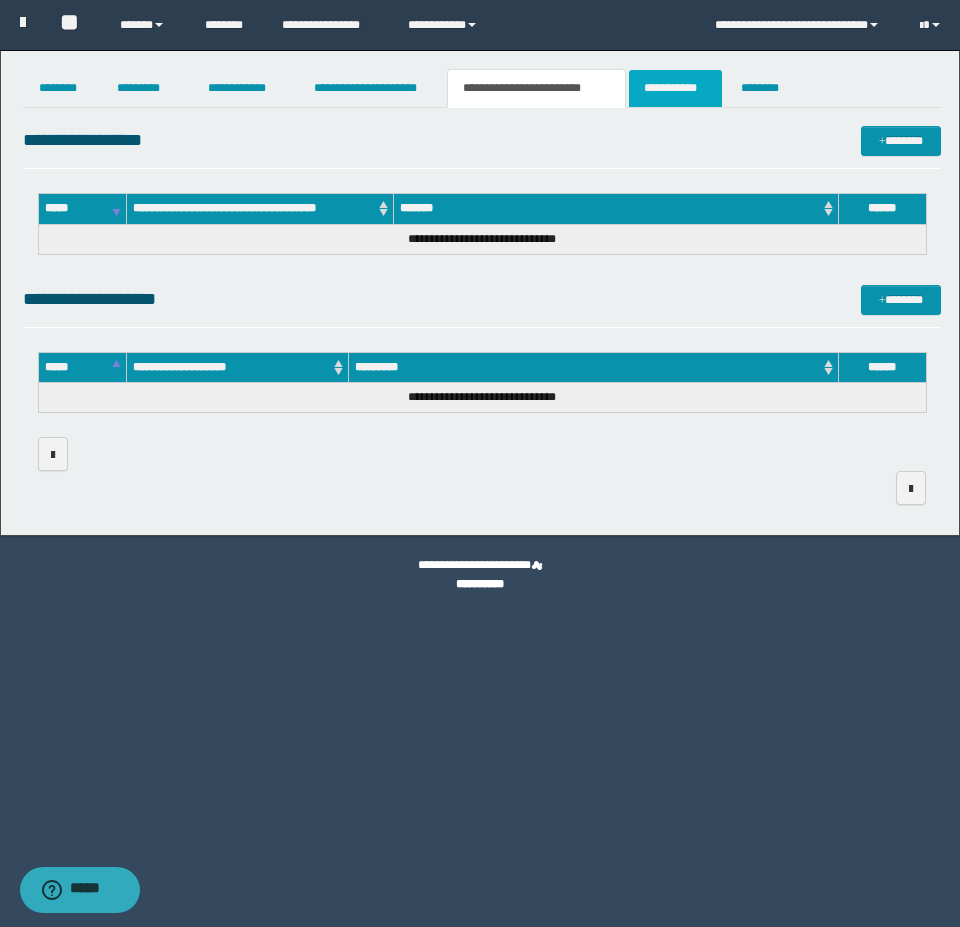 click on "**********" at bounding box center [675, 88] 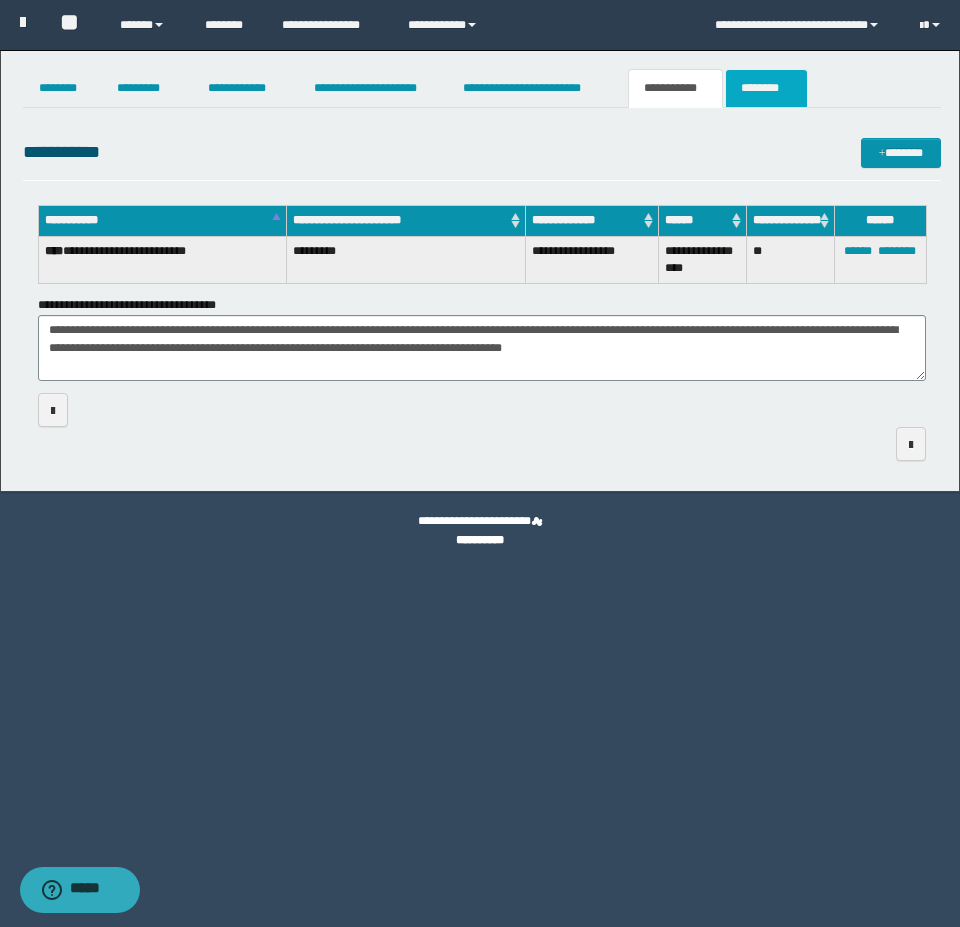 click on "********" at bounding box center [766, 88] 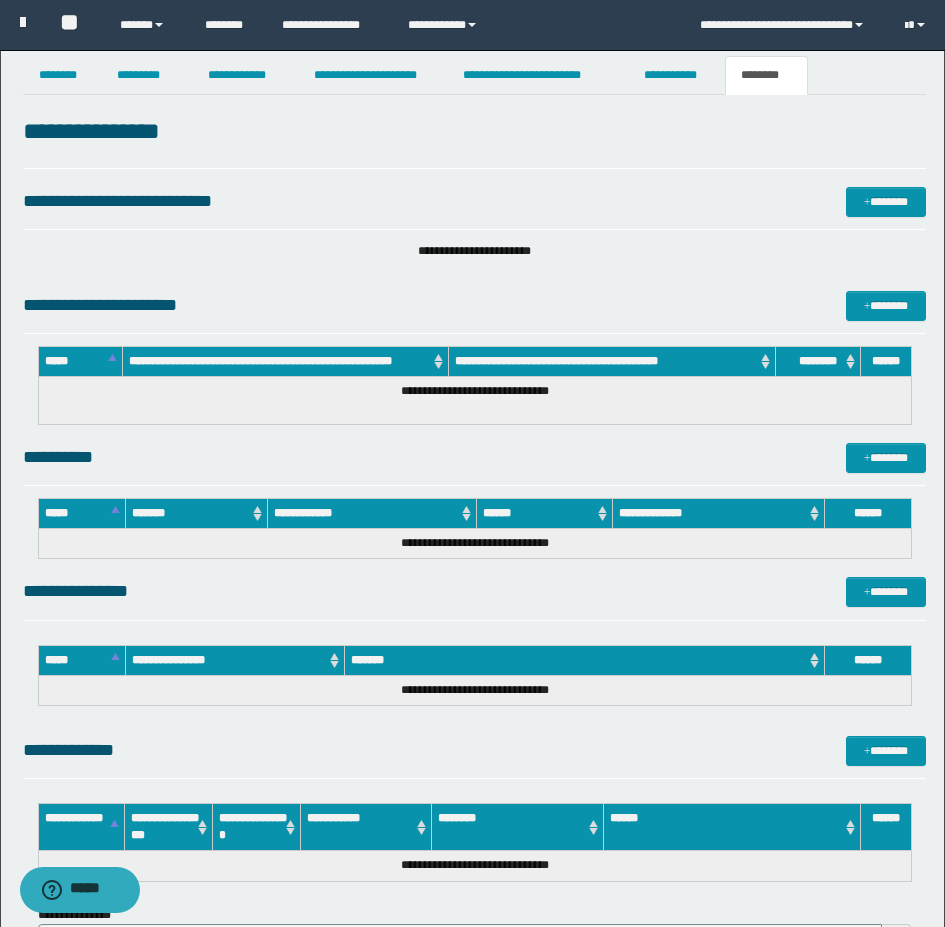 scroll, scrollTop: 0, scrollLeft: 0, axis: both 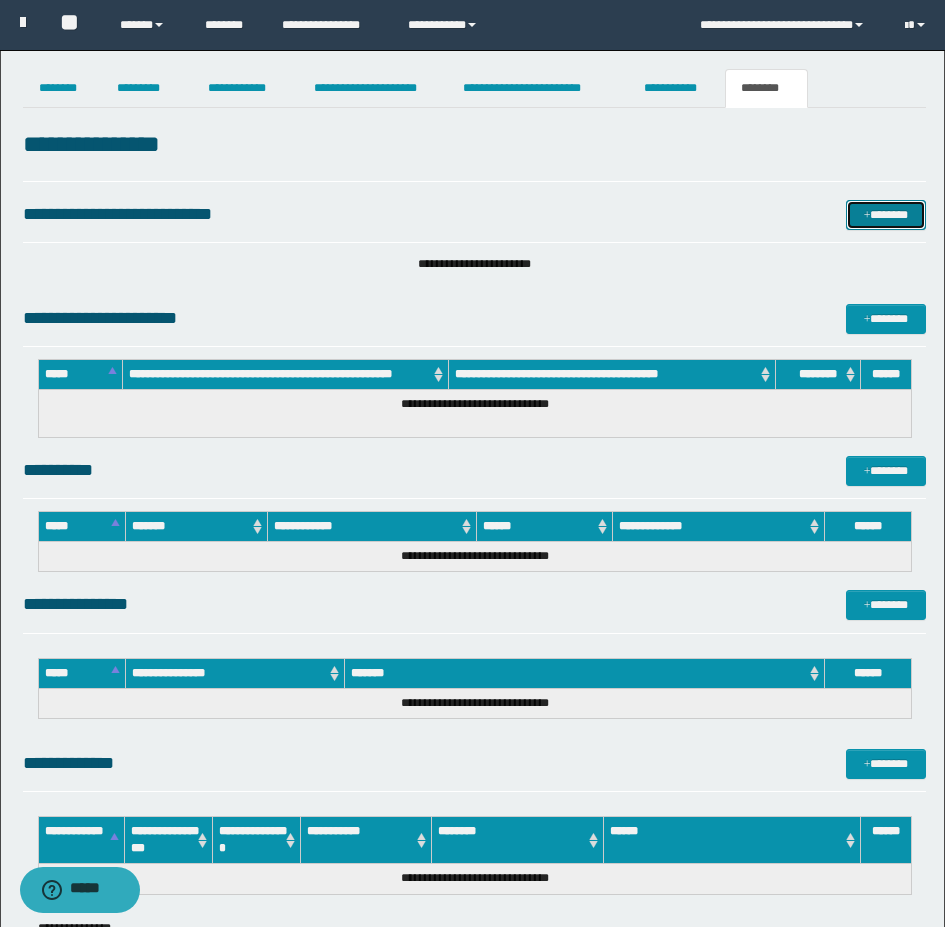 click at bounding box center (867, 216) 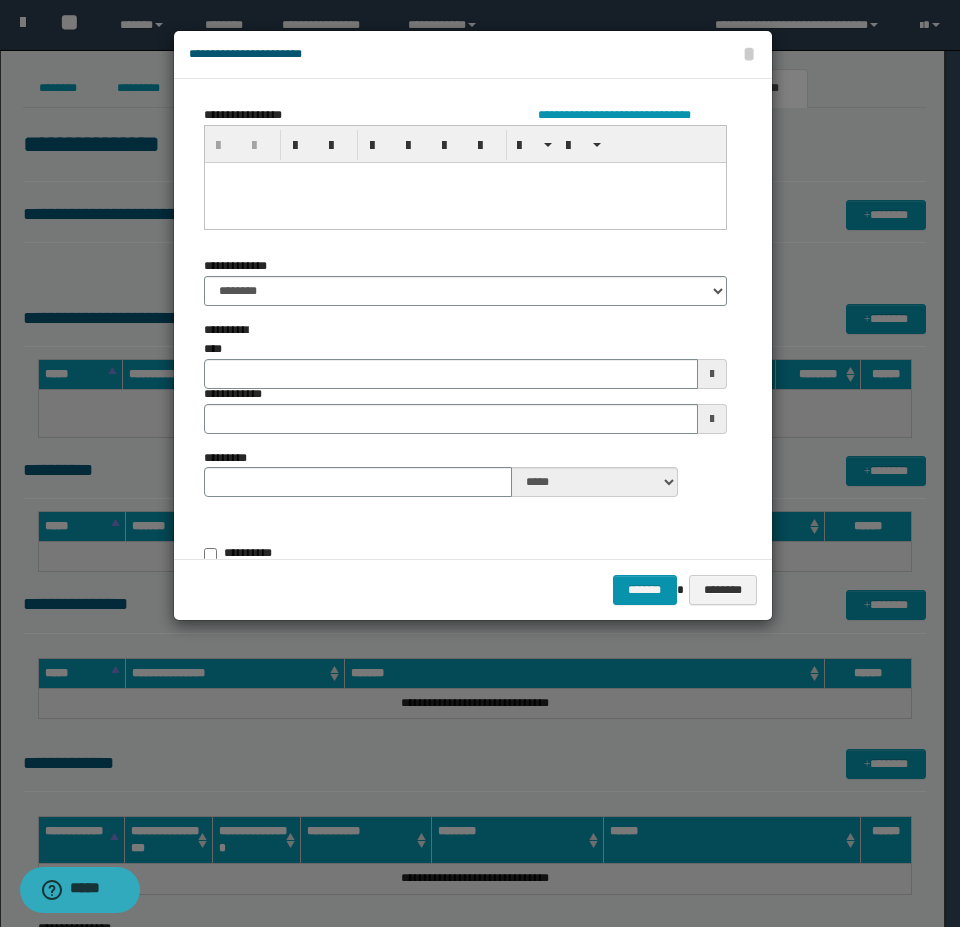 click at bounding box center [464, 202] 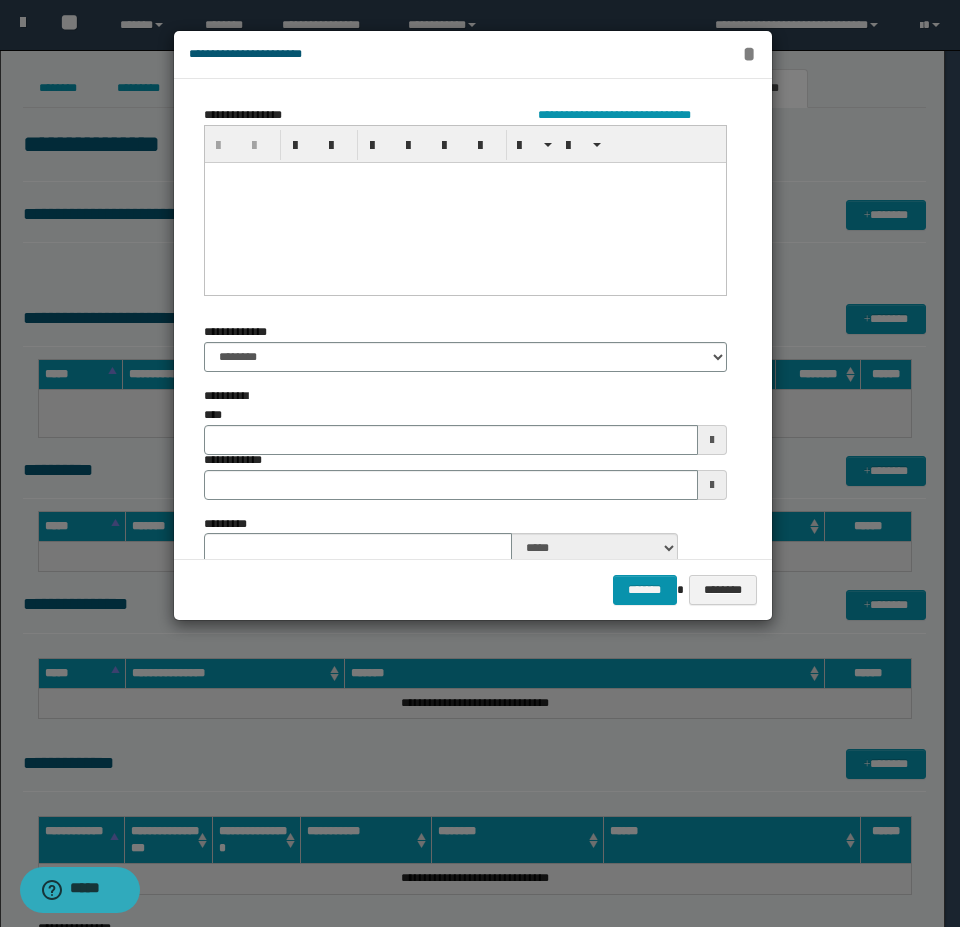 click on "*" at bounding box center (749, 54) 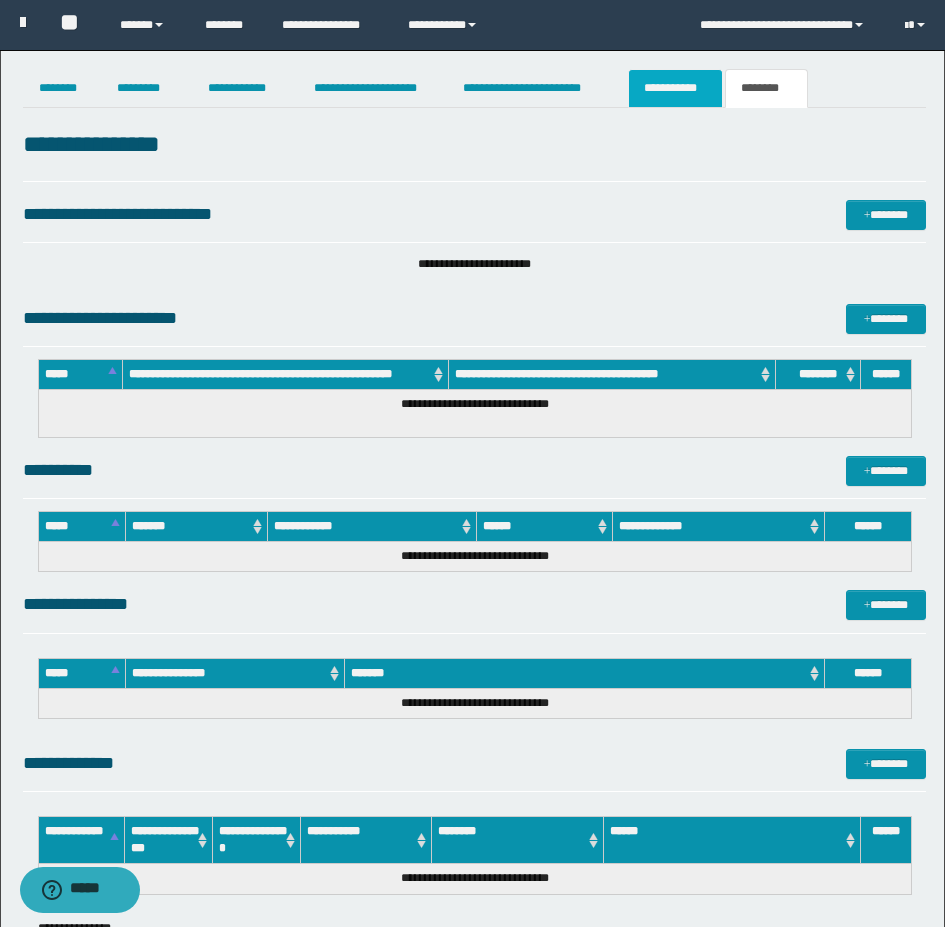 click on "**********" at bounding box center [675, 88] 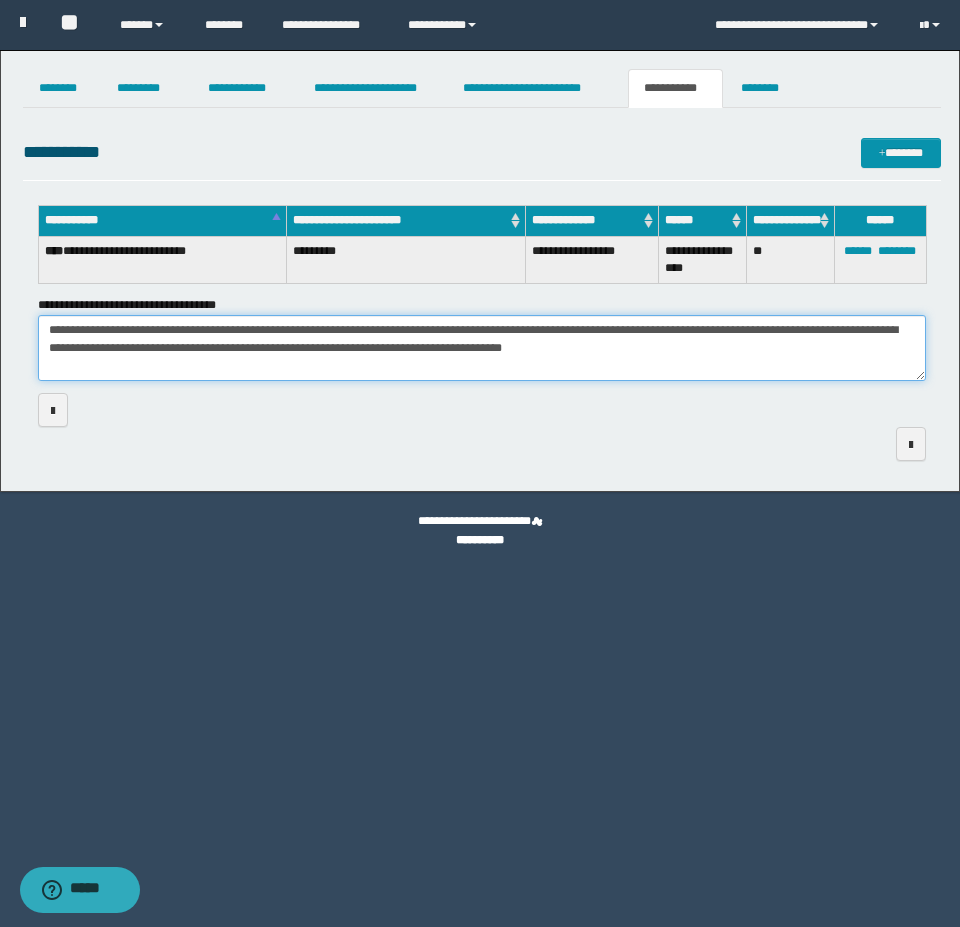 drag, startPoint x: 45, startPoint y: 329, endPoint x: 886, endPoint y: 363, distance: 841.687 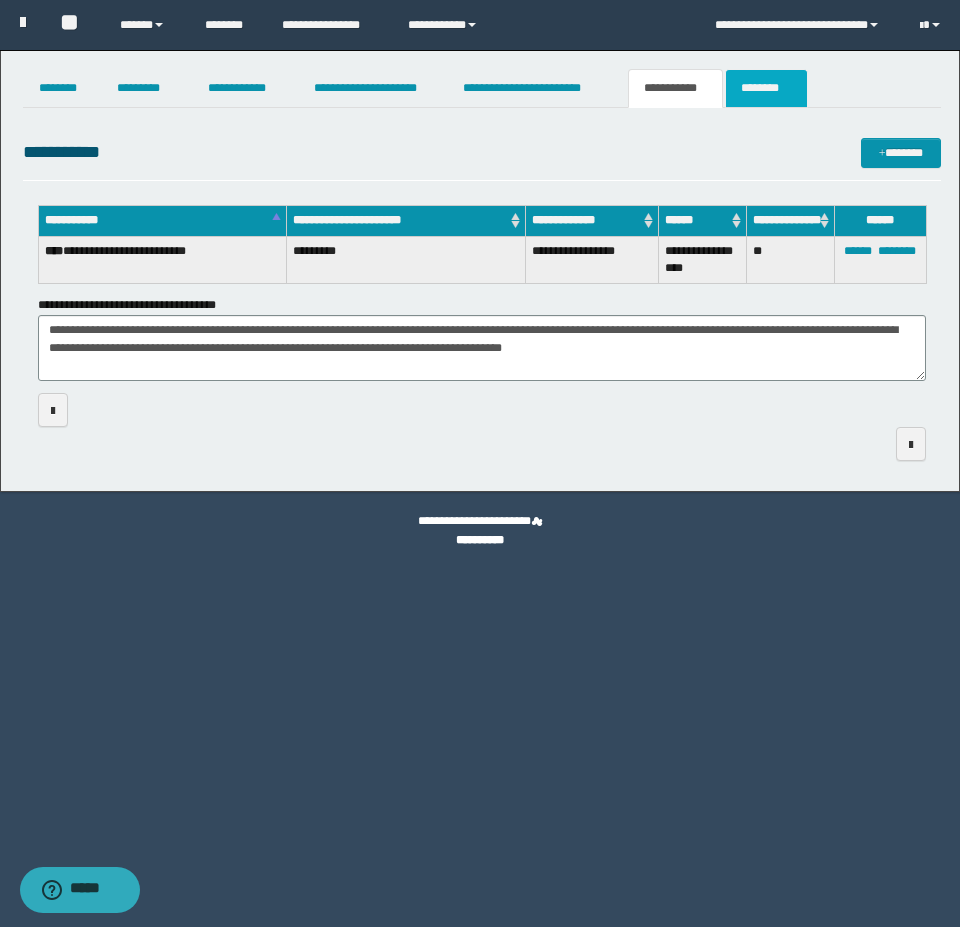 click on "********" at bounding box center (766, 88) 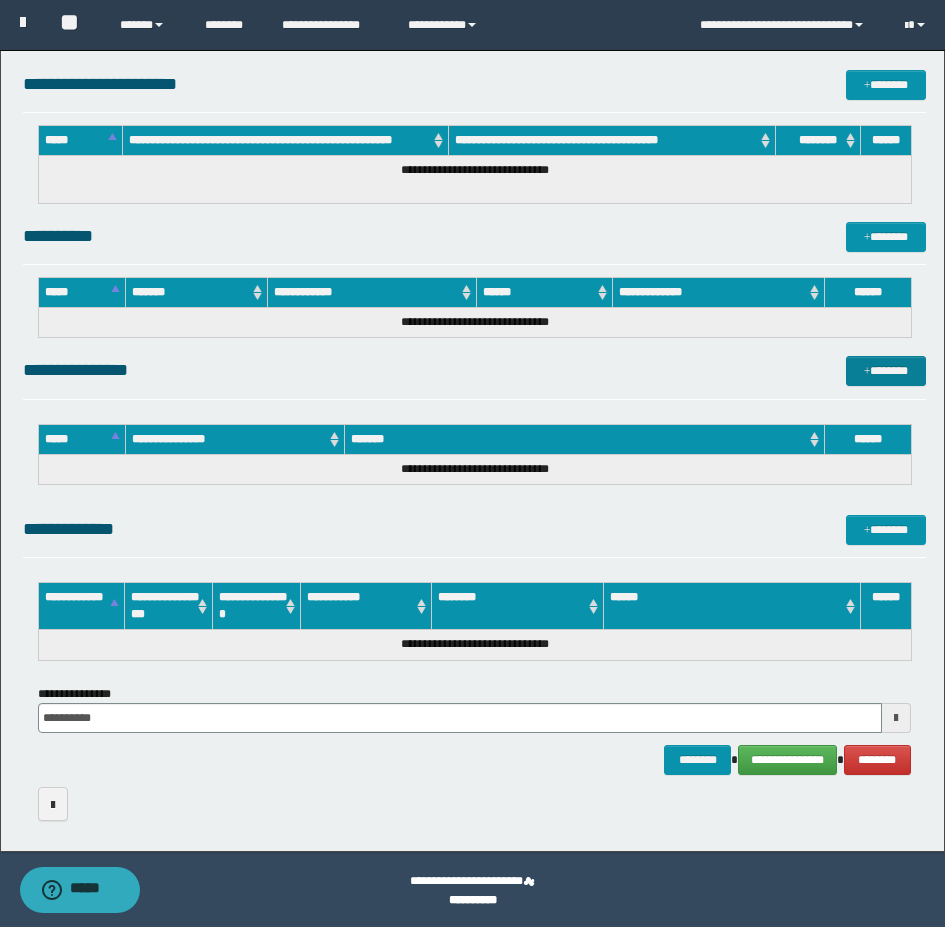scroll, scrollTop: 237, scrollLeft: 0, axis: vertical 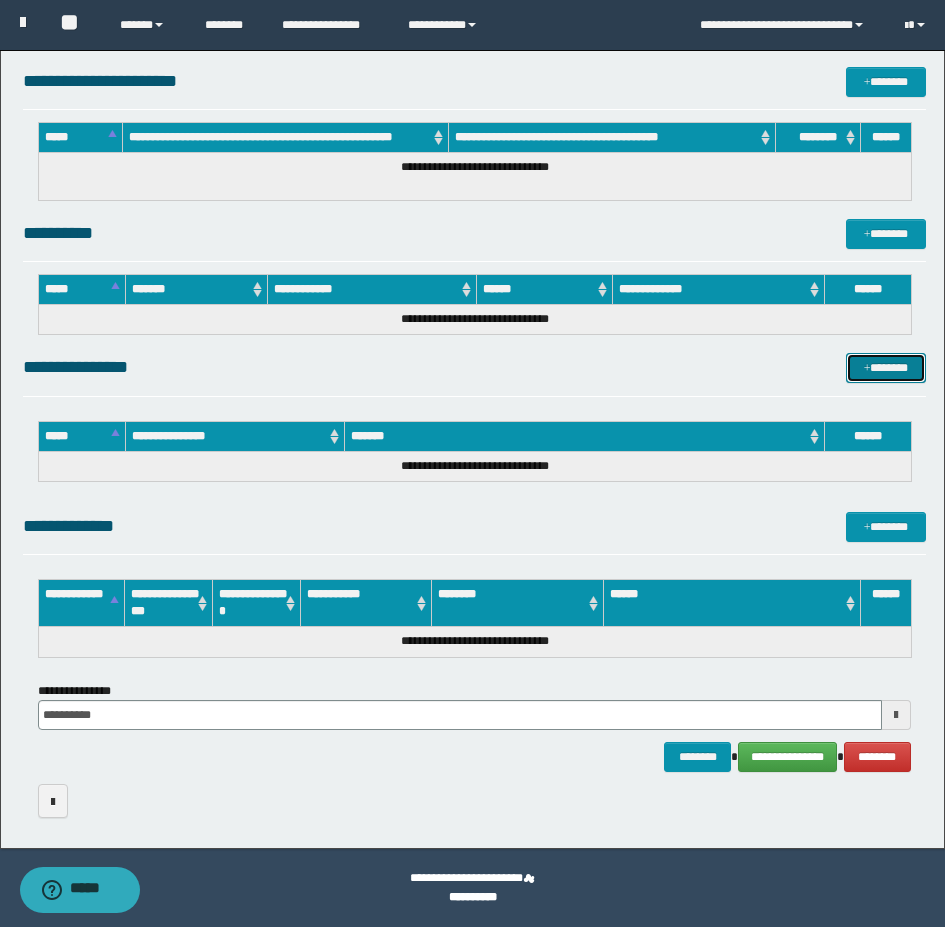 click on "*******" at bounding box center (886, 368) 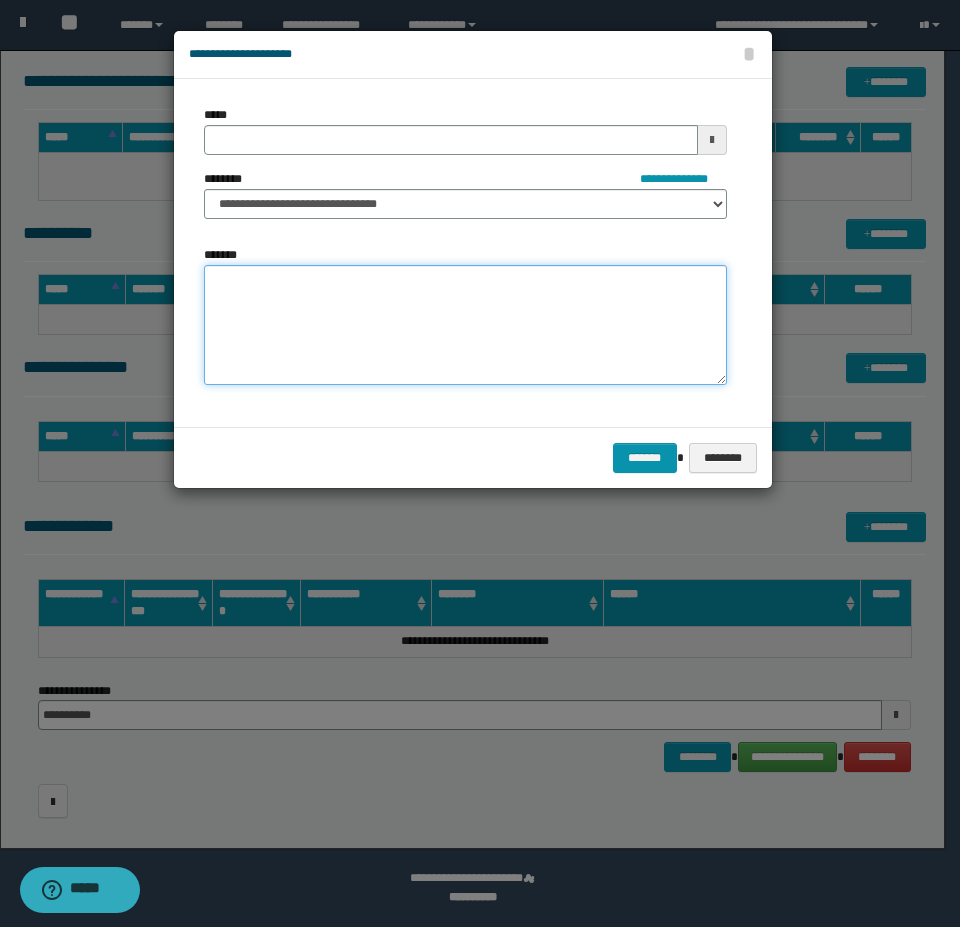 click on "*******" at bounding box center (465, 325) 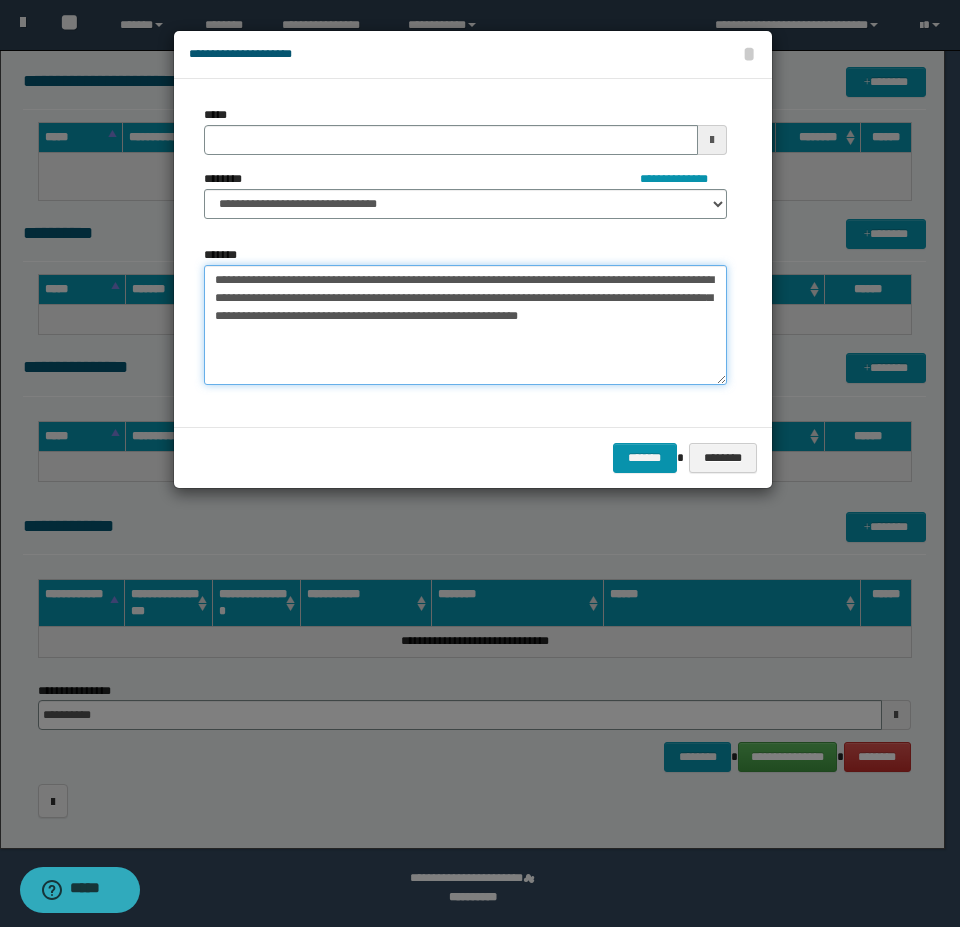 type on "**********" 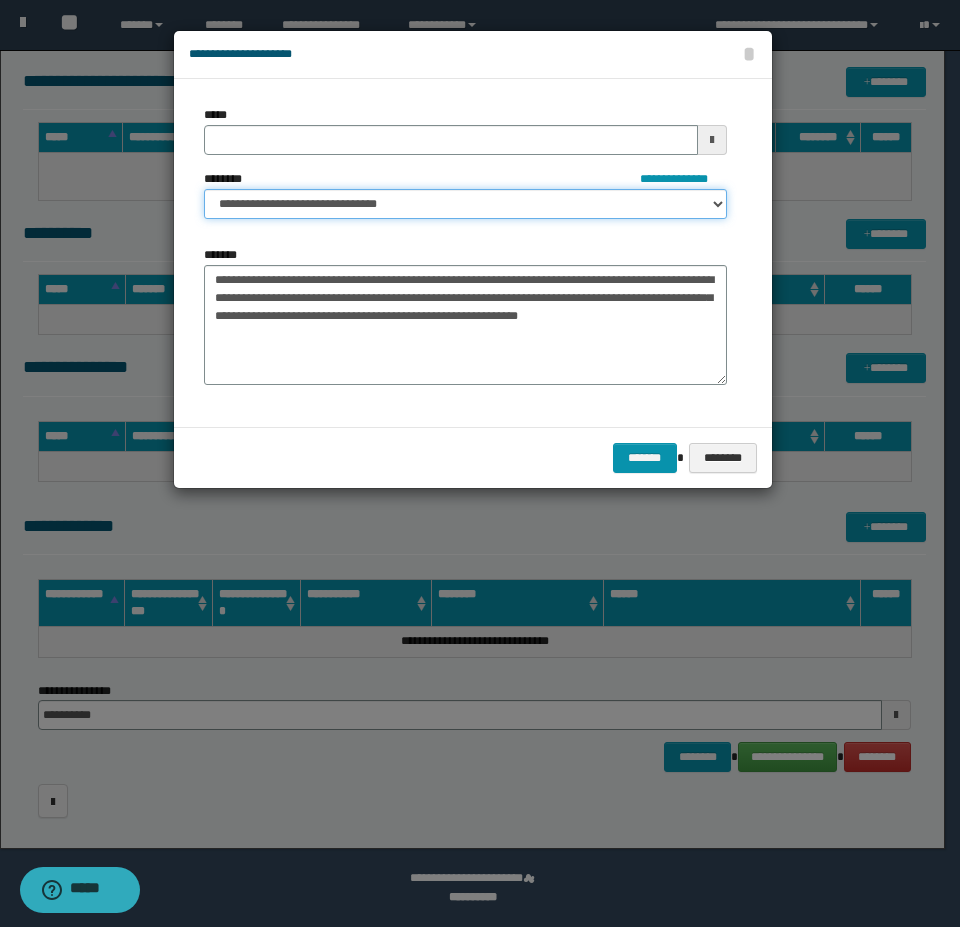 click on "**********" at bounding box center (465, 204) 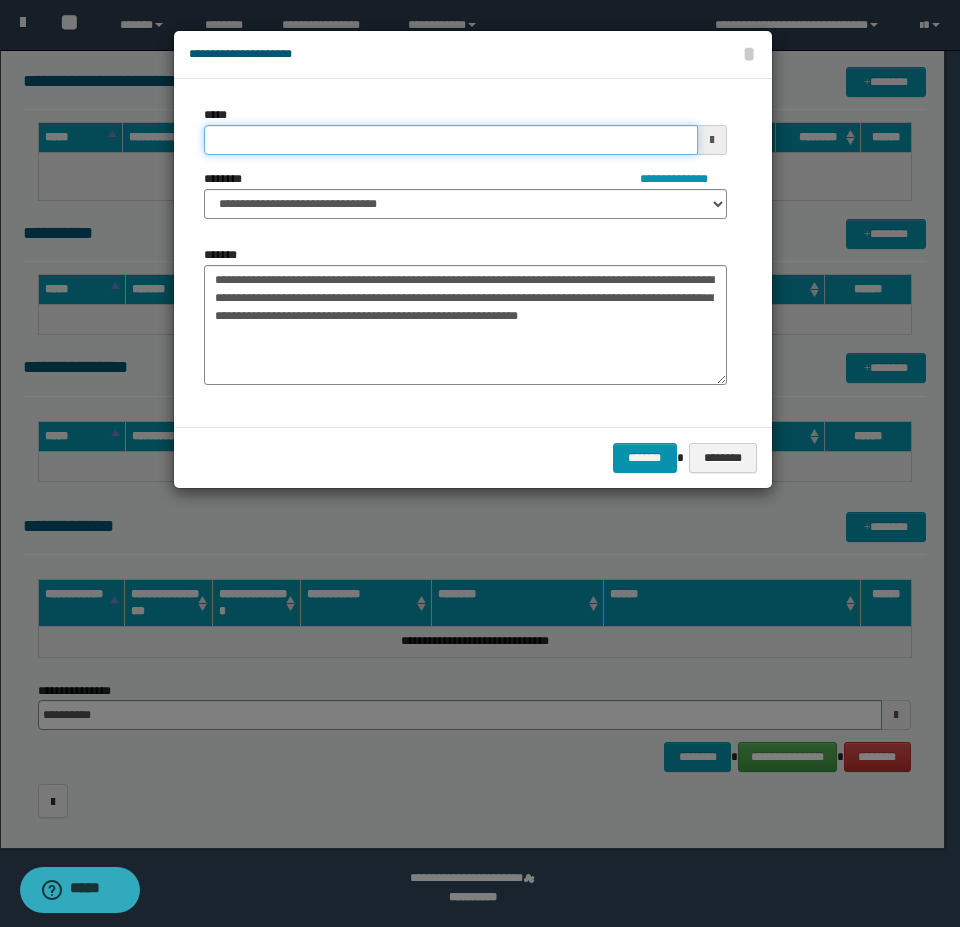 click on "*****" at bounding box center [451, 140] 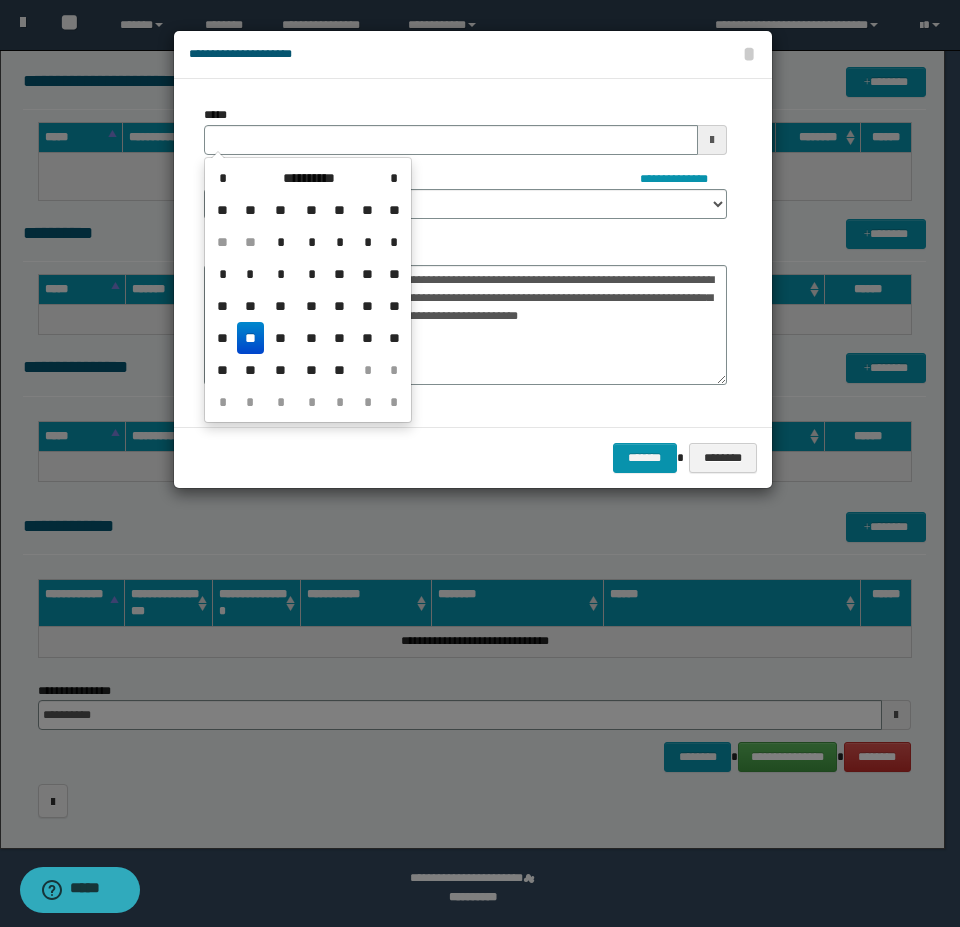 click on "**" at bounding box center [251, 338] 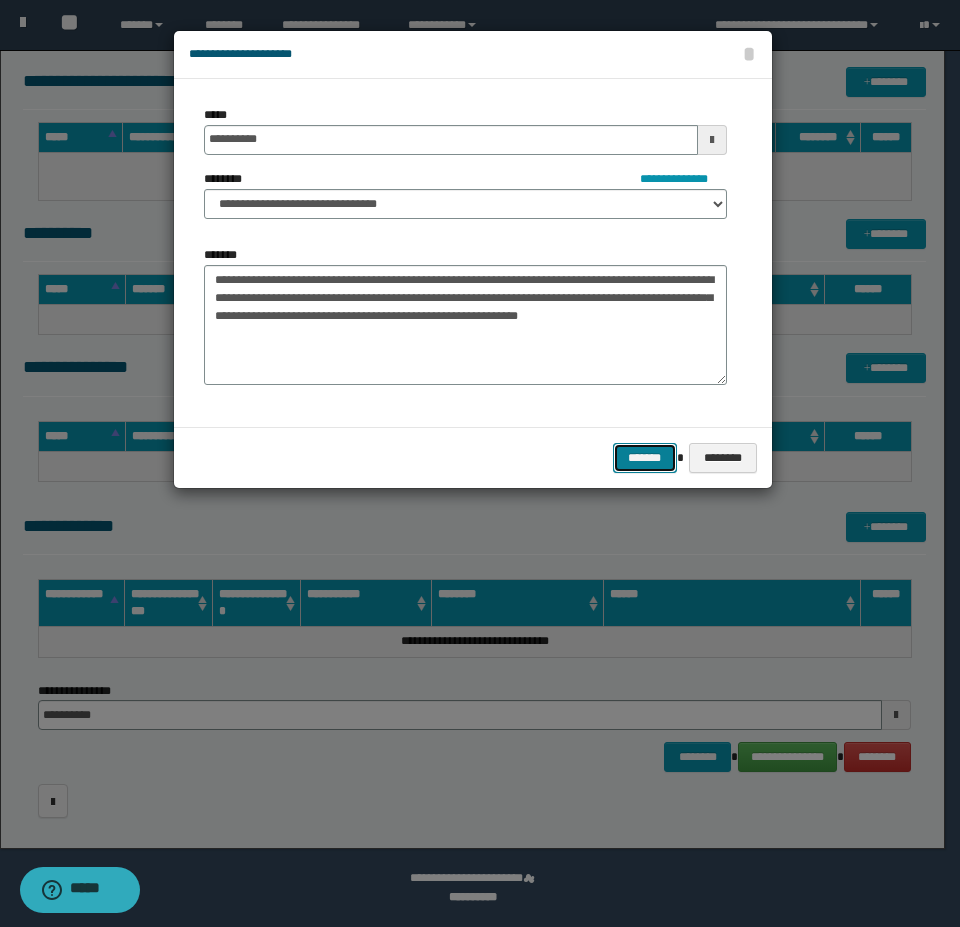 click on "*******" at bounding box center (645, 458) 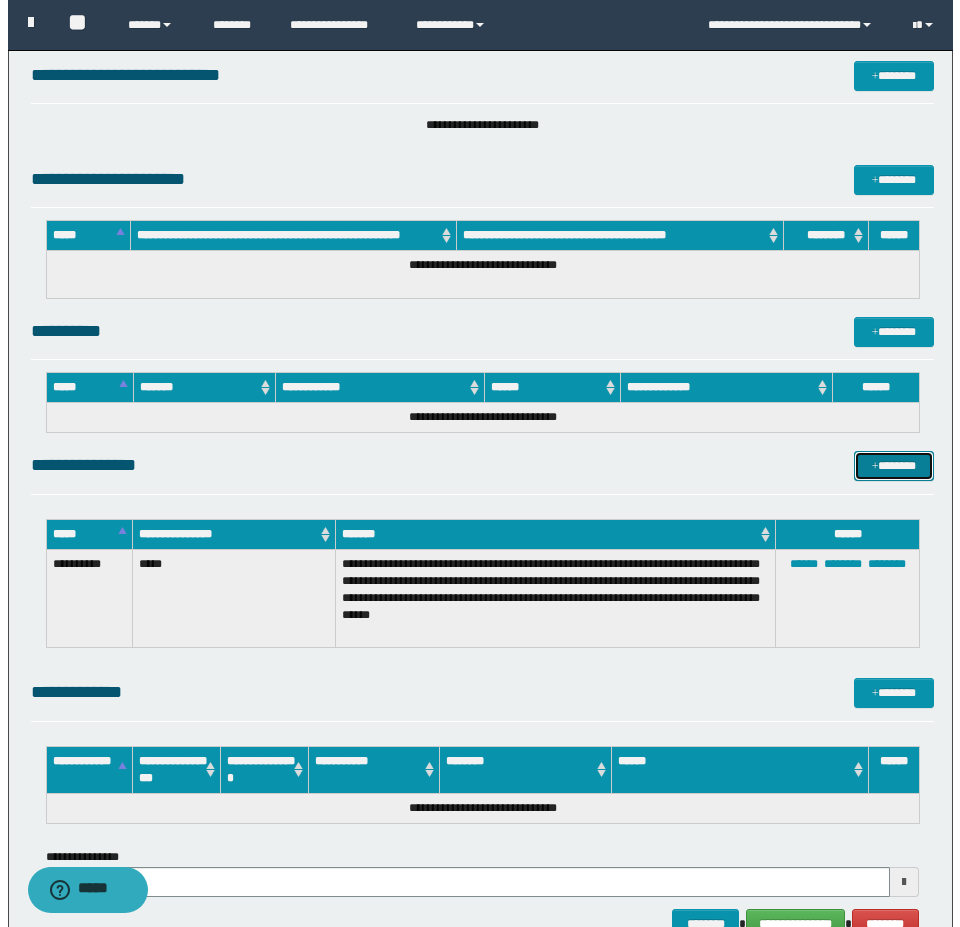 scroll, scrollTop: 0, scrollLeft: 0, axis: both 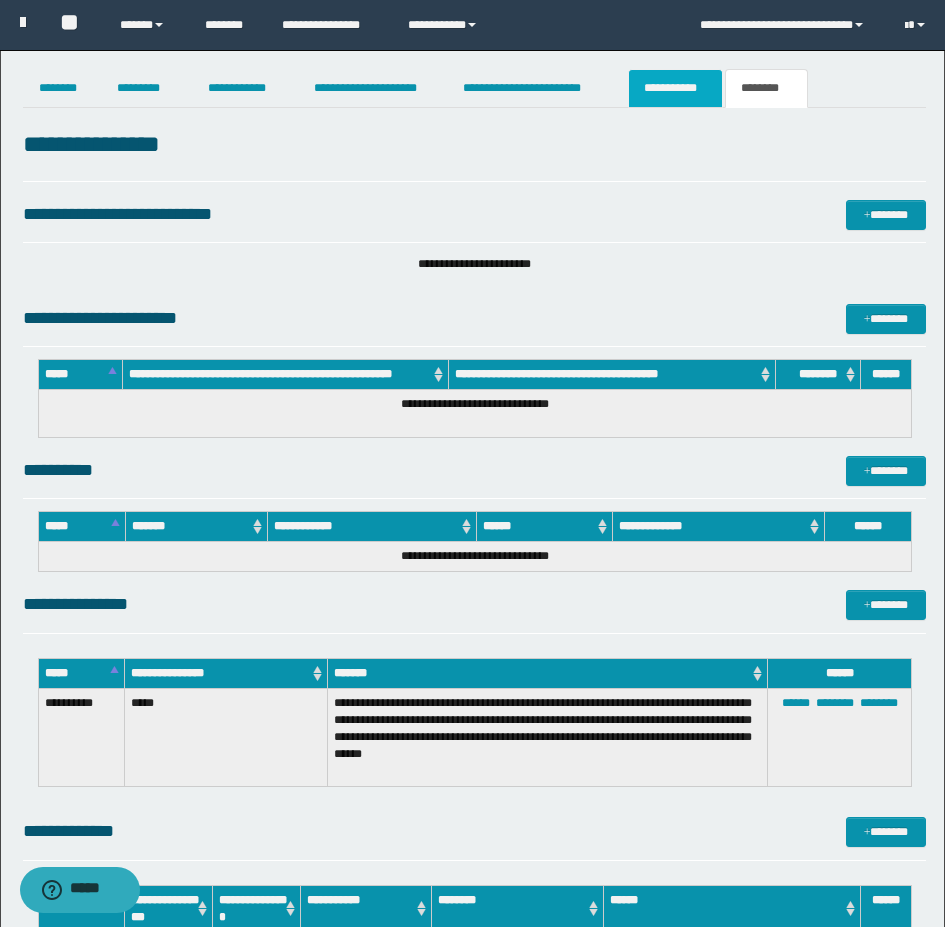click on "**********" at bounding box center [675, 88] 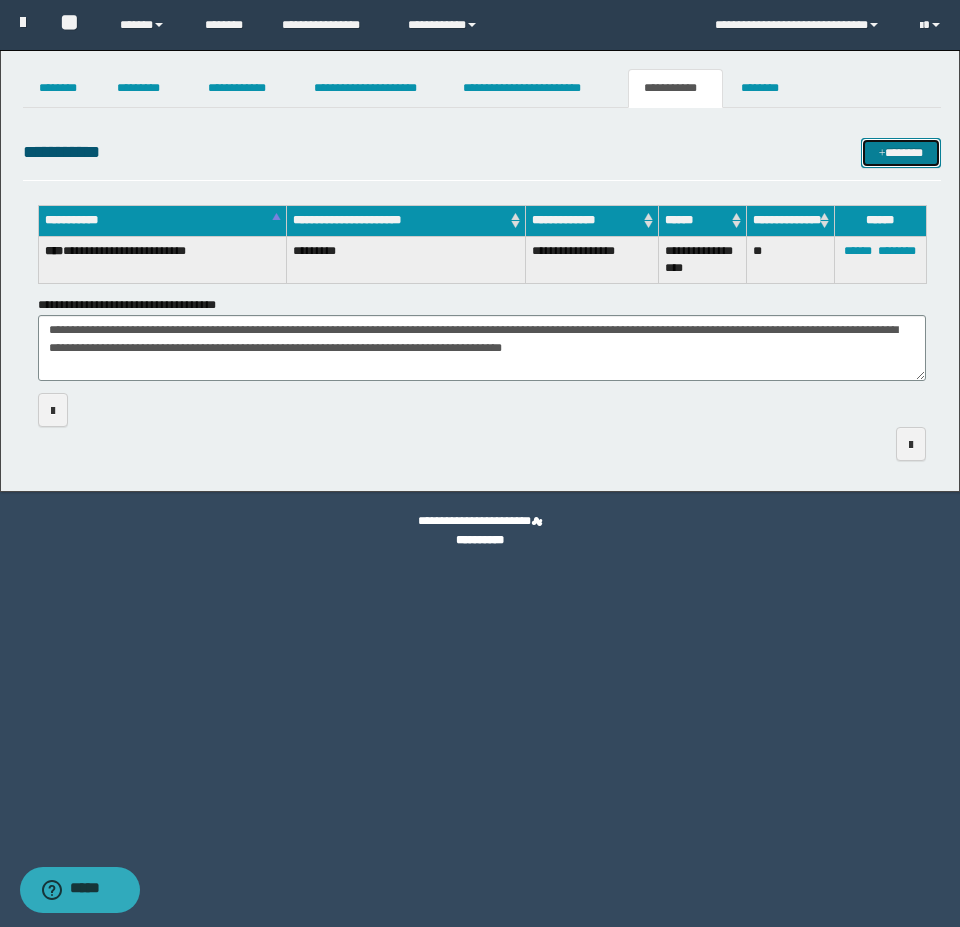 click on "*******" at bounding box center (901, 153) 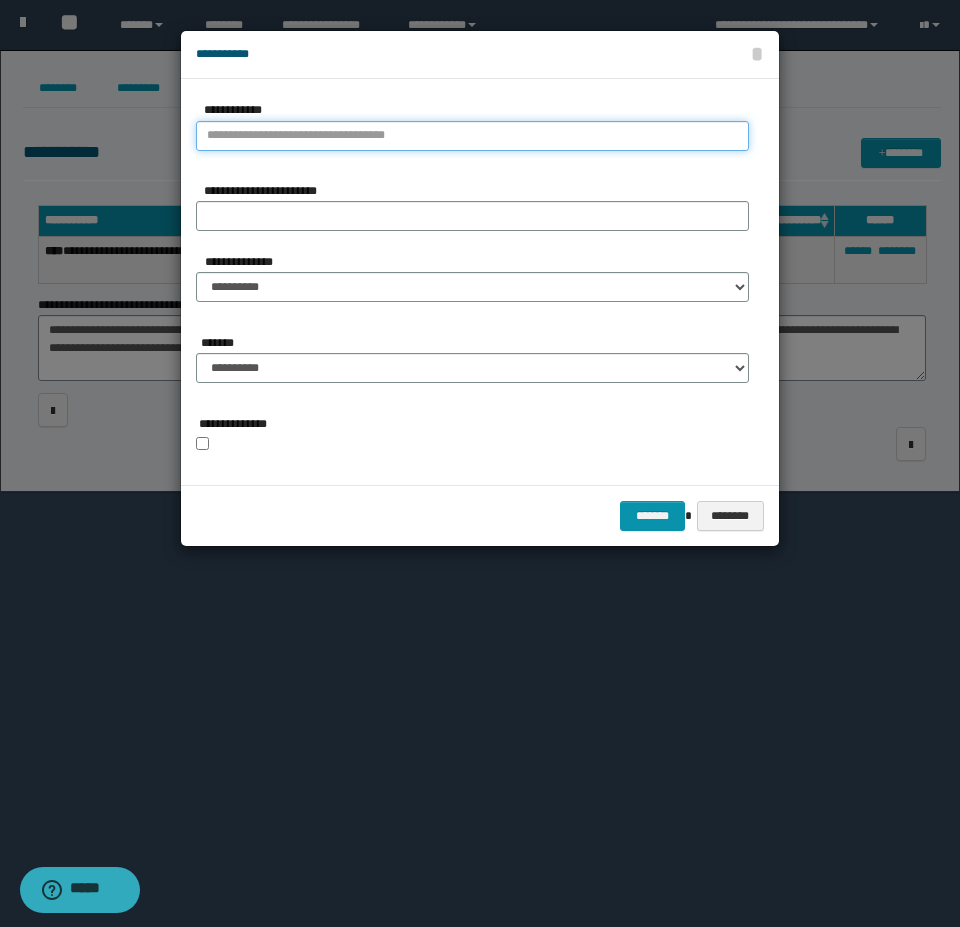 type on "**********" 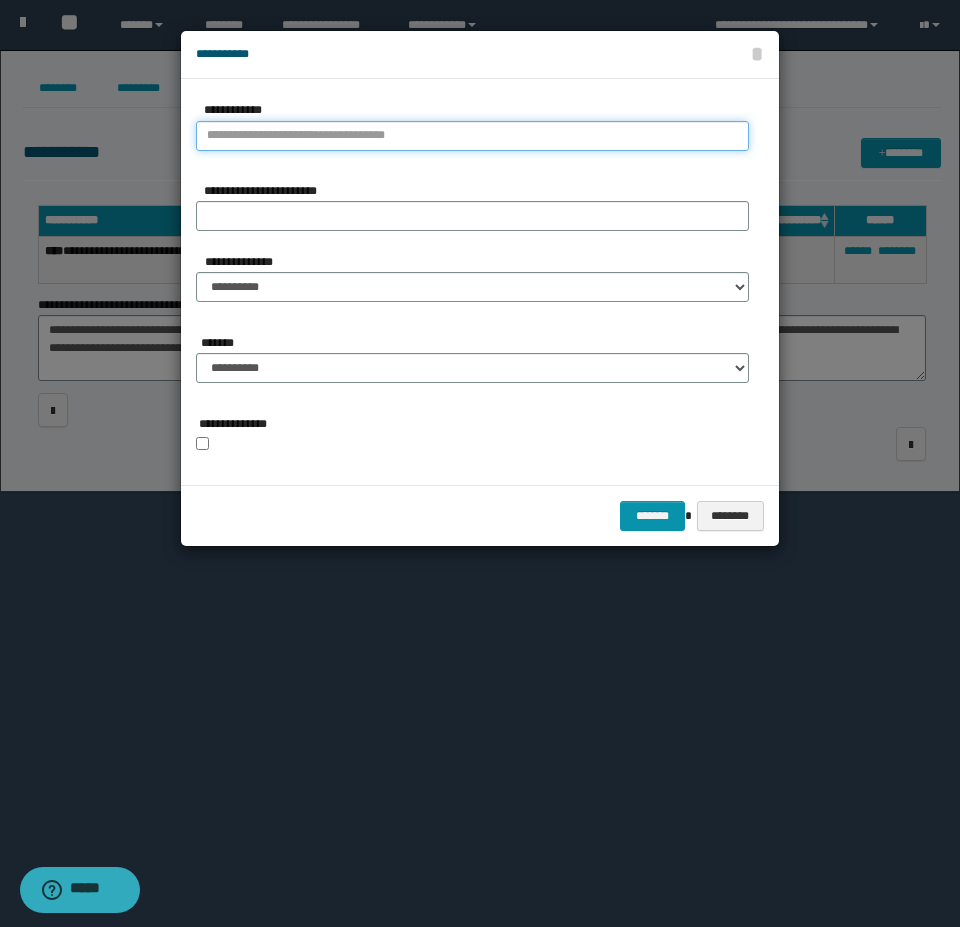 click on "**********" at bounding box center (472, 136) 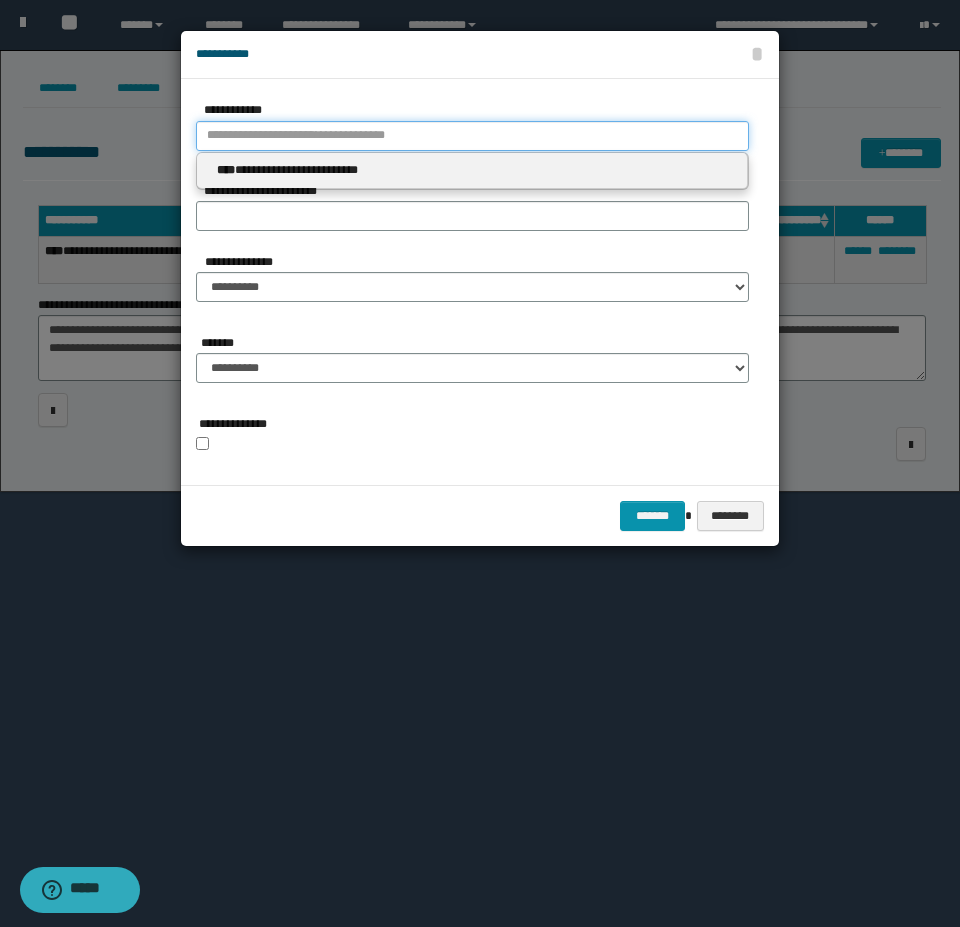 type 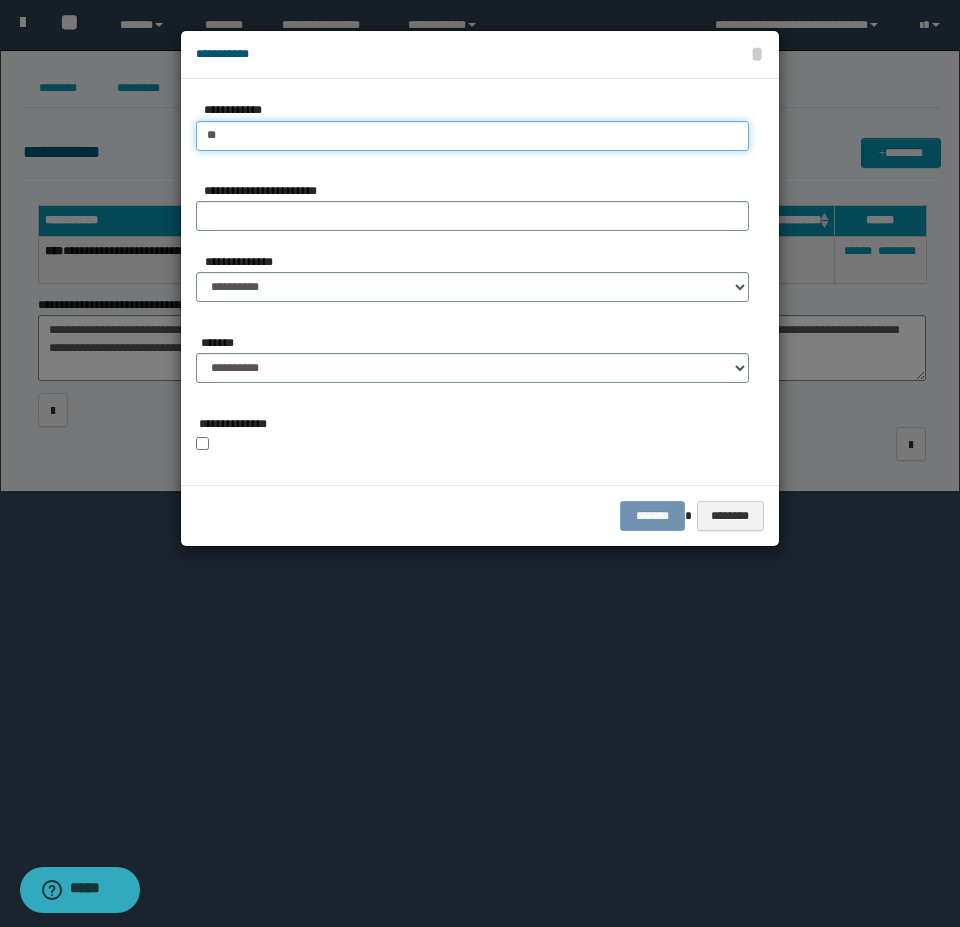 type on "*" 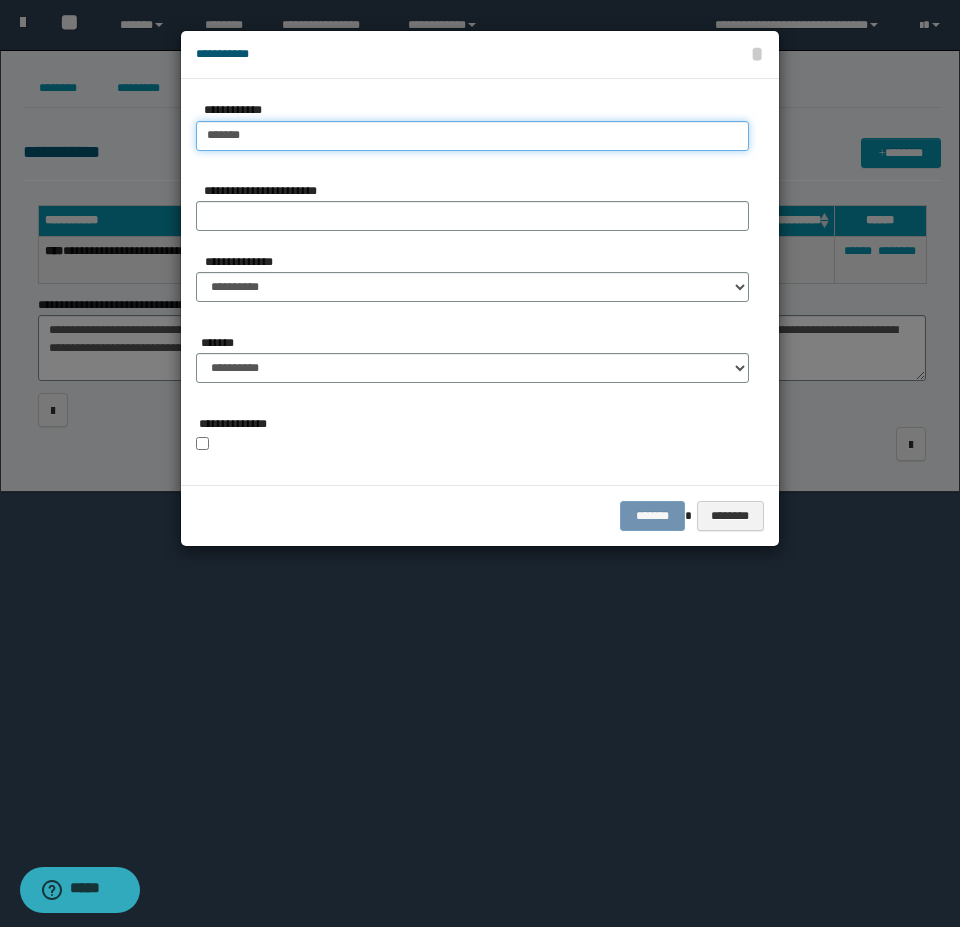 type on "********" 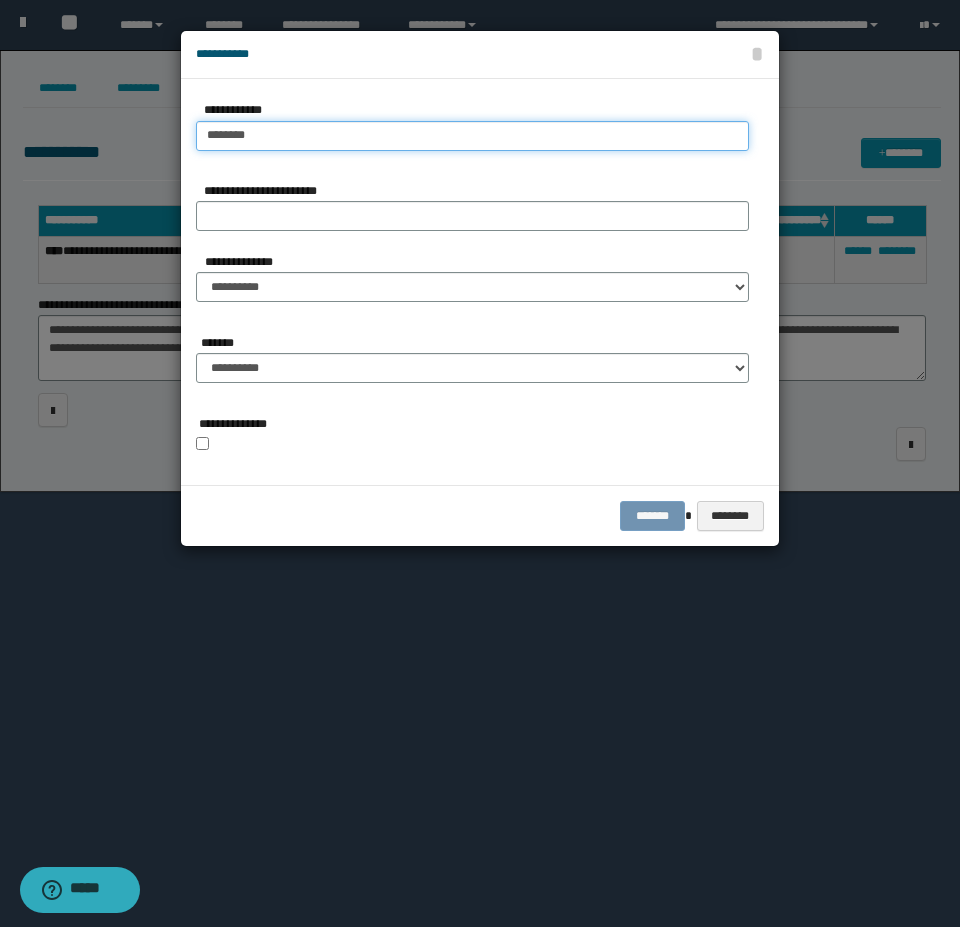 type on "********" 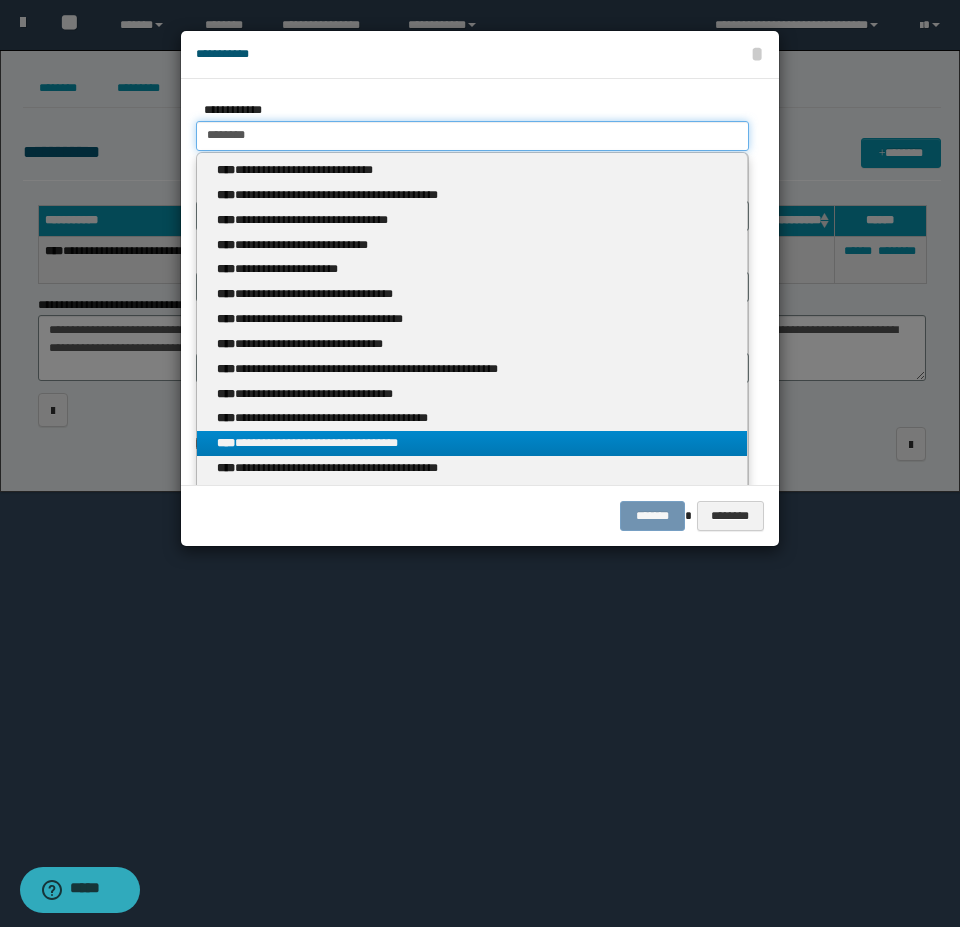 scroll, scrollTop: 100, scrollLeft: 0, axis: vertical 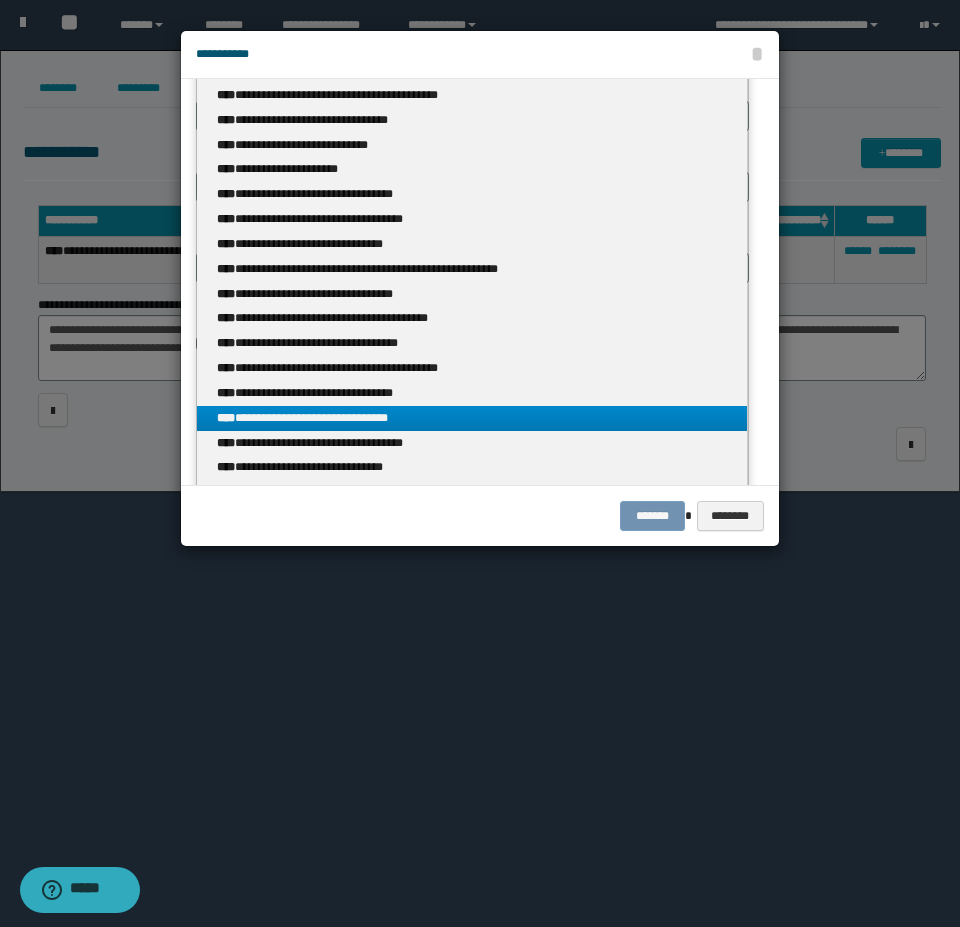 type on "********" 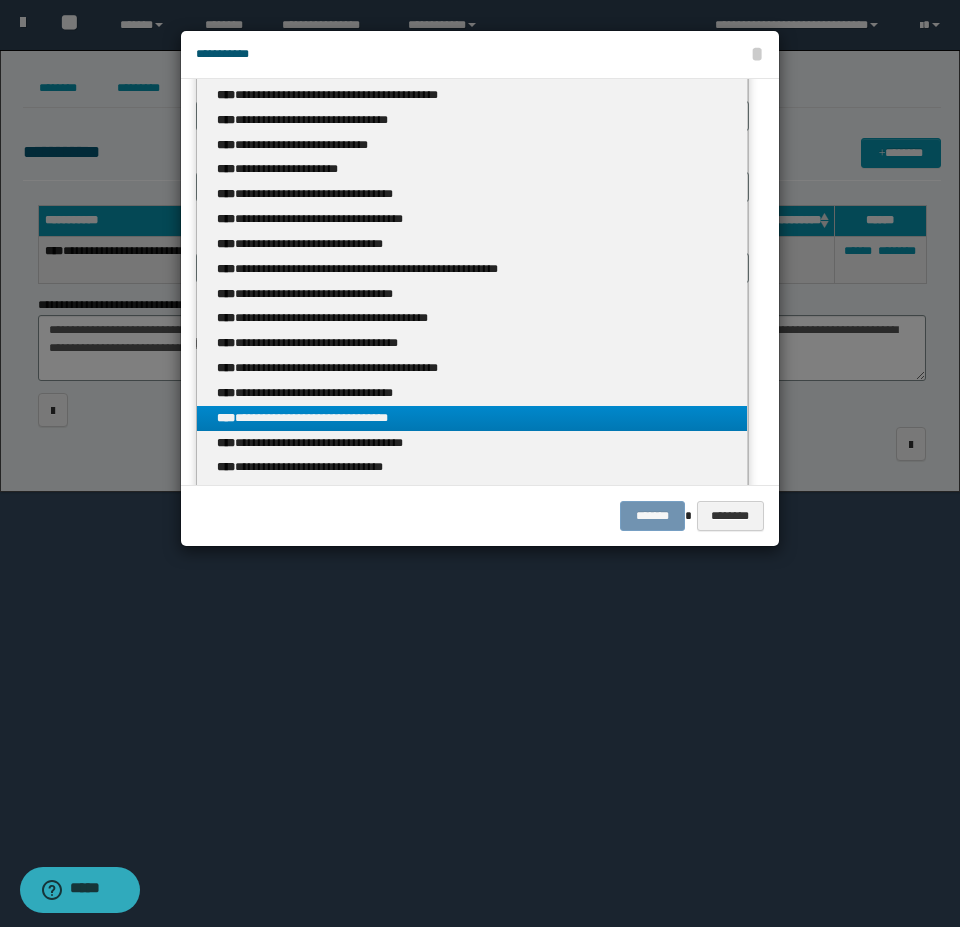 type 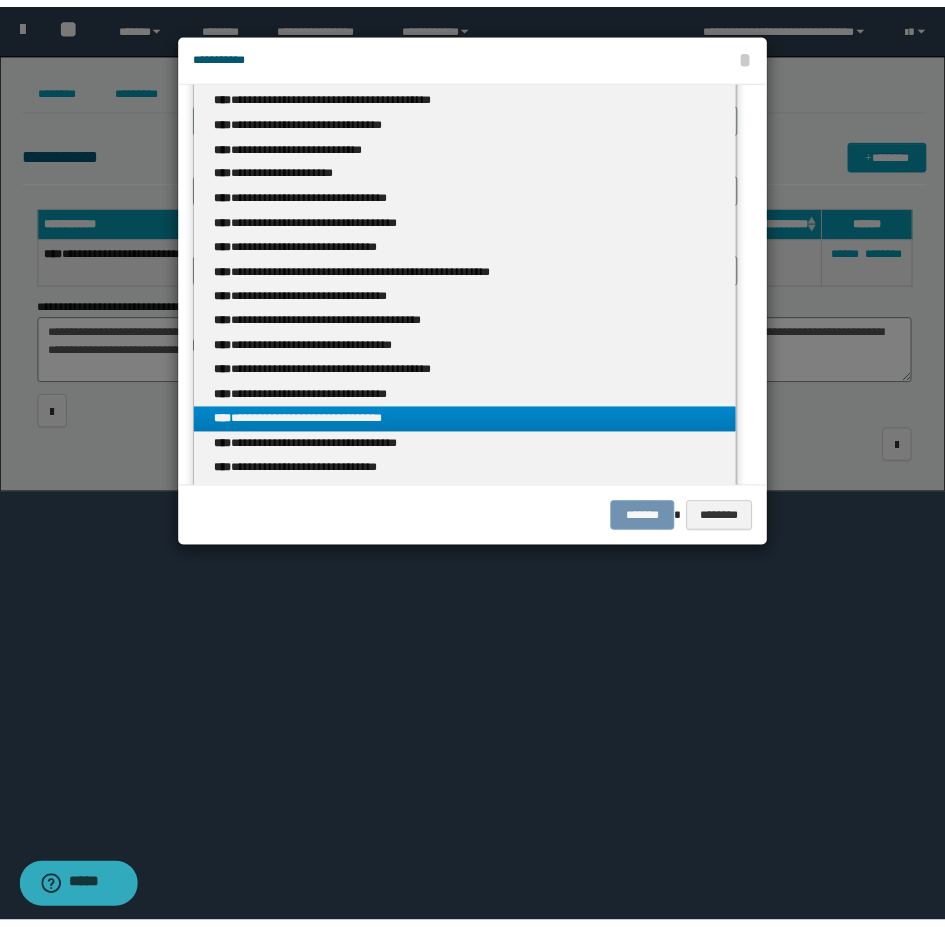 scroll, scrollTop: 0, scrollLeft: 0, axis: both 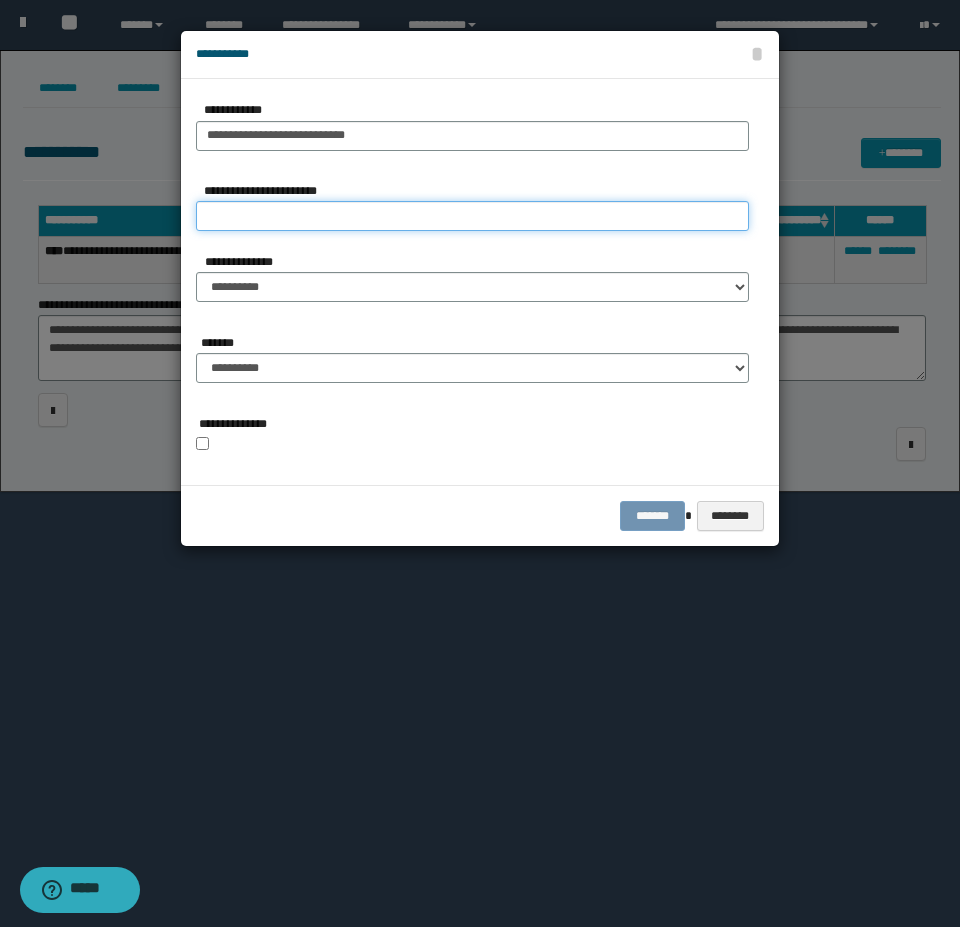 click on "**********" at bounding box center (472, 216) 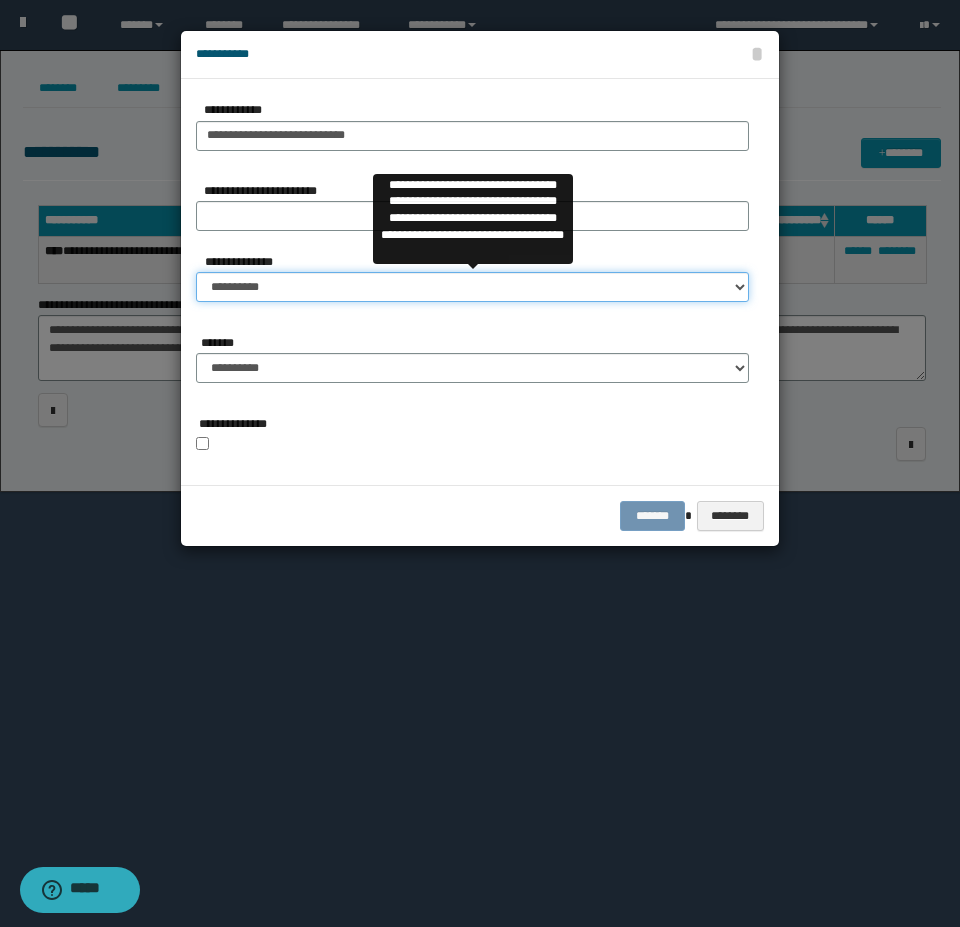 click on "**********" at bounding box center [472, 287] 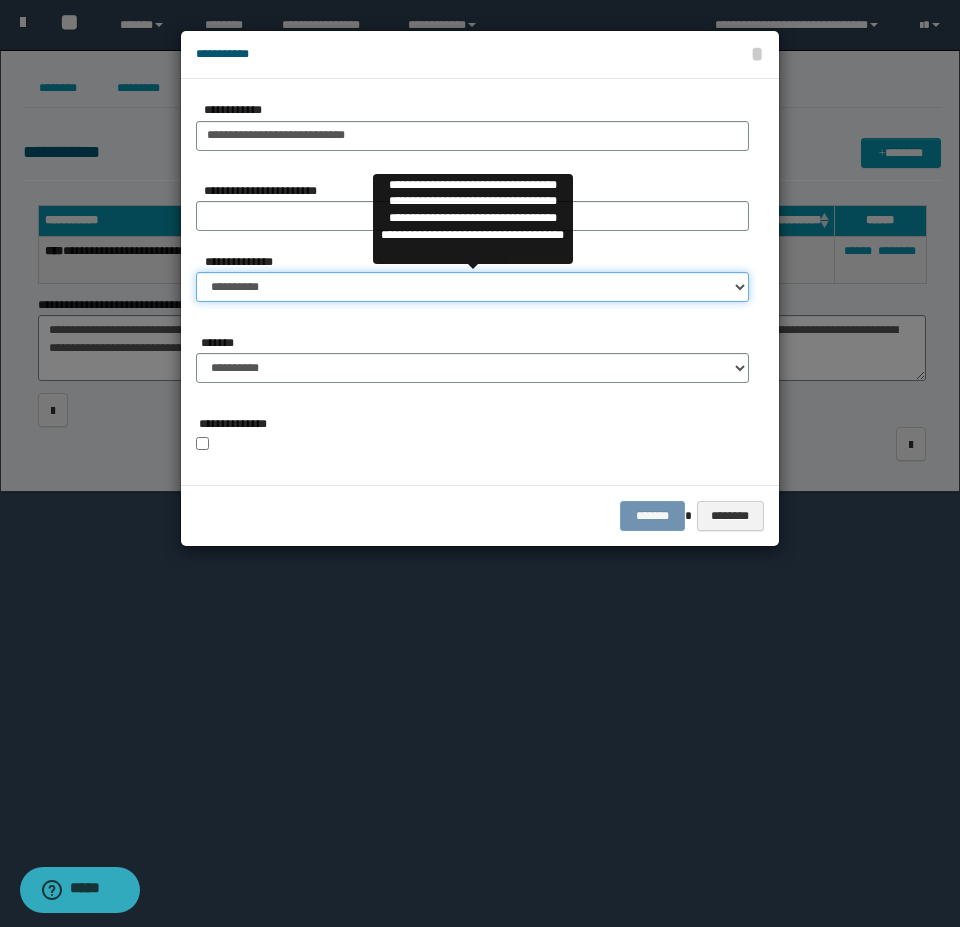 select on "**" 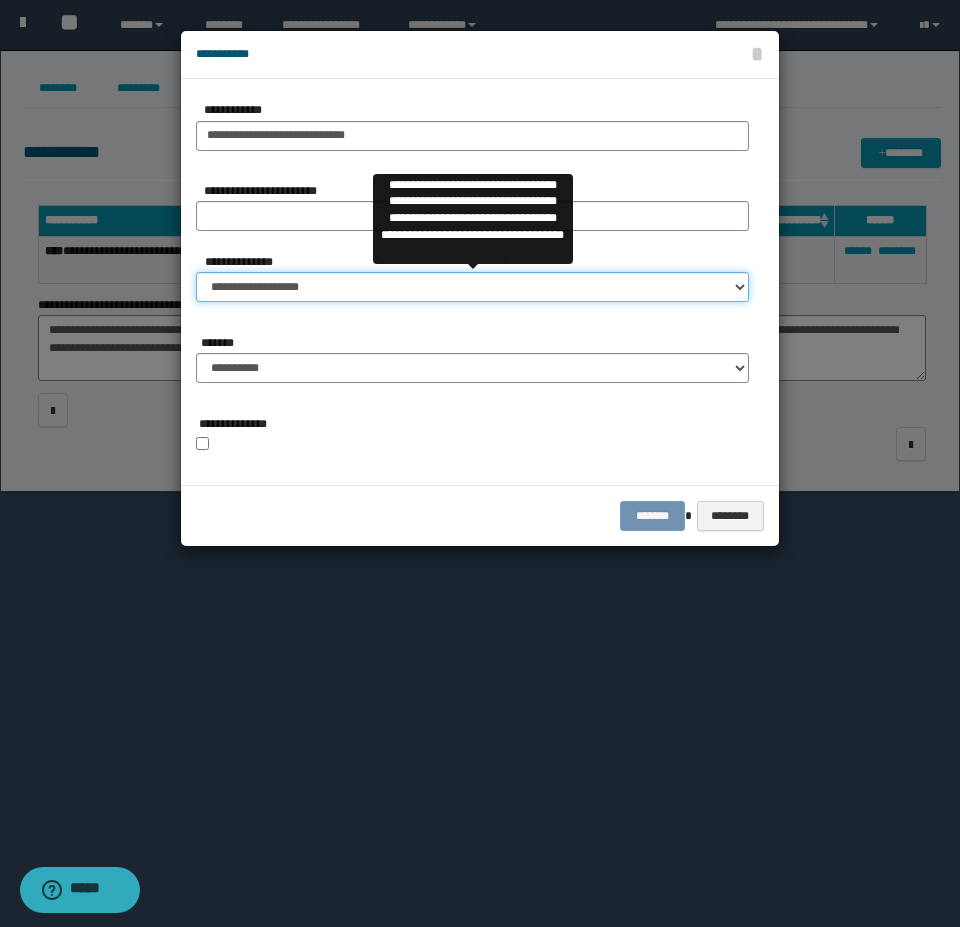 click on "**********" at bounding box center (472, 287) 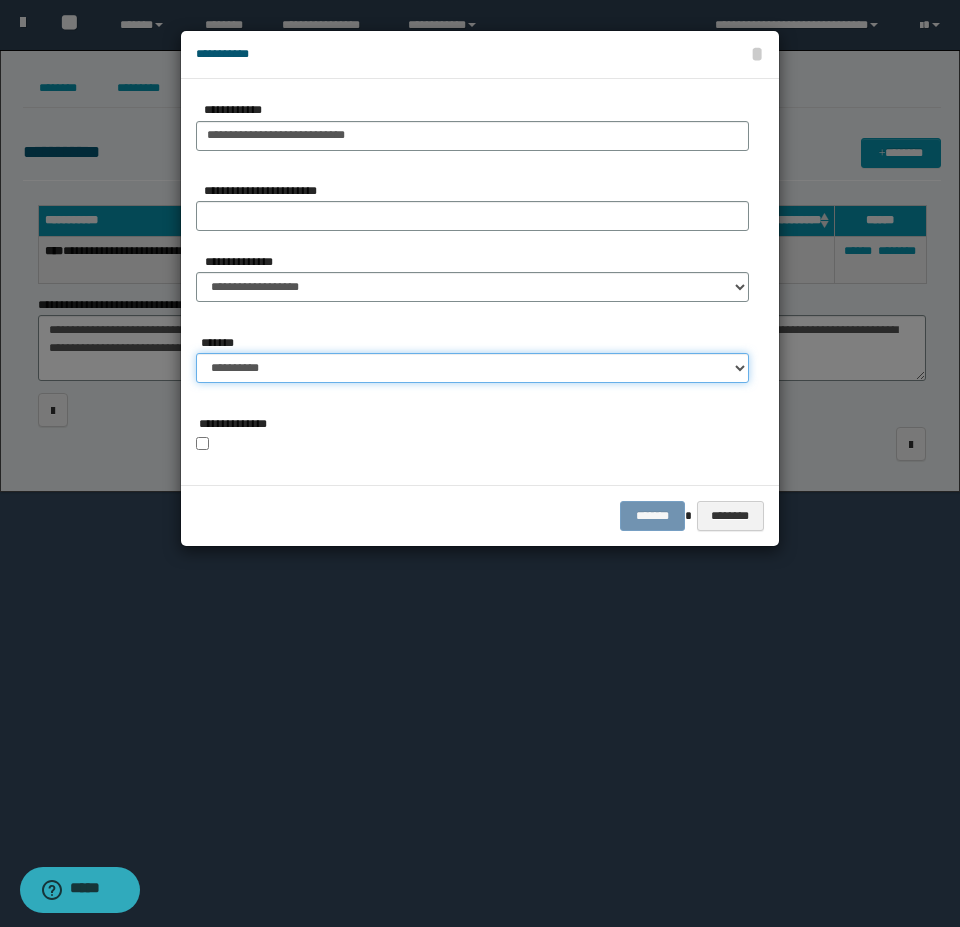 click on "**********" at bounding box center [472, 368] 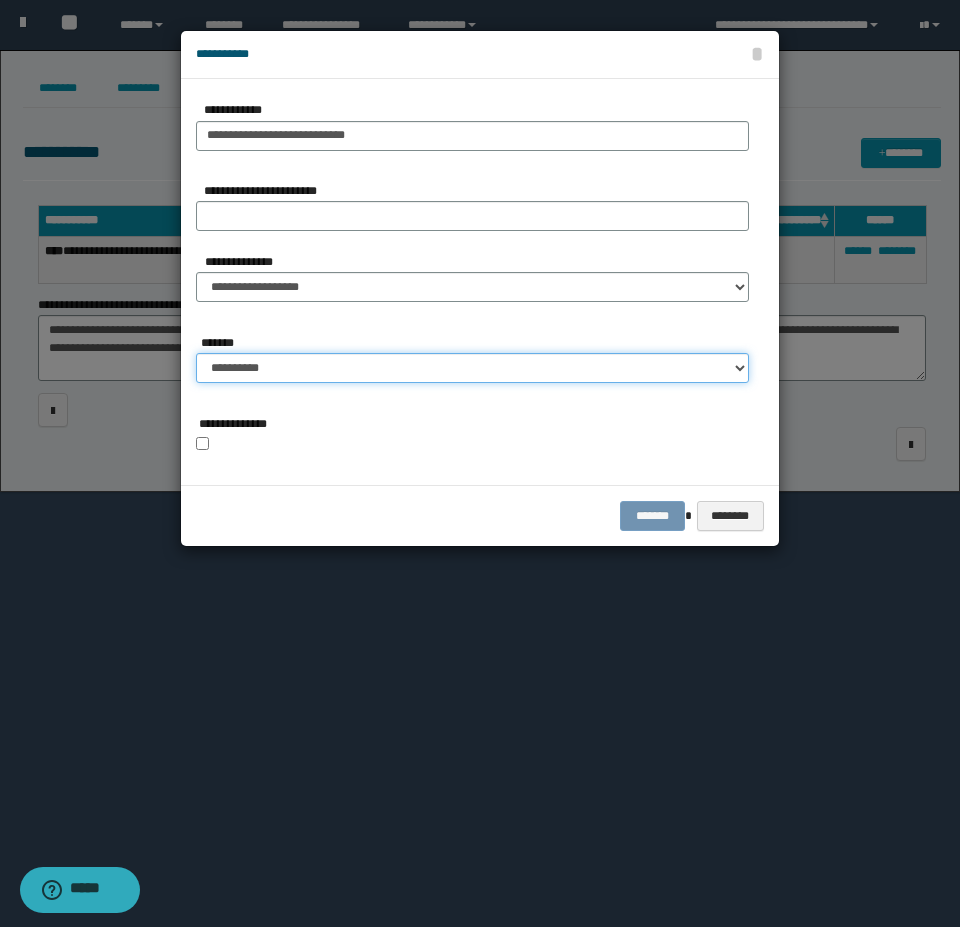 select on "*" 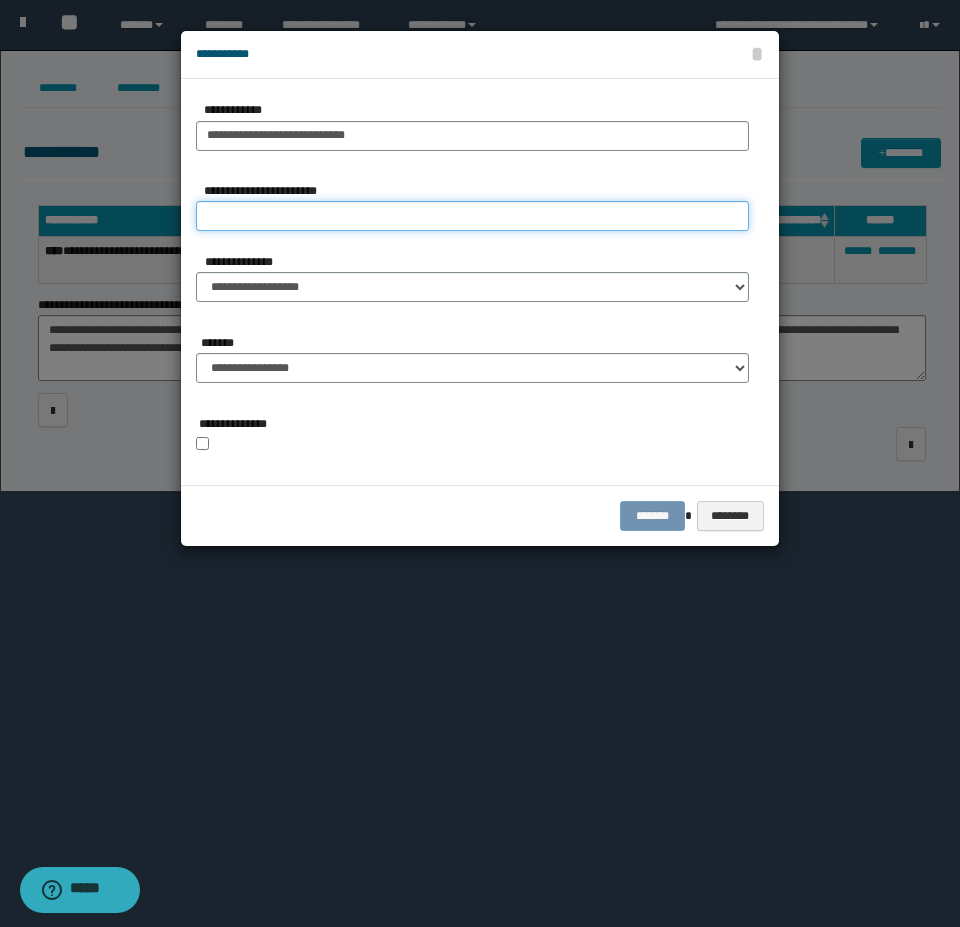 click on "**********" at bounding box center (472, 216) 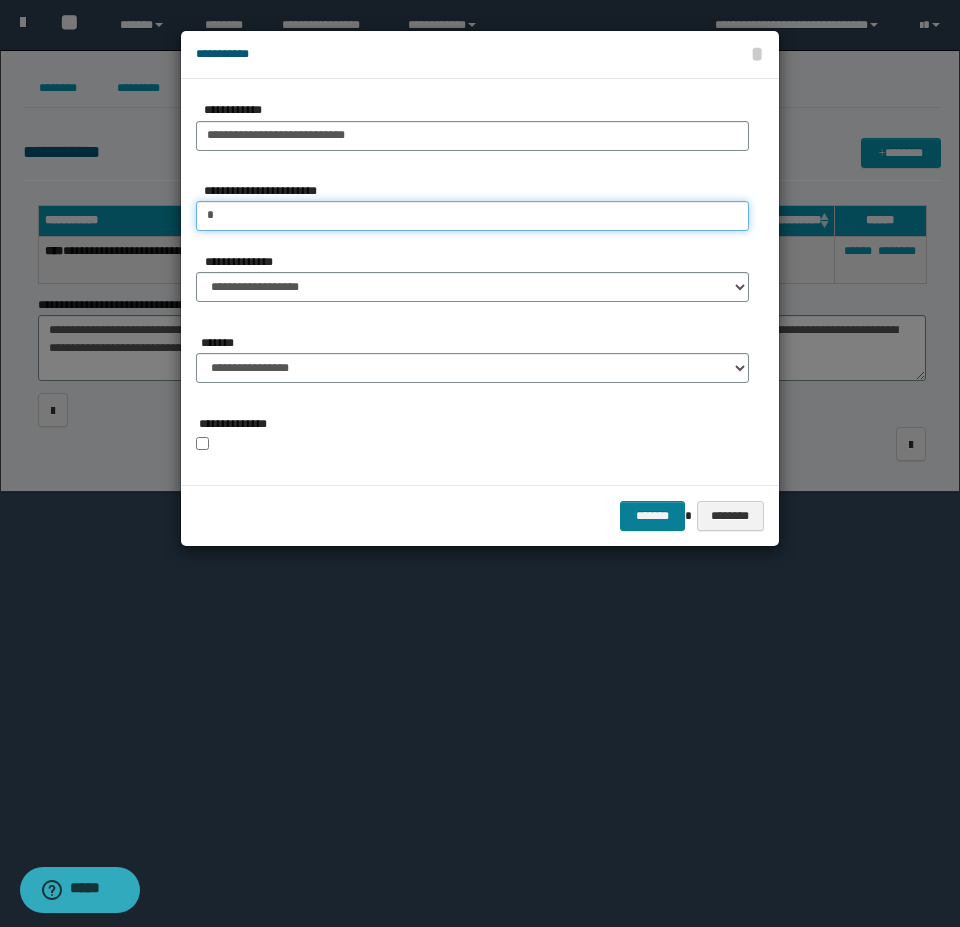 type on "*" 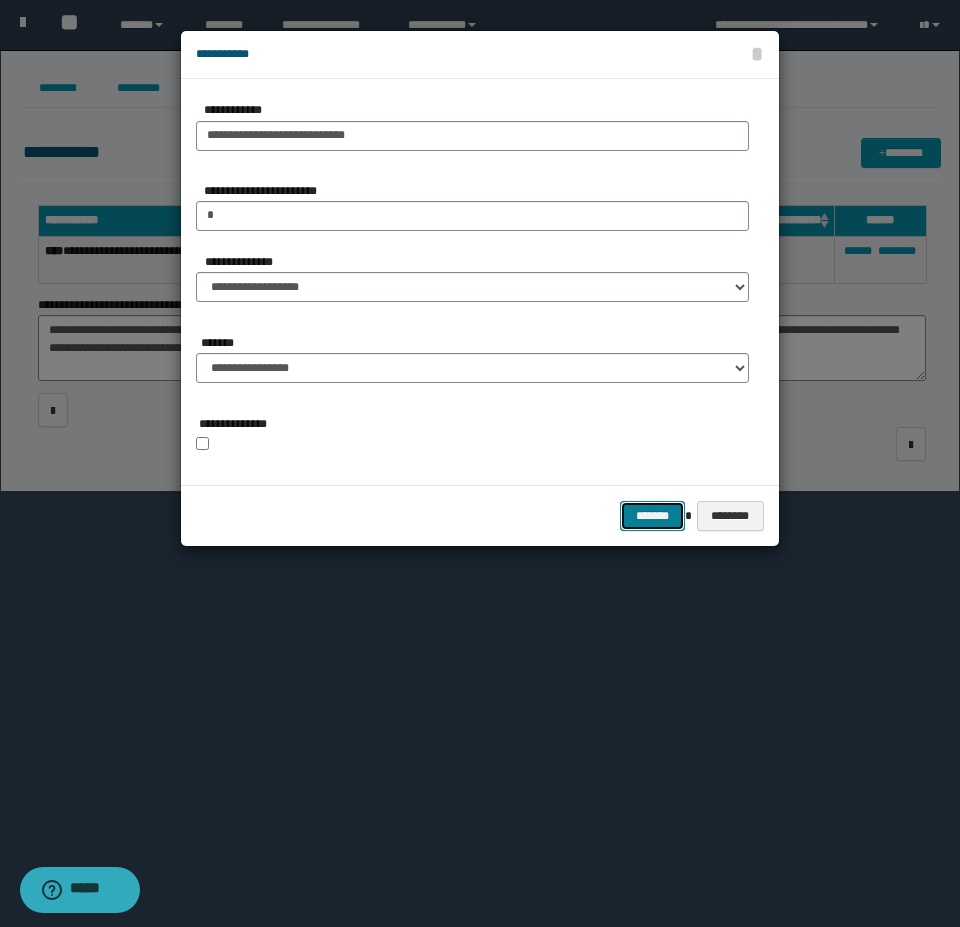 click on "*******" at bounding box center (652, 516) 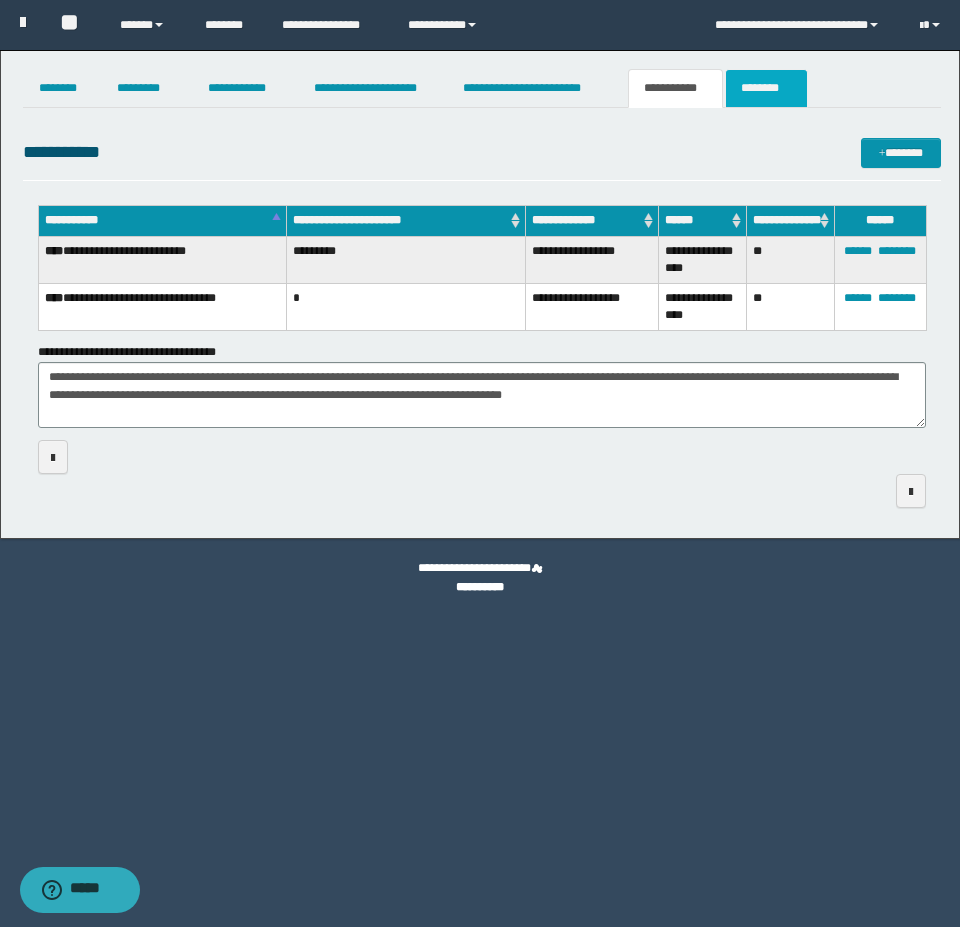 click on "********" at bounding box center [766, 88] 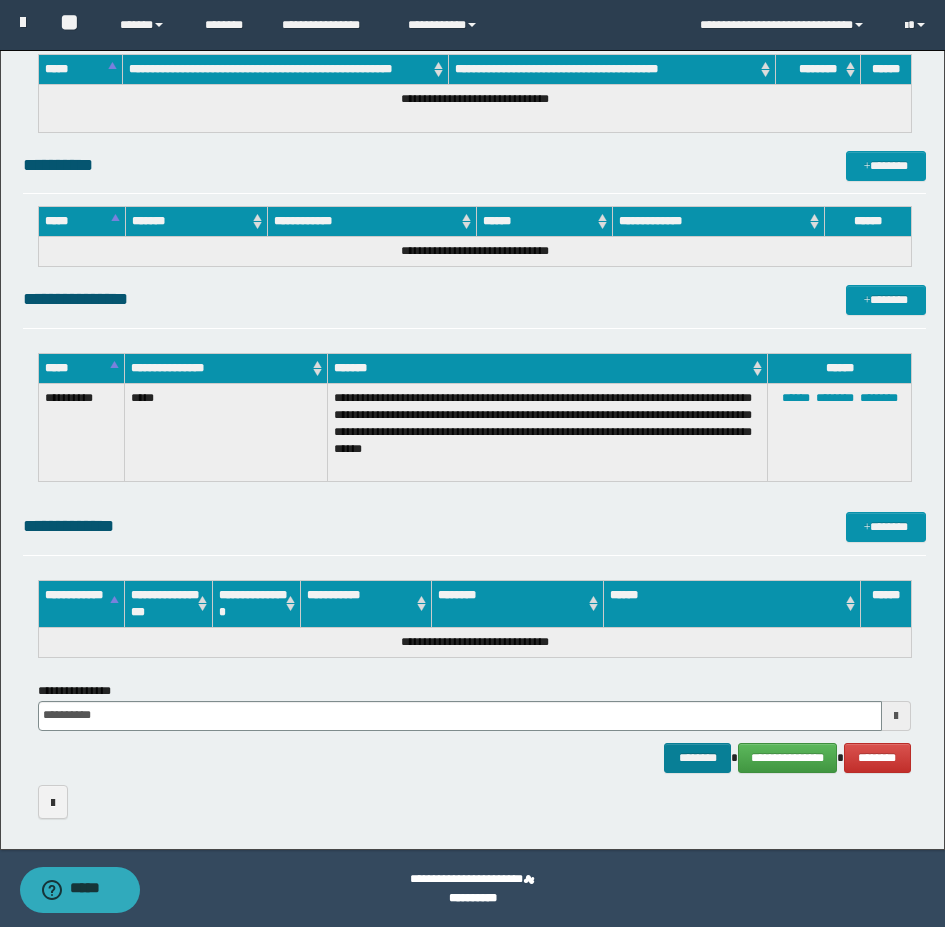 scroll, scrollTop: 306, scrollLeft: 0, axis: vertical 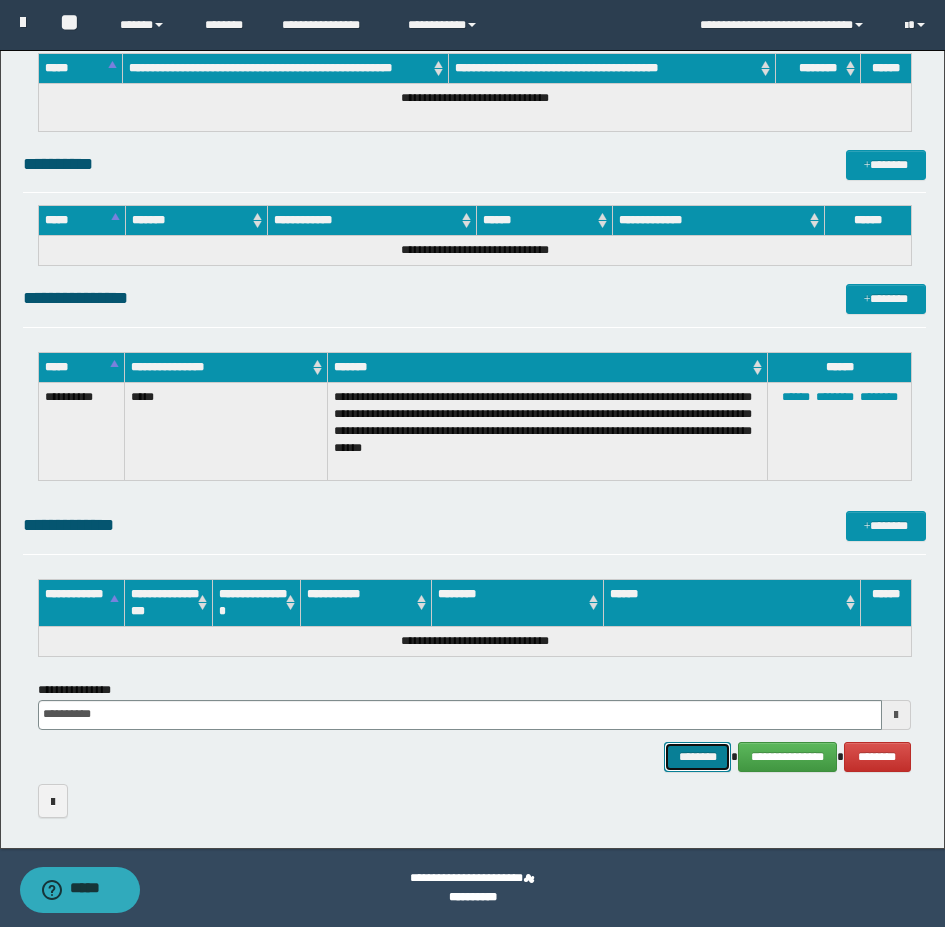 click on "********" at bounding box center [698, 757] 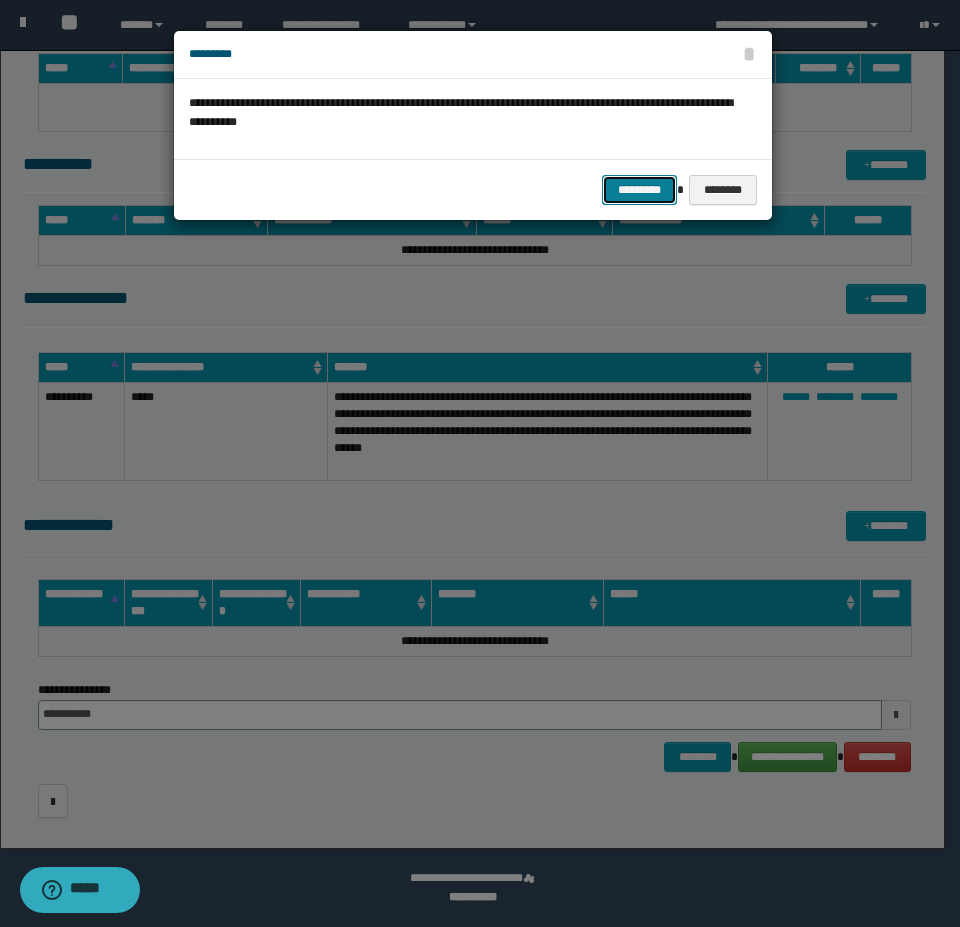 click on "*********" at bounding box center [639, 190] 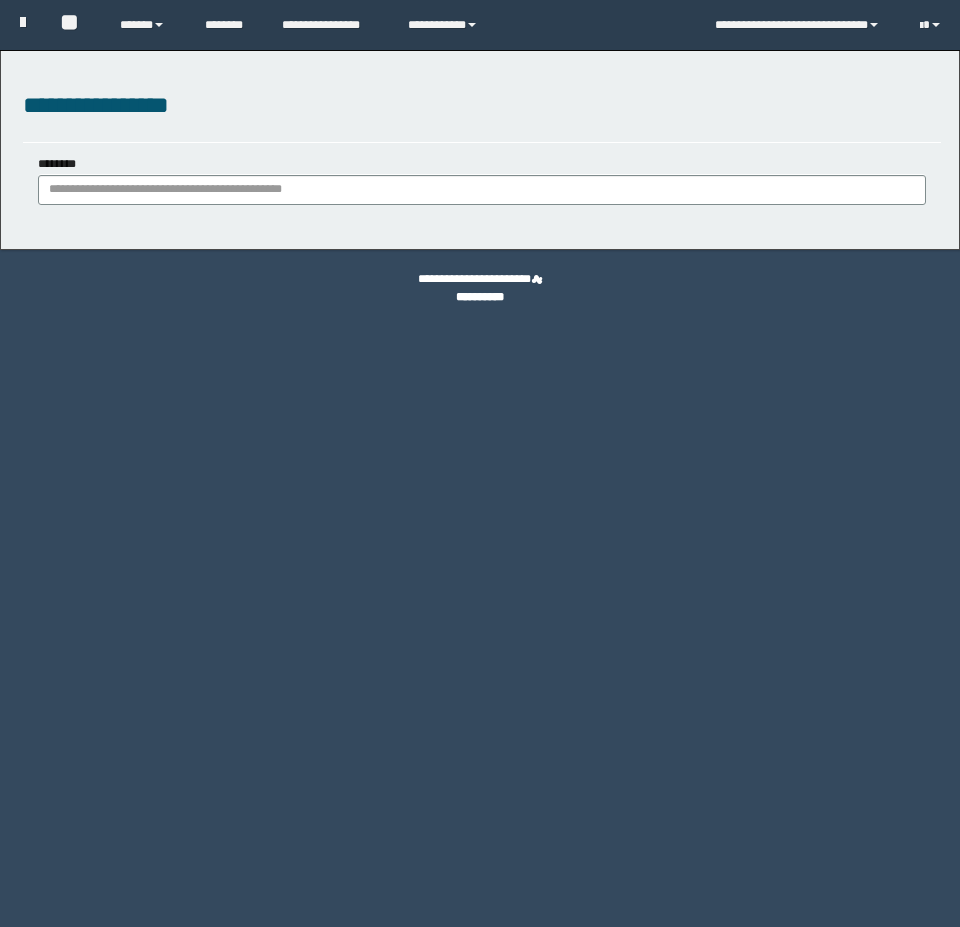 scroll, scrollTop: 0, scrollLeft: 0, axis: both 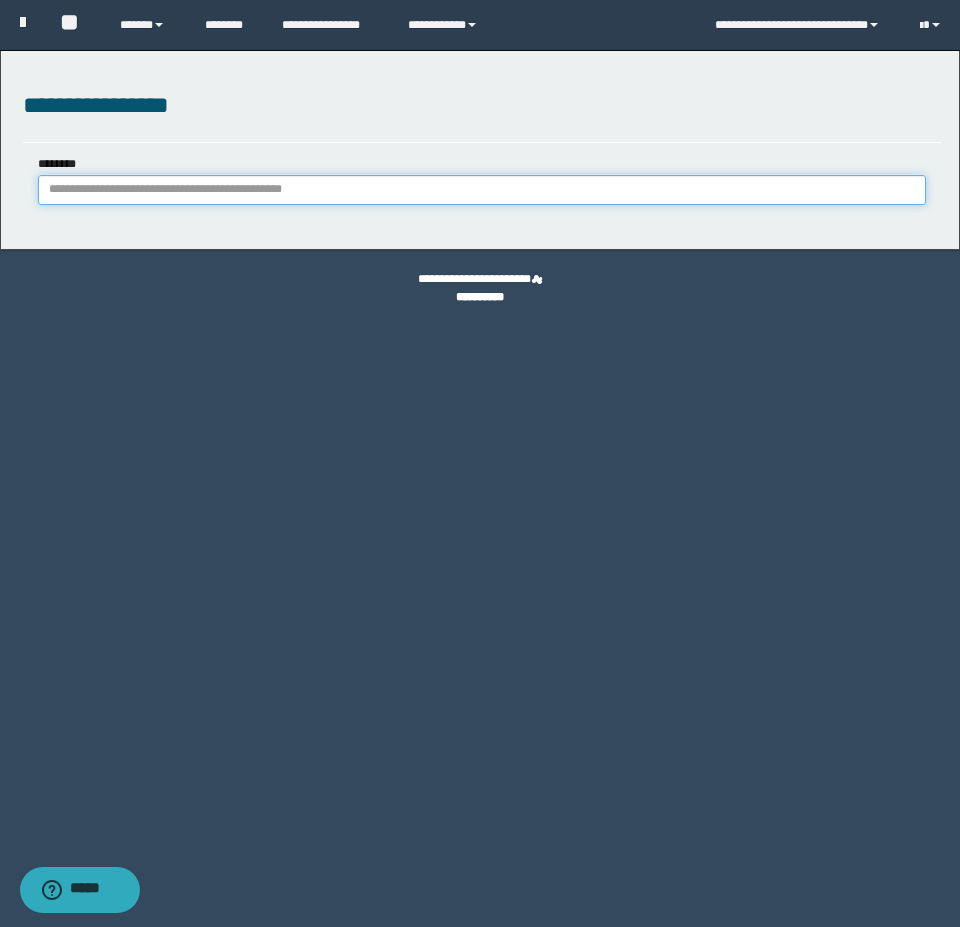 click on "********" at bounding box center (482, 190) 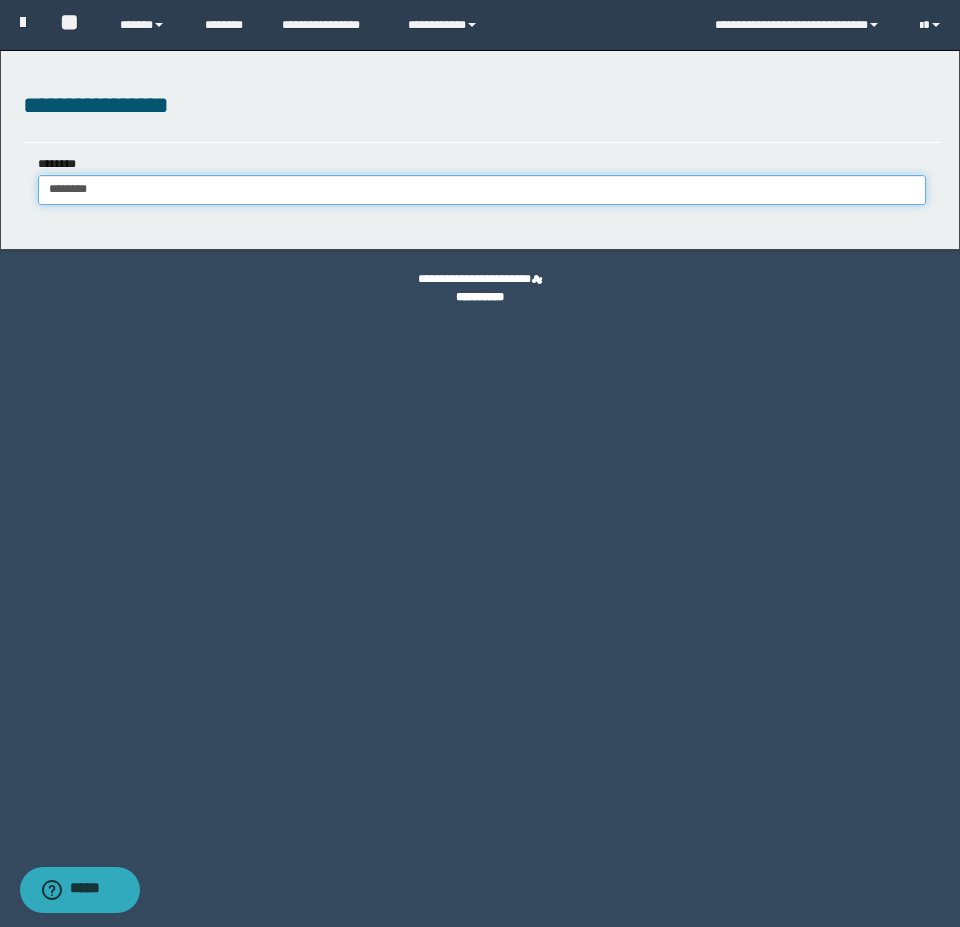 type on "********" 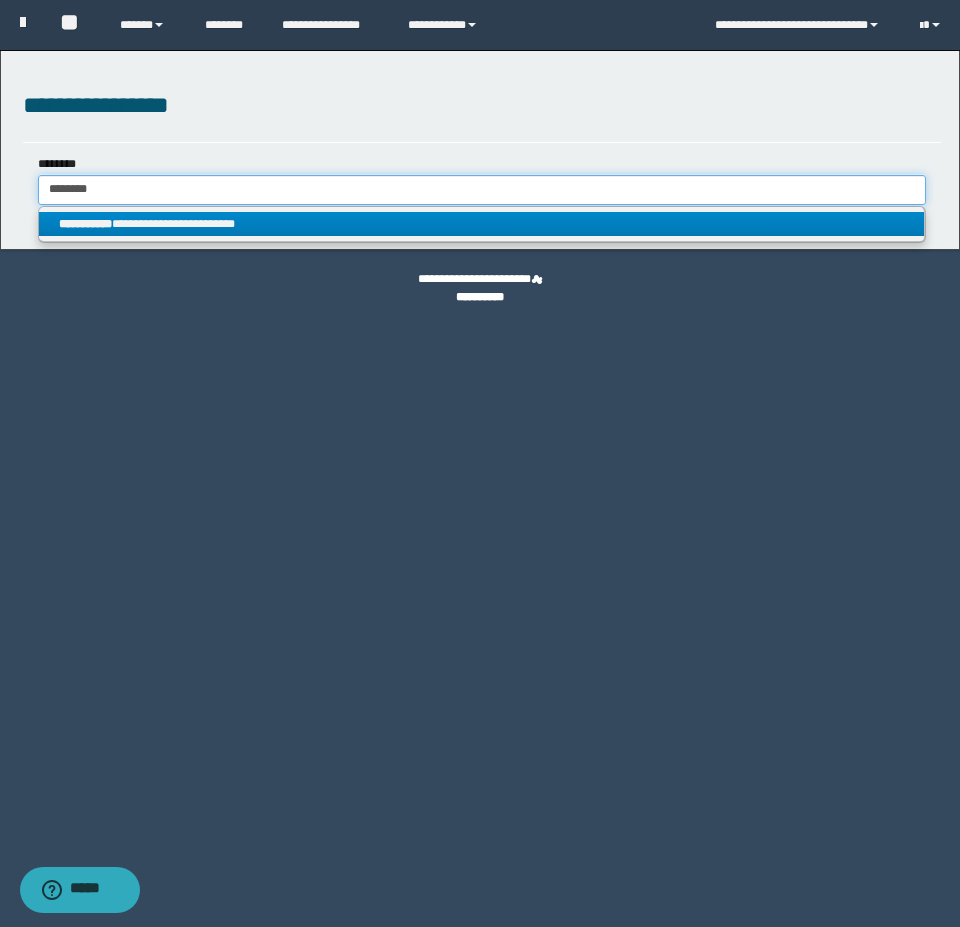 type on "********" 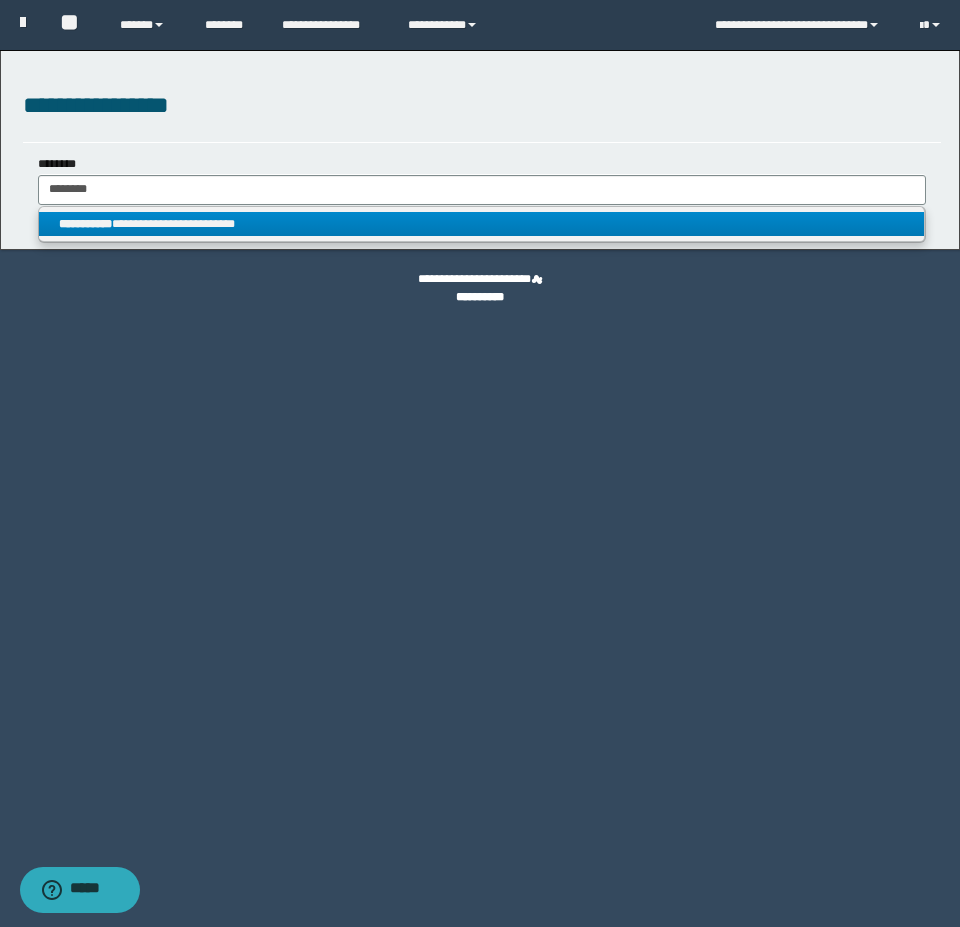 click on "**********" at bounding box center [85, 224] 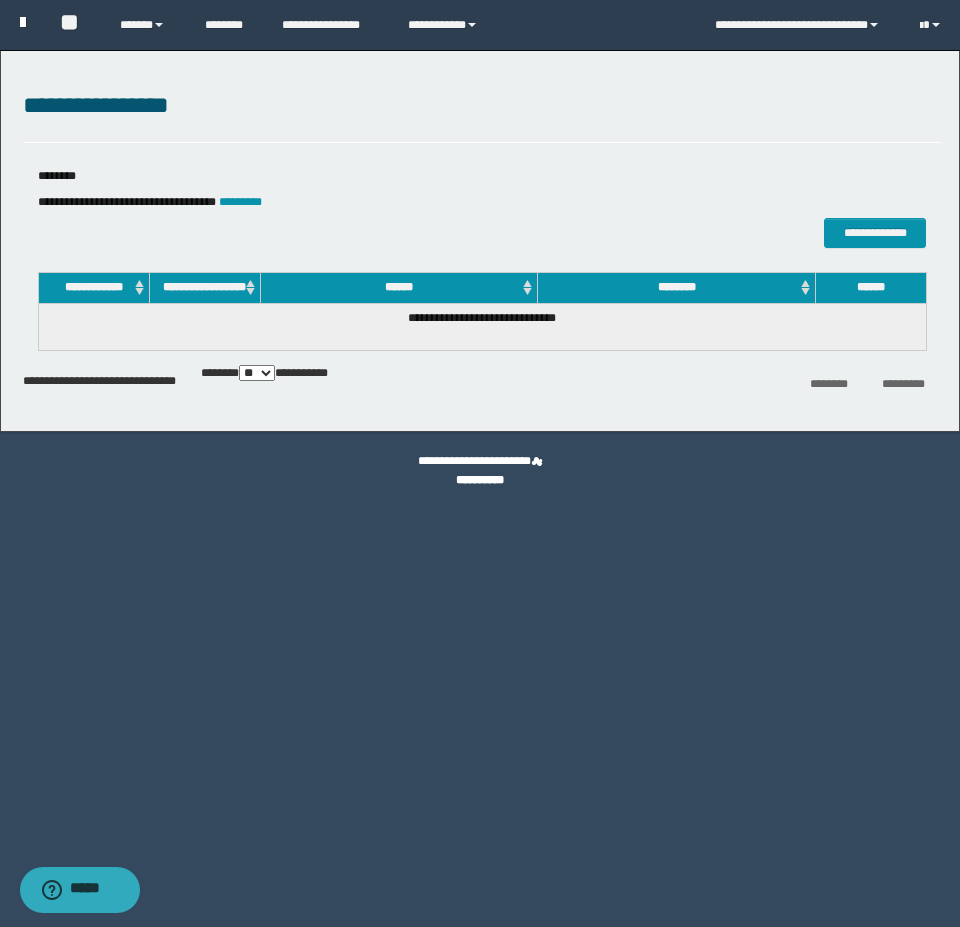click at bounding box center [30, 23] 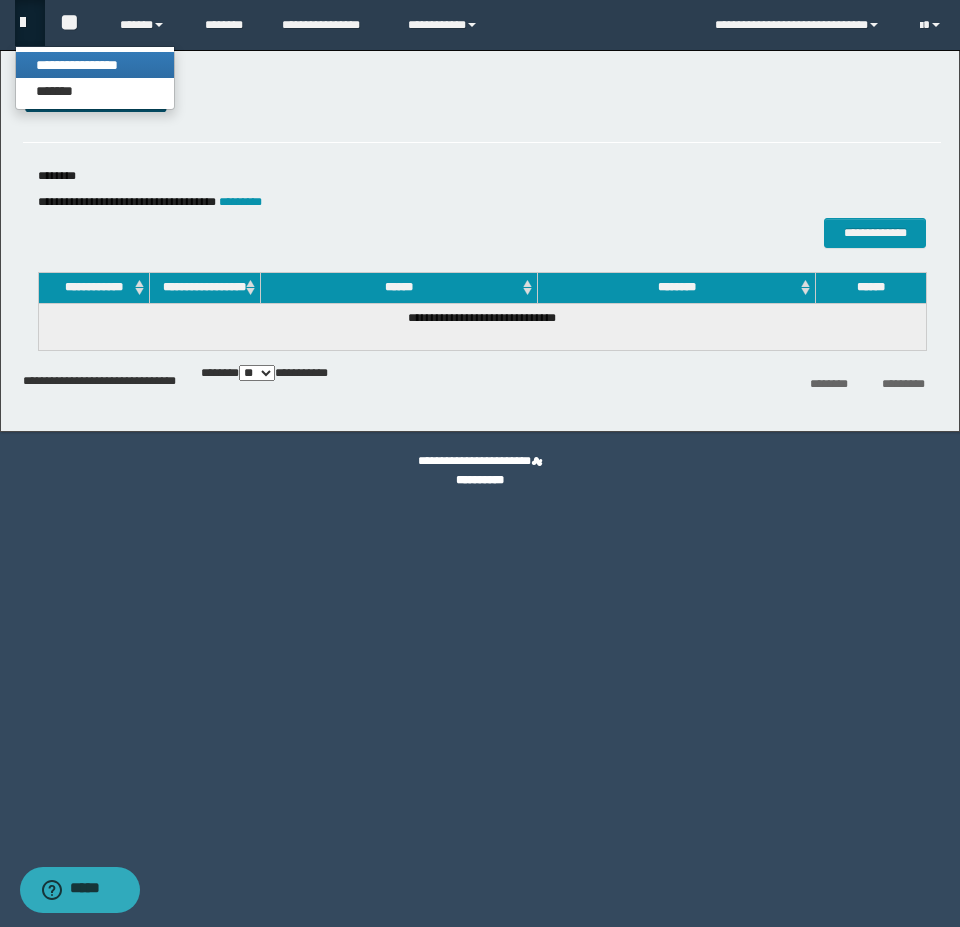 click on "**********" at bounding box center (95, 65) 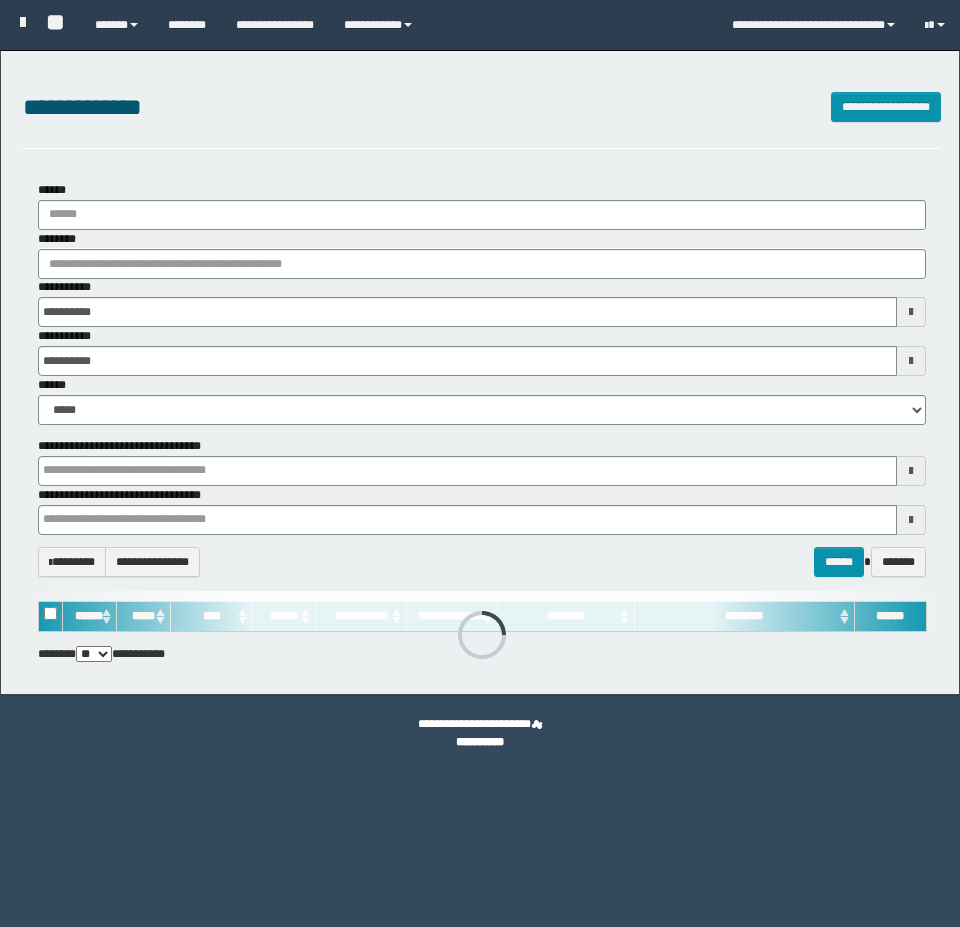 scroll, scrollTop: 0, scrollLeft: 0, axis: both 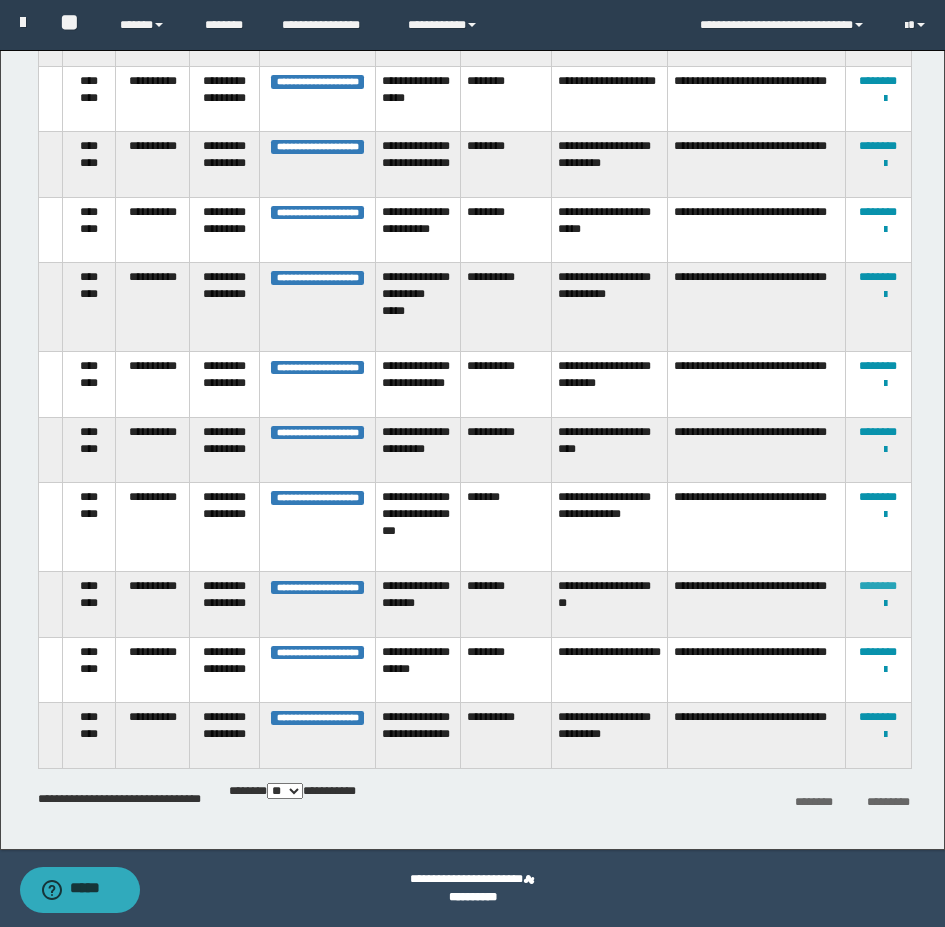 click on "********" at bounding box center [878, 586] 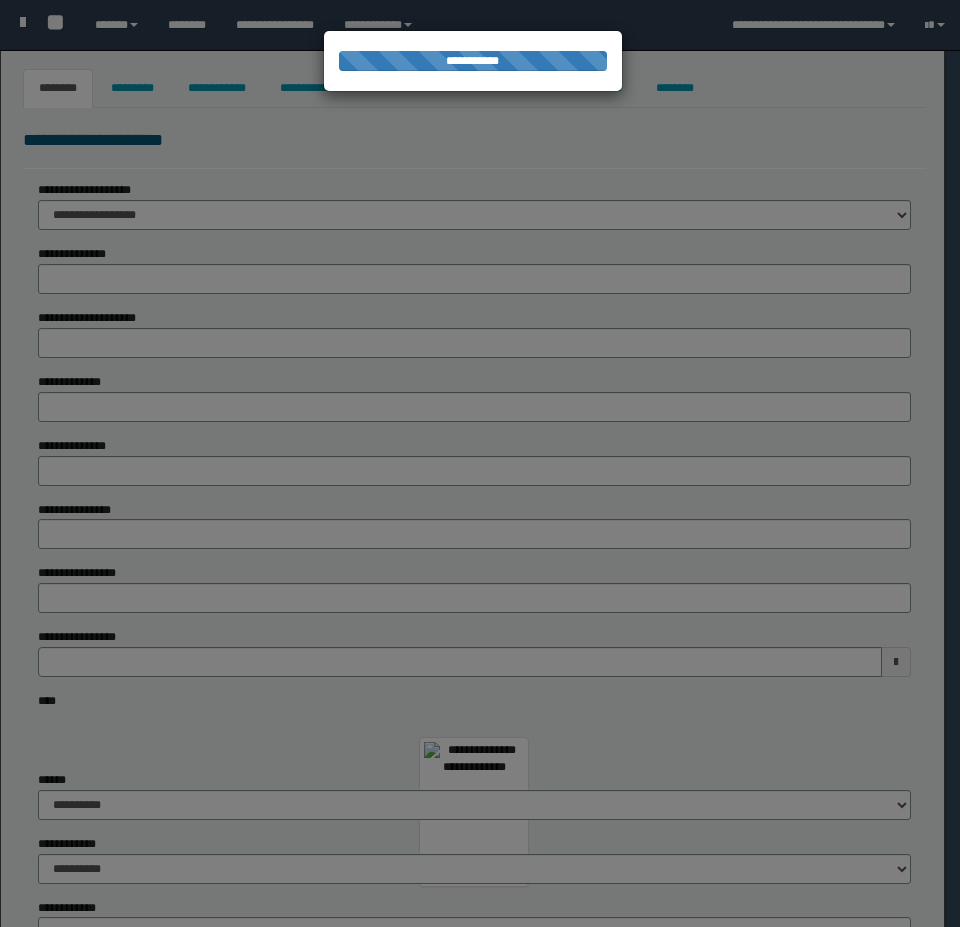 select on "****" 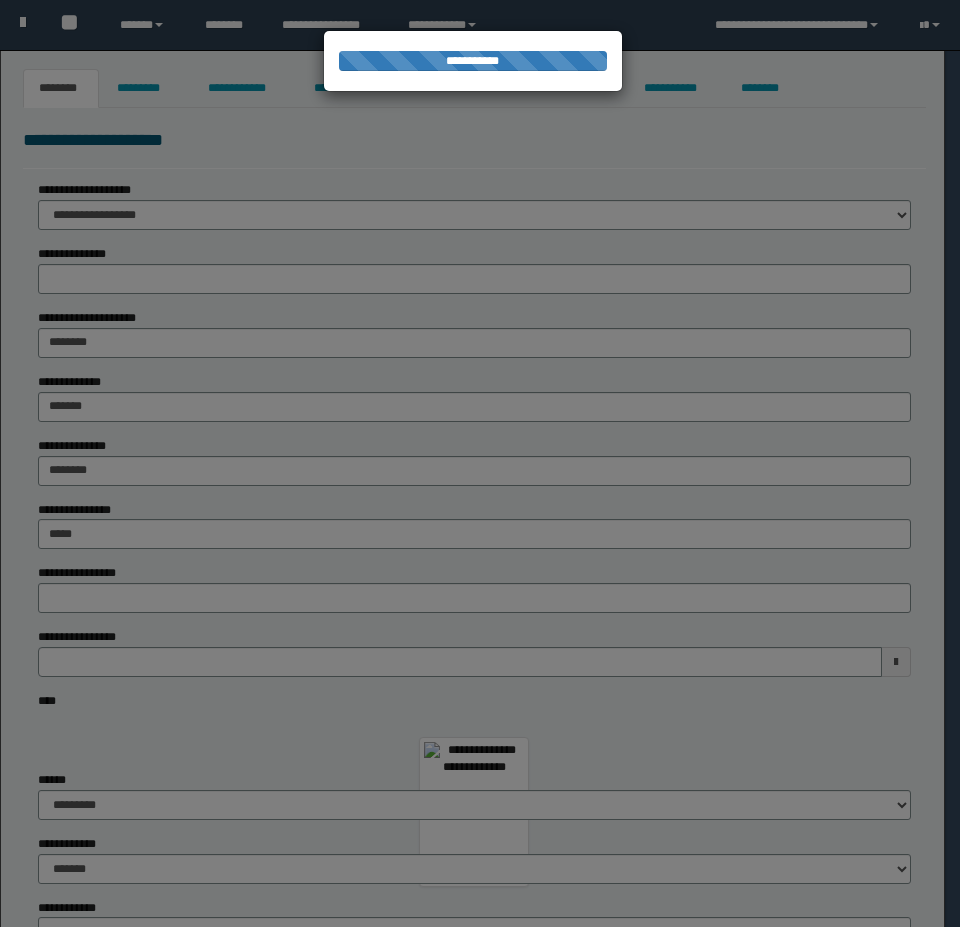 scroll, scrollTop: 0, scrollLeft: 0, axis: both 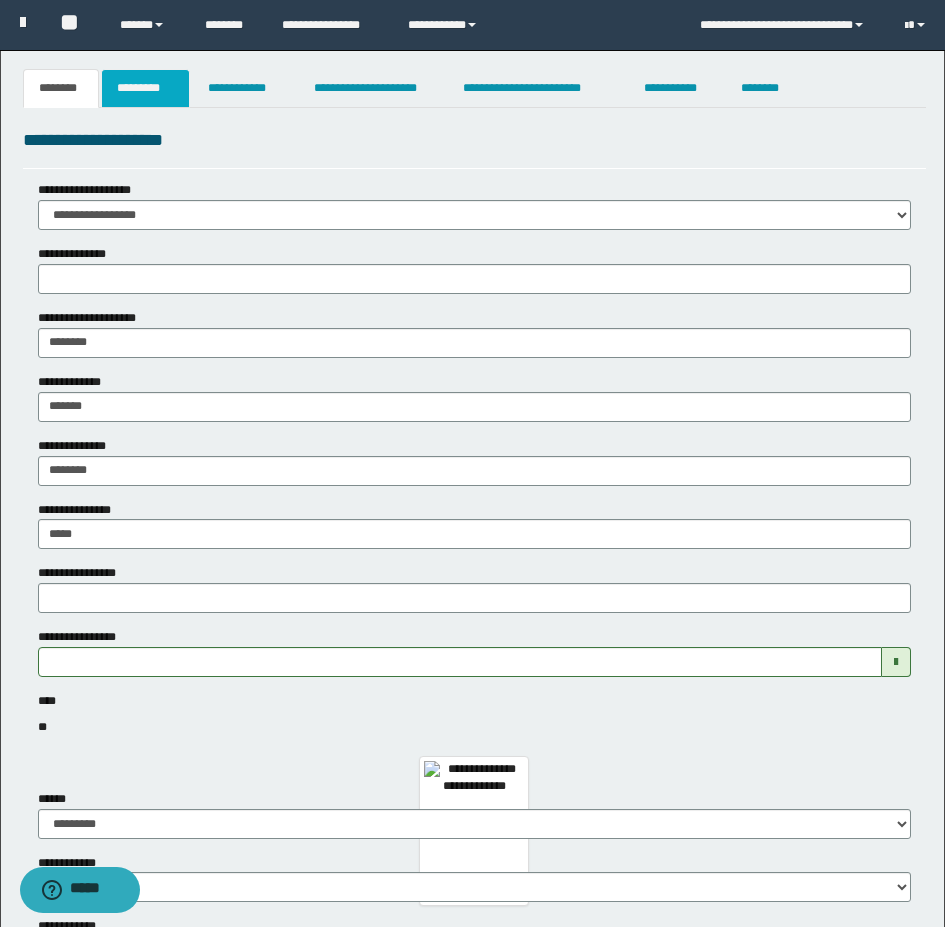 click on "*********" at bounding box center [145, 88] 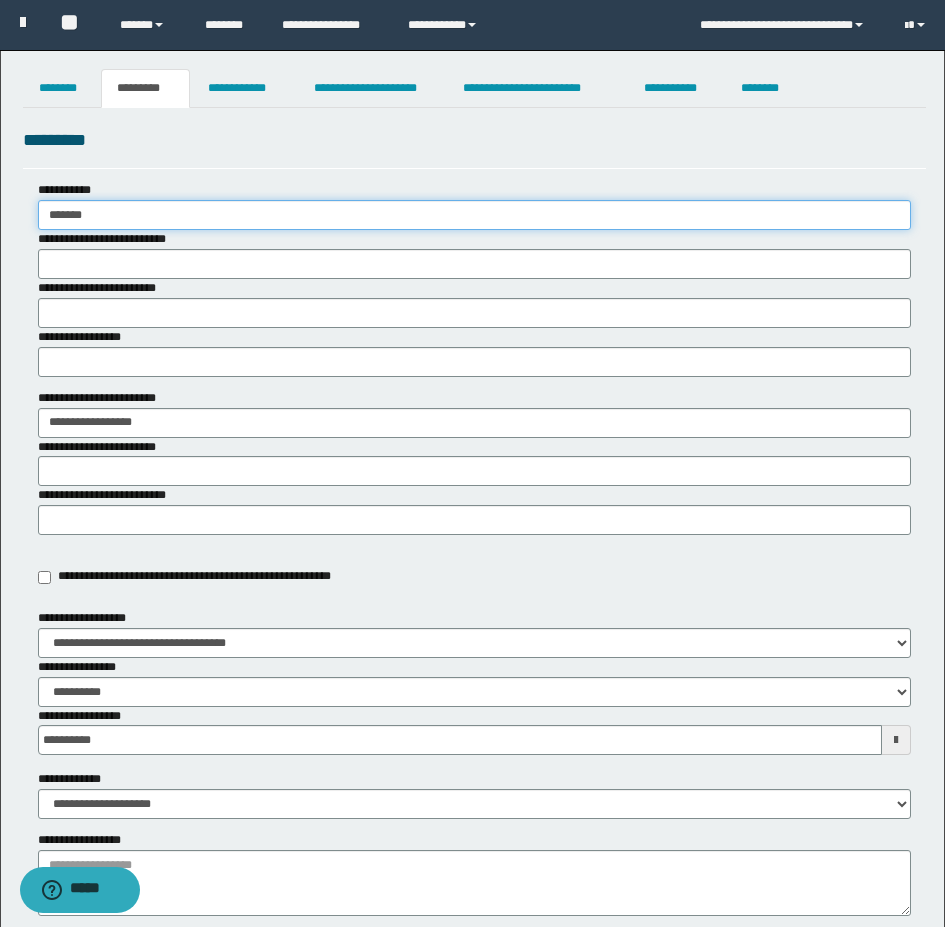 drag, startPoint x: 80, startPoint y: 215, endPoint x: 37, endPoint y: 219, distance: 43.185646 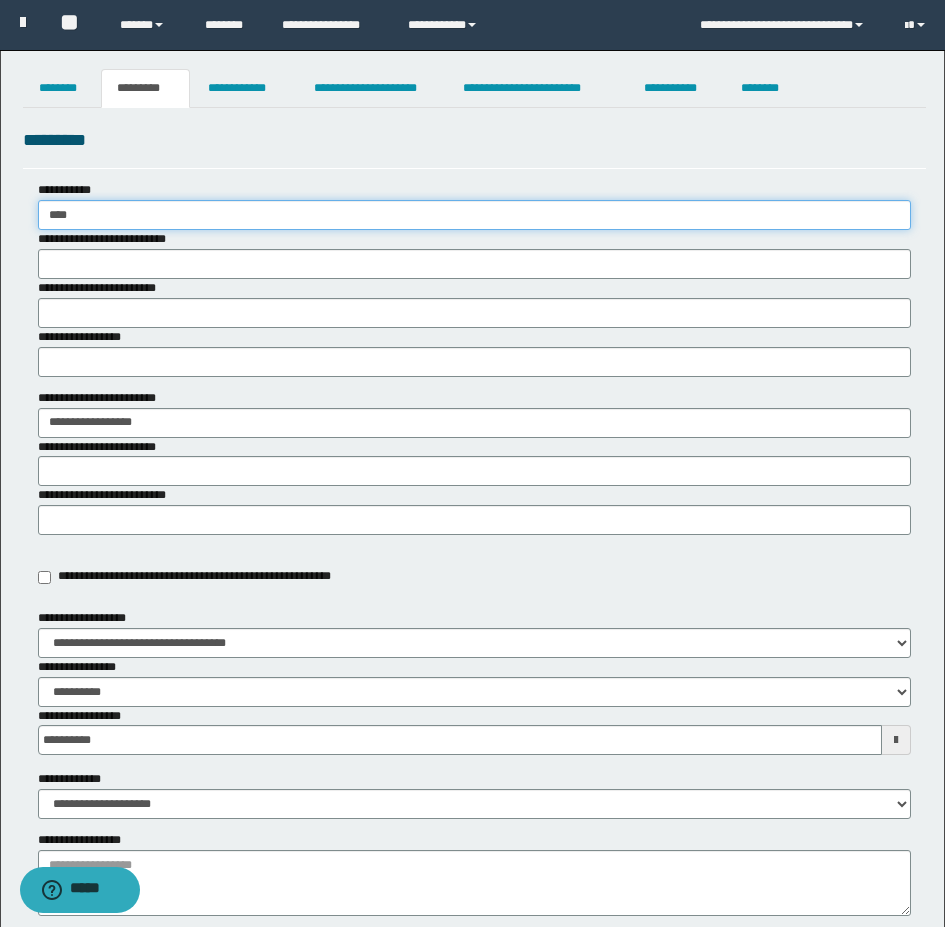 type on "****" 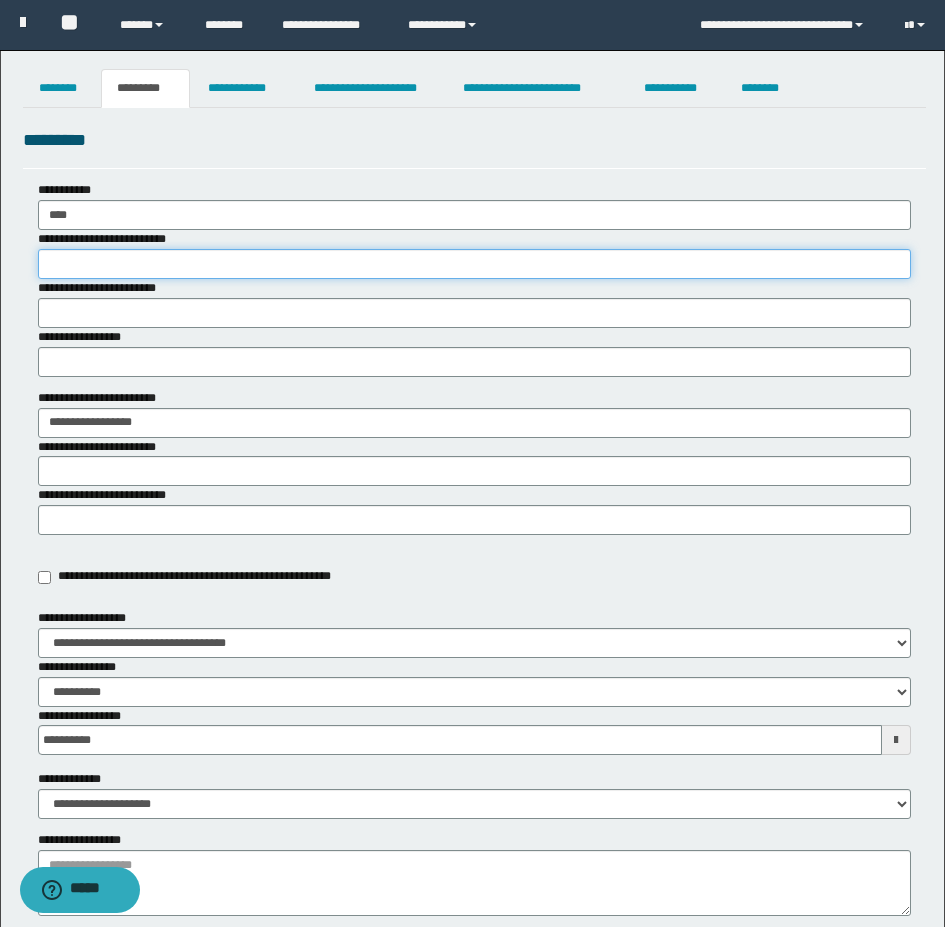 click on "**********" at bounding box center (474, 264) 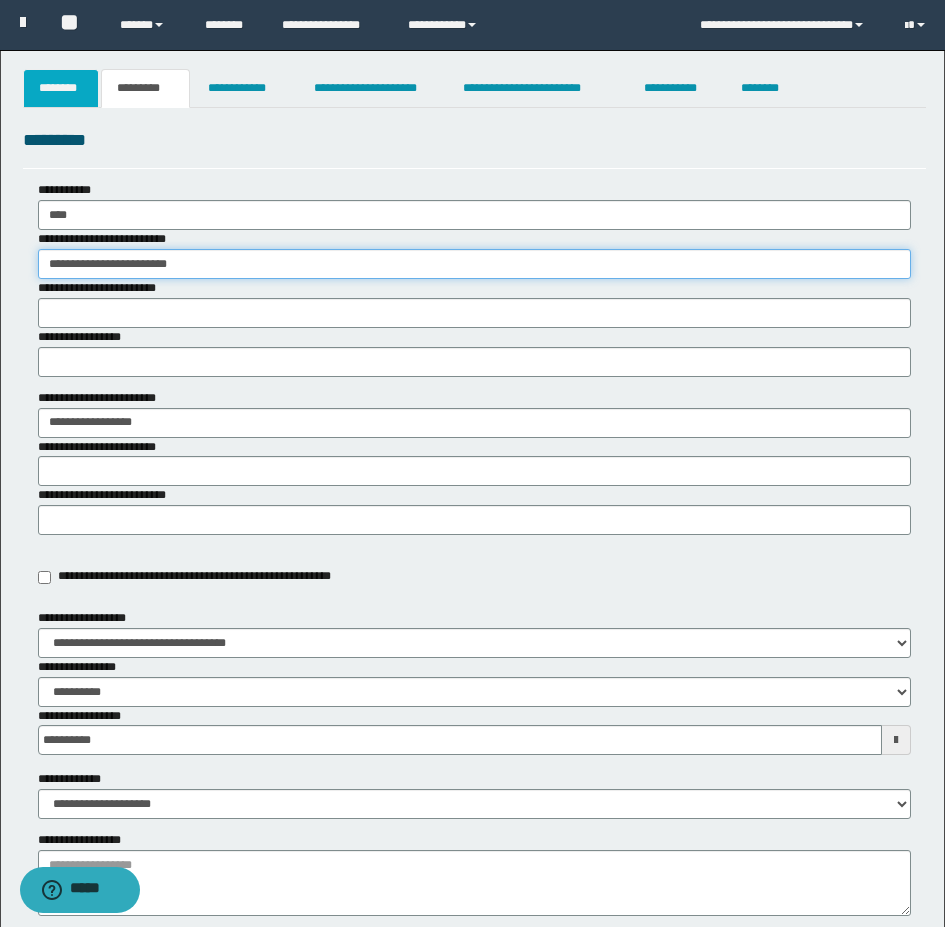 type on "**********" 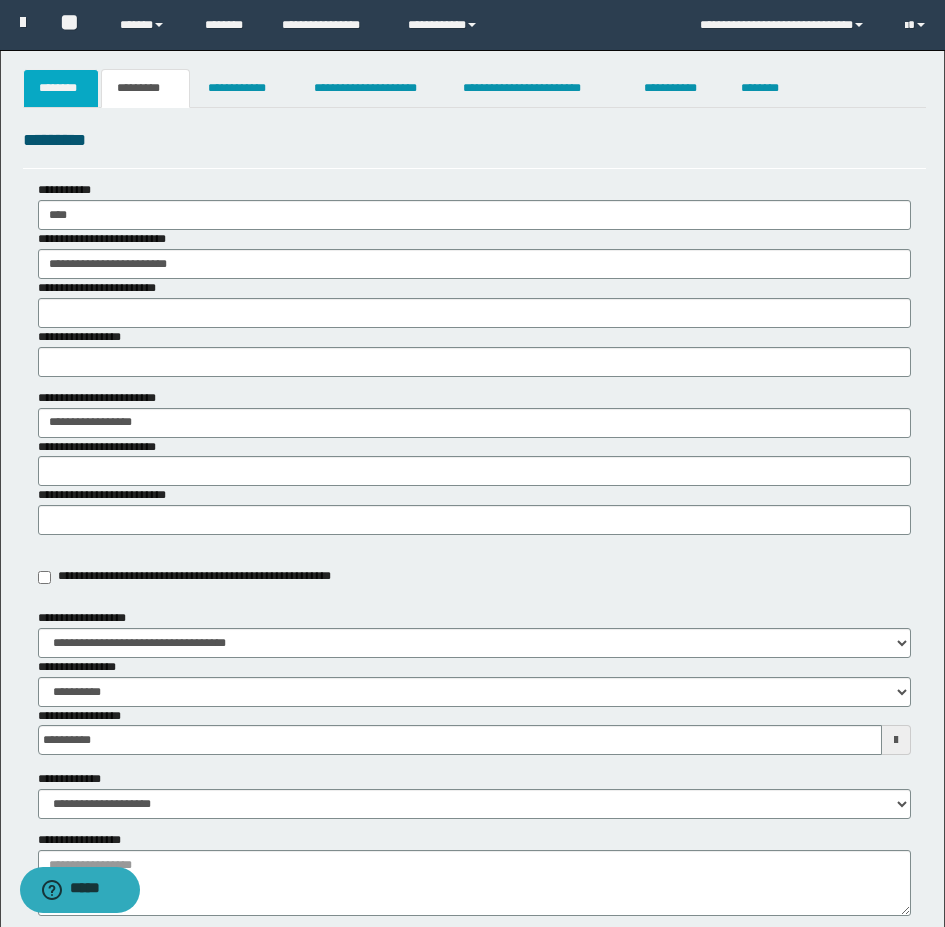 click on "********" at bounding box center (61, 88) 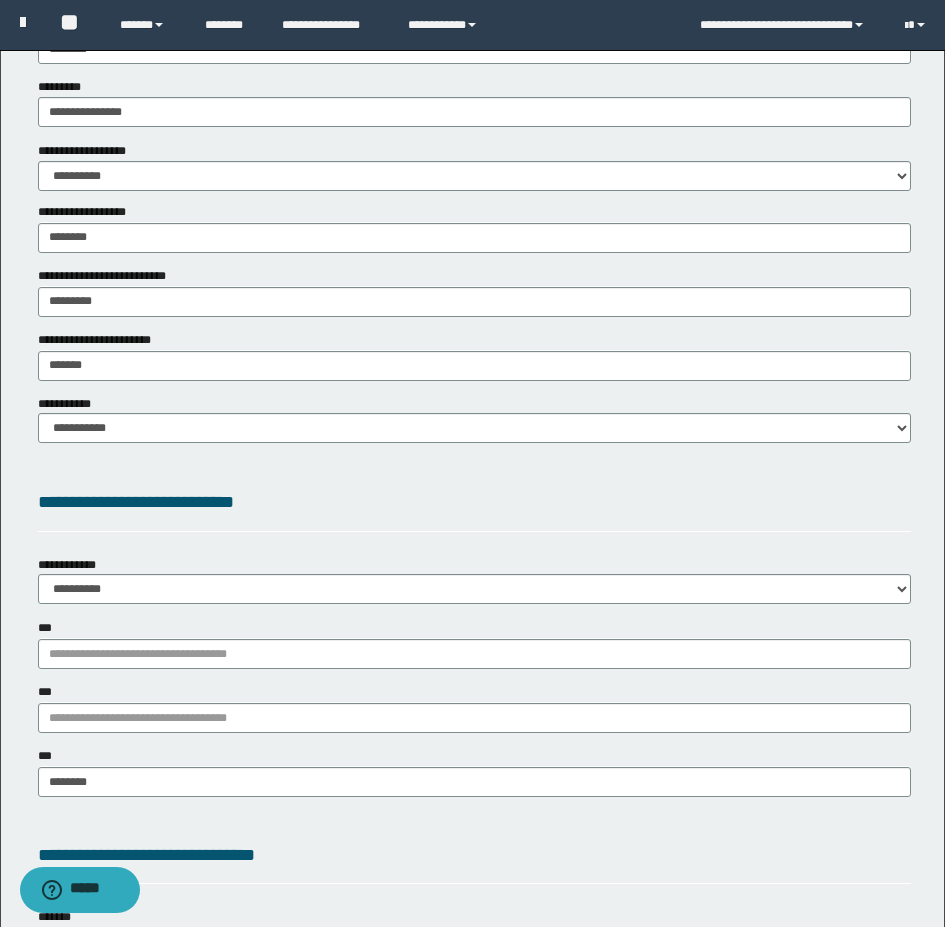 scroll, scrollTop: 1300, scrollLeft: 0, axis: vertical 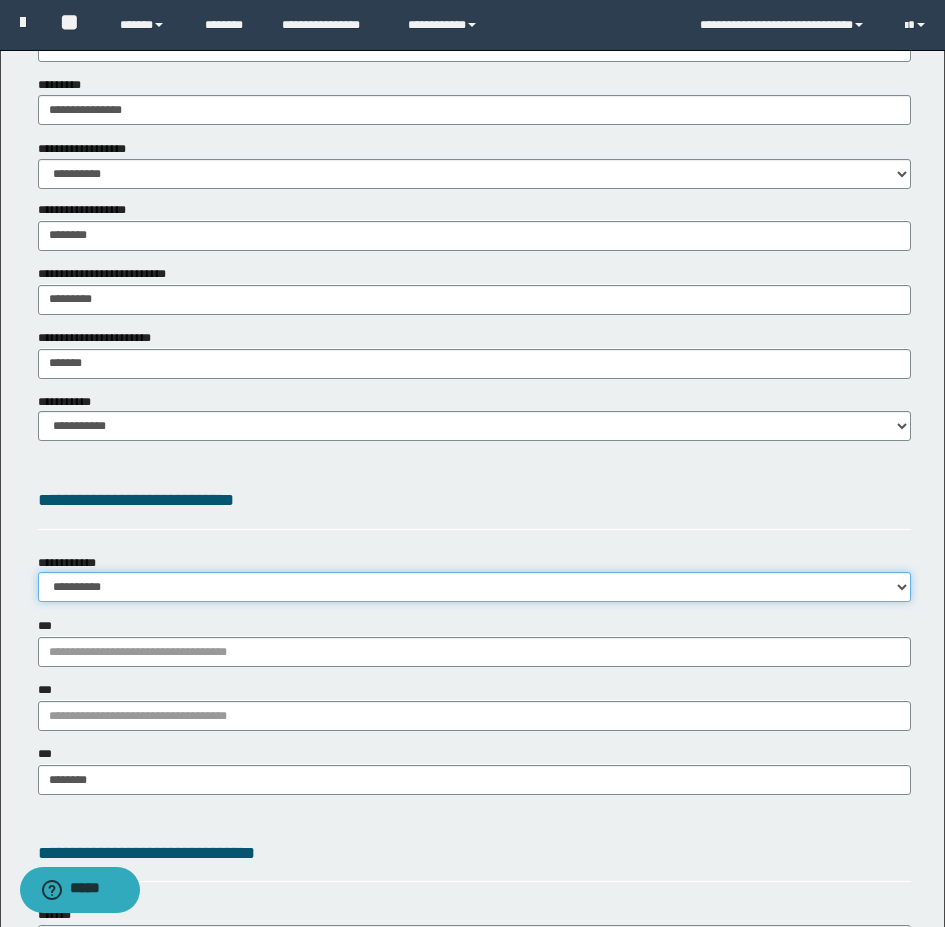 click on "**********" at bounding box center (474, 587) 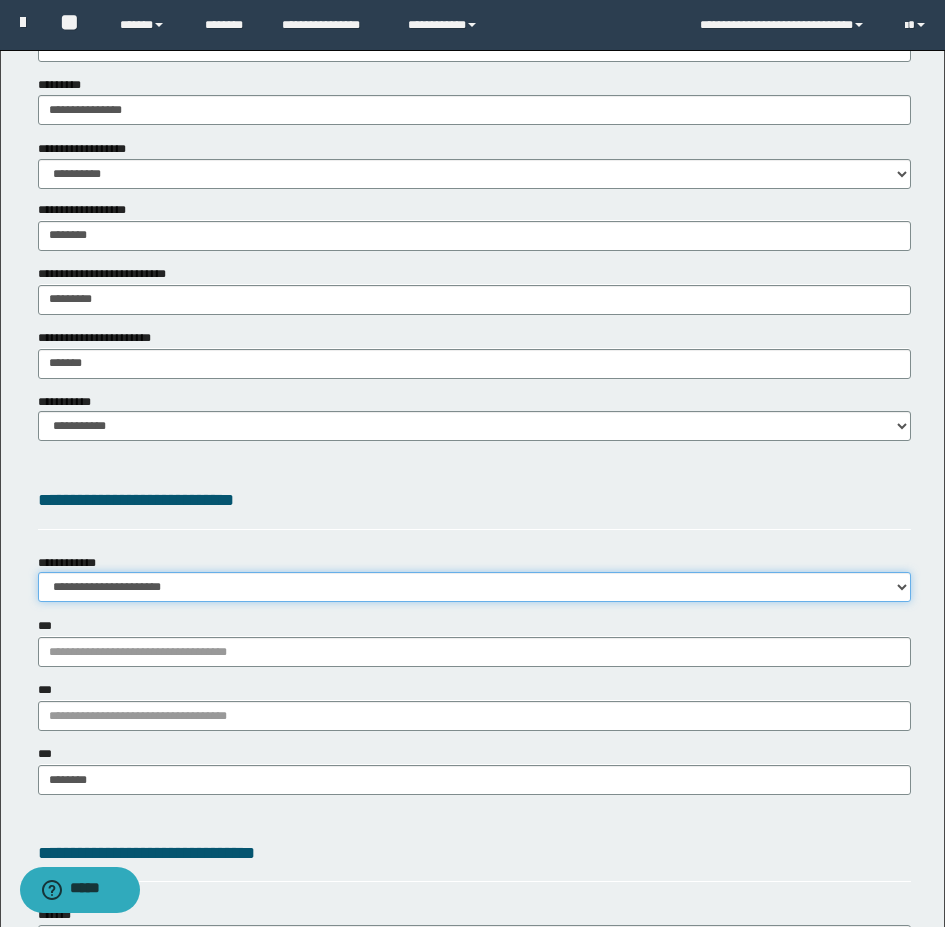 click on "**********" at bounding box center [474, 587] 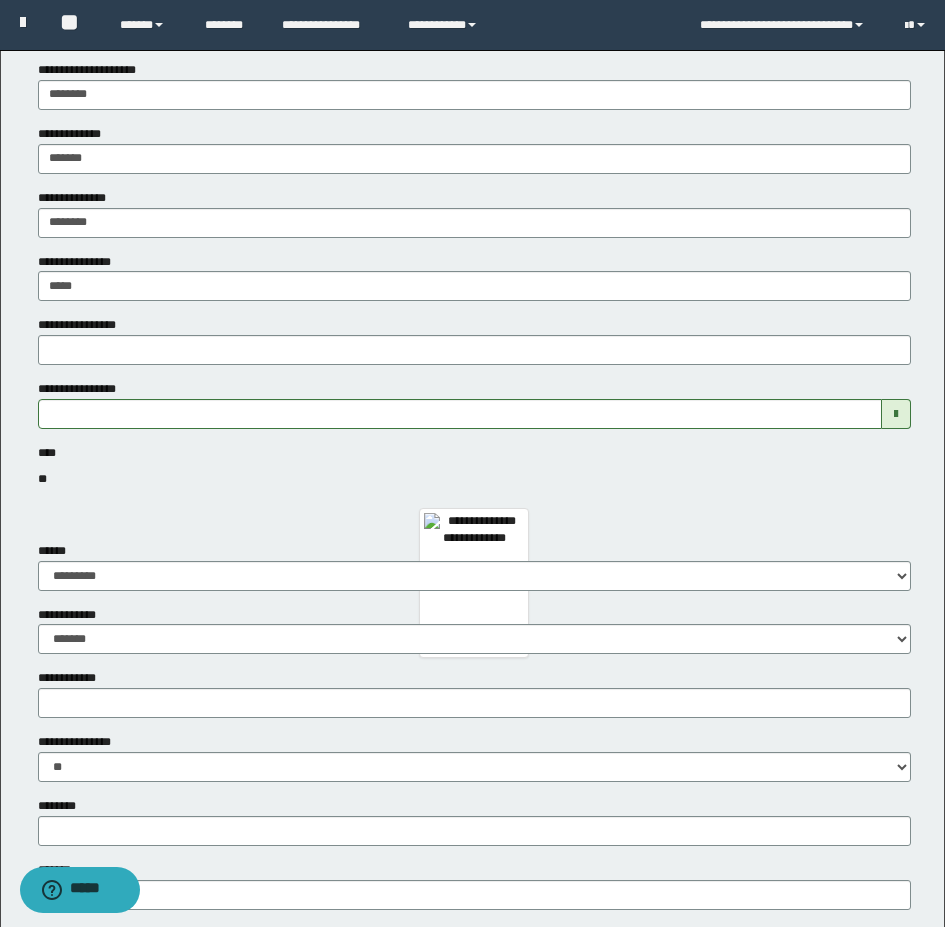 scroll, scrollTop: 0, scrollLeft: 0, axis: both 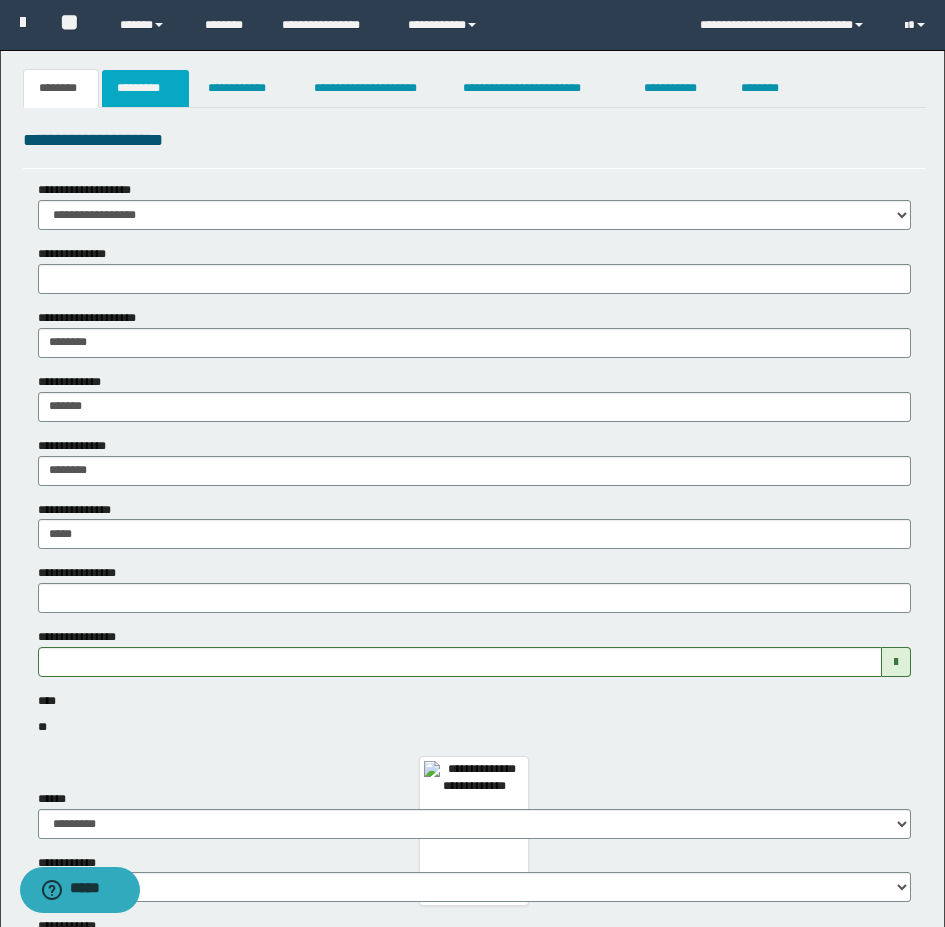 click on "*********" at bounding box center (145, 88) 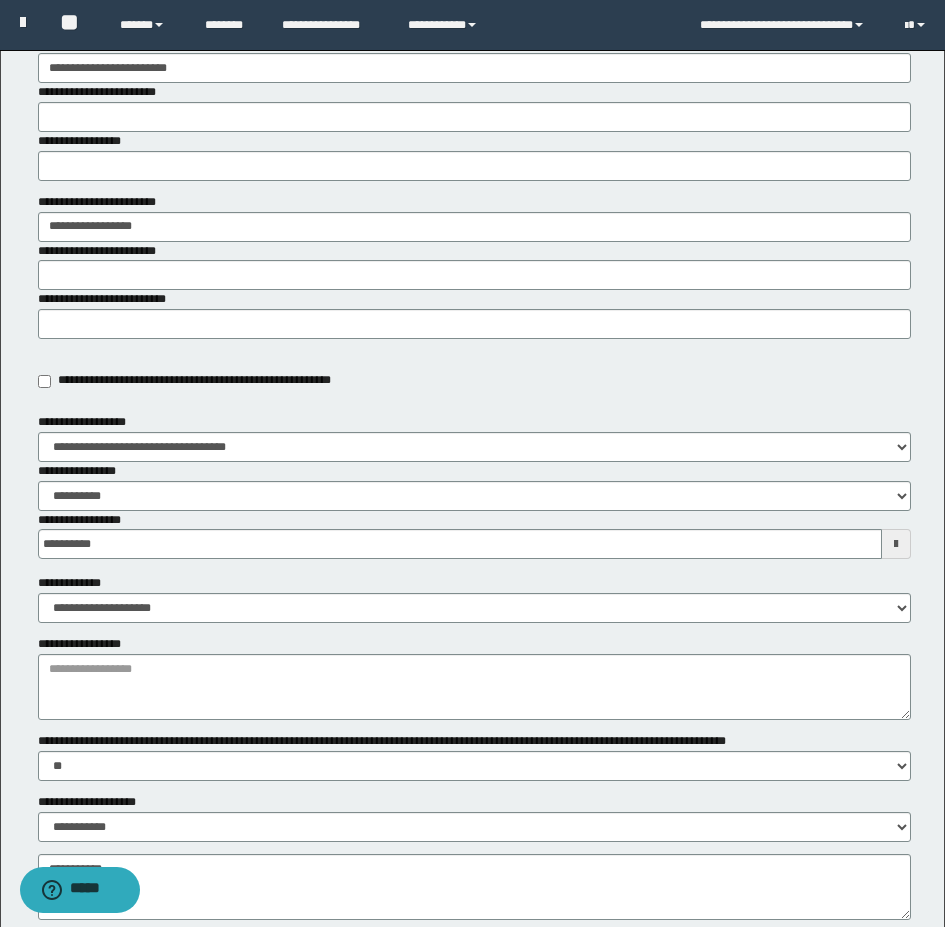 scroll, scrollTop: 200, scrollLeft: 0, axis: vertical 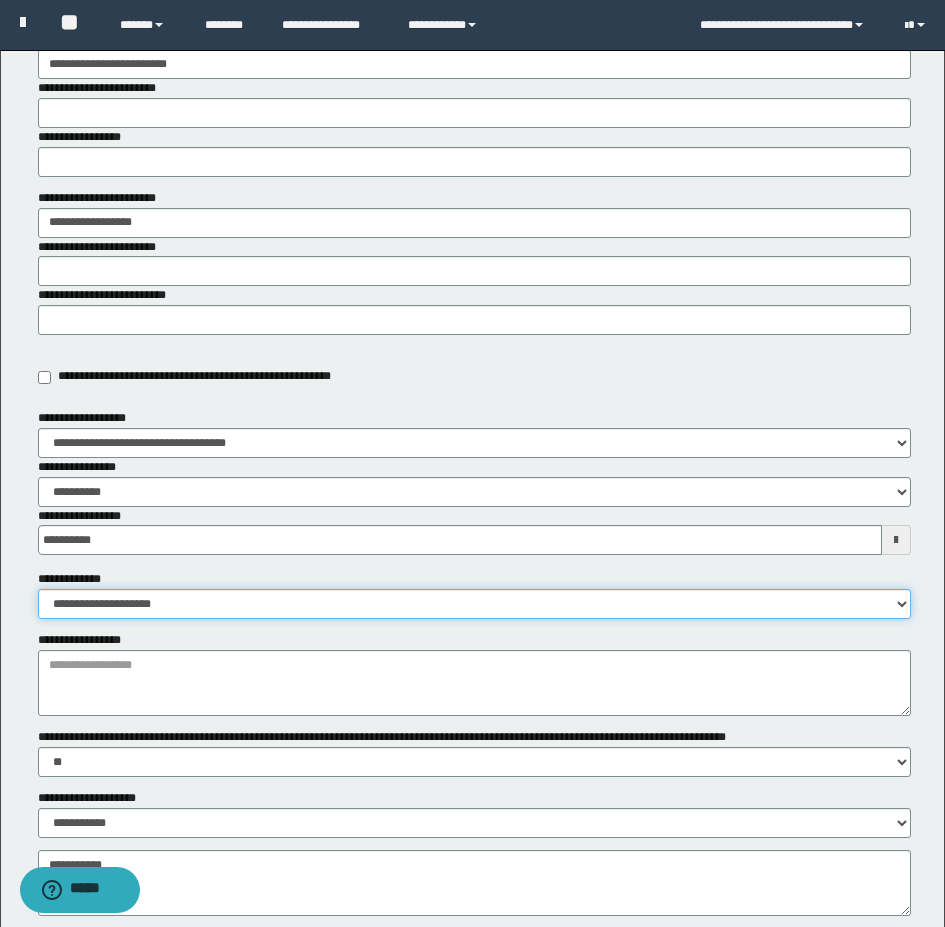 click on "**********" at bounding box center [474, 604] 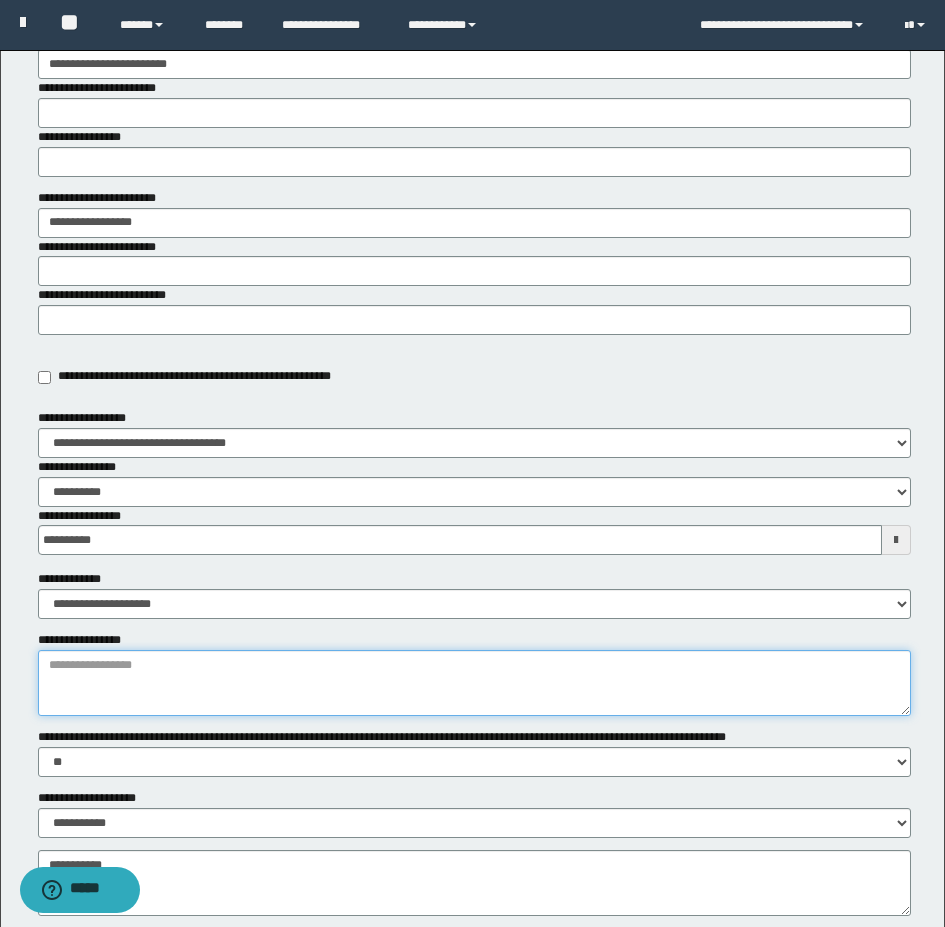 click on "**********" at bounding box center (474, 683) 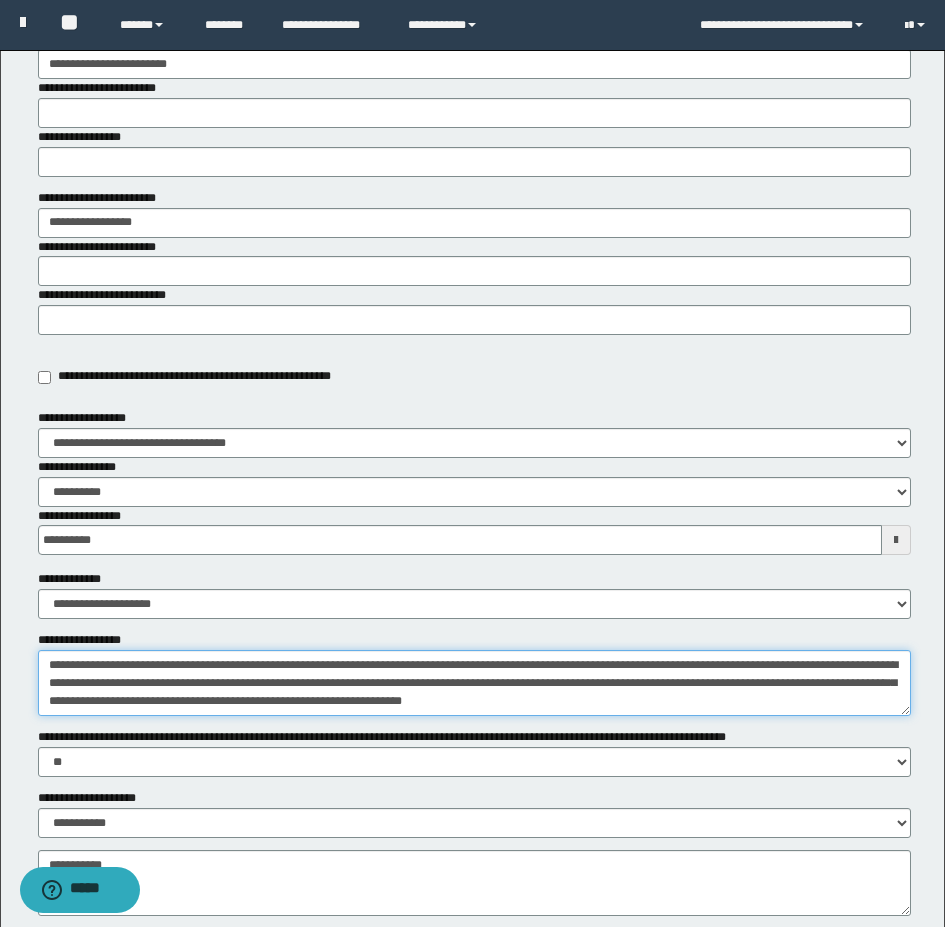scroll, scrollTop: 85, scrollLeft: 0, axis: vertical 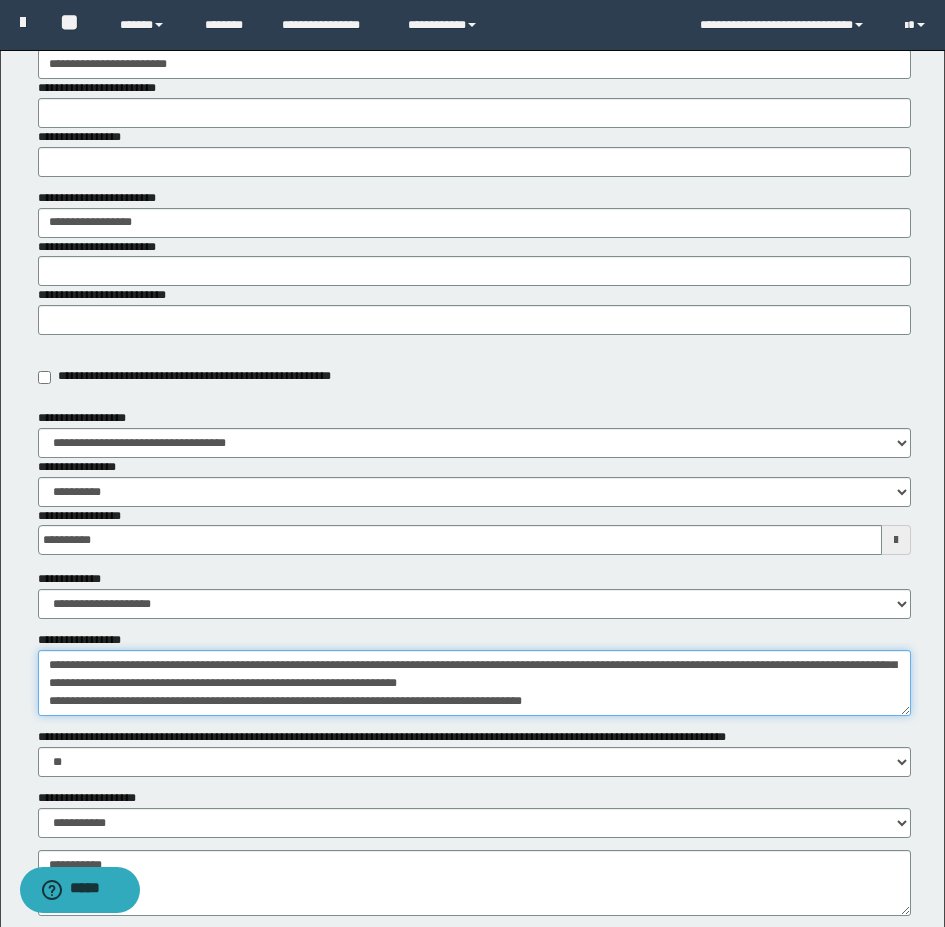 click on "**********" at bounding box center (474, 683) 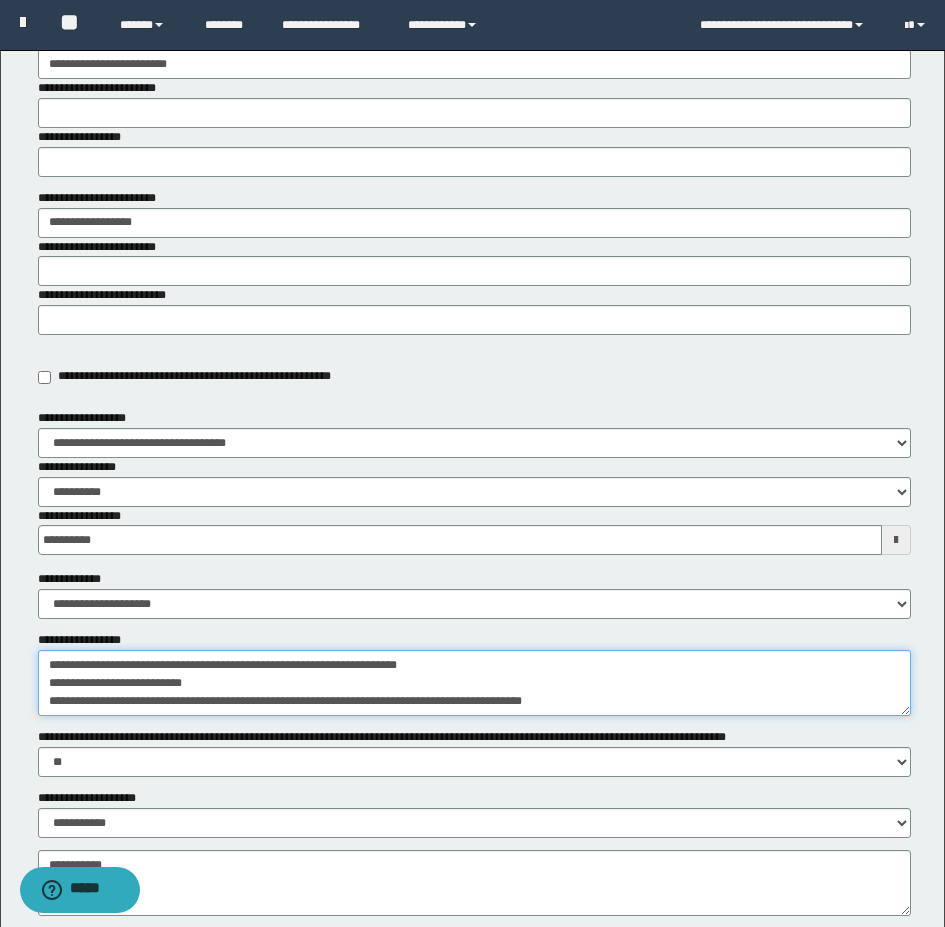 scroll, scrollTop: 108, scrollLeft: 0, axis: vertical 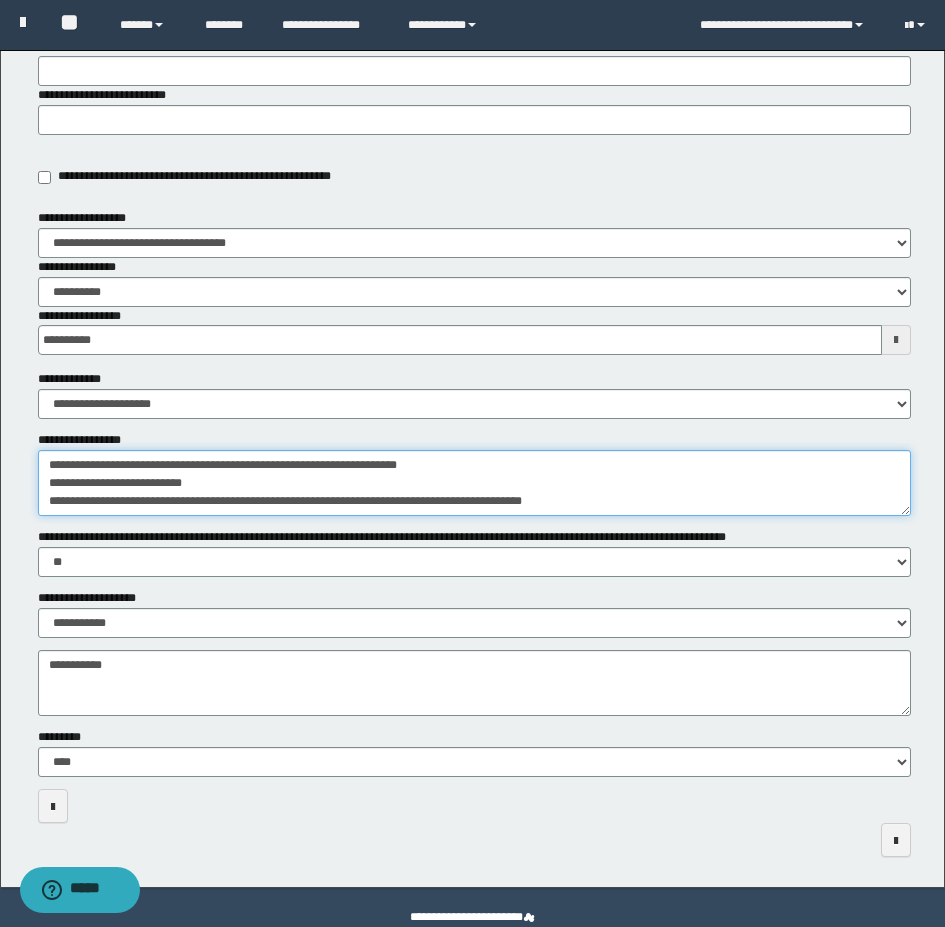 click on "**********" at bounding box center [474, 483] 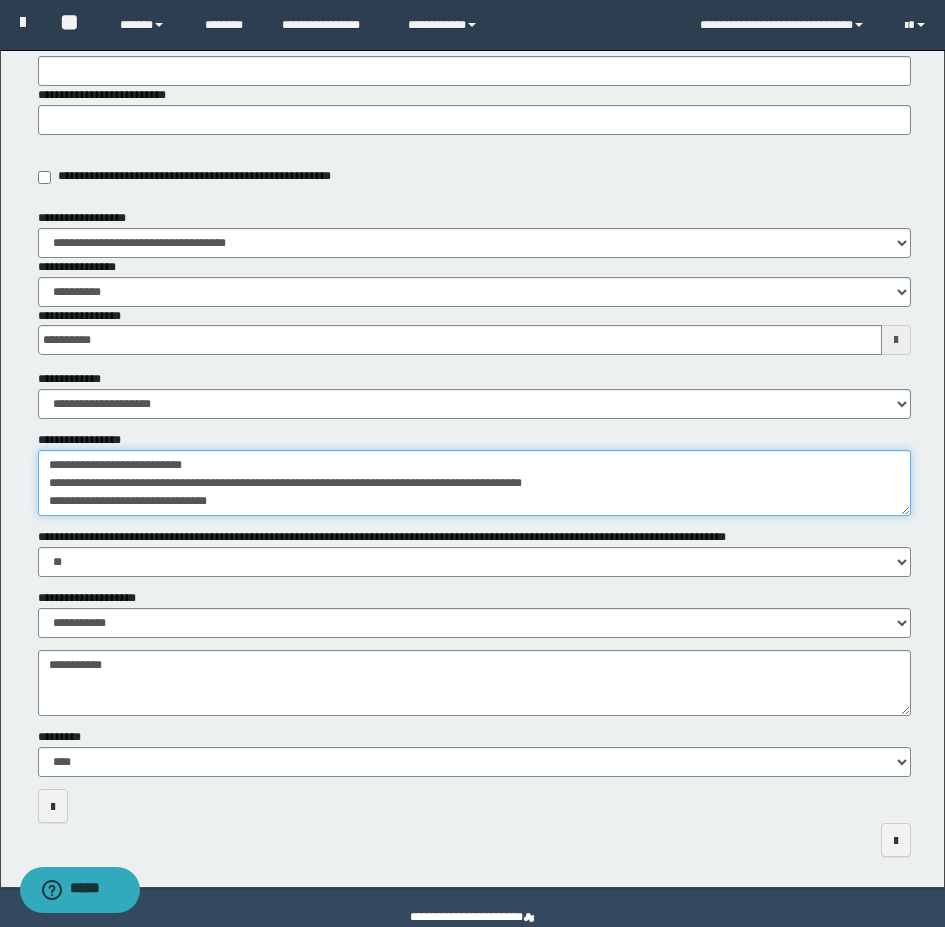 scroll, scrollTop: 0, scrollLeft: 0, axis: both 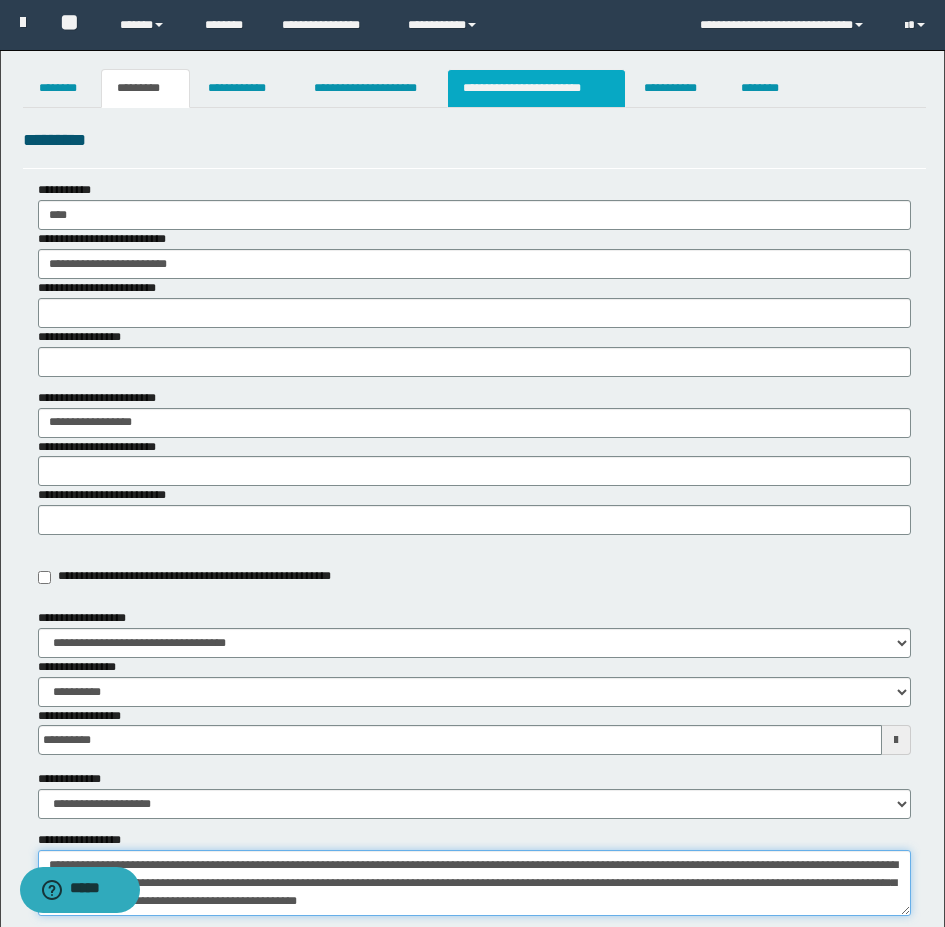 type on "**********" 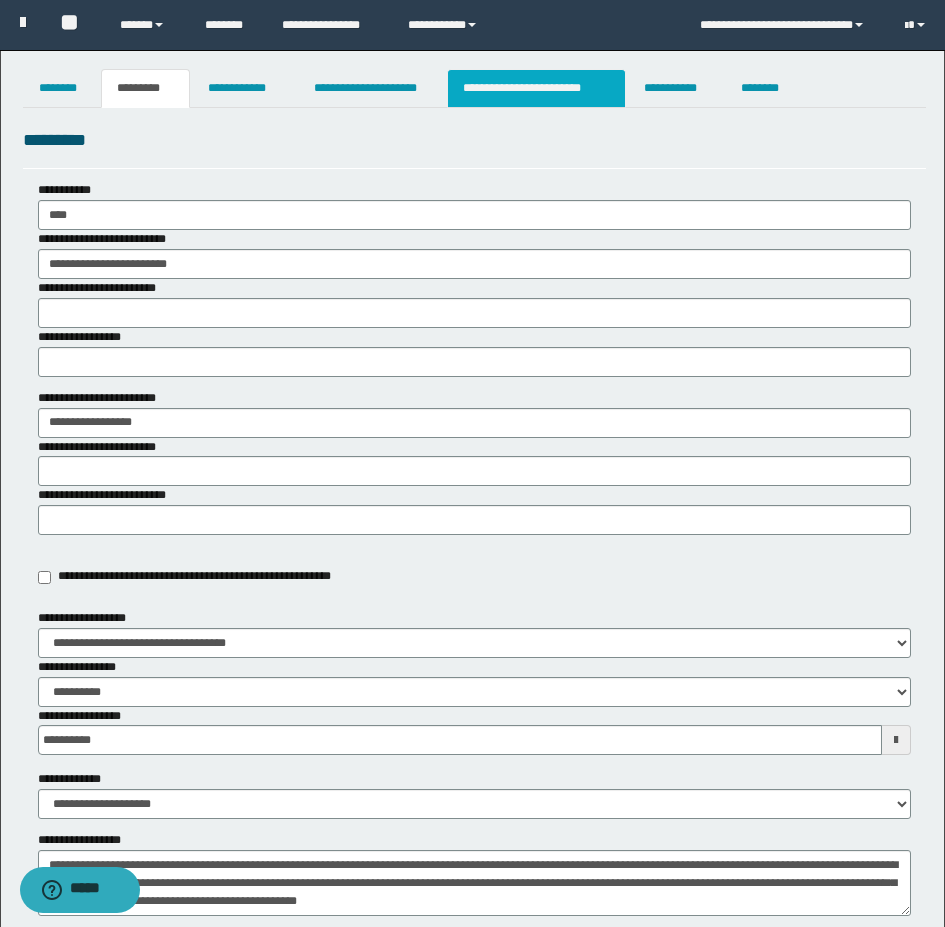 click on "**********" at bounding box center [537, 88] 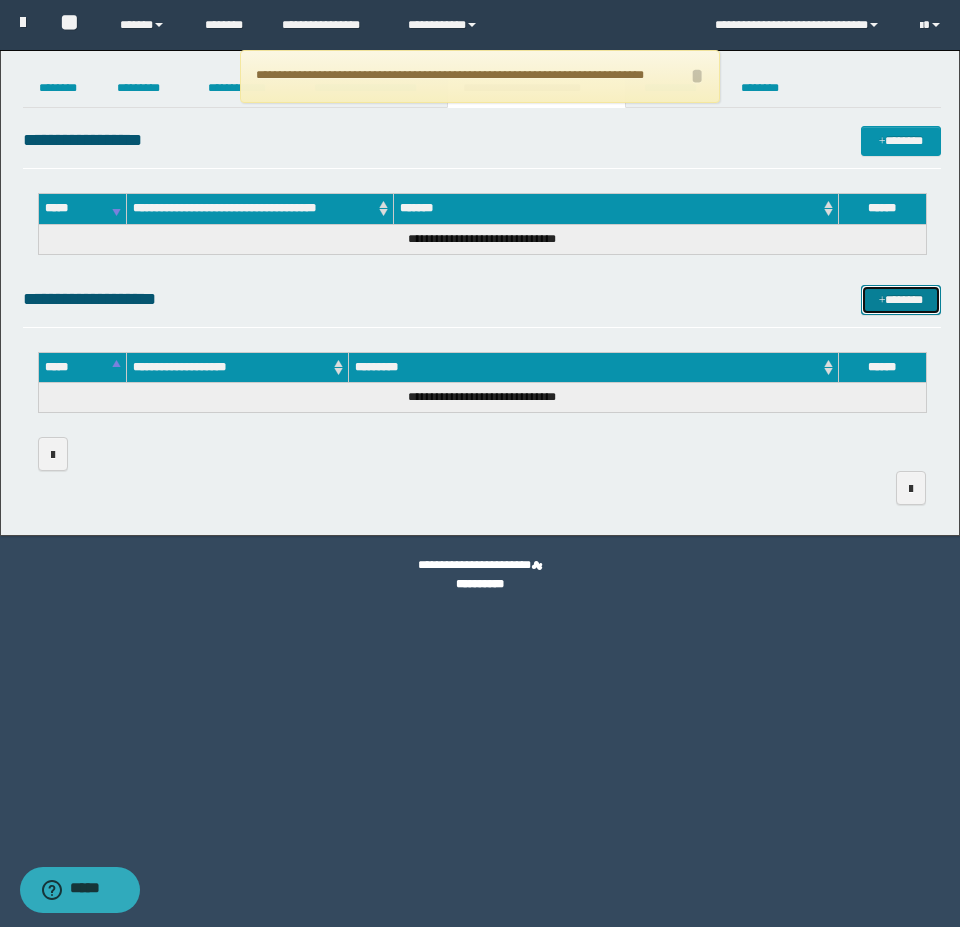 click on "*******" at bounding box center [901, 300] 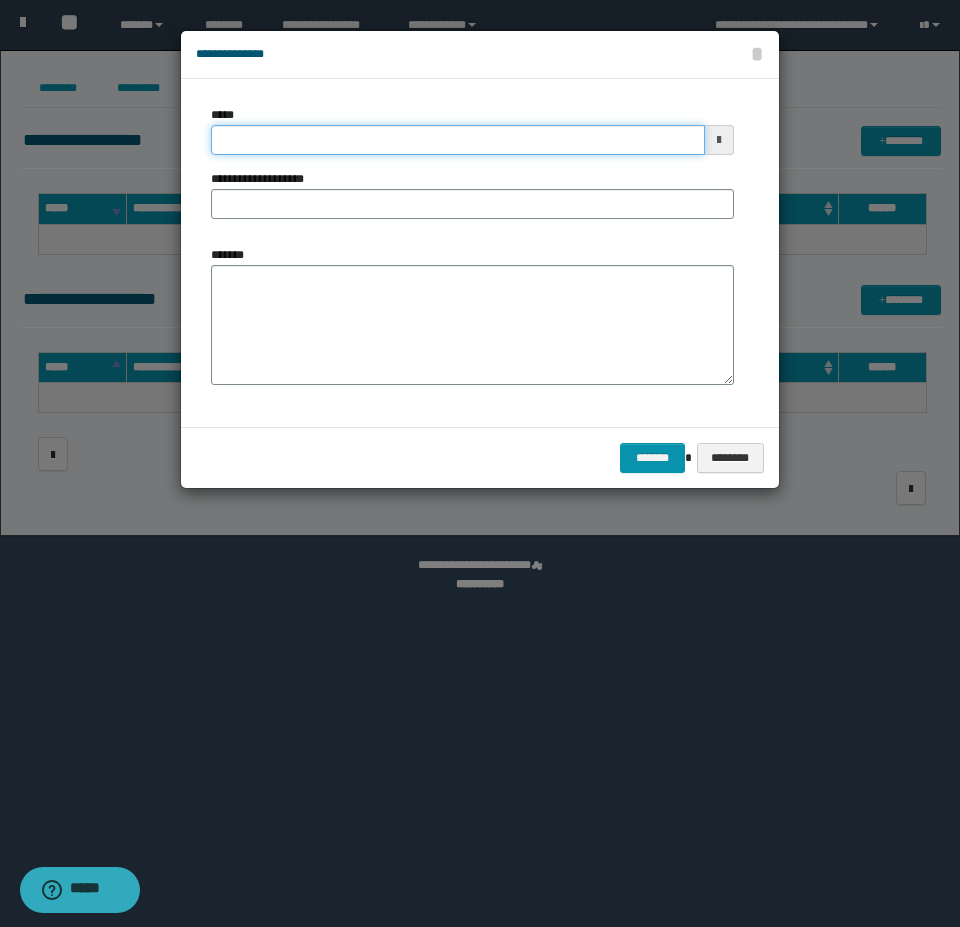 click on "*****" at bounding box center (458, 140) 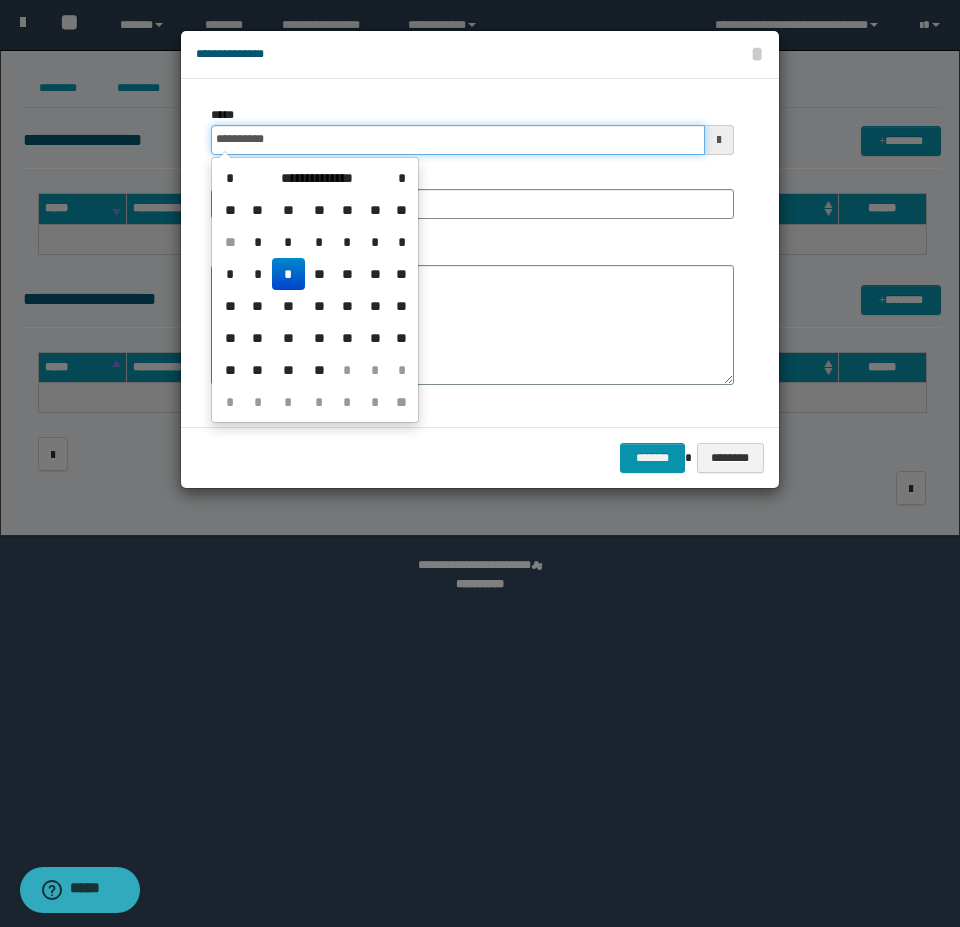 type on "**********" 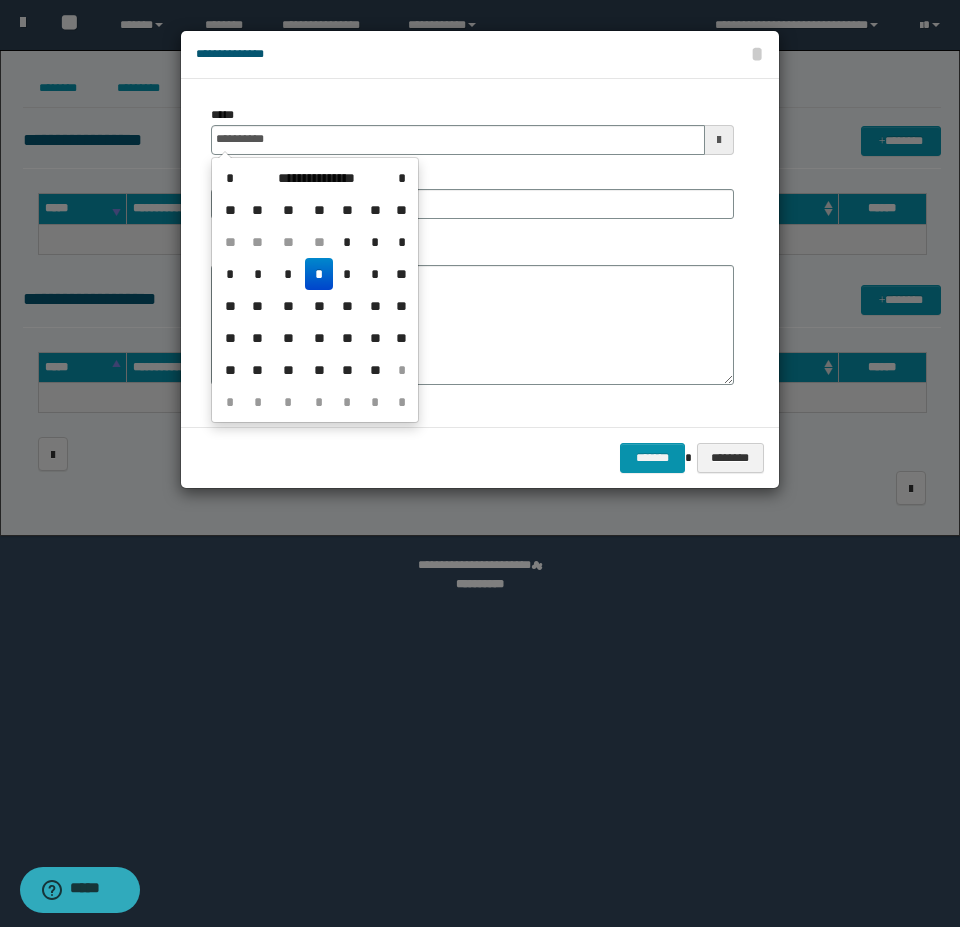 click on "*" at bounding box center (319, 274) 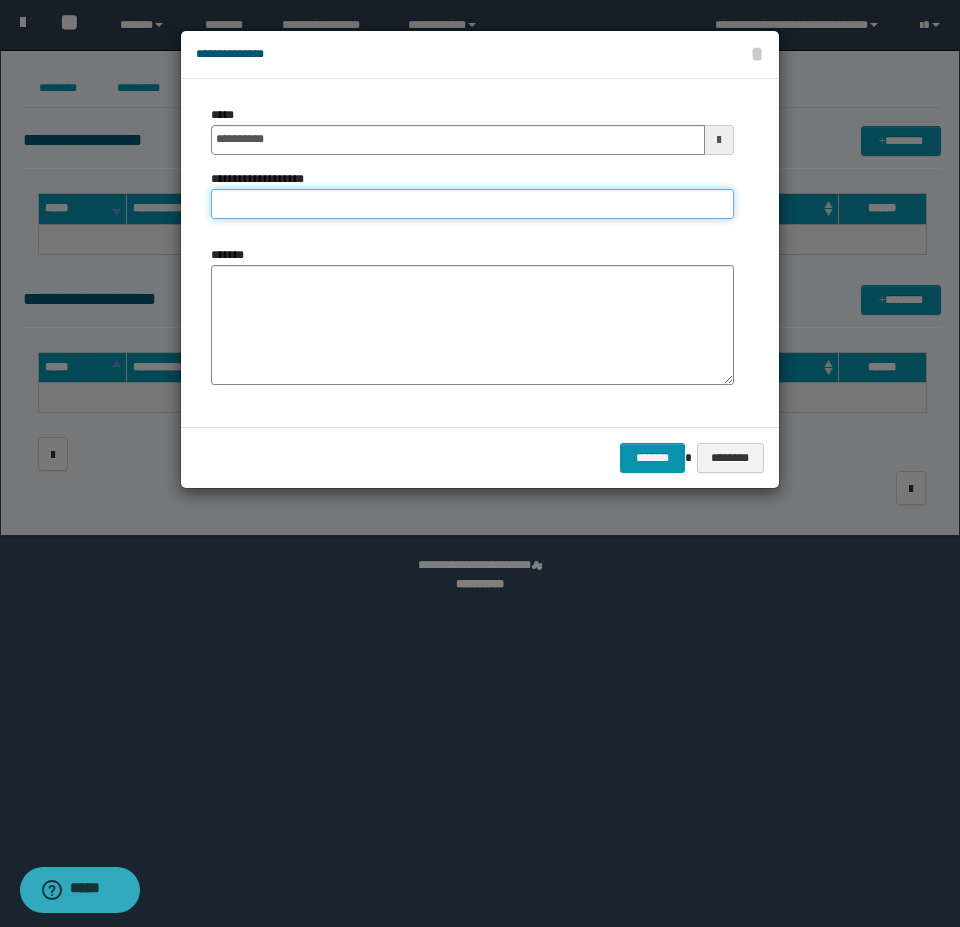 click on "**********" at bounding box center (472, 204) 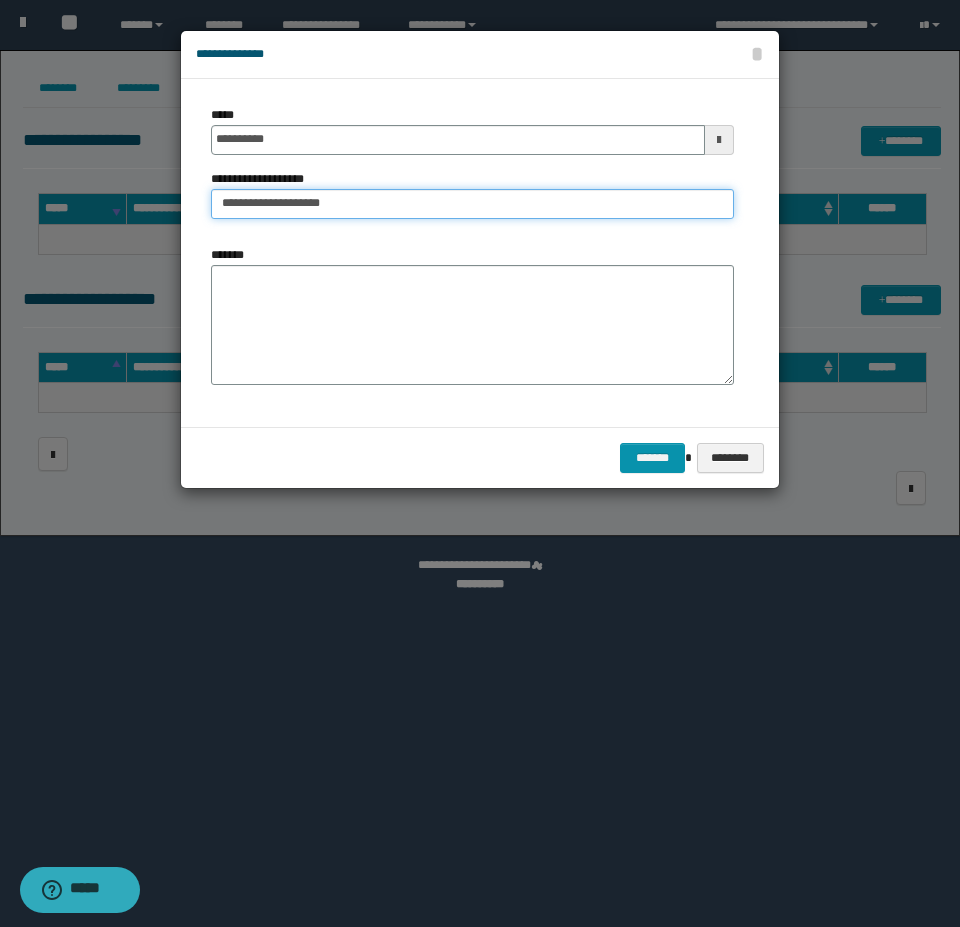 type on "**********" 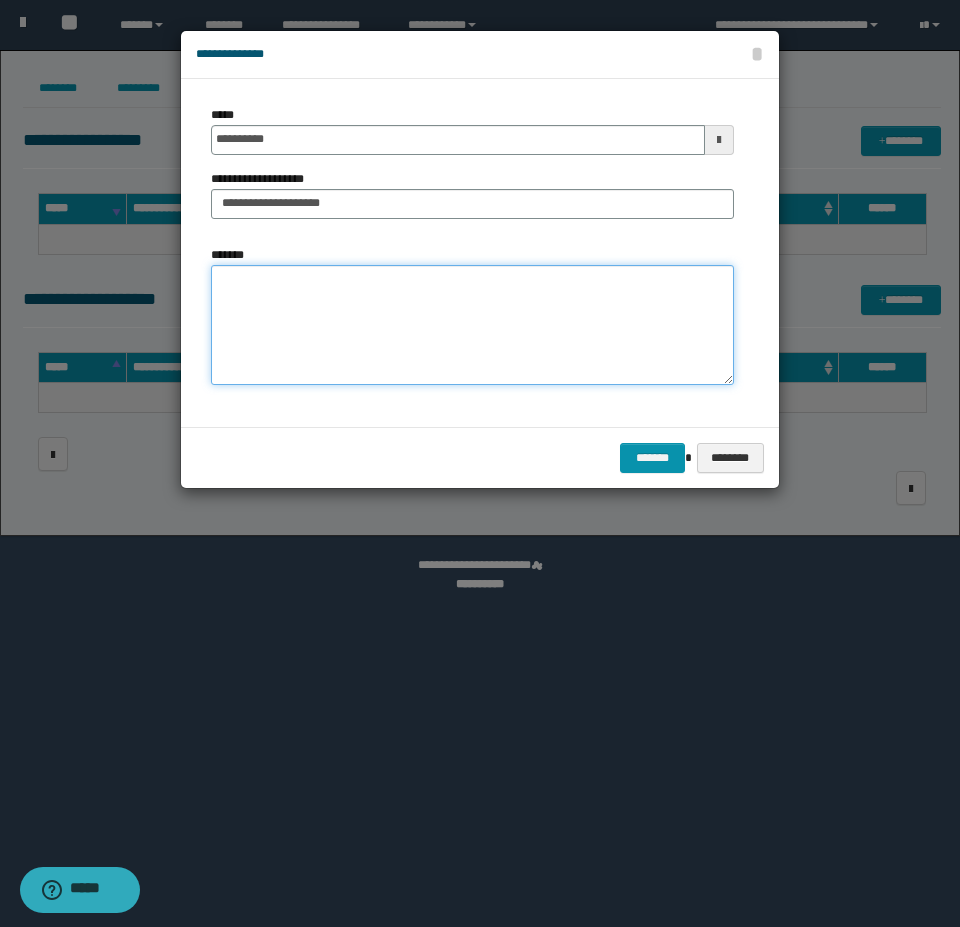 click on "*******" at bounding box center [472, 325] 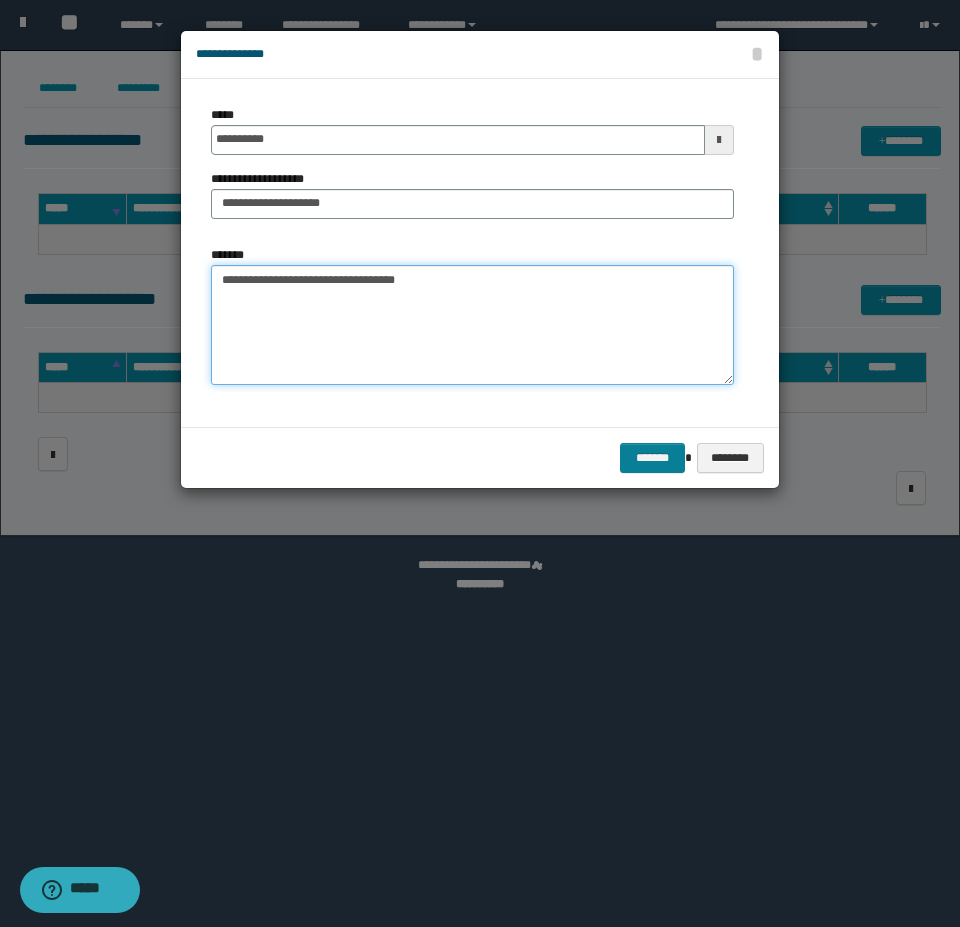 type on "**********" 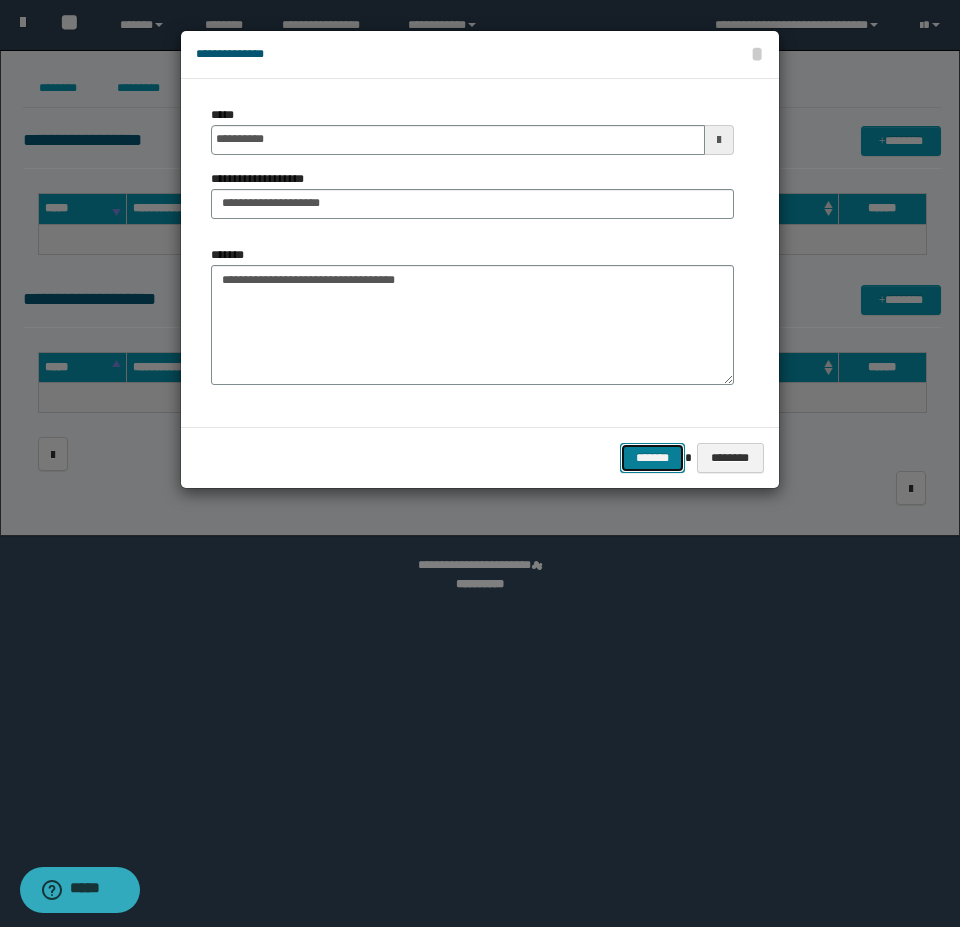 click on "*******" at bounding box center [652, 458] 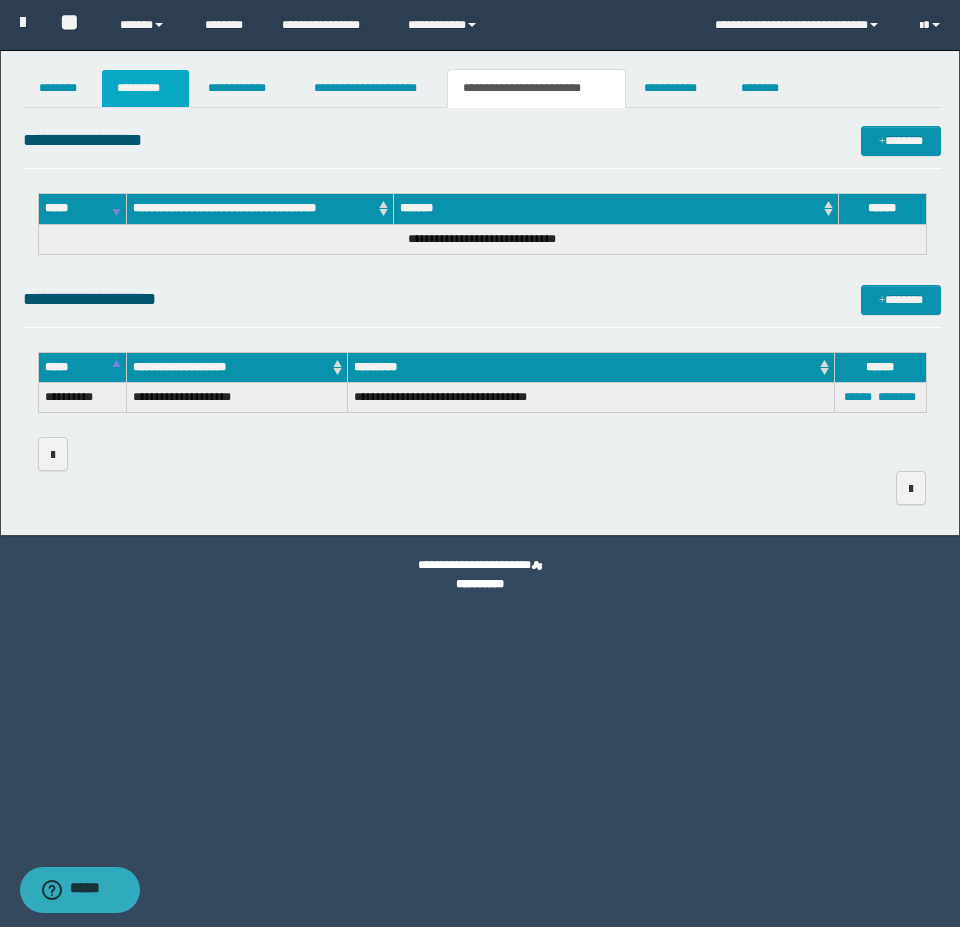 click on "*********" at bounding box center [145, 88] 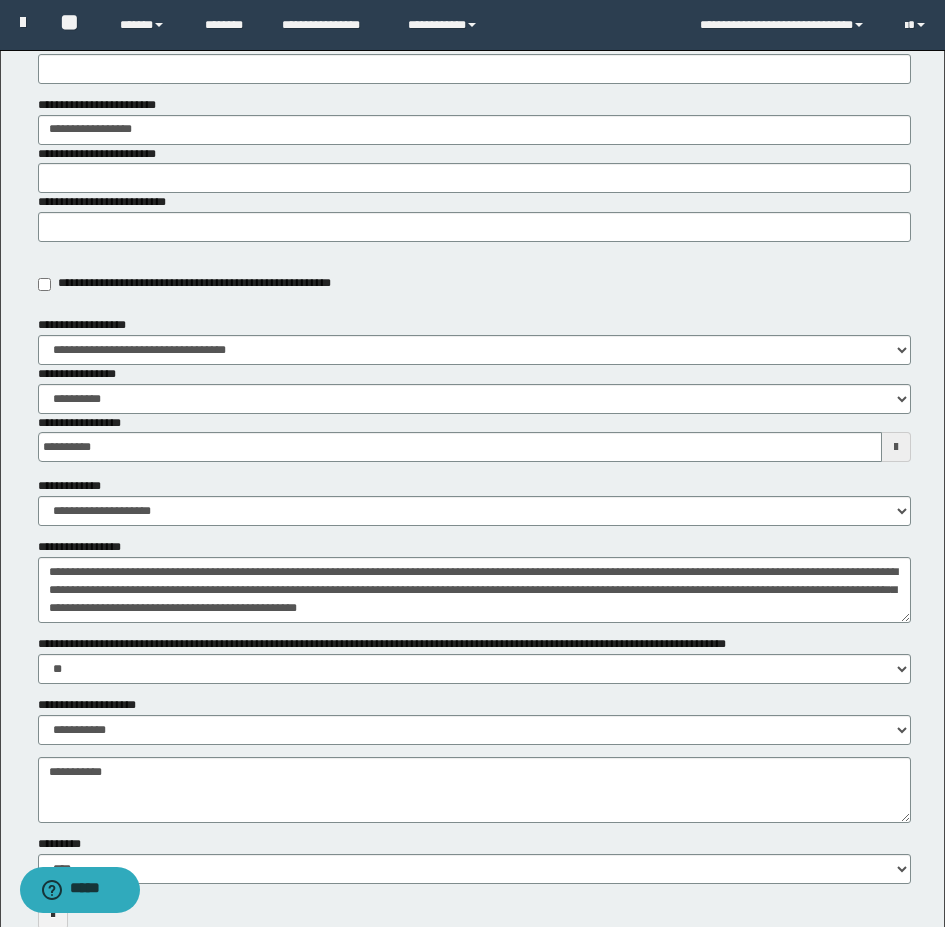 scroll, scrollTop: 300, scrollLeft: 0, axis: vertical 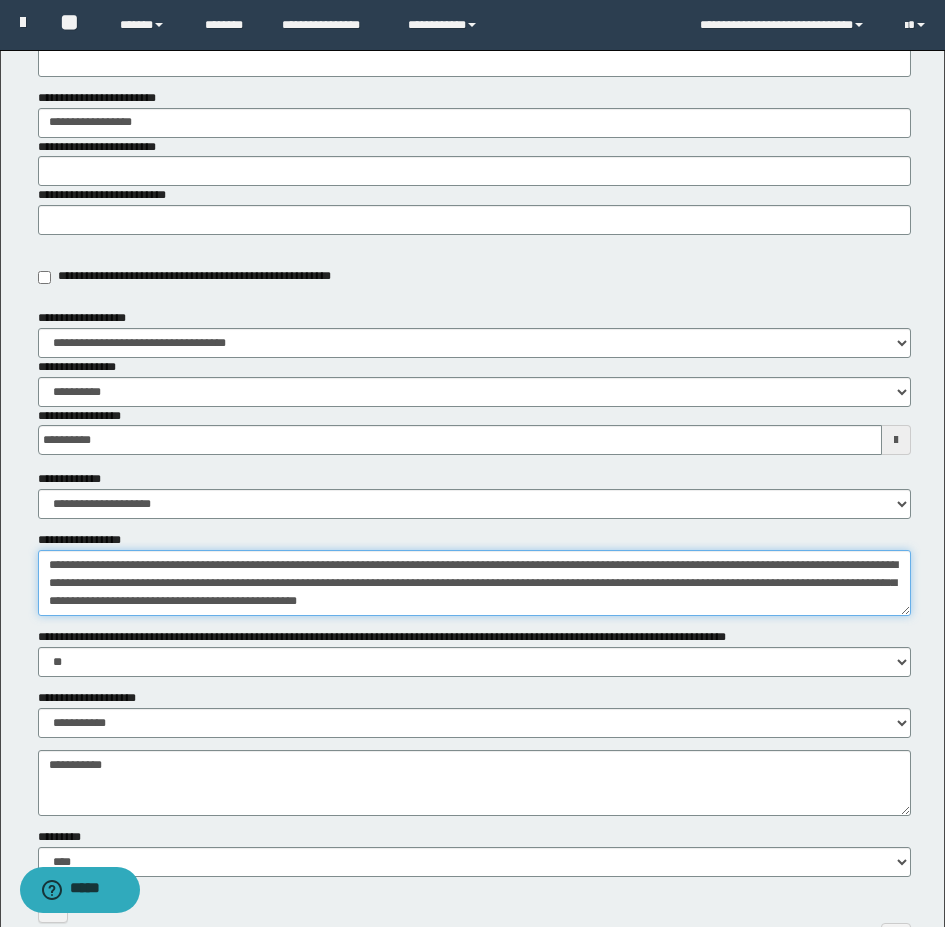 click on "**********" at bounding box center [474, 583] 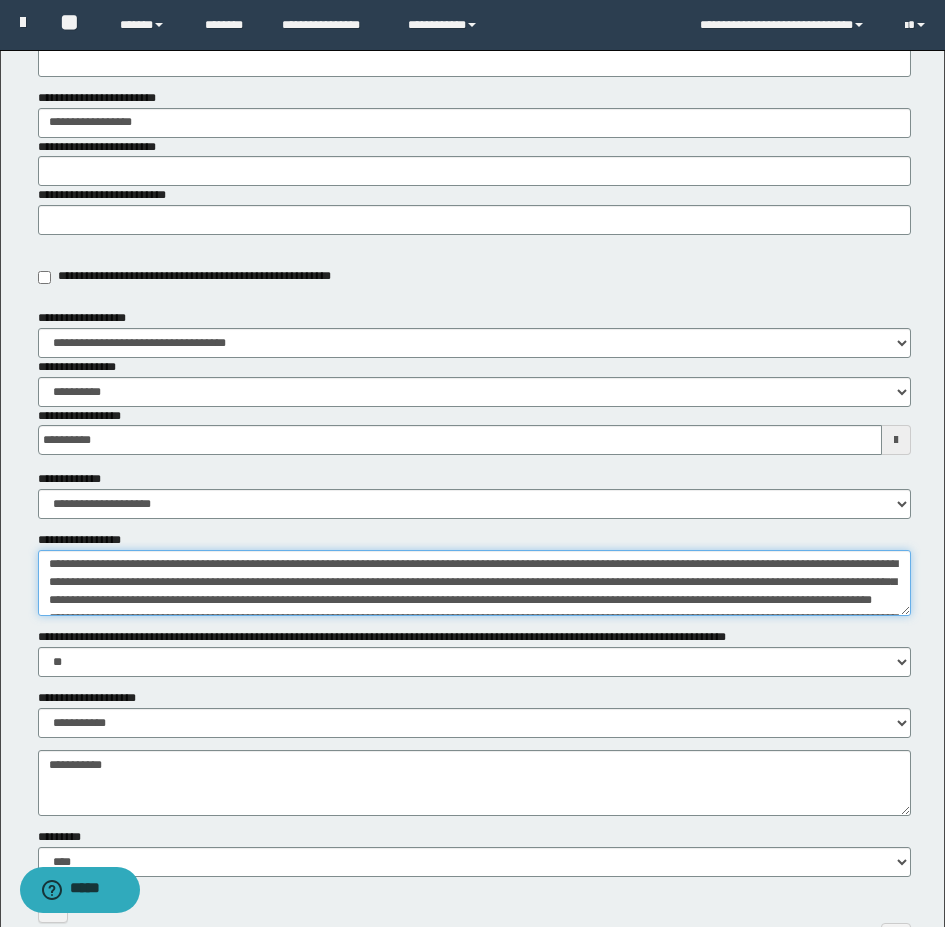 scroll, scrollTop: 0, scrollLeft: 0, axis: both 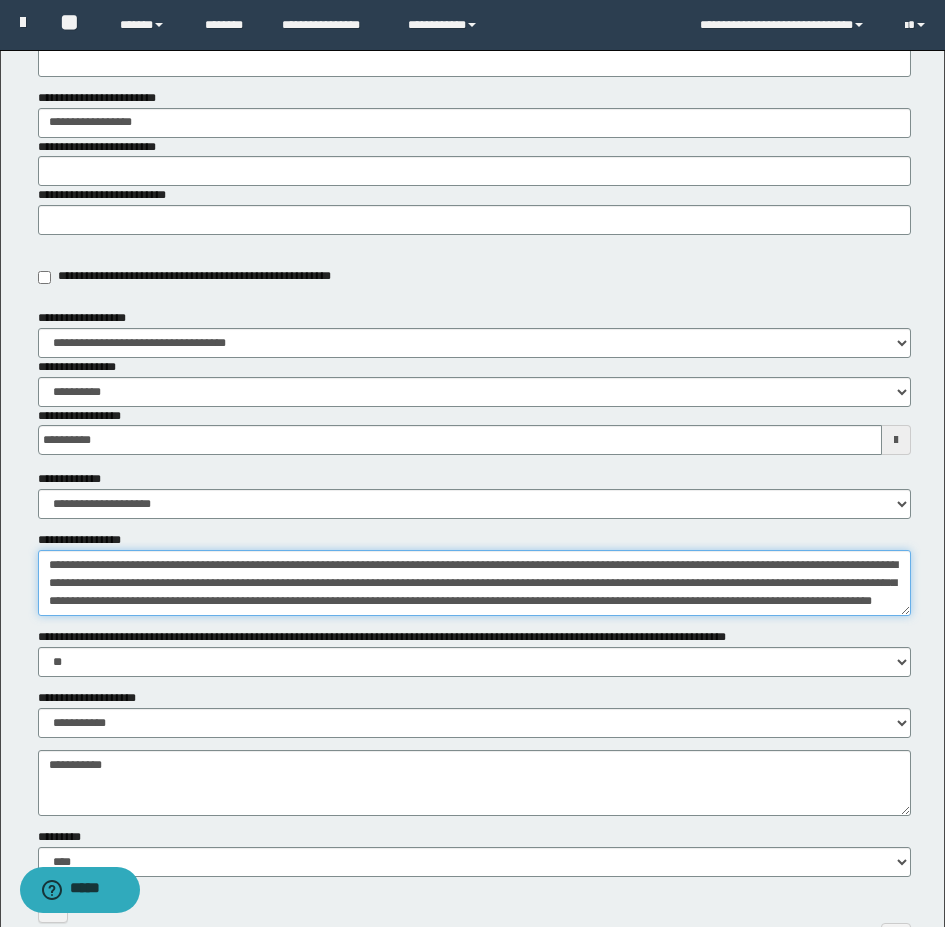 click on "**********" at bounding box center [474, 583] 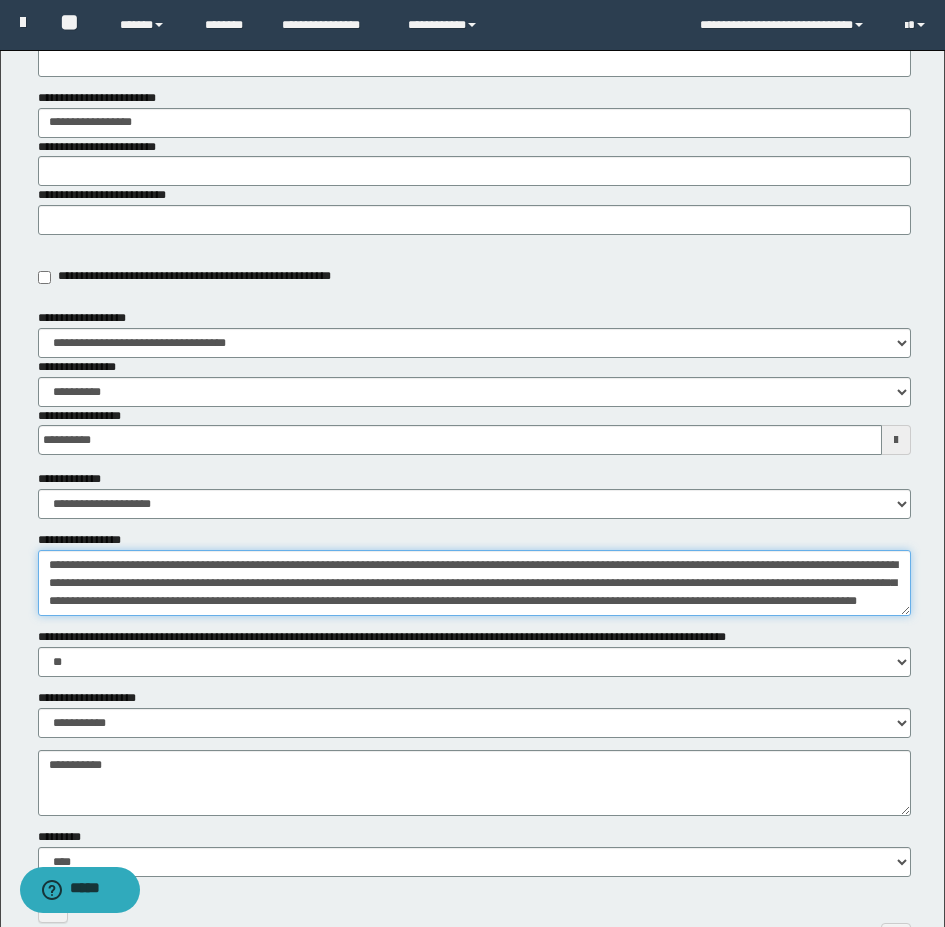 click on "**********" at bounding box center (474, 583) 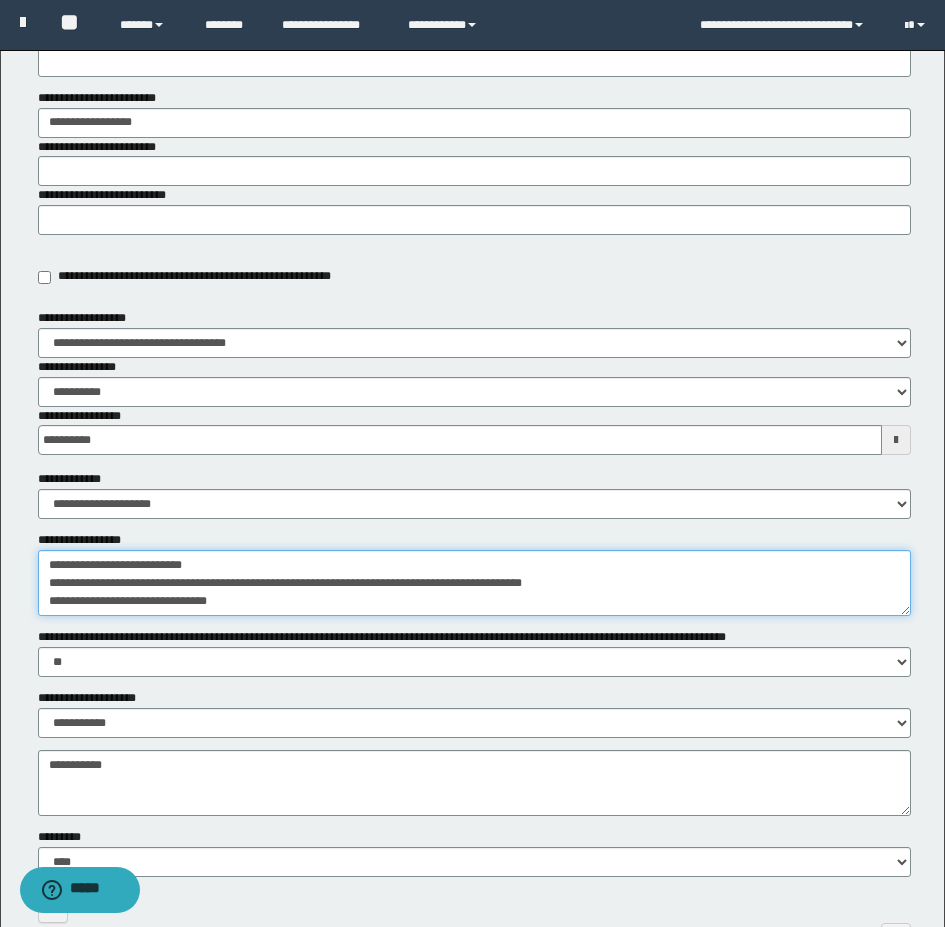 scroll, scrollTop: 144, scrollLeft: 0, axis: vertical 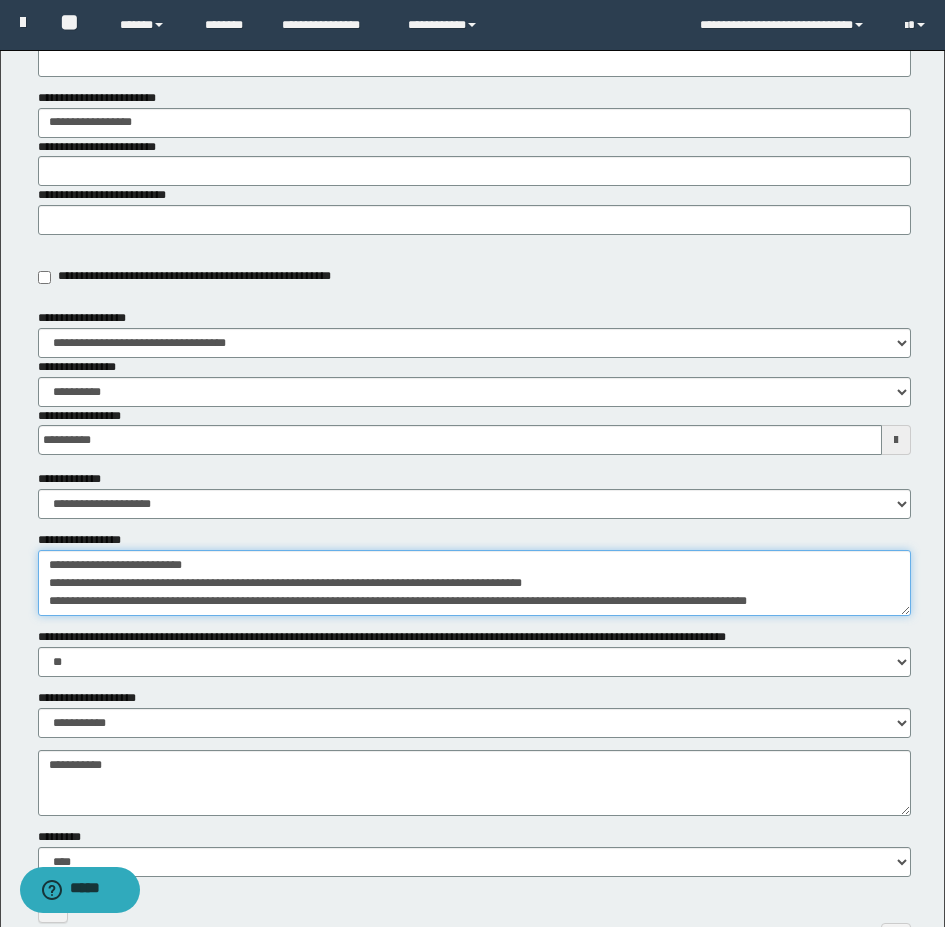 click on "**********" at bounding box center (474, 583) 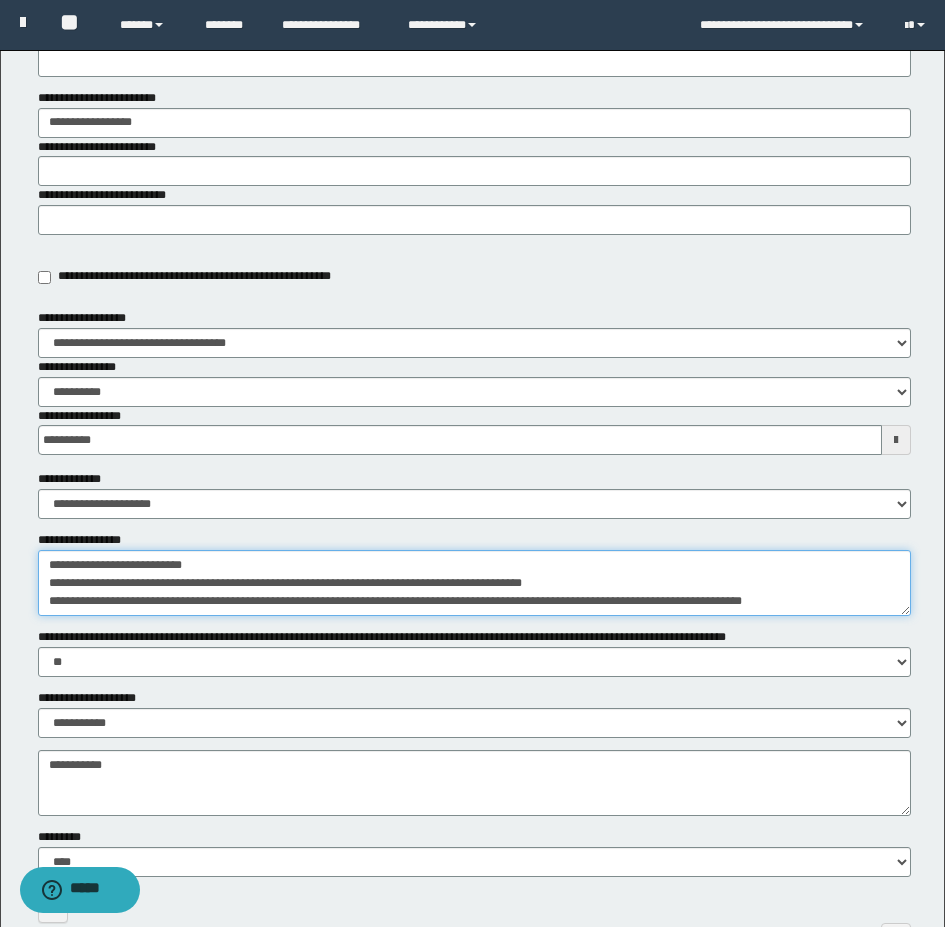 click on "**********" at bounding box center [474, 583] 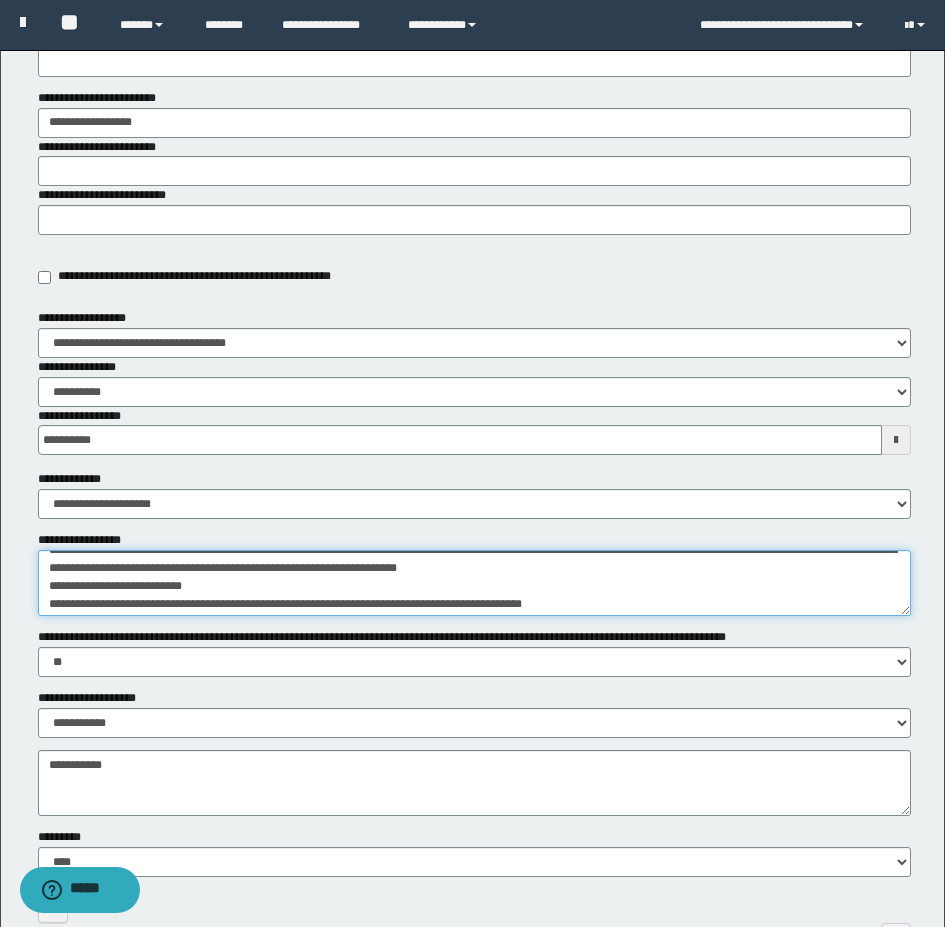 scroll, scrollTop: 0, scrollLeft: 0, axis: both 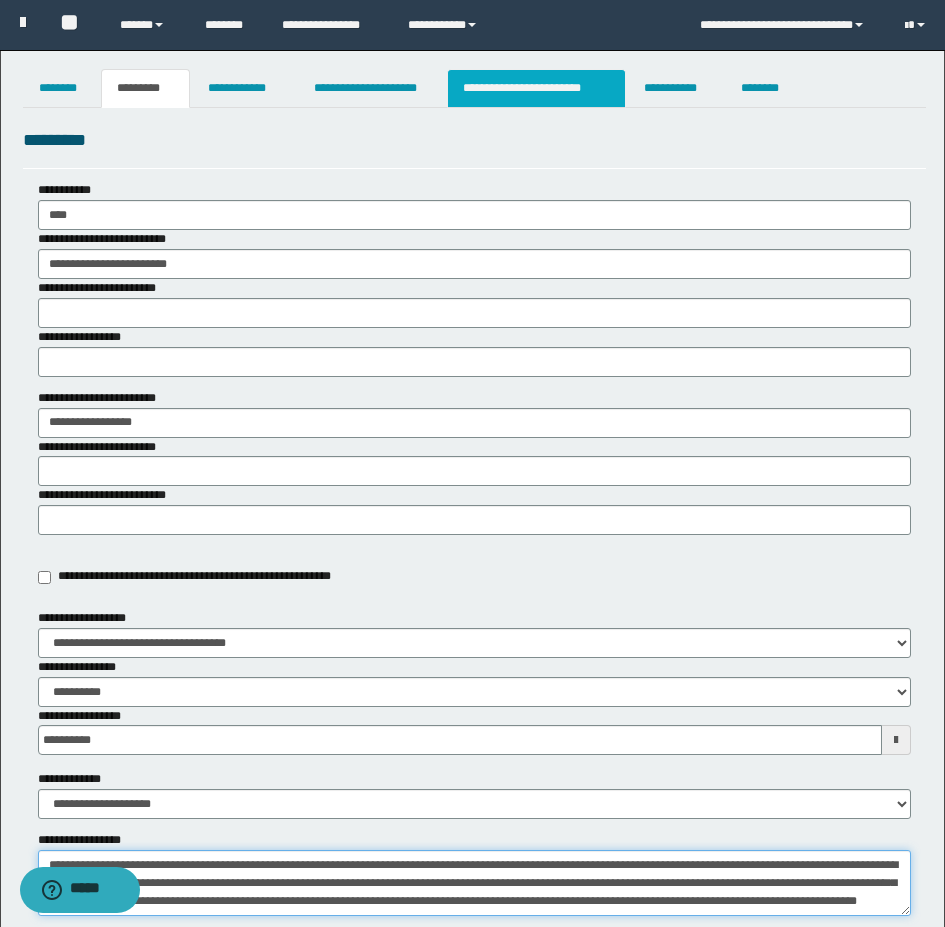 type on "**********" 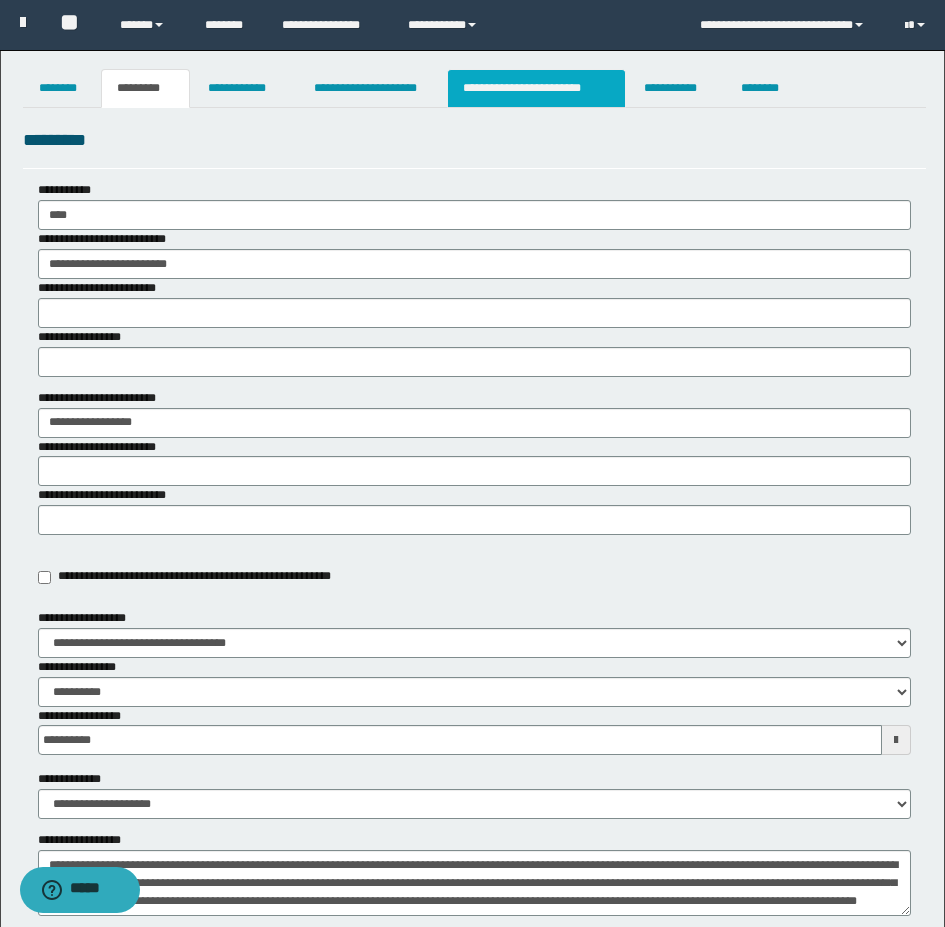 click on "**********" at bounding box center [537, 88] 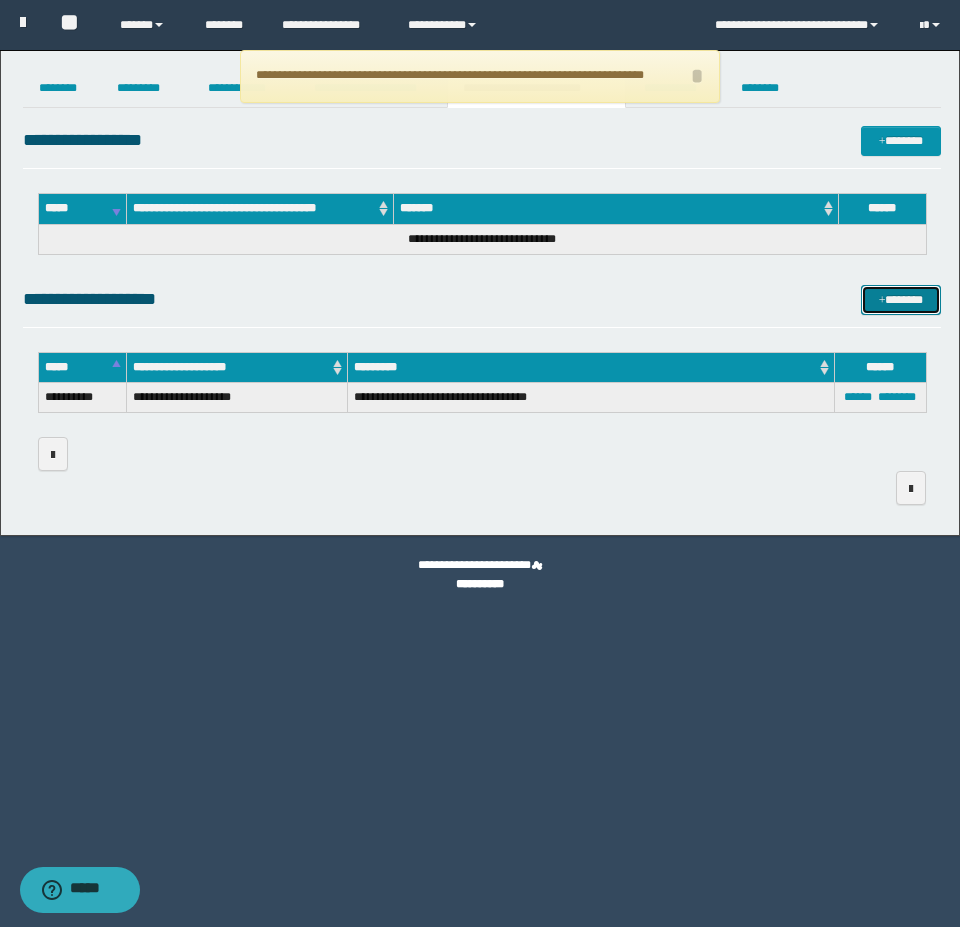 click on "*******" at bounding box center [901, 300] 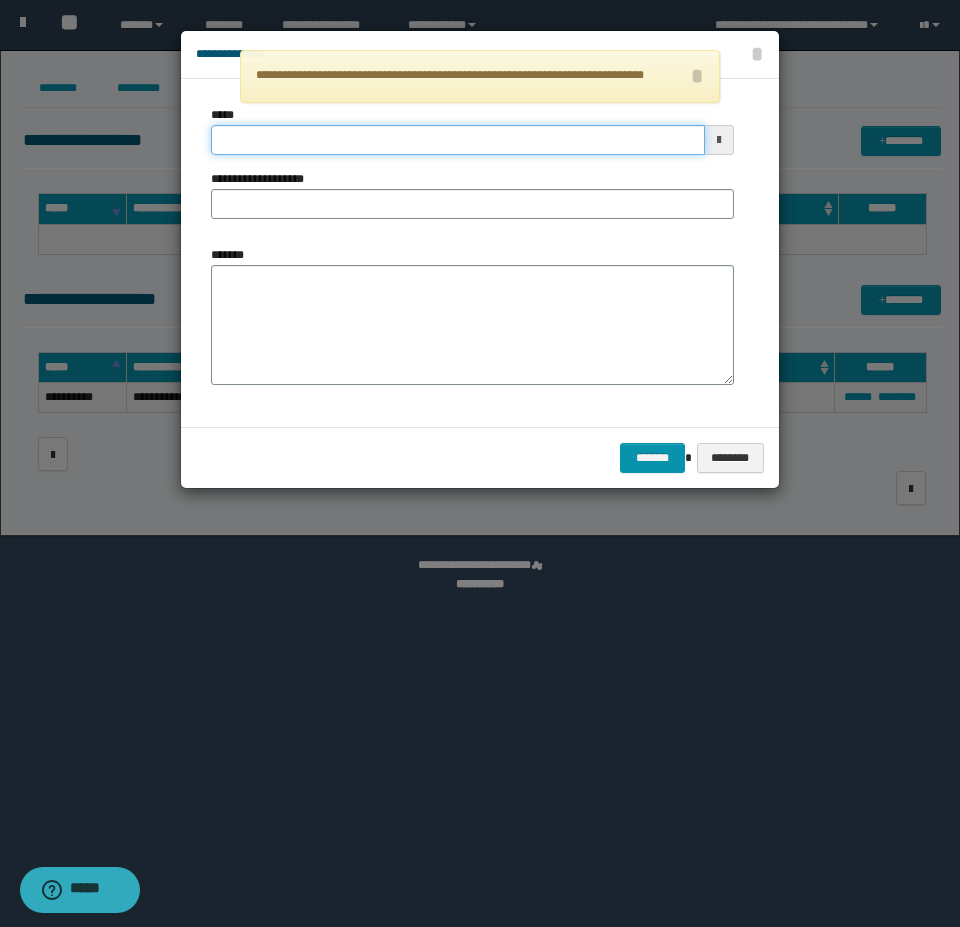 click on "*****" at bounding box center (458, 140) 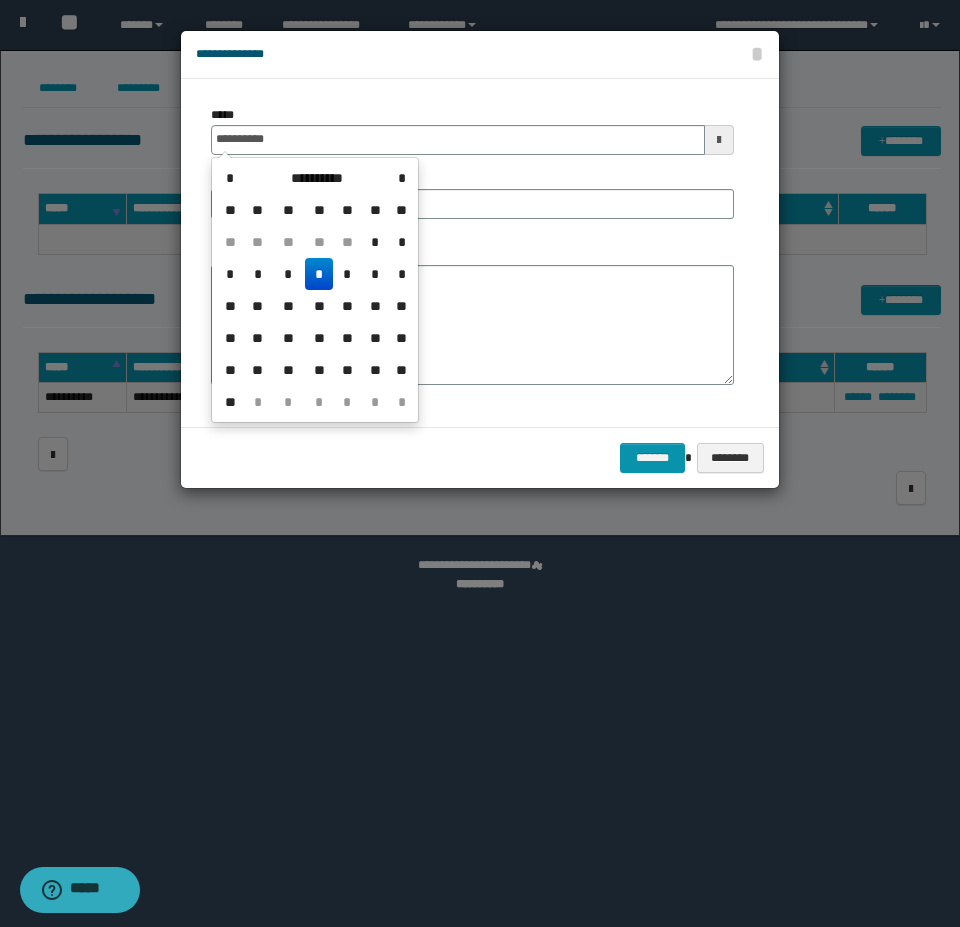 click on "*" at bounding box center [319, 274] 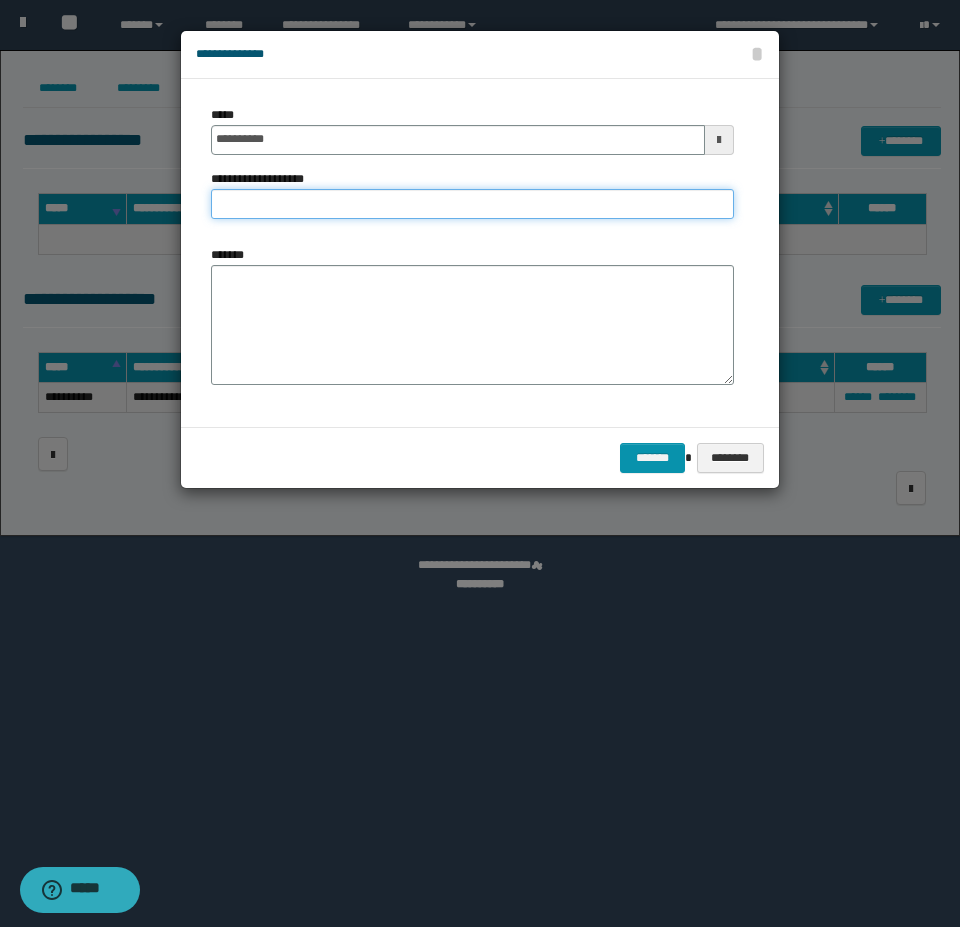 click on "**********" at bounding box center (472, 204) 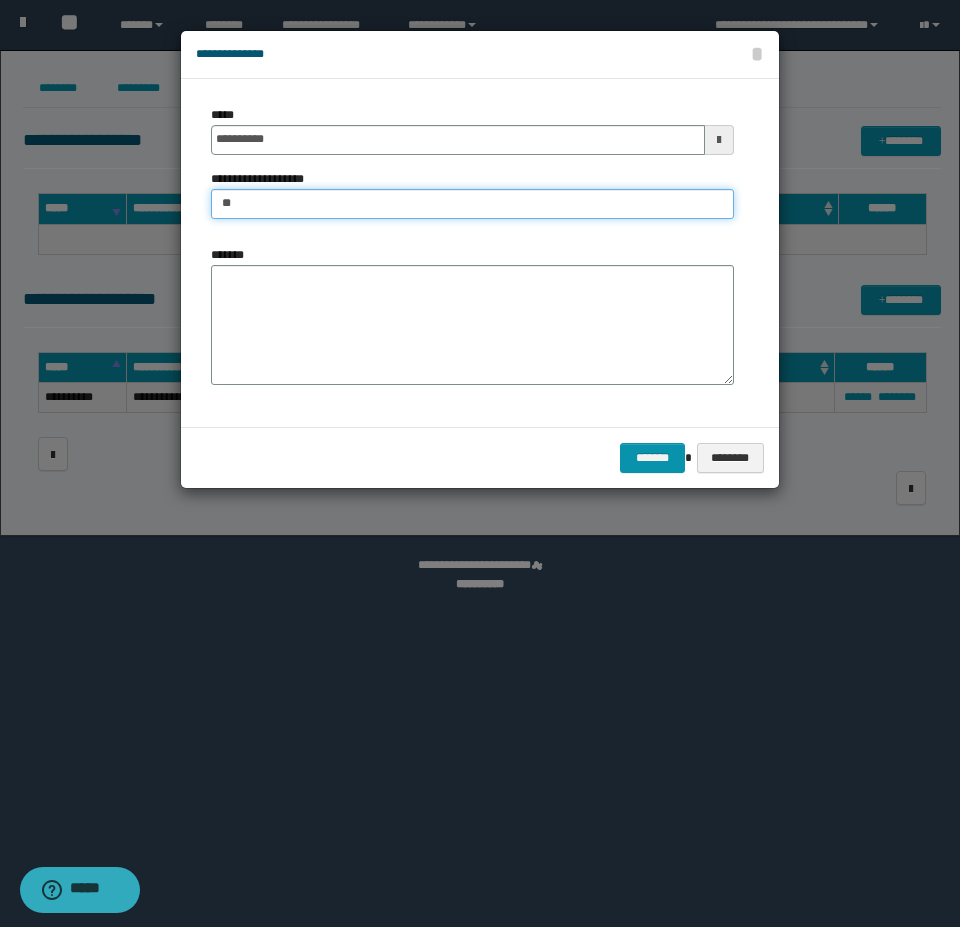 type on "*" 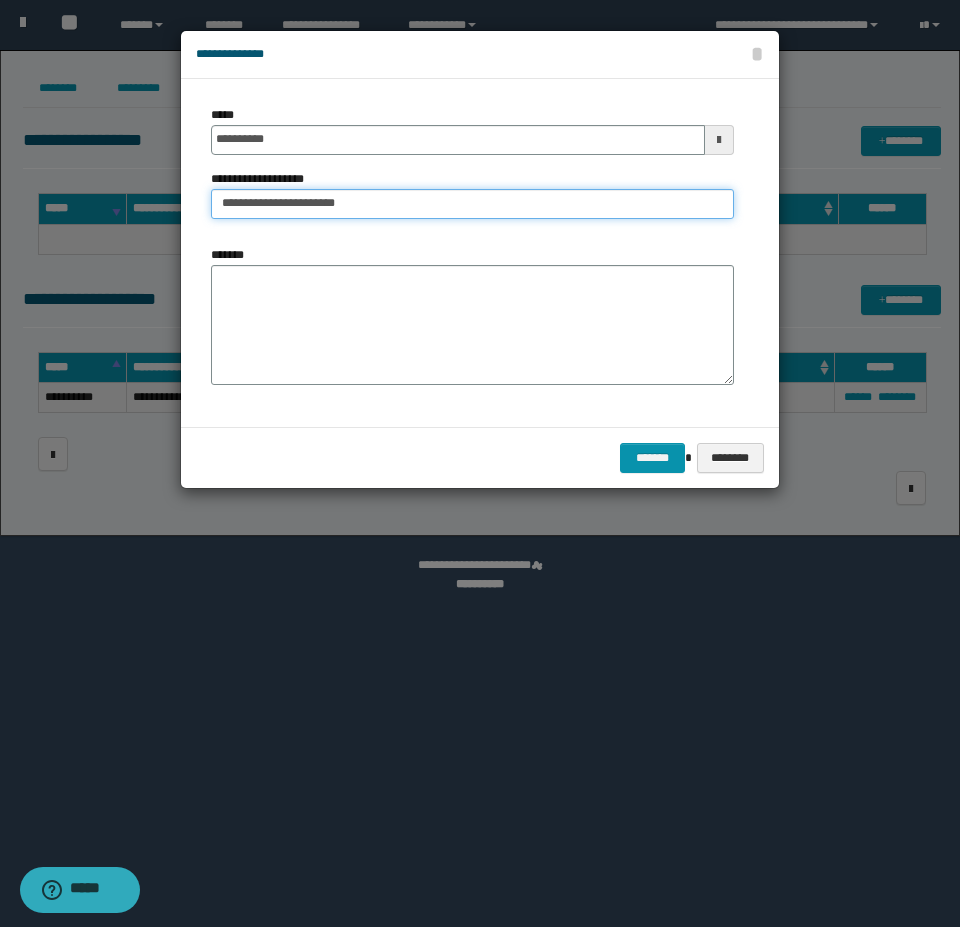 type on "**********" 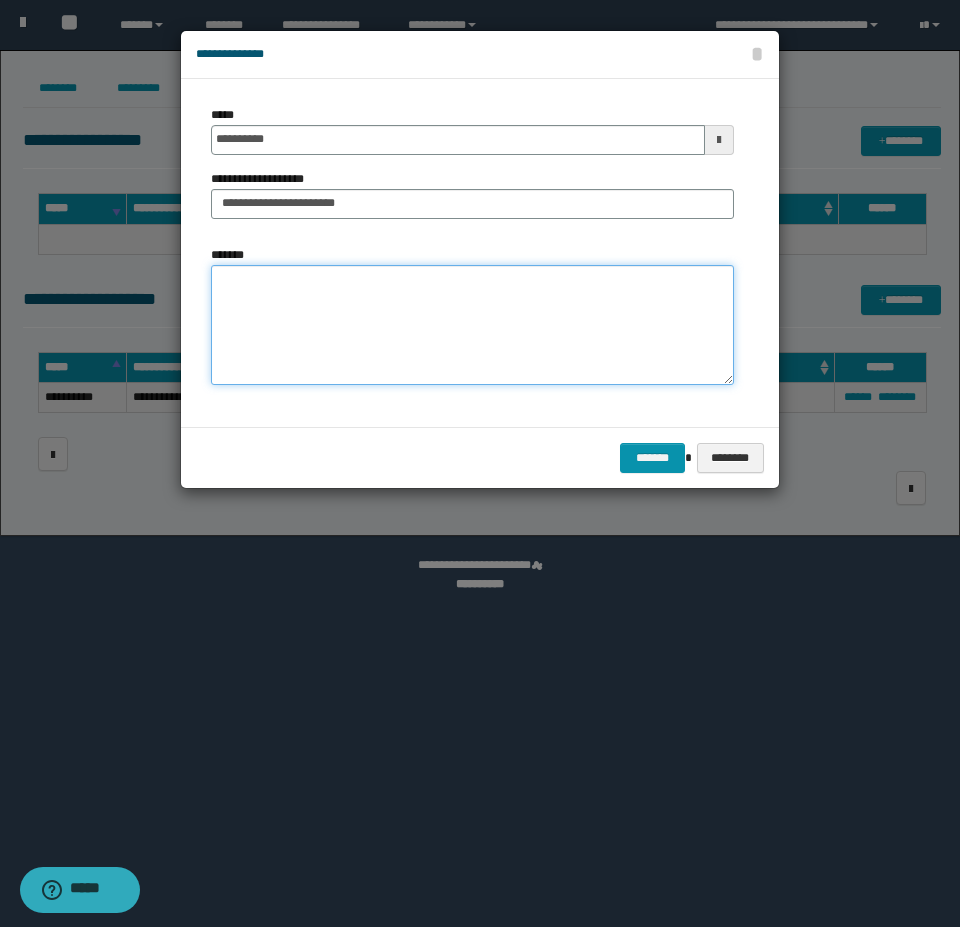 click on "*******" at bounding box center (472, 325) 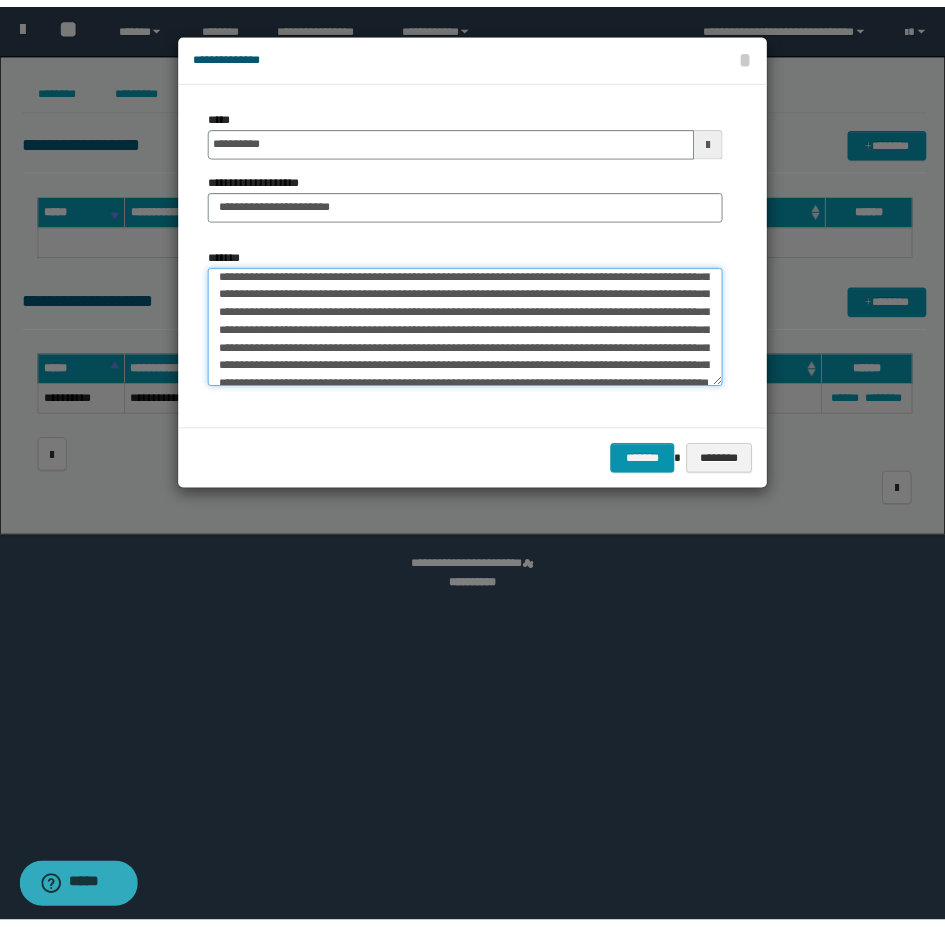 scroll, scrollTop: 738, scrollLeft: 0, axis: vertical 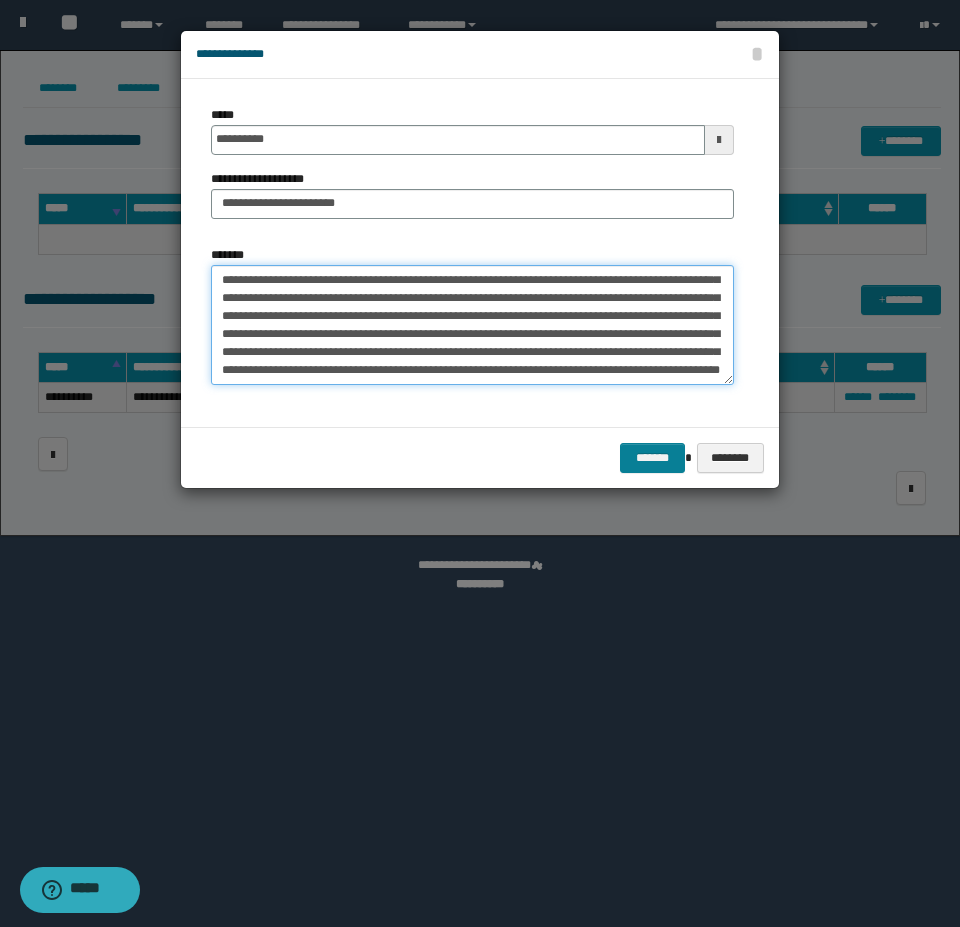 type on "**********" 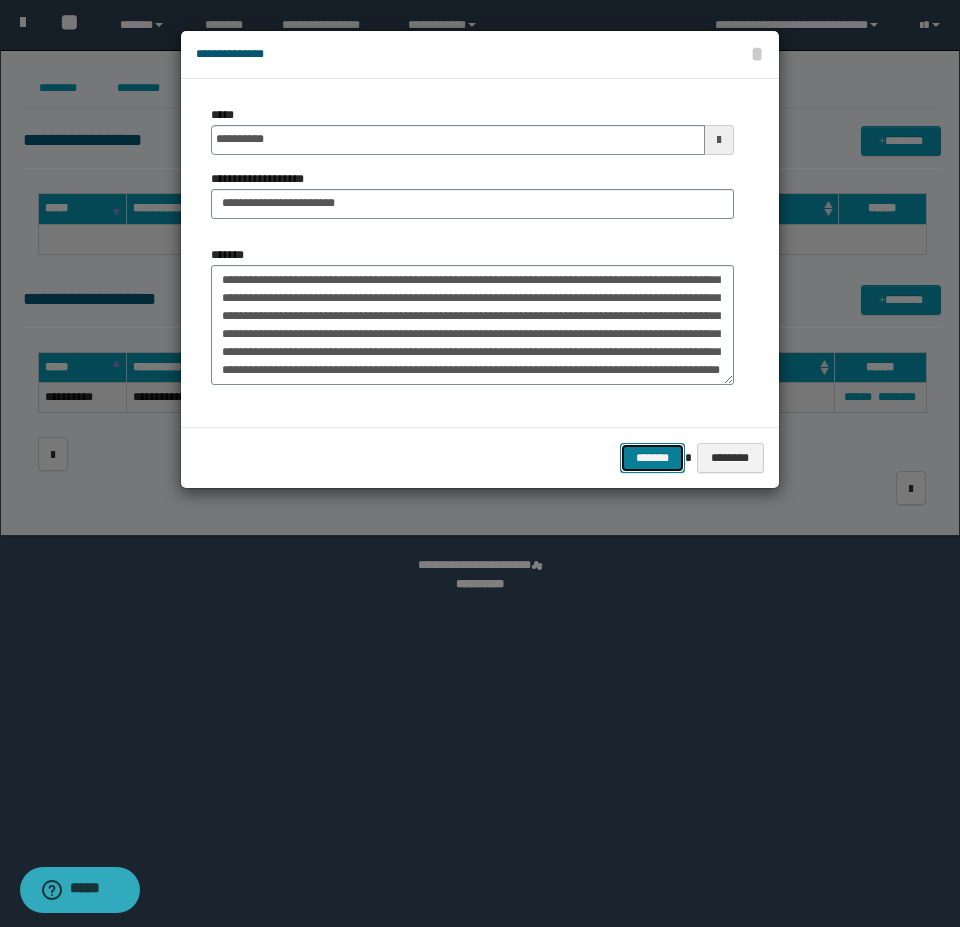 click on "*******" at bounding box center (652, 458) 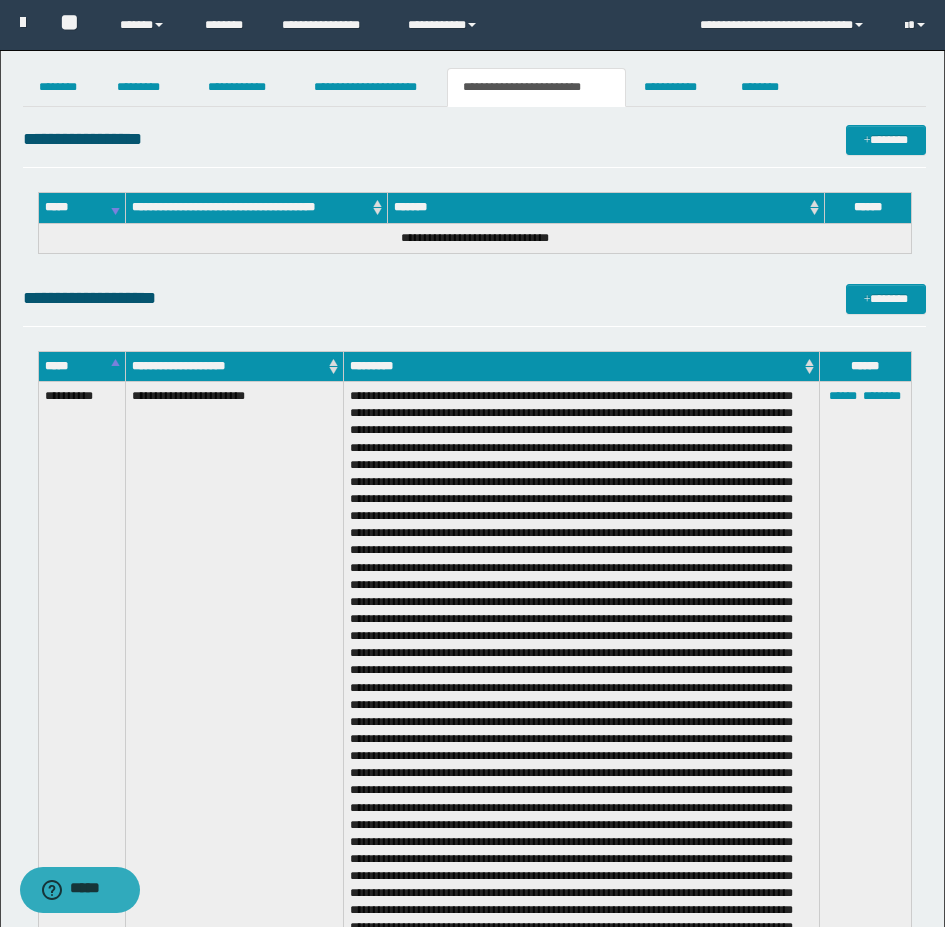 scroll, scrollTop: 0, scrollLeft: 0, axis: both 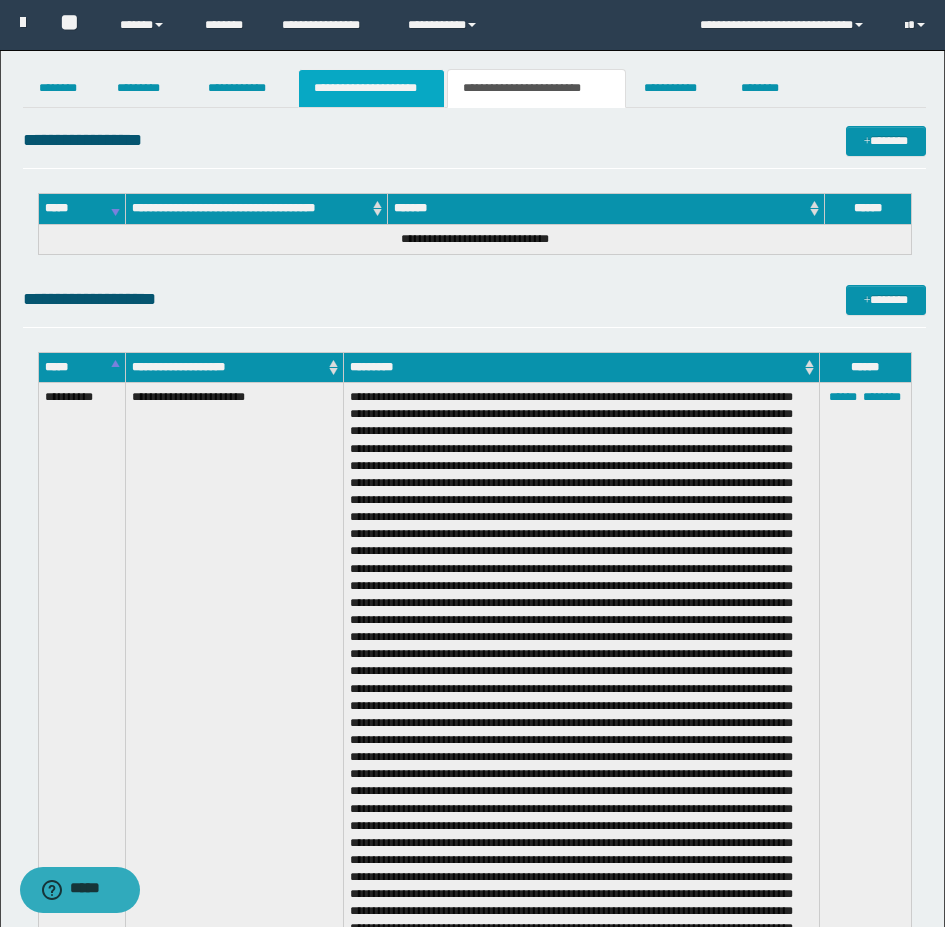 click on "**********" at bounding box center [371, 88] 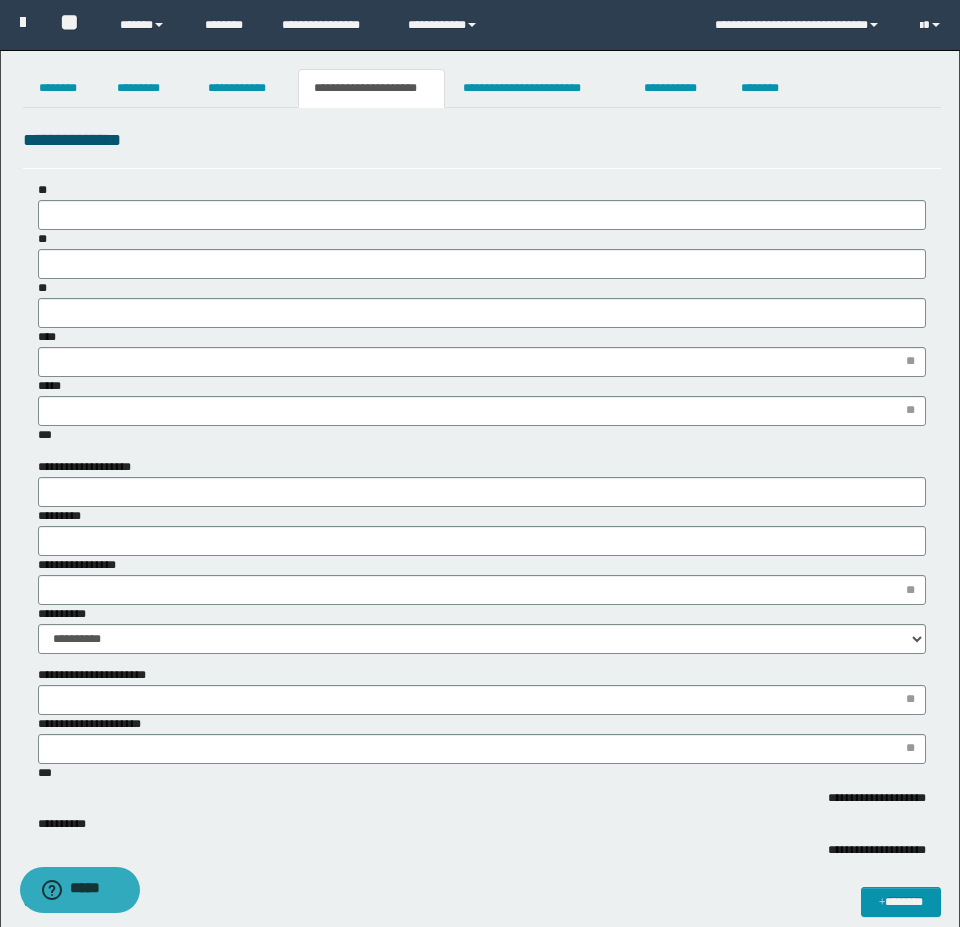 type 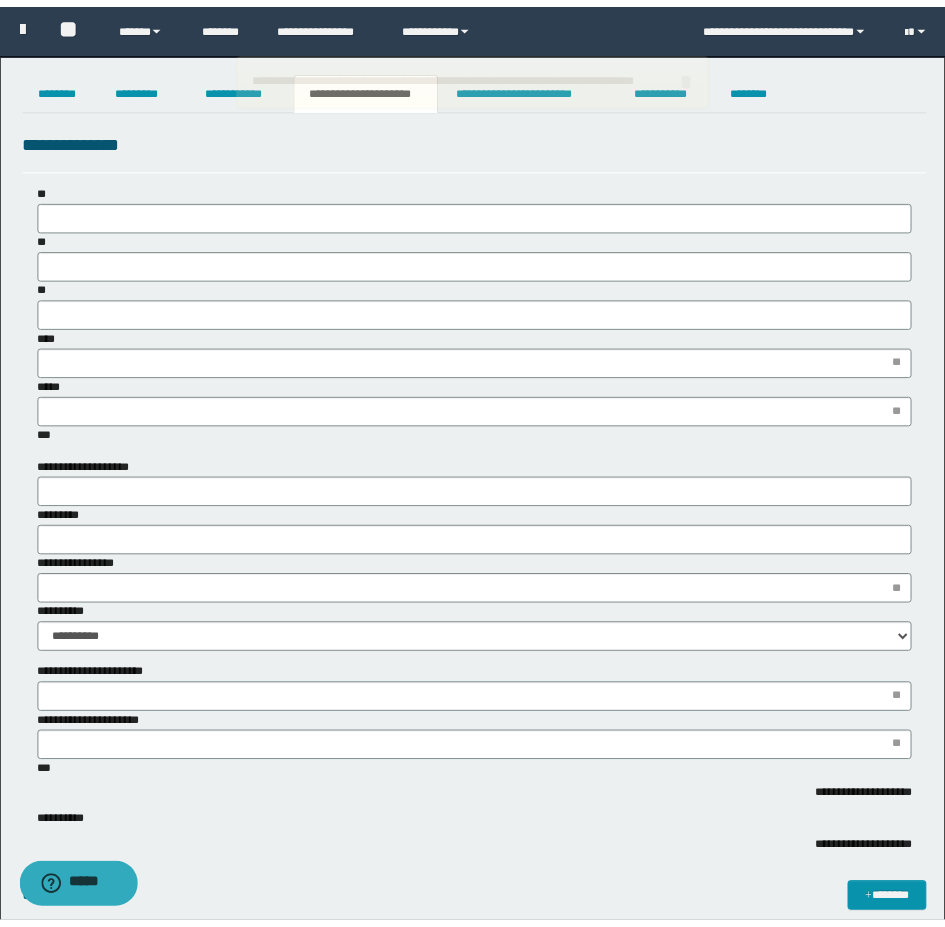scroll, scrollTop: 0, scrollLeft: 0, axis: both 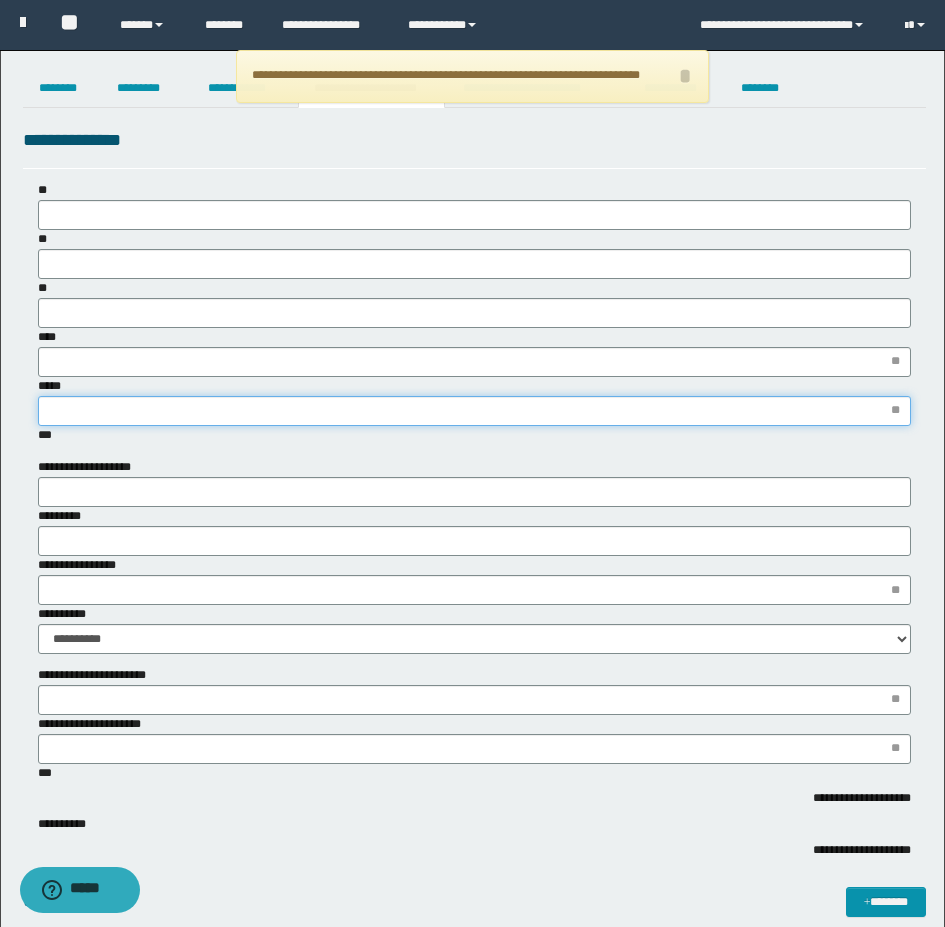 click on "*****" at bounding box center [474, 411] 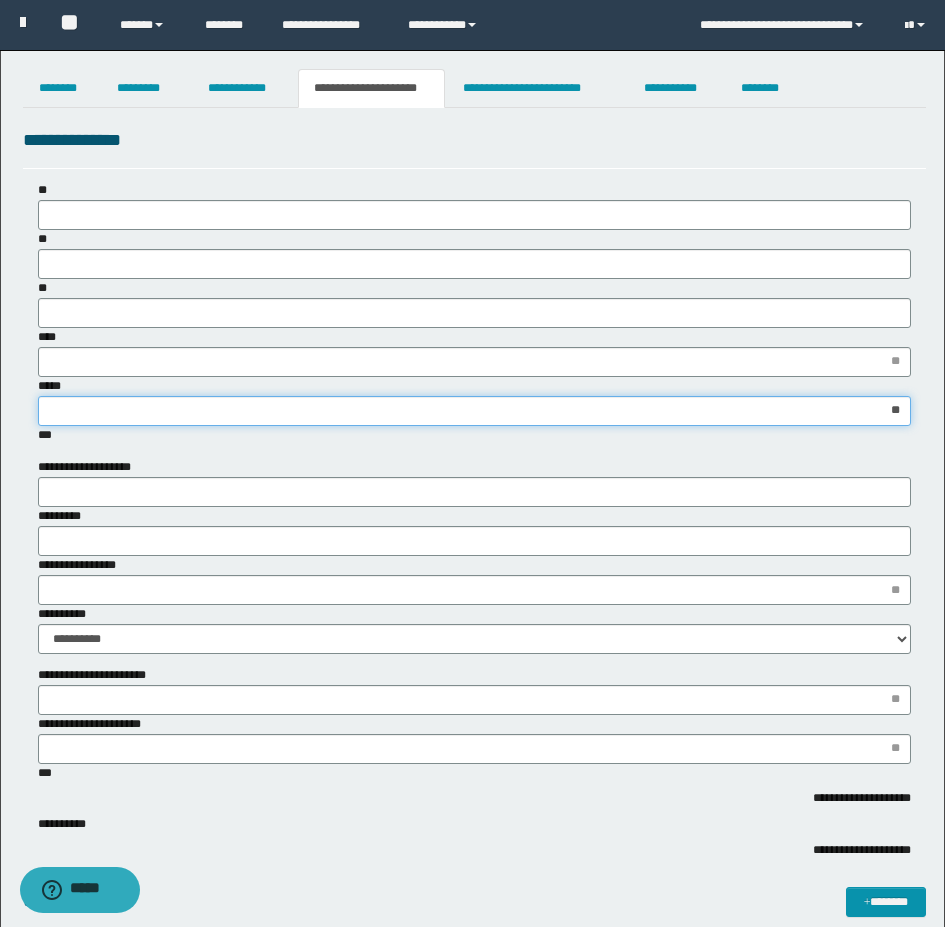 type on "***" 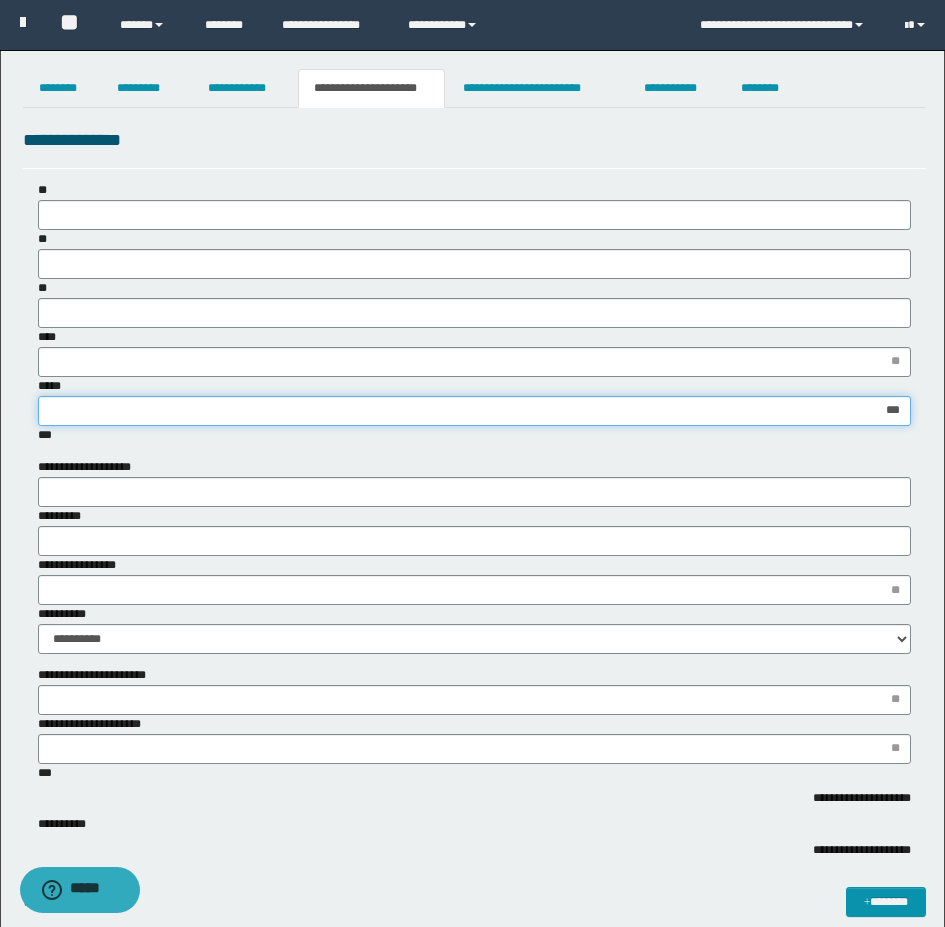 type 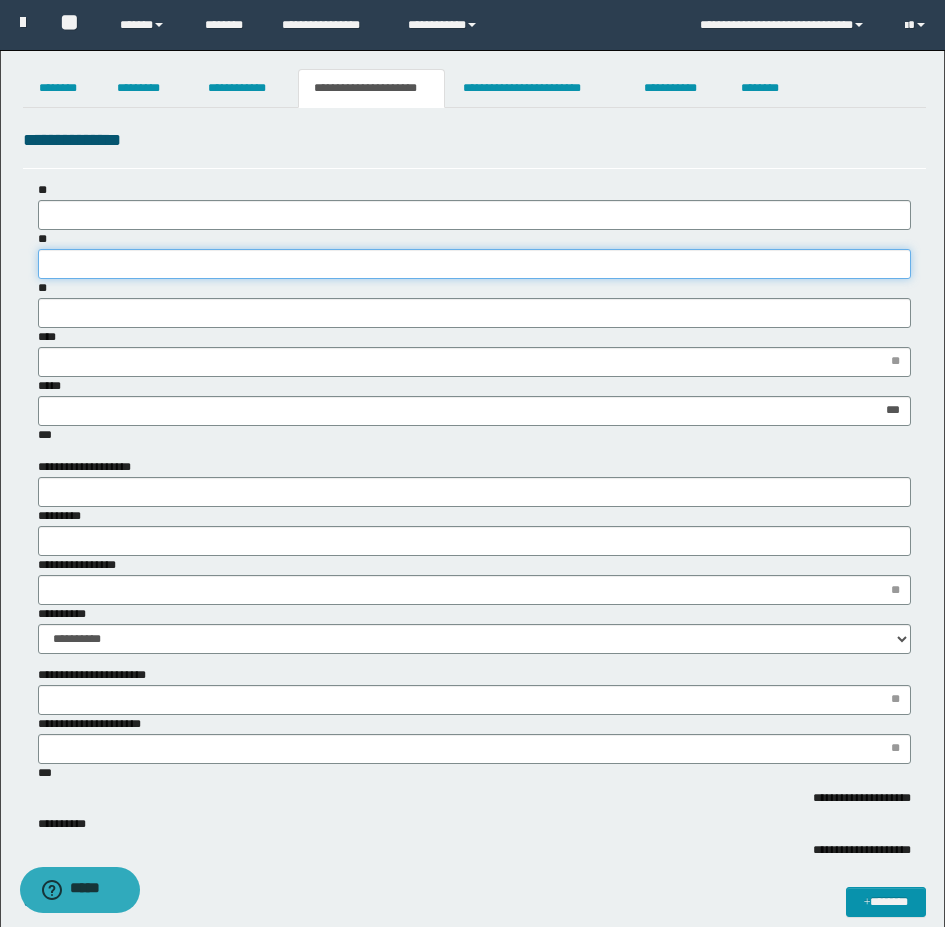 click on "**" at bounding box center (474, 264) 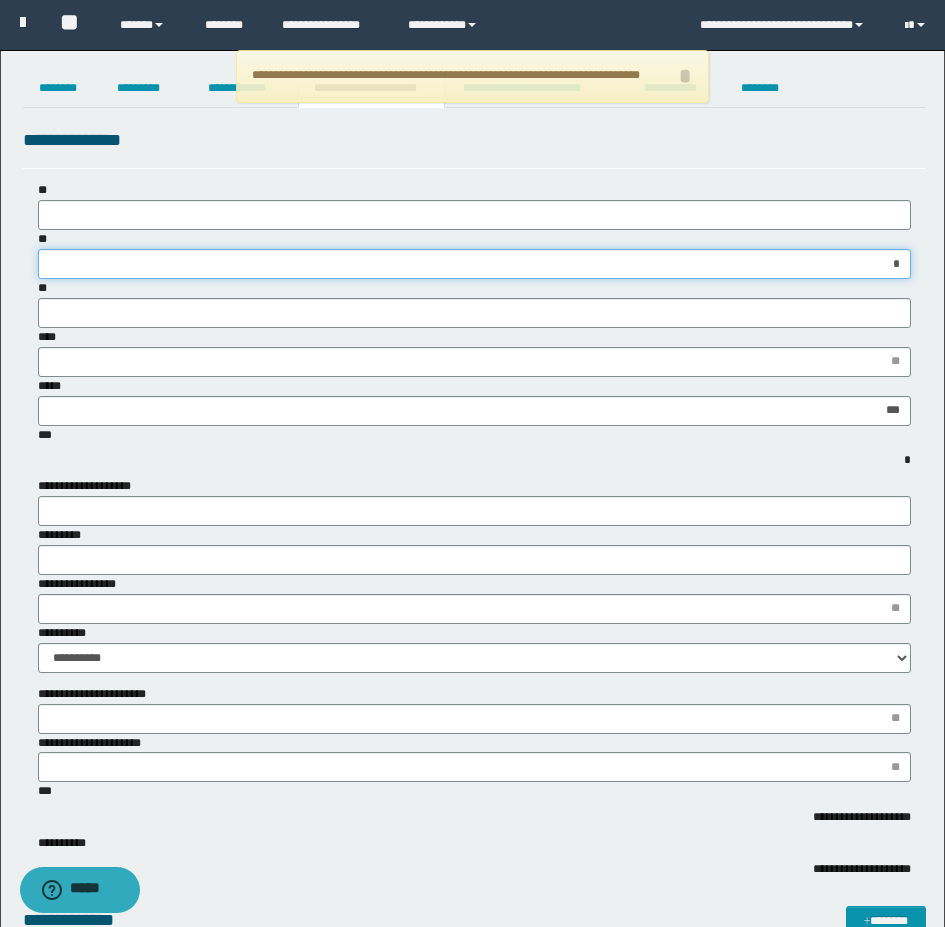 type on "**" 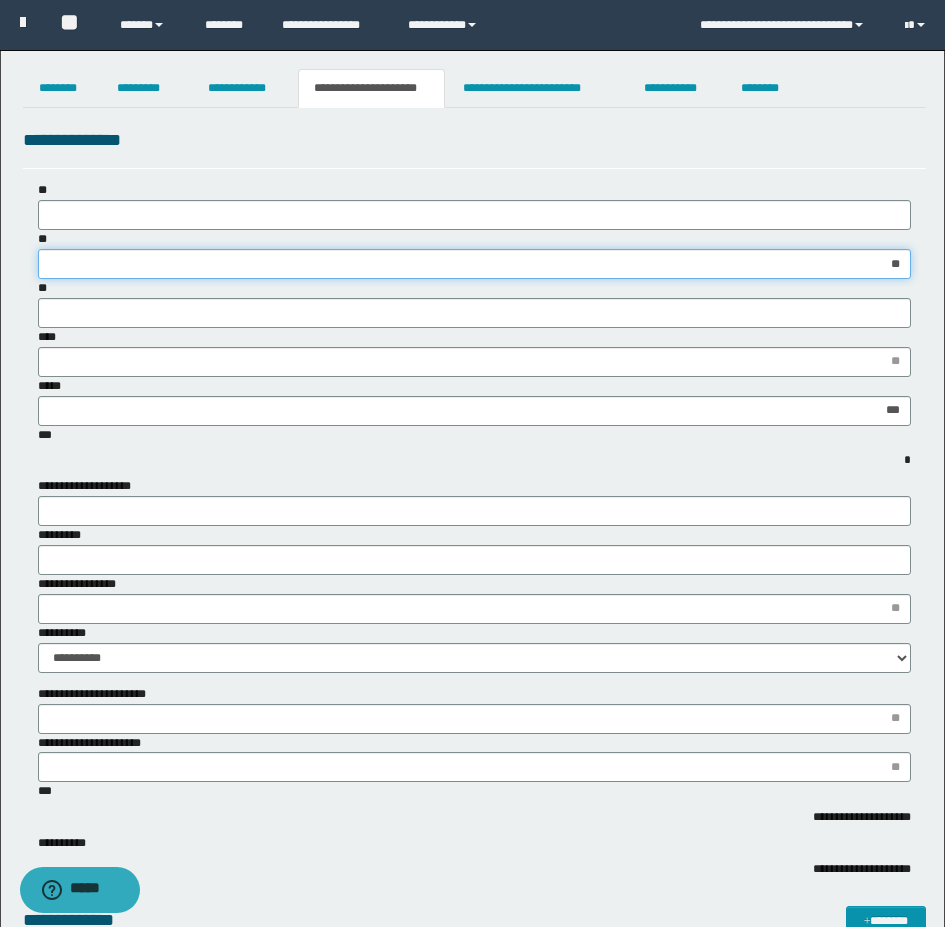 type 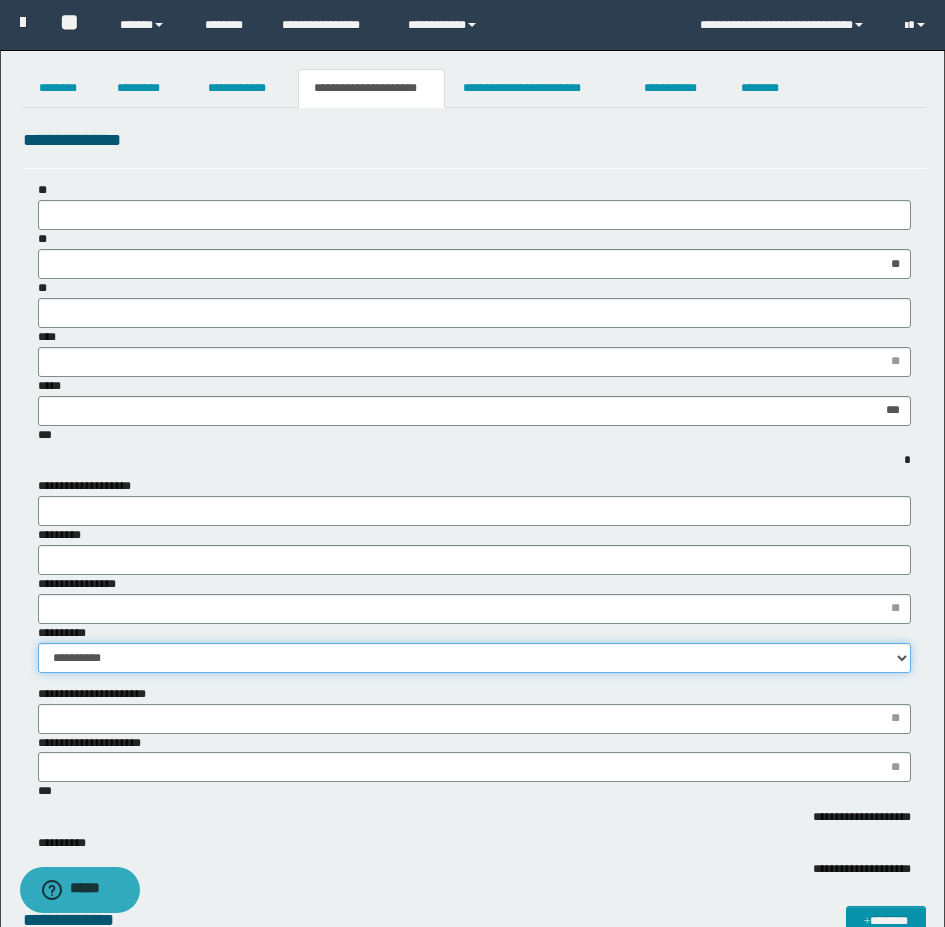 click on "**********" at bounding box center (474, 658) 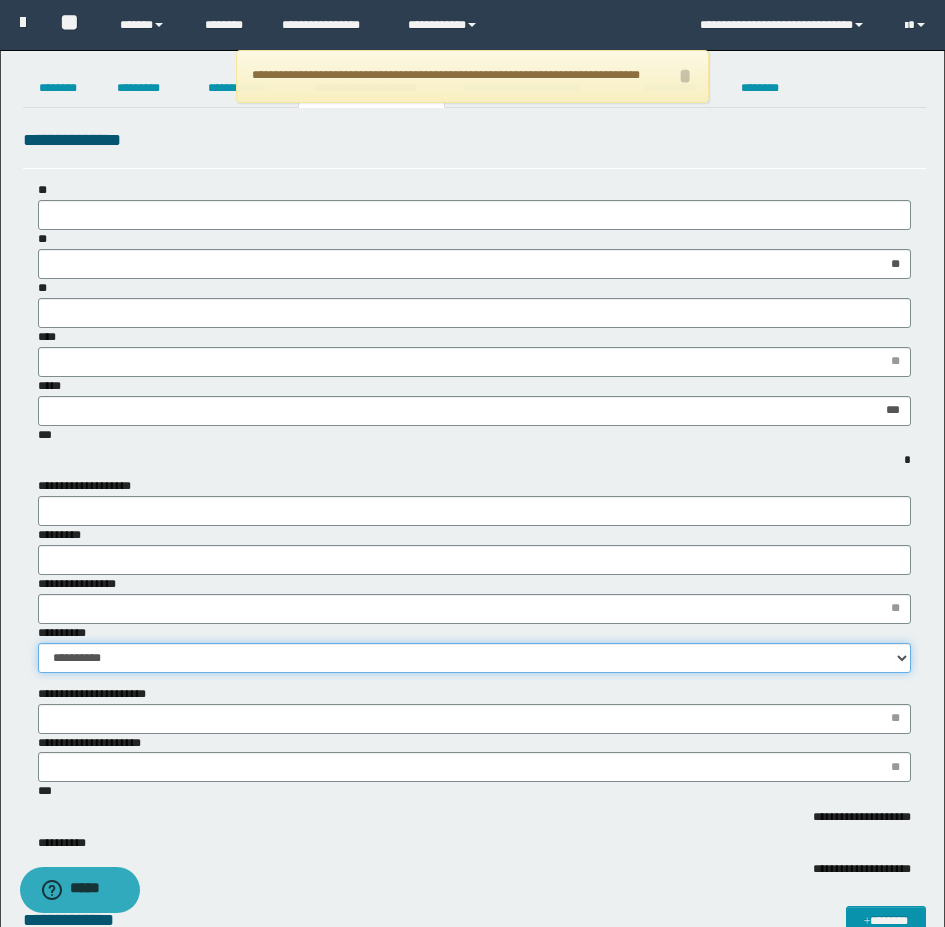 select on "*" 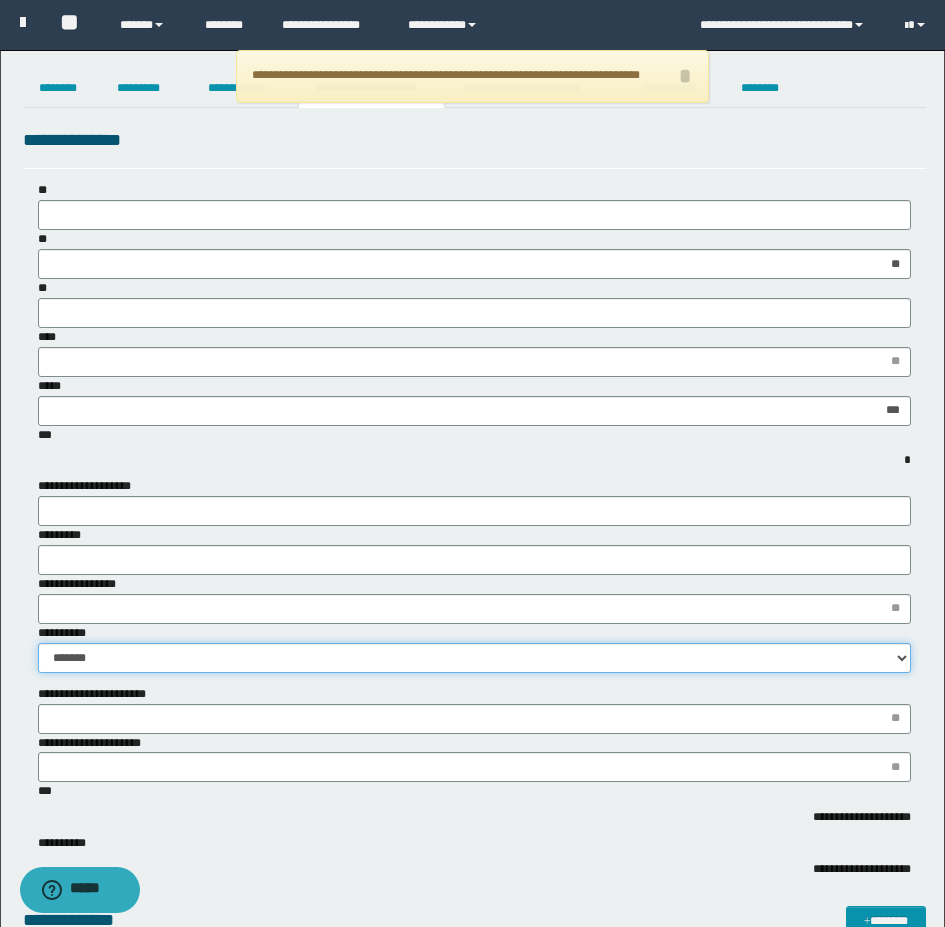 type 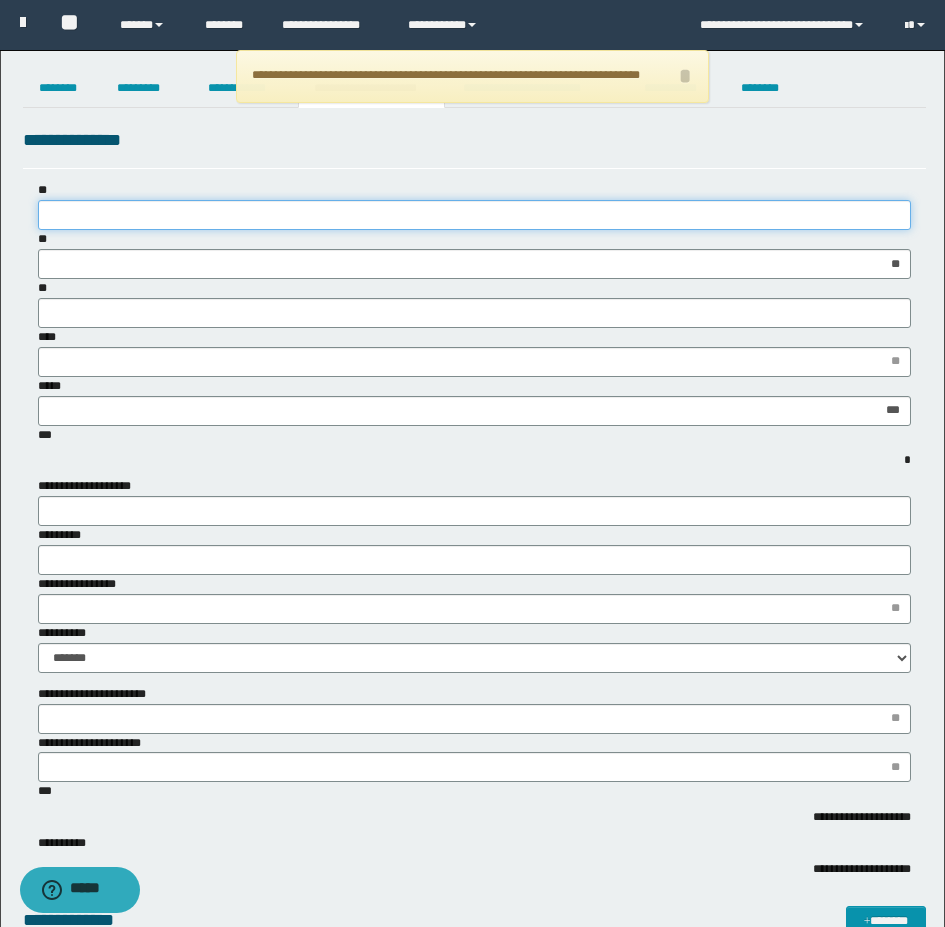 click on "**" at bounding box center (474, 215) 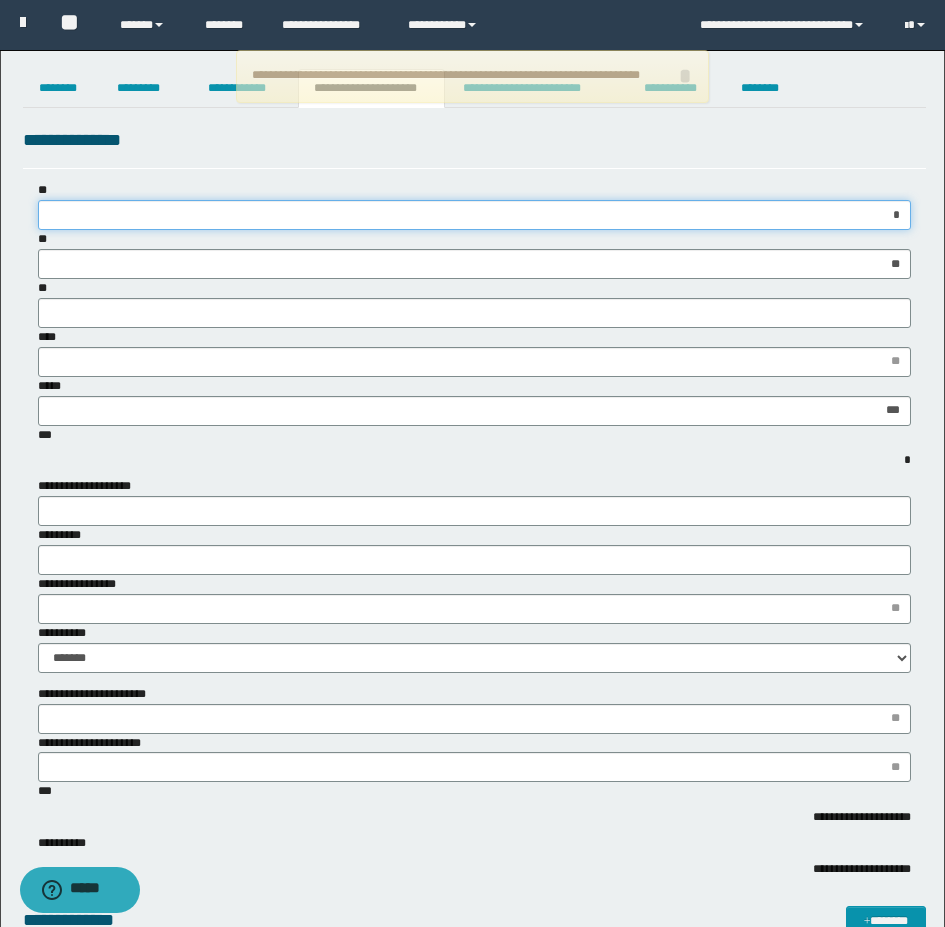 type on "**" 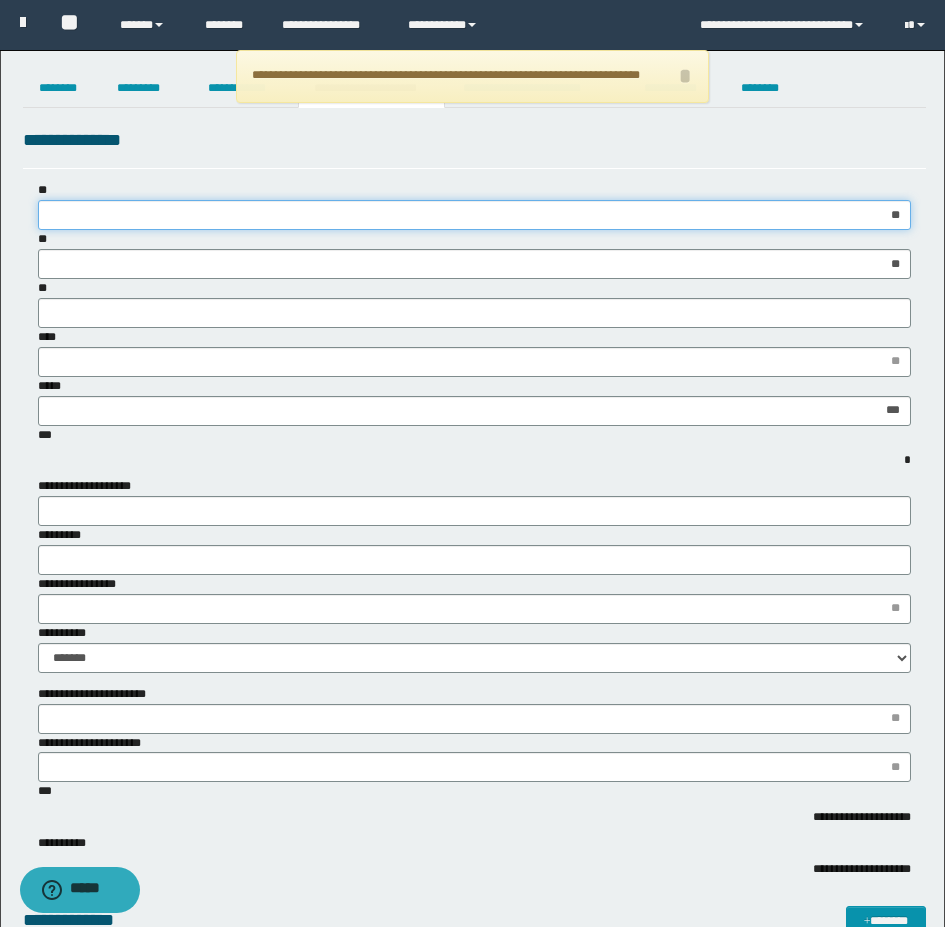 type 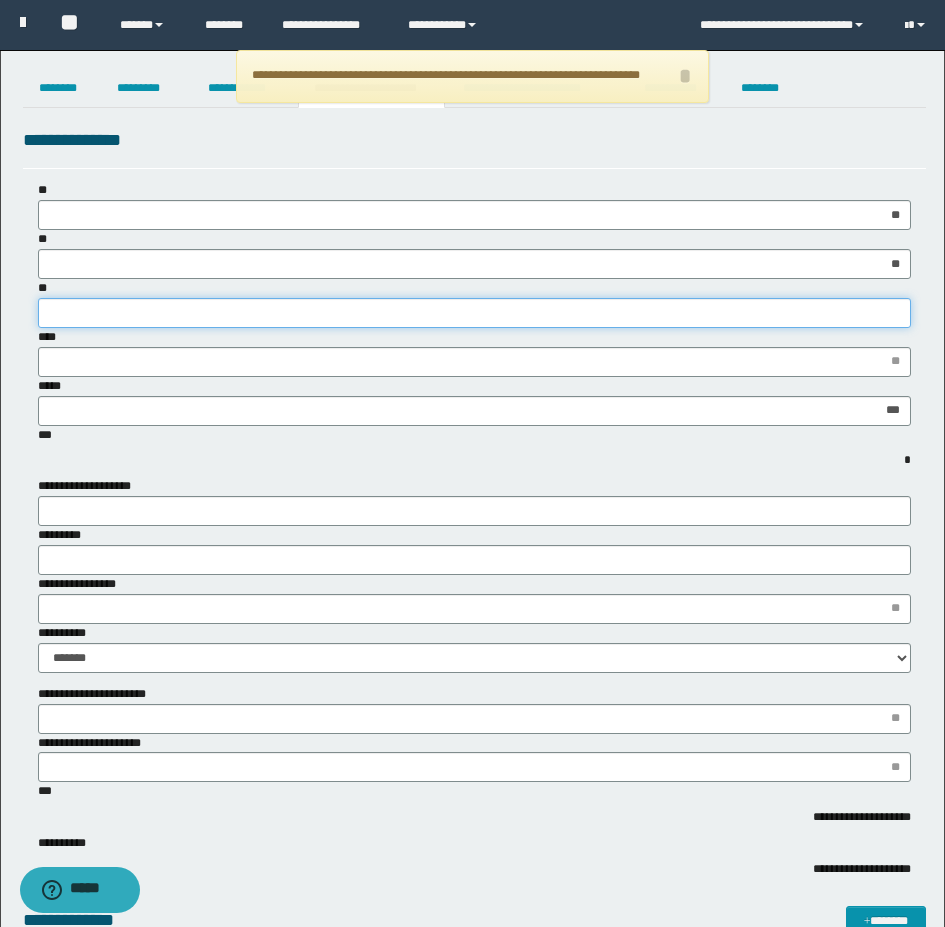 click on "**" at bounding box center (474, 313) 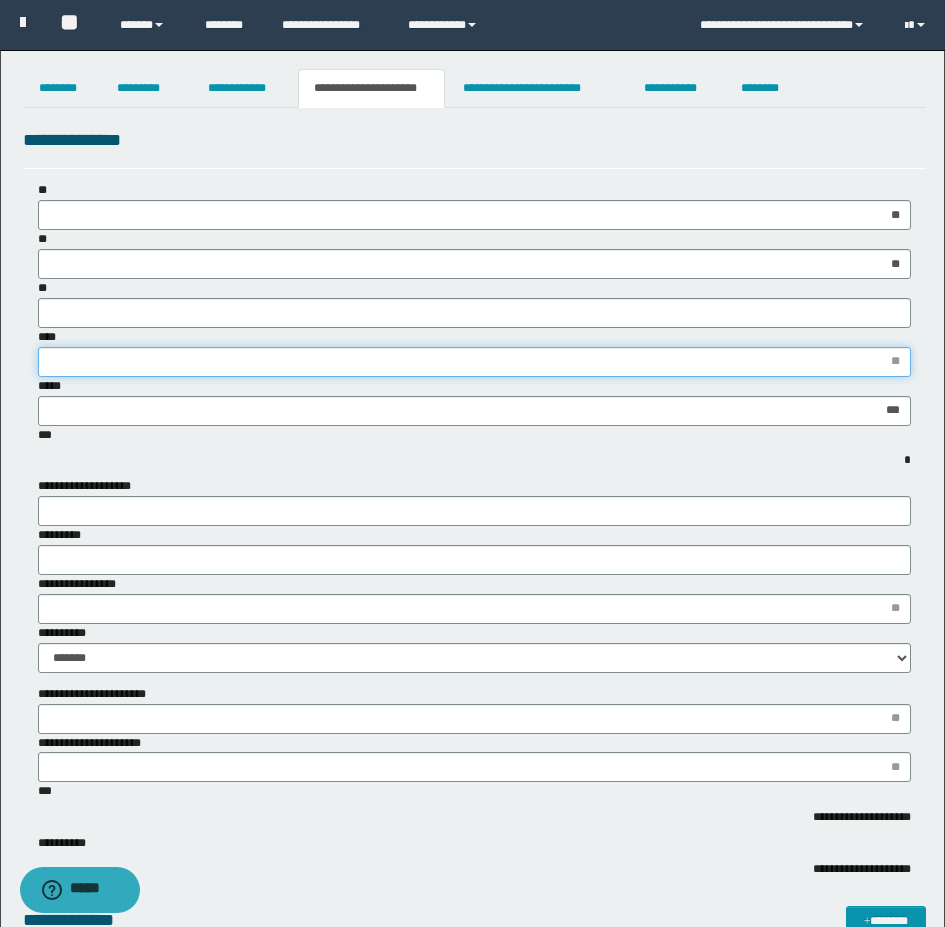 click on "****" at bounding box center [474, 362] 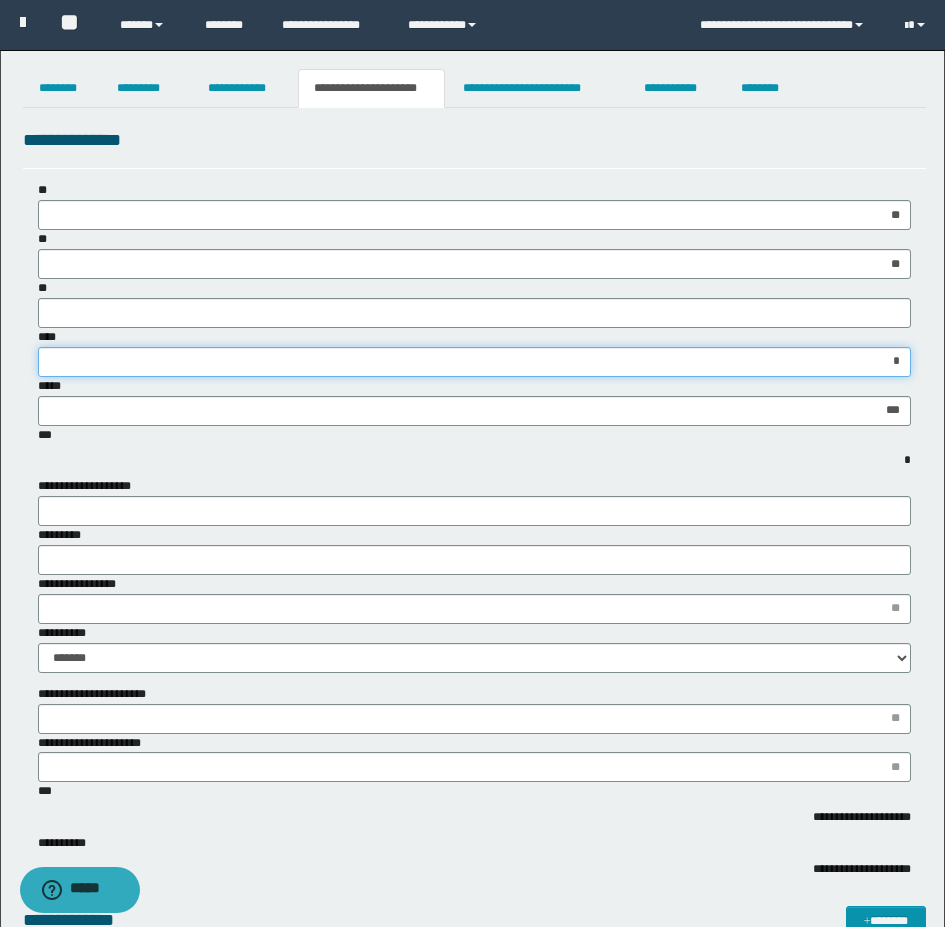 type 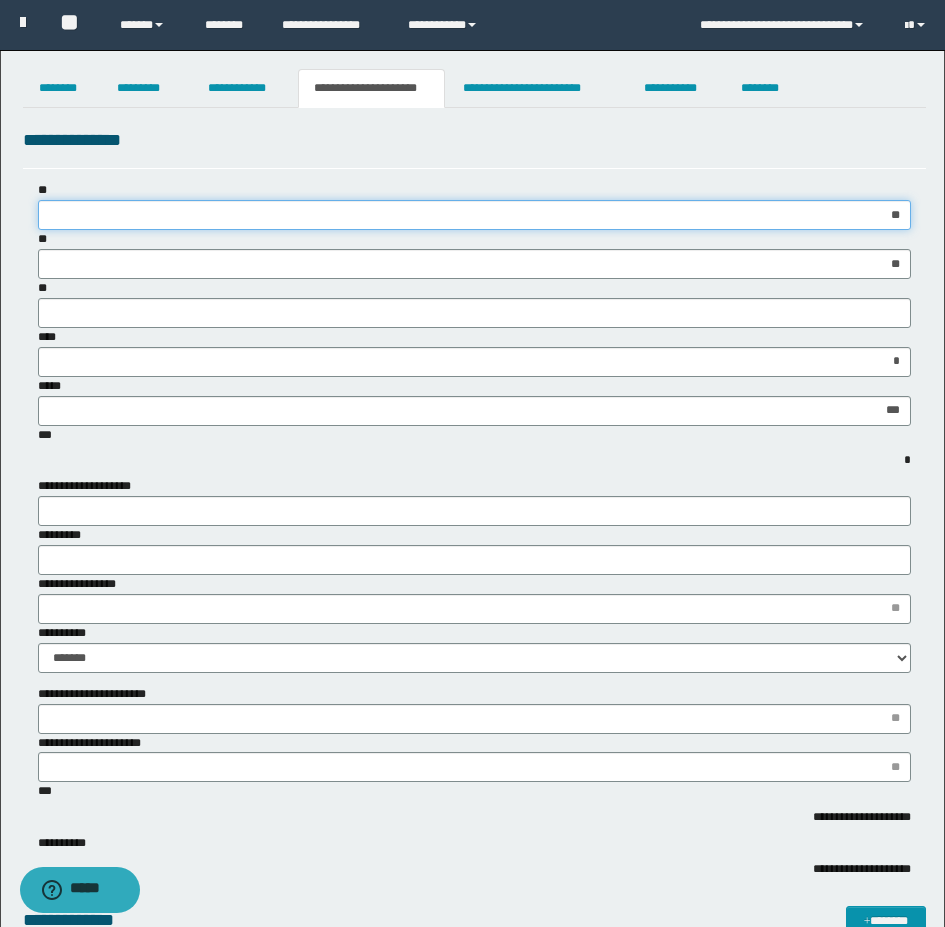 click on "**" at bounding box center [474, 215] 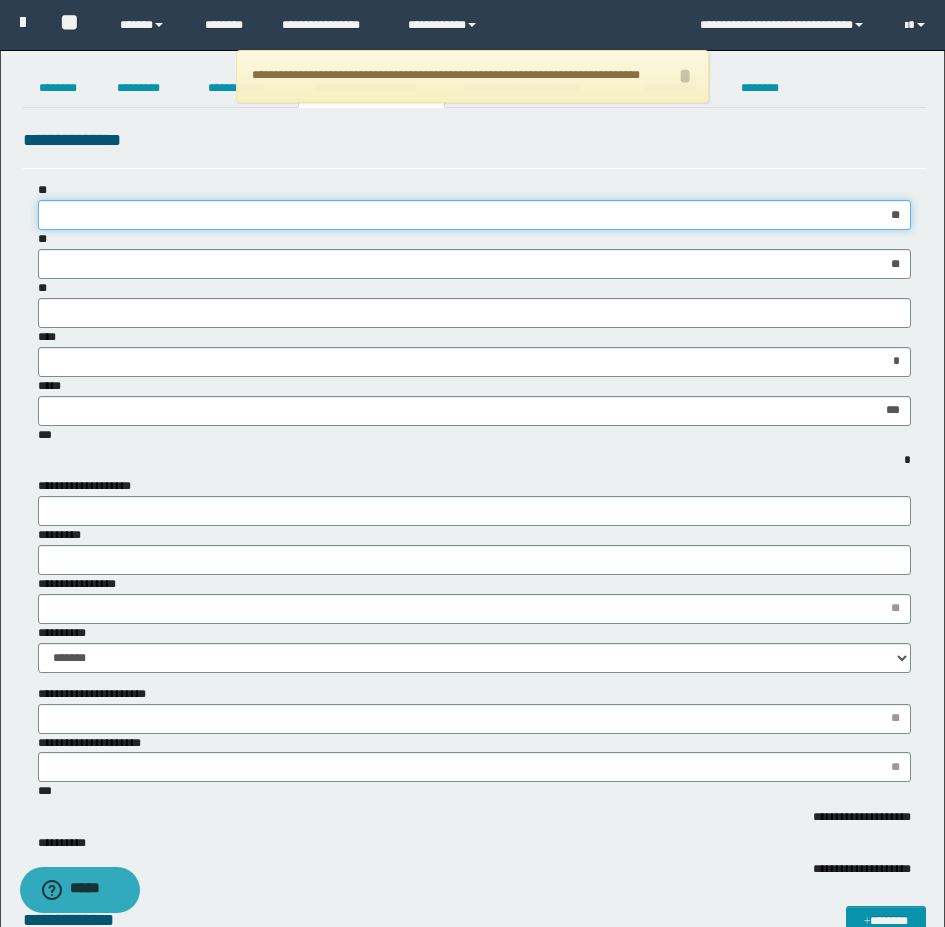 type on "*" 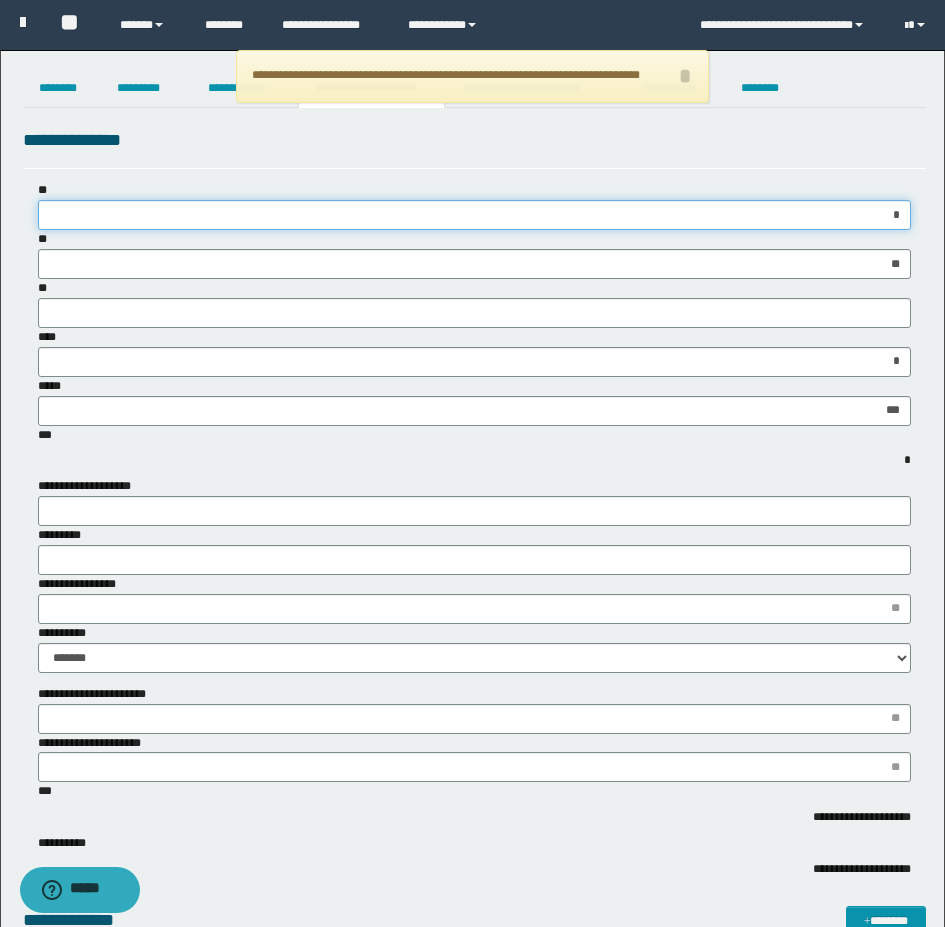 type on "**" 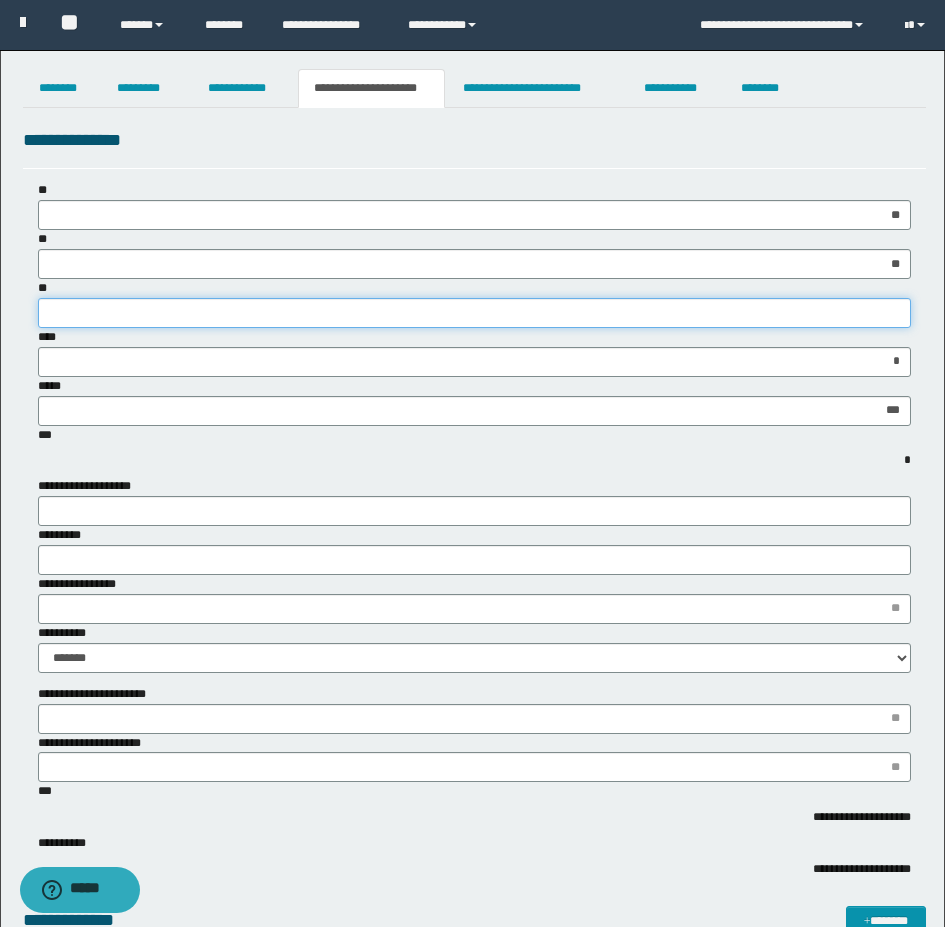 click on "**" at bounding box center (474, 313) 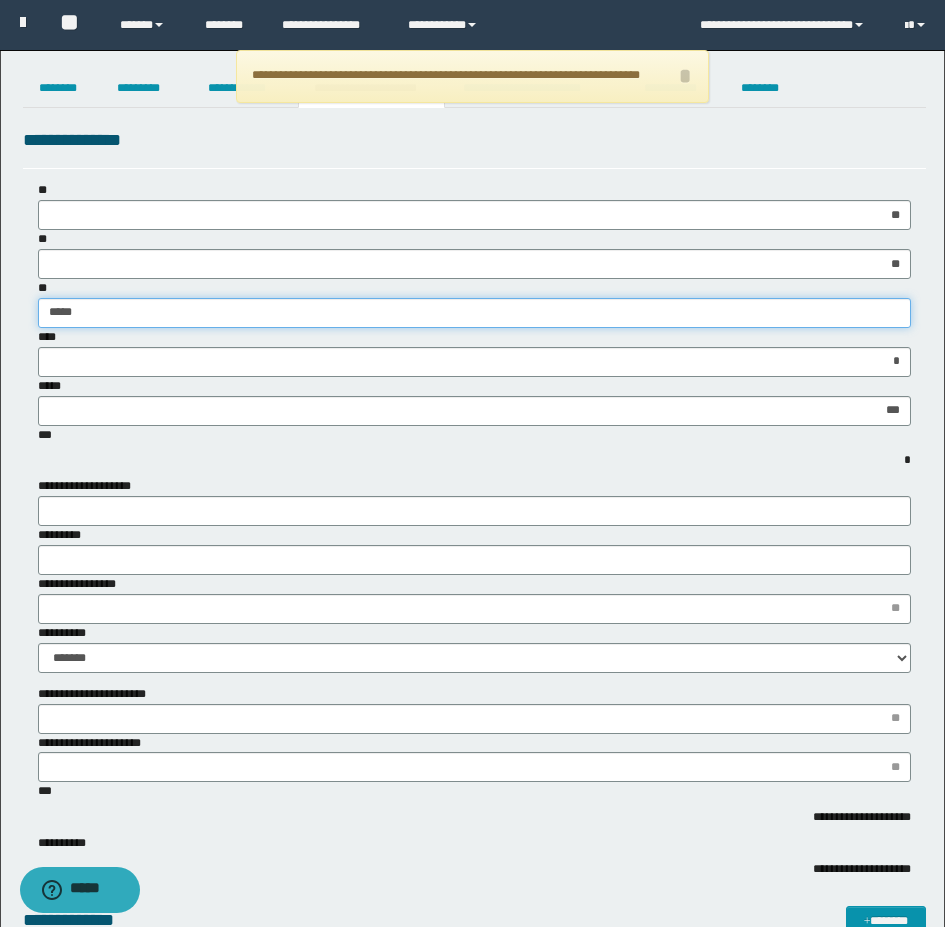 type on "******" 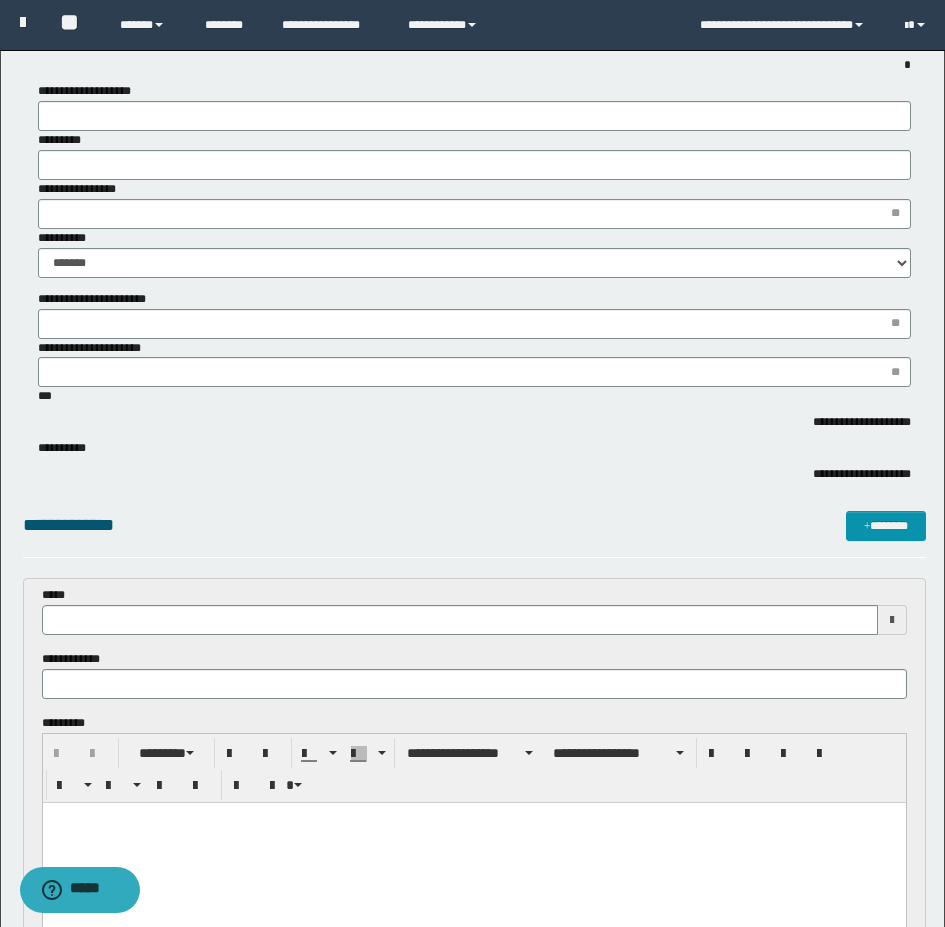 scroll, scrollTop: 400, scrollLeft: 0, axis: vertical 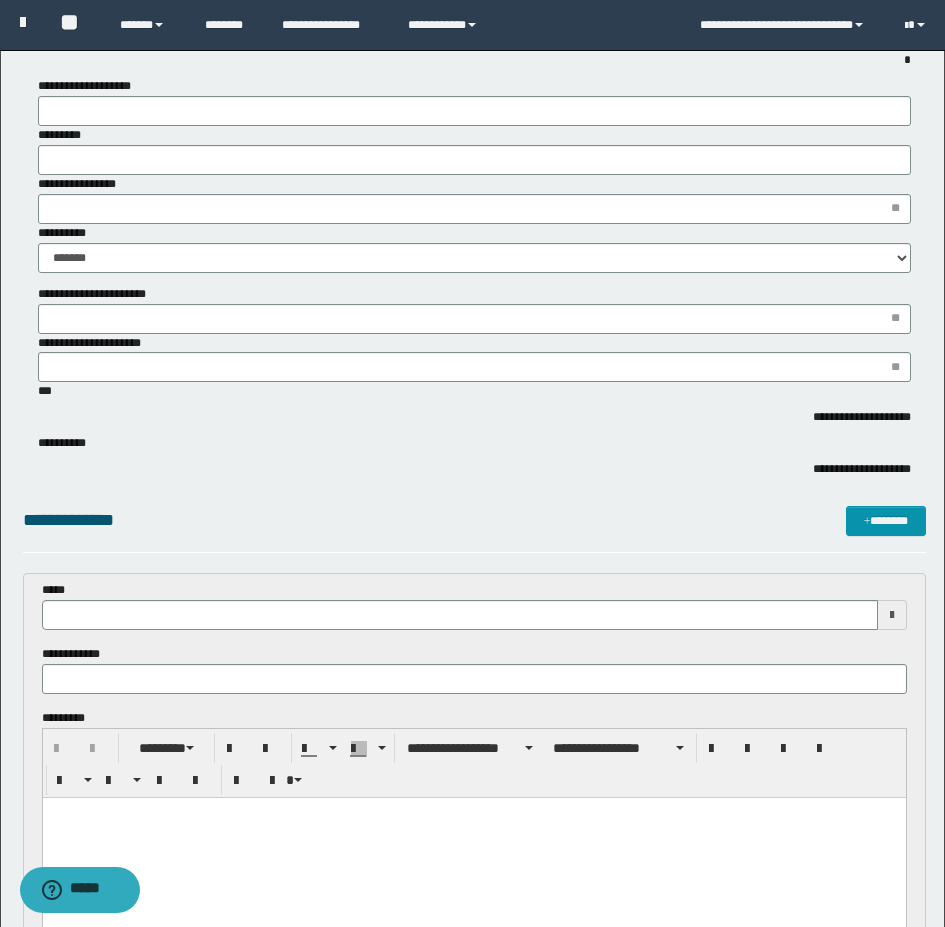 click on "*****" at bounding box center (474, 605) 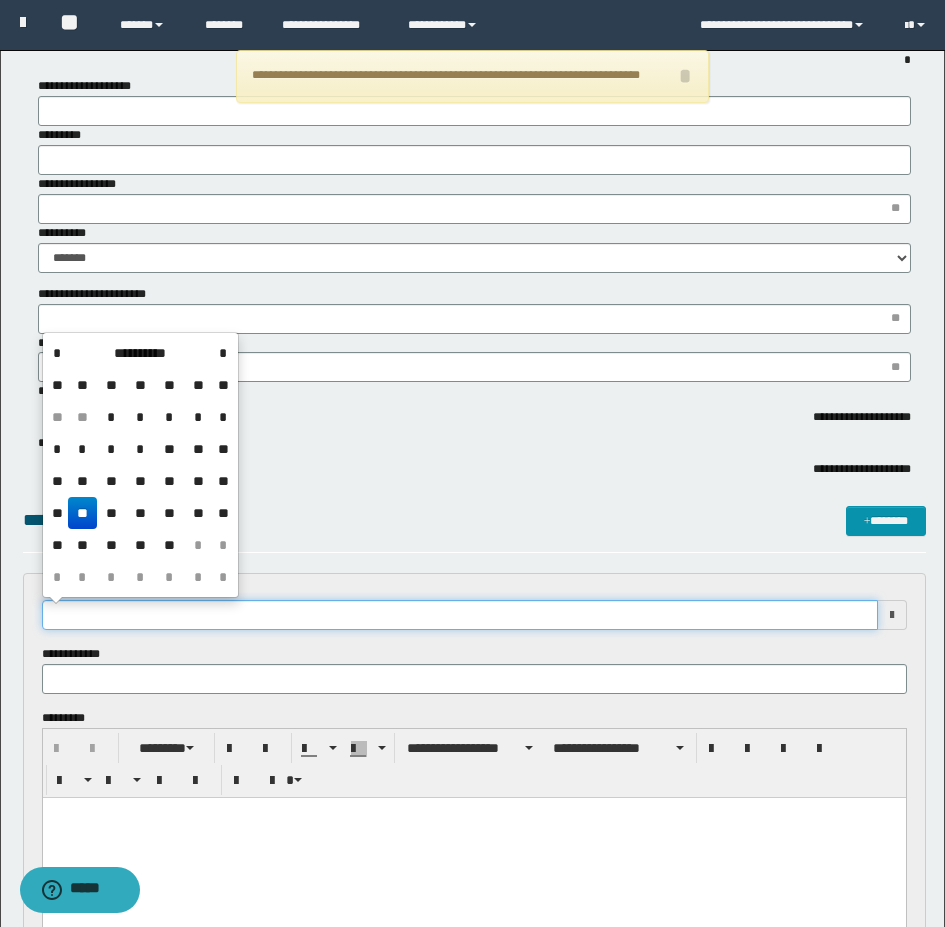 click at bounding box center [460, 615] 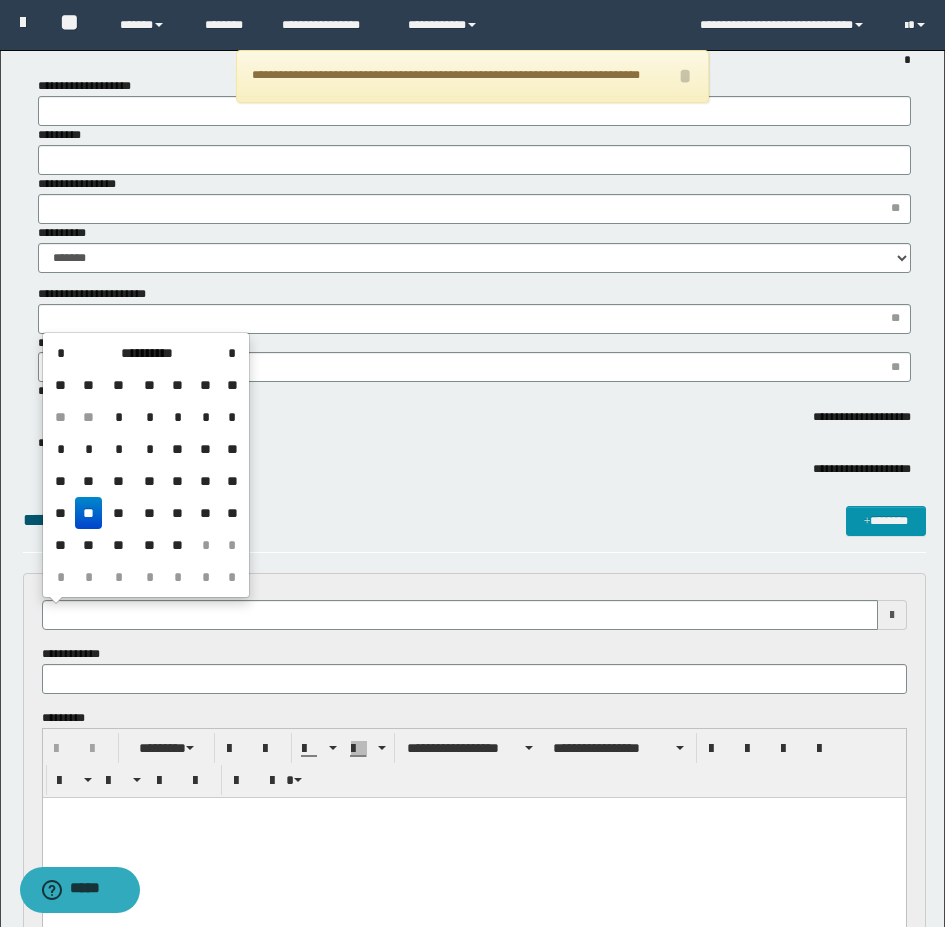 click on "**" at bounding box center (89, 513) 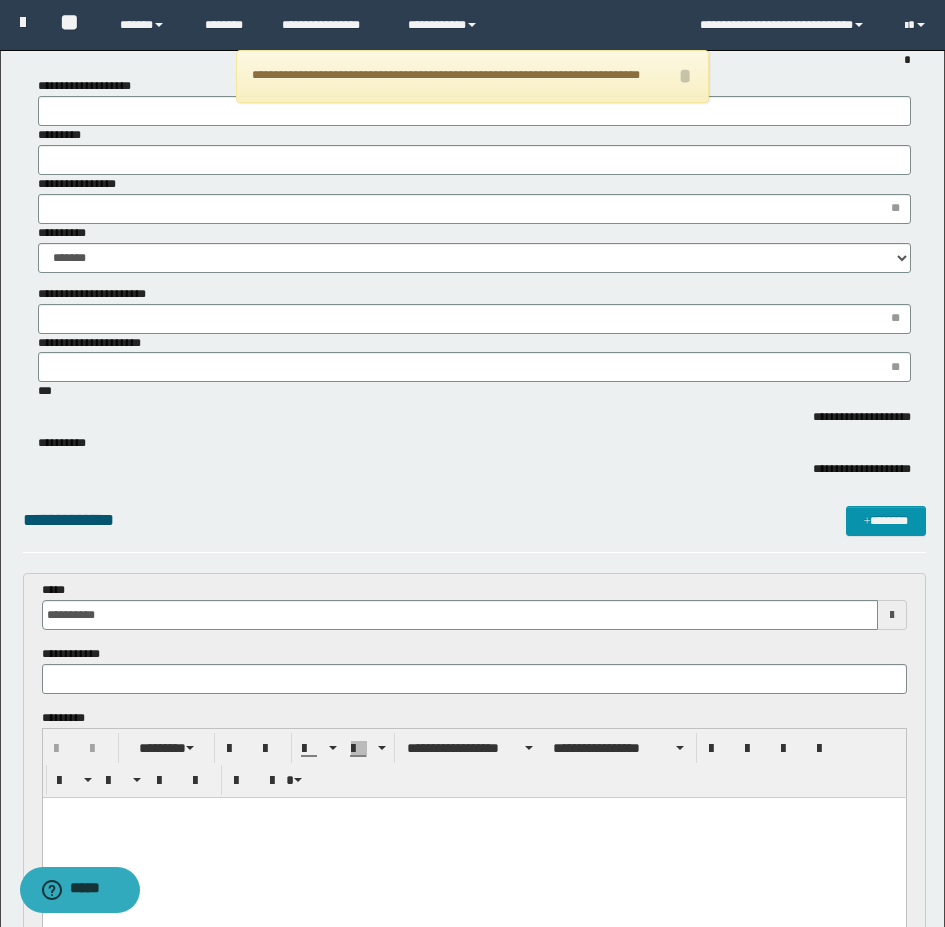scroll, scrollTop: 0, scrollLeft: 0, axis: both 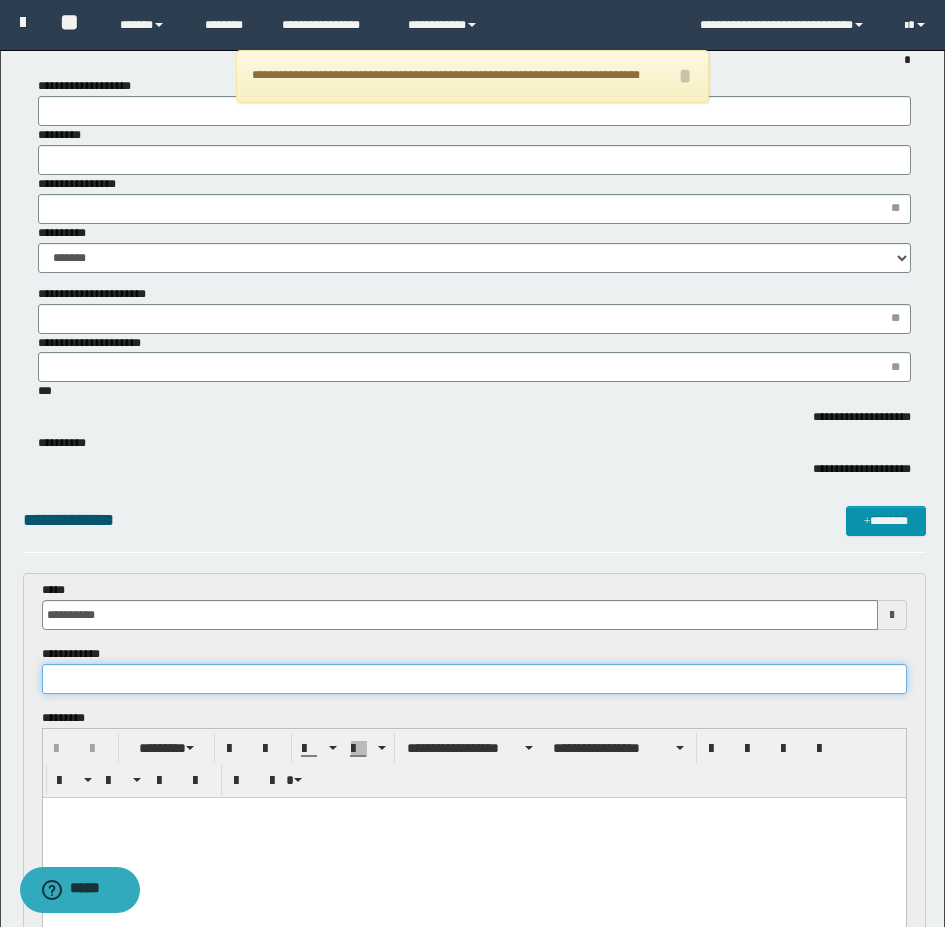 click at bounding box center [474, 679] 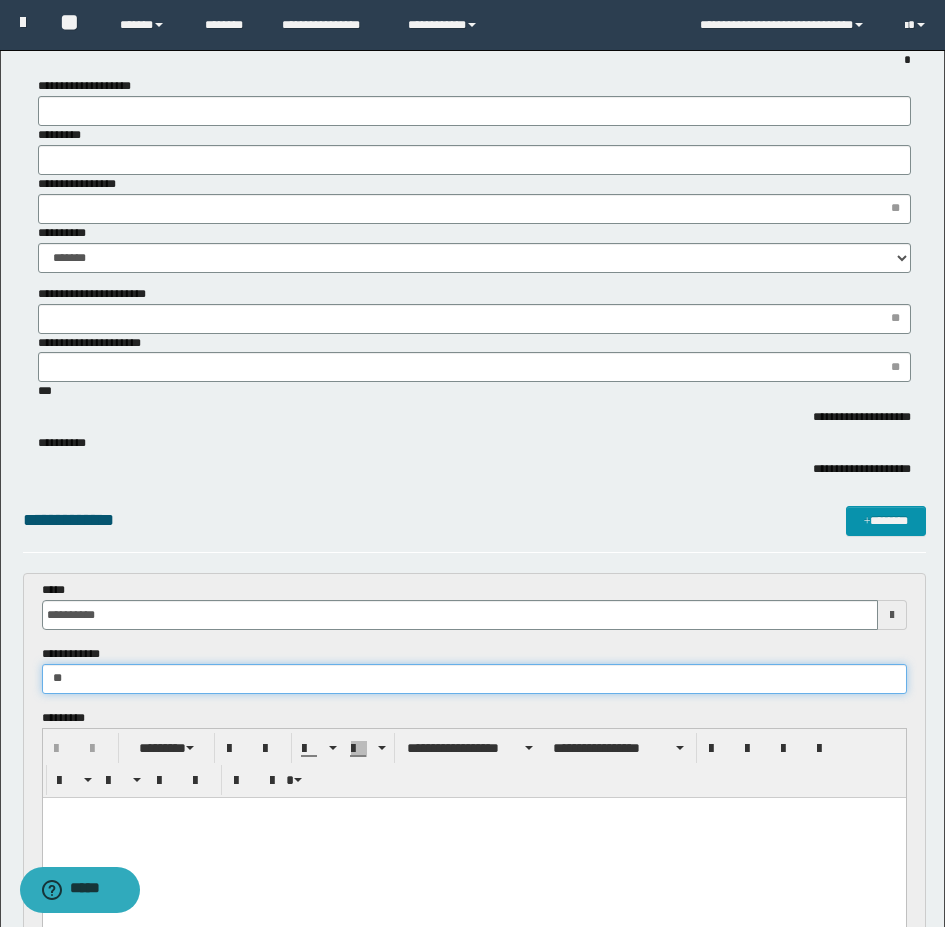 type on "*" 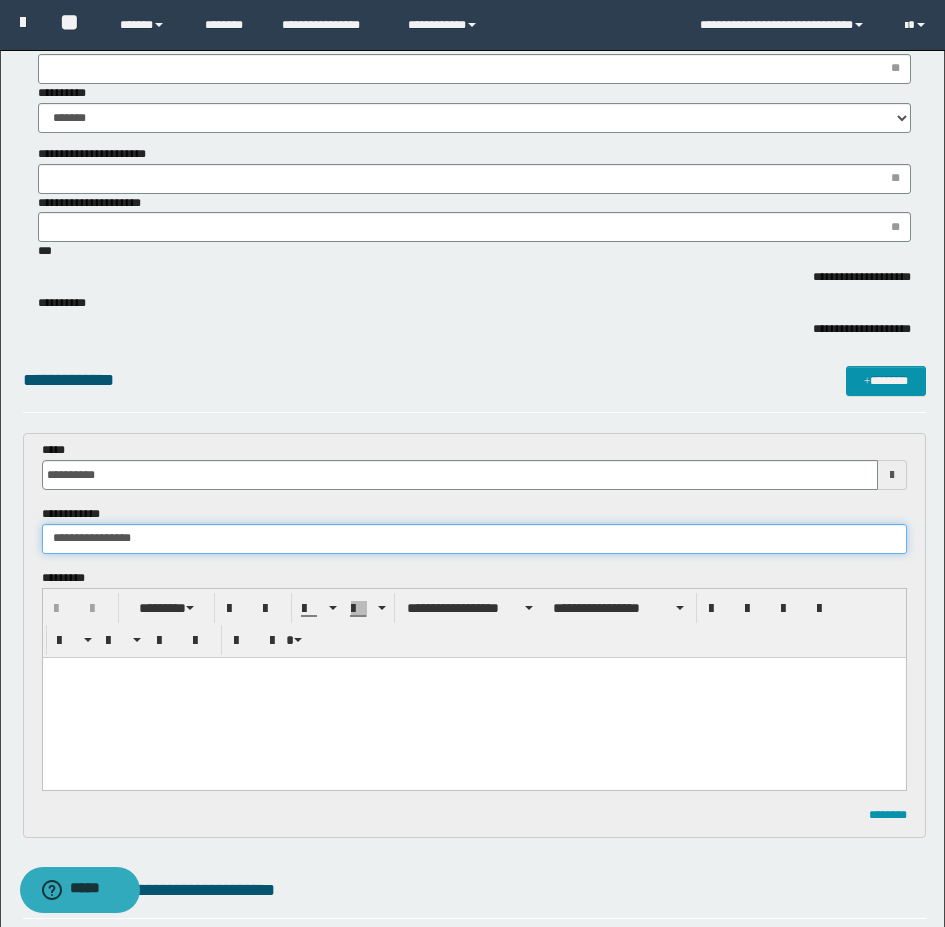 scroll, scrollTop: 600, scrollLeft: 0, axis: vertical 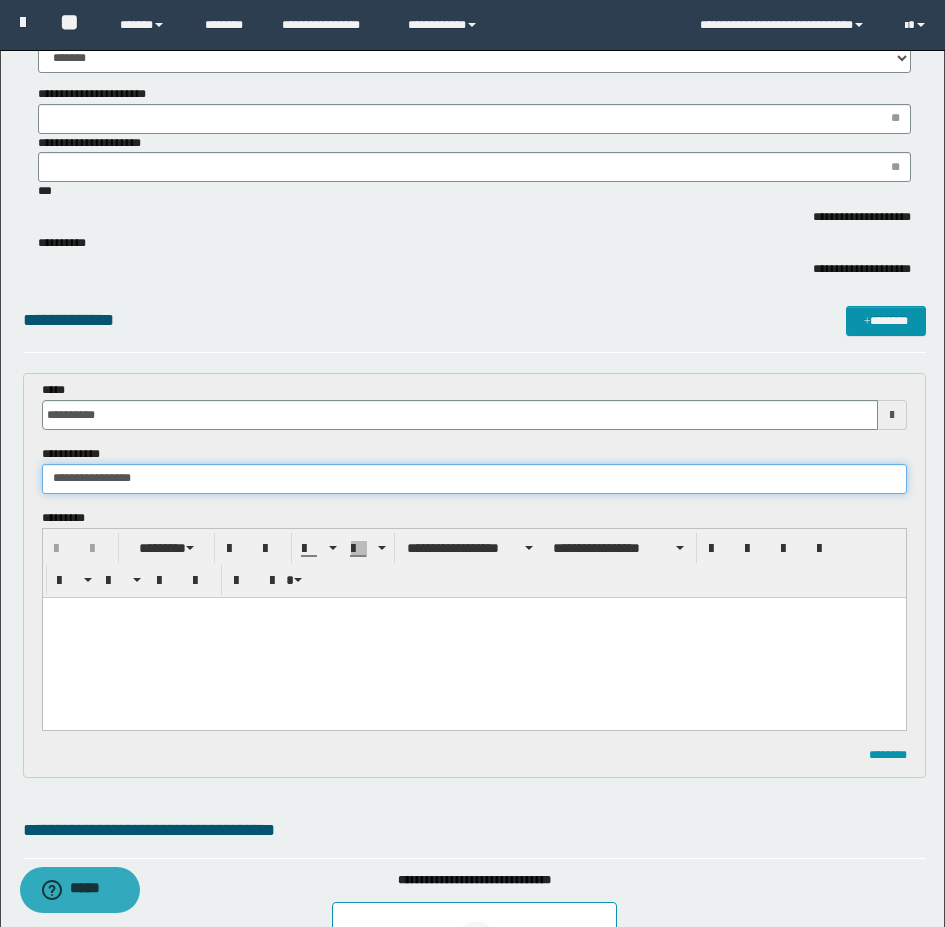 type on "**********" 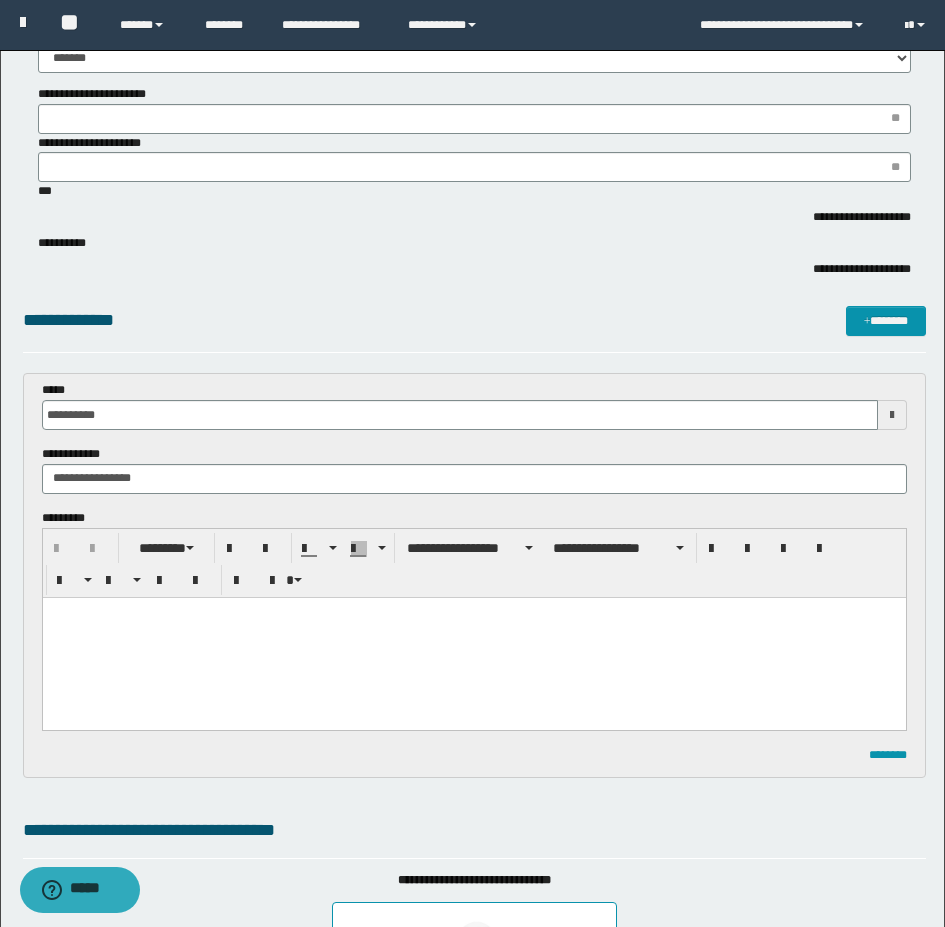 click at bounding box center [473, 638] 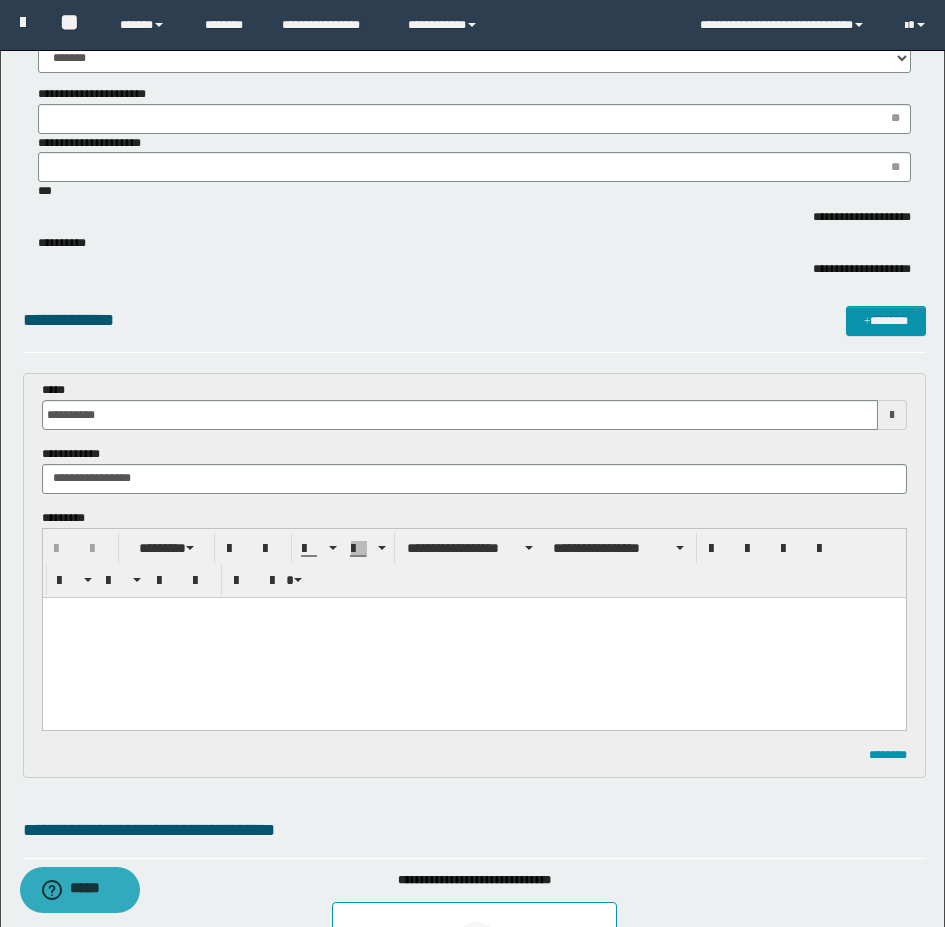 type 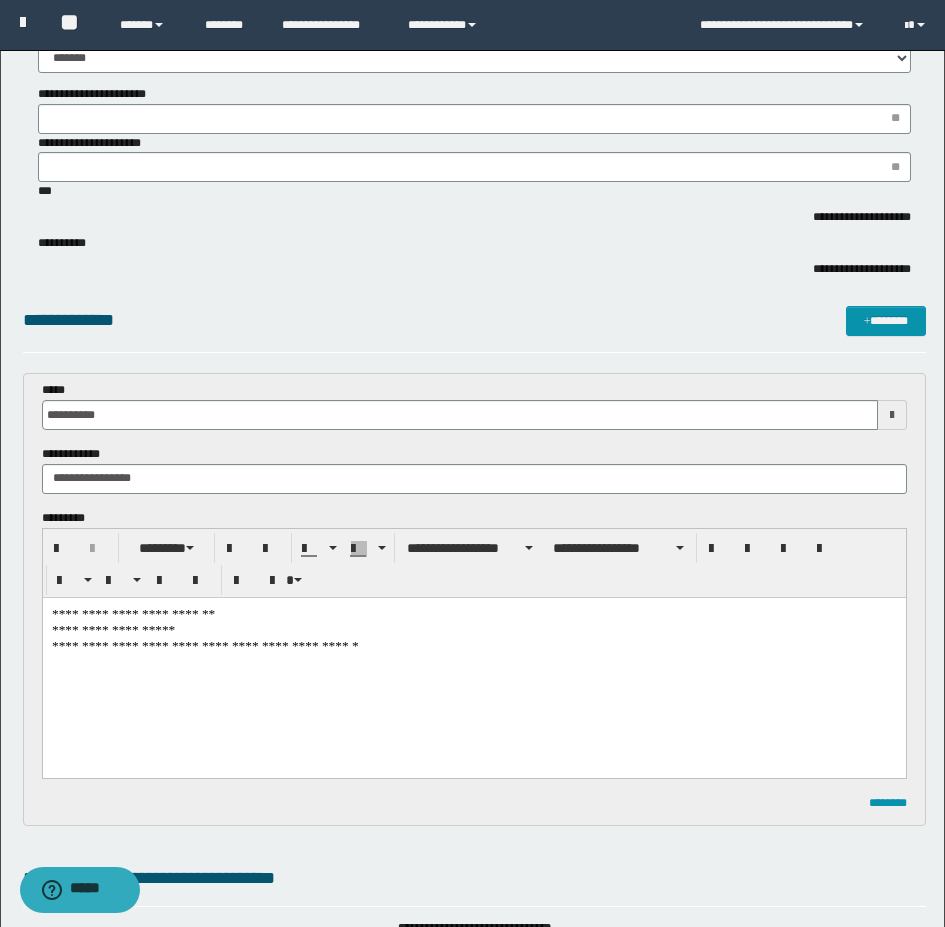 click on "**********" at bounding box center [473, 662] 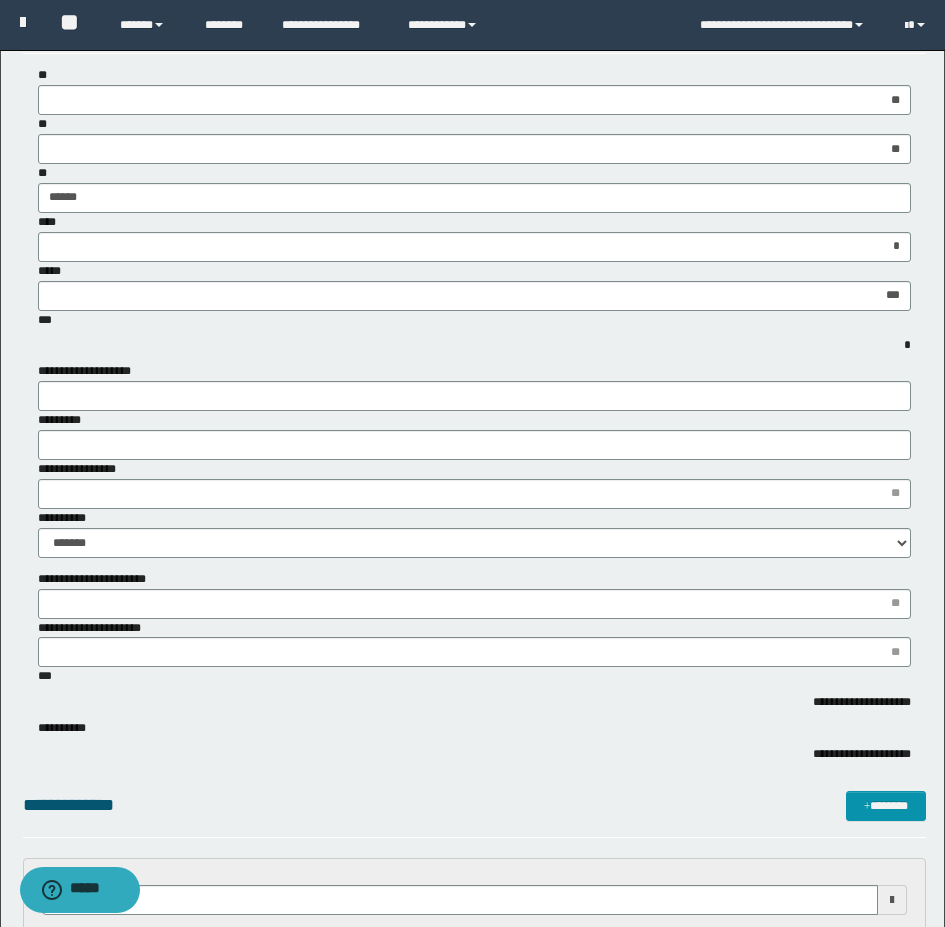 scroll, scrollTop: 0, scrollLeft: 0, axis: both 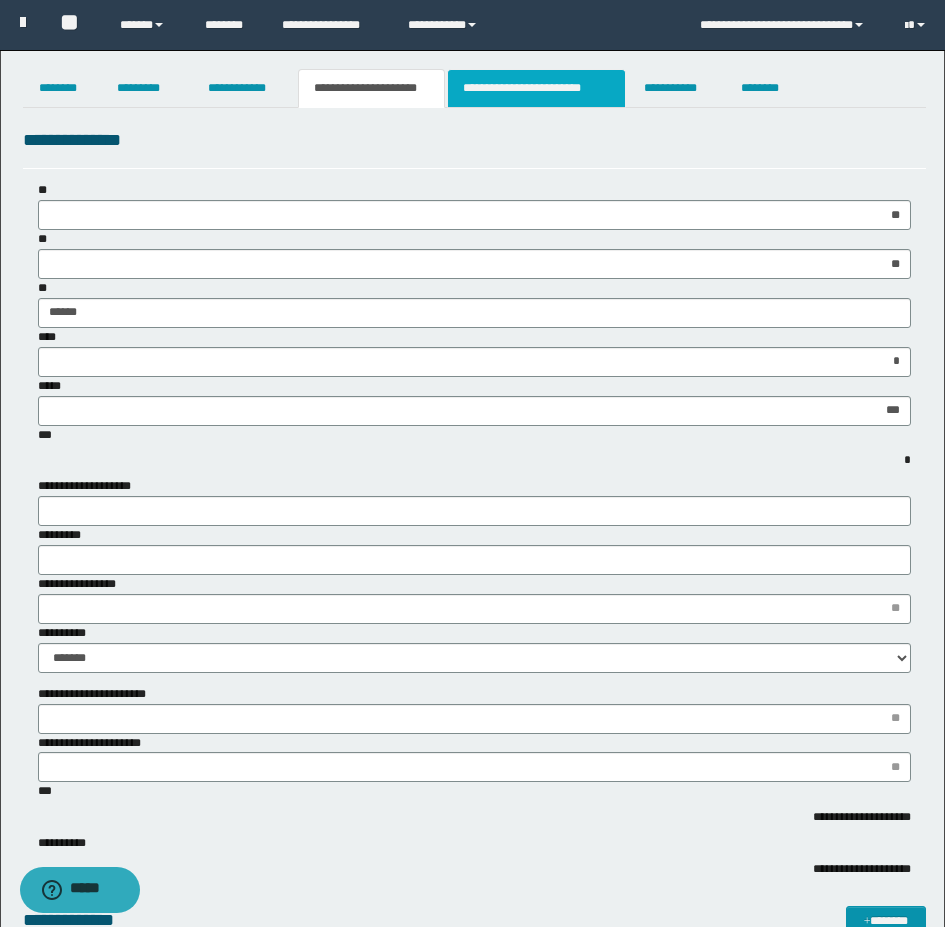 click on "**********" at bounding box center (537, 88) 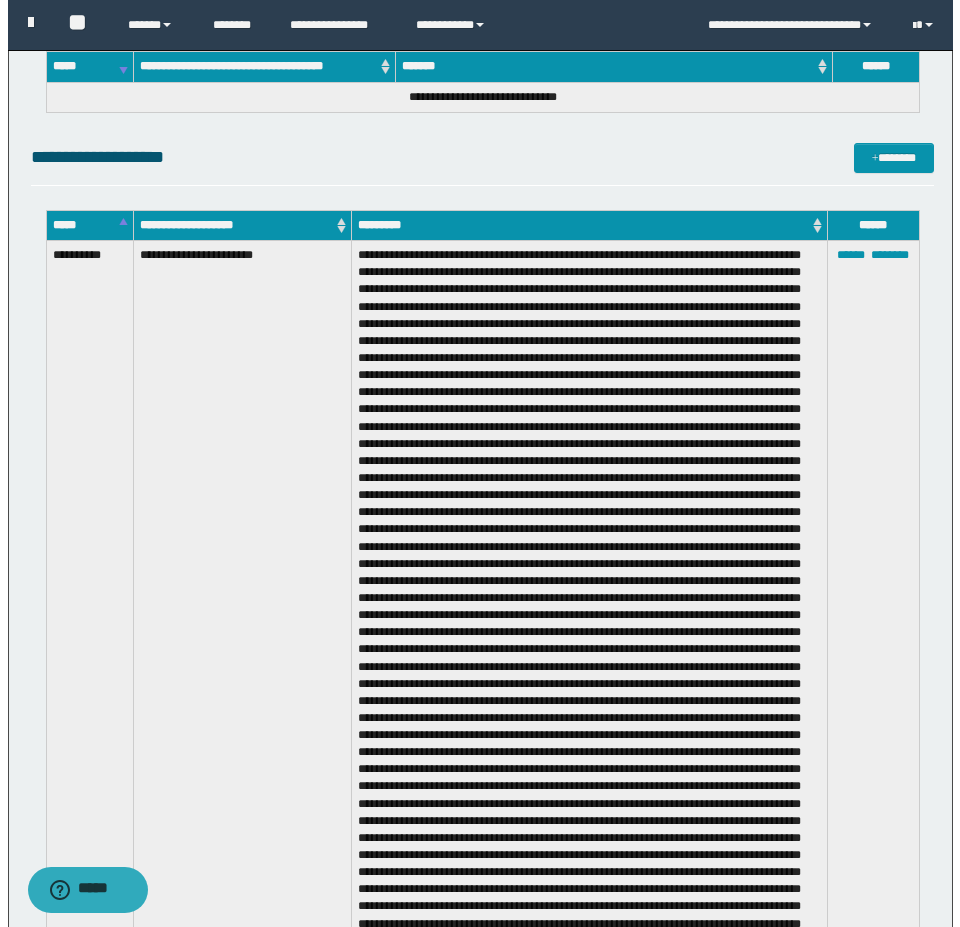 scroll, scrollTop: 0, scrollLeft: 0, axis: both 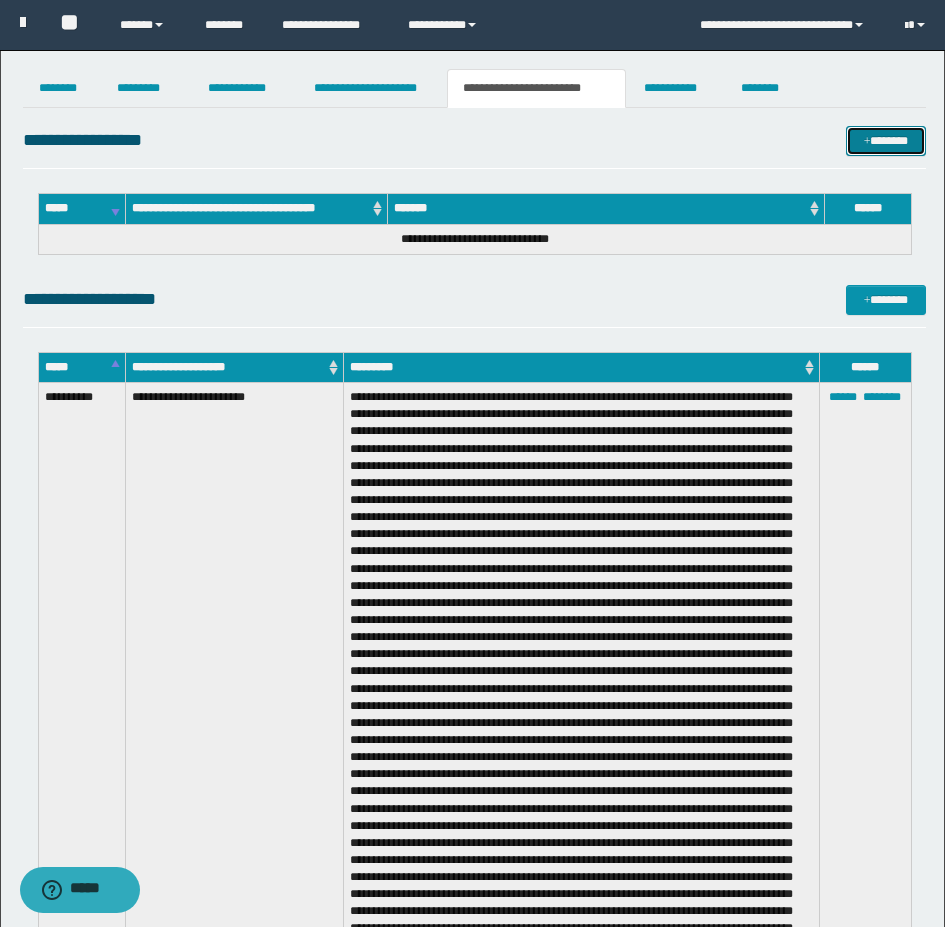 click on "*******" at bounding box center [886, 141] 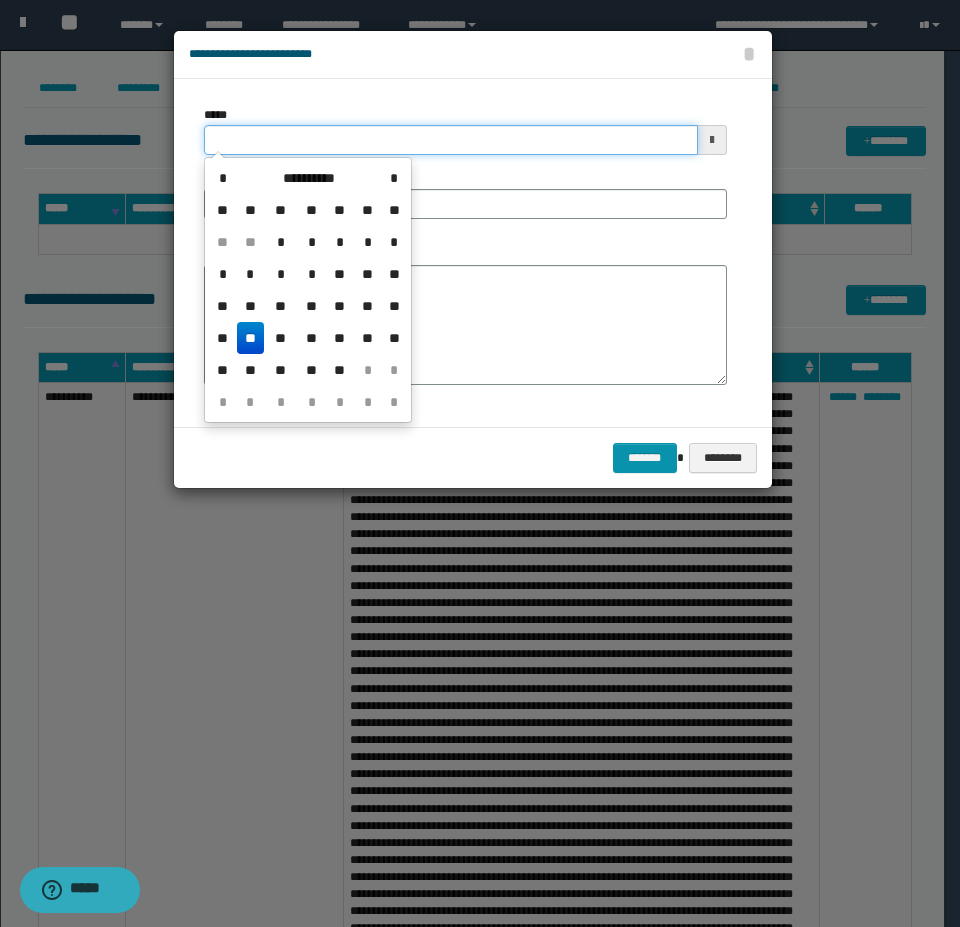 click on "*****" at bounding box center [451, 140] 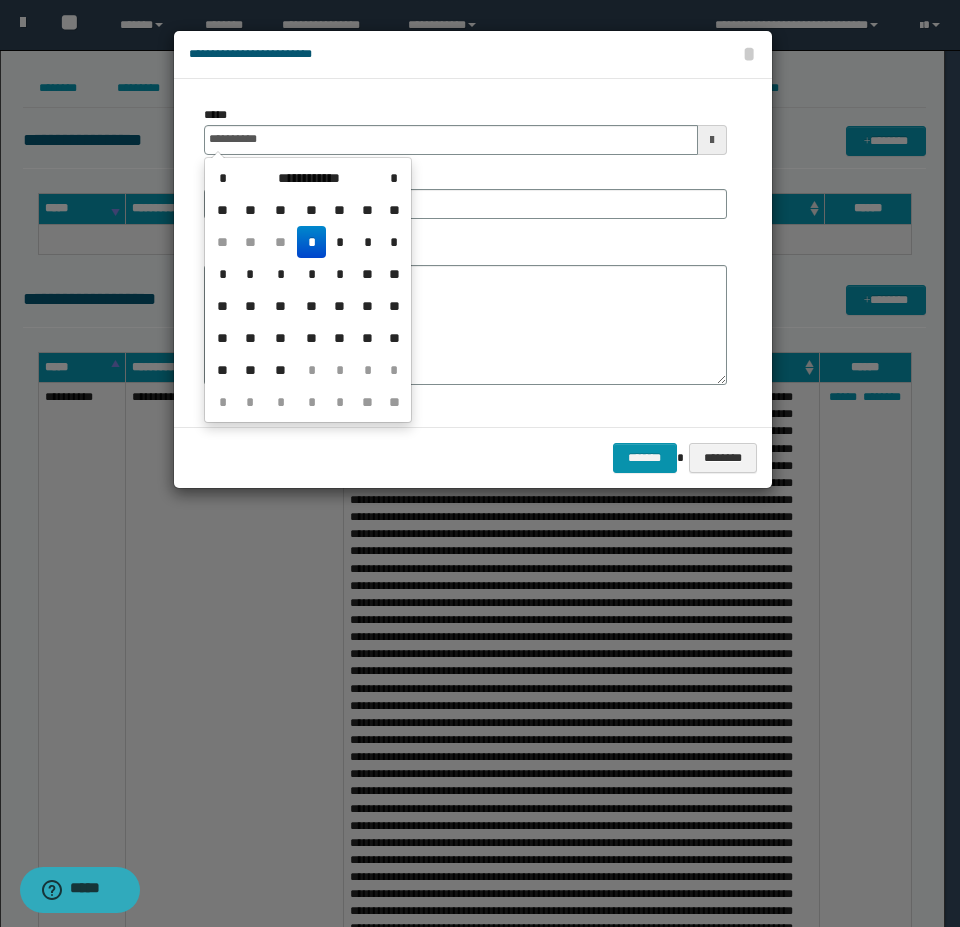 click on "*" at bounding box center [311, 242] 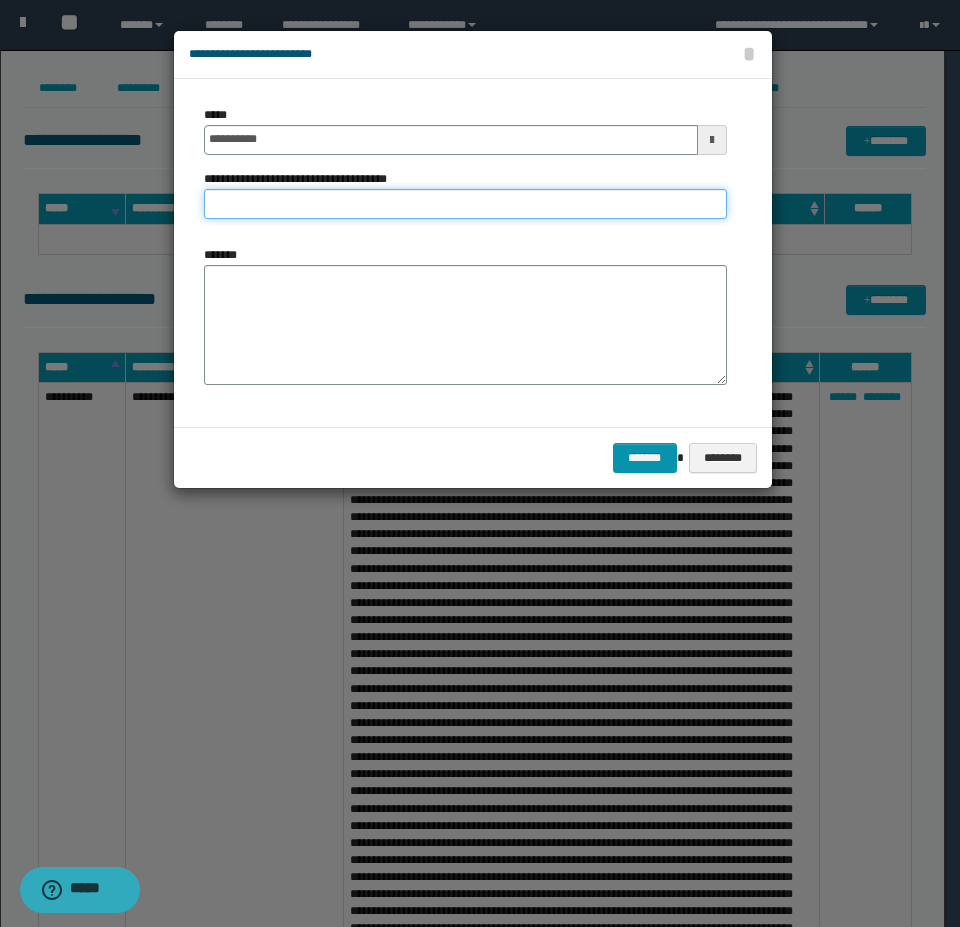 click on "**********" at bounding box center [465, 204] 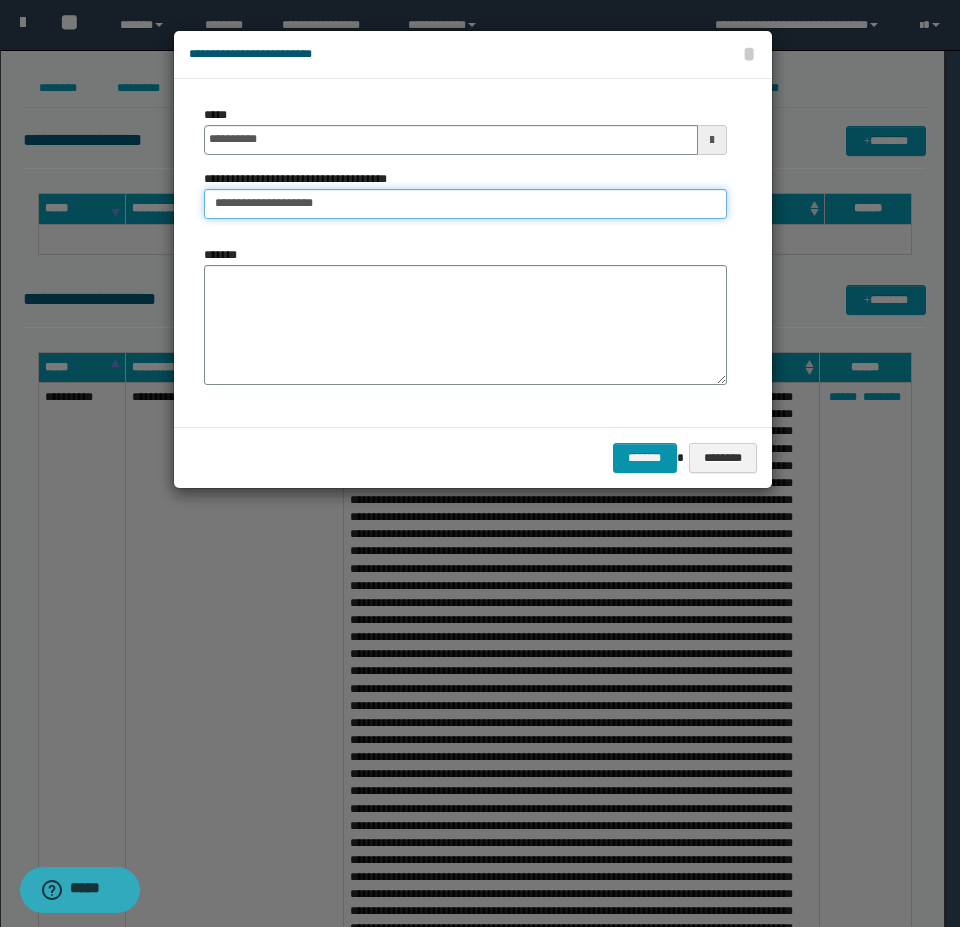 type on "**********" 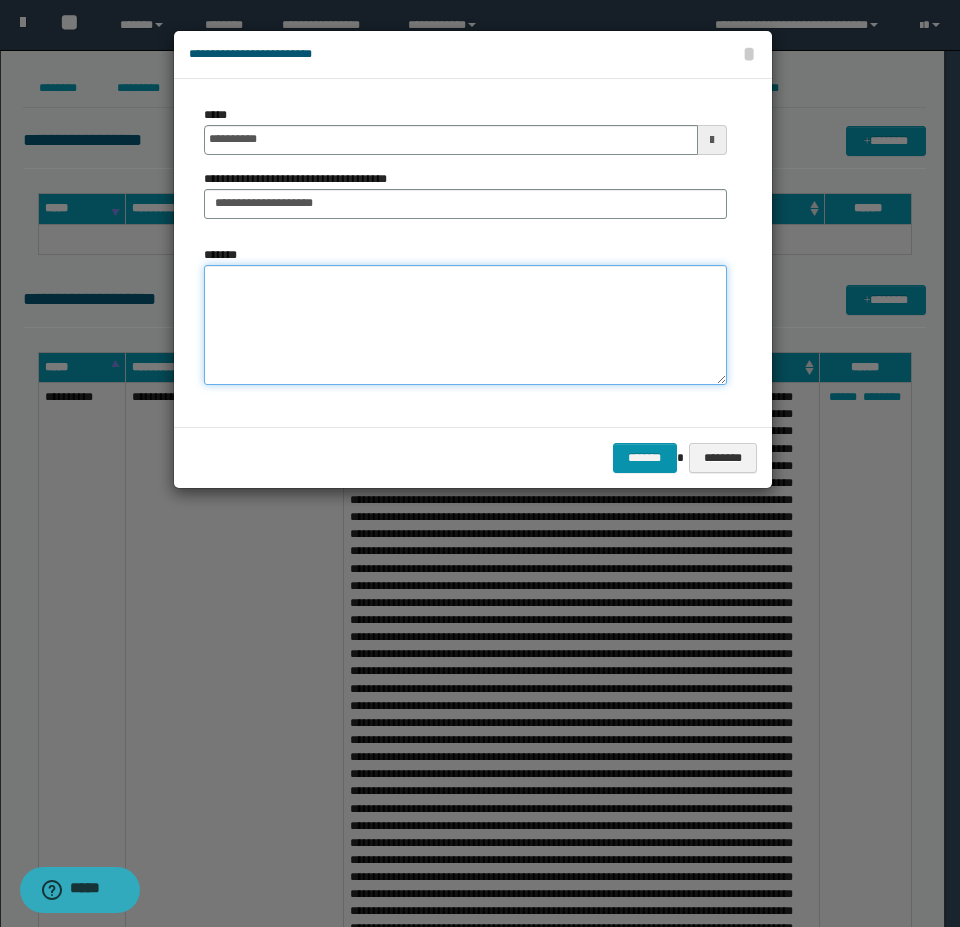 click on "*******" at bounding box center [465, 325] 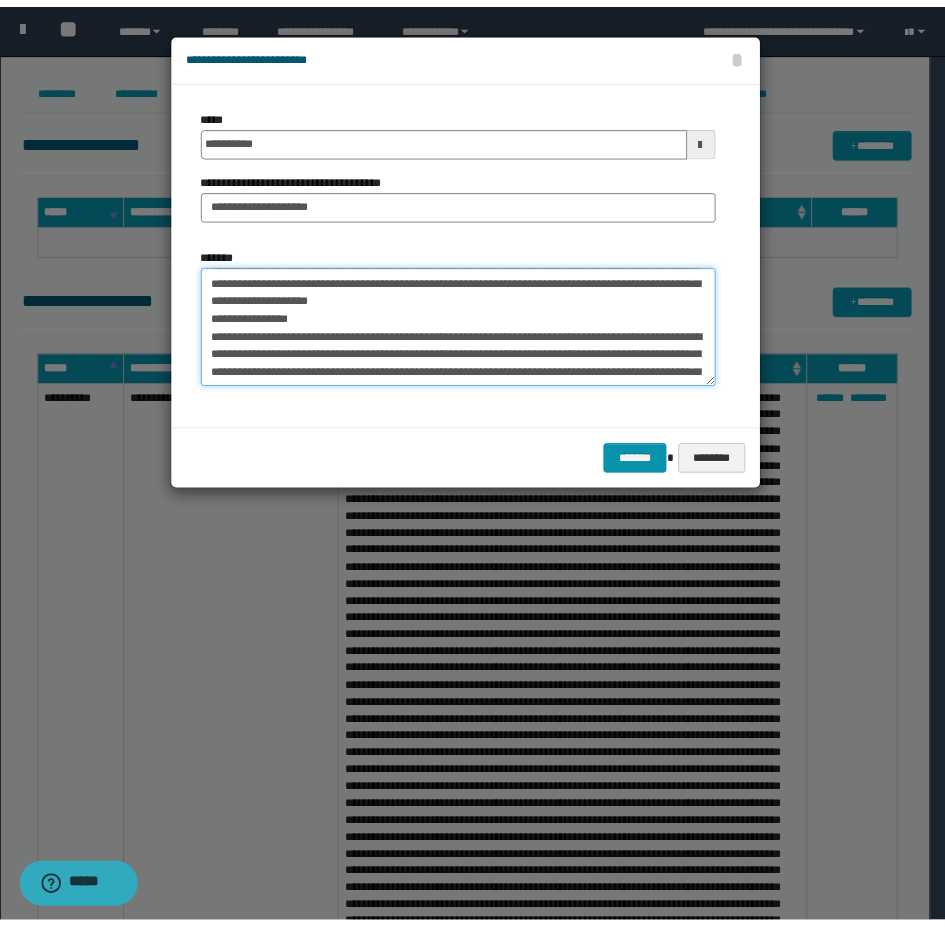 scroll, scrollTop: 0, scrollLeft: 0, axis: both 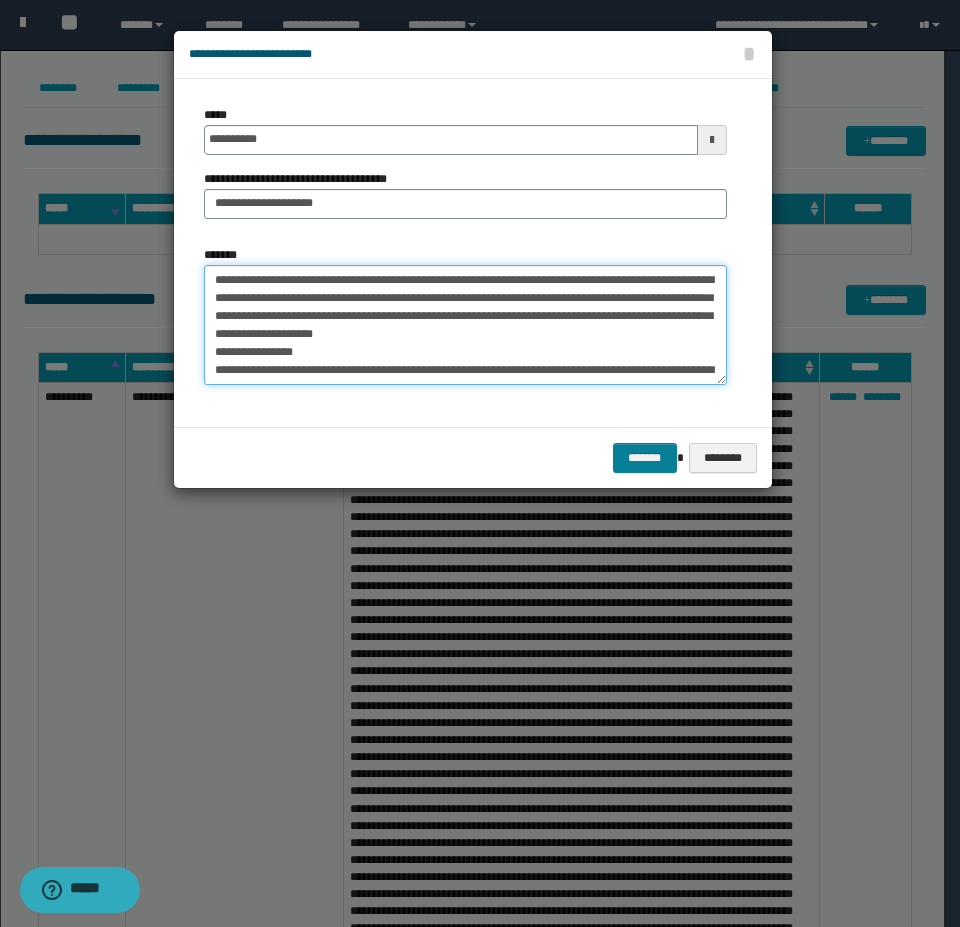 type on "**********" 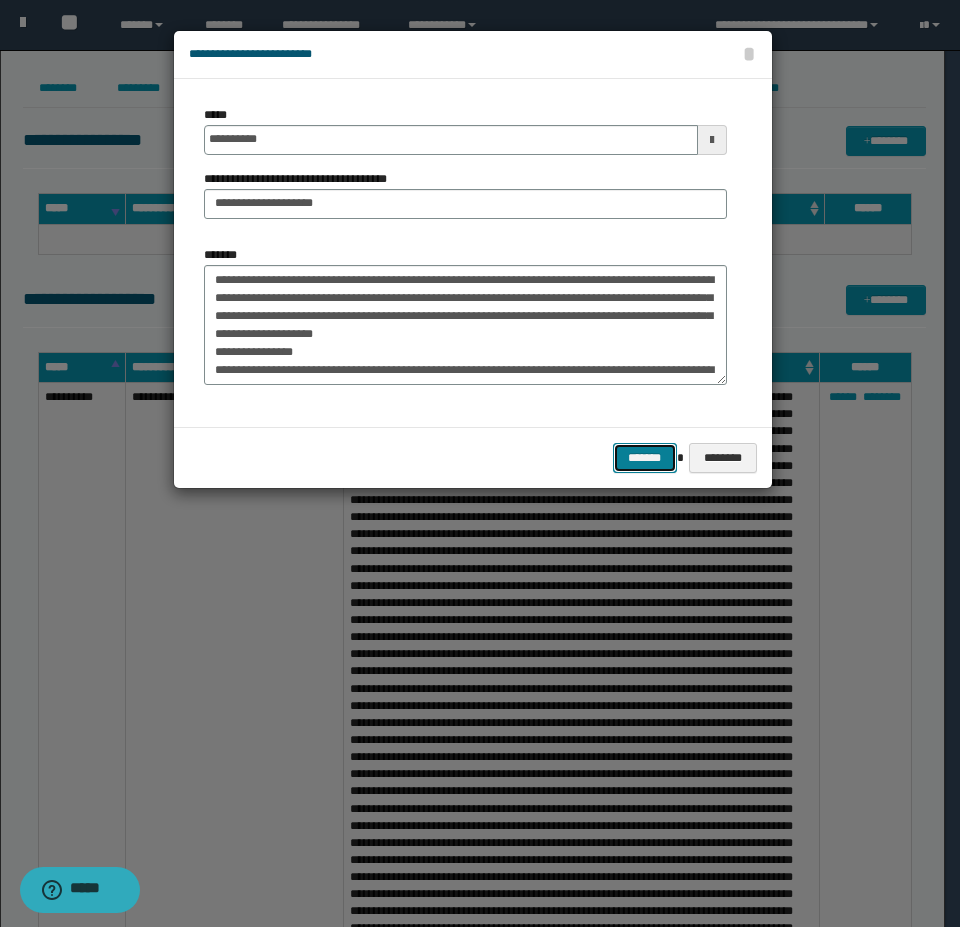 click on "*******" at bounding box center (645, 458) 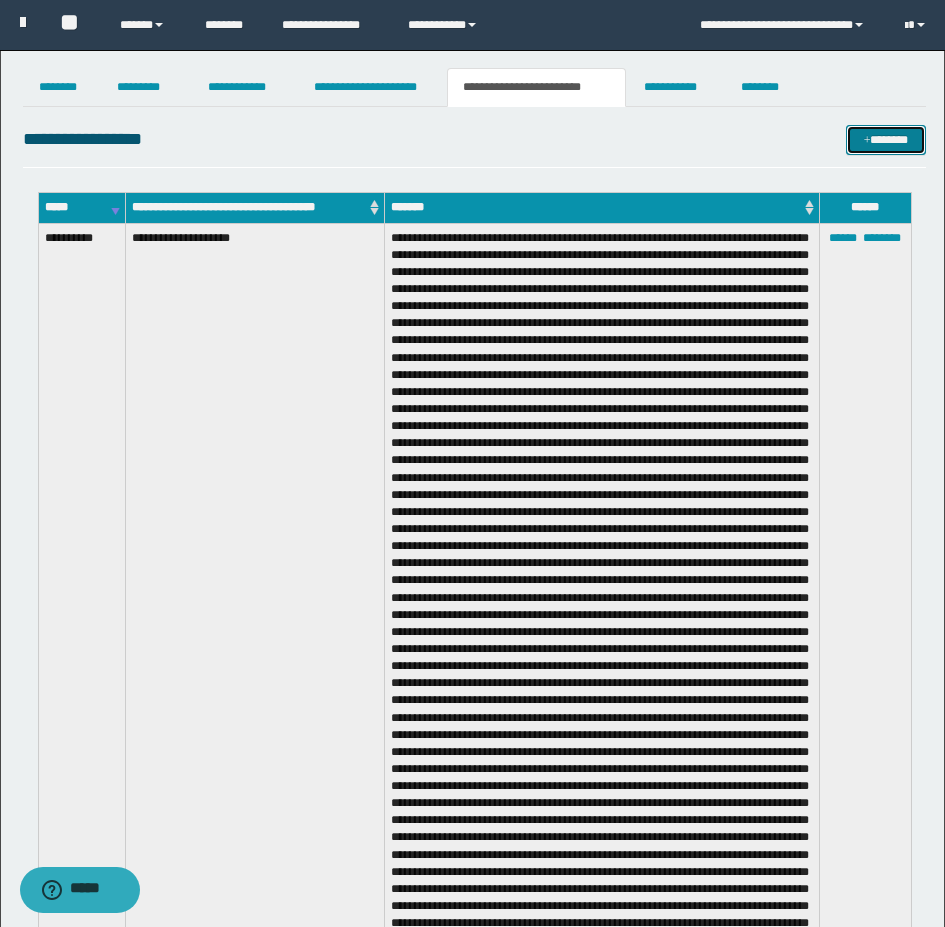 scroll, scrollTop: 0, scrollLeft: 0, axis: both 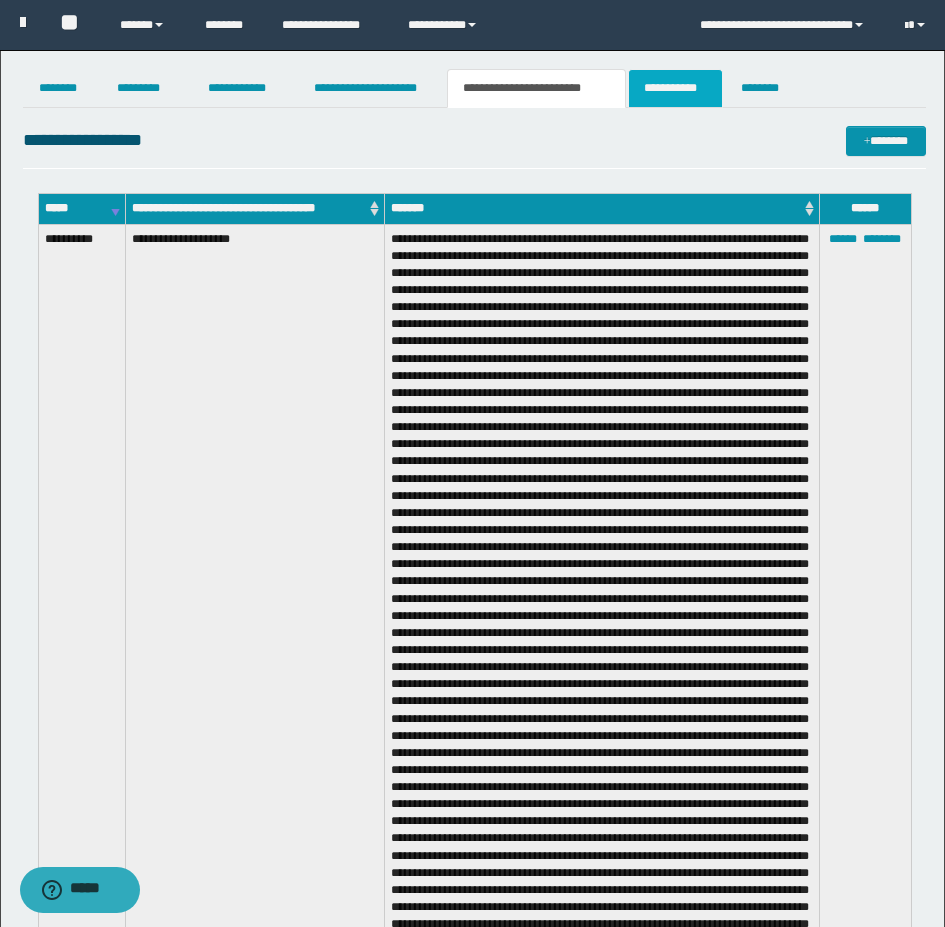 click on "**********" at bounding box center [675, 88] 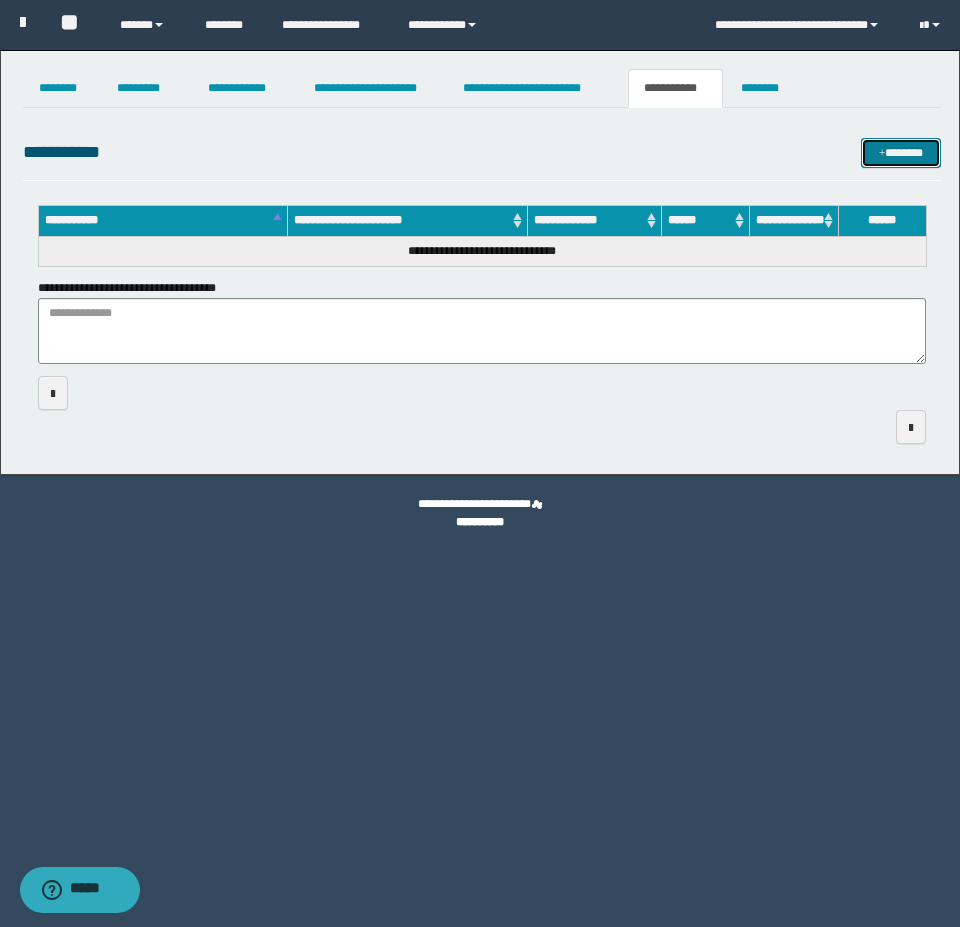 click on "*******" at bounding box center (901, 153) 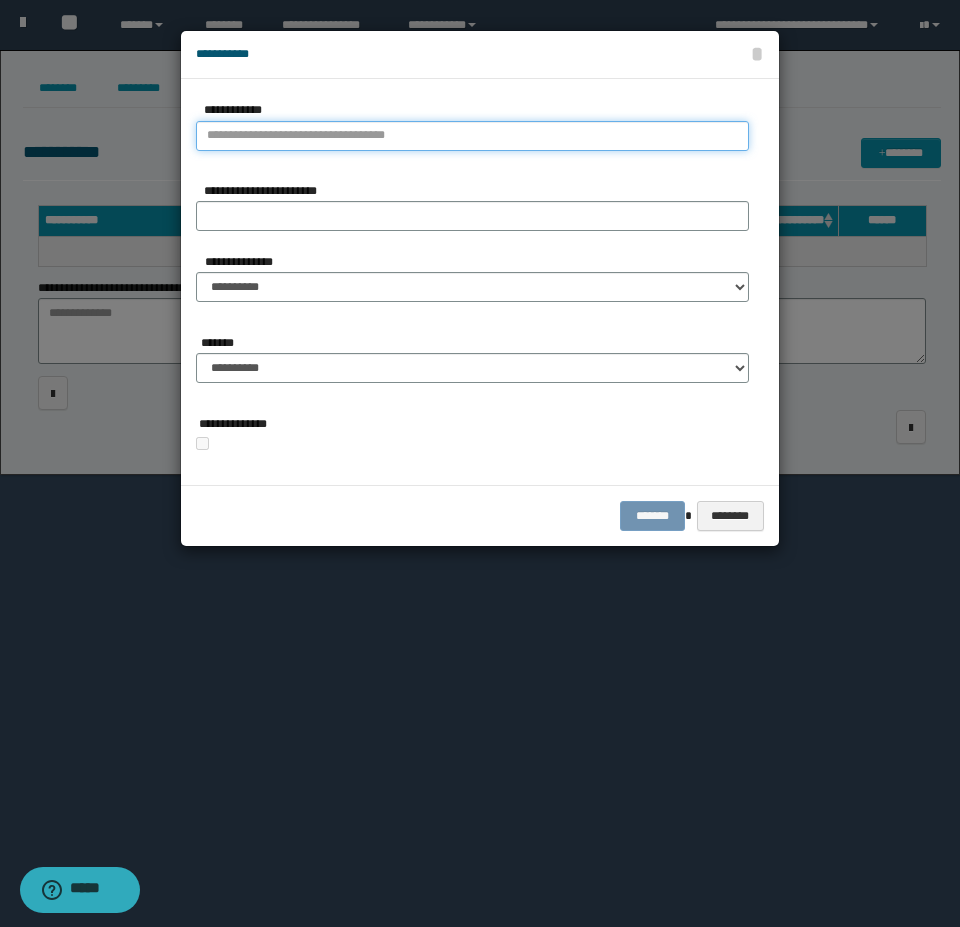 click on "**********" at bounding box center (472, 136) 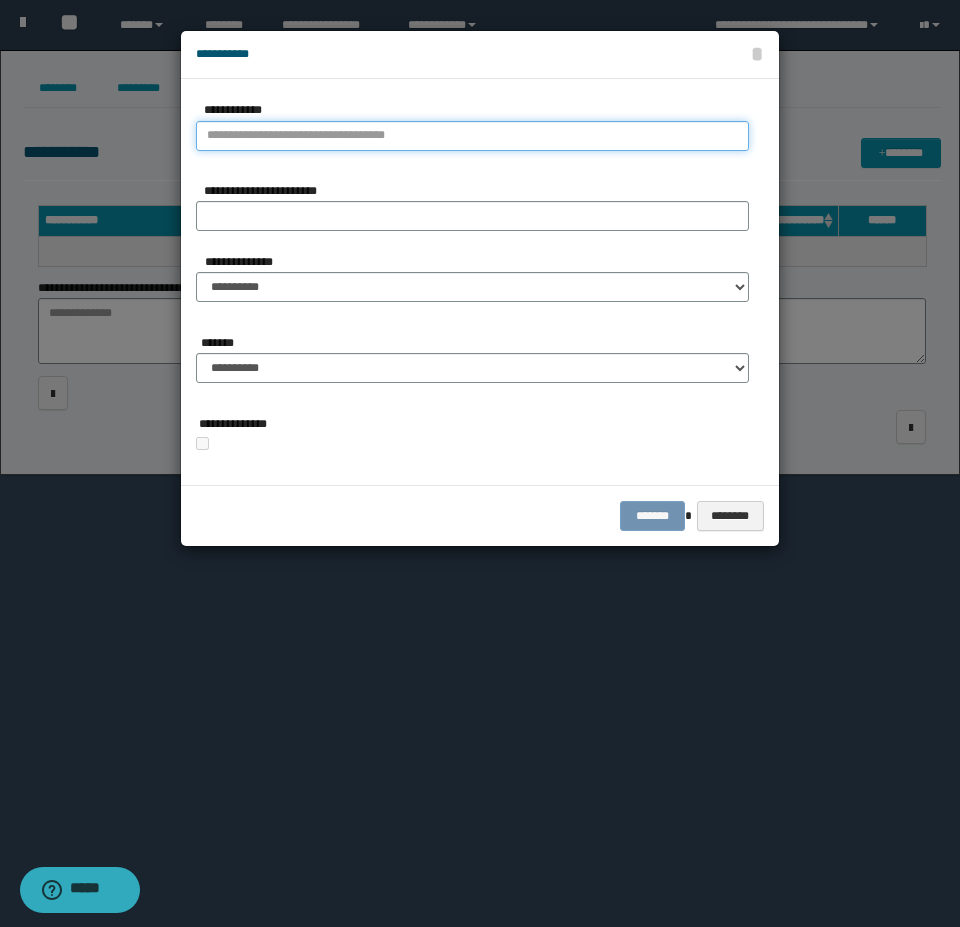 click on "**********" at bounding box center [472, 136] 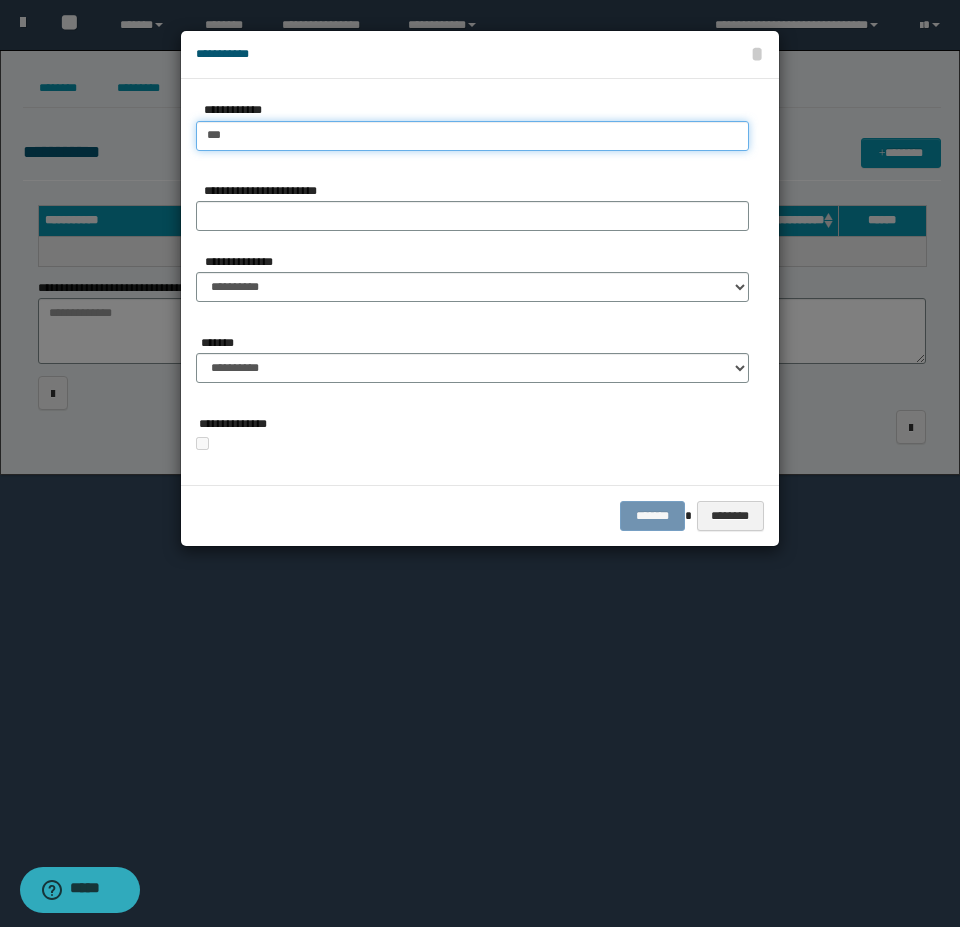 type on "****" 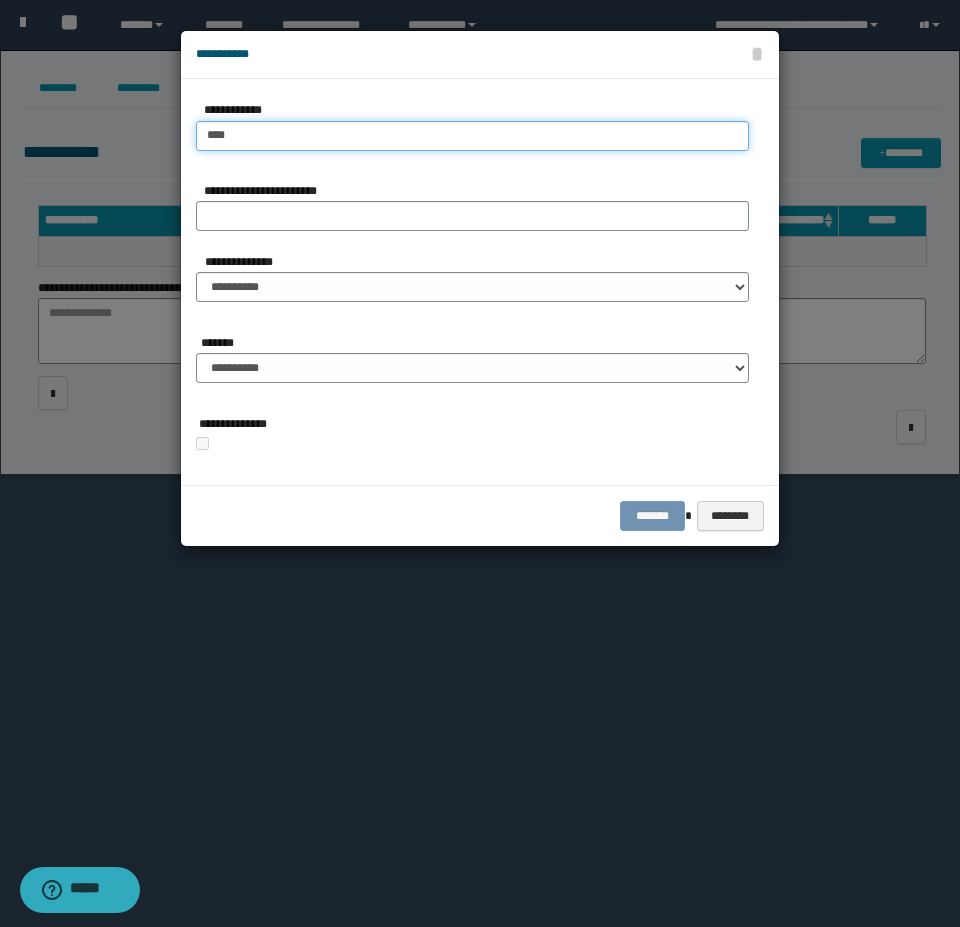 type on "****" 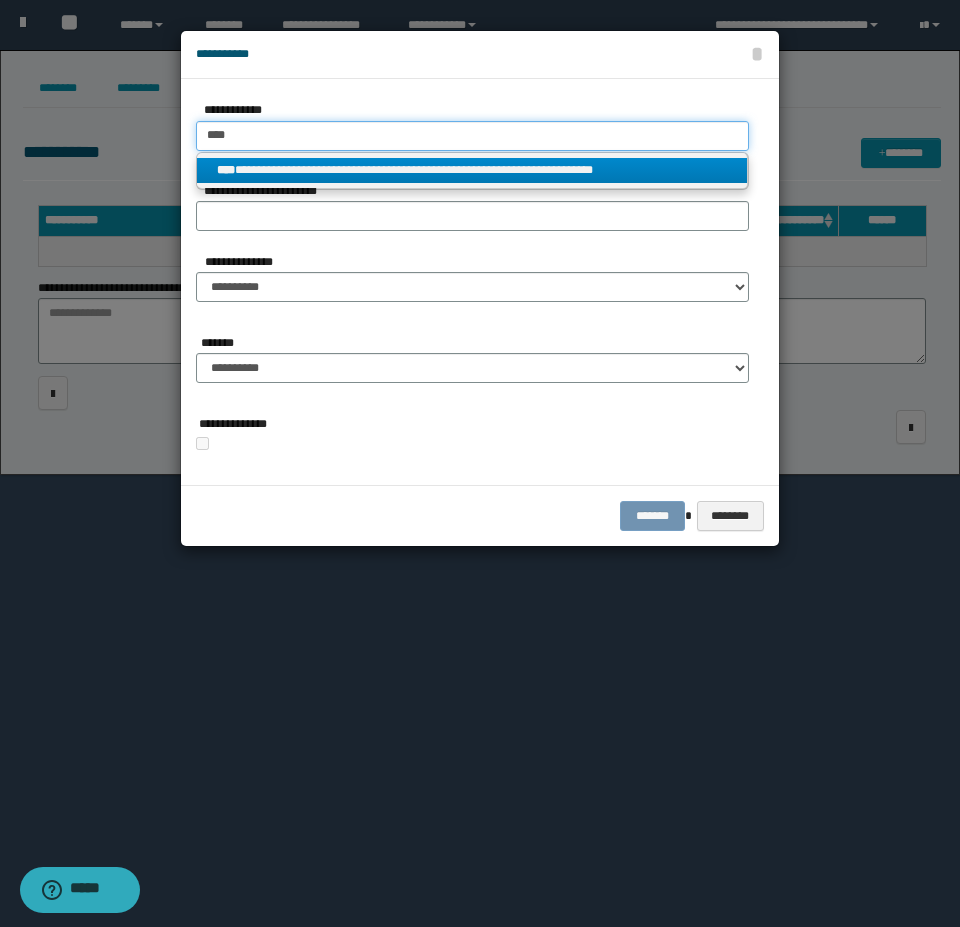 type on "****" 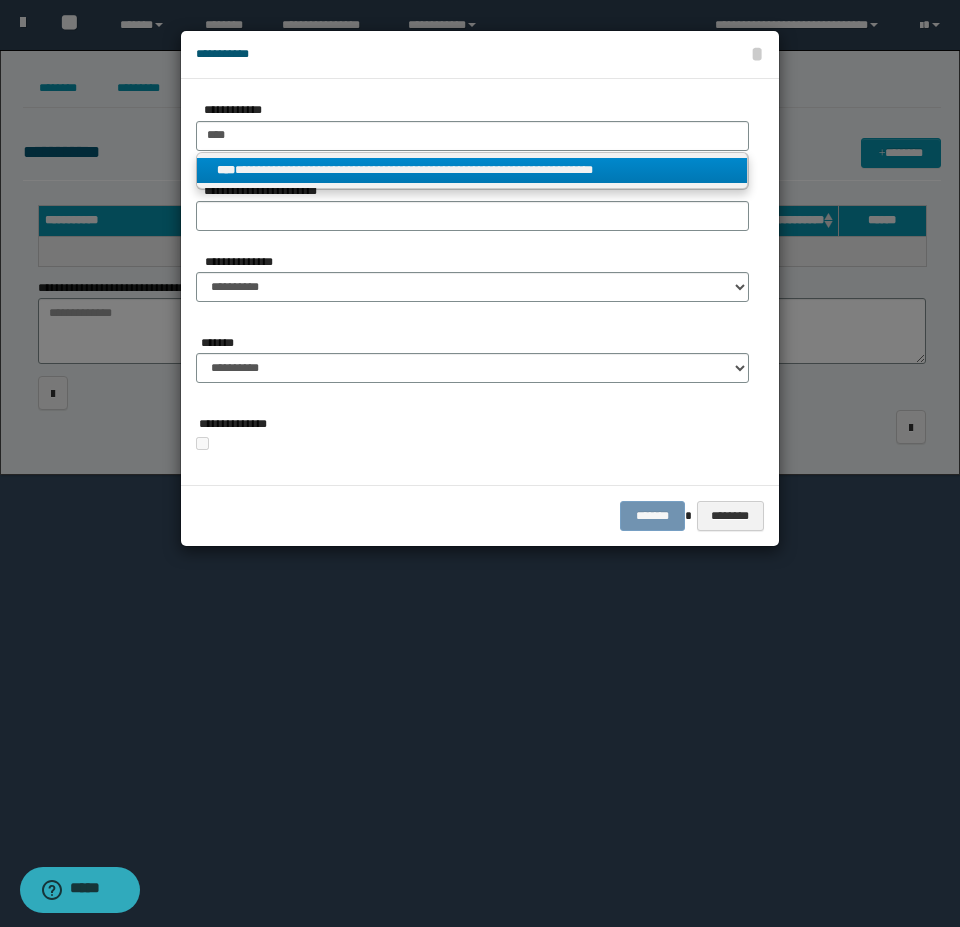 click on "**********" at bounding box center [472, 170] 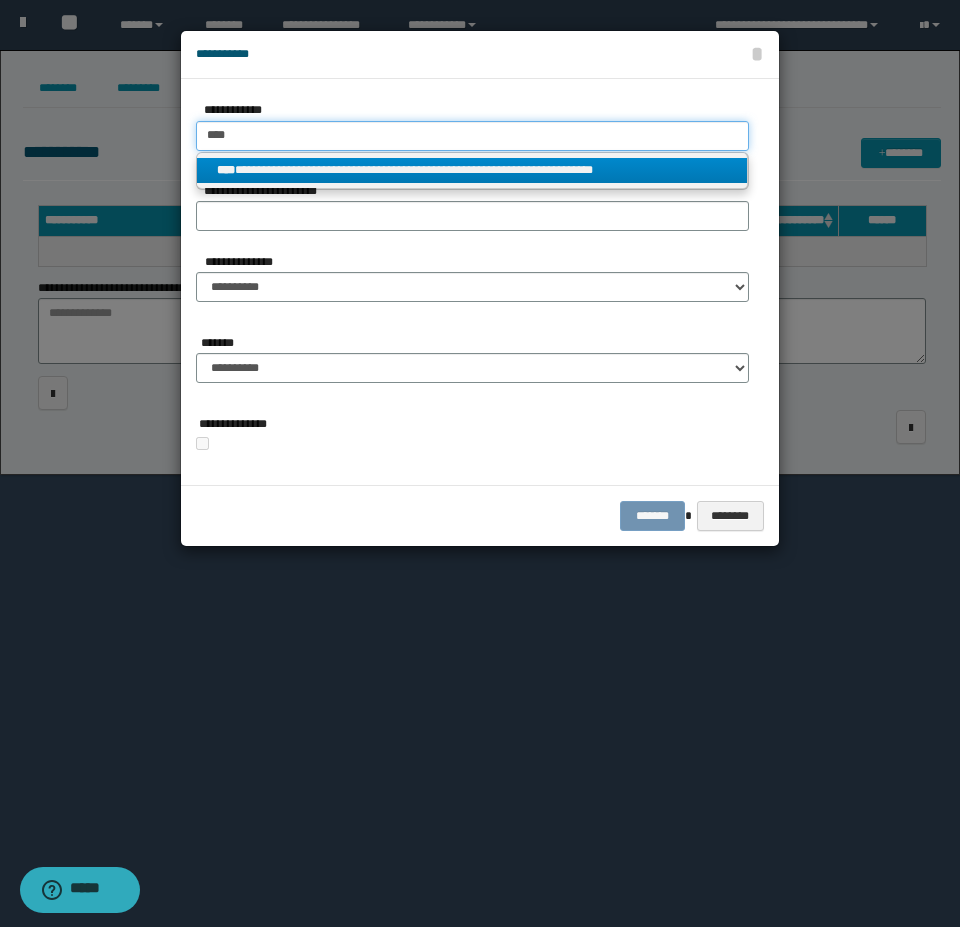type 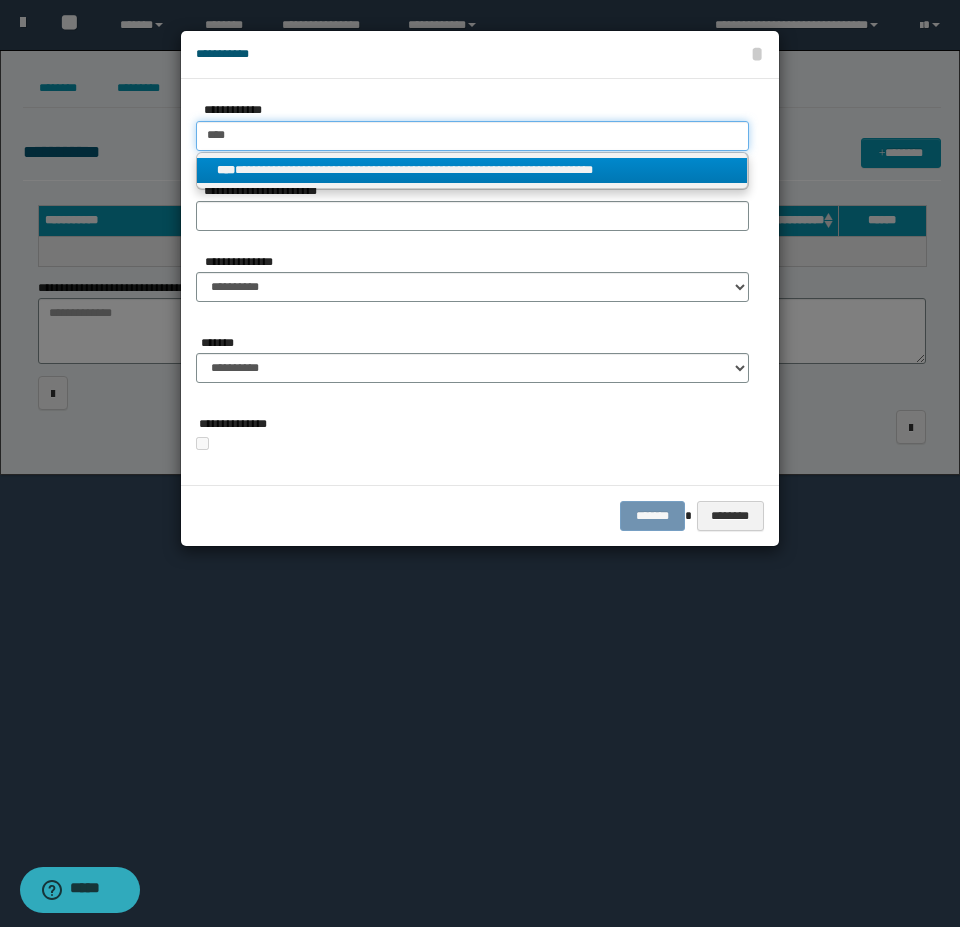 type on "**********" 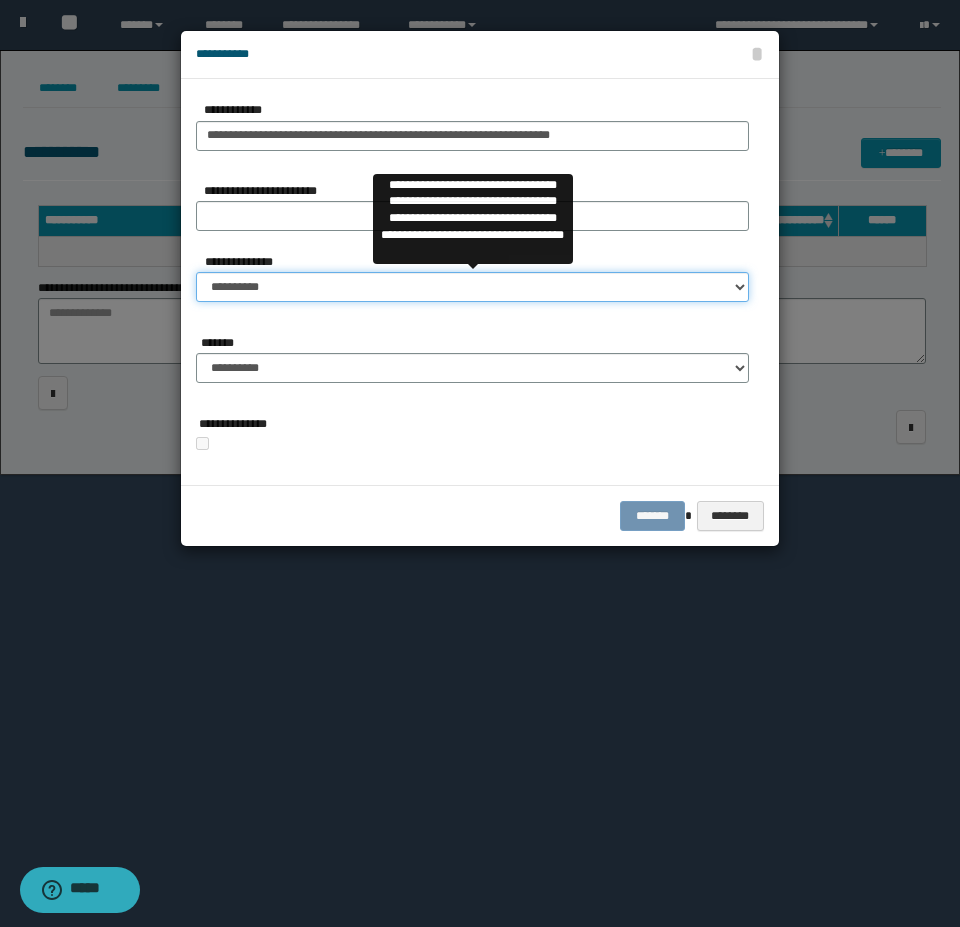 click on "**********" at bounding box center [472, 287] 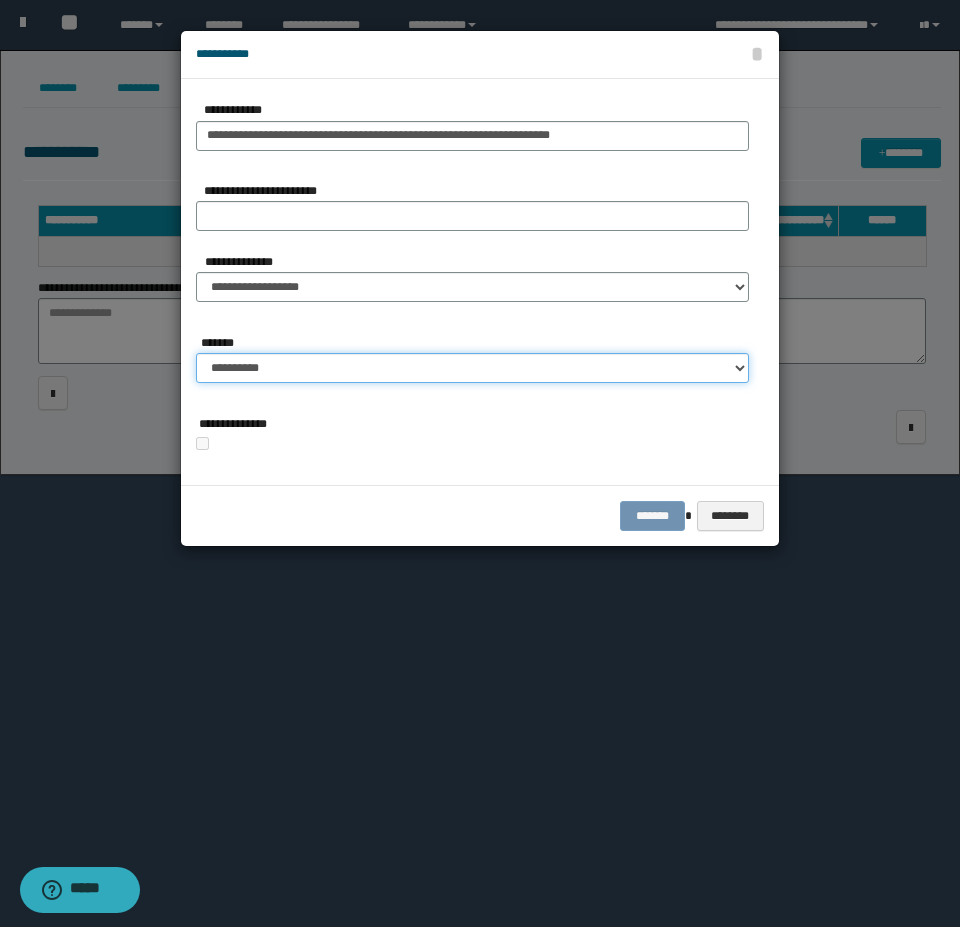 click on "**********" at bounding box center [472, 368] 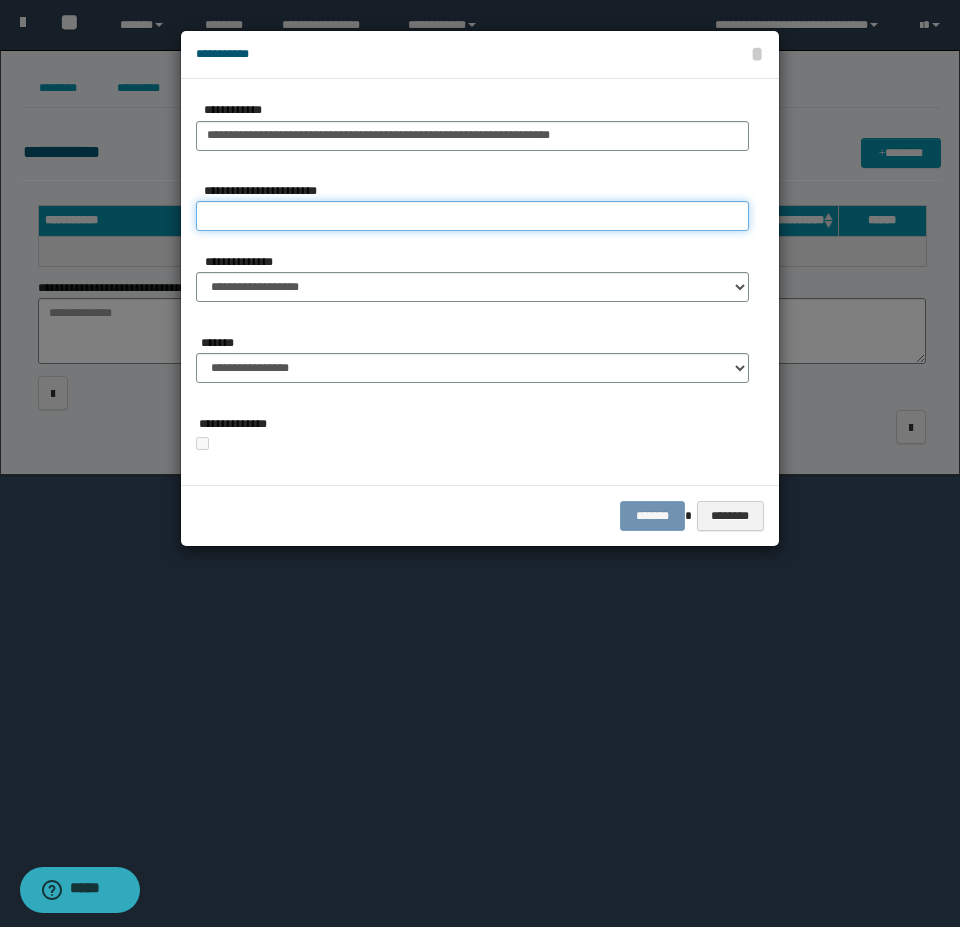click on "**********" at bounding box center (472, 216) 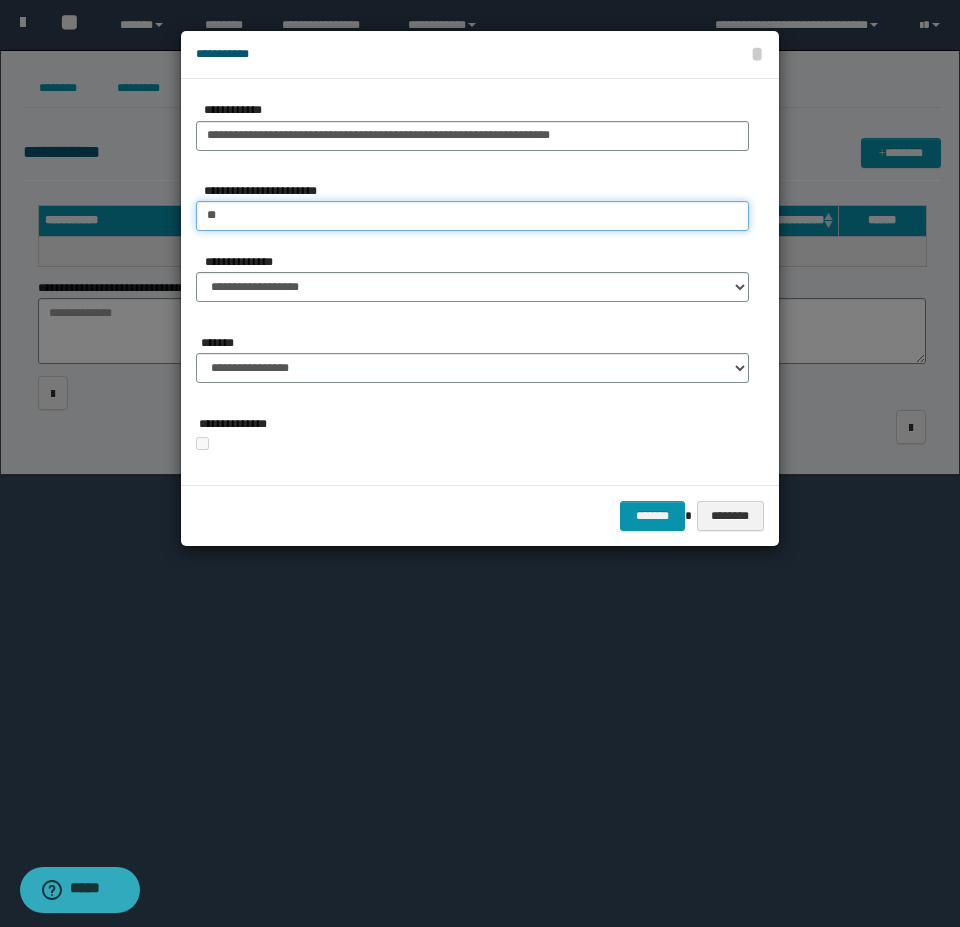 type on "*" 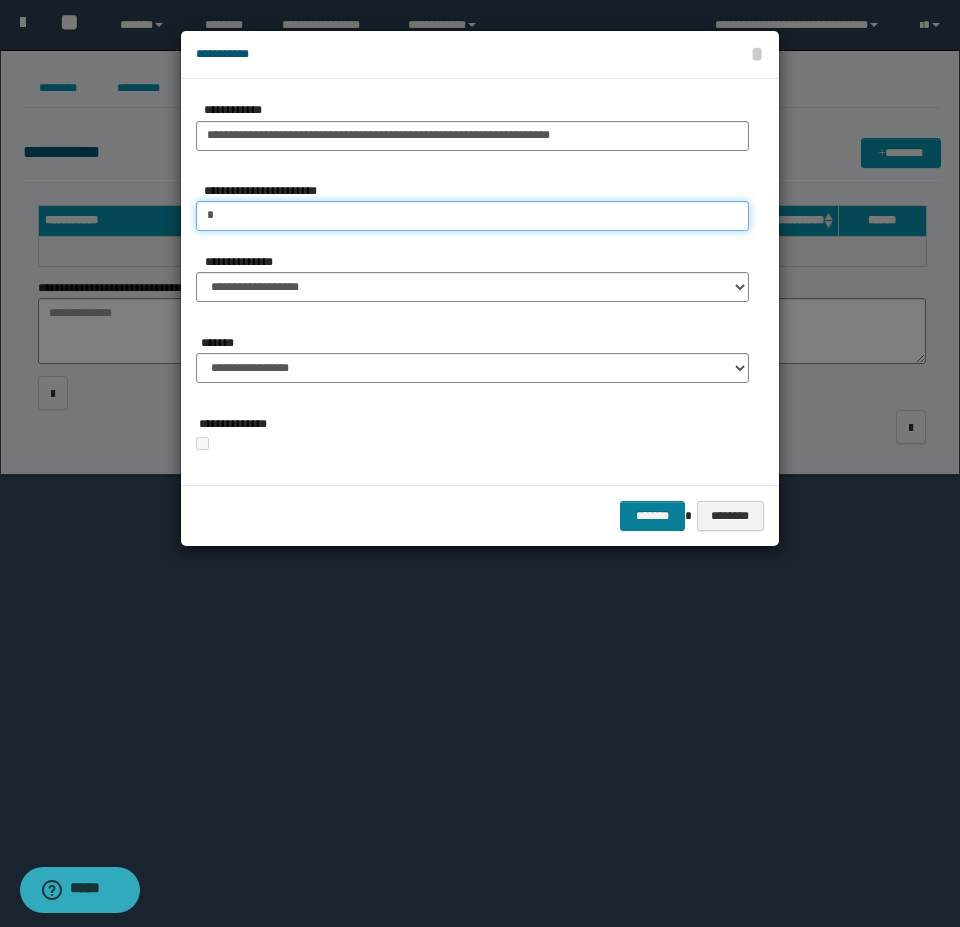 type on "*" 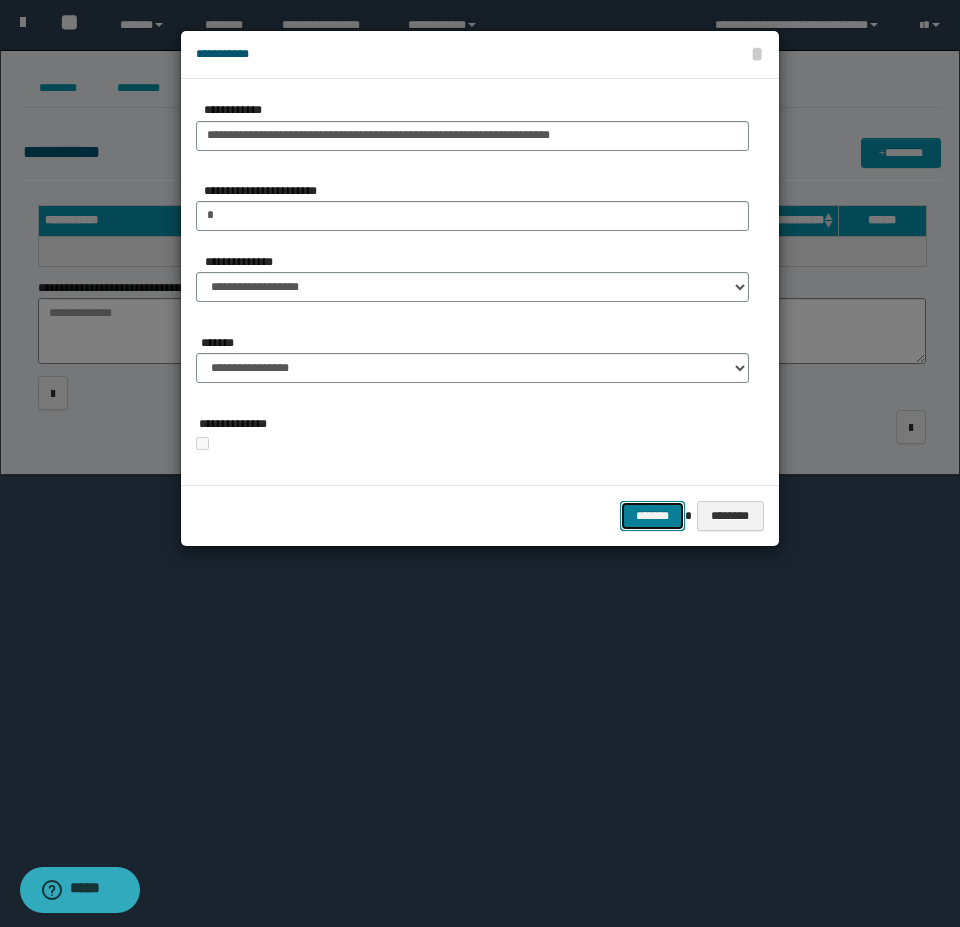click on "*******" at bounding box center [652, 516] 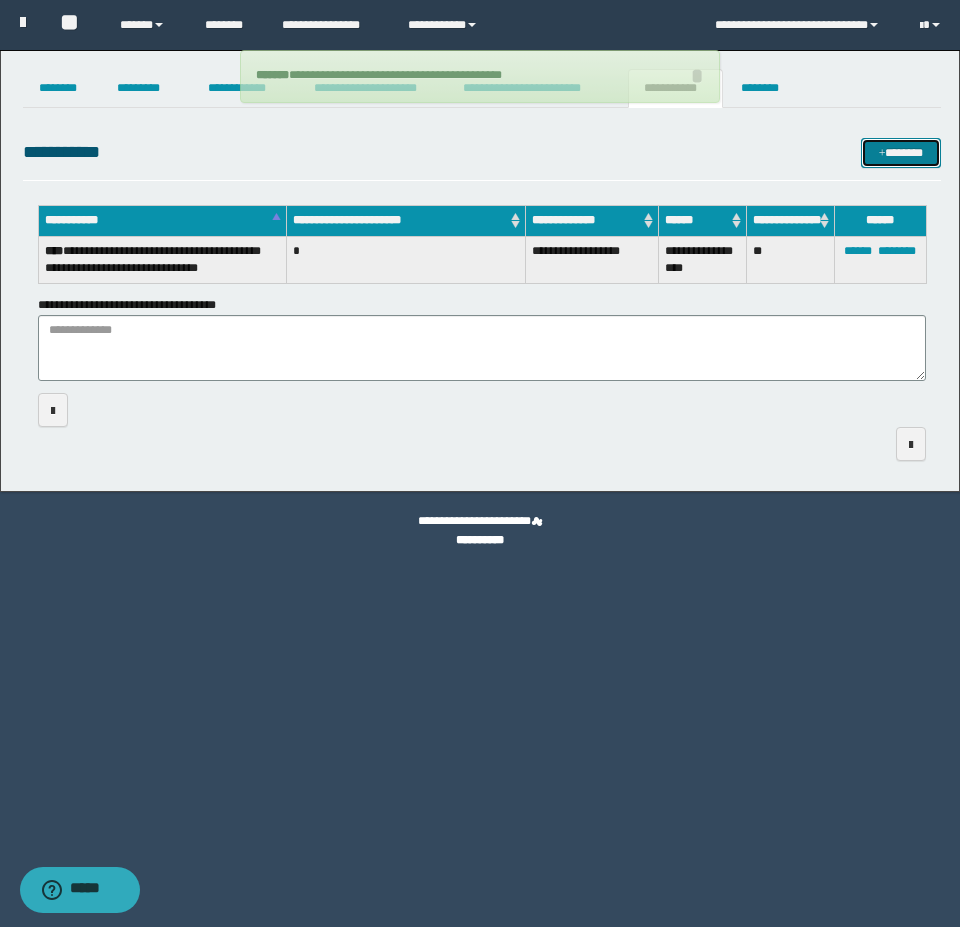 type 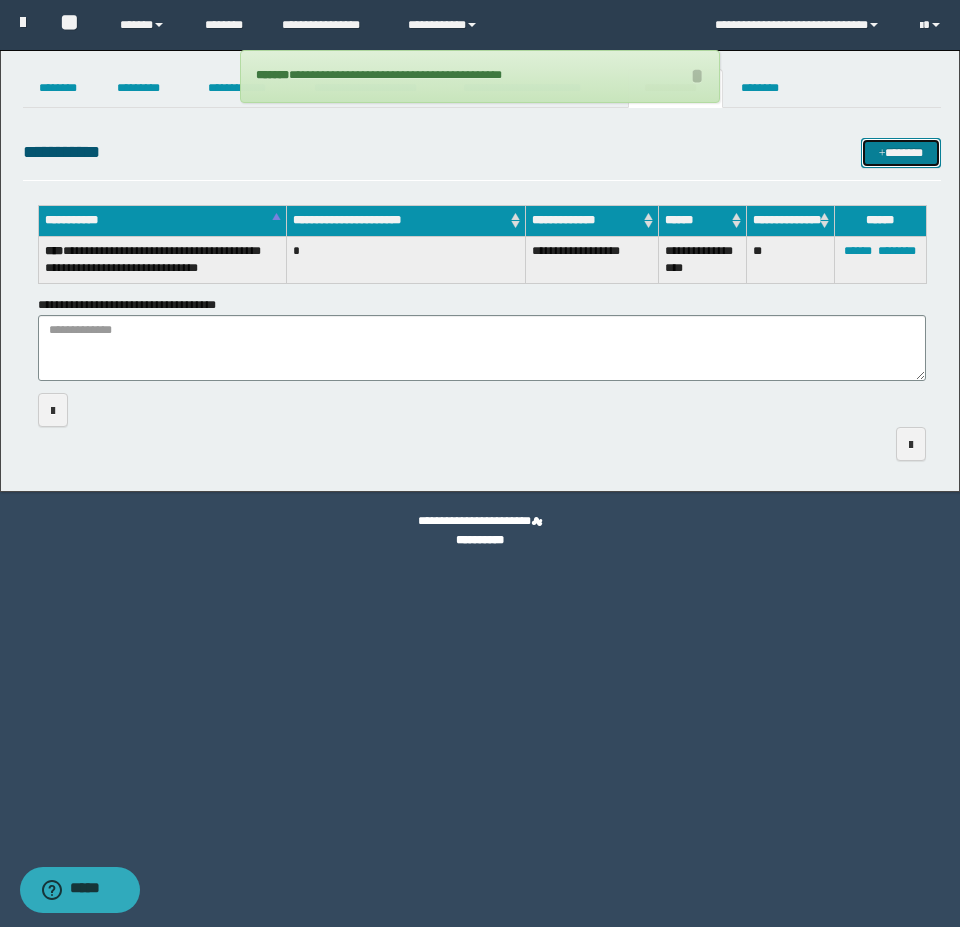 click on "*******" at bounding box center (901, 153) 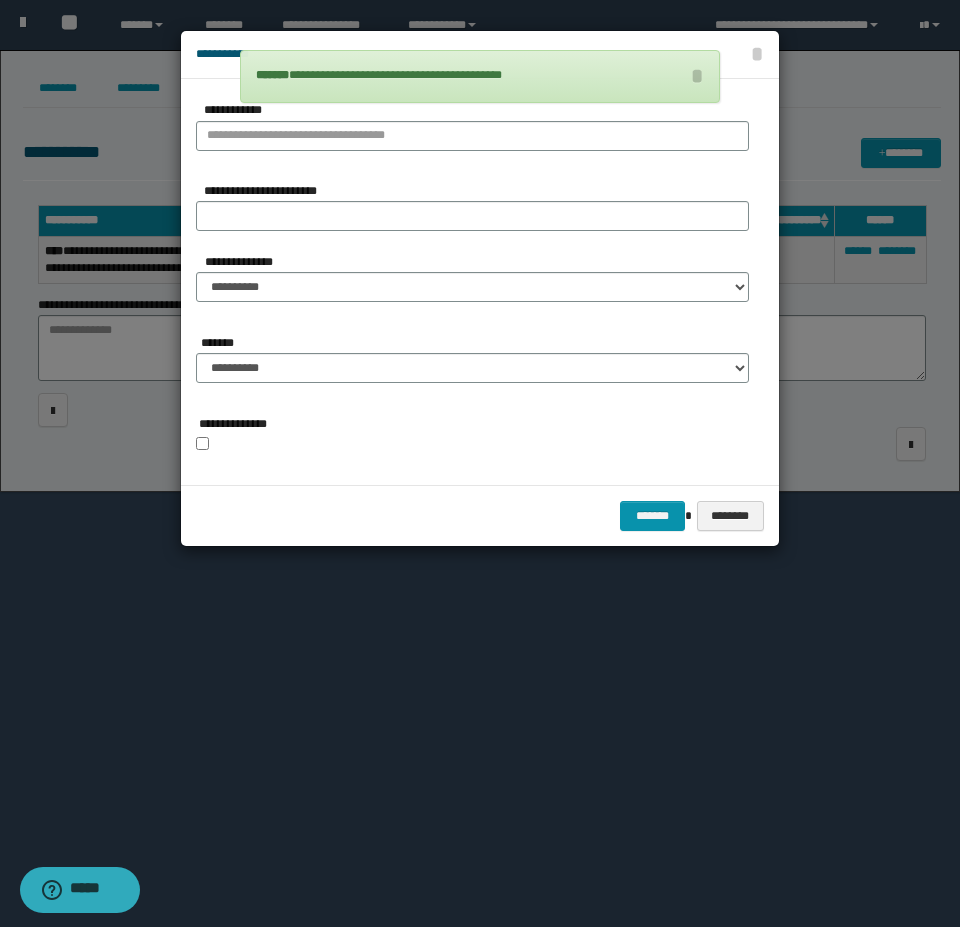 click on "**********" at bounding box center [472, 127] 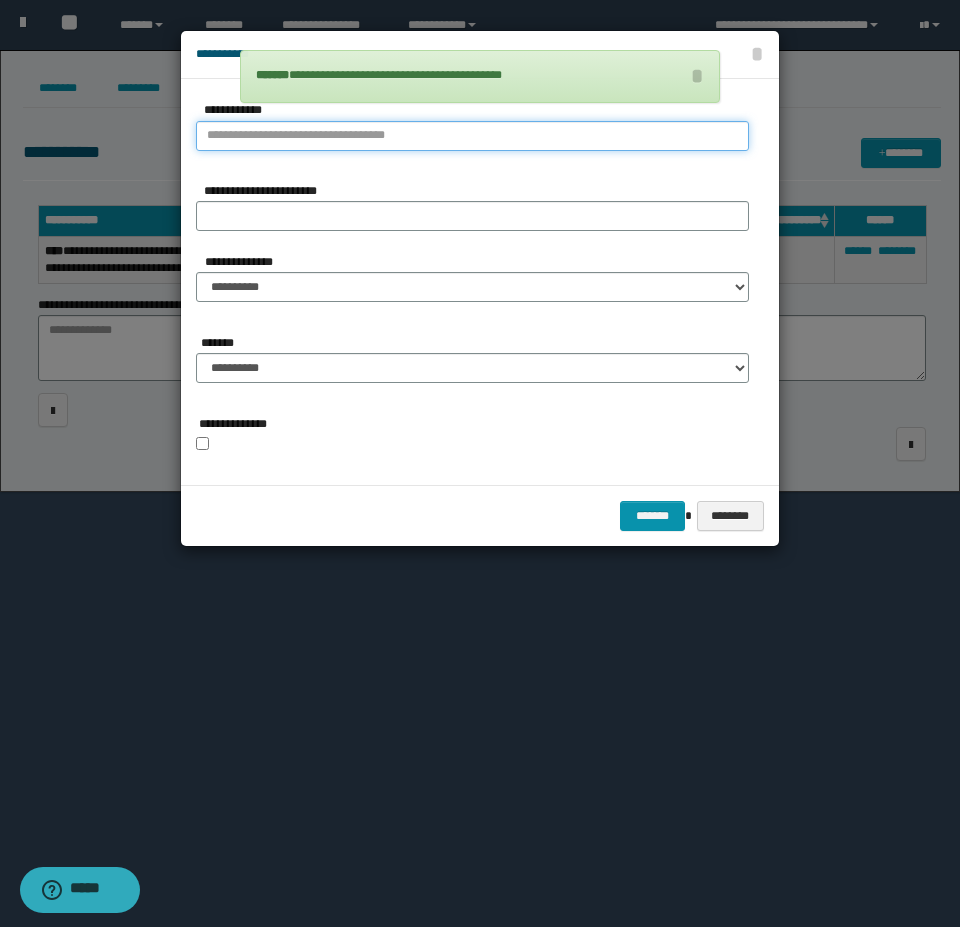 type on "**********" 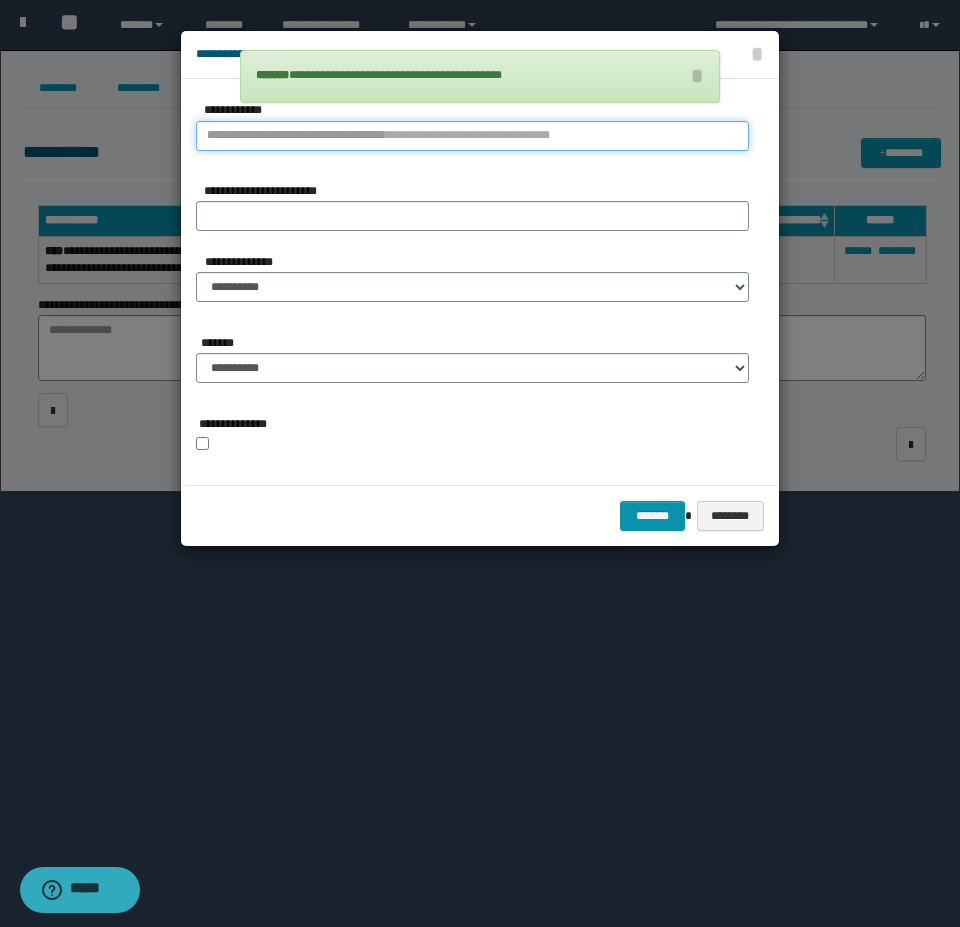 click on "**********" at bounding box center (472, 136) 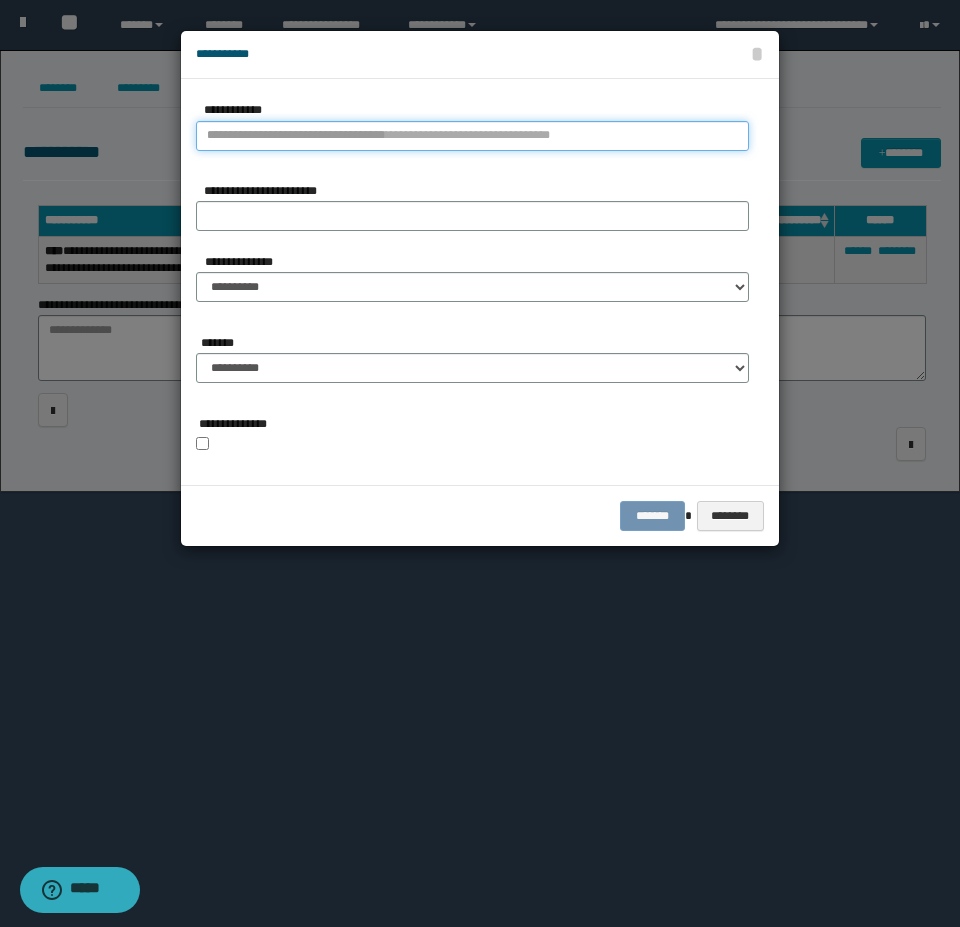 type 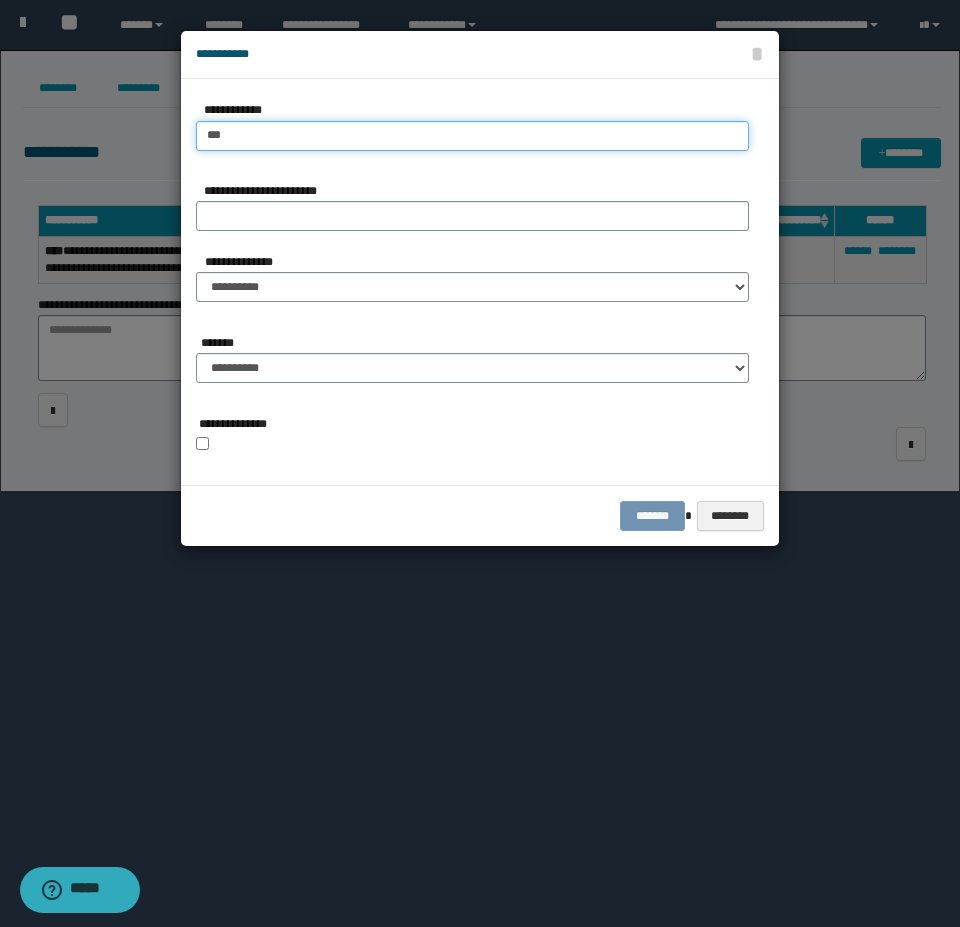 type on "****" 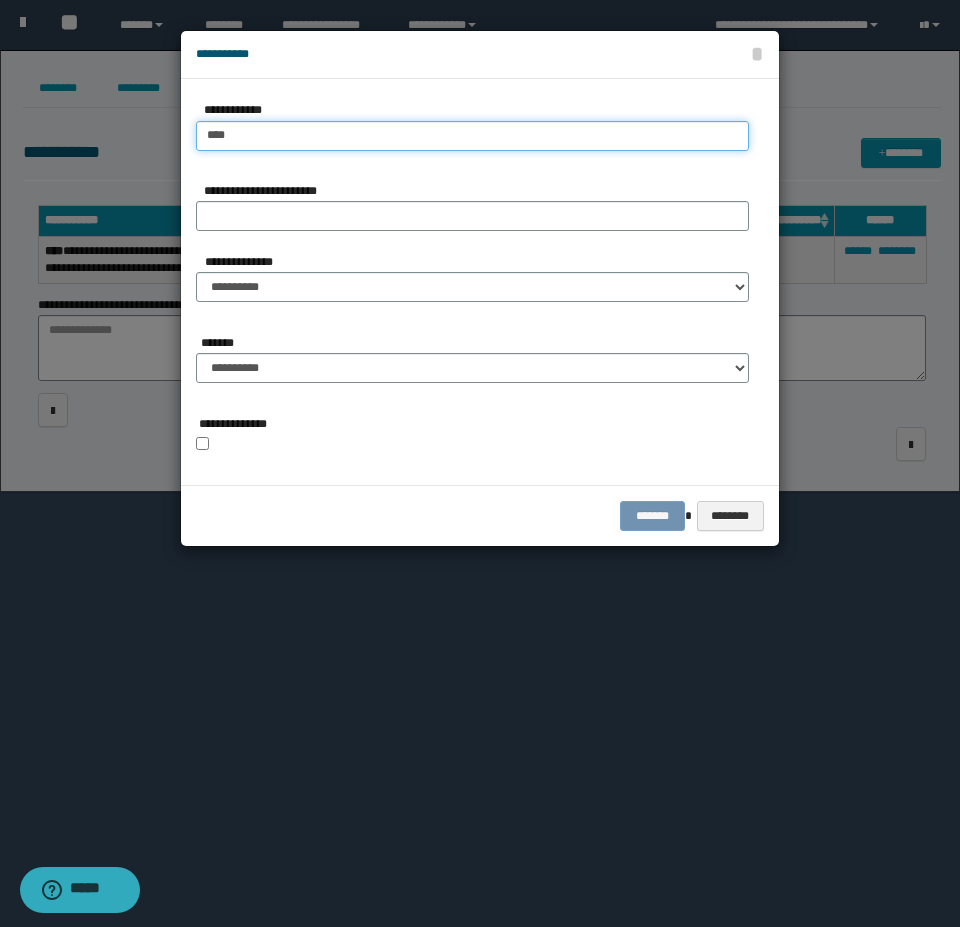type on "****" 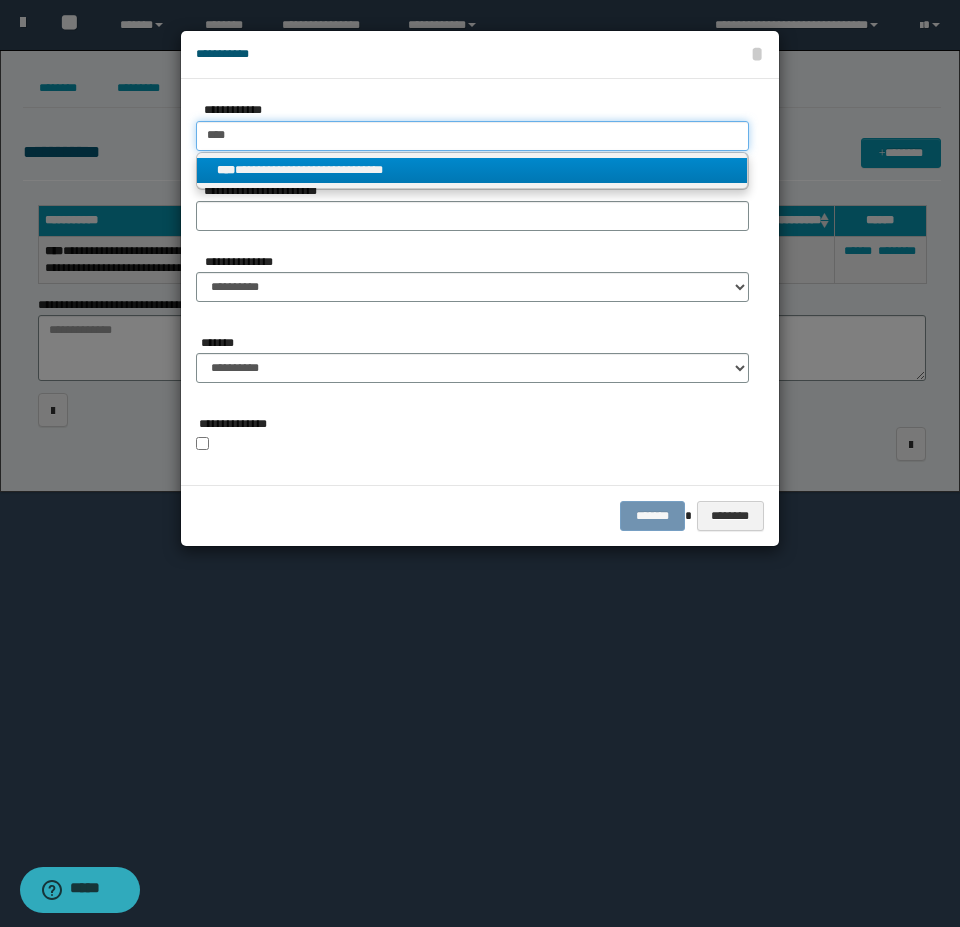 type on "****" 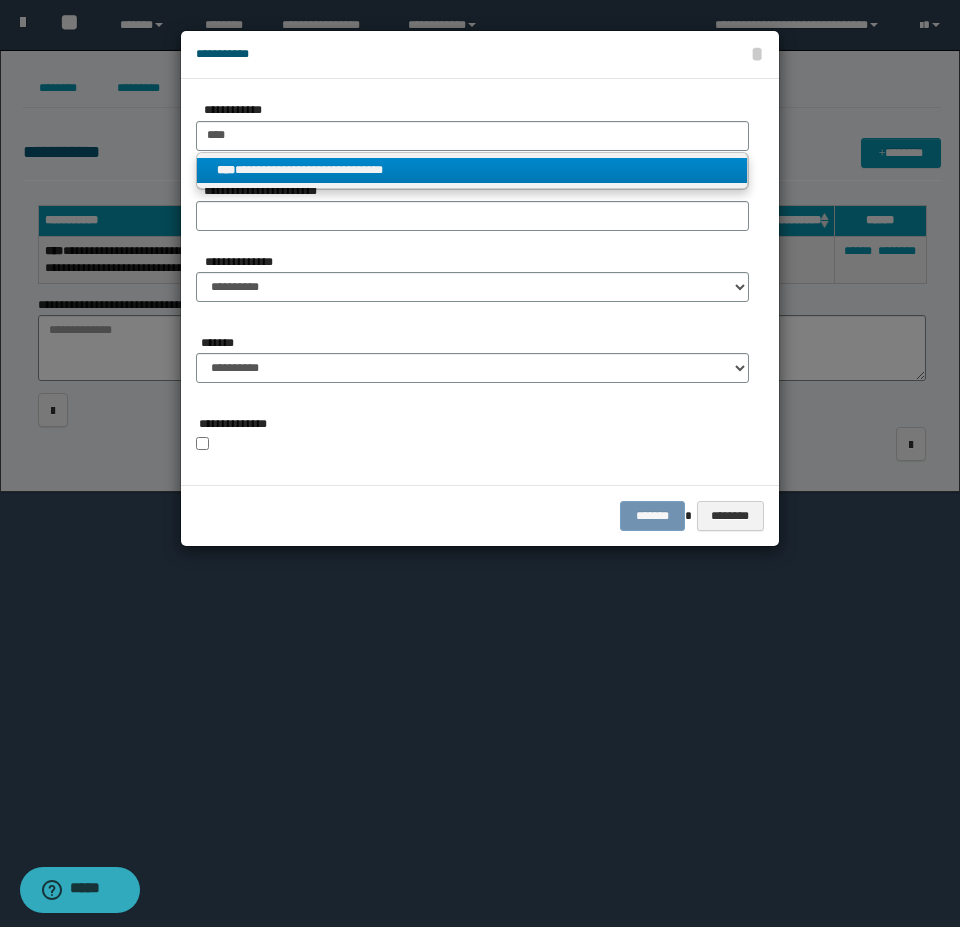 click on "**********" at bounding box center [472, 170] 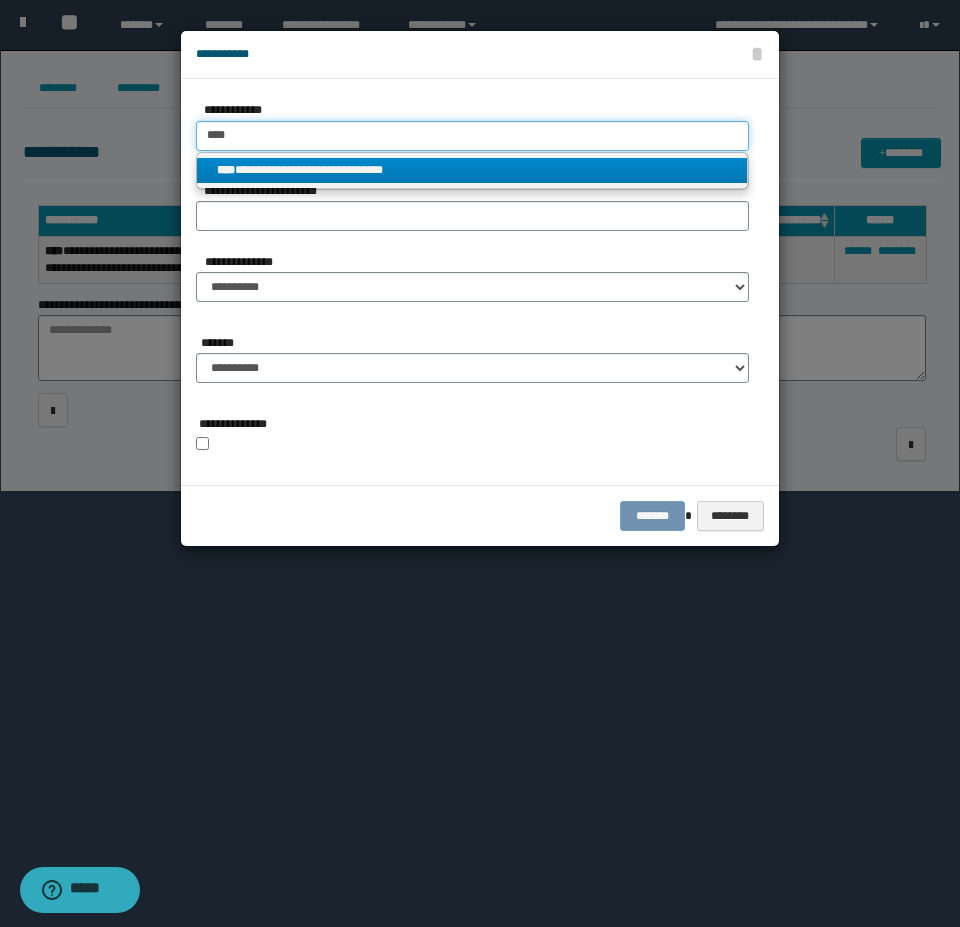 type 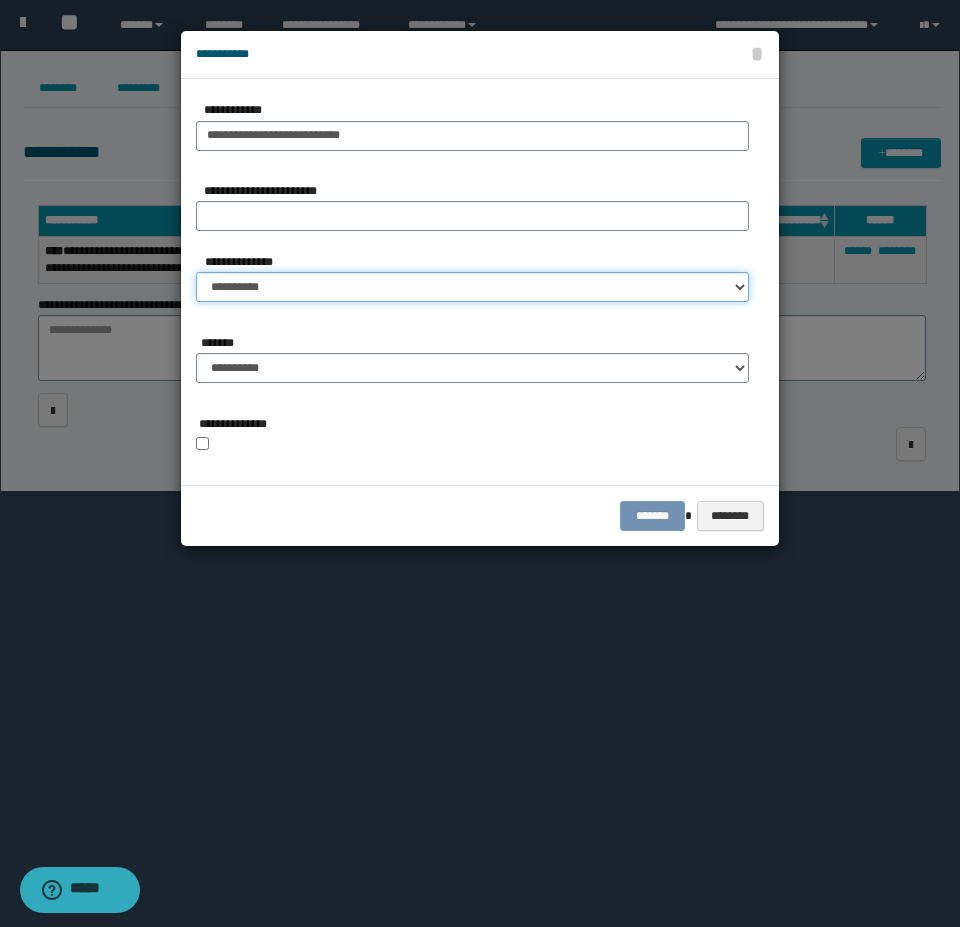 click on "**********" at bounding box center (472, 287) 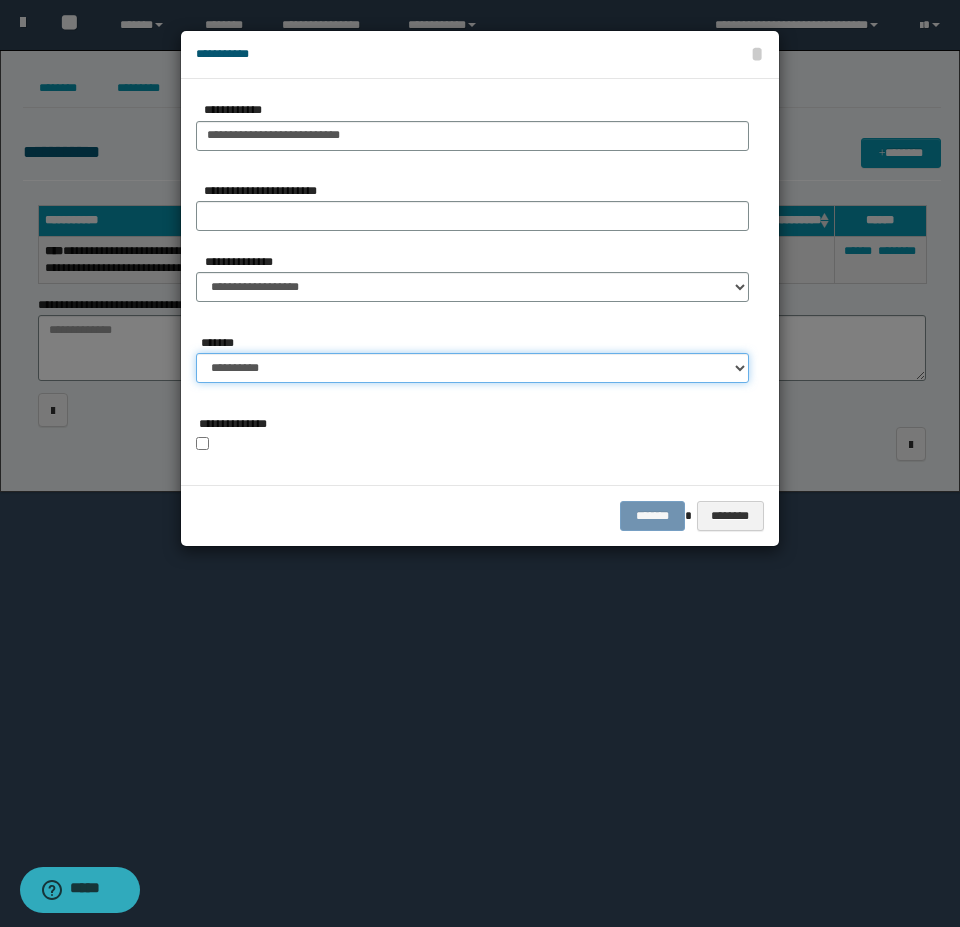 click on "**********" at bounding box center (472, 368) 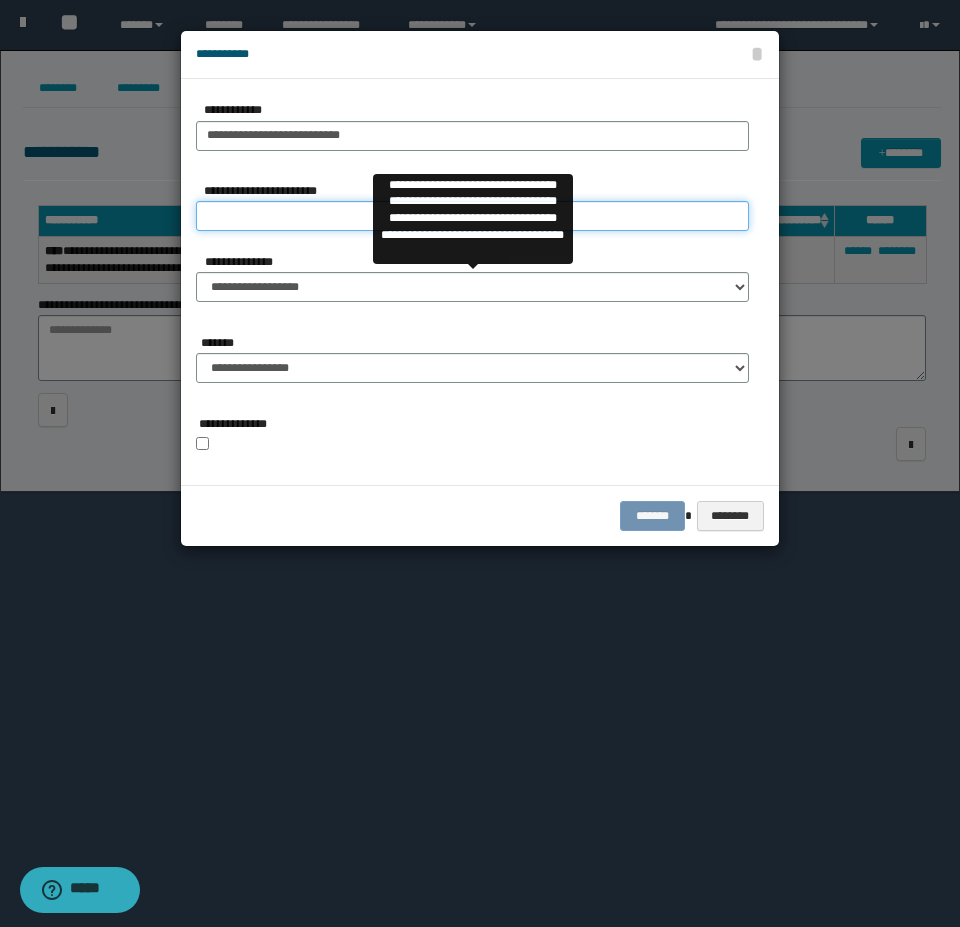 click on "**********" at bounding box center [472, 216] 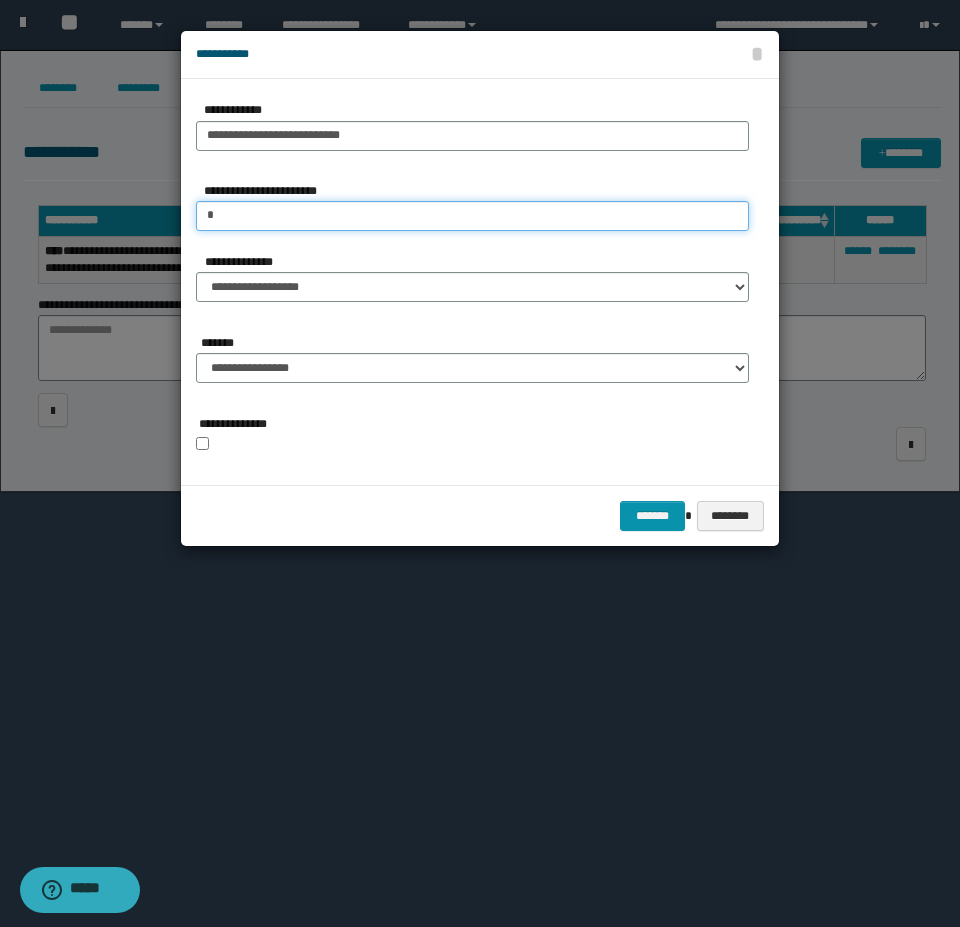 type on "*" 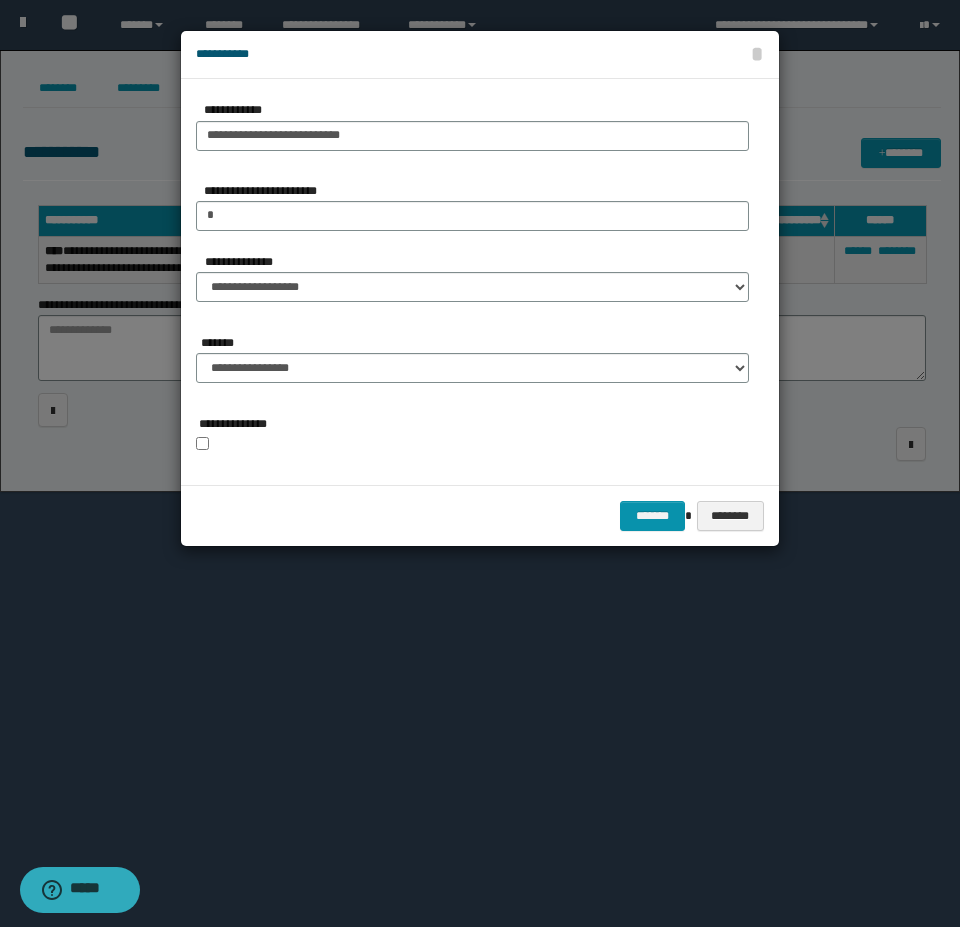 click on "**********" at bounding box center [472, 432] 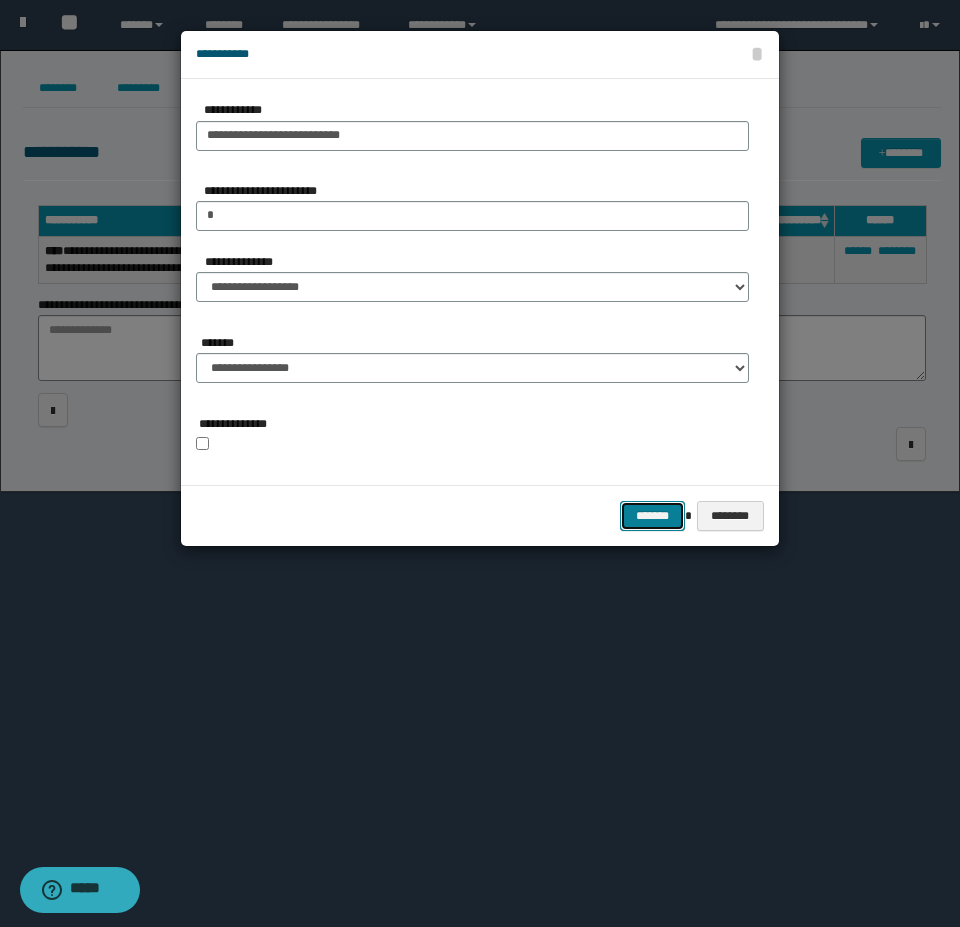click on "*******" at bounding box center [652, 516] 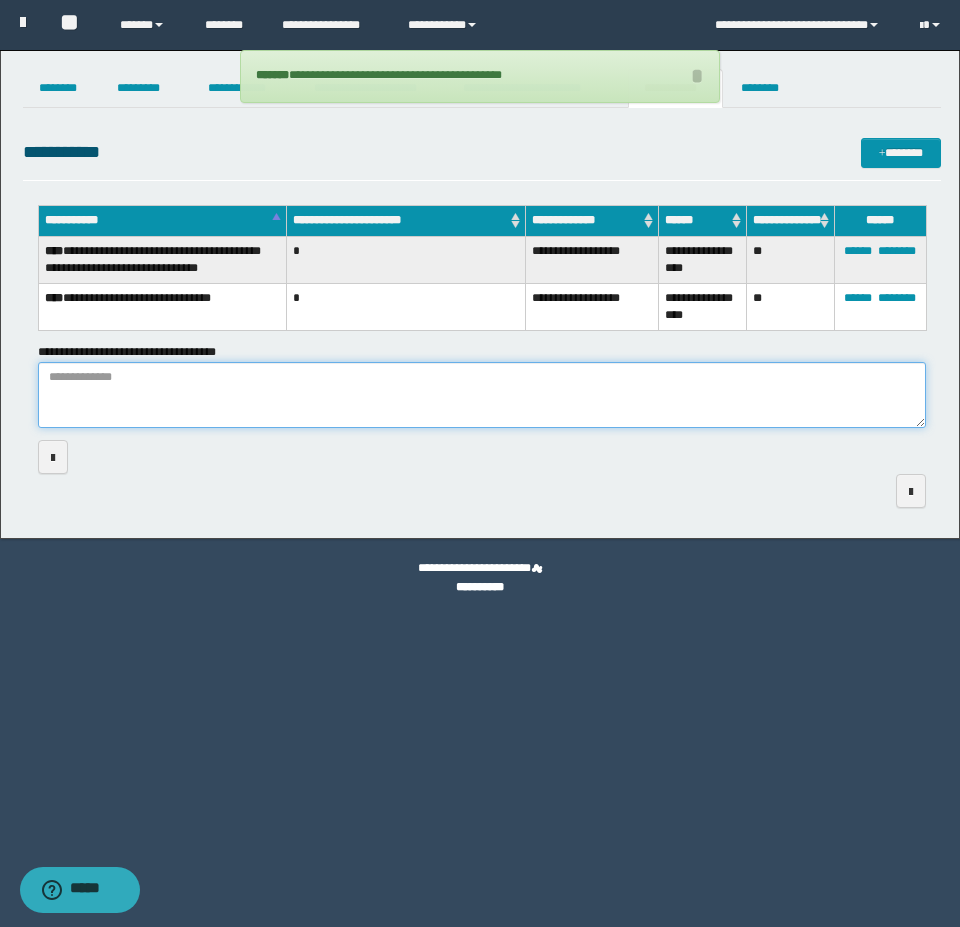 click on "**********" at bounding box center [482, 395] 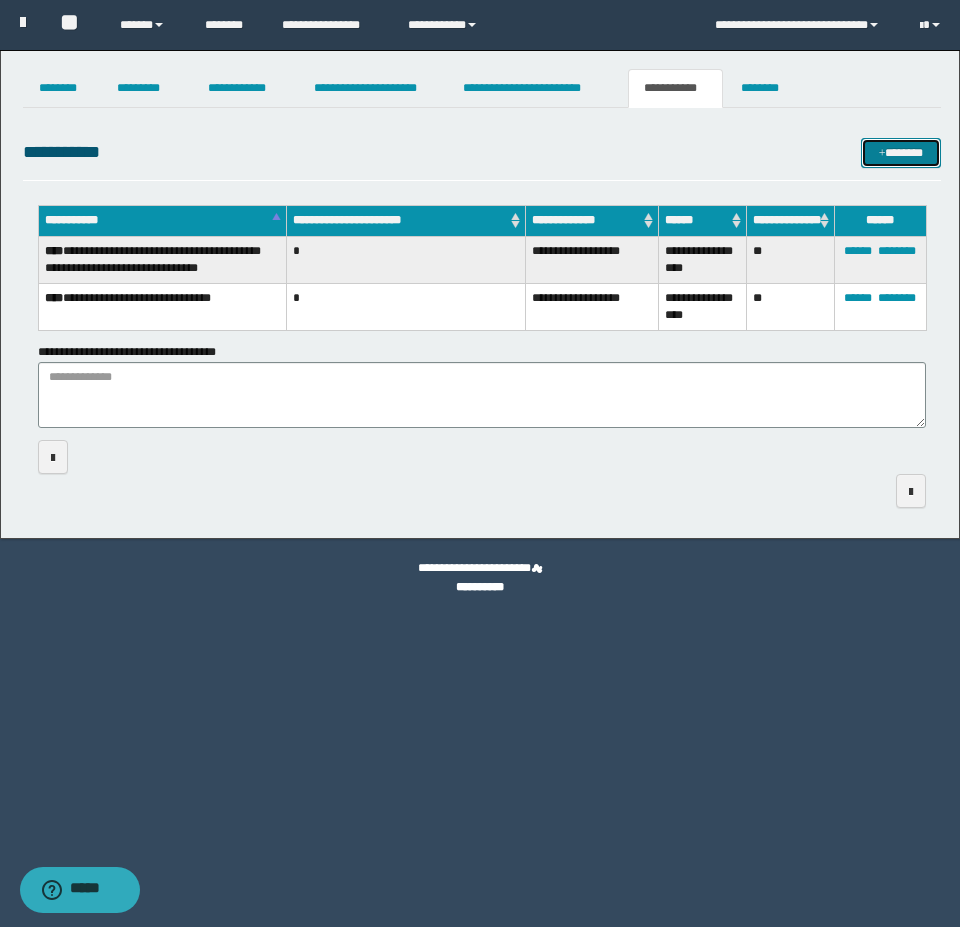 click on "*******" at bounding box center (901, 153) 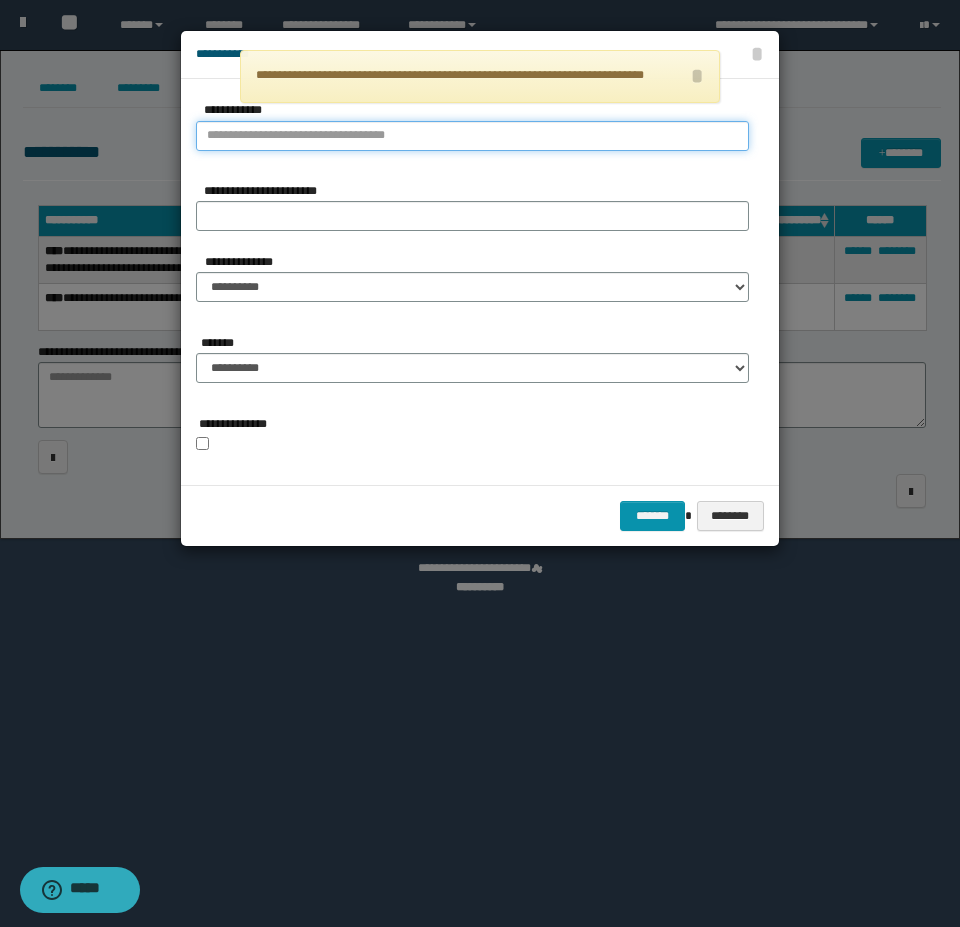 type on "**********" 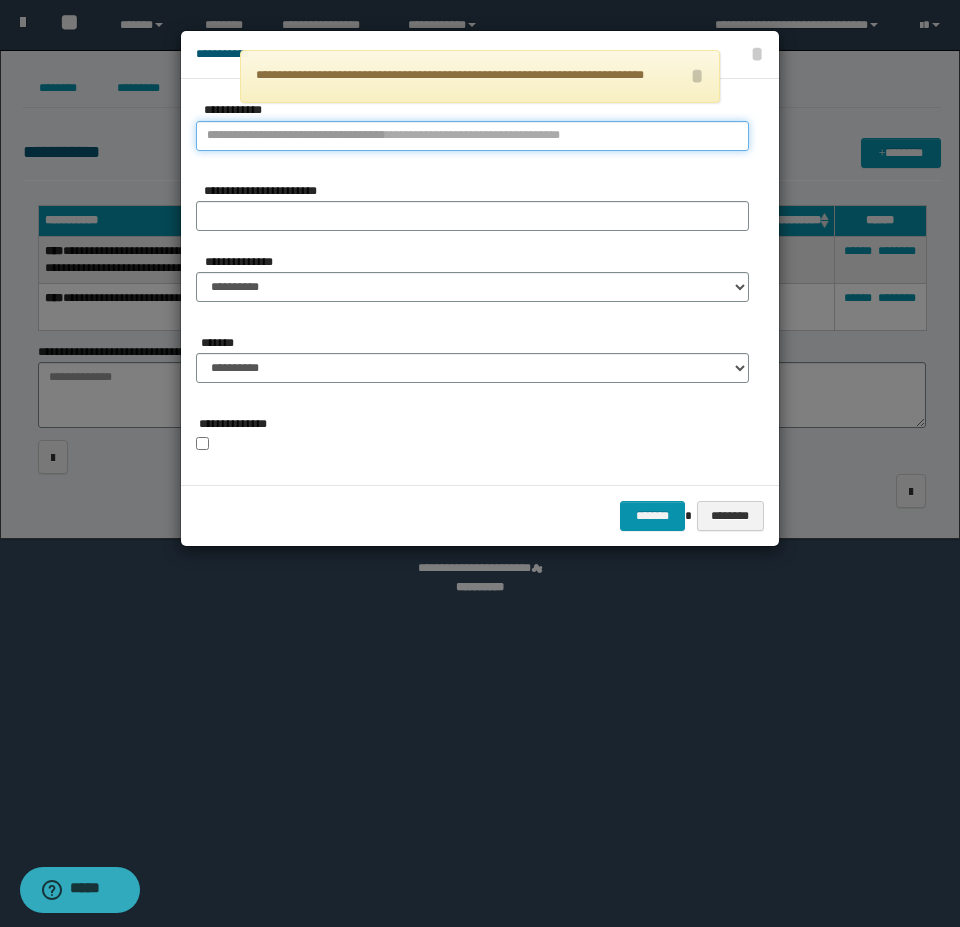 click on "**********" at bounding box center [472, 136] 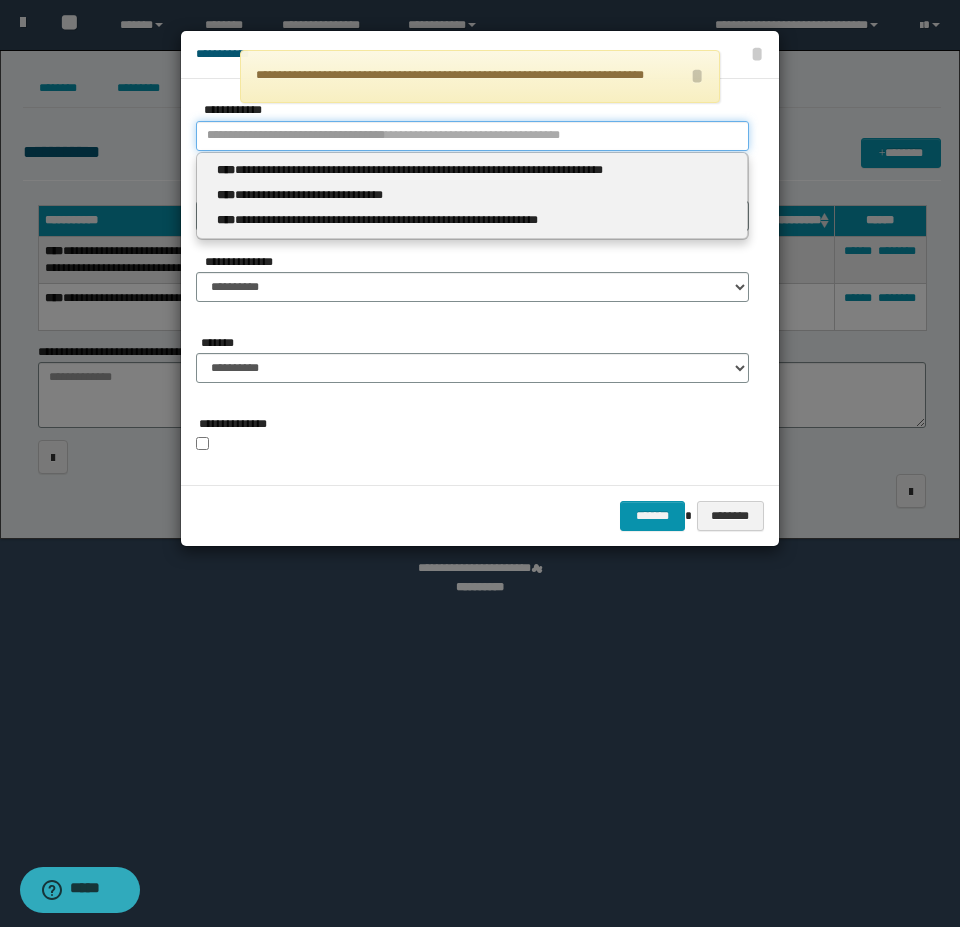 type 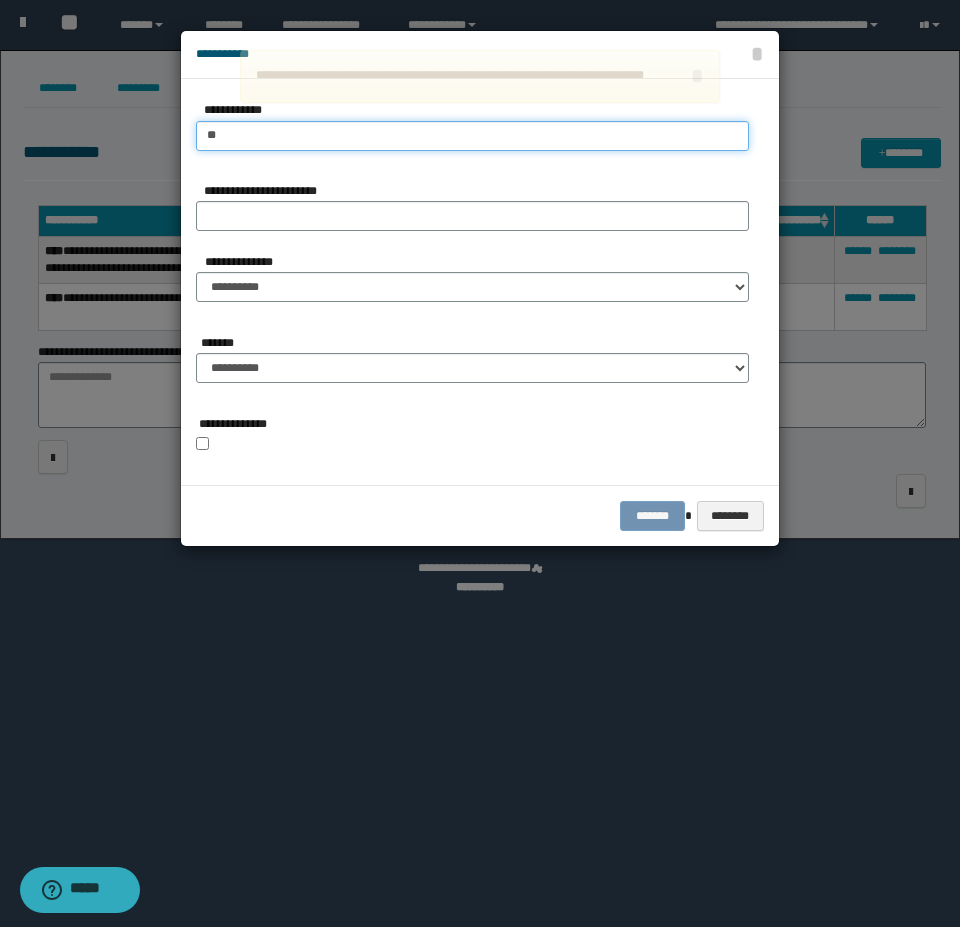 type on "***" 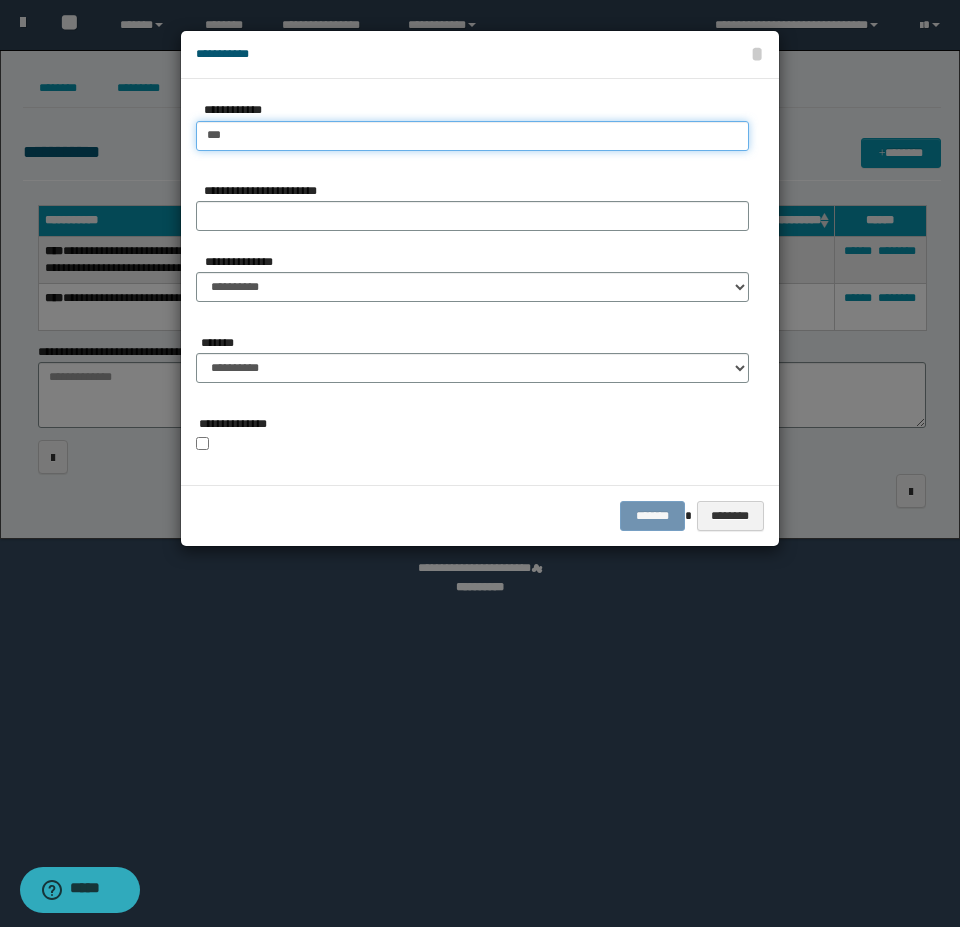 type on "***" 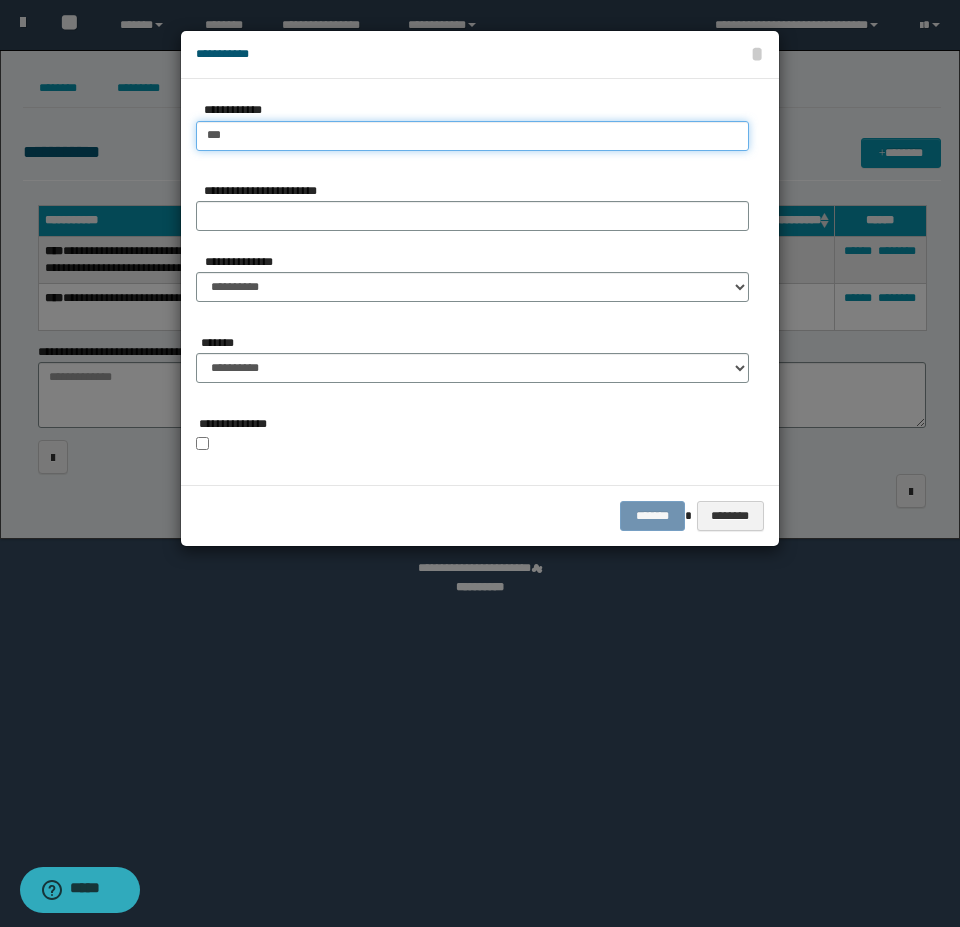 type 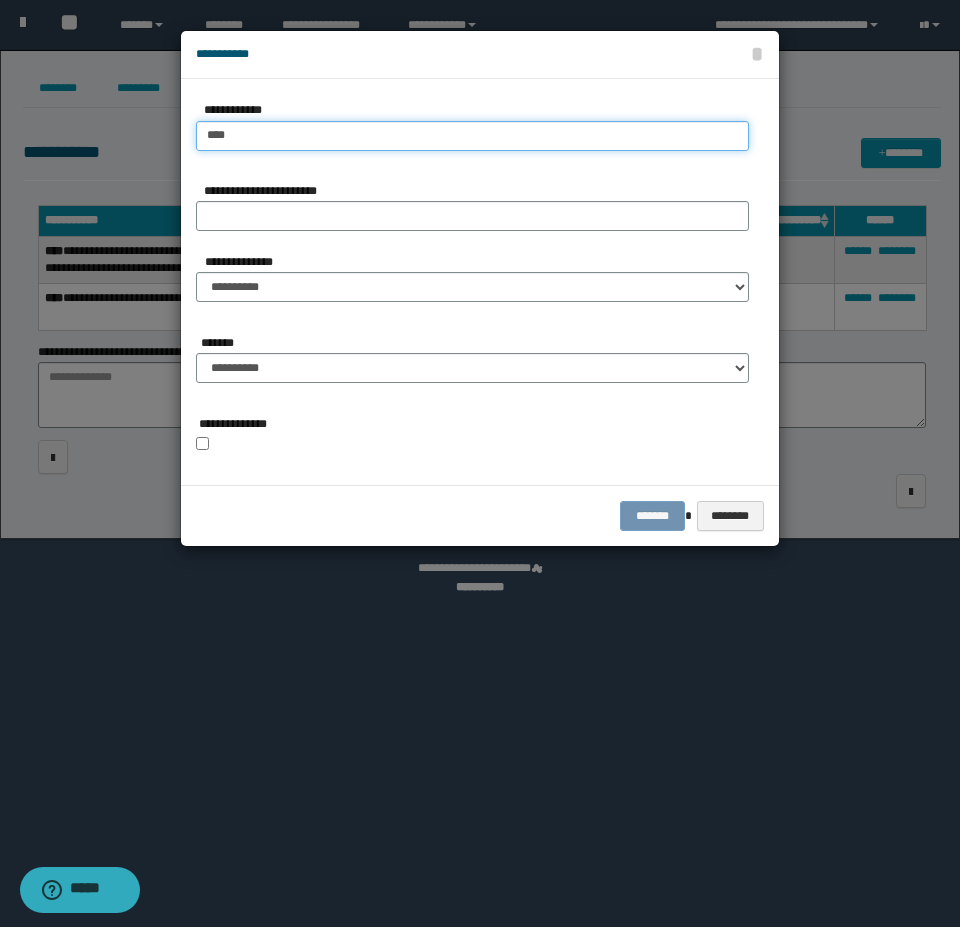 type on "****" 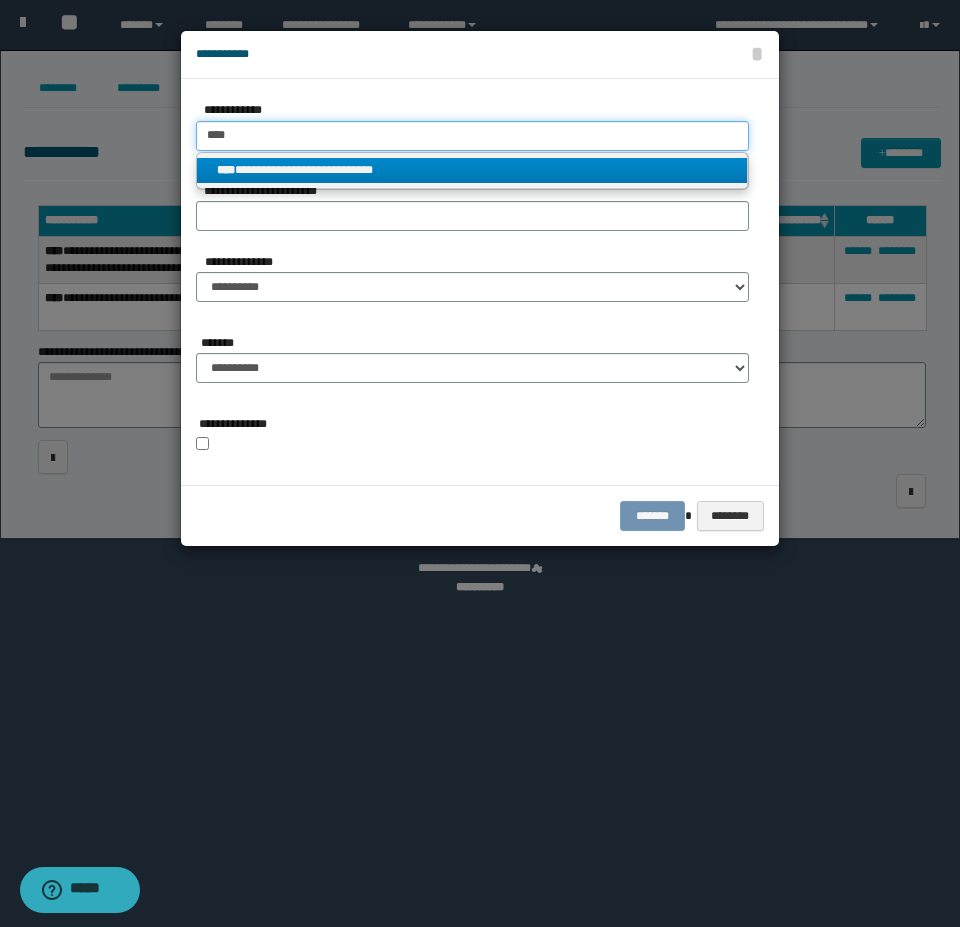 type on "****" 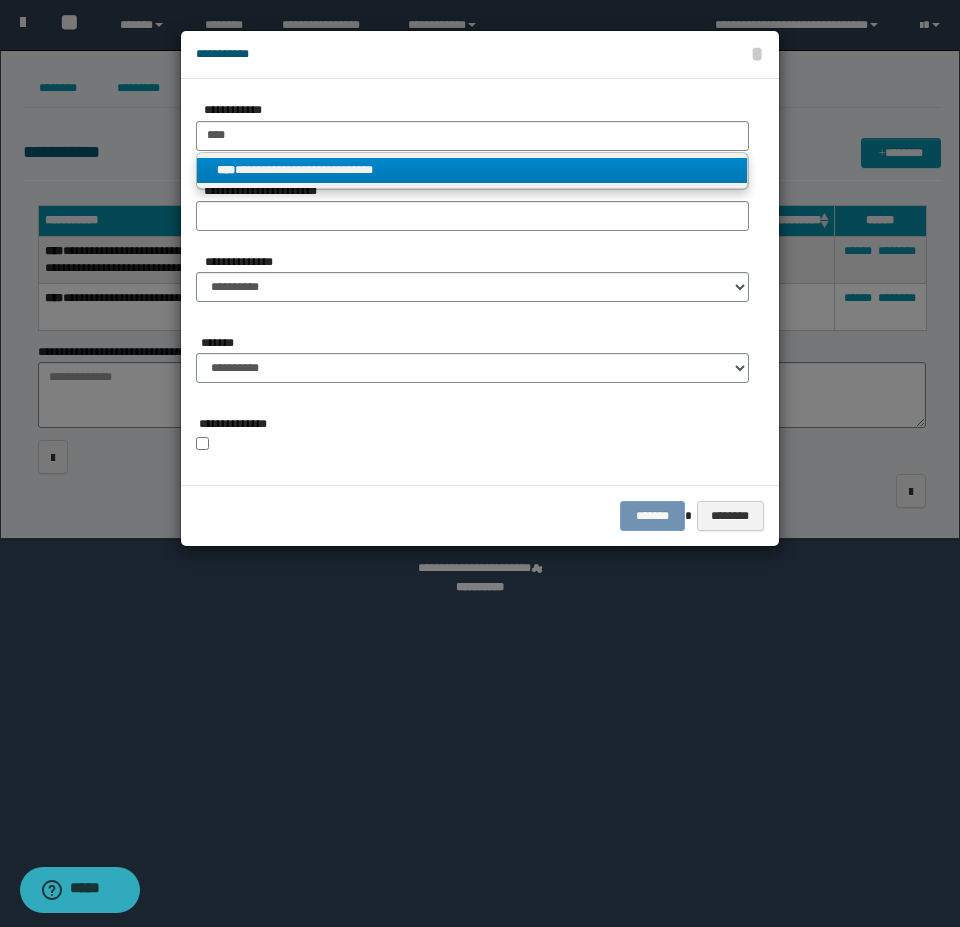 click on "**********" at bounding box center (472, 170) 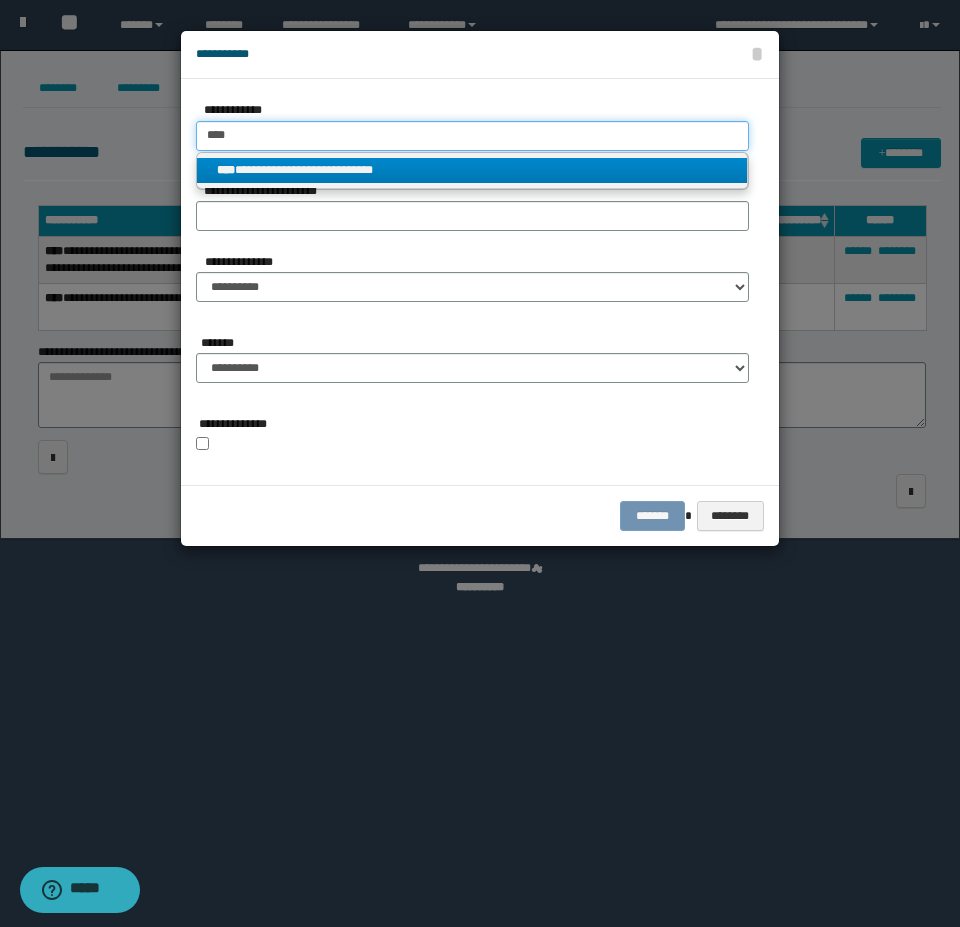 type 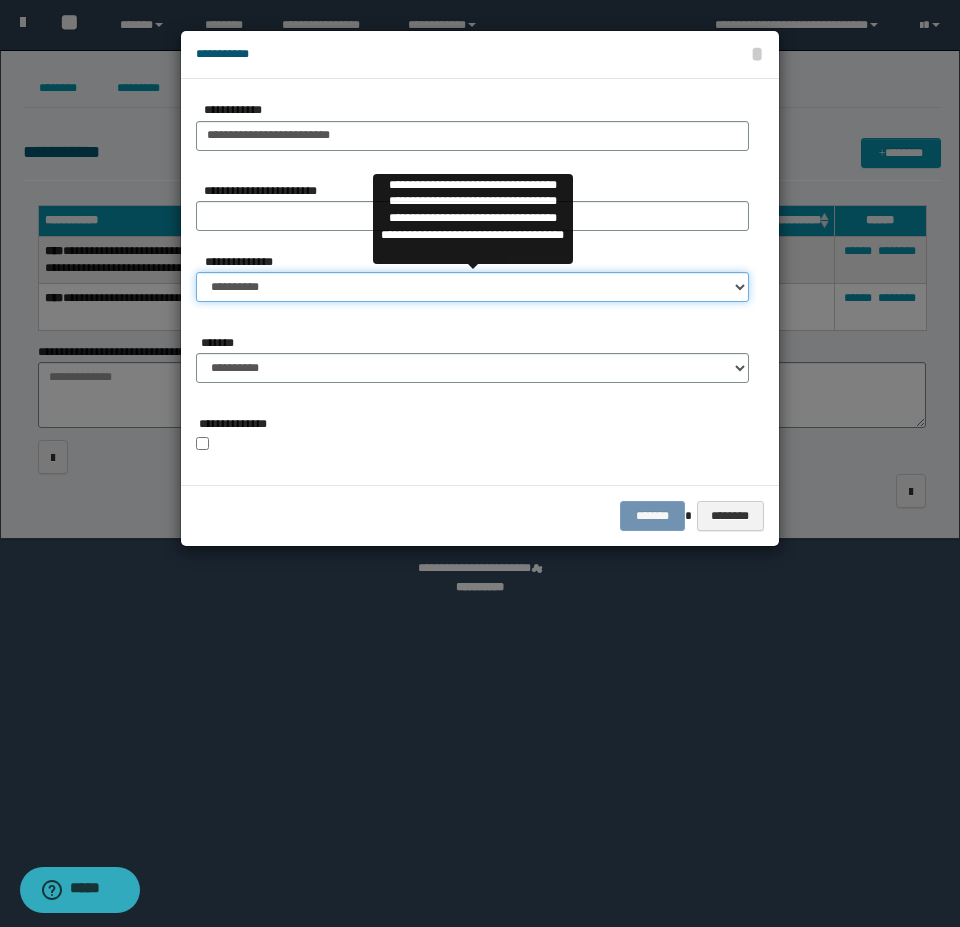drag, startPoint x: 298, startPoint y: 291, endPoint x: 297, endPoint y: 301, distance: 10.049875 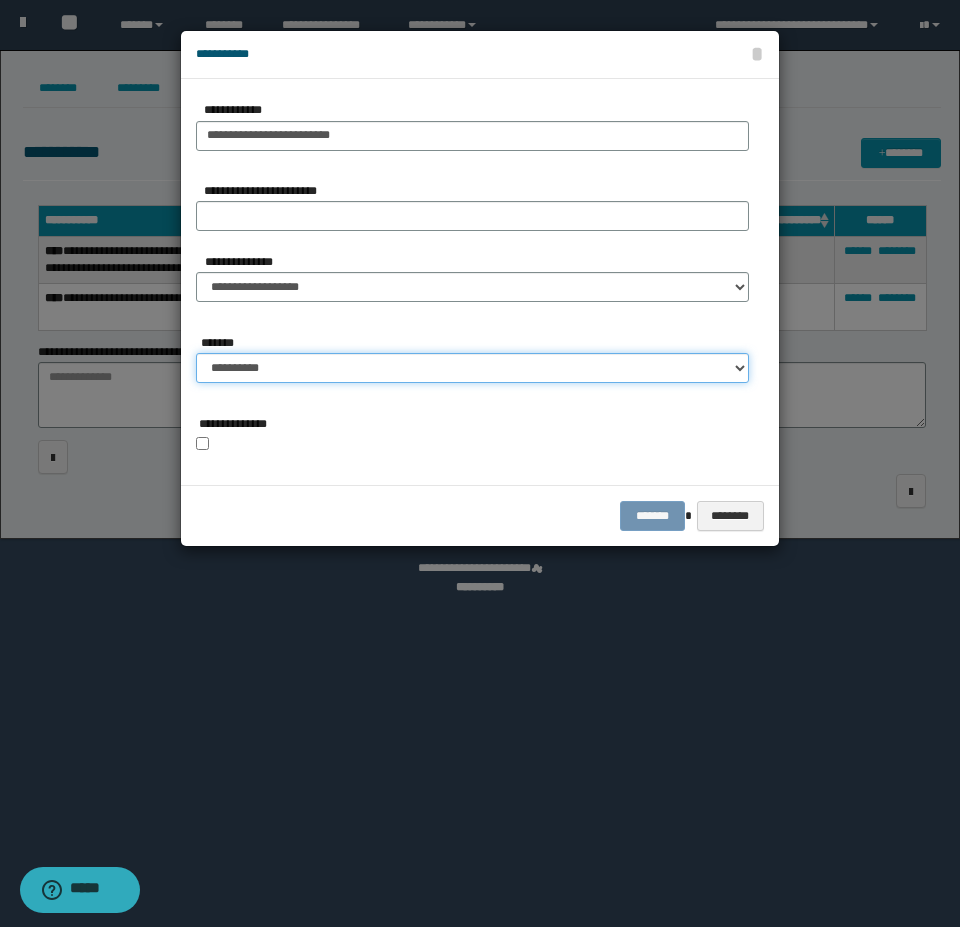 click on "**********" at bounding box center [472, 368] 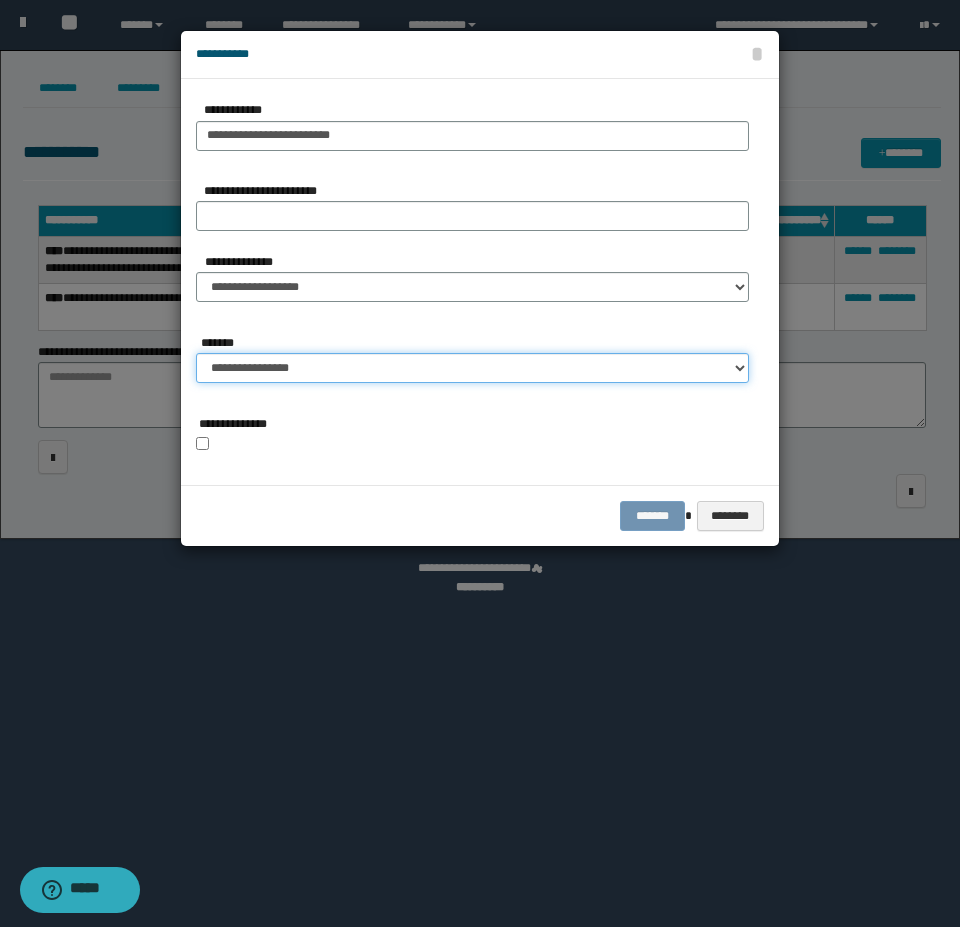 click on "**********" at bounding box center [472, 368] 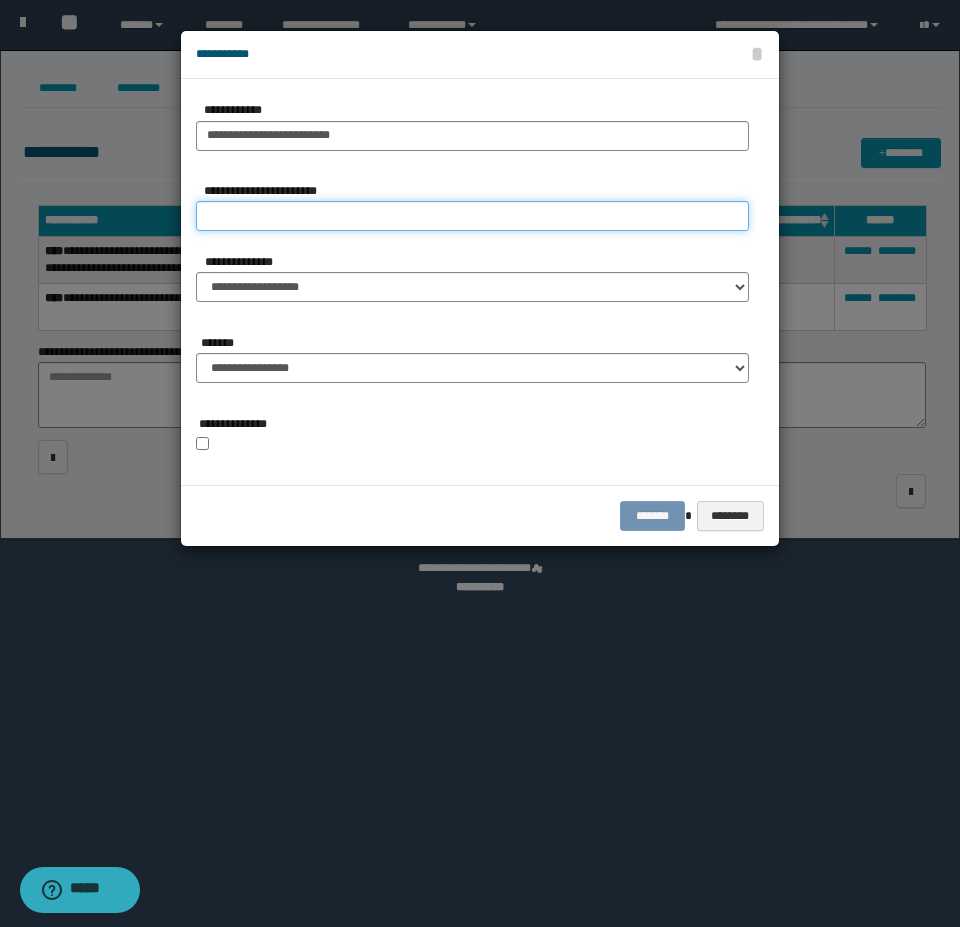 click on "**********" at bounding box center (472, 216) 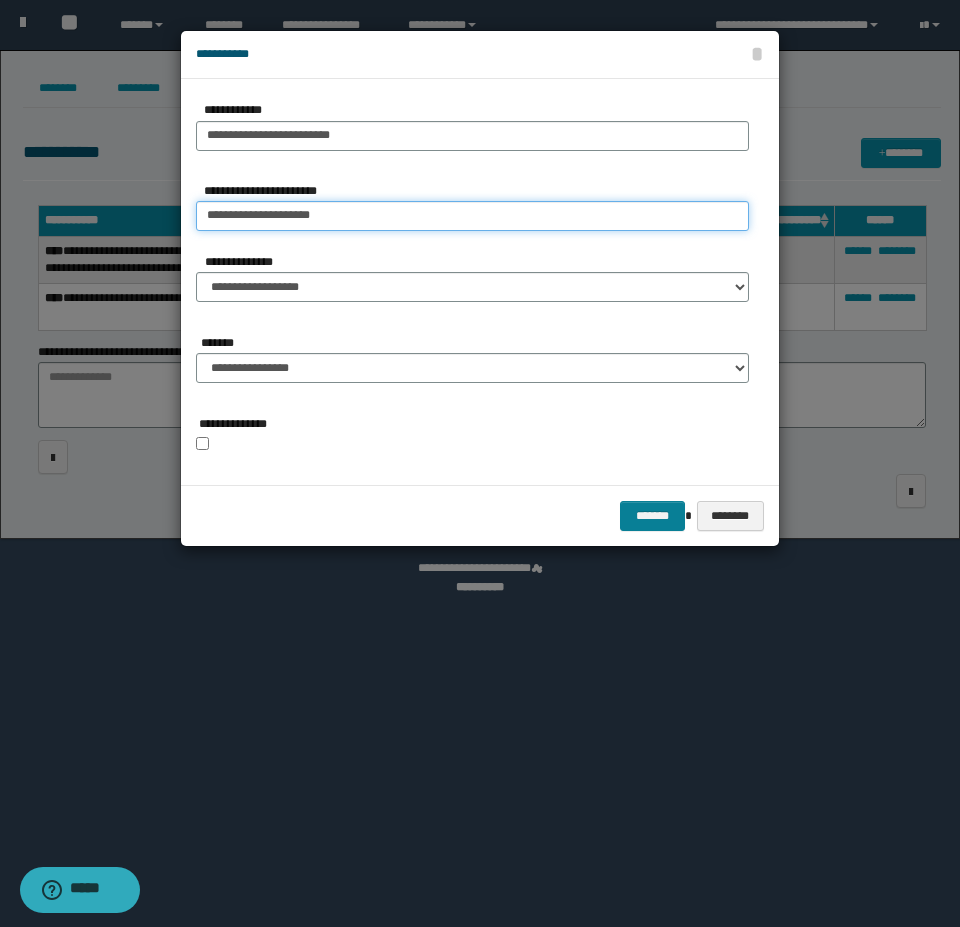 type on "**********" 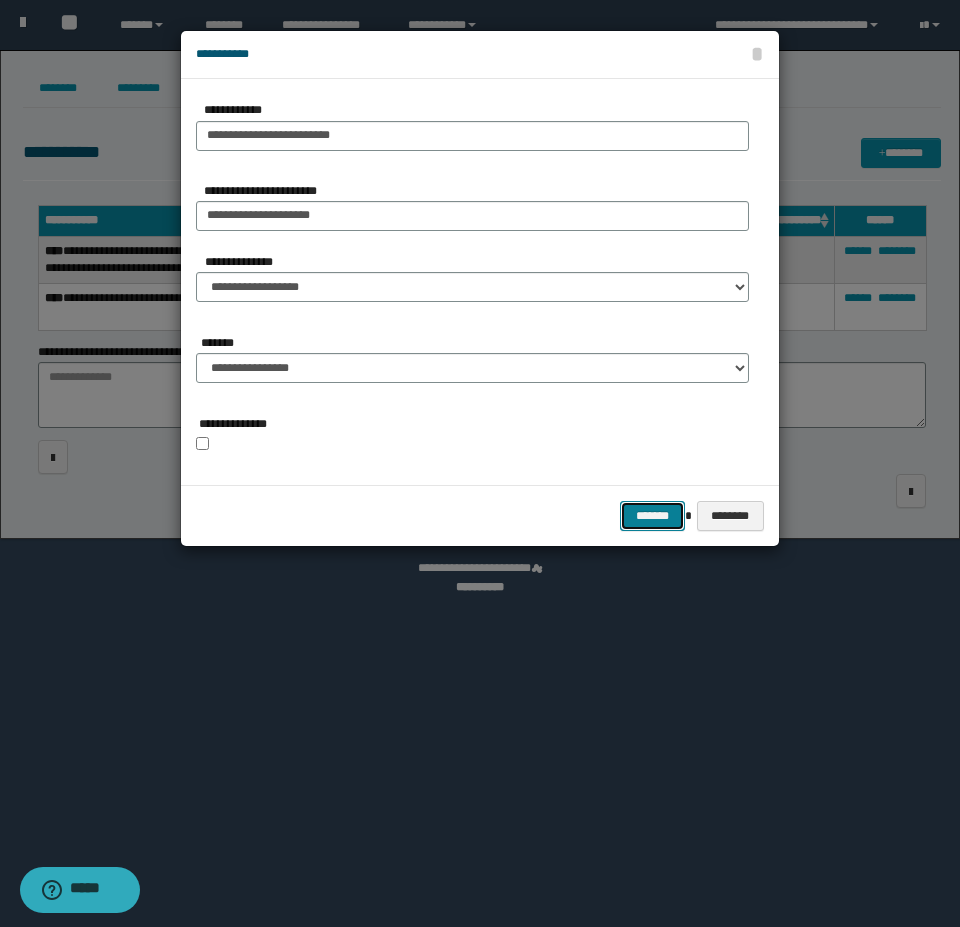 click on "*******" at bounding box center (652, 516) 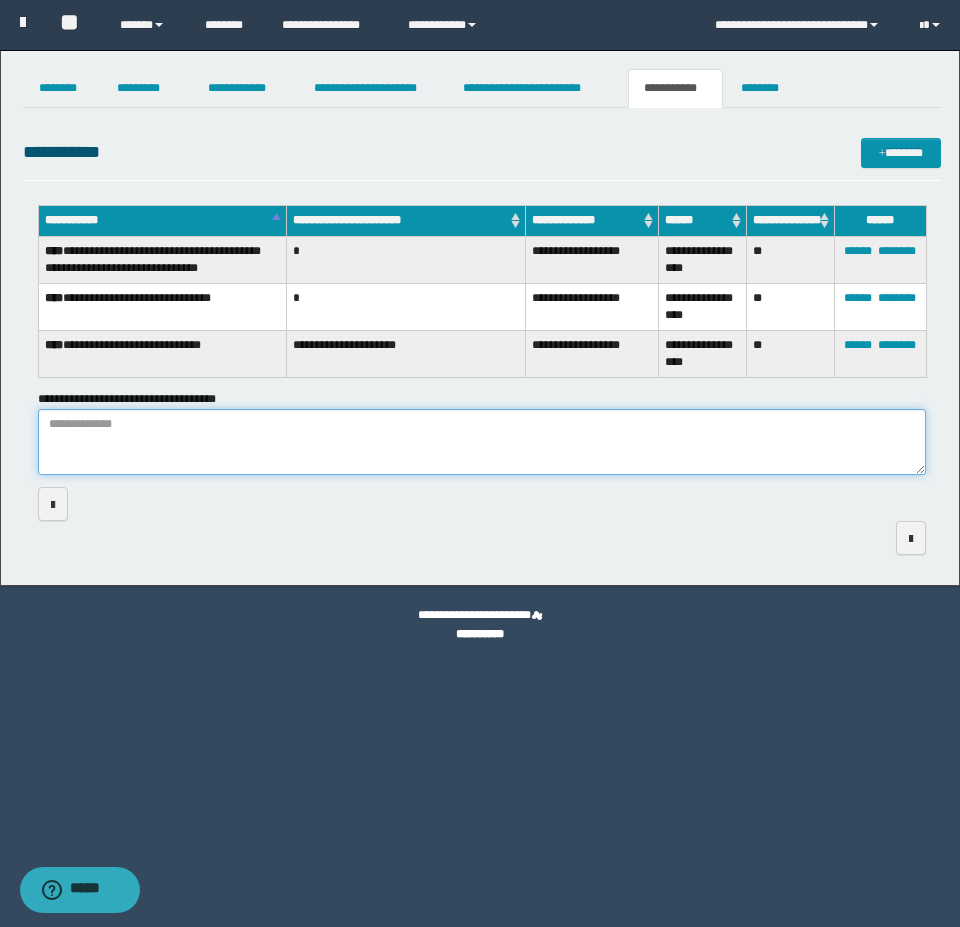 click on "**********" at bounding box center (482, 442) 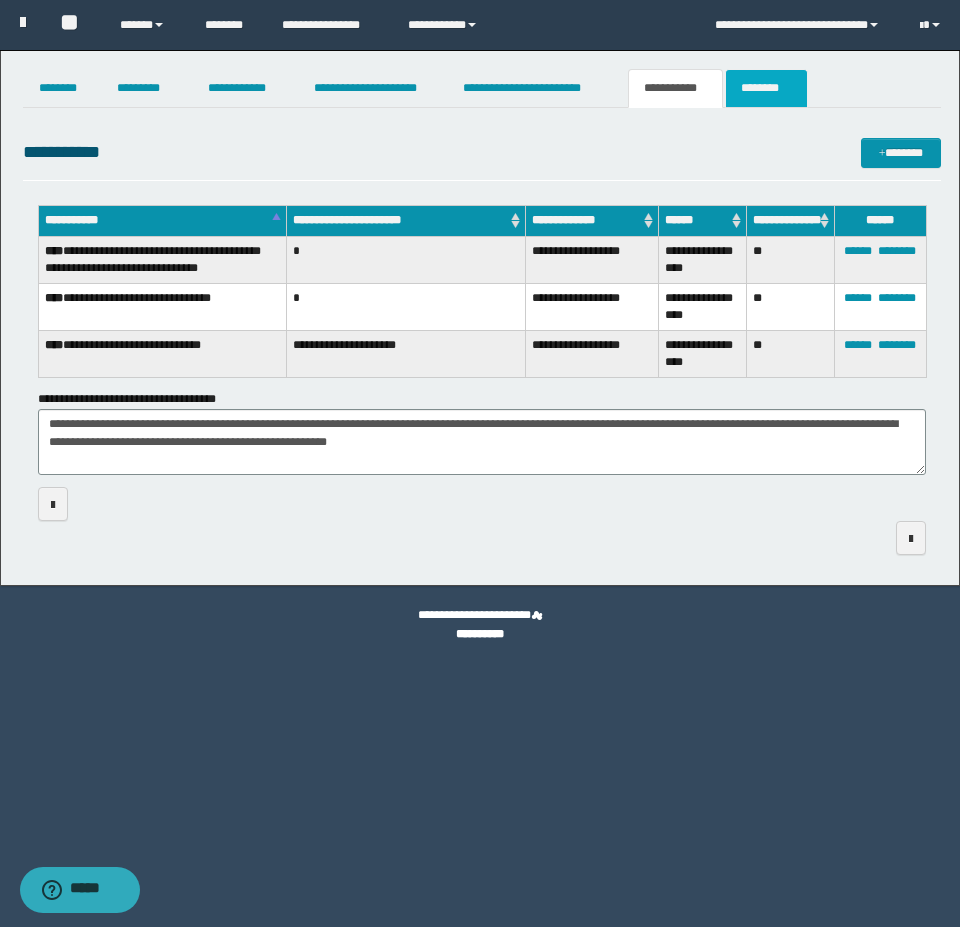 click on "********" at bounding box center (766, 88) 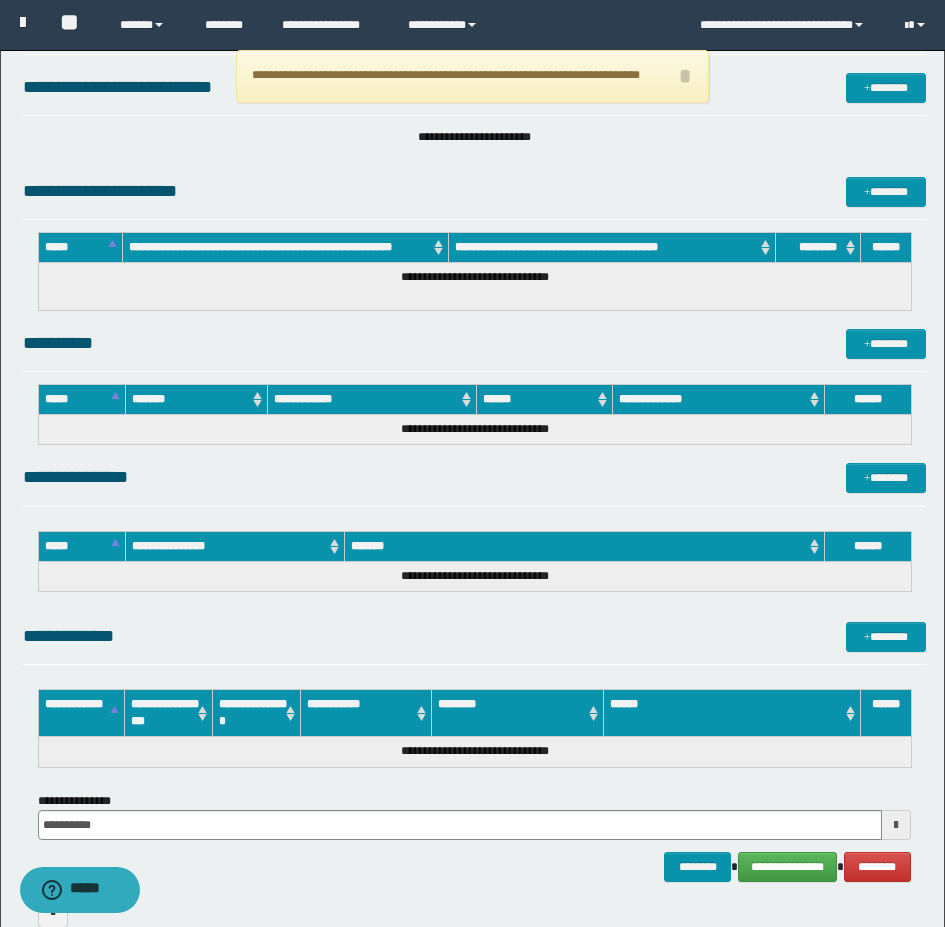 scroll, scrollTop: 0, scrollLeft: 0, axis: both 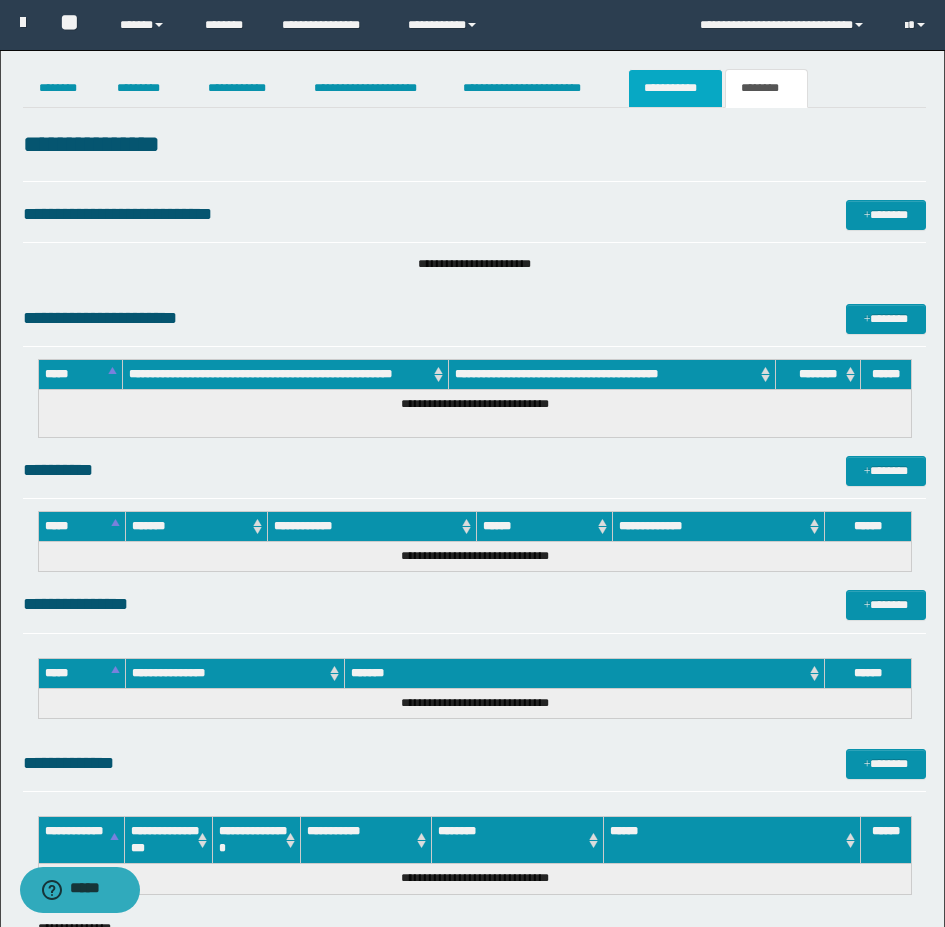 click on "**********" at bounding box center [675, 88] 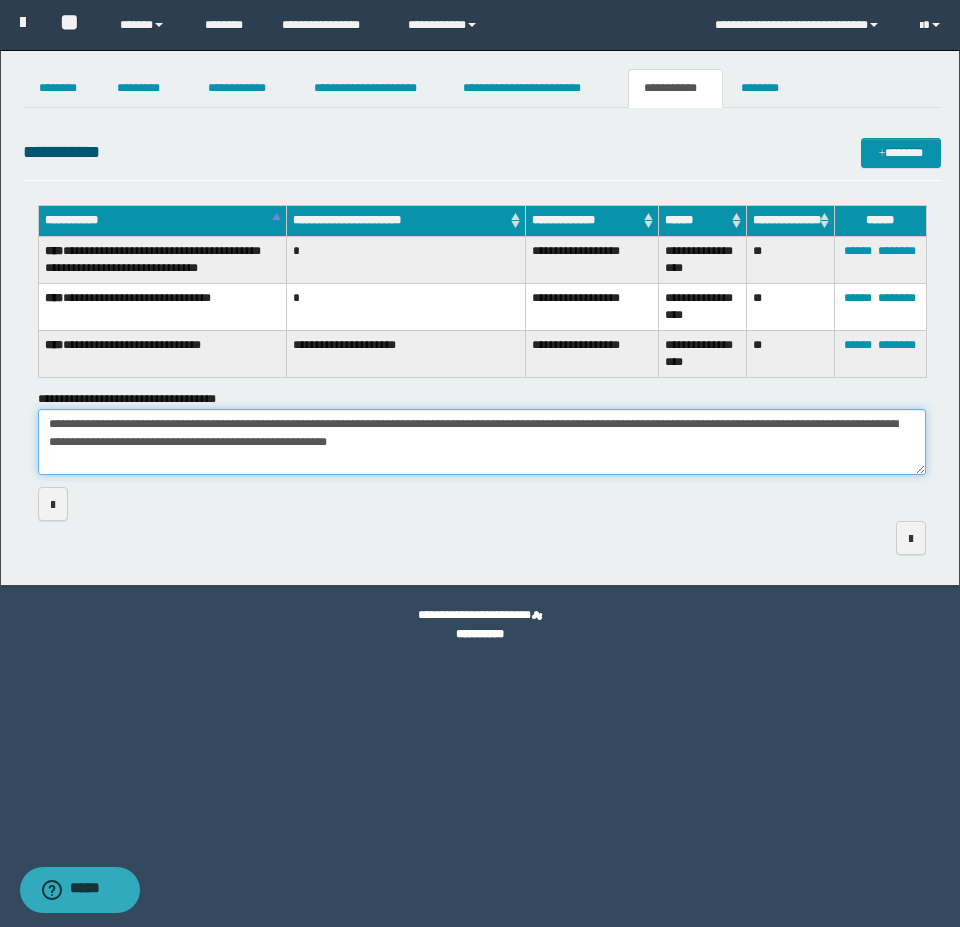 click on "**********" at bounding box center [482, 442] 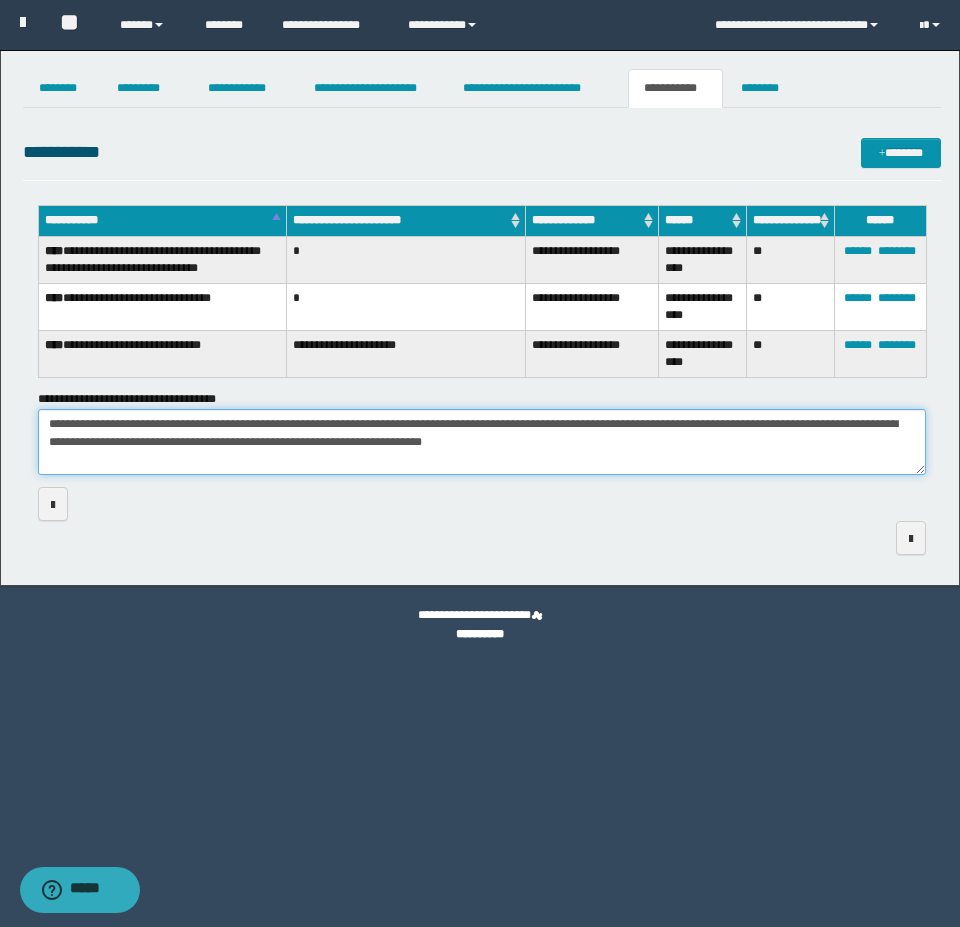type on "**********" 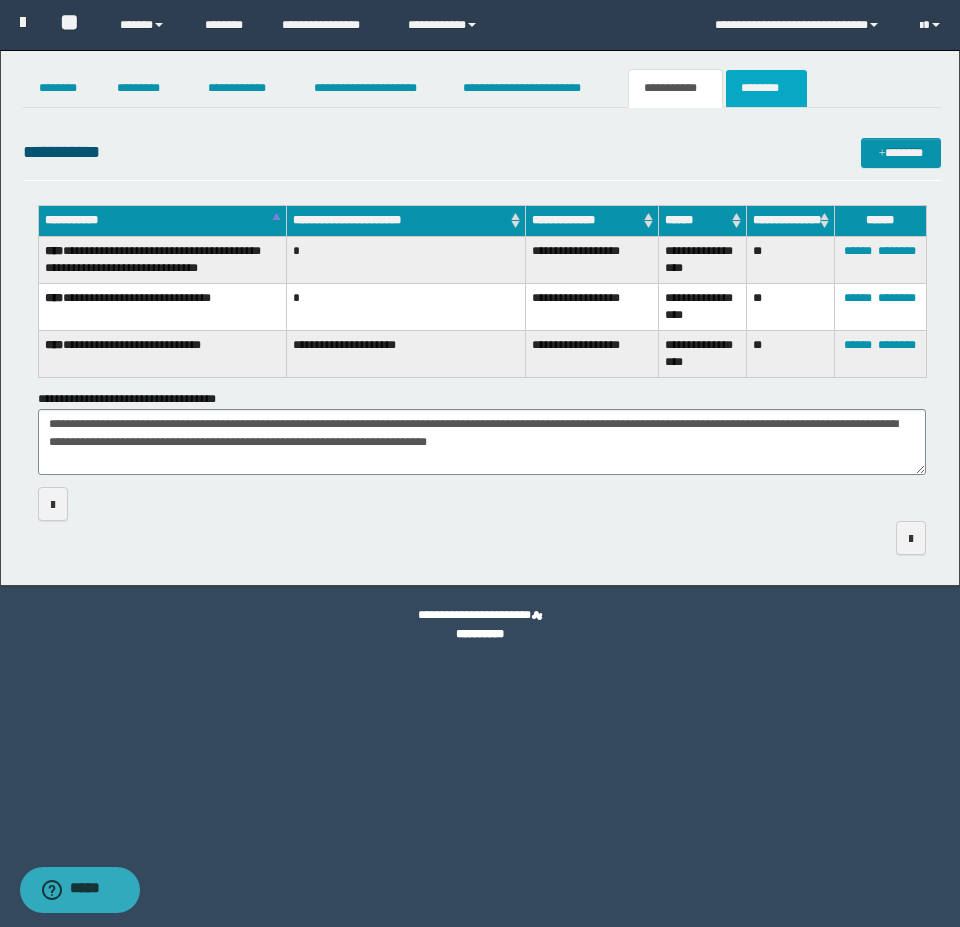 click on "********" at bounding box center (766, 88) 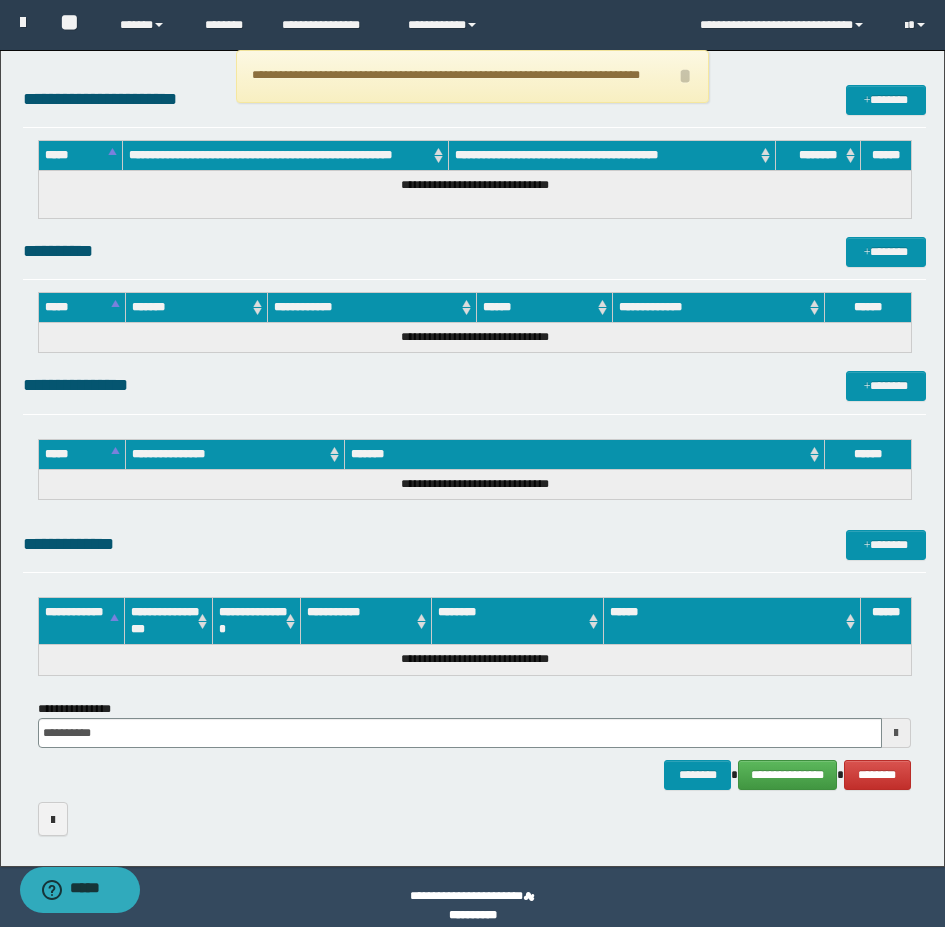 scroll, scrollTop: 237, scrollLeft: 0, axis: vertical 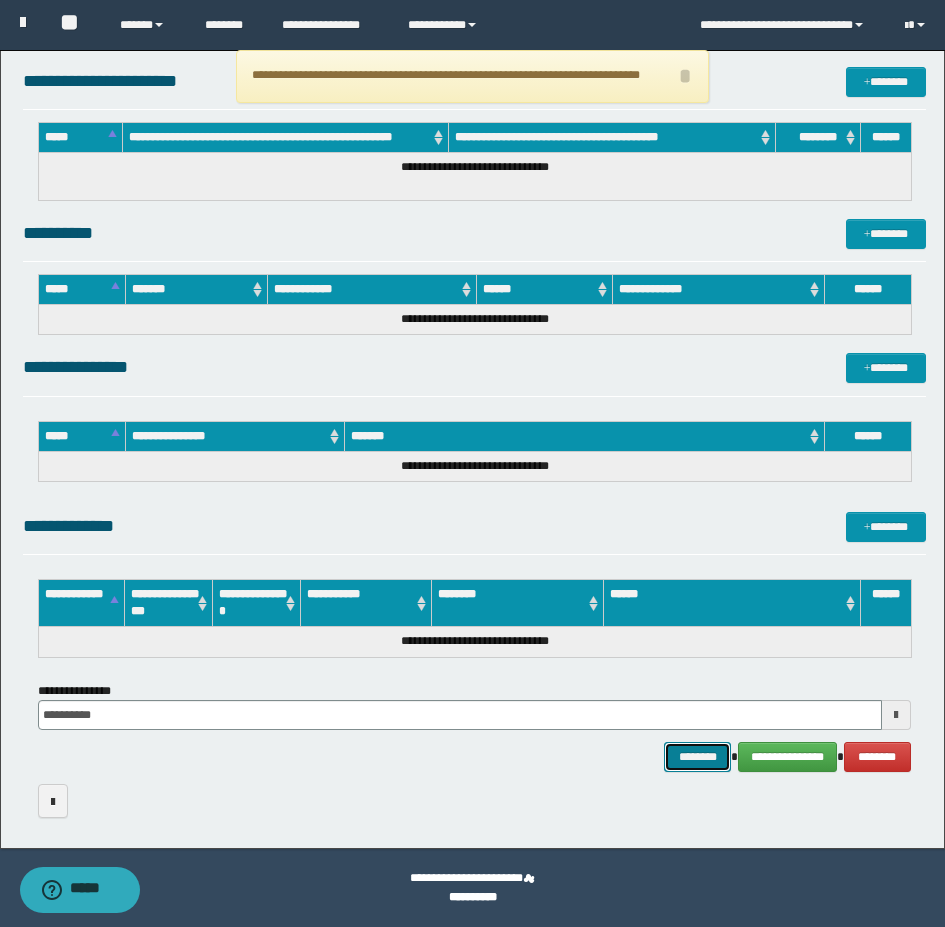 click on "********" at bounding box center [698, 757] 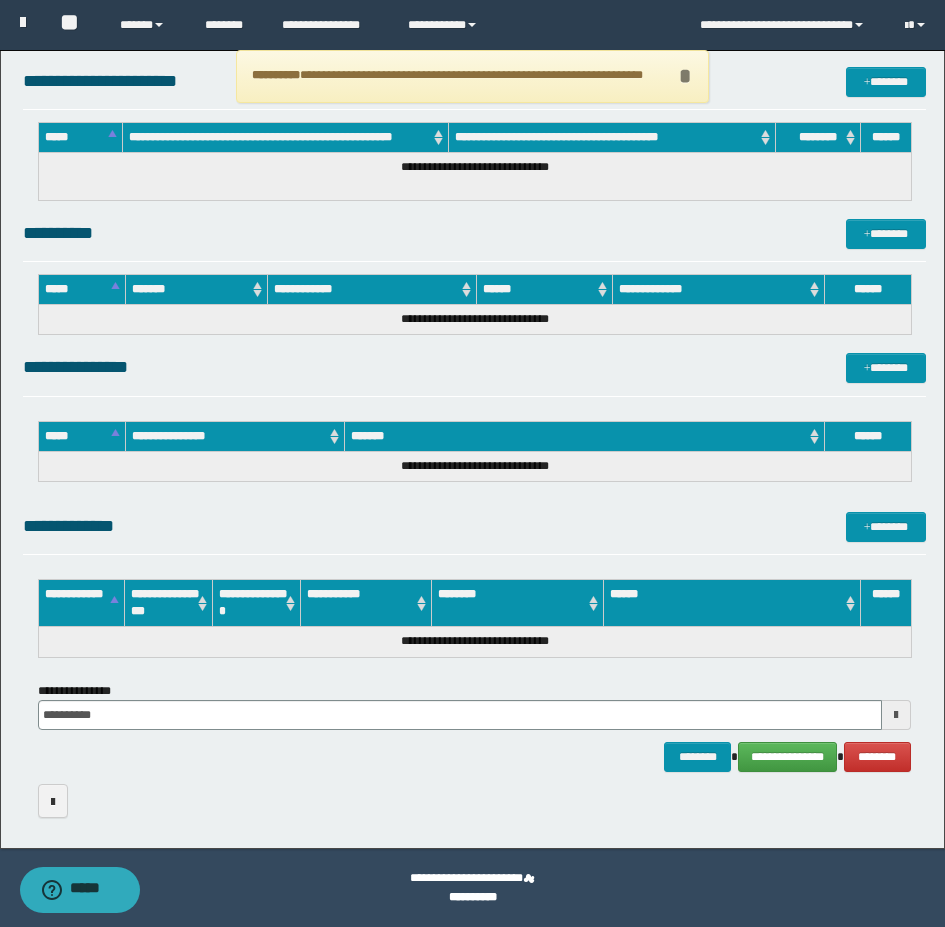 click on "*" at bounding box center [685, 76] 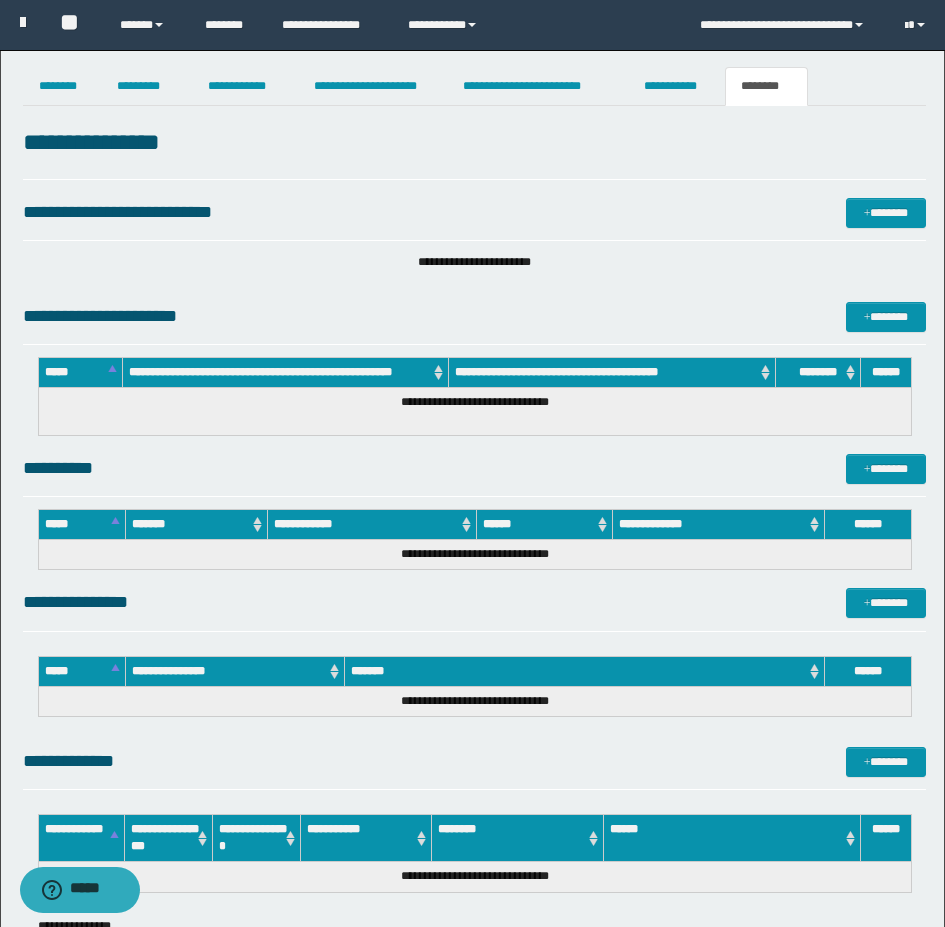 scroll, scrollTop: 0, scrollLeft: 0, axis: both 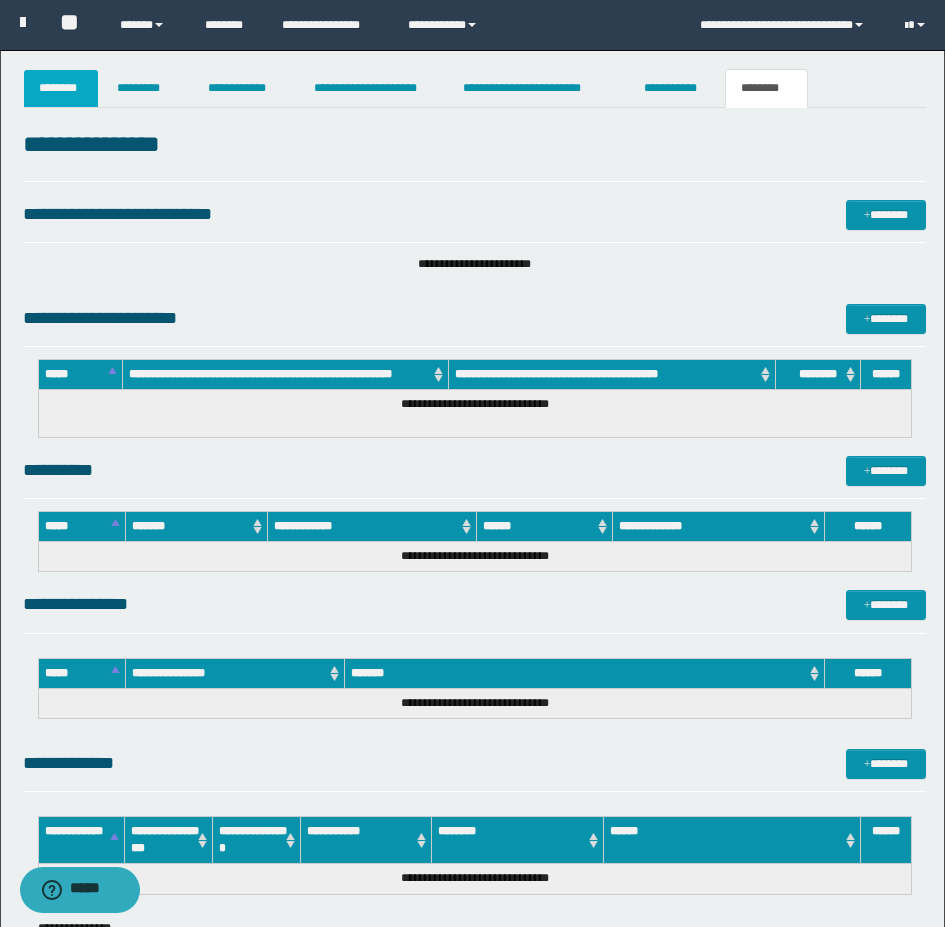 click on "********" at bounding box center [61, 88] 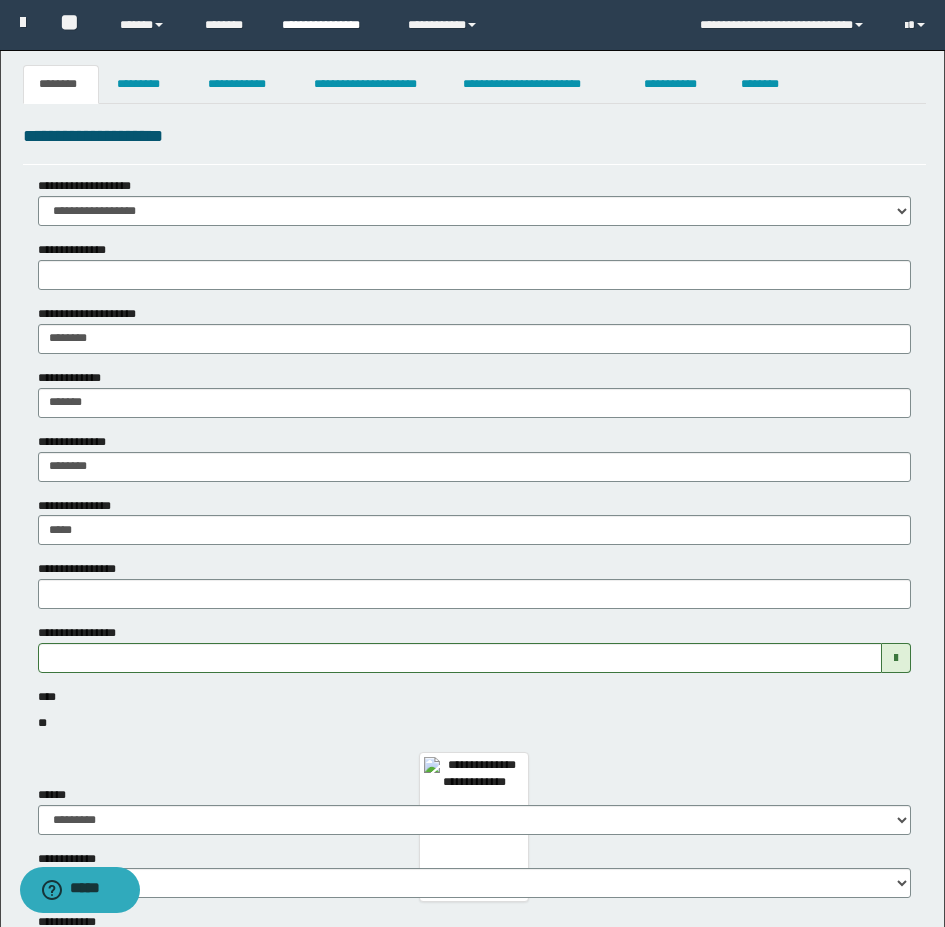 scroll, scrollTop: 0, scrollLeft: 0, axis: both 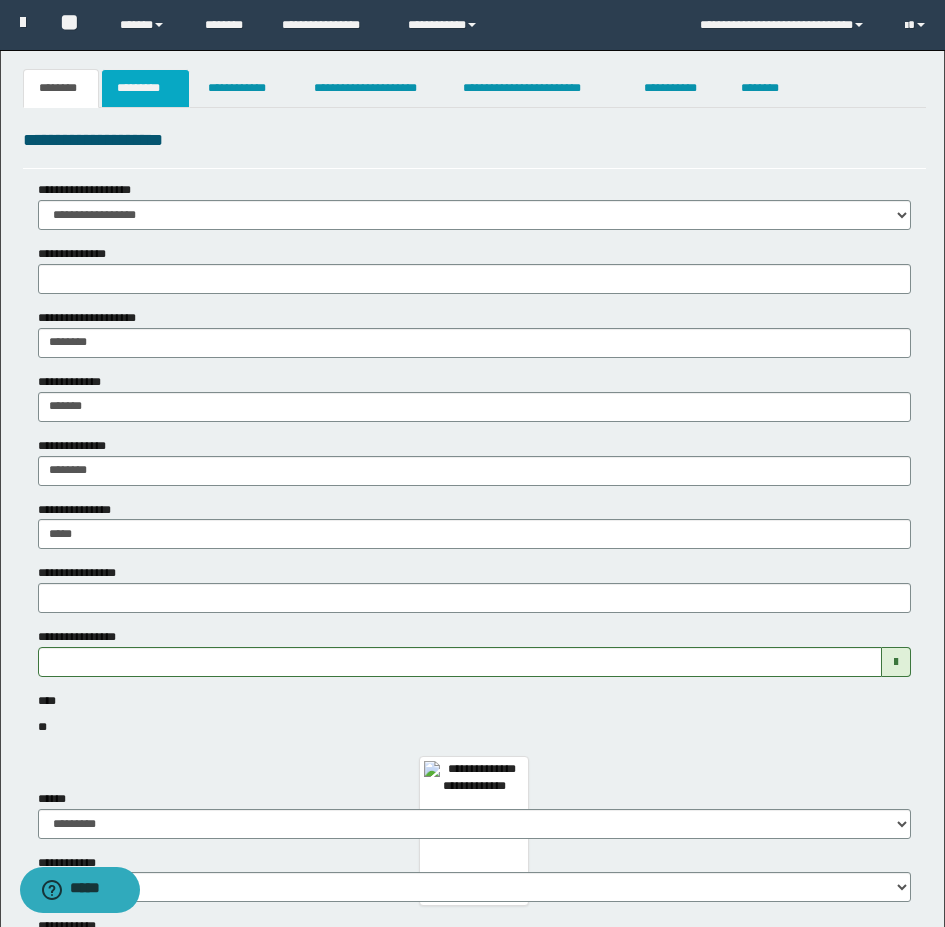 click on "*********" at bounding box center [145, 88] 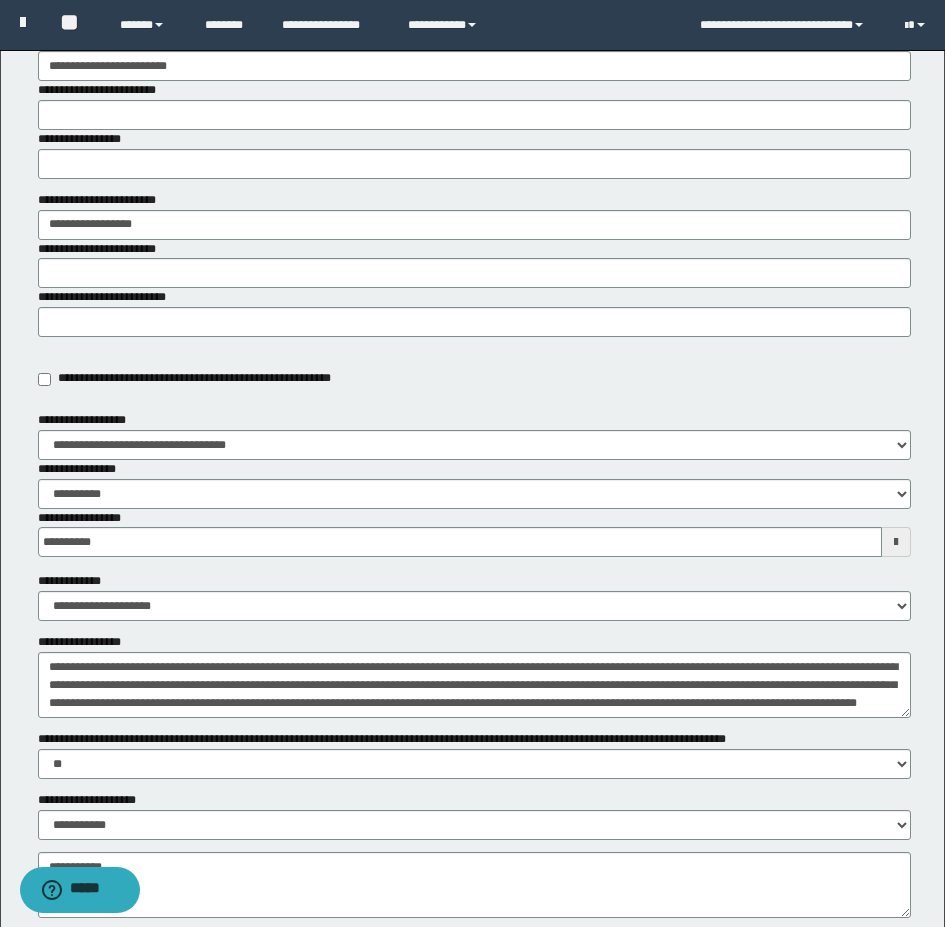 scroll, scrollTop: 200, scrollLeft: 0, axis: vertical 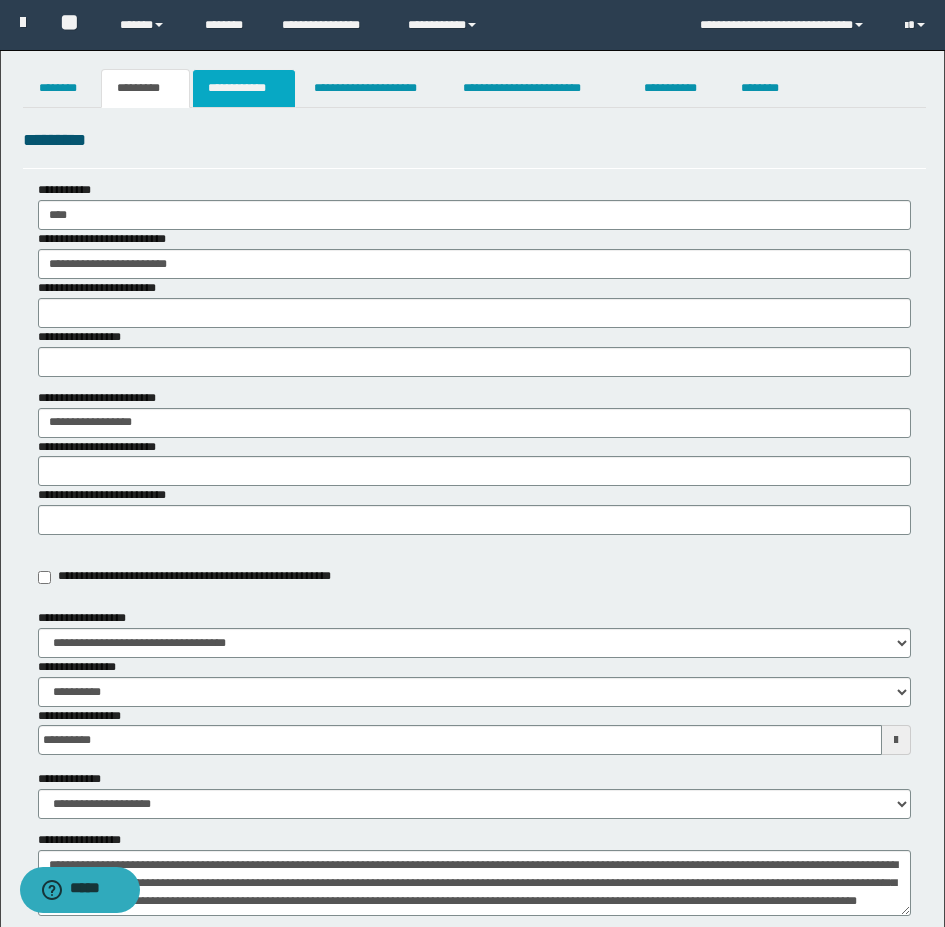 click on "**********" at bounding box center (244, 88) 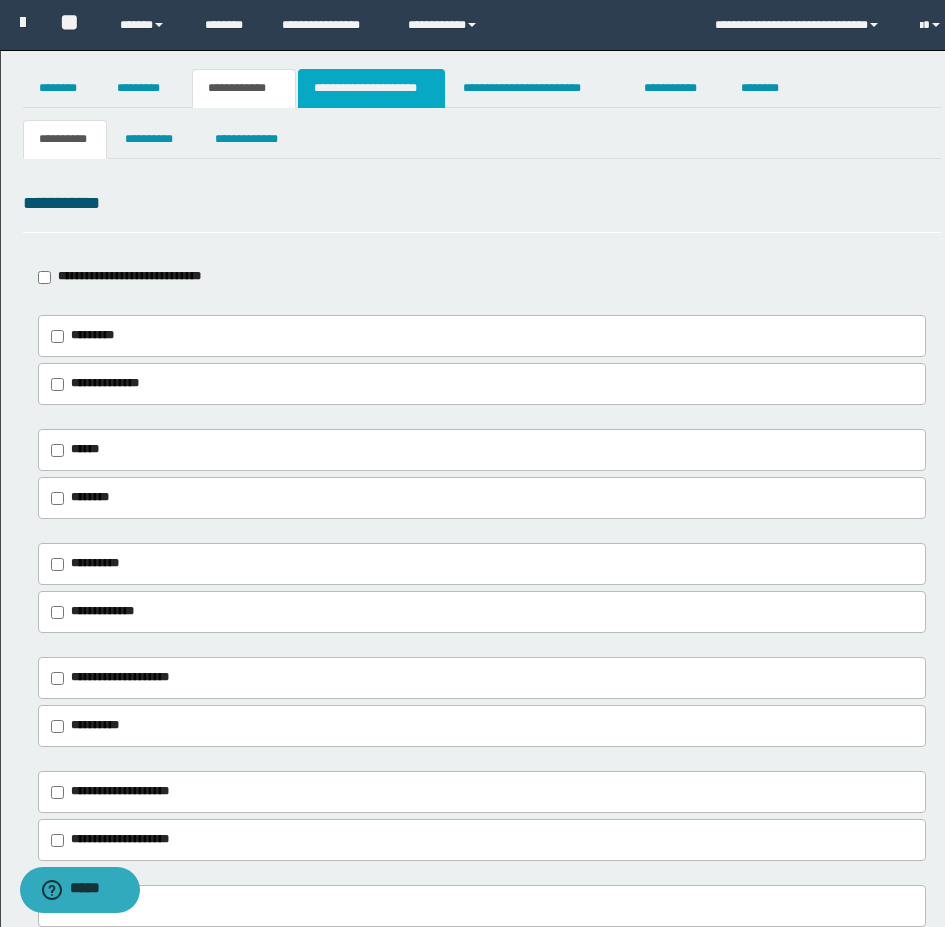click on "**********" at bounding box center [371, 88] 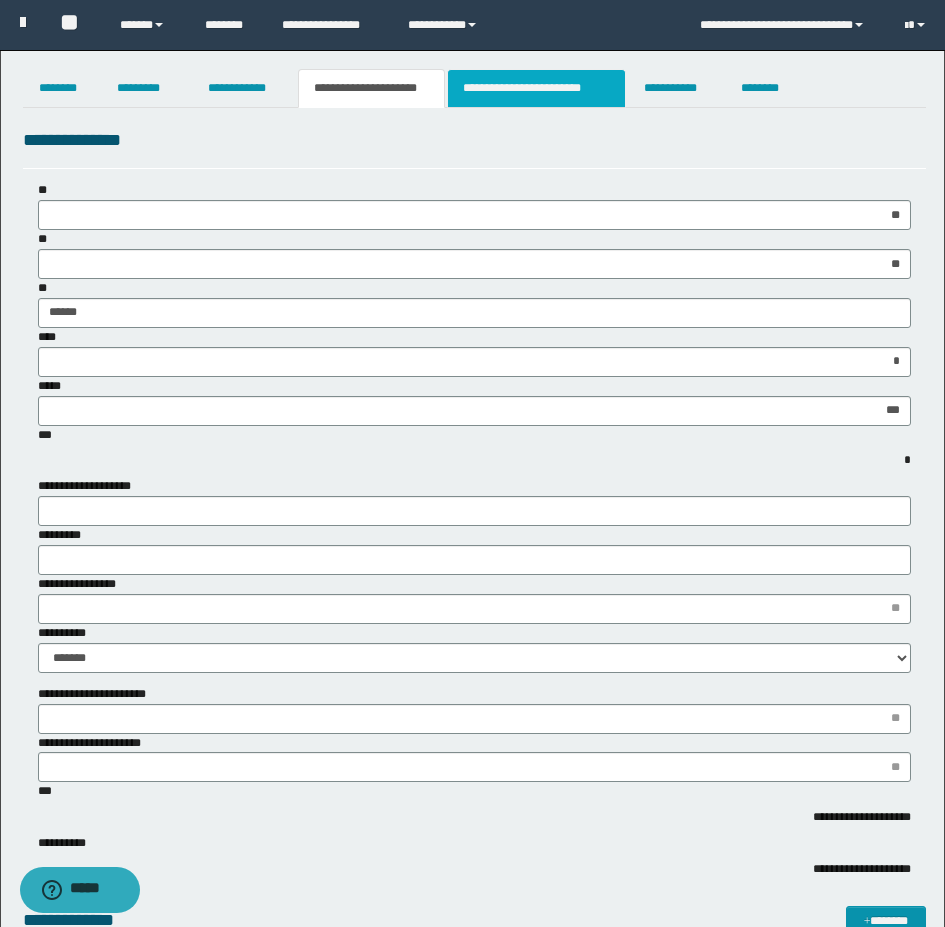 click on "**********" at bounding box center (537, 88) 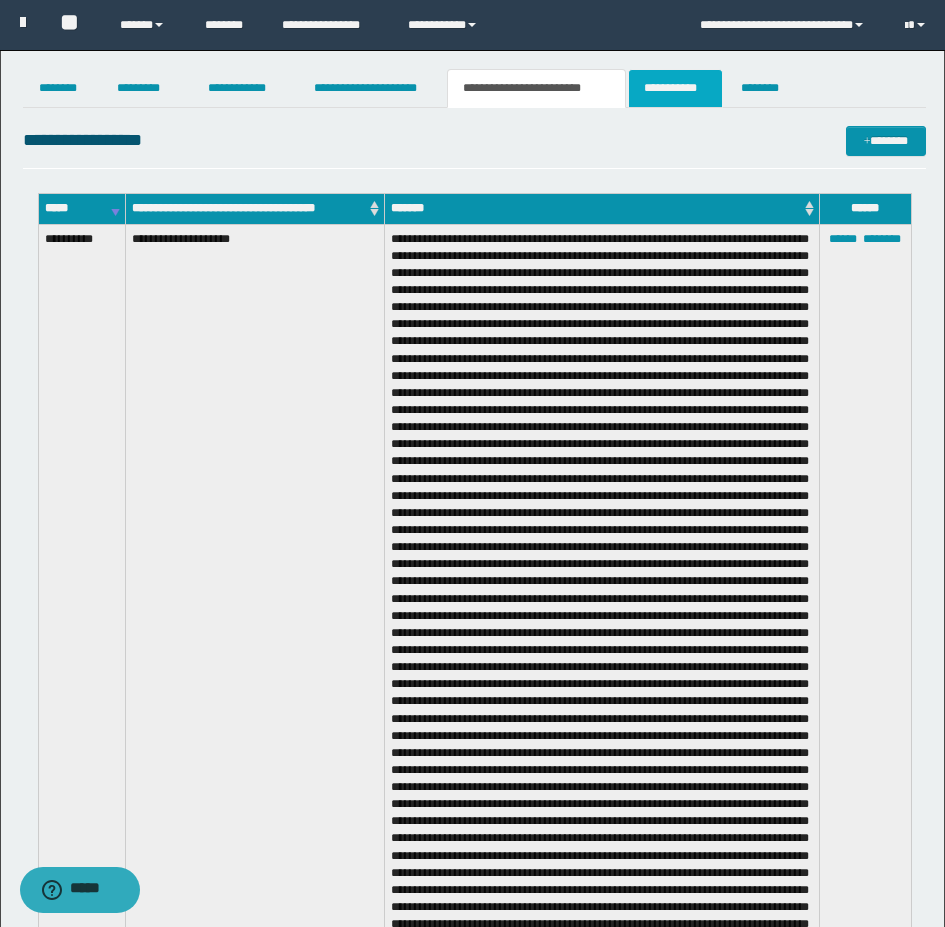 click on "**********" at bounding box center [675, 88] 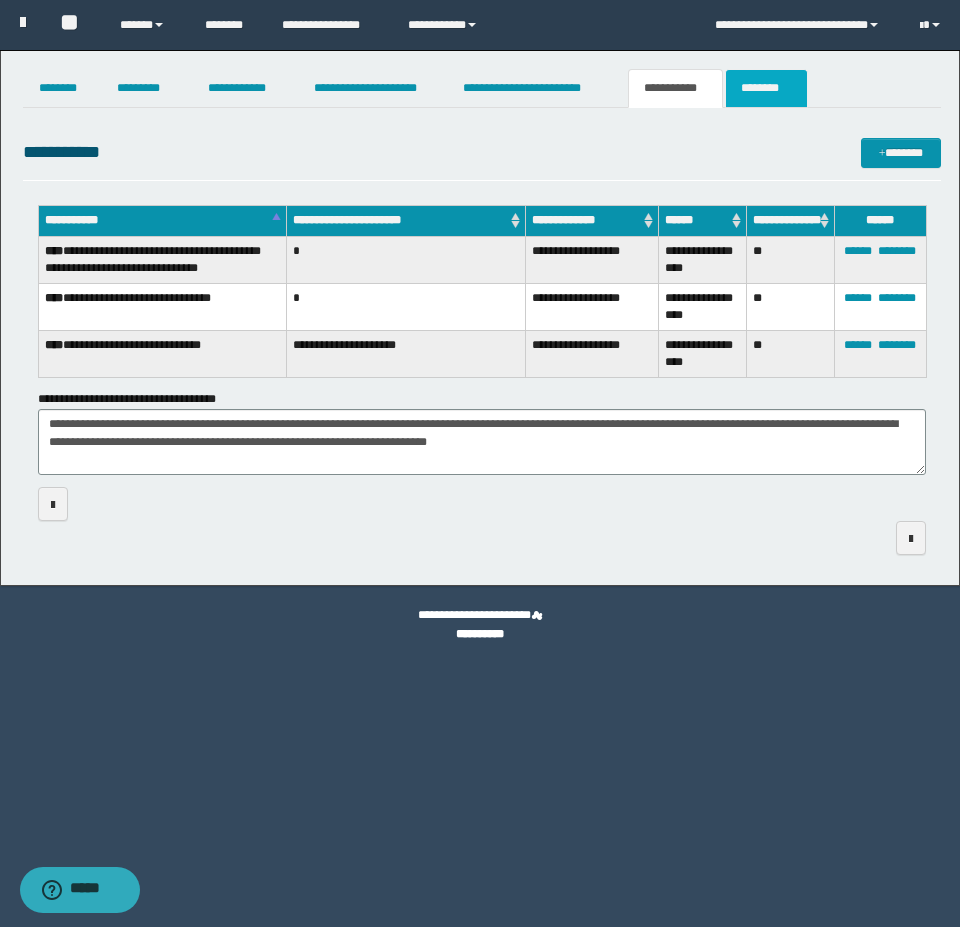 click on "********" at bounding box center (766, 88) 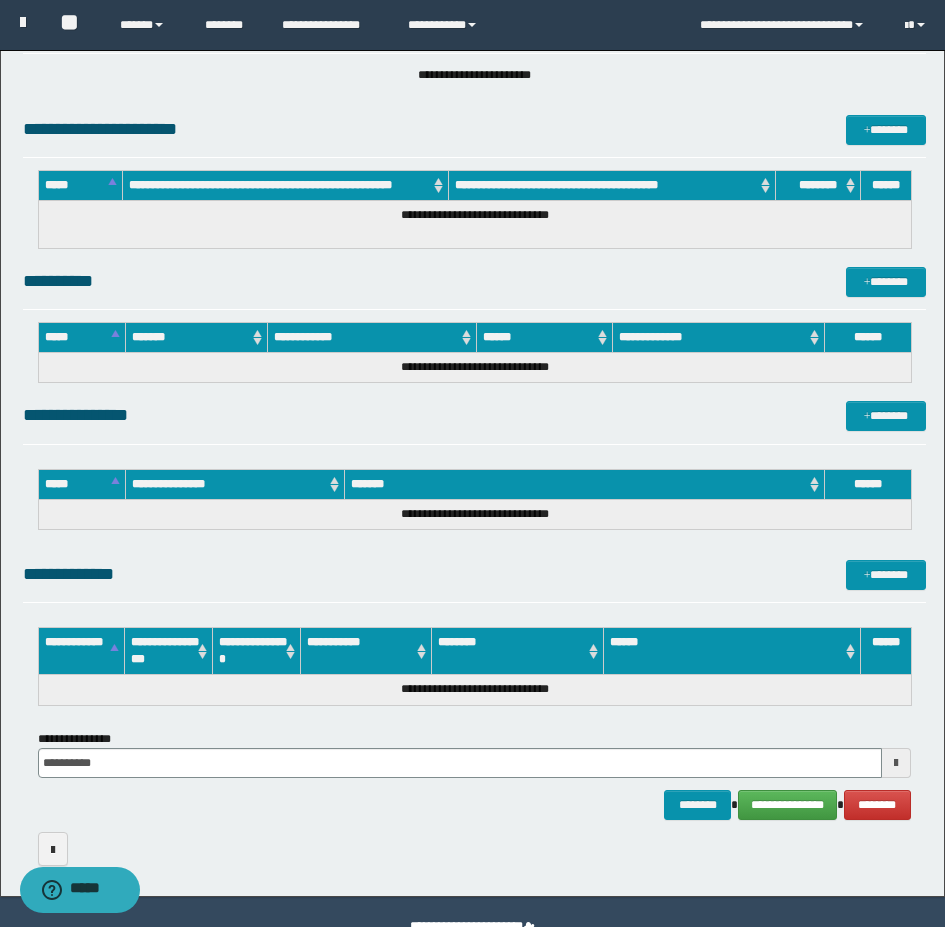 scroll, scrollTop: 237, scrollLeft: 0, axis: vertical 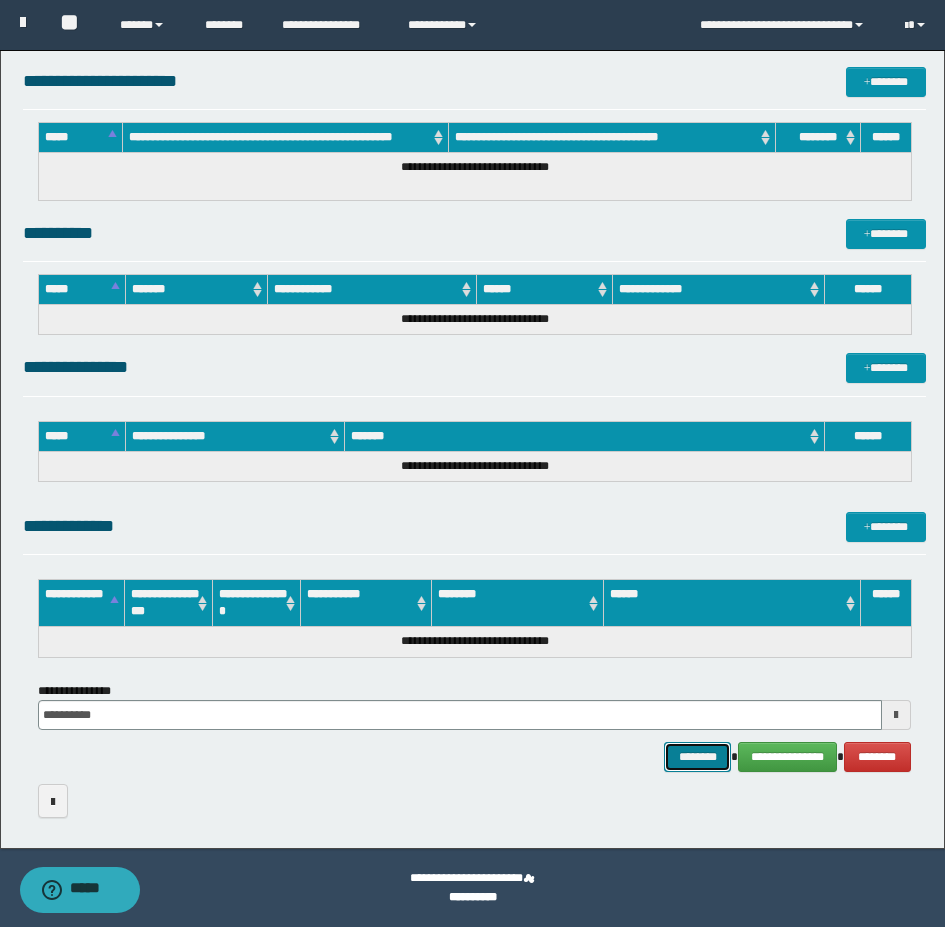 click on "********" at bounding box center [698, 757] 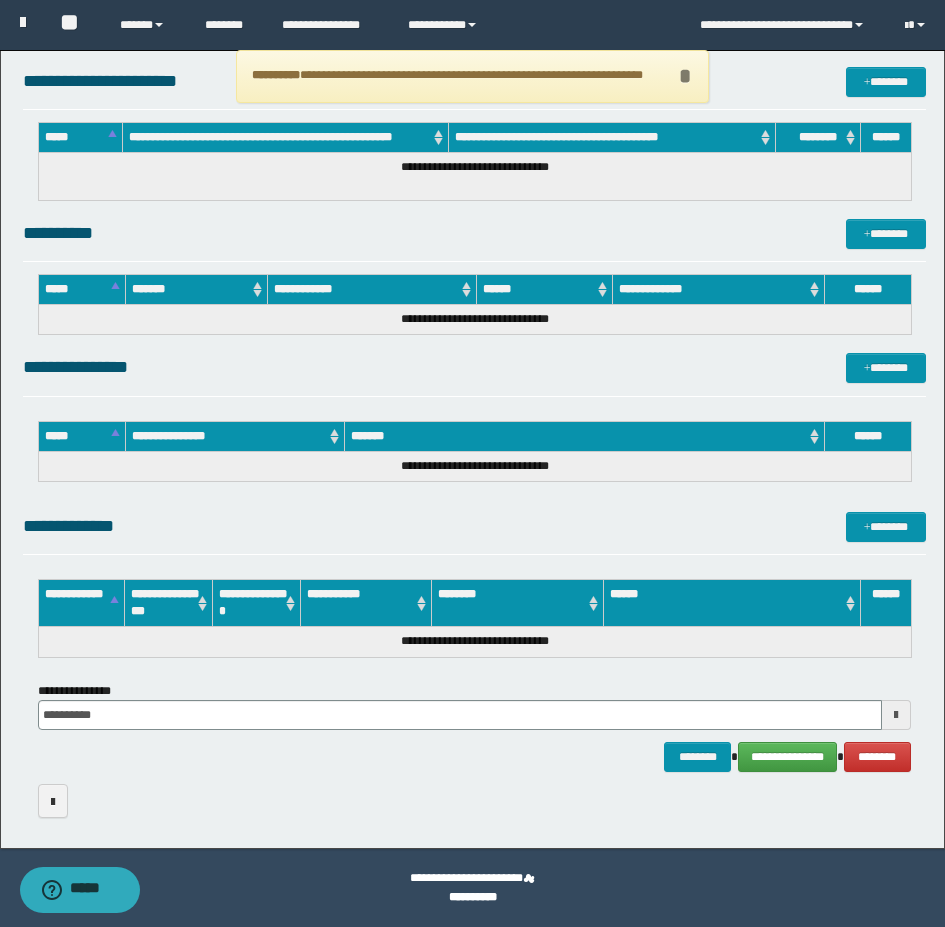 click on "*" at bounding box center (685, 76) 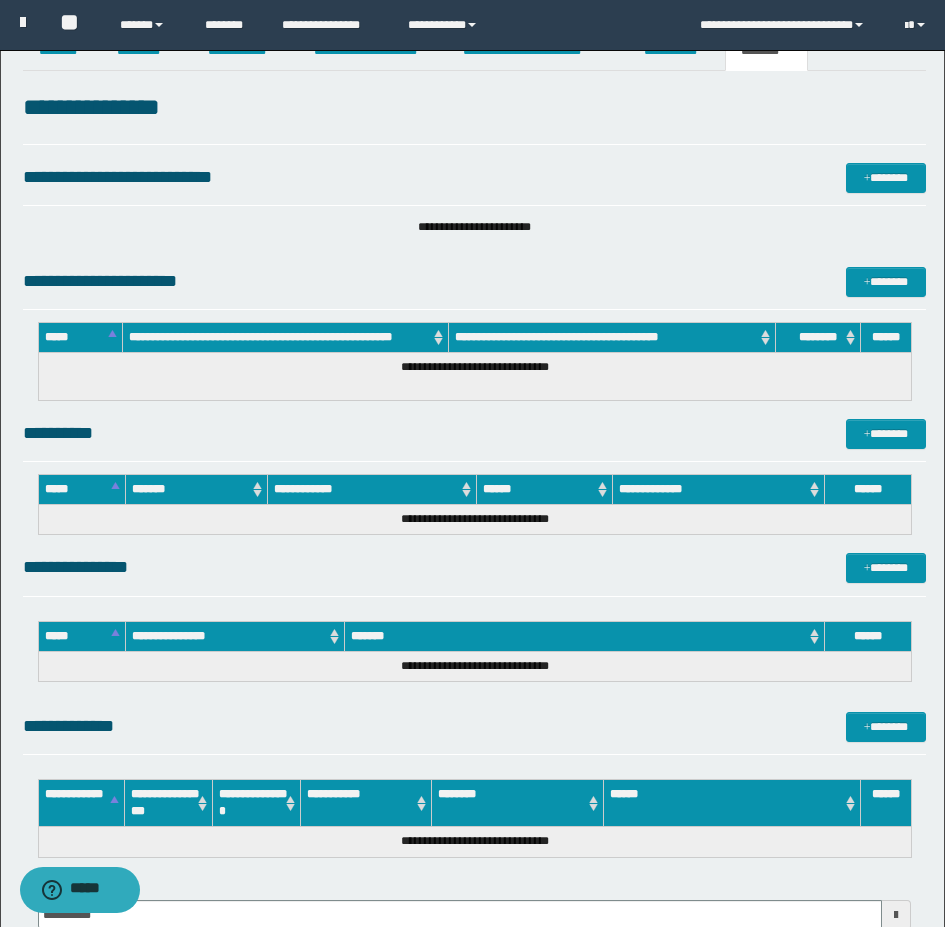scroll, scrollTop: 0, scrollLeft: 0, axis: both 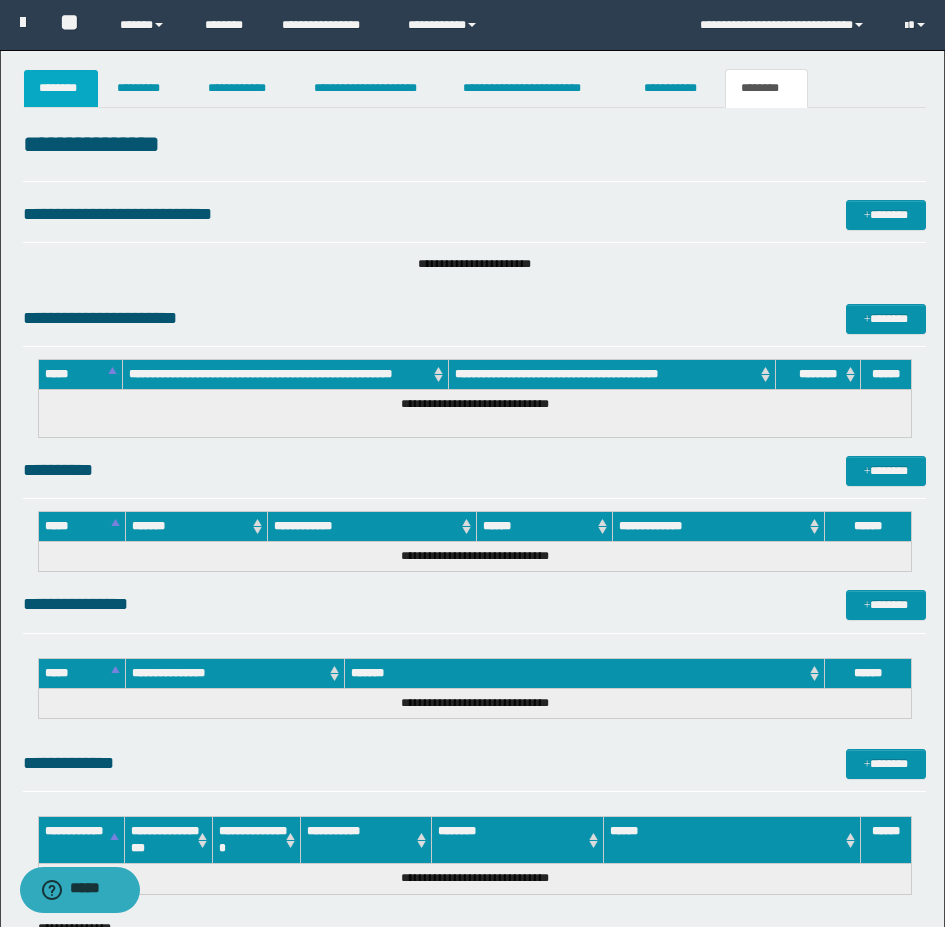 click on "********" at bounding box center (61, 88) 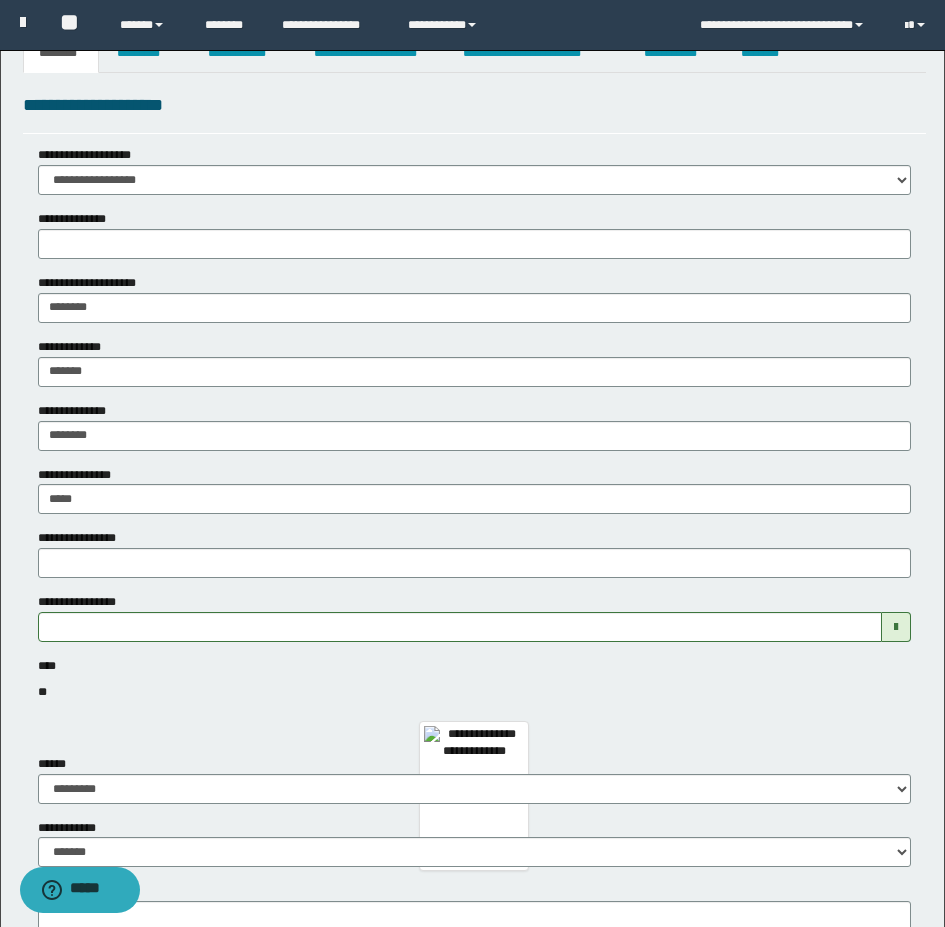 scroll, scrollTop: 0, scrollLeft: 0, axis: both 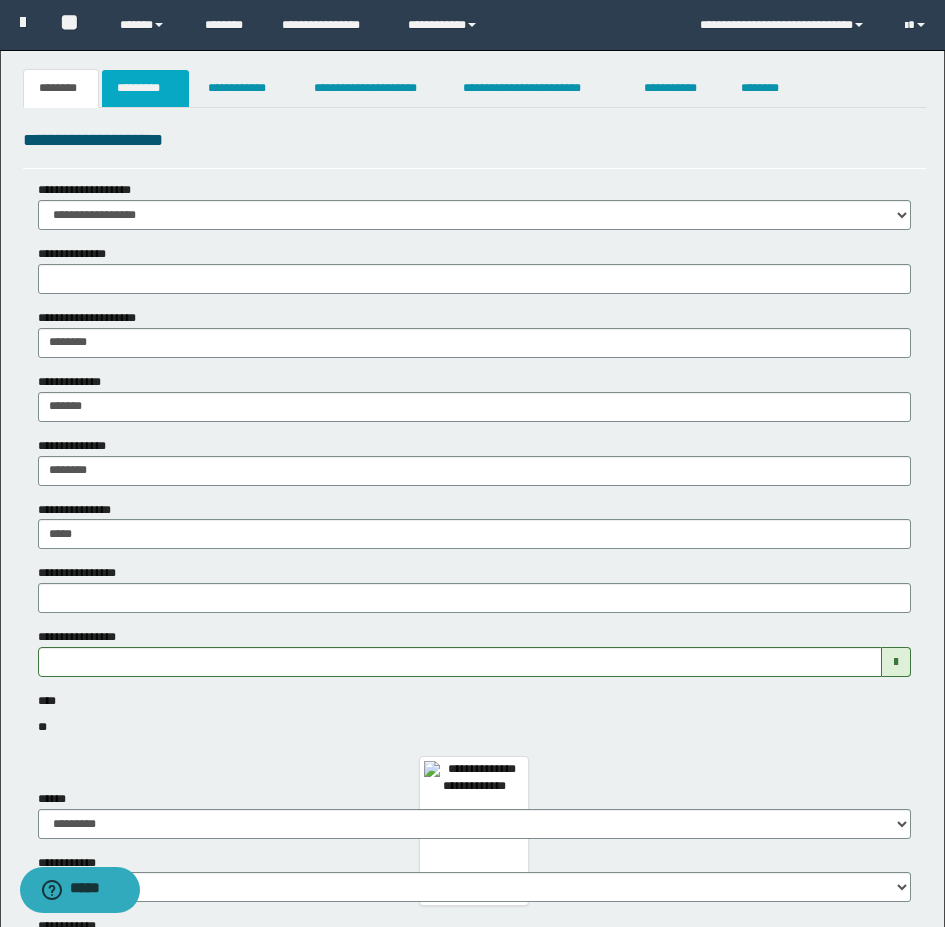 click on "*********" at bounding box center (145, 88) 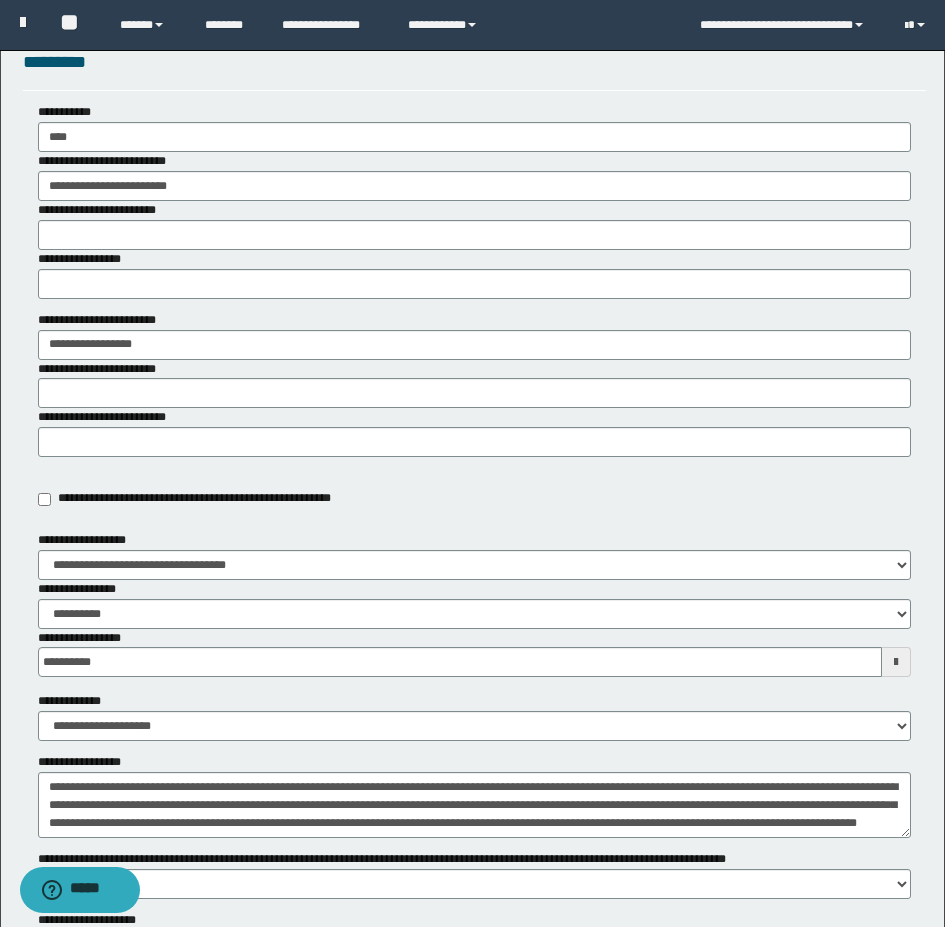 scroll, scrollTop: 200, scrollLeft: 0, axis: vertical 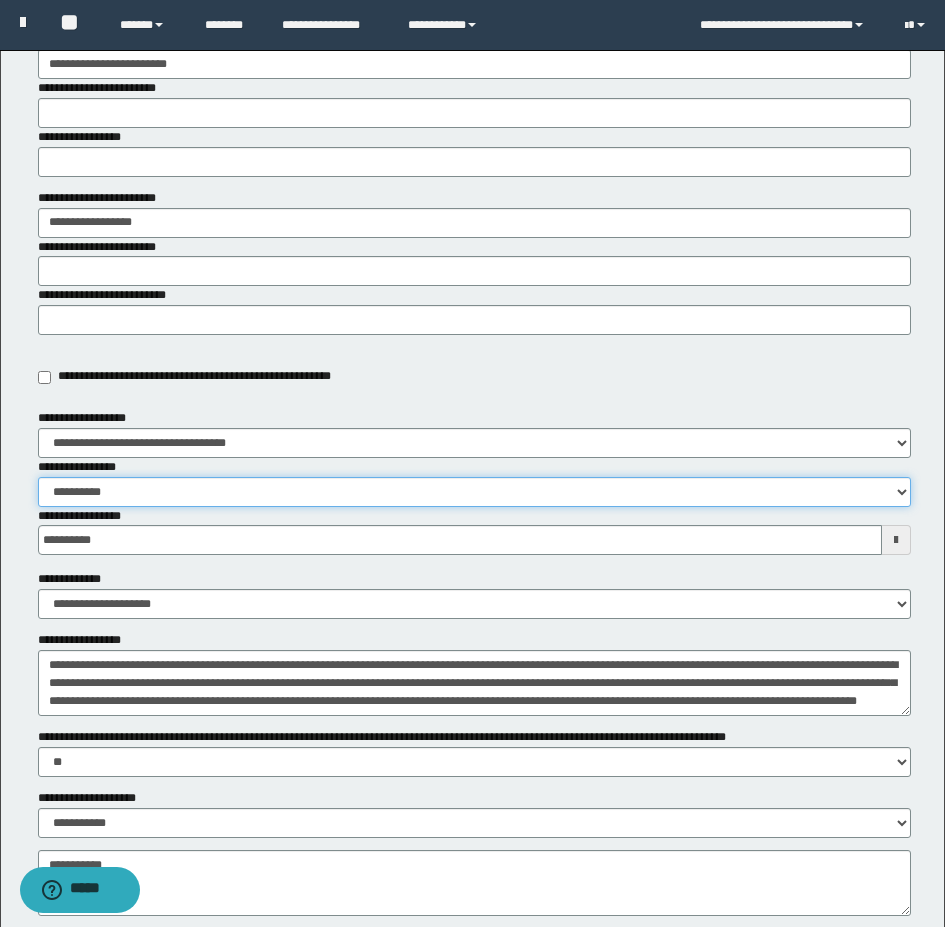 click on "**********" at bounding box center [474, 492] 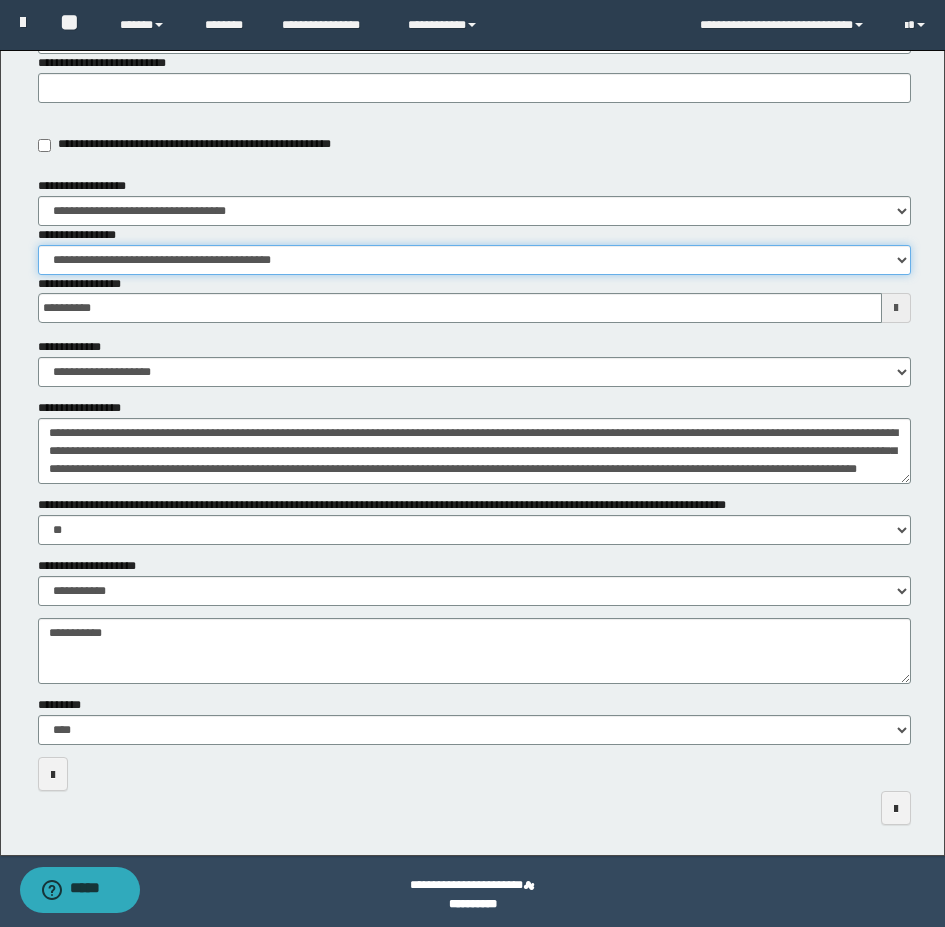 scroll, scrollTop: 438, scrollLeft: 0, axis: vertical 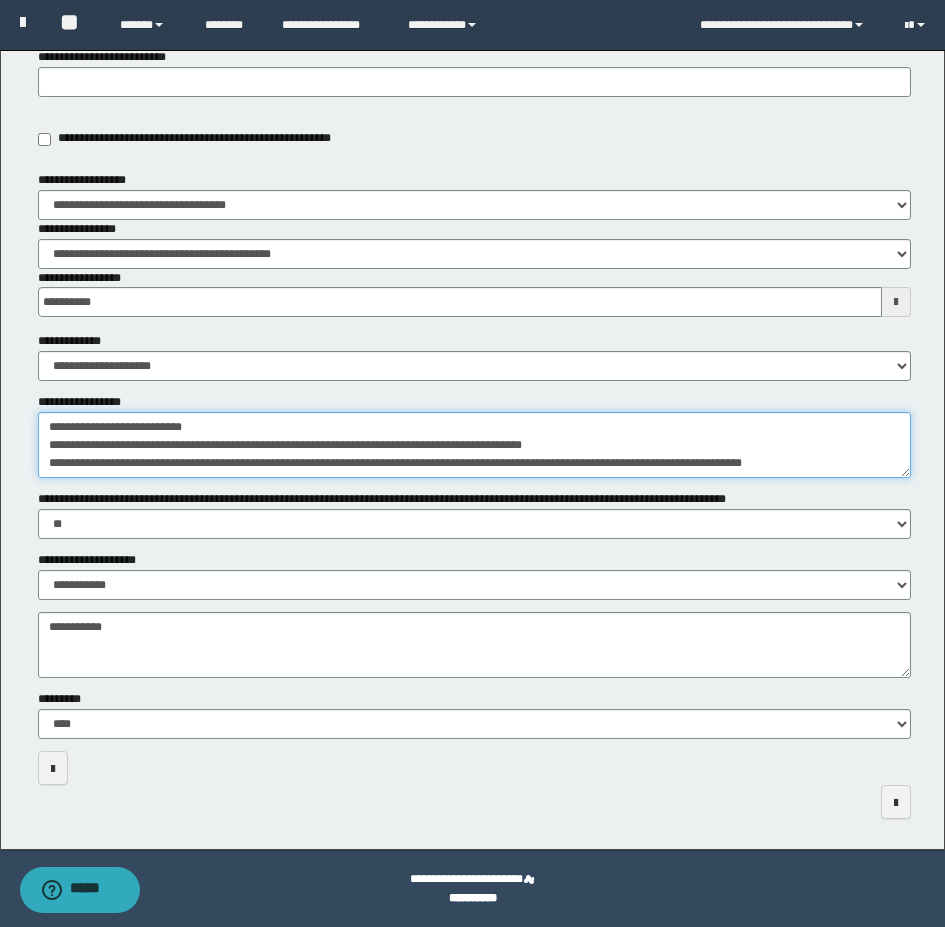 click on "**********" at bounding box center (474, 445) 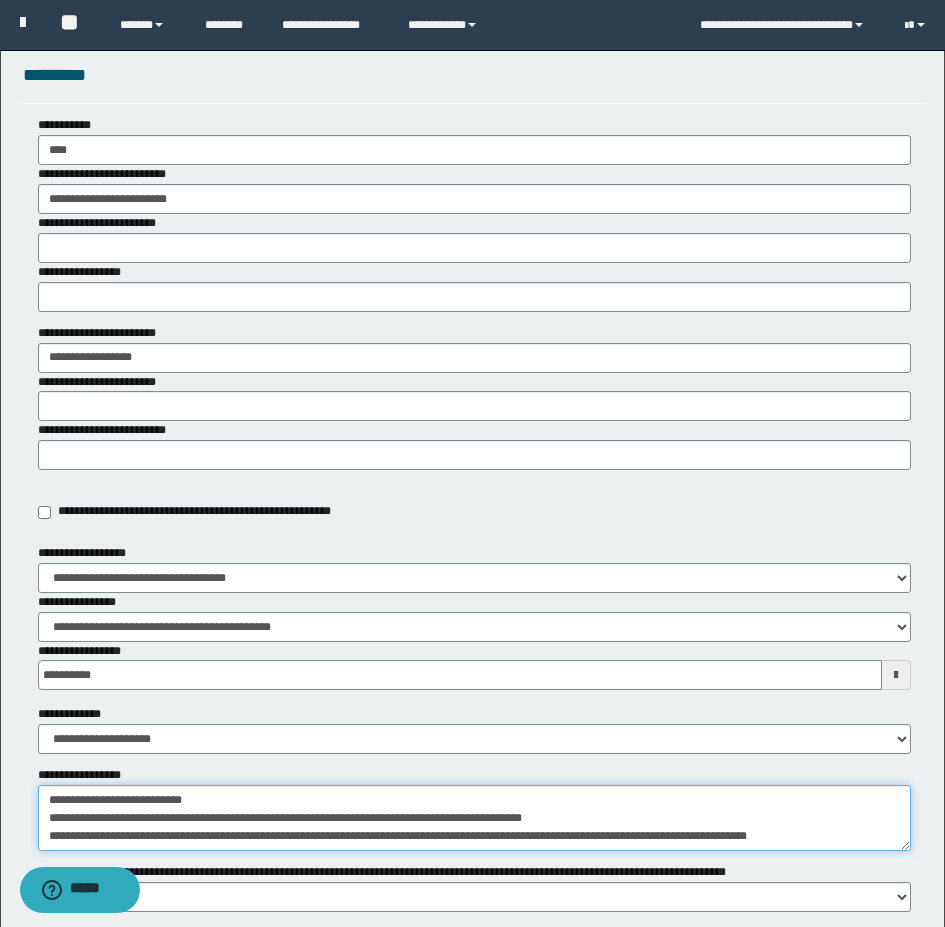 scroll, scrollTop: 0, scrollLeft: 0, axis: both 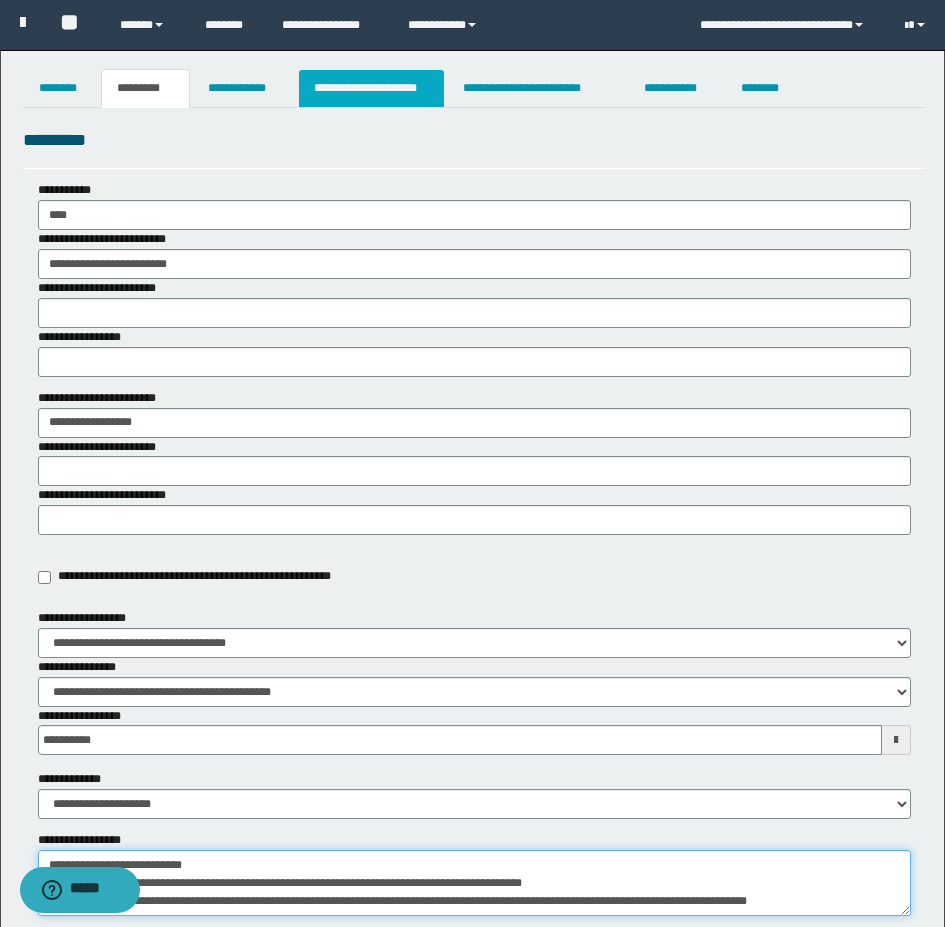 type on "**********" 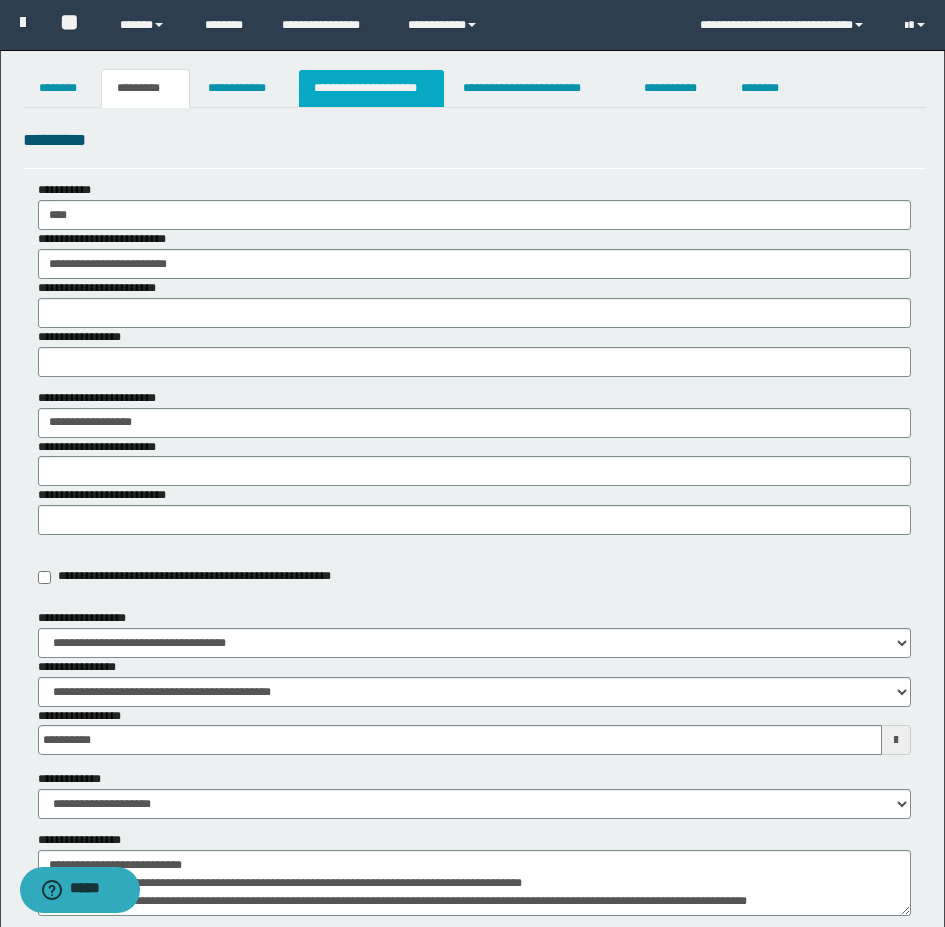 click on "**********" at bounding box center (371, 88) 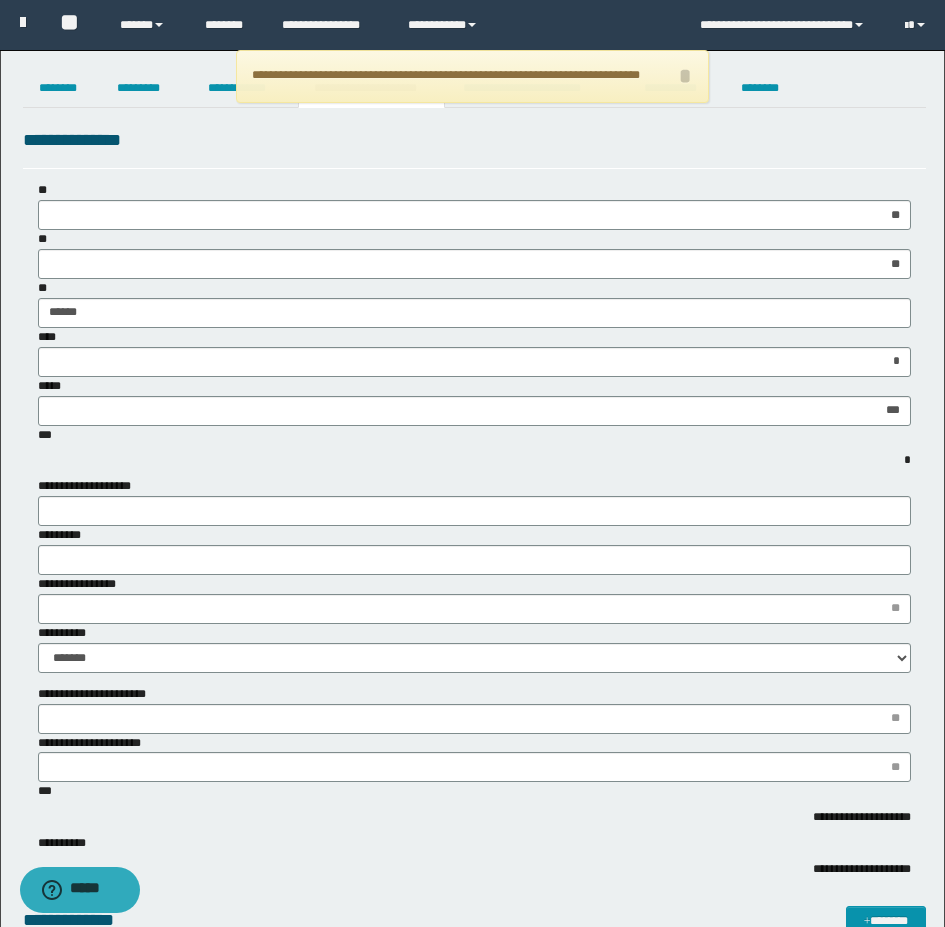 click on "**********" at bounding box center [472, 76] 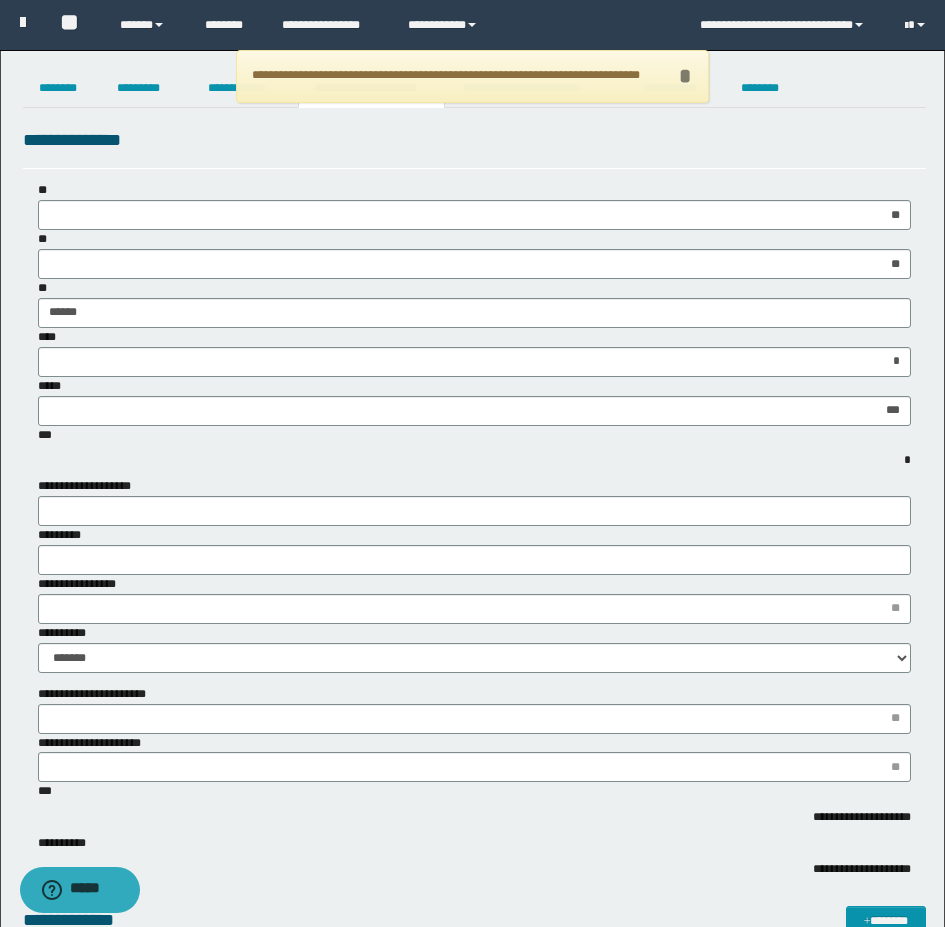 click on "*" at bounding box center (685, 76) 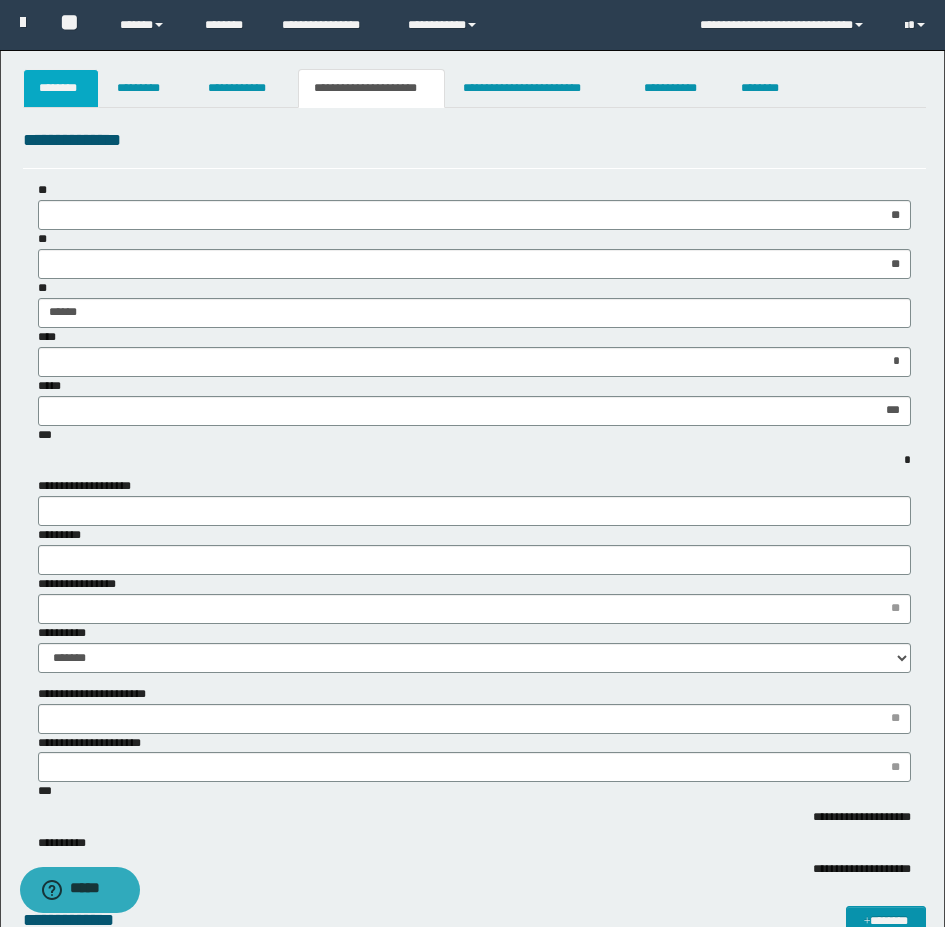 click on "********" at bounding box center (61, 88) 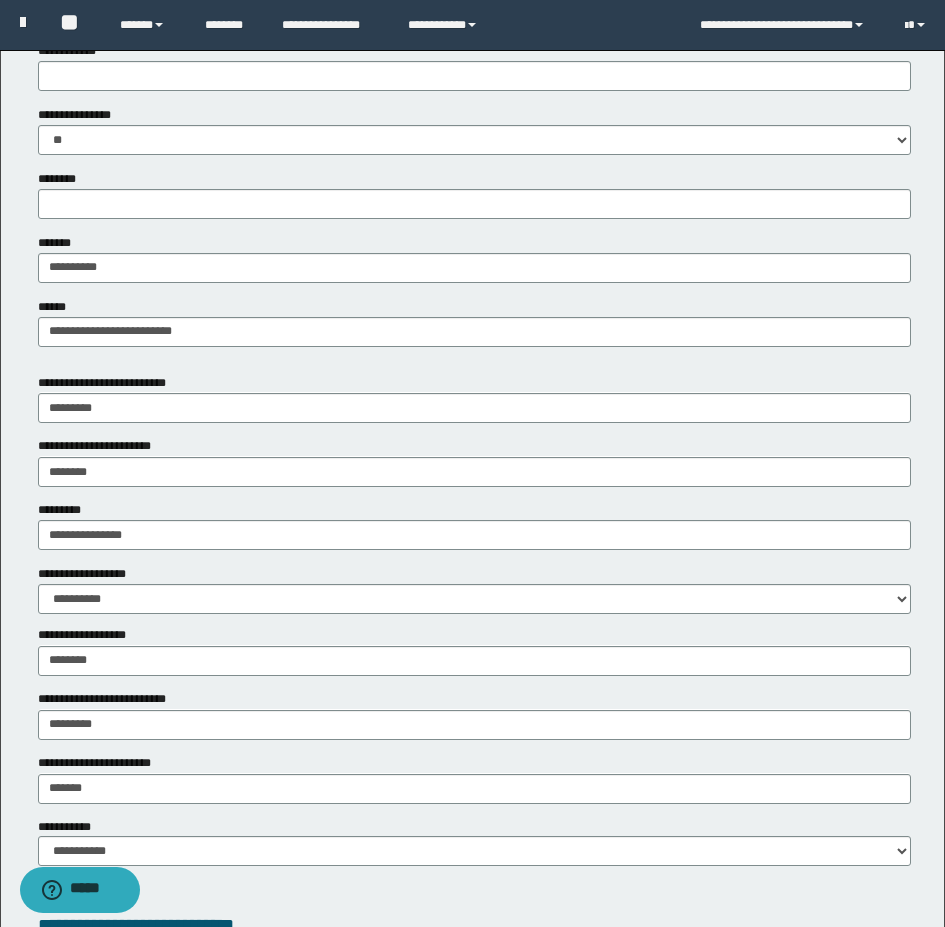 scroll, scrollTop: 900, scrollLeft: 0, axis: vertical 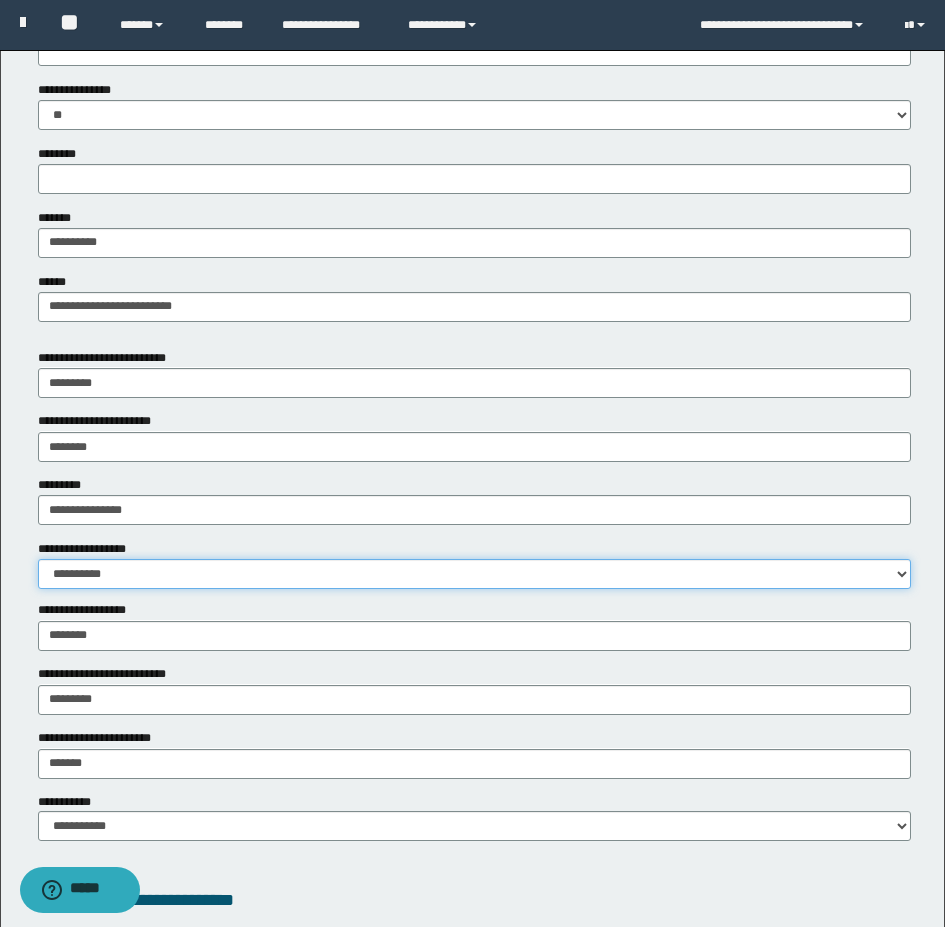 click on "**********" at bounding box center (474, 574) 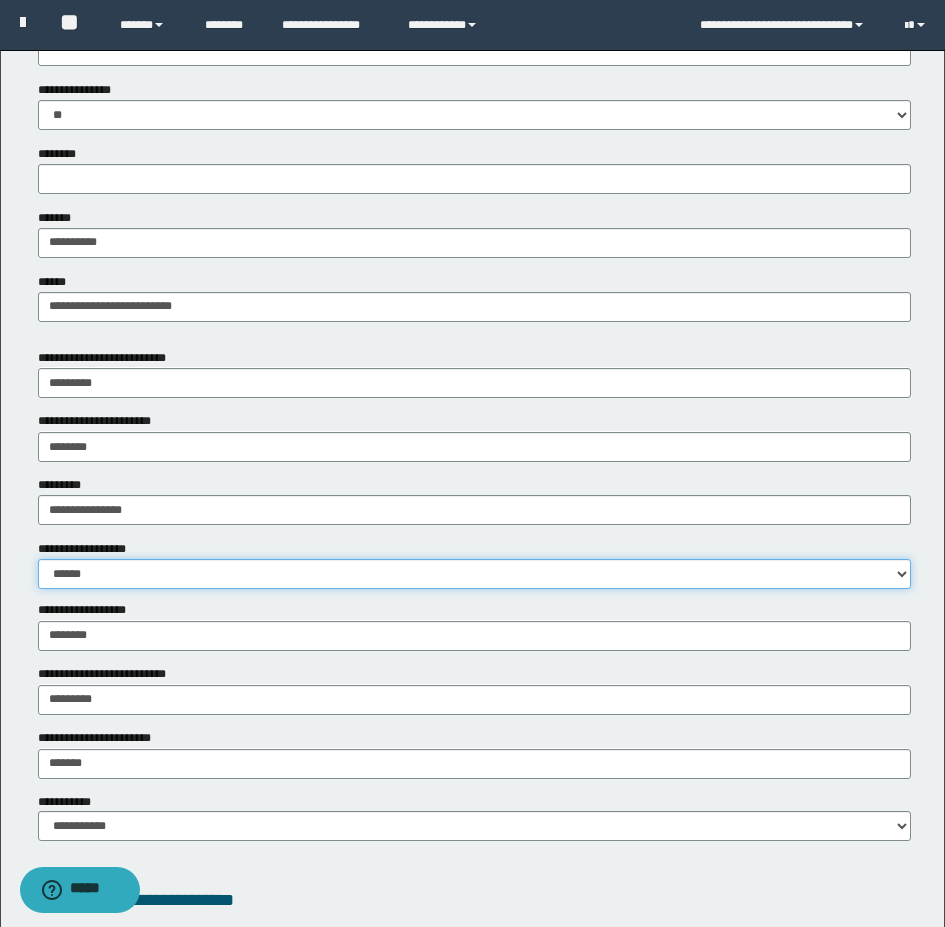 click on "**********" at bounding box center [474, 574] 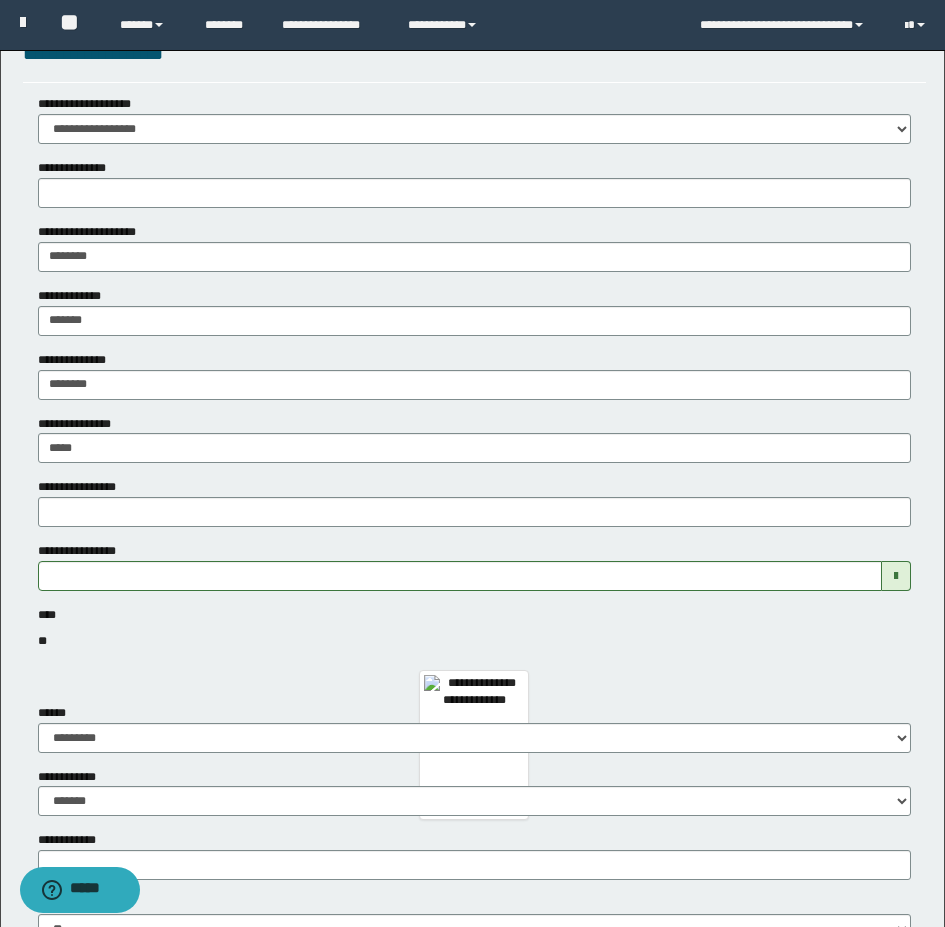 scroll, scrollTop: 0, scrollLeft: 0, axis: both 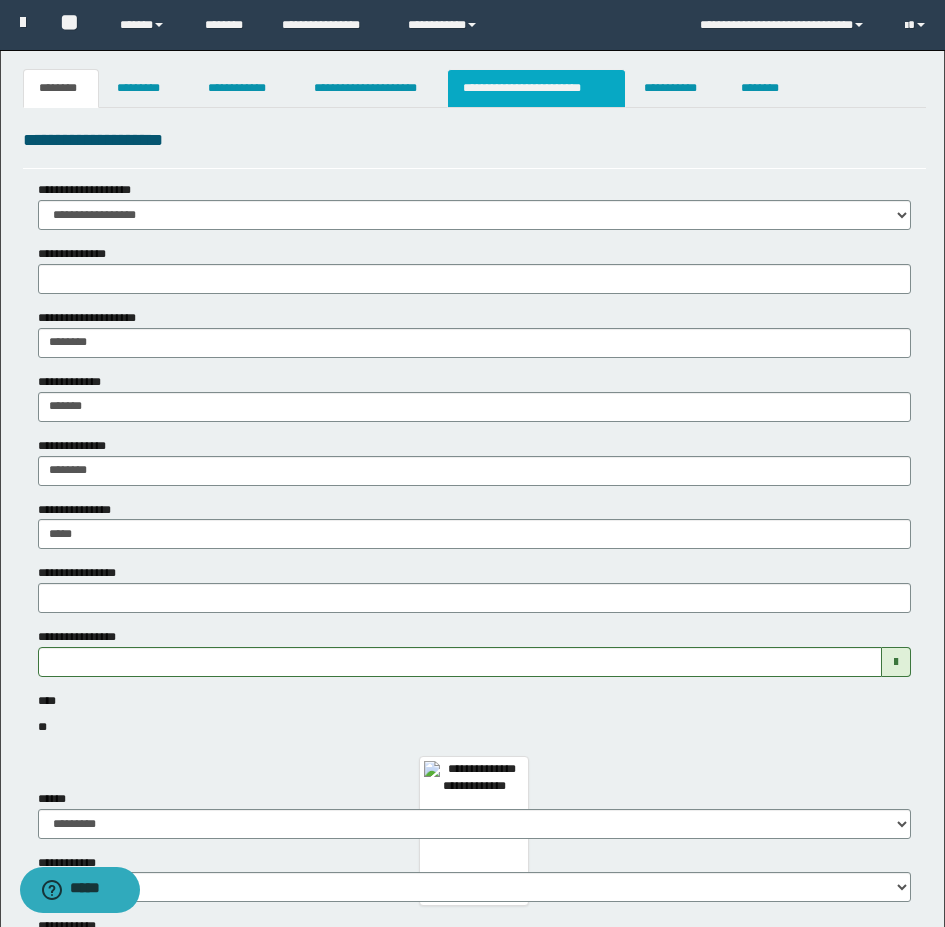 click on "**********" at bounding box center (537, 88) 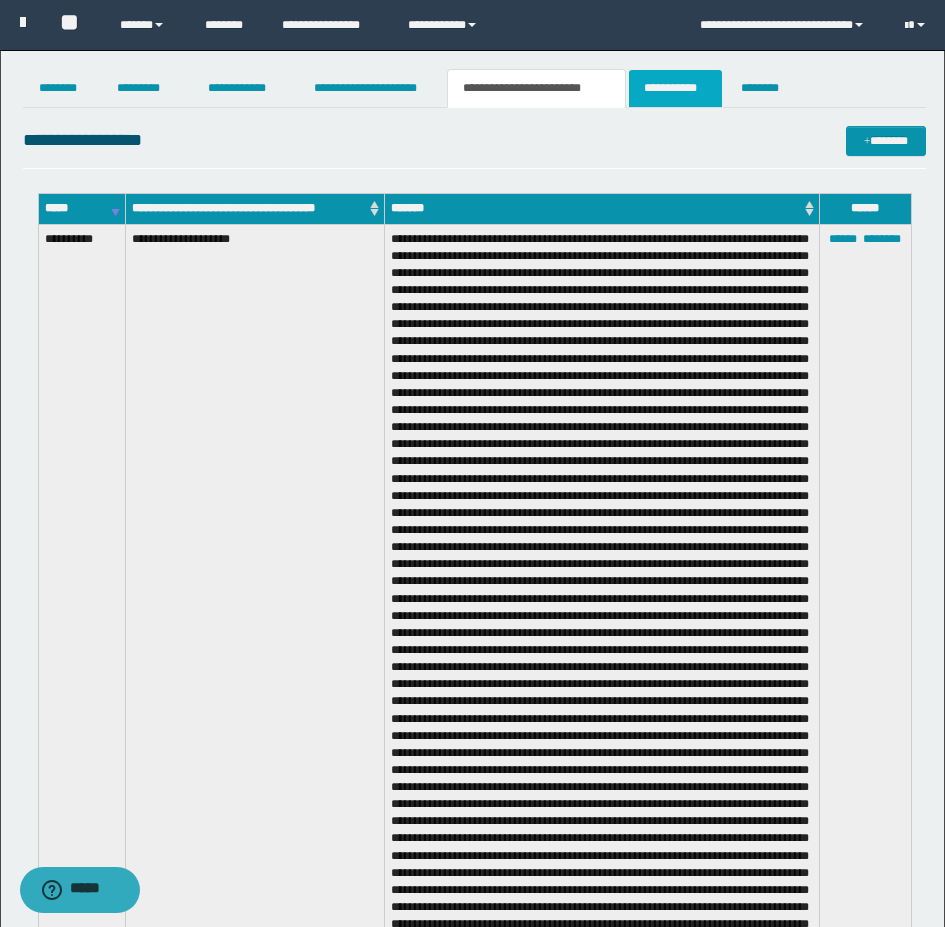 click on "**********" at bounding box center (675, 88) 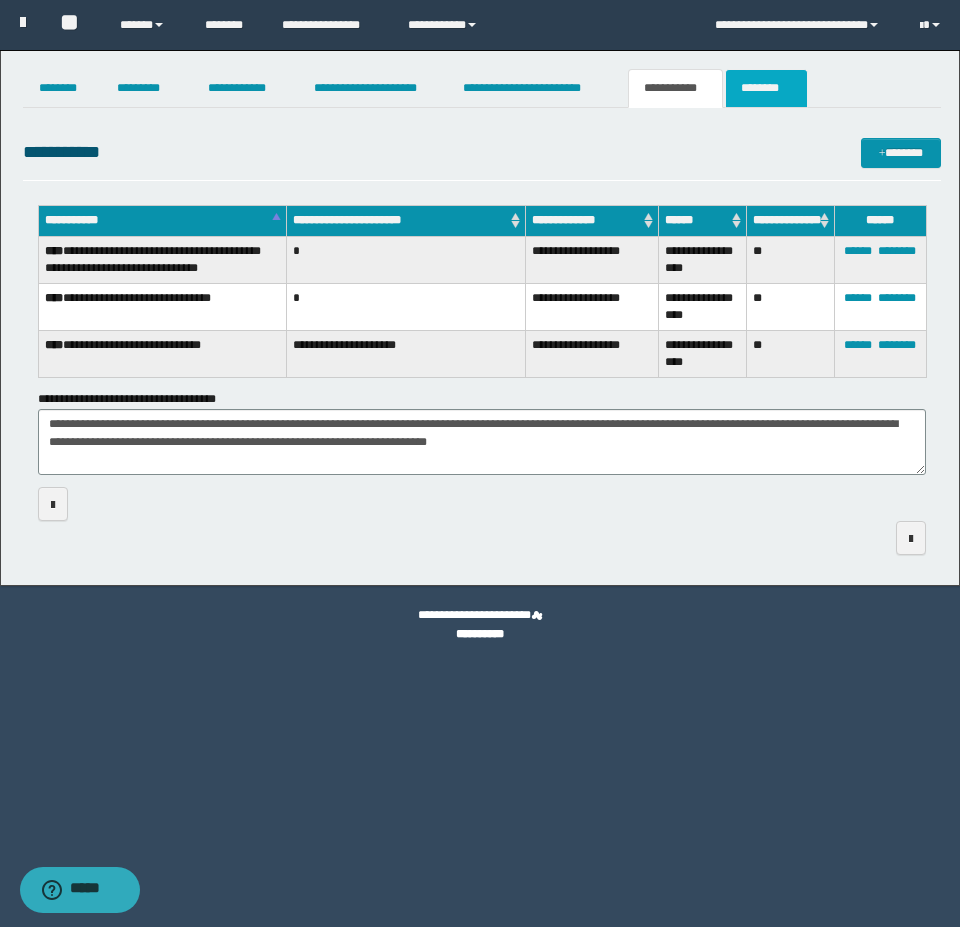 click on "********" at bounding box center [766, 88] 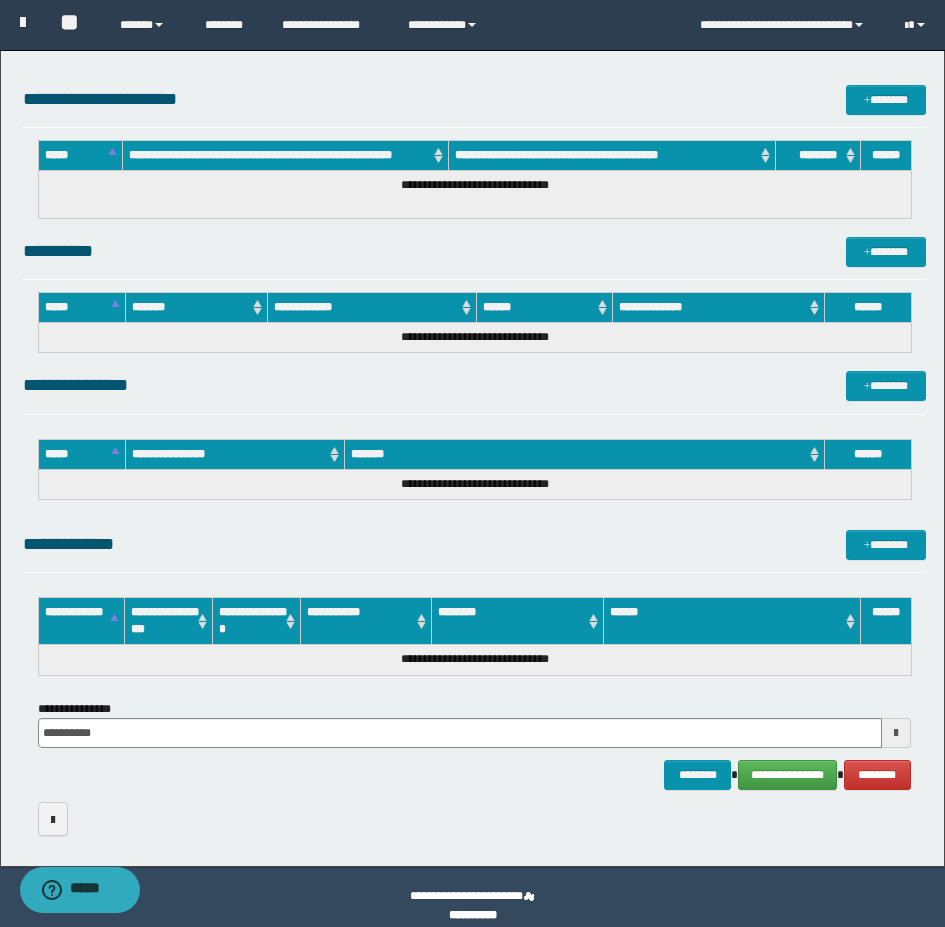 scroll, scrollTop: 237, scrollLeft: 0, axis: vertical 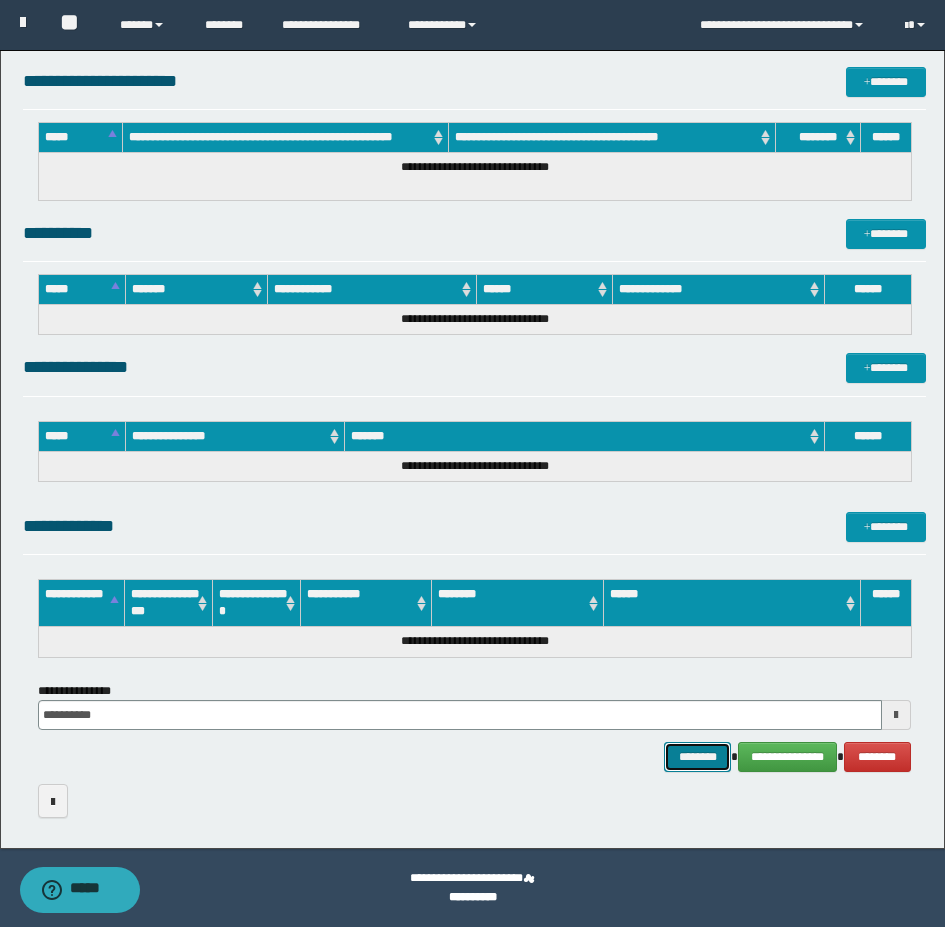 click on "********" at bounding box center [698, 757] 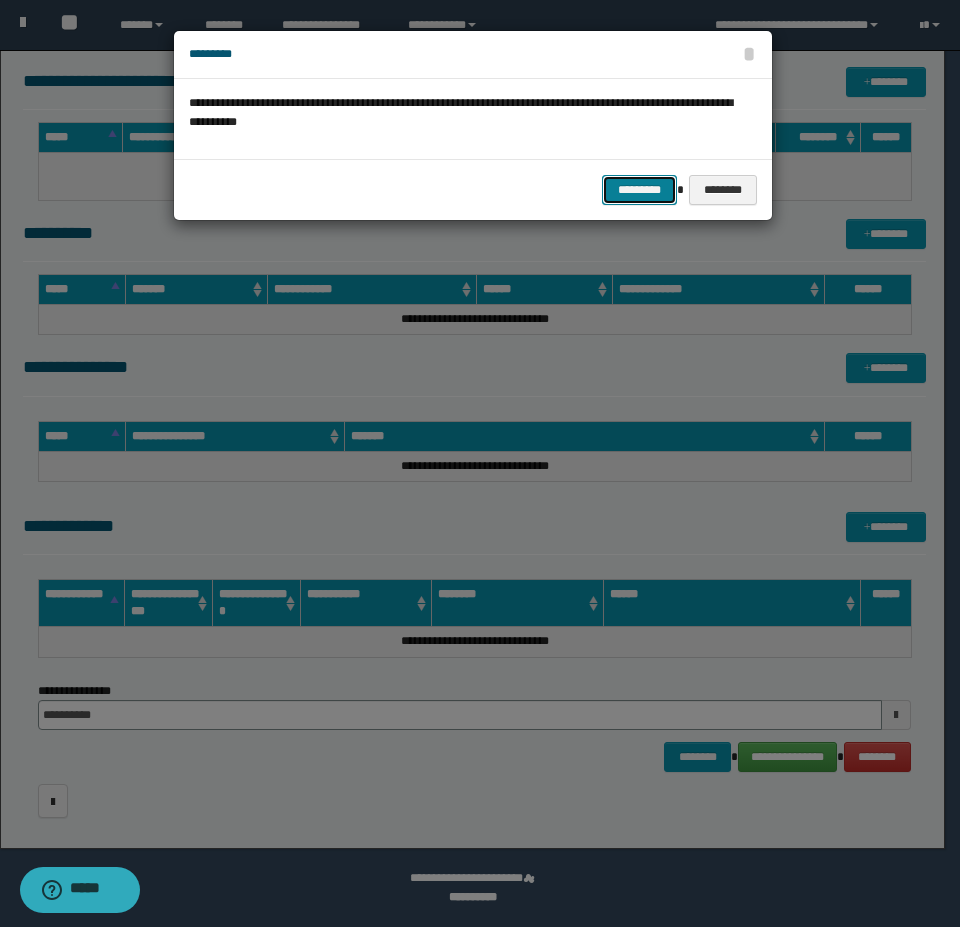 click on "*********" at bounding box center (639, 190) 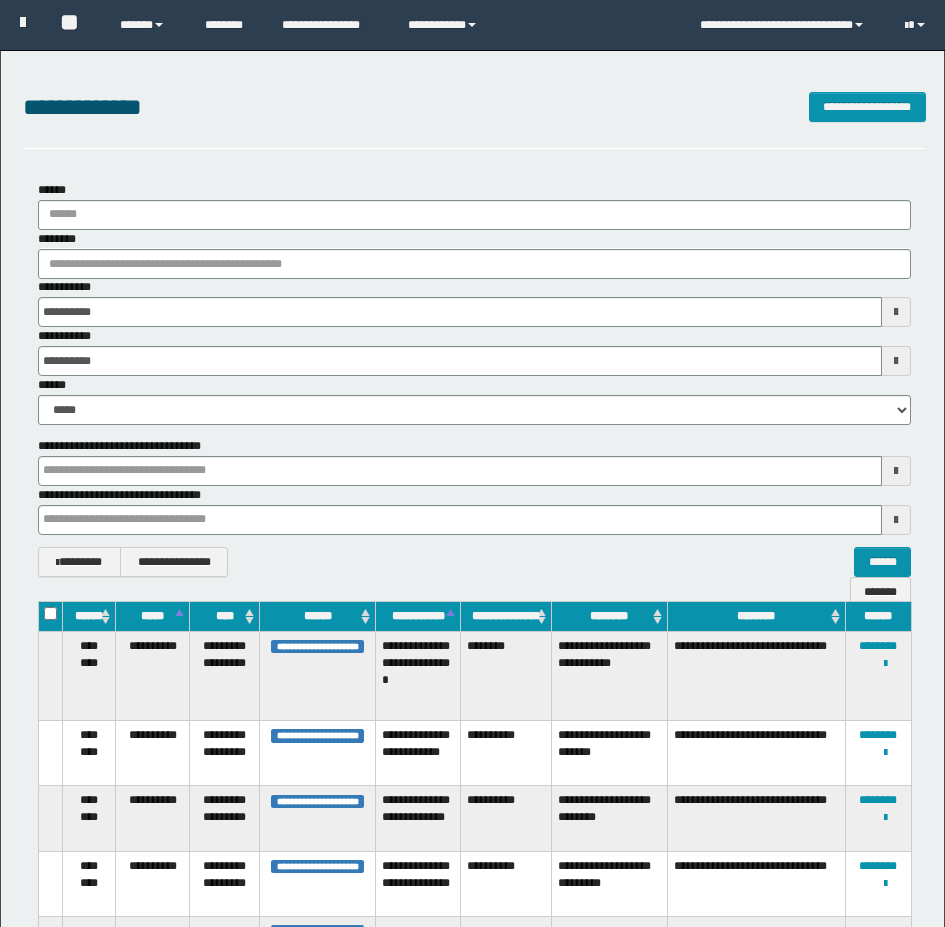 scroll, scrollTop: 2272, scrollLeft: 0, axis: vertical 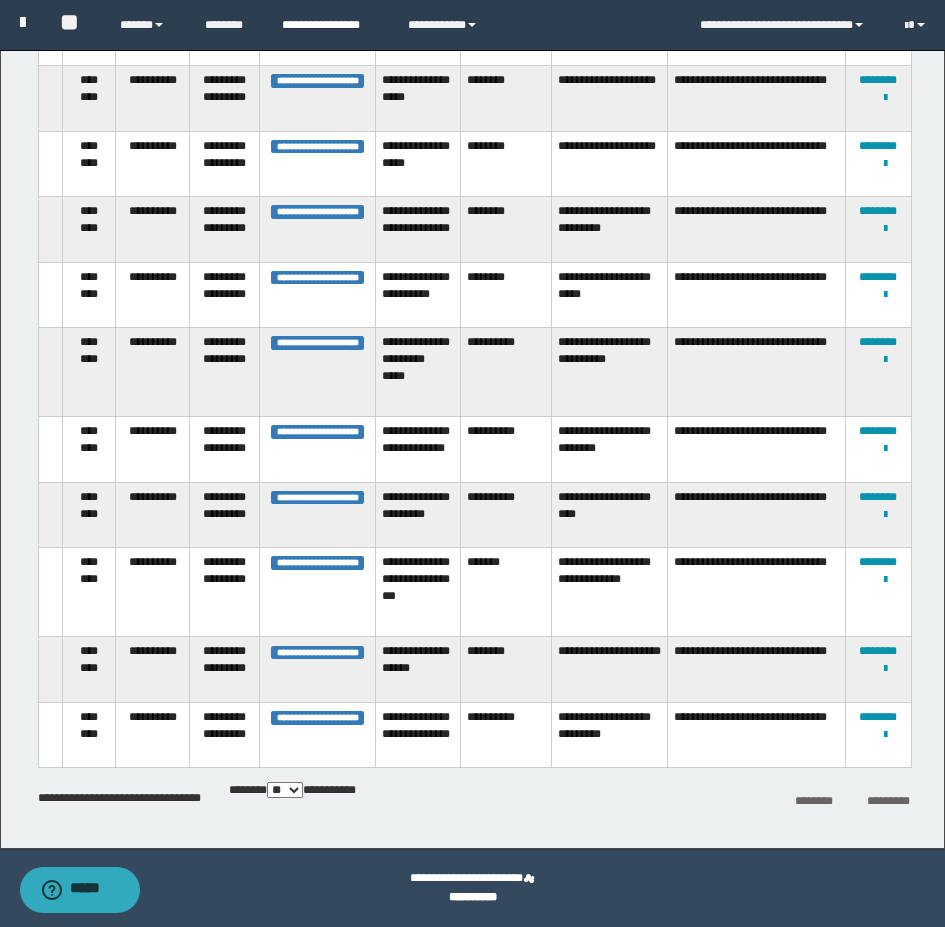 click on "**********" at bounding box center (330, 25) 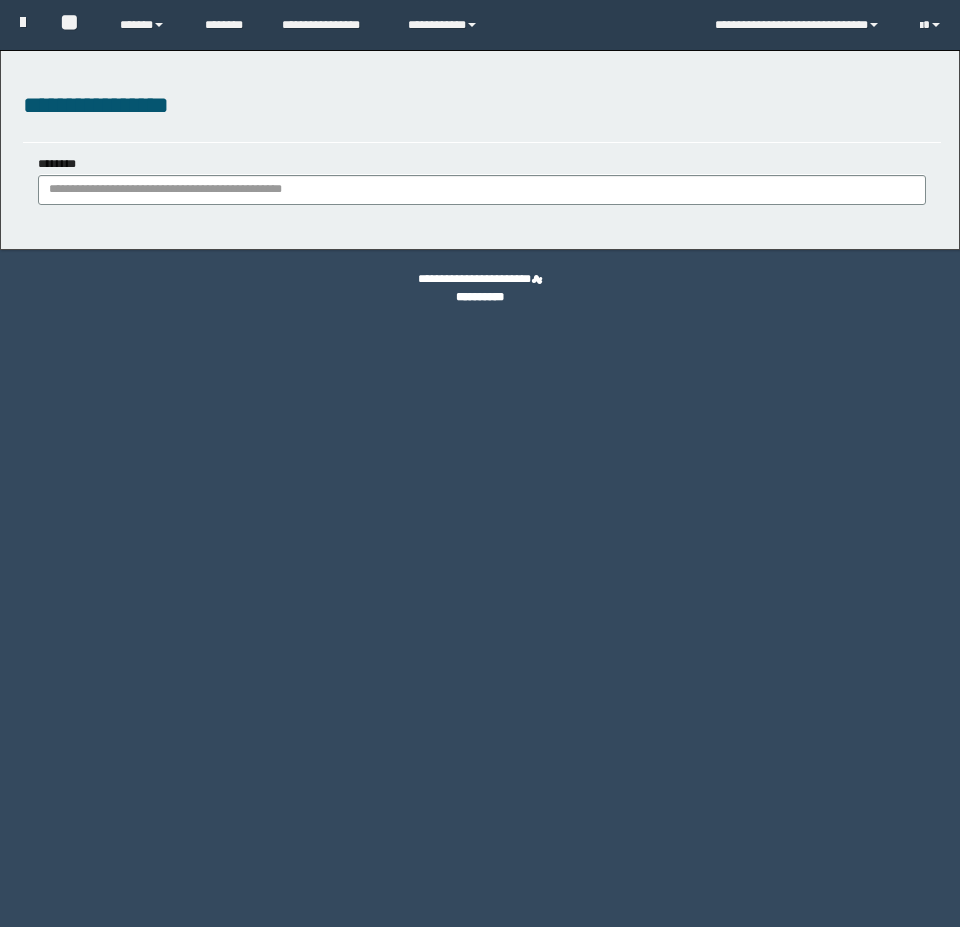 scroll, scrollTop: 0, scrollLeft: 0, axis: both 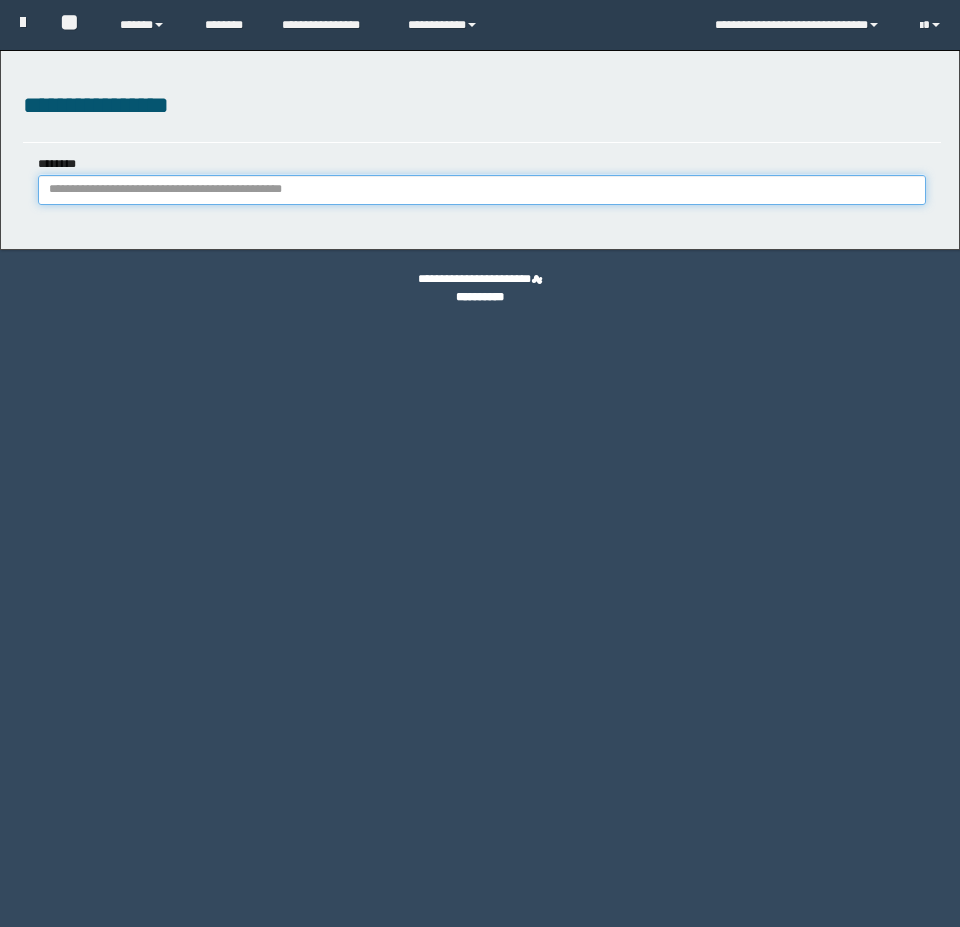 click on "********" at bounding box center (482, 190) 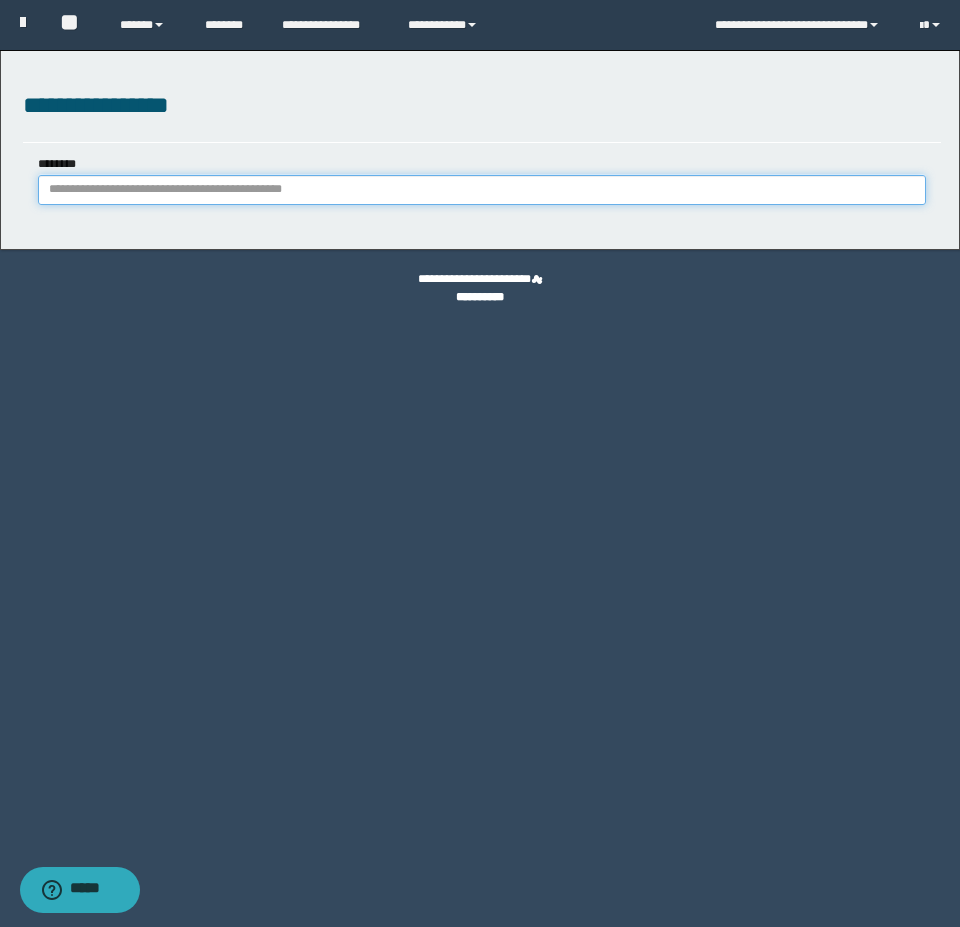 paste on "********" 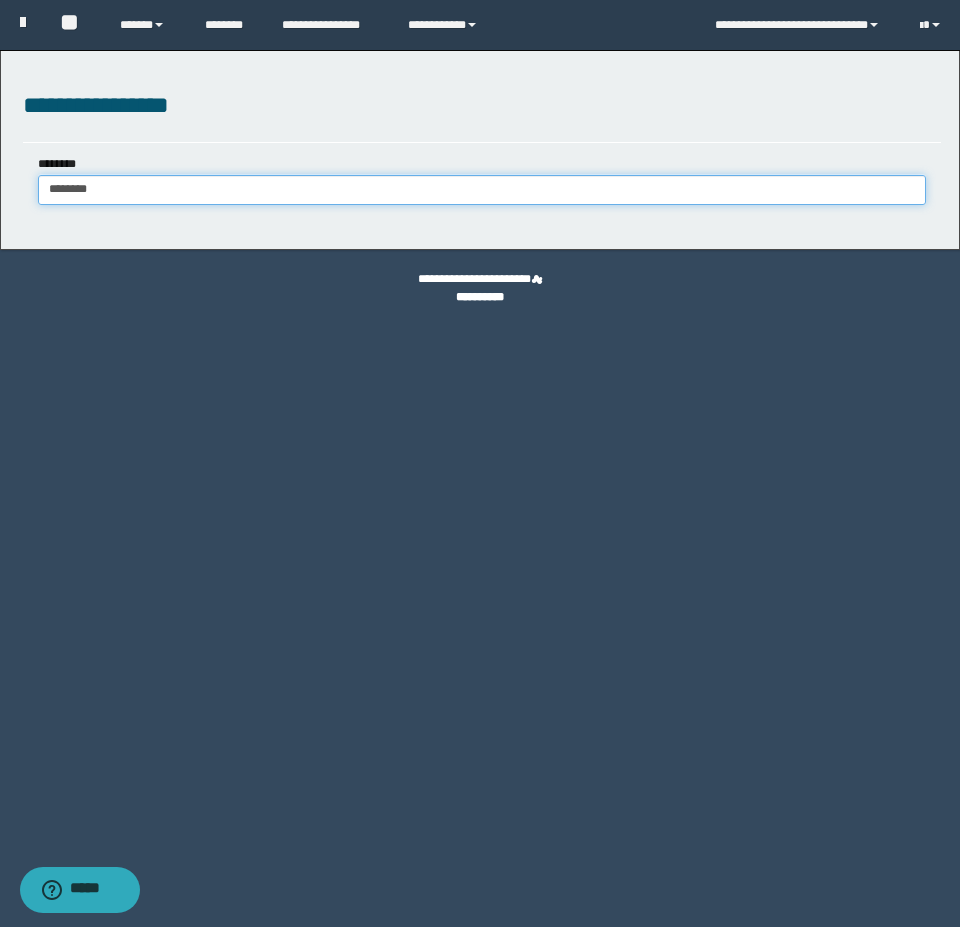 type on "********" 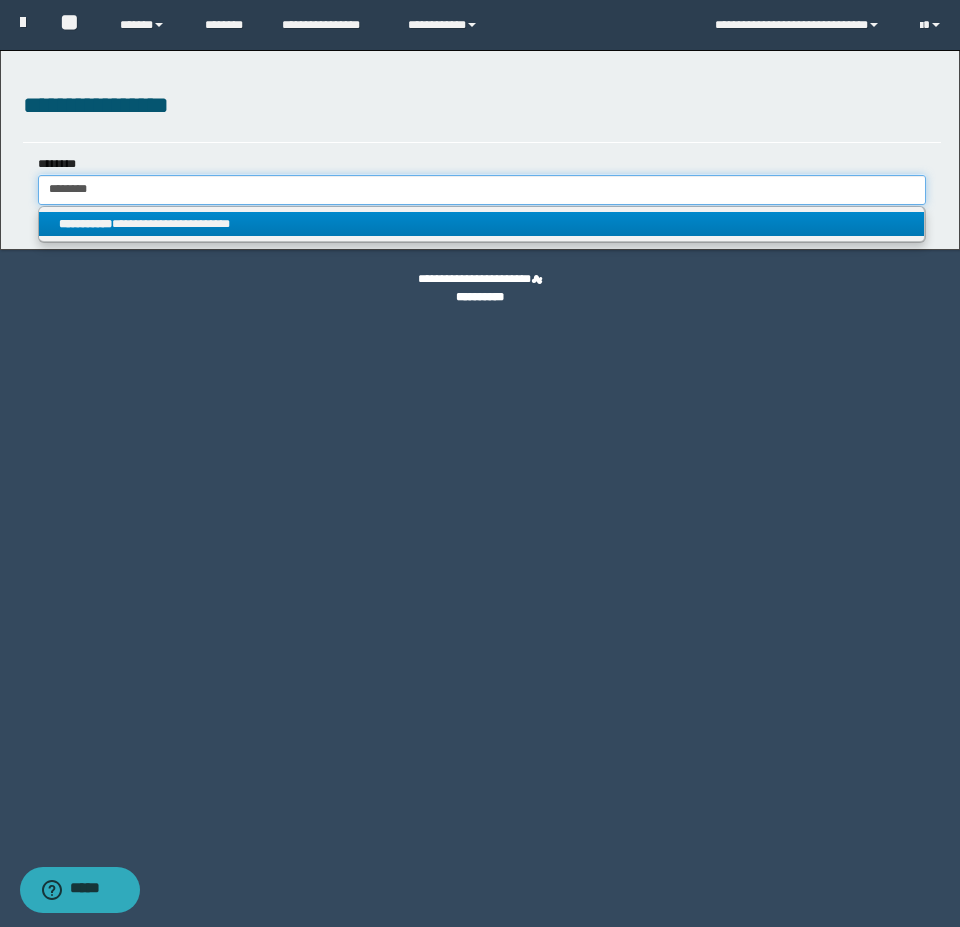type on "********" 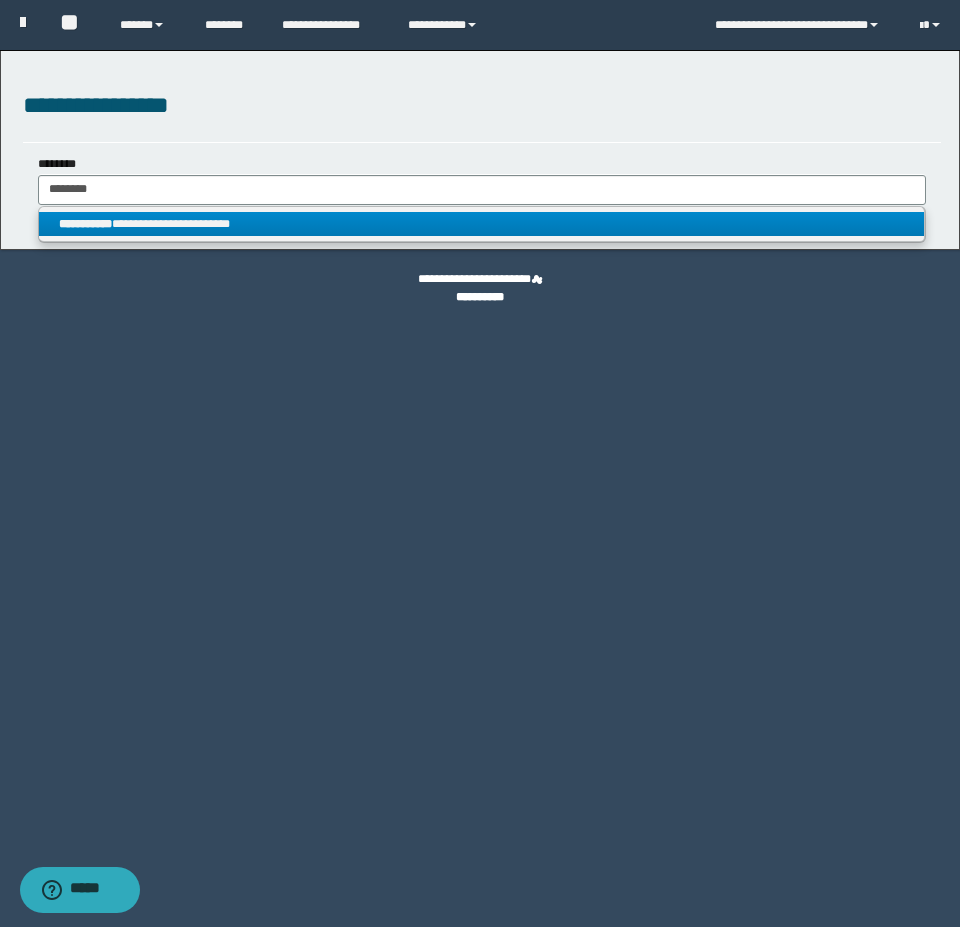 click on "**********" at bounding box center (85, 224) 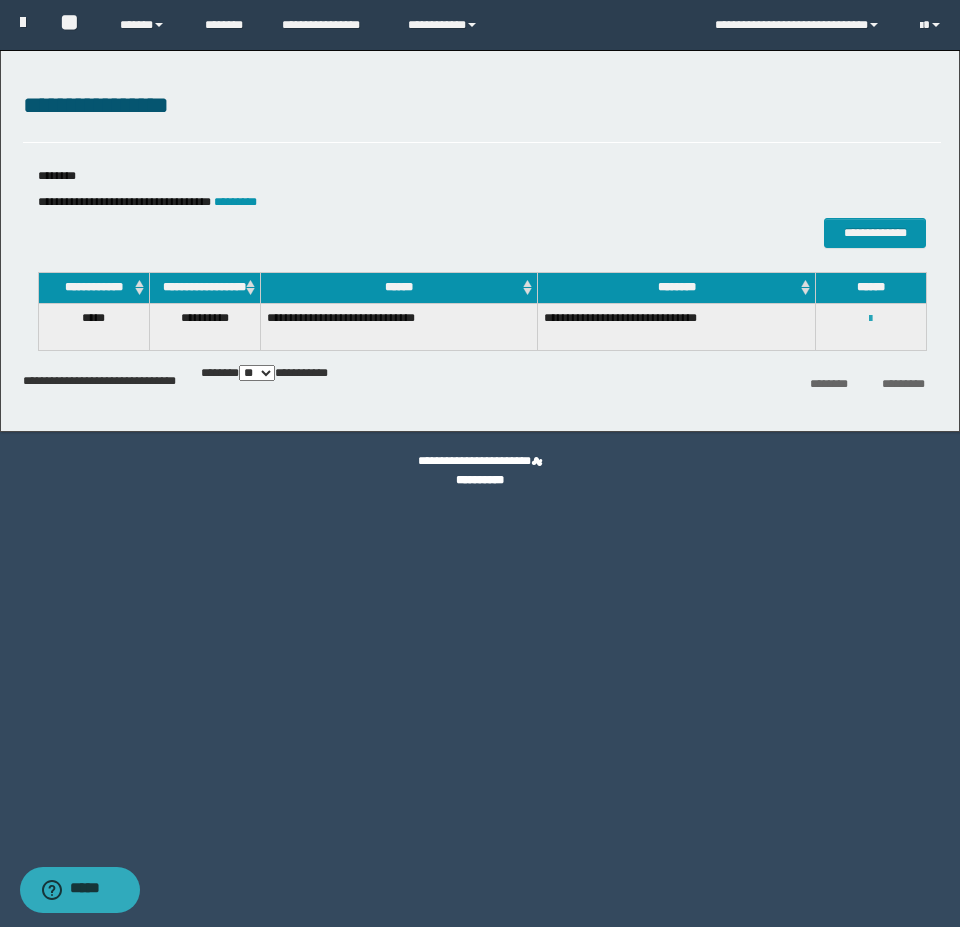 click at bounding box center (870, 319) 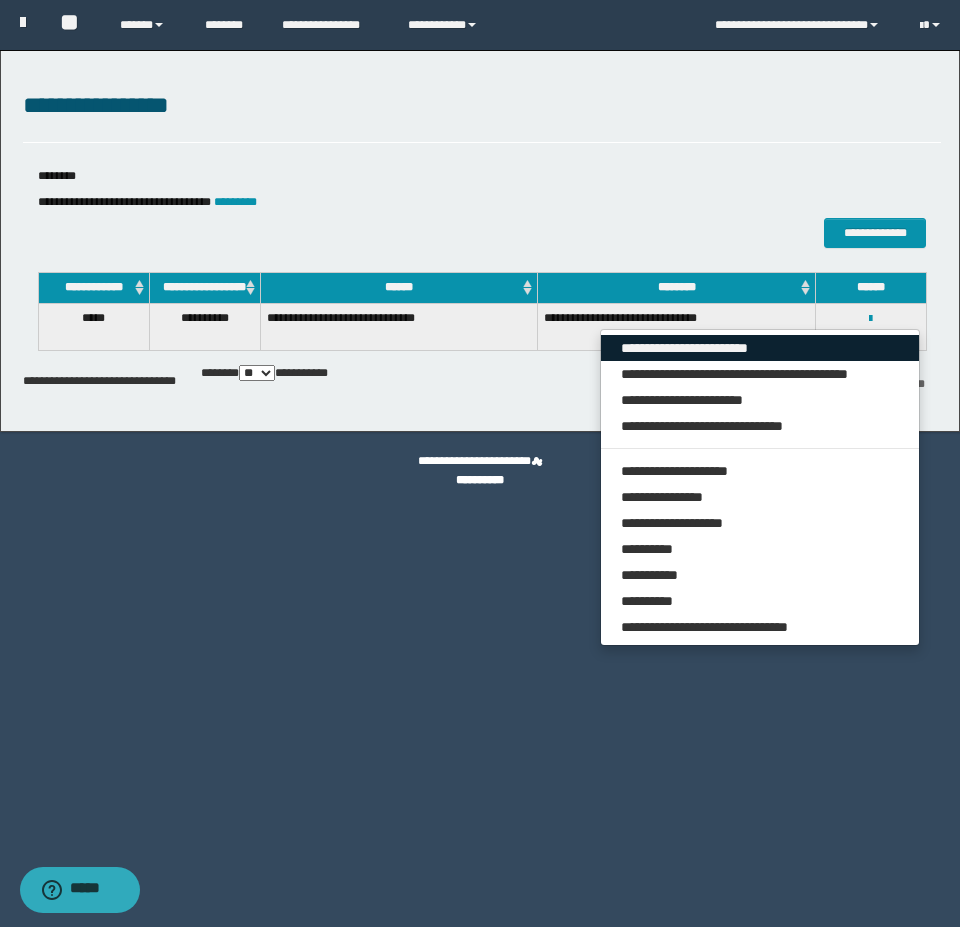 click on "**********" at bounding box center [760, 348] 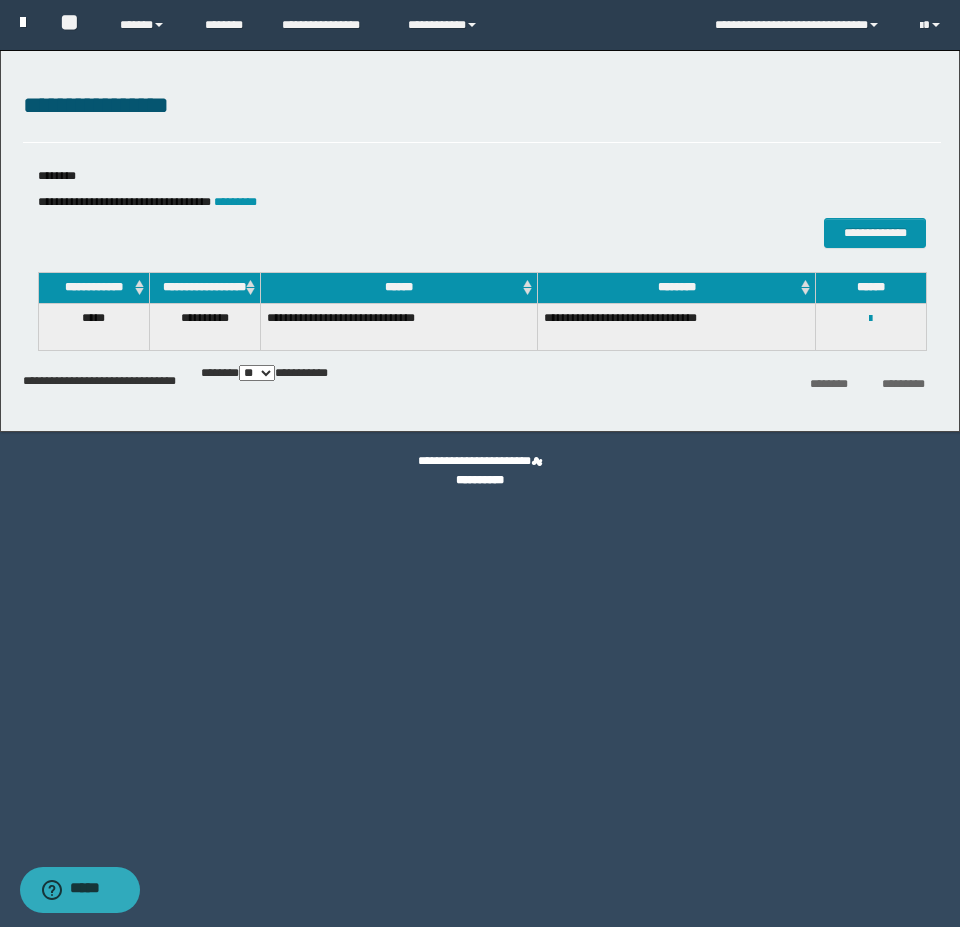 click at bounding box center (23, 22) 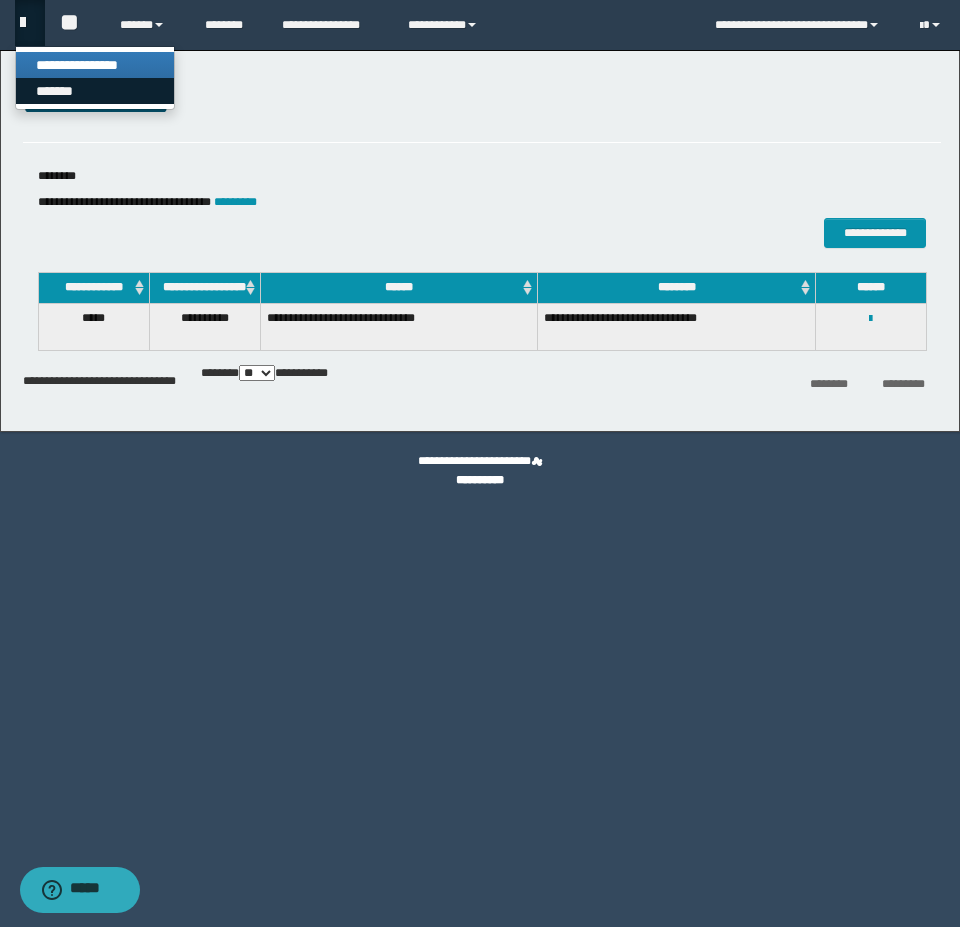 click on "*******" at bounding box center [95, 91] 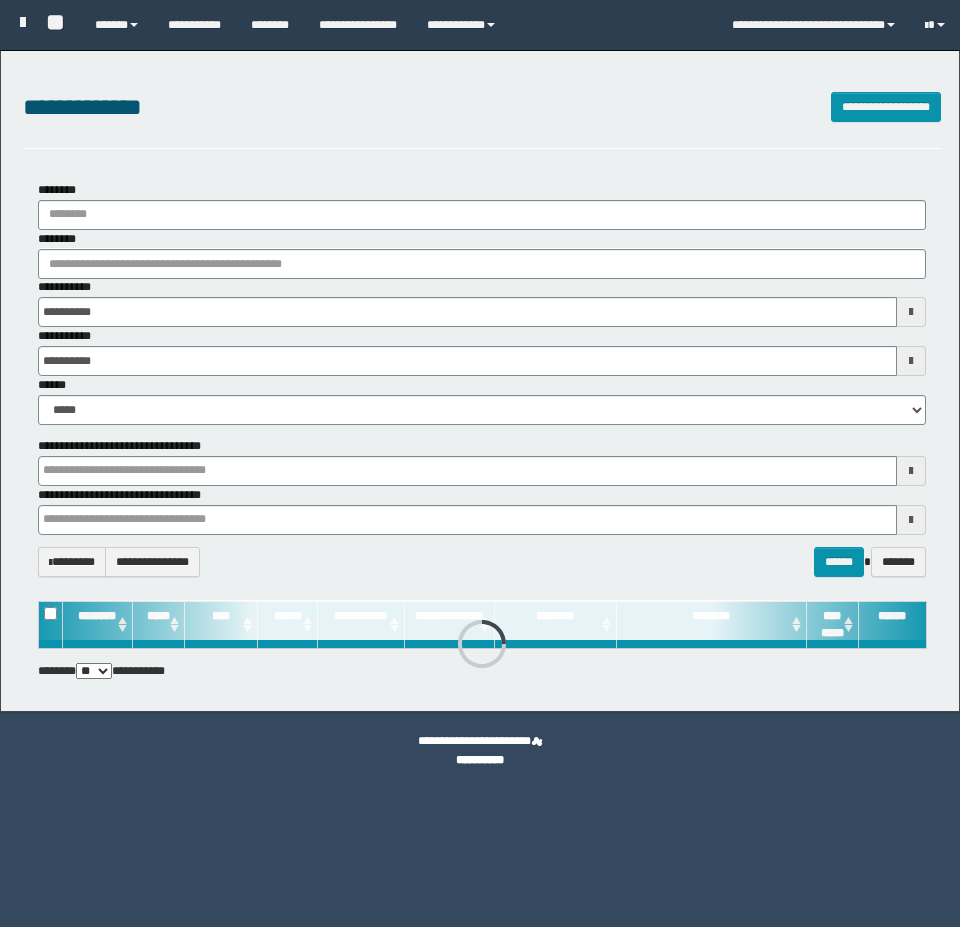 scroll, scrollTop: 0, scrollLeft: 0, axis: both 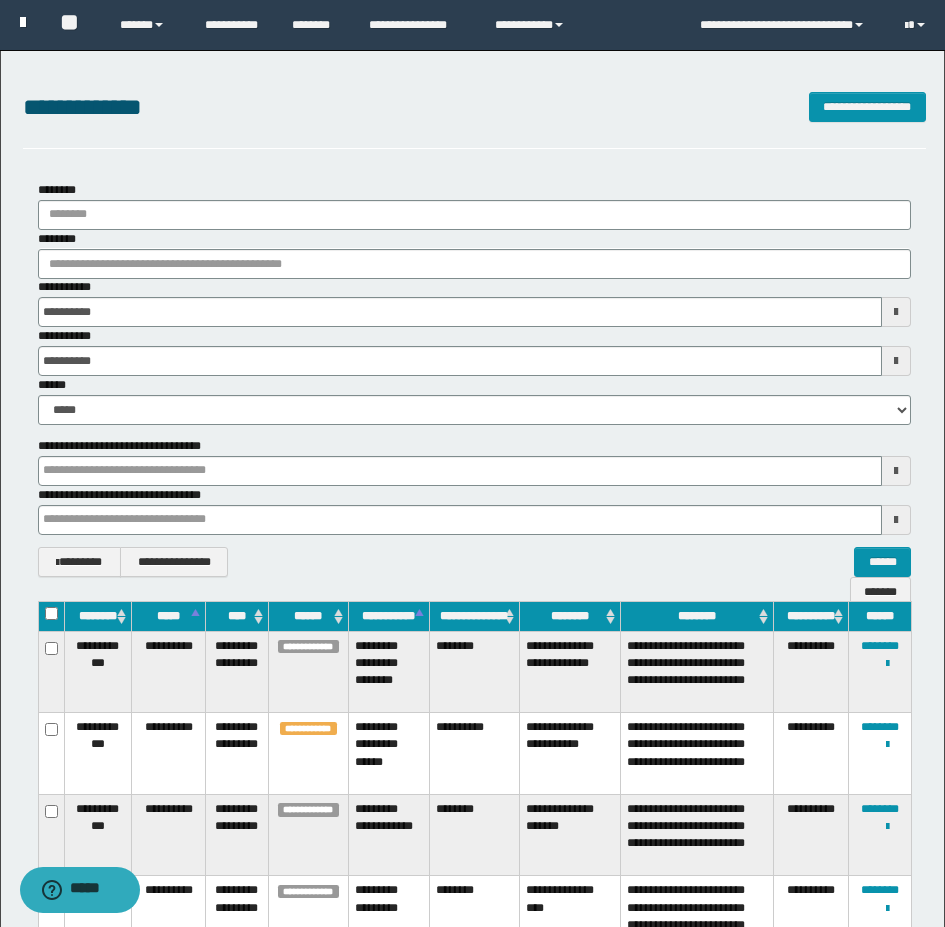 click at bounding box center (23, 22) 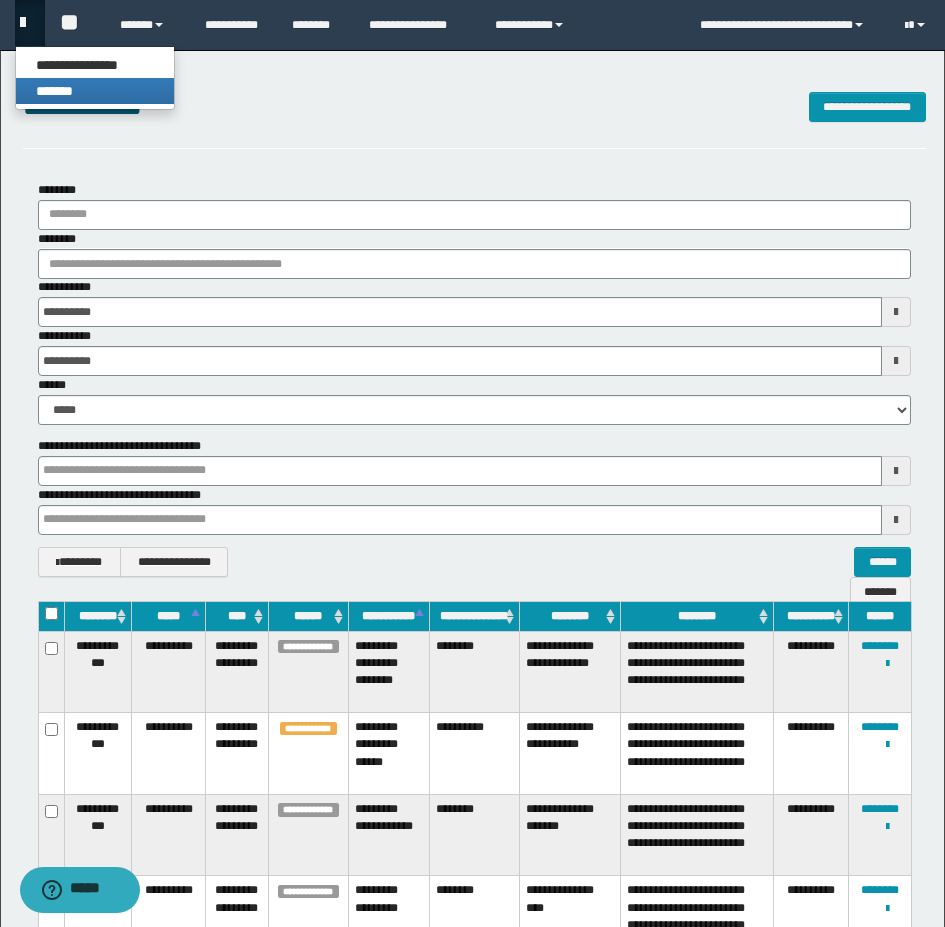 click on "*******" at bounding box center (95, 91) 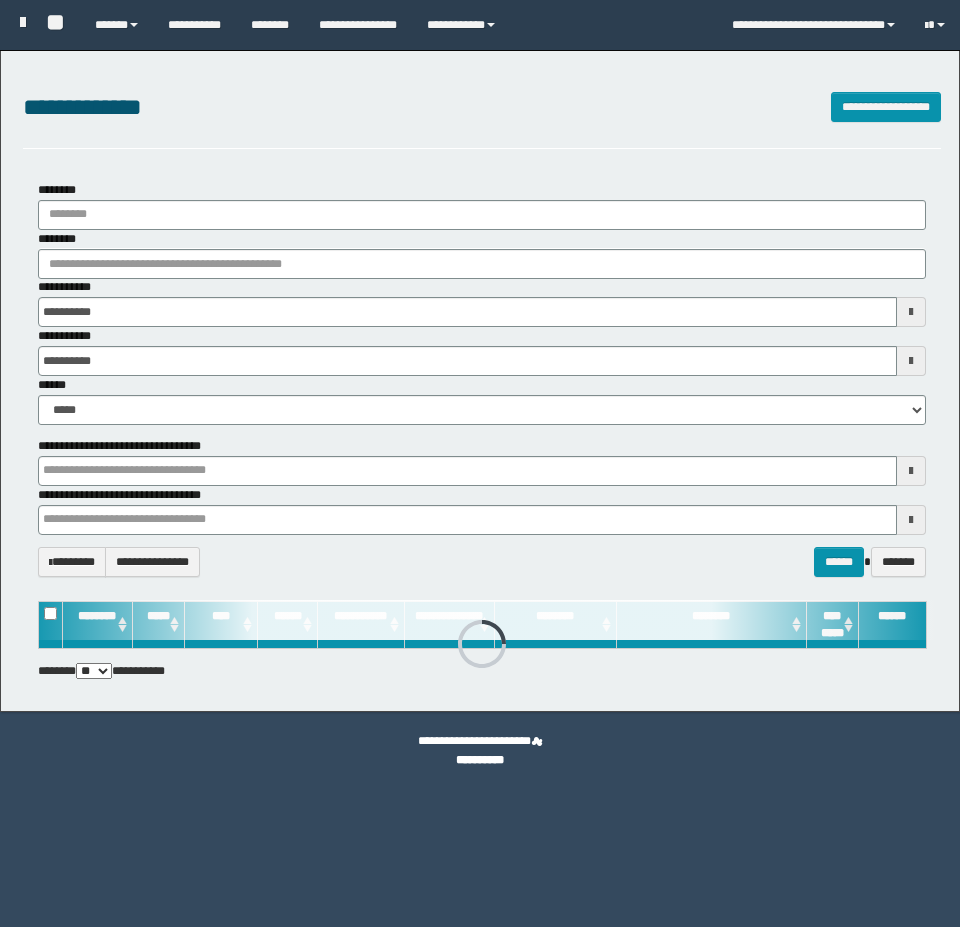 scroll, scrollTop: 0, scrollLeft: 0, axis: both 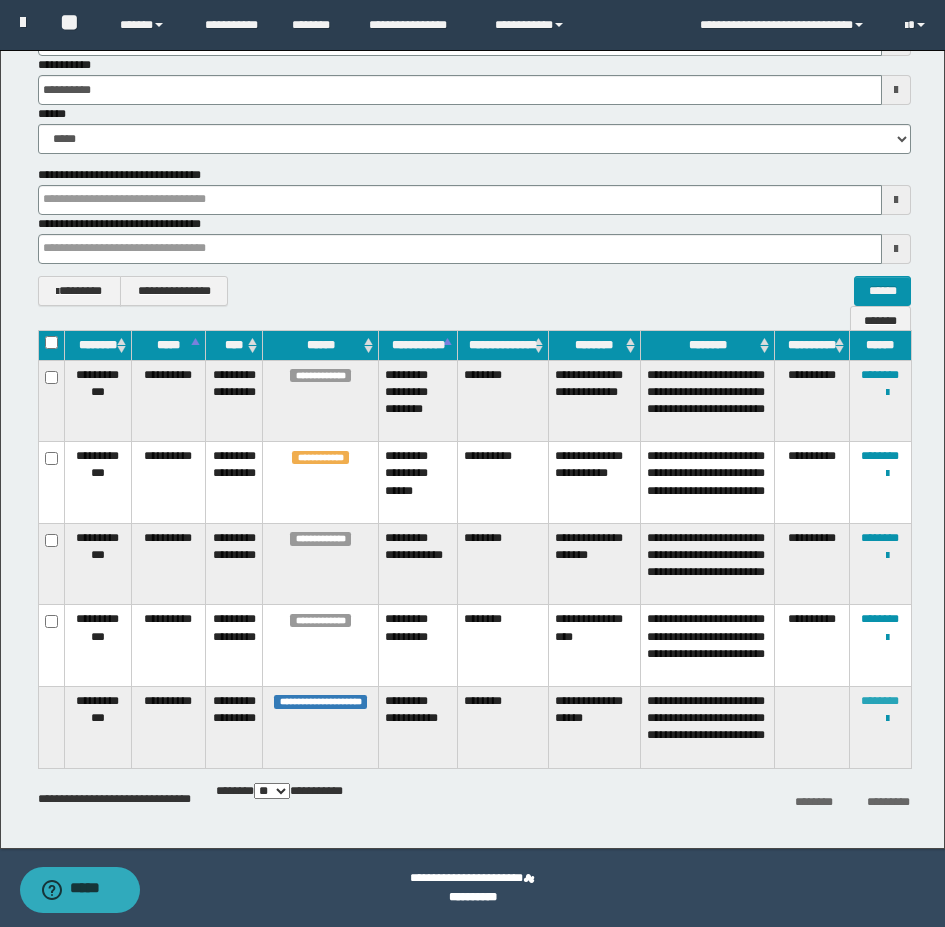 click on "********" at bounding box center (880, 701) 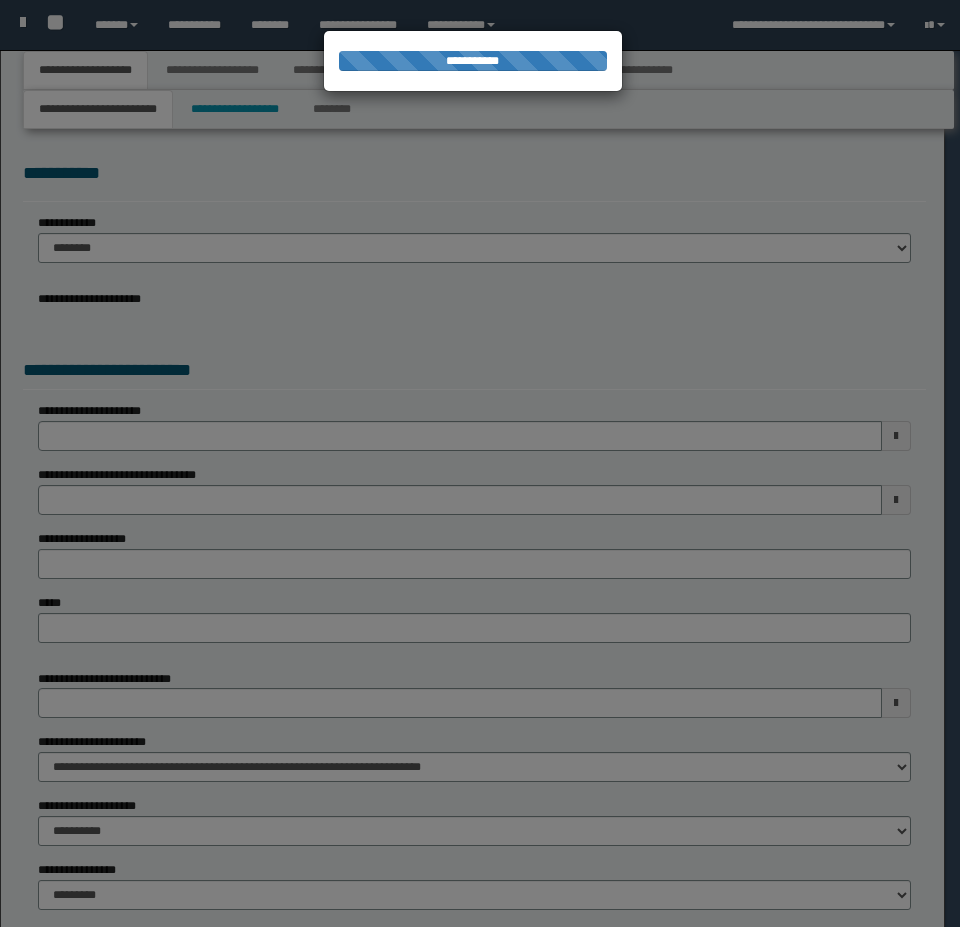 scroll, scrollTop: 0, scrollLeft: 0, axis: both 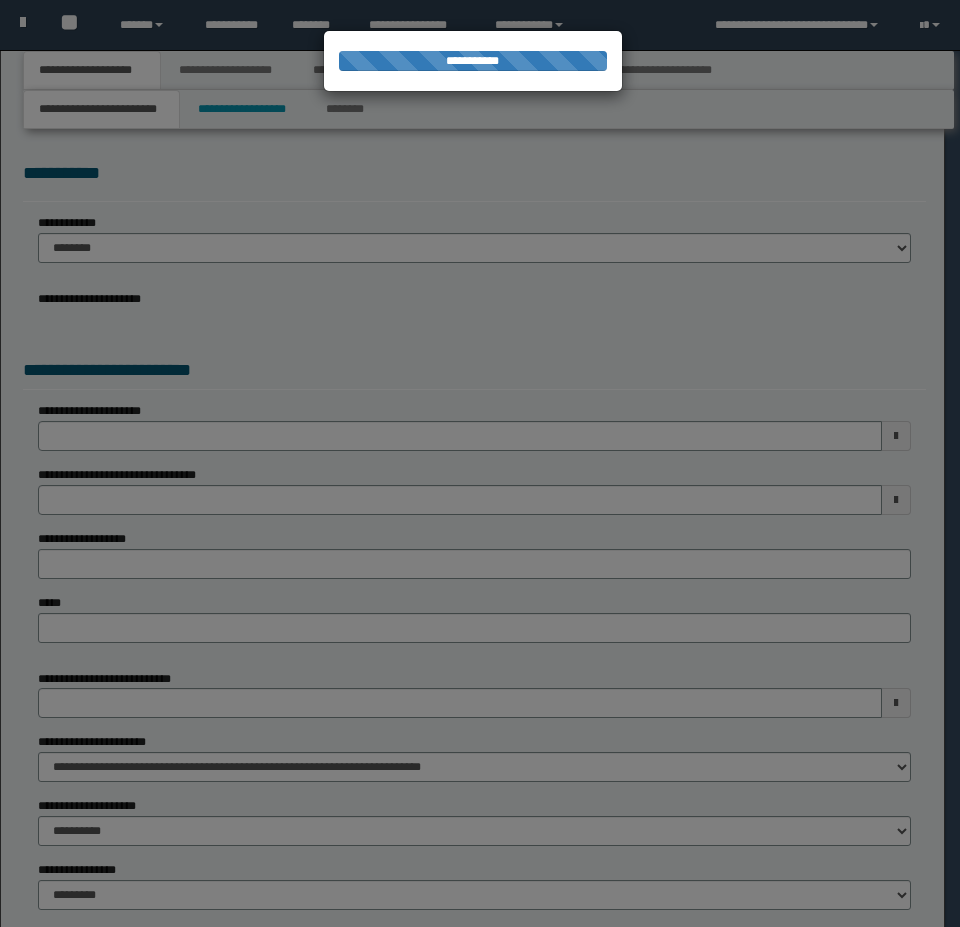 select on "*" 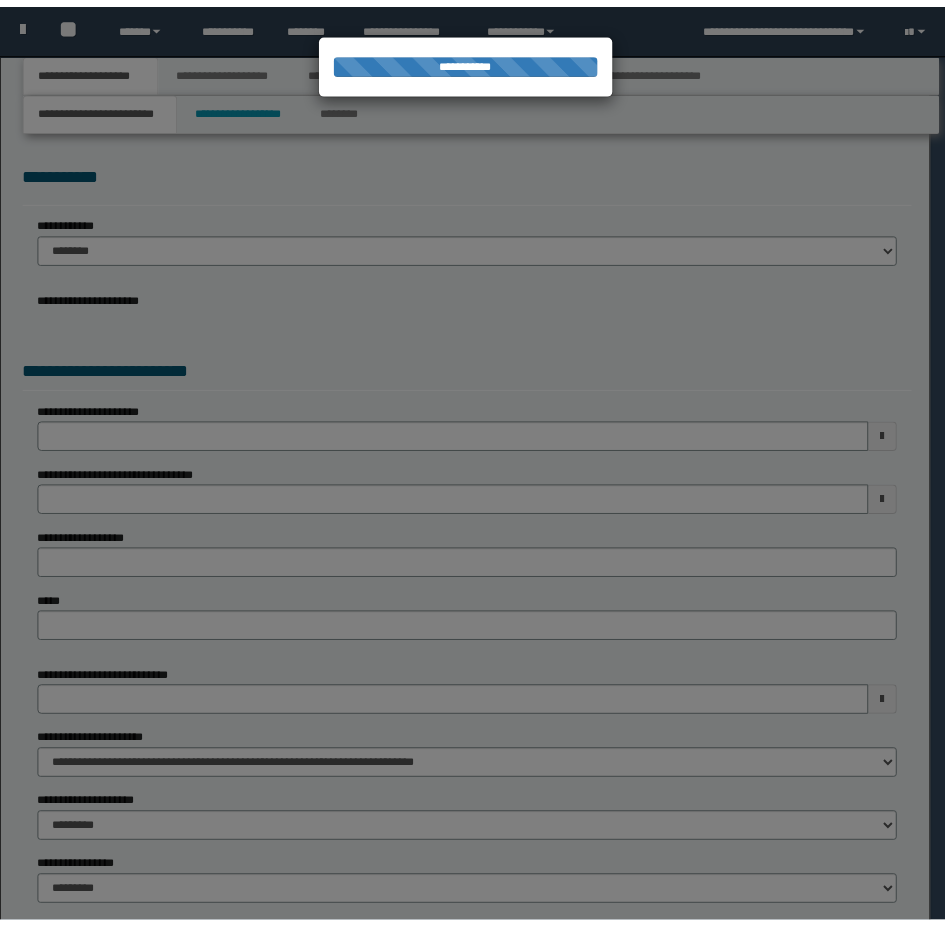 scroll, scrollTop: 0, scrollLeft: 0, axis: both 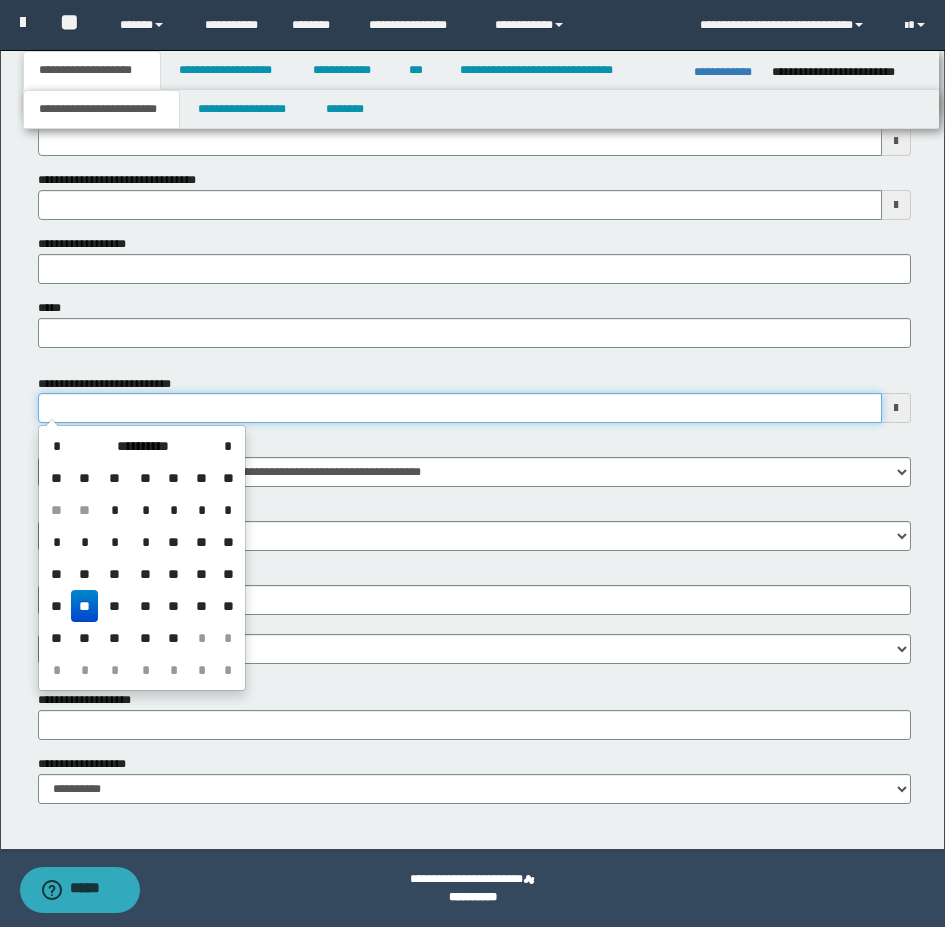 click on "**********" at bounding box center (460, 408) 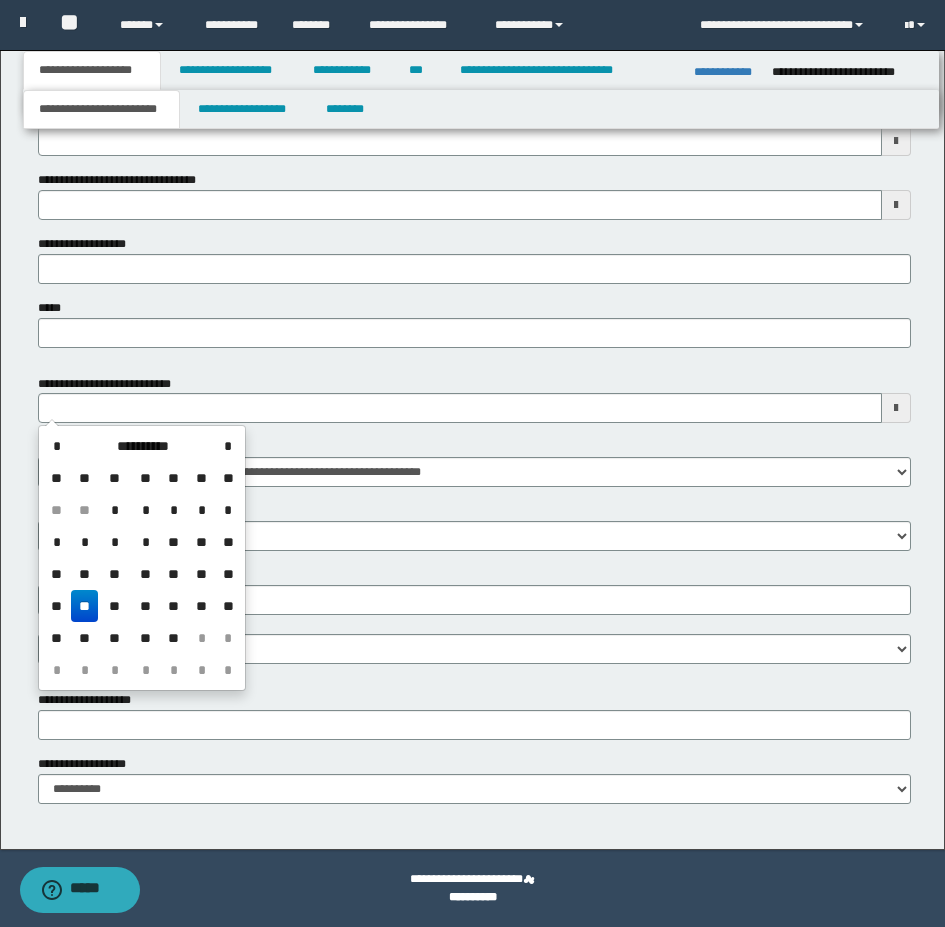 click on "**" at bounding box center [85, 606] 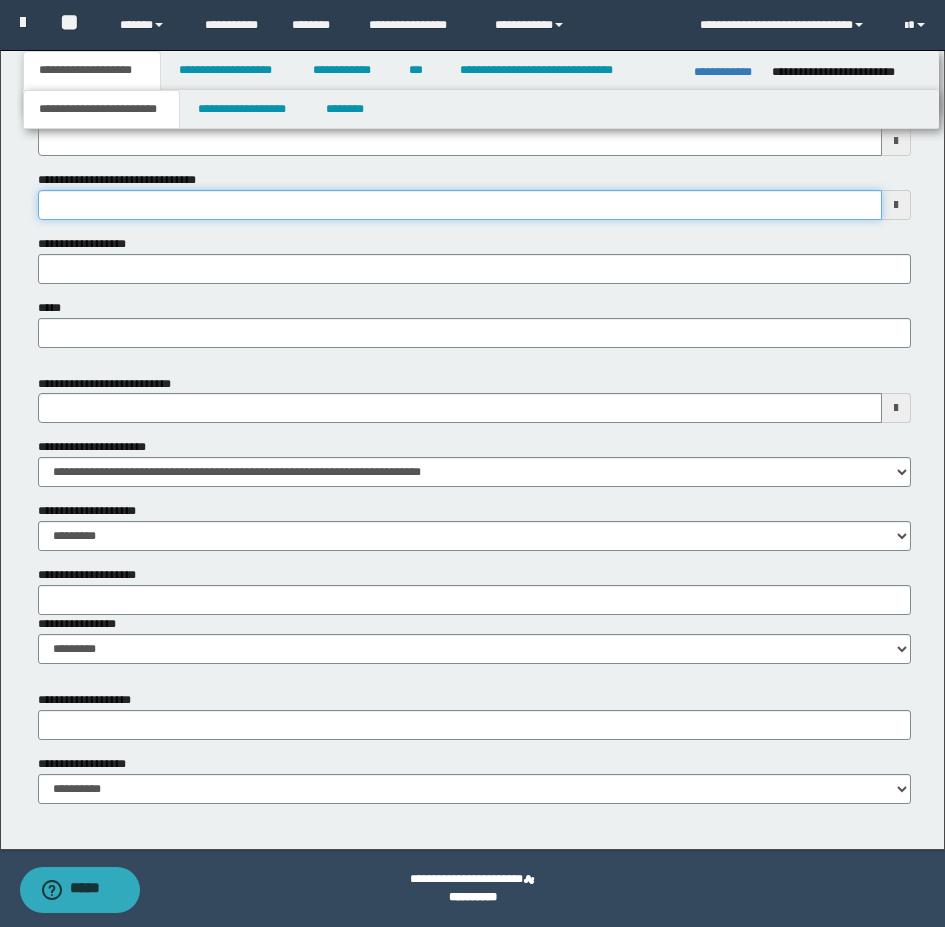 click on "**********" at bounding box center [460, 205] 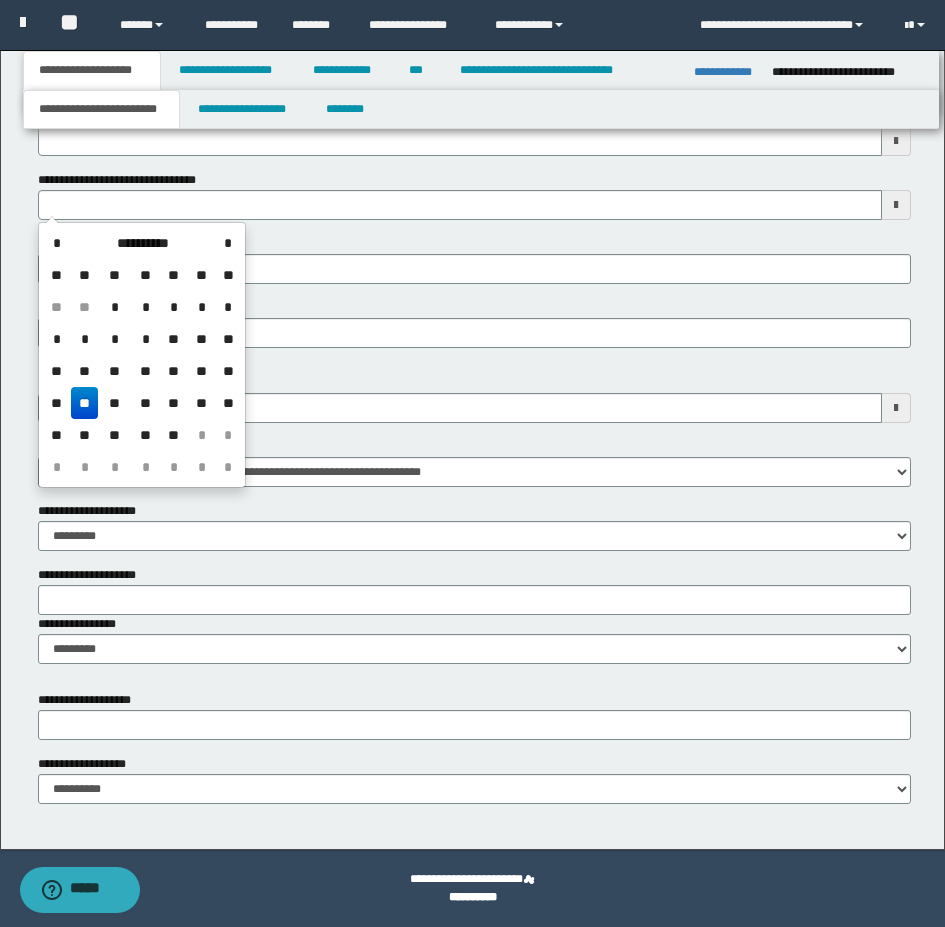 click on "**" at bounding box center [85, 403] 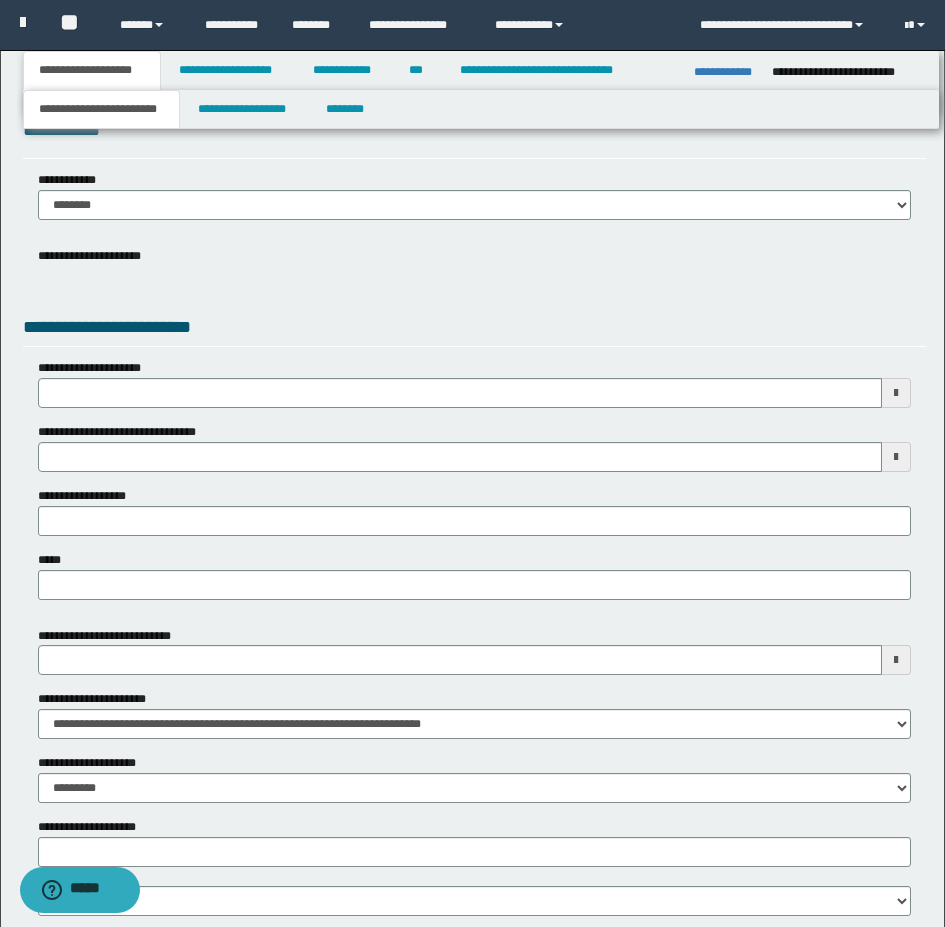scroll, scrollTop: 0, scrollLeft: 0, axis: both 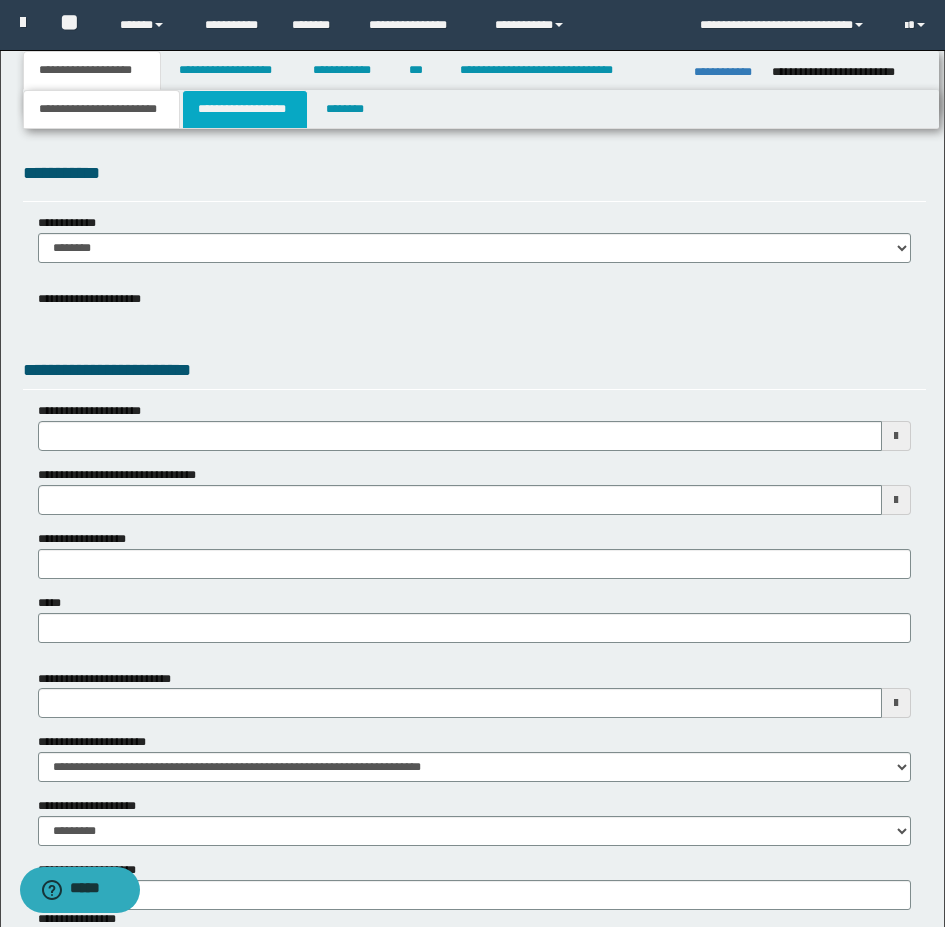click on "**********" at bounding box center [245, 109] 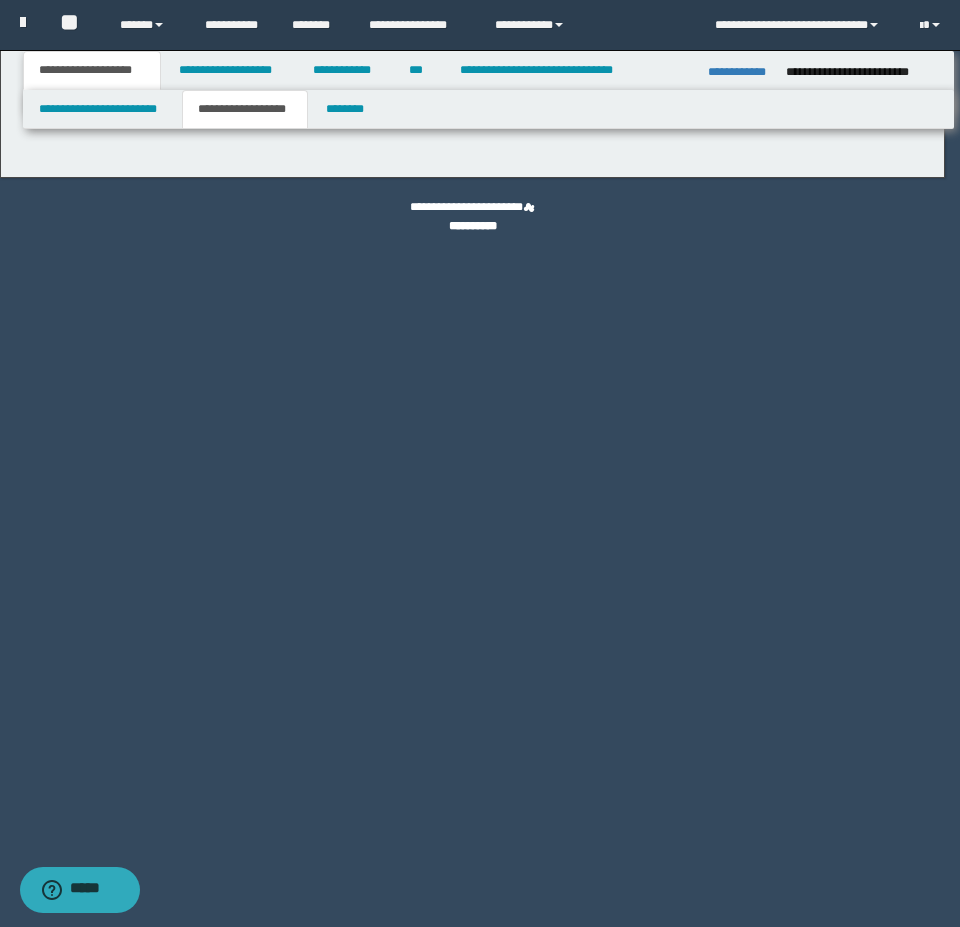 type on "********" 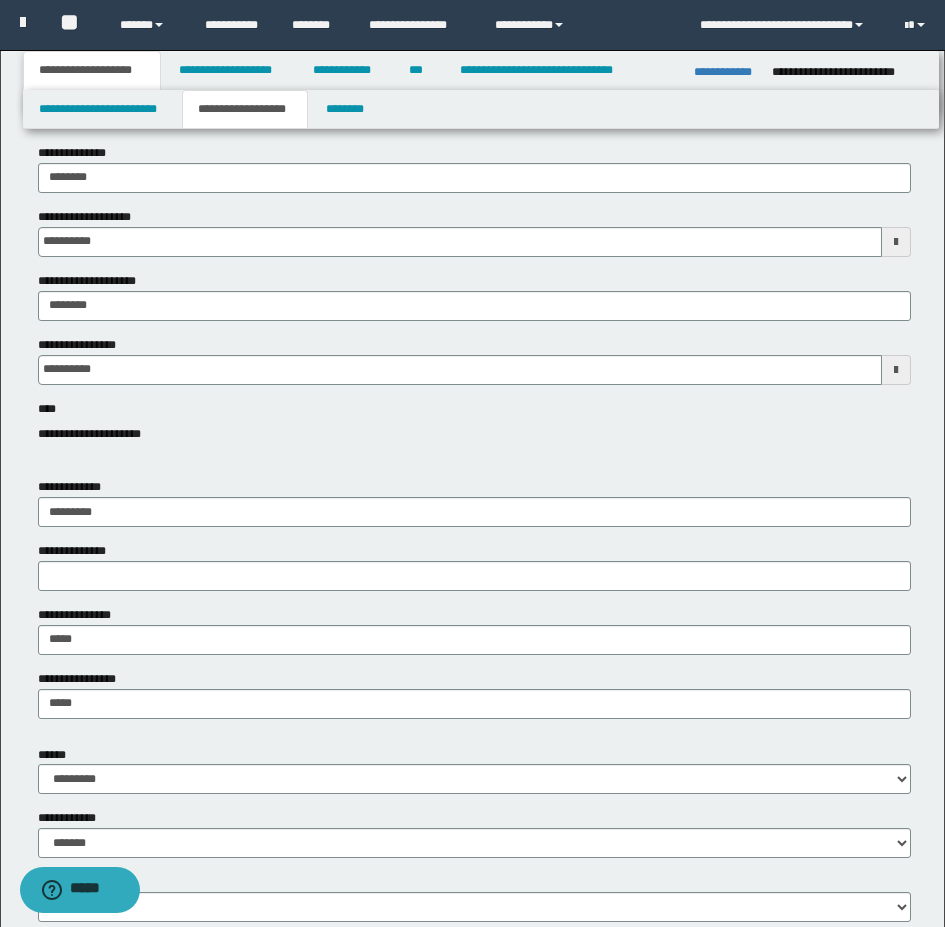 scroll, scrollTop: 100, scrollLeft: 0, axis: vertical 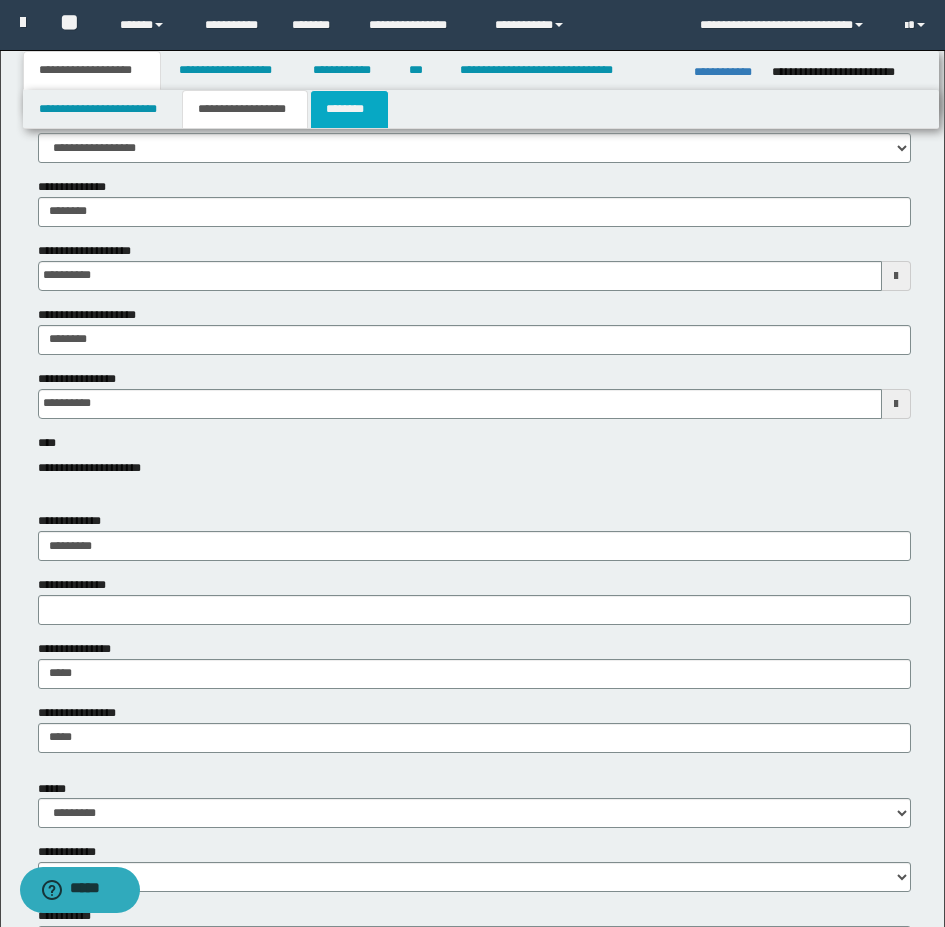 click on "********" at bounding box center [349, 109] 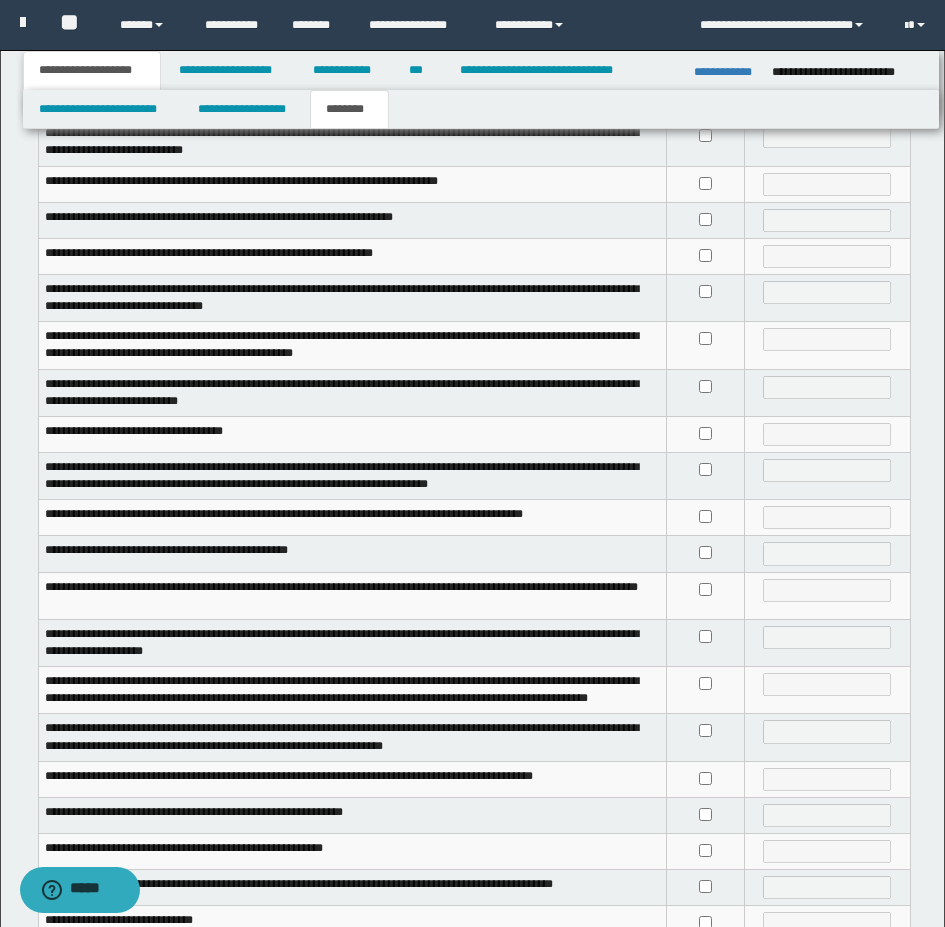 scroll, scrollTop: 200, scrollLeft: 0, axis: vertical 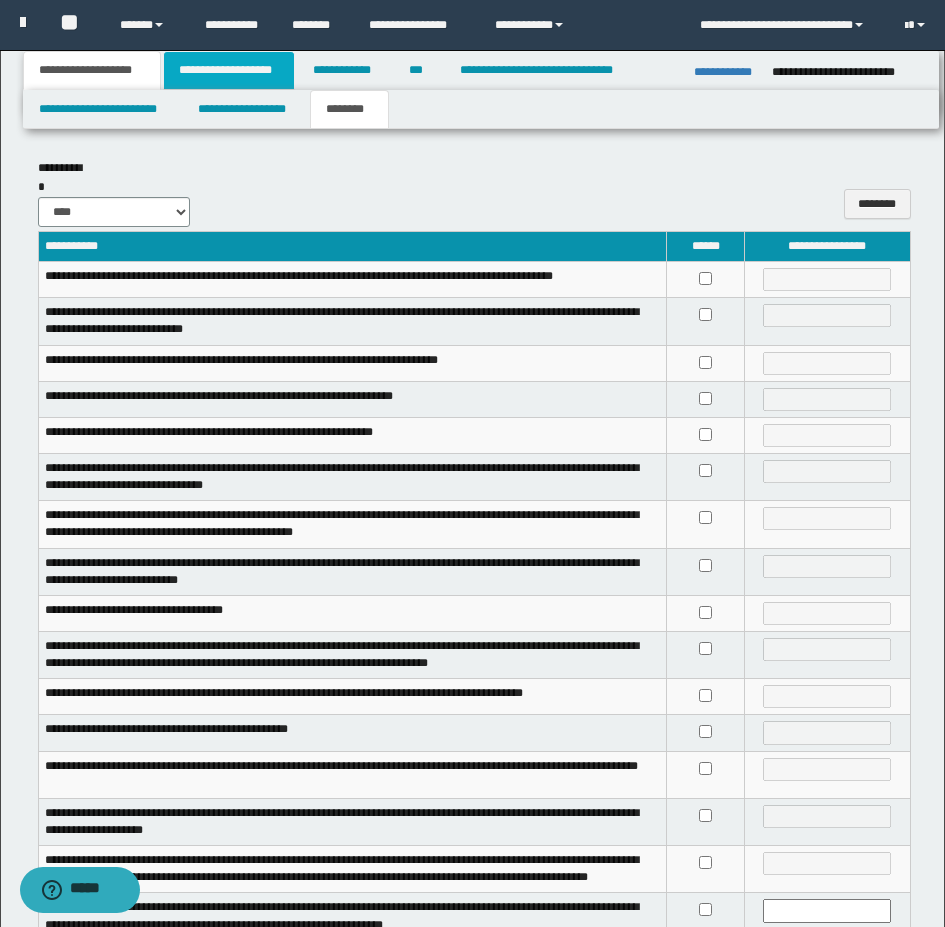 click on "**********" at bounding box center (229, 70) 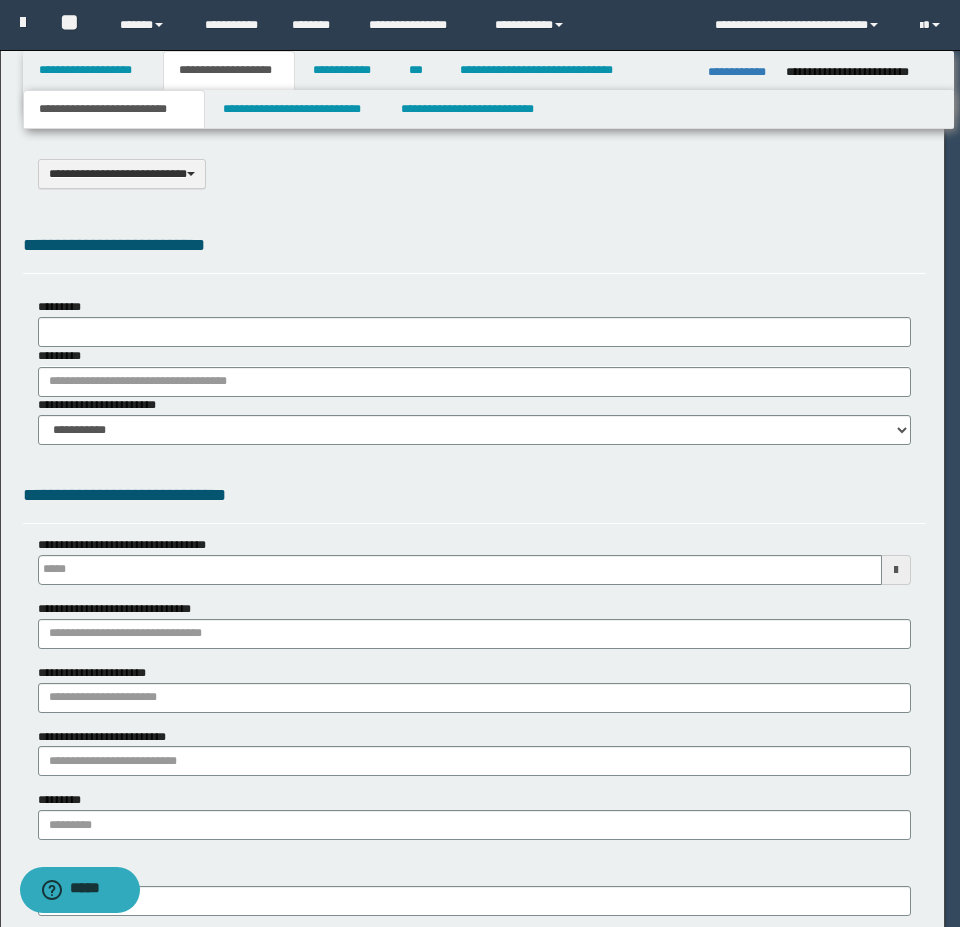 select on "*" 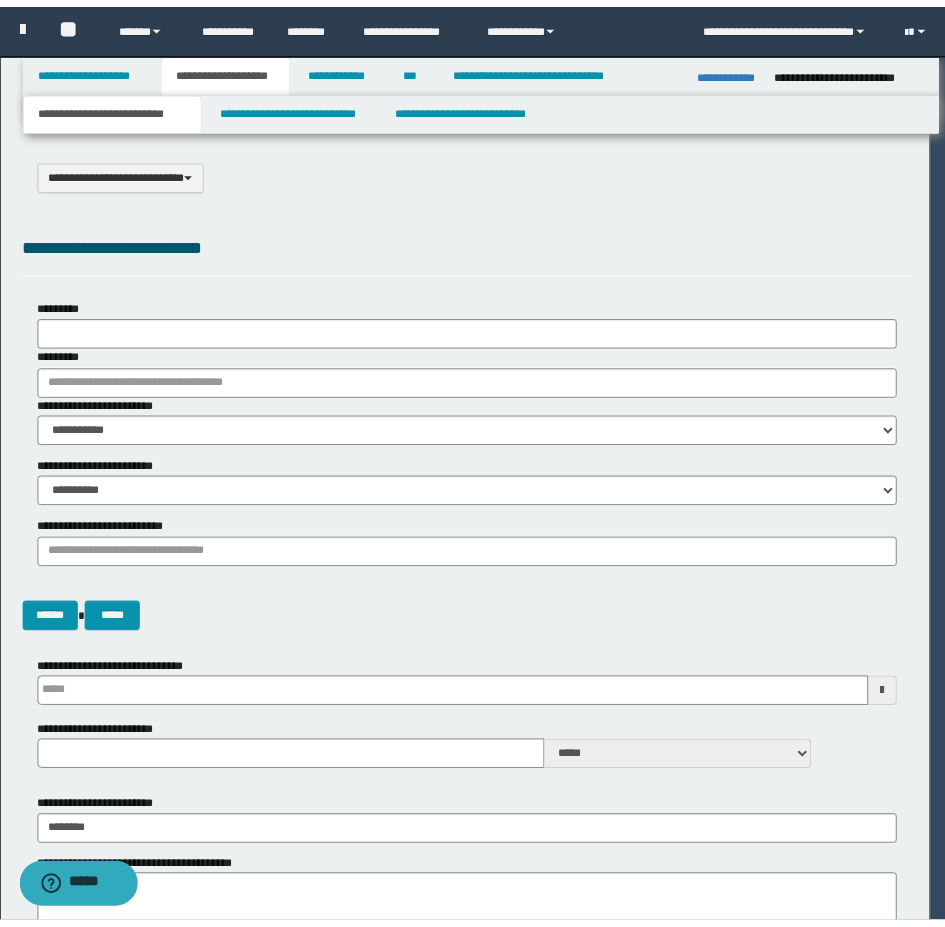 scroll, scrollTop: 0, scrollLeft: 0, axis: both 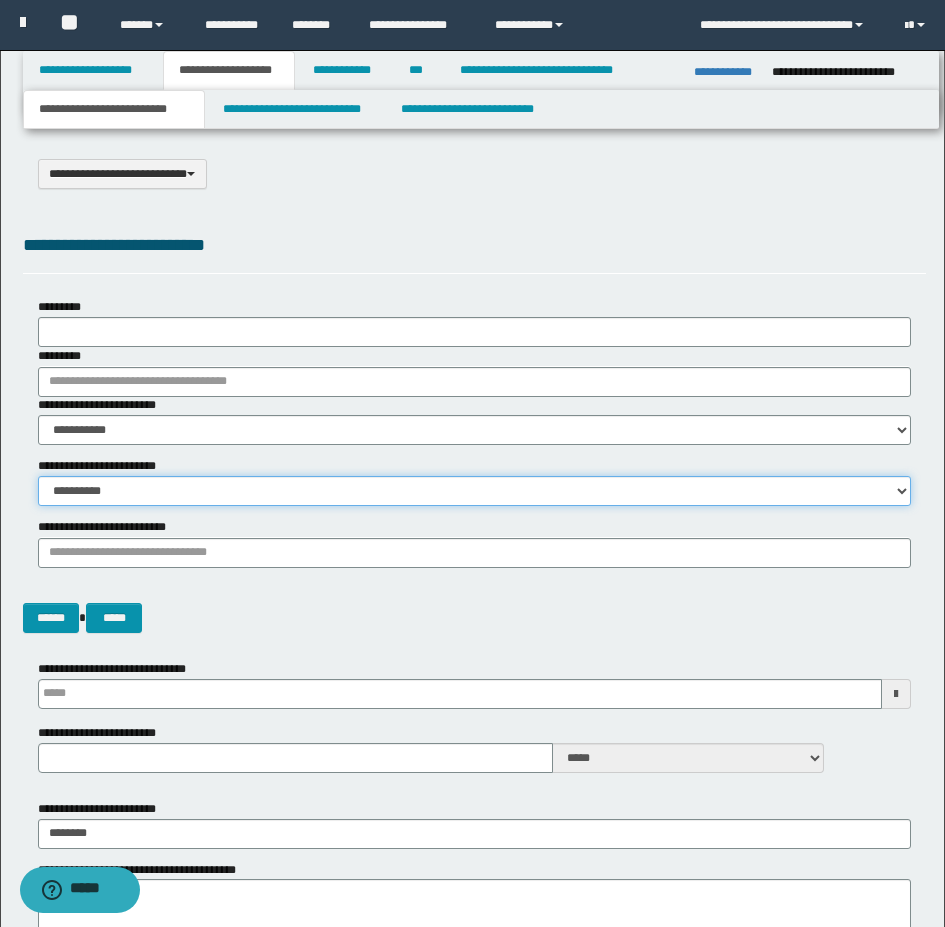click on "**********" at bounding box center (474, 491) 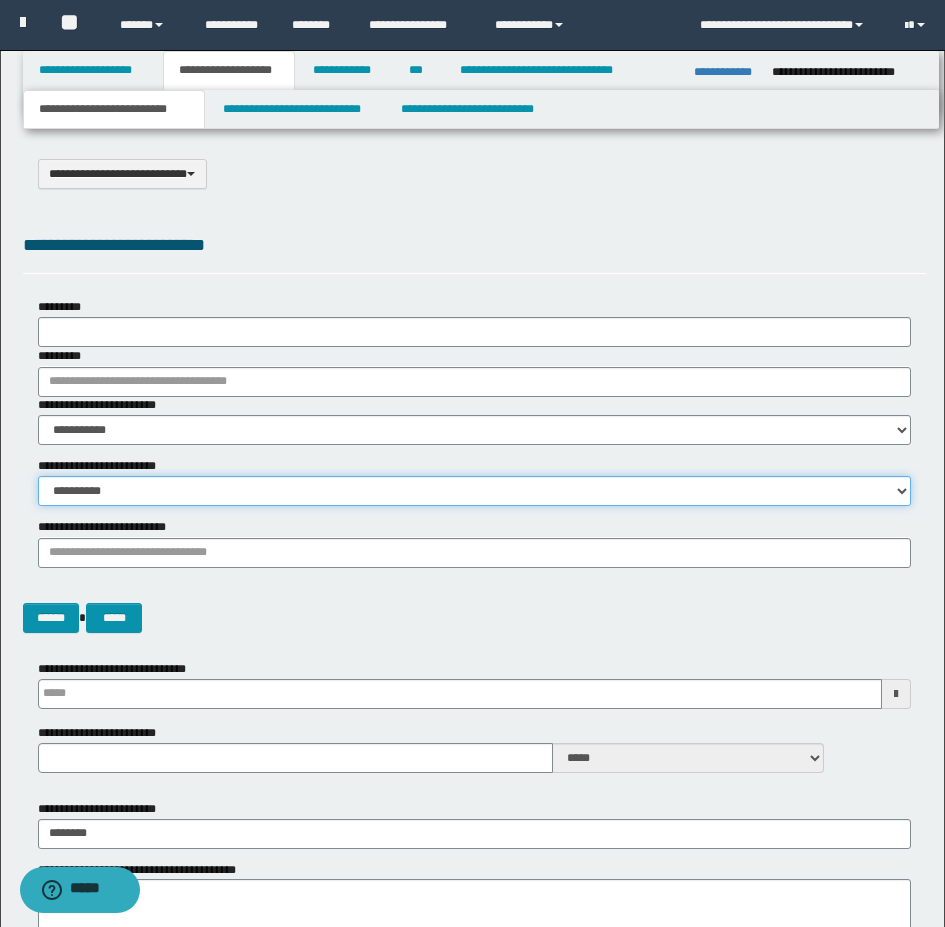 select on "*" 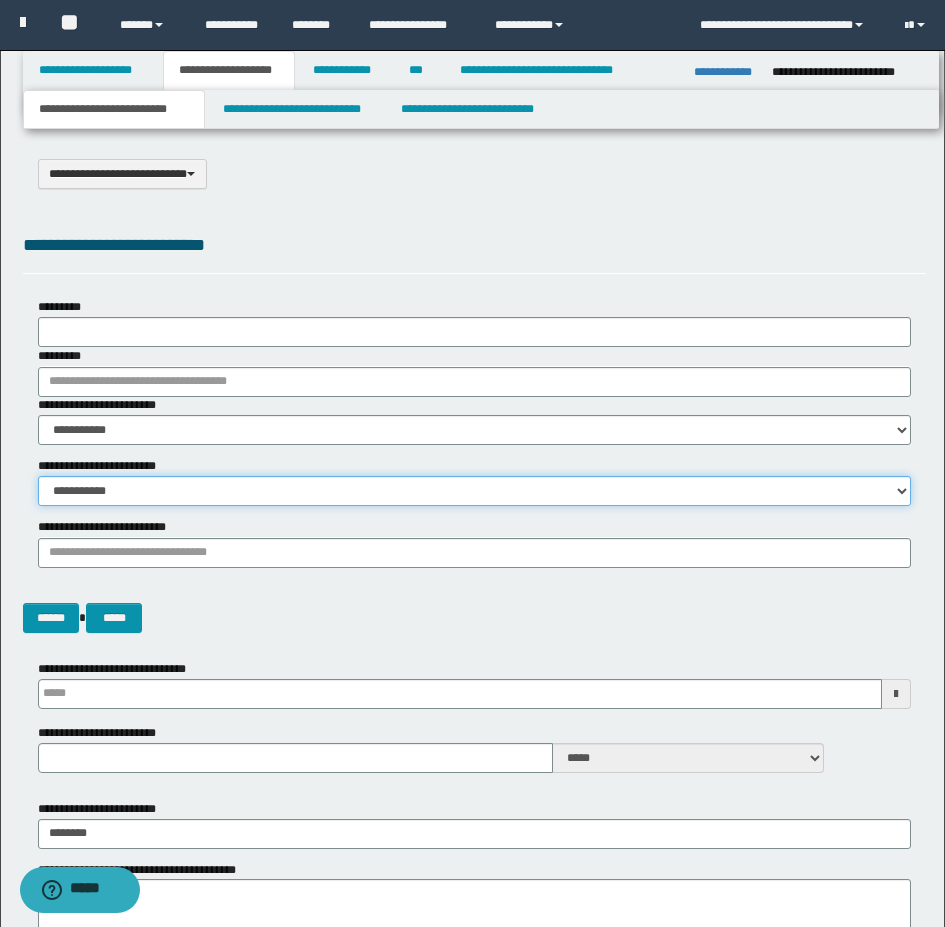 click on "**********" at bounding box center (474, 491) 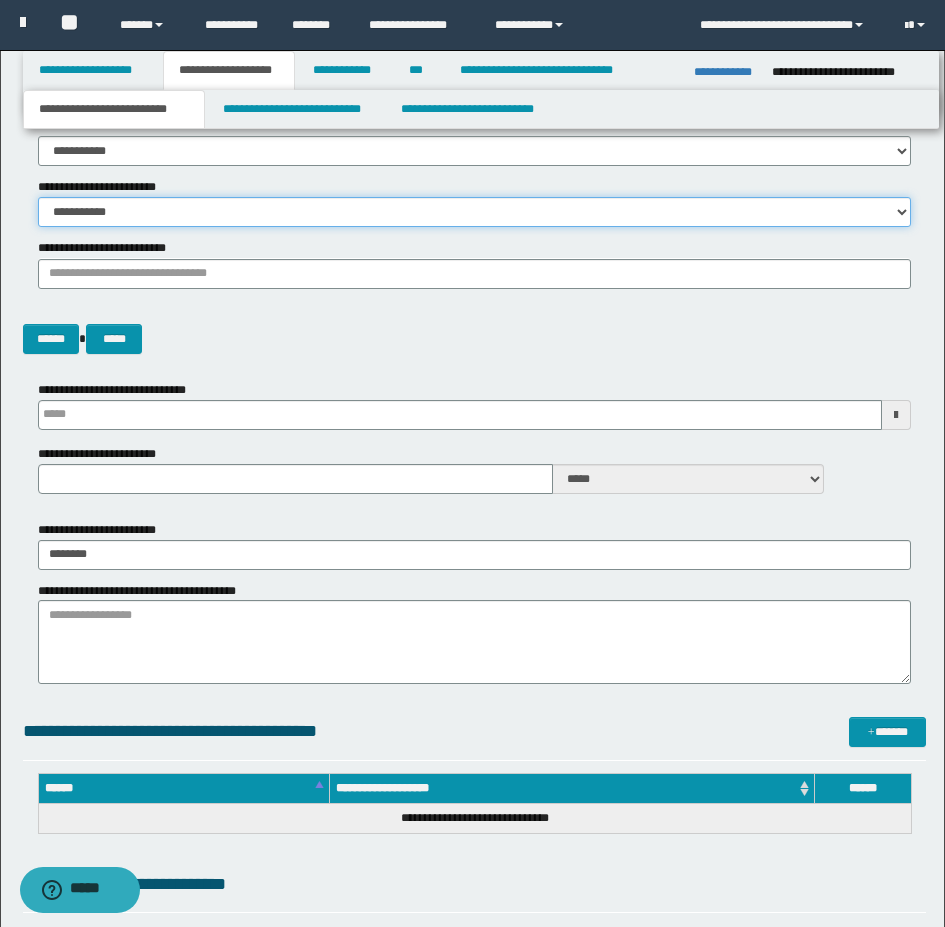 scroll, scrollTop: 300, scrollLeft: 0, axis: vertical 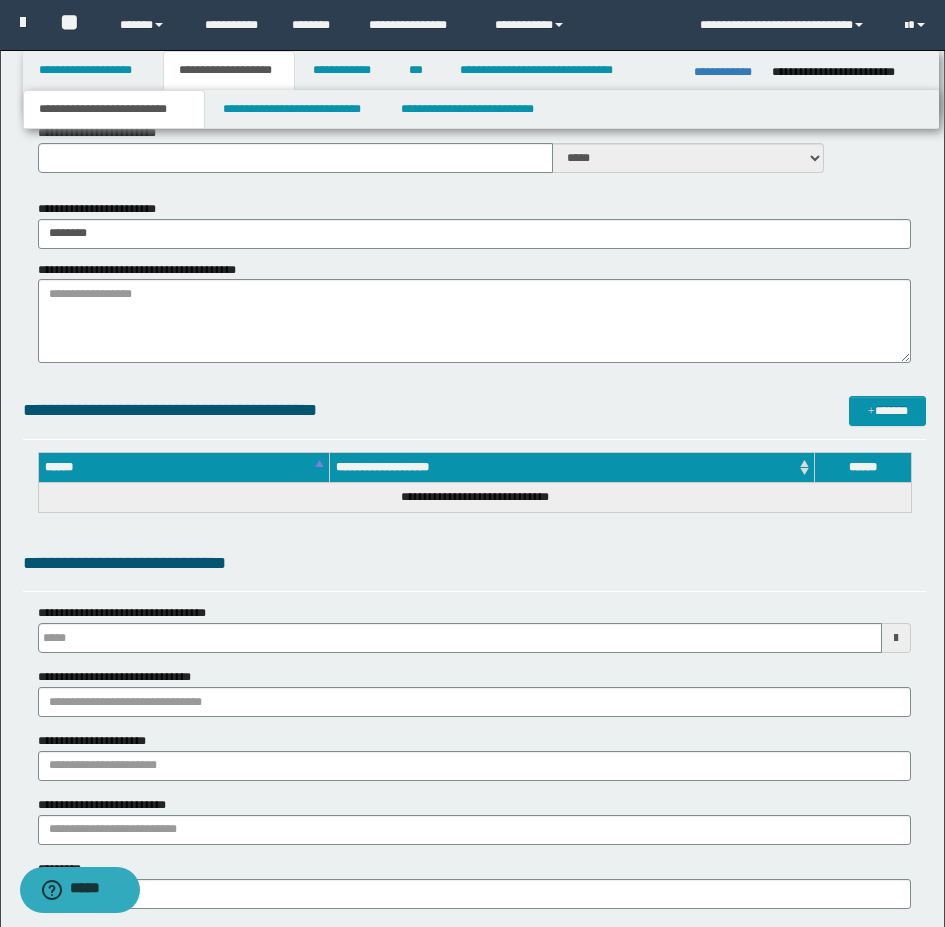type 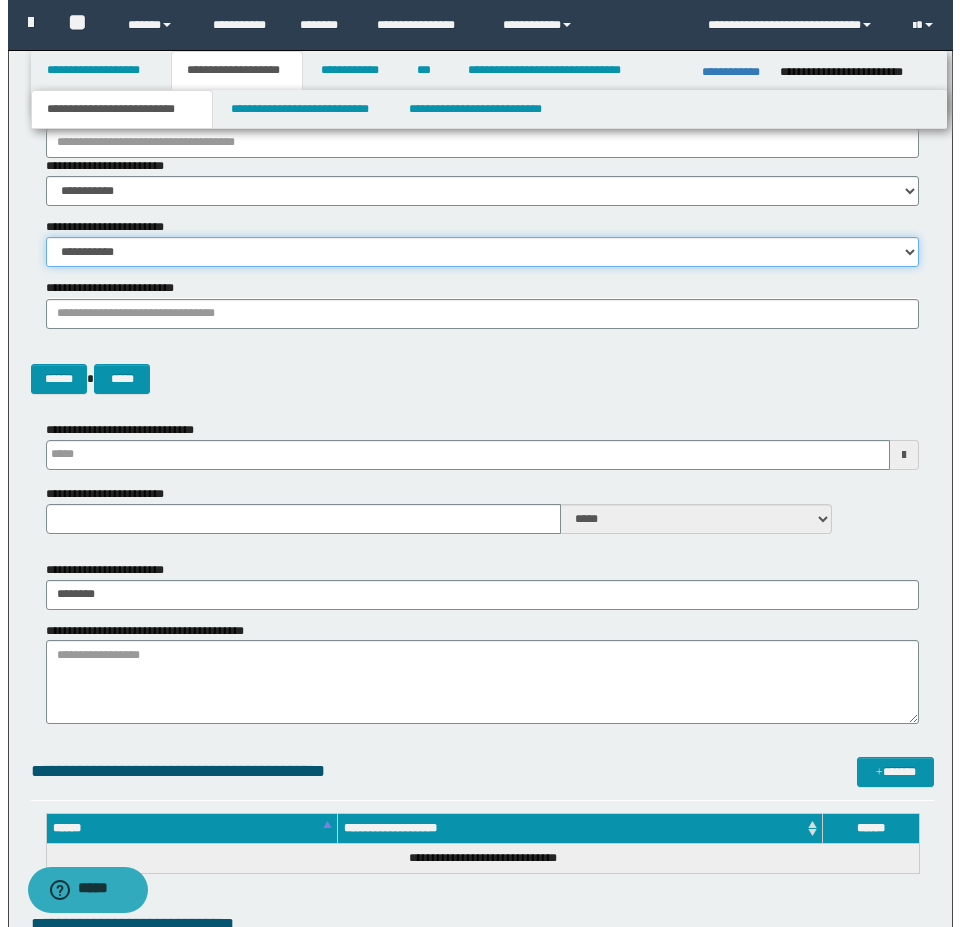 scroll, scrollTop: 0, scrollLeft: 0, axis: both 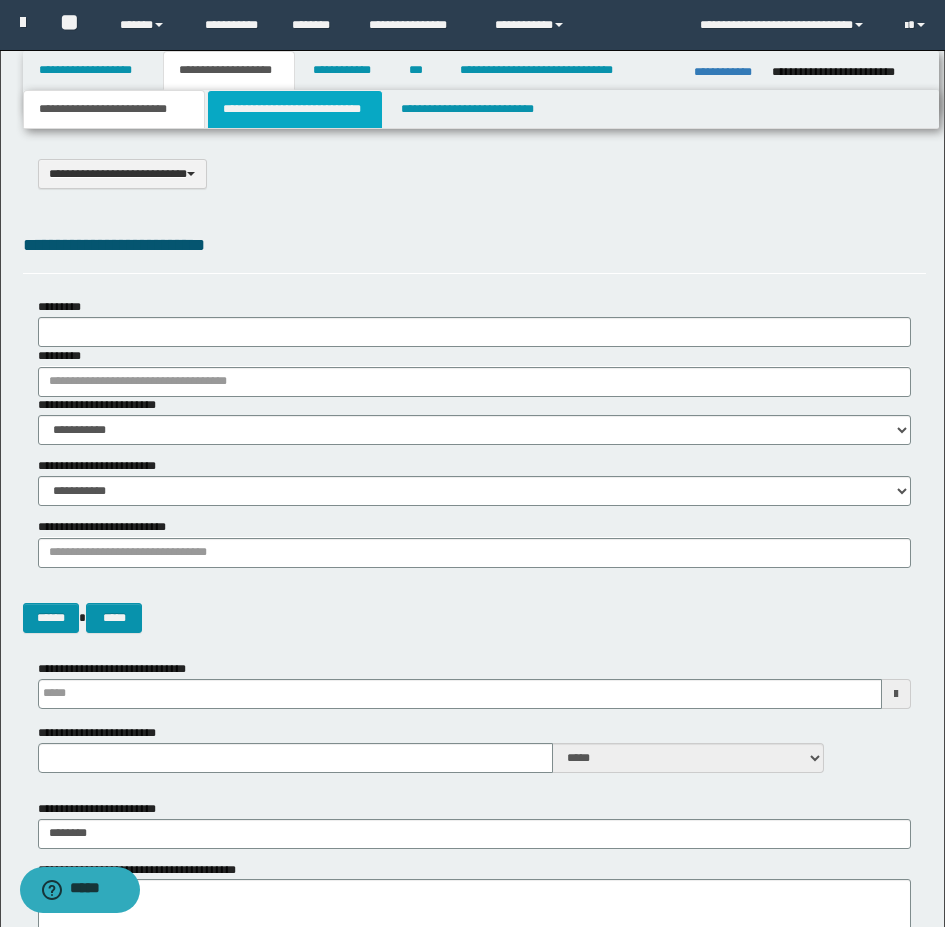 click on "**********" at bounding box center [295, 109] 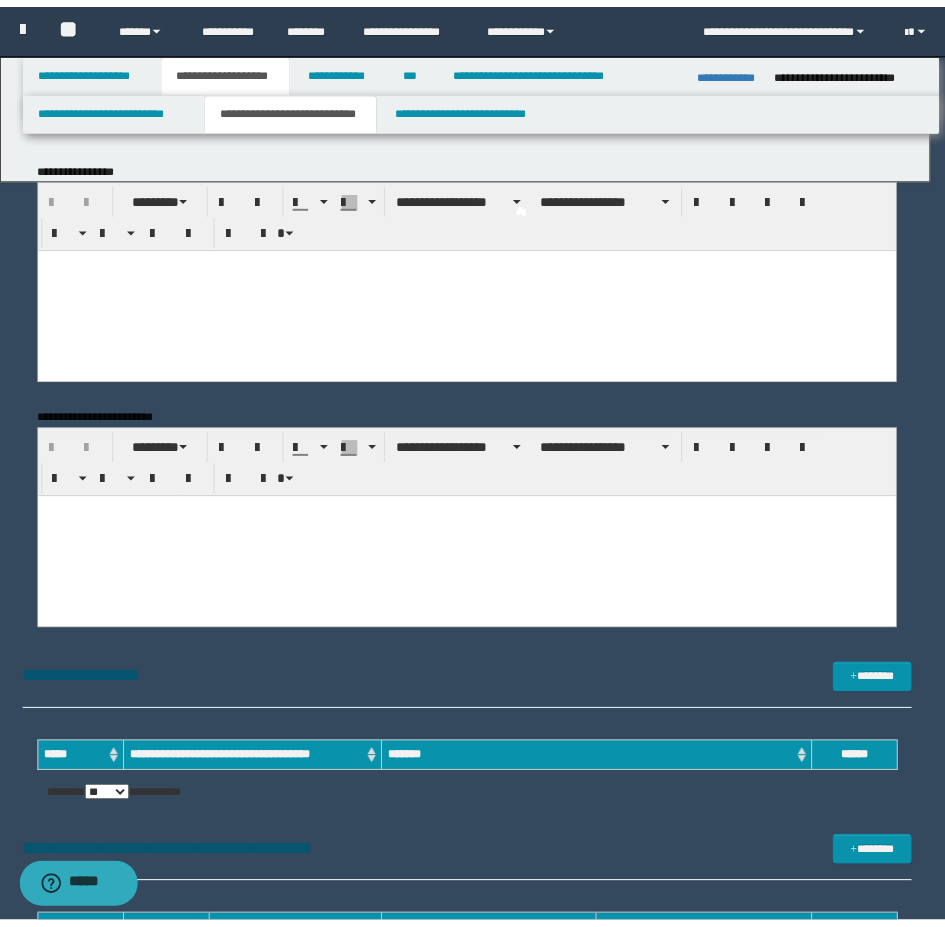 scroll, scrollTop: 0, scrollLeft: 0, axis: both 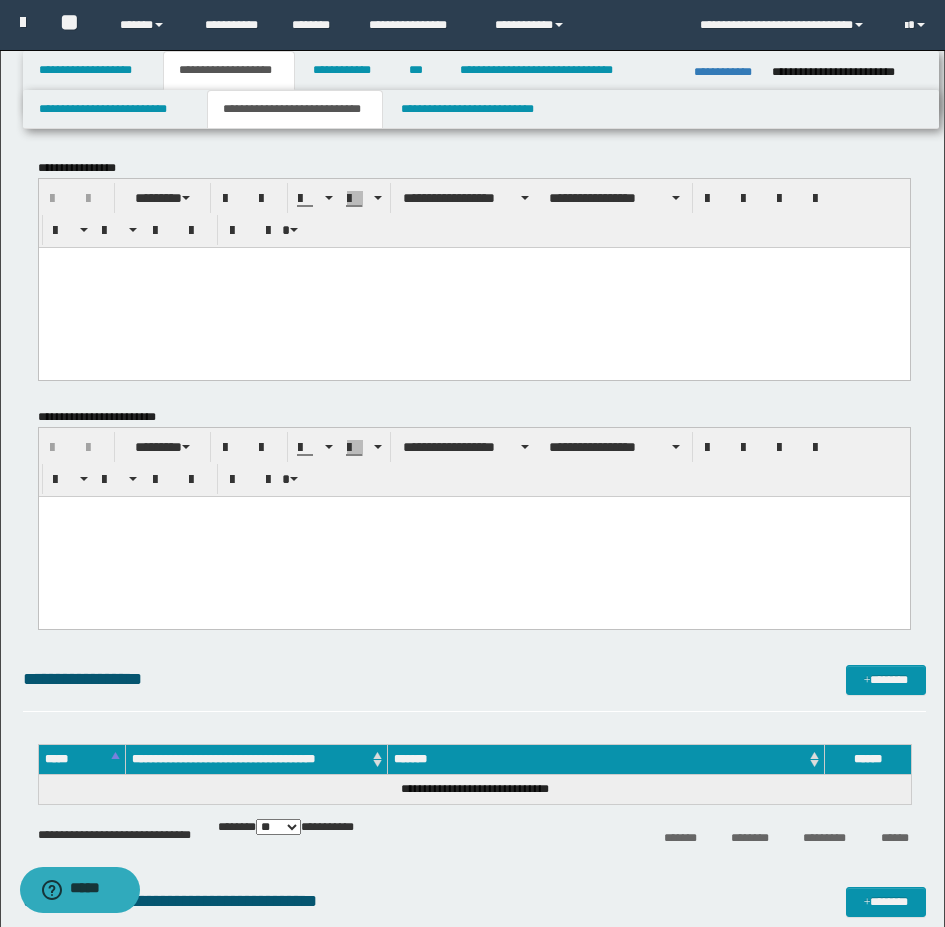 click at bounding box center [473, 287] 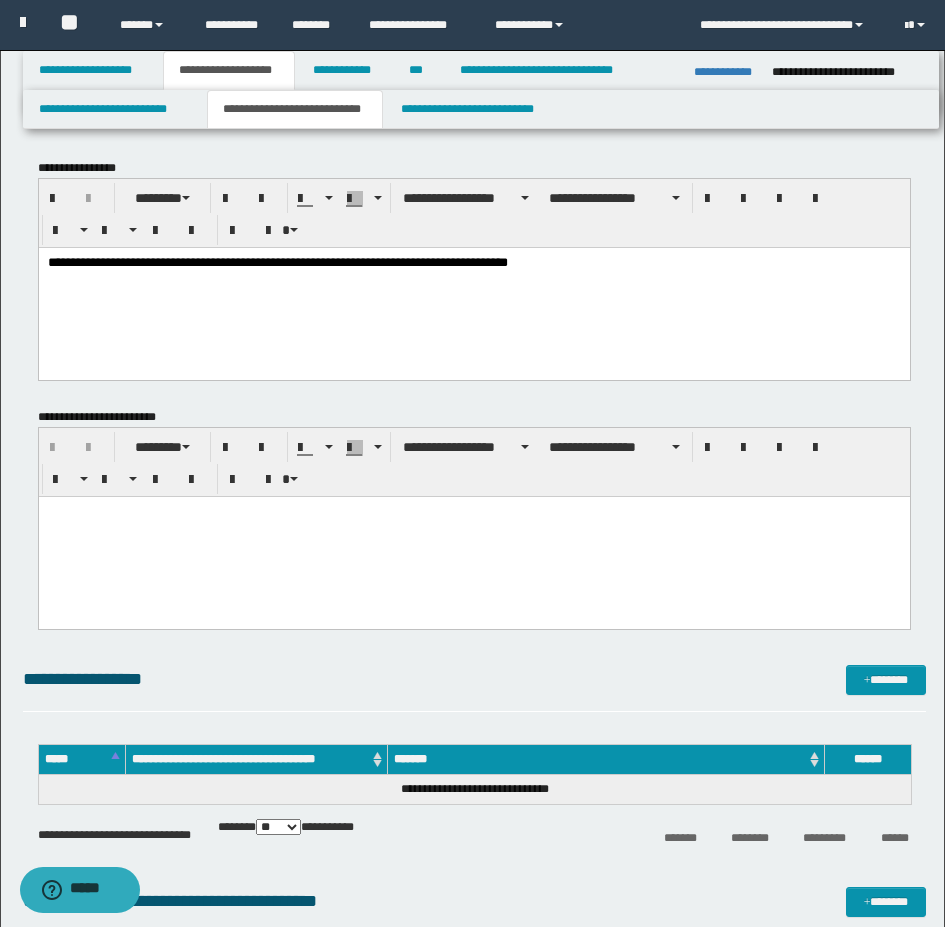 click on "**********" at bounding box center (473, 263) 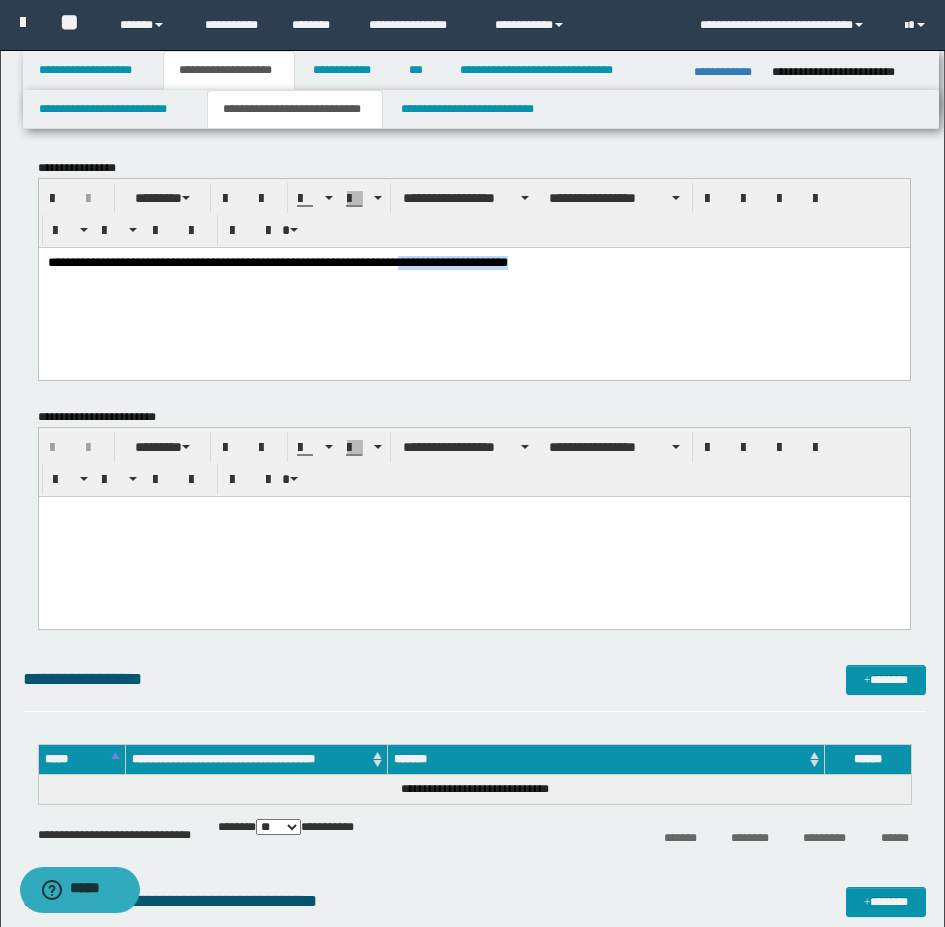 drag, startPoint x: 760, startPoint y: 264, endPoint x: 578, endPoint y: 278, distance: 182.53767 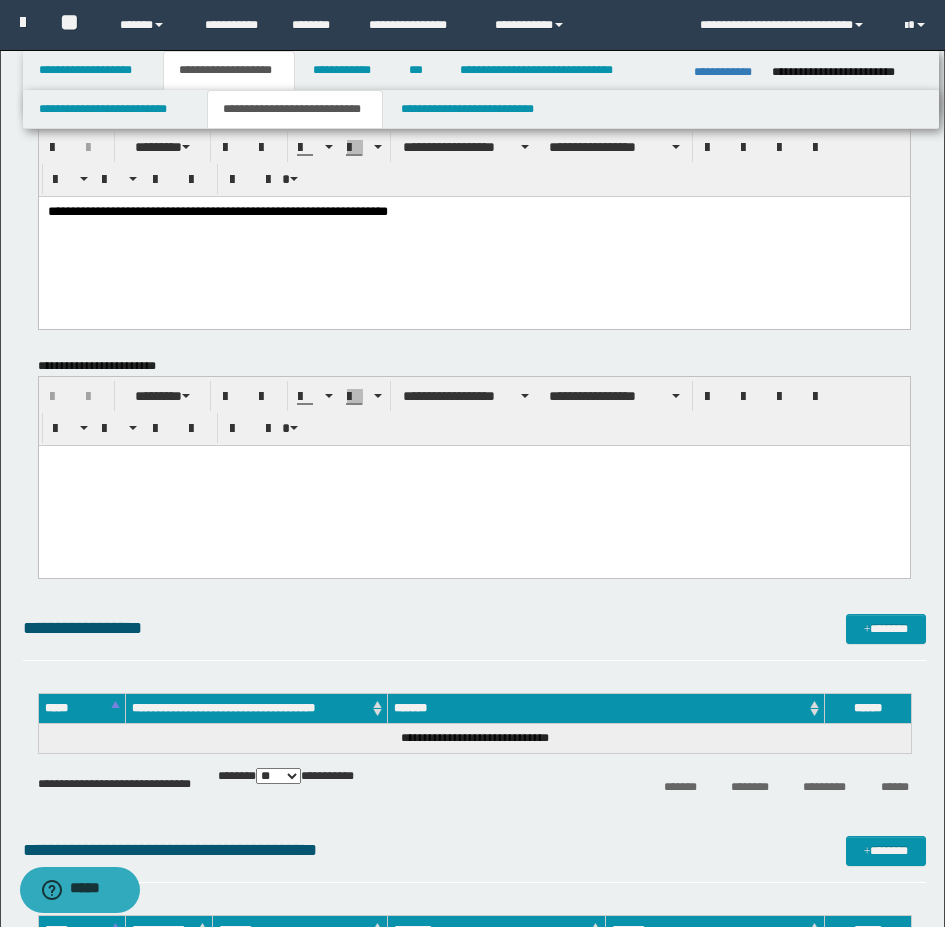 scroll, scrollTop: 100, scrollLeft: 0, axis: vertical 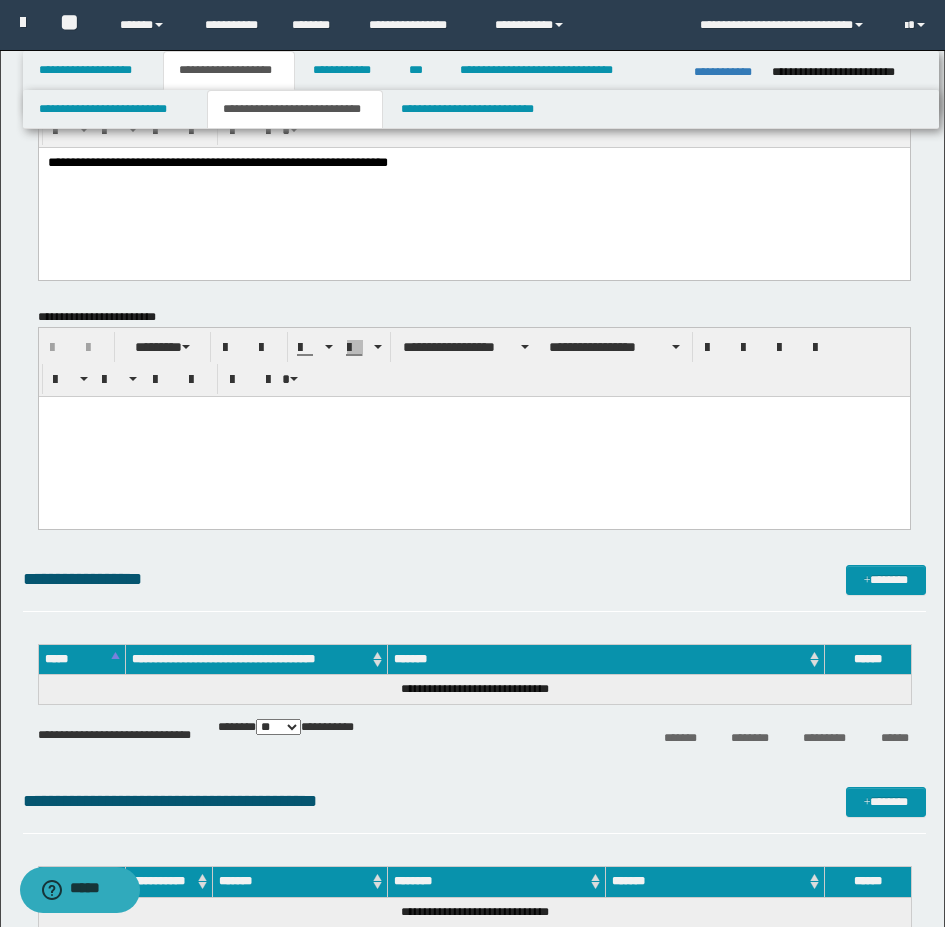 click on "**********" at bounding box center (473, 163) 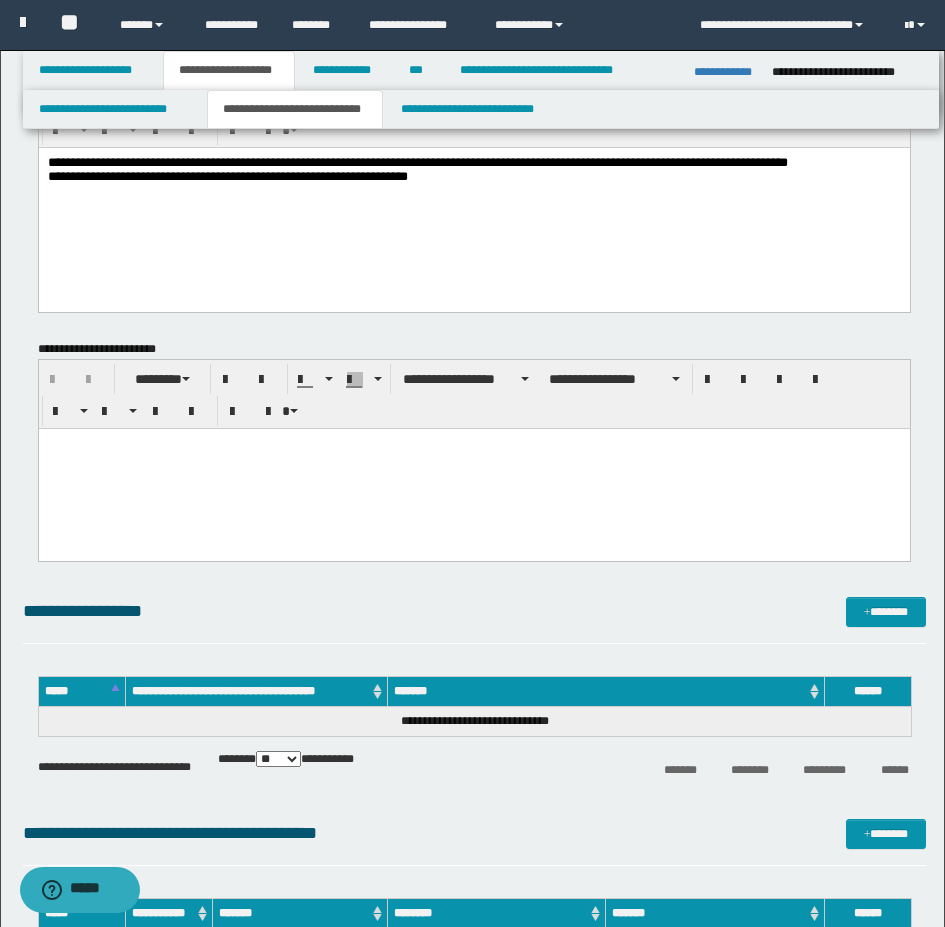 click on "**********" at bounding box center [473, 179] 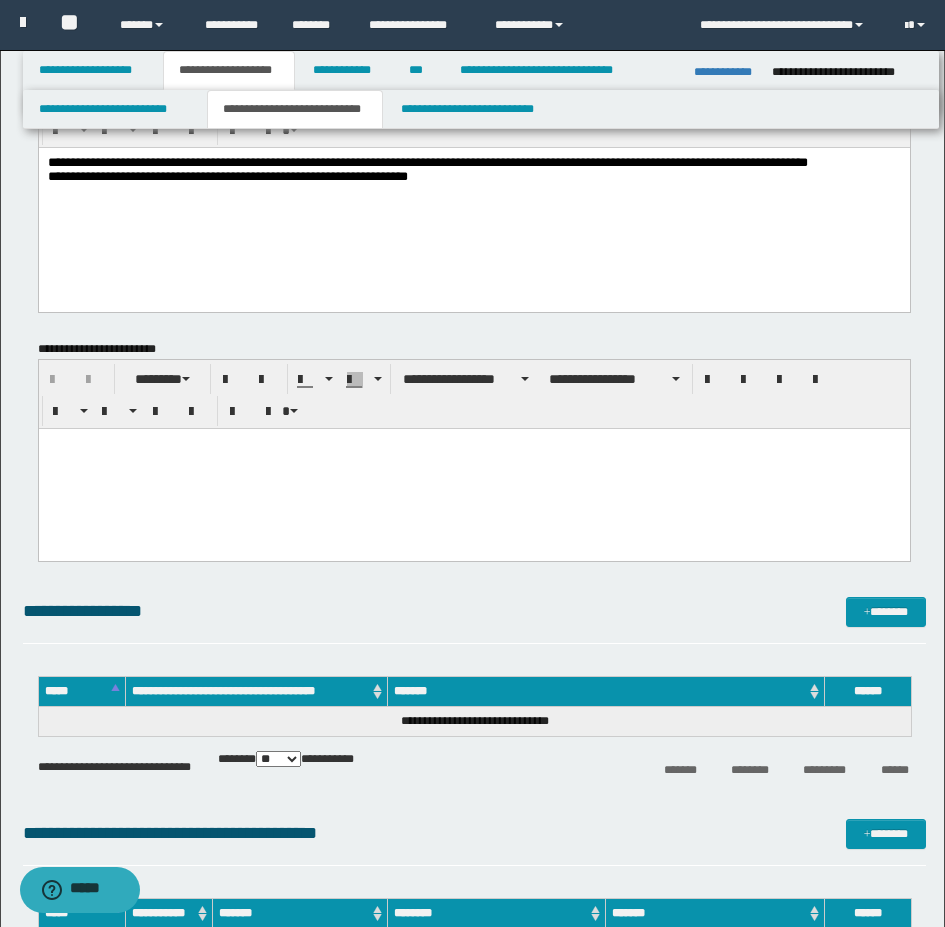click on "**********" at bounding box center [473, 204] 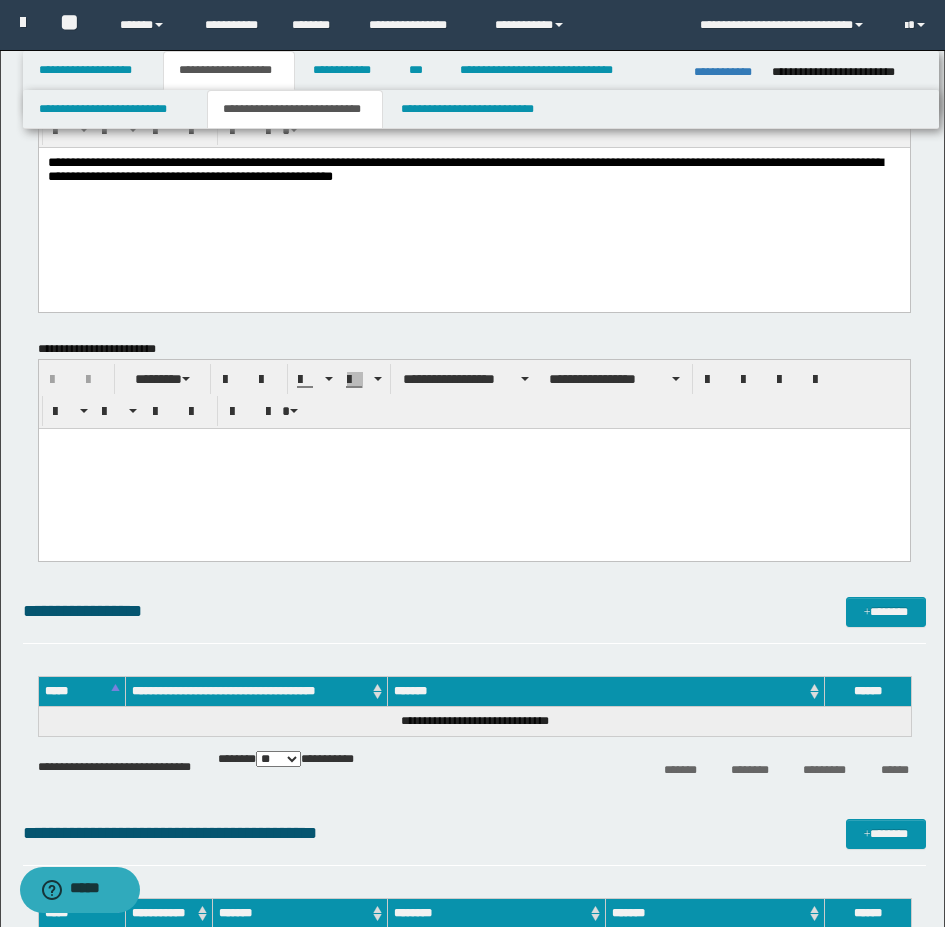 click on "**********" at bounding box center (473, 204) 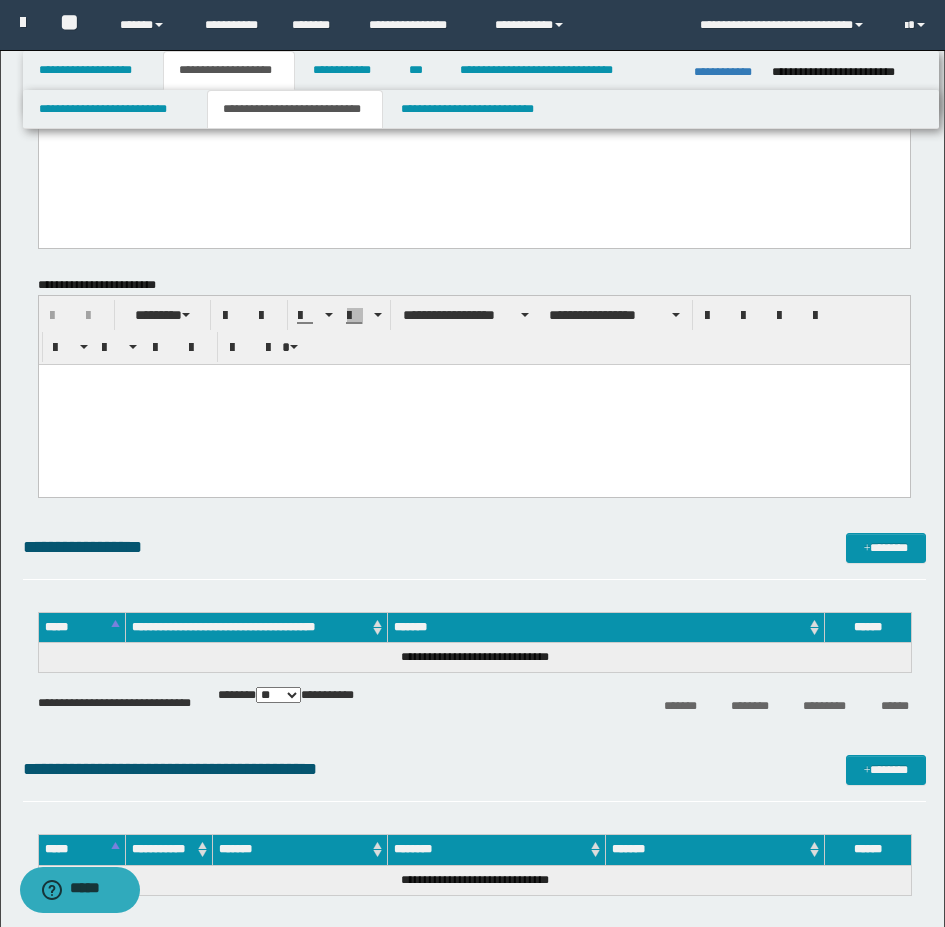 scroll, scrollTop: 200, scrollLeft: 0, axis: vertical 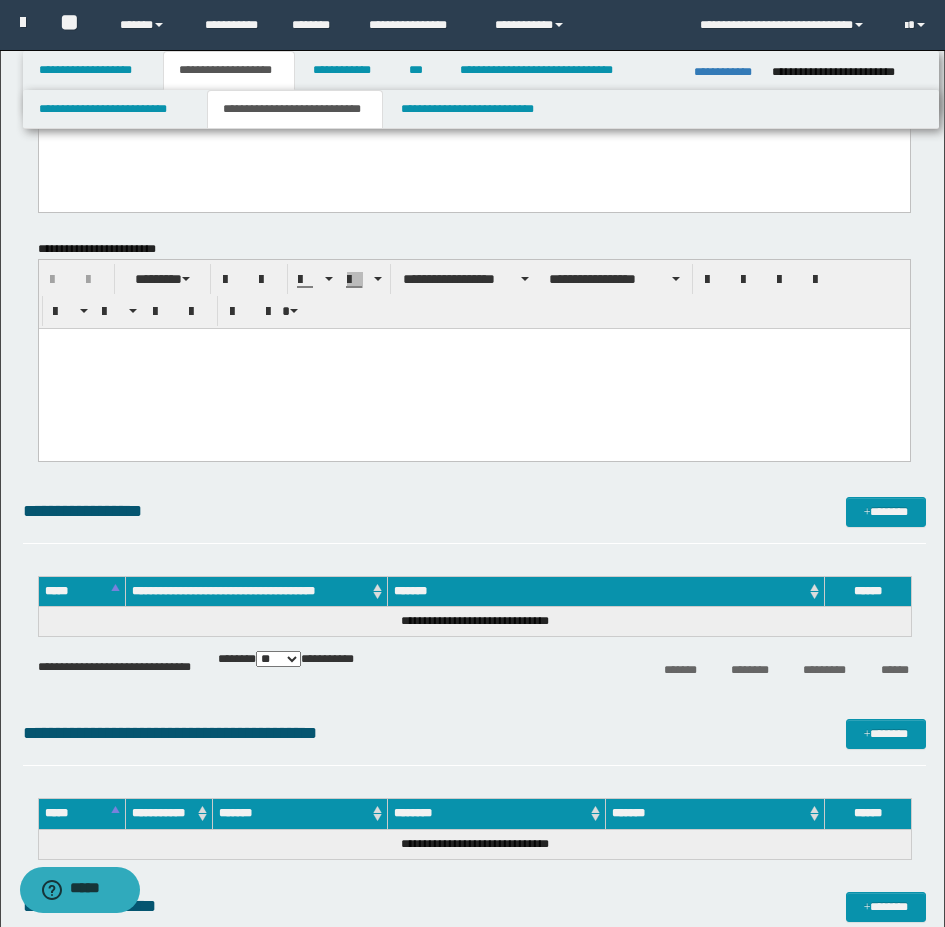 click at bounding box center [473, 343] 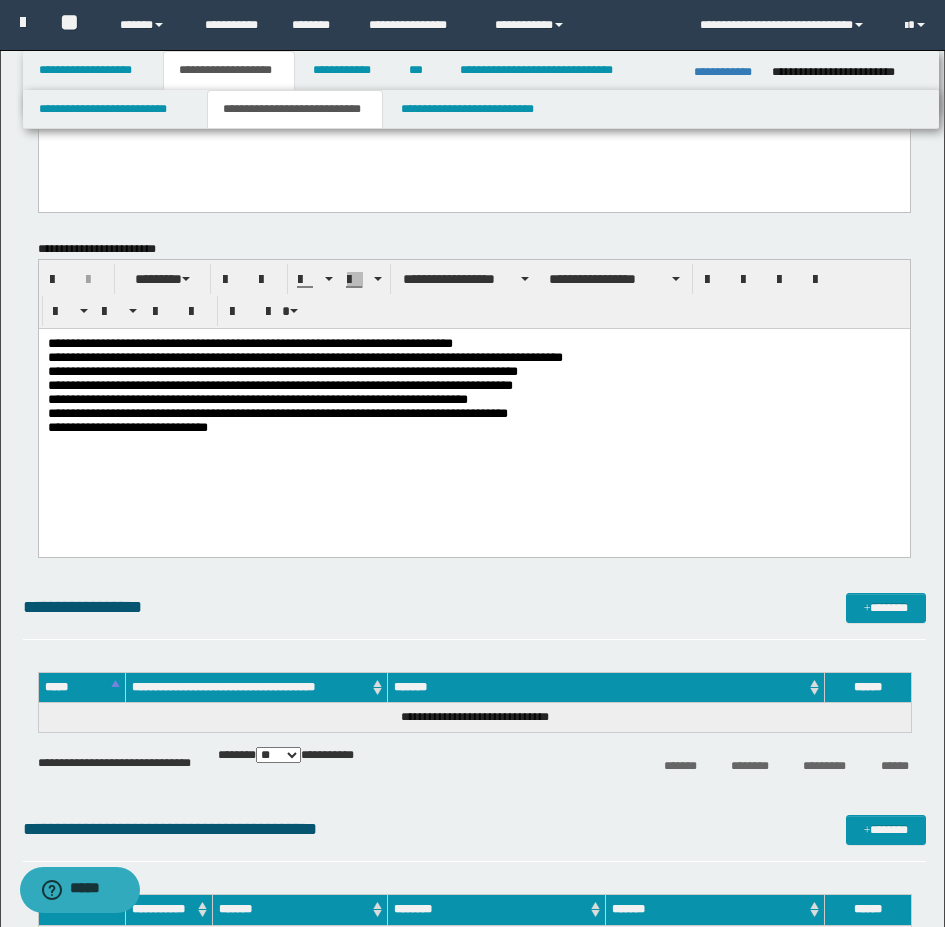 click on "**********" at bounding box center [473, 417] 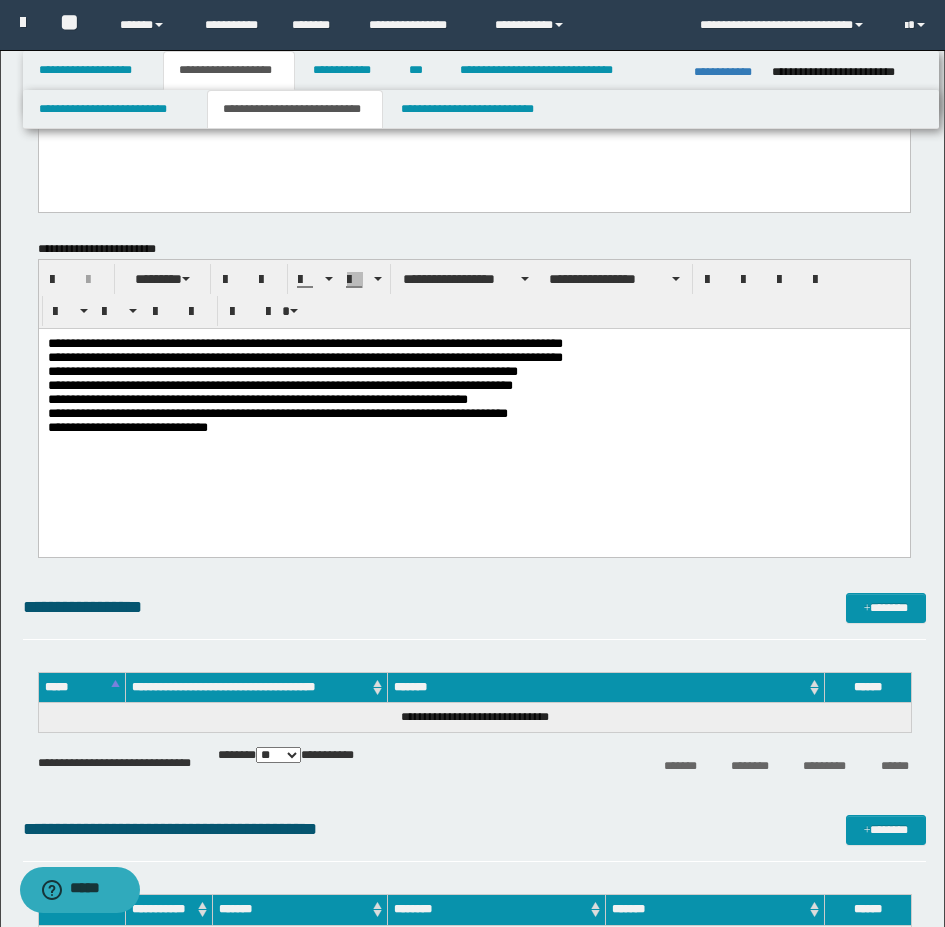 click on "**********" at bounding box center (473, 392) 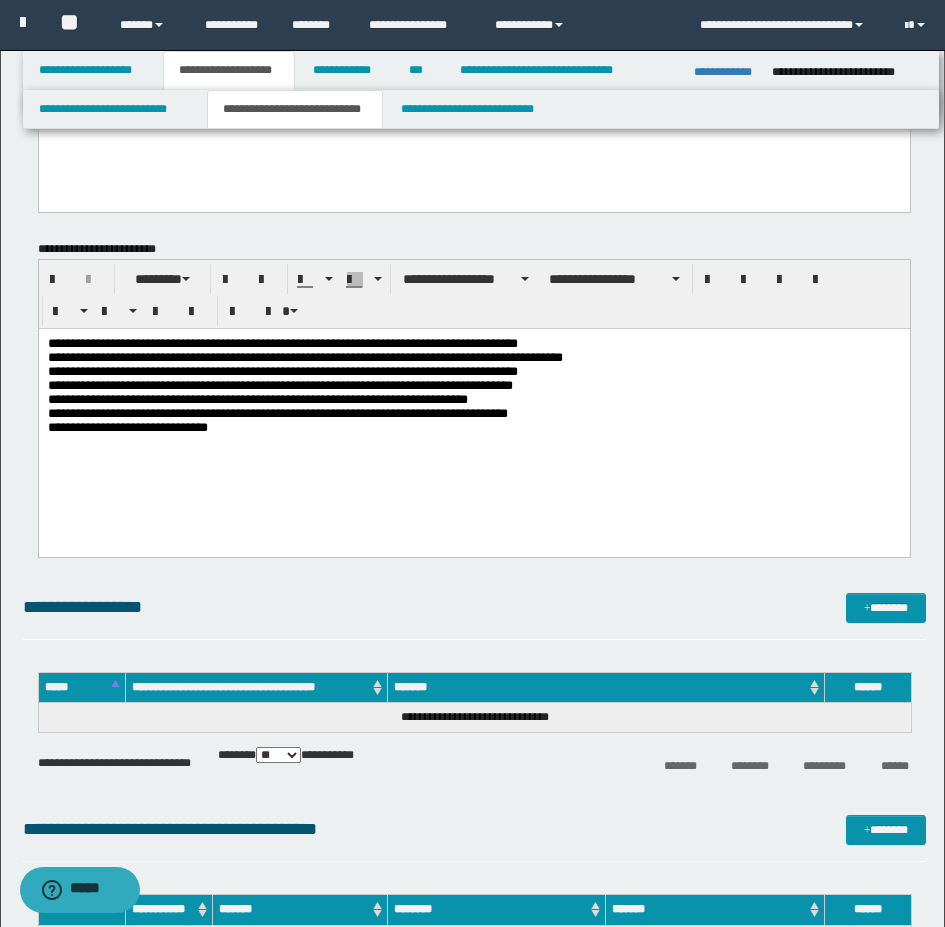 click on "**********" at bounding box center (473, 392) 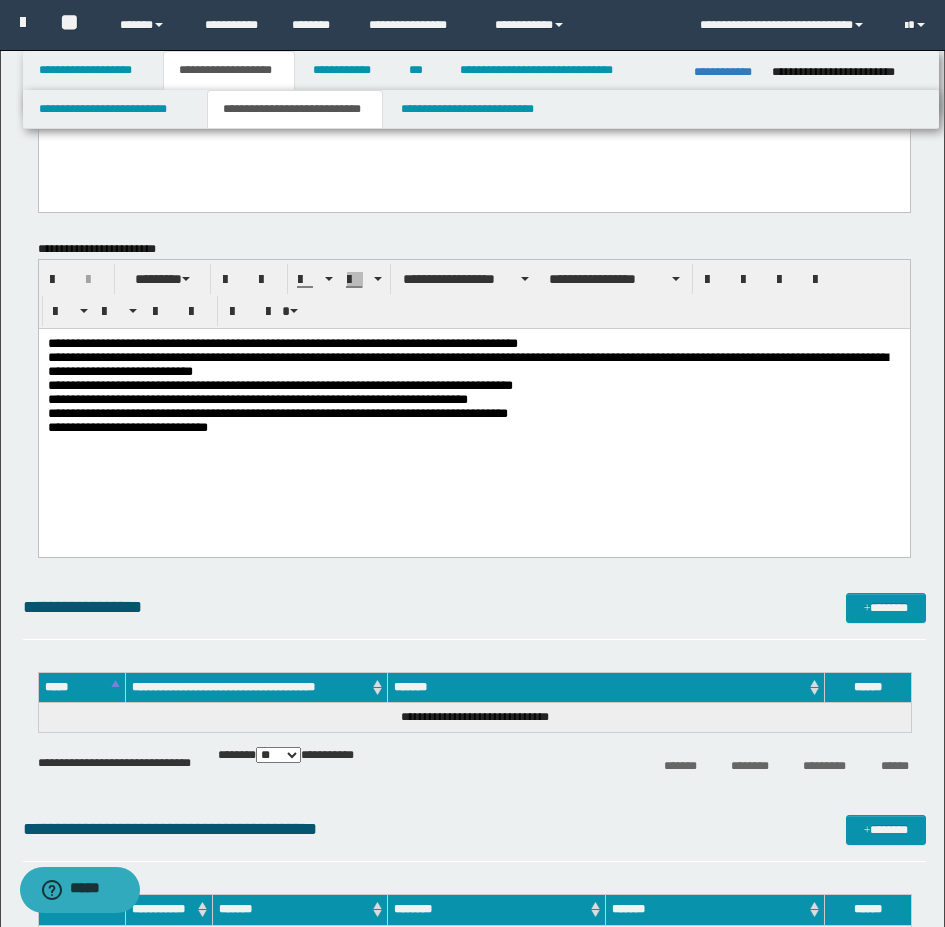 click on "**********" at bounding box center [473, 417] 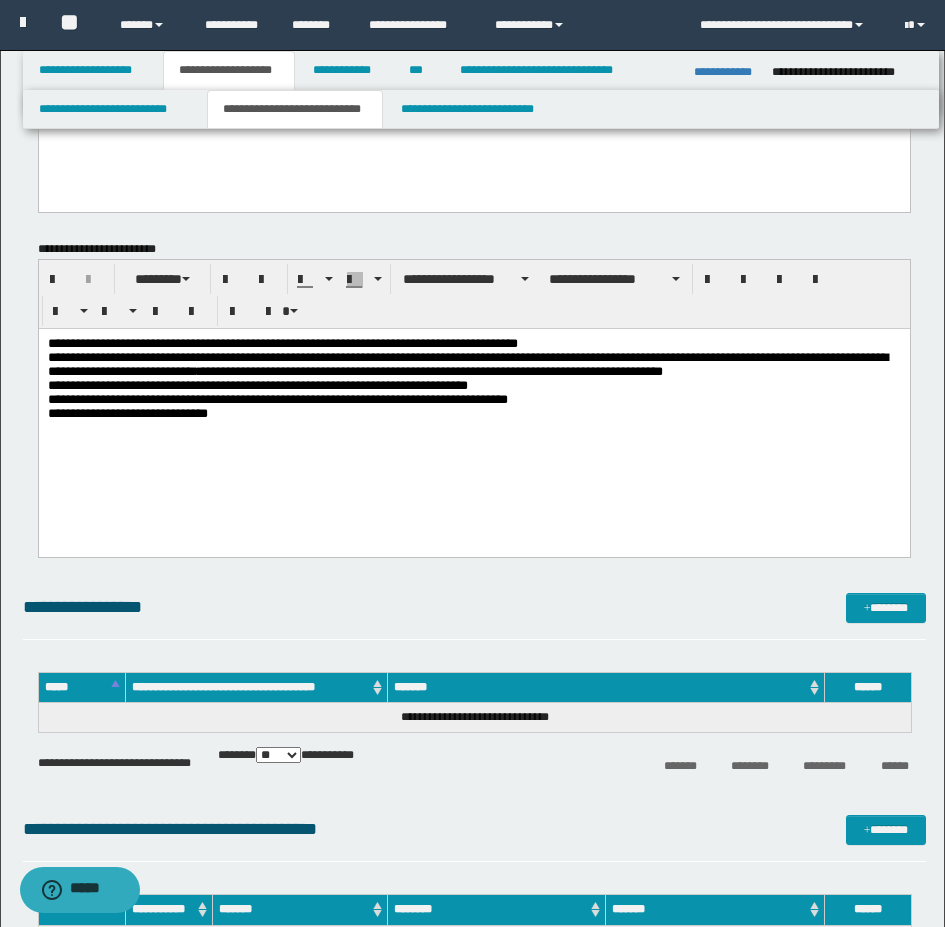 click on "**********" at bounding box center [473, 417] 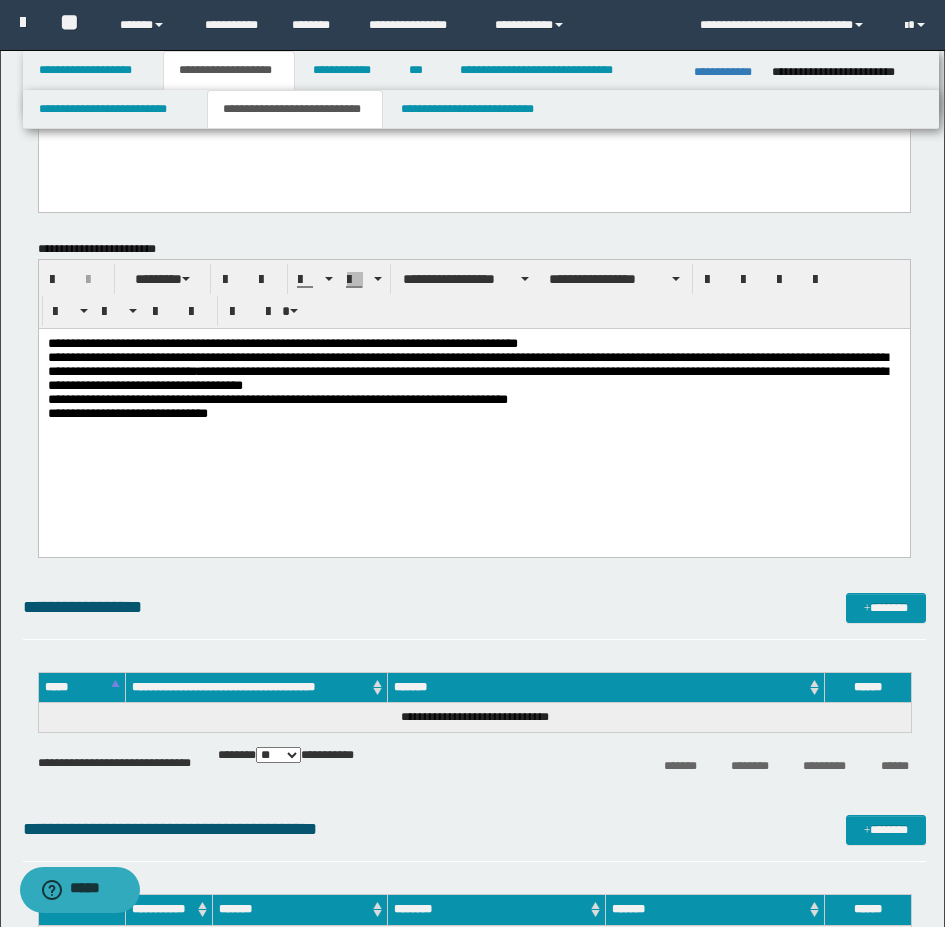 click on "**********" at bounding box center [473, 417] 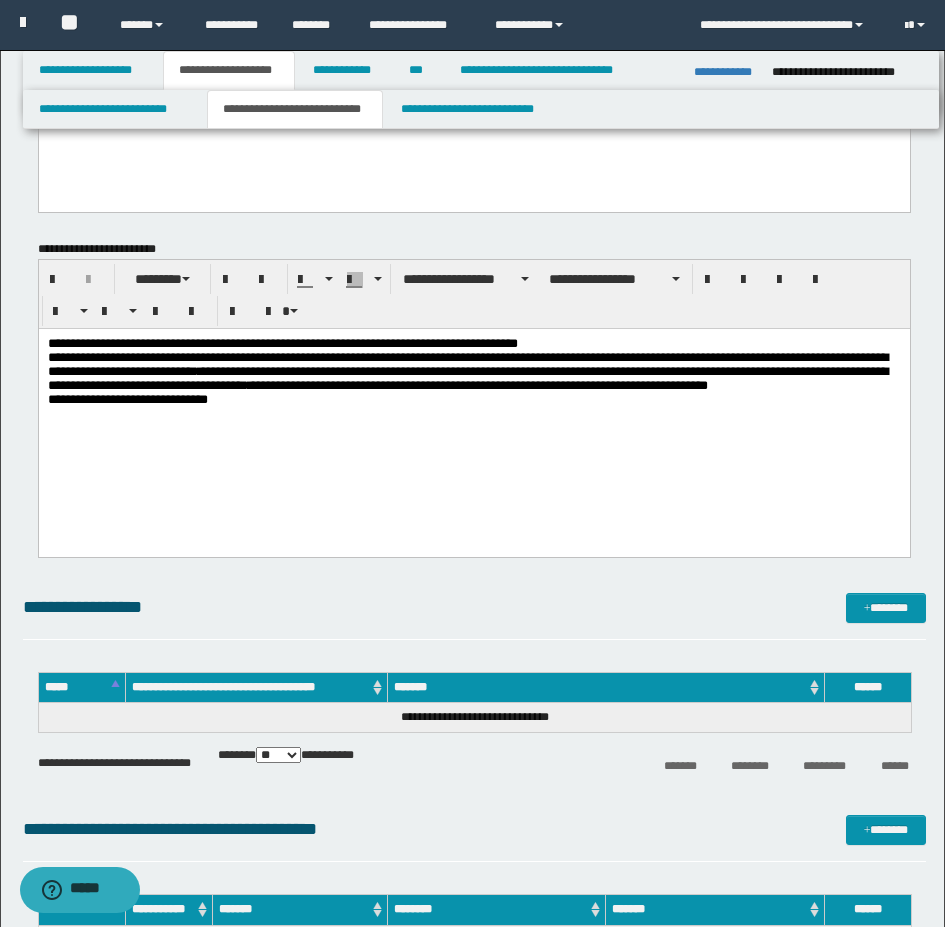 click on "**********" at bounding box center (473, 392) 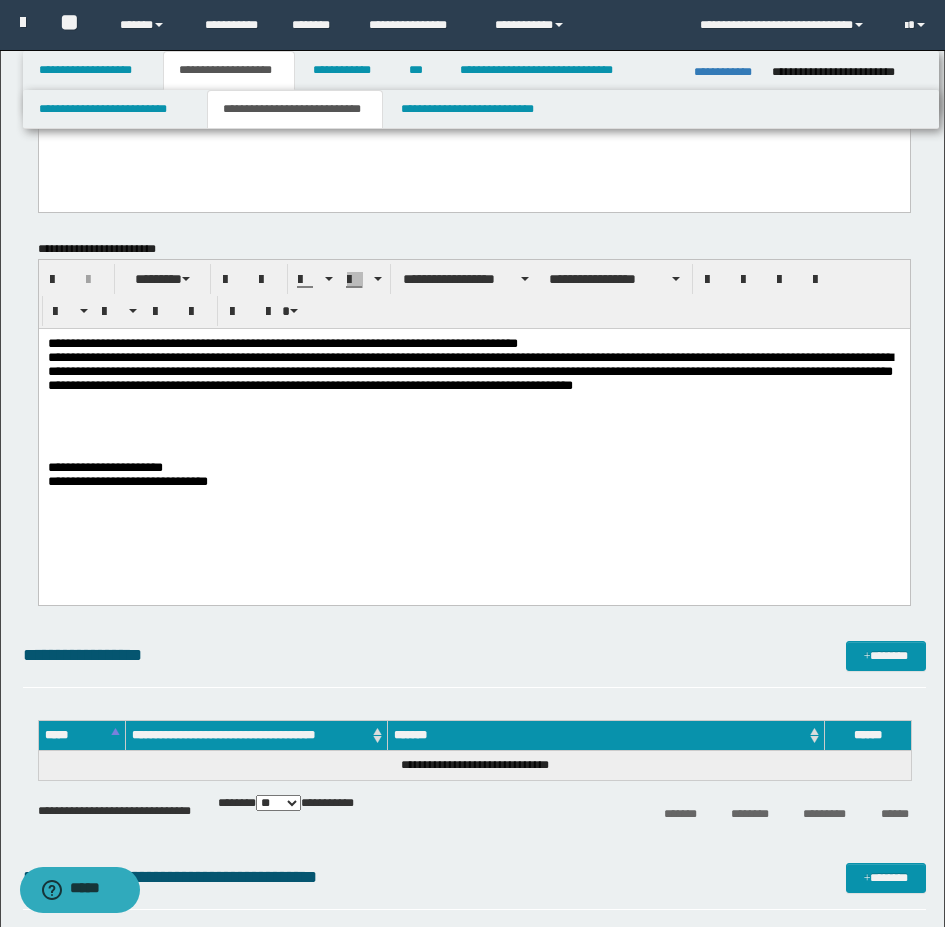 click on "**********" at bounding box center [473, 476] 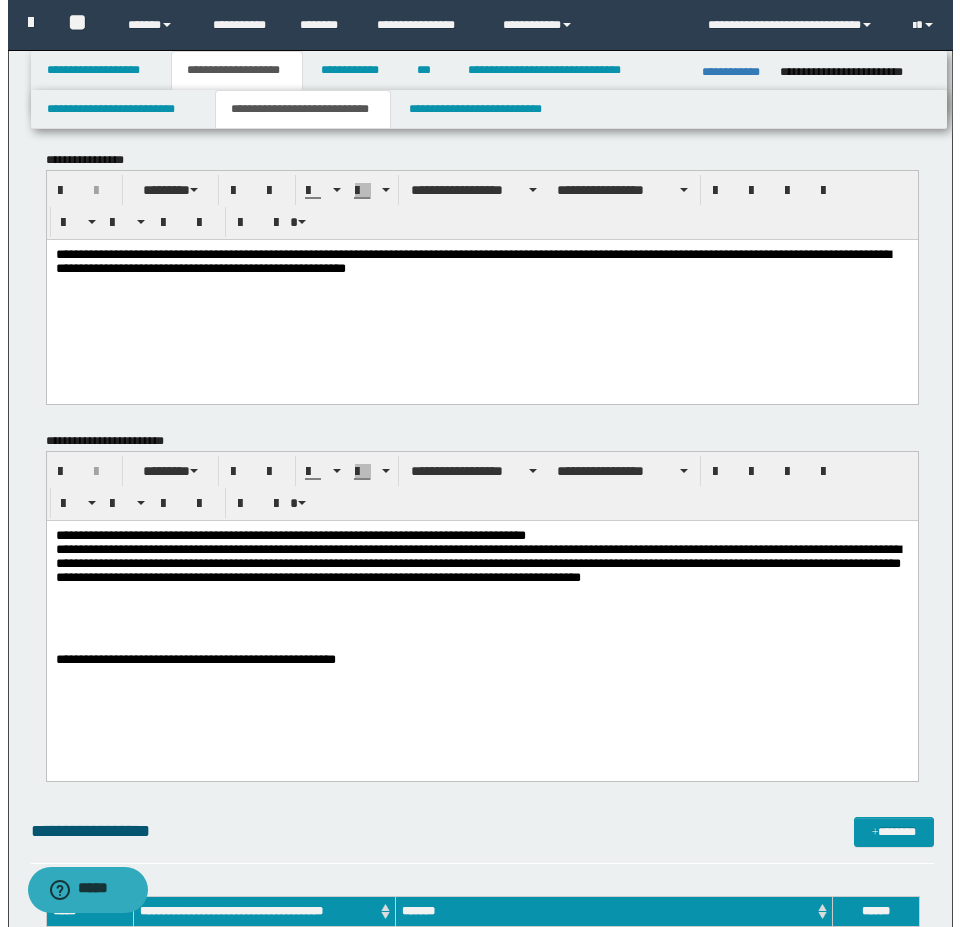 scroll, scrollTop: 0, scrollLeft: 0, axis: both 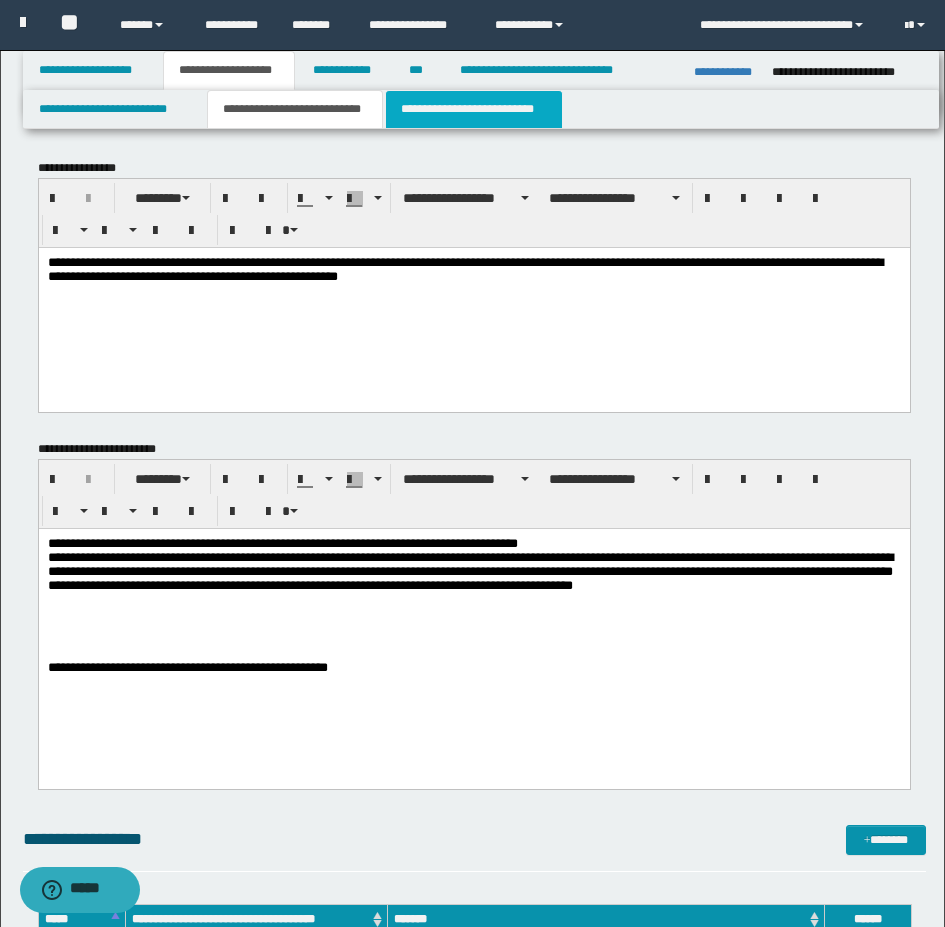 click on "**********" at bounding box center (474, 109) 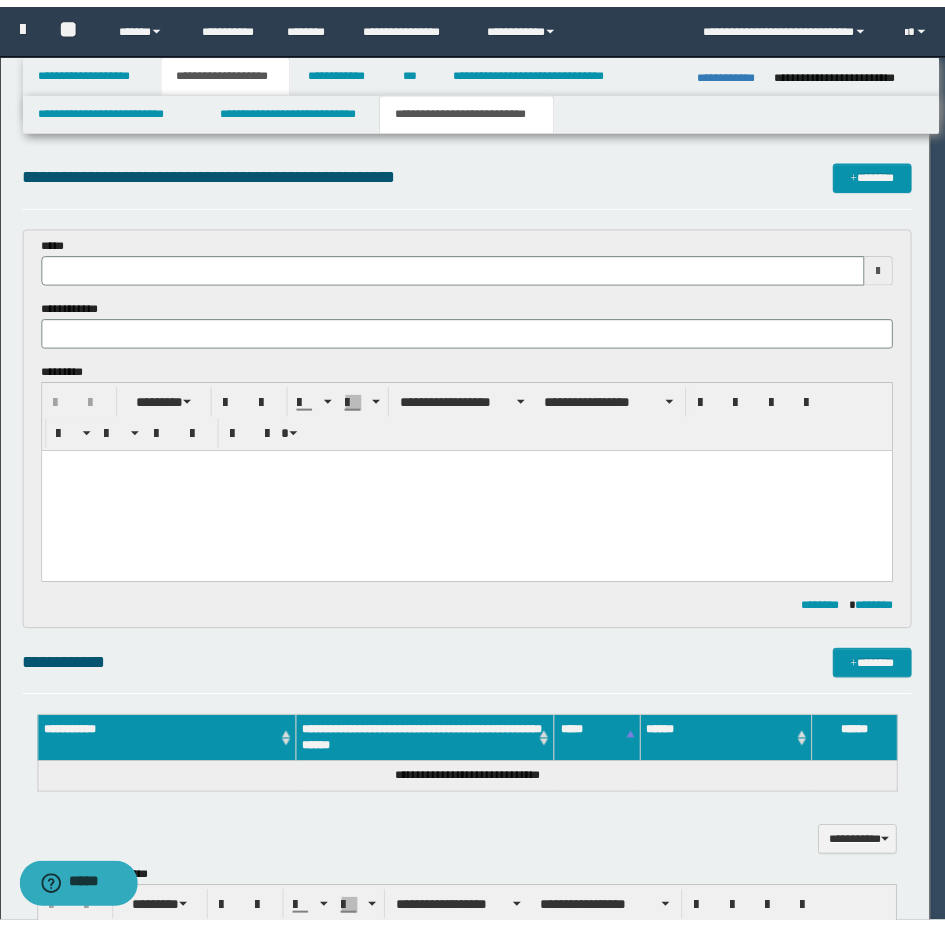 scroll, scrollTop: 0, scrollLeft: 0, axis: both 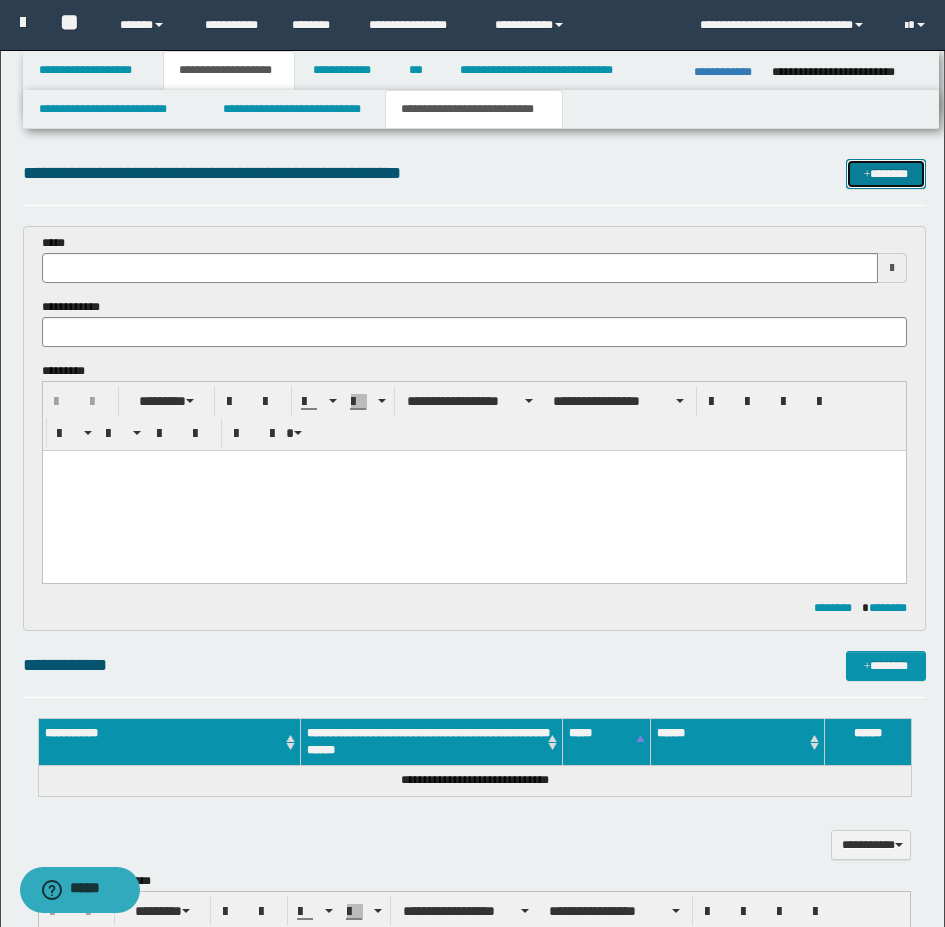 click on "*******" at bounding box center (886, 174) 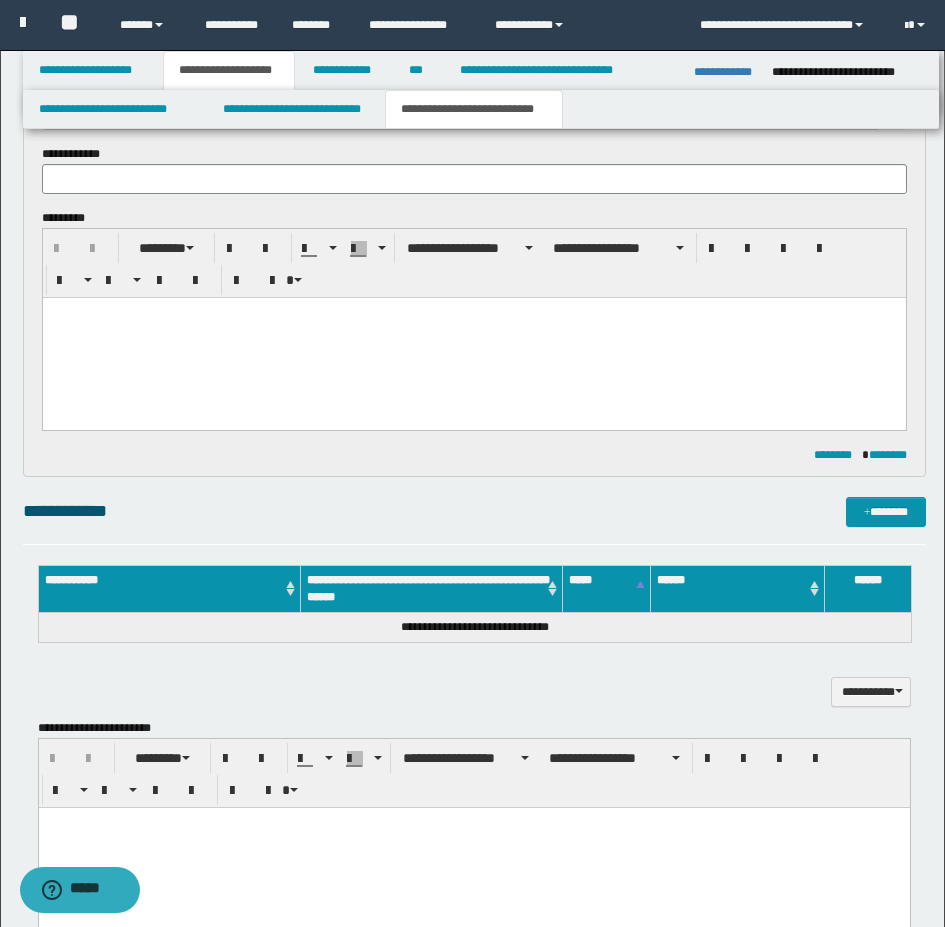 scroll, scrollTop: 0, scrollLeft: 0, axis: both 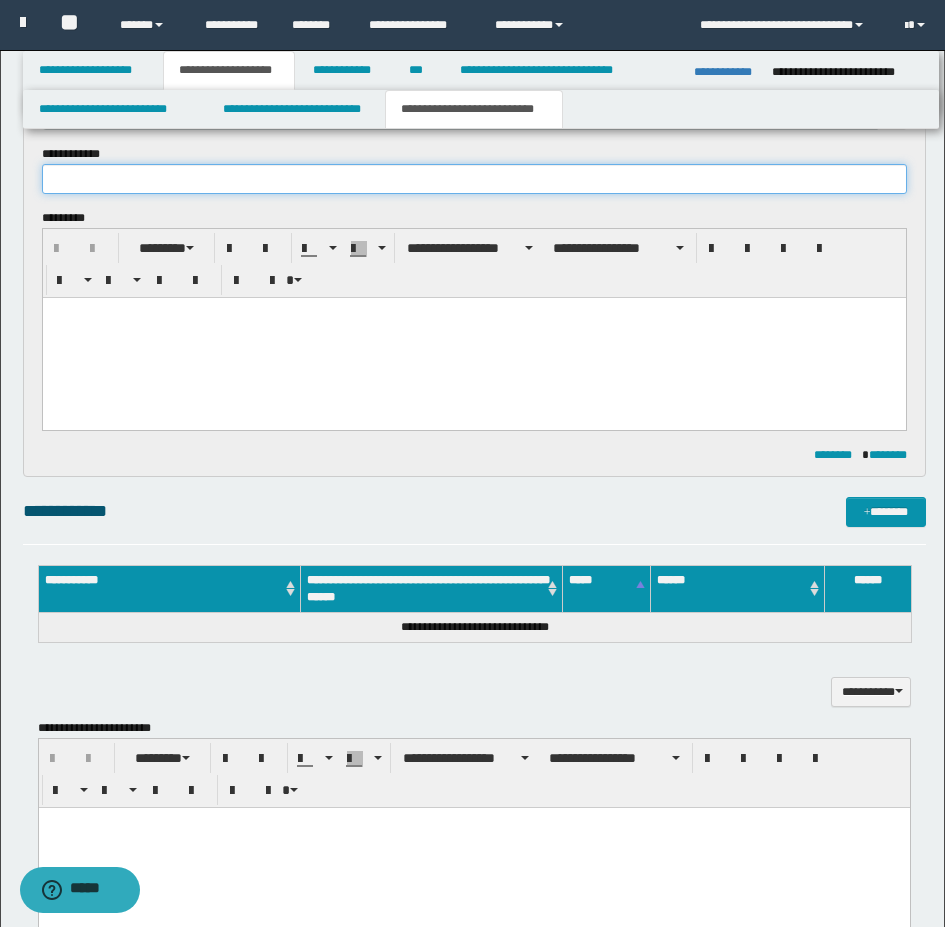 click at bounding box center [474, 179] 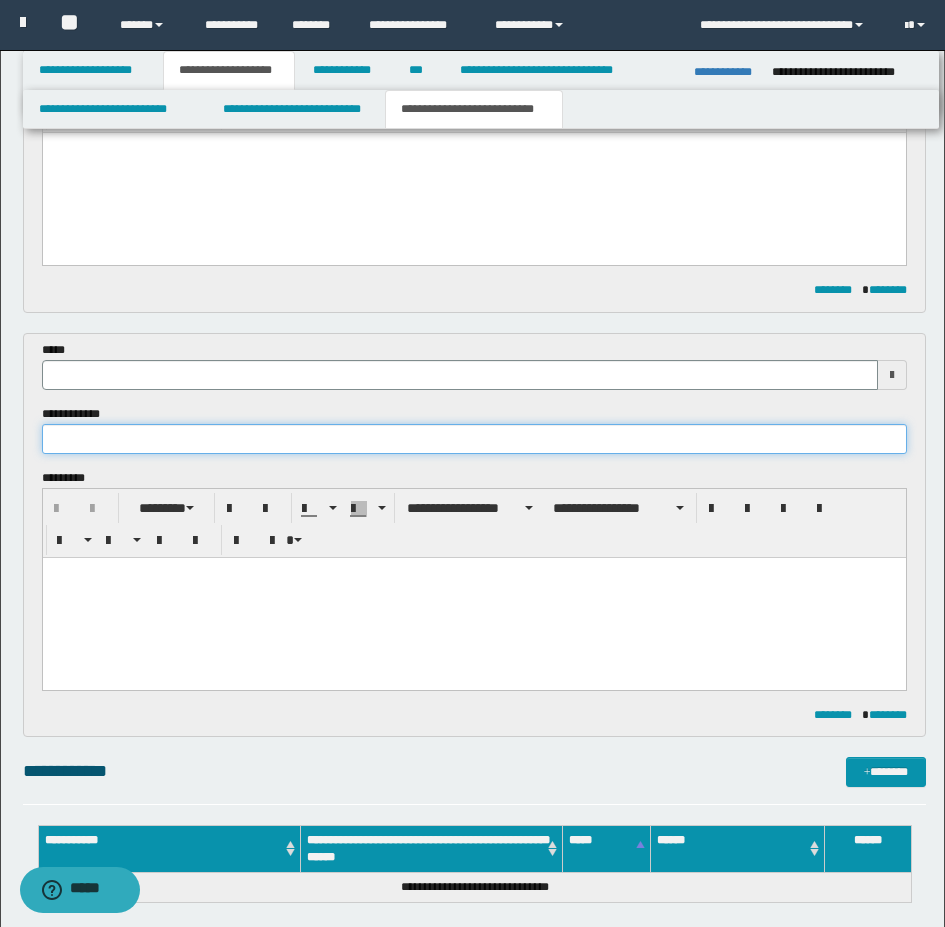 scroll, scrollTop: 278, scrollLeft: 0, axis: vertical 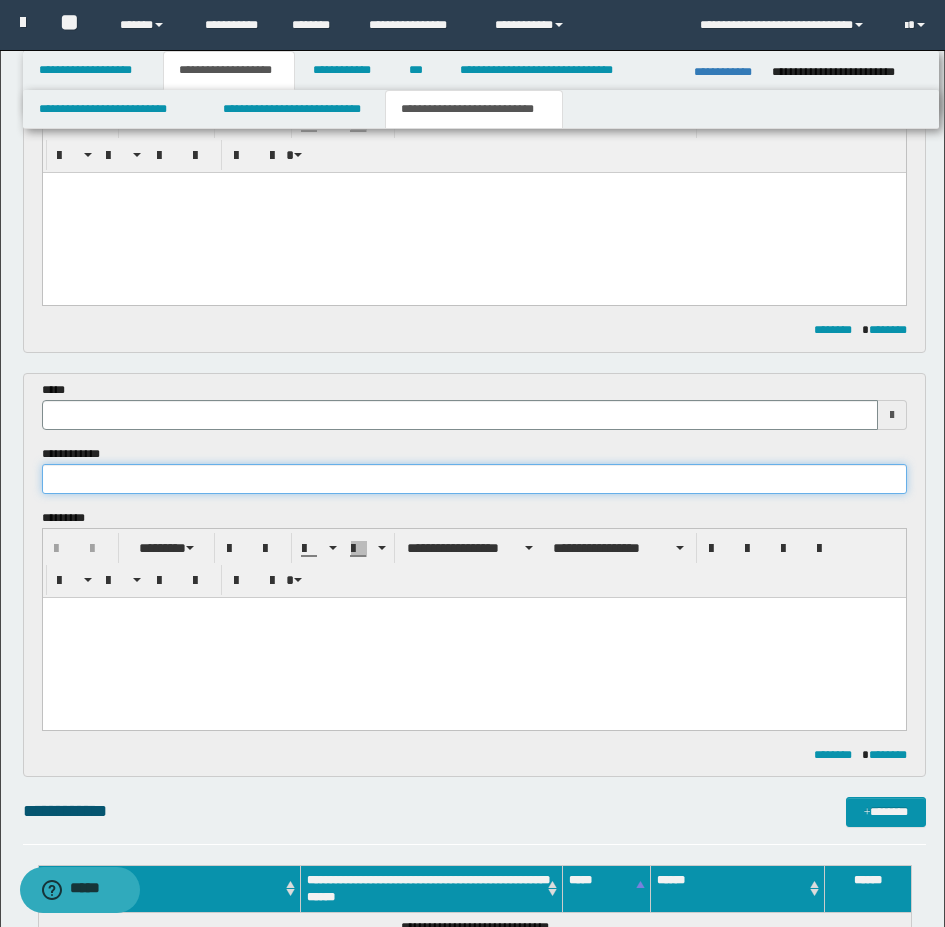 type 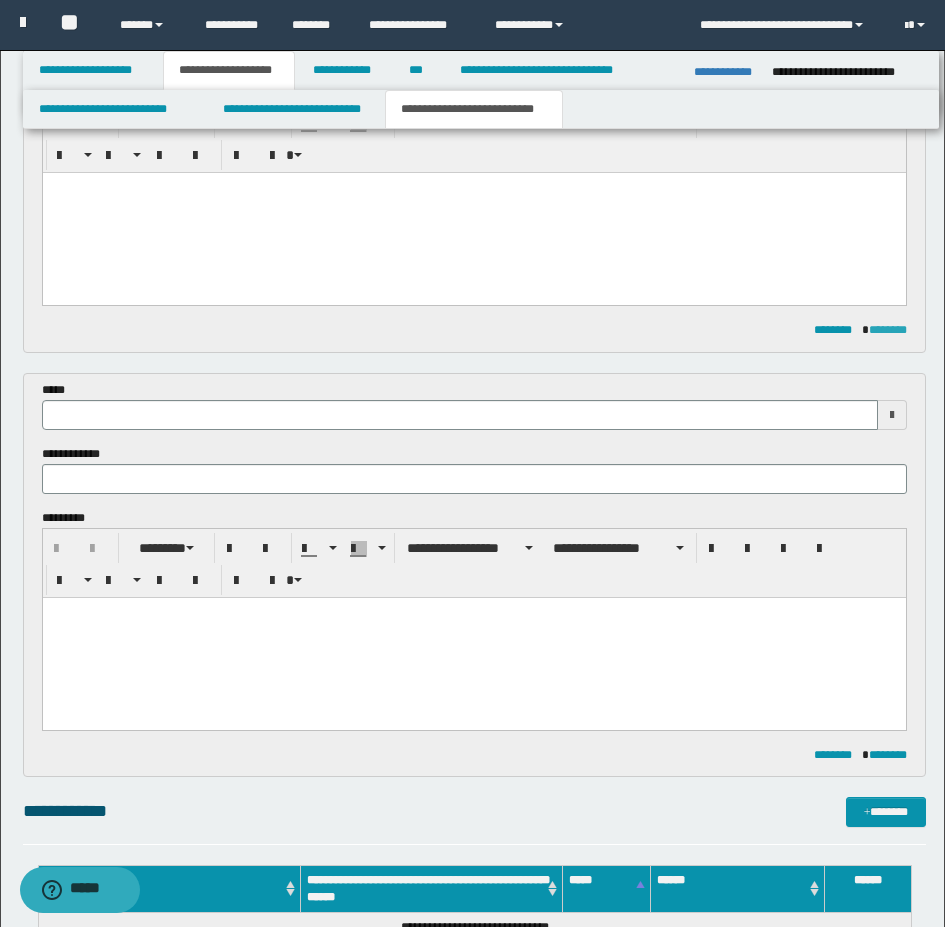 click on "********" at bounding box center [888, 330] 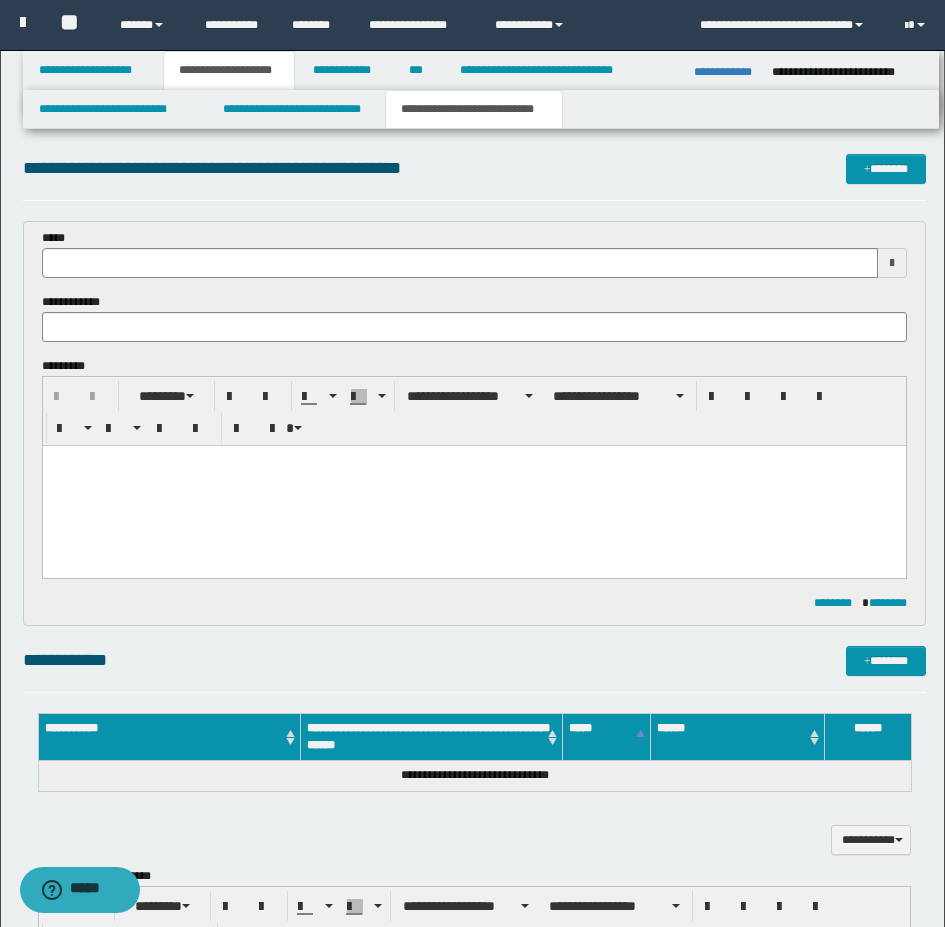 scroll, scrollTop: 0, scrollLeft: 0, axis: both 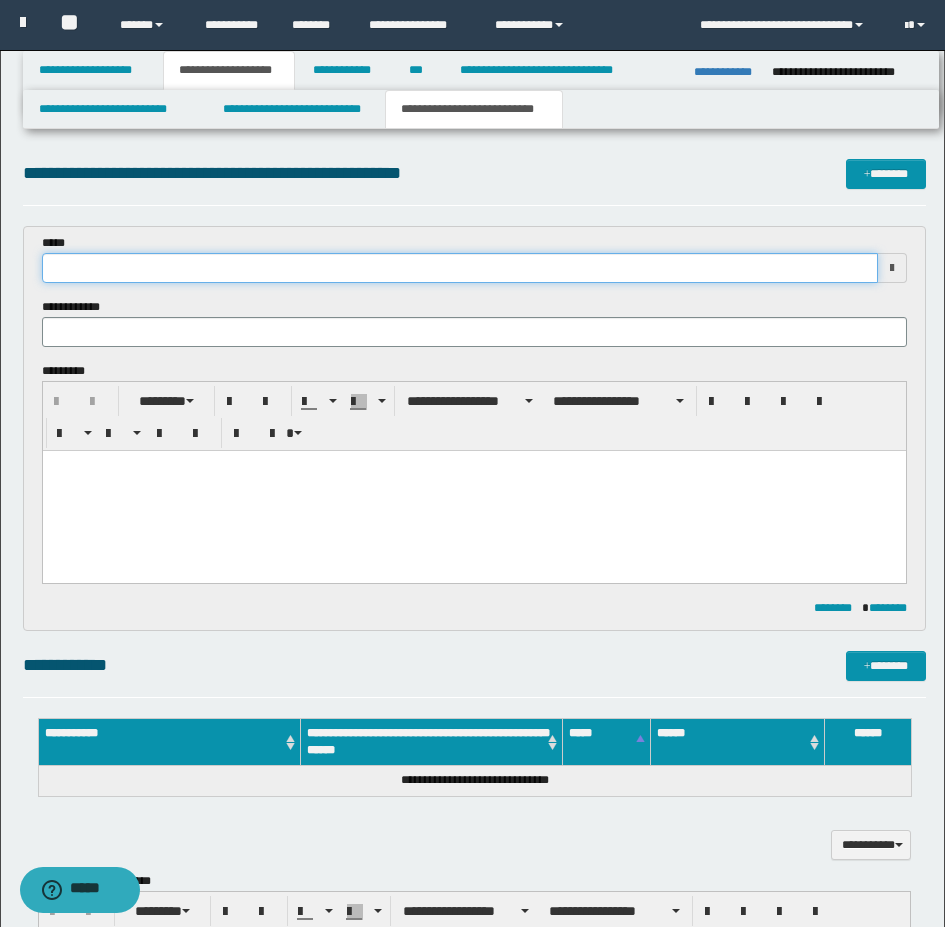 click at bounding box center [460, 268] 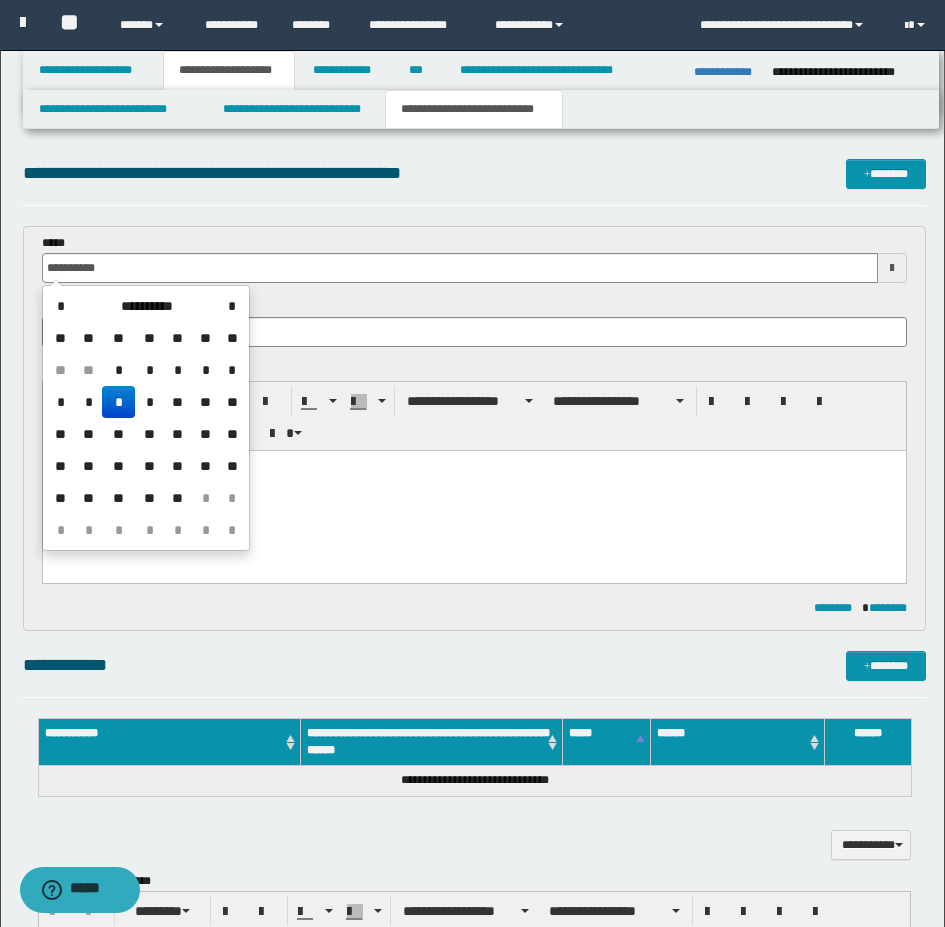 click on "*" at bounding box center [118, 402] 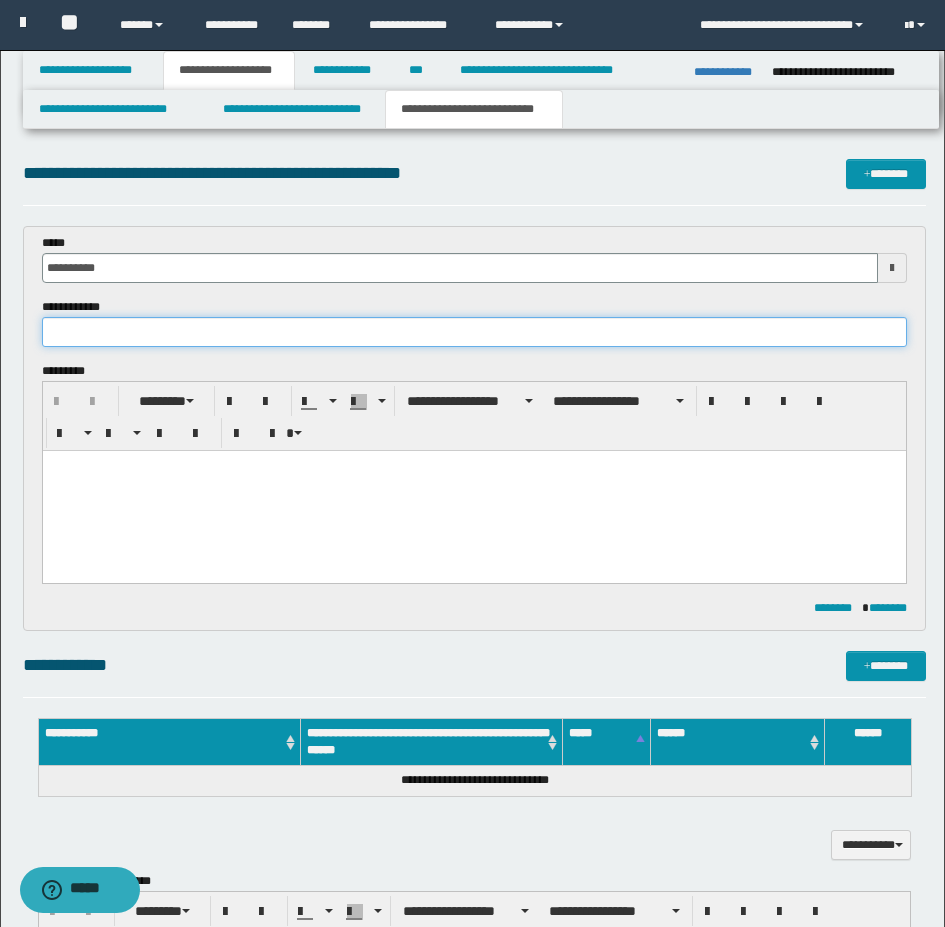 click at bounding box center [474, 332] 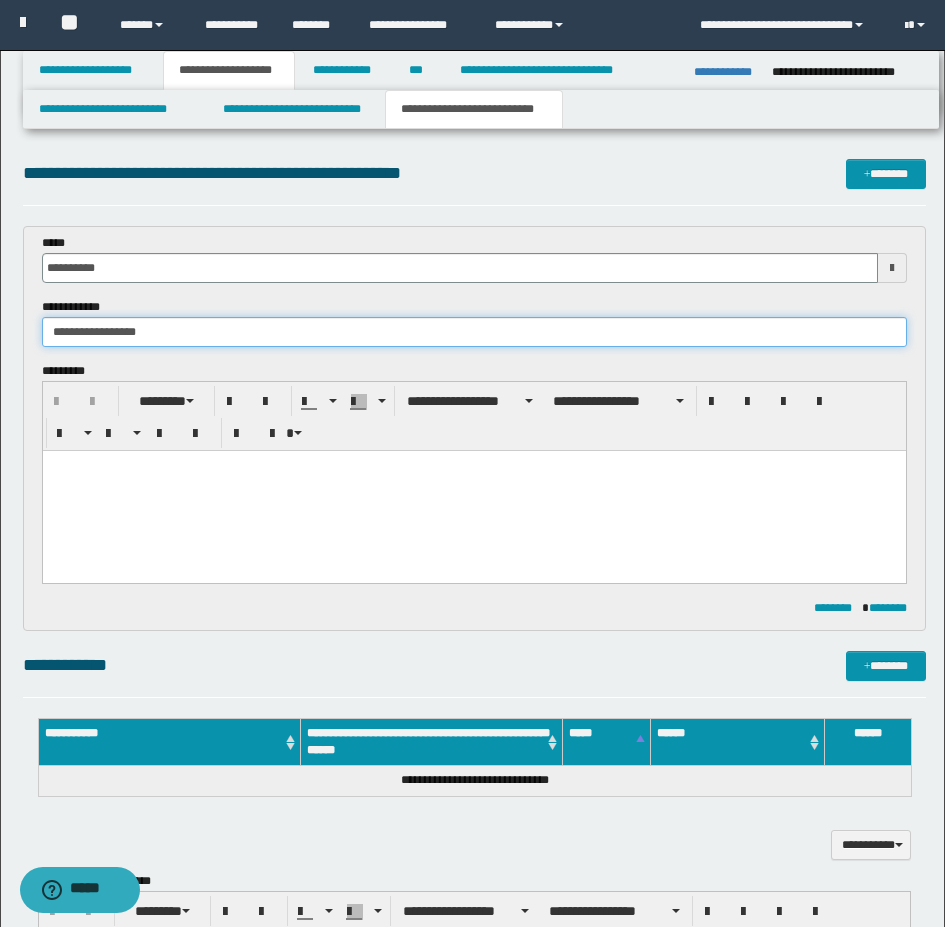 type on "**********" 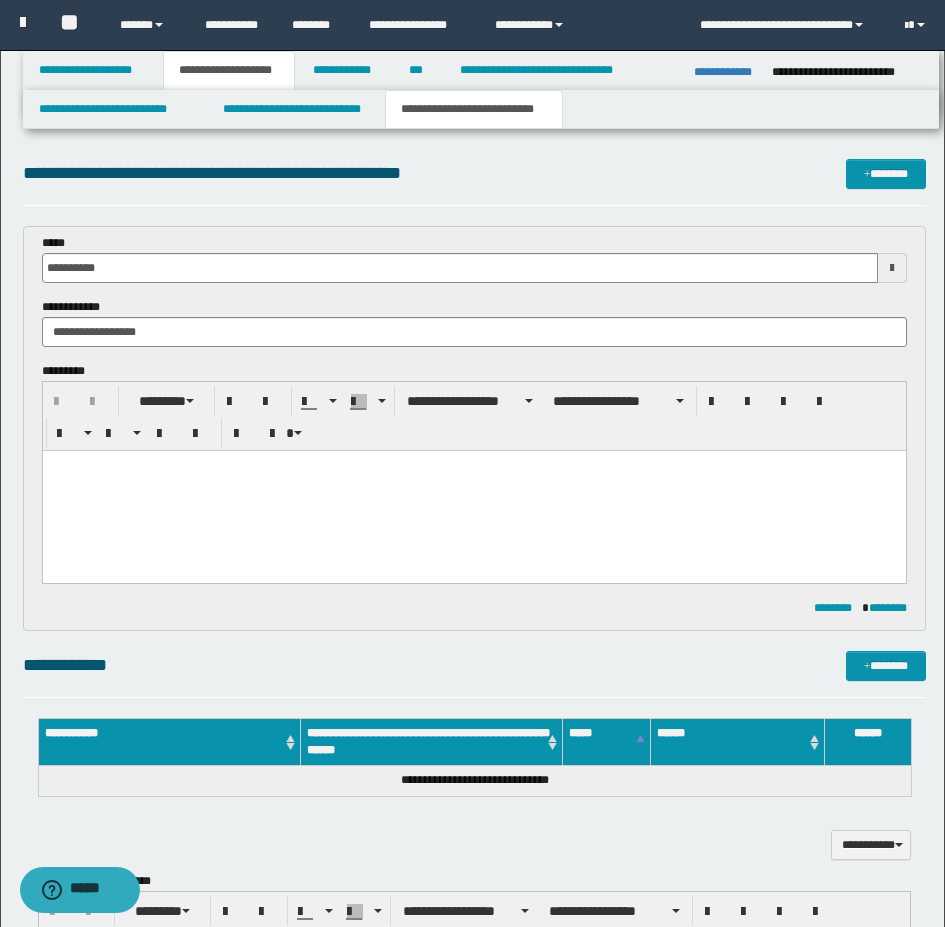 click at bounding box center [473, 491] 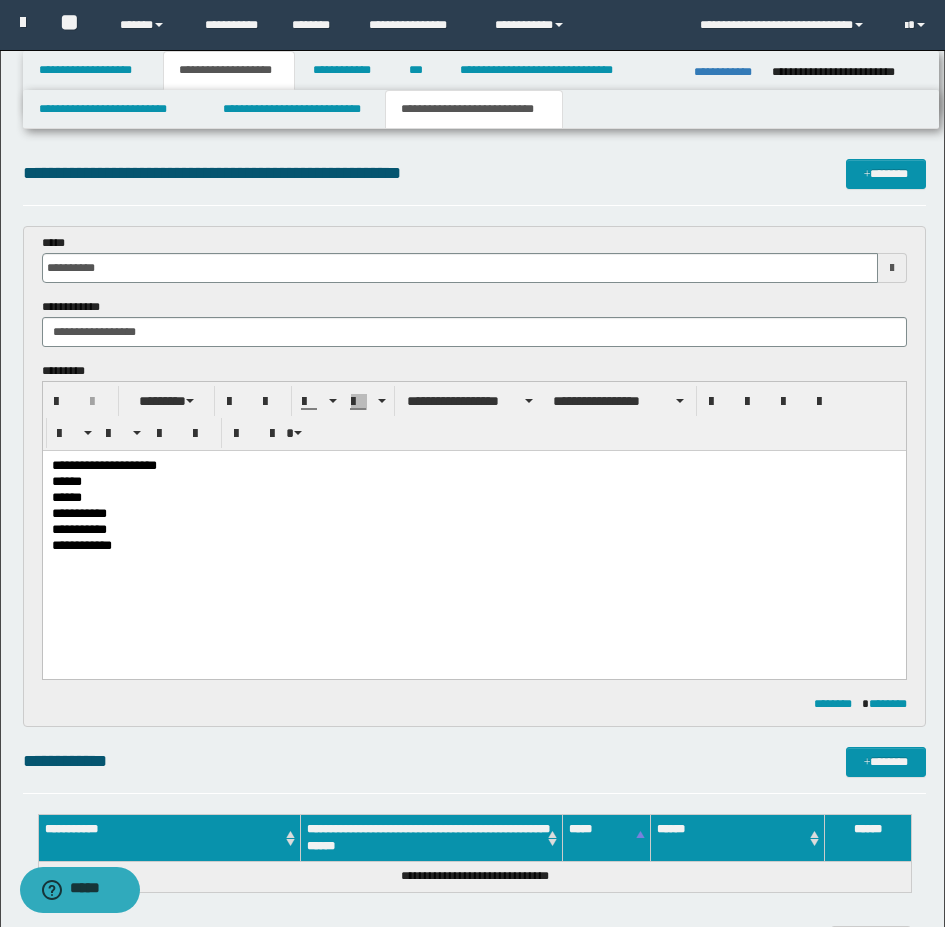 click on "**********" at bounding box center [473, 531] 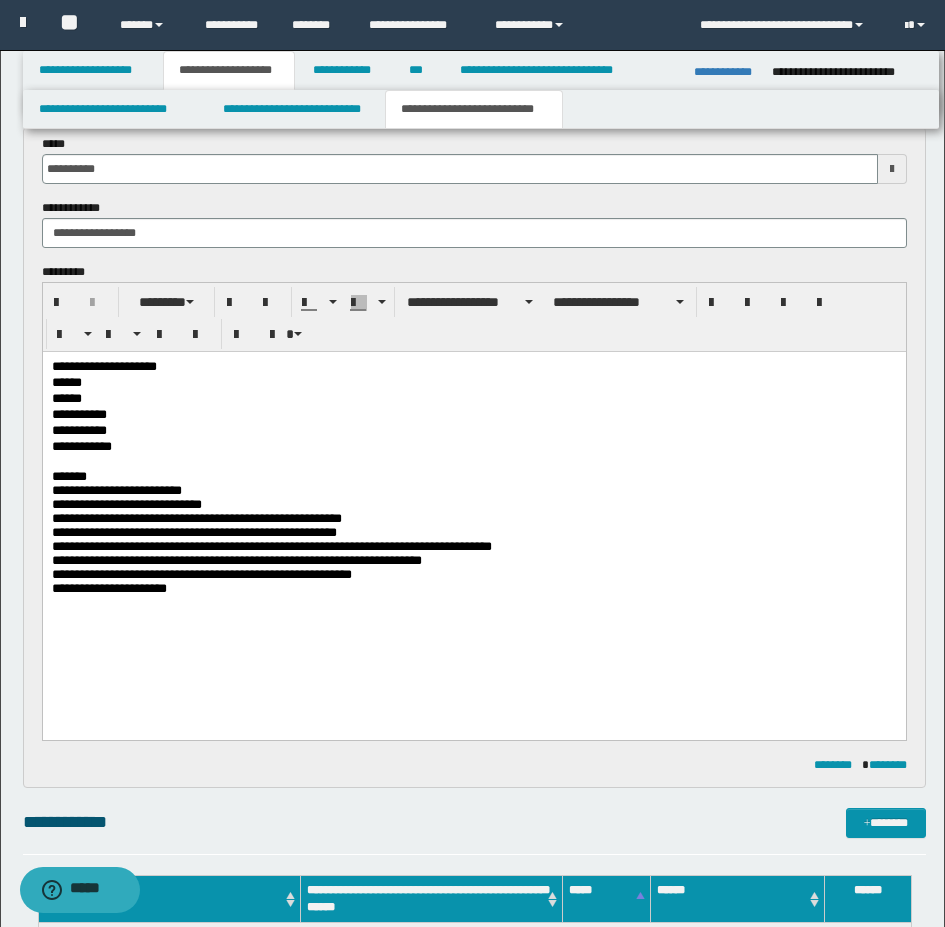 scroll, scrollTop: 100, scrollLeft: 0, axis: vertical 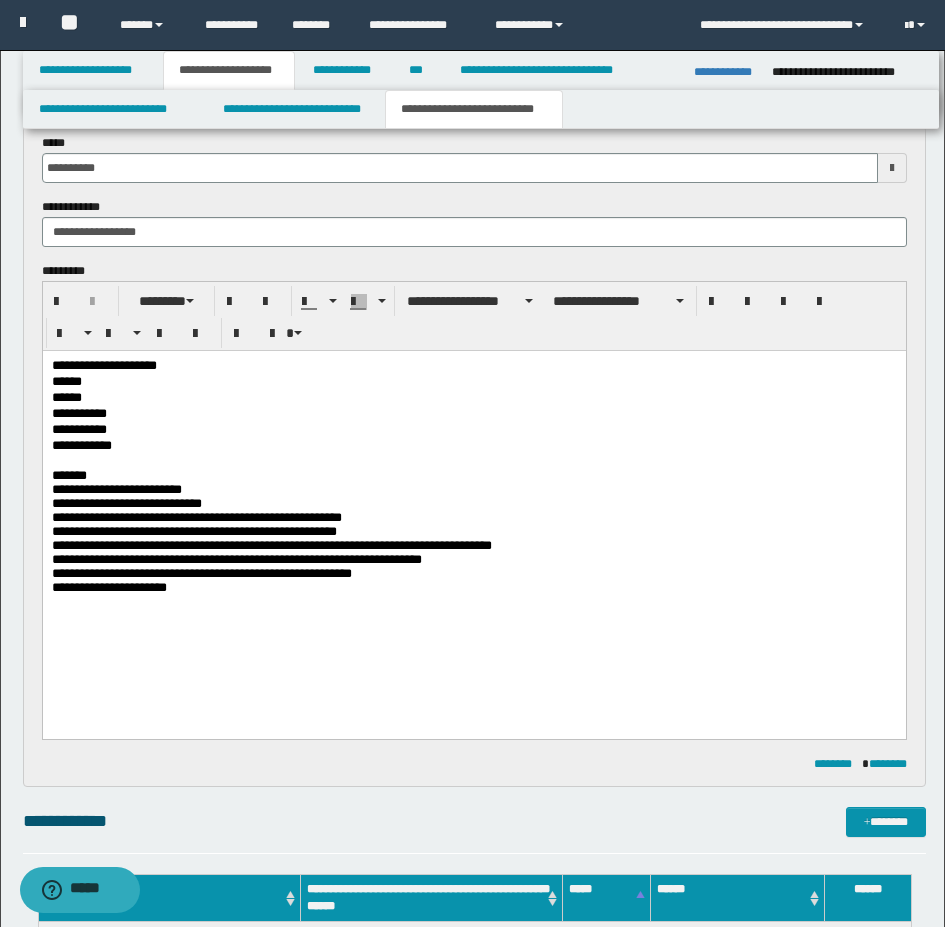 drag, startPoint x: 84, startPoint y: 920, endPoint x: 46, endPoint y: 568, distance: 354.0452 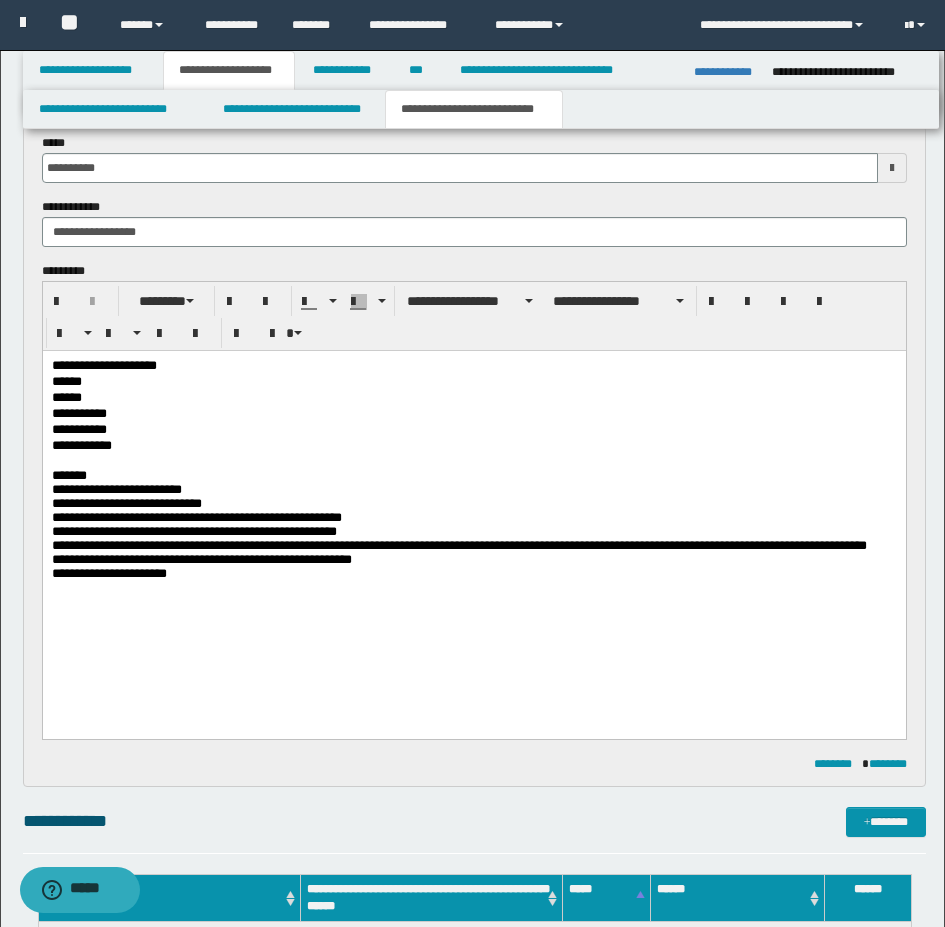 click on "**********" at bounding box center [473, 518] 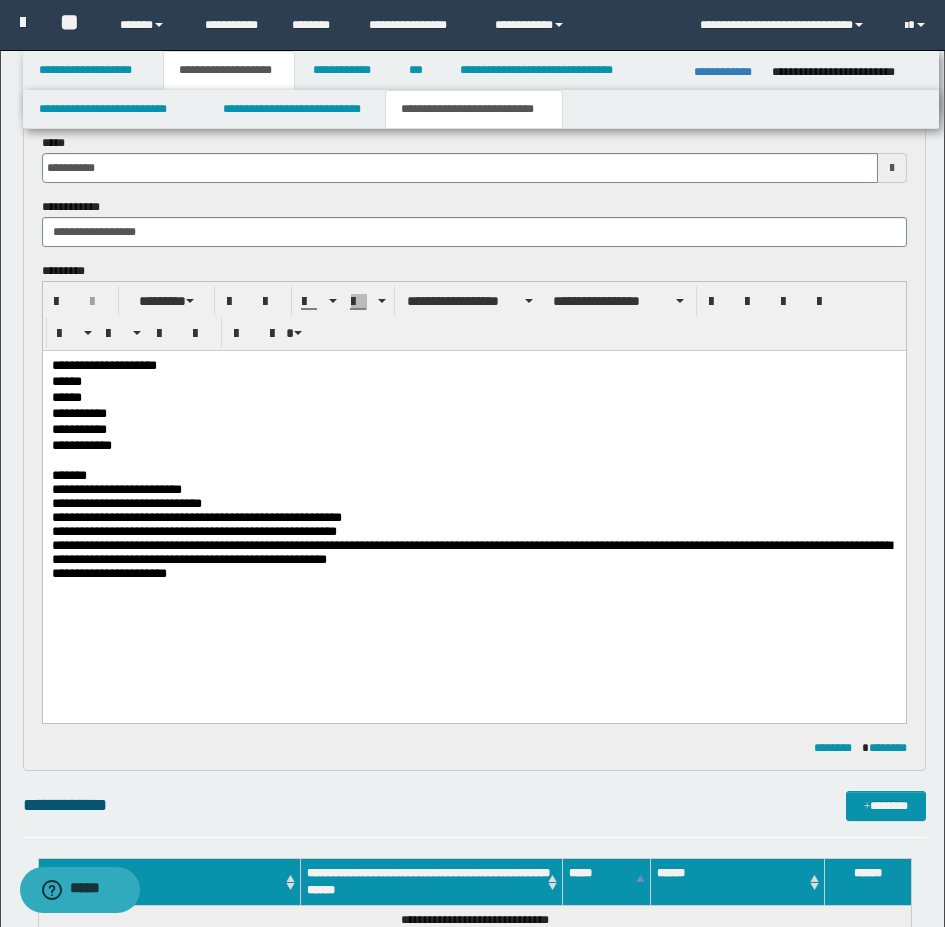 click on "**********" at bounding box center (473, 533) 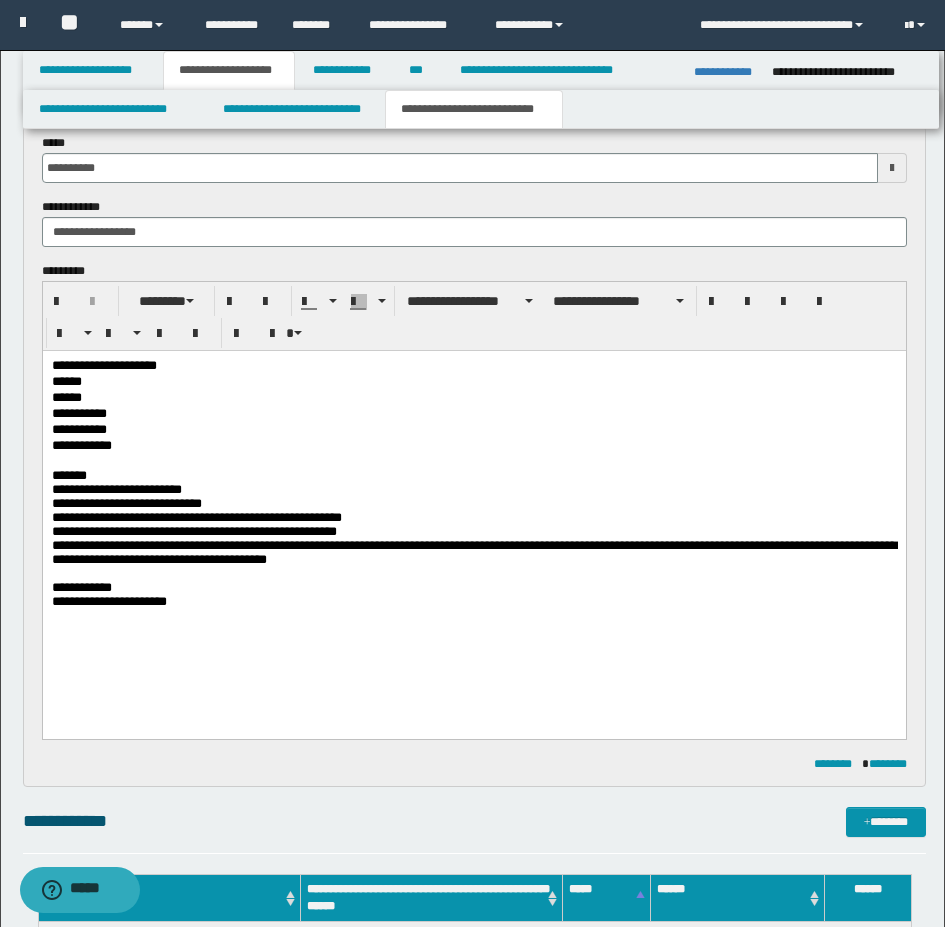 click on "**********" at bounding box center (473, 518) 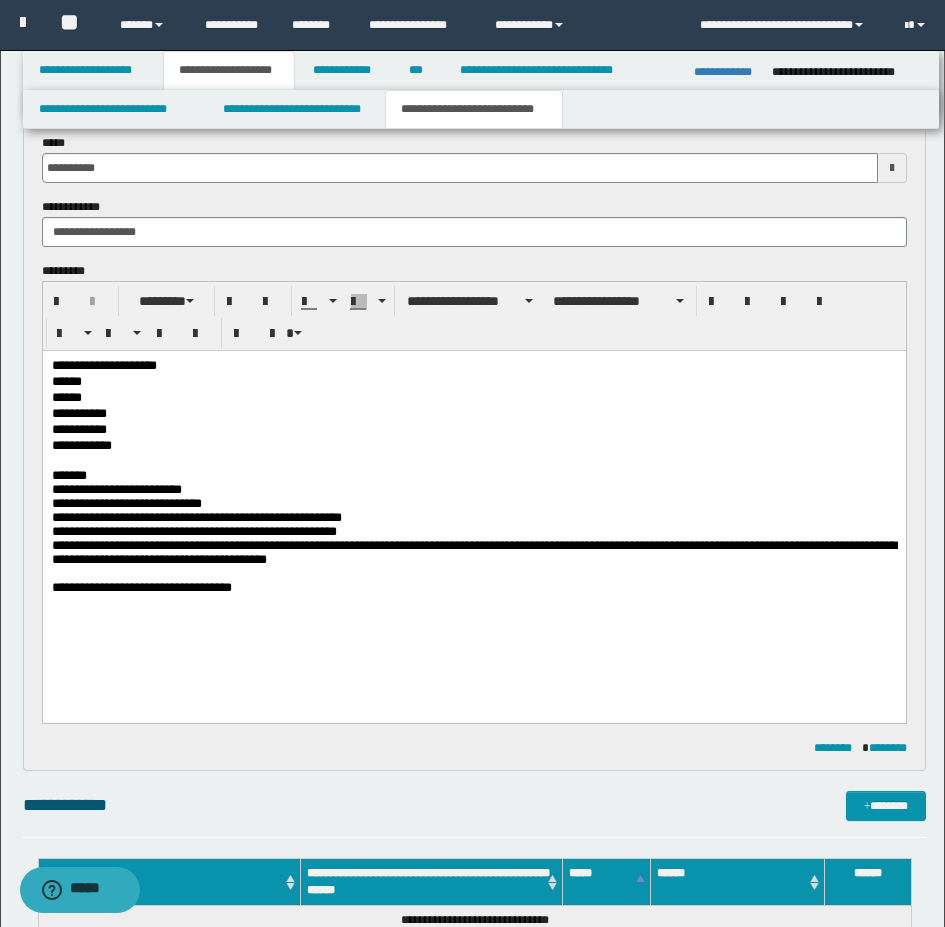 click at bounding box center (473, 604) 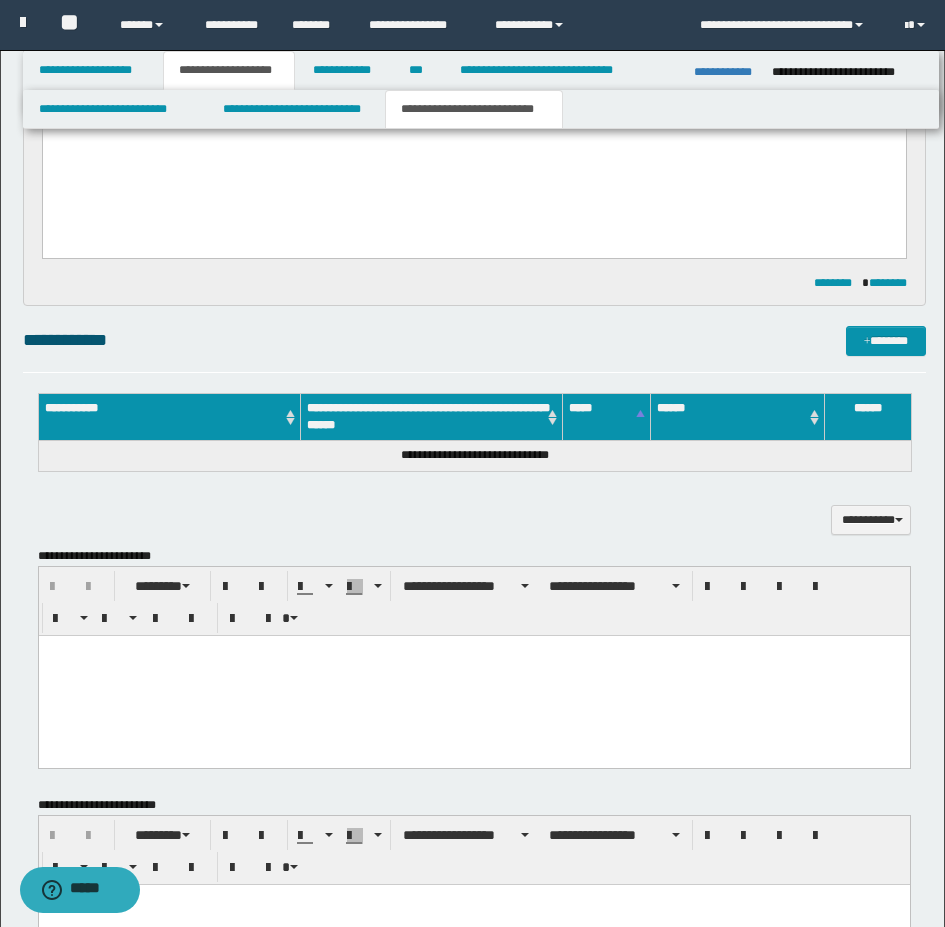 scroll, scrollTop: 600, scrollLeft: 0, axis: vertical 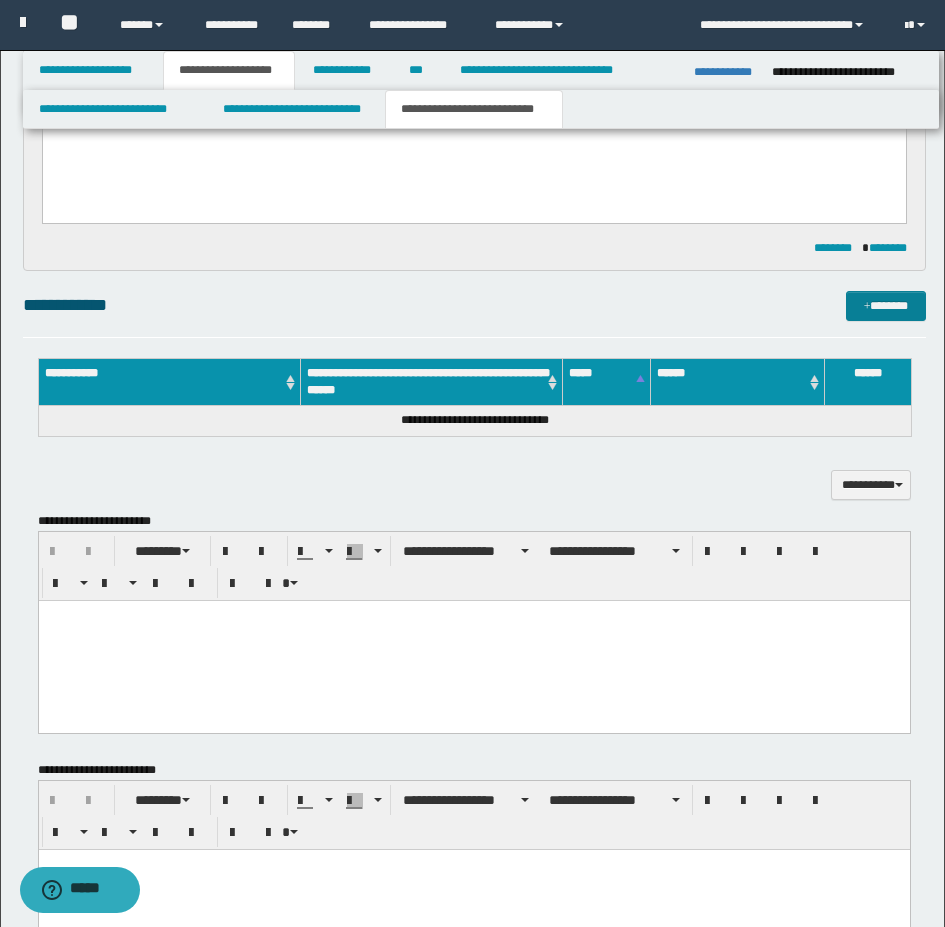 click on "*******" at bounding box center (886, 306) 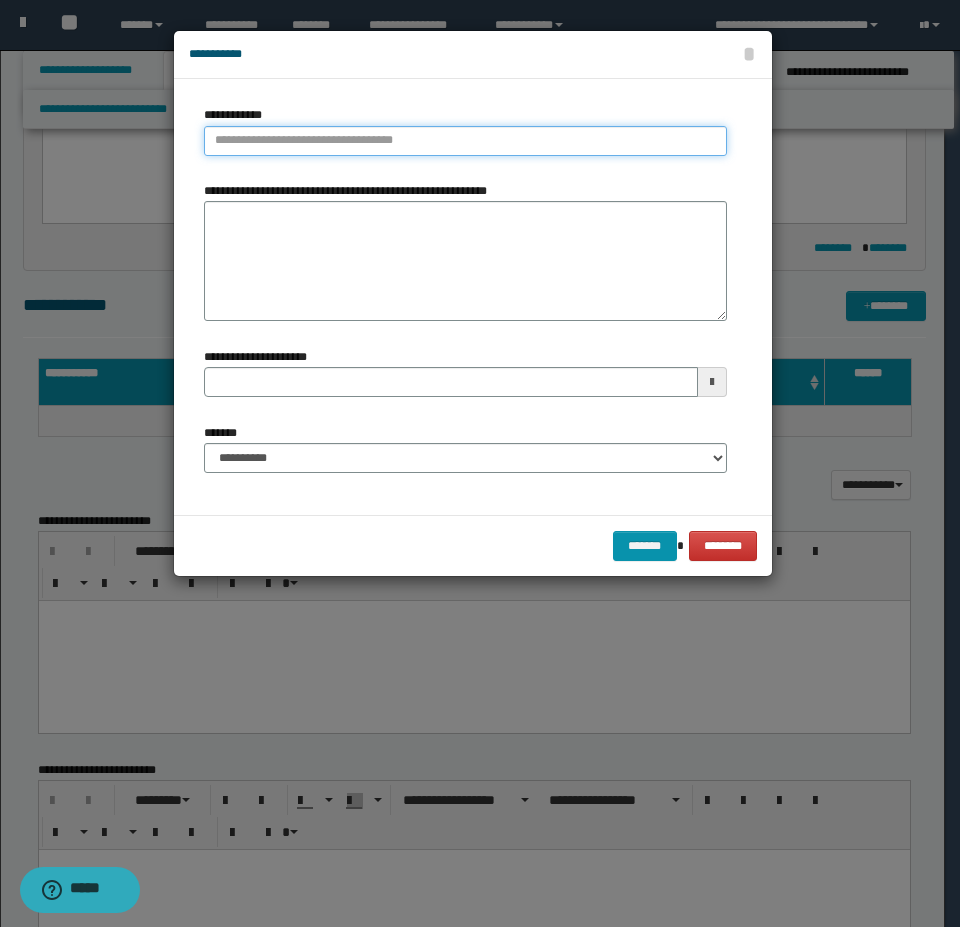 click on "**********" at bounding box center [465, 141] 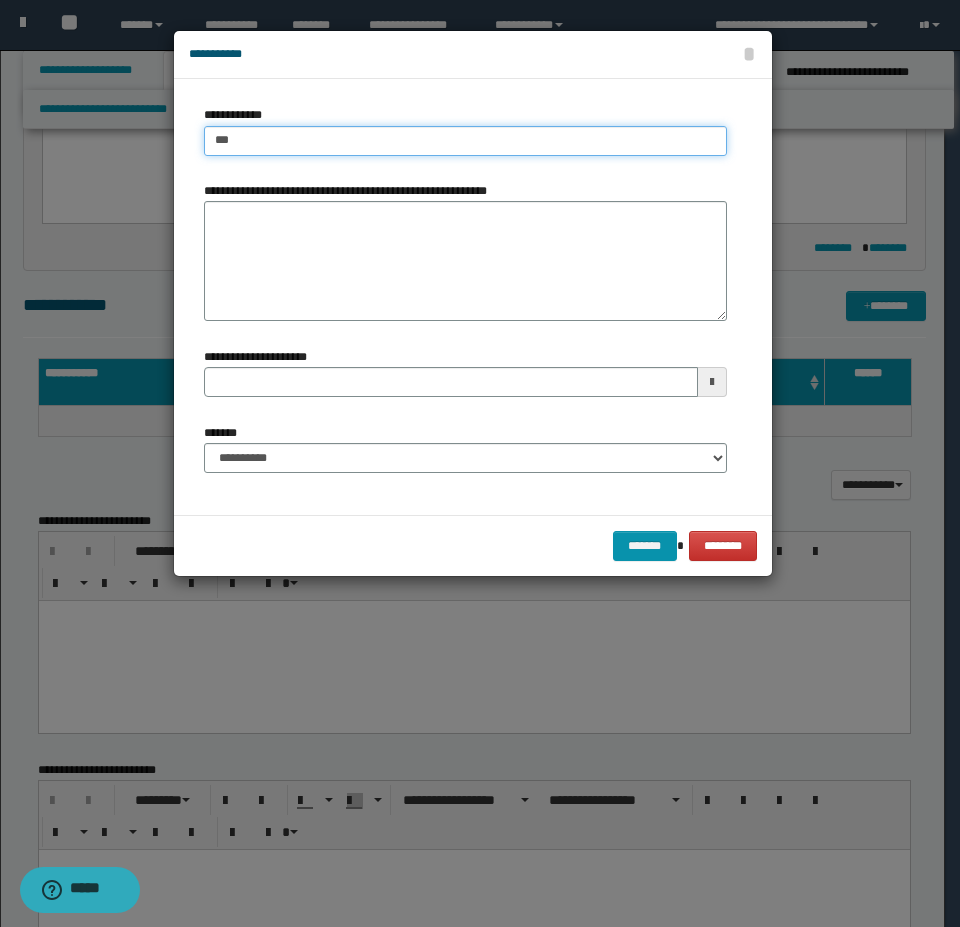 type on "****" 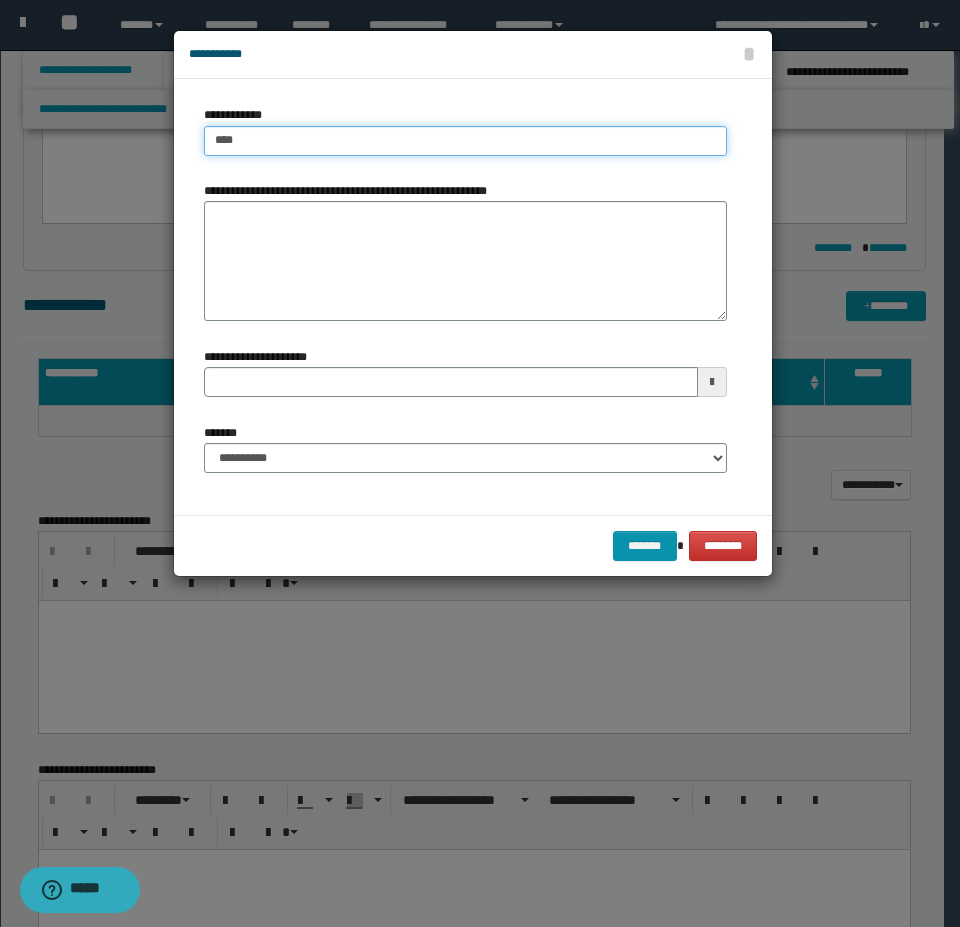 type on "****" 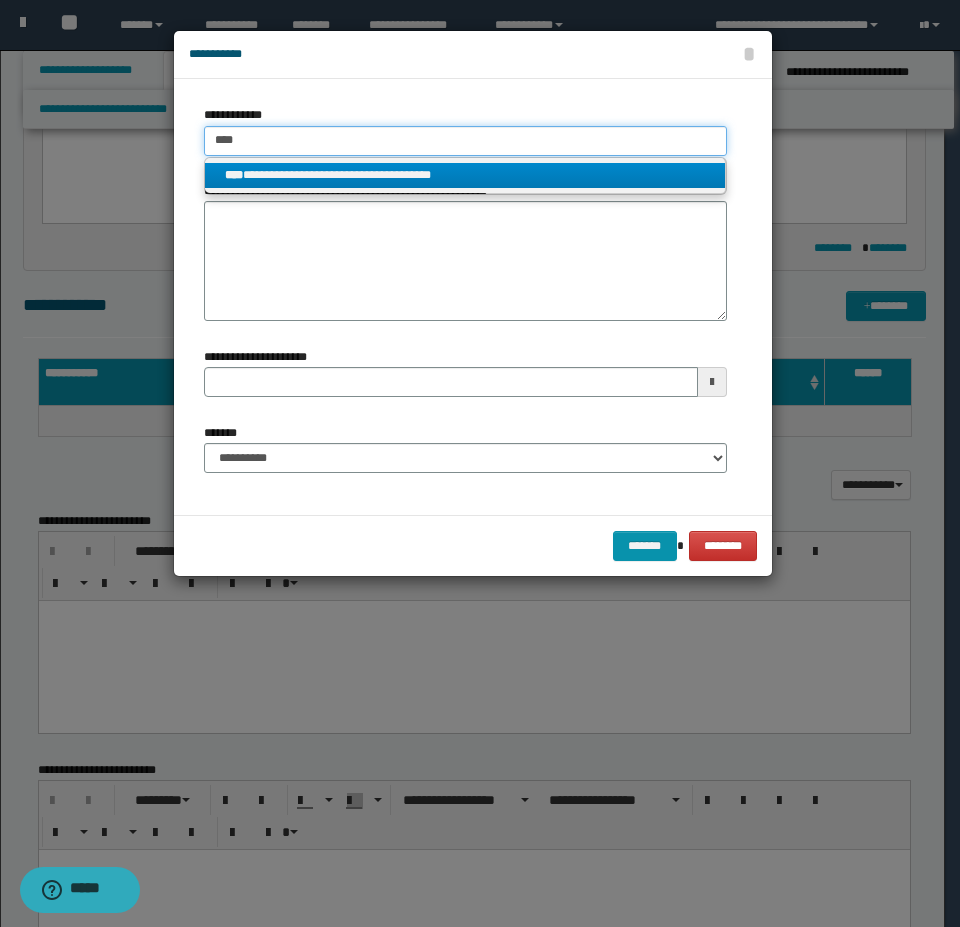 type on "****" 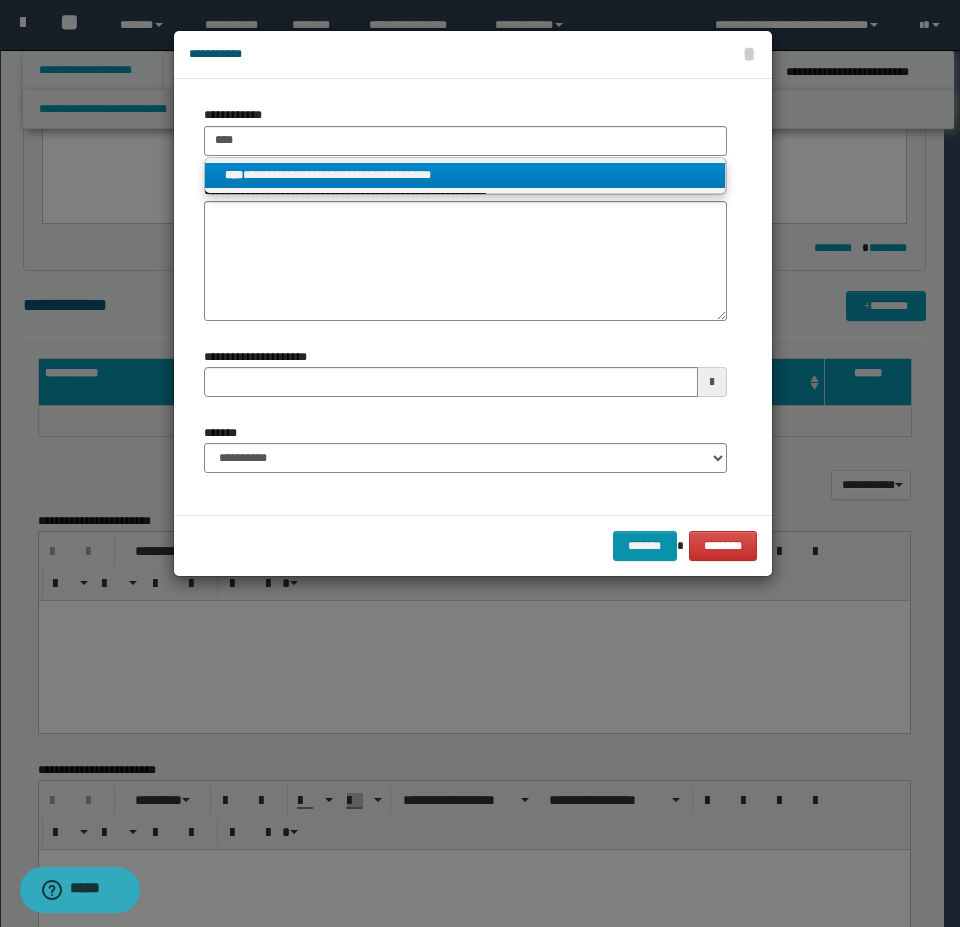 click on "**********" at bounding box center [465, 175] 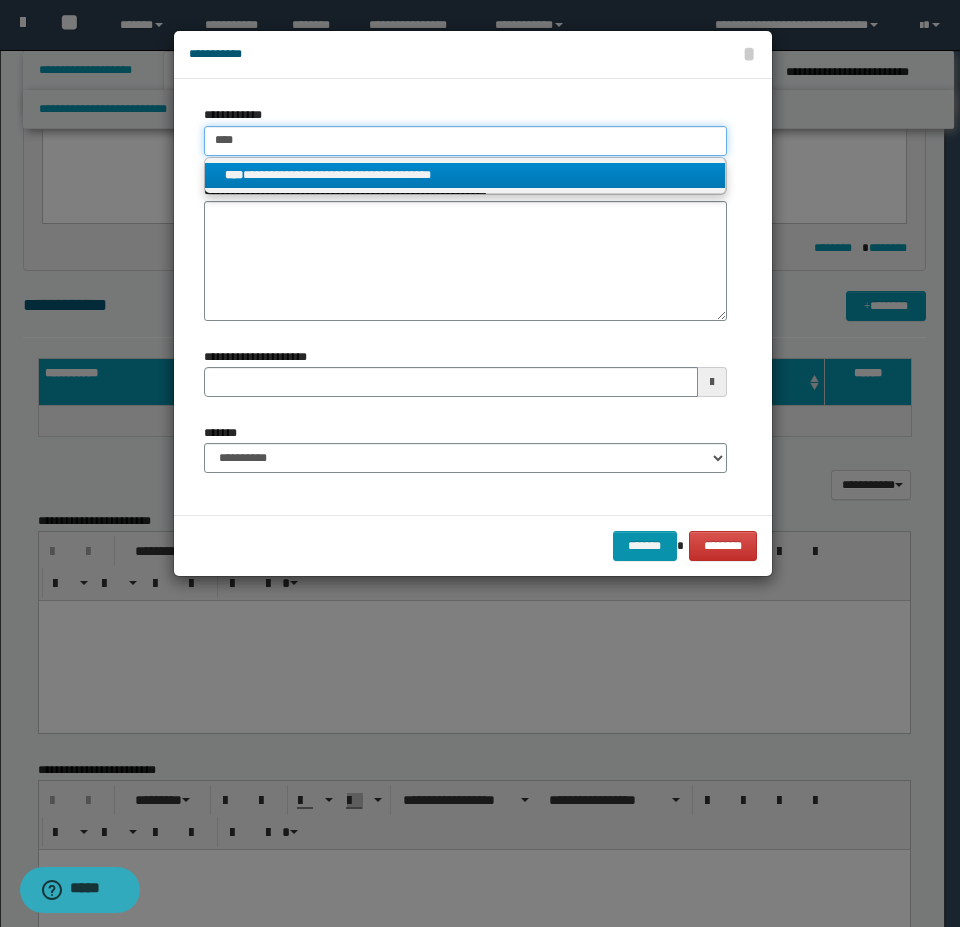 type 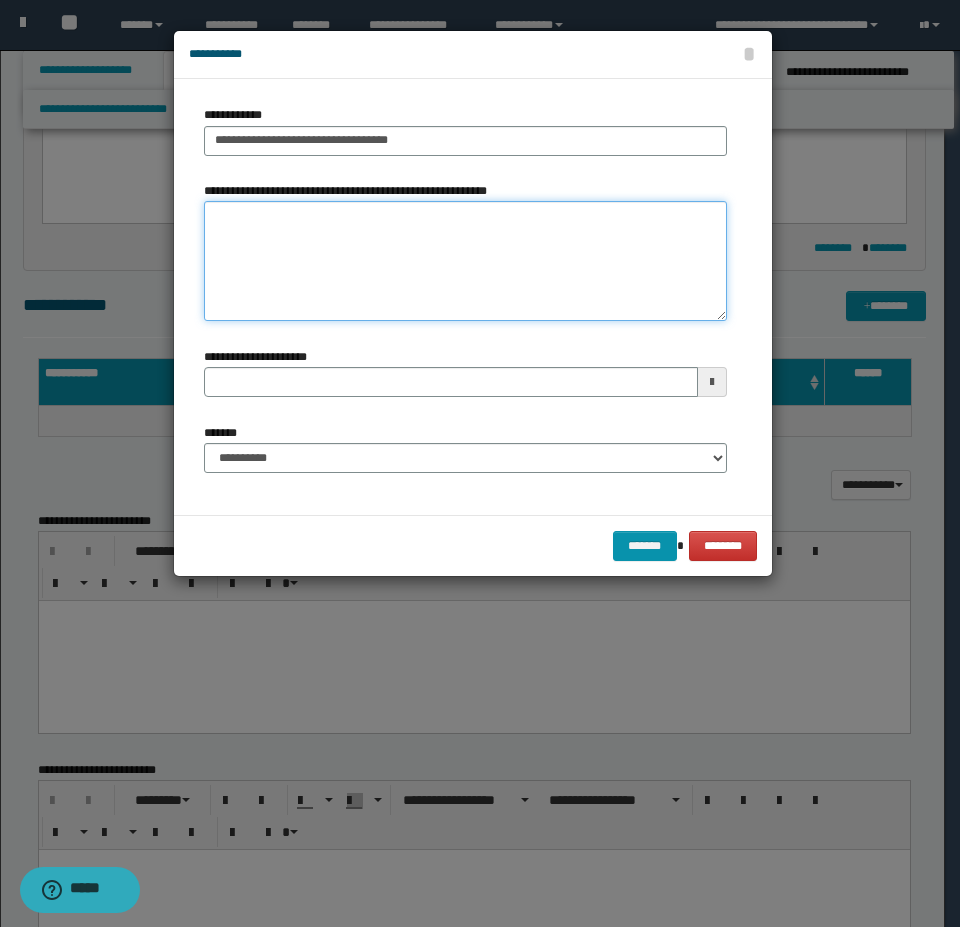click on "**********" at bounding box center [465, 261] 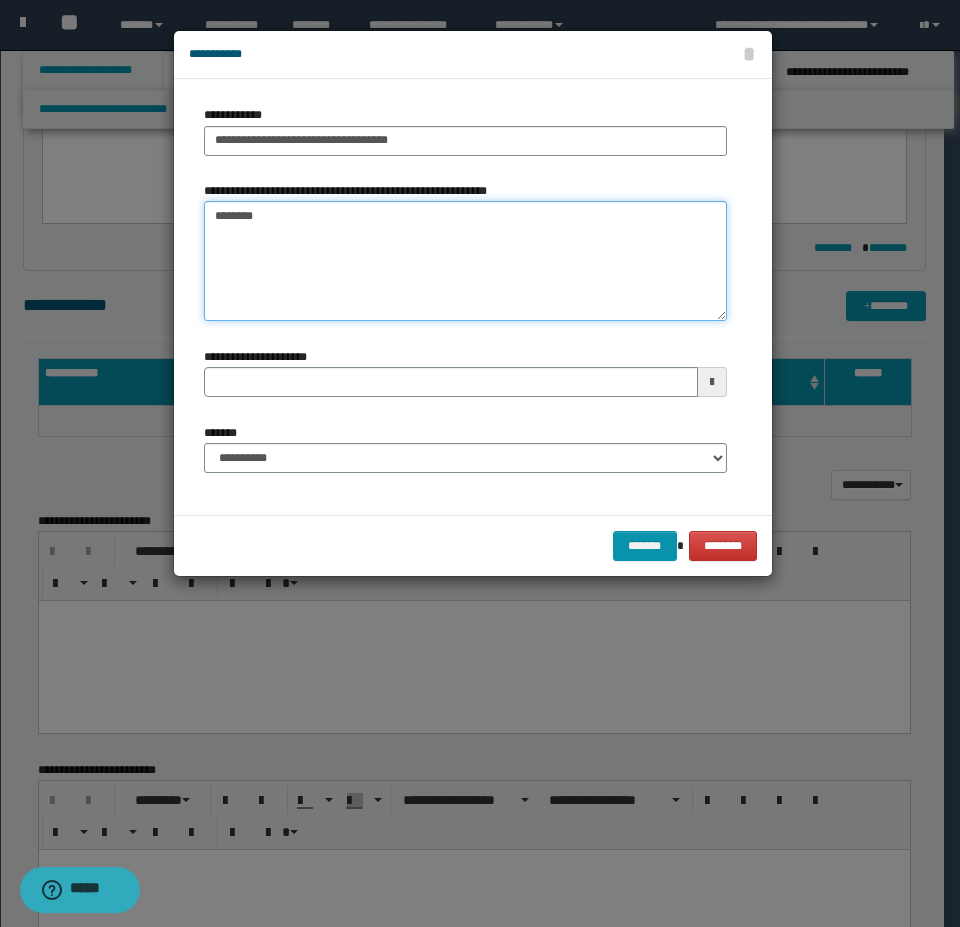 type on "*********" 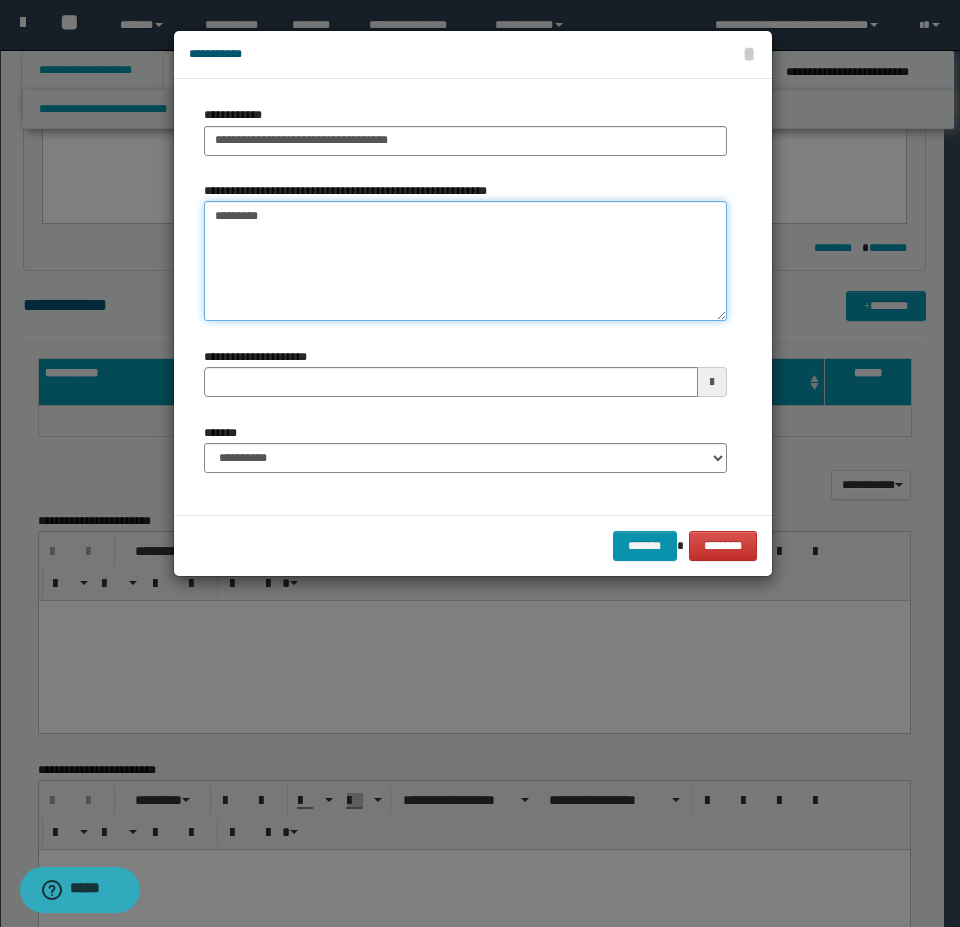 type 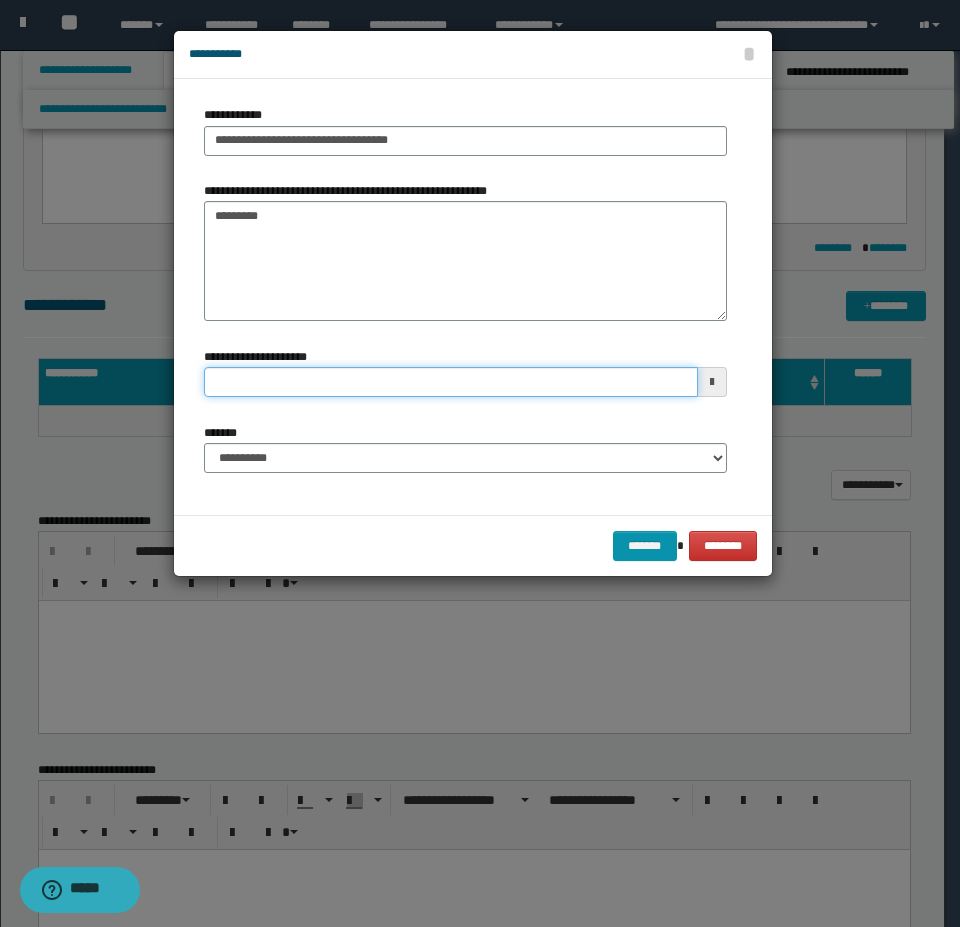 click on "**********" at bounding box center (451, 382) 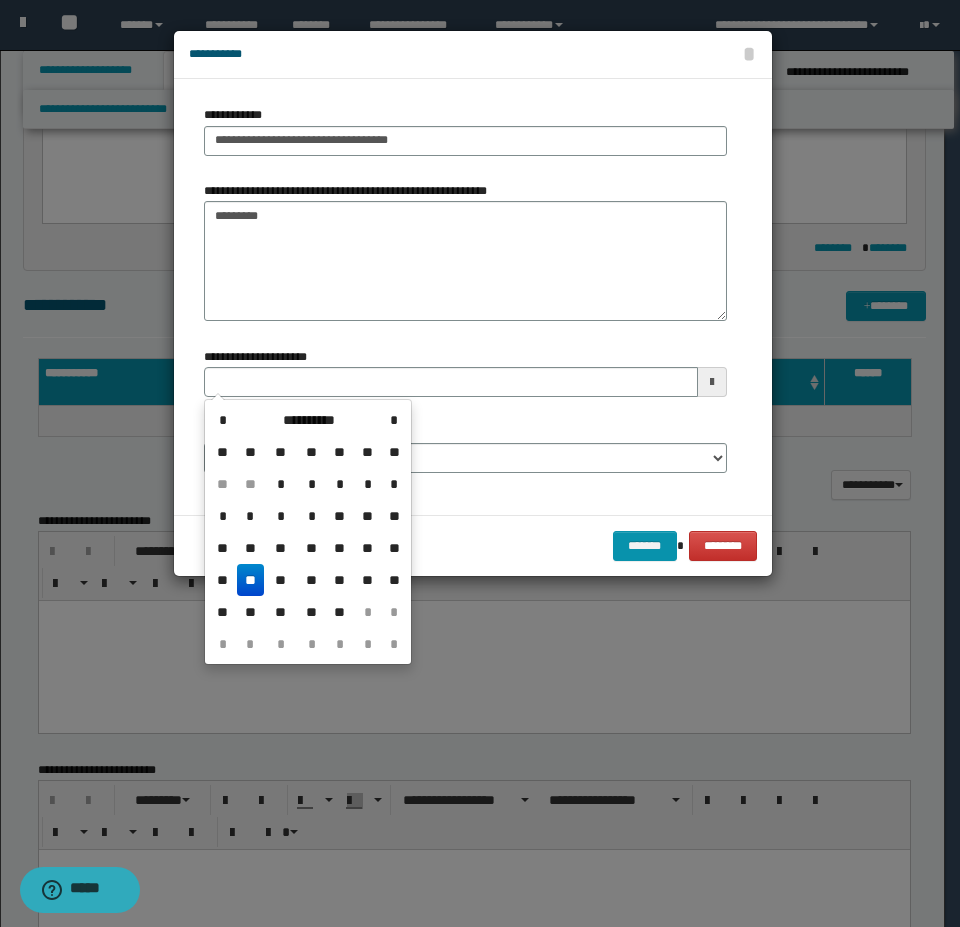 type 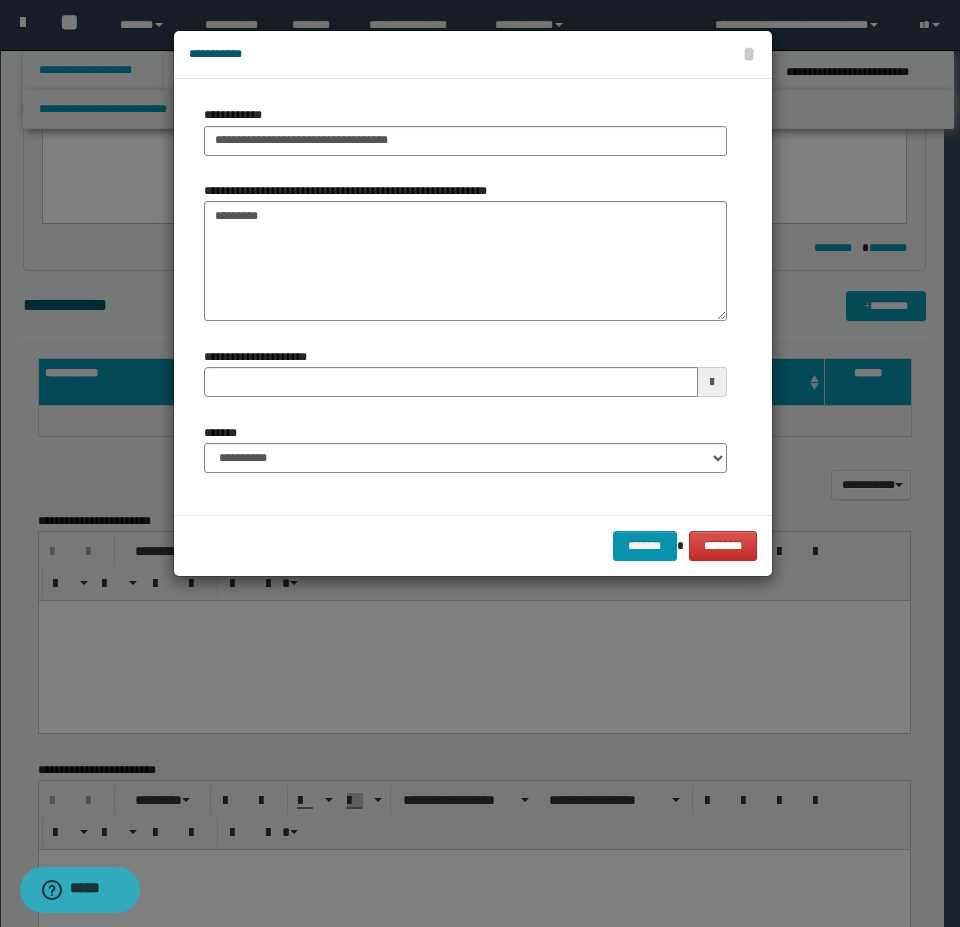 click on "**********" at bounding box center (465, 448) 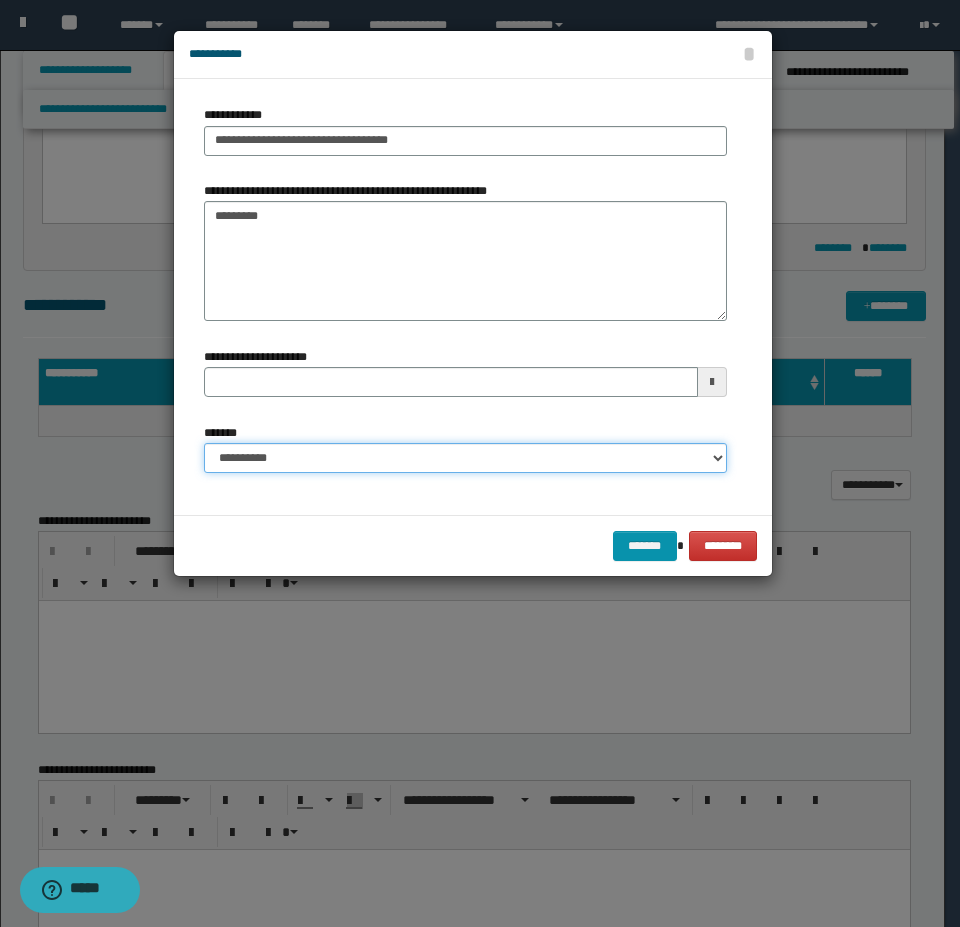 click on "**********" at bounding box center [465, 458] 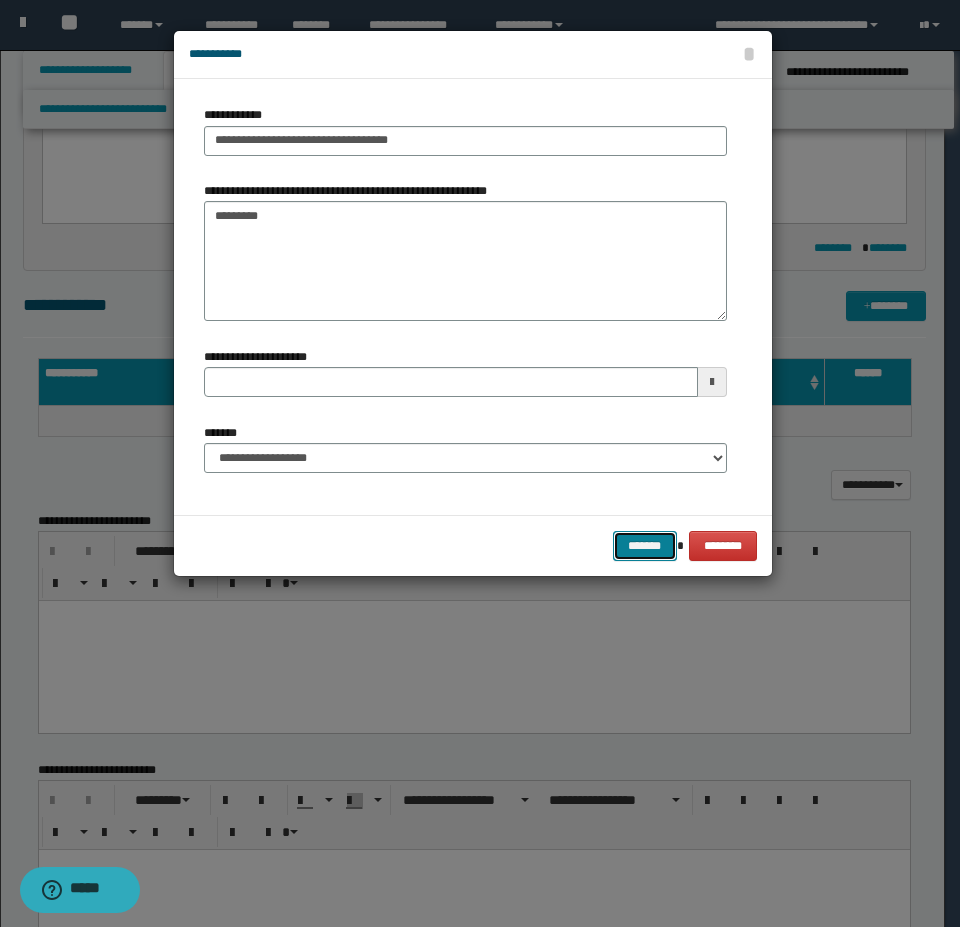 click on "*******" at bounding box center [645, 546] 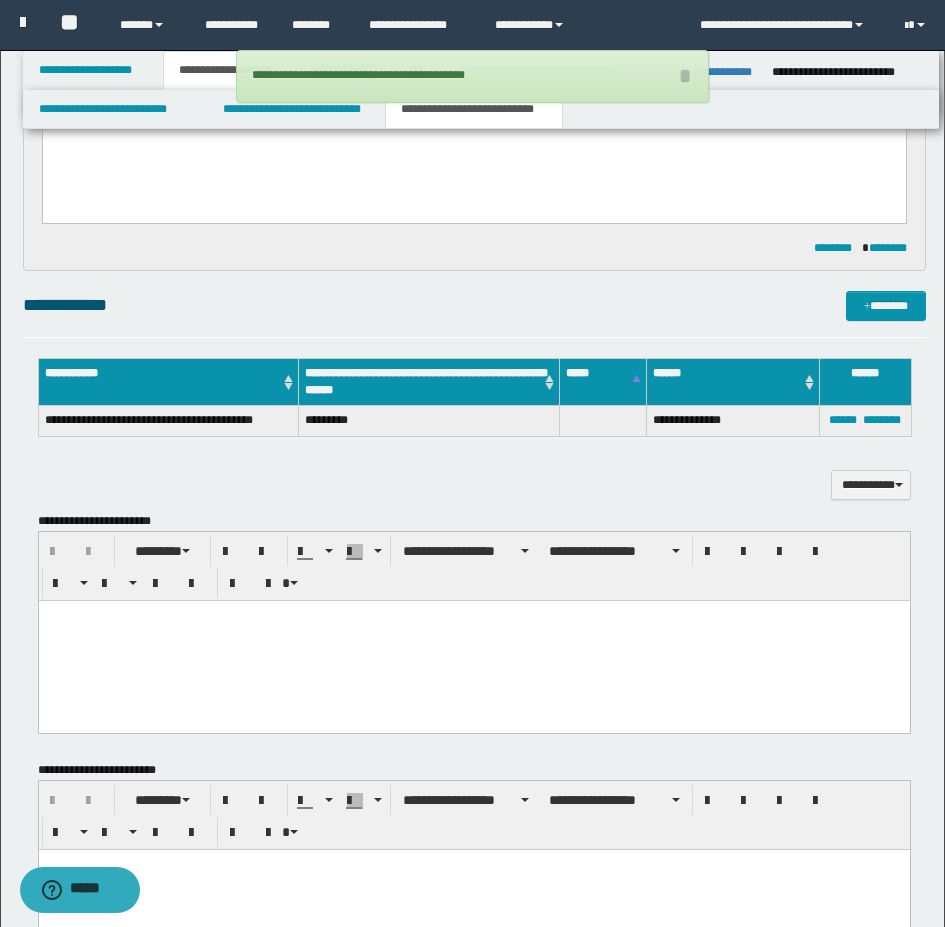 click at bounding box center (473, 615) 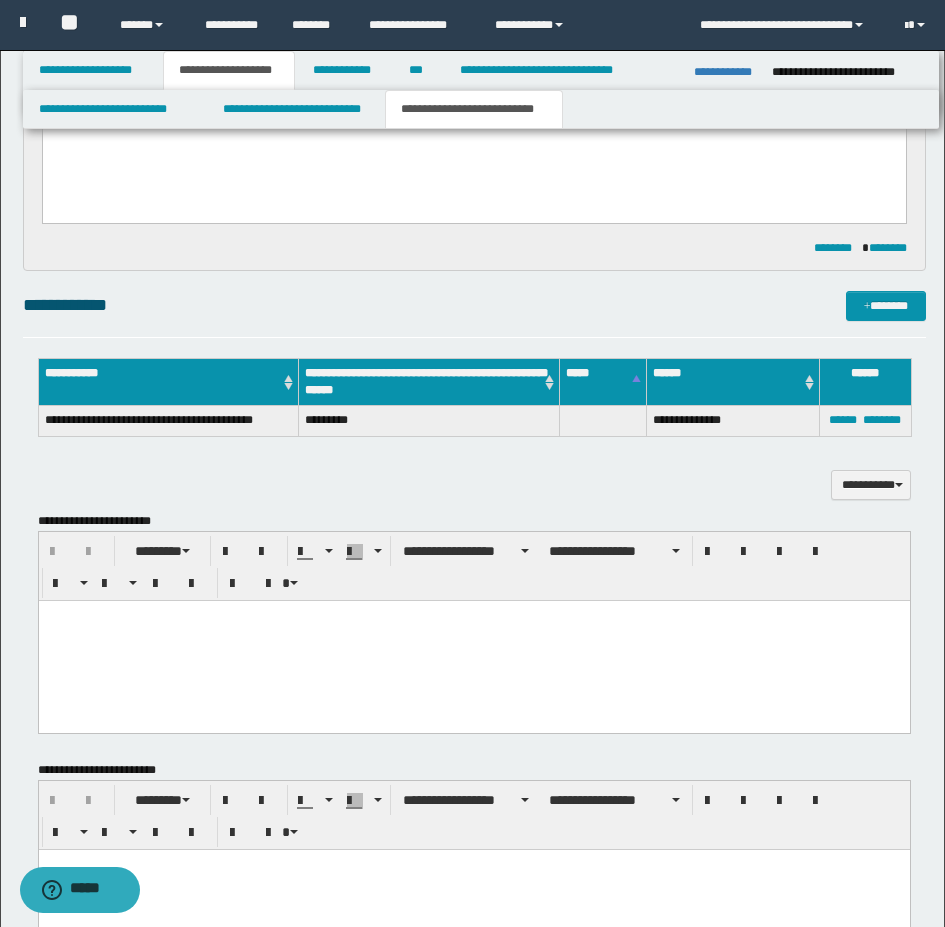 click at bounding box center [473, 640] 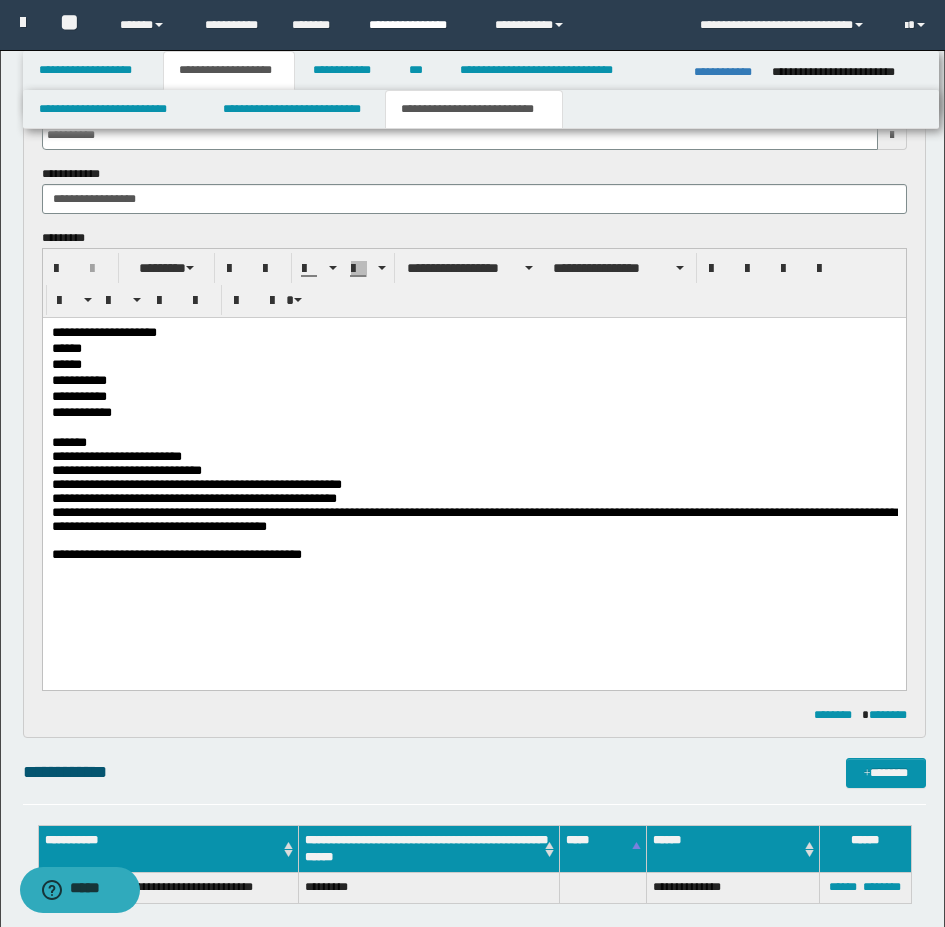 scroll, scrollTop: 100, scrollLeft: 0, axis: vertical 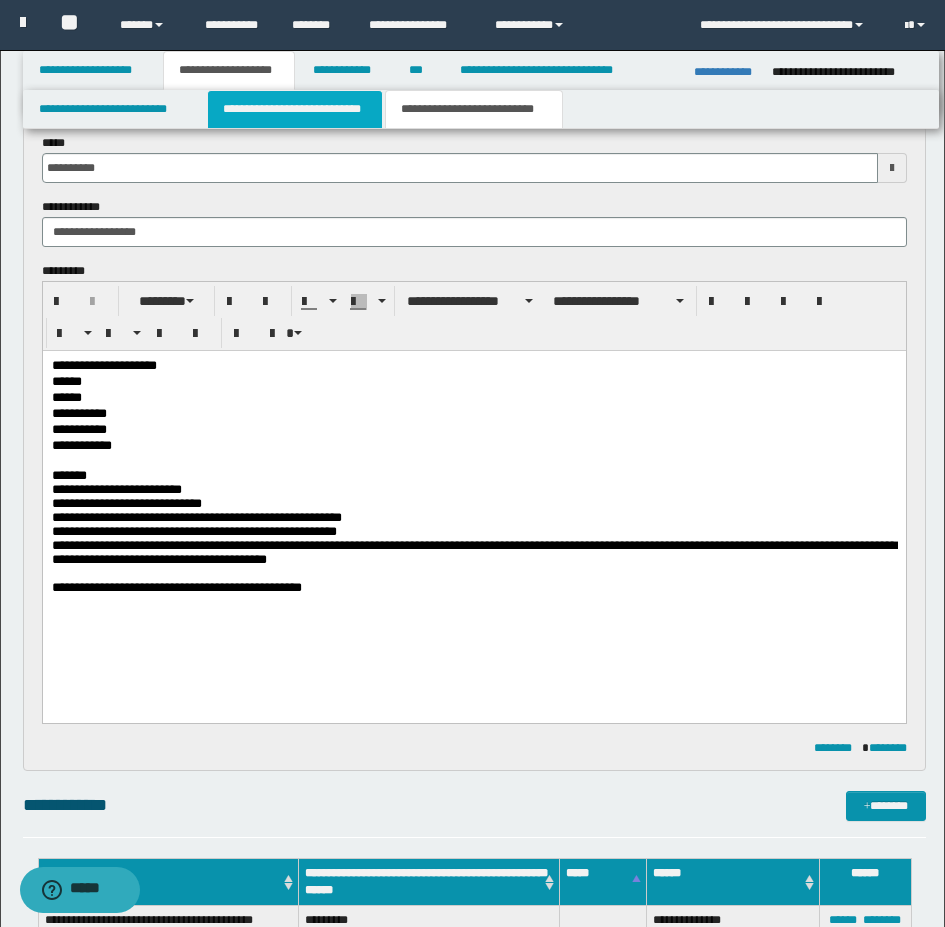click on "**********" at bounding box center [295, 109] 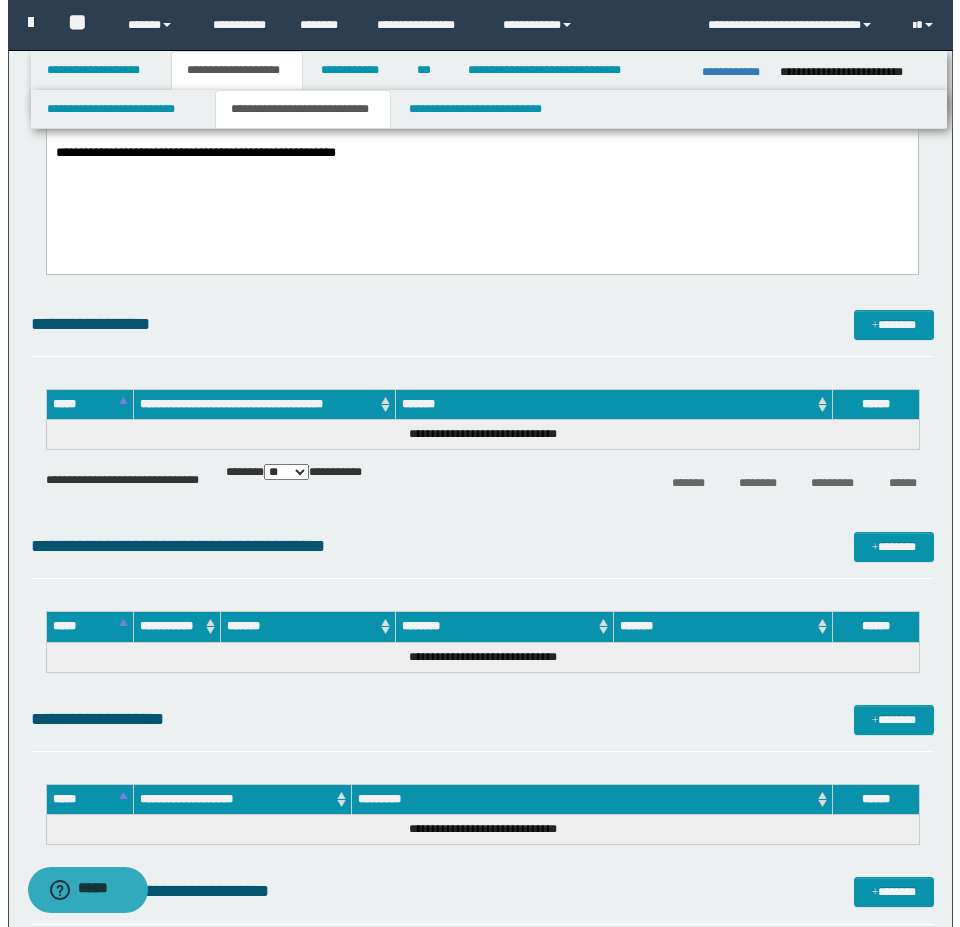 scroll, scrollTop: 500, scrollLeft: 0, axis: vertical 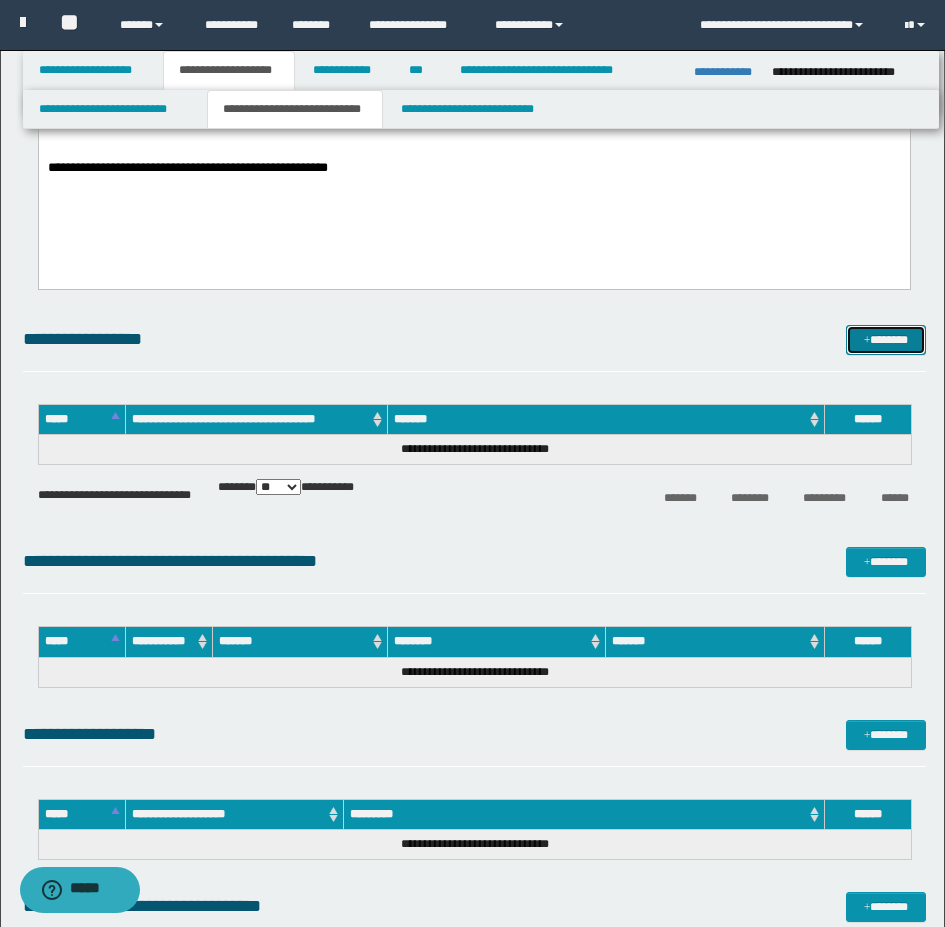 click on "*******" at bounding box center (886, 340) 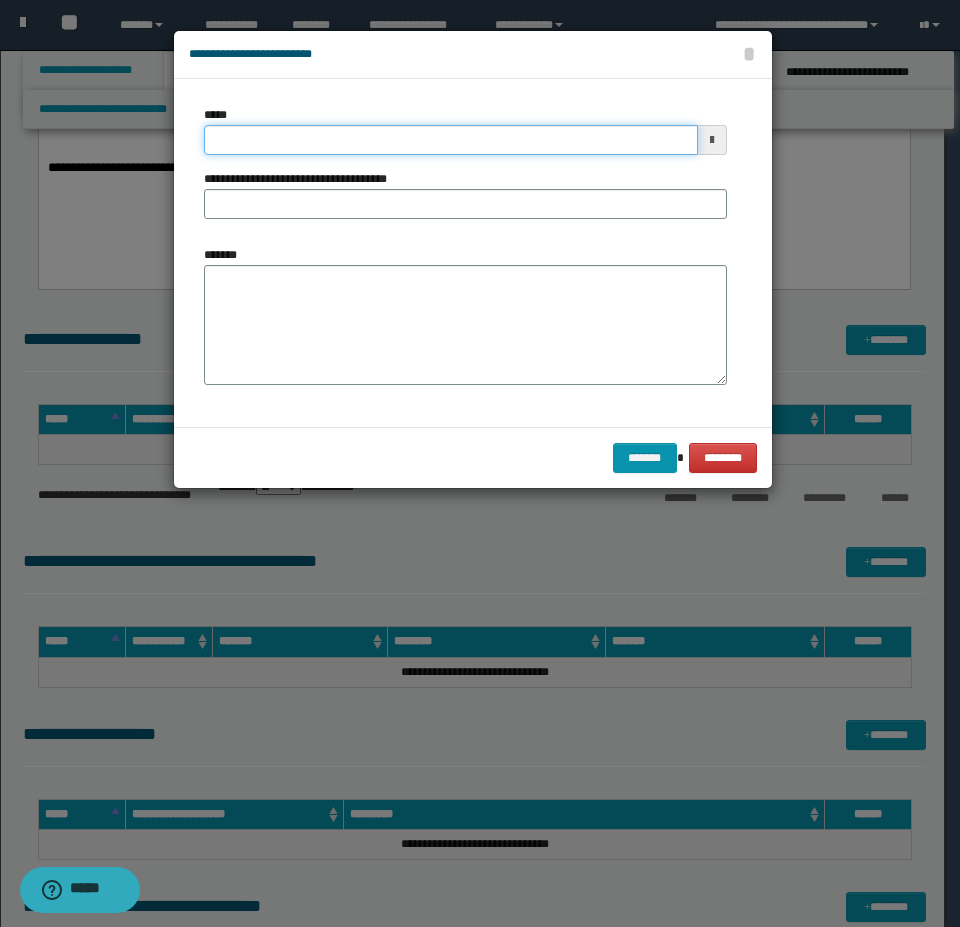 click on "*****" at bounding box center [451, 140] 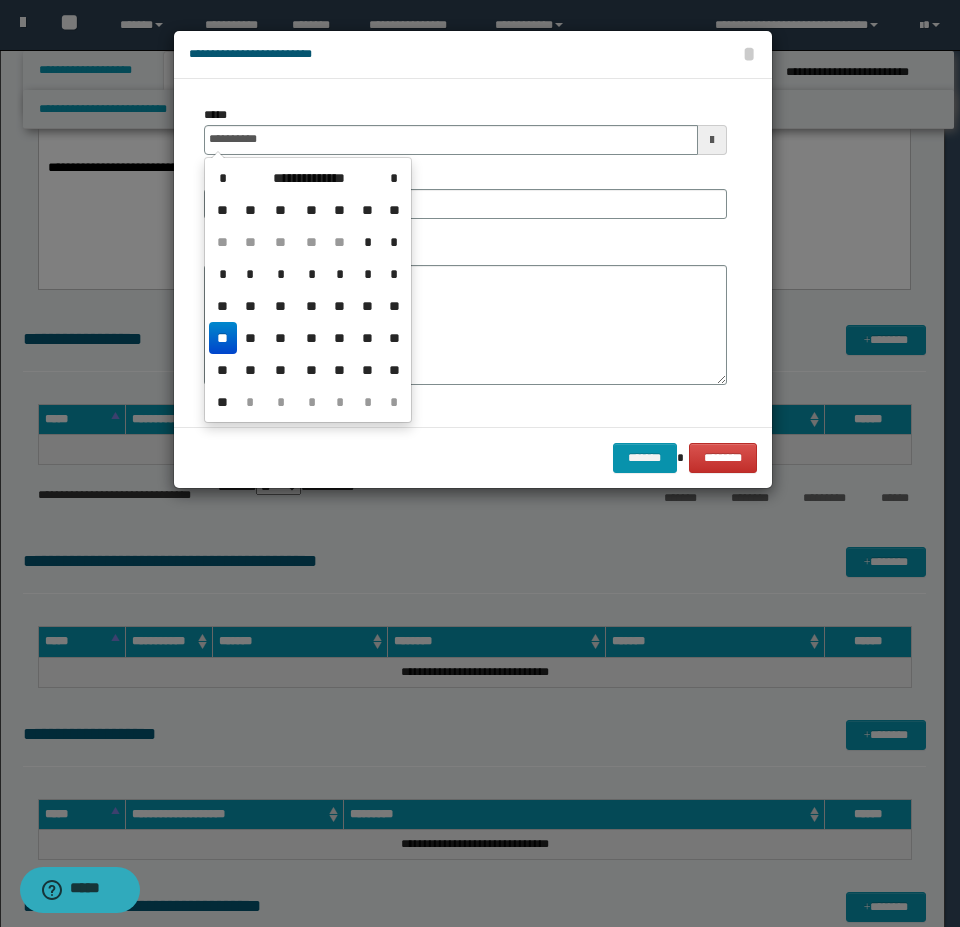 click on "**" at bounding box center (223, 338) 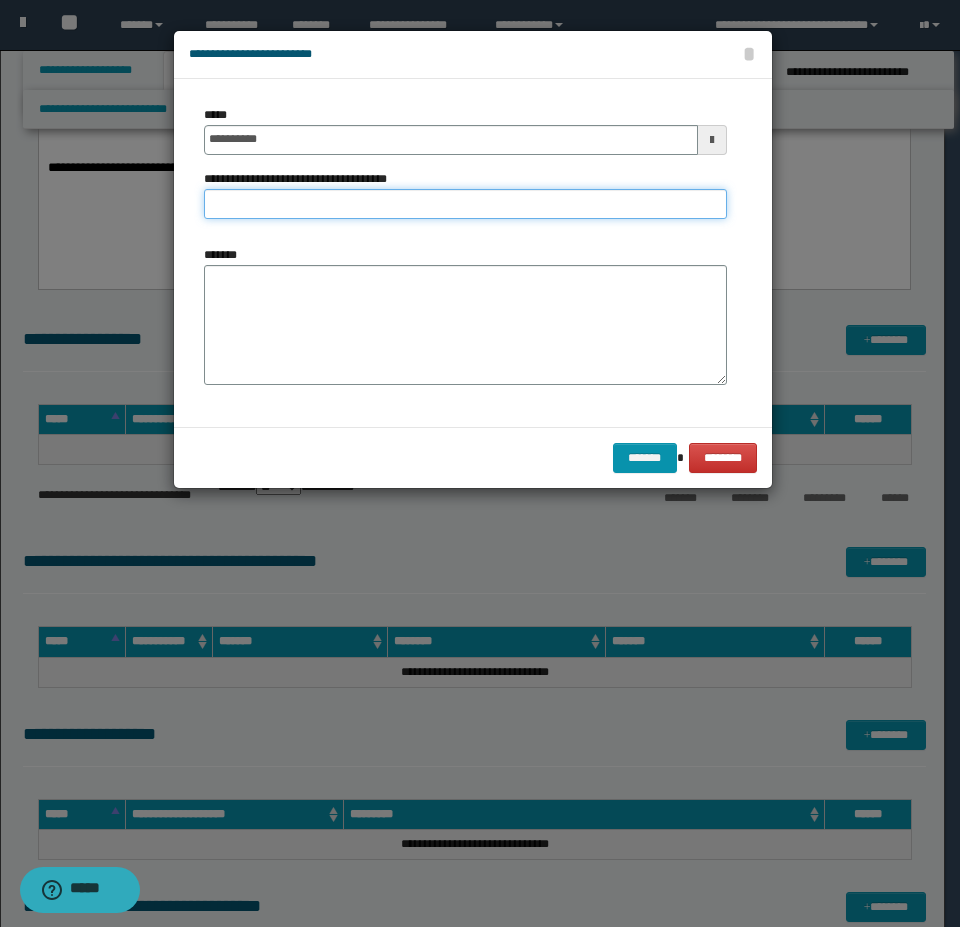 click on "**********" at bounding box center (465, 204) 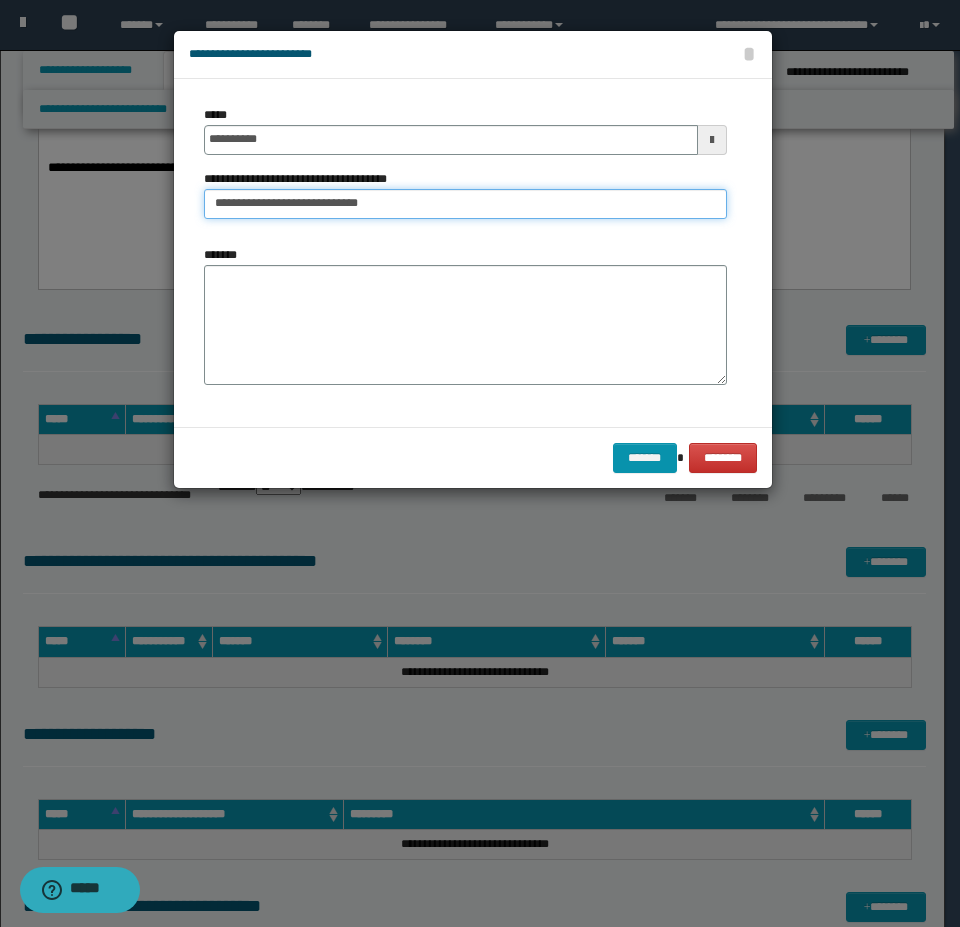 type on "**********" 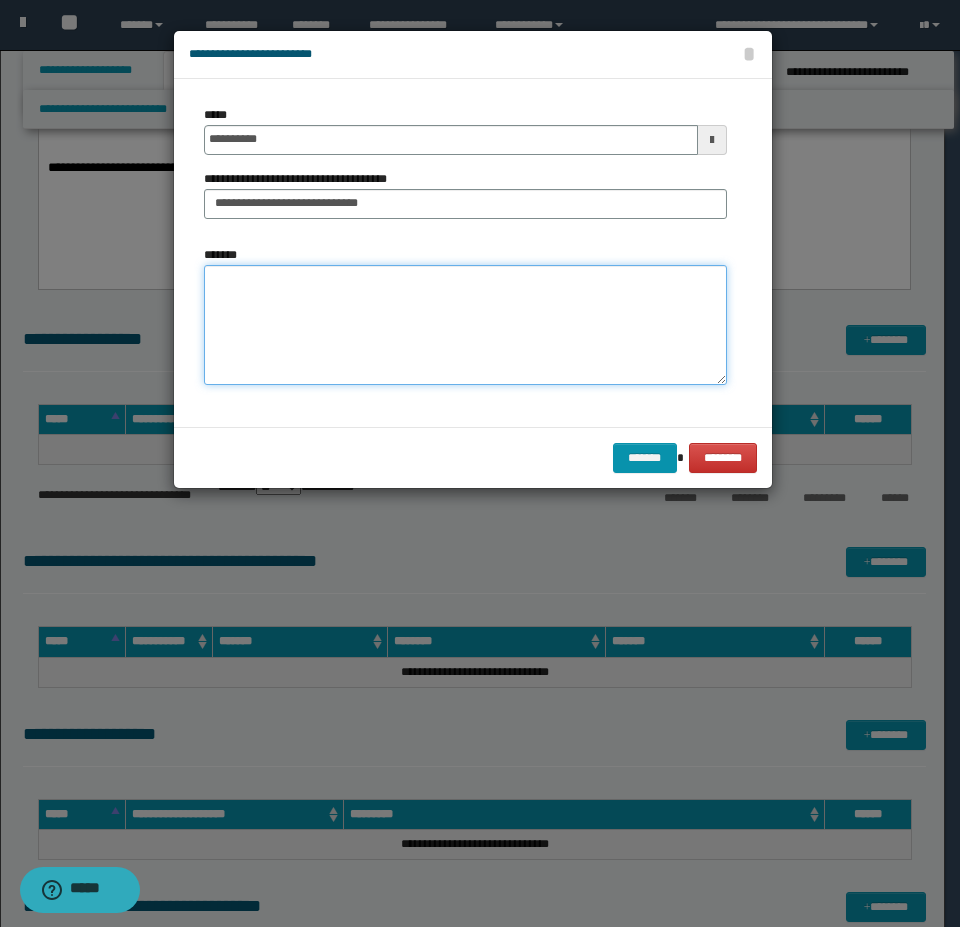 click on "*******" at bounding box center (465, 325) 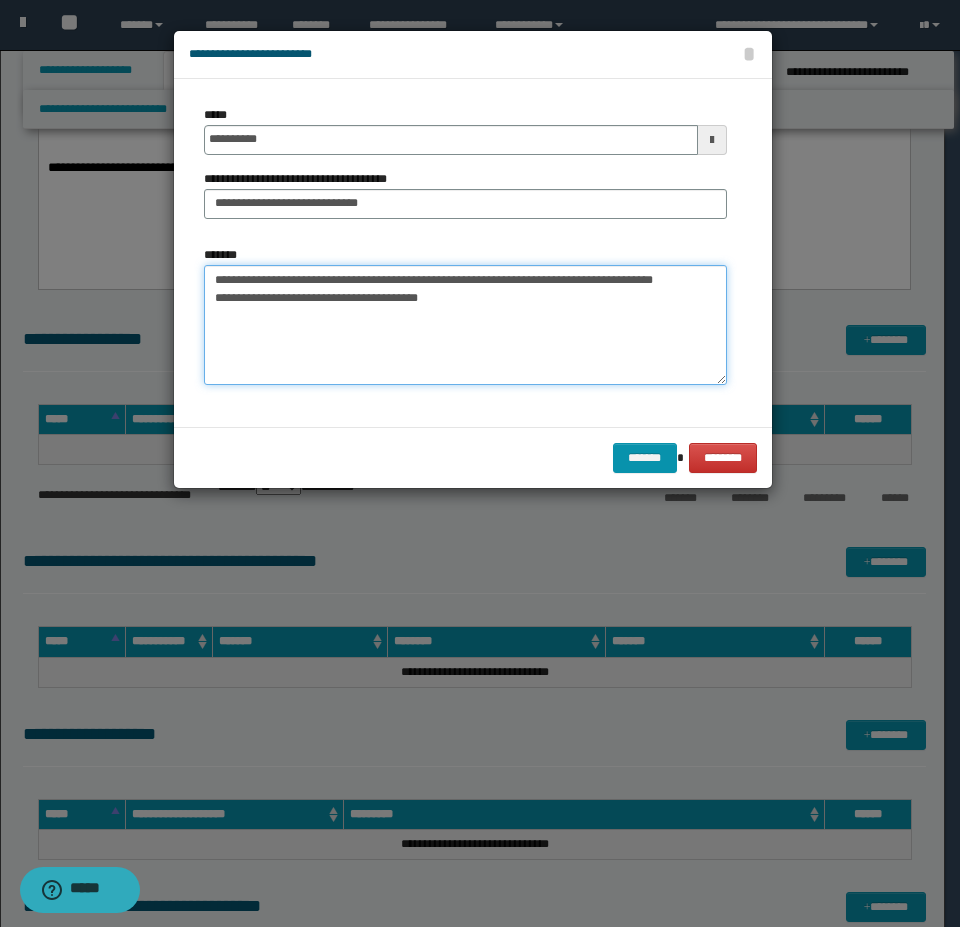 click on "**********" at bounding box center (465, 325) 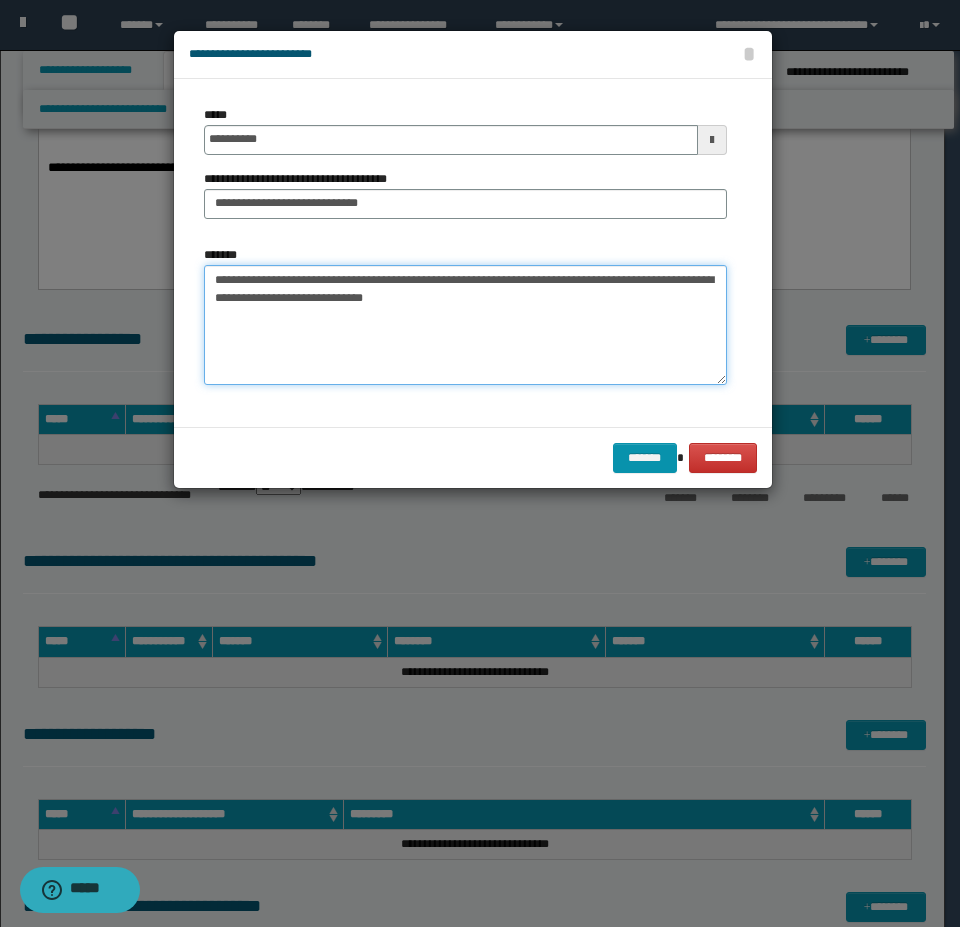 click on "**********" at bounding box center (465, 325) 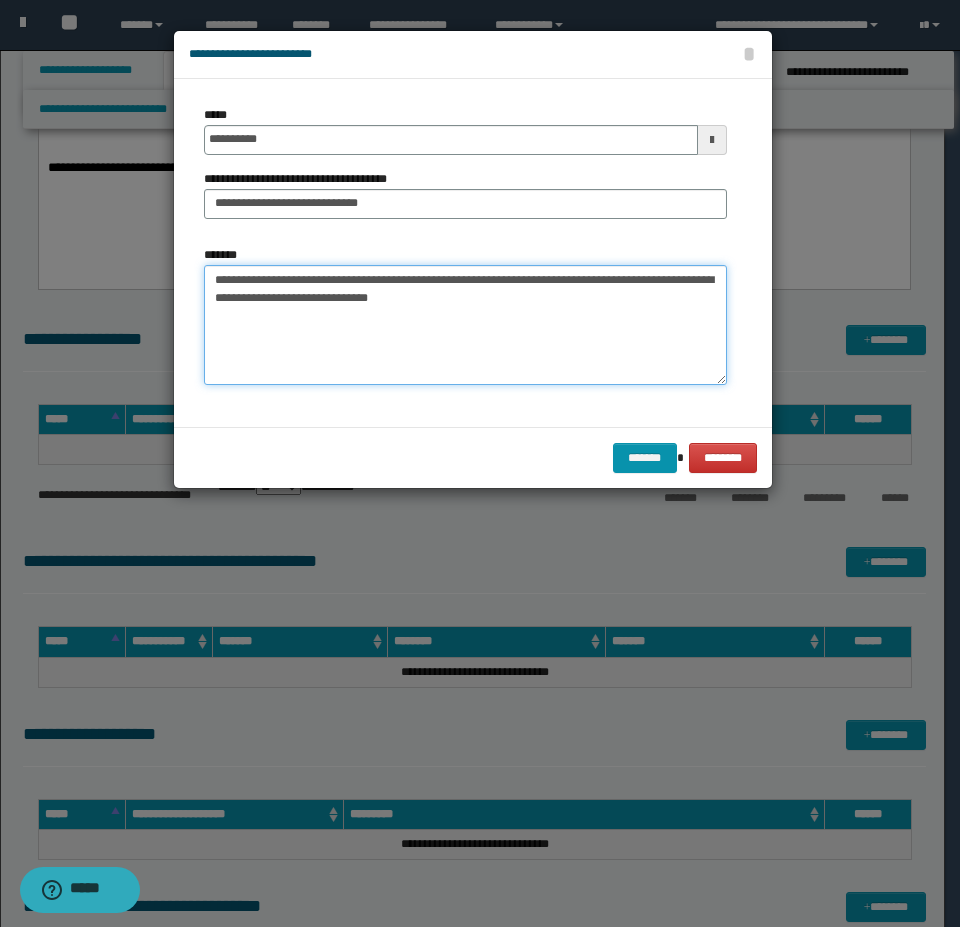 click on "**********" at bounding box center [465, 325] 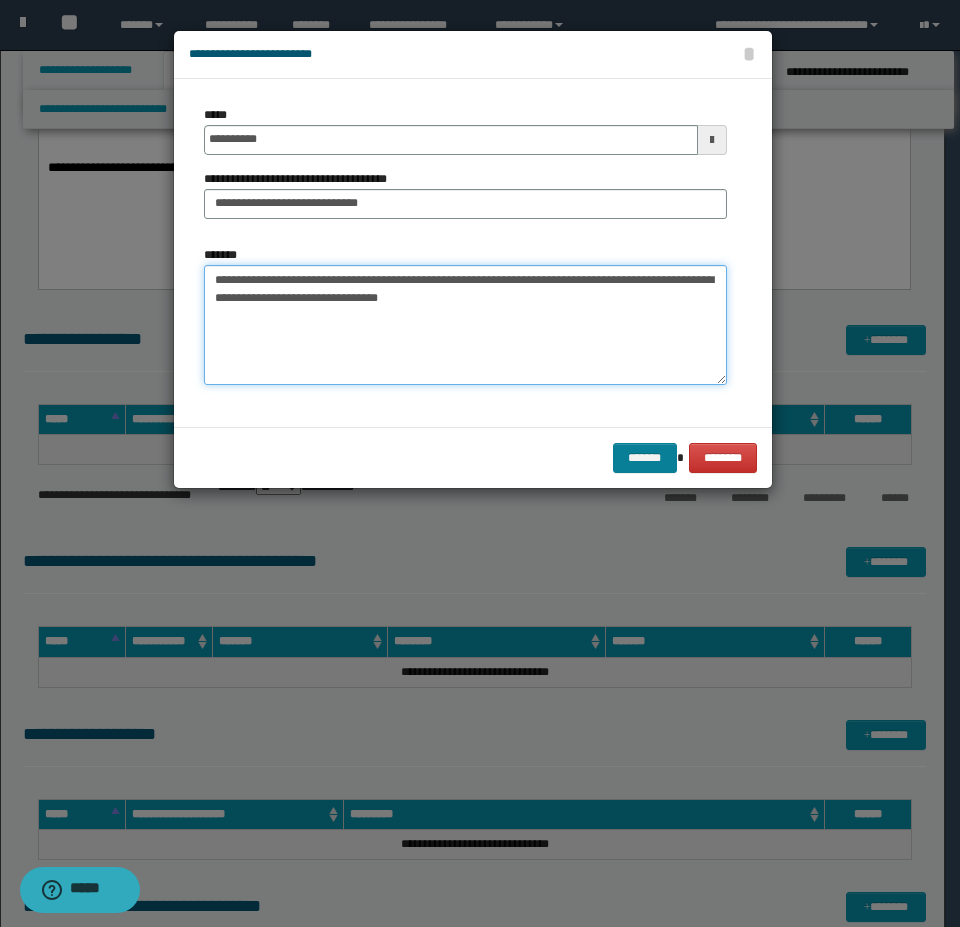 type on "**********" 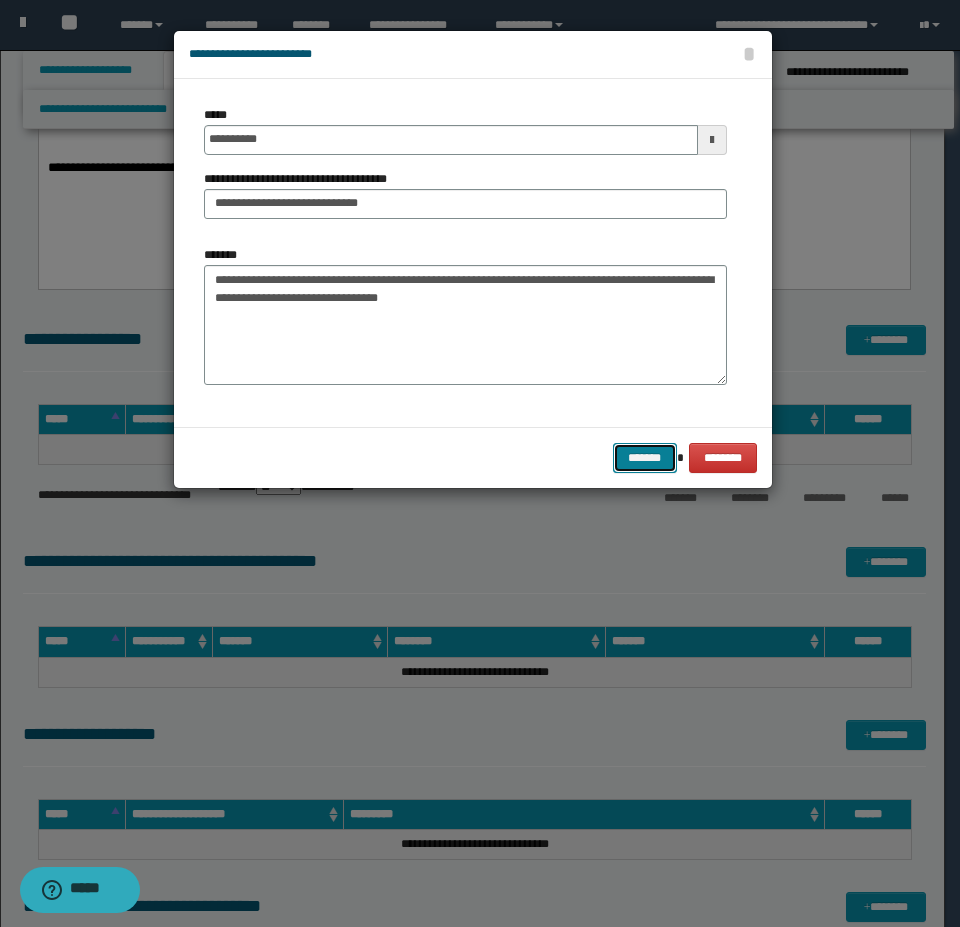 click on "*******" at bounding box center [645, 458] 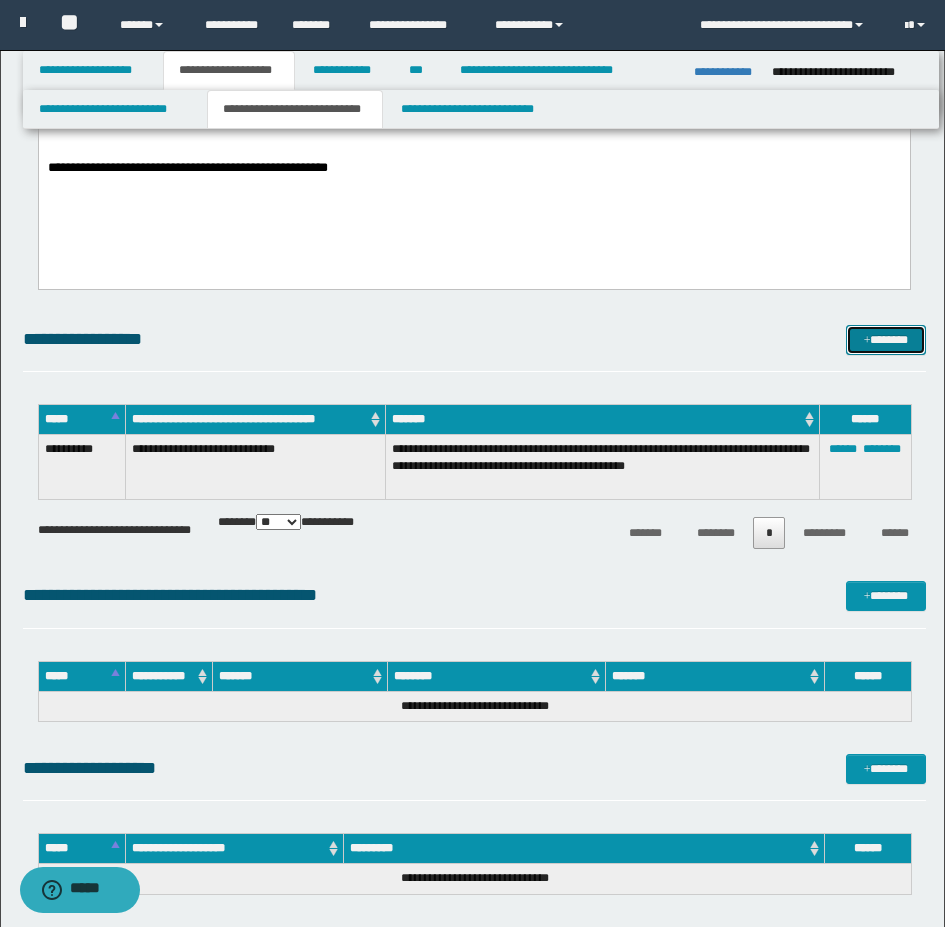 click on "*******" at bounding box center (886, 340) 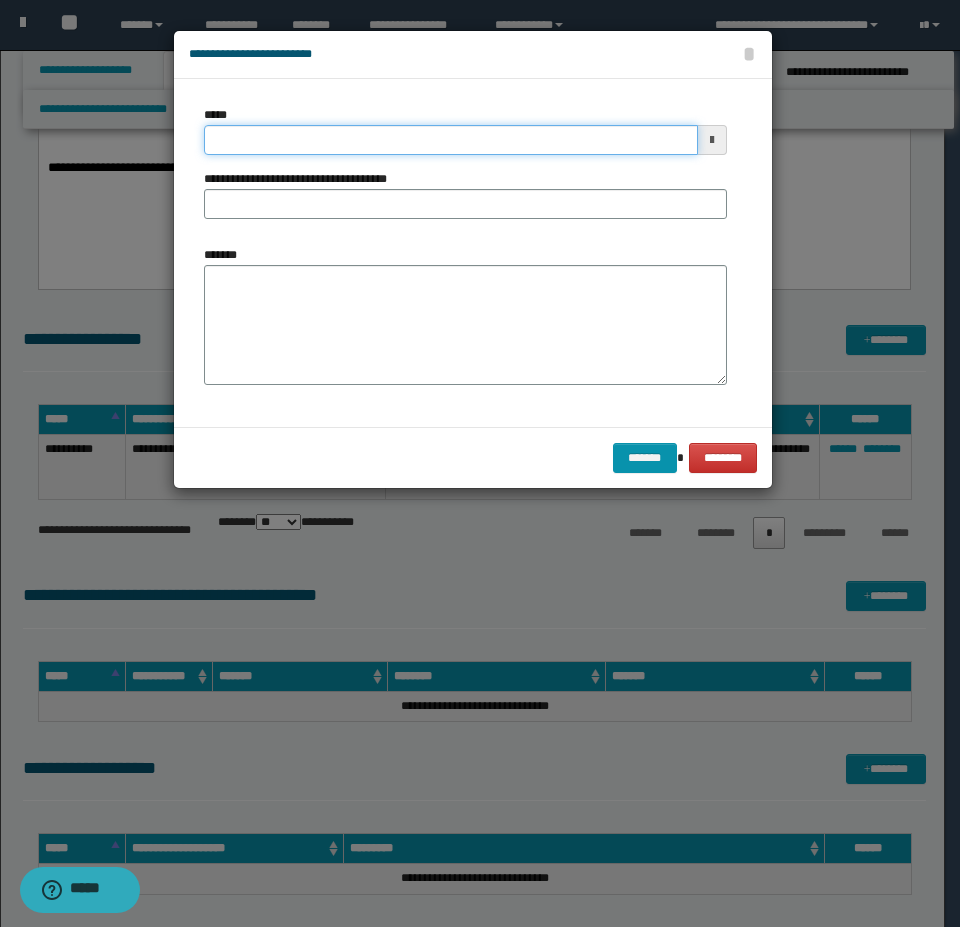 click on "*****" at bounding box center (451, 140) 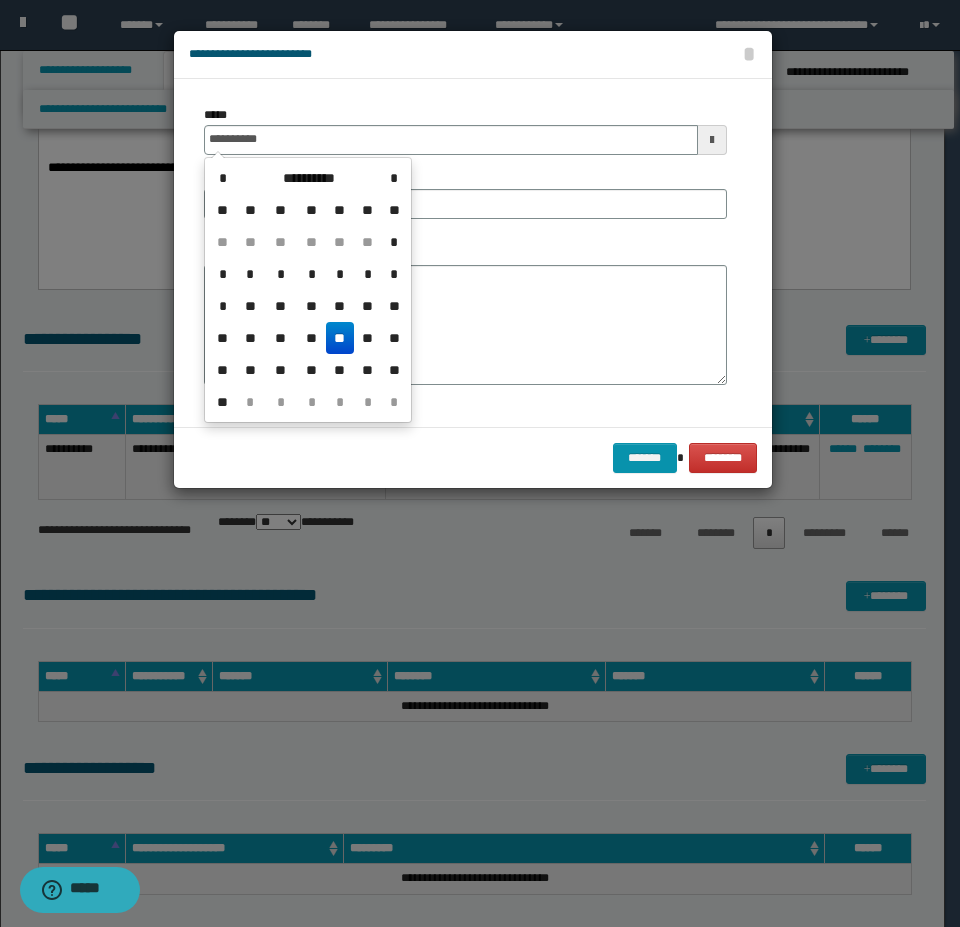 click on "**" at bounding box center [340, 338] 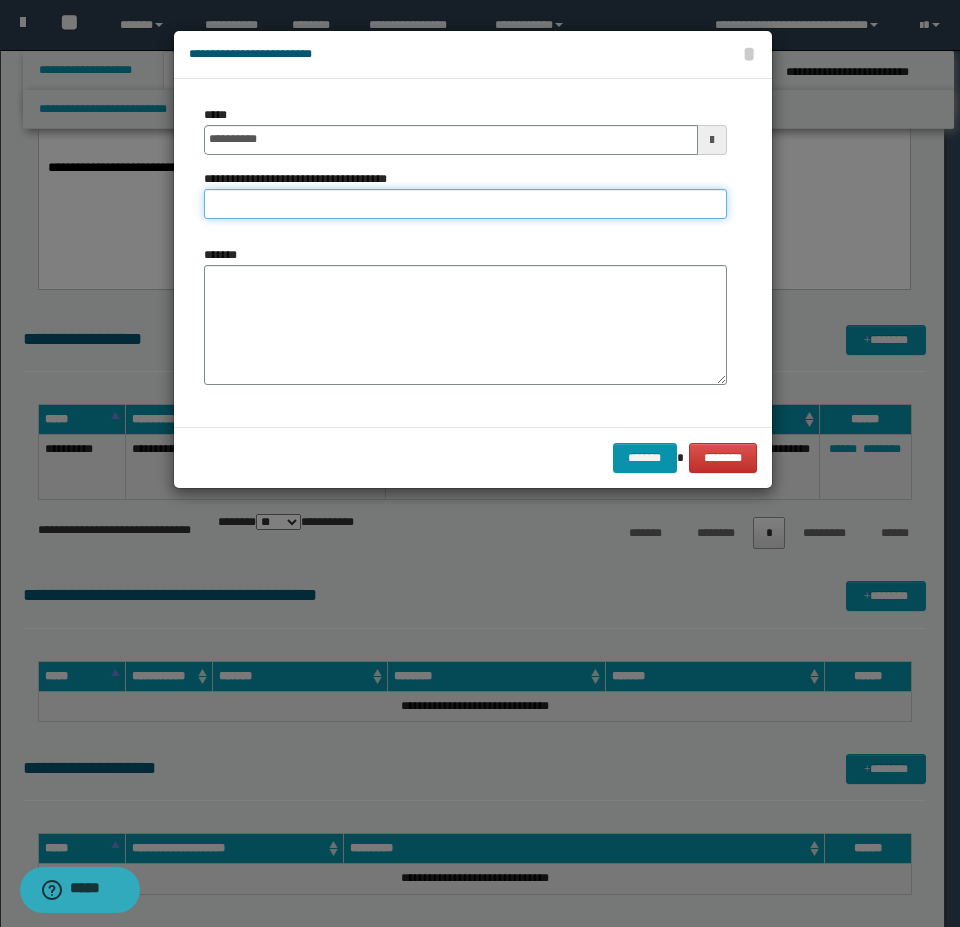 click on "**********" at bounding box center [465, 204] 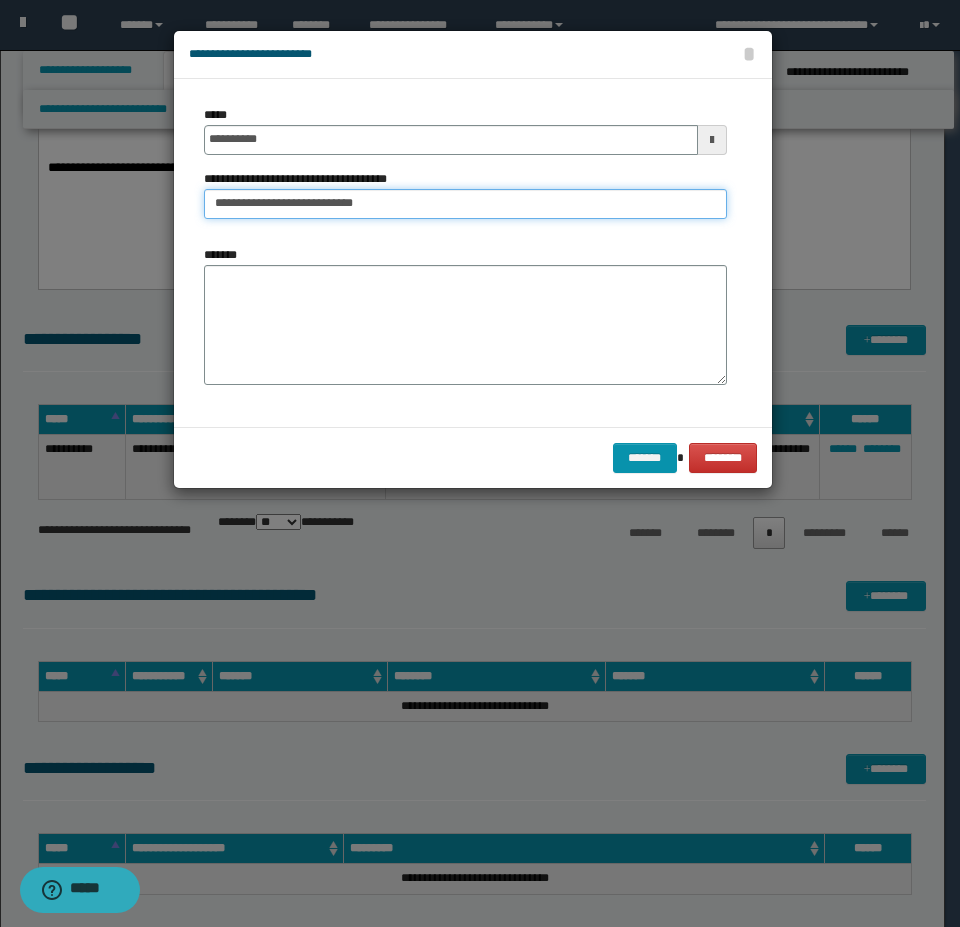 type on "**********" 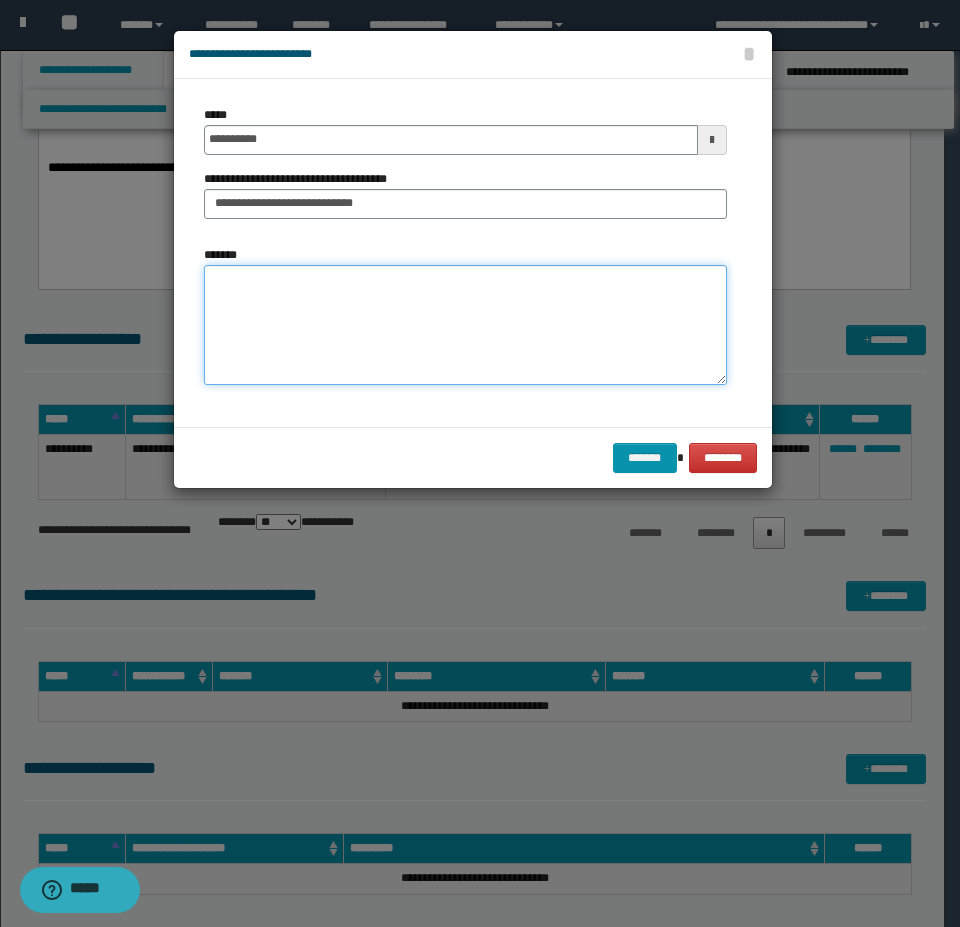 click on "*******" at bounding box center [465, 325] 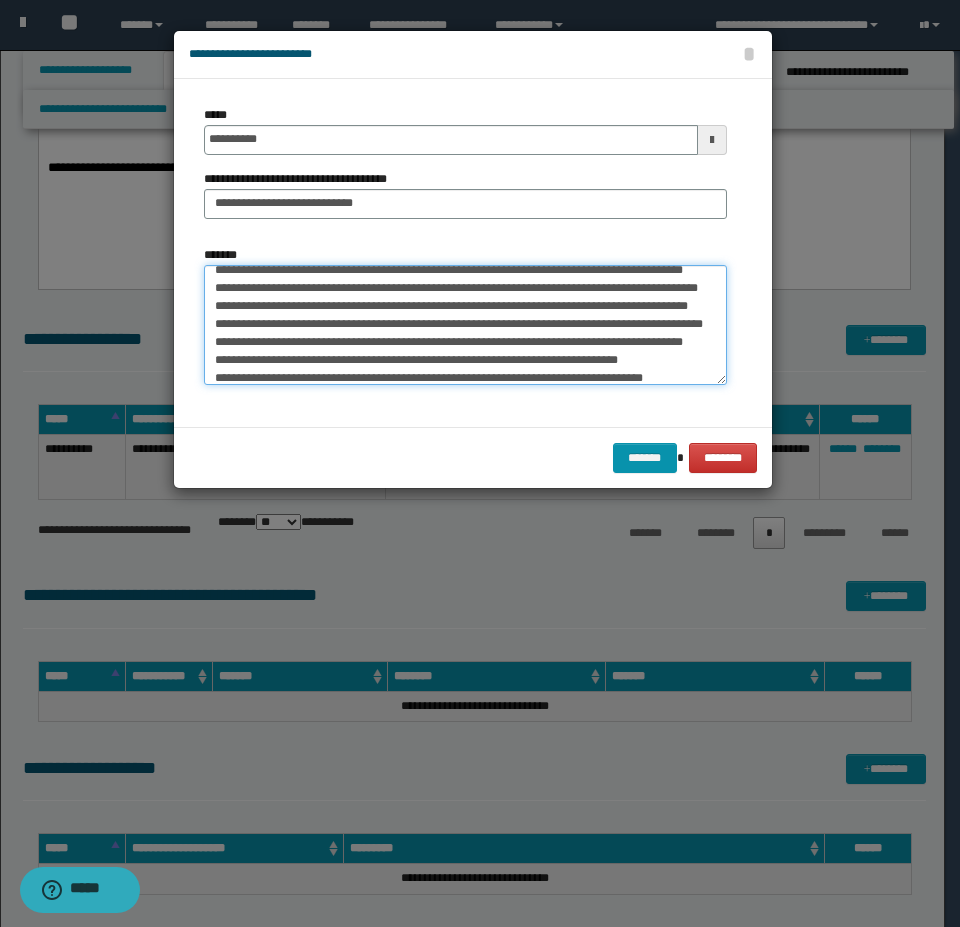 scroll, scrollTop: 0, scrollLeft: 0, axis: both 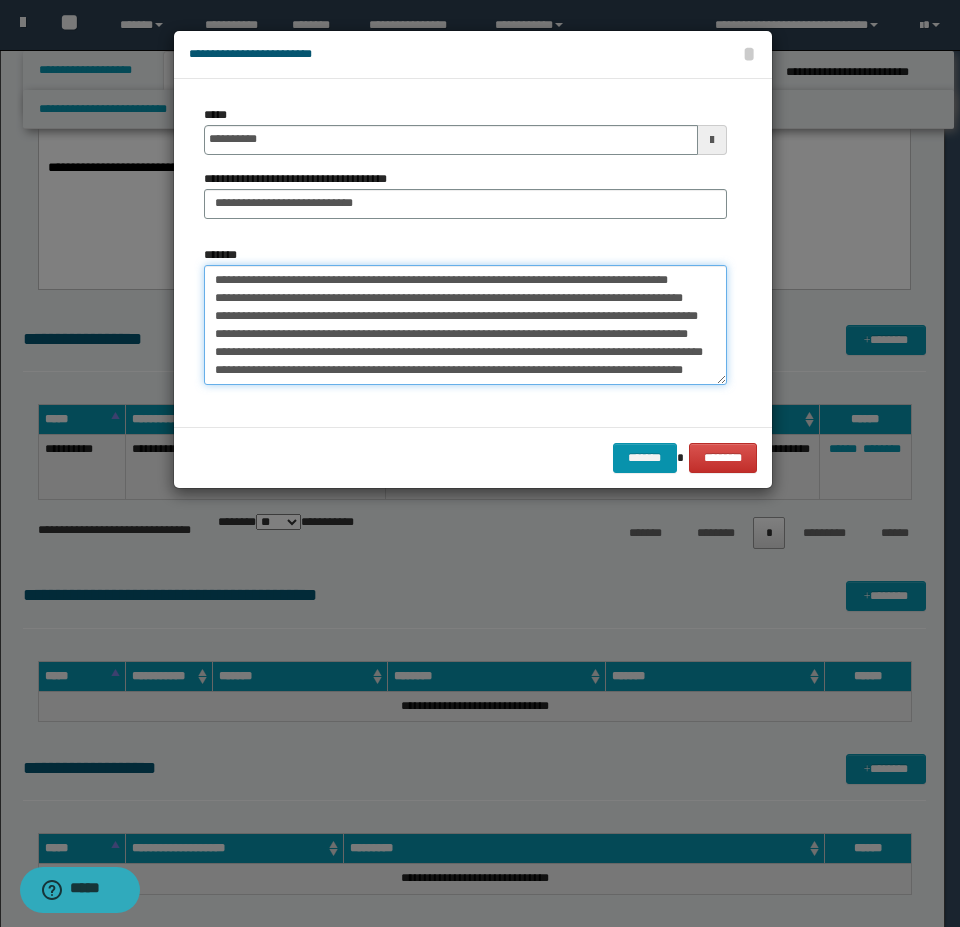 click on "**********" at bounding box center [465, 325] 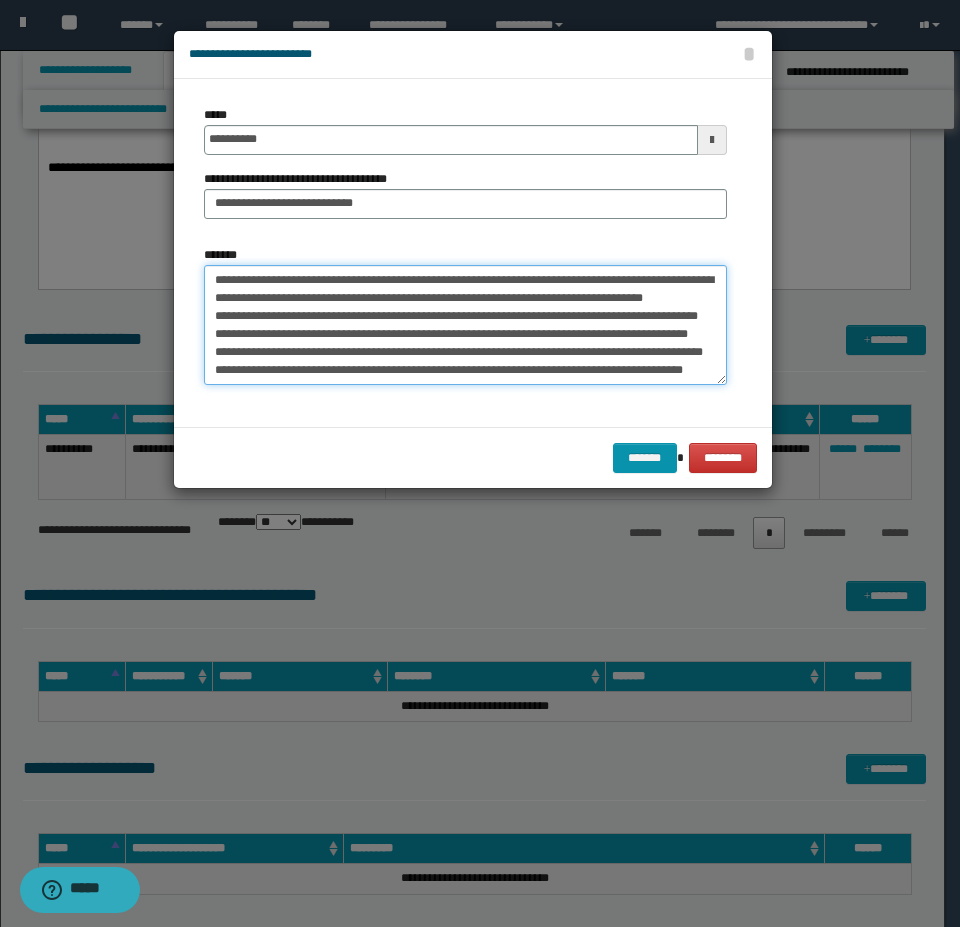click on "**********" at bounding box center [465, 325] 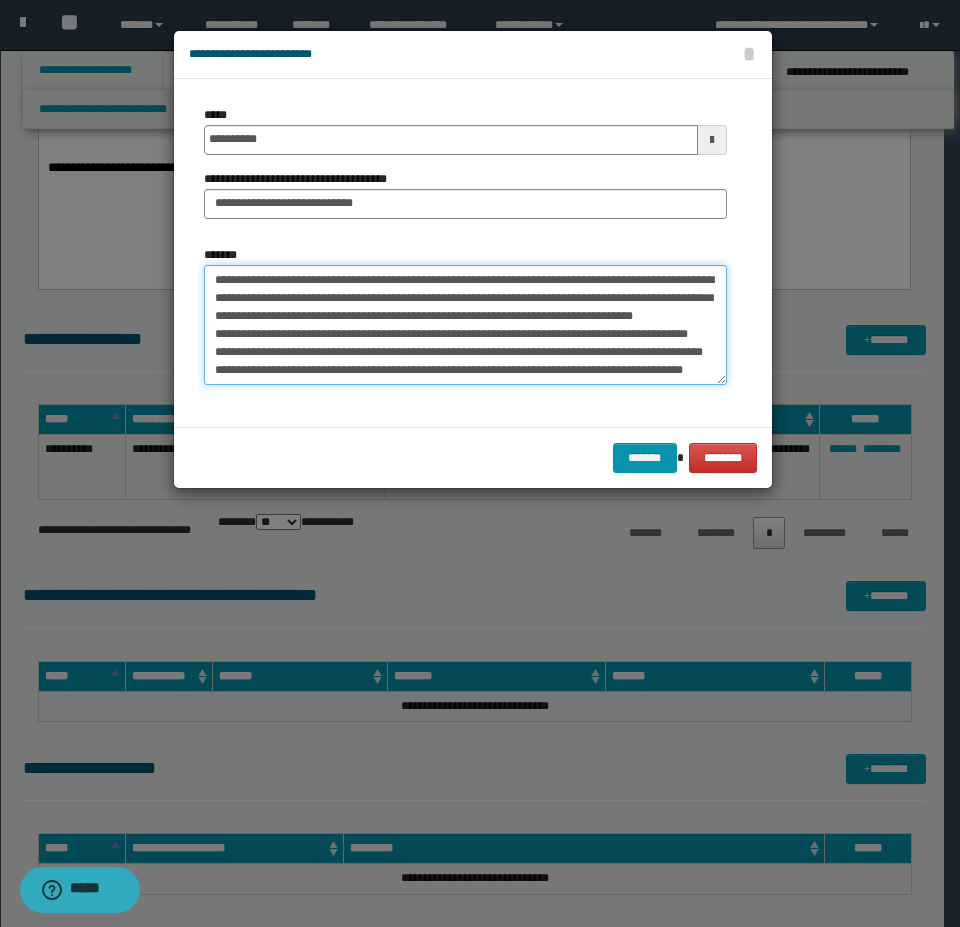 click on "**********" at bounding box center [465, 325] 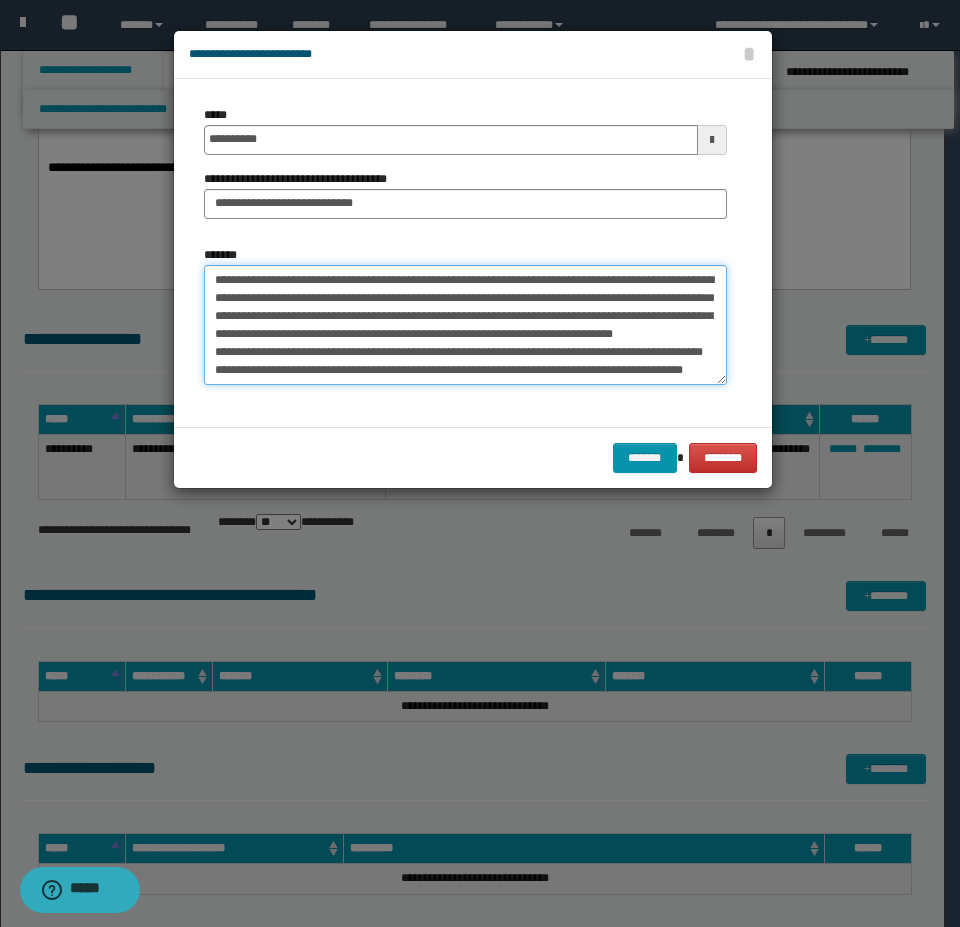 scroll, scrollTop: 100, scrollLeft: 0, axis: vertical 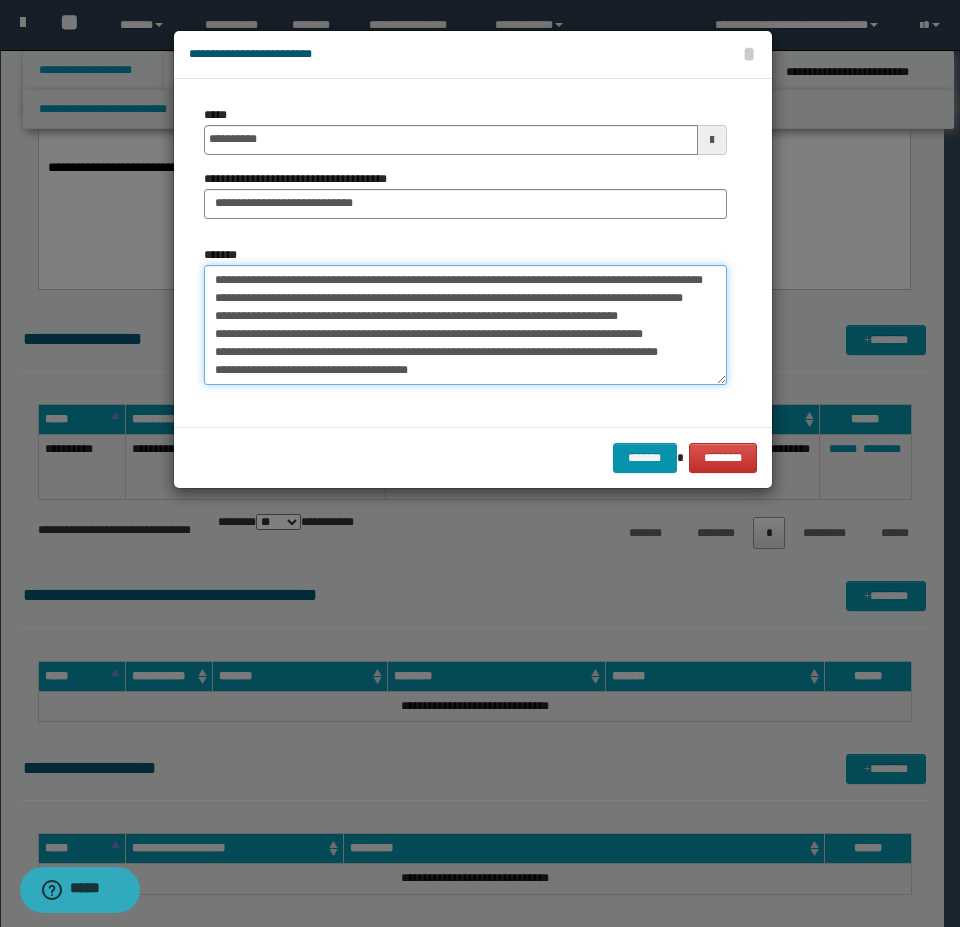 click on "**********" at bounding box center (465, 325) 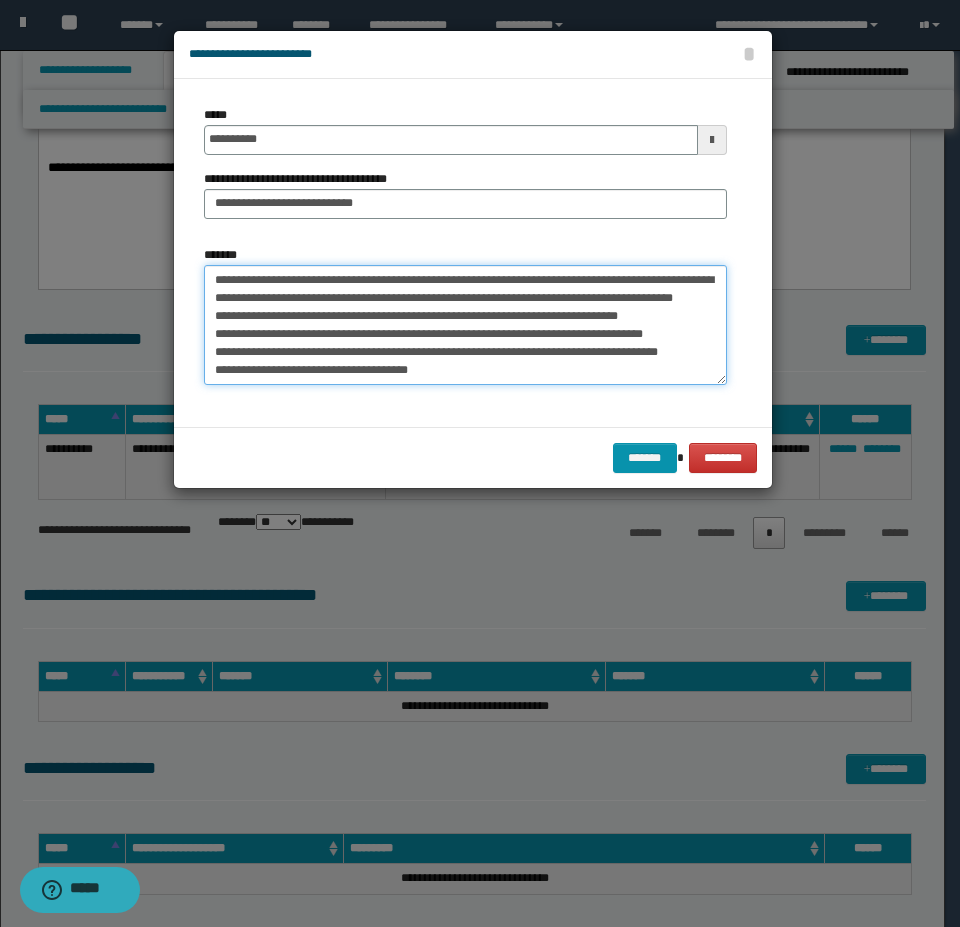 scroll, scrollTop: 82, scrollLeft: 0, axis: vertical 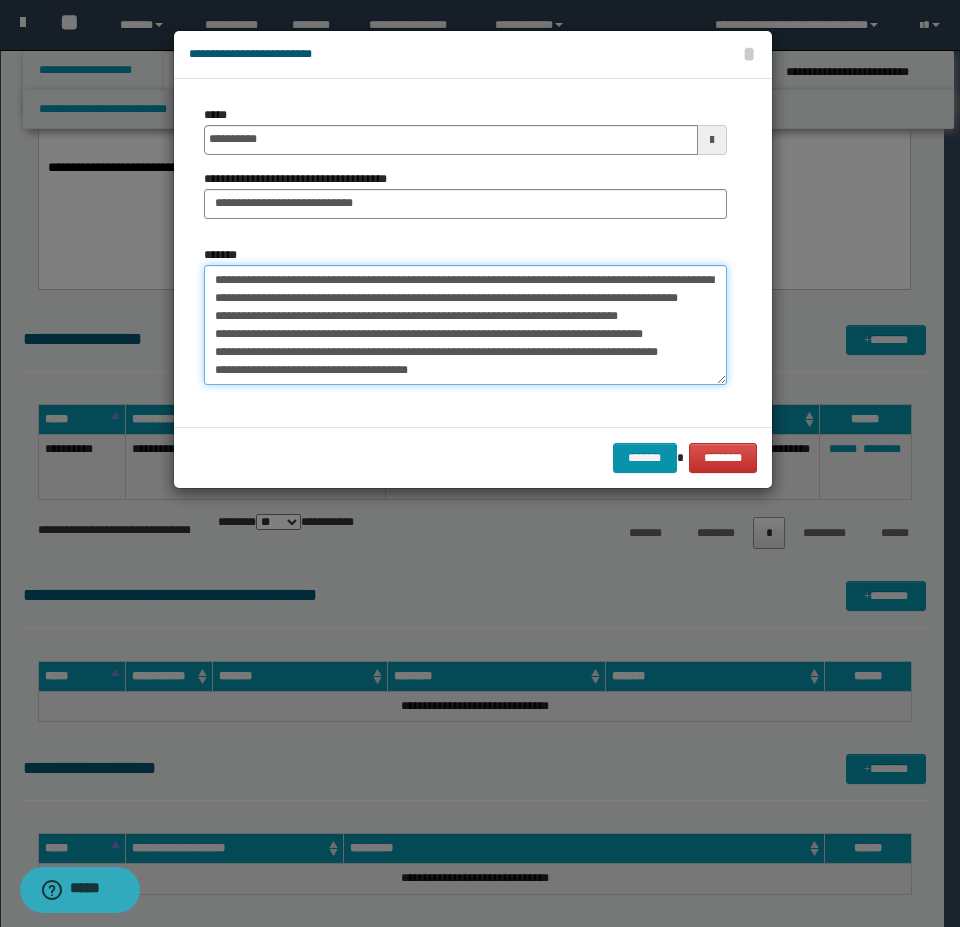 click on "**********" at bounding box center (465, 325) 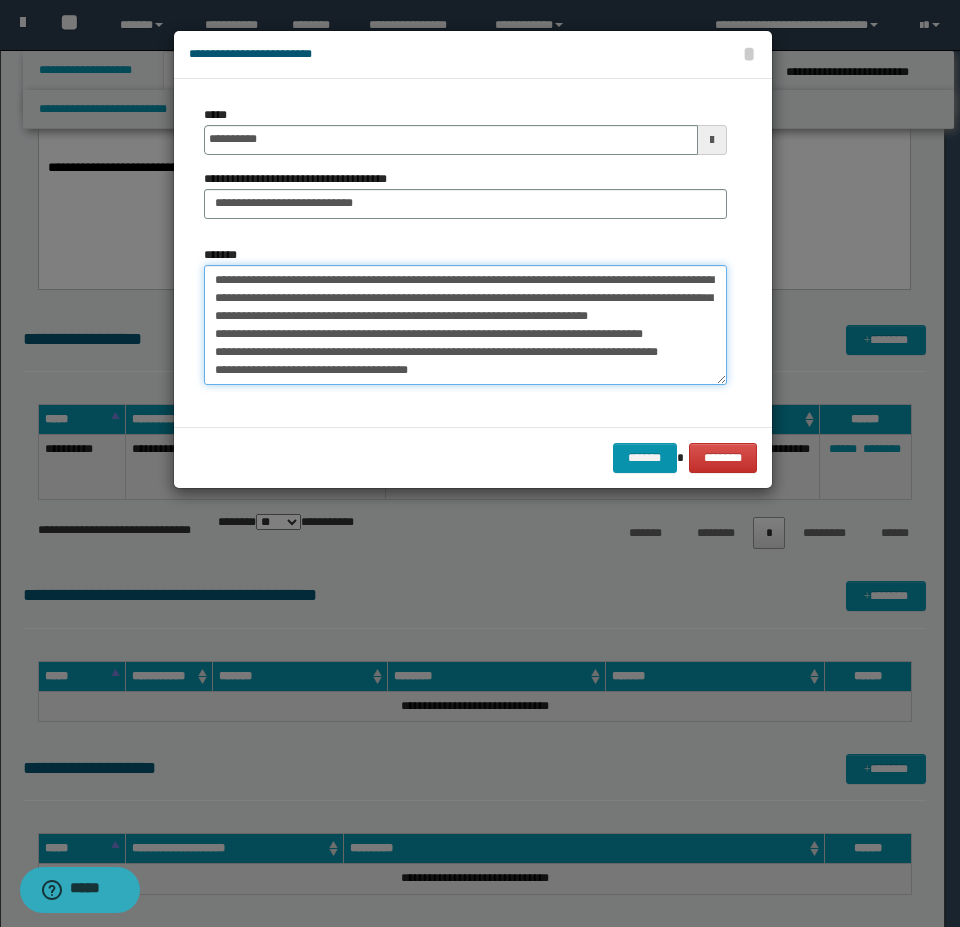 click on "**********" at bounding box center (465, 325) 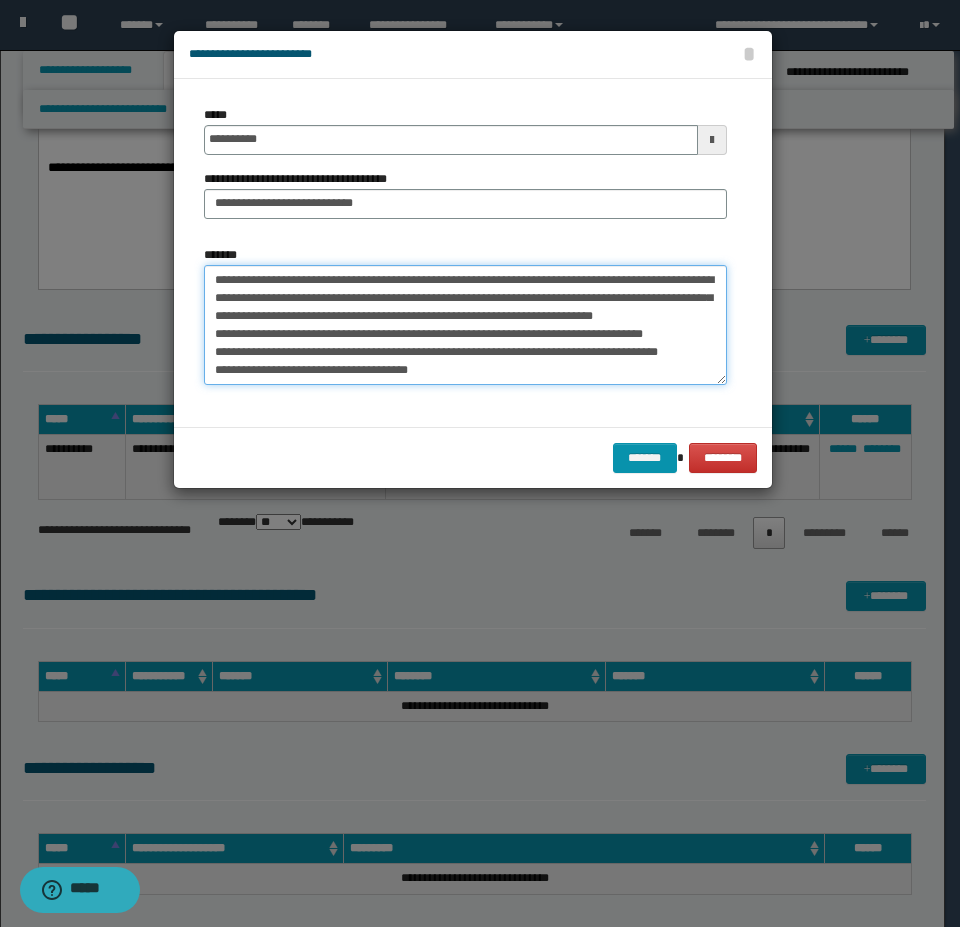 click on "**********" at bounding box center (465, 325) 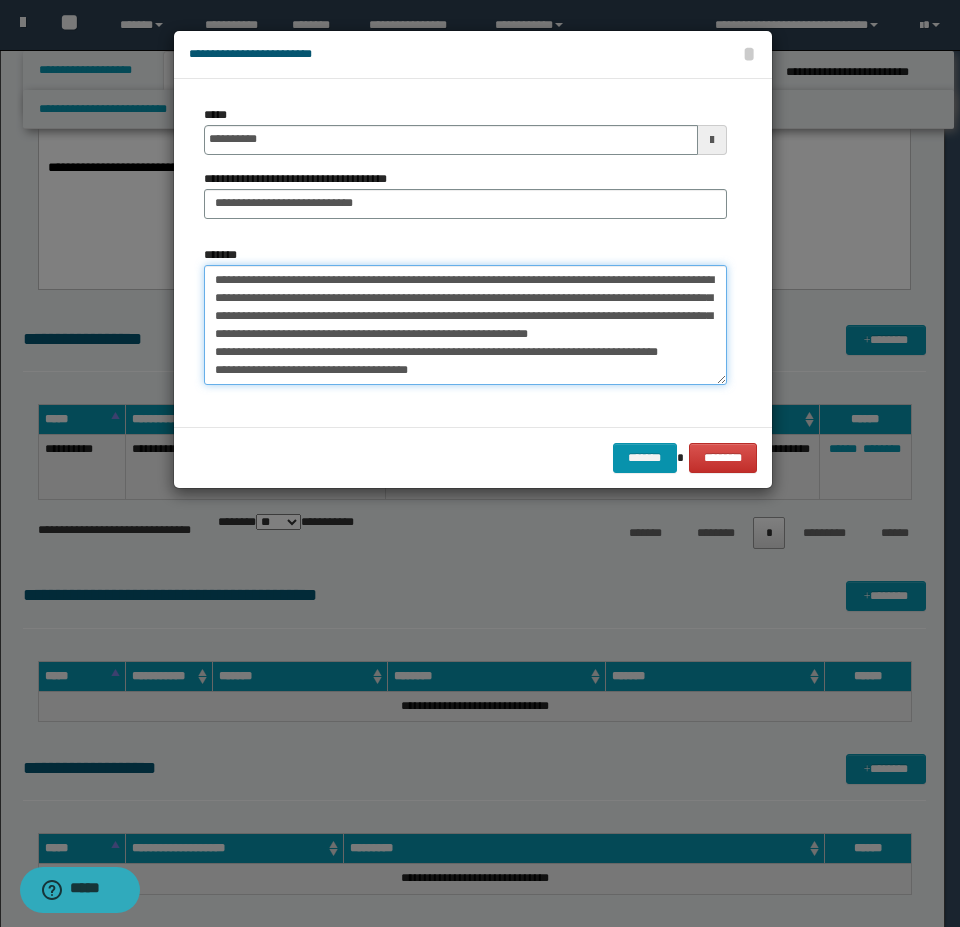 click on "**********" at bounding box center [465, 325] 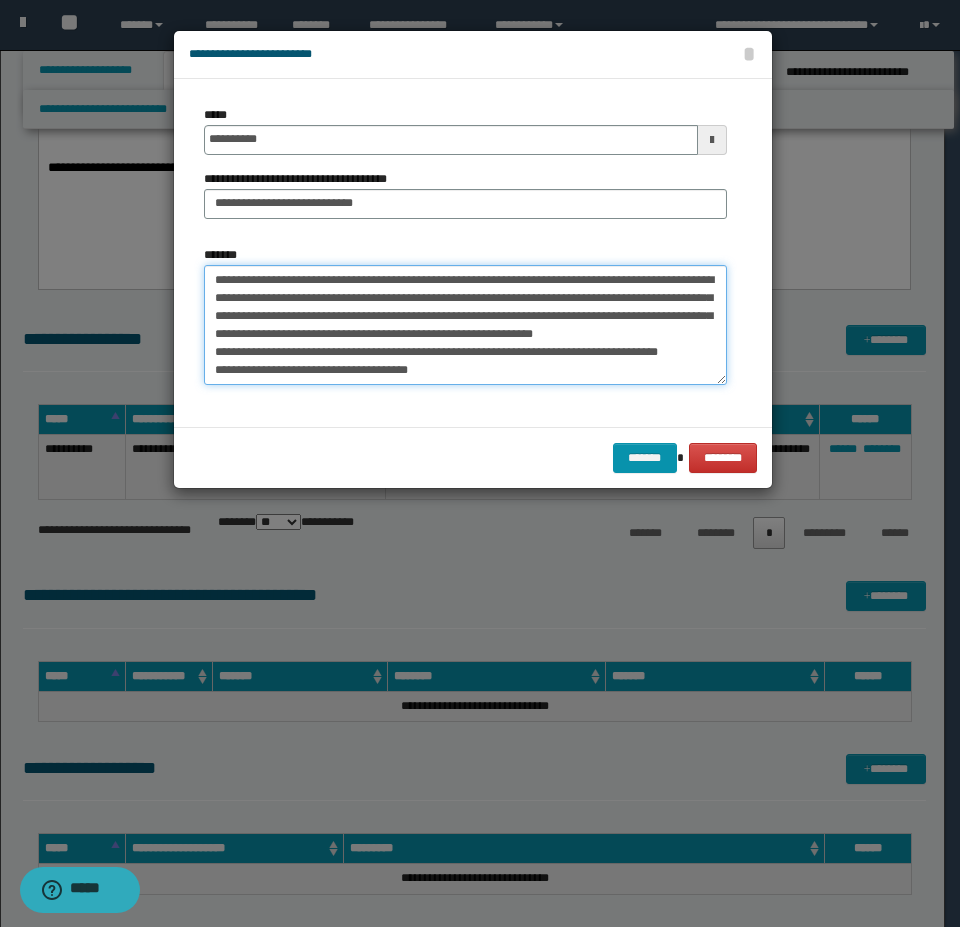 click on "**********" at bounding box center [465, 325] 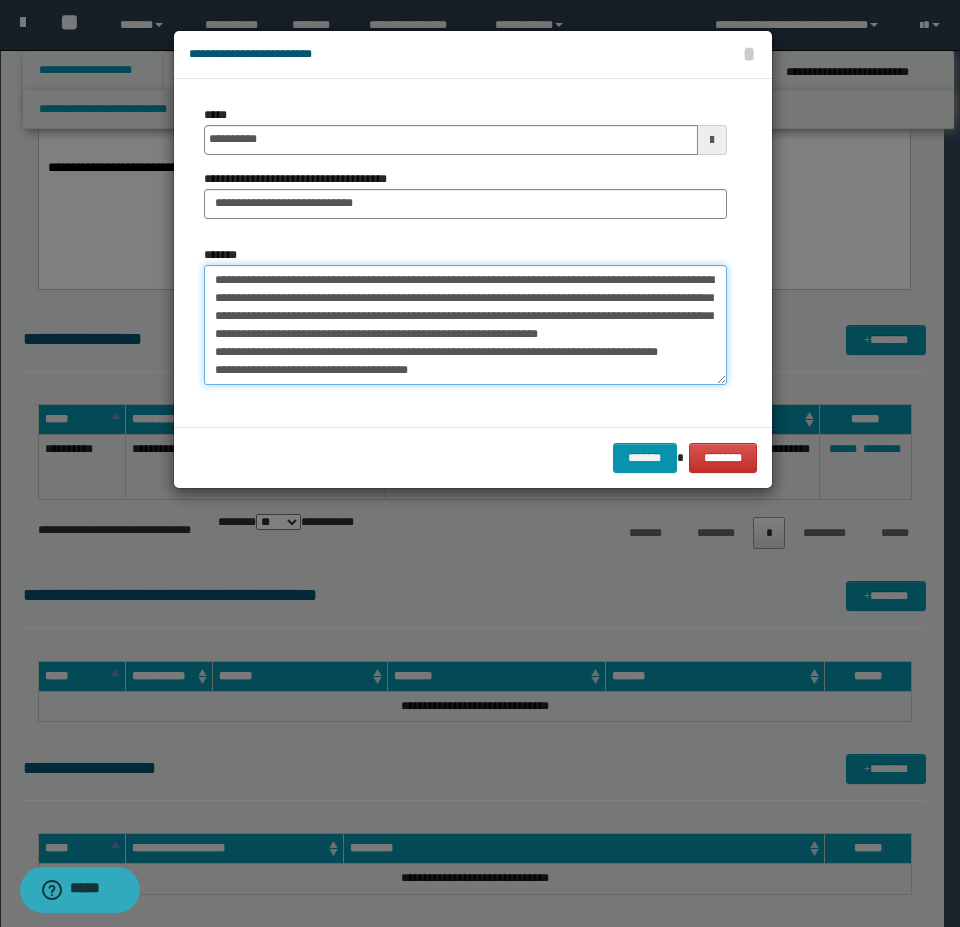 scroll, scrollTop: 126, scrollLeft: 0, axis: vertical 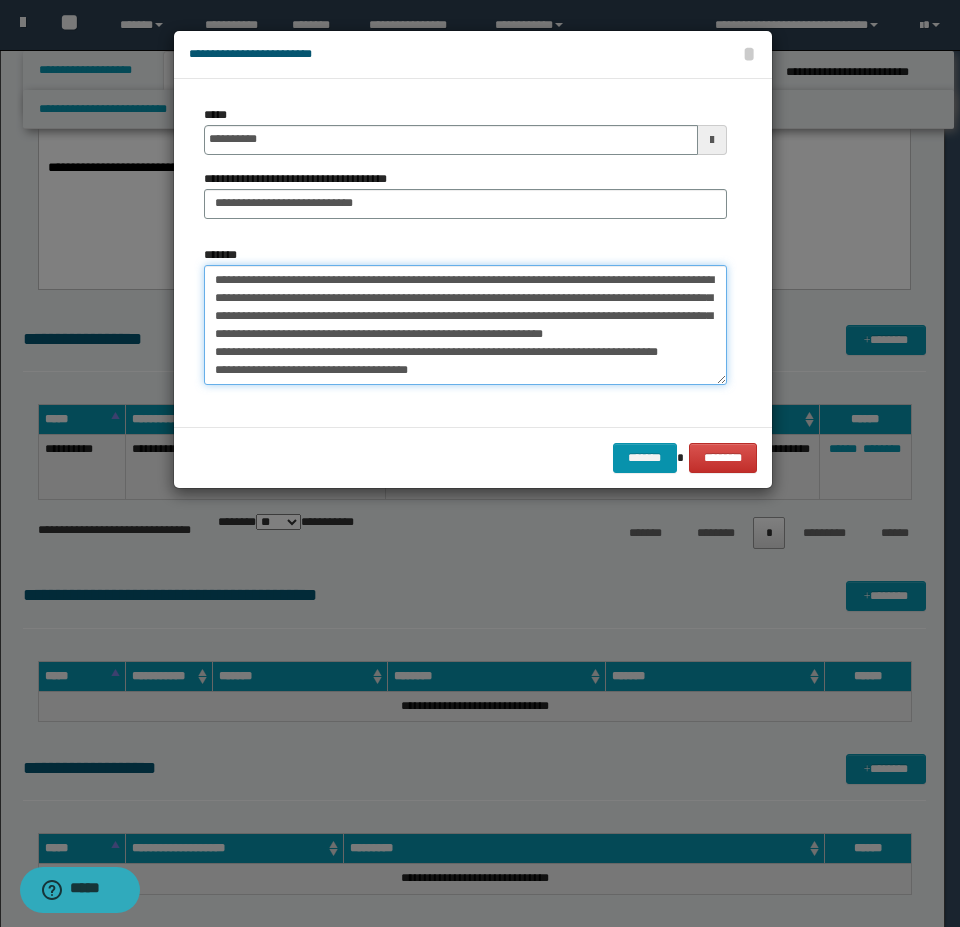 click on "**********" at bounding box center (465, 325) 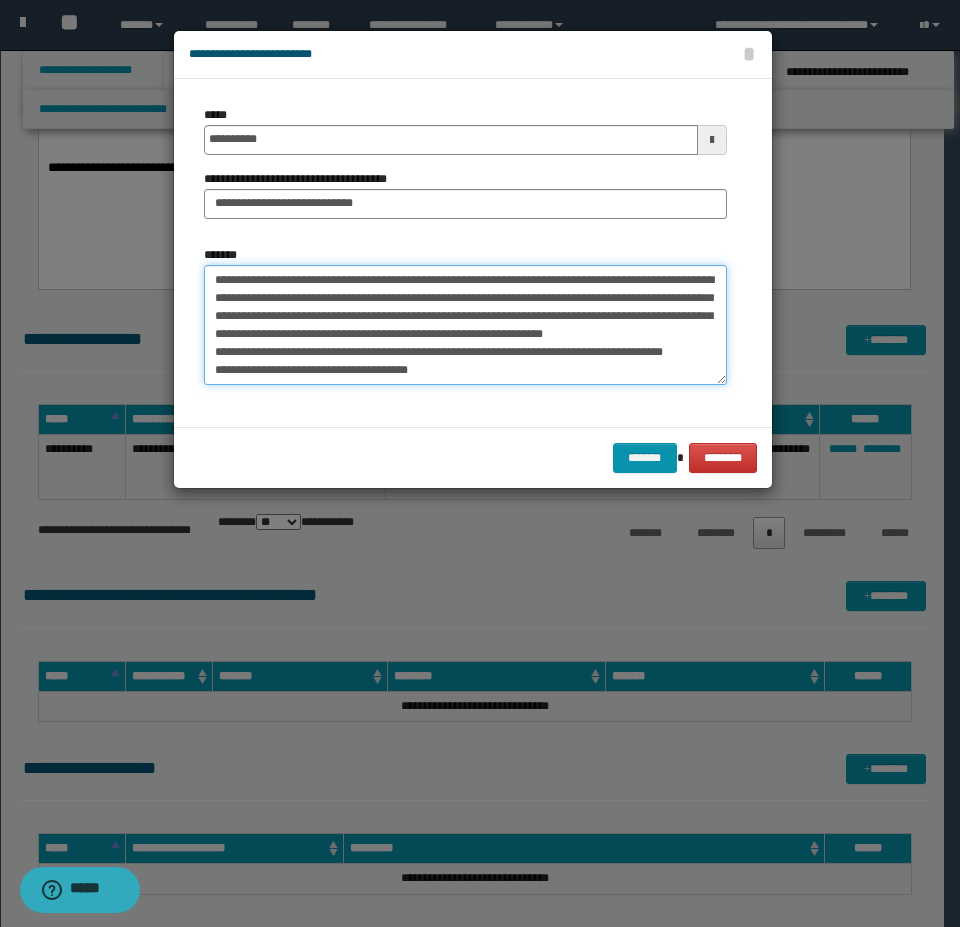 click on "**********" at bounding box center (465, 325) 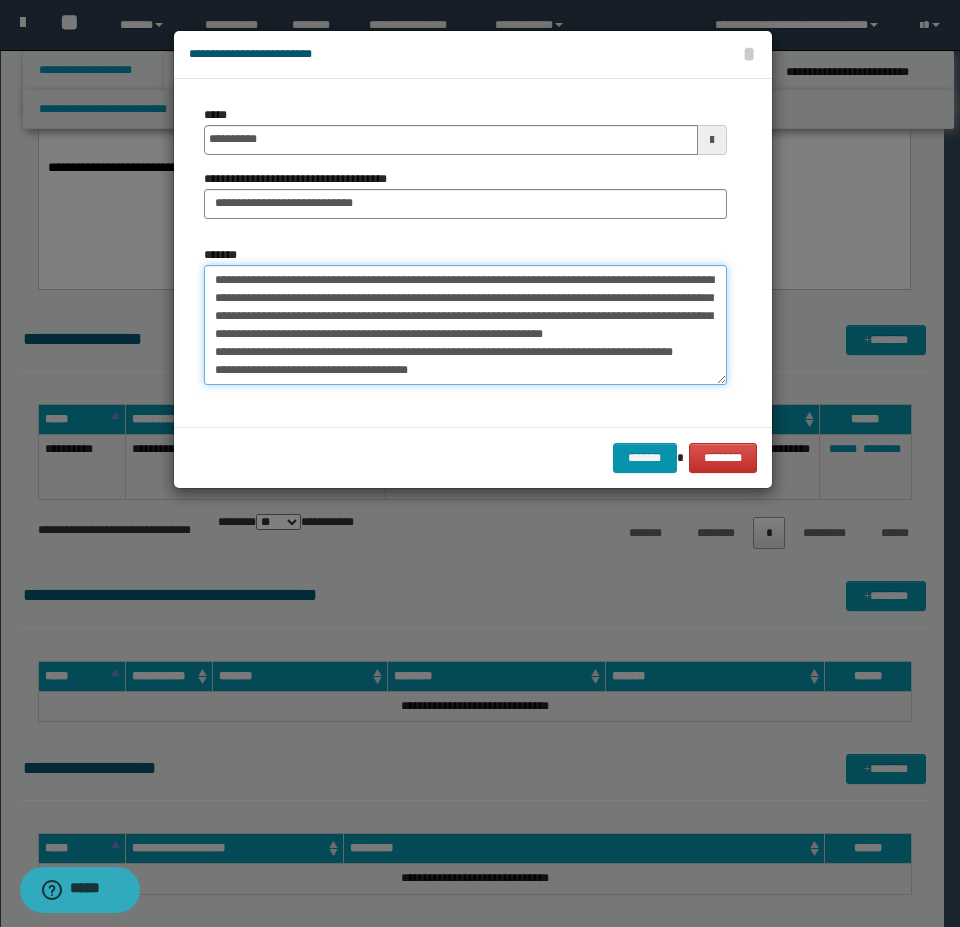 click on "**********" at bounding box center [465, 325] 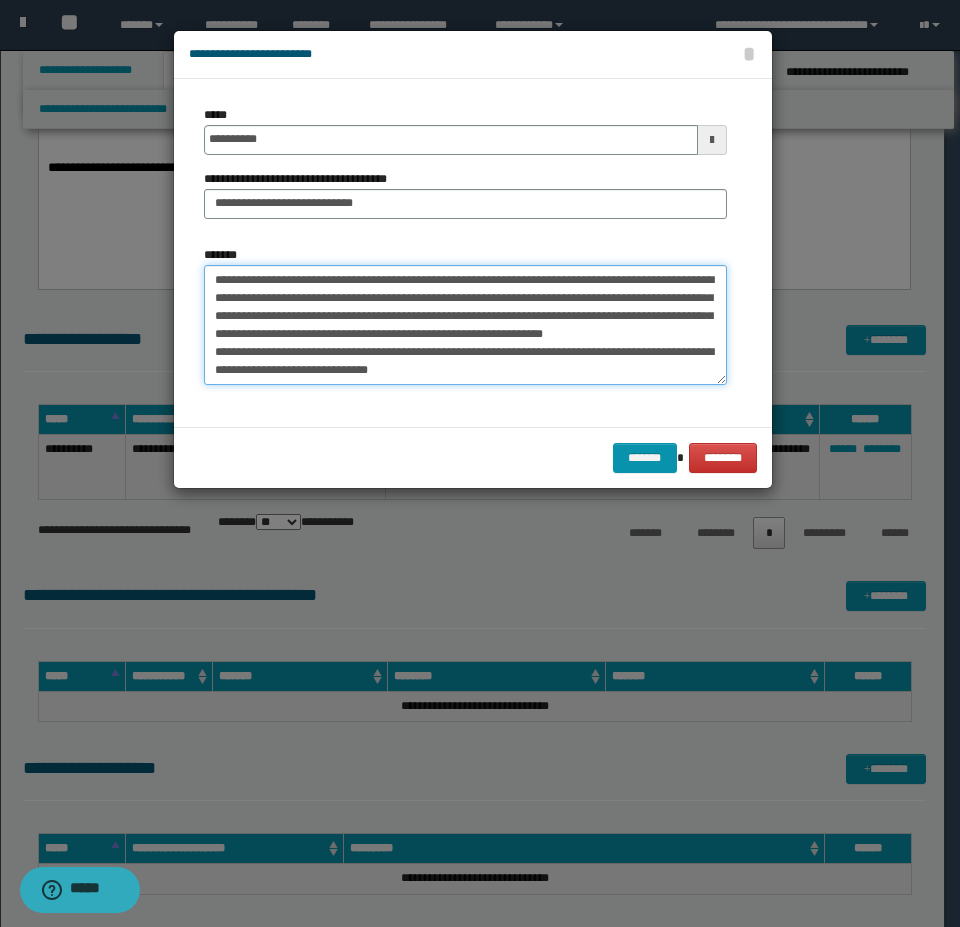 scroll, scrollTop: 108, scrollLeft: 0, axis: vertical 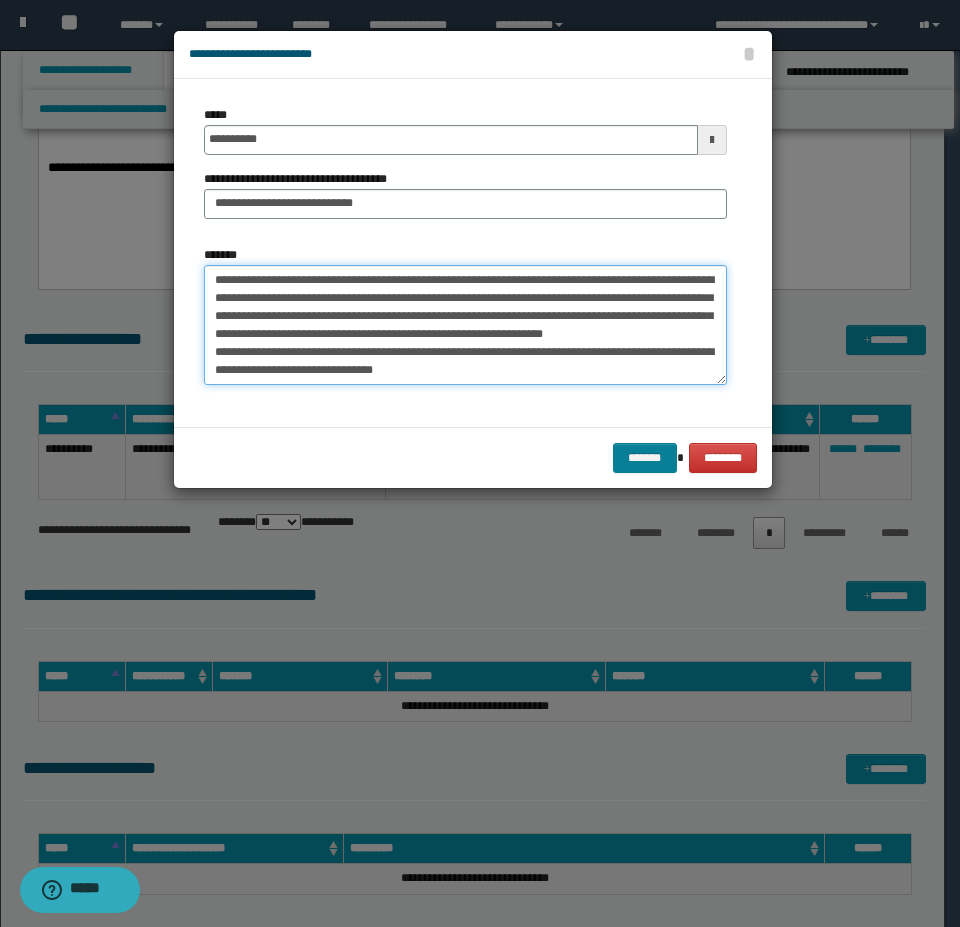 type on "**********" 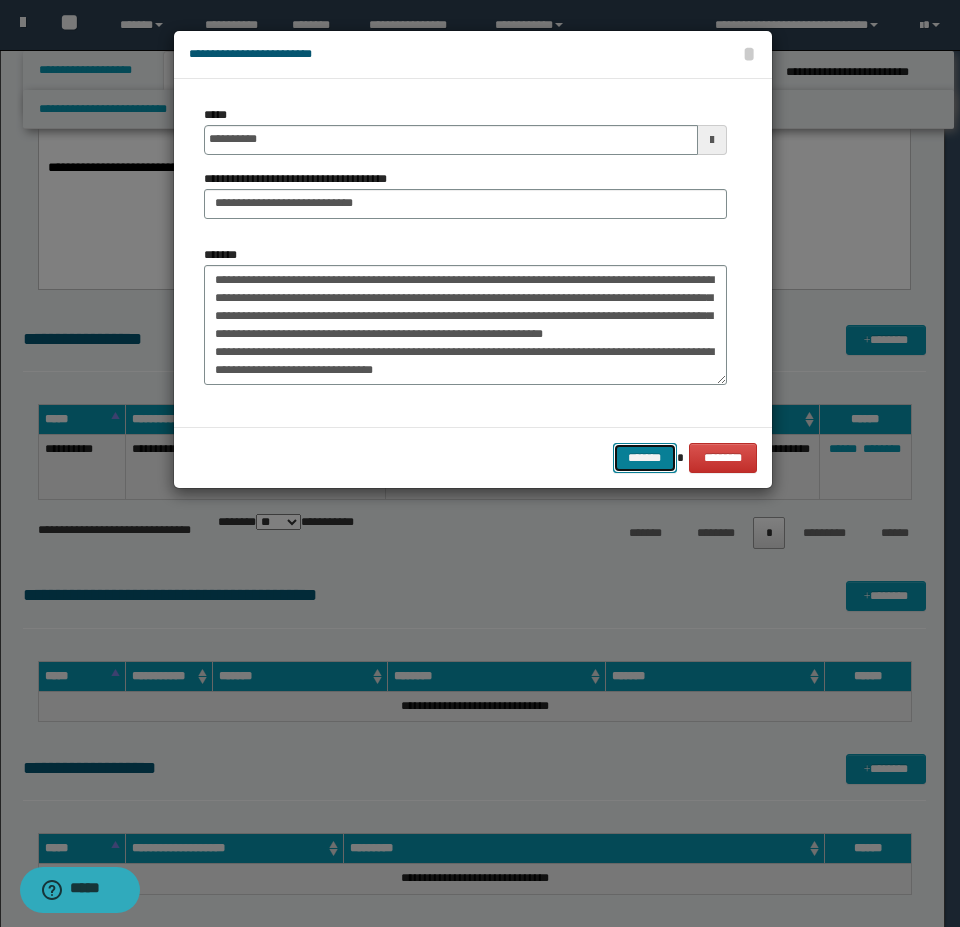 click on "*******" at bounding box center [645, 458] 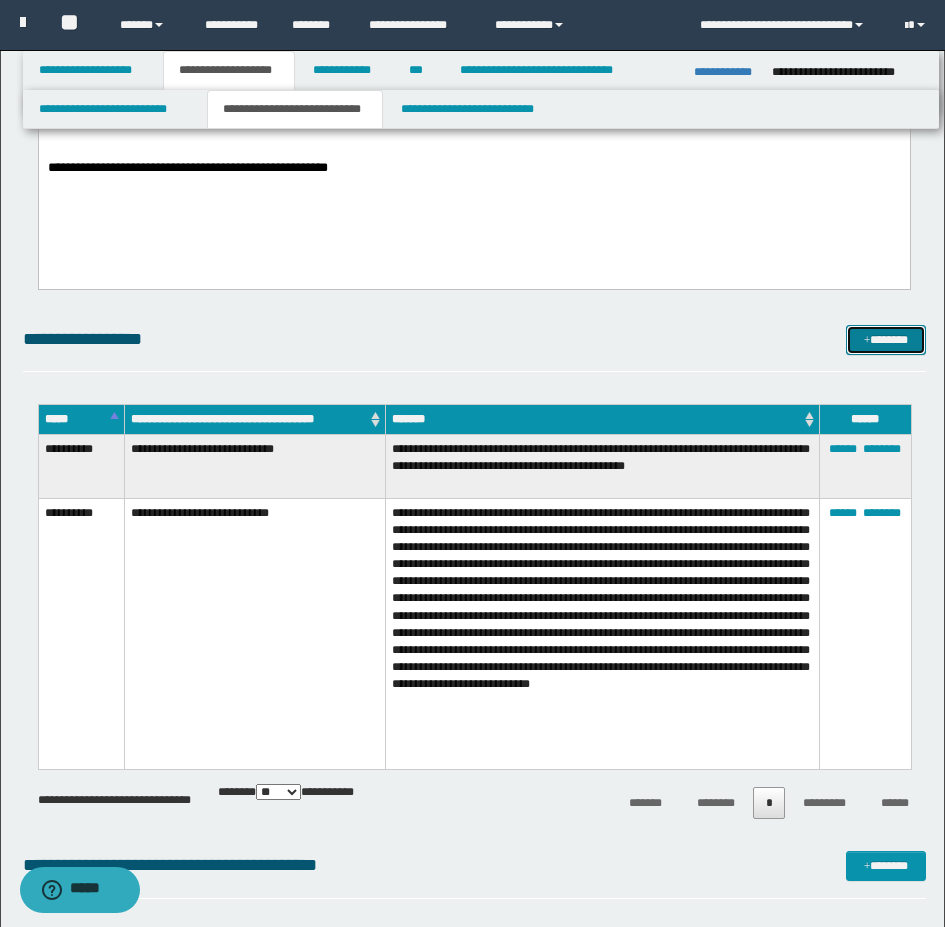 click on "*******" at bounding box center [886, 340] 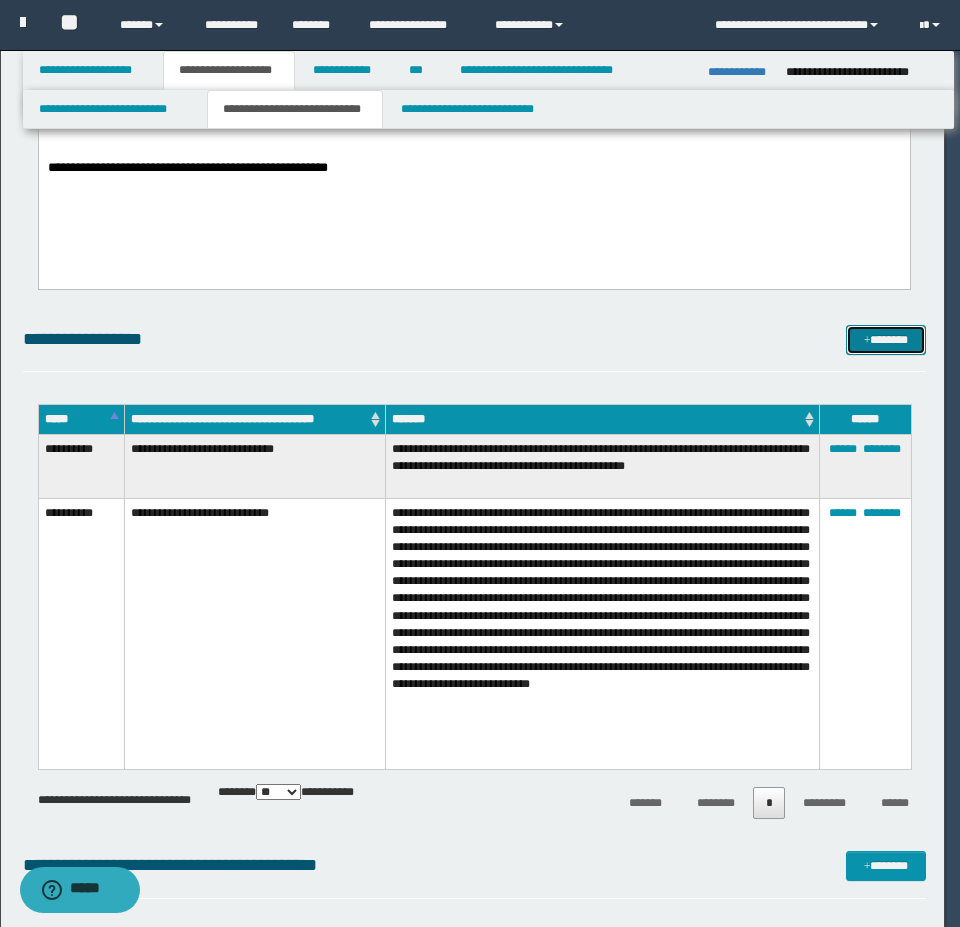 scroll, scrollTop: 0, scrollLeft: 0, axis: both 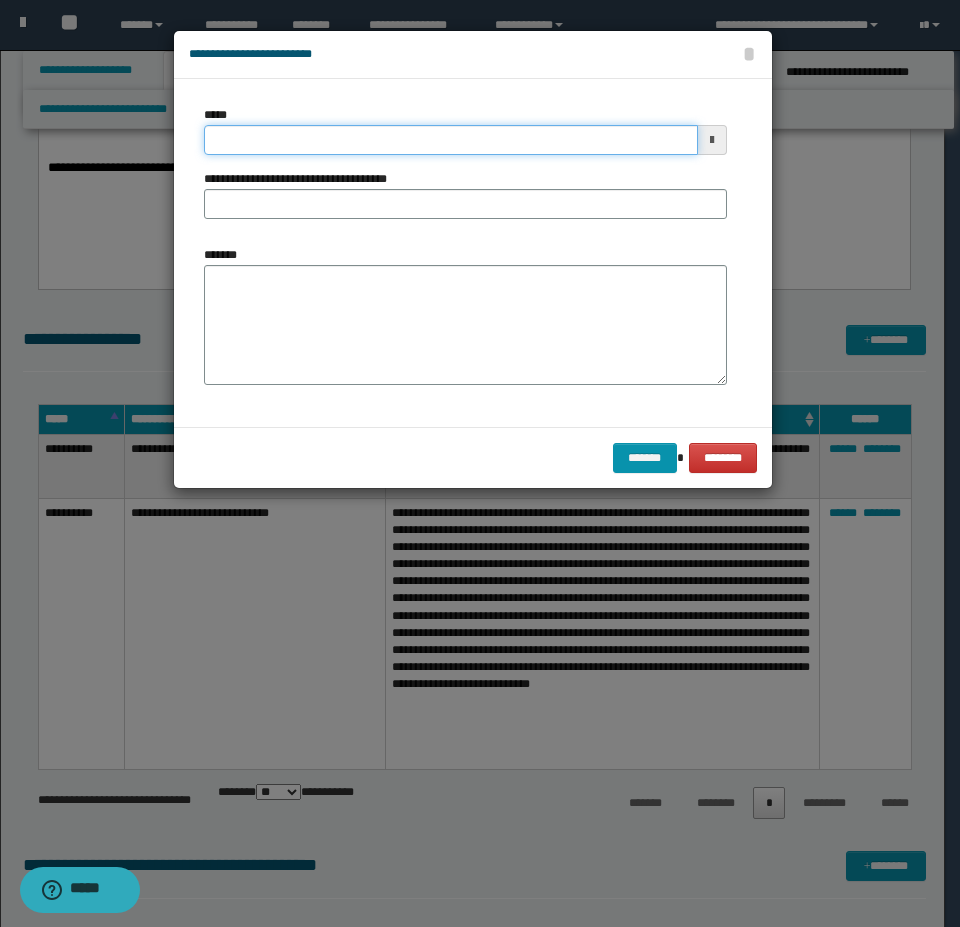 click on "*****" at bounding box center [451, 140] 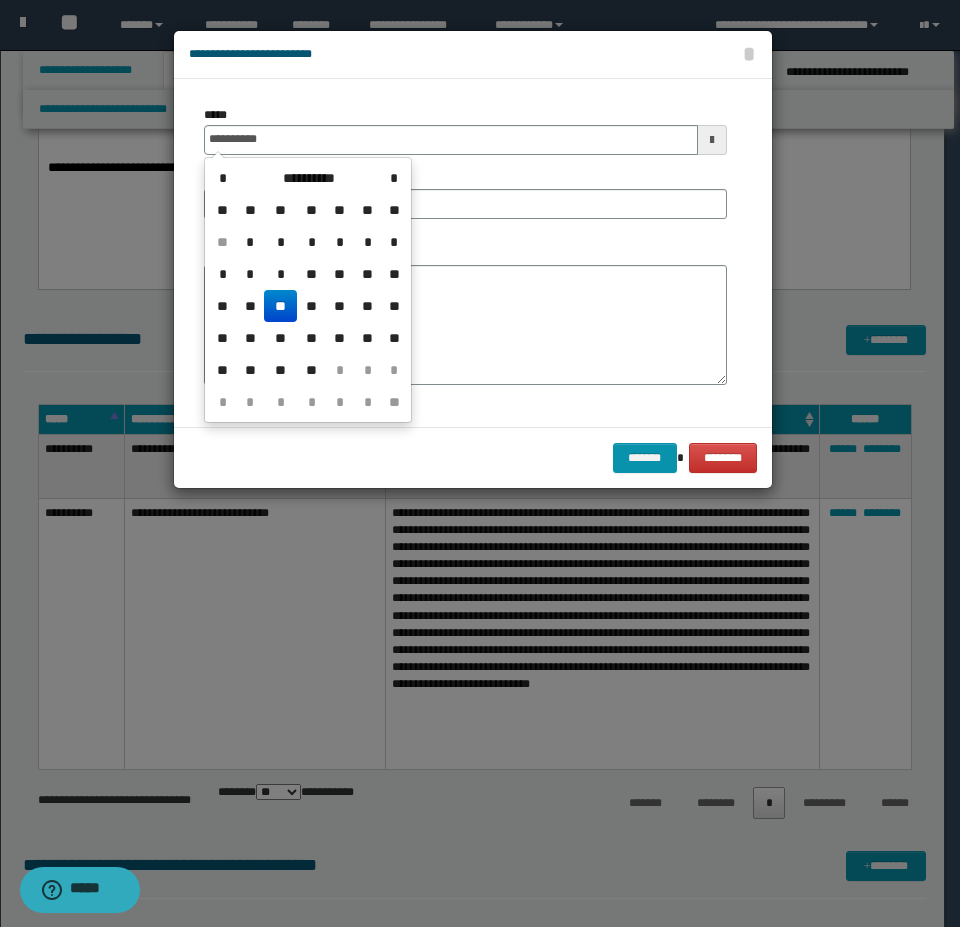 click on "**" at bounding box center [280, 306] 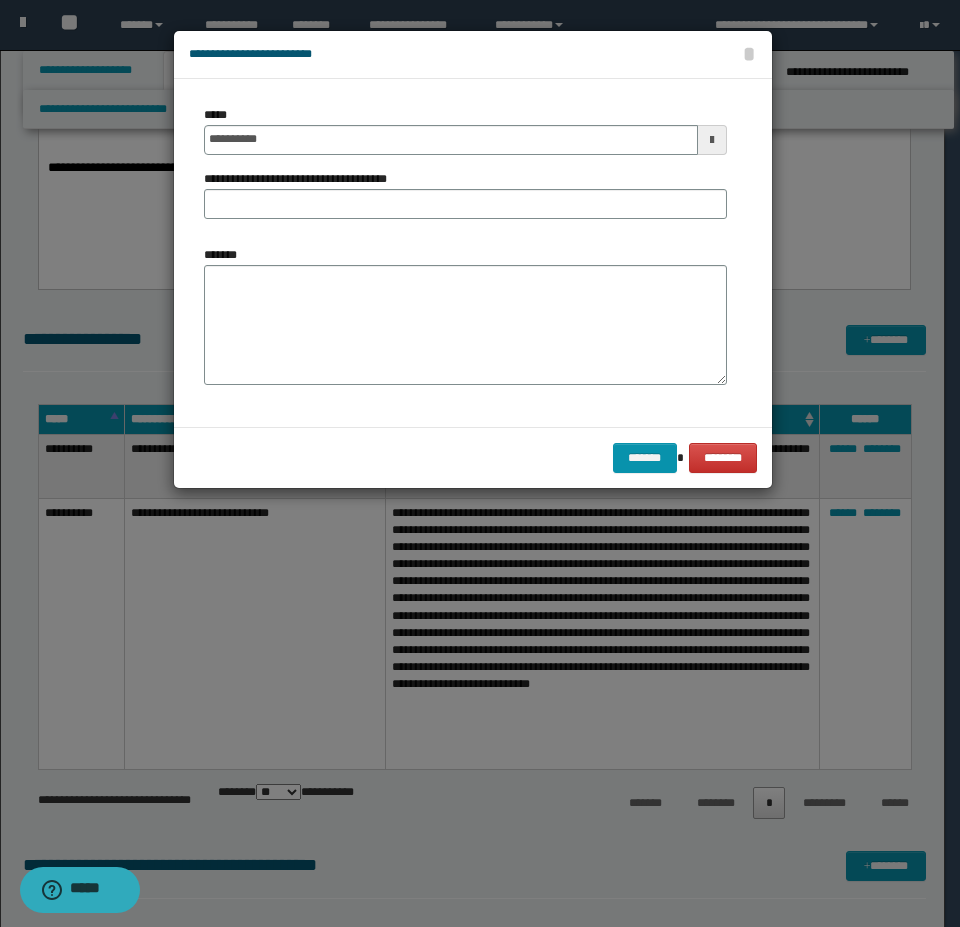 click on "**********" at bounding box center (303, 179) 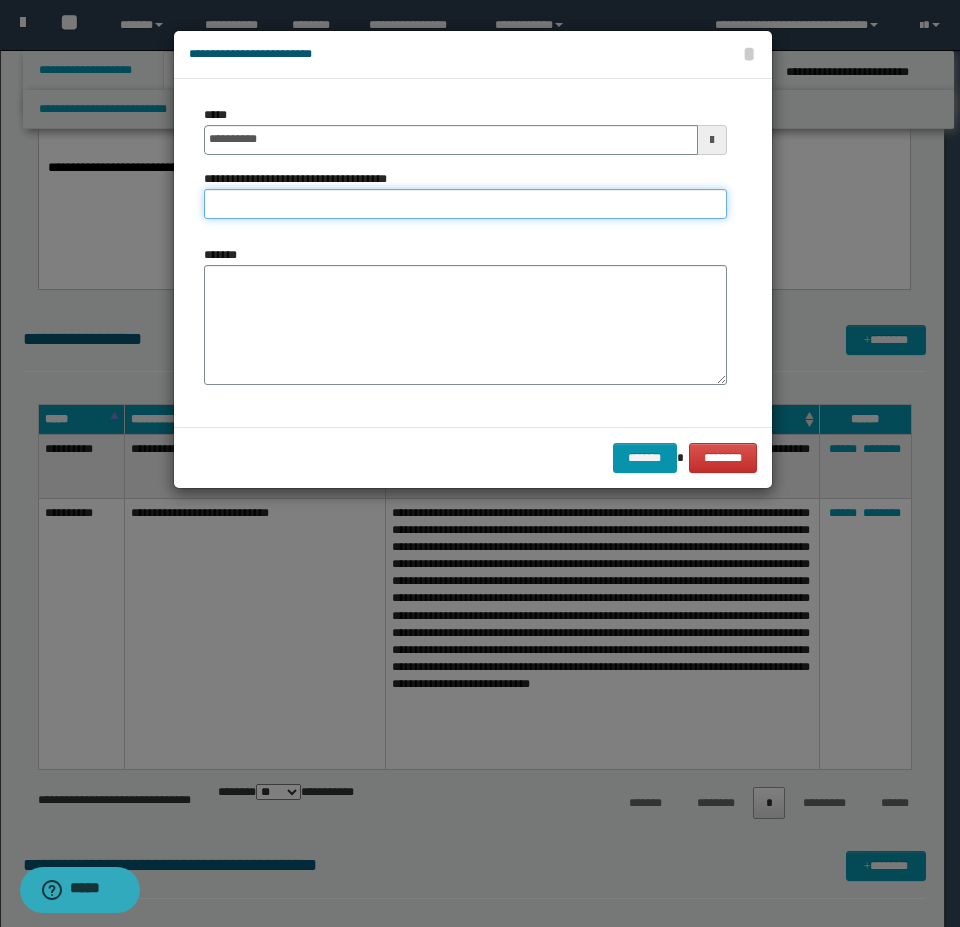 click on "**********" at bounding box center [465, 204] 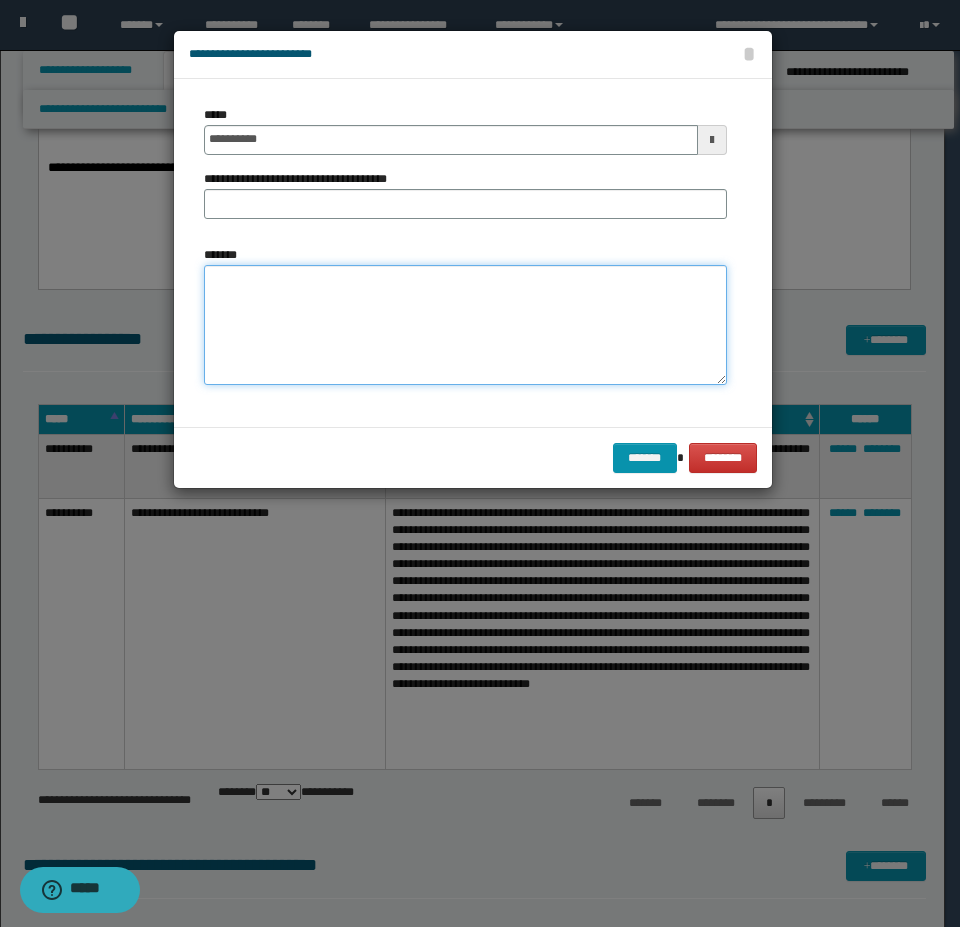 click on "*******" at bounding box center [465, 325] 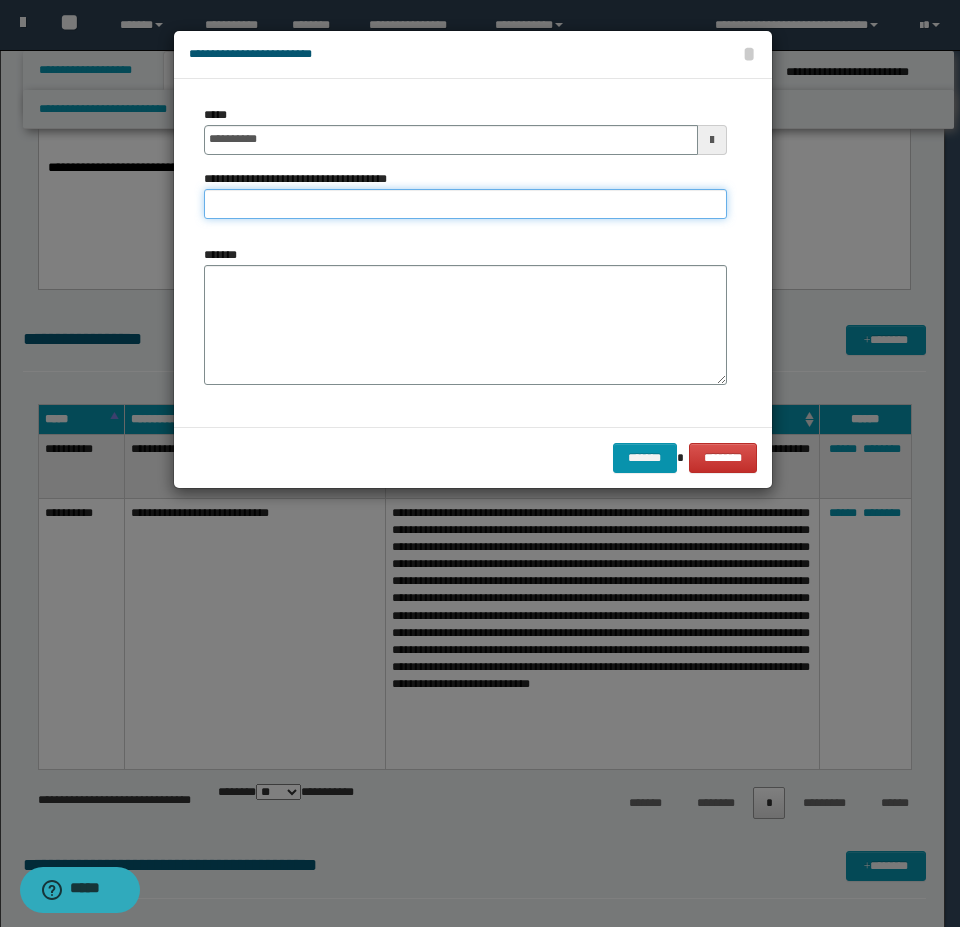 click on "**********" at bounding box center [465, 204] 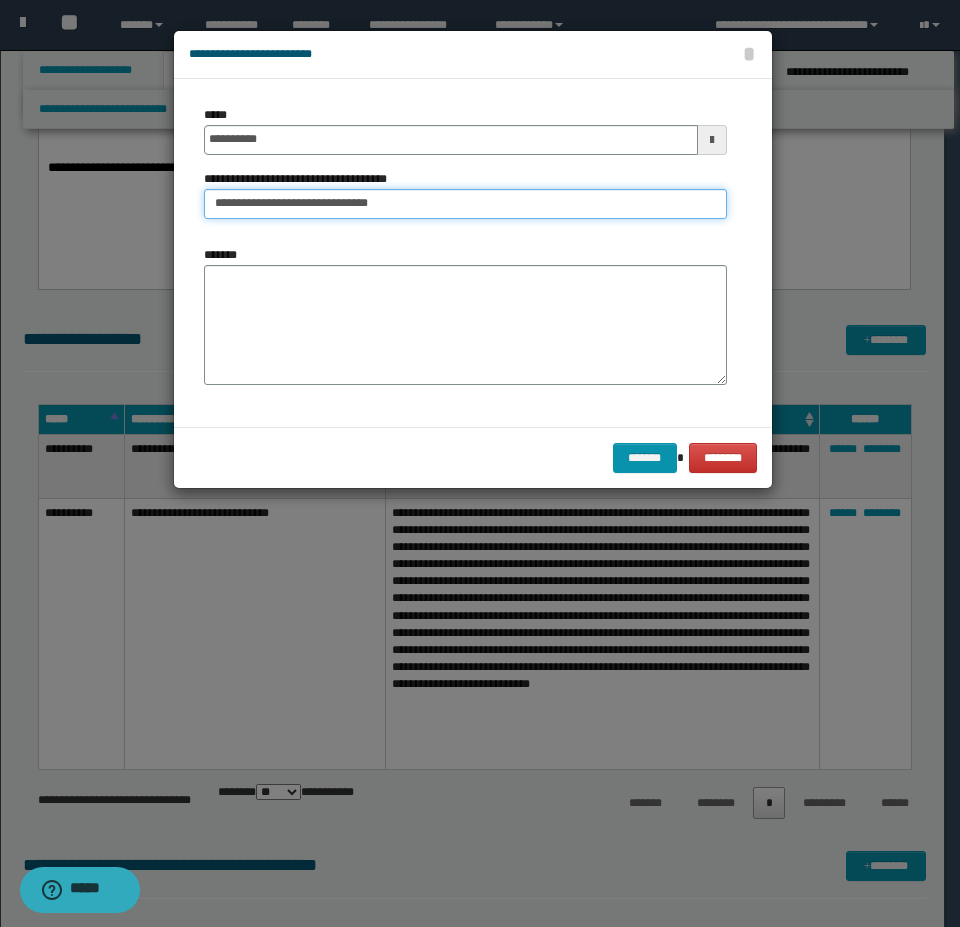 click on "**********" at bounding box center (465, 204) 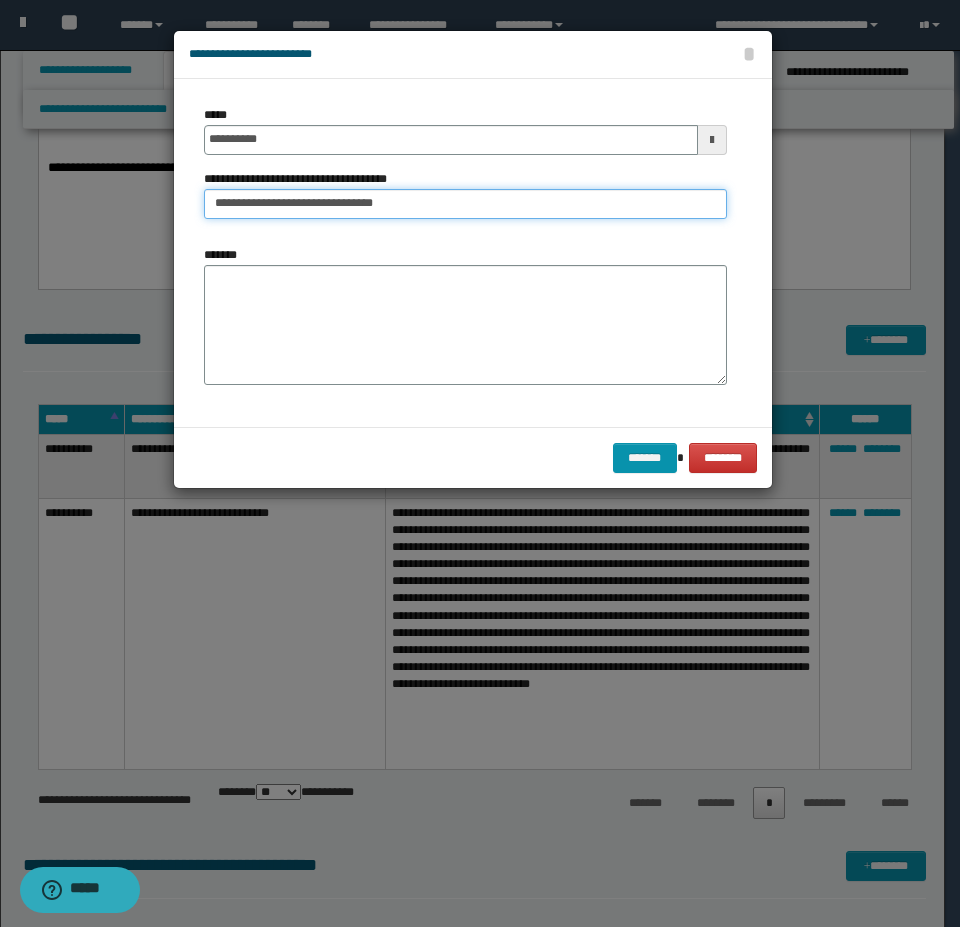 type on "**********" 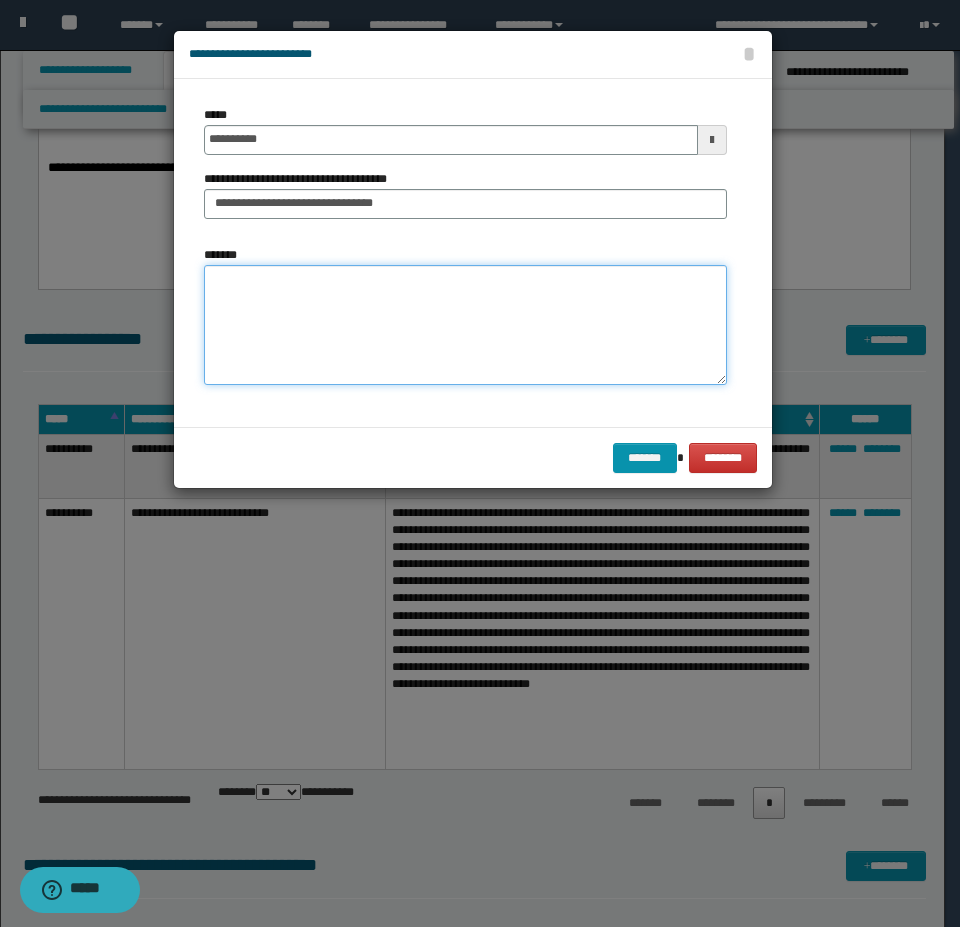 click on "*******" at bounding box center (465, 325) 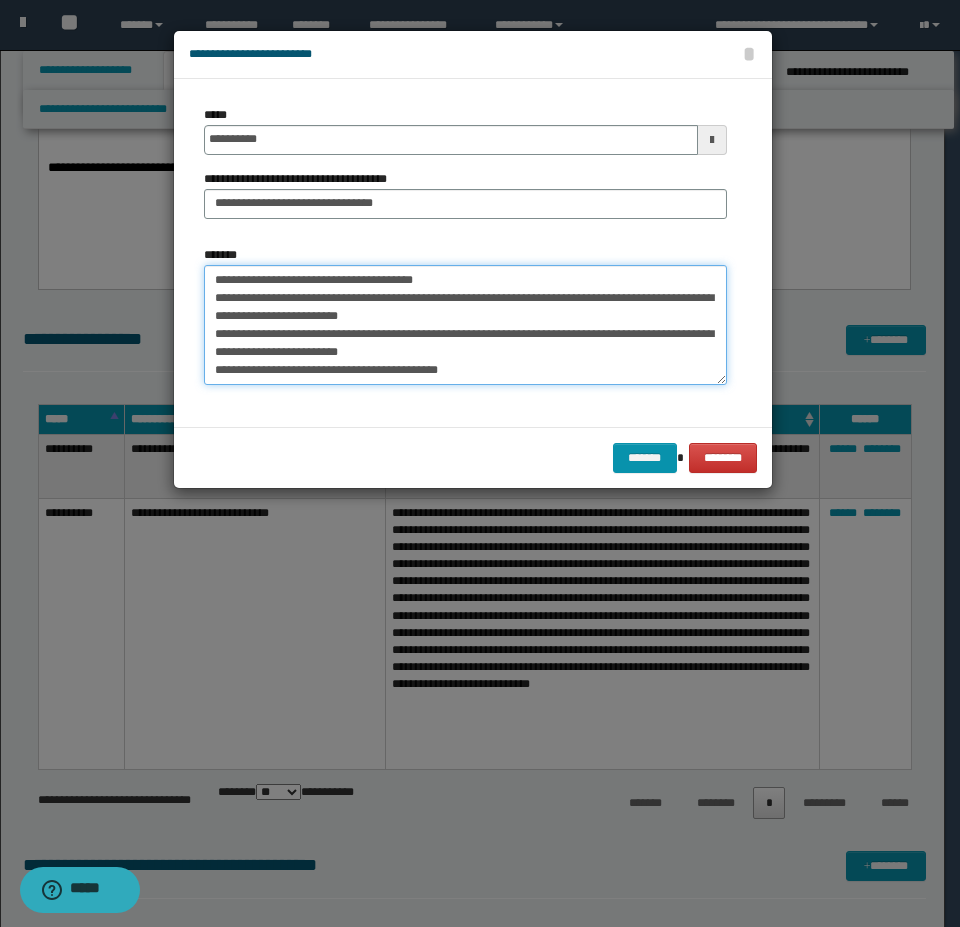 scroll, scrollTop: 324, scrollLeft: 0, axis: vertical 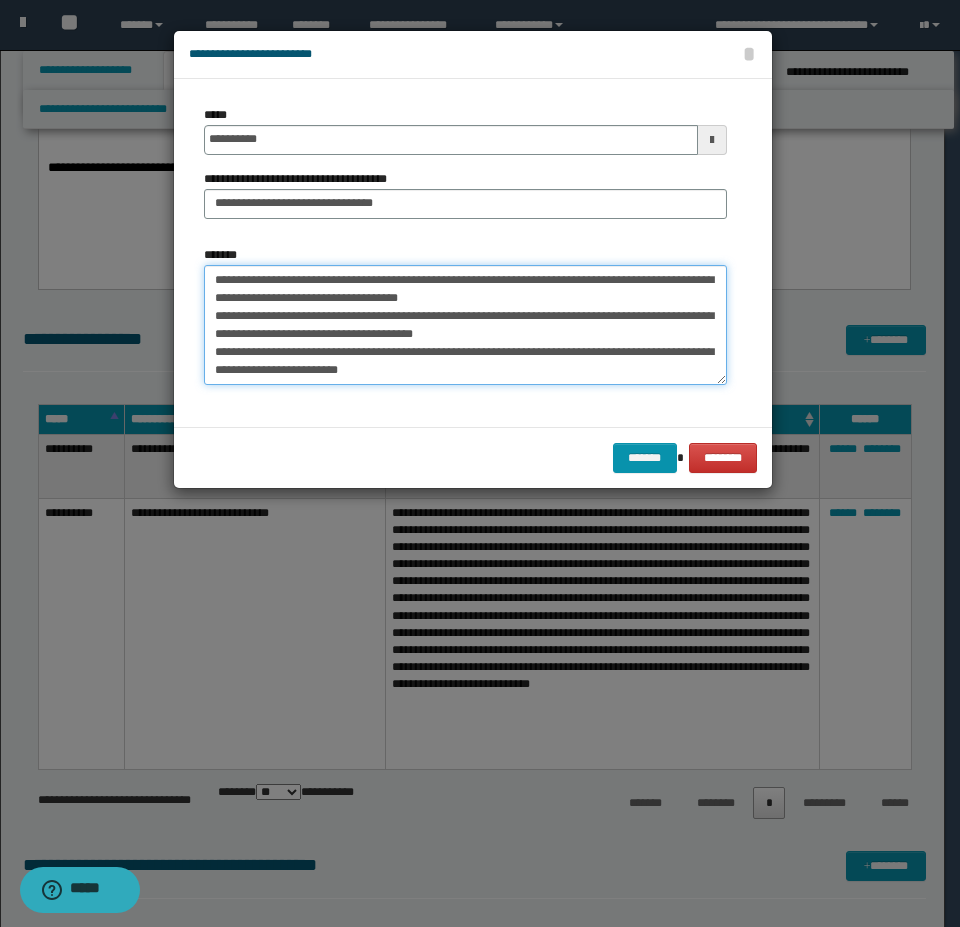 type on "**********" 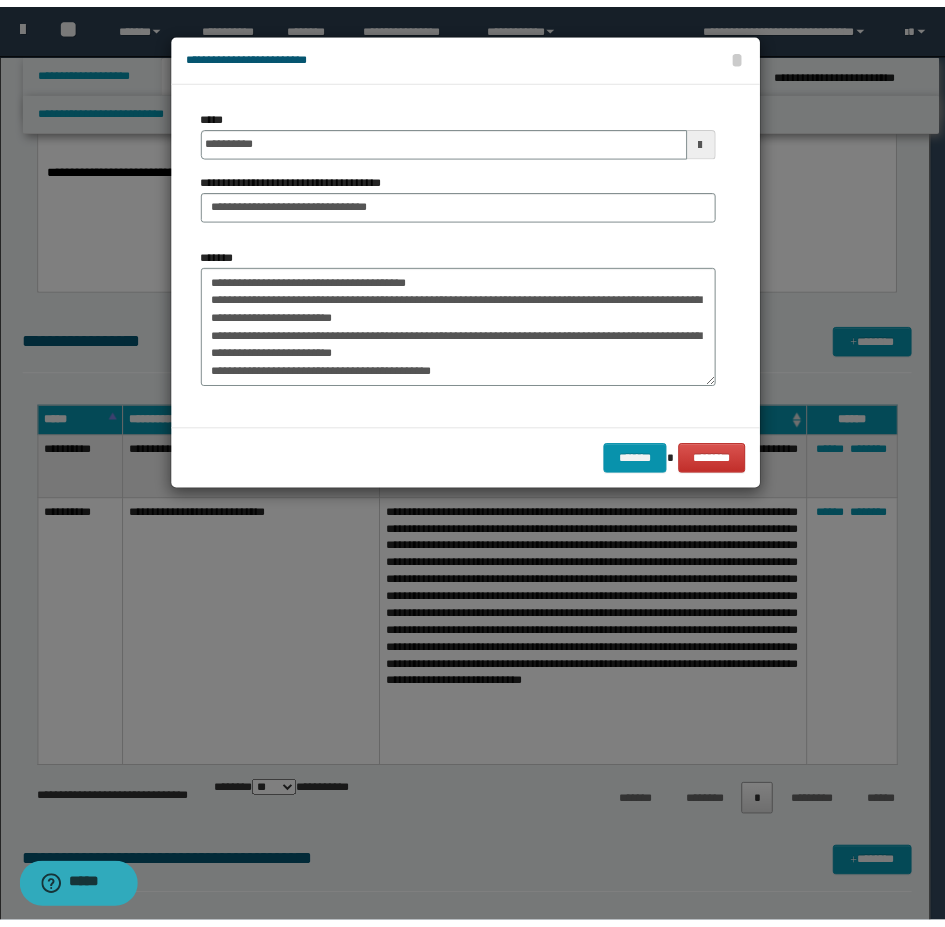 scroll, scrollTop: 630, scrollLeft: 0, axis: vertical 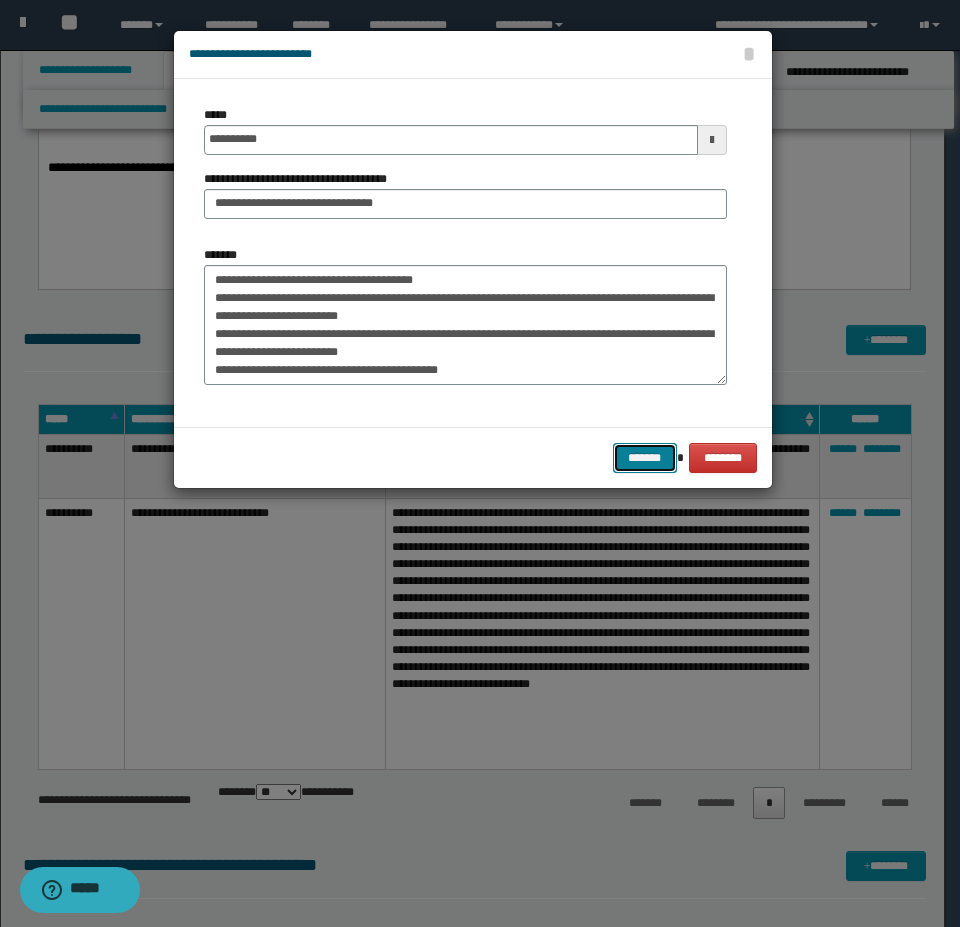 click on "*******" at bounding box center (645, 458) 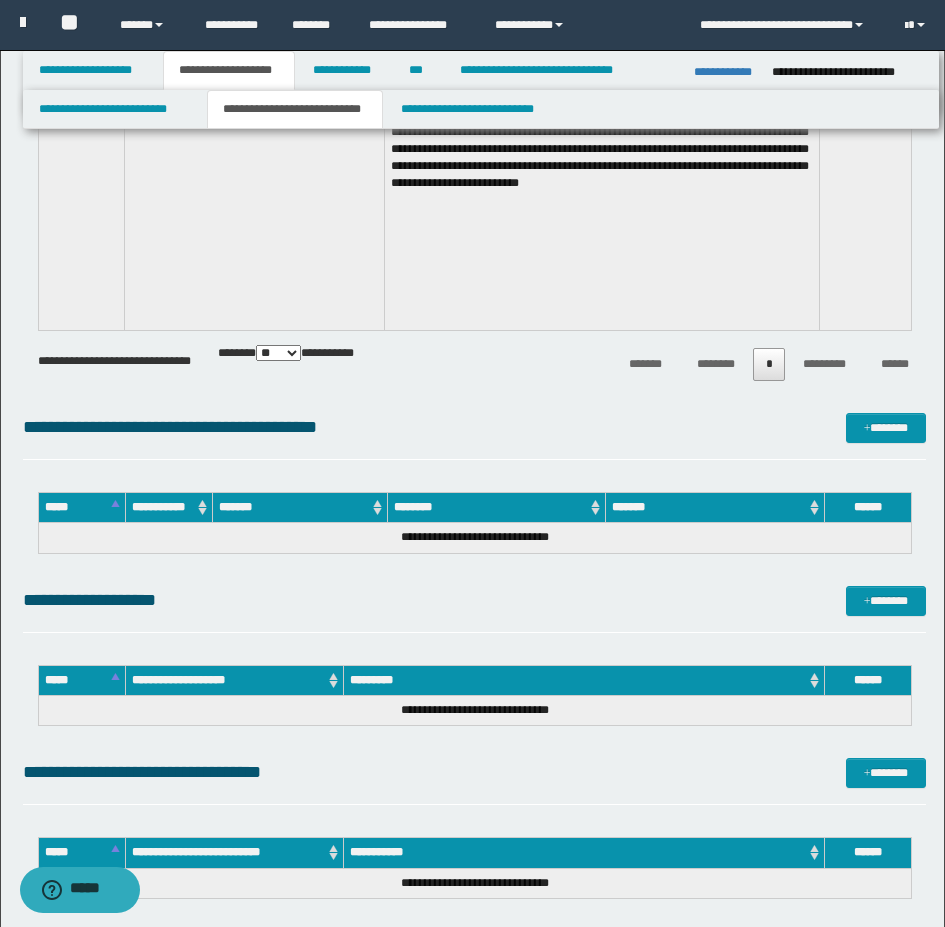 scroll, scrollTop: 1800, scrollLeft: 0, axis: vertical 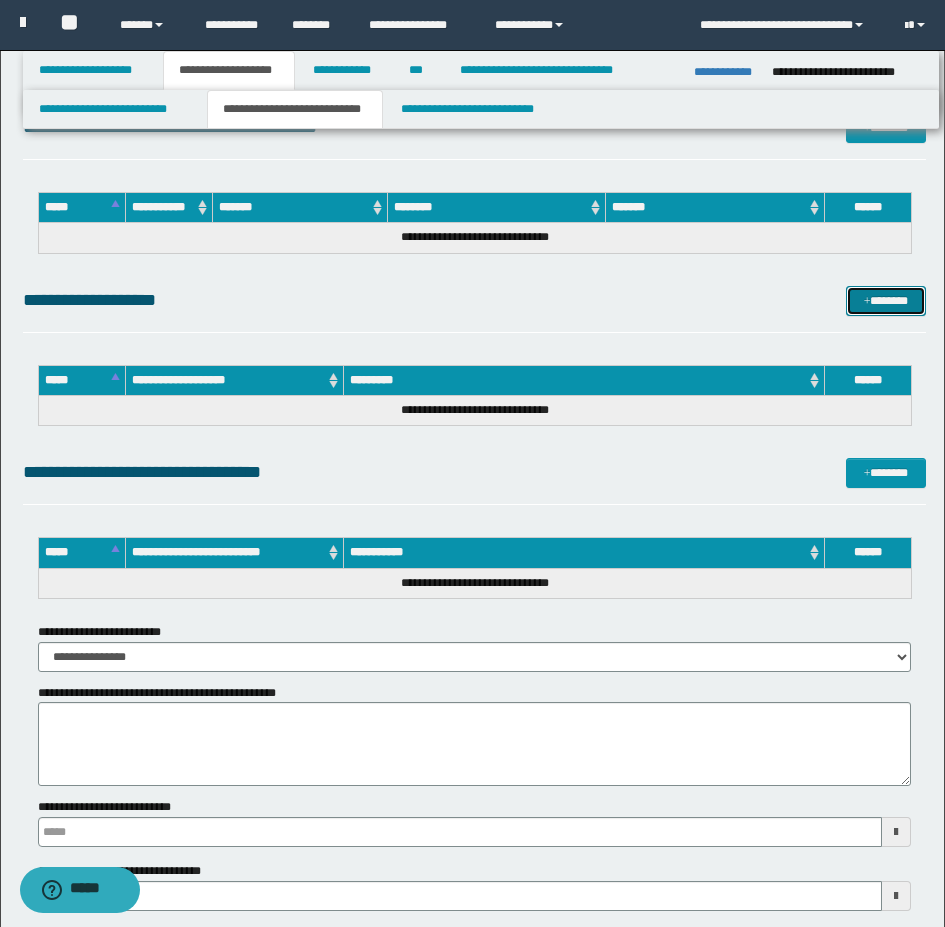 click on "*******" at bounding box center (886, 301) 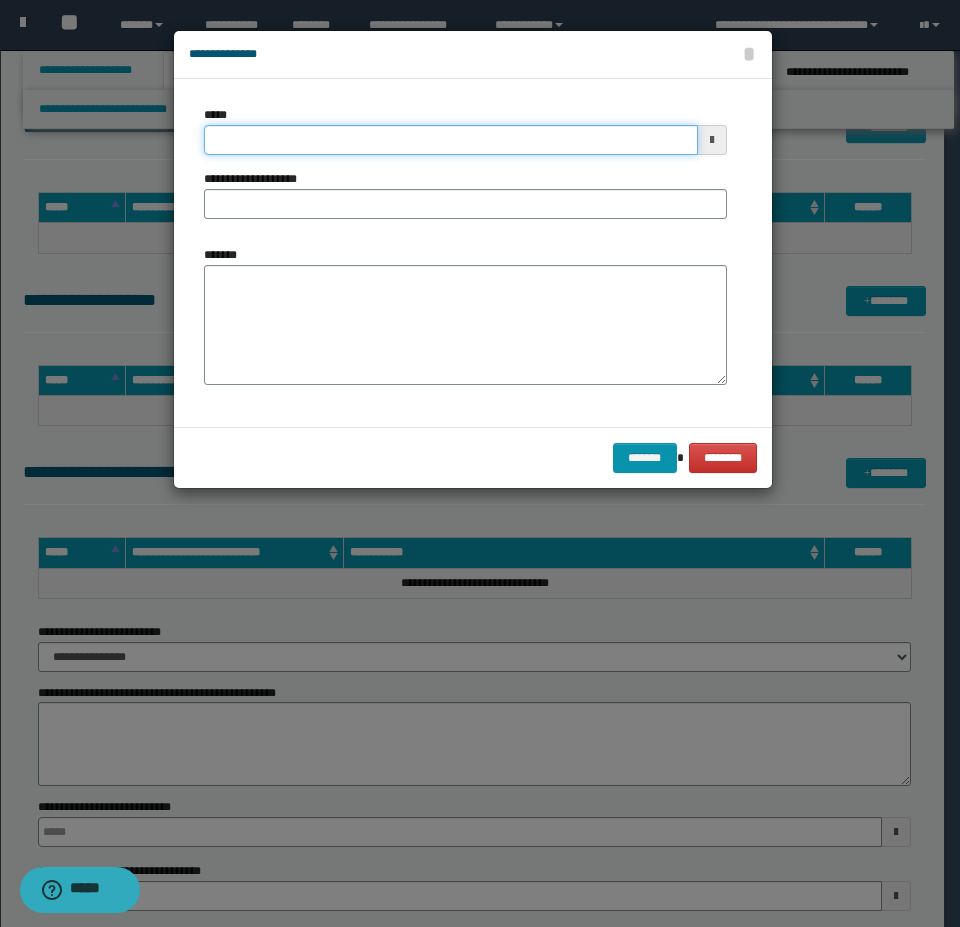 click on "*****" at bounding box center (451, 140) 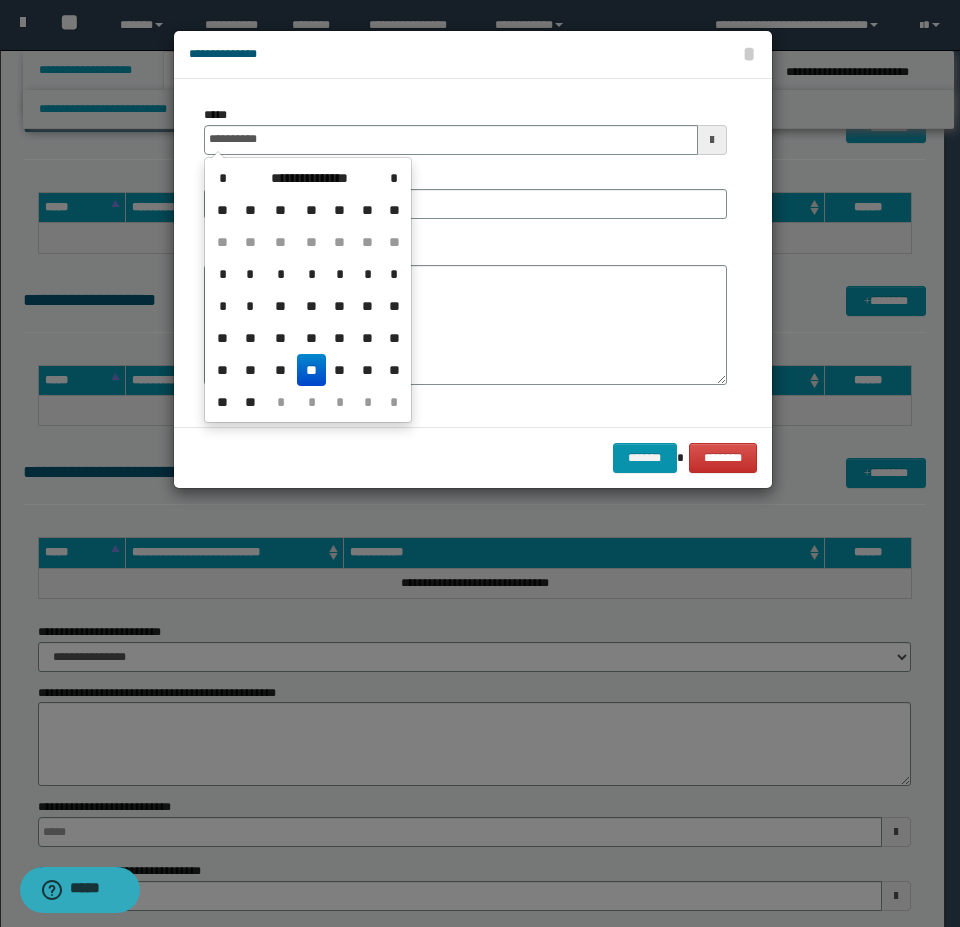 click on "**" at bounding box center [311, 370] 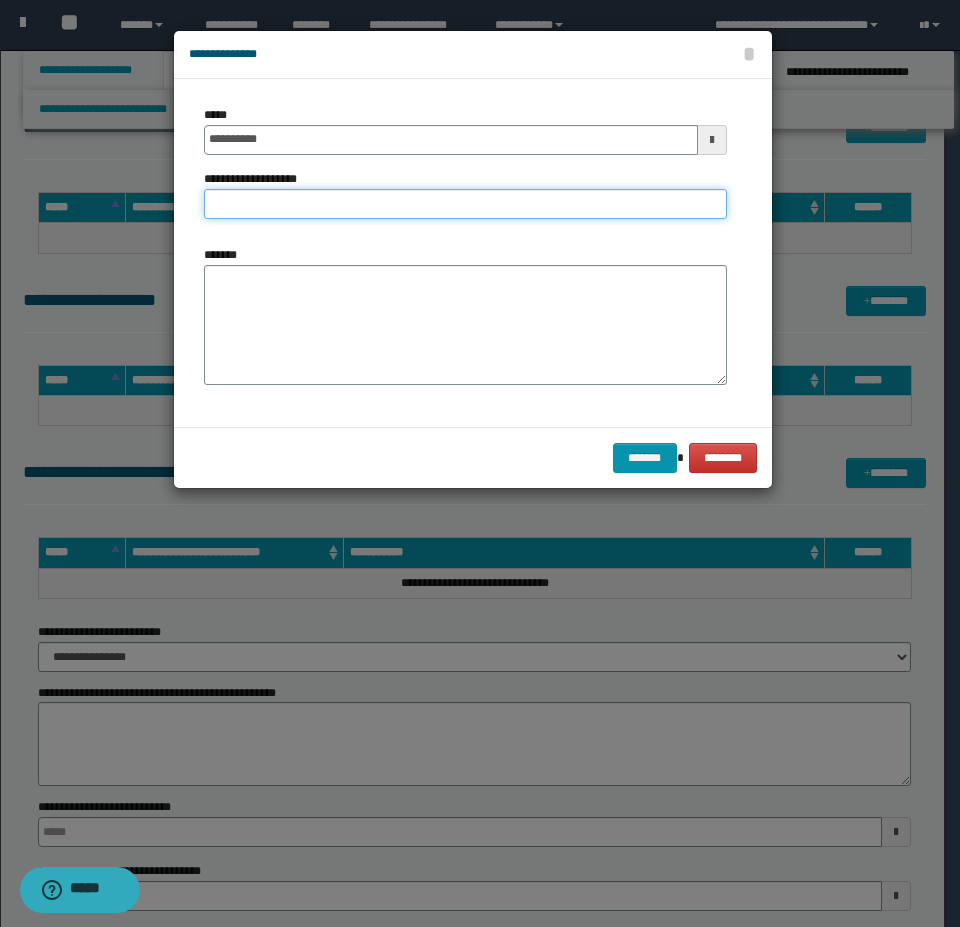 click on "**********" at bounding box center [465, 204] 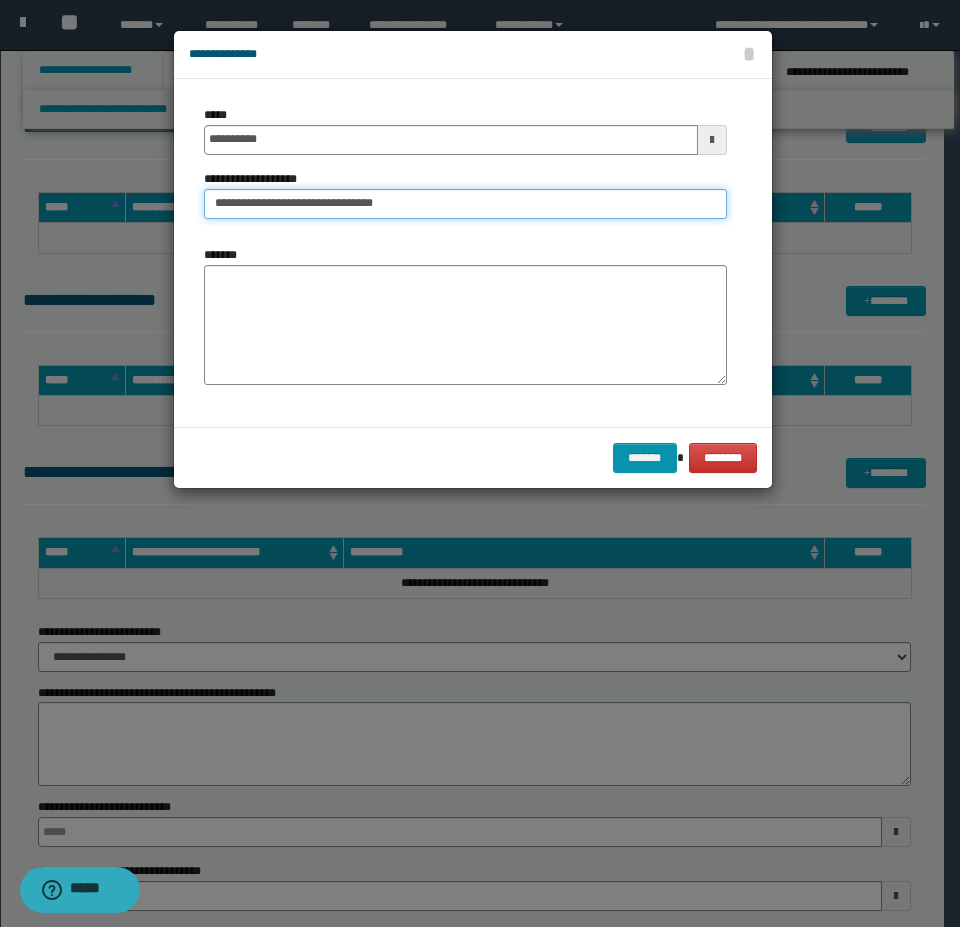 type on "**********" 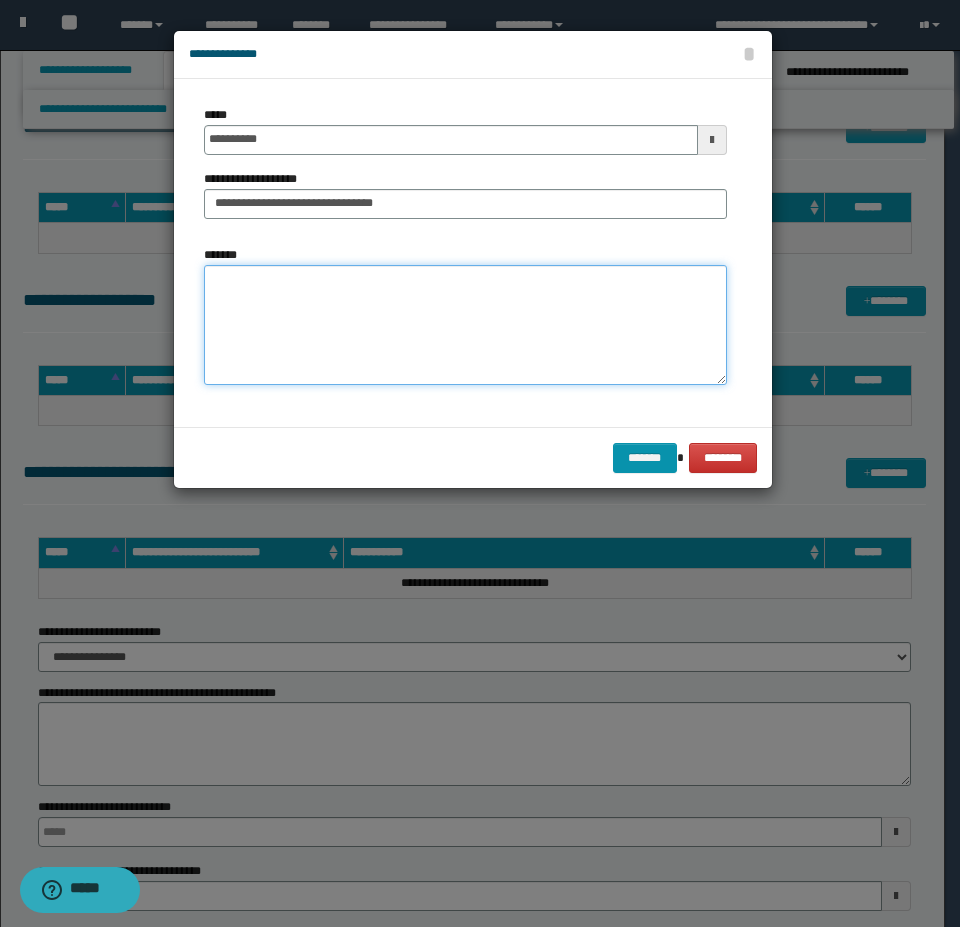 click on "*******" at bounding box center [465, 325] 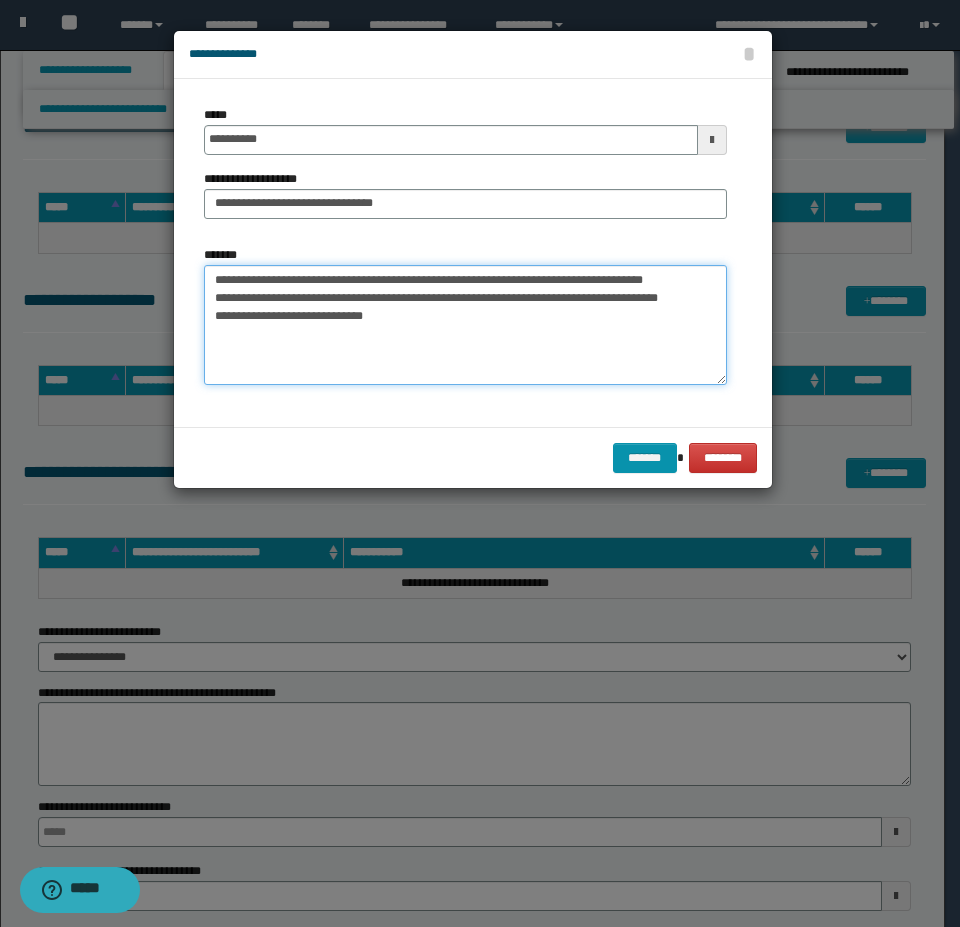 click on "**********" at bounding box center (465, 325) 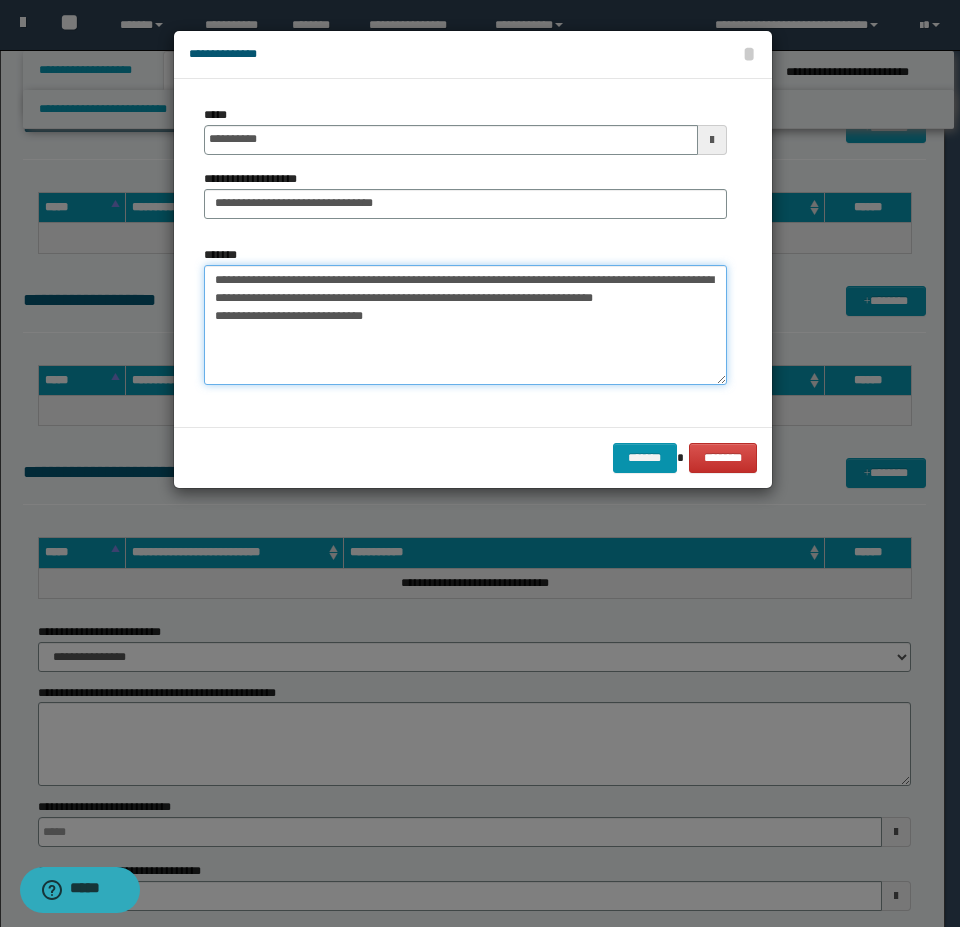 click on "**********" at bounding box center (465, 325) 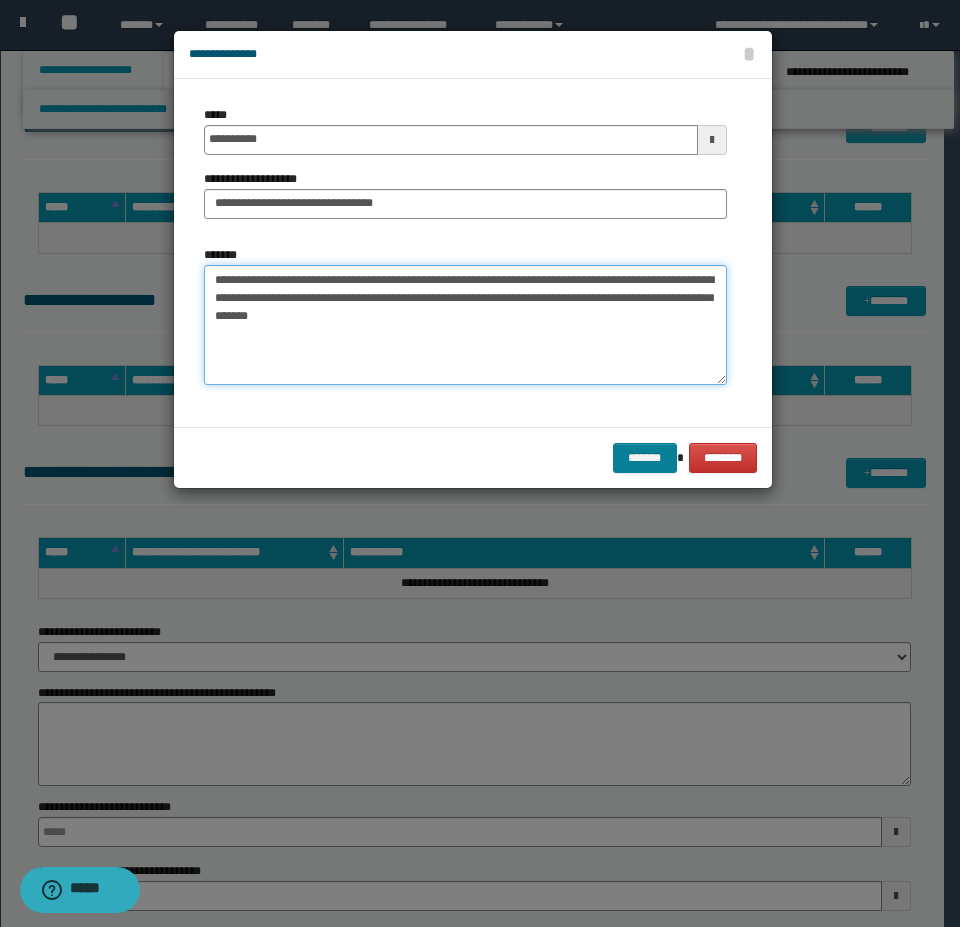 type on "**********" 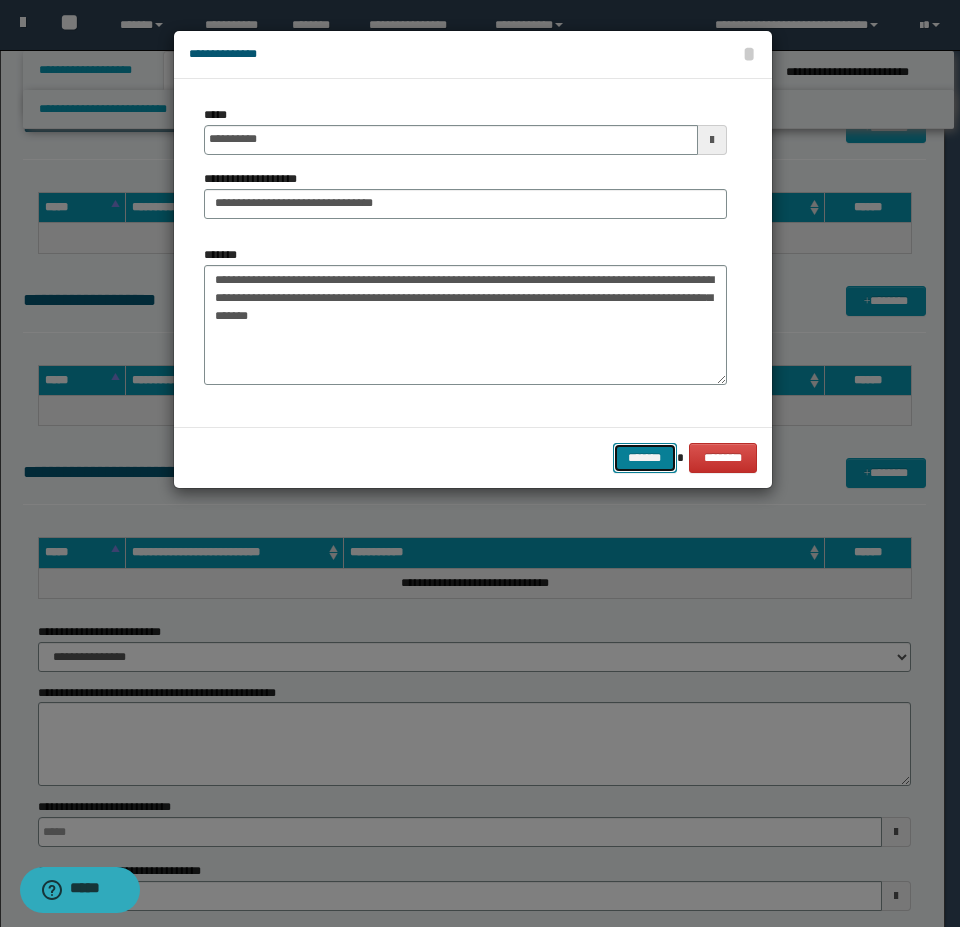 click on "*******" at bounding box center [645, 458] 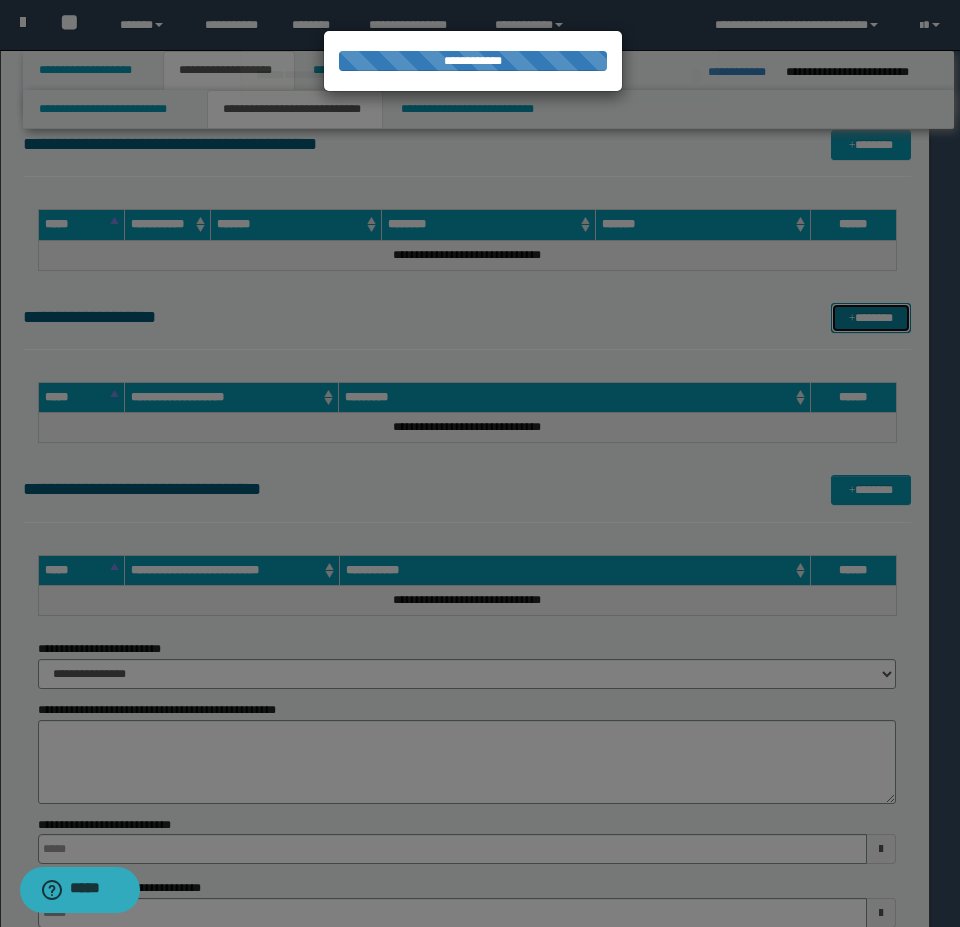 type 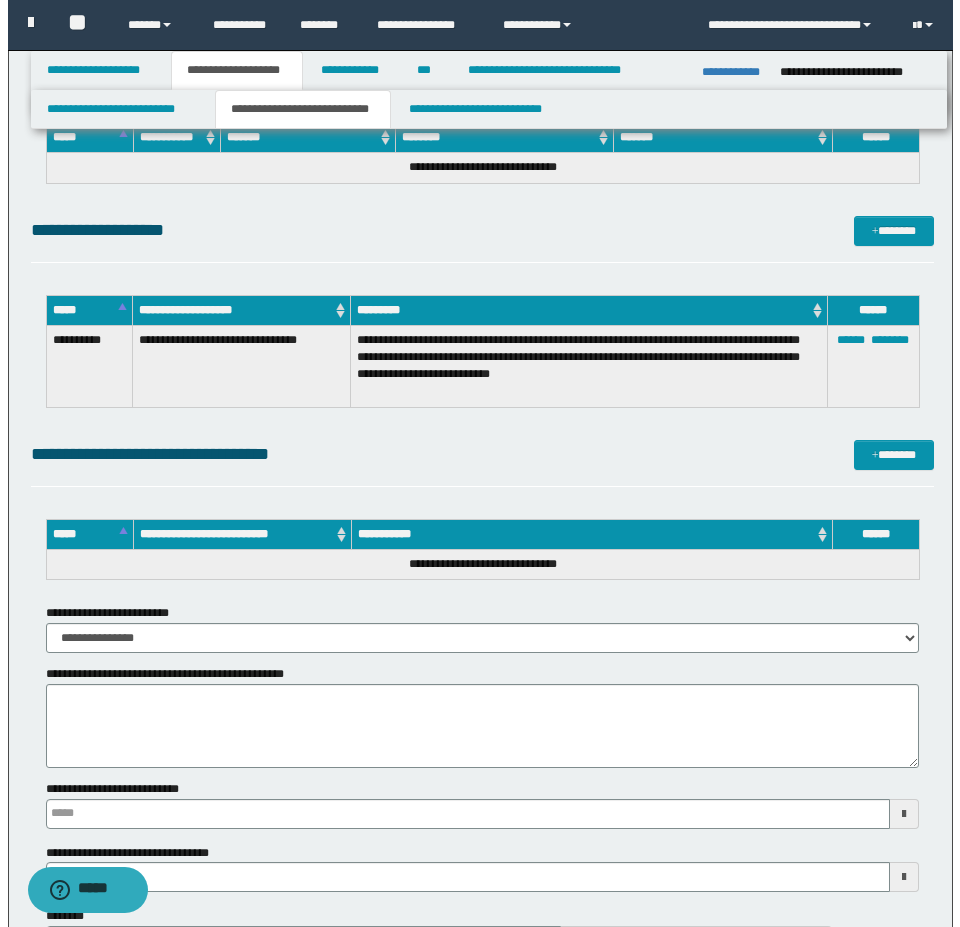 scroll, scrollTop: 1800, scrollLeft: 0, axis: vertical 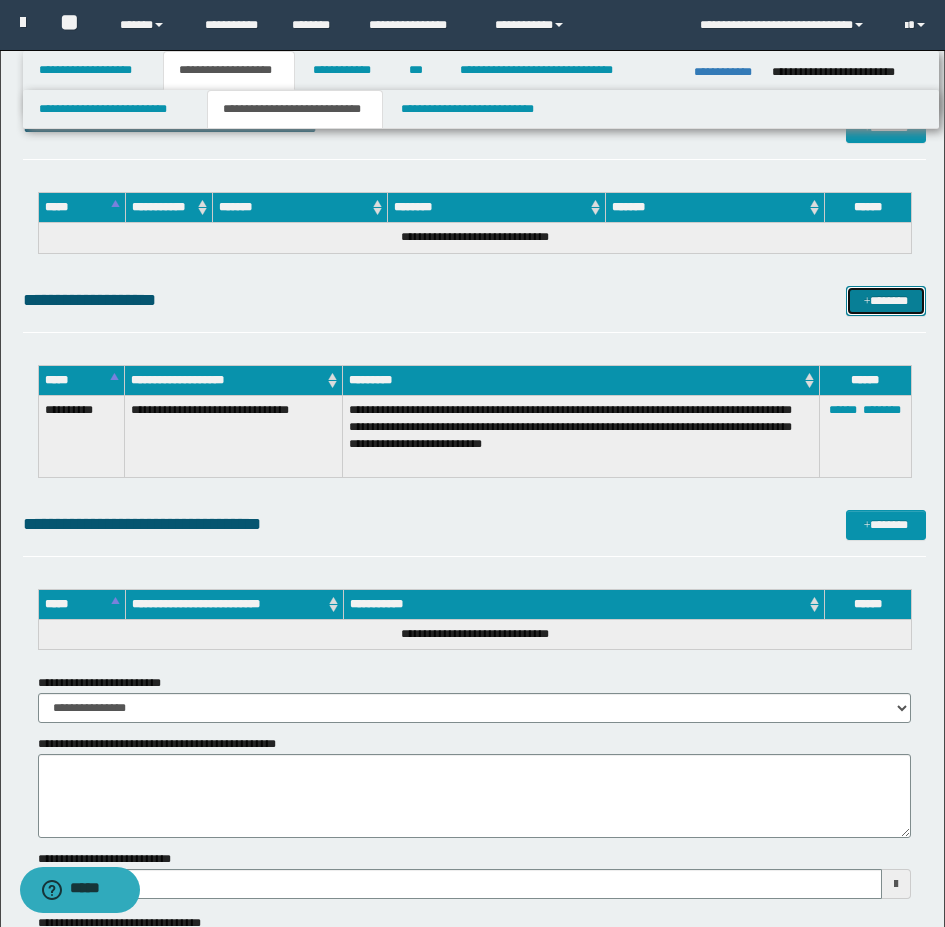 click on "*******" at bounding box center [886, 301] 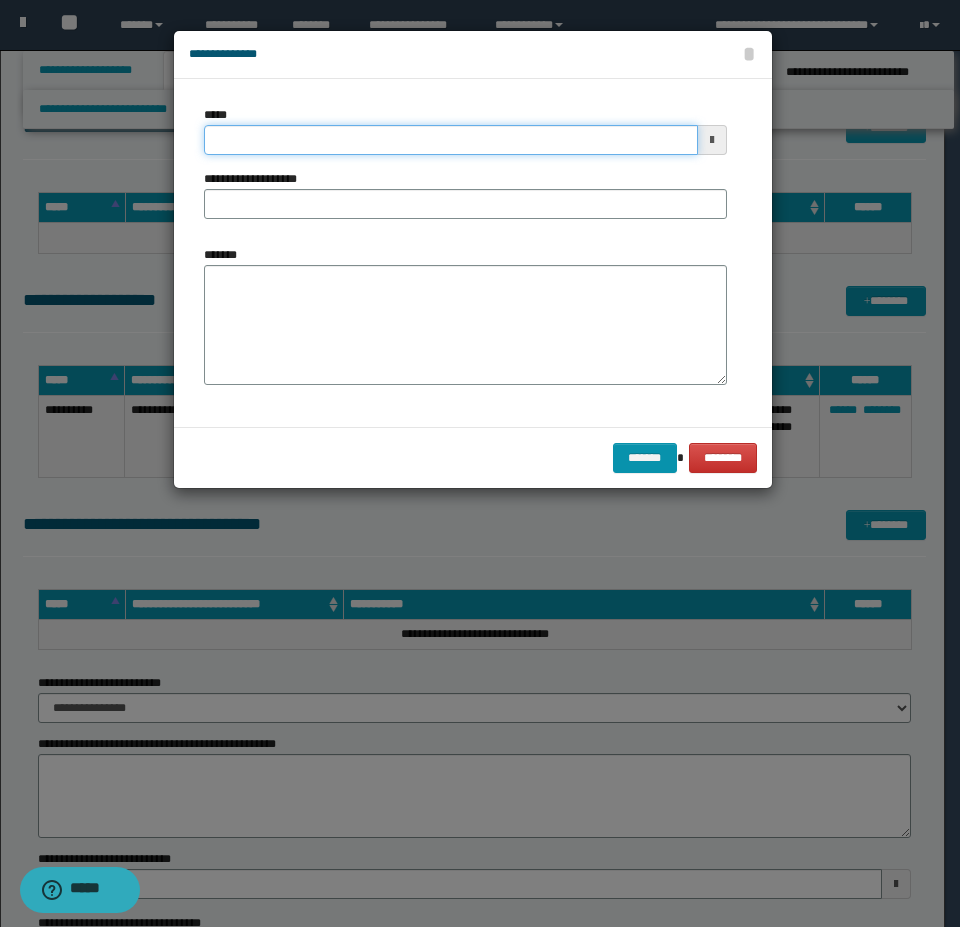 click on "*****" at bounding box center [451, 140] 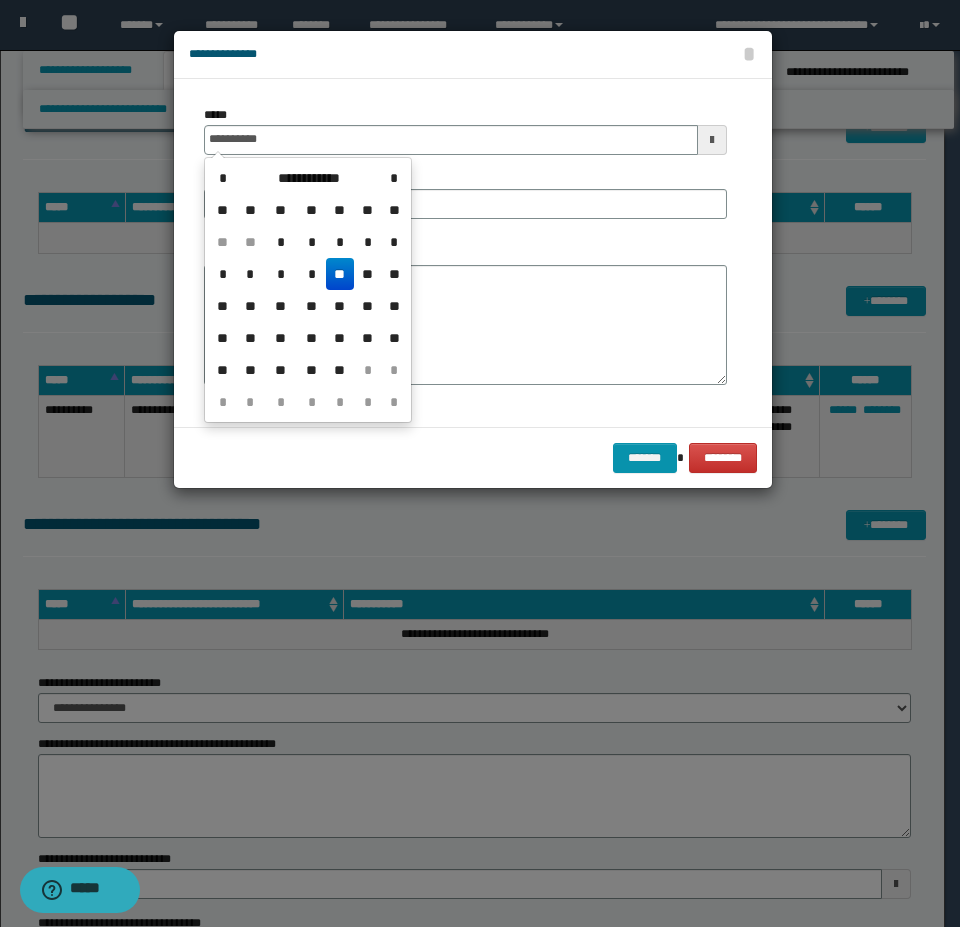 click on "**" at bounding box center (340, 274) 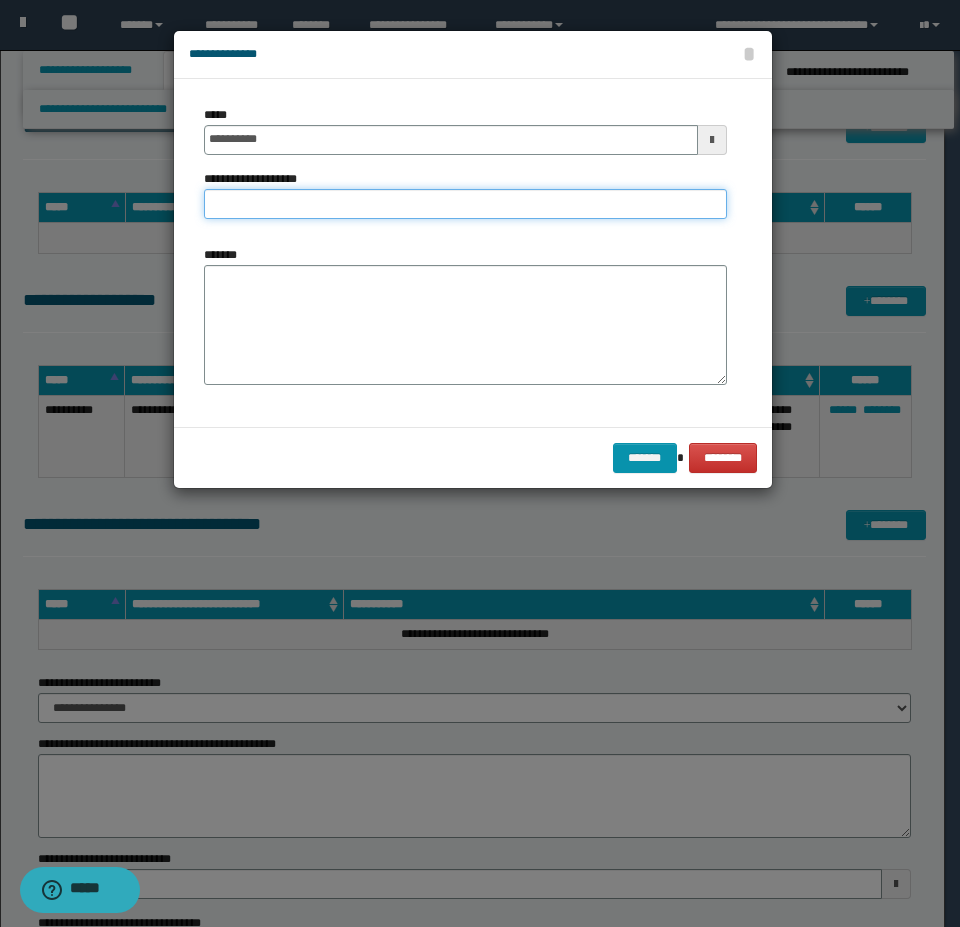 click on "**********" at bounding box center [465, 204] 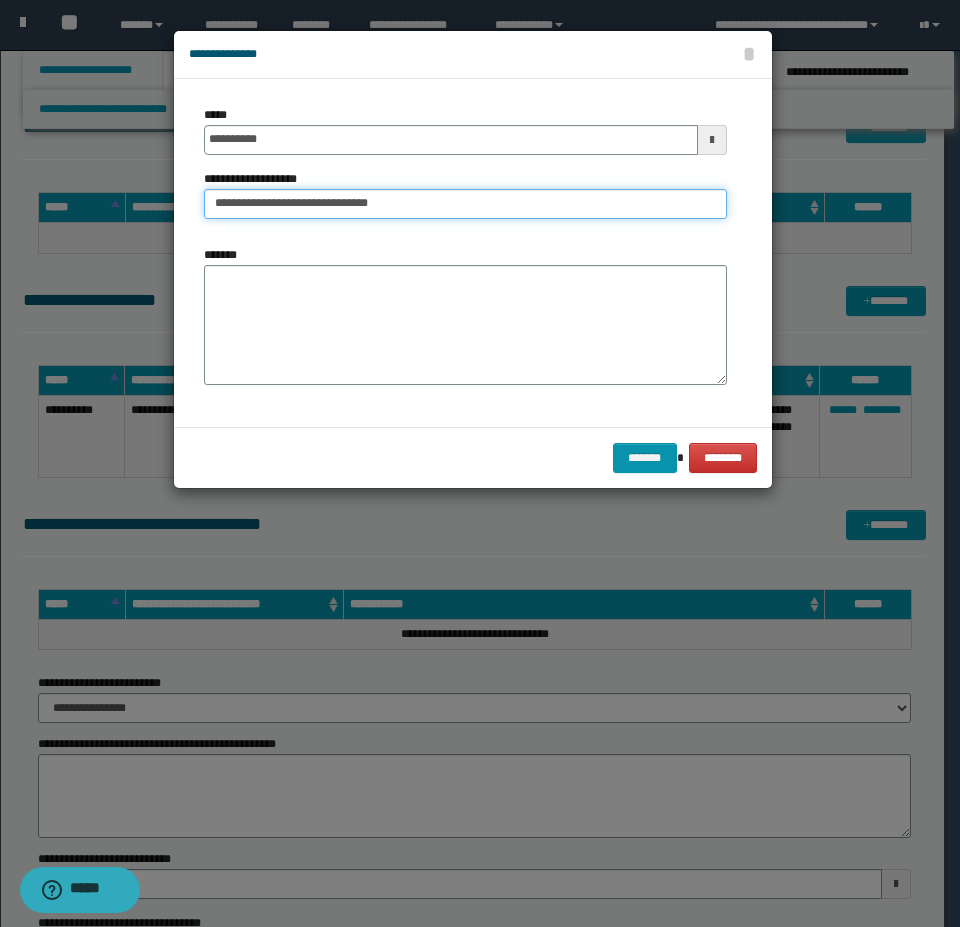 type on "**********" 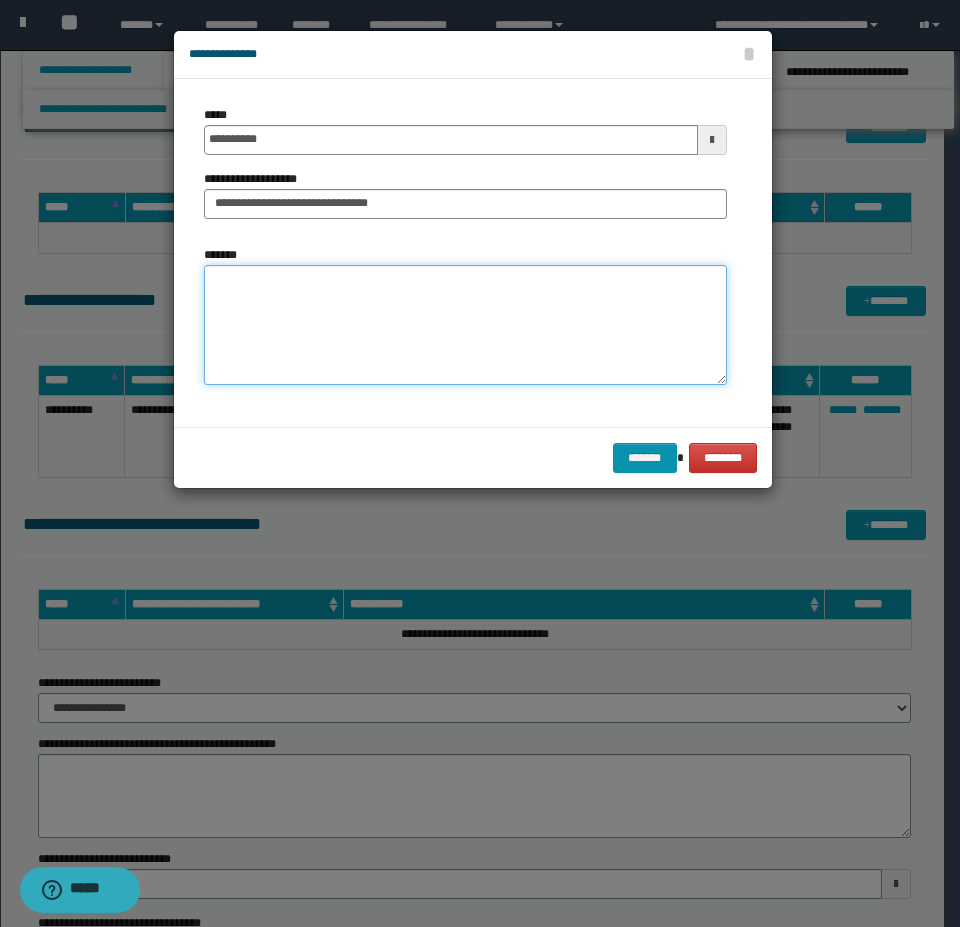 click on "*******" at bounding box center (465, 325) 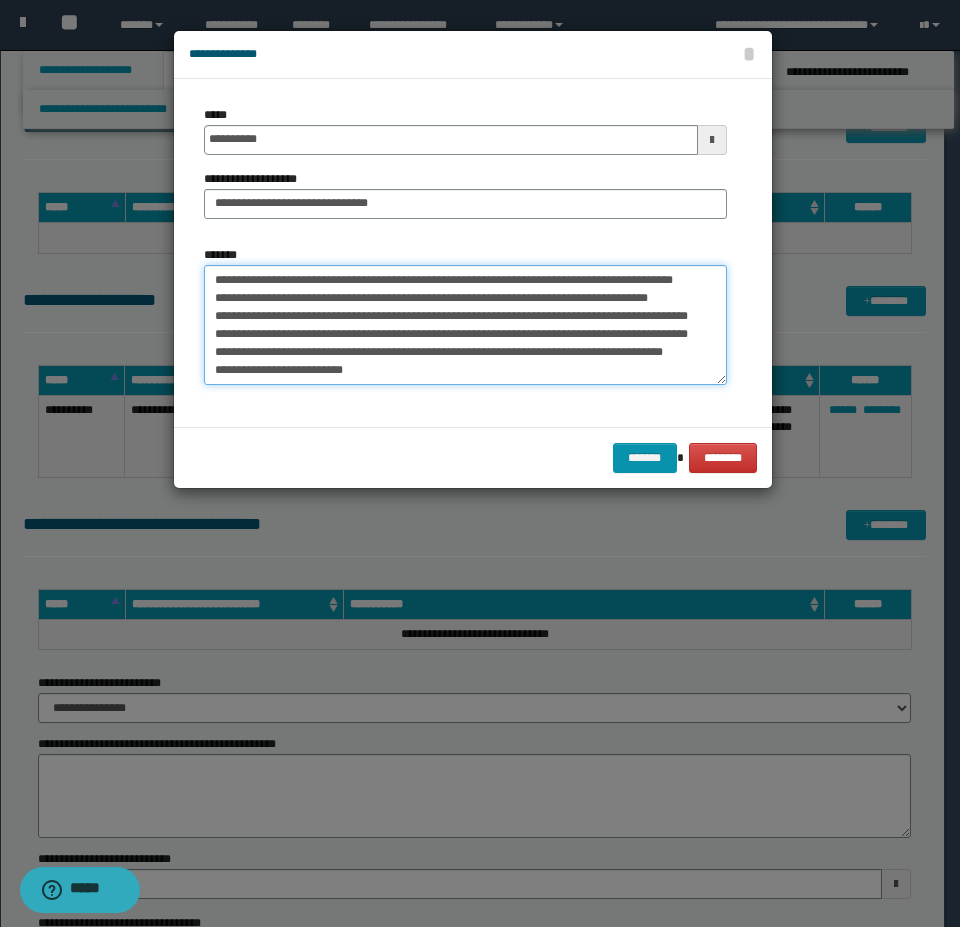 scroll, scrollTop: 360, scrollLeft: 0, axis: vertical 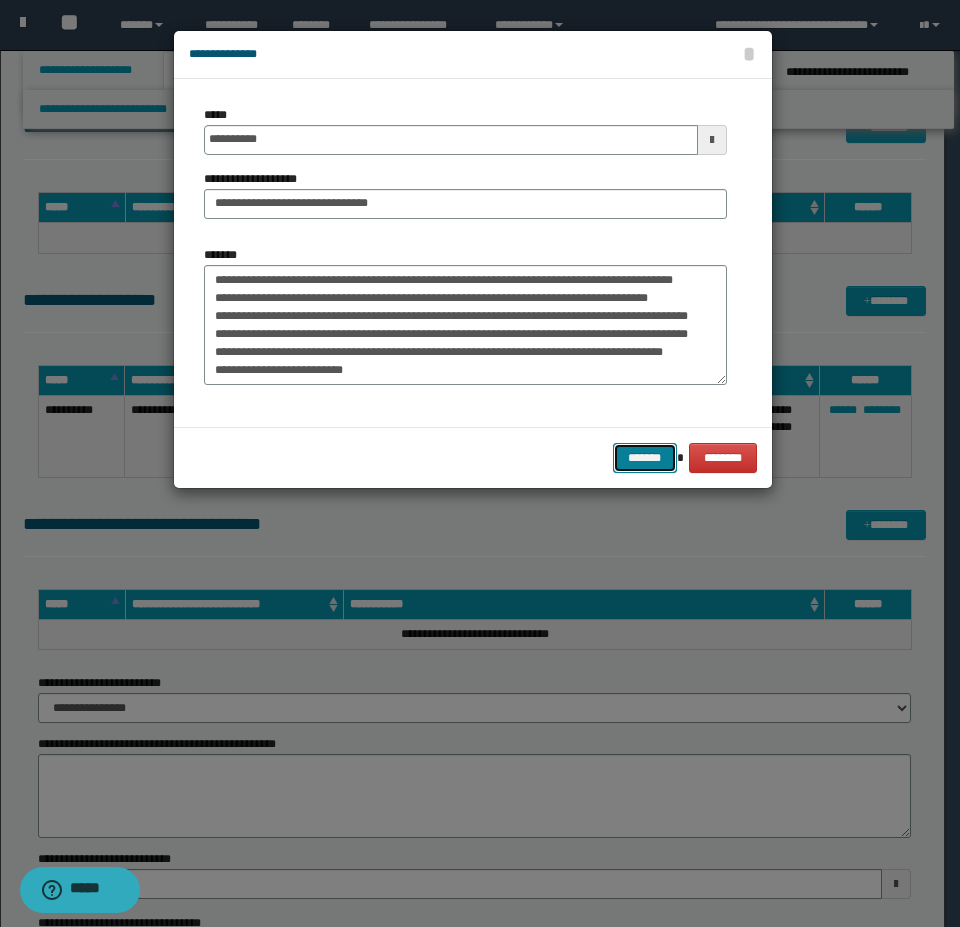 click on "*******" at bounding box center (645, 458) 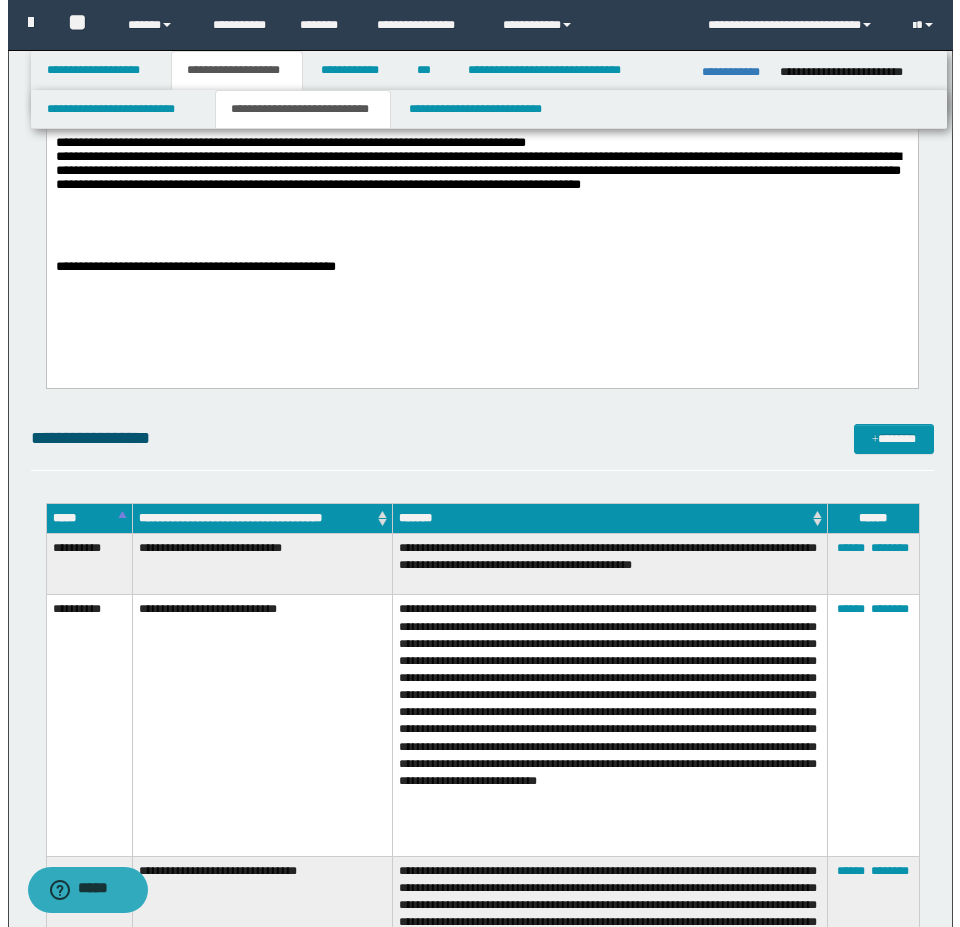 scroll, scrollTop: 400, scrollLeft: 0, axis: vertical 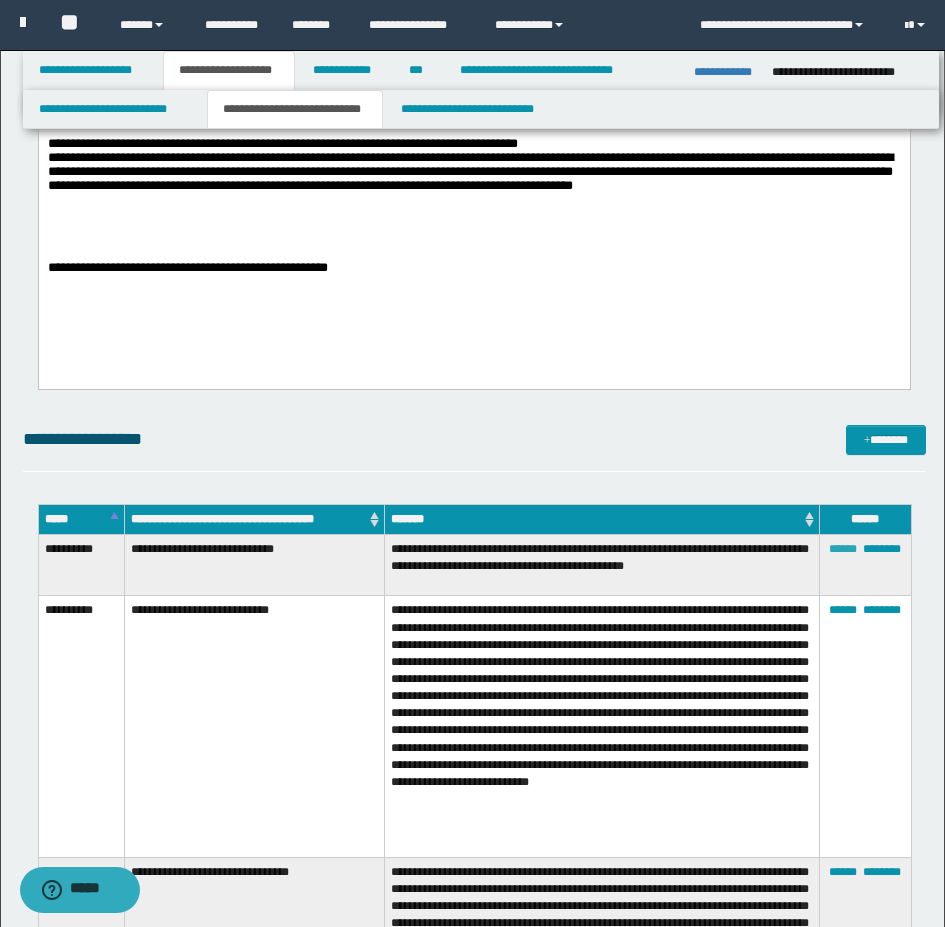 click on "******" at bounding box center [843, 549] 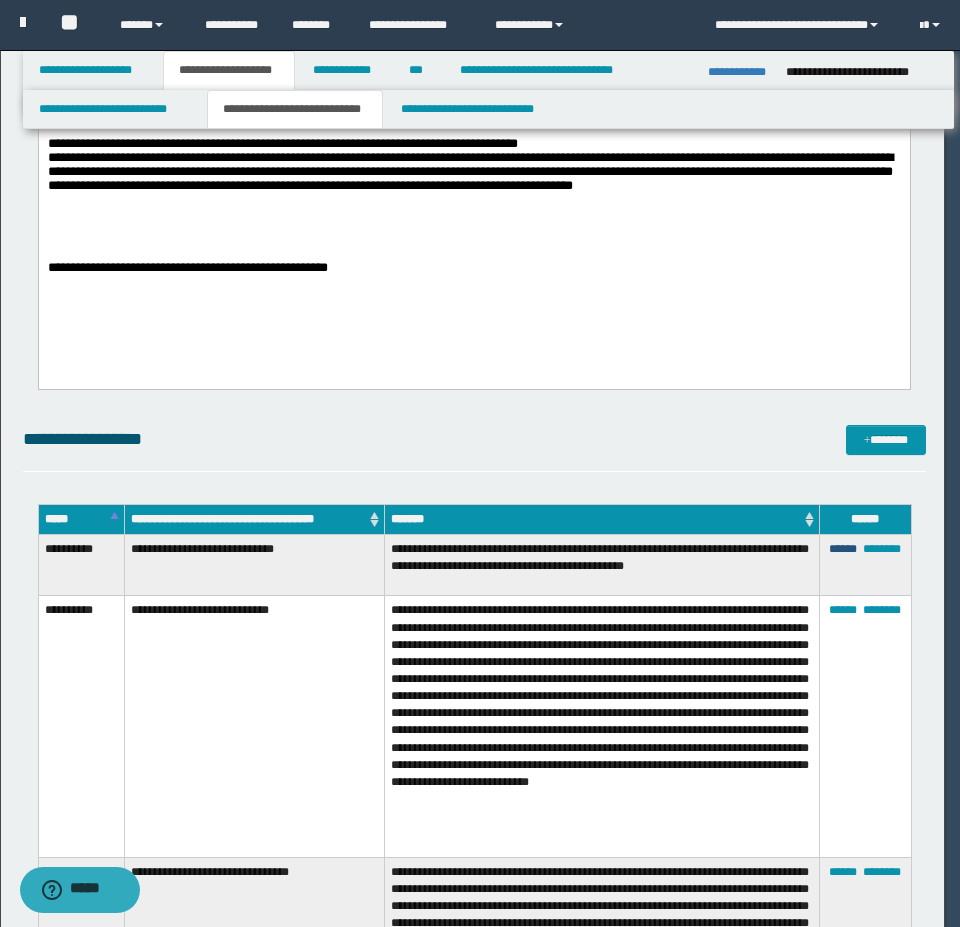 scroll, scrollTop: 0, scrollLeft: 0, axis: both 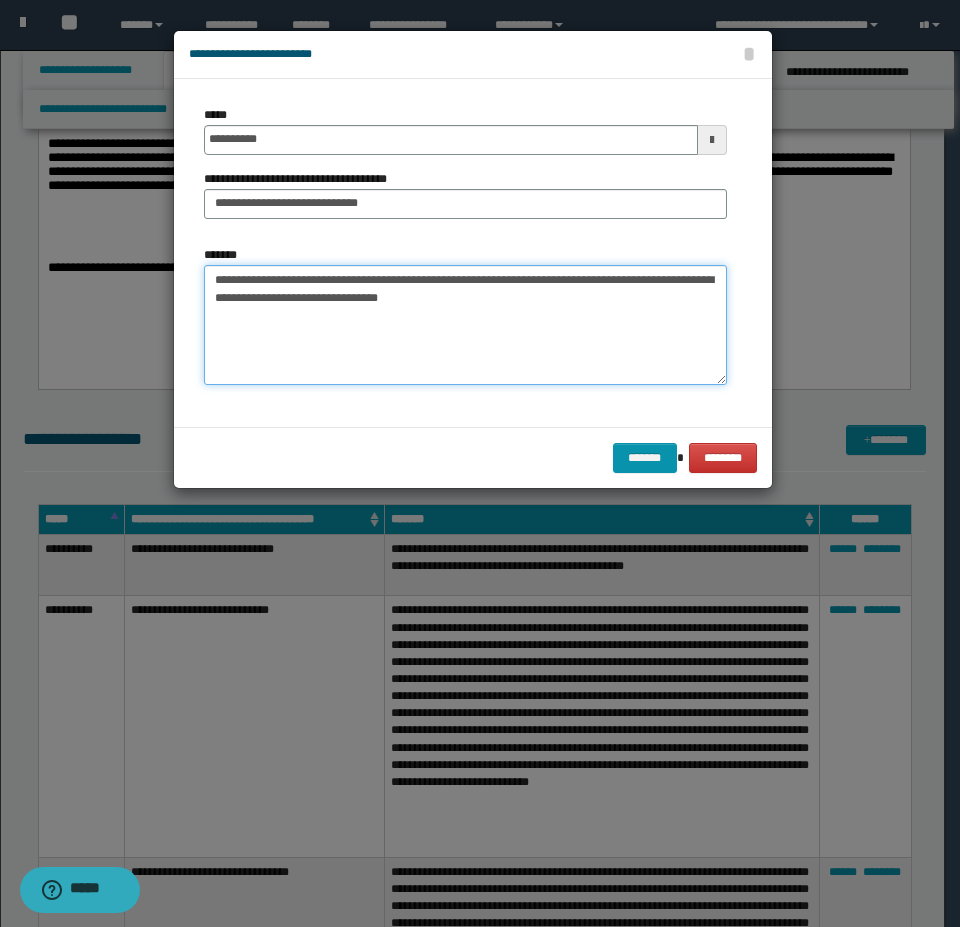 click on "**********" at bounding box center (465, 325) 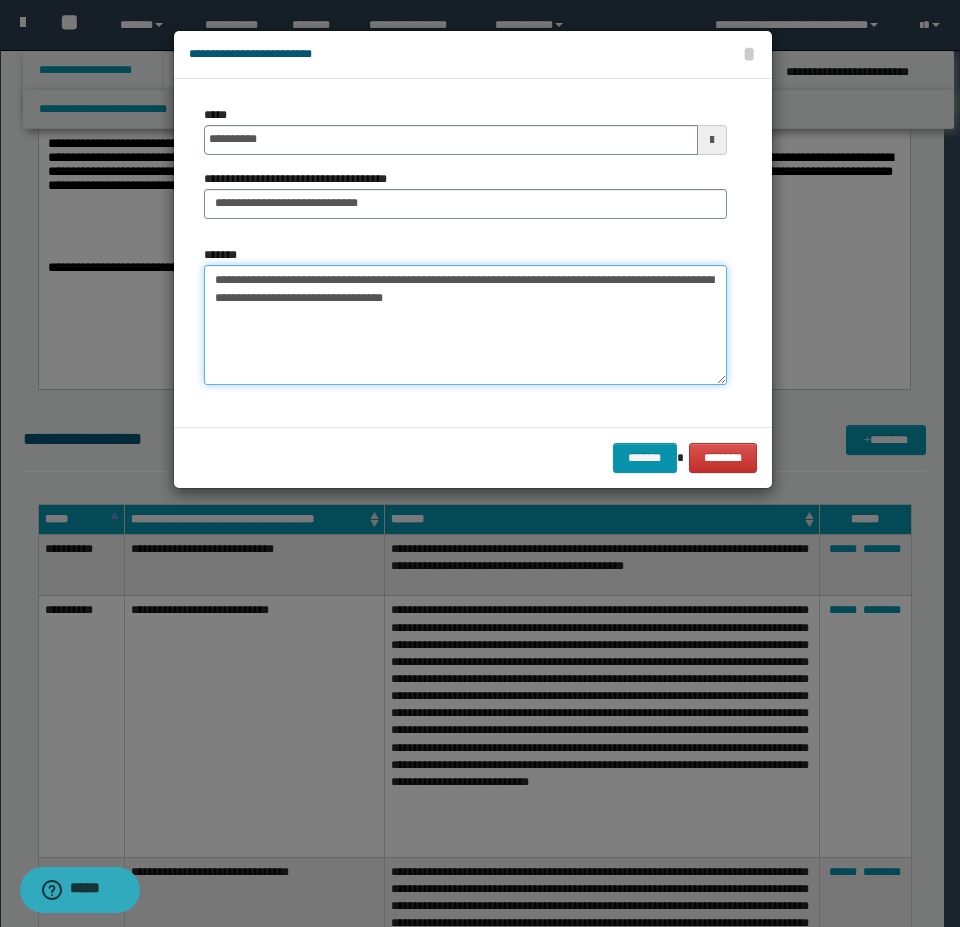 paste on "**********" 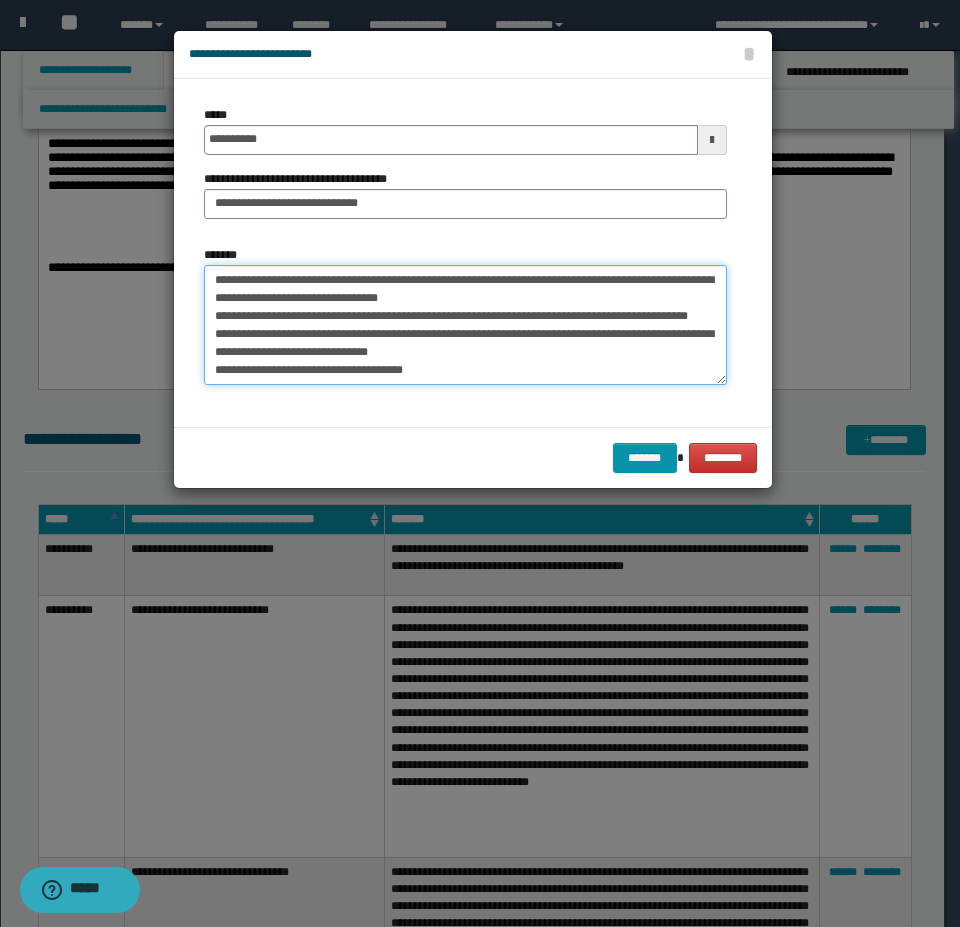 scroll, scrollTop: 30, scrollLeft: 0, axis: vertical 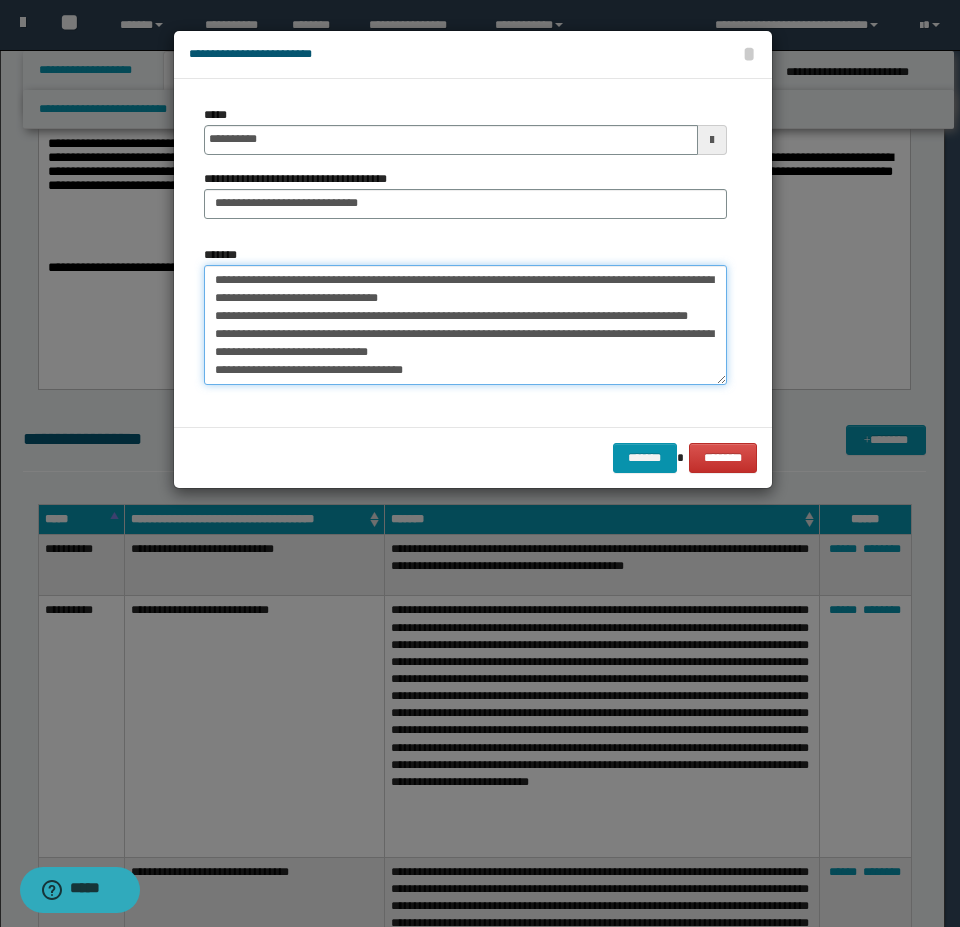 click on "**********" at bounding box center [465, 325] 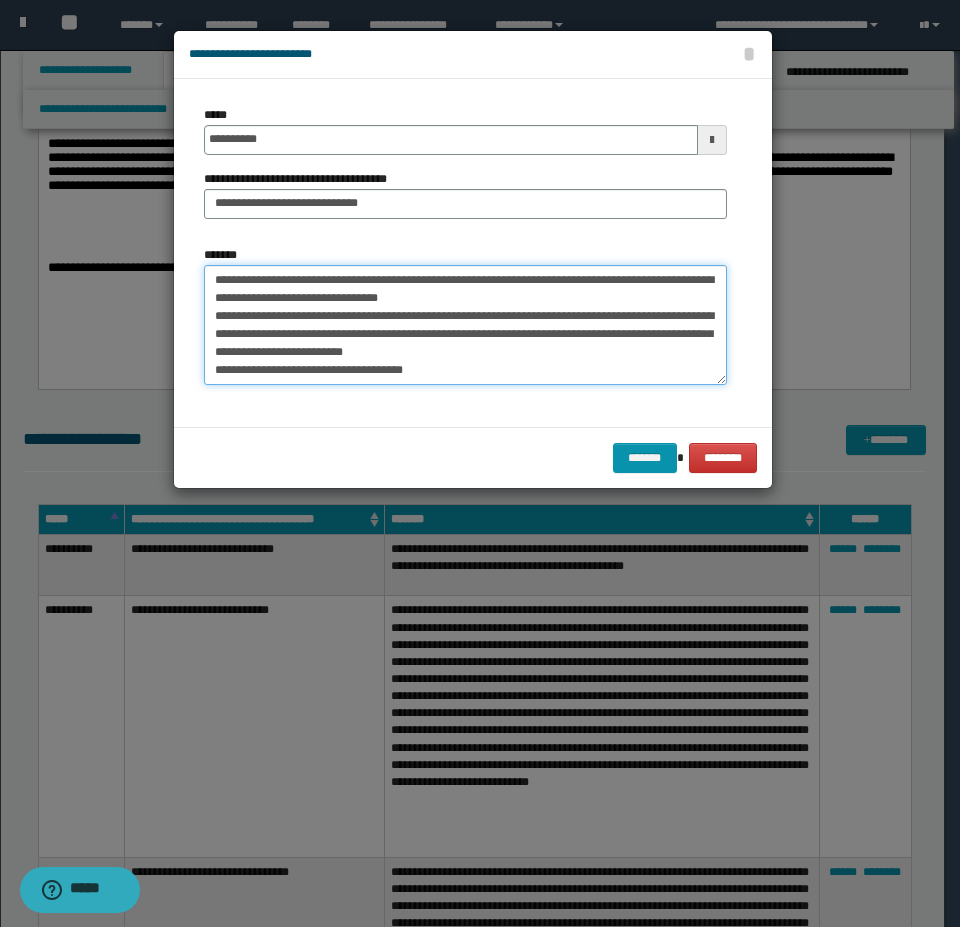 scroll, scrollTop: 18, scrollLeft: 0, axis: vertical 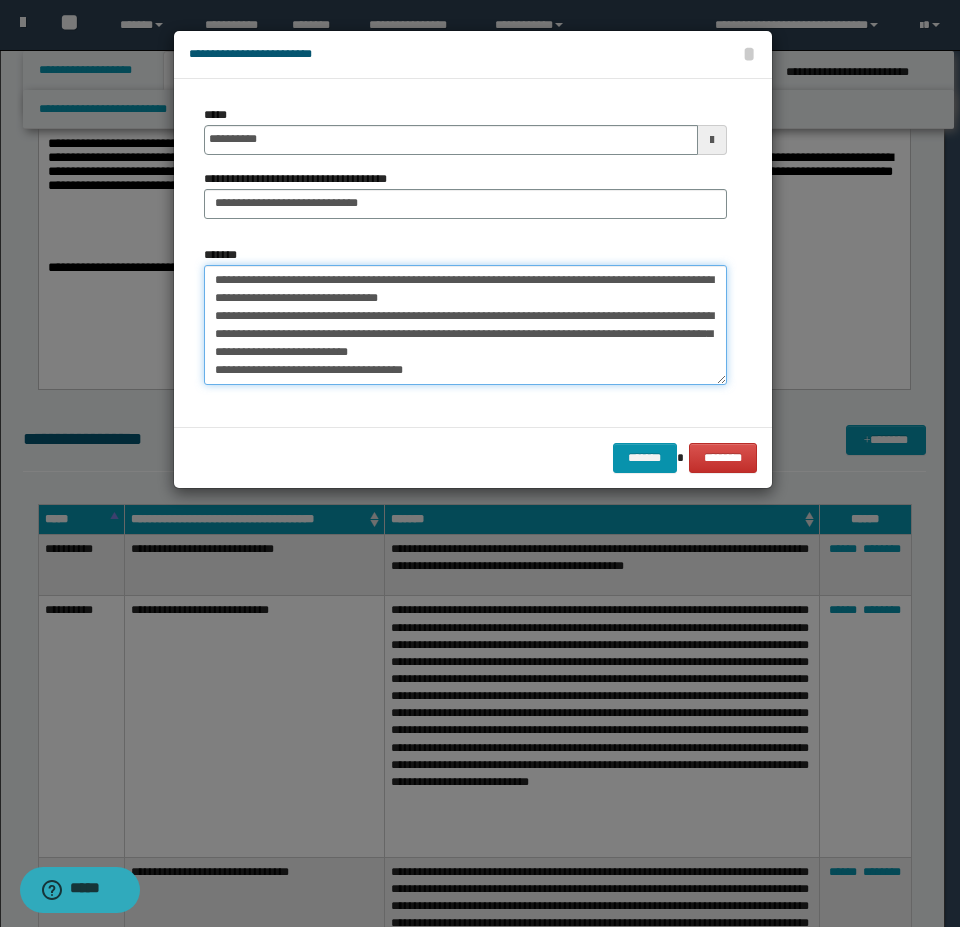 click on "**********" at bounding box center [465, 325] 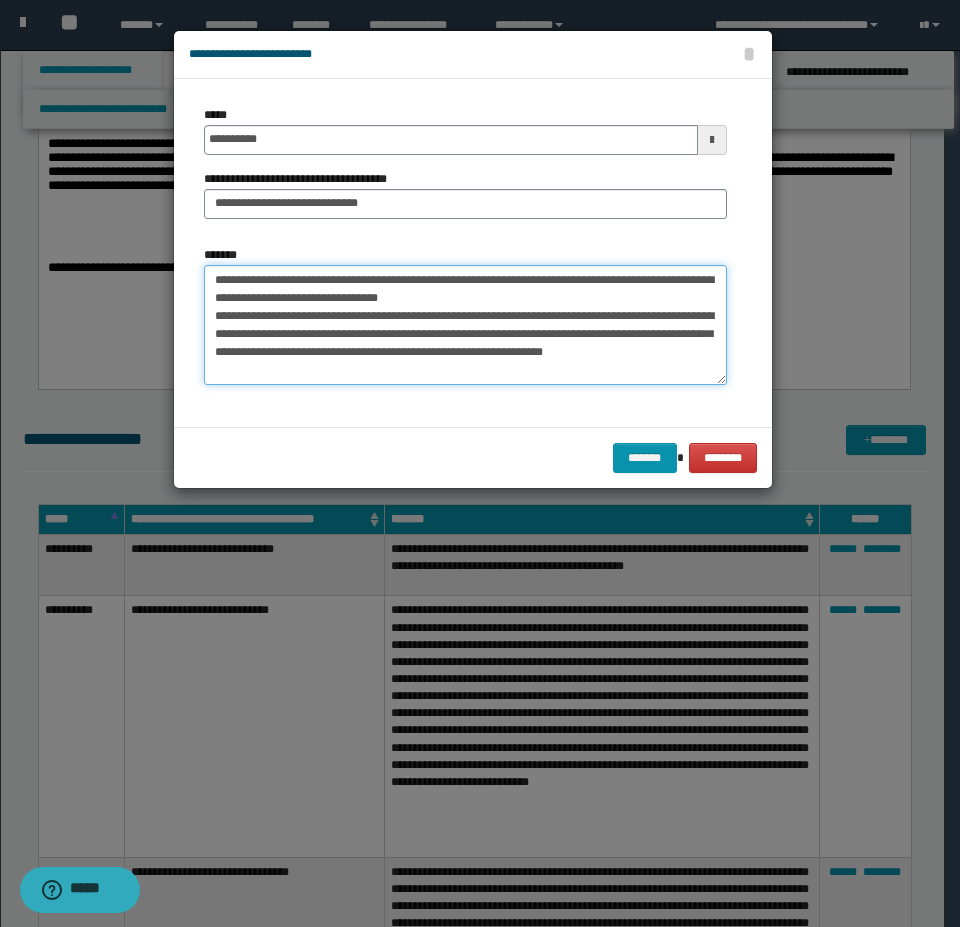 click on "**********" at bounding box center [465, 325] 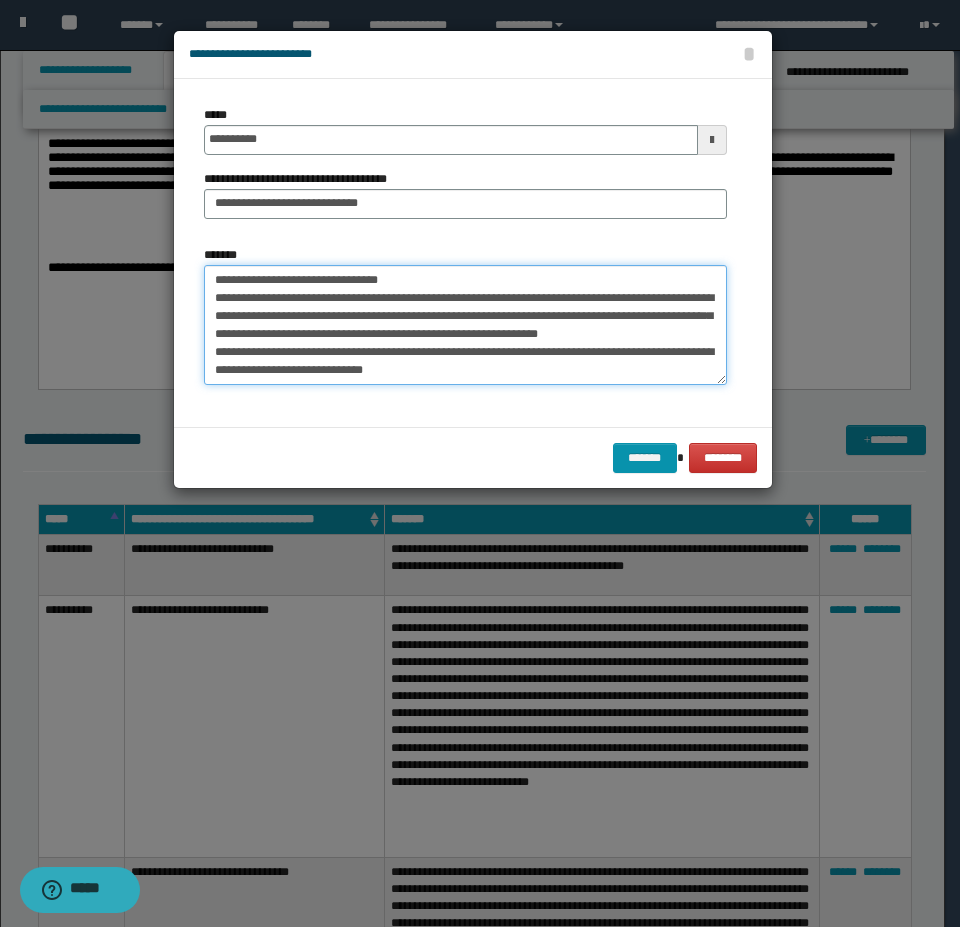 scroll, scrollTop: 120, scrollLeft: 0, axis: vertical 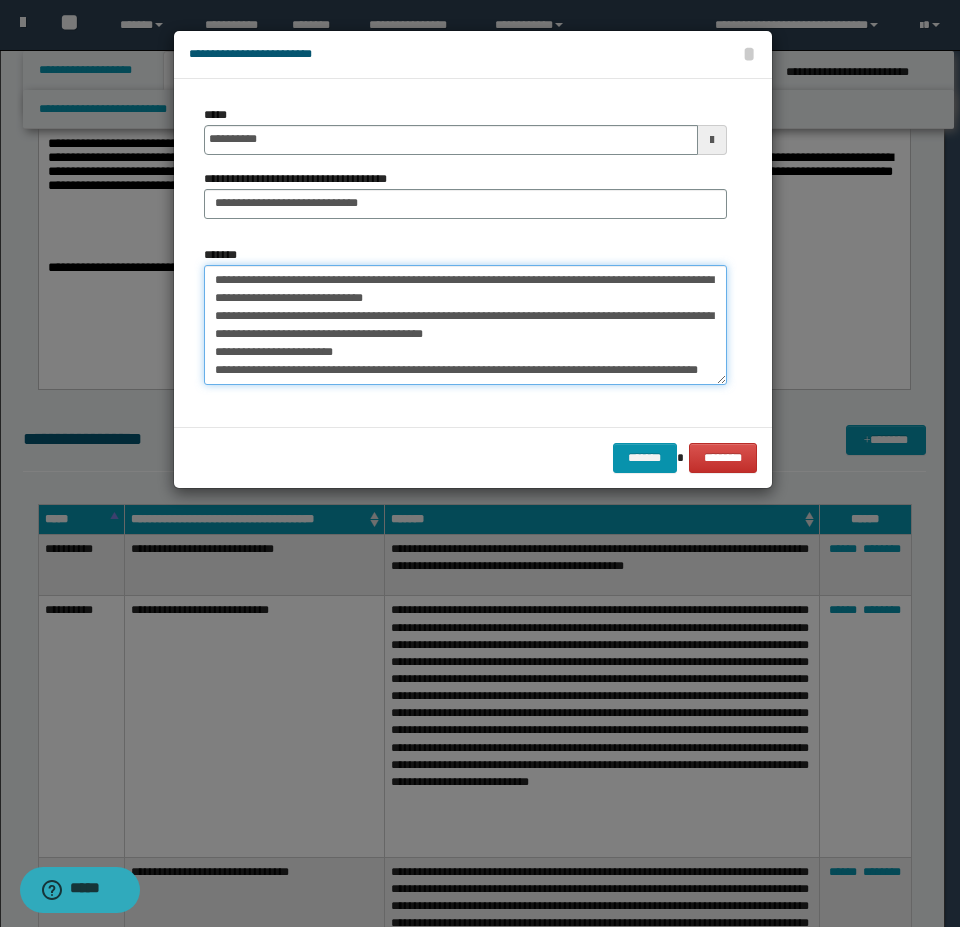 click on "**********" at bounding box center (465, 325) 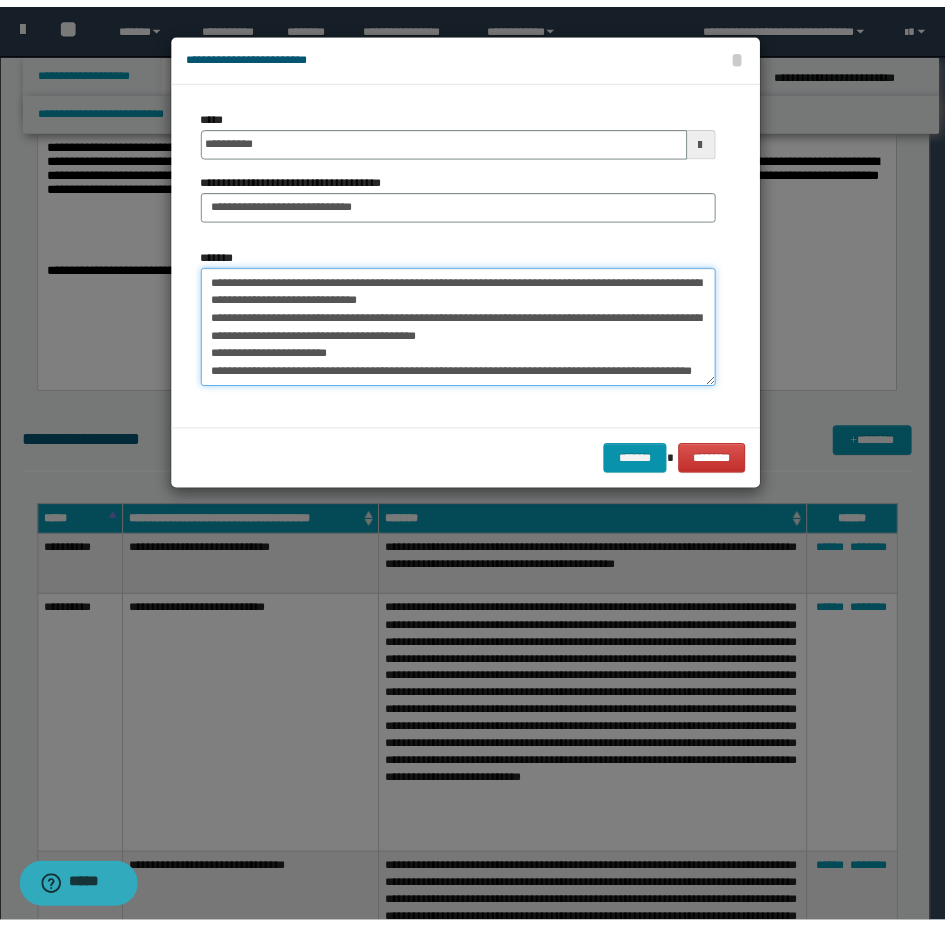 scroll, scrollTop: 138, scrollLeft: 0, axis: vertical 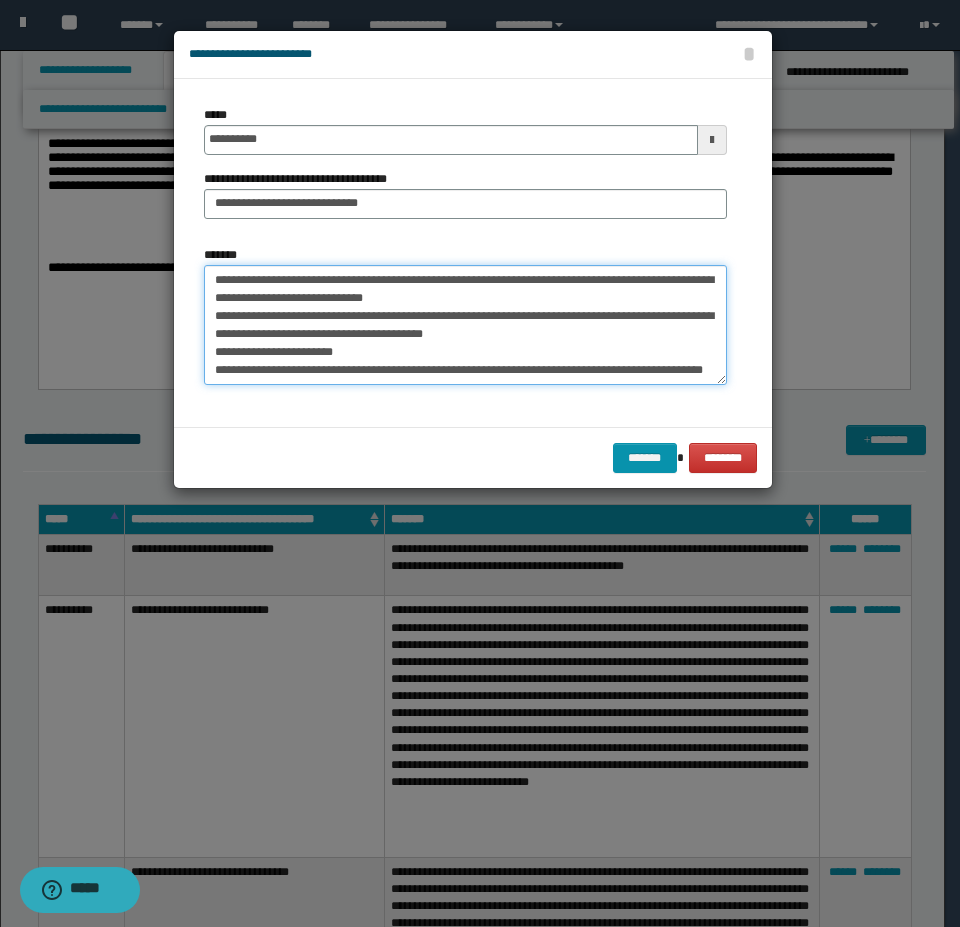 paste on "**********" 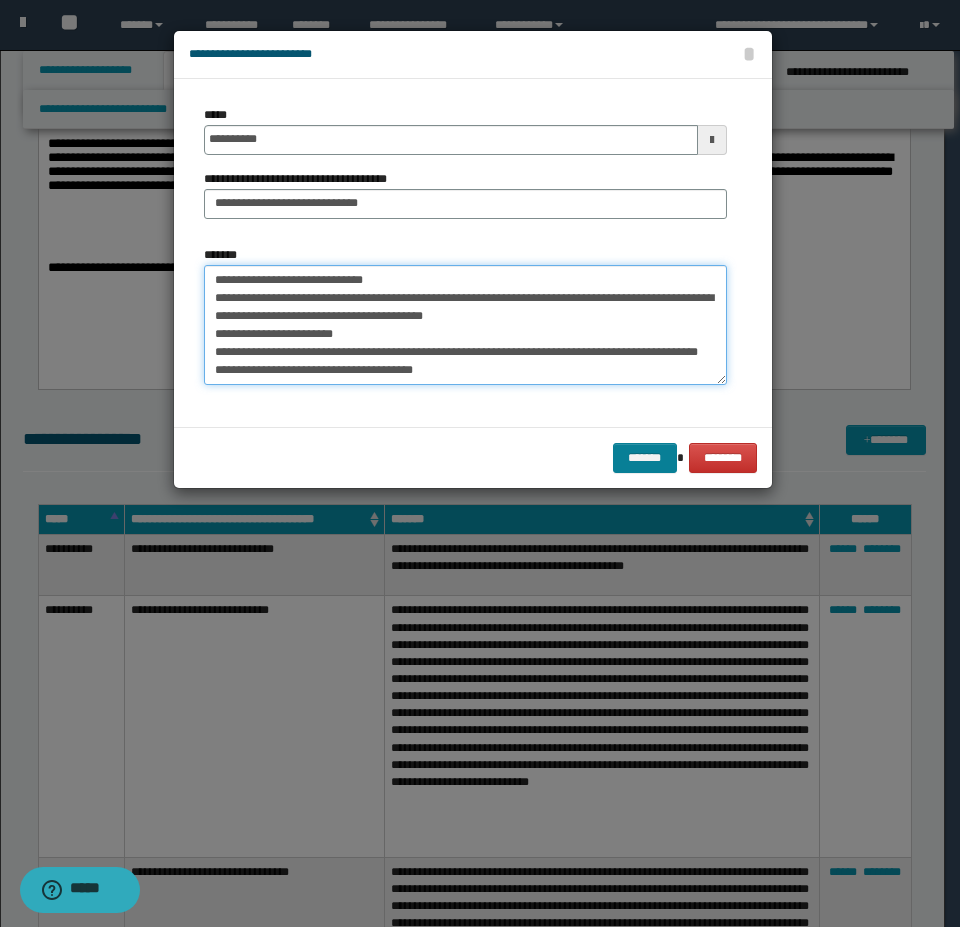 type on "**********" 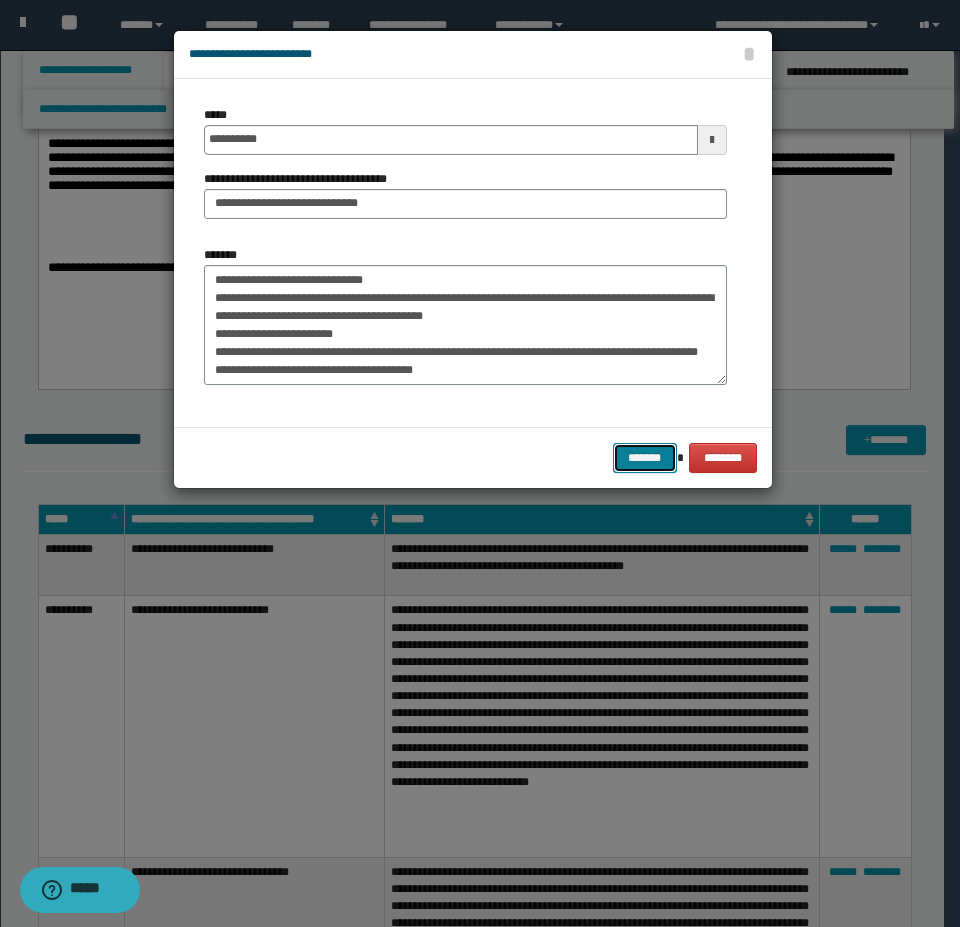 click on "*******" at bounding box center [645, 458] 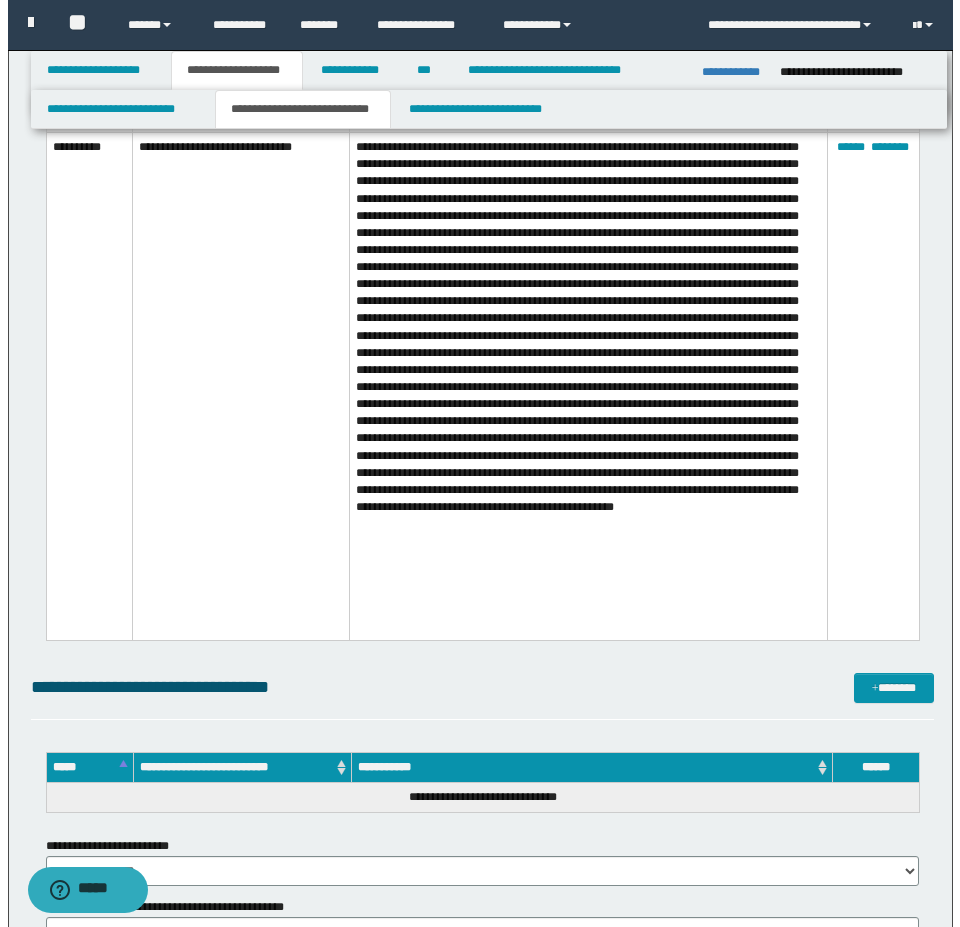 scroll, scrollTop: 2600, scrollLeft: 0, axis: vertical 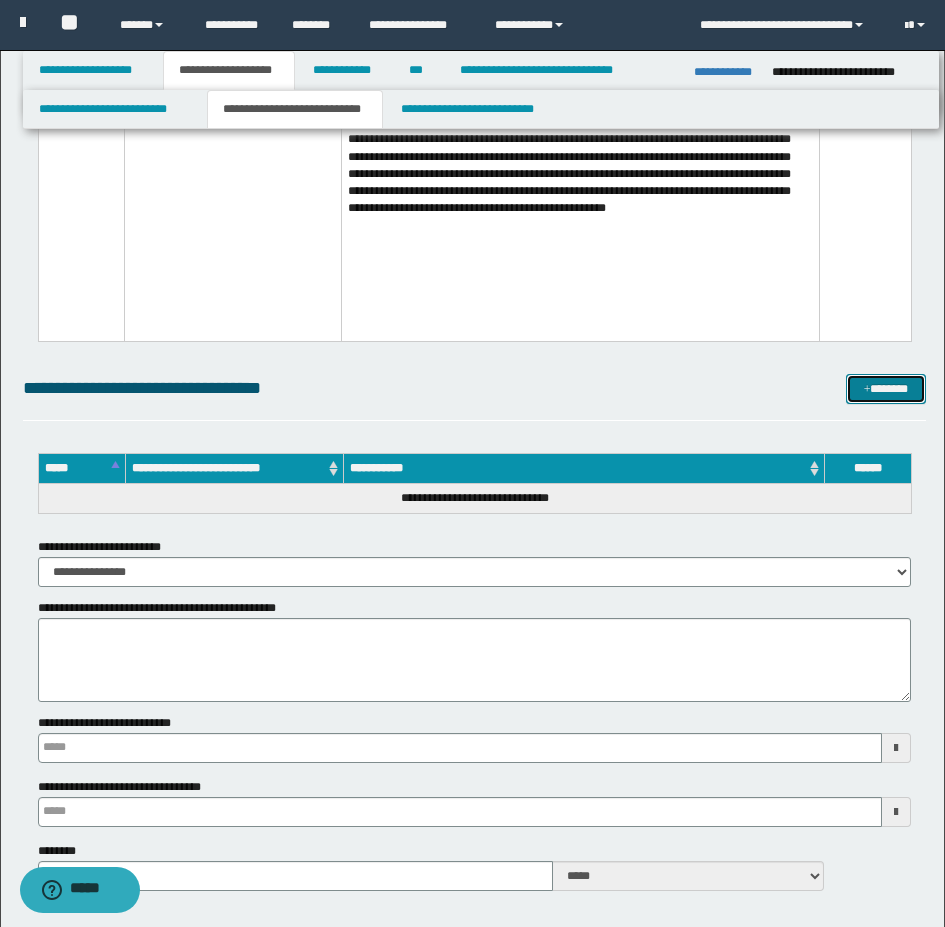 click on "*******" at bounding box center [886, 389] 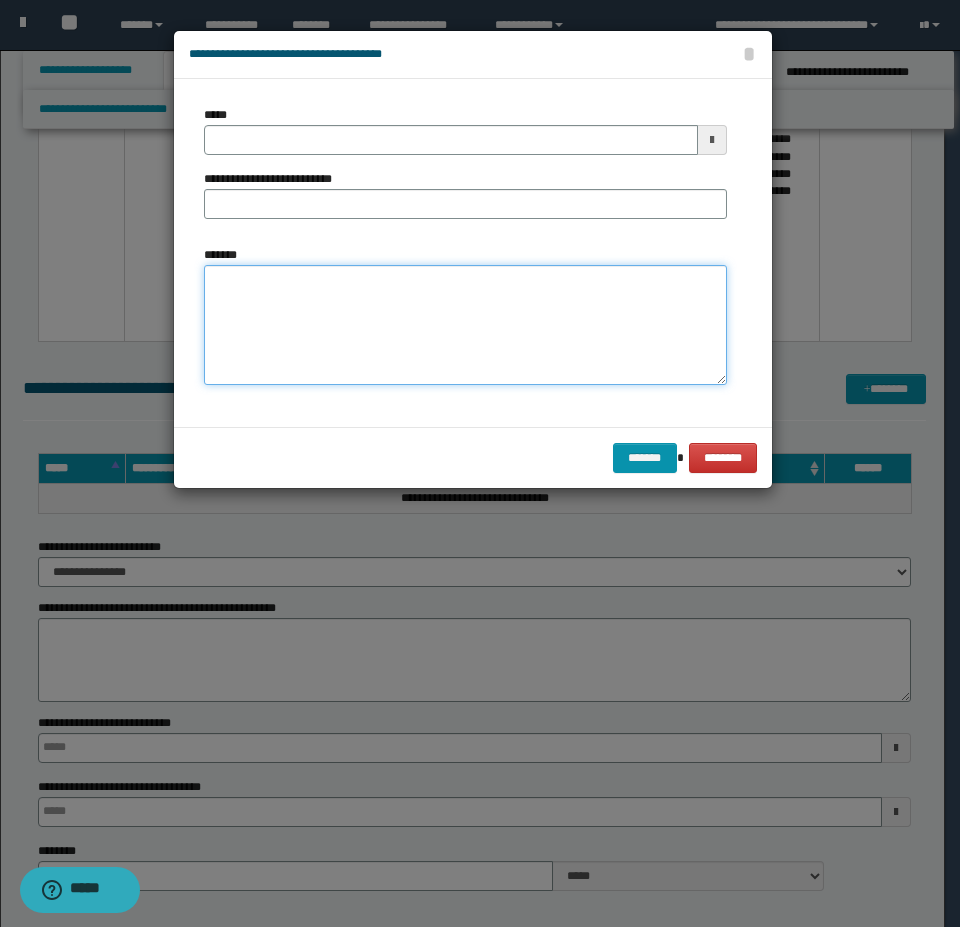 click on "*******" at bounding box center (465, 325) 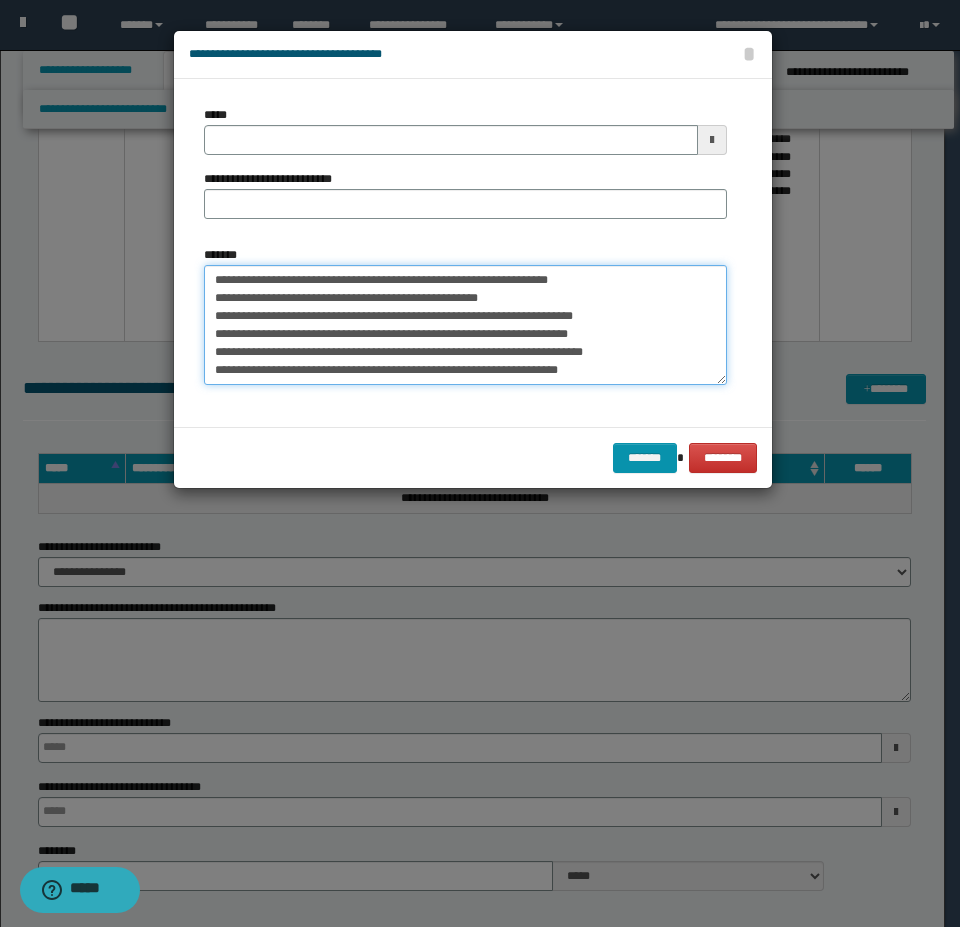 scroll, scrollTop: 66, scrollLeft: 0, axis: vertical 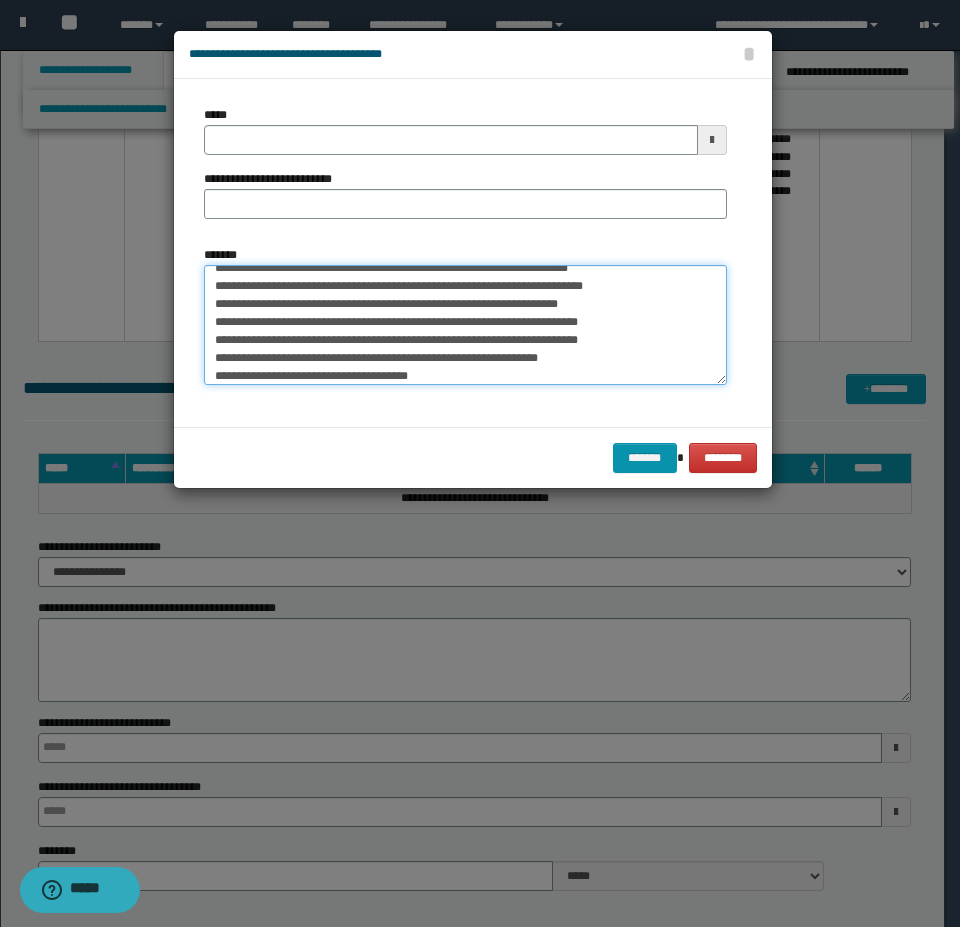 type 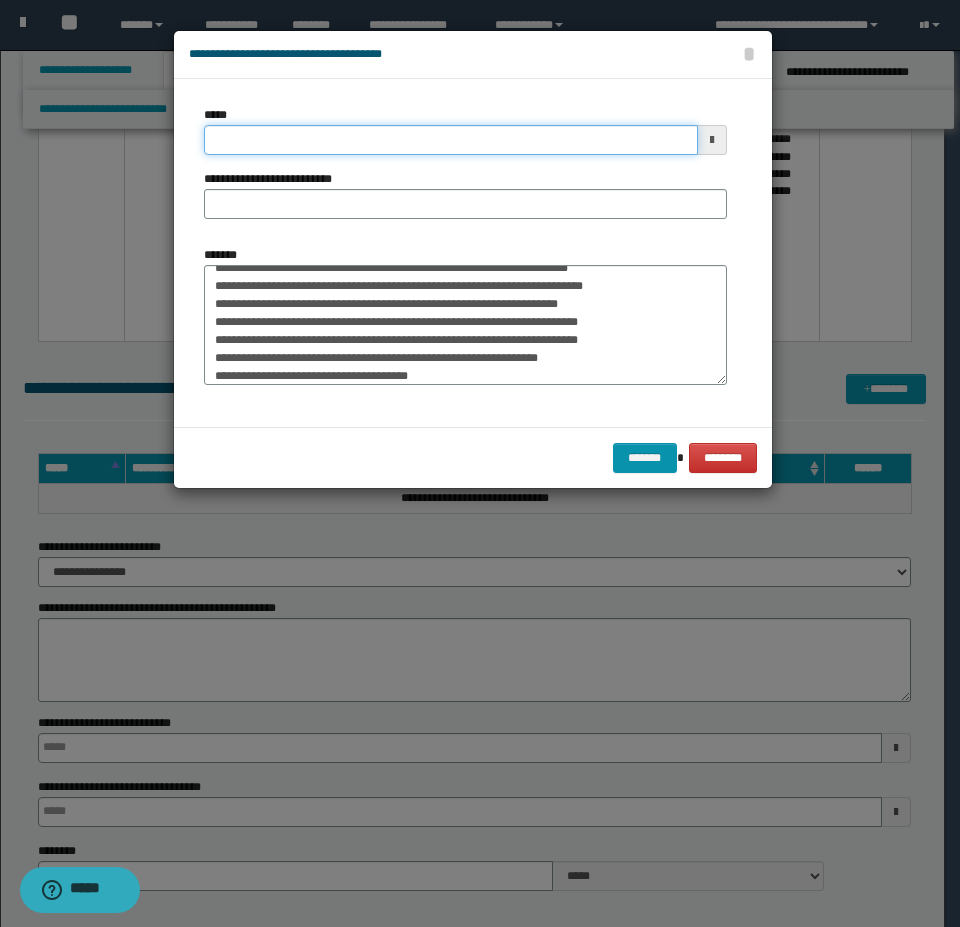 click on "*****" at bounding box center [451, 140] 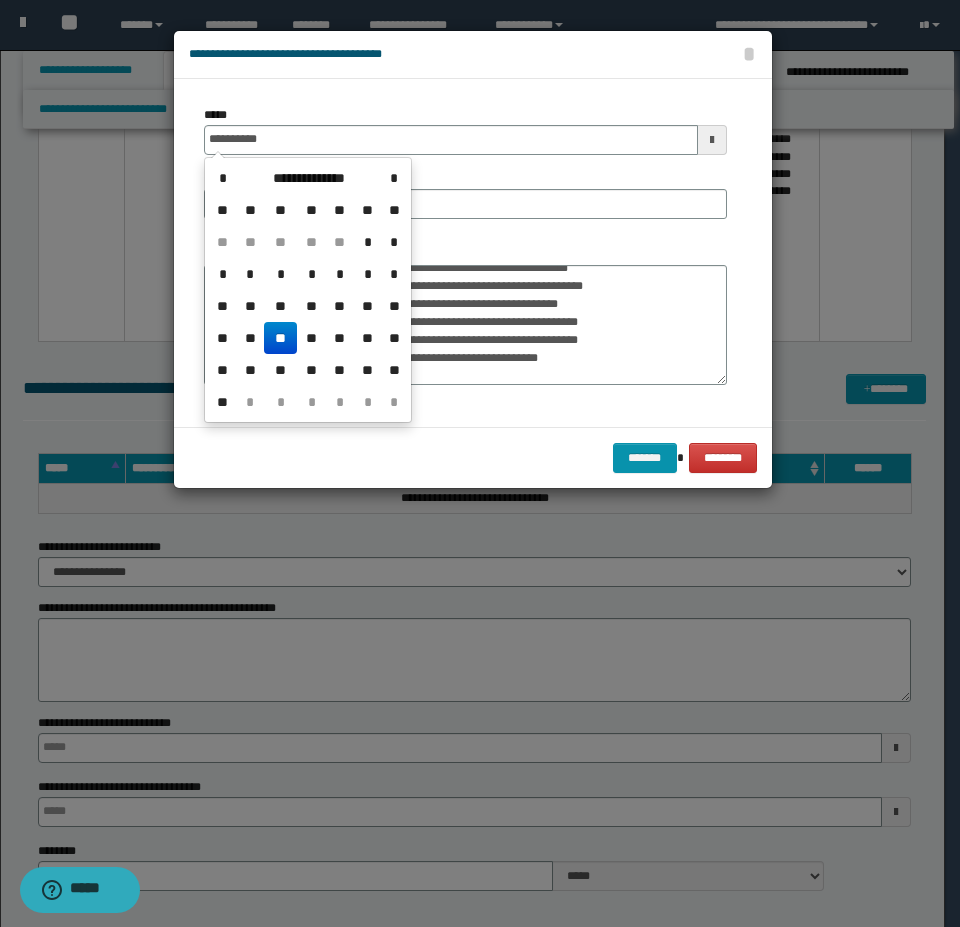 click on "**" at bounding box center [280, 338] 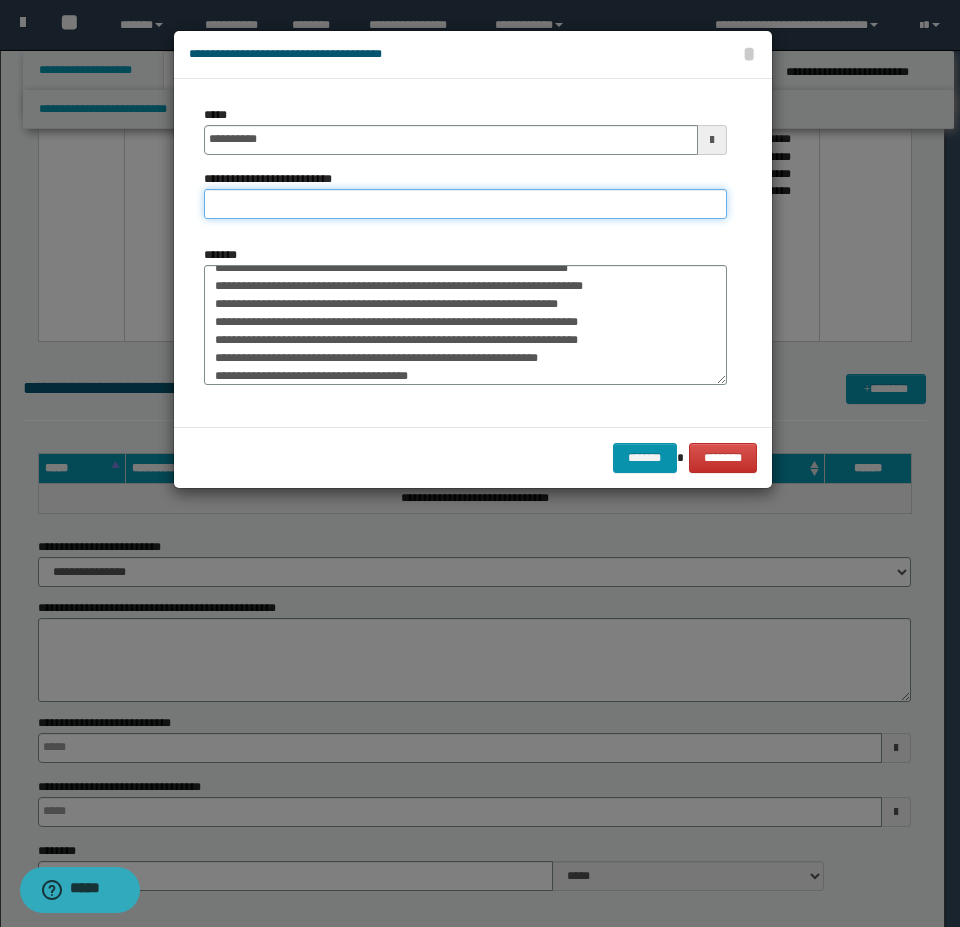 click on "**********" at bounding box center (465, 204) 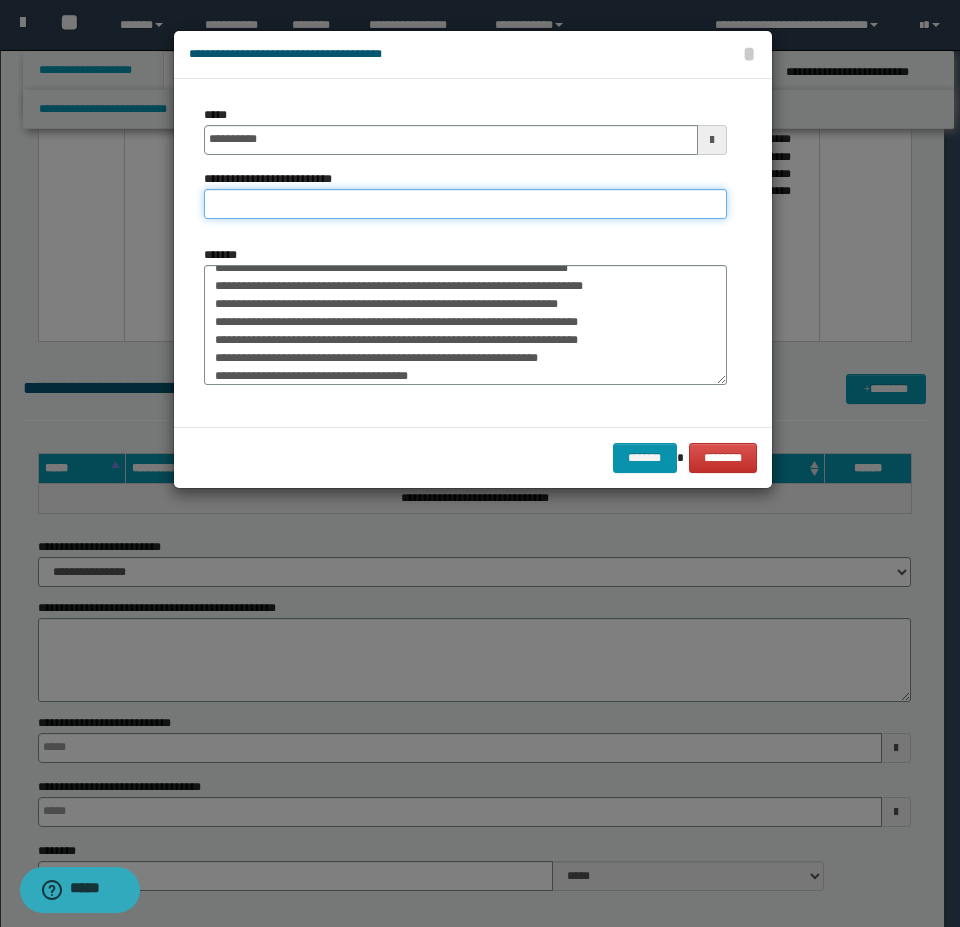 click on "**********" at bounding box center (465, 204) 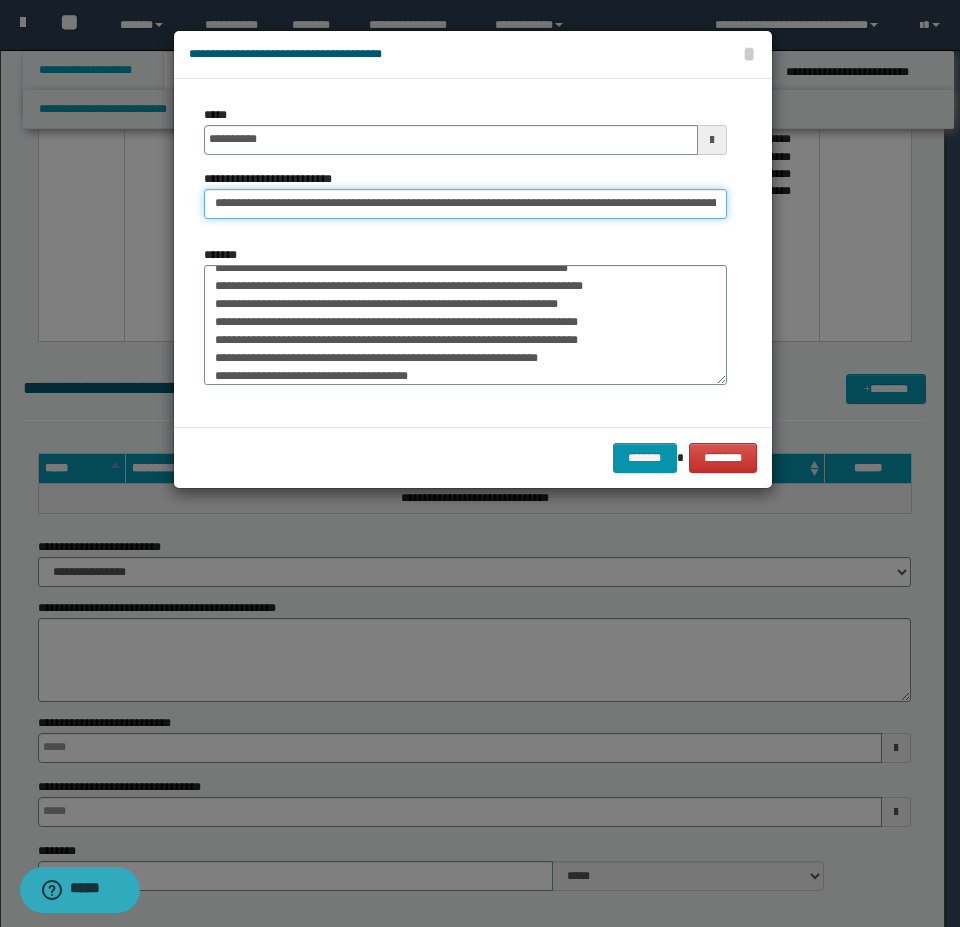 scroll, scrollTop: 0, scrollLeft: 109, axis: horizontal 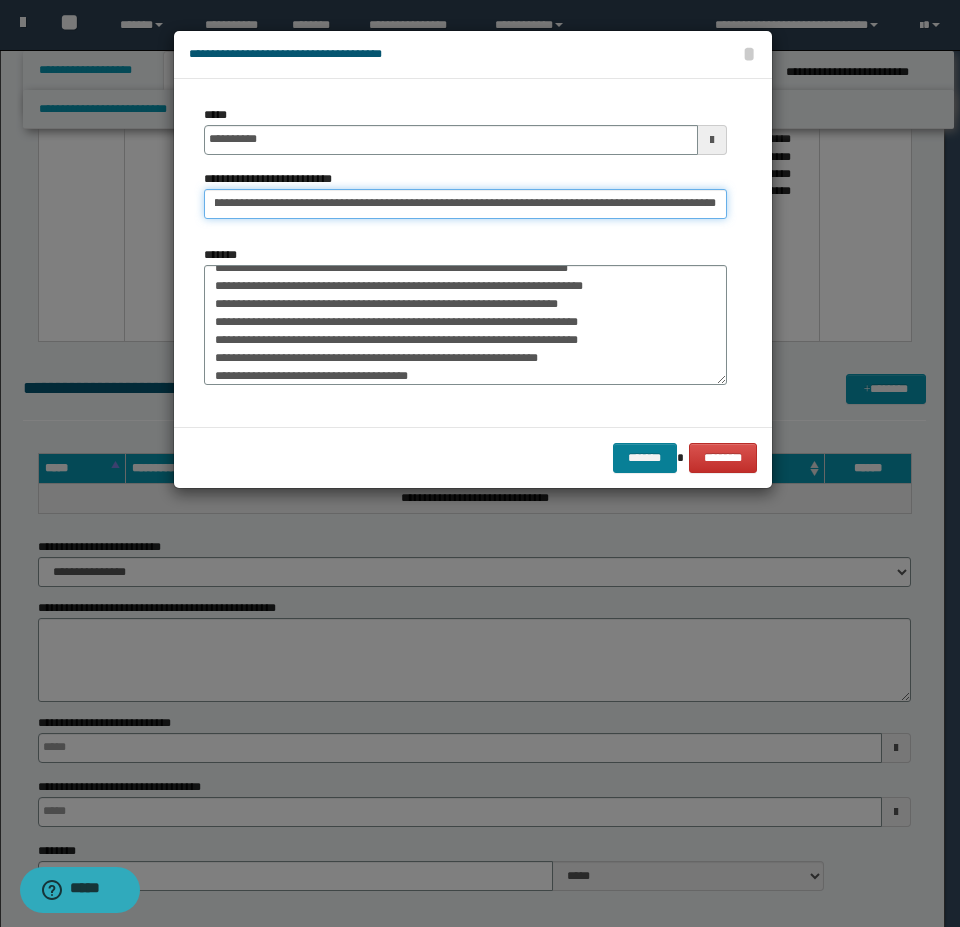 type on "**********" 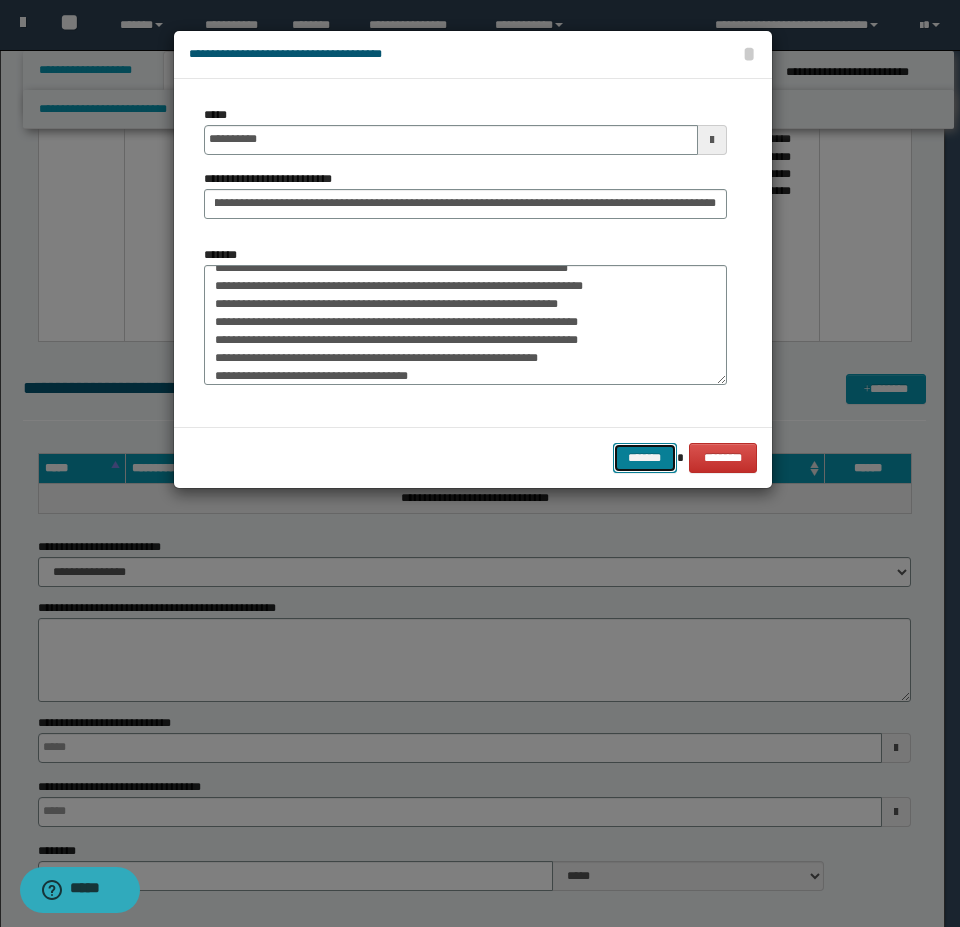 click on "*******" at bounding box center (645, 458) 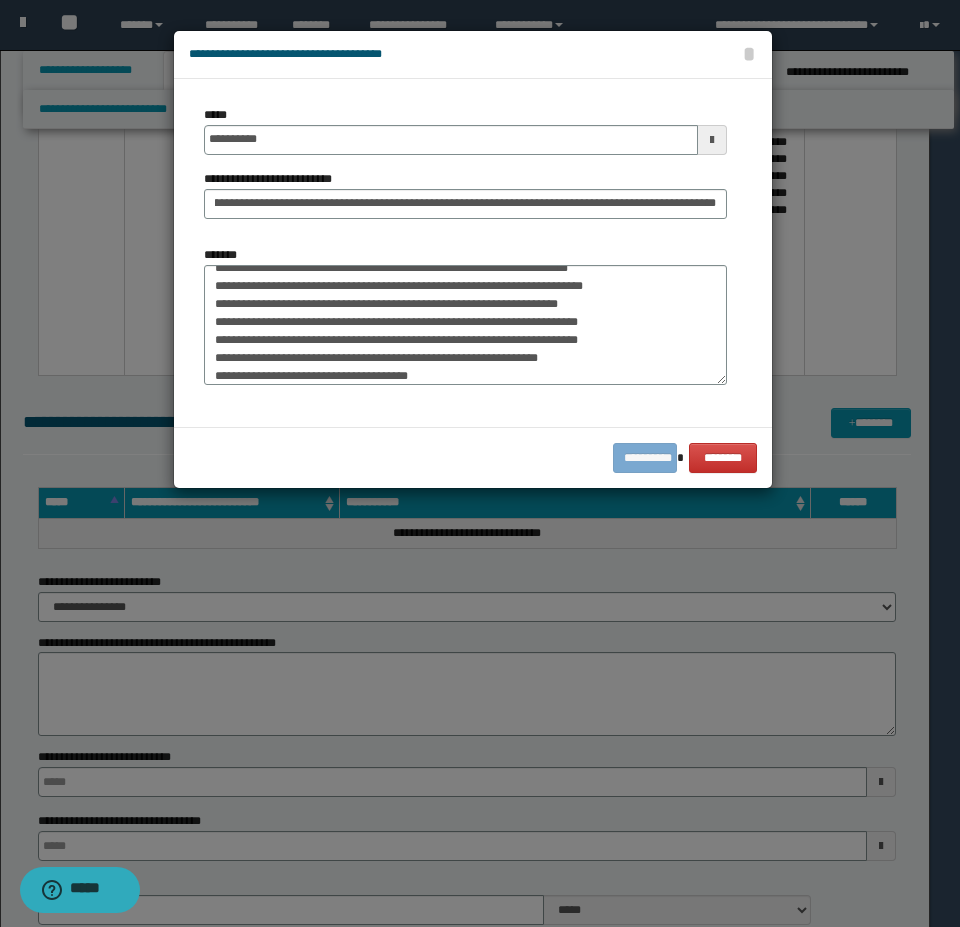 scroll, scrollTop: 0, scrollLeft: 0, axis: both 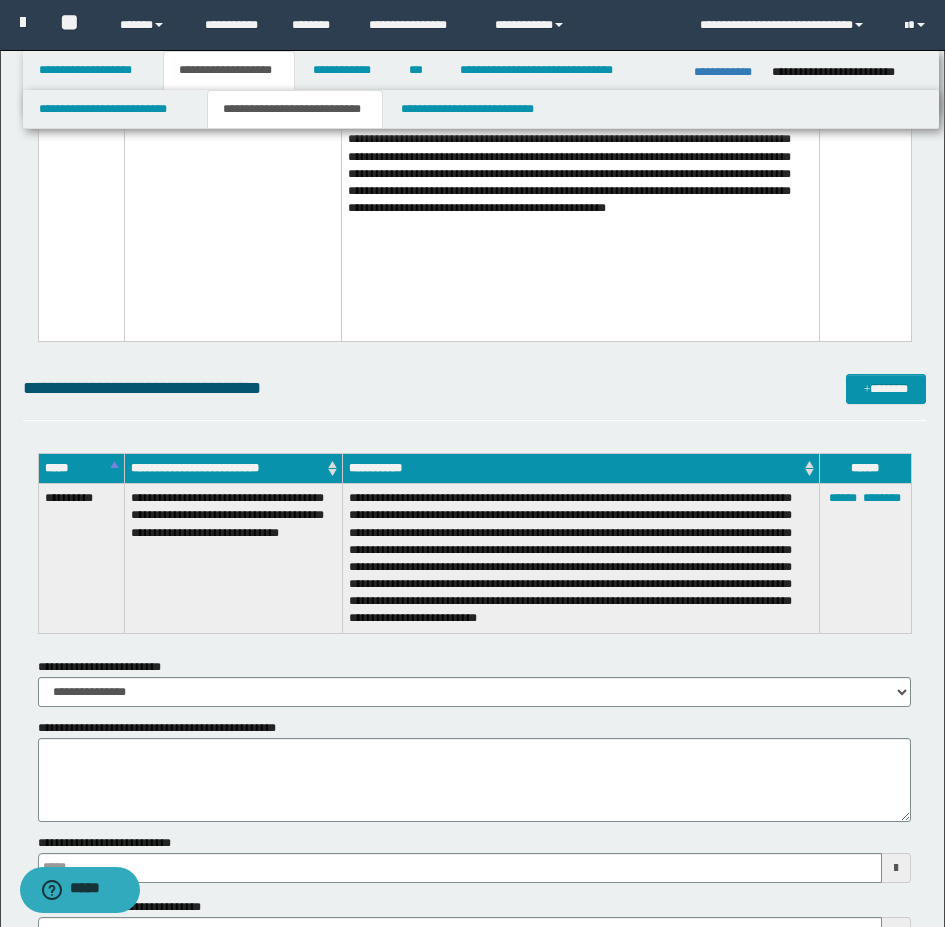 click on "******    ********" at bounding box center (865, 559) 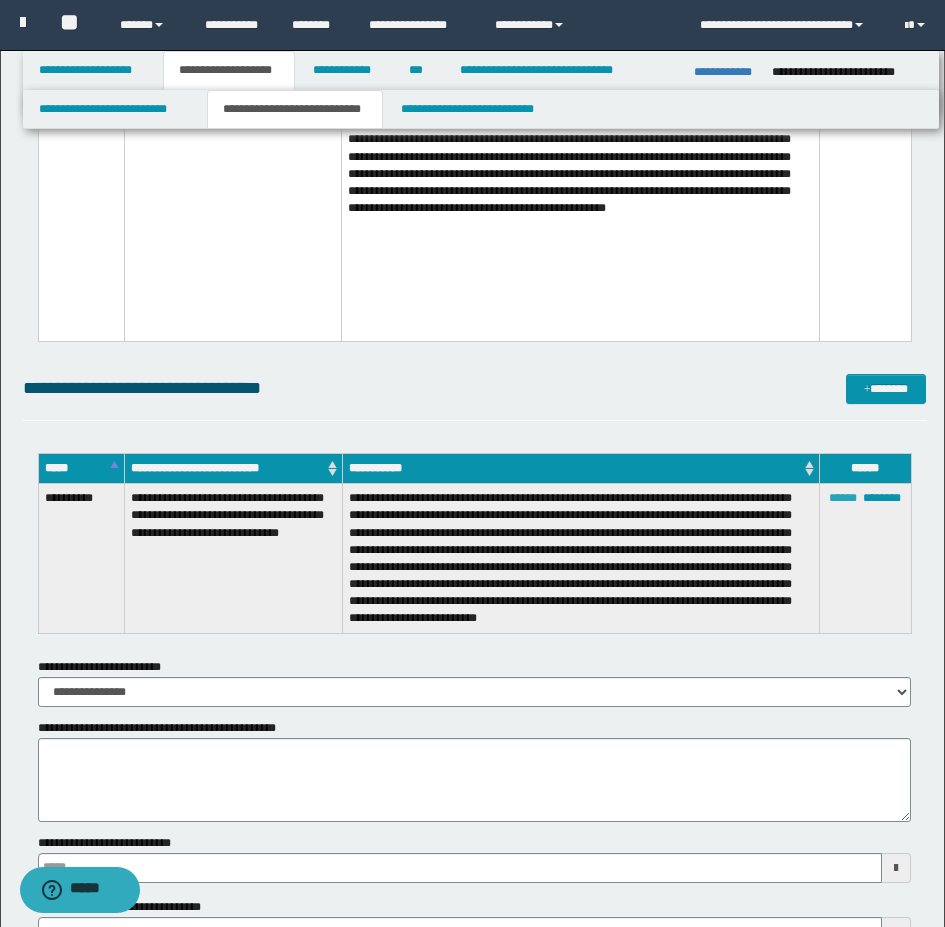 click on "******" at bounding box center (843, 498) 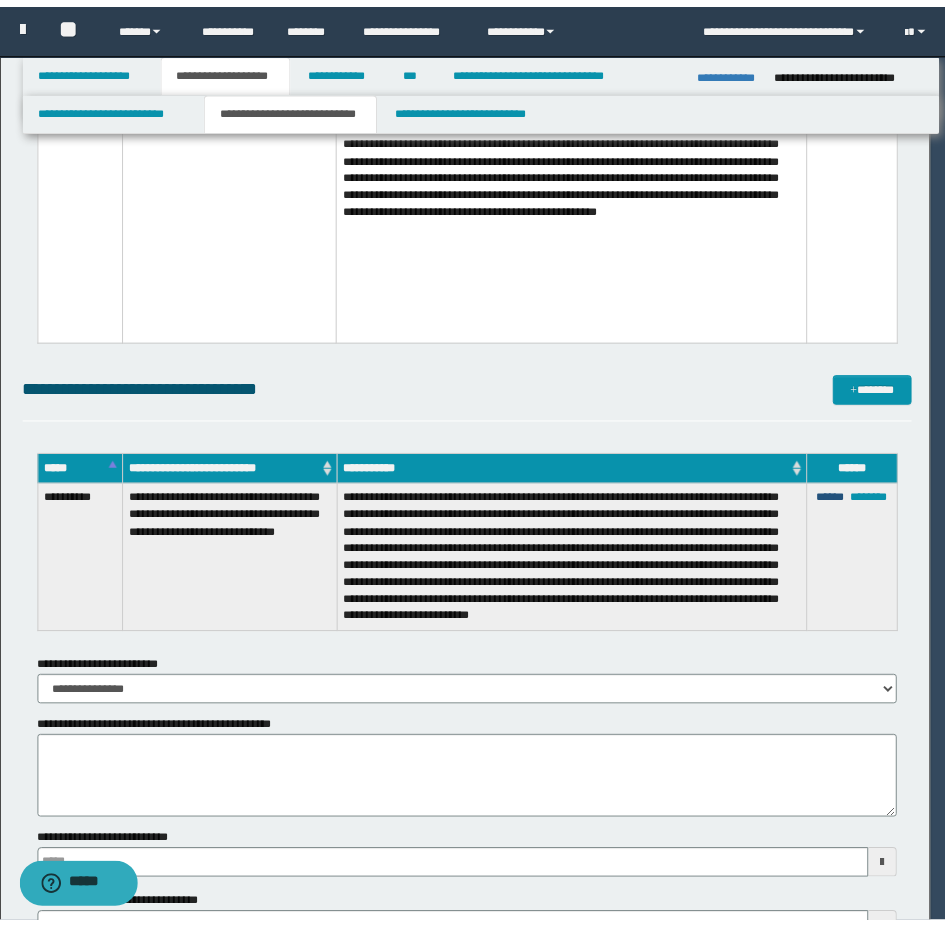 scroll, scrollTop: 36, scrollLeft: 0, axis: vertical 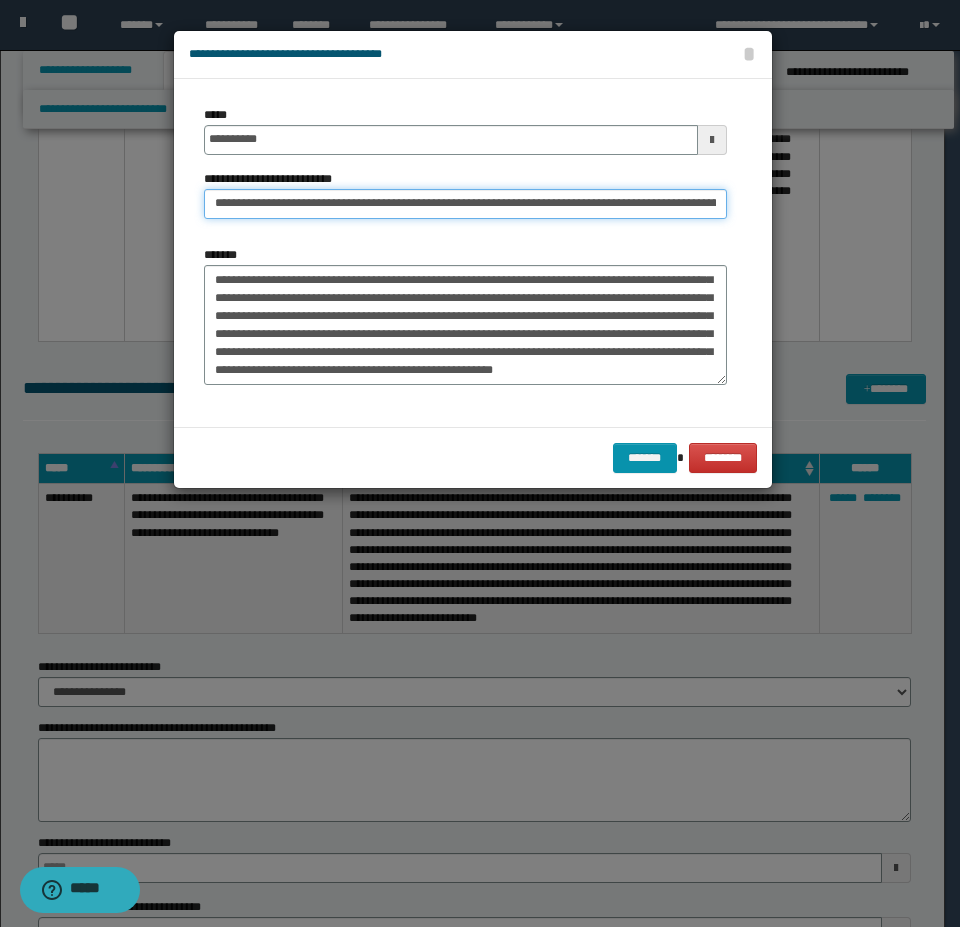 click on "**********" at bounding box center (465, 204) 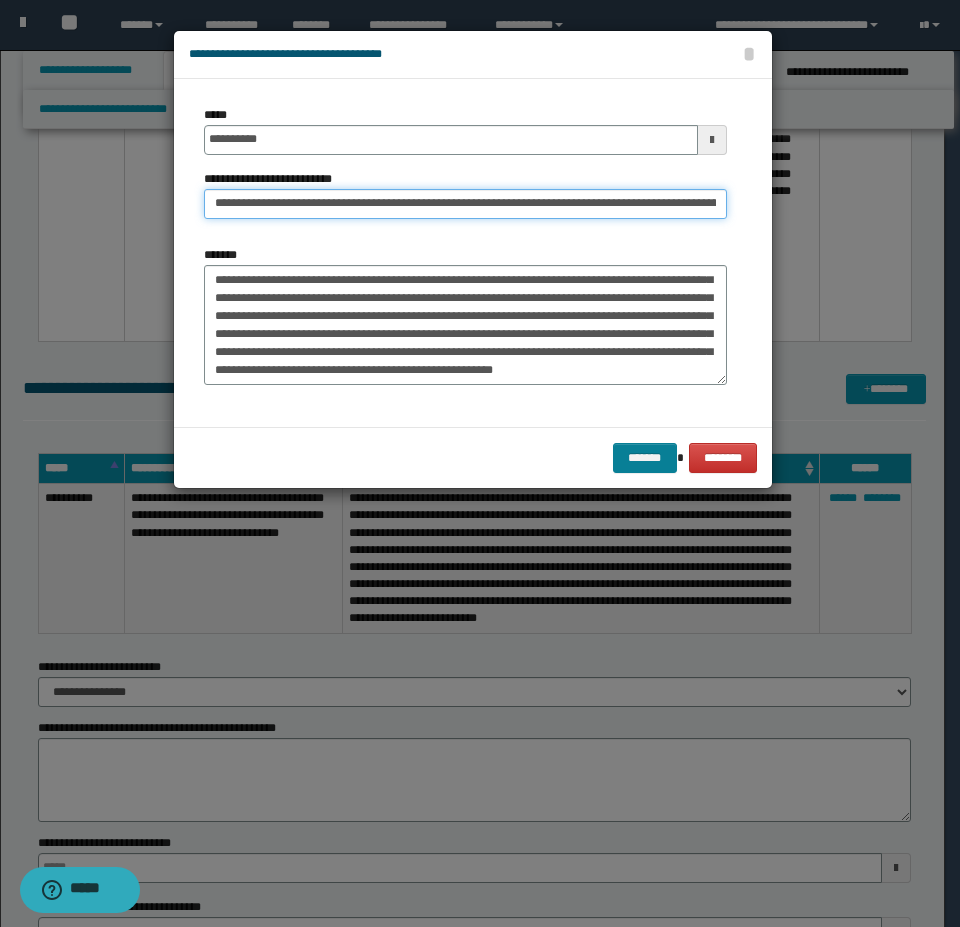 type on "**********" 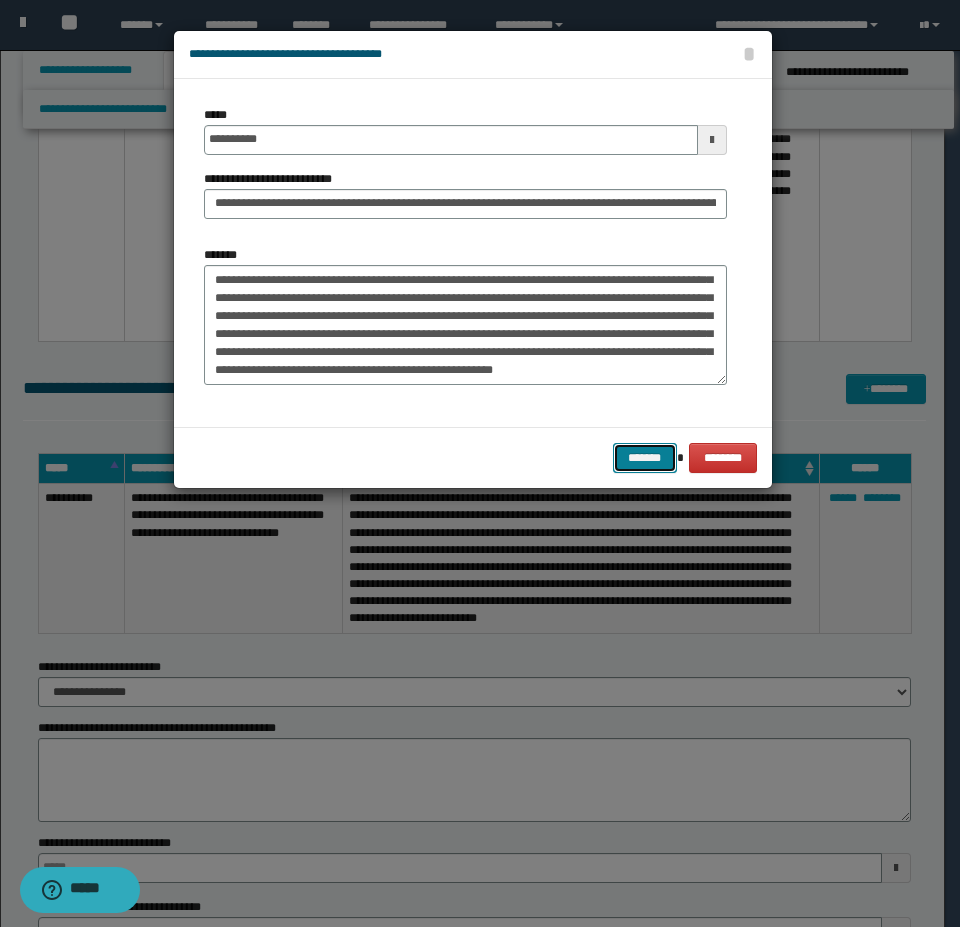 click on "*******" at bounding box center [645, 458] 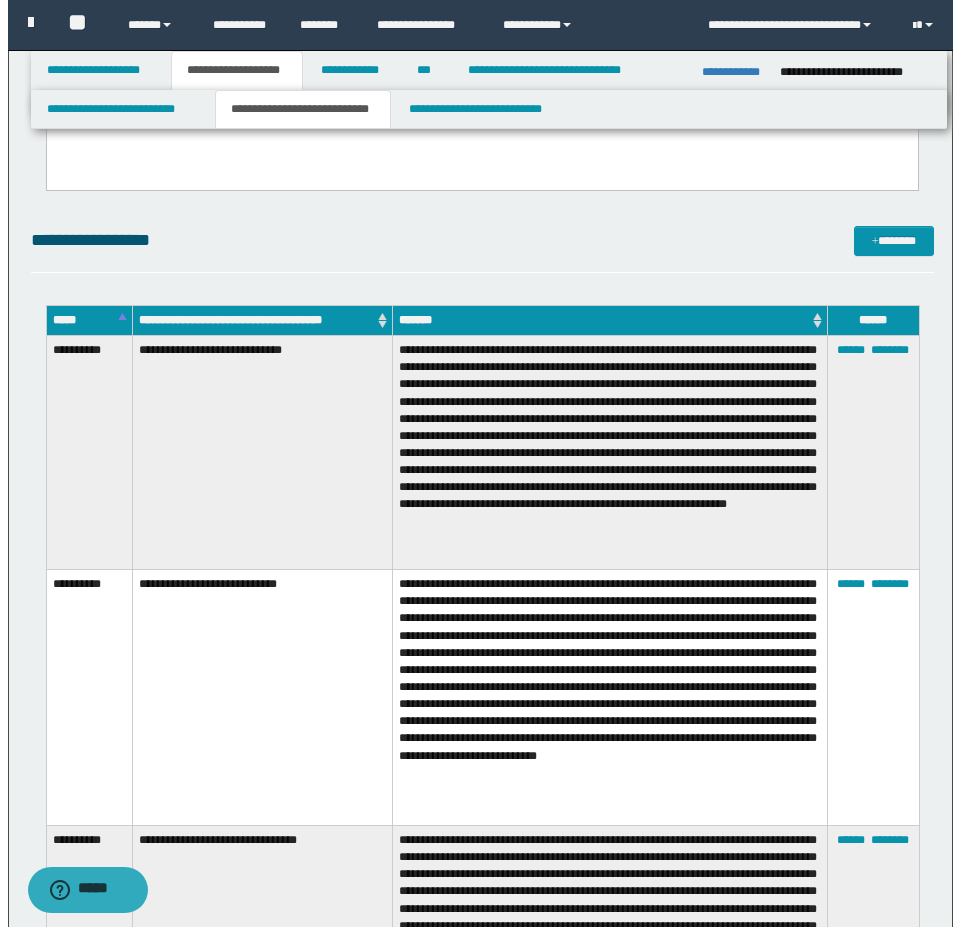 scroll, scrollTop: 400, scrollLeft: 0, axis: vertical 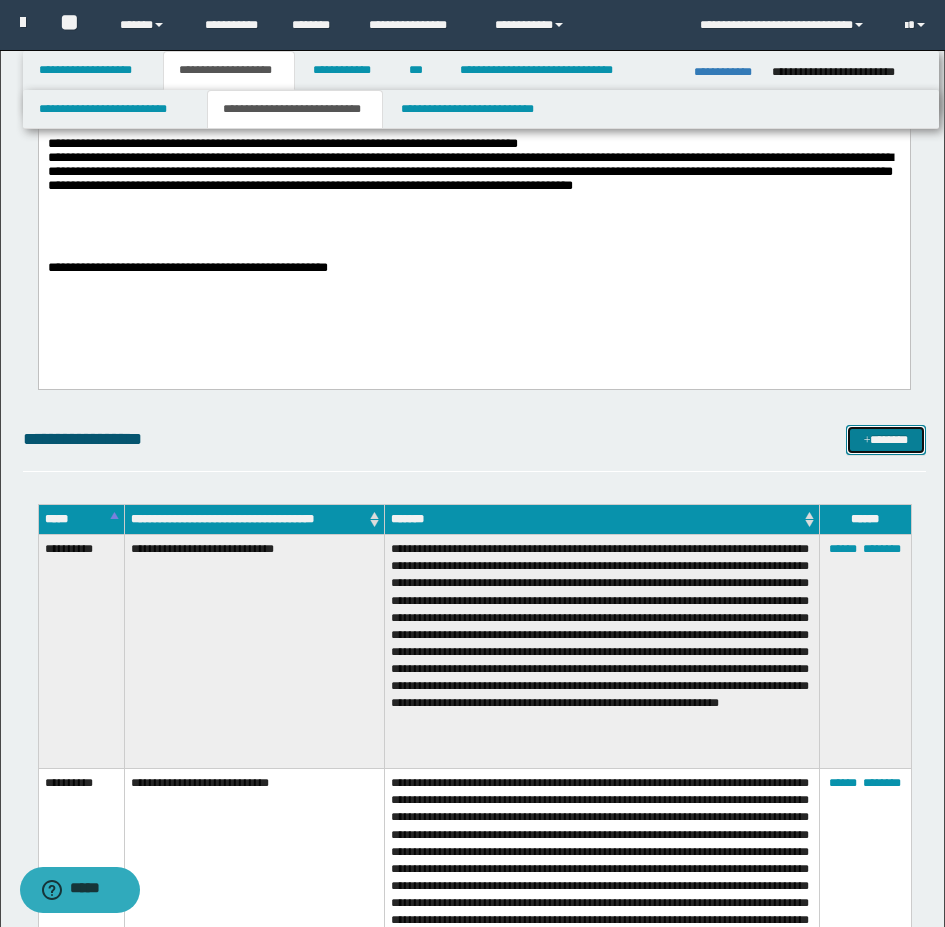 click on "*******" at bounding box center [886, 440] 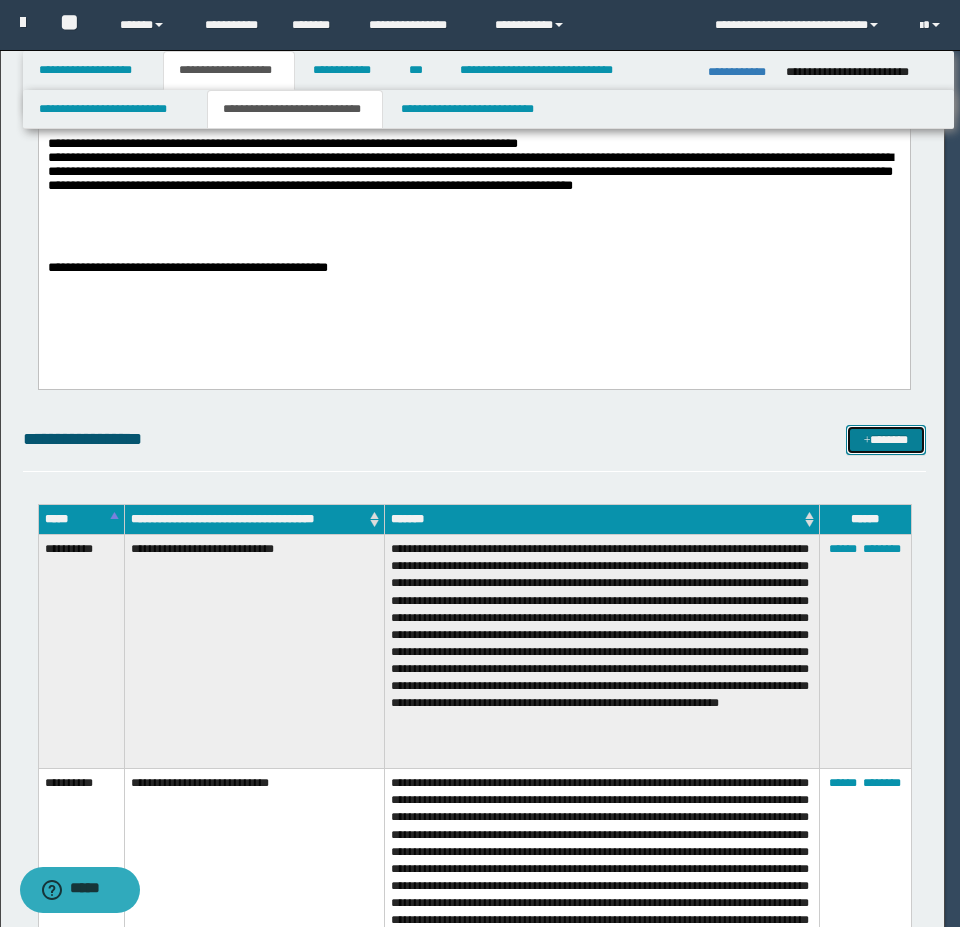 scroll, scrollTop: 0, scrollLeft: 0, axis: both 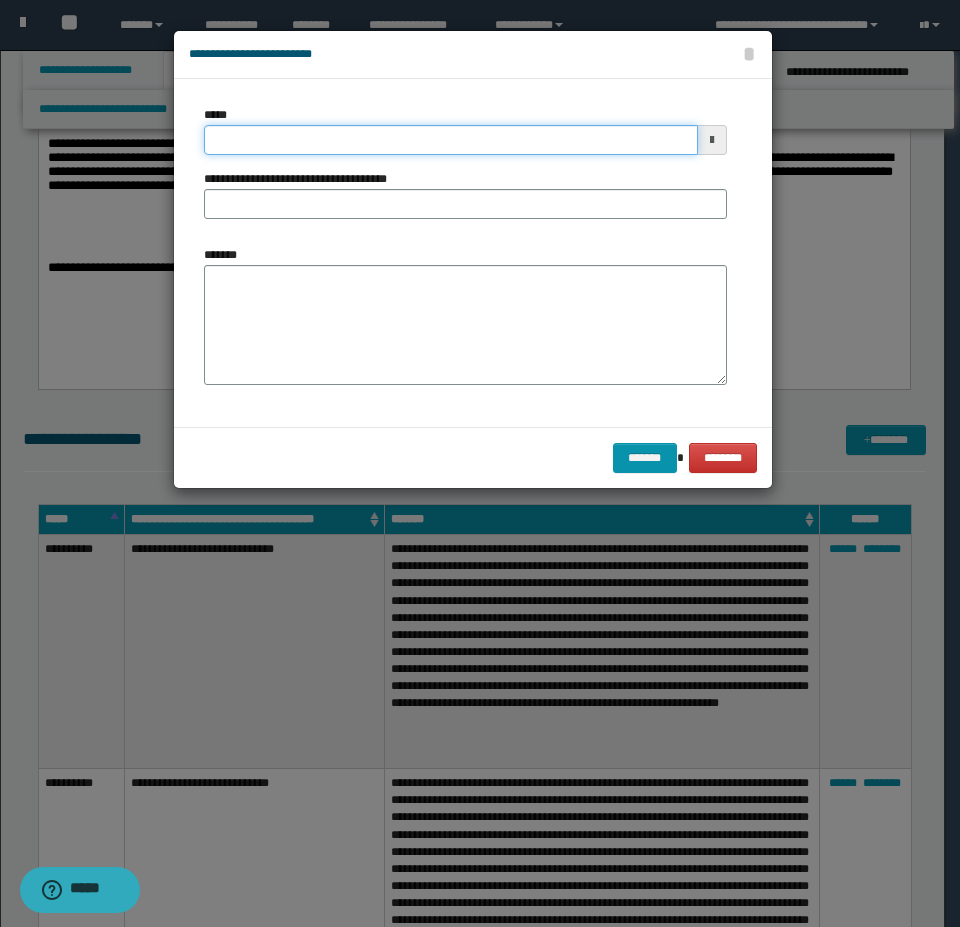 click on "*****" at bounding box center (451, 140) 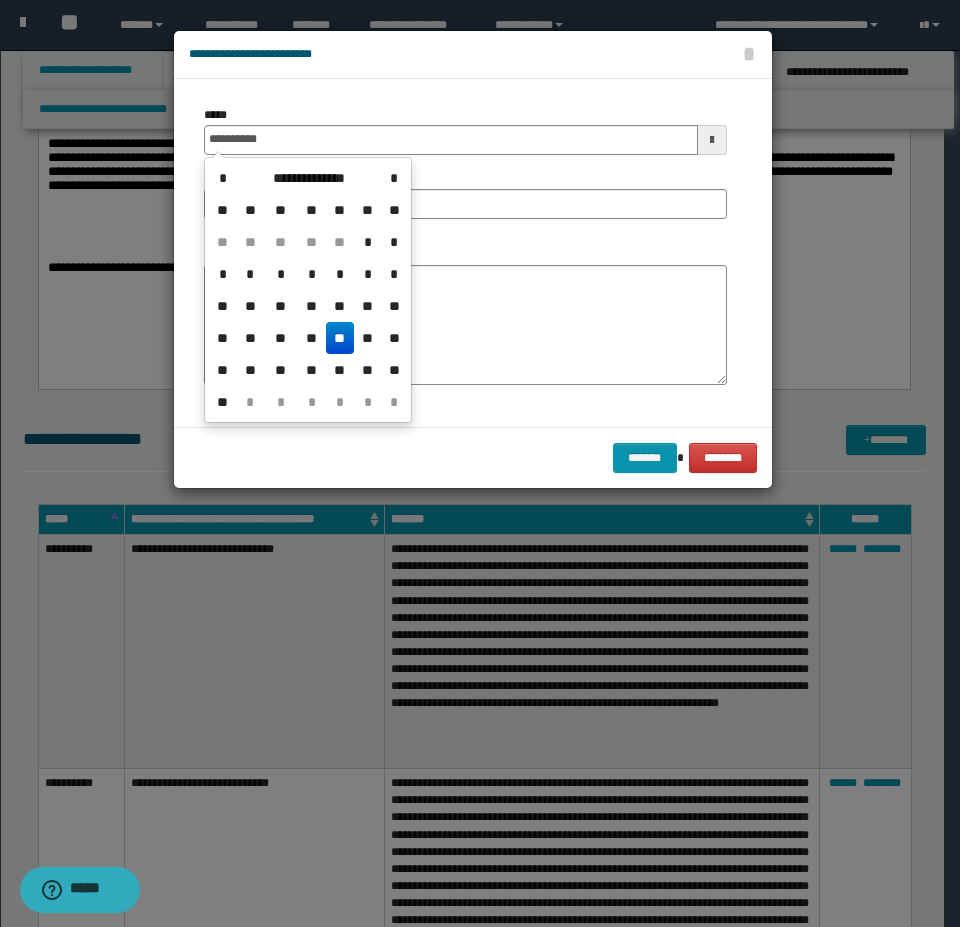 click on "**" at bounding box center (340, 338) 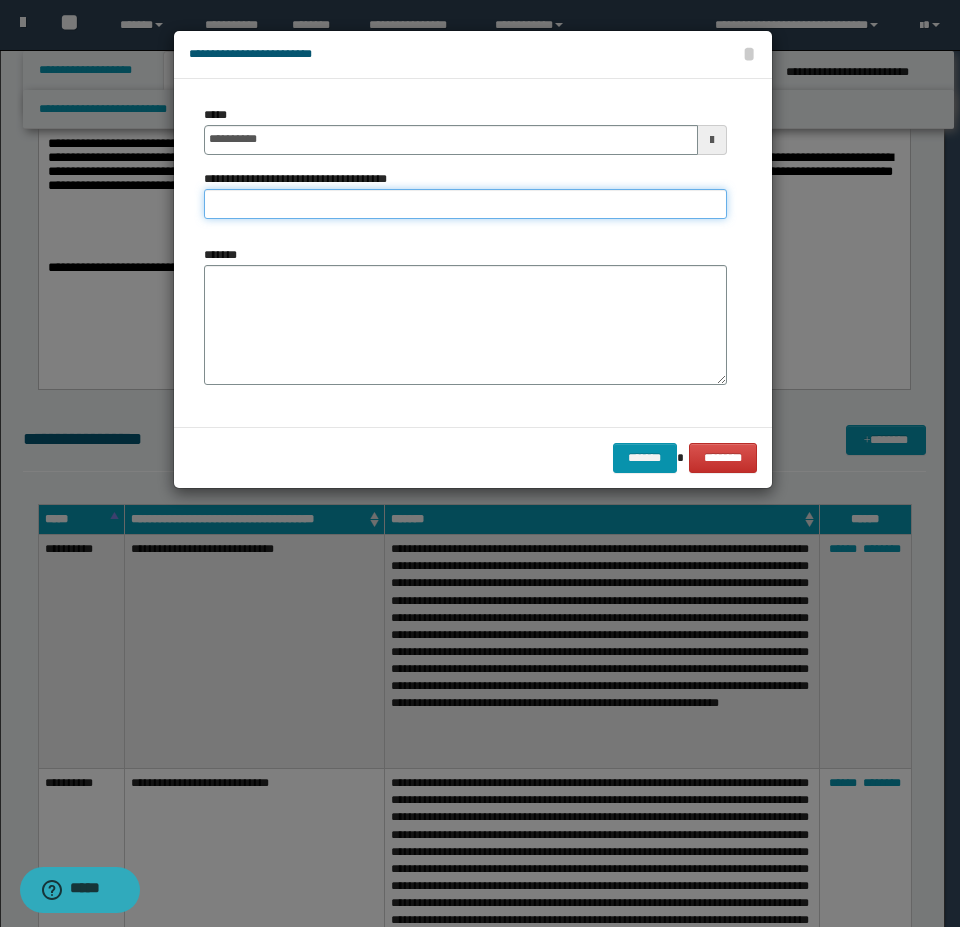 click on "**********" at bounding box center [465, 204] 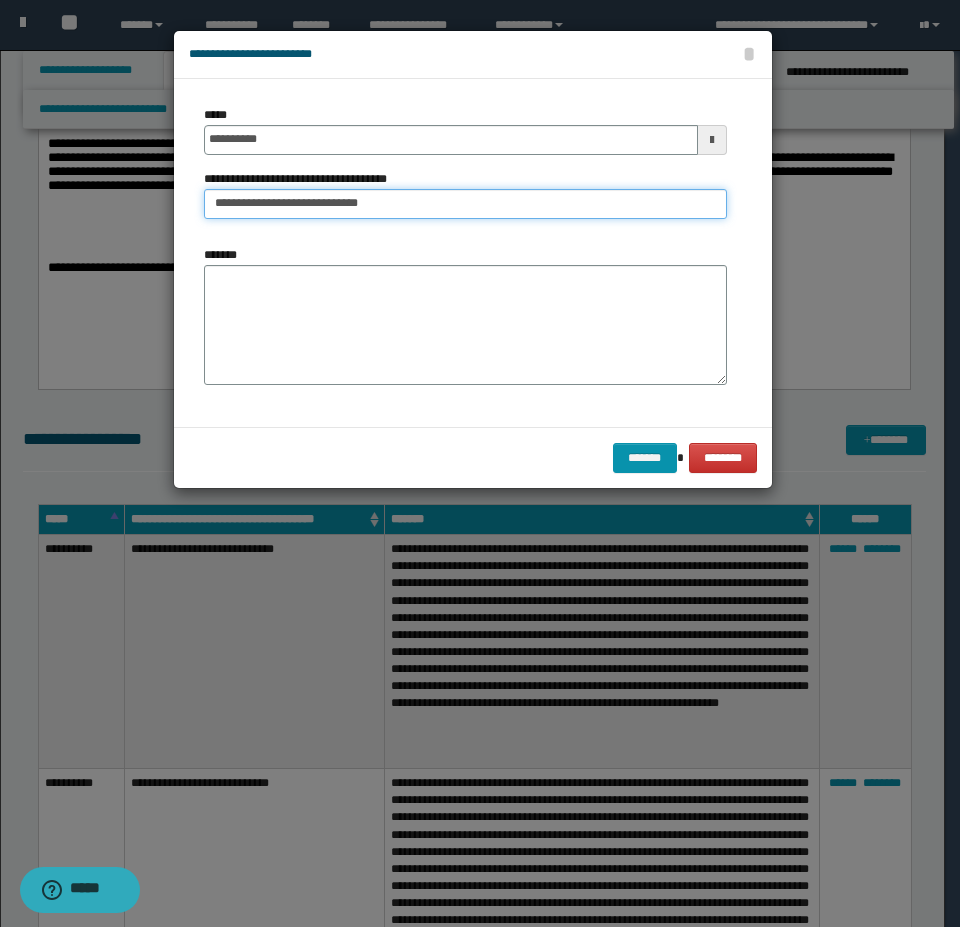 type on "**********" 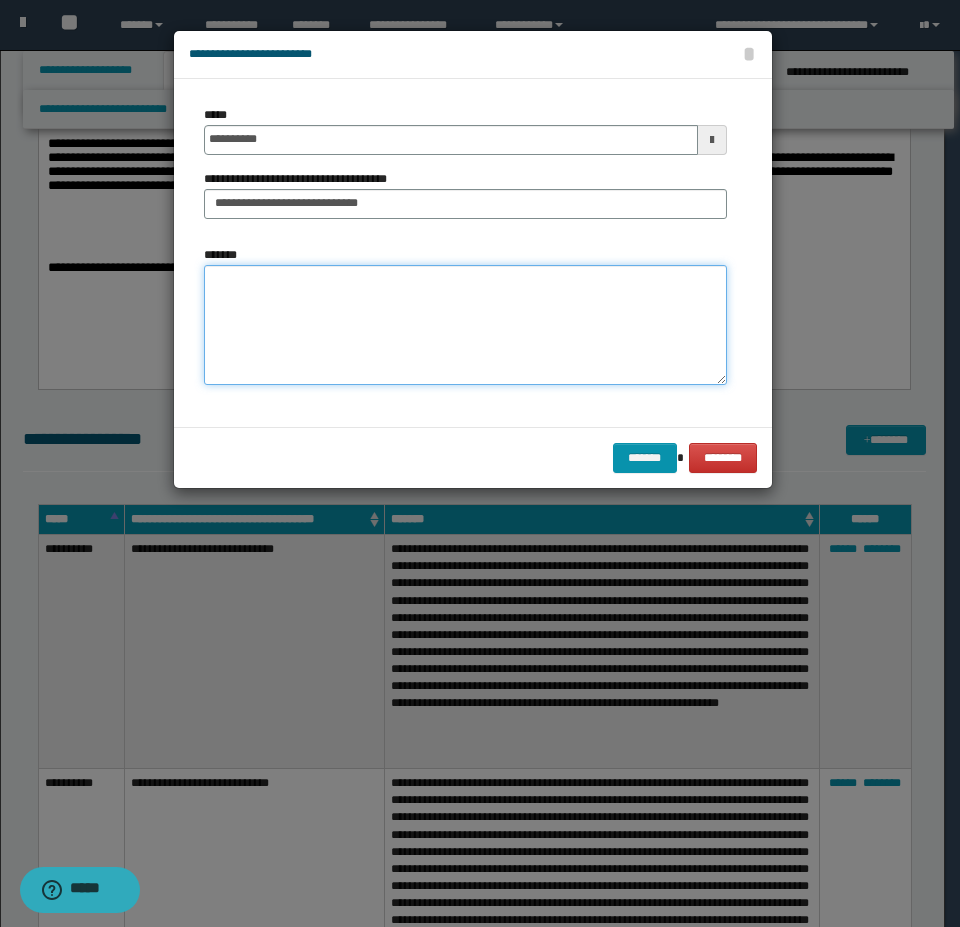 drag, startPoint x: 219, startPoint y: 329, endPoint x: 247, endPoint y: 329, distance: 28 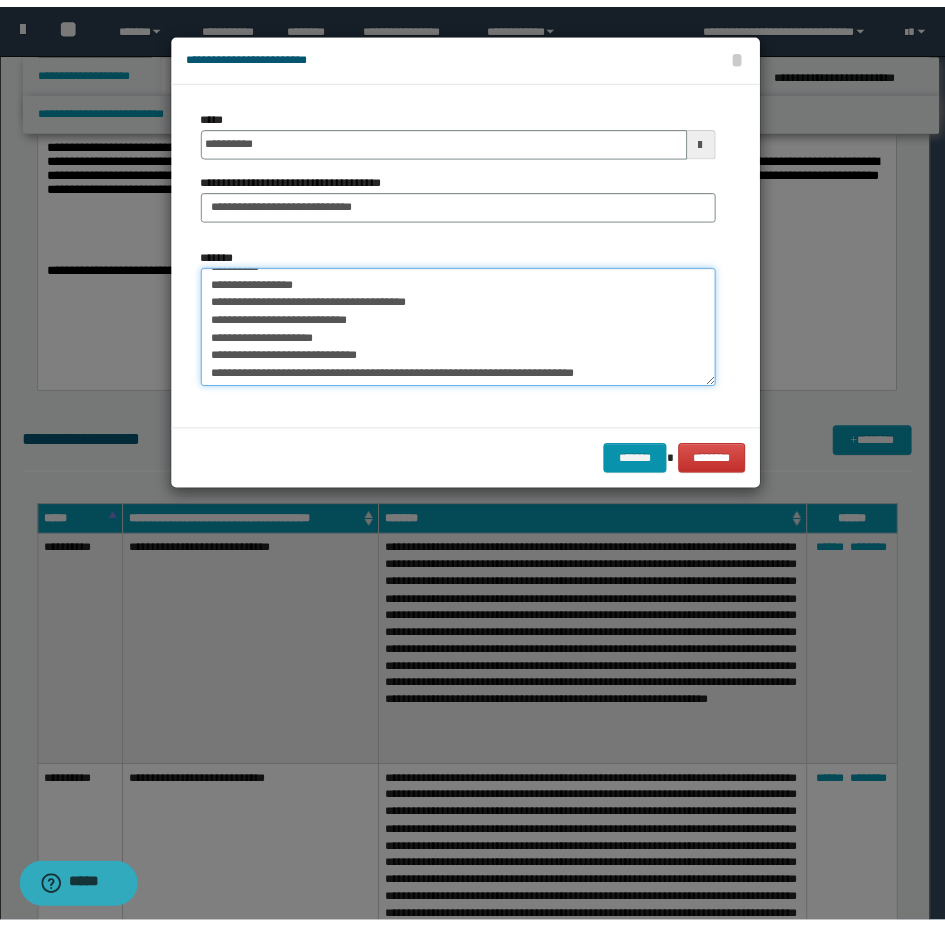 scroll, scrollTop: 288, scrollLeft: 0, axis: vertical 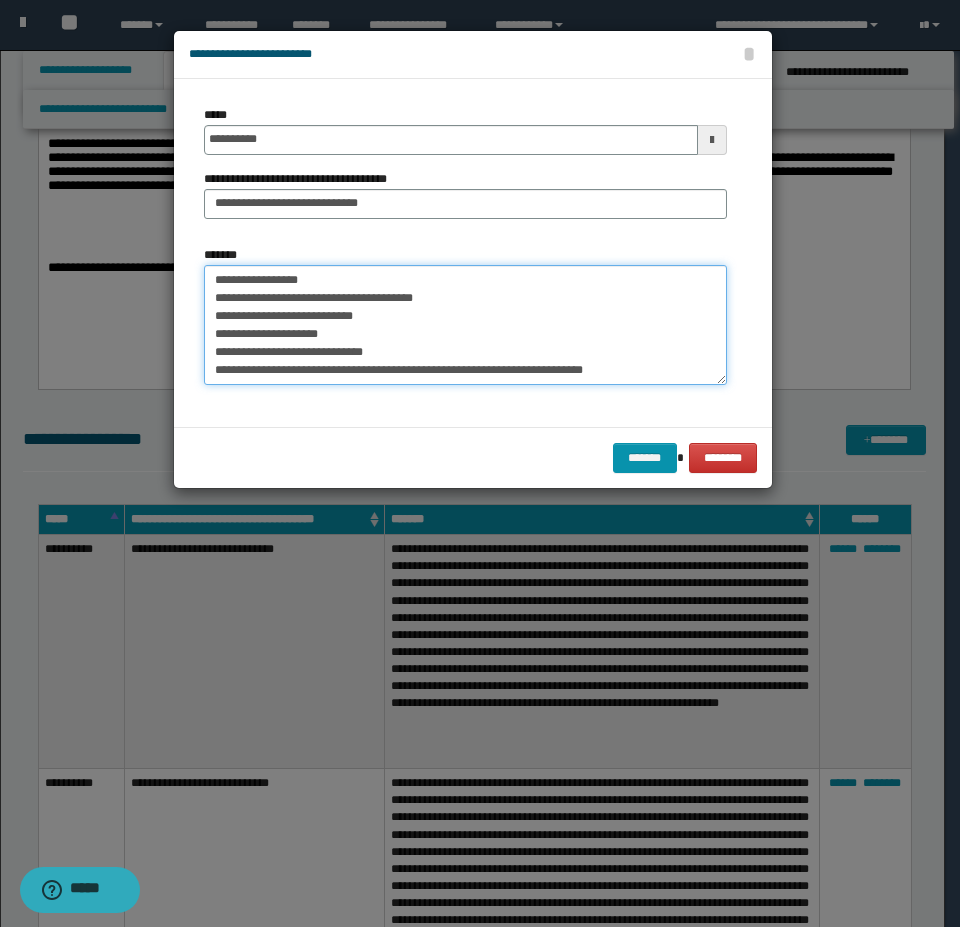 type on "**********" 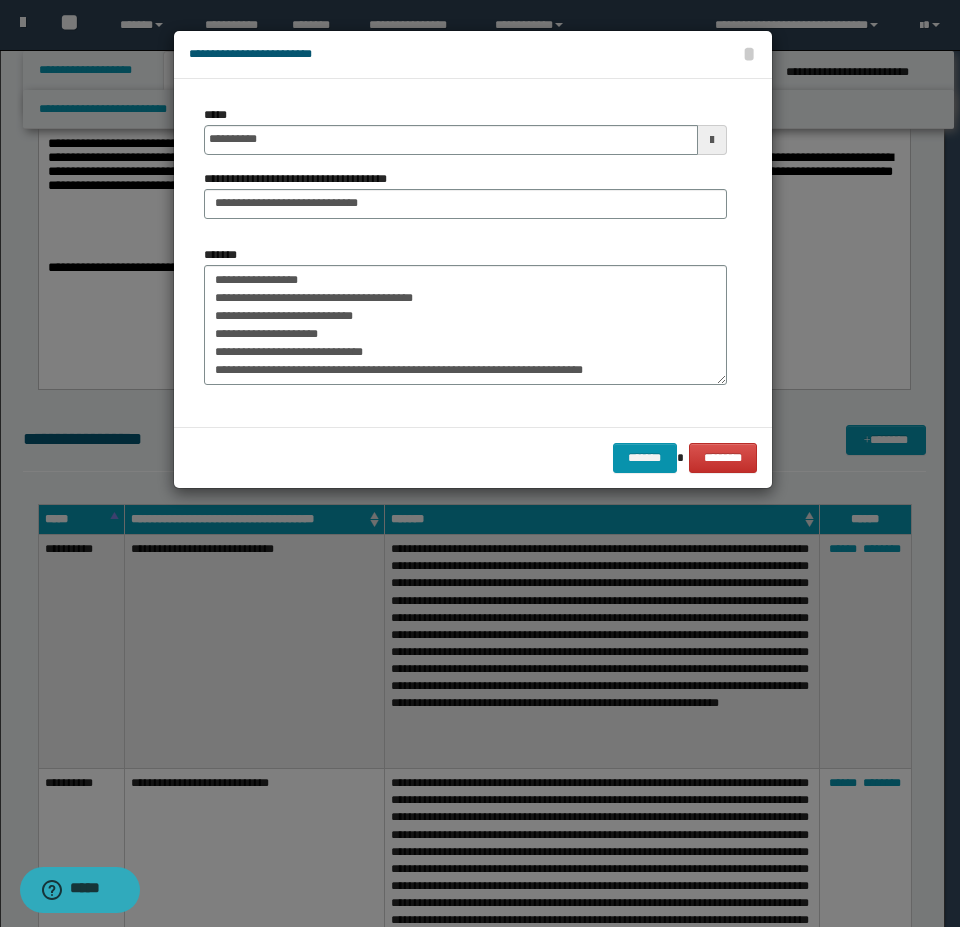 click on "*******
********" at bounding box center (473, 457) 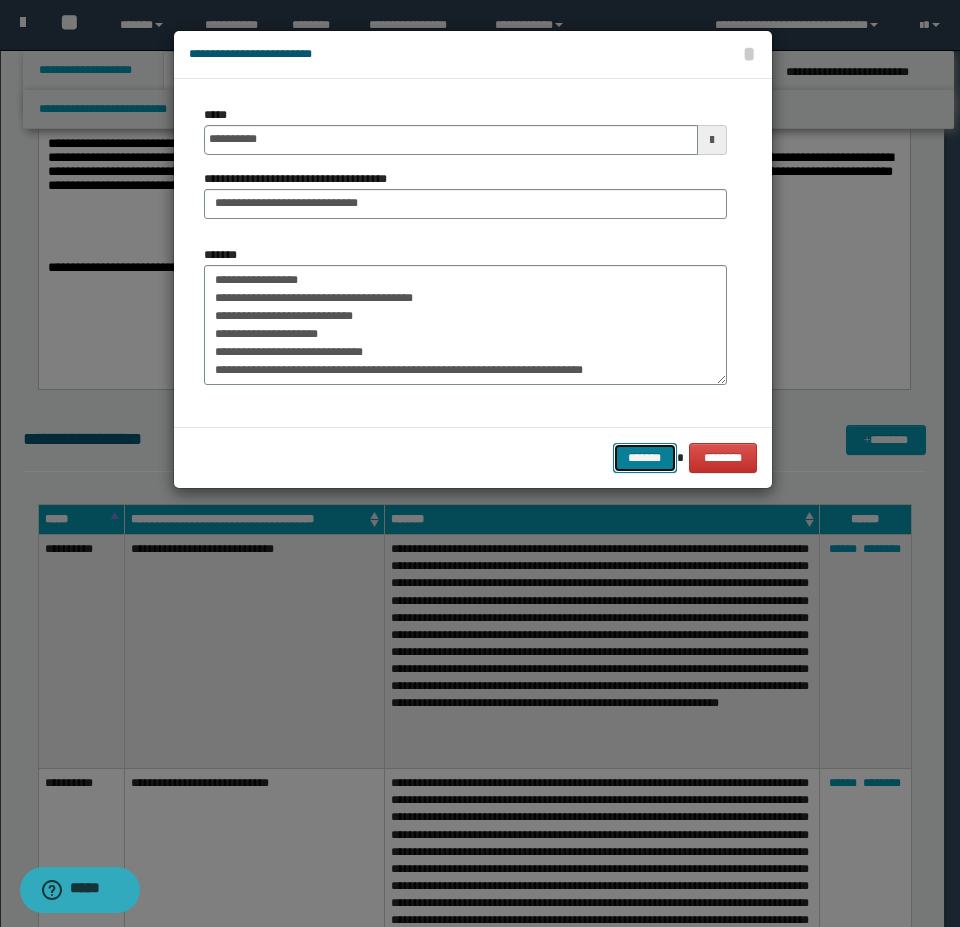 click on "*******" at bounding box center [645, 458] 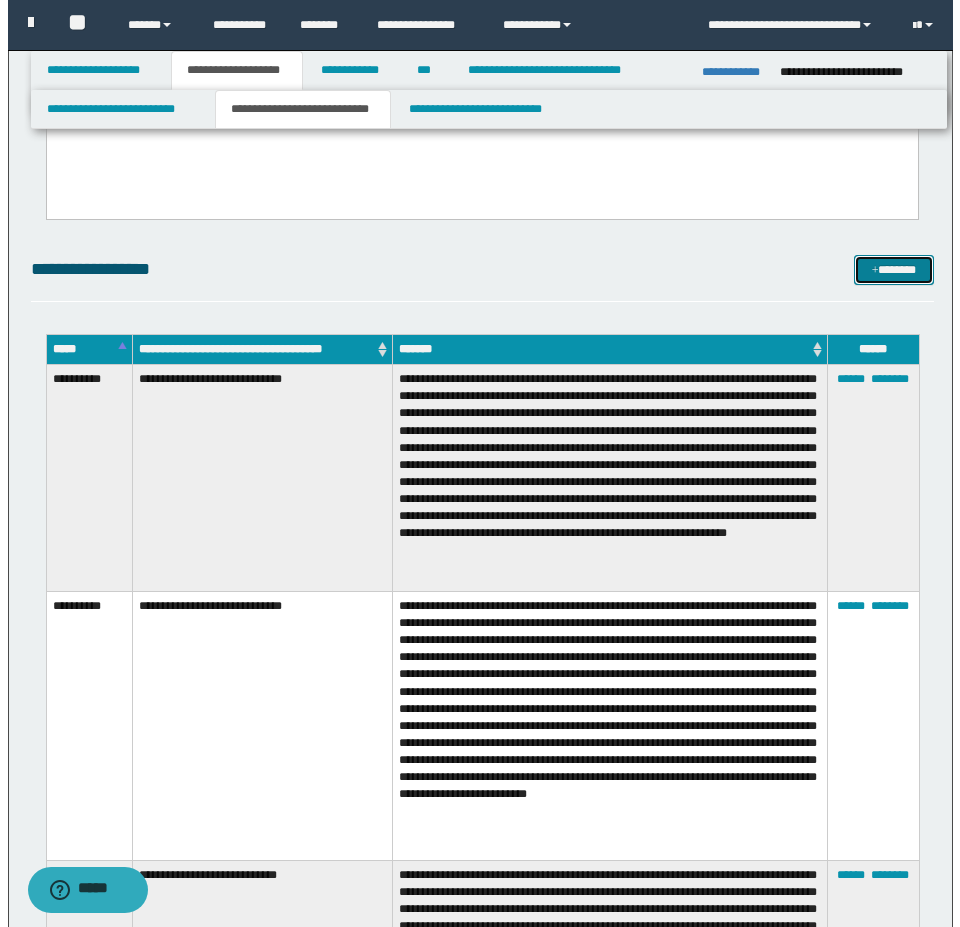 scroll, scrollTop: 400, scrollLeft: 0, axis: vertical 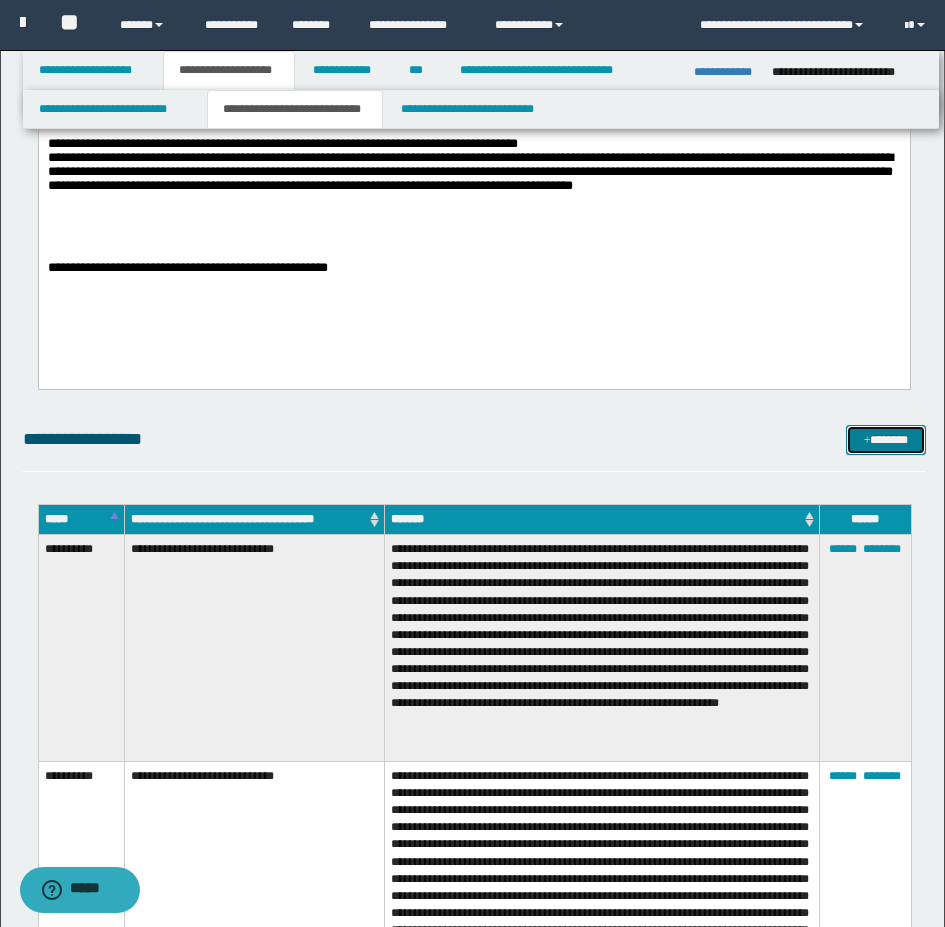 click on "*******" at bounding box center (886, 440) 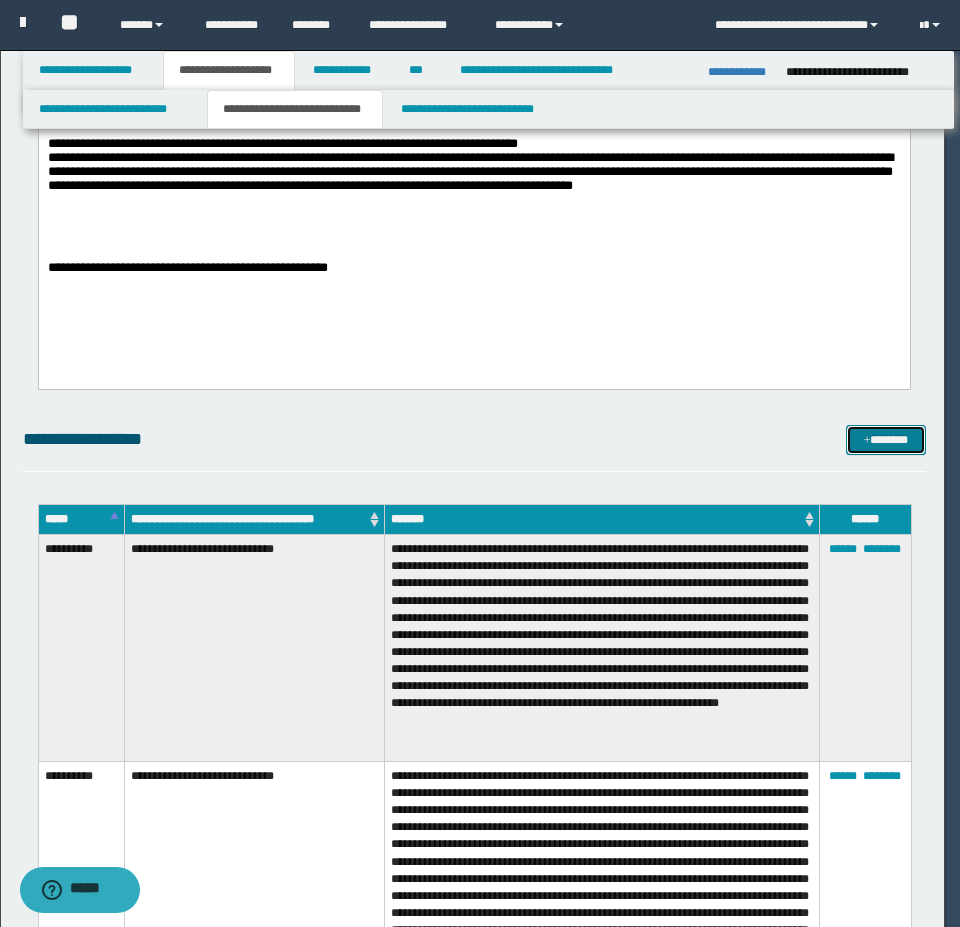 scroll, scrollTop: 0, scrollLeft: 0, axis: both 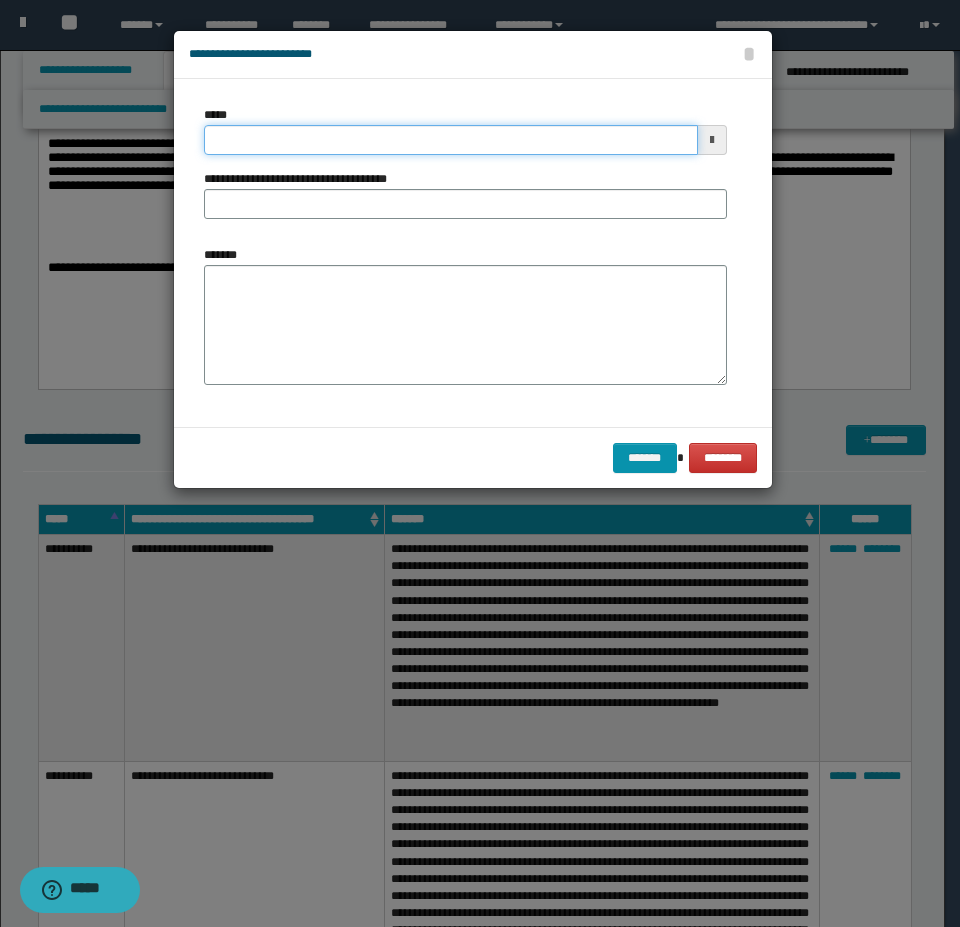 click on "*****" at bounding box center [451, 140] 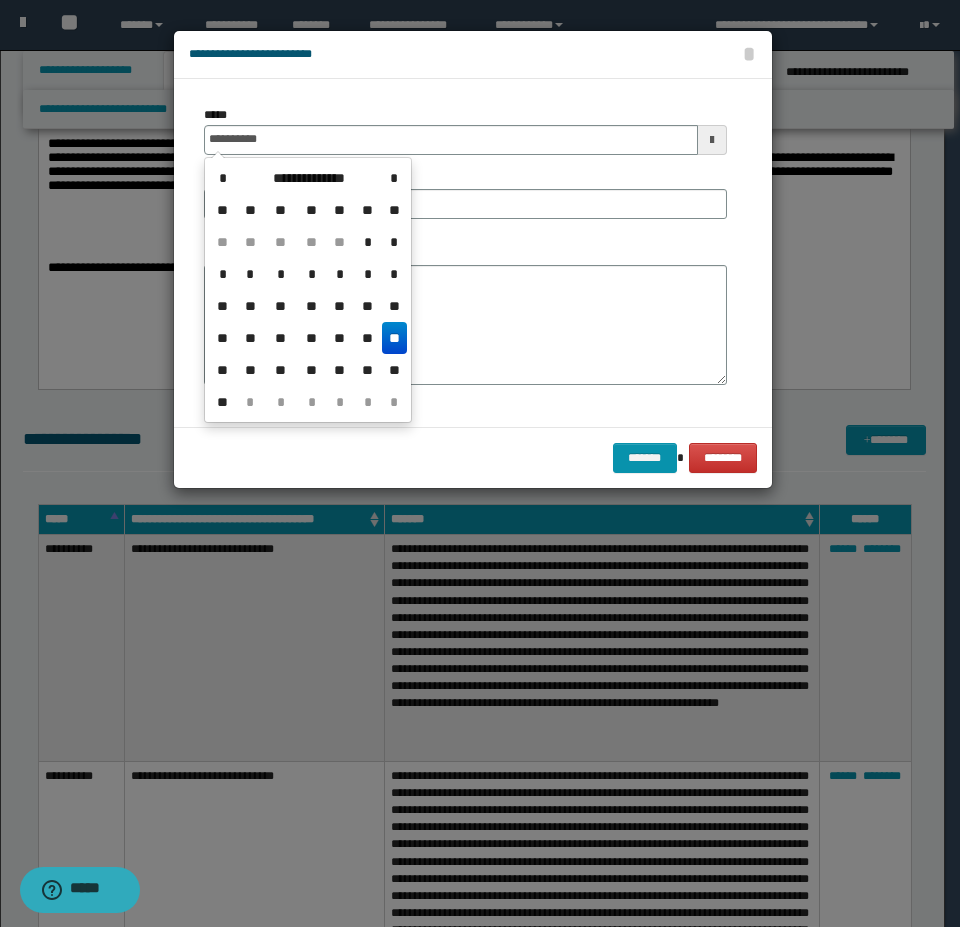 click on "**" at bounding box center (394, 338) 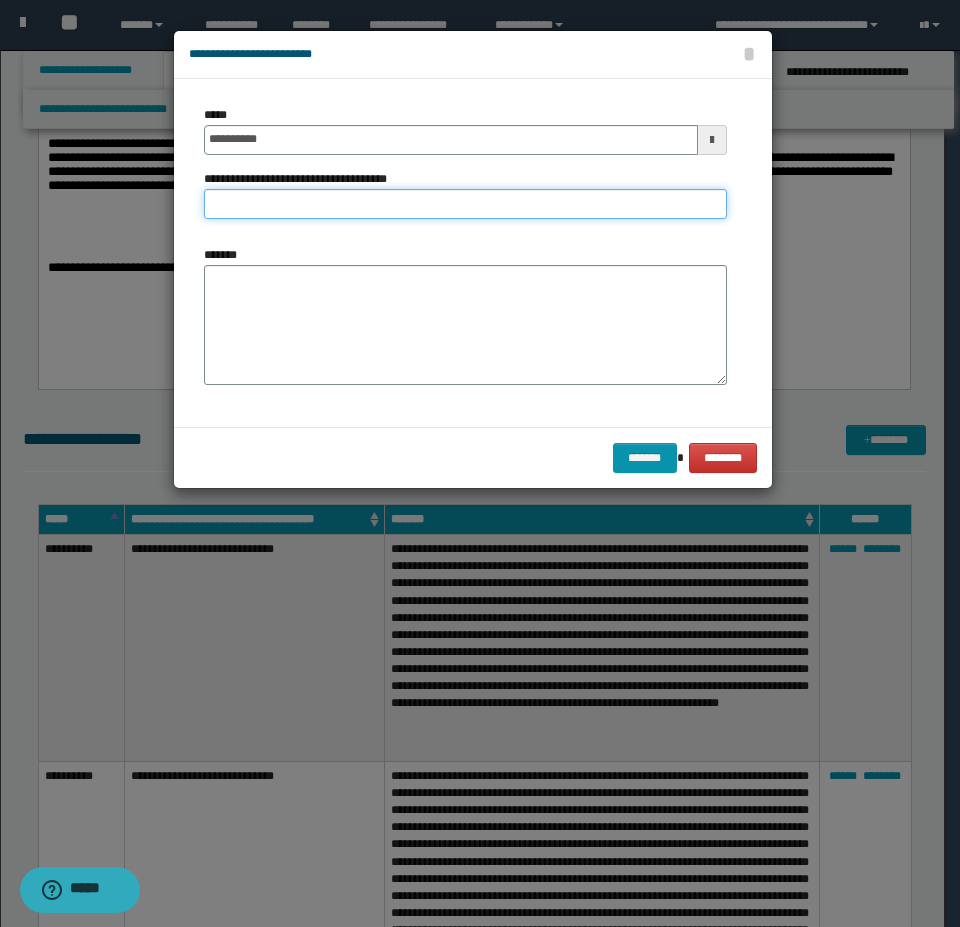 click on "**********" at bounding box center [465, 204] 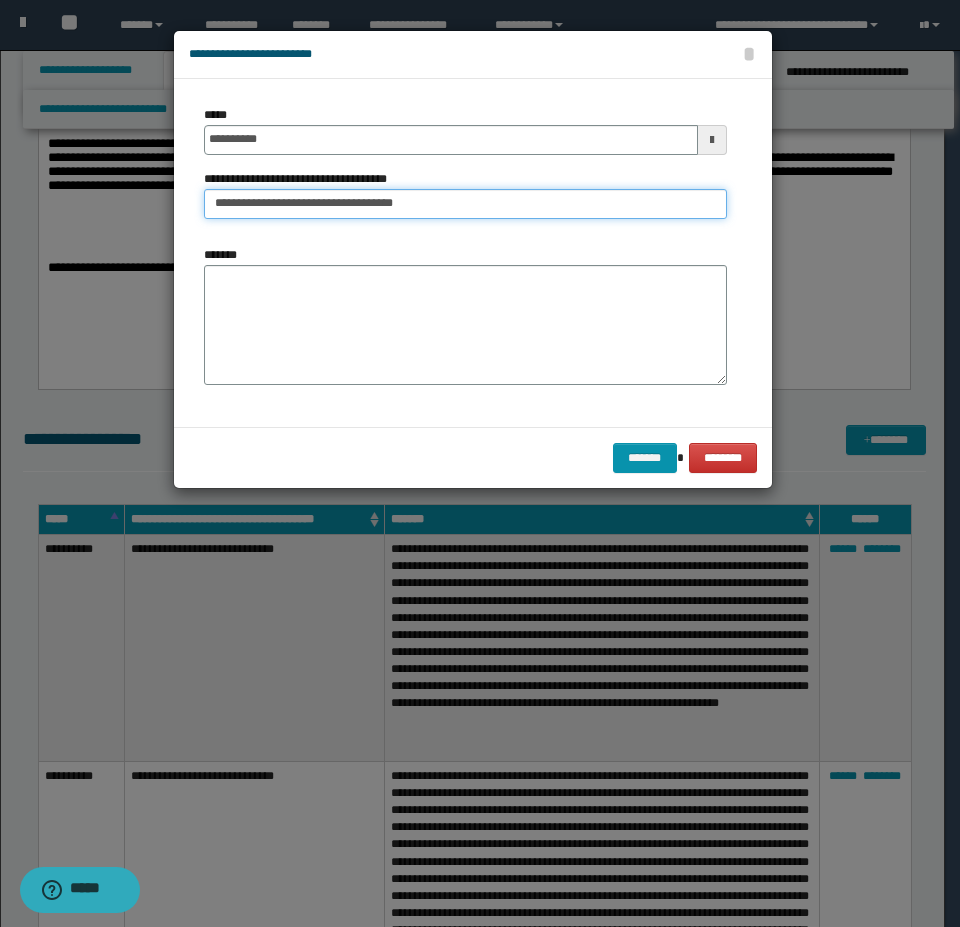 type on "**********" 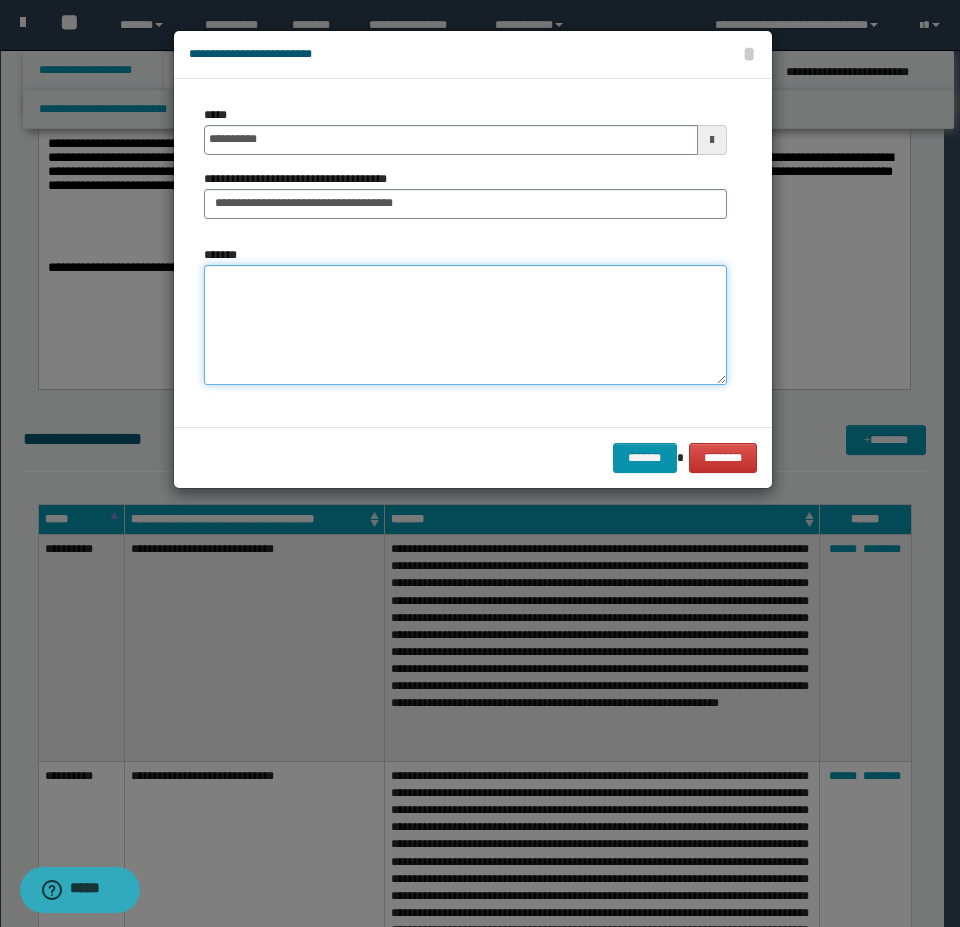 click on "*******" at bounding box center (465, 325) 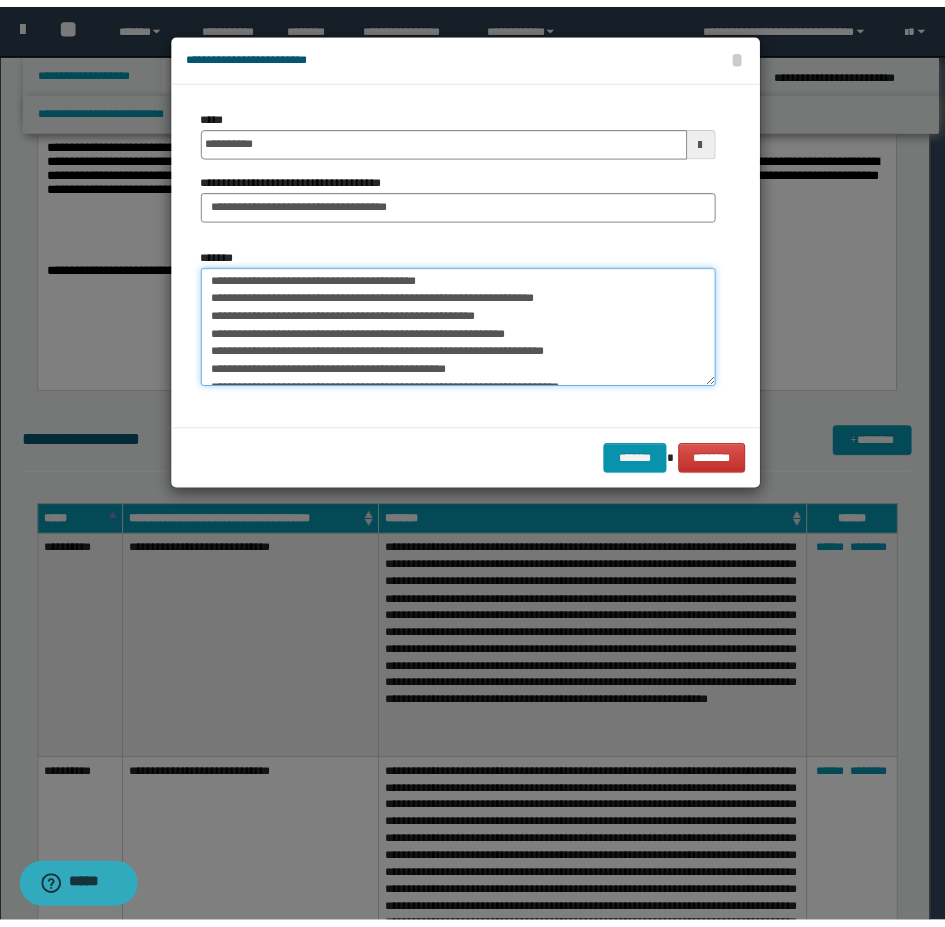 scroll, scrollTop: 138, scrollLeft: 0, axis: vertical 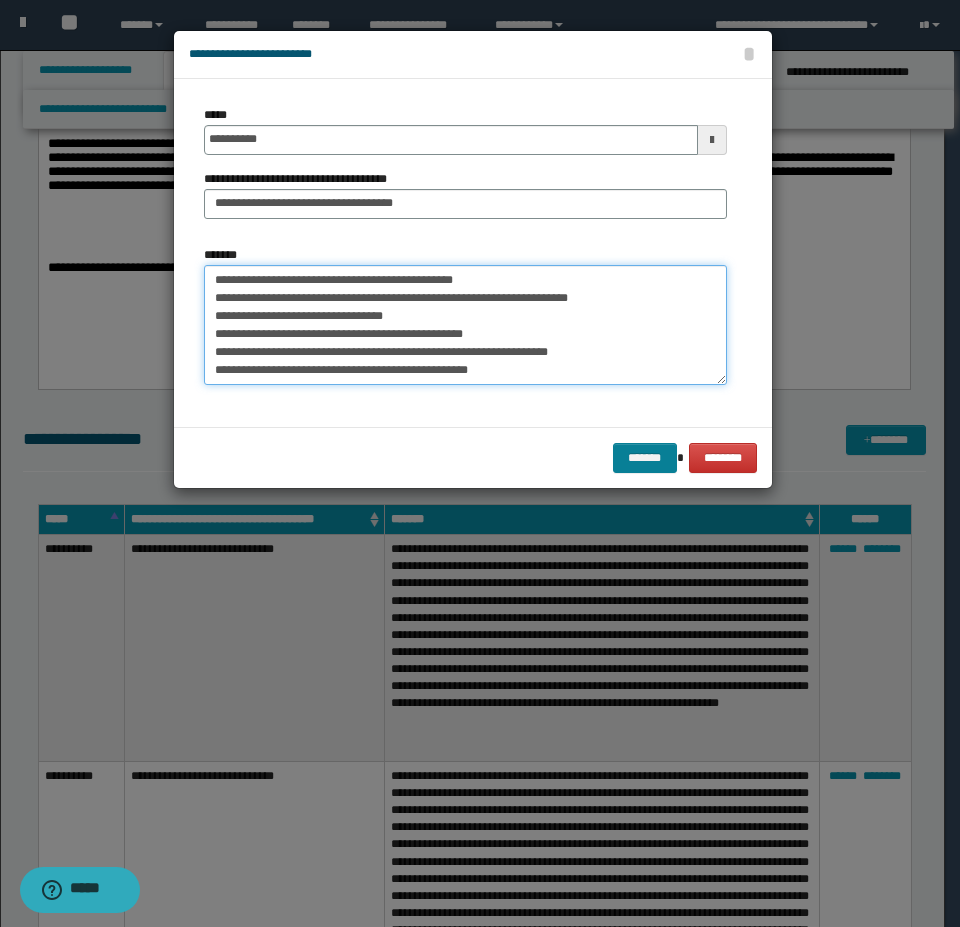 type on "**********" 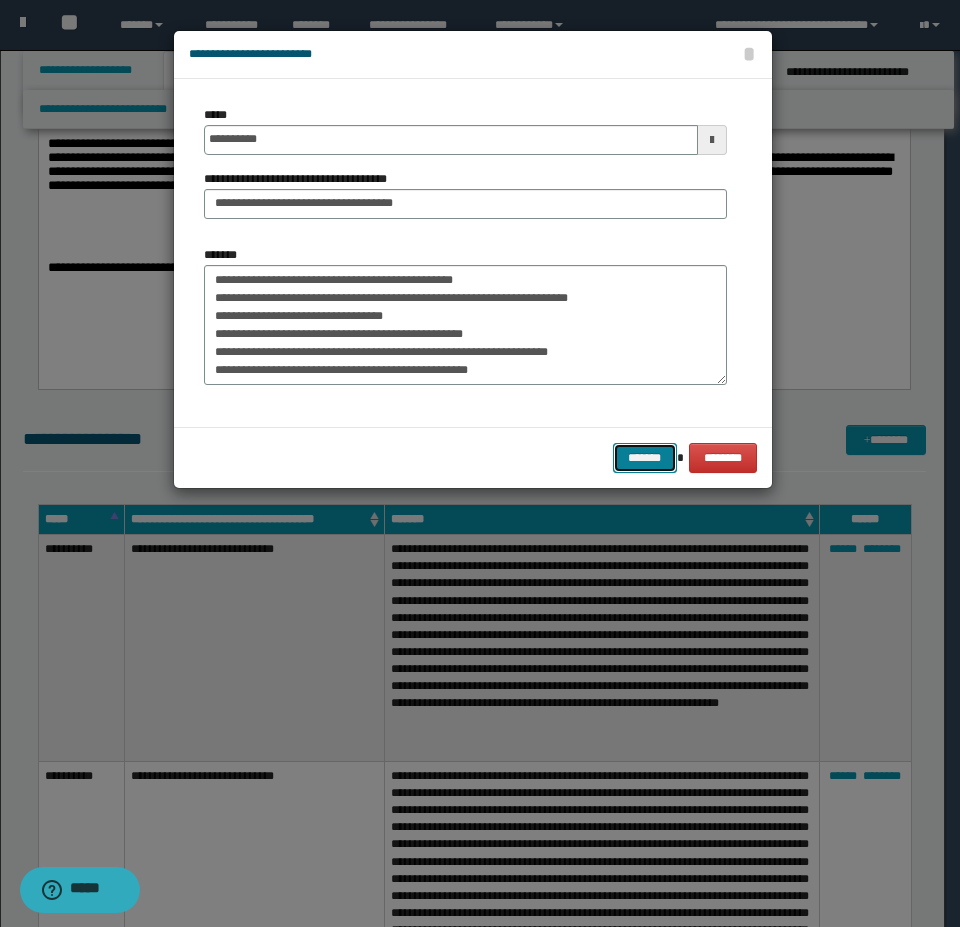 click on "*******" at bounding box center (645, 458) 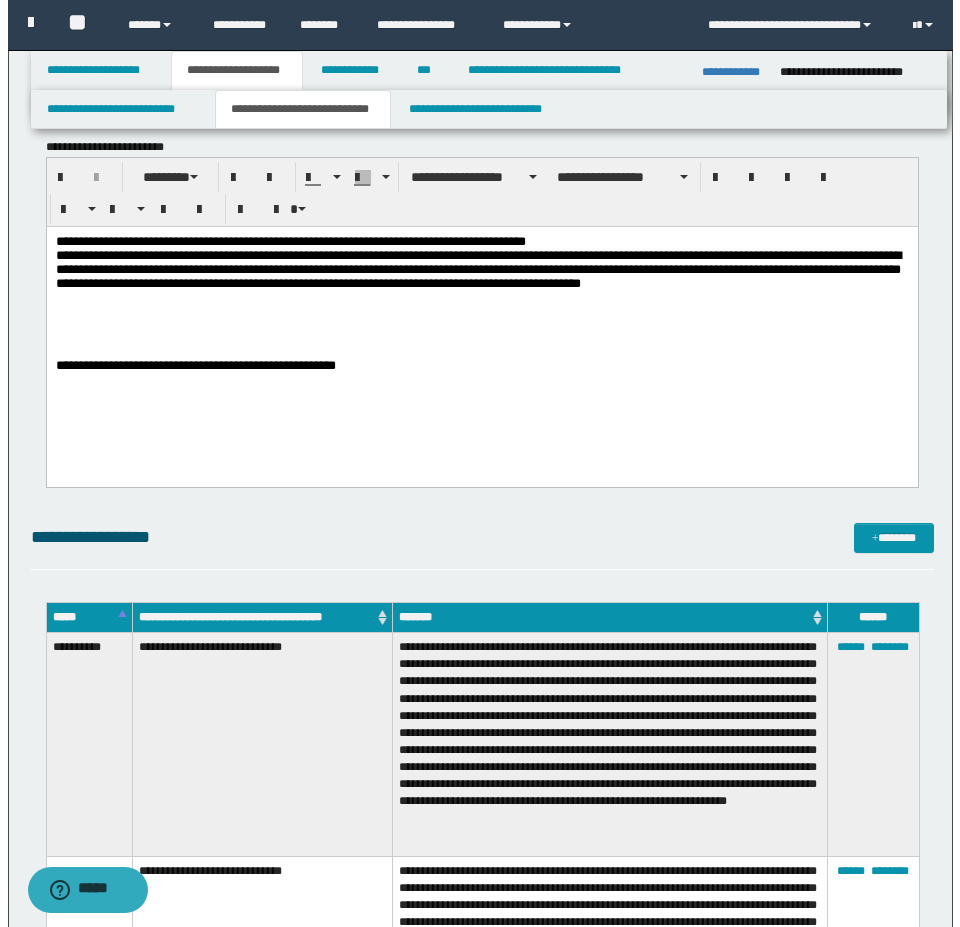 scroll, scrollTop: 300, scrollLeft: 0, axis: vertical 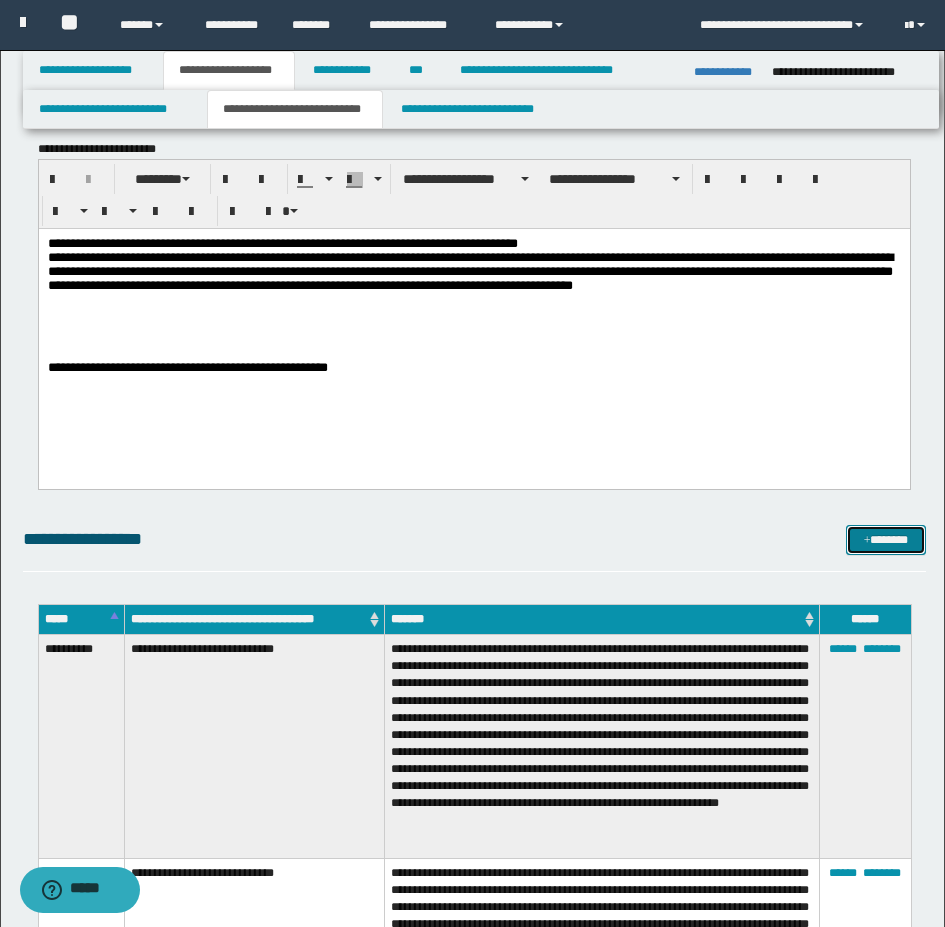 click on "*******" at bounding box center [886, 540] 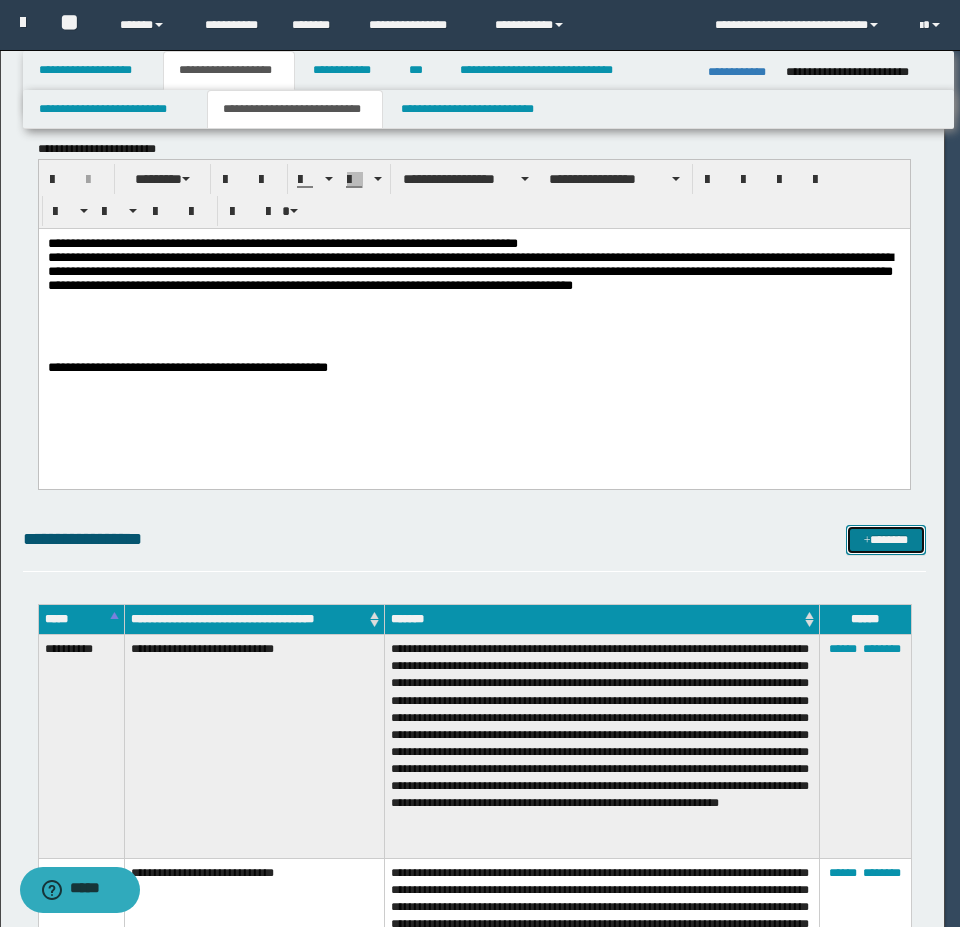 scroll, scrollTop: 0, scrollLeft: 0, axis: both 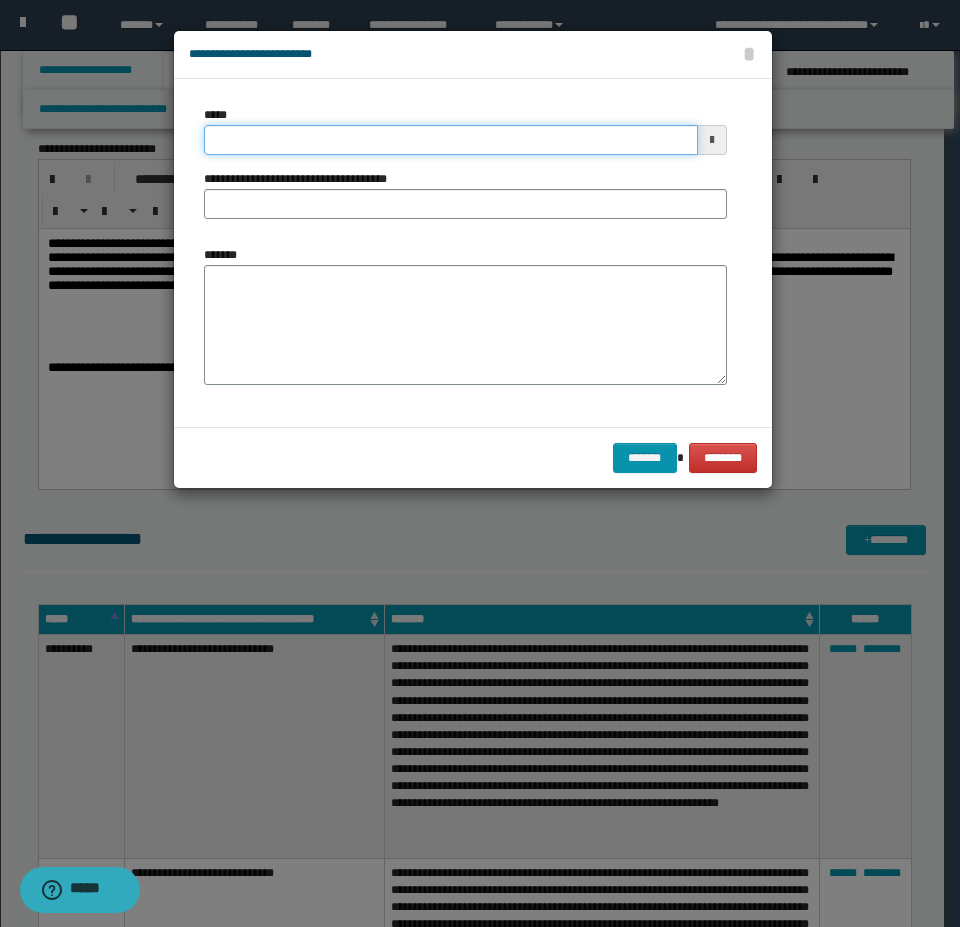 click on "*****" at bounding box center (451, 140) 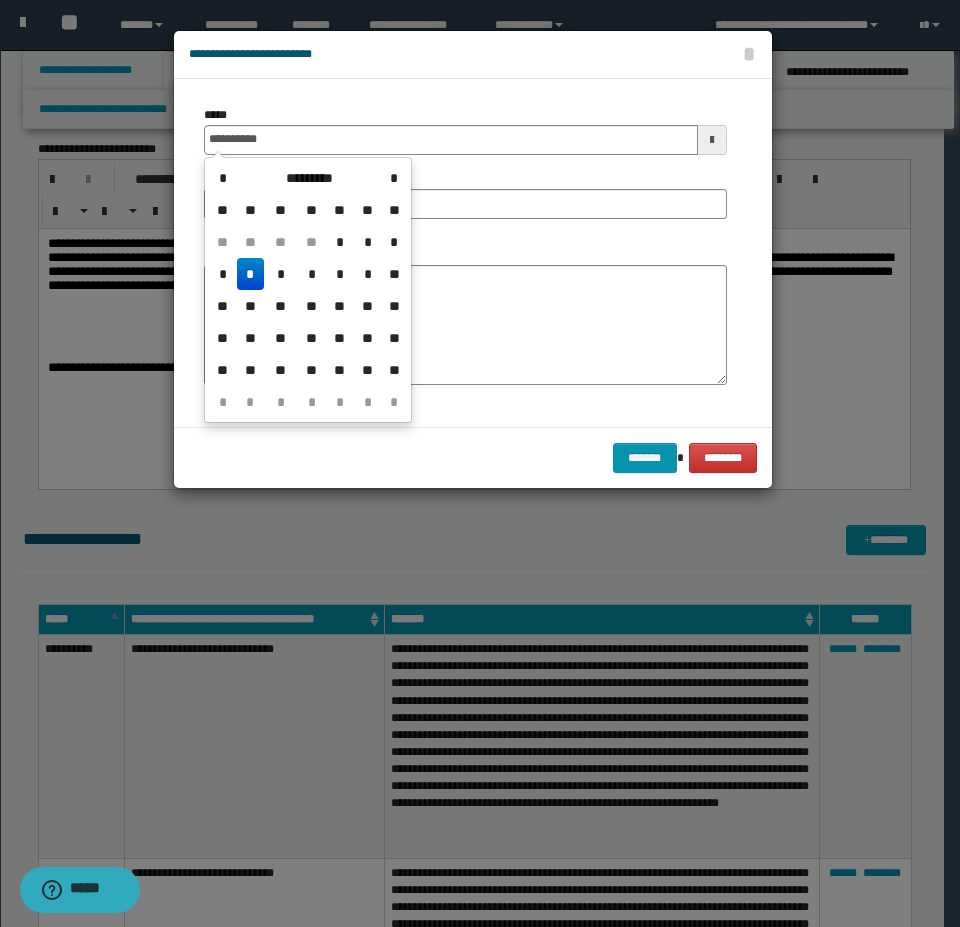 click on "*" at bounding box center [251, 274] 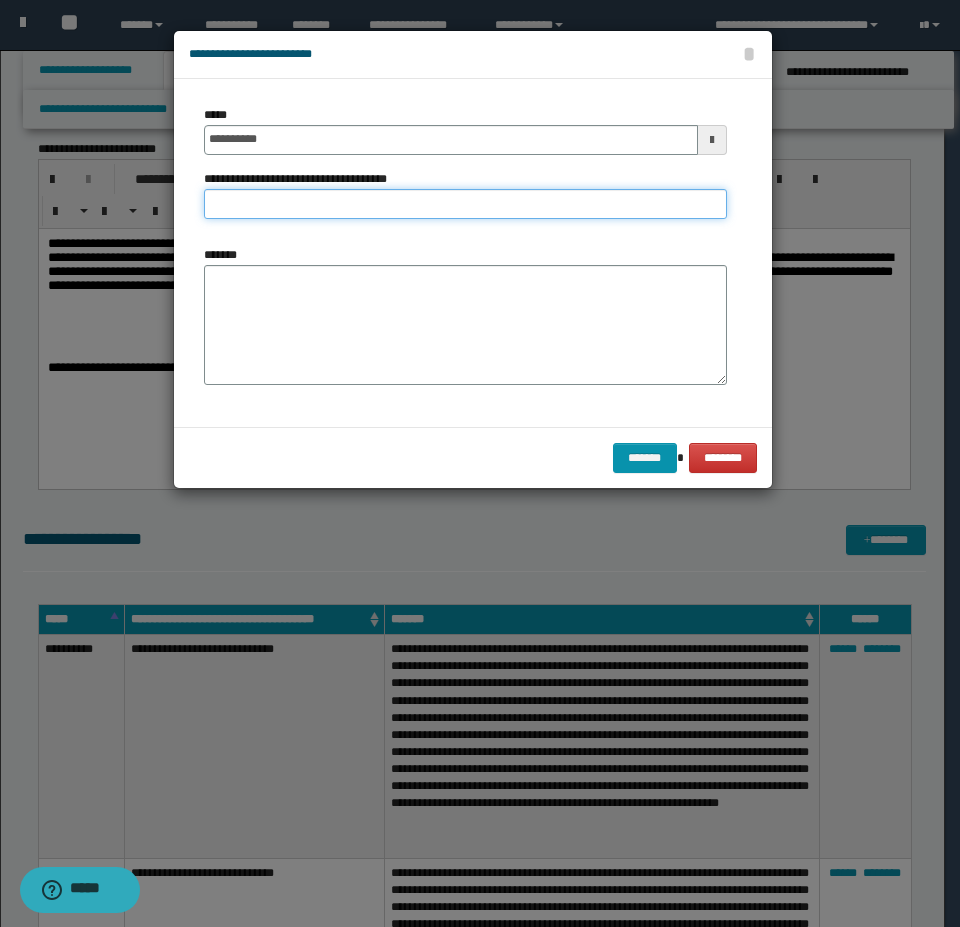click on "**********" at bounding box center [465, 204] 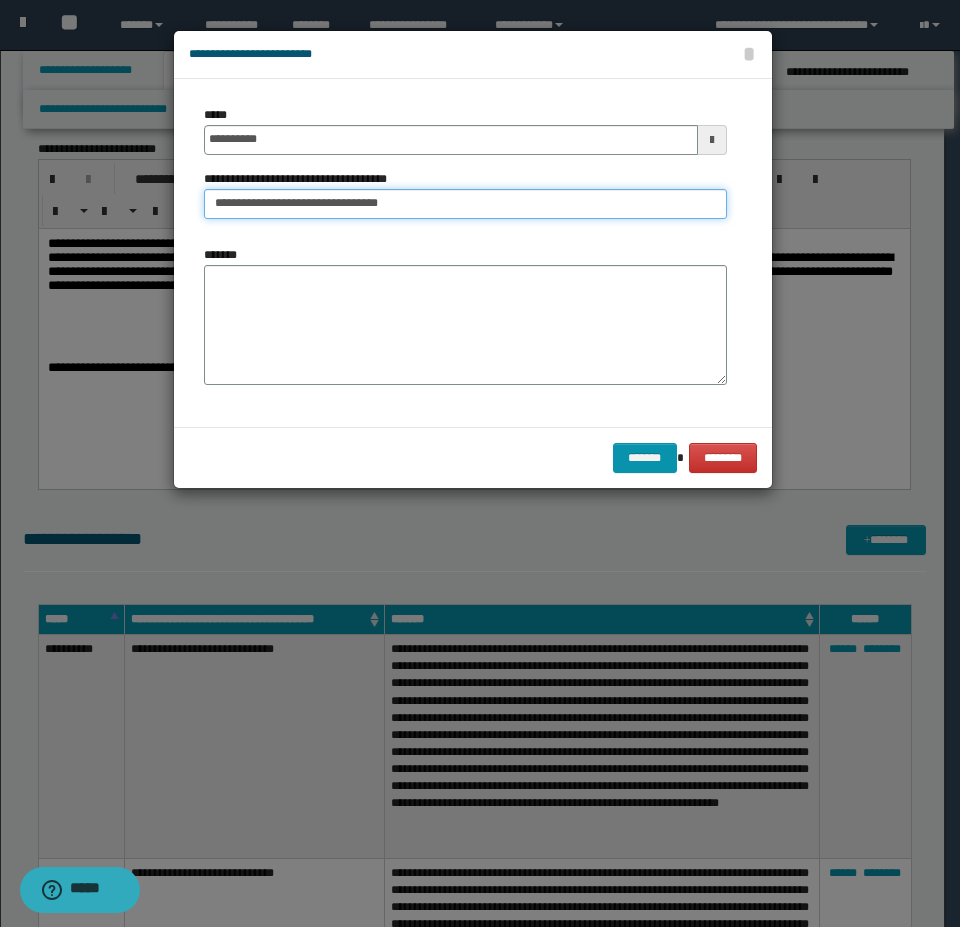 type on "**********" 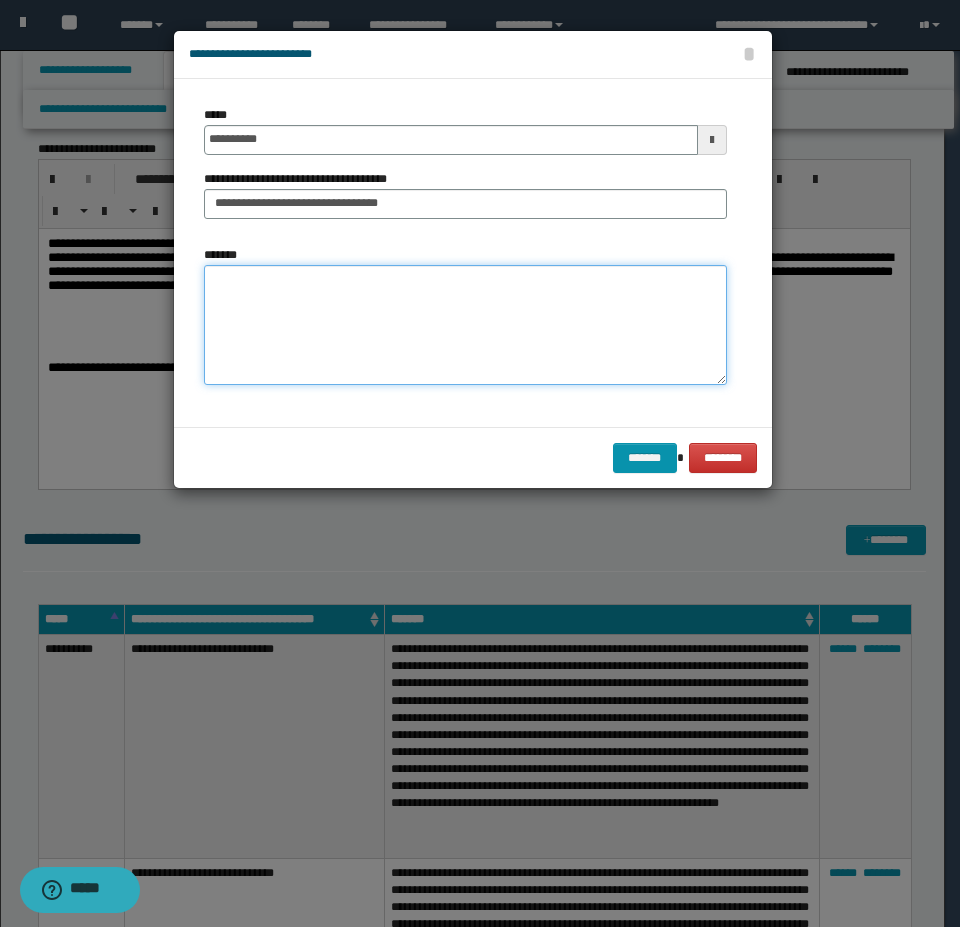 click on "*******" at bounding box center (465, 325) 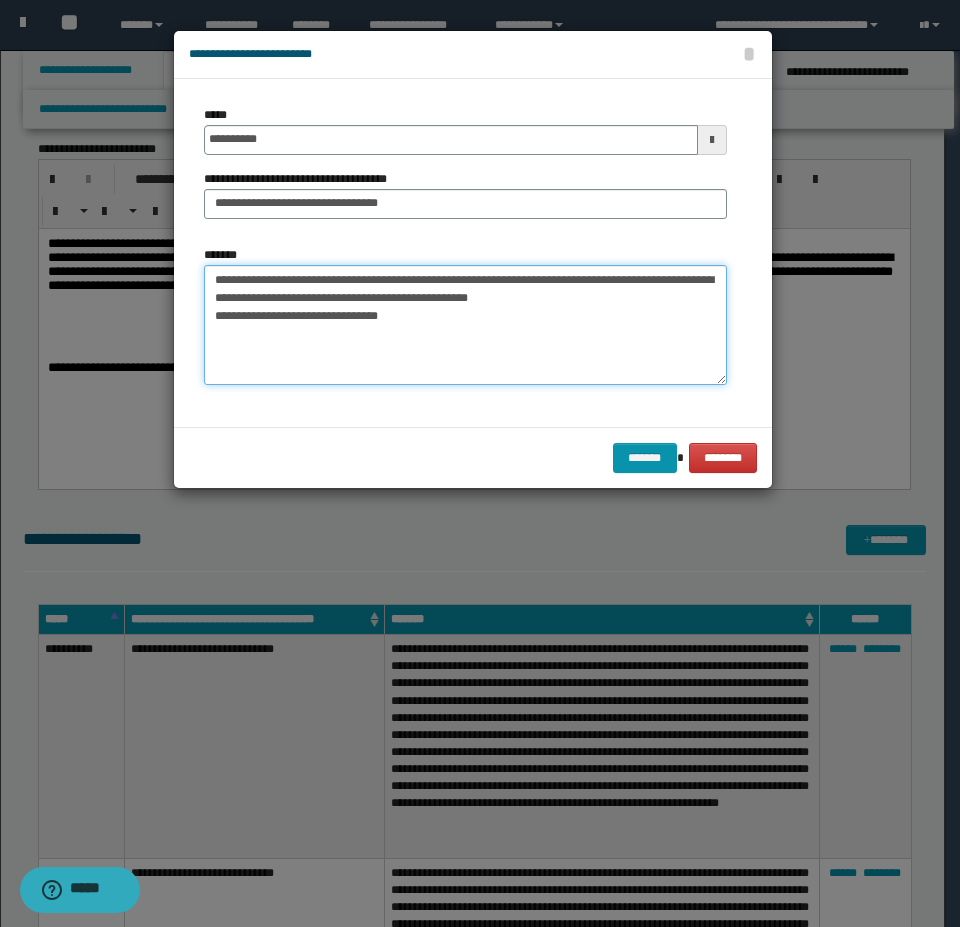 click on "**********" at bounding box center (465, 325) 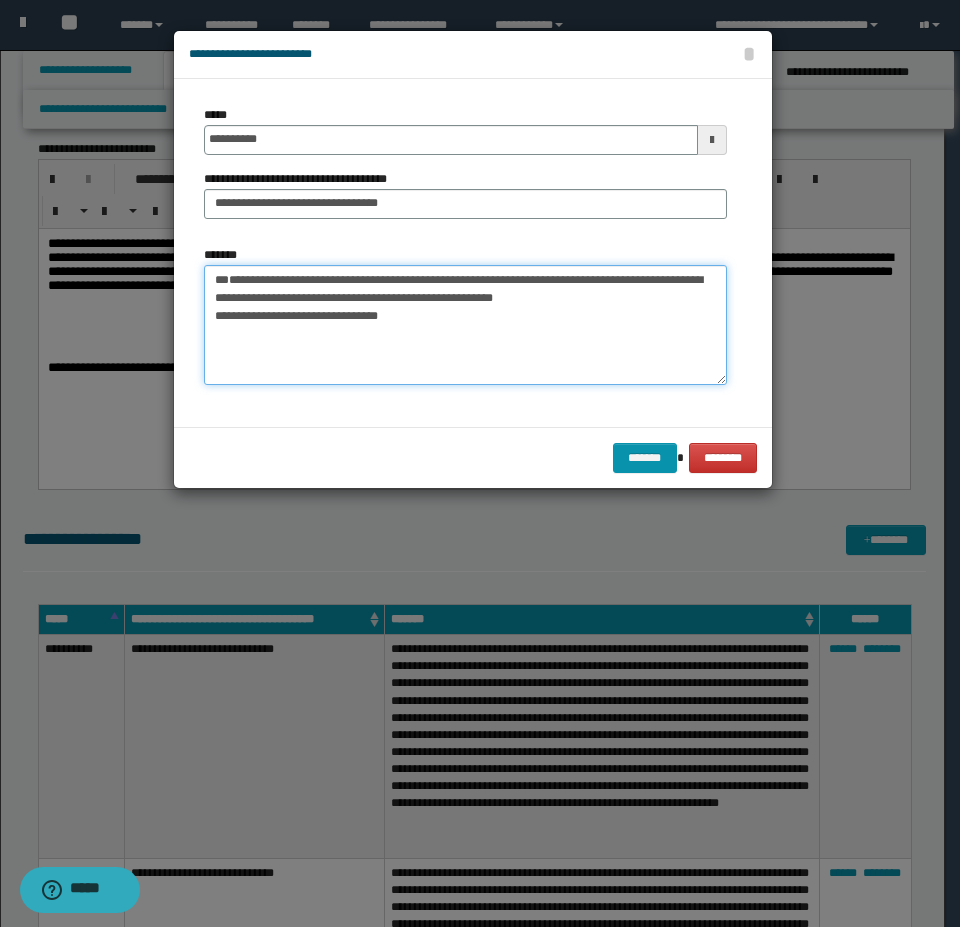click on "**********" at bounding box center (465, 325) 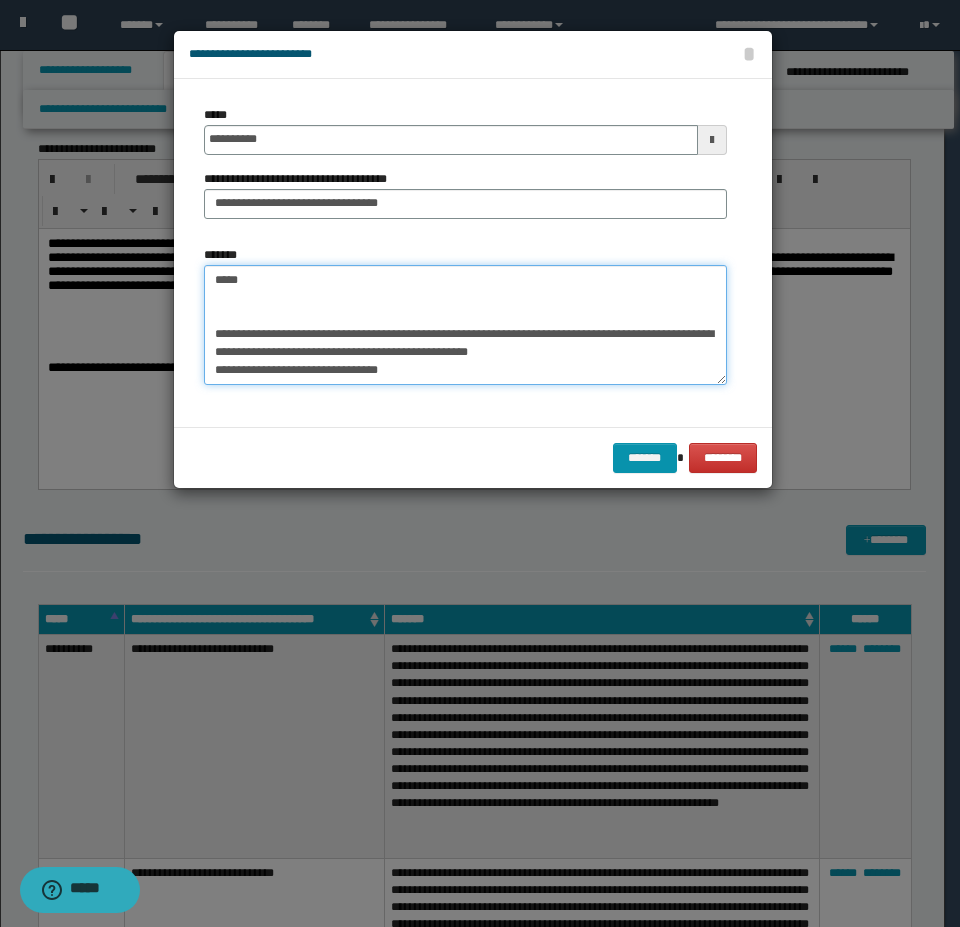 click on "**********" at bounding box center (465, 325) 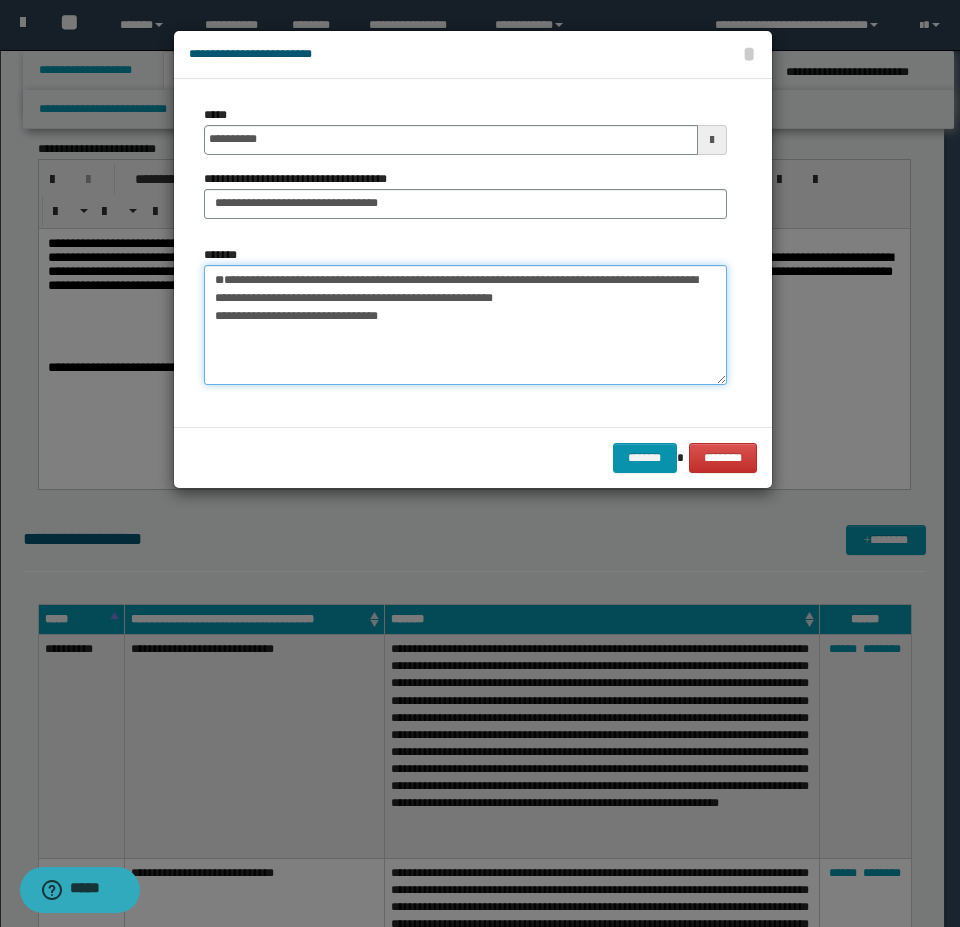 paste on "**********" 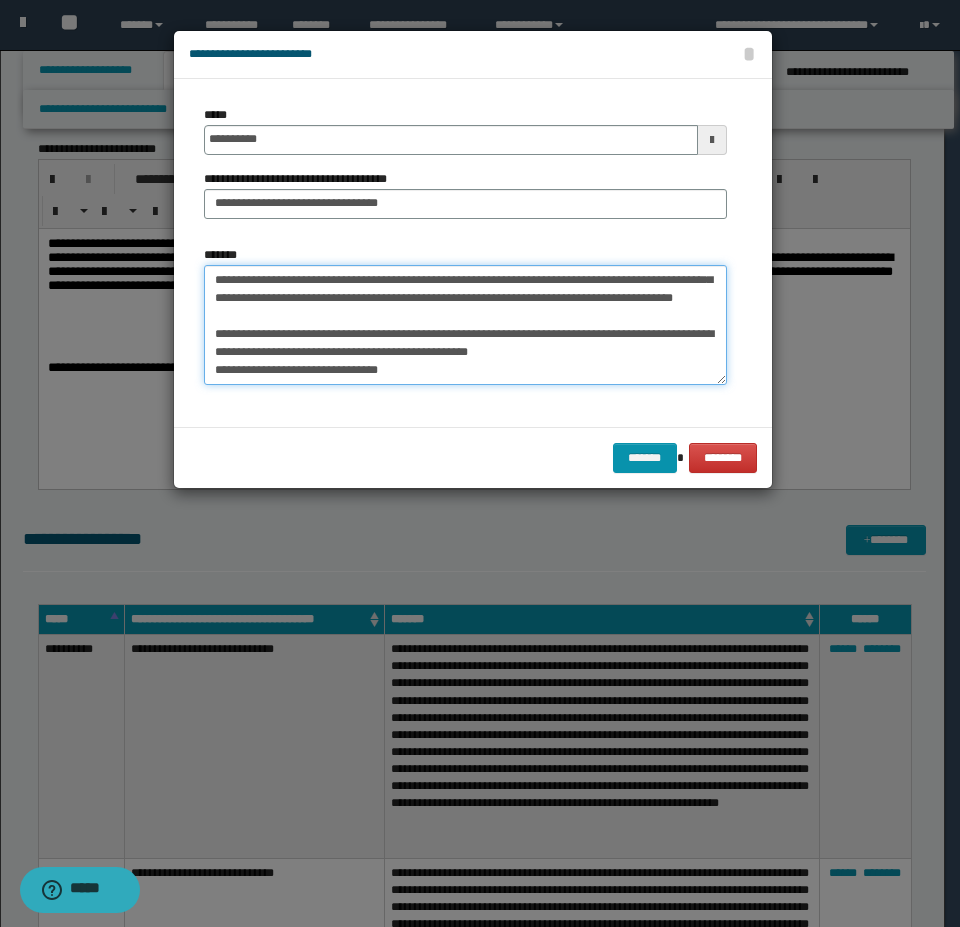 scroll, scrollTop: 162, scrollLeft: 0, axis: vertical 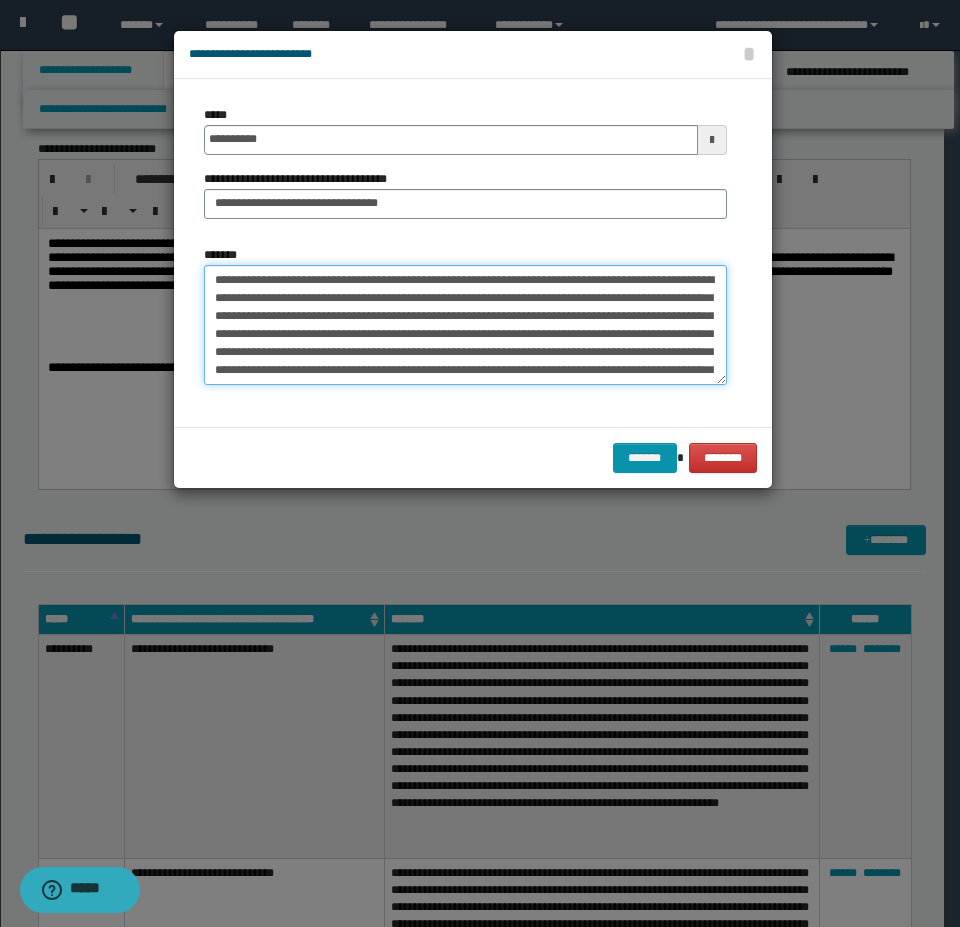 click on "**********" at bounding box center (465, 325) 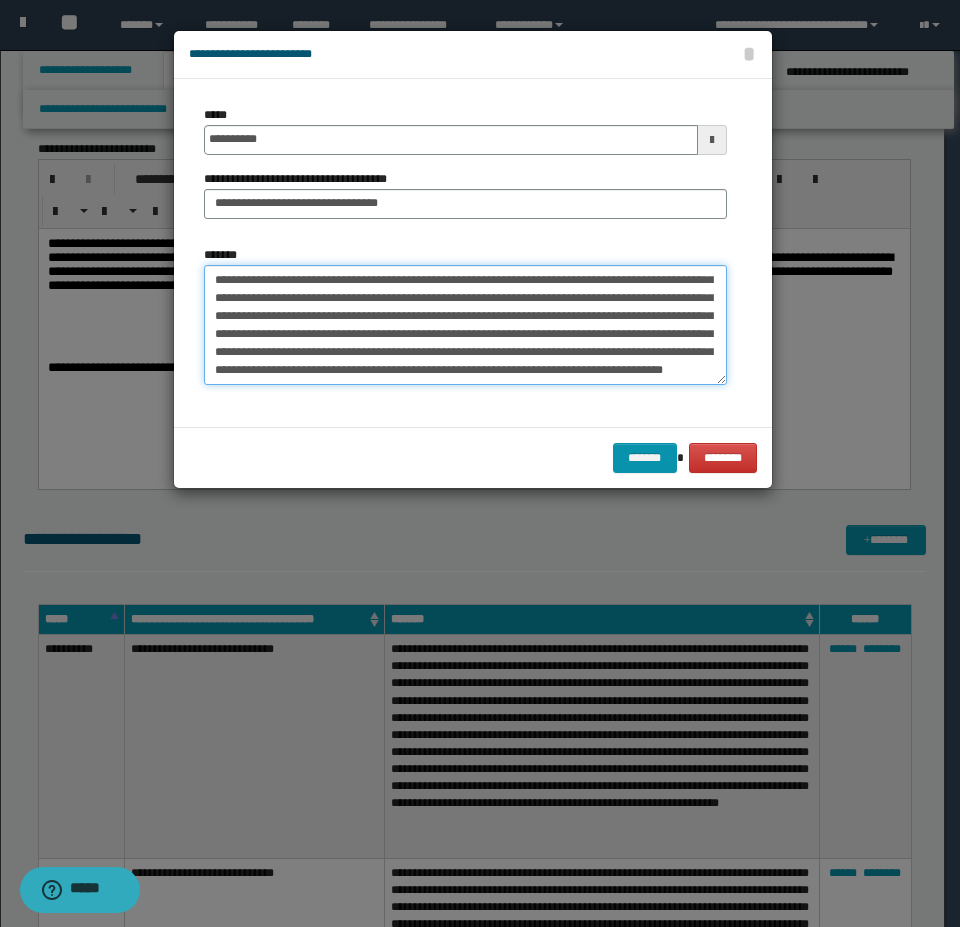 scroll, scrollTop: 100, scrollLeft: 0, axis: vertical 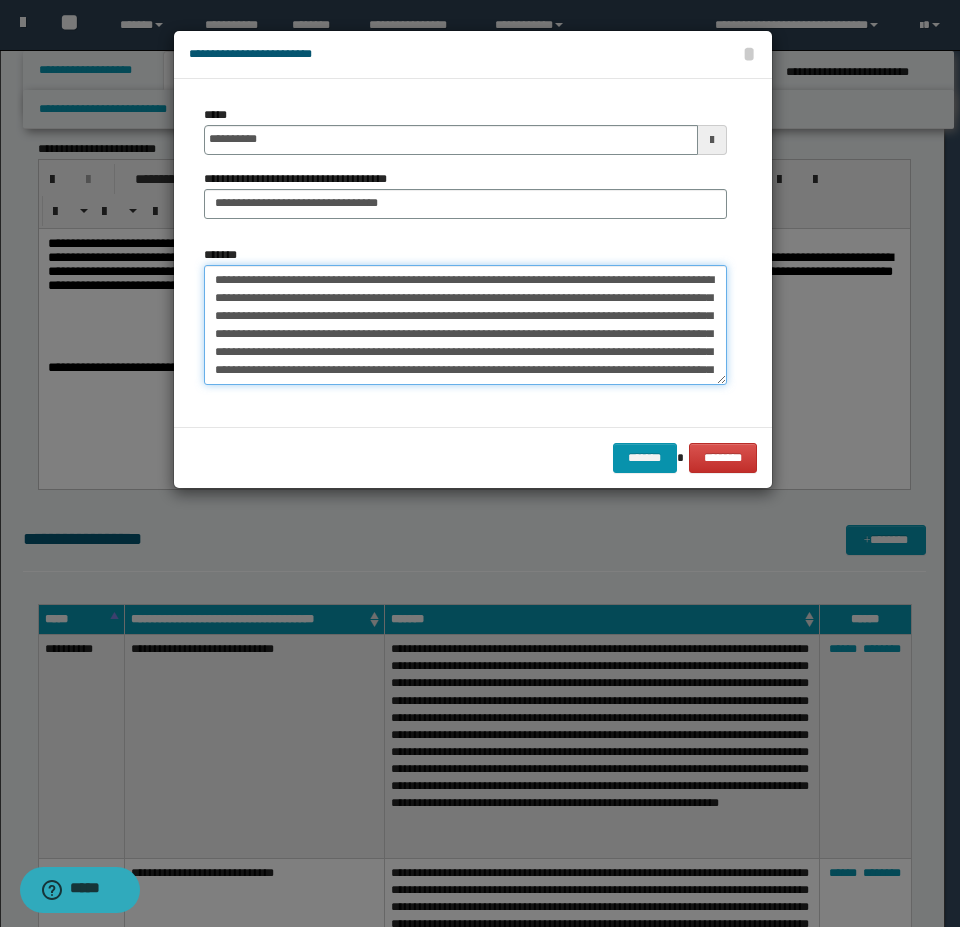 drag, startPoint x: 628, startPoint y: 283, endPoint x: 687, endPoint y: 341, distance: 82.73451 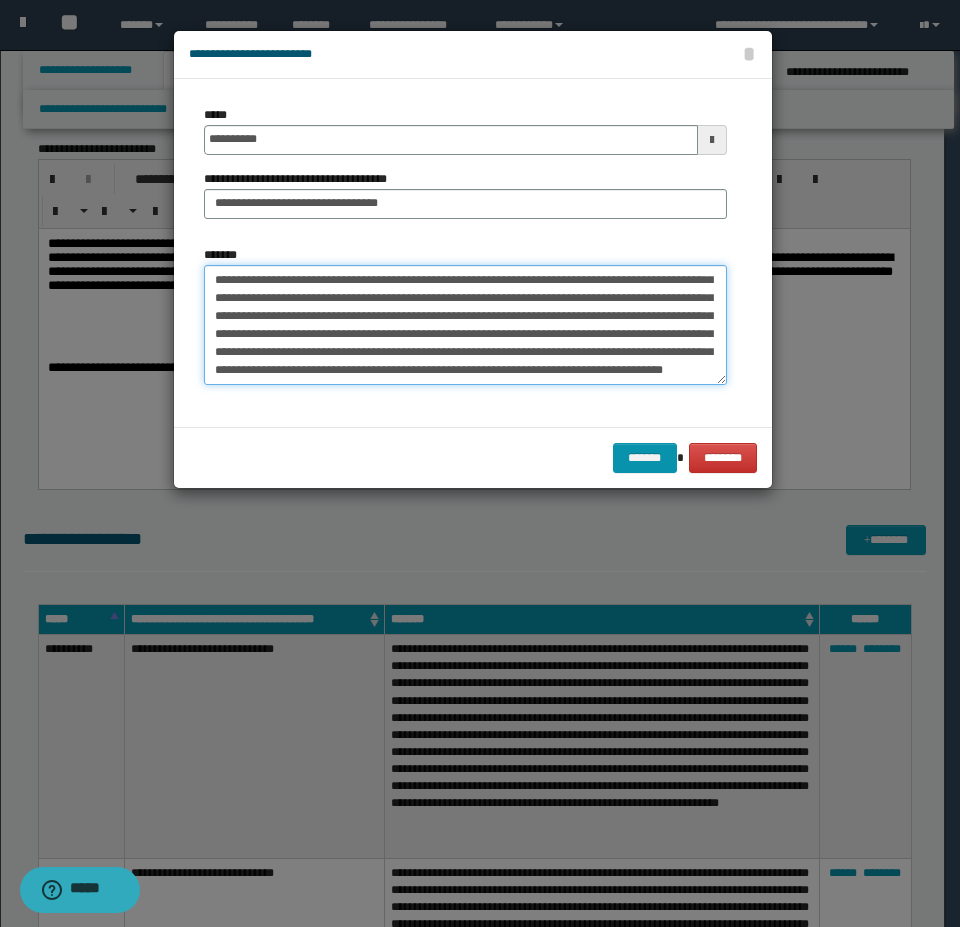 click on "**********" at bounding box center (465, 325) 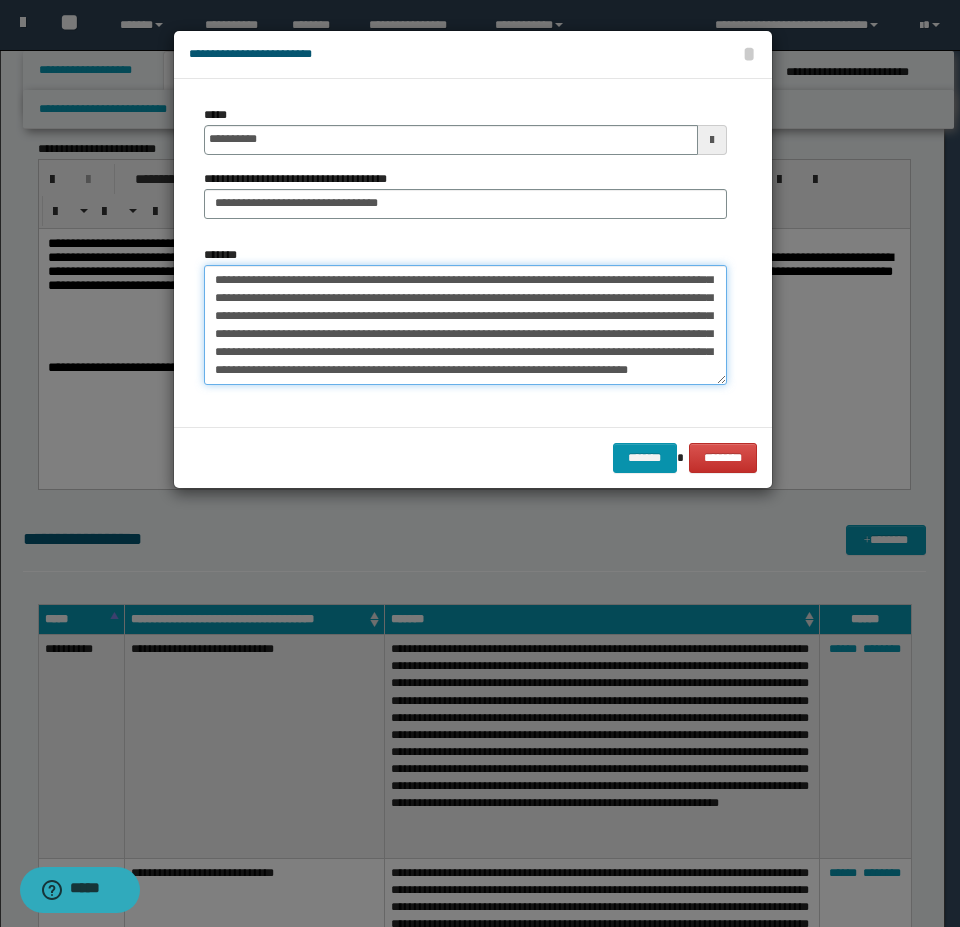 click on "**********" at bounding box center [465, 325] 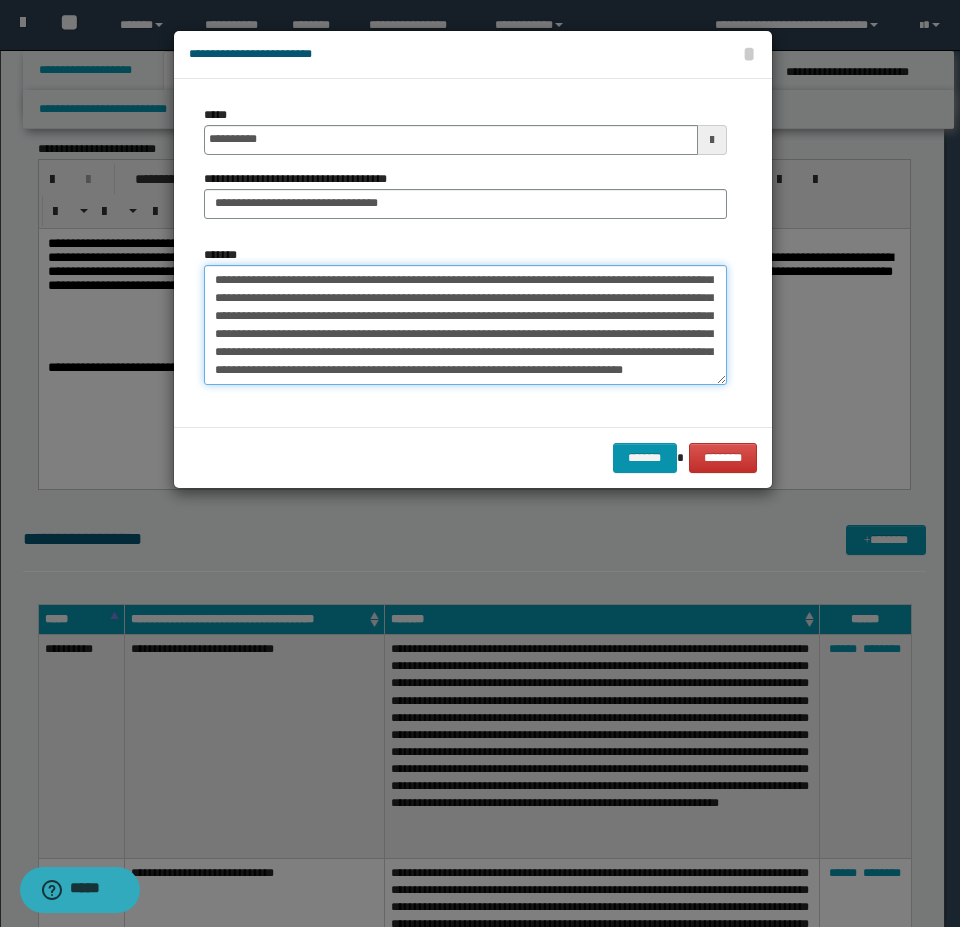 click on "**********" at bounding box center (465, 325) 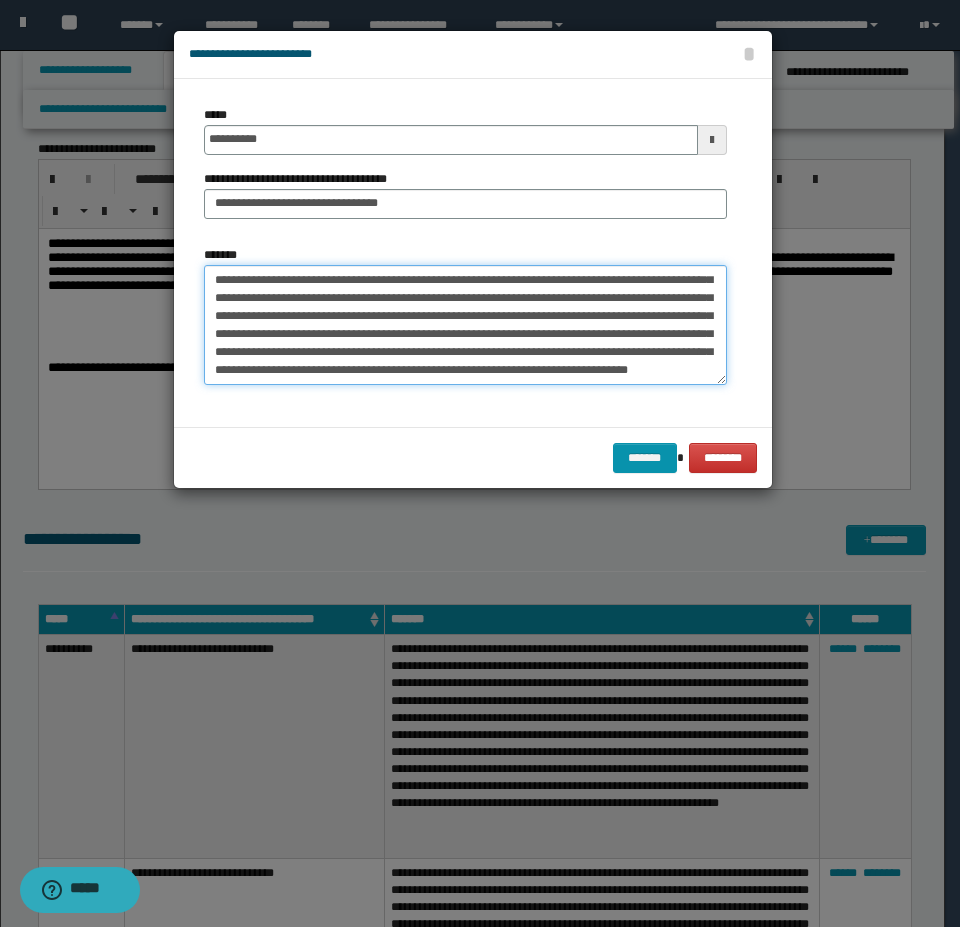click on "**********" at bounding box center [465, 325] 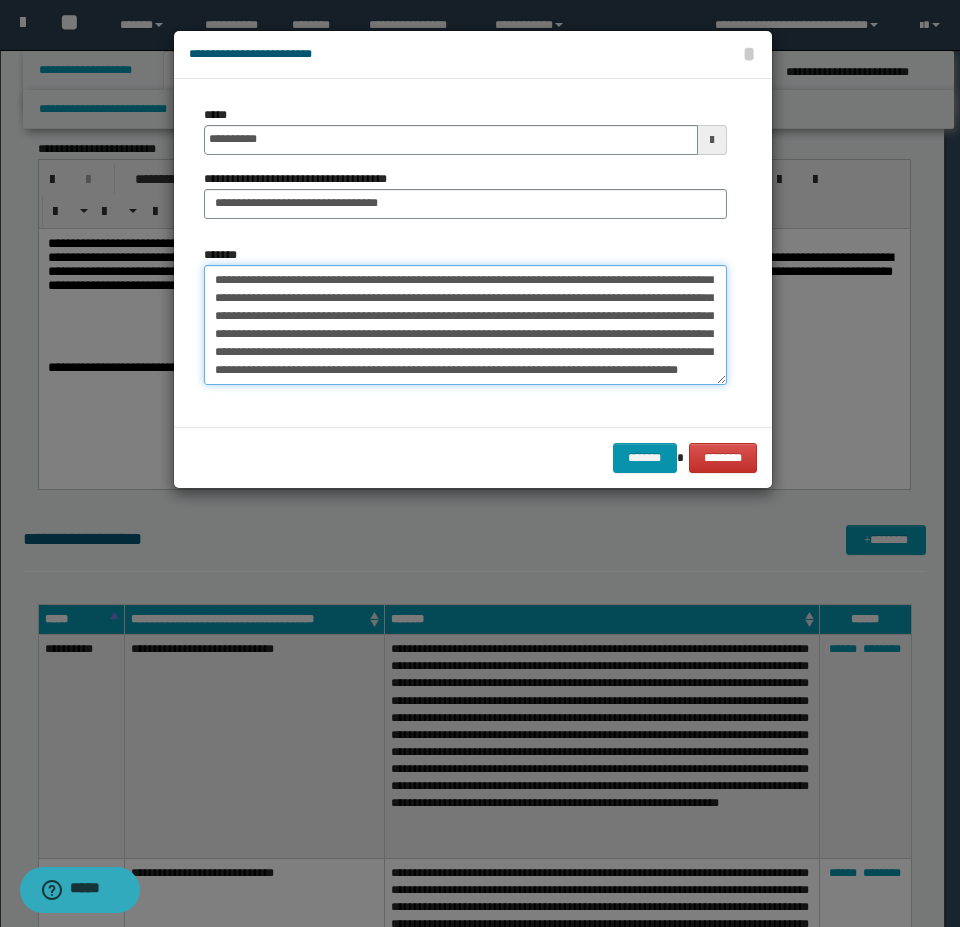 click on "**********" at bounding box center (465, 325) 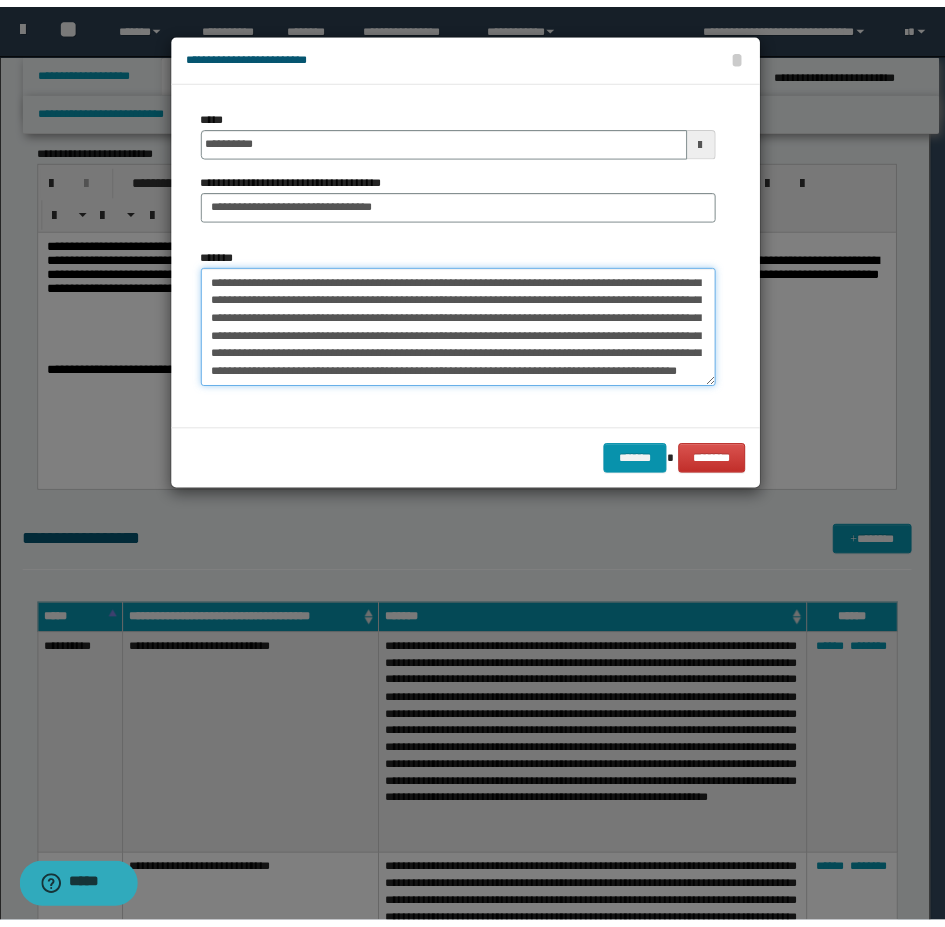 scroll, scrollTop: 126, scrollLeft: 0, axis: vertical 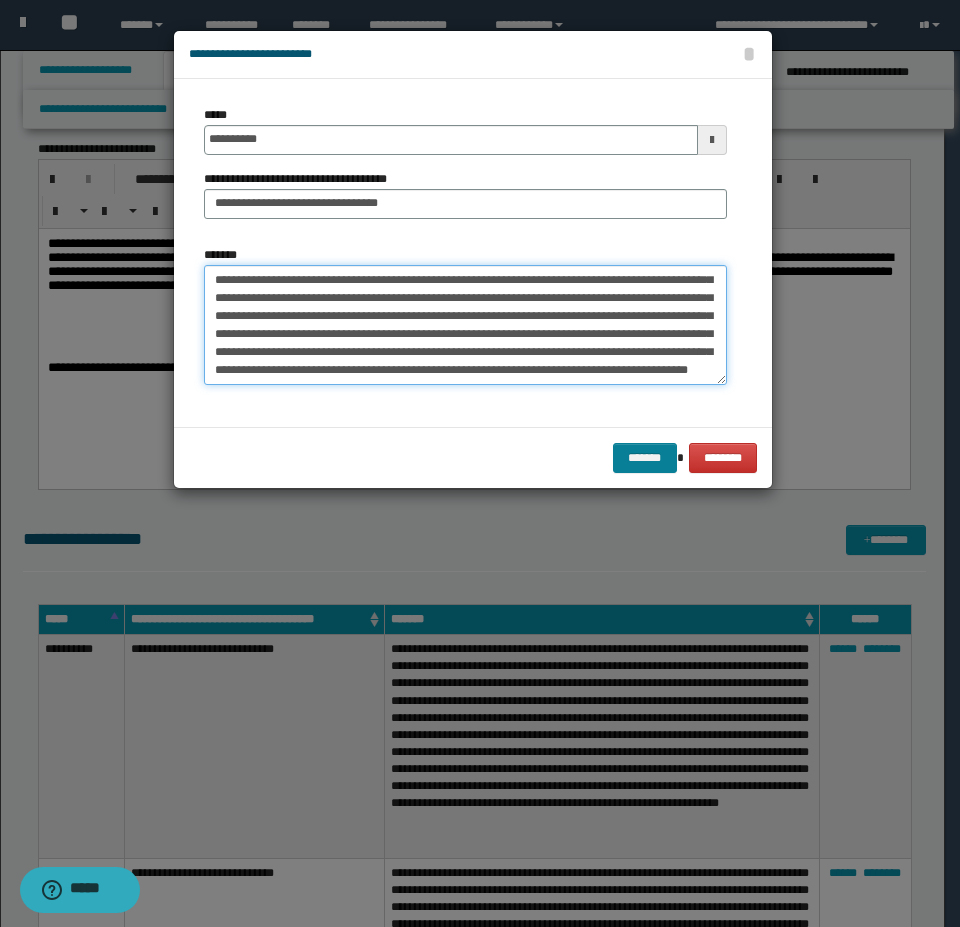 type on "**********" 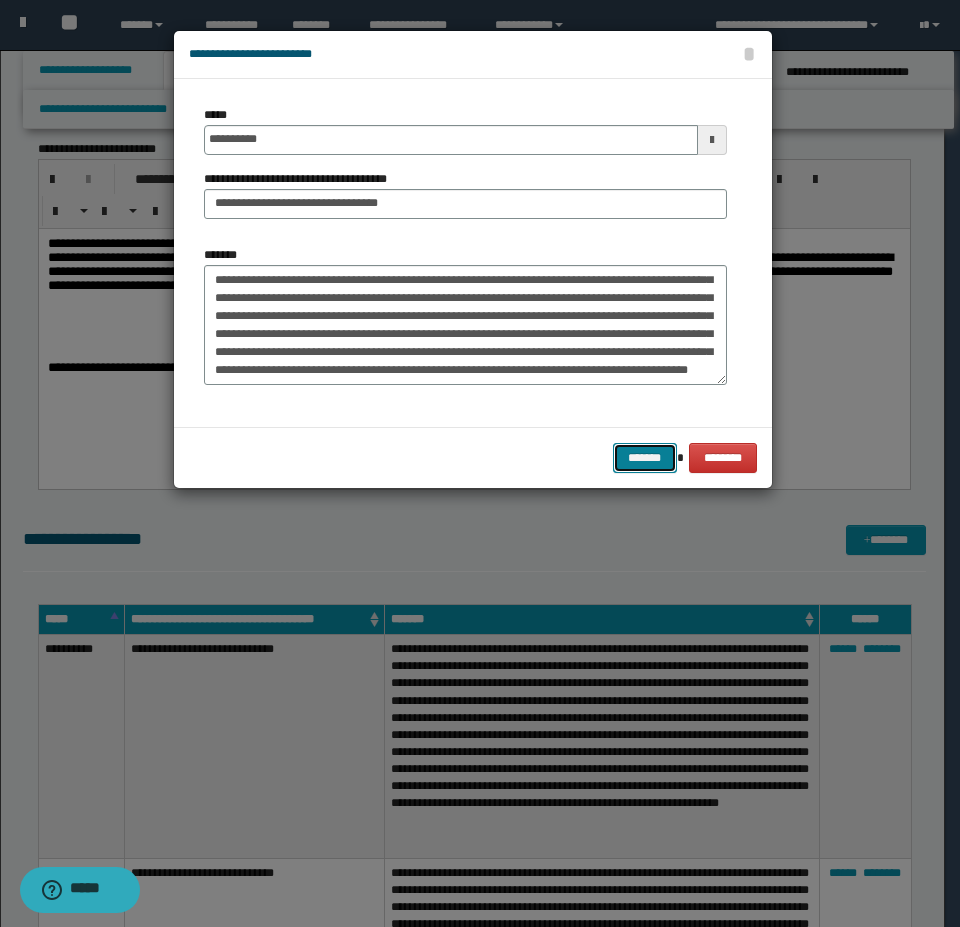 click on "*******" at bounding box center [645, 458] 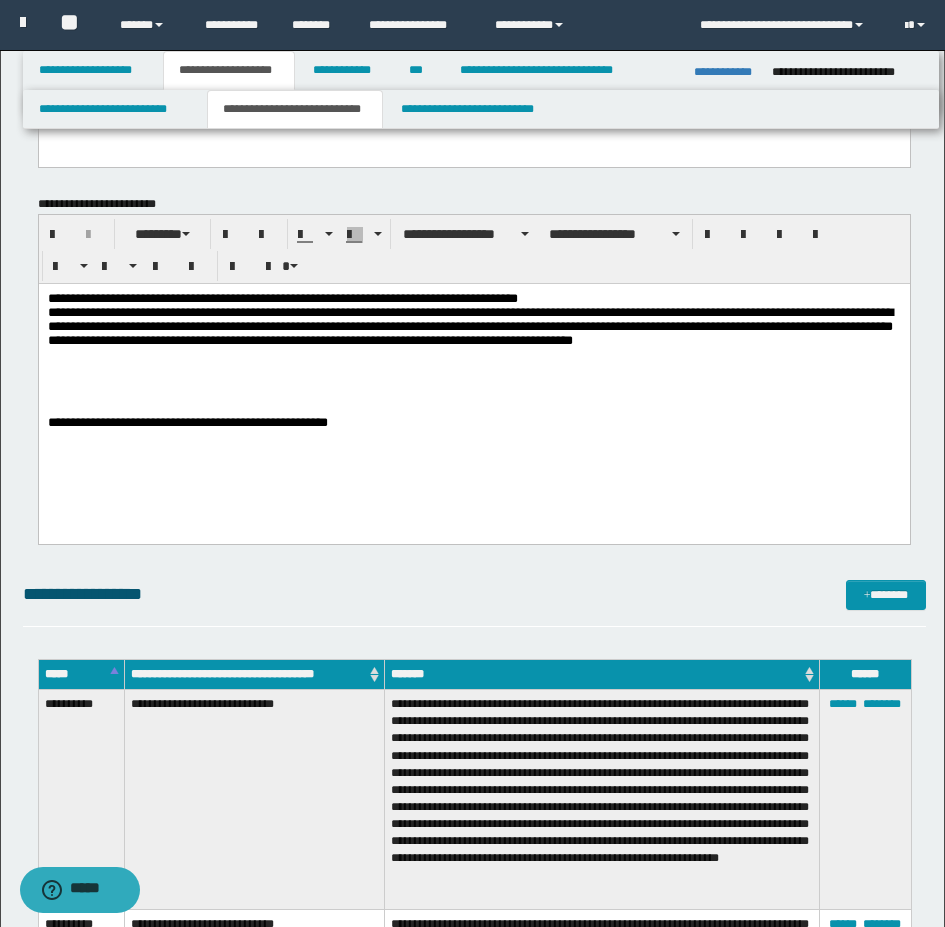 scroll, scrollTop: 200, scrollLeft: 0, axis: vertical 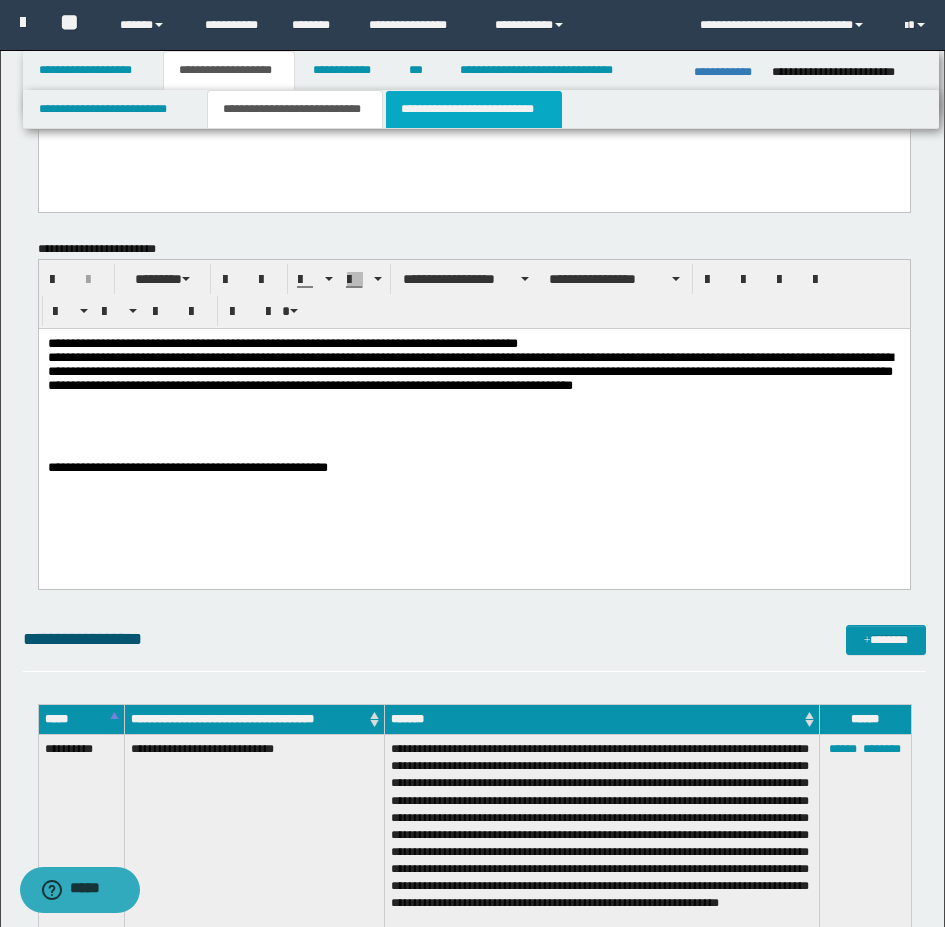 click on "**********" at bounding box center [474, 109] 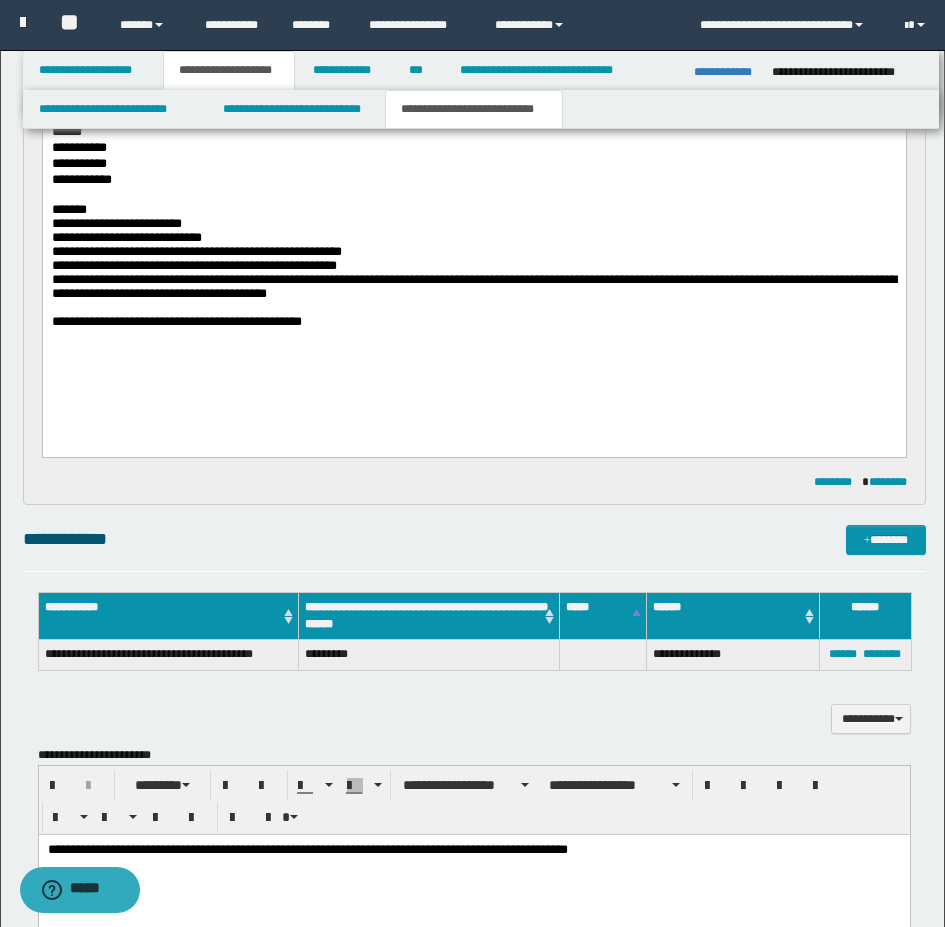 scroll, scrollTop: 400, scrollLeft: 0, axis: vertical 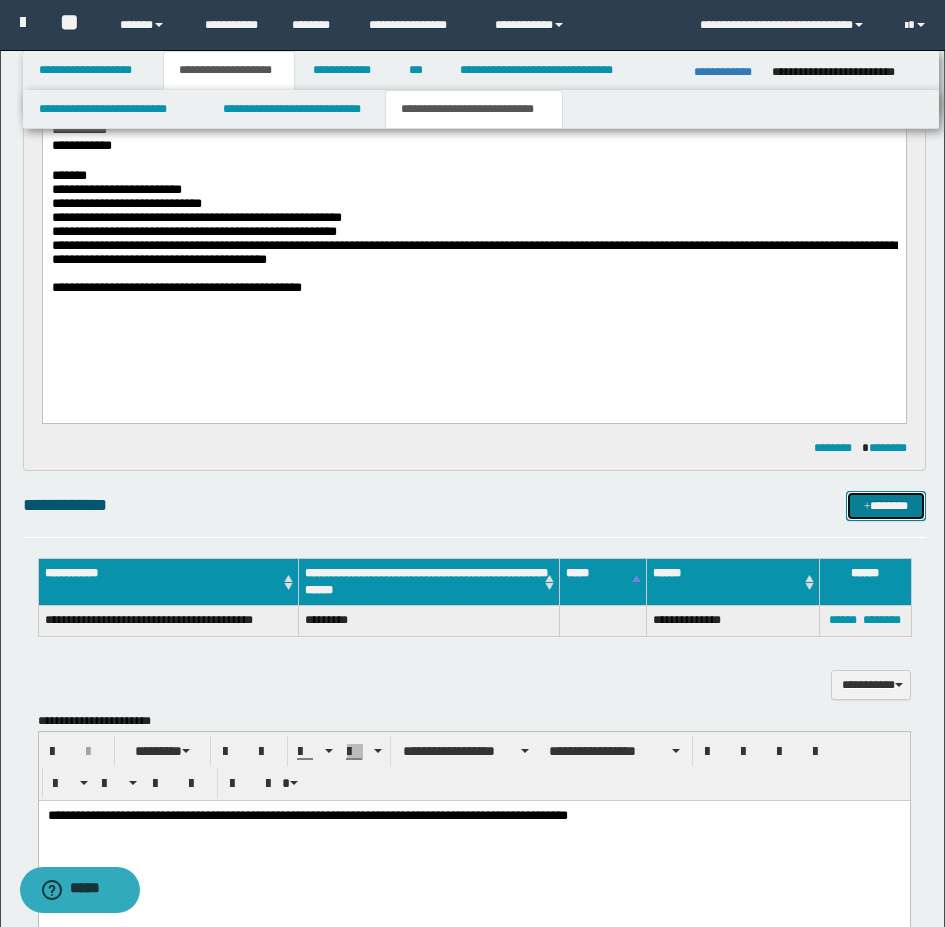 click on "*******" at bounding box center [886, 506] 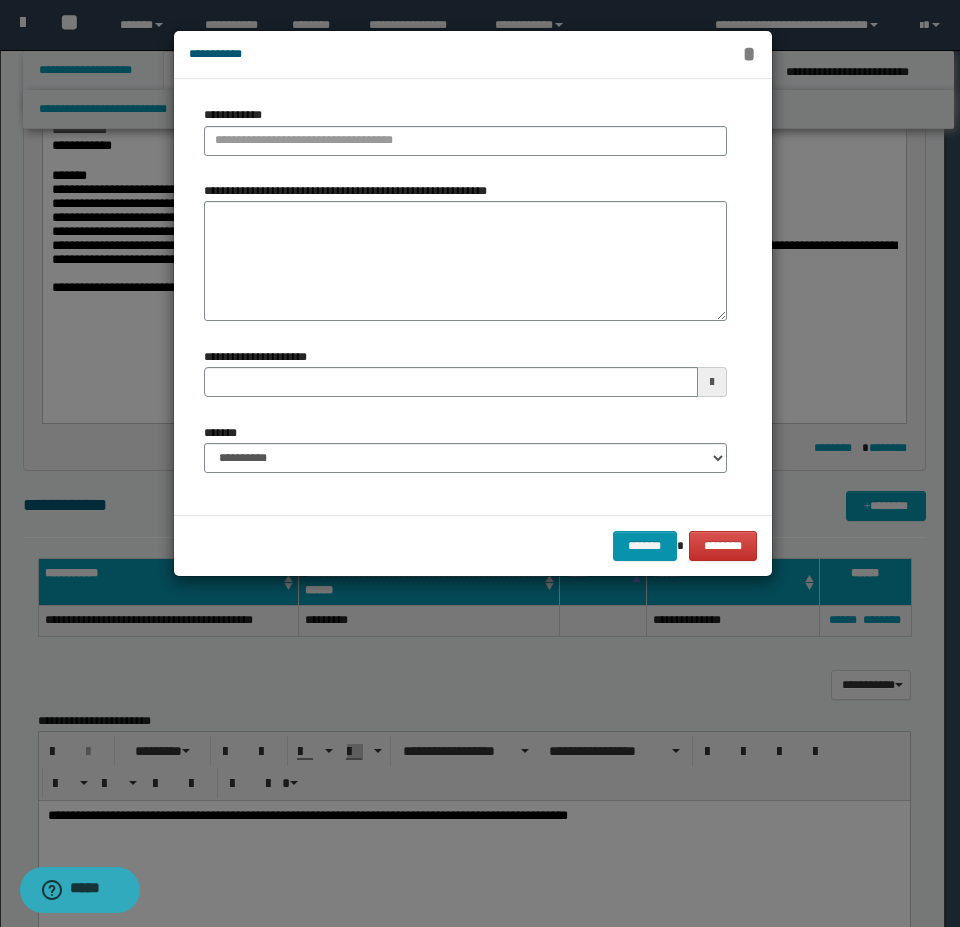 click on "*" at bounding box center (749, 54) 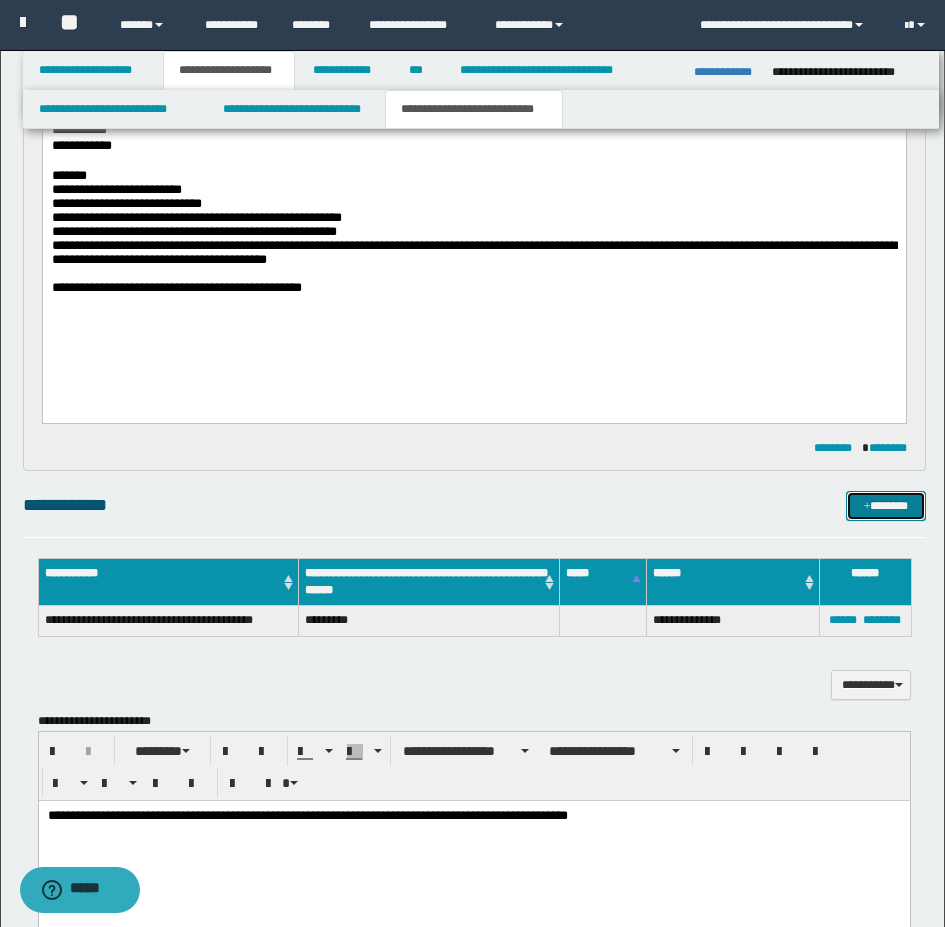 click at bounding box center (867, 507) 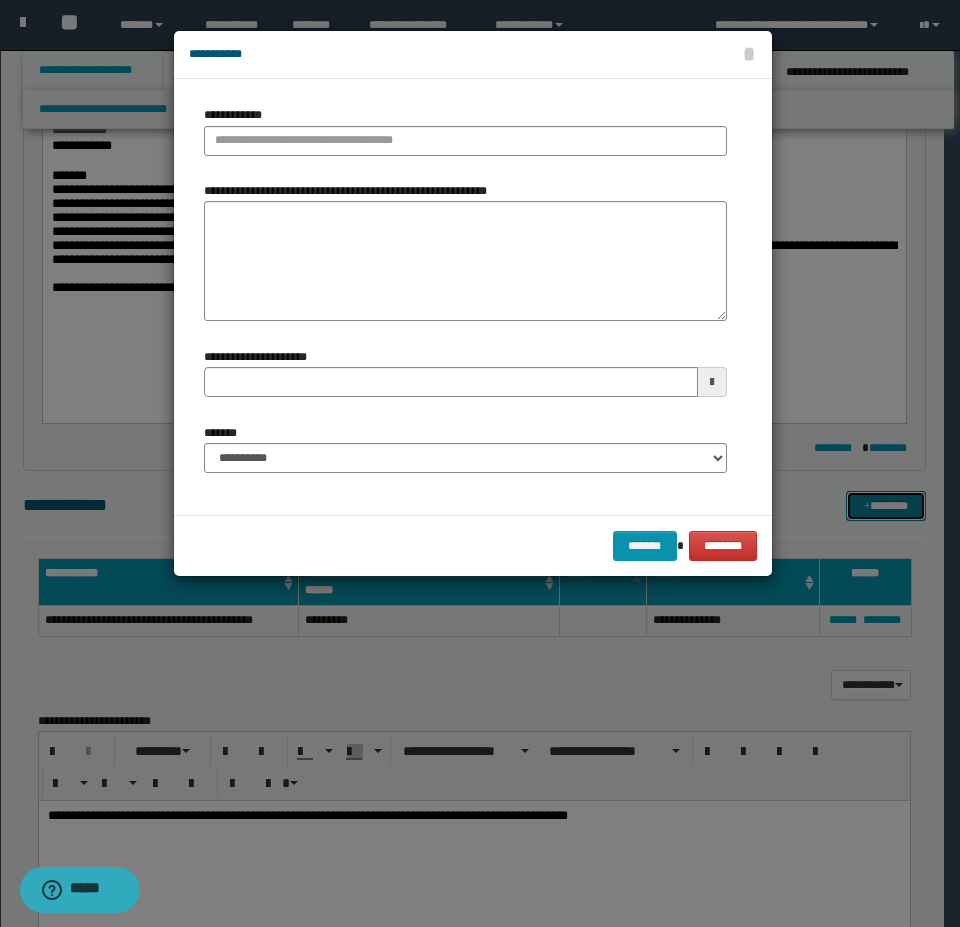 type 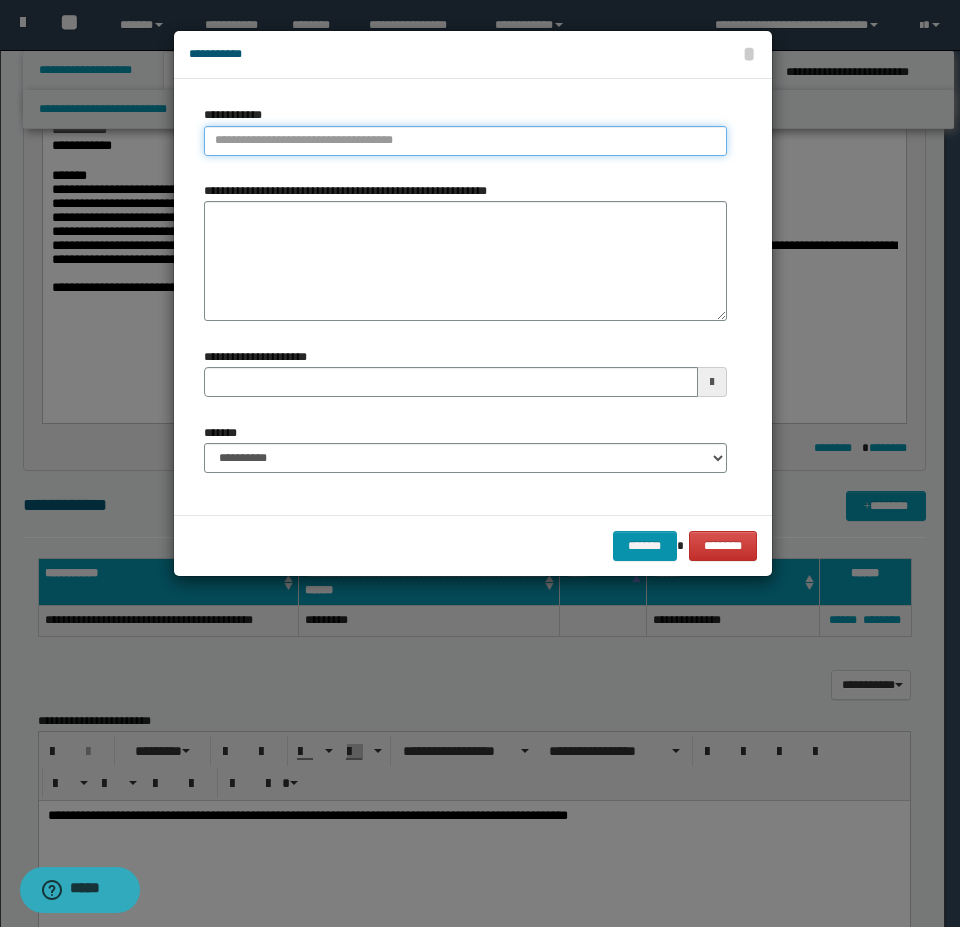 type on "**********" 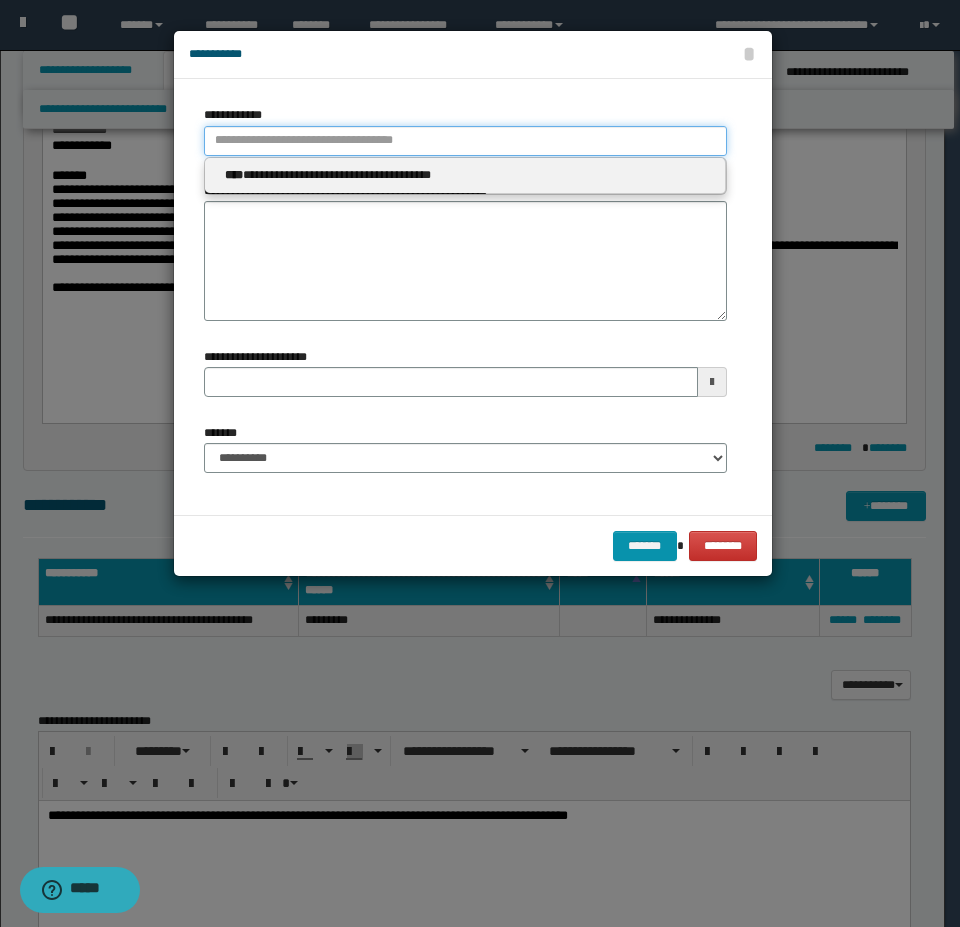 click on "**********" at bounding box center (465, 141) 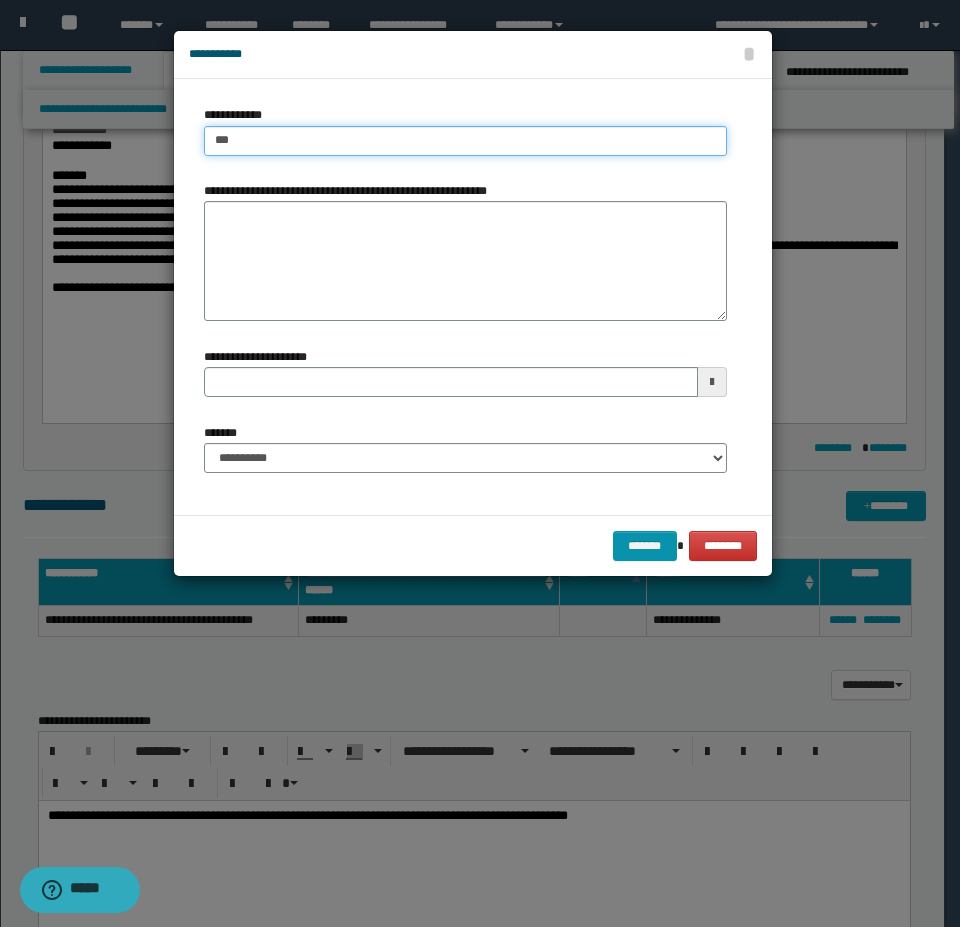 type on "****" 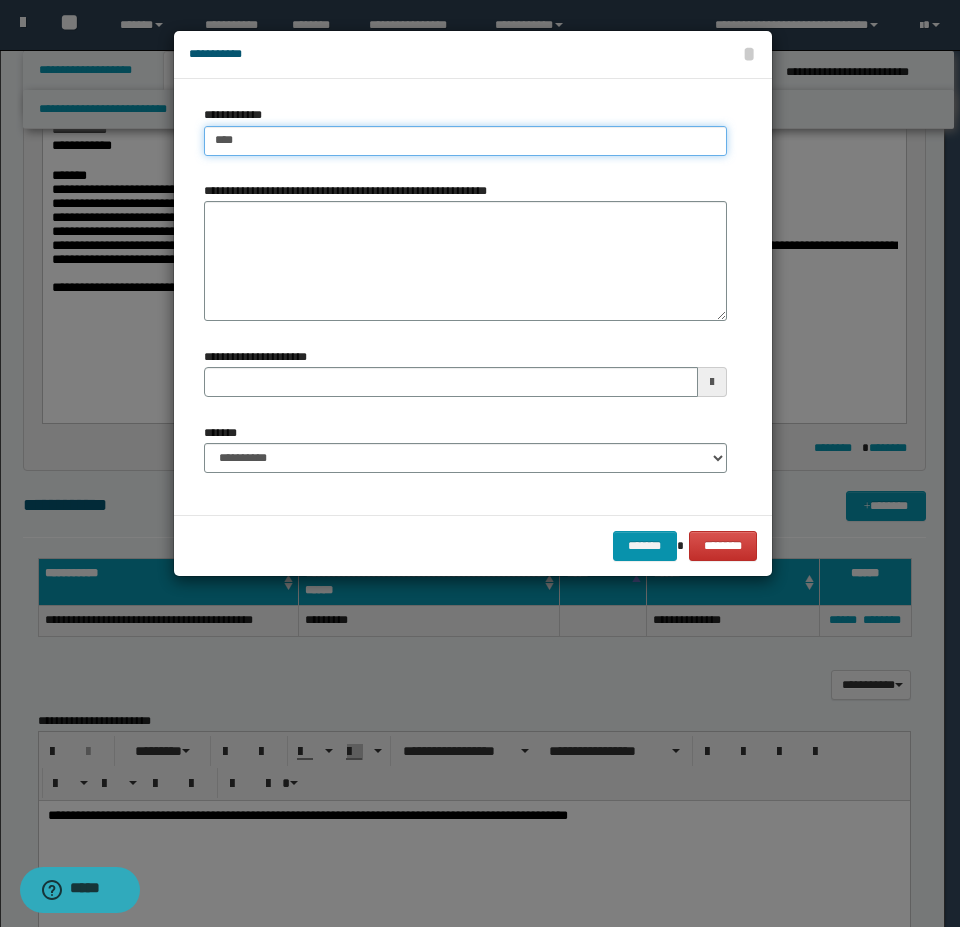 type on "****" 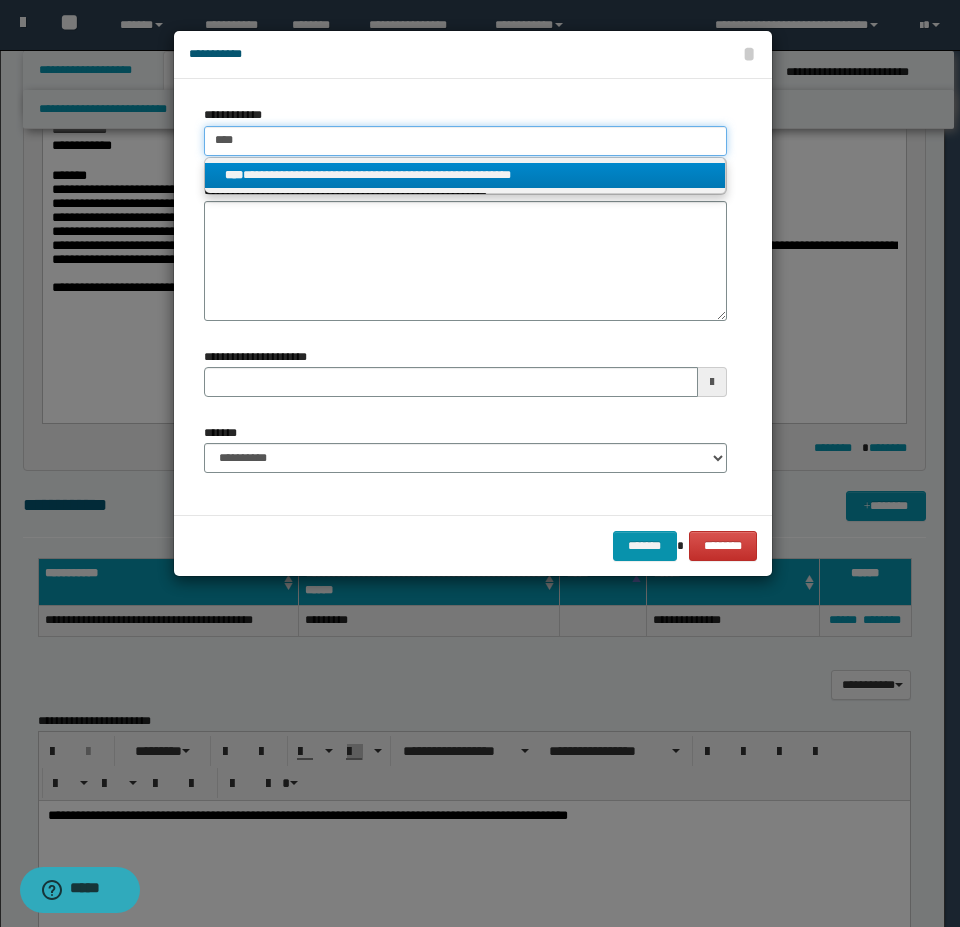 type on "****" 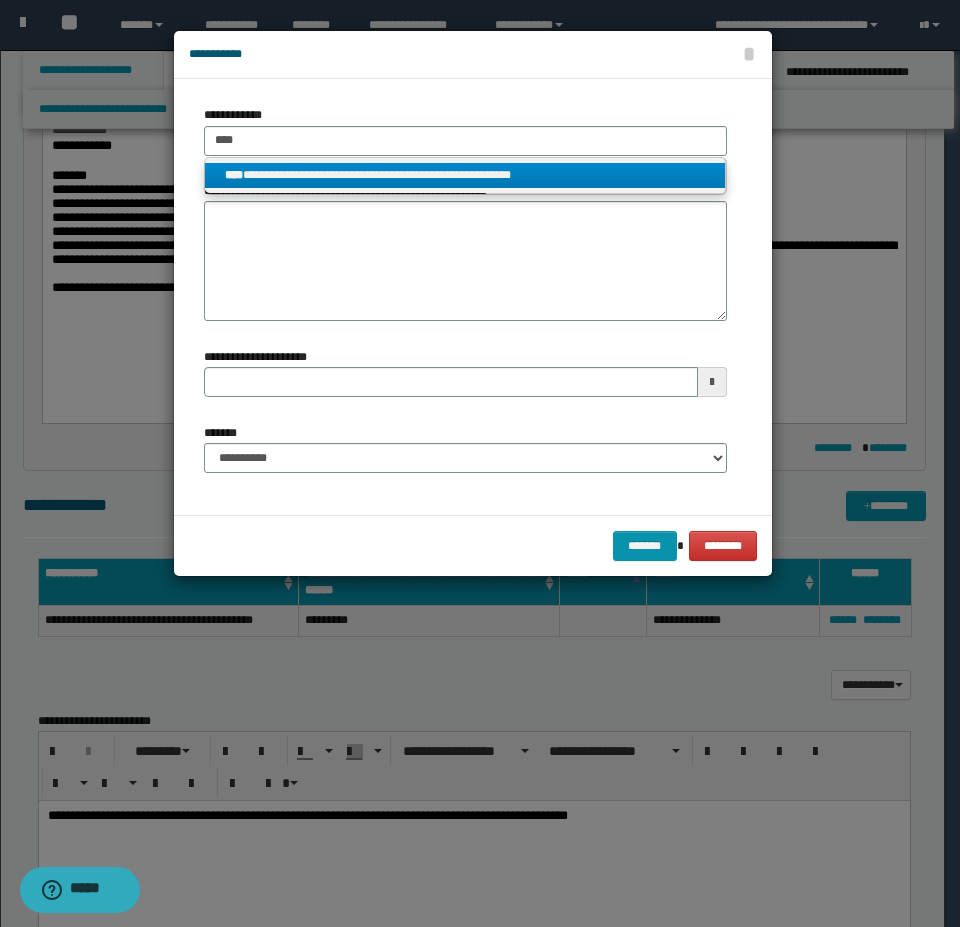 click on "**********" at bounding box center [465, 175] 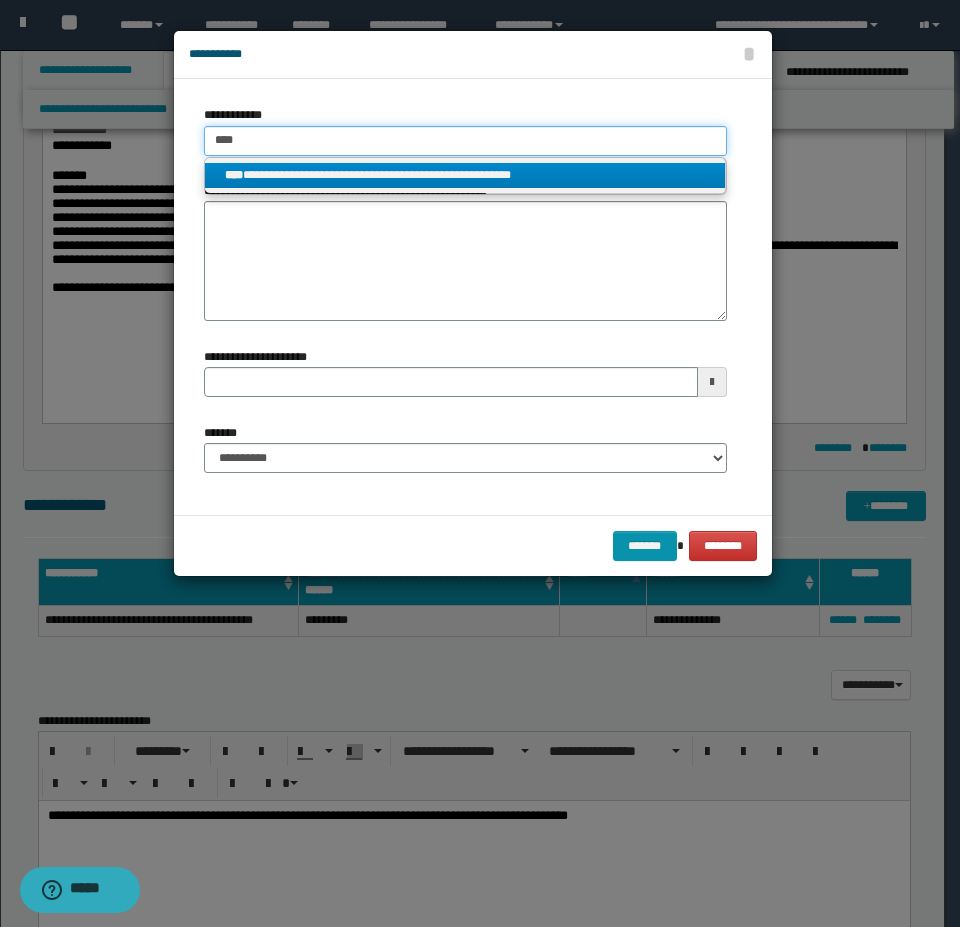 type 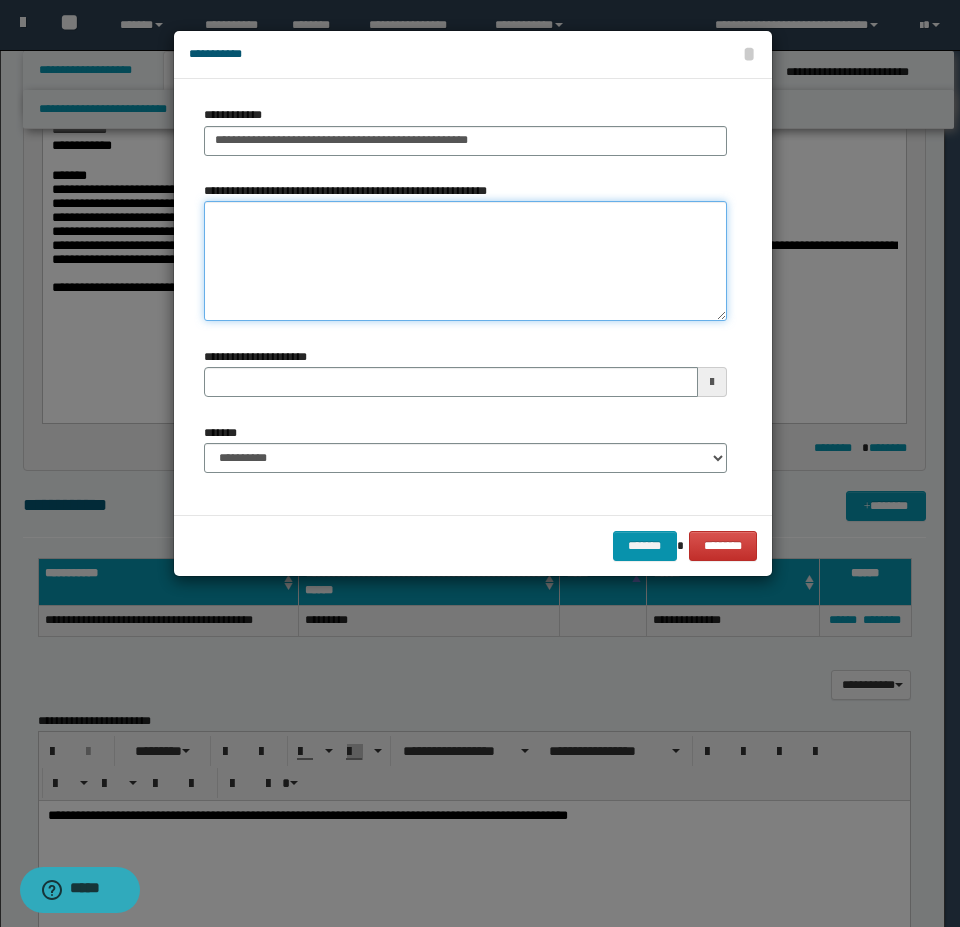 click on "**********" at bounding box center [465, 261] 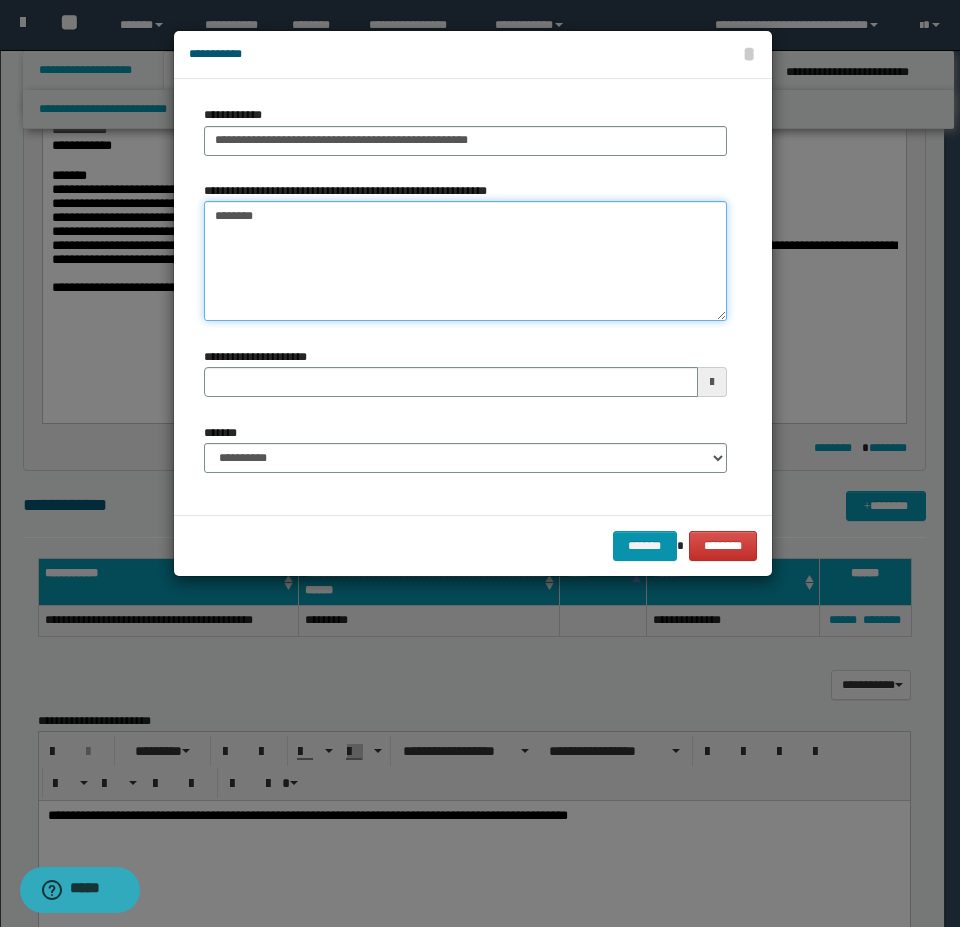 type on "*********" 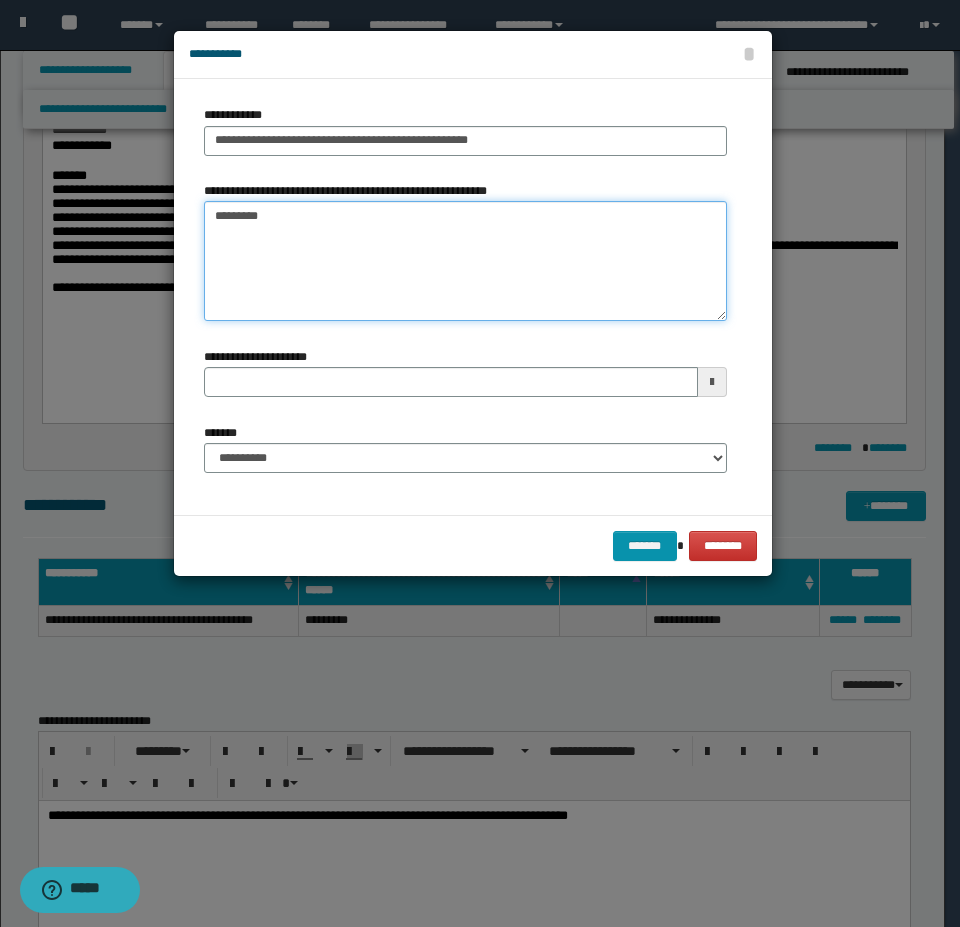 type 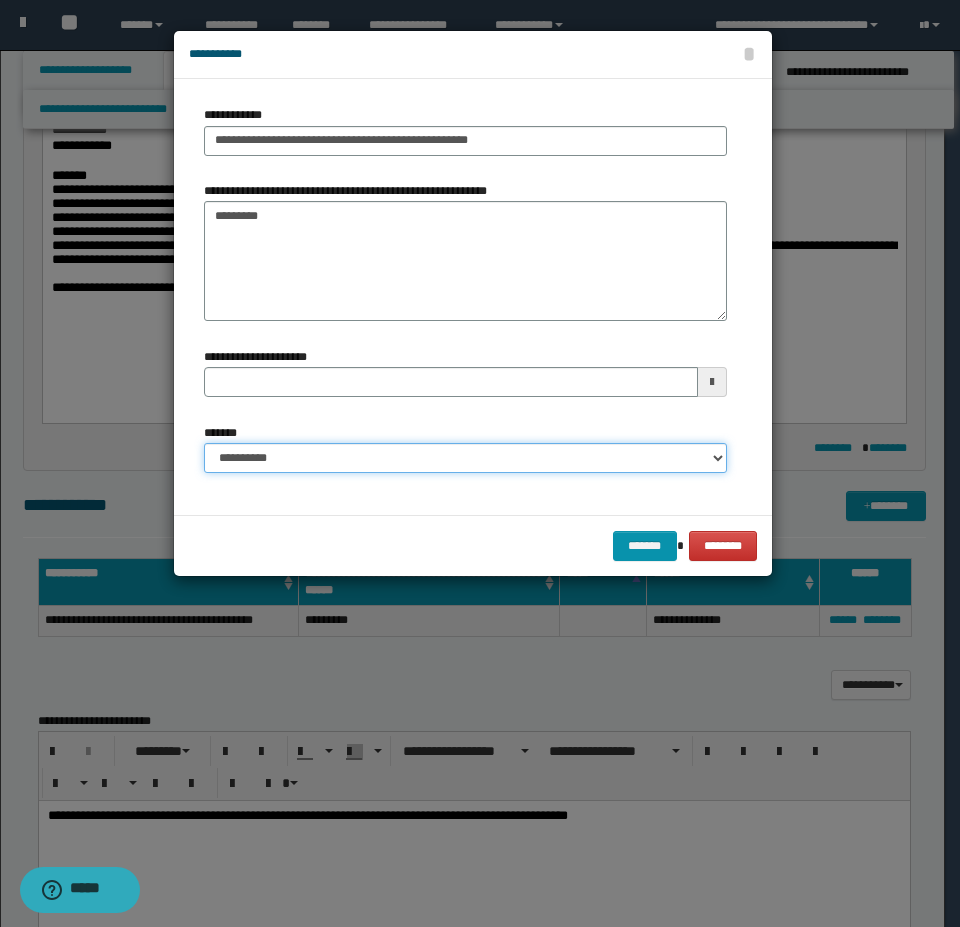 click on "**********" at bounding box center (465, 458) 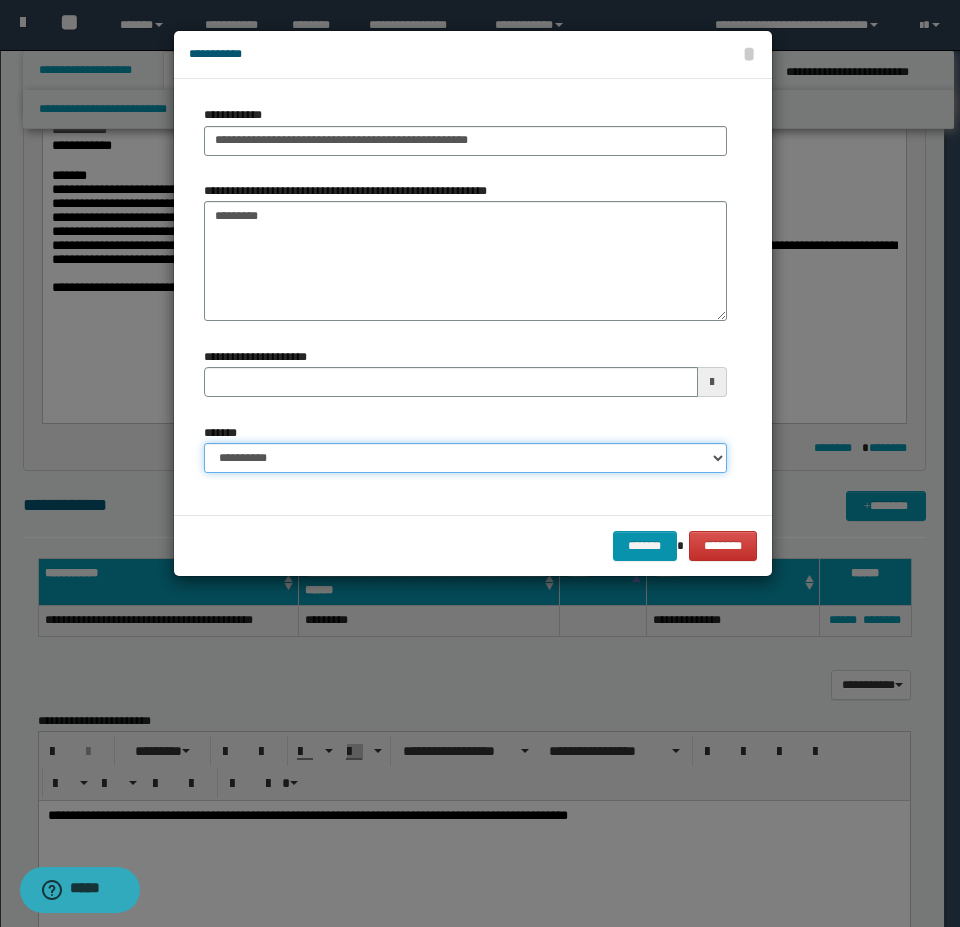 select on "*" 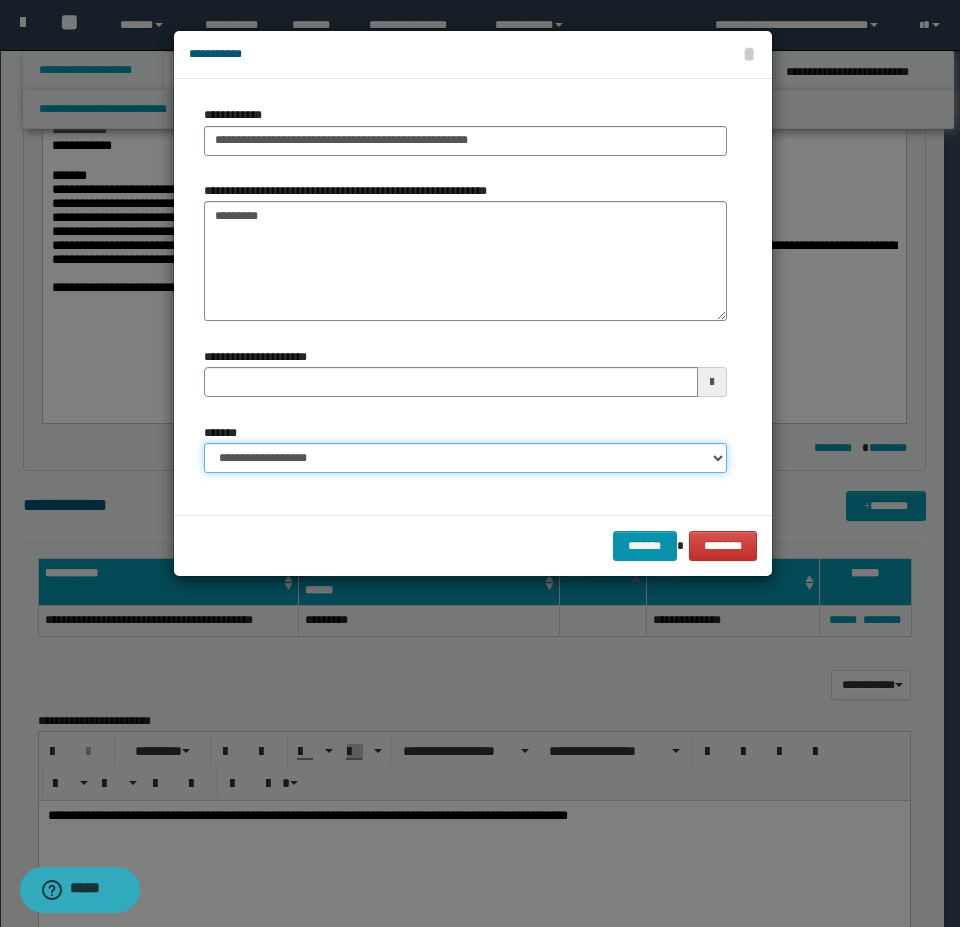 click on "**********" at bounding box center (465, 458) 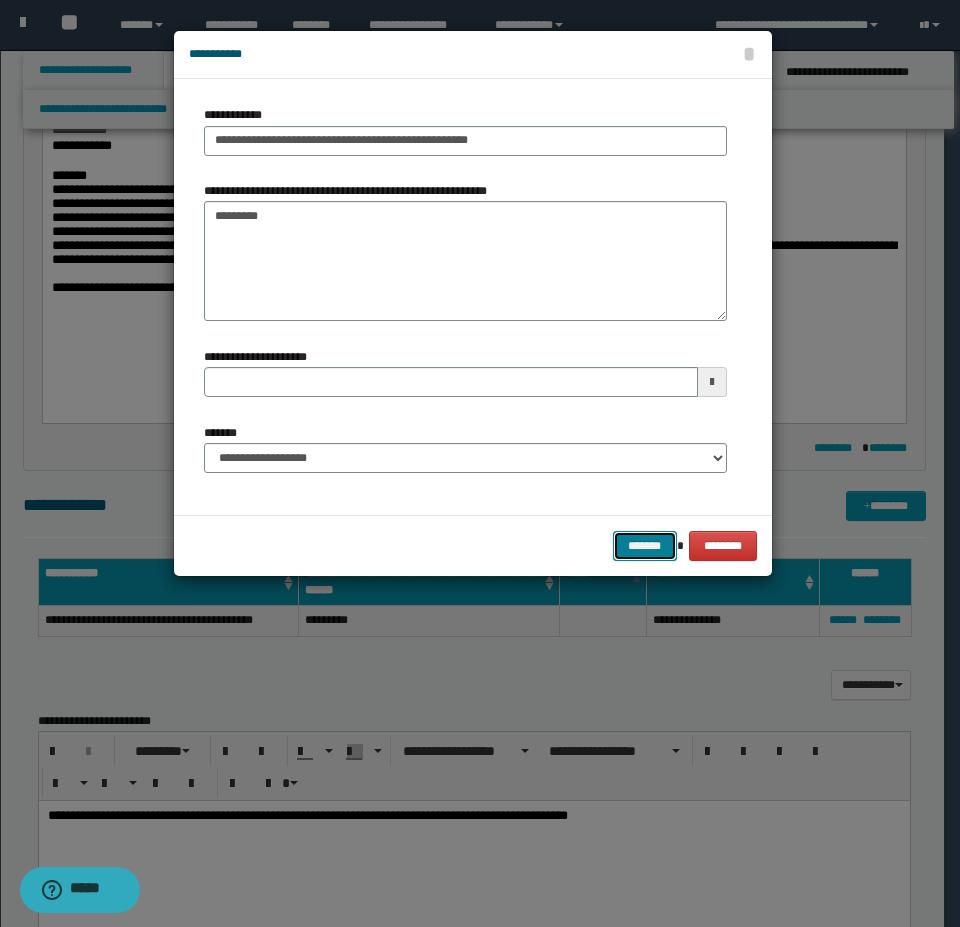 click on "*******" at bounding box center (645, 546) 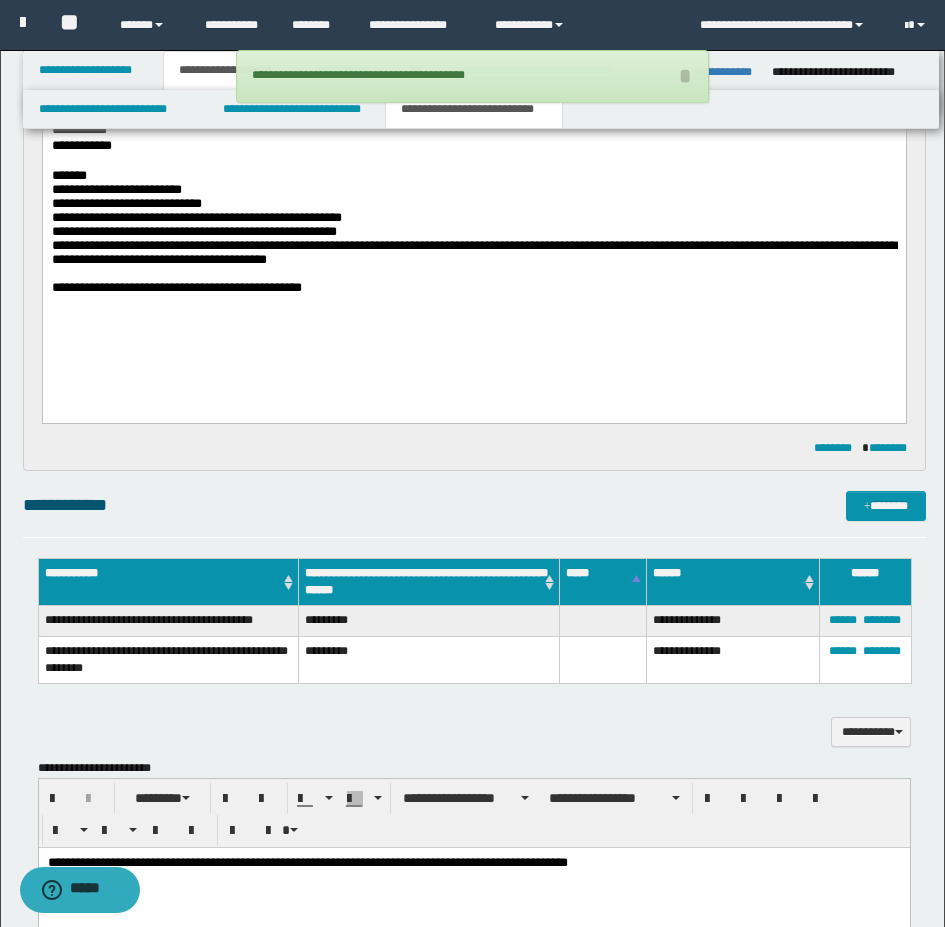 click on "**********" at bounding box center (474, 602) 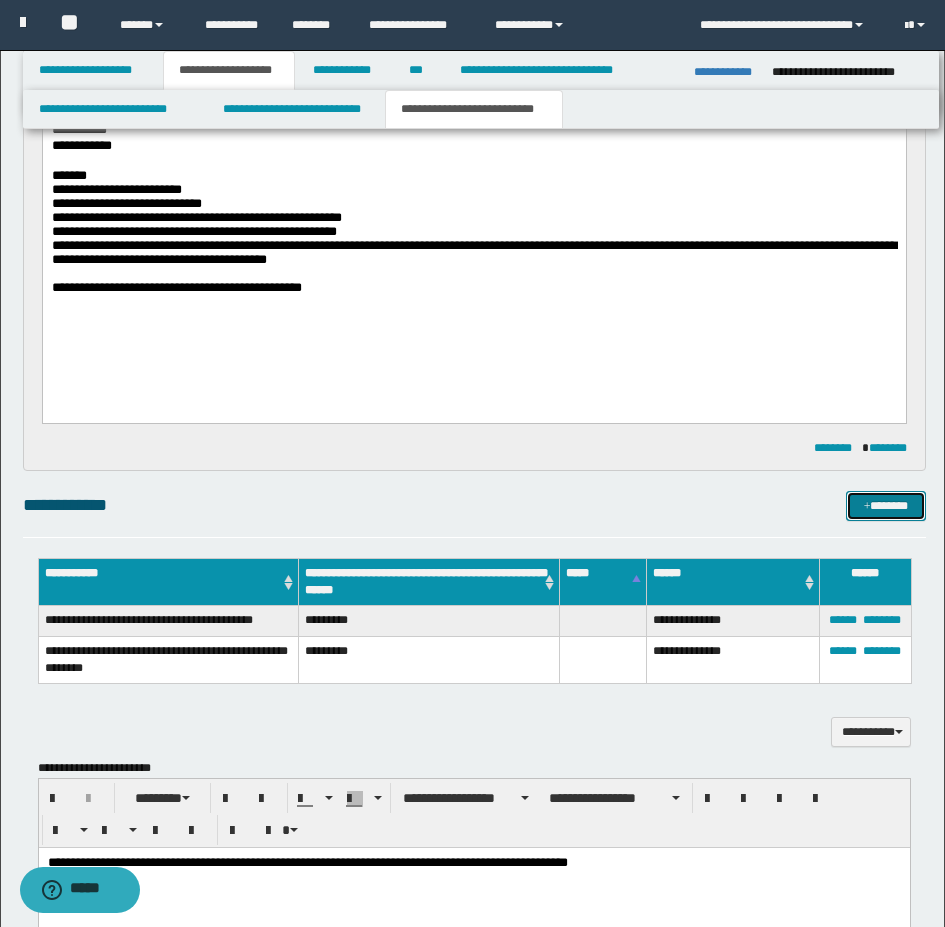 click on "*******" at bounding box center [886, 506] 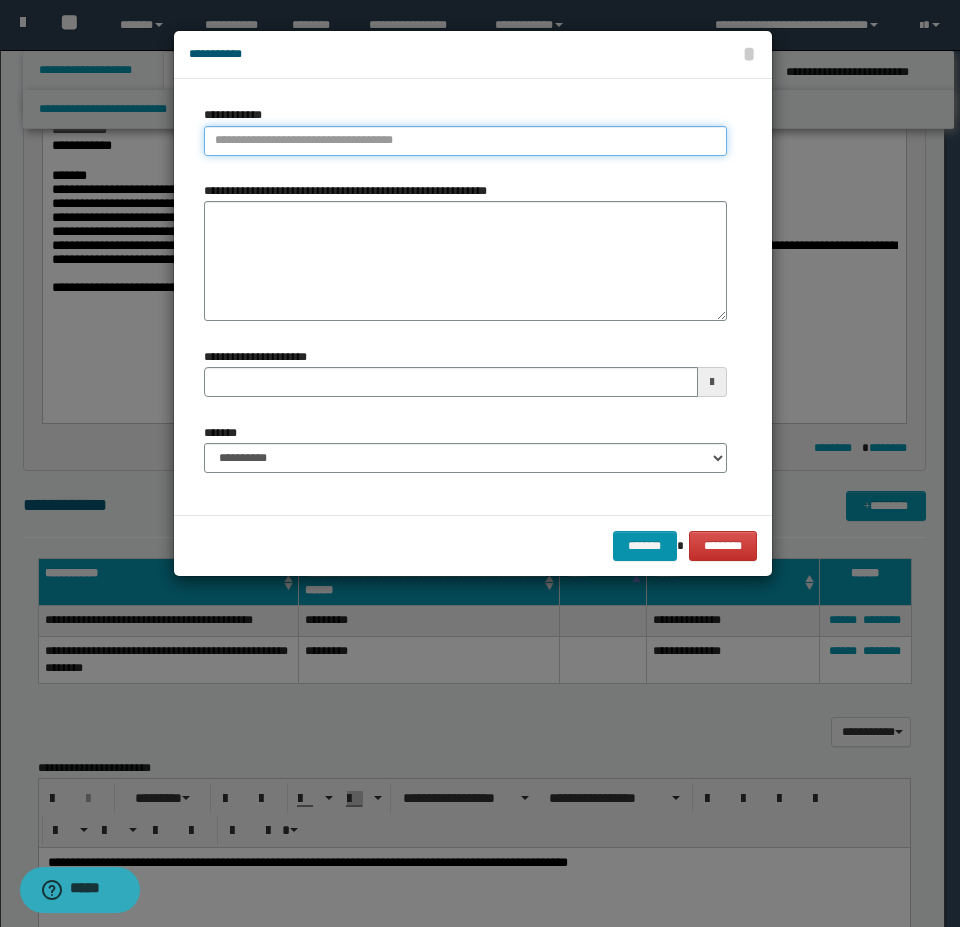 type on "**********" 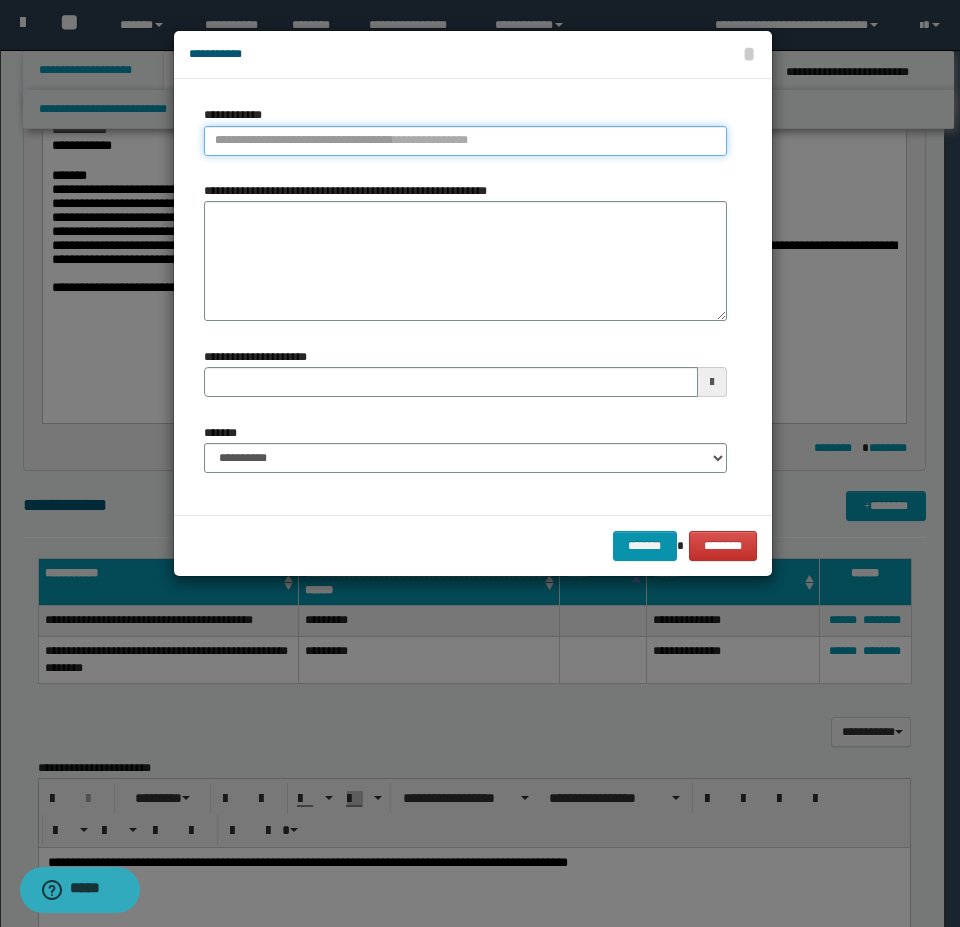 click on "**********" at bounding box center (465, 141) 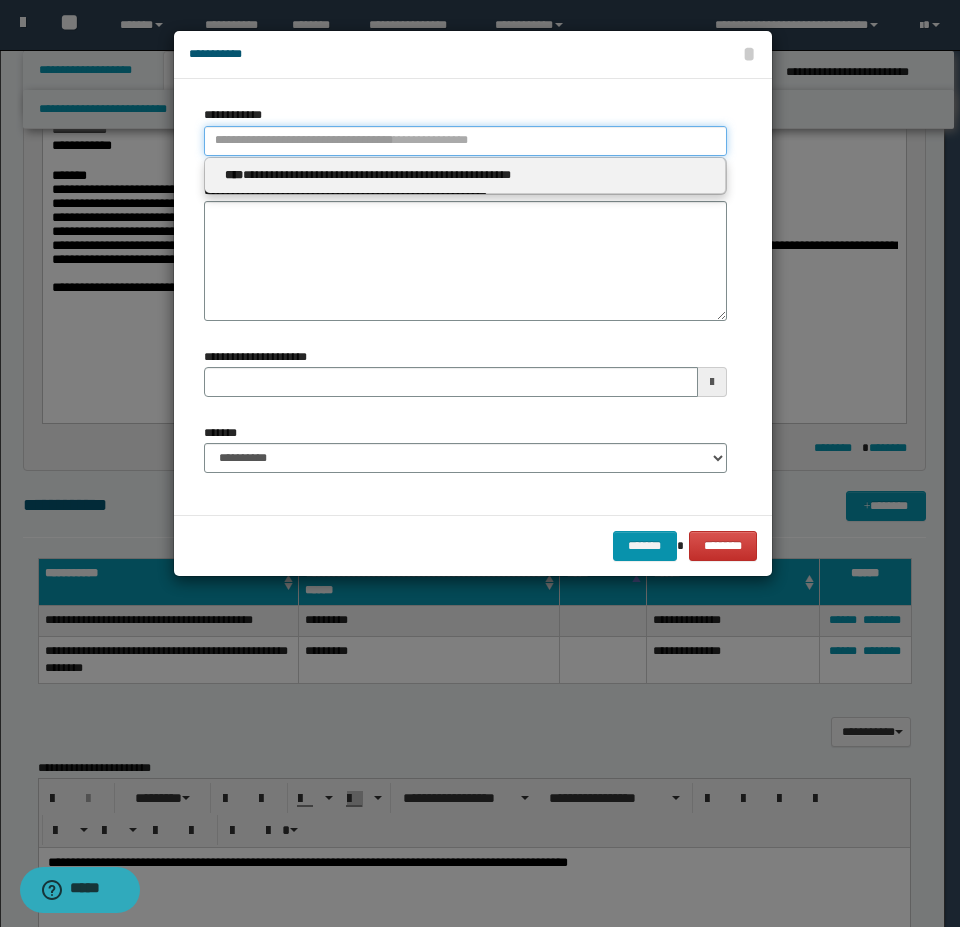 type 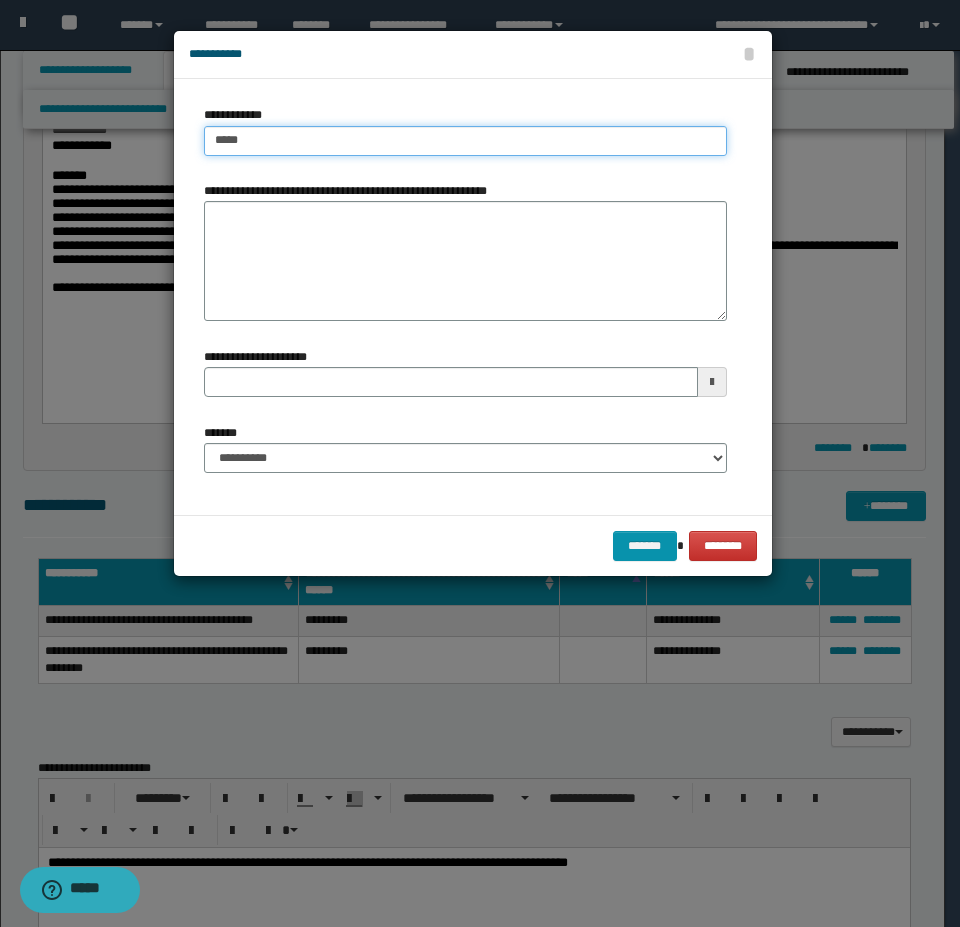 type on "******" 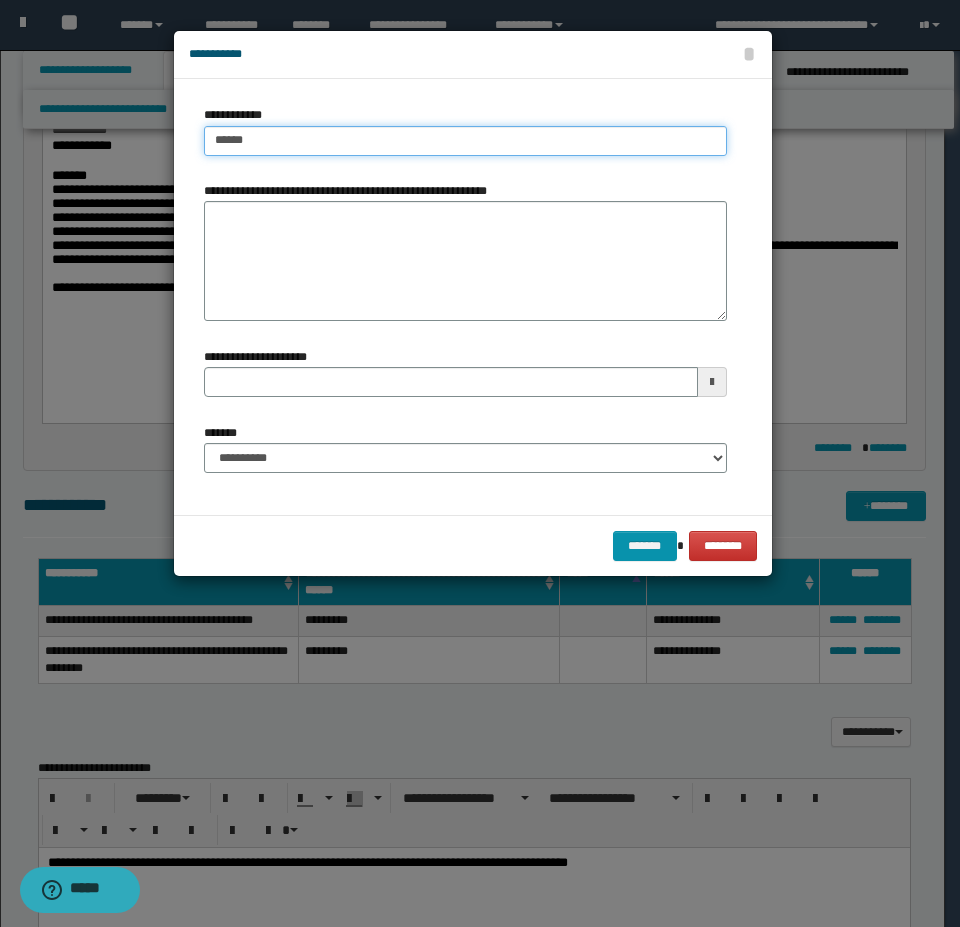type on "**********" 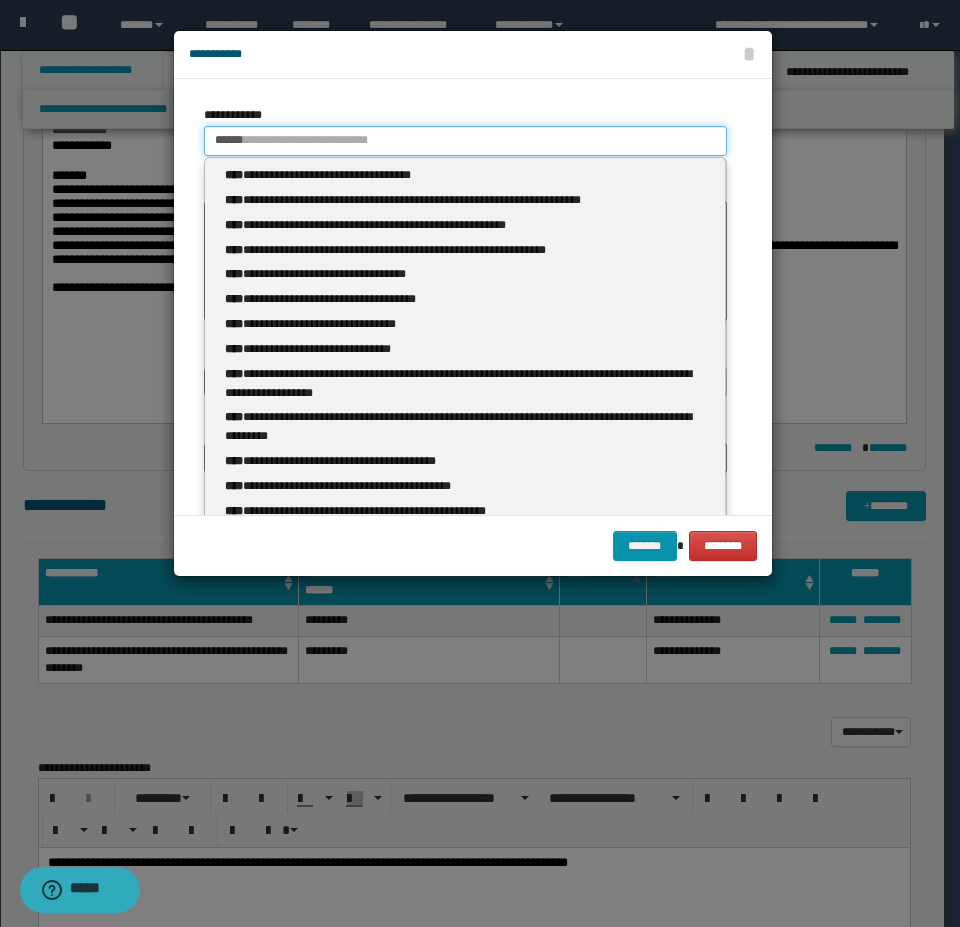 type 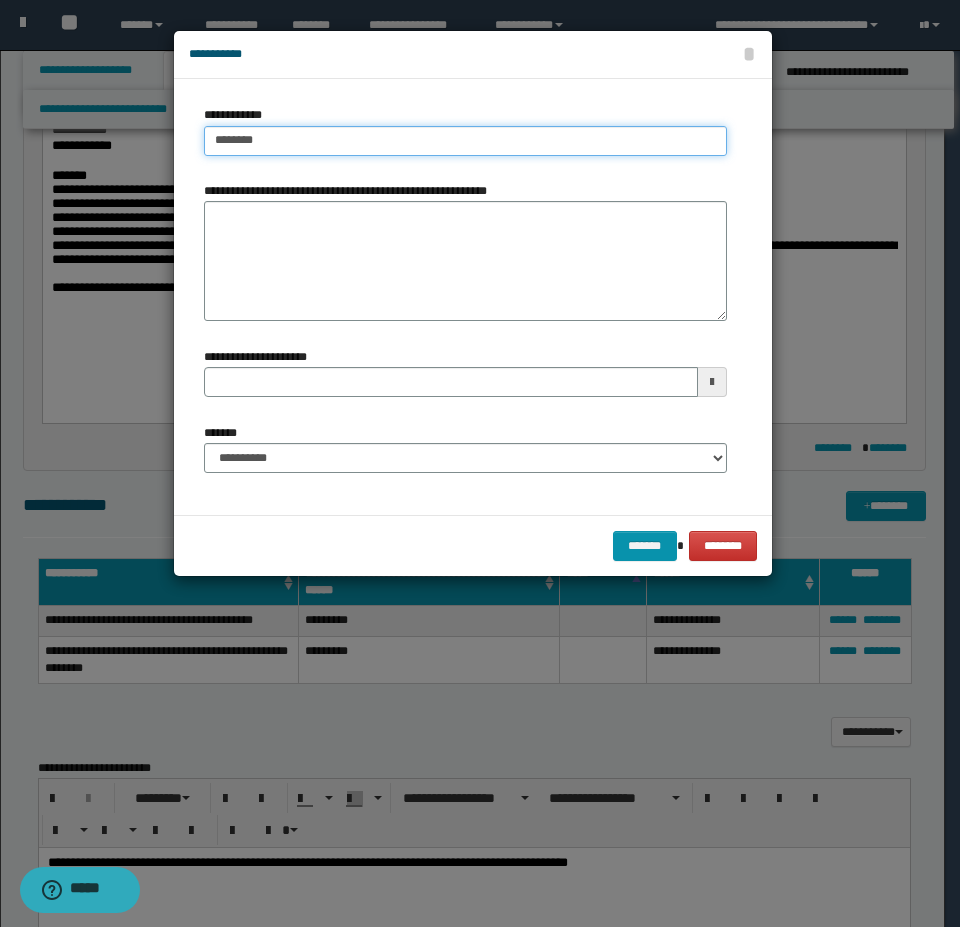 type on "*******" 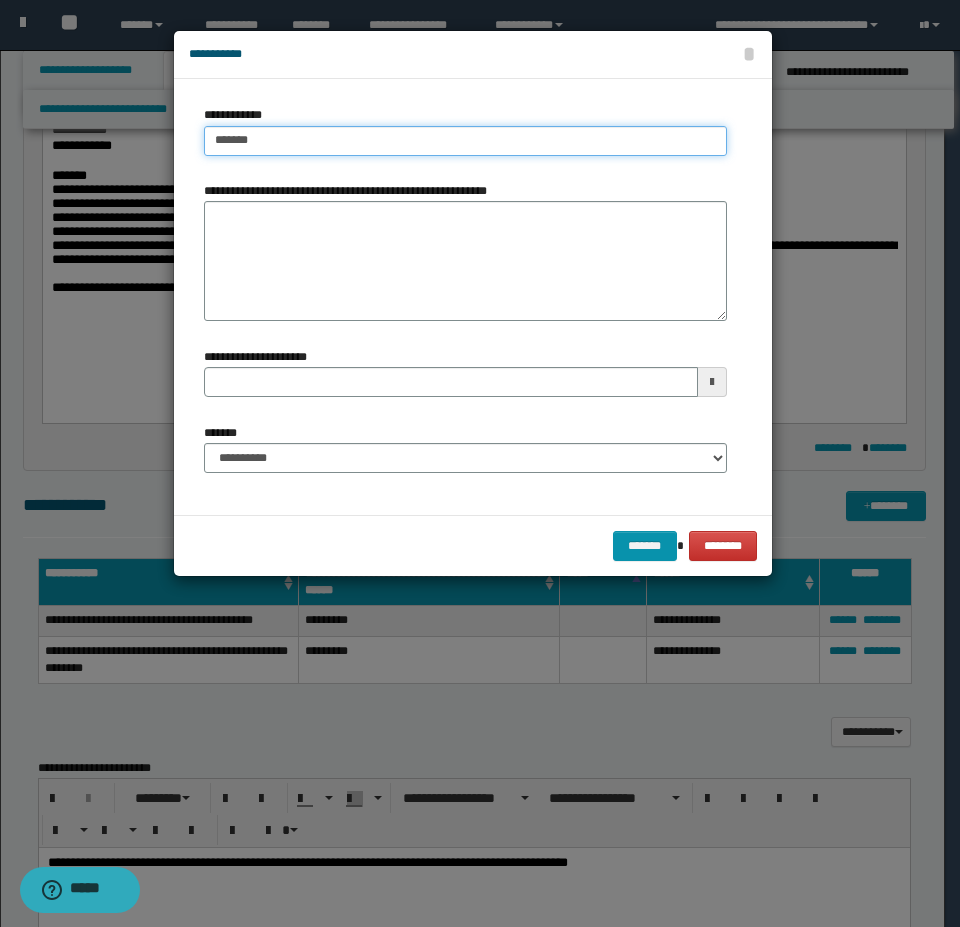 type on "*******" 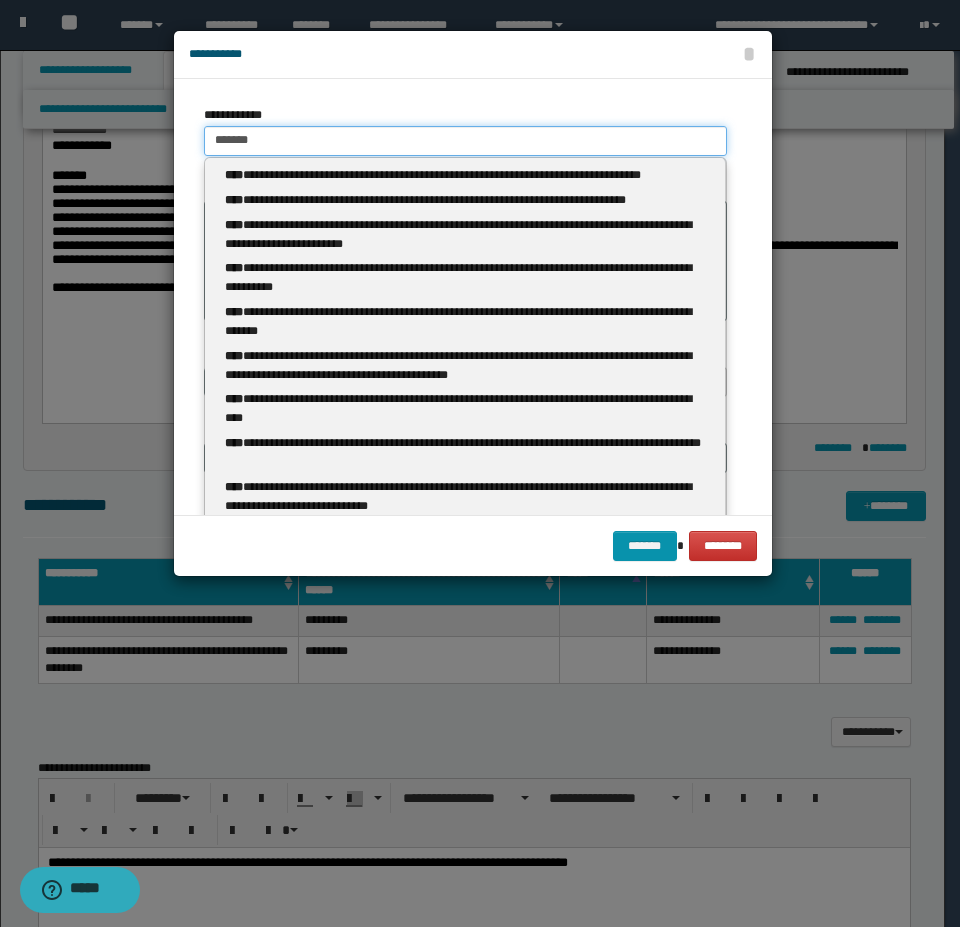 type 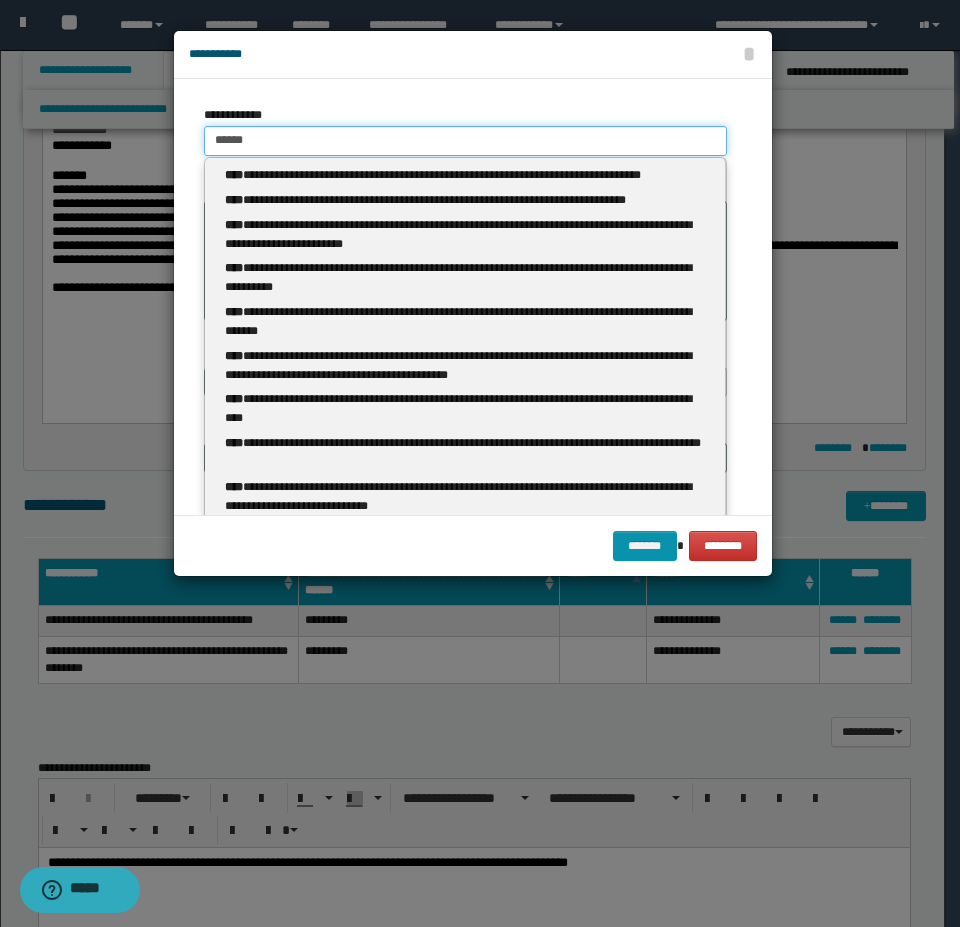 type on "**********" 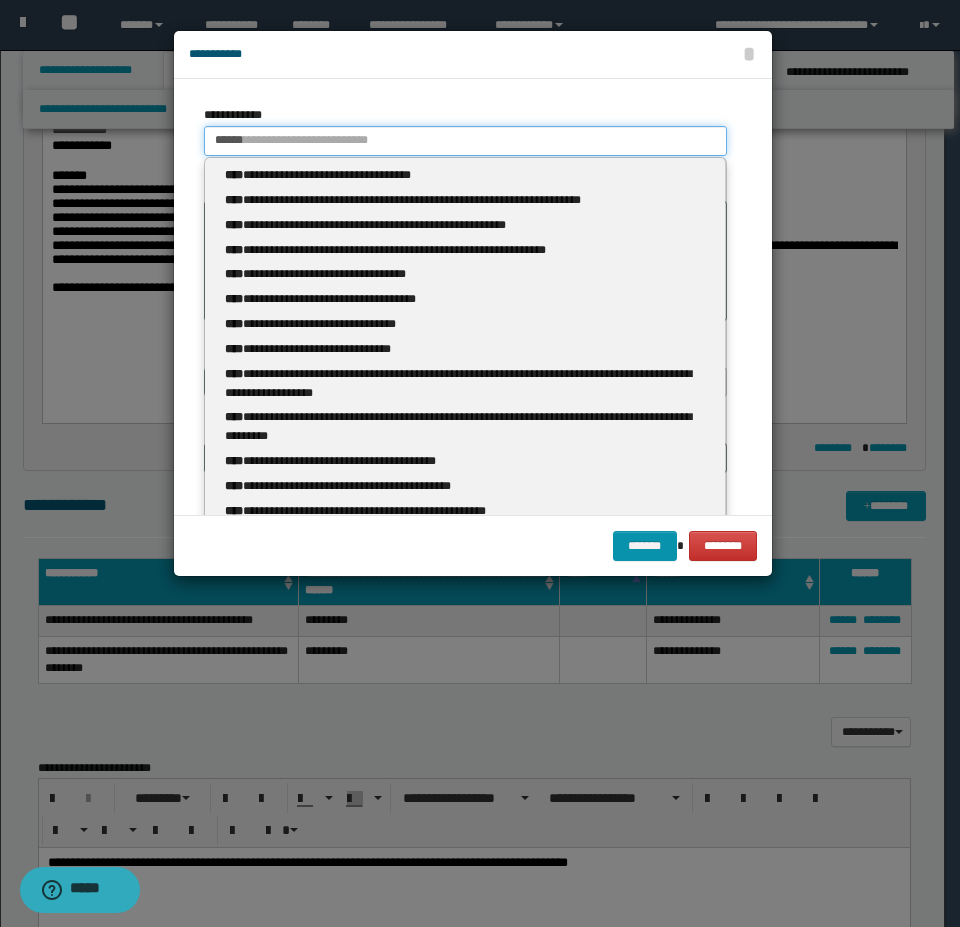 type 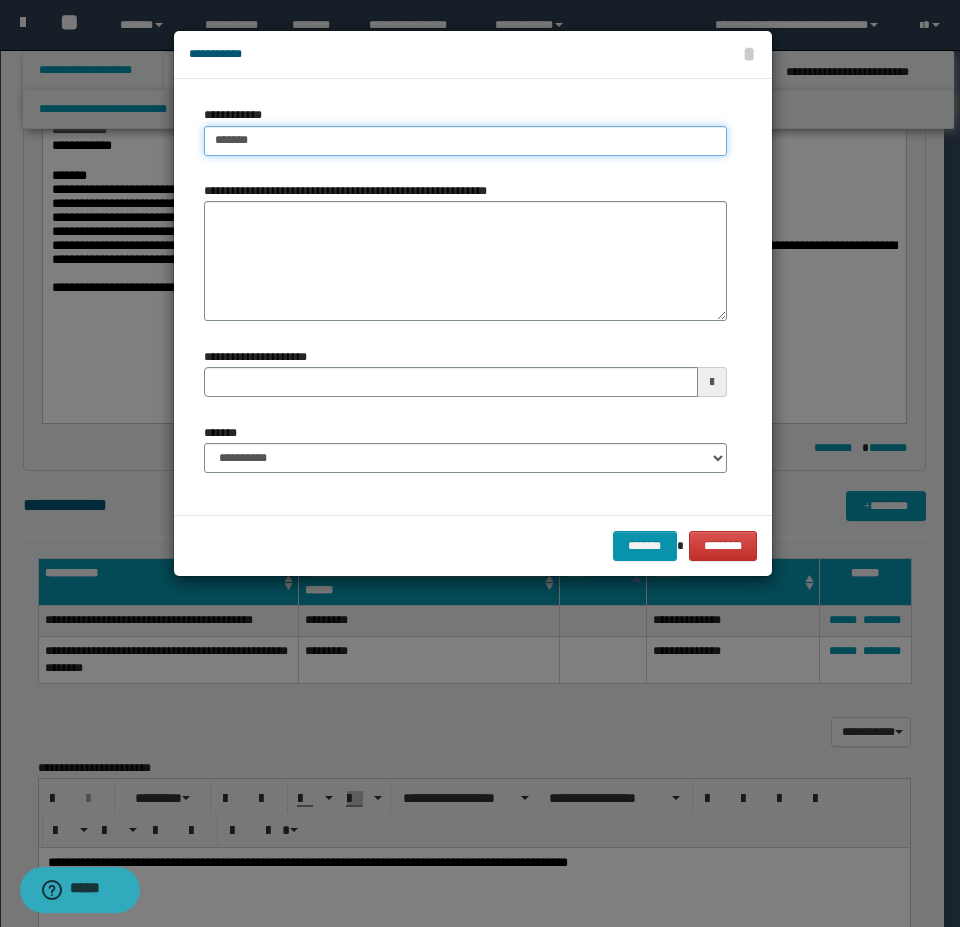 type on "******" 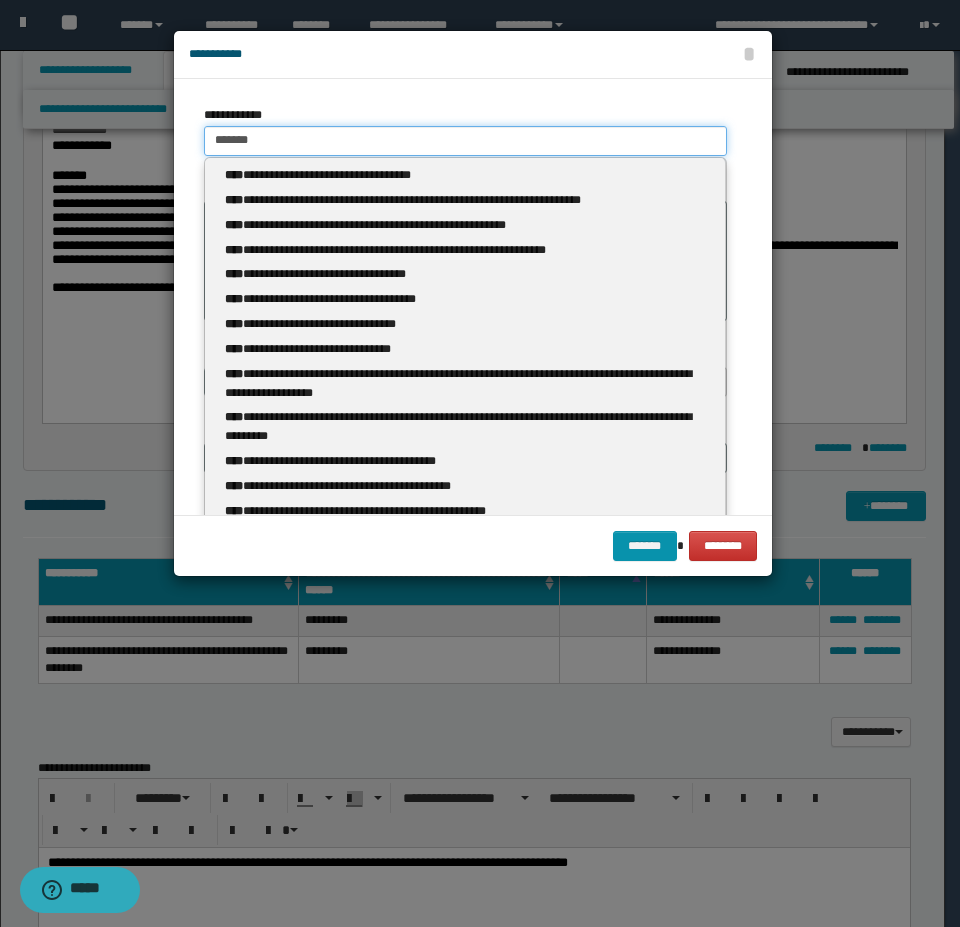 type 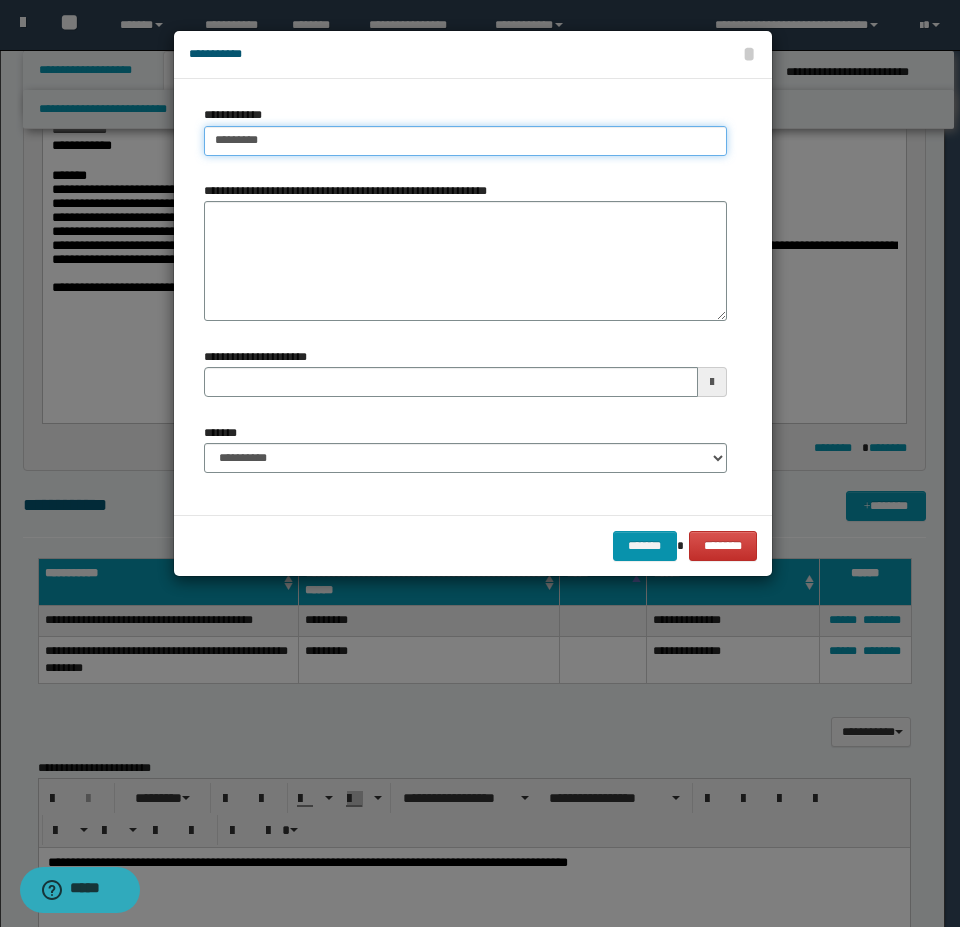 type on "********" 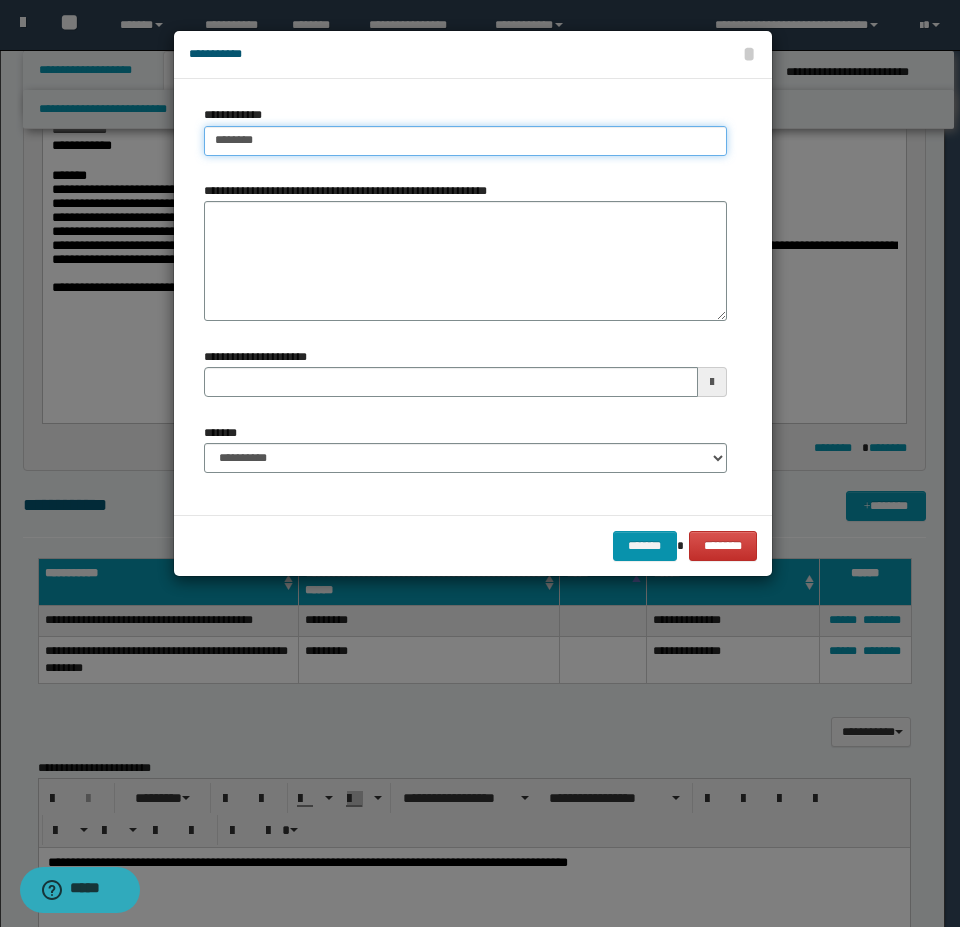 type on "********" 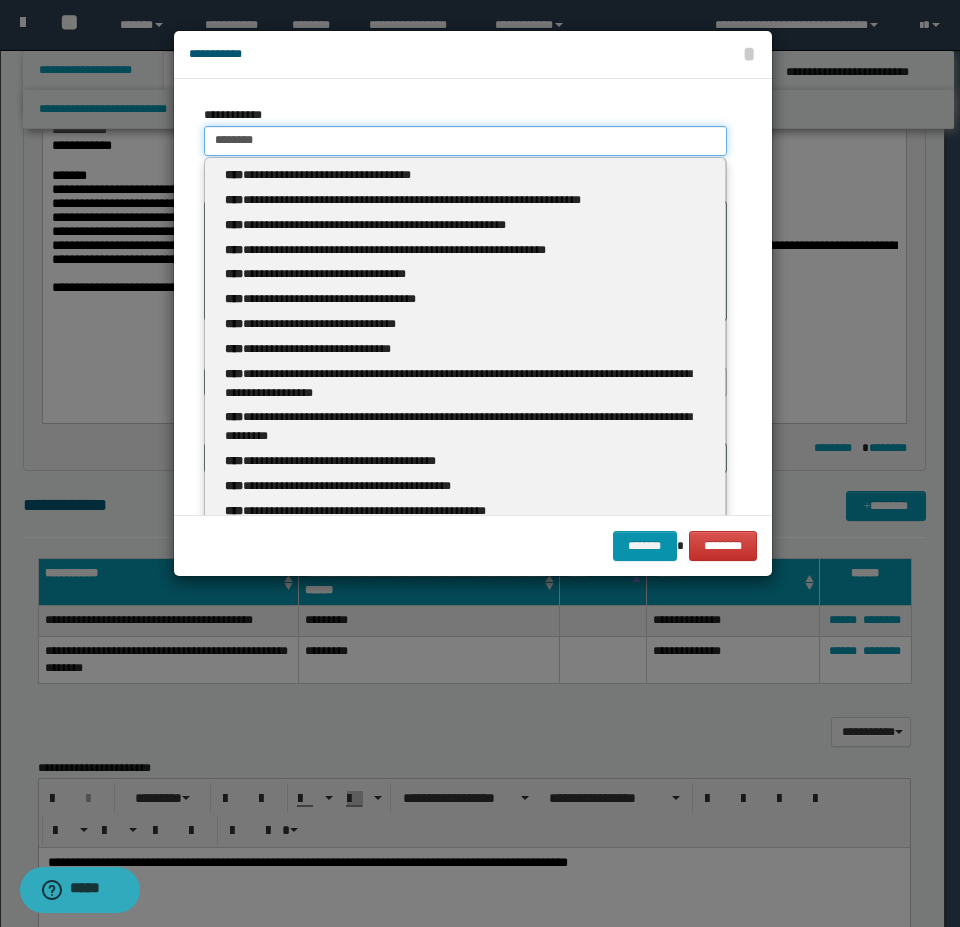 type 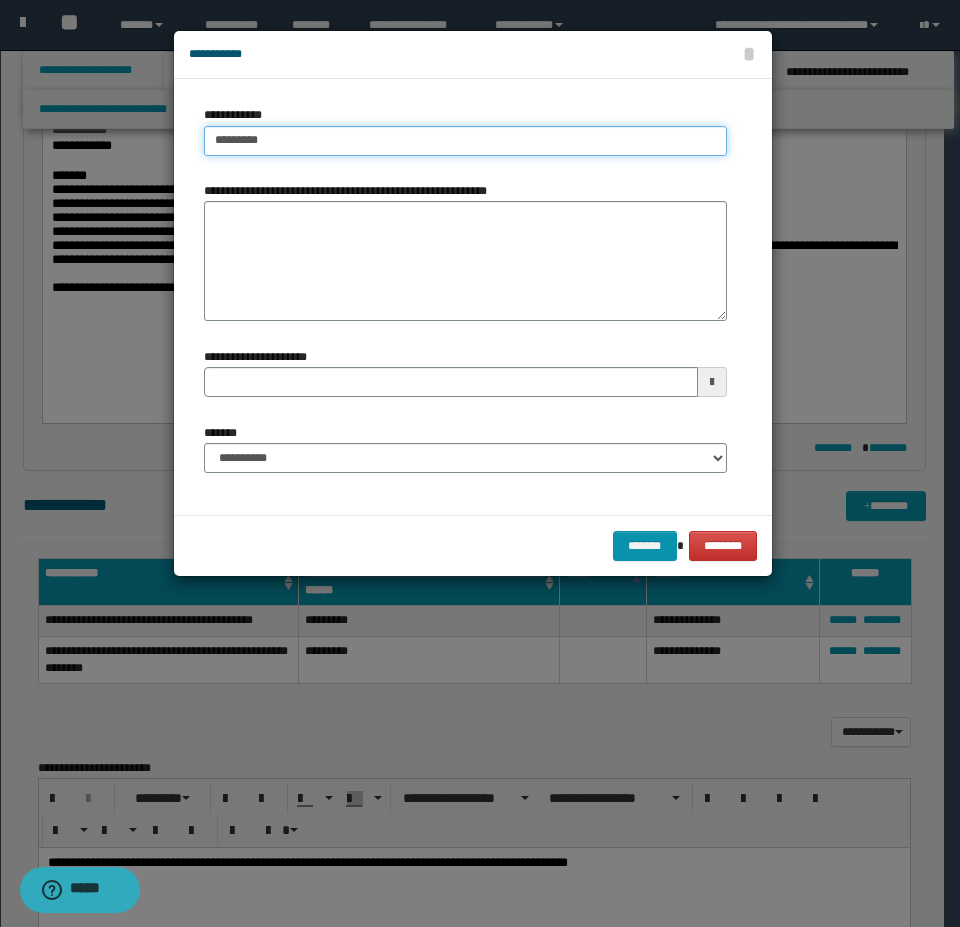 type on "********" 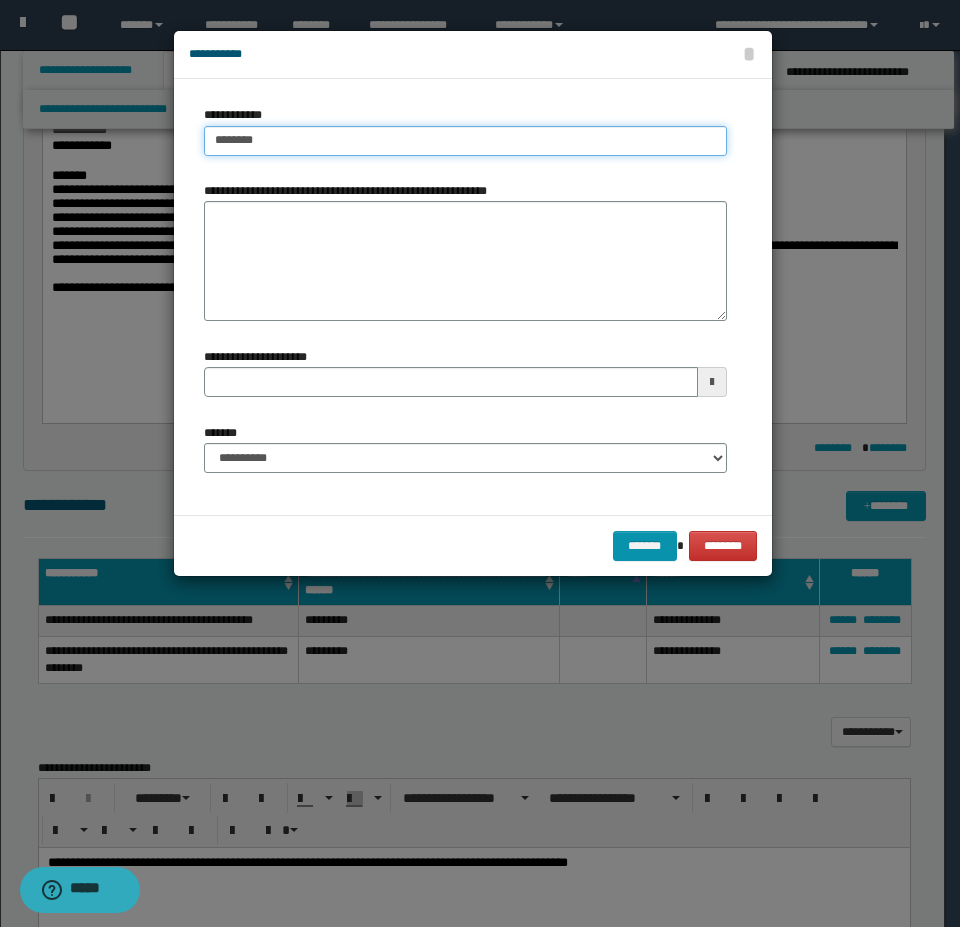 type on "********" 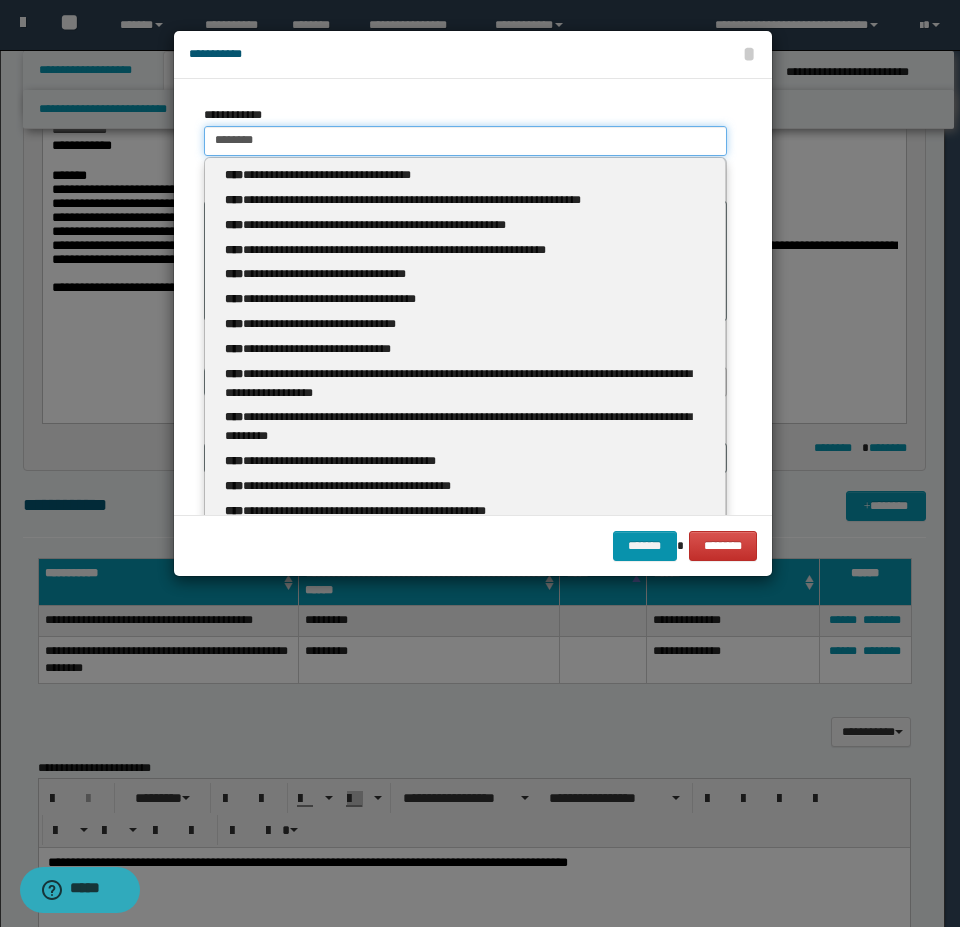 type 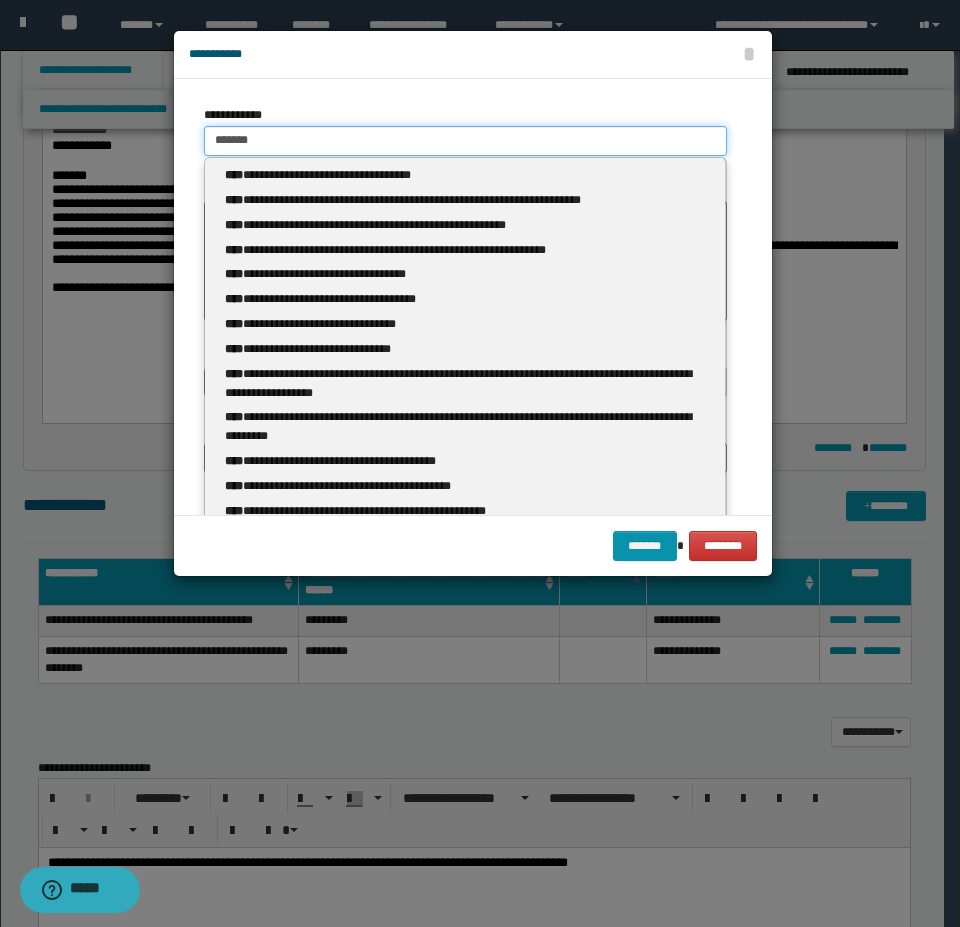 type on "******" 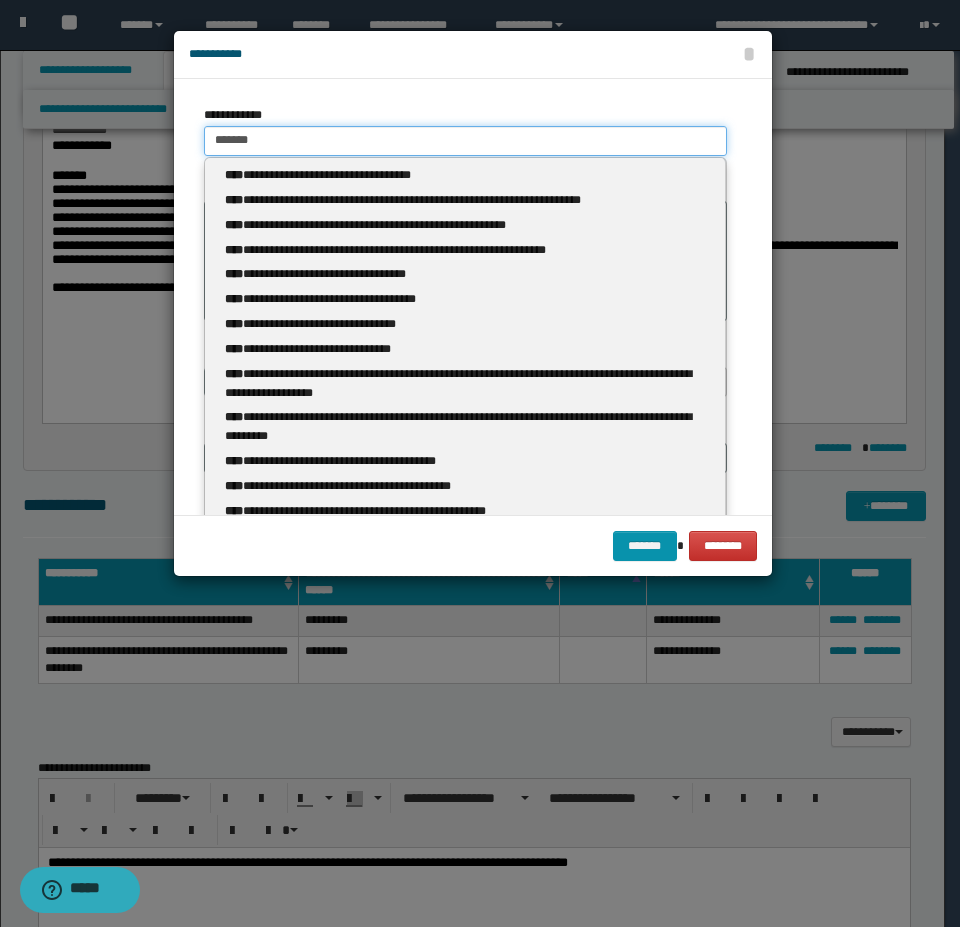type 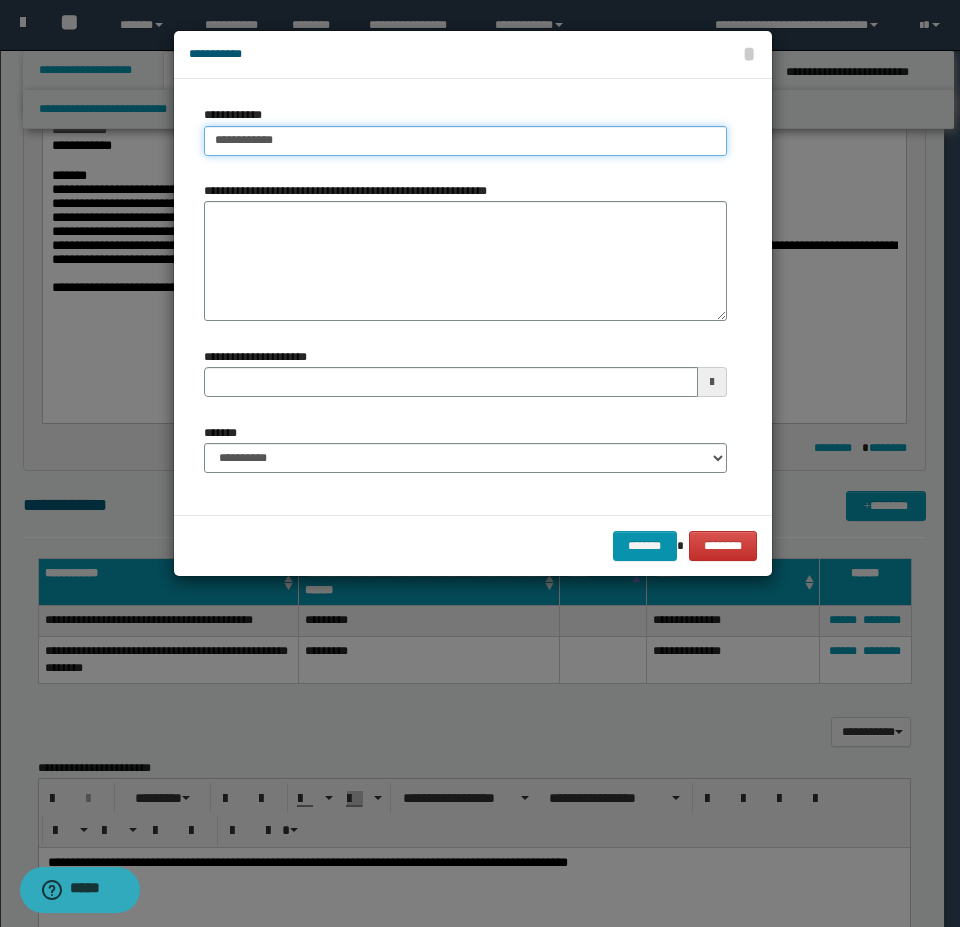 type on "**********" 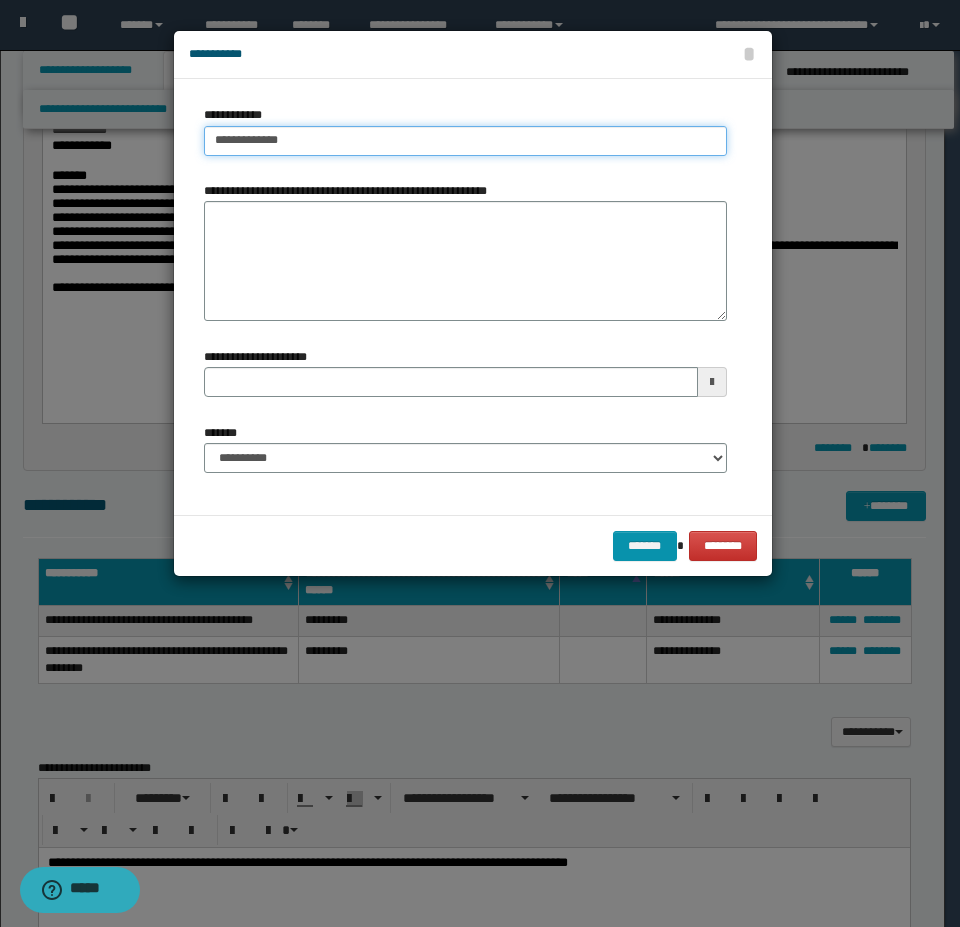 type on "**********" 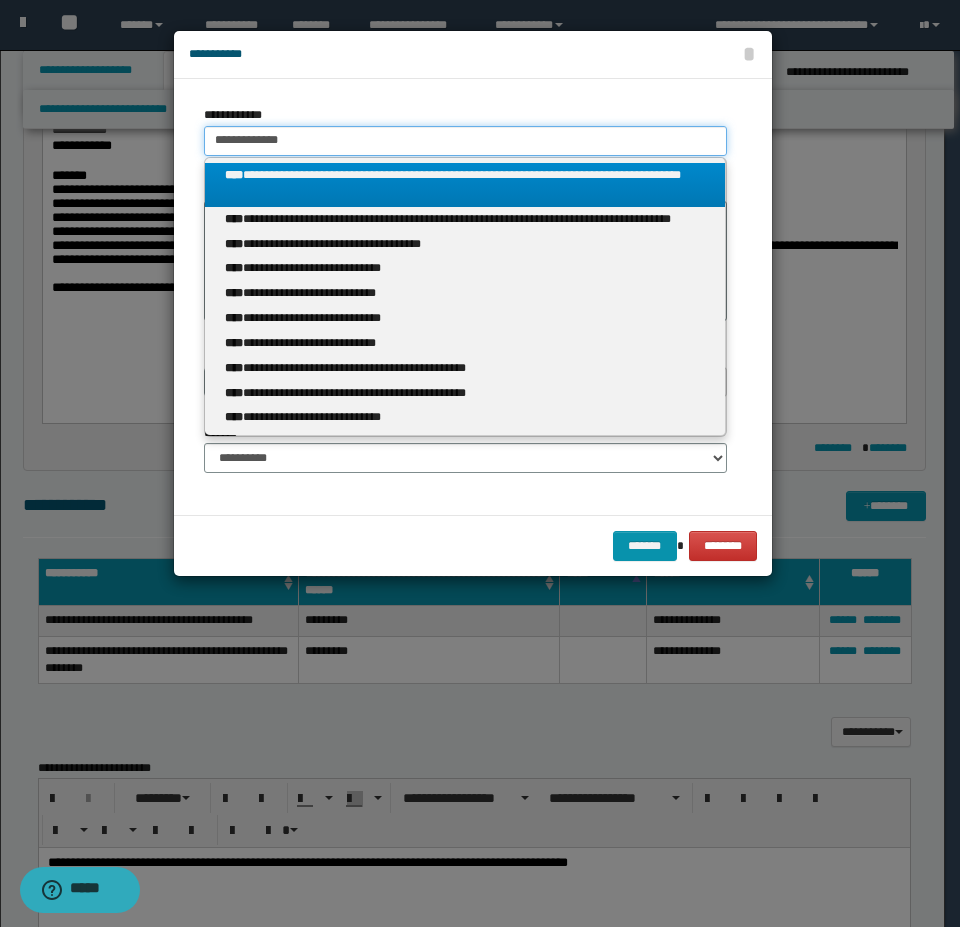 click on "**********" at bounding box center [465, 141] 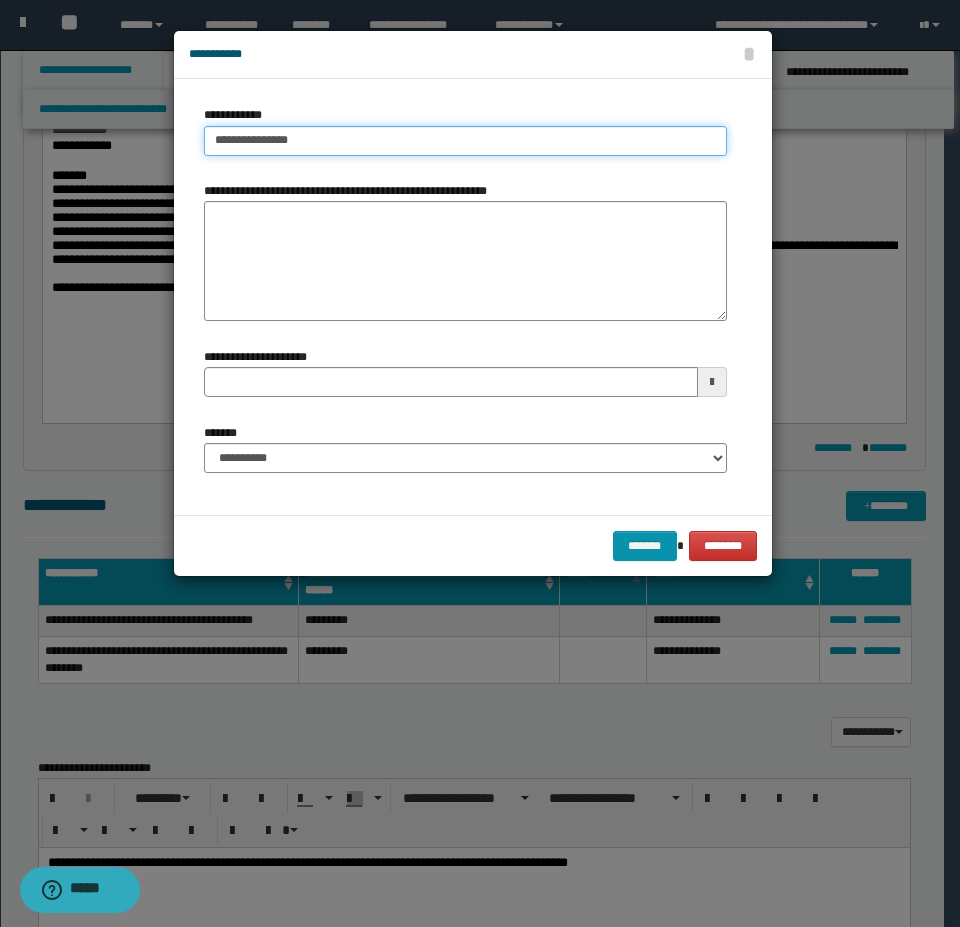 type on "**********" 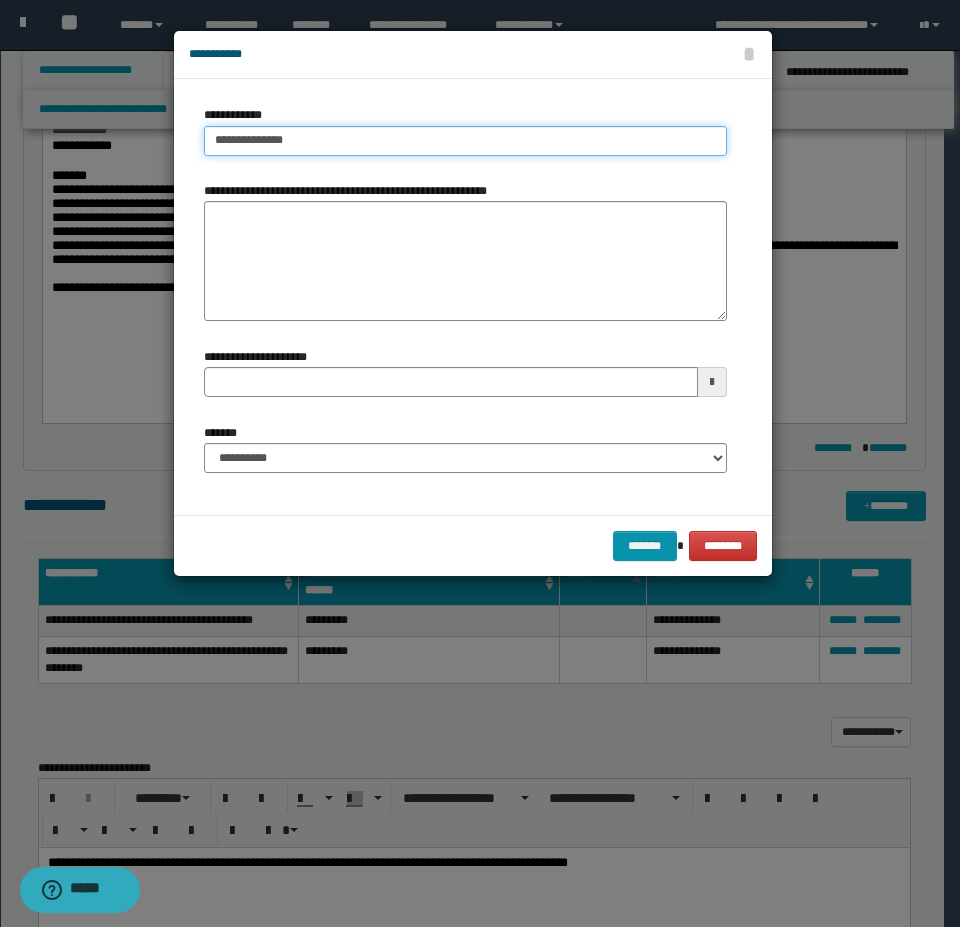 type on "**********" 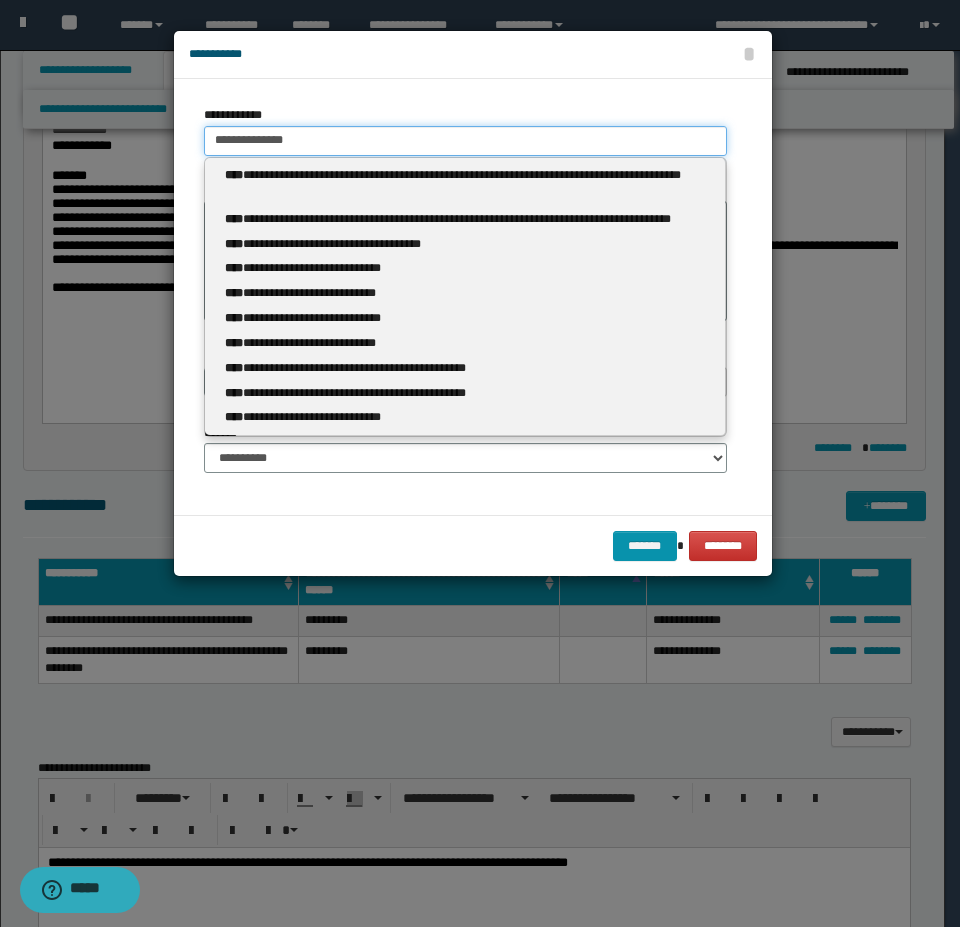 type 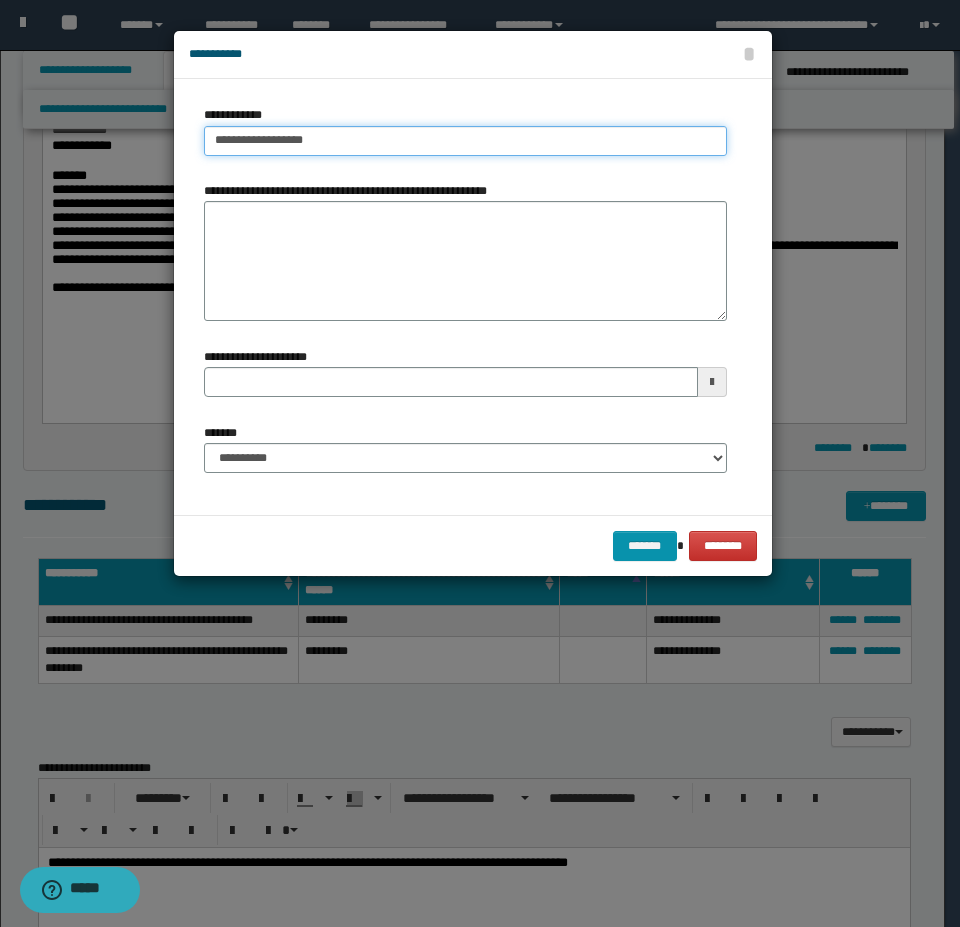 type on "**********" 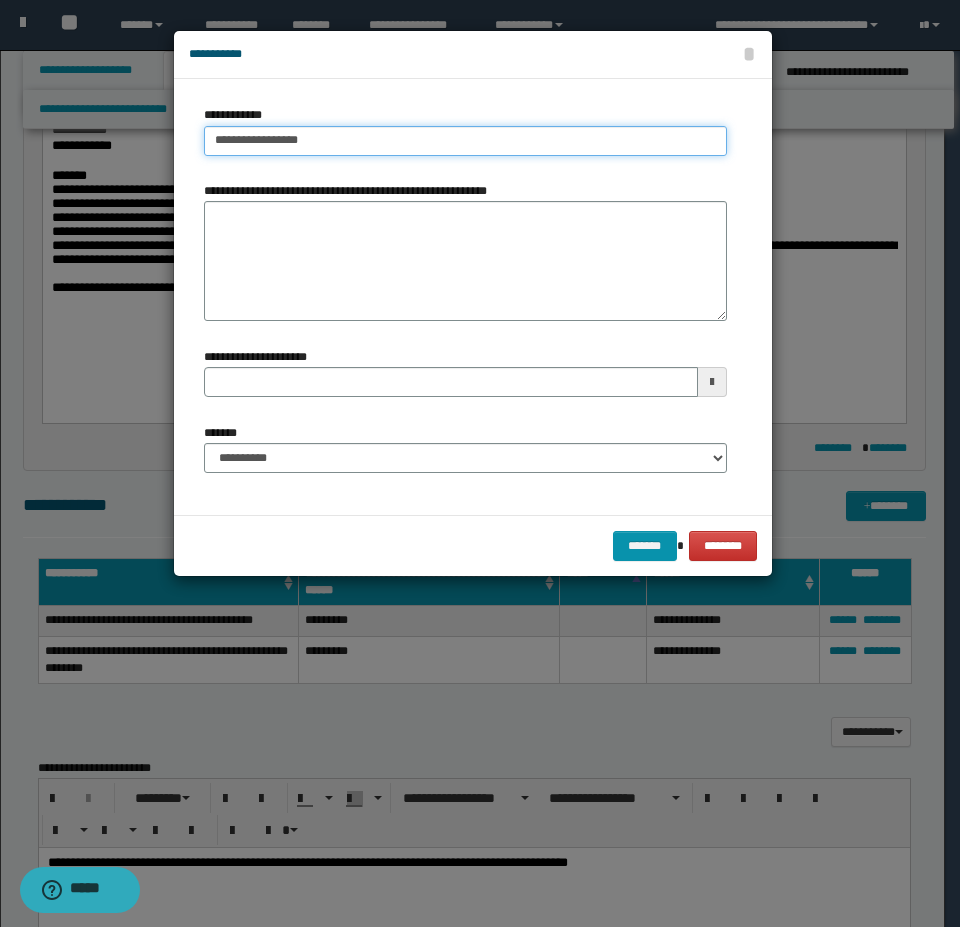 type on "**********" 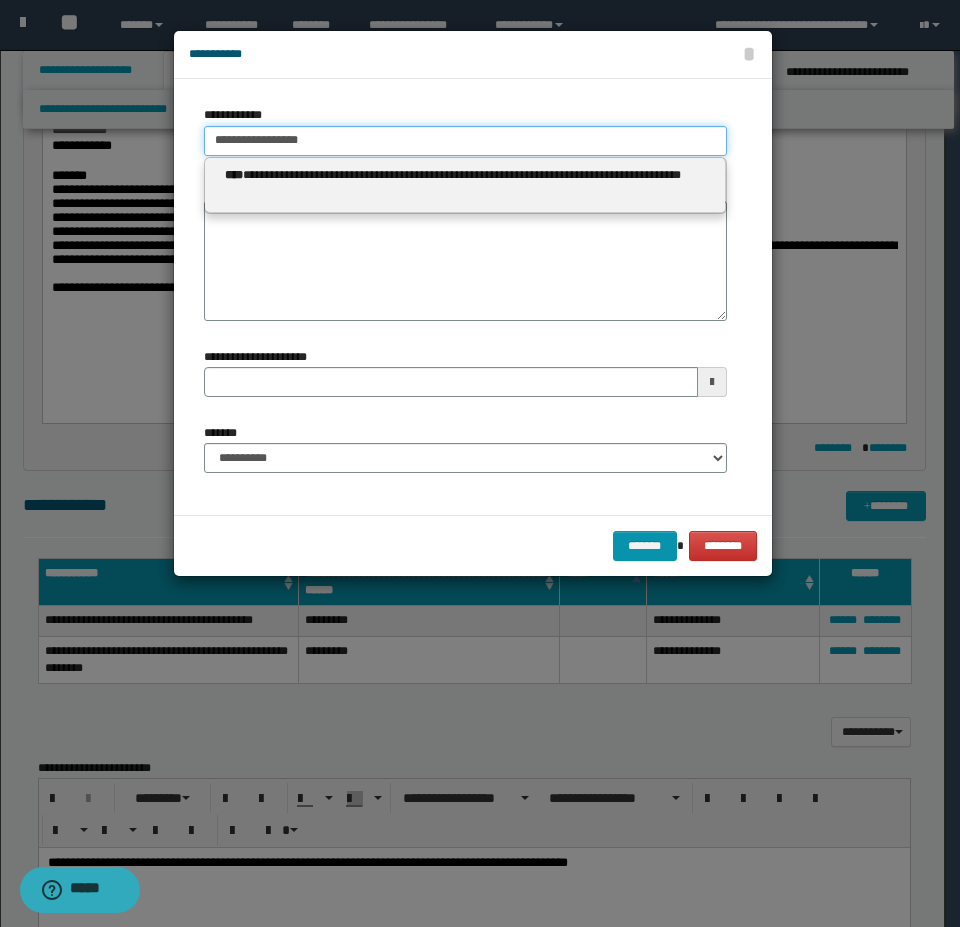 type 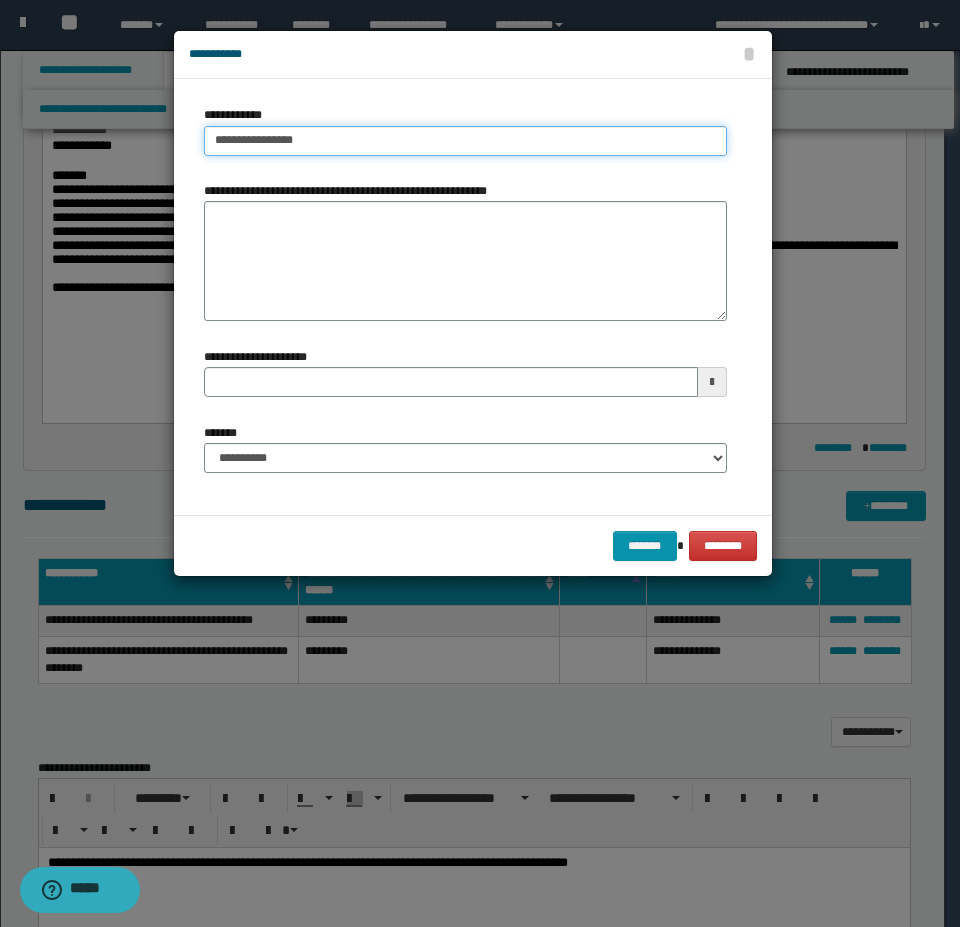 type on "**********" 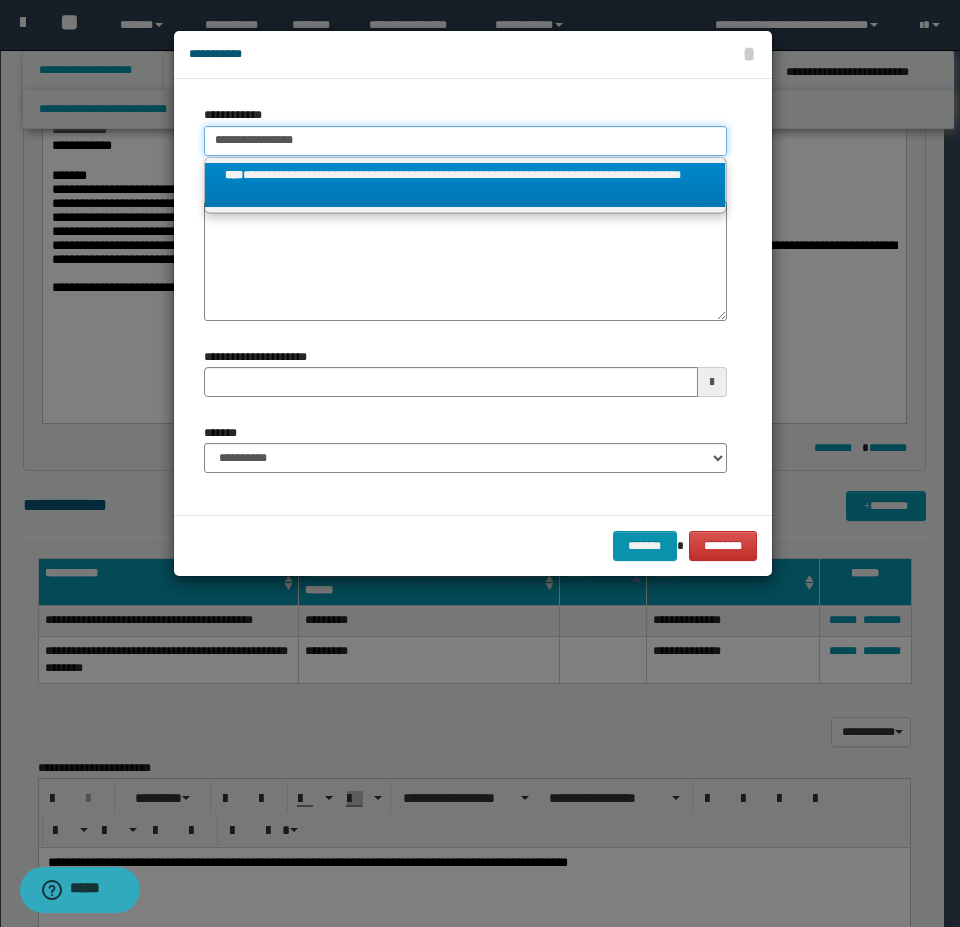 type 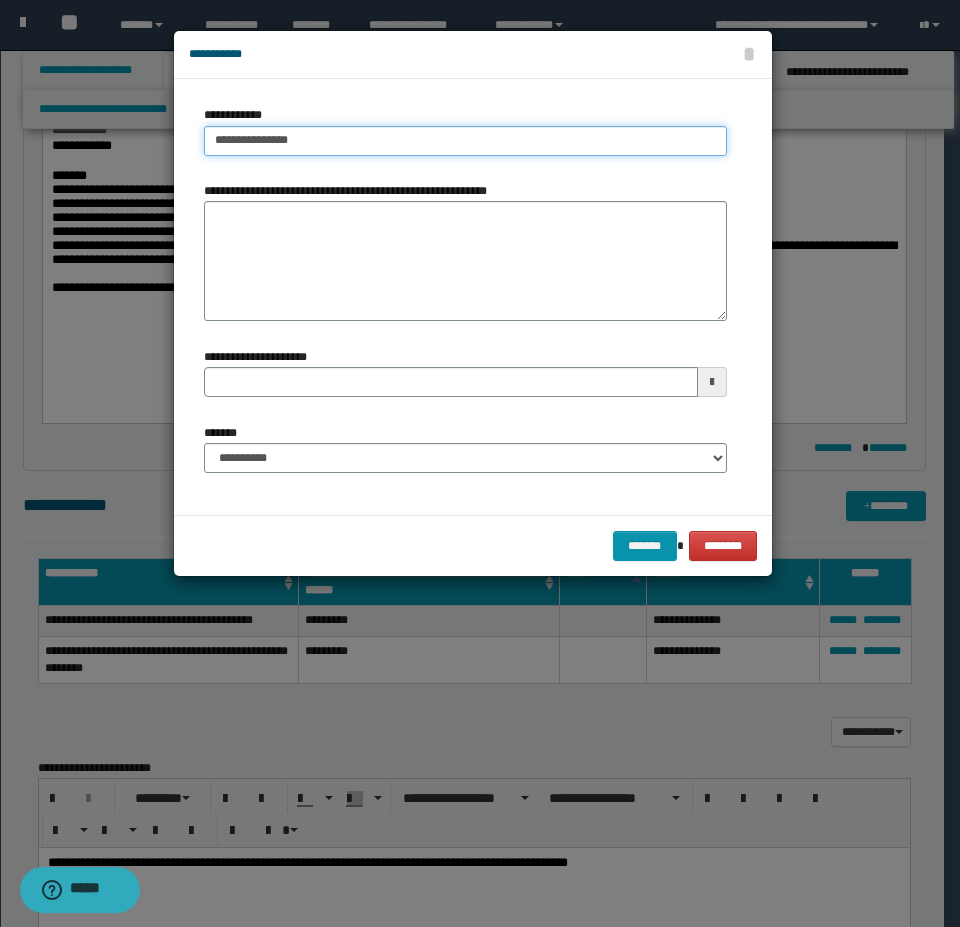 type on "**********" 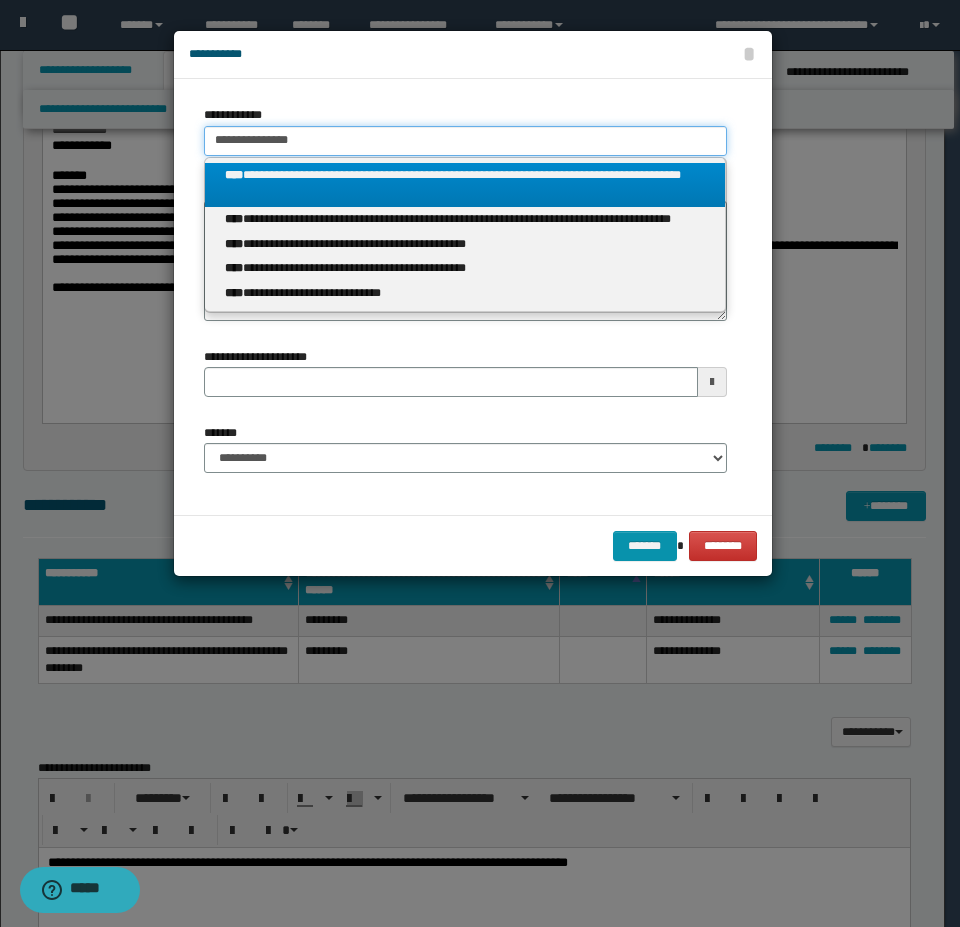 type on "**********" 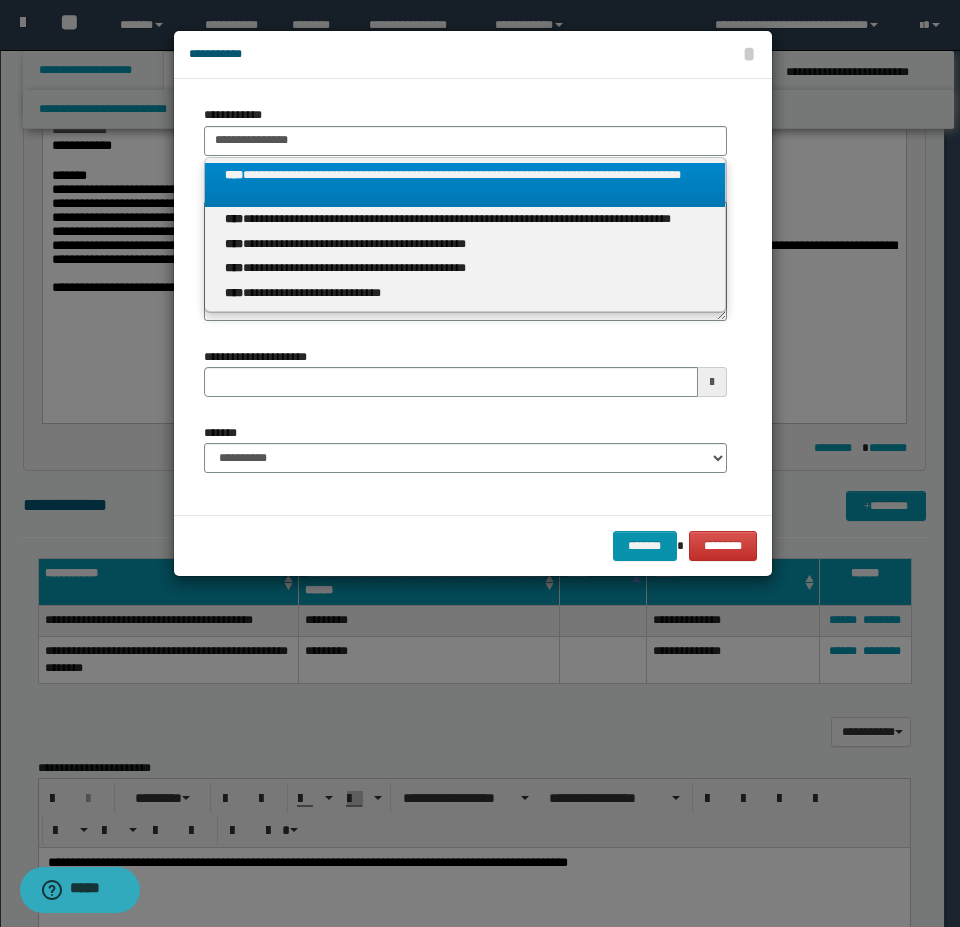 click on "**********" at bounding box center (465, 185) 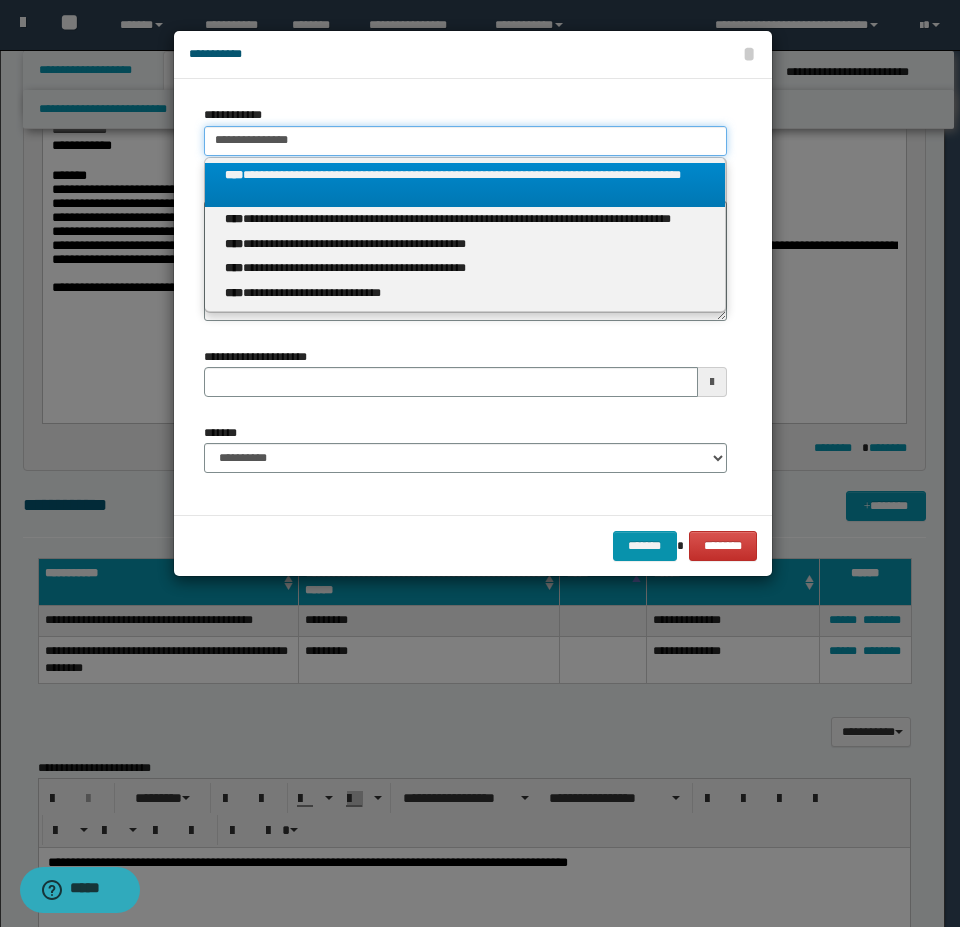type 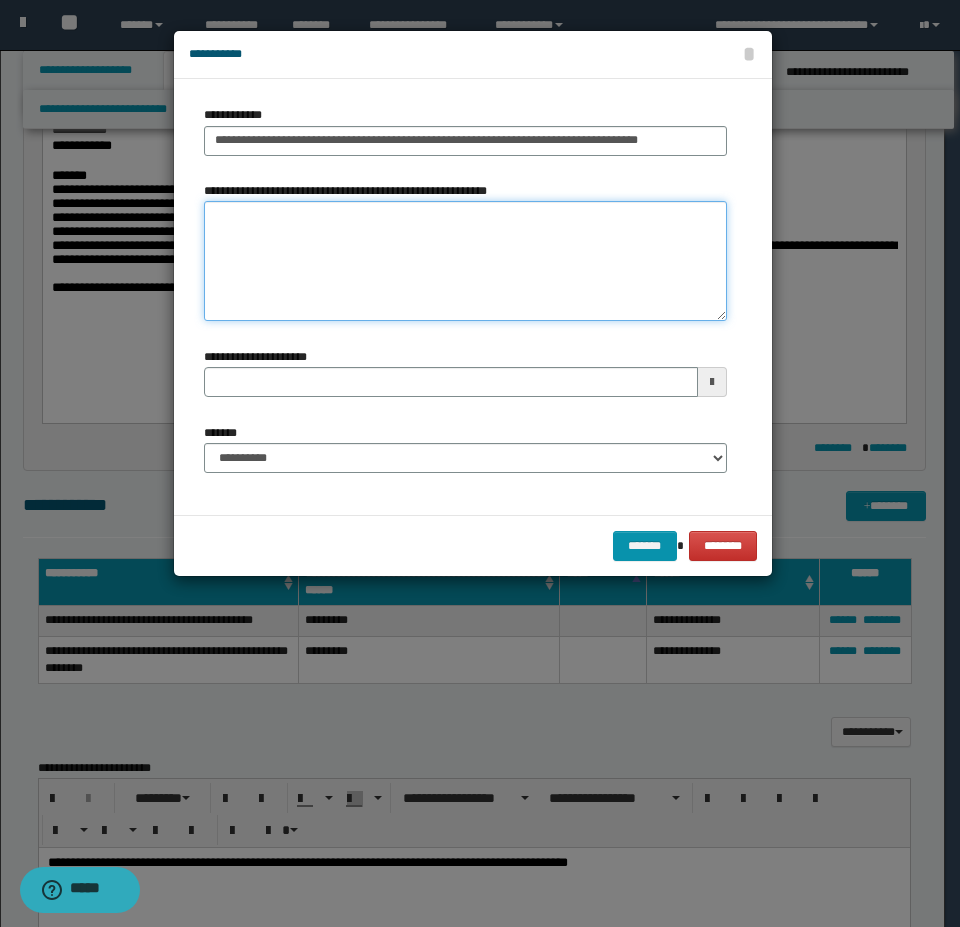 click on "**********" at bounding box center (465, 261) 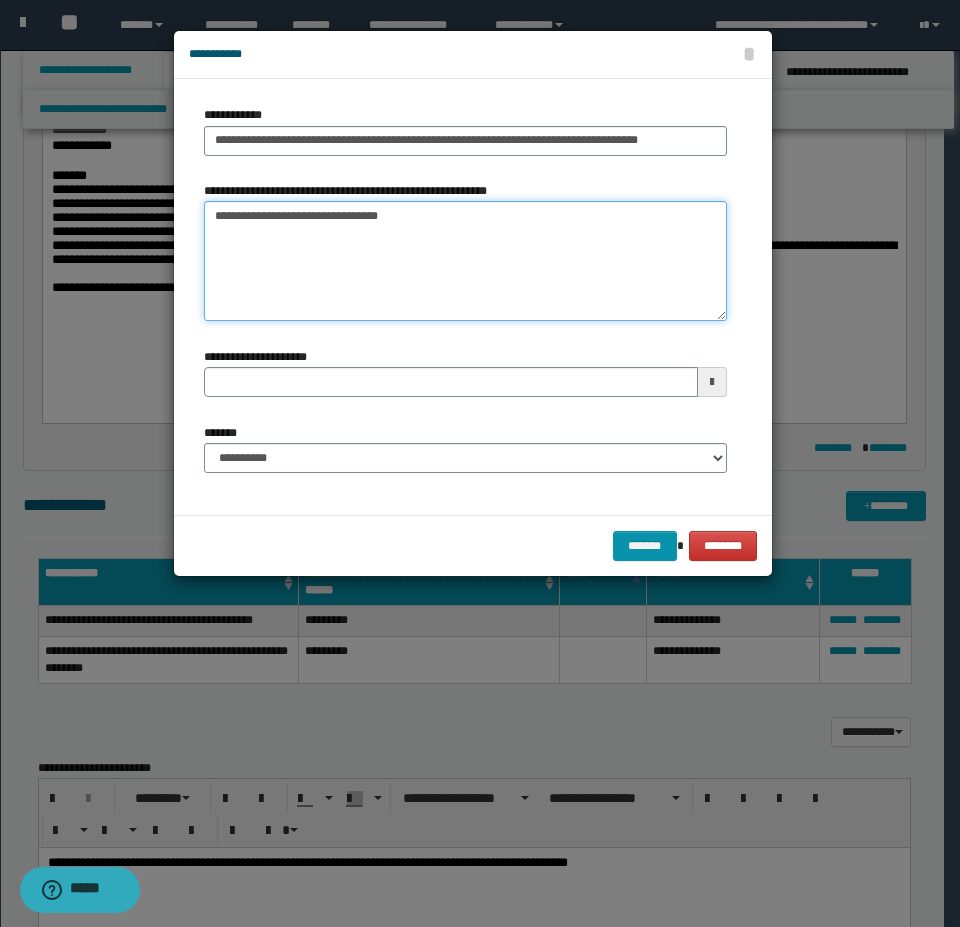 type on "**********" 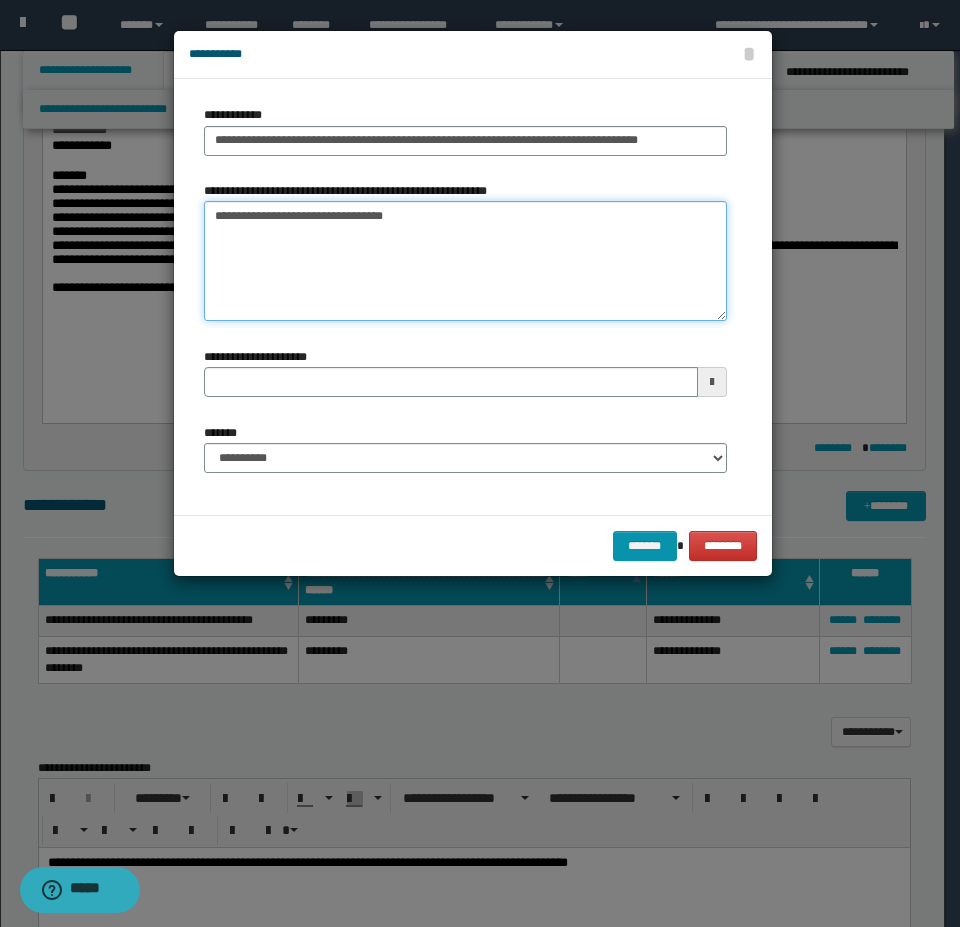 type 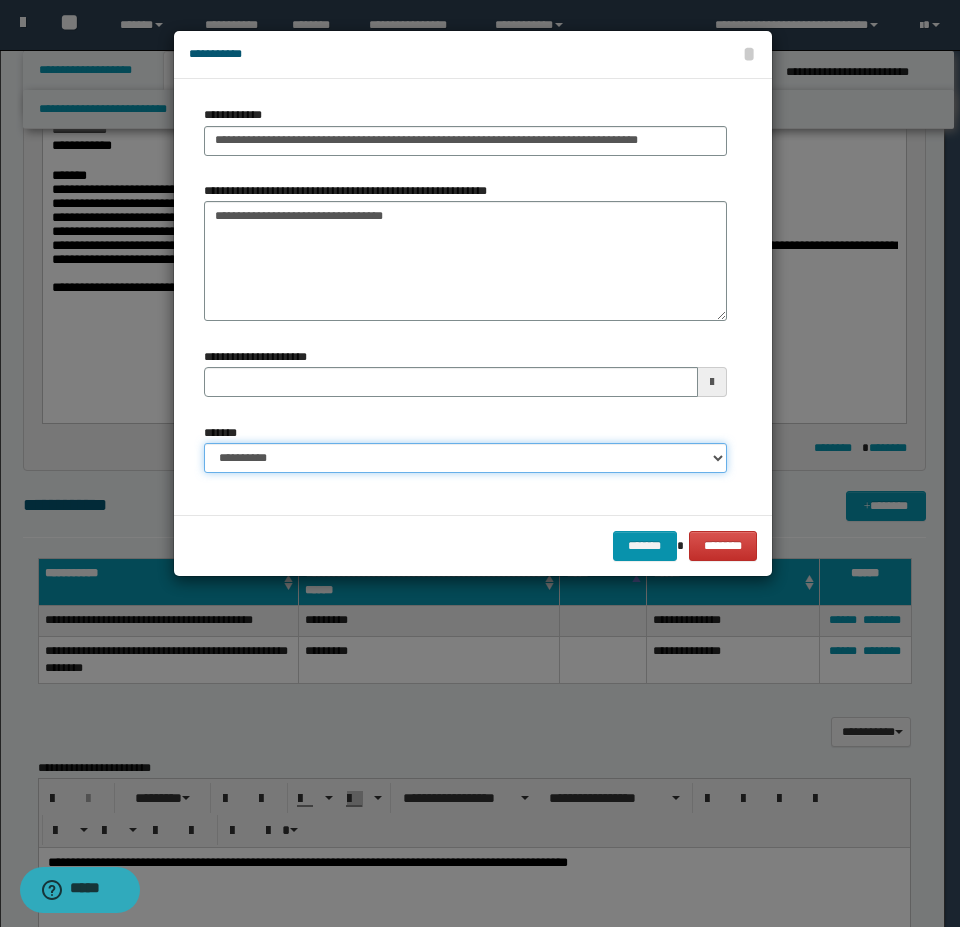 click on "**********" at bounding box center [465, 458] 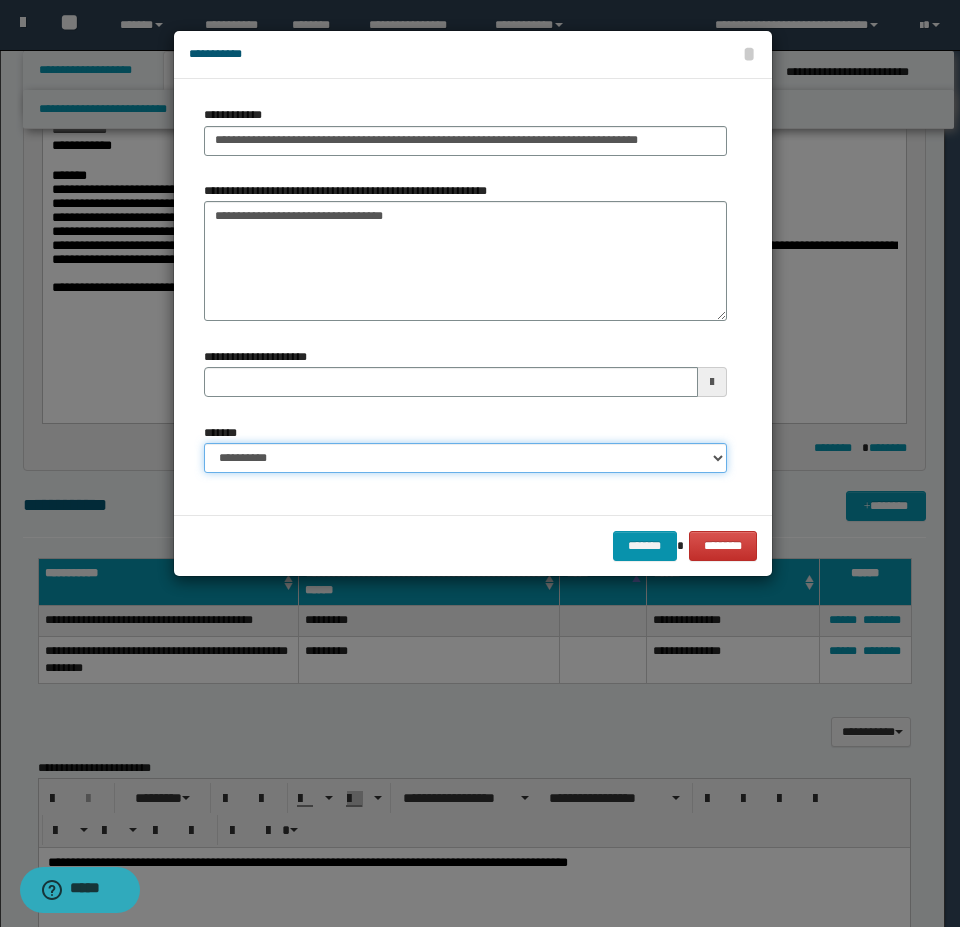 select on "*" 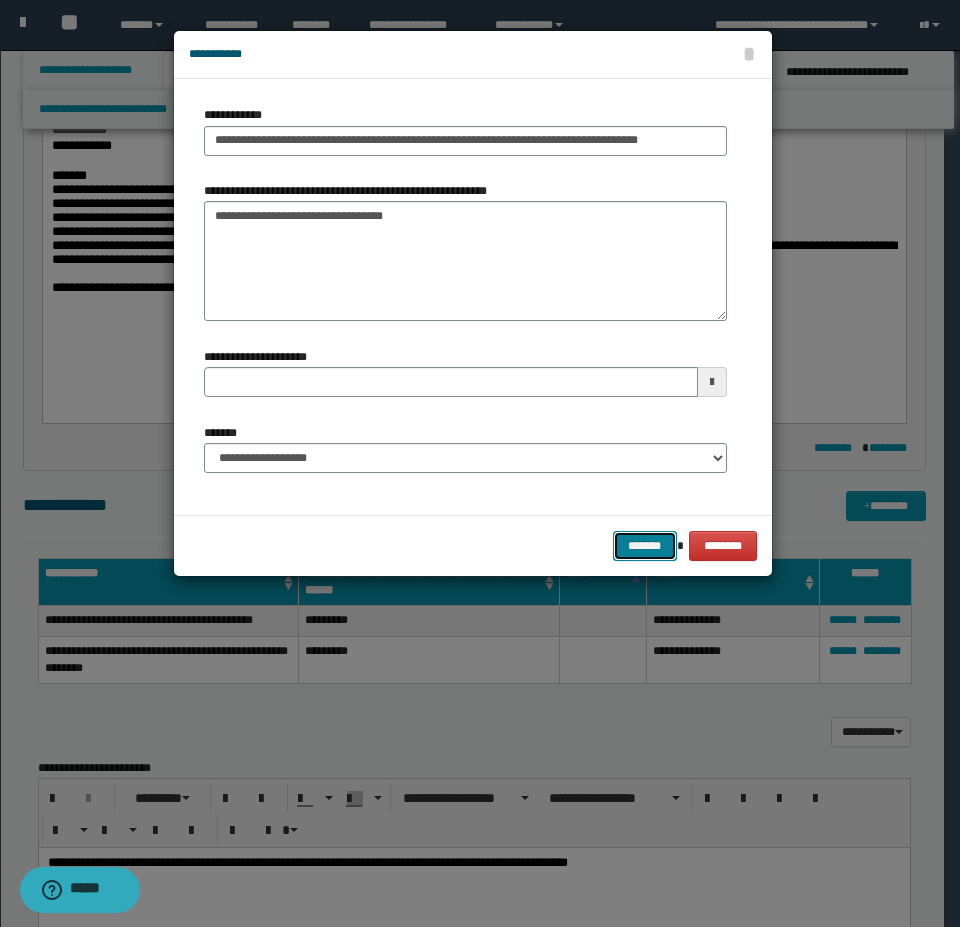 click on "*******" at bounding box center [645, 546] 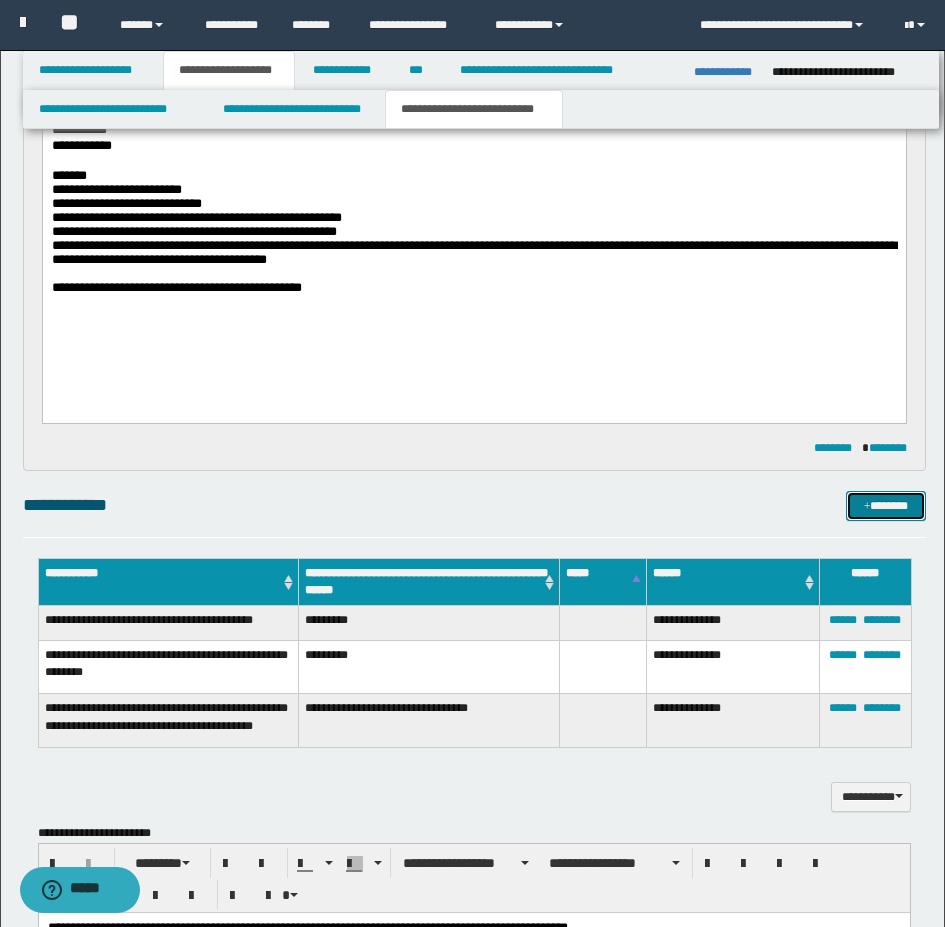 click on "*******" at bounding box center [886, 506] 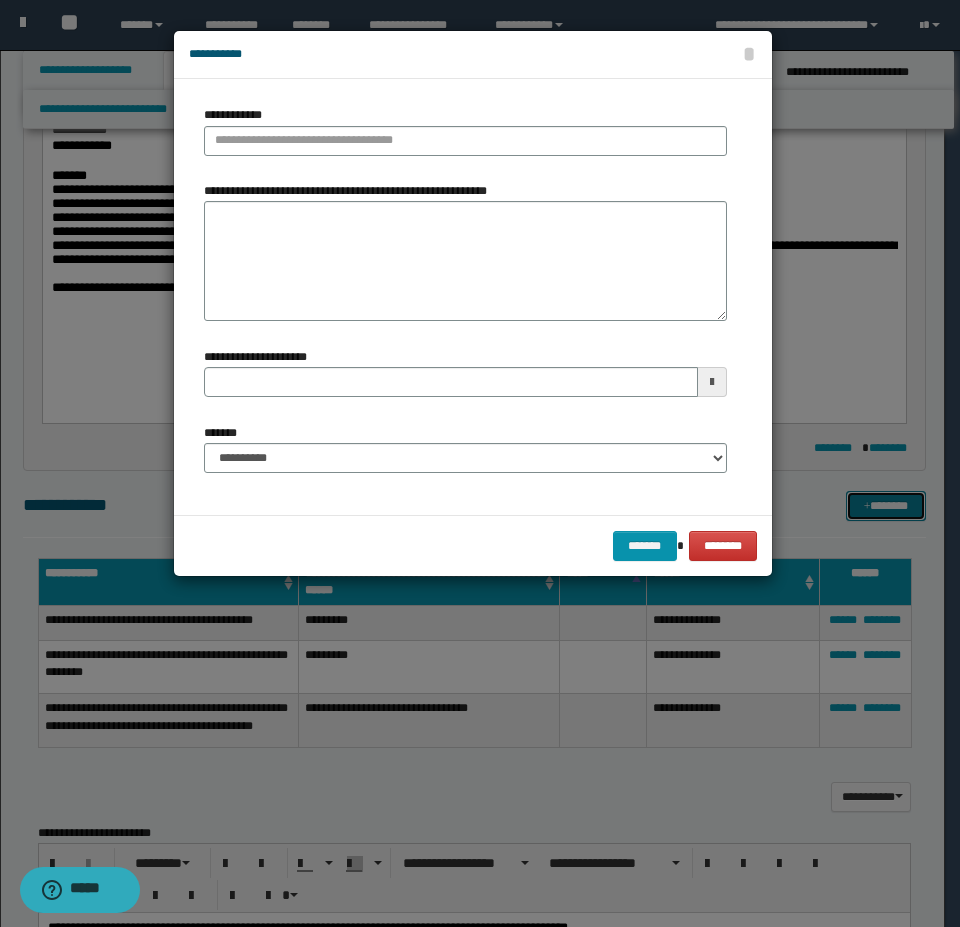 type 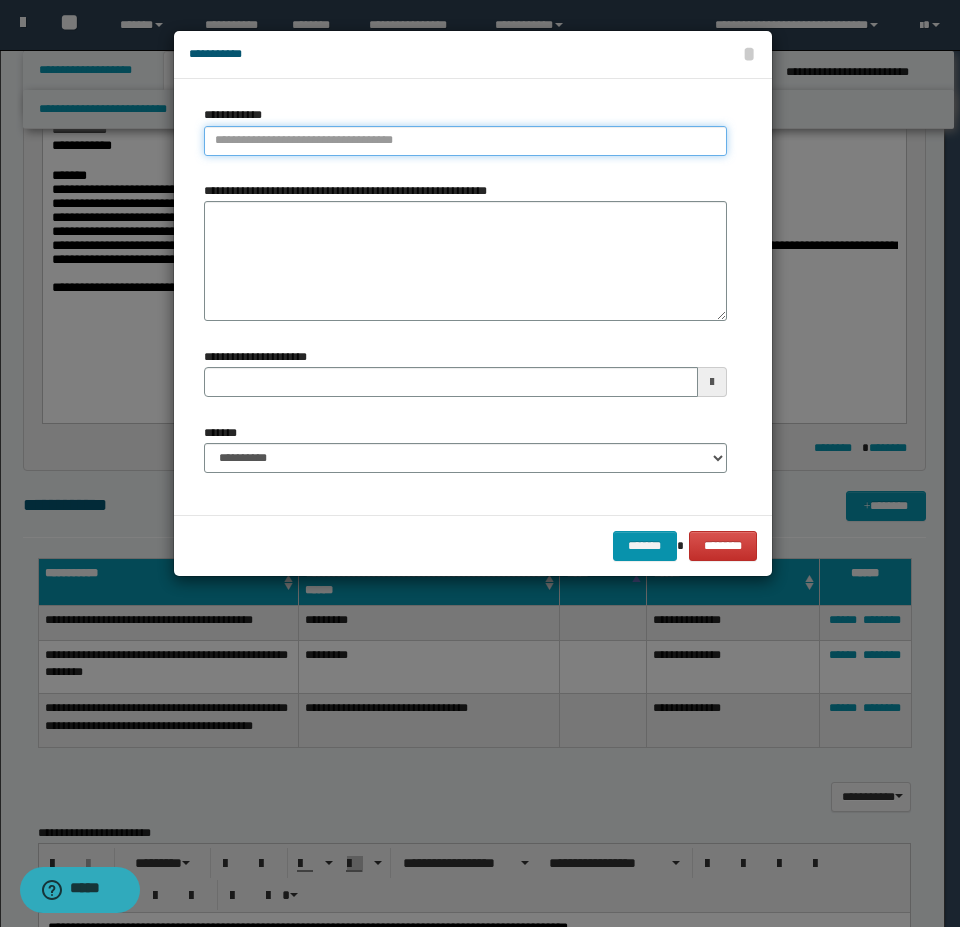 type on "**********" 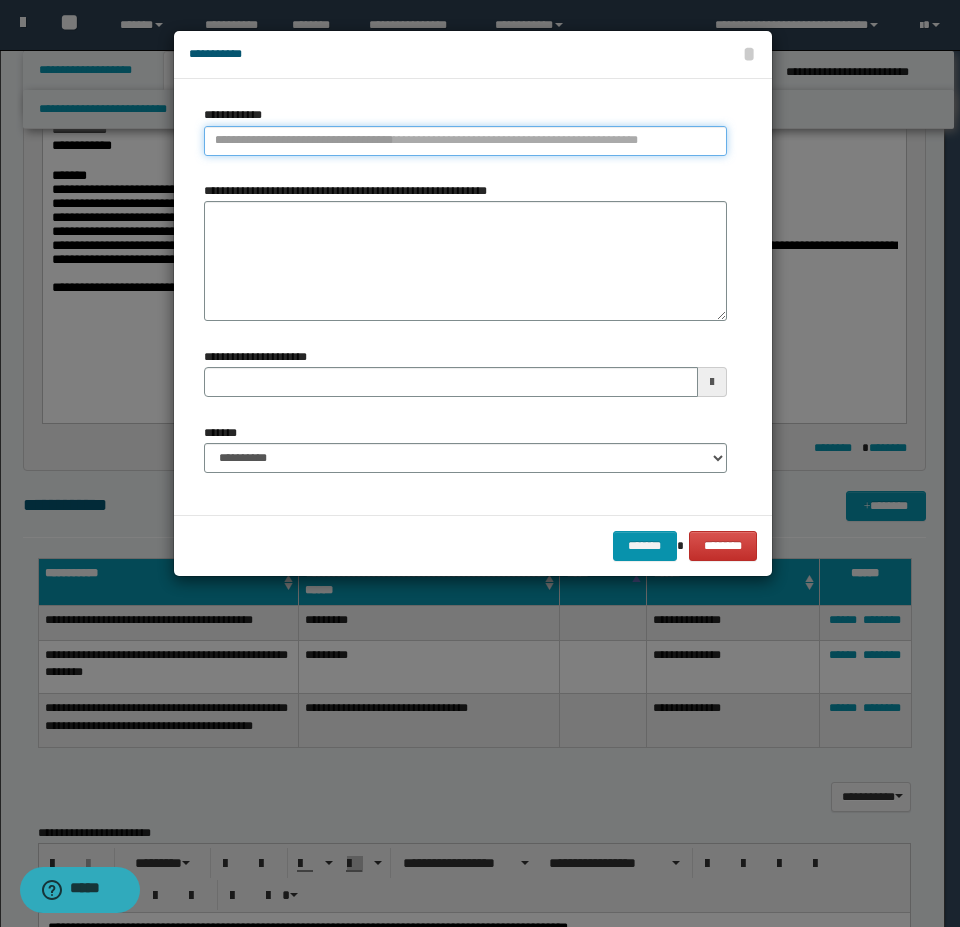 click on "**********" at bounding box center [465, 141] 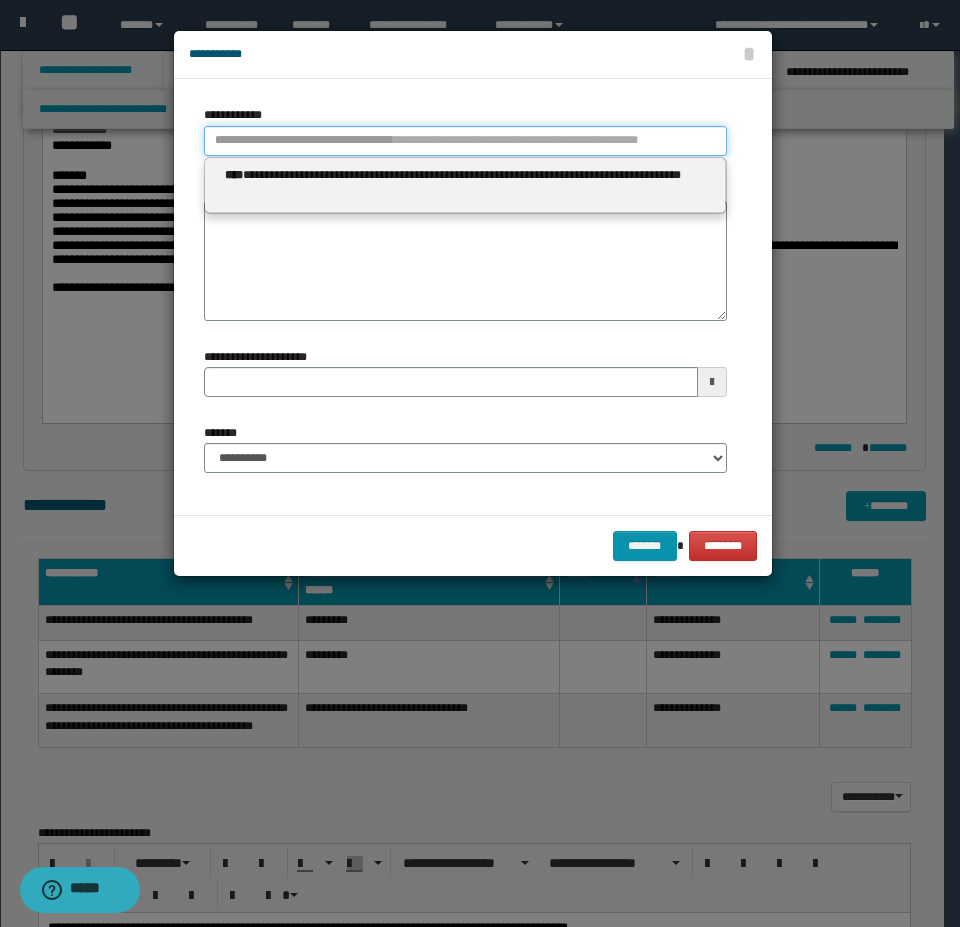 type 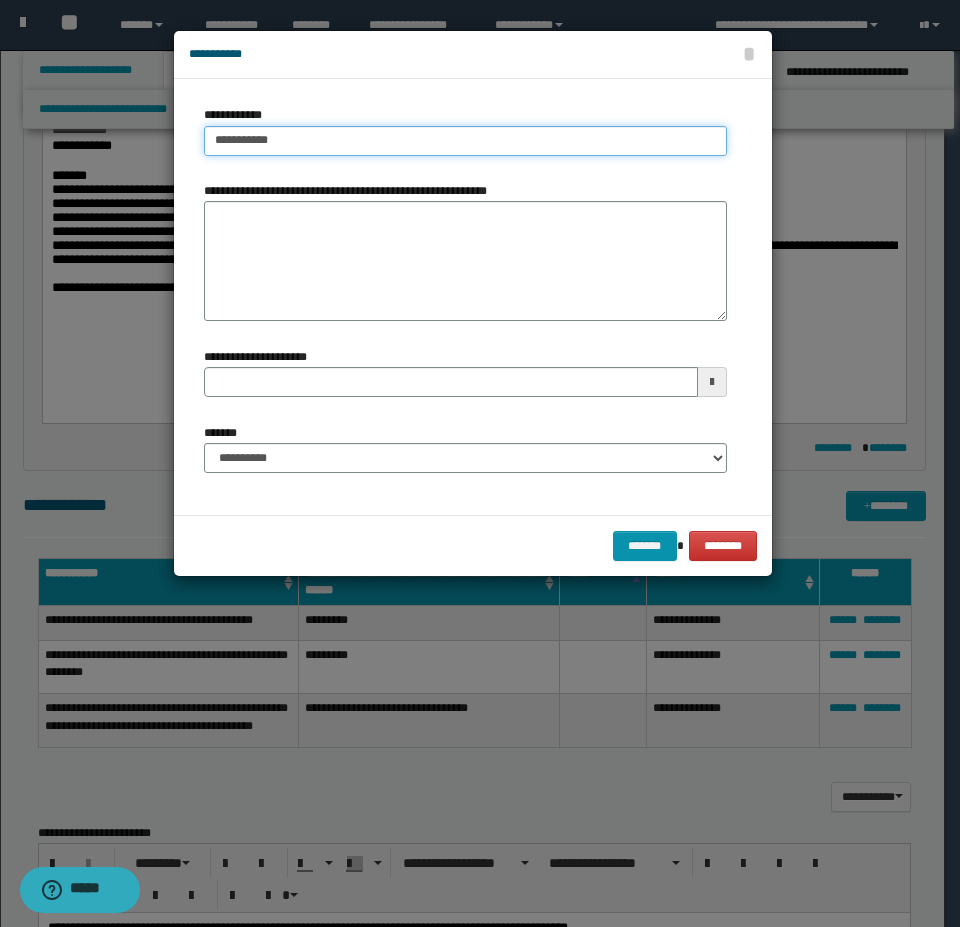 type on "**********" 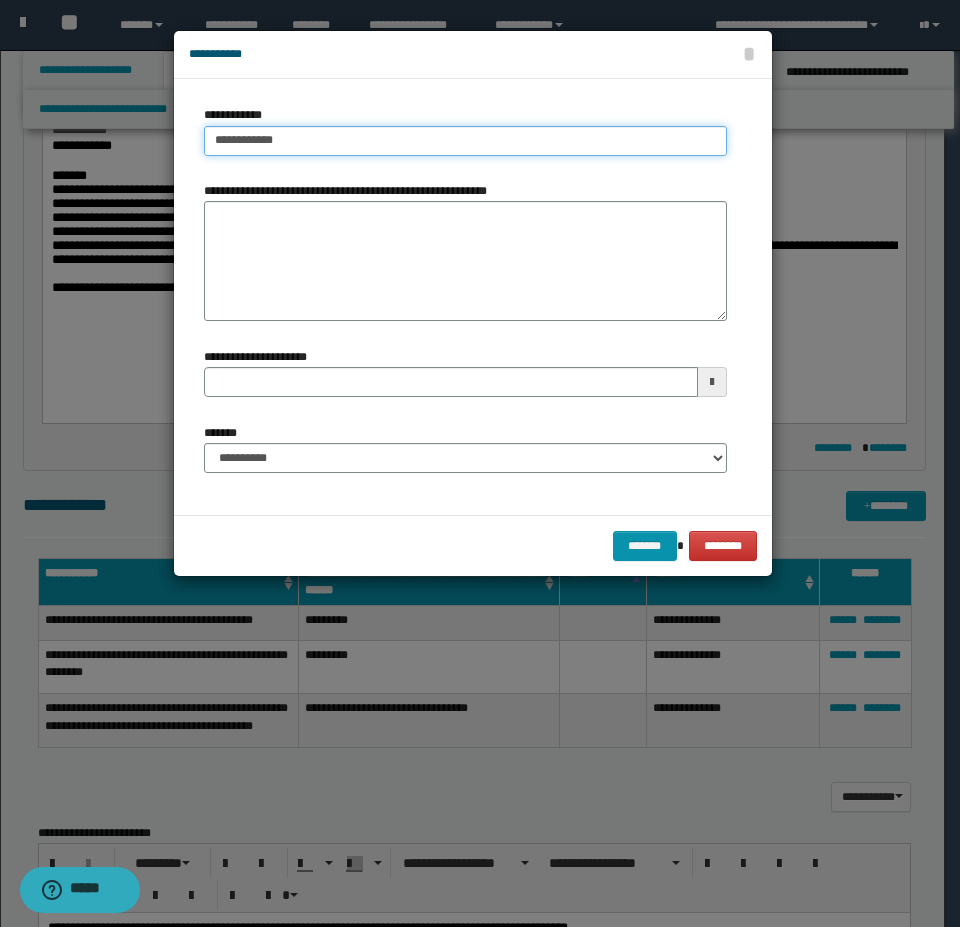 type on "**********" 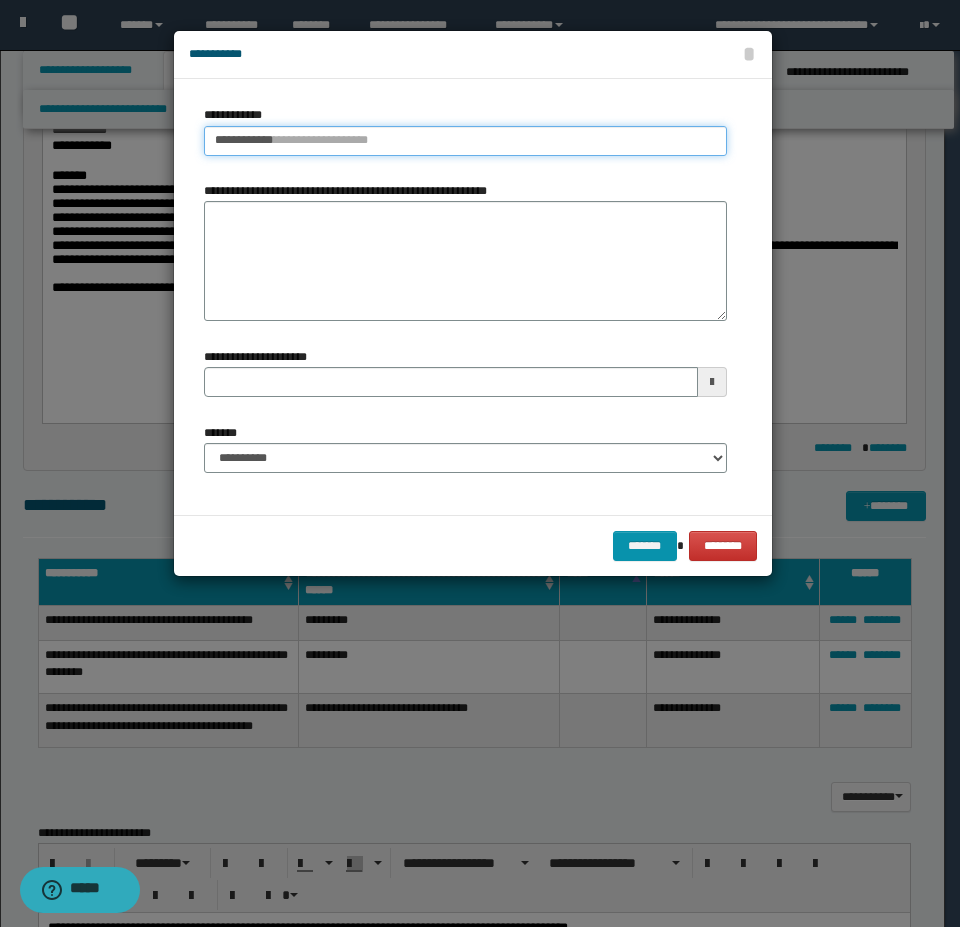 type 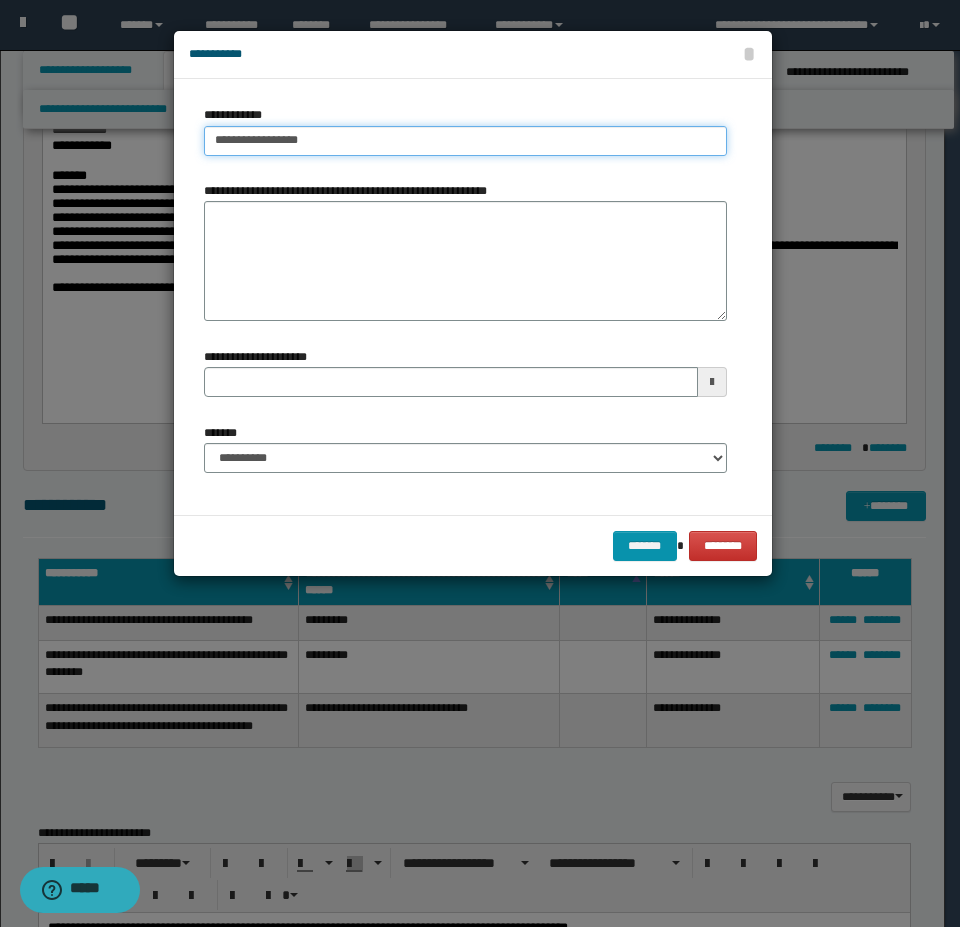 type on "**********" 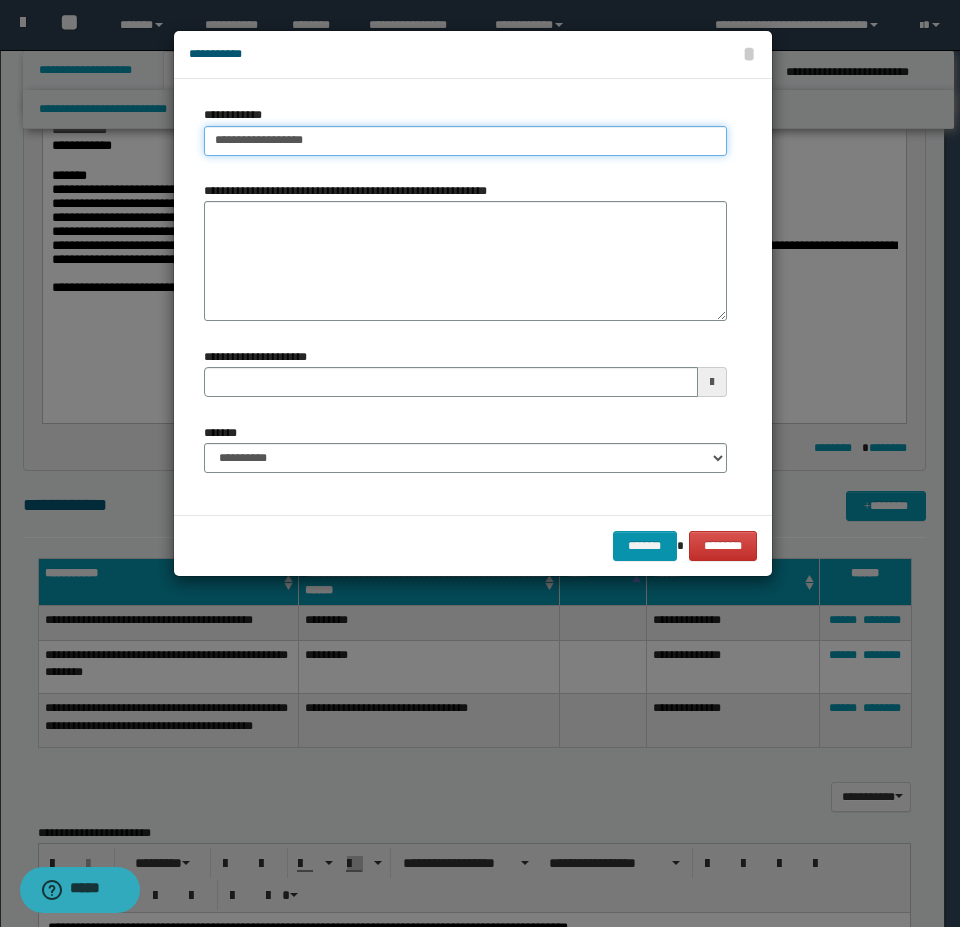 type on "**********" 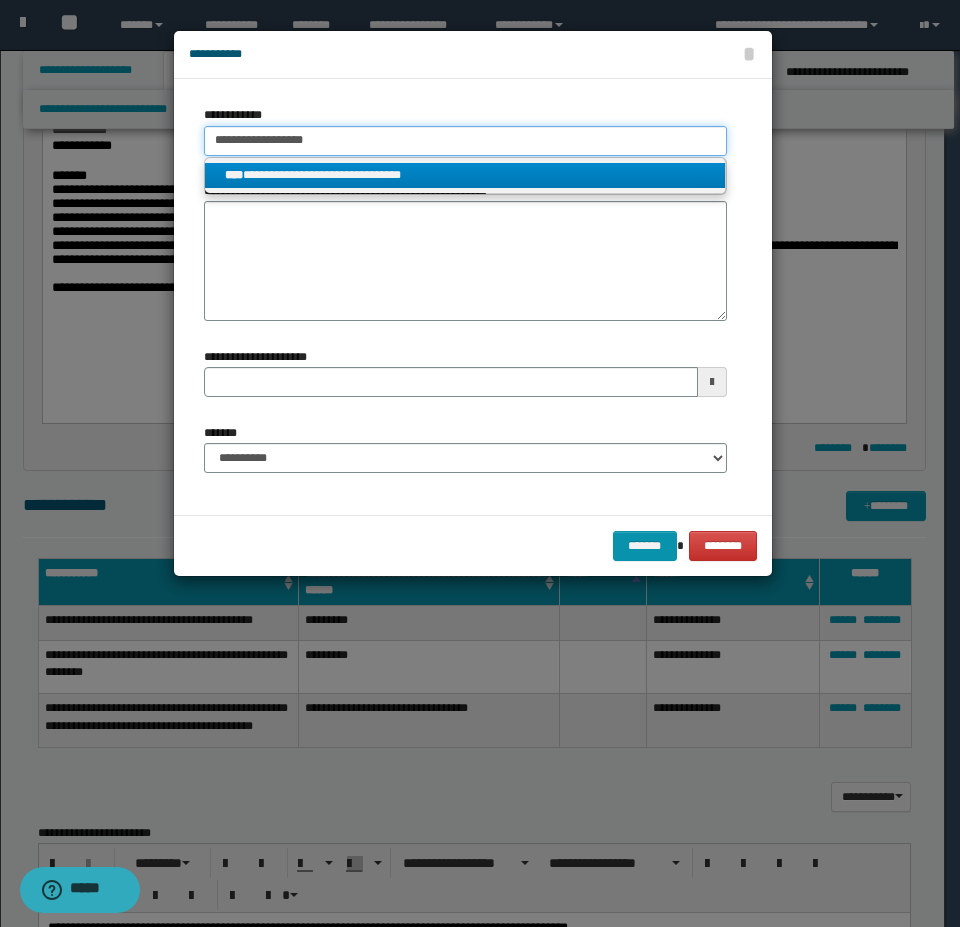 type on "**********" 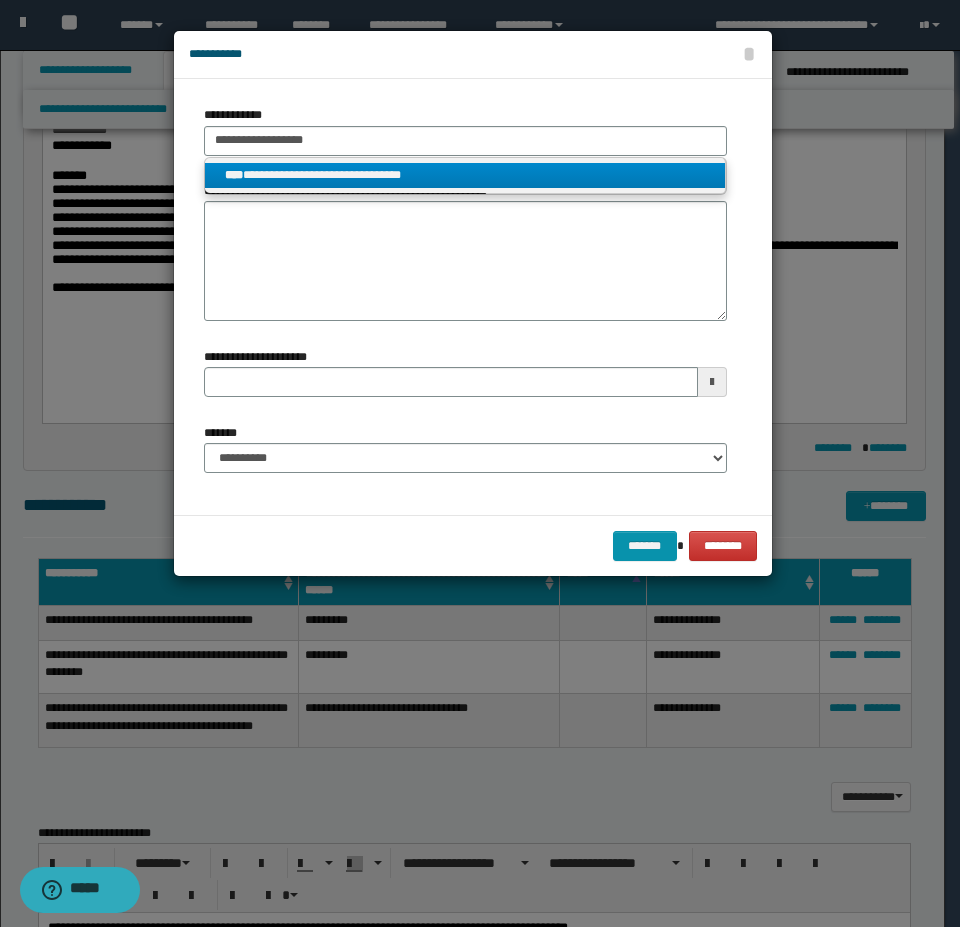 click on "**********" at bounding box center [465, 175] 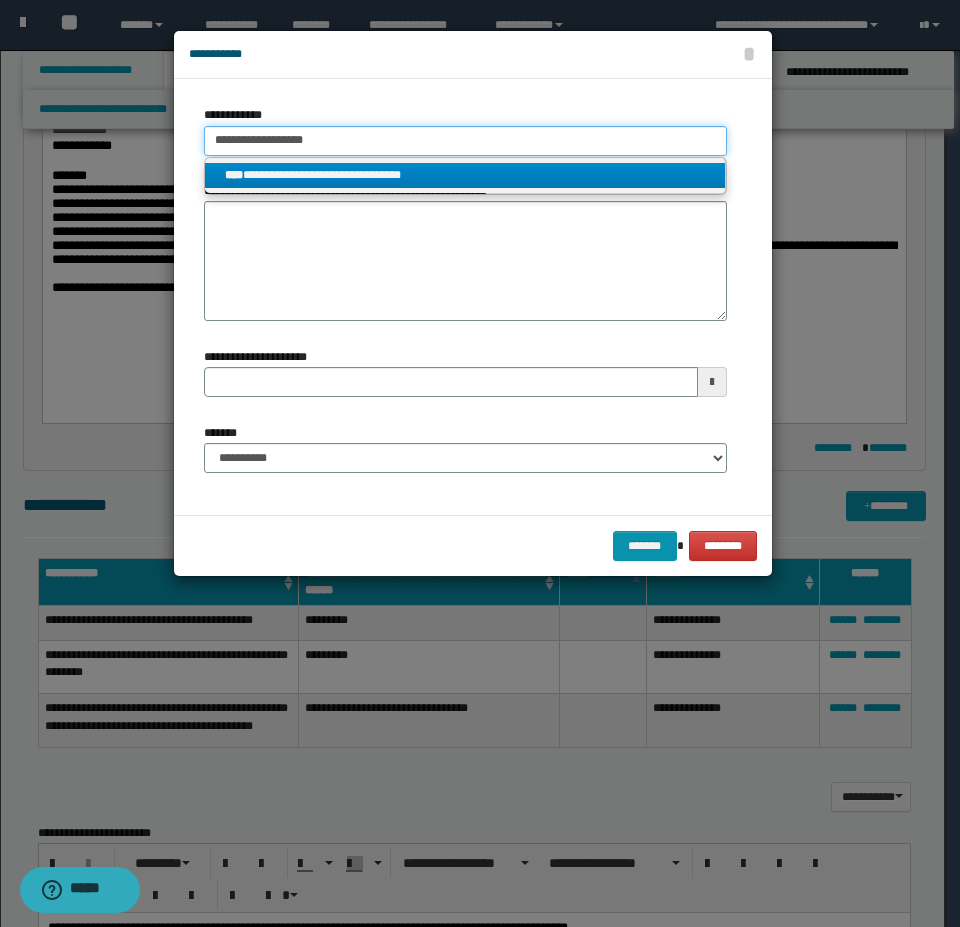 type 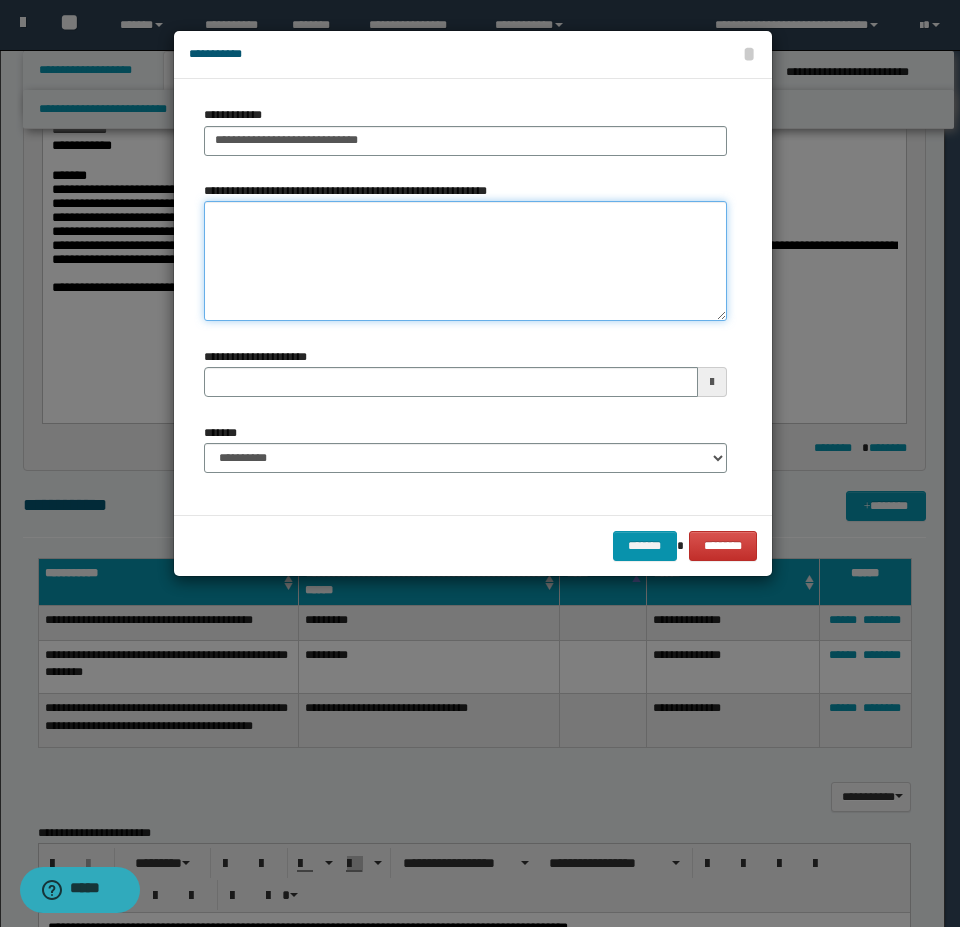 click on "**********" at bounding box center [465, 261] 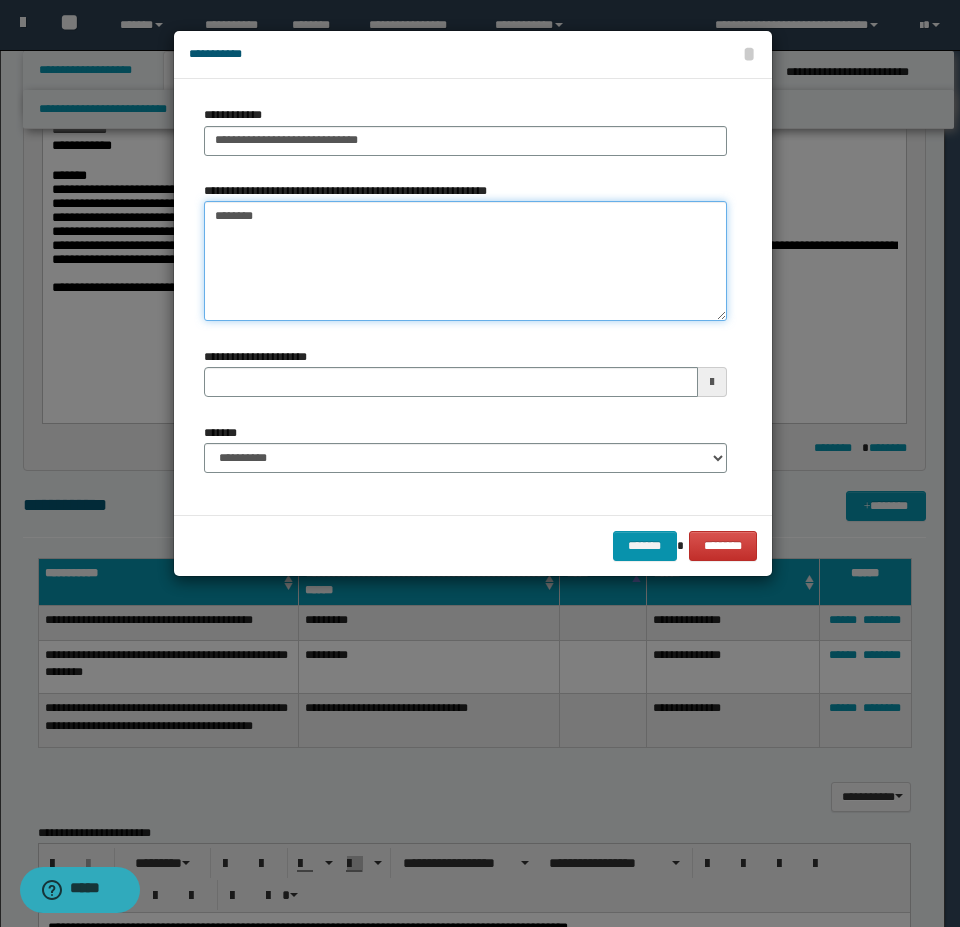 type on "*********" 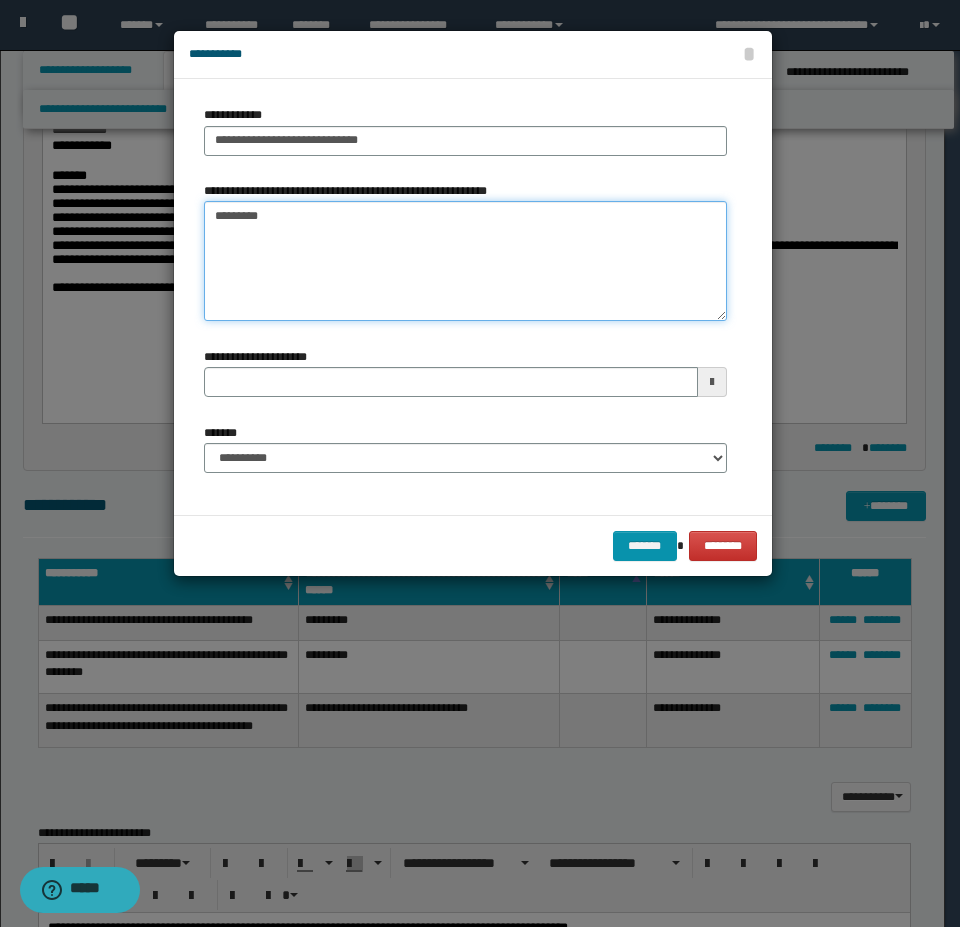 type 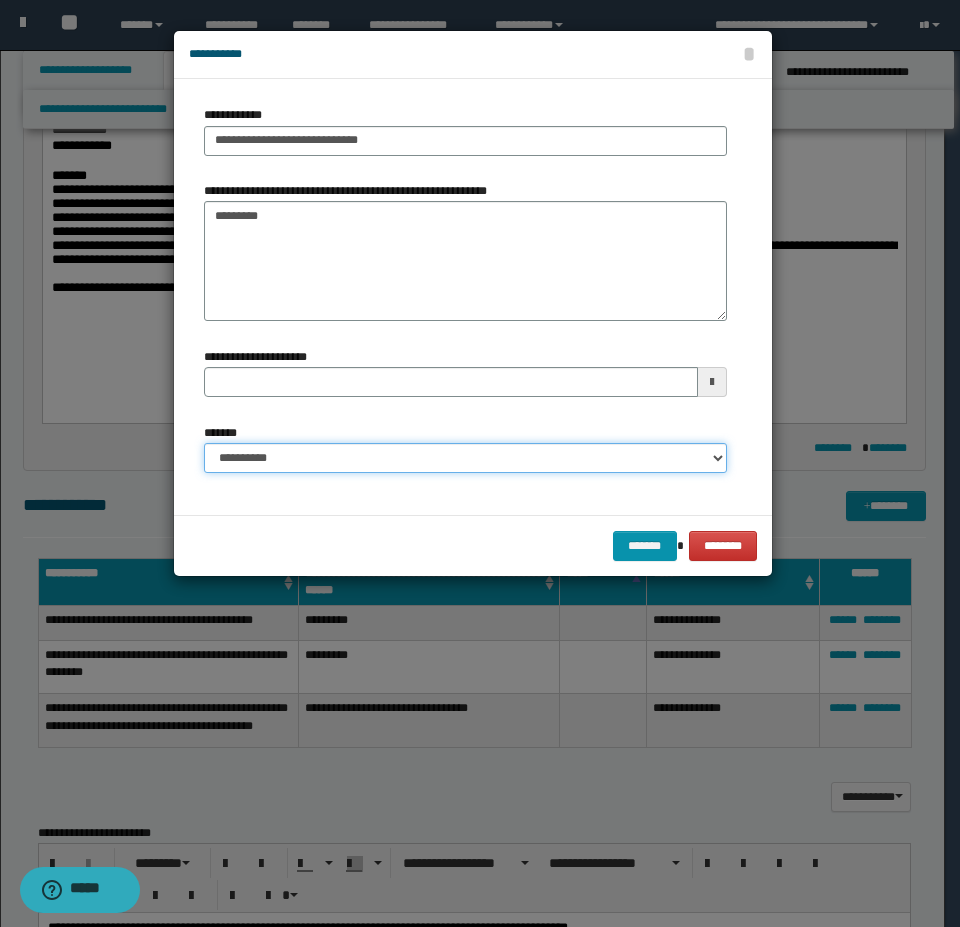 click on "**********" at bounding box center (465, 458) 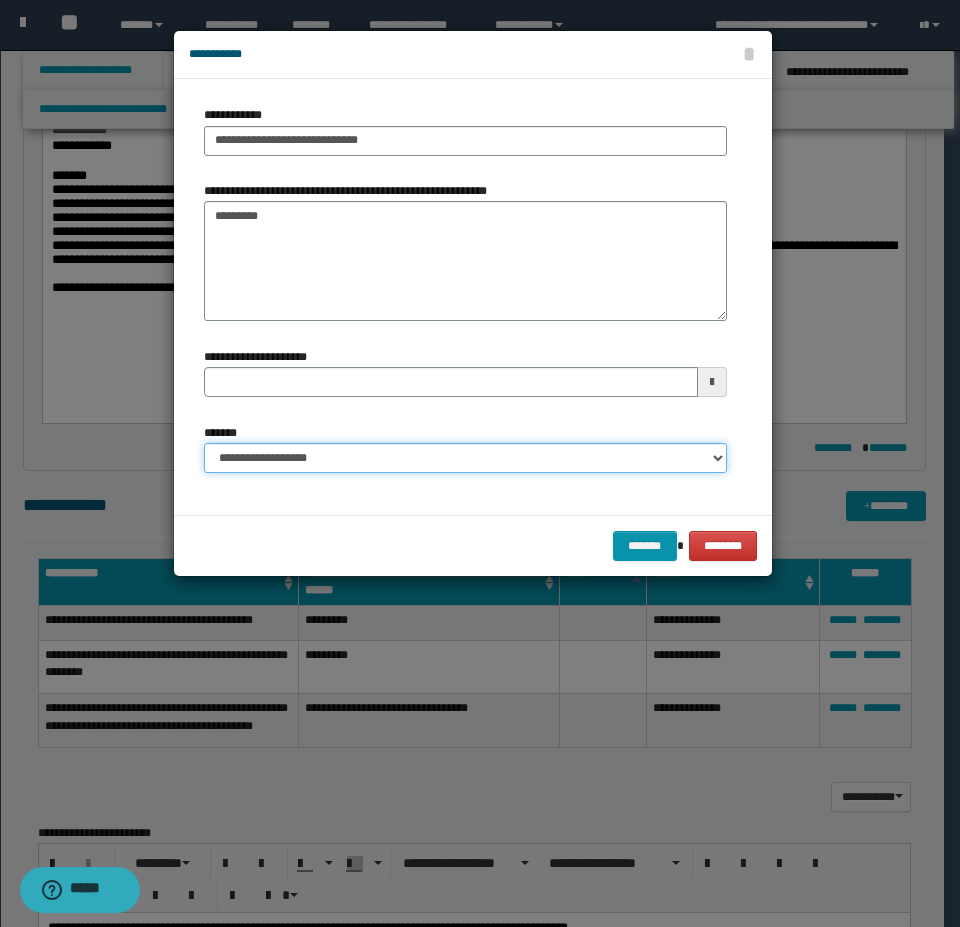 click on "**********" at bounding box center (465, 458) 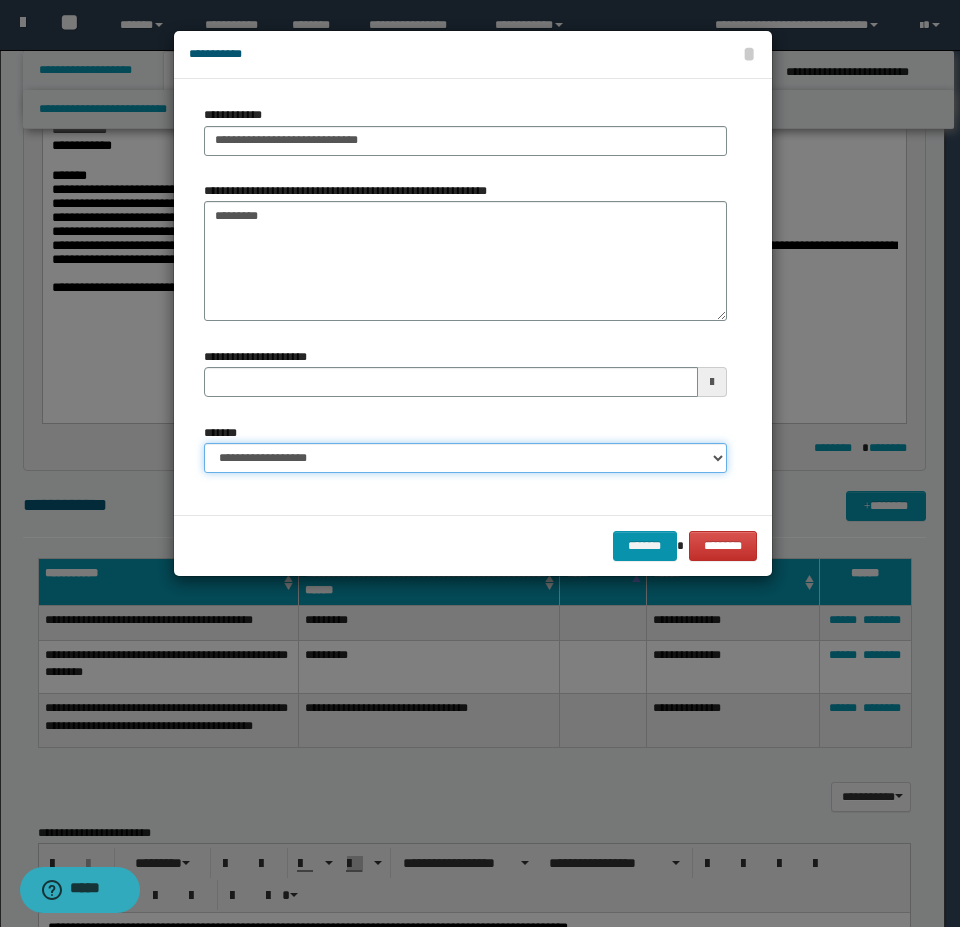 type 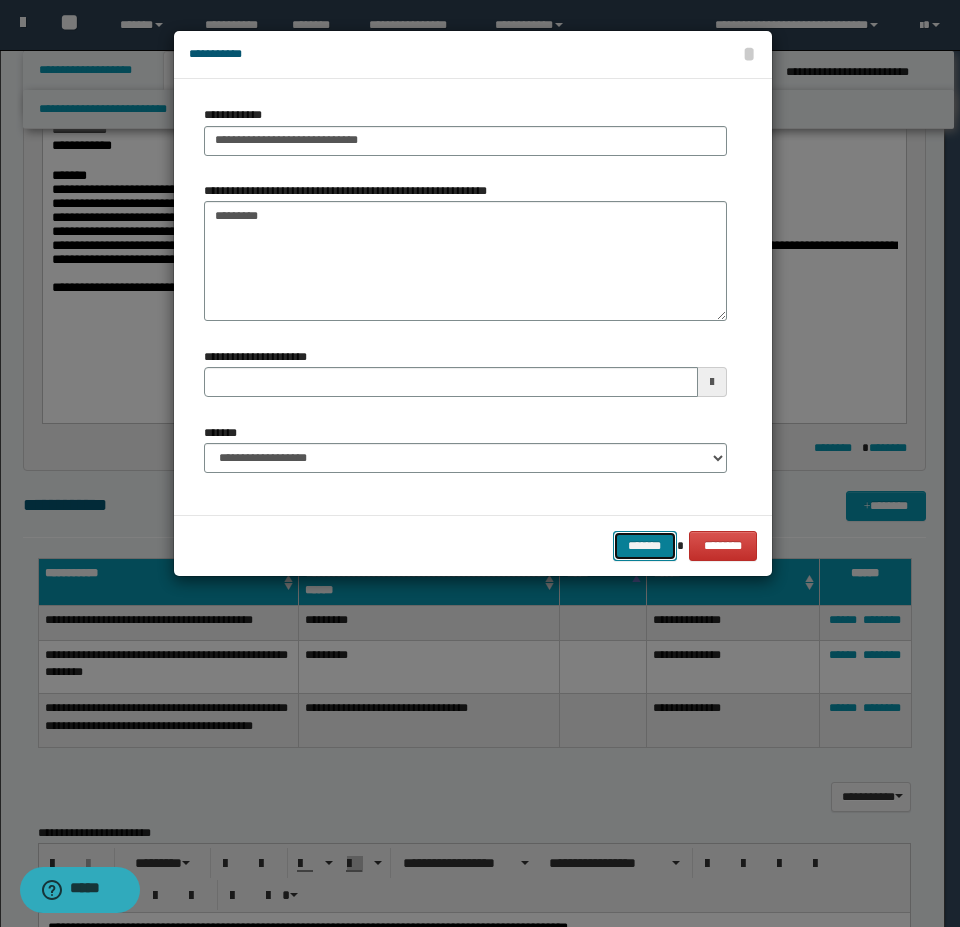 click on "*******" at bounding box center (645, 546) 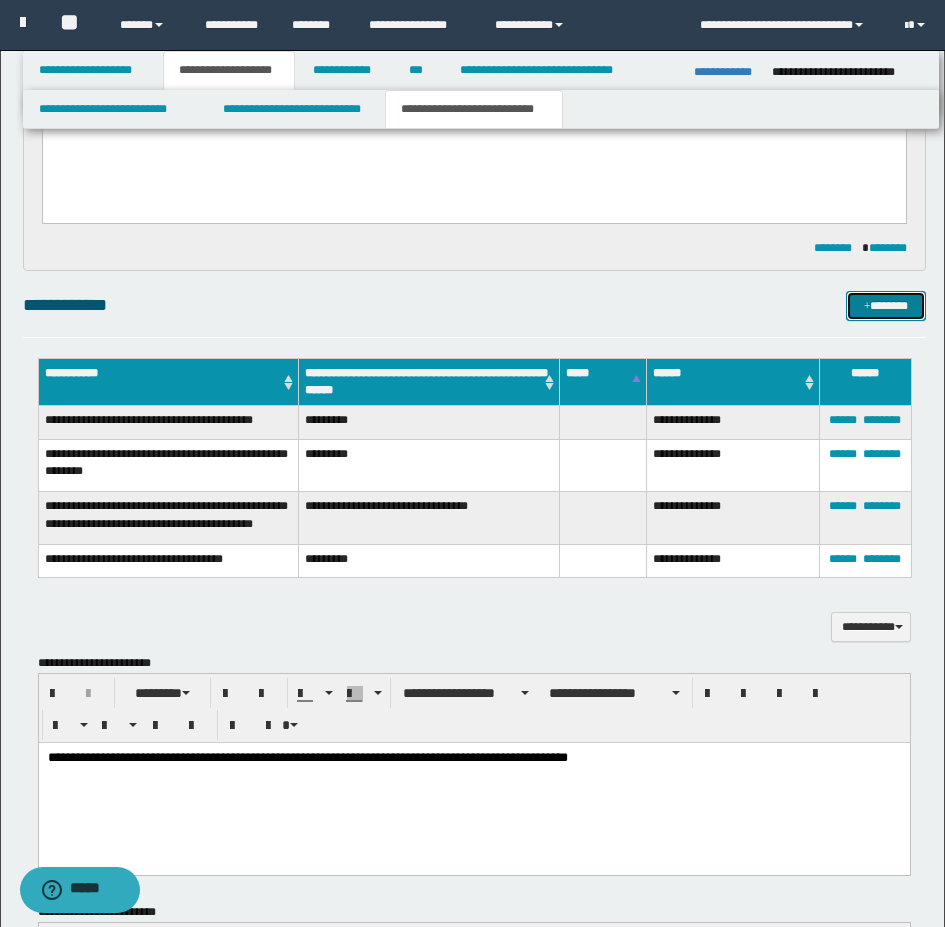 scroll, scrollTop: 300, scrollLeft: 0, axis: vertical 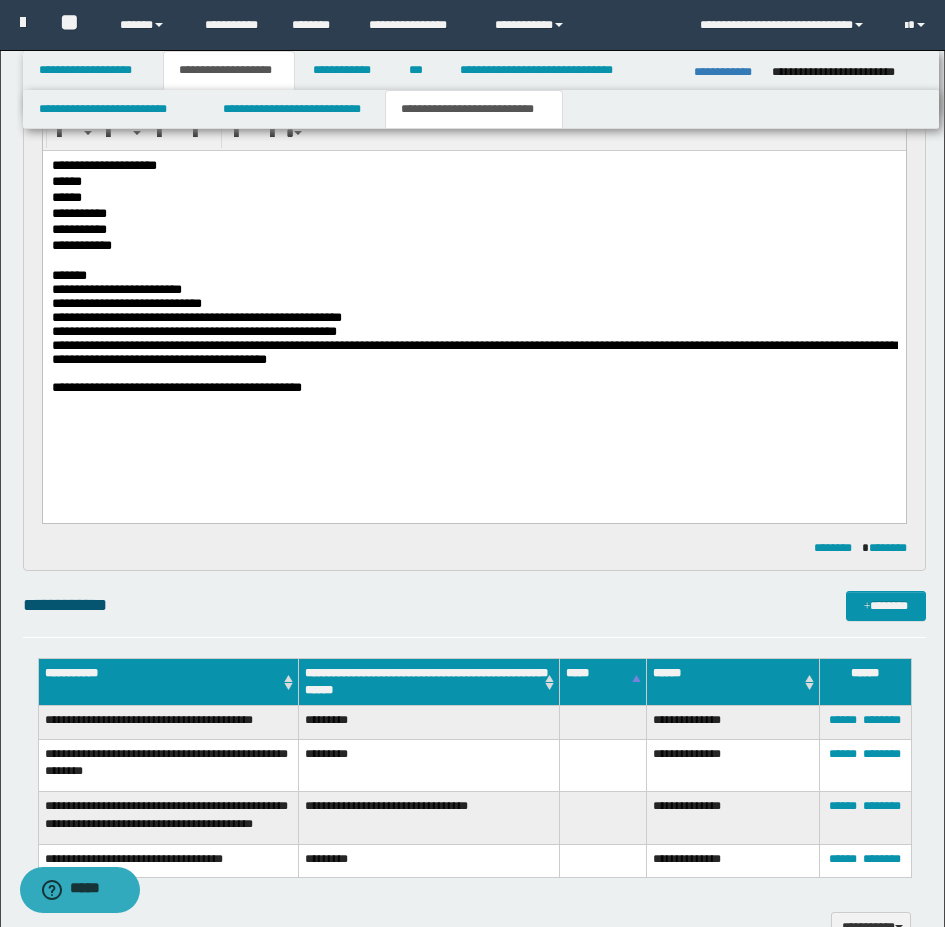 click on "**********" at bounding box center [473, 325] 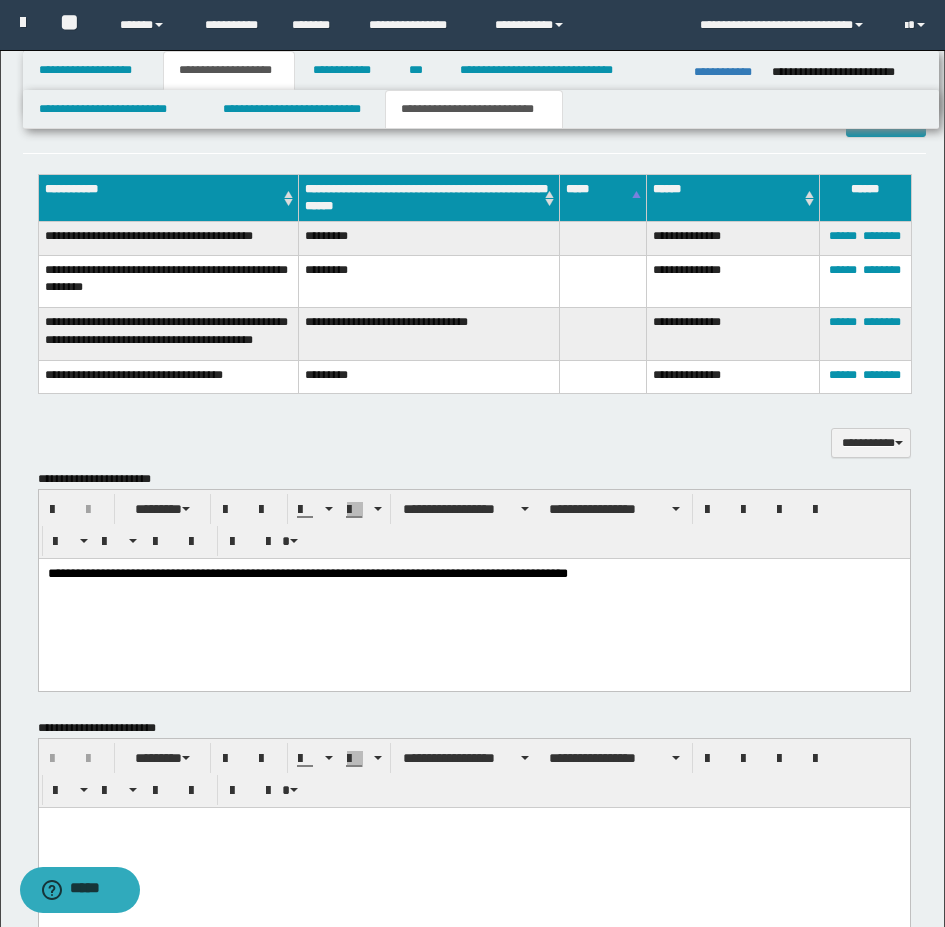 scroll, scrollTop: 900, scrollLeft: 0, axis: vertical 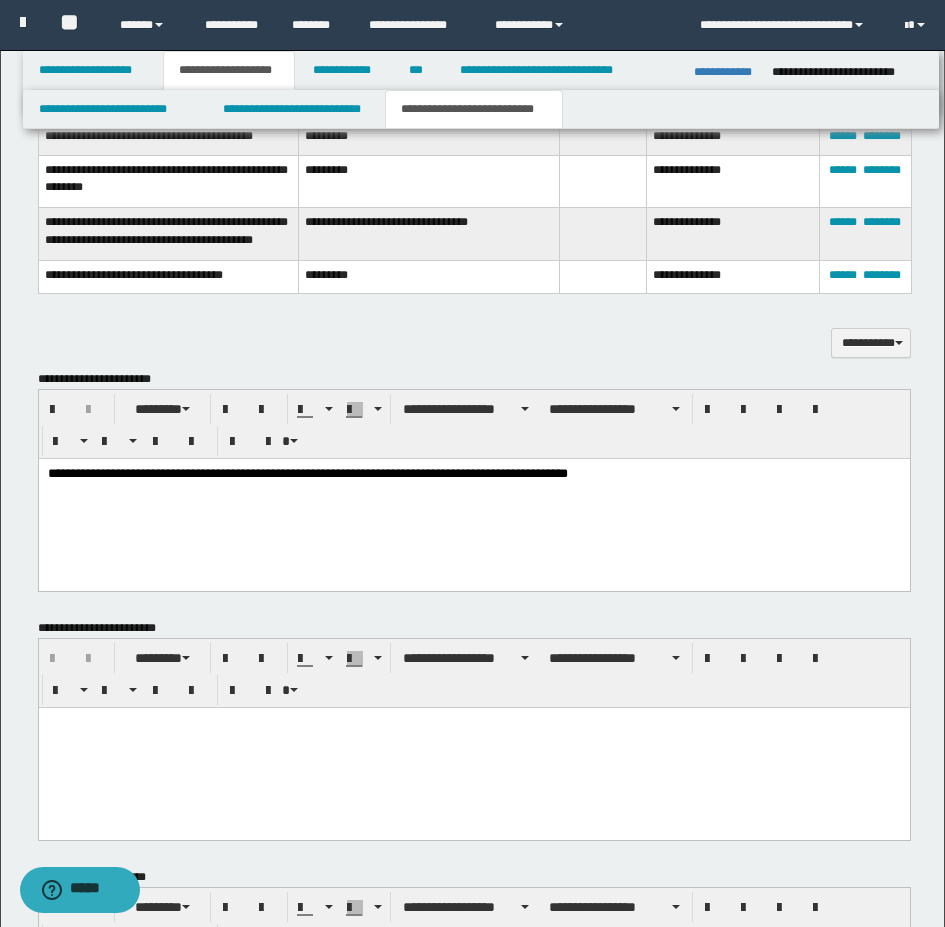 click on "**********" at bounding box center (473, 499) 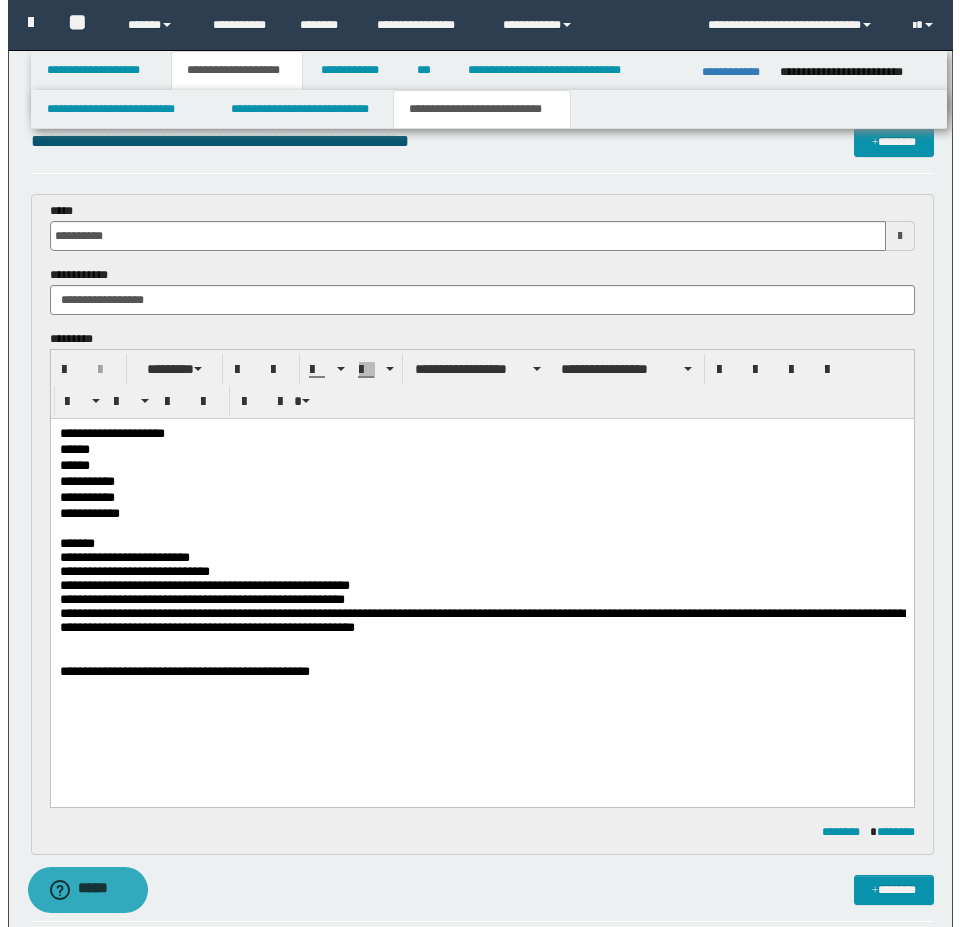 scroll, scrollTop: 0, scrollLeft: 0, axis: both 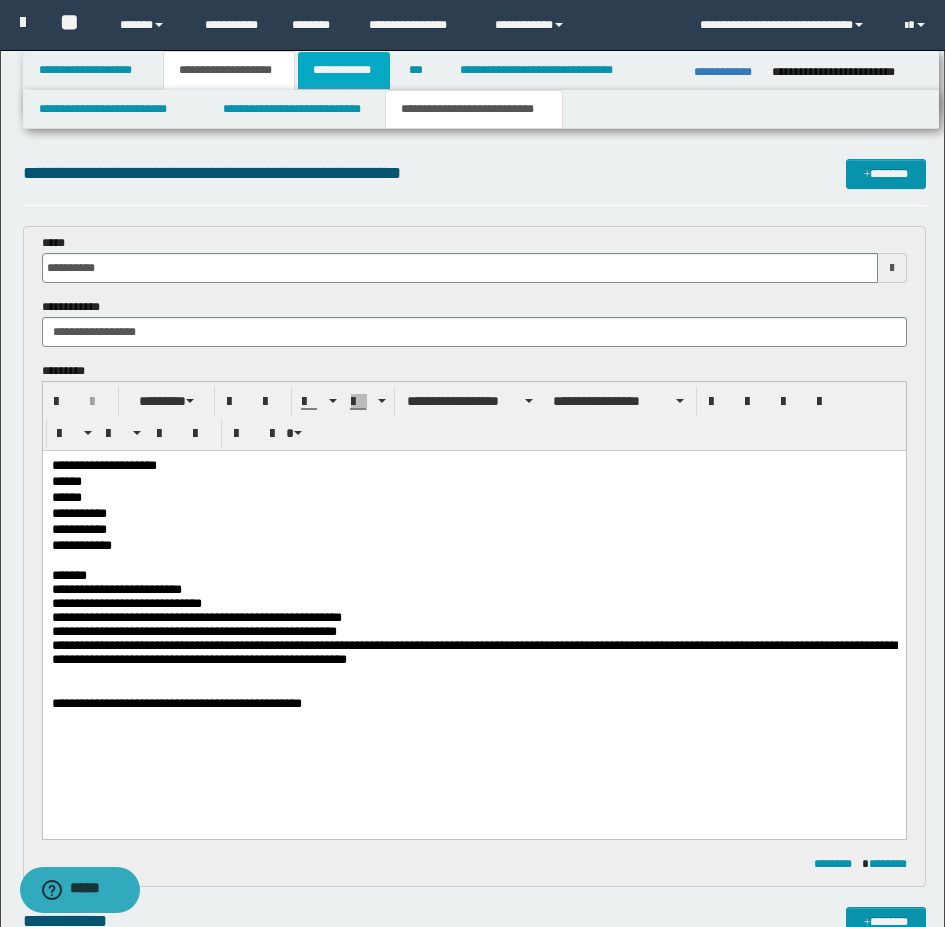 click on "**********" at bounding box center (344, 70) 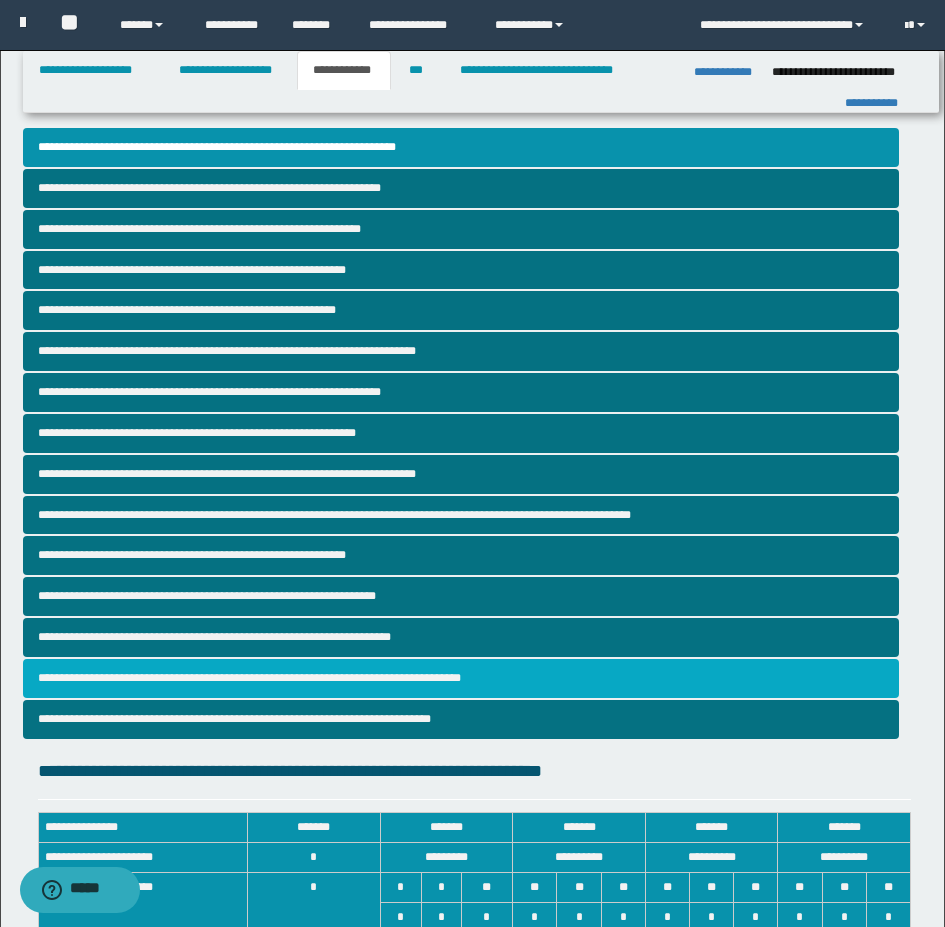 click on "**********" at bounding box center [461, 678] 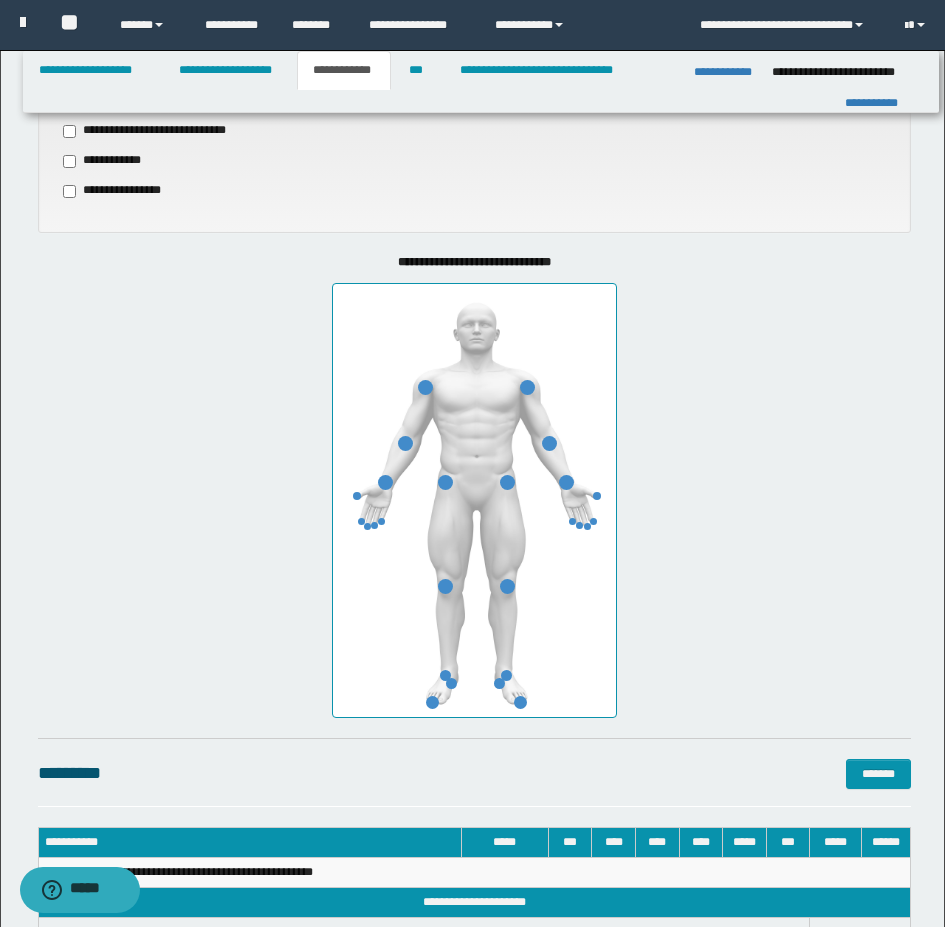 scroll, scrollTop: 900, scrollLeft: 0, axis: vertical 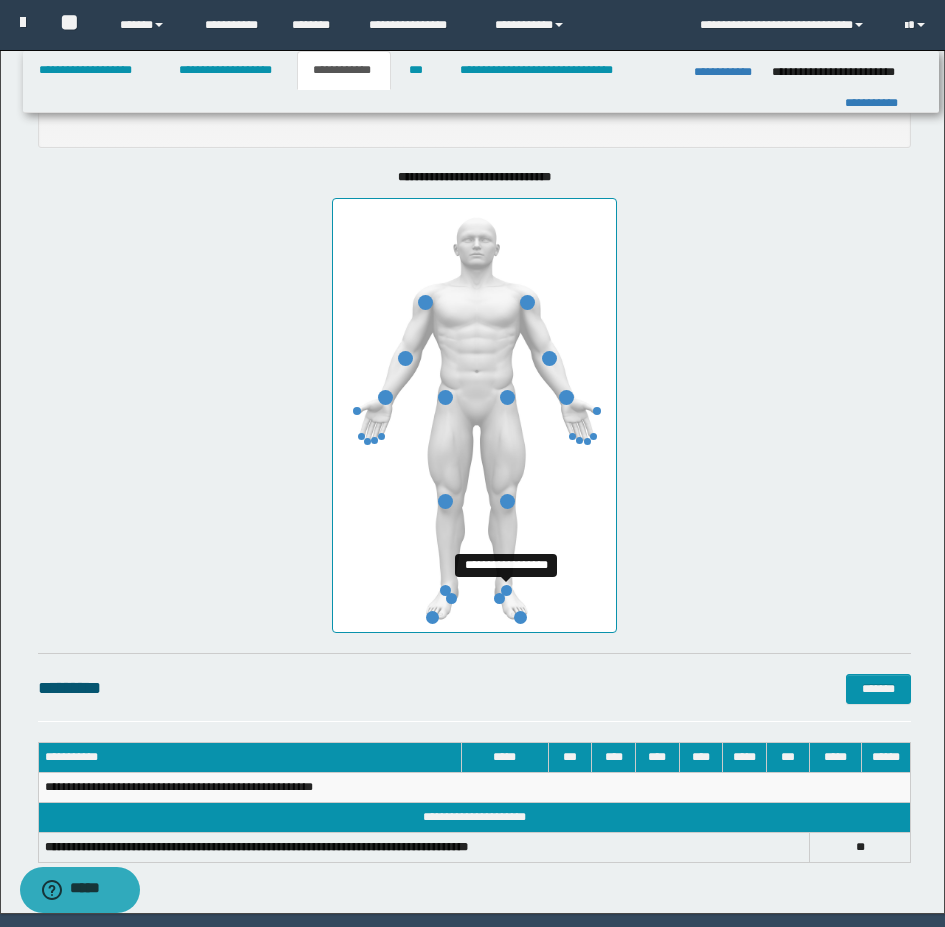 click at bounding box center (506, 590) 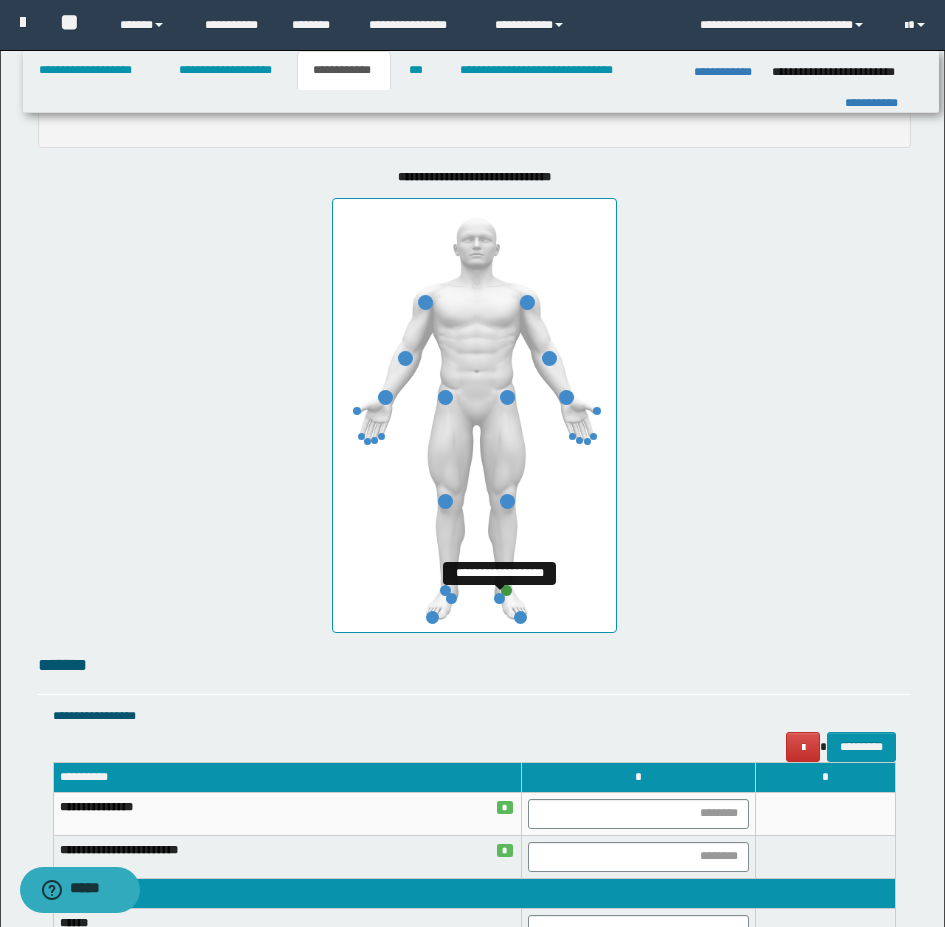 click at bounding box center [499, 598] 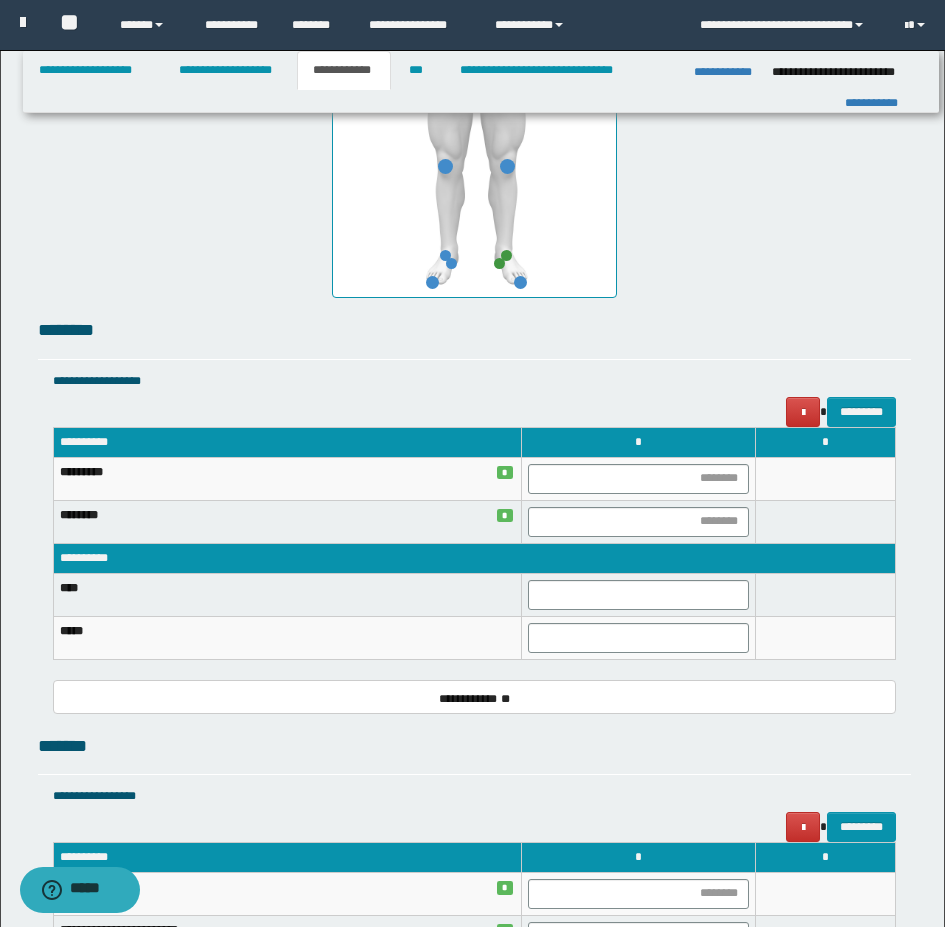 scroll, scrollTop: 1200, scrollLeft: 0, axis: vertical 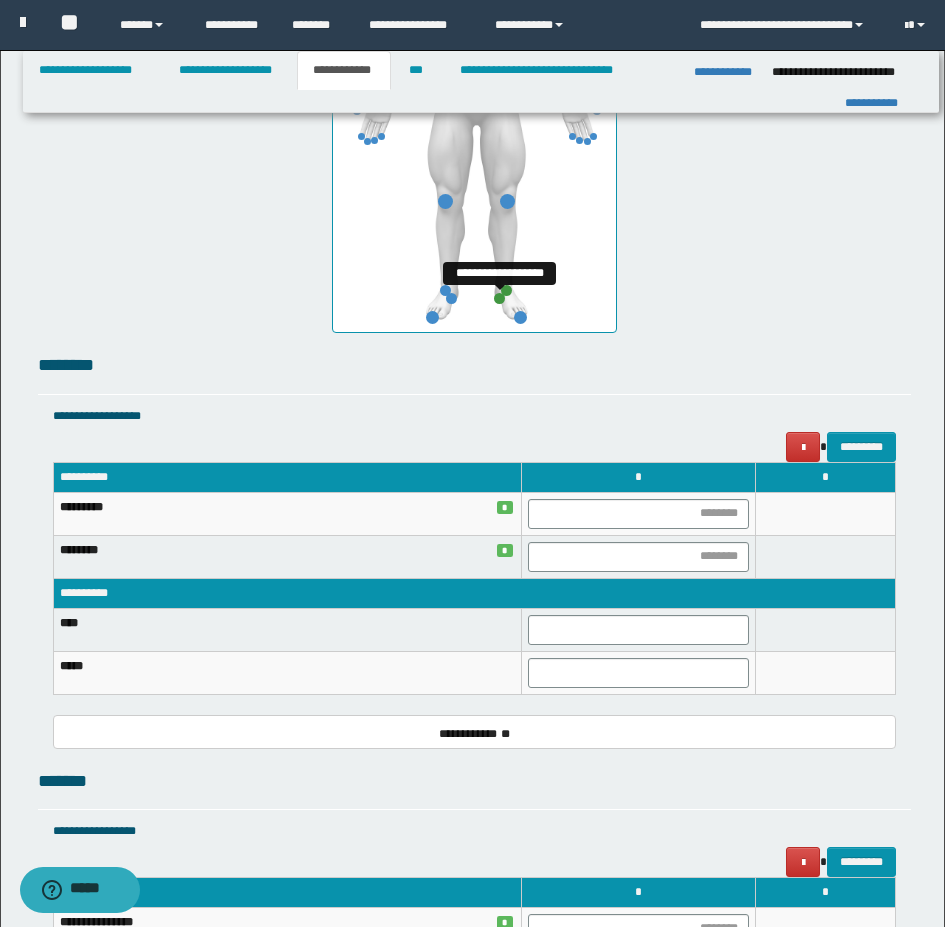 click at bounding box center (499, 298) 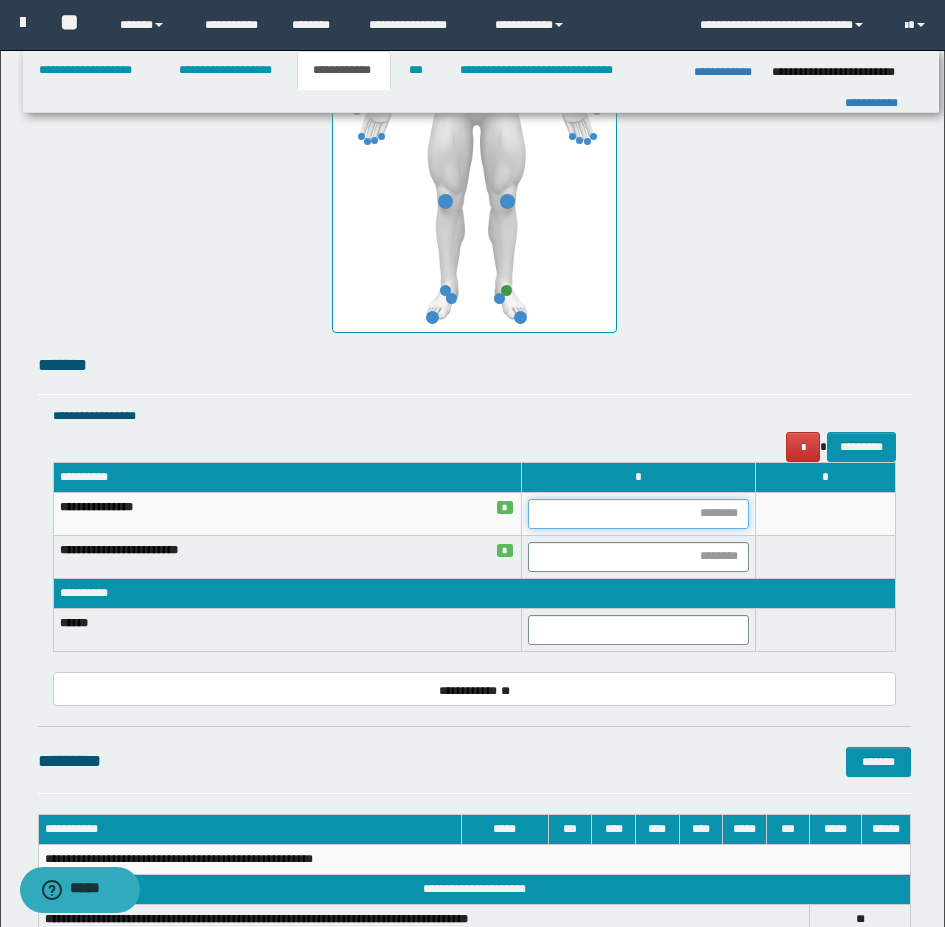 click at bounding box center (638, 514) 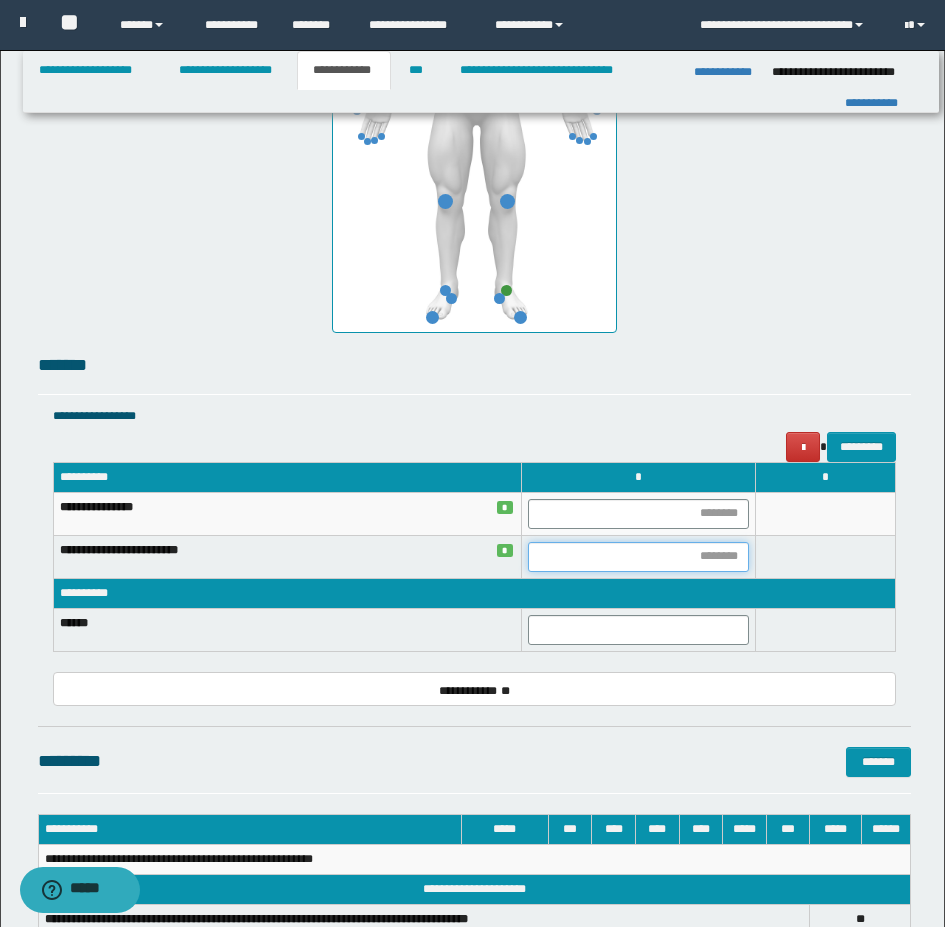 click at bounding box center (638, 557) 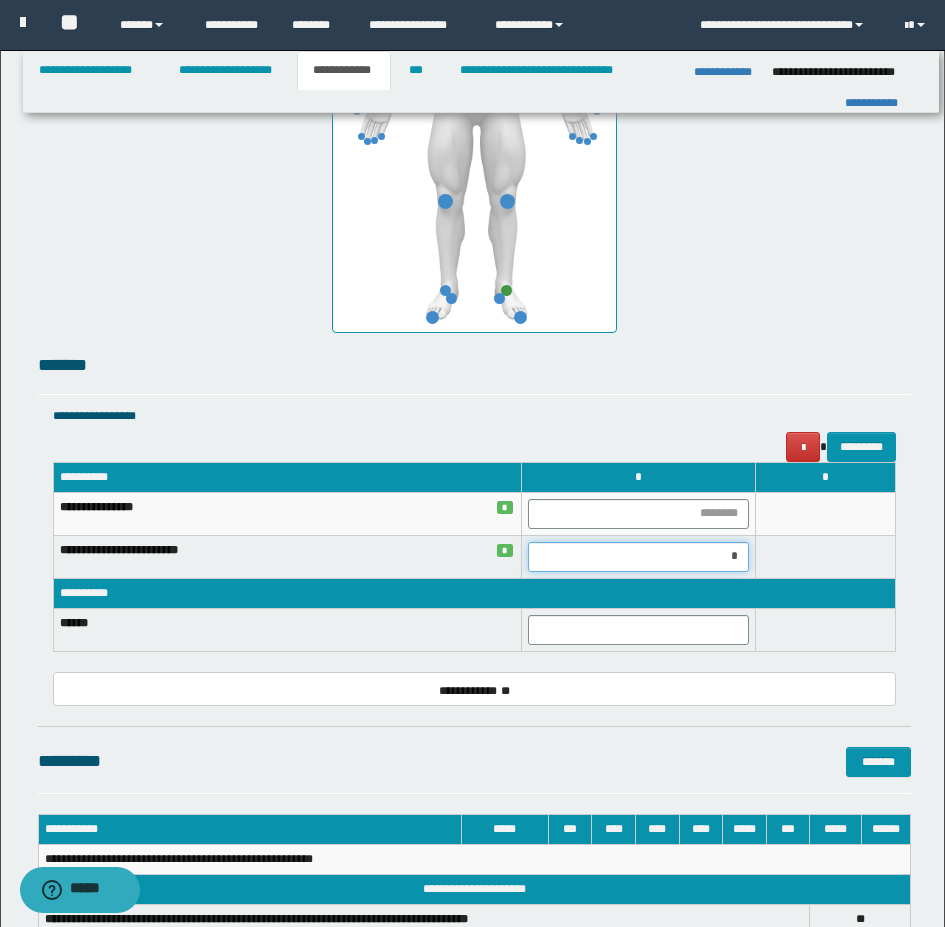 type on "**" 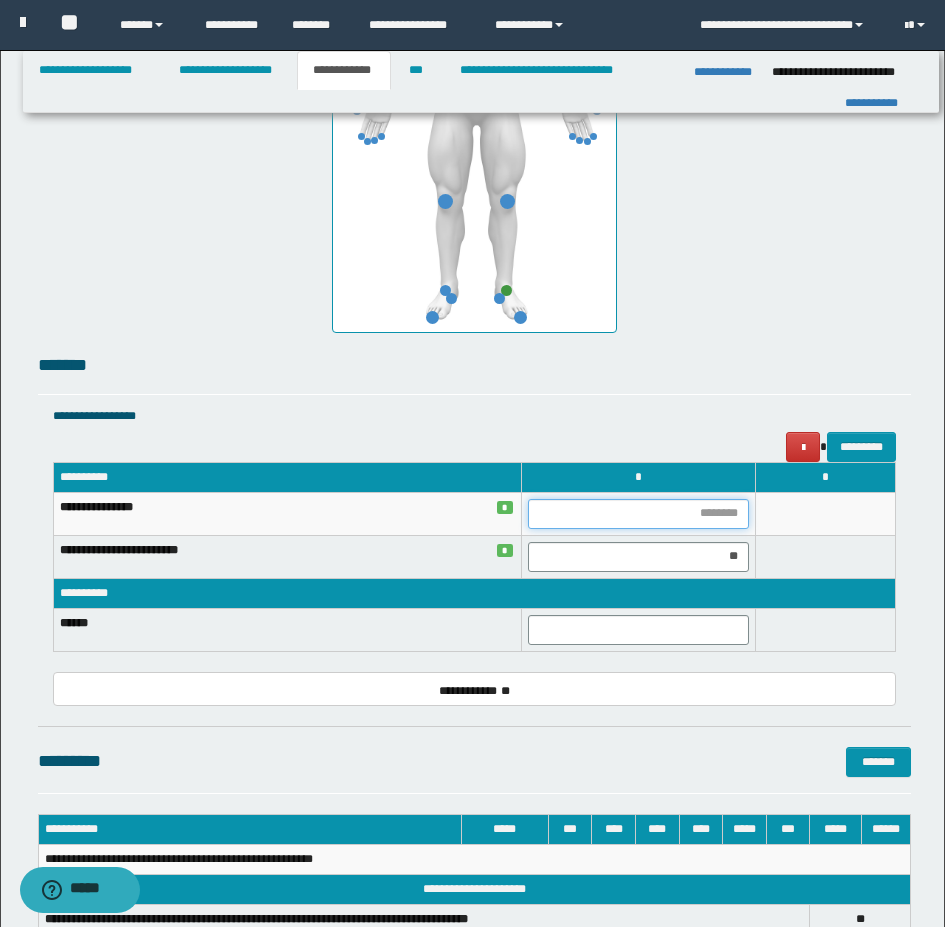 click at bounding box center (638, 514) 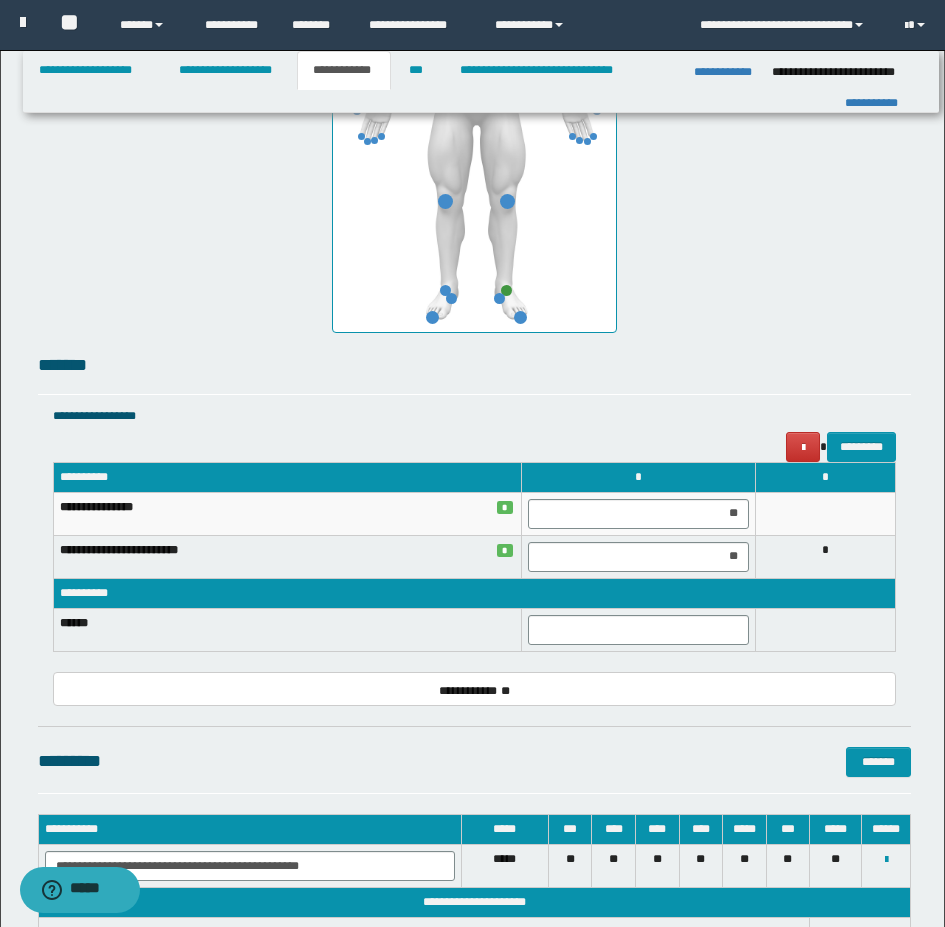 click at bounding box center (638, 629) 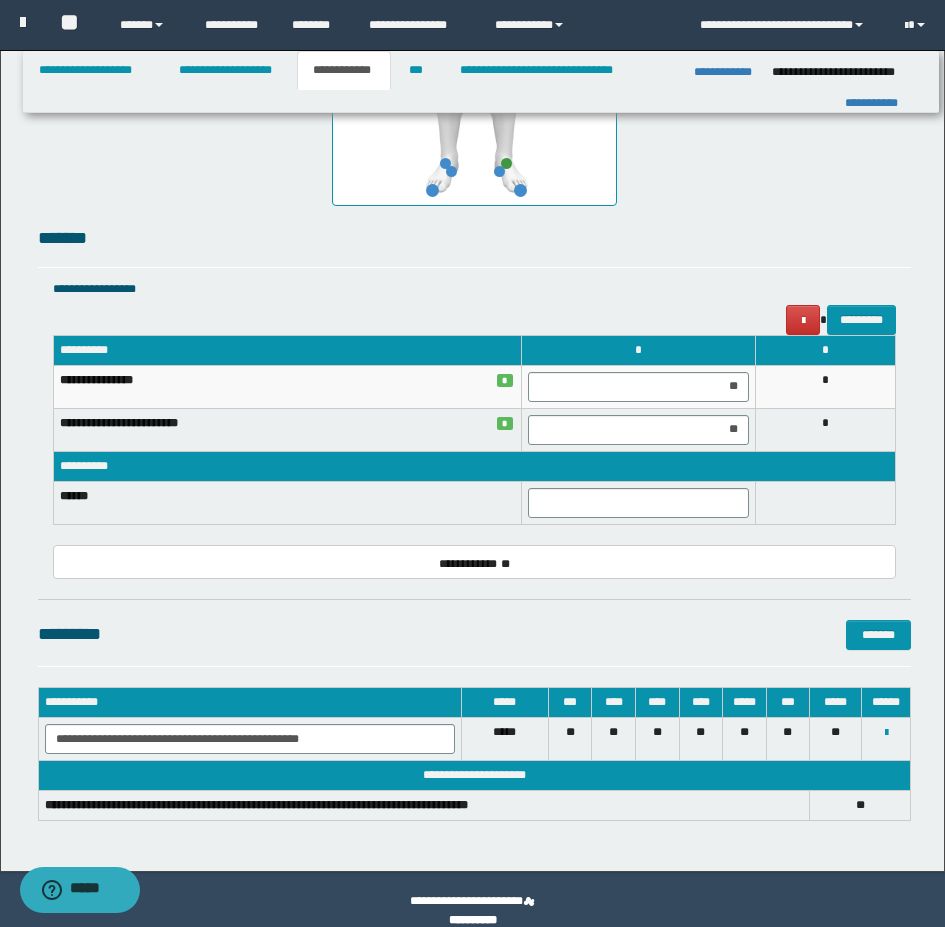 scroll, scrollTop: 1350, scrollLeft: 0, axis: vertical 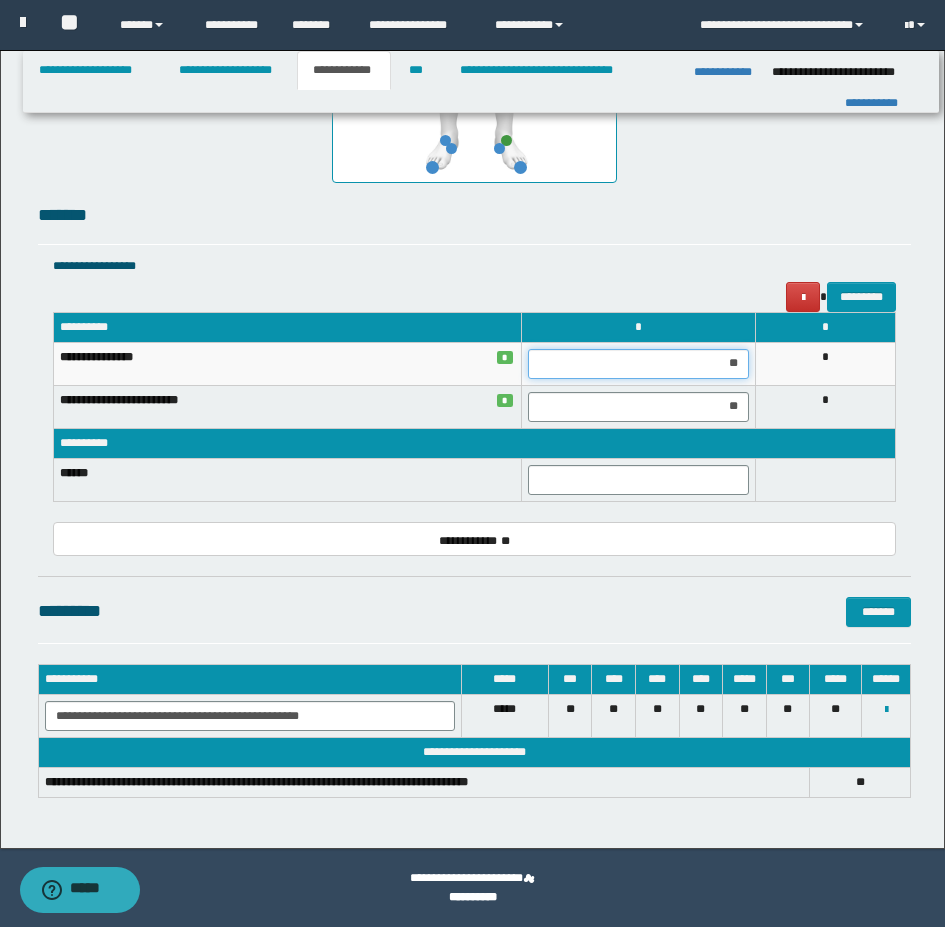 click on "**" at bounding box center [638, 364] 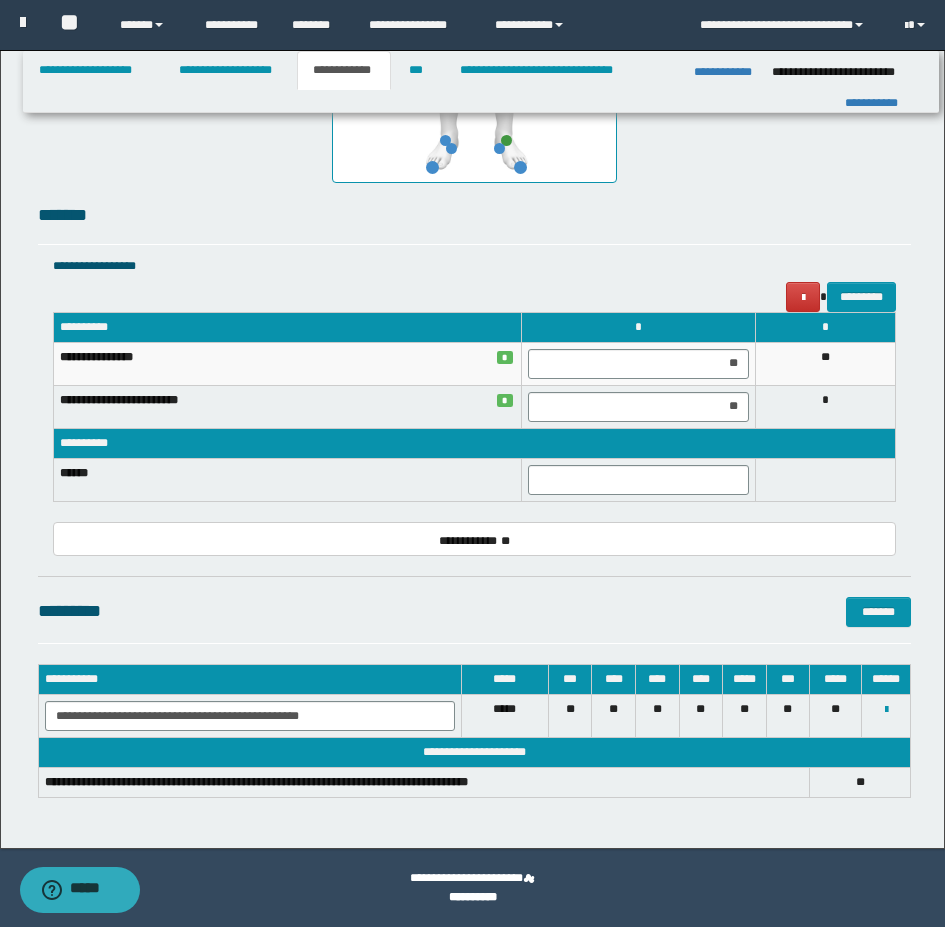 click on "**********" at bounding box center (474, 113) 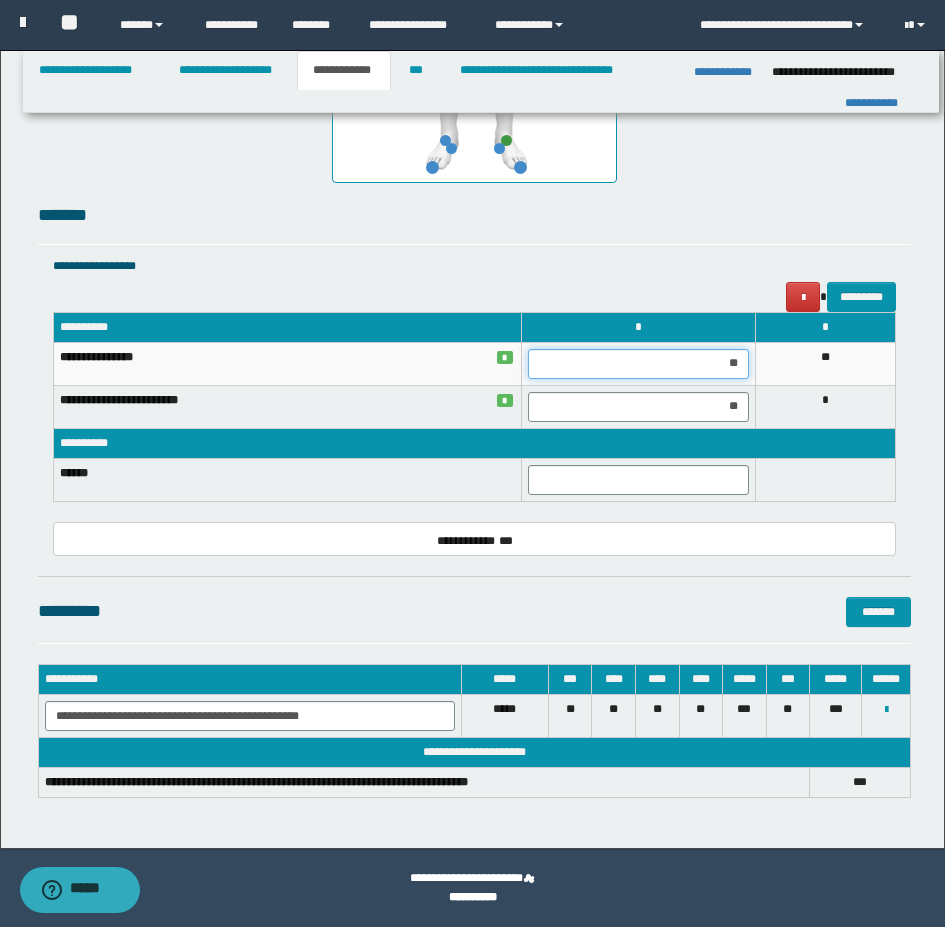 click on "**" at bounding box center (638, 364) 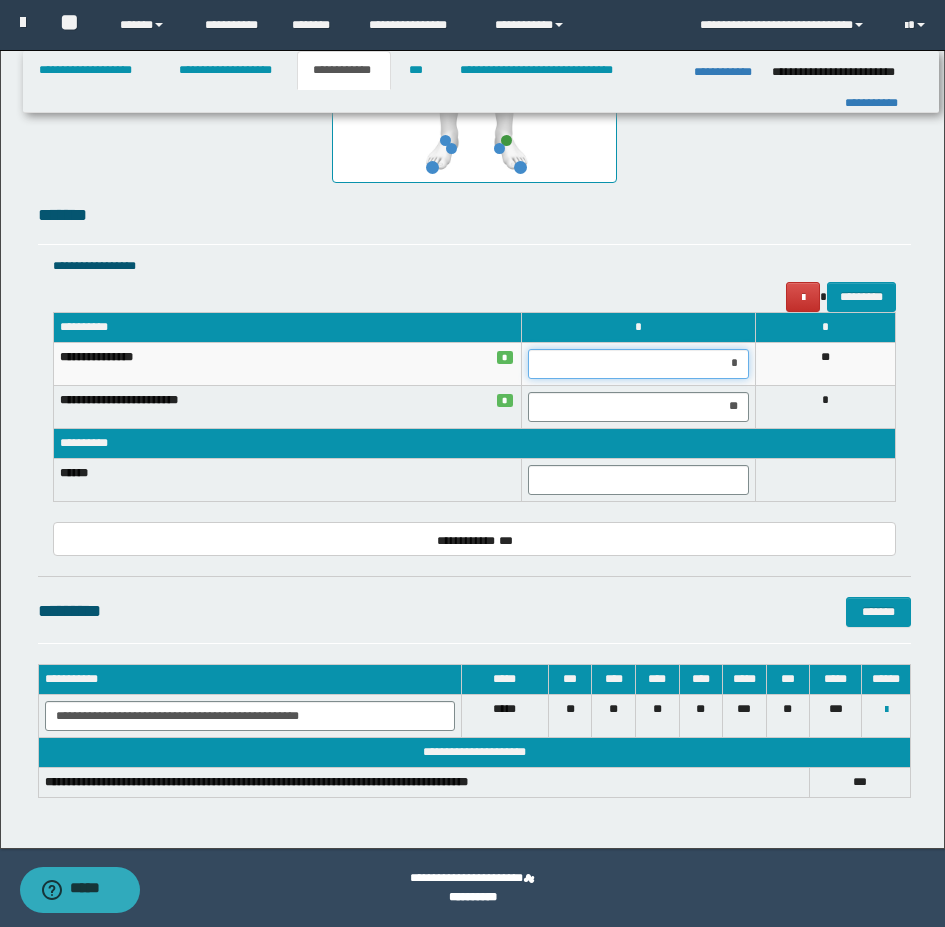 type on "**" 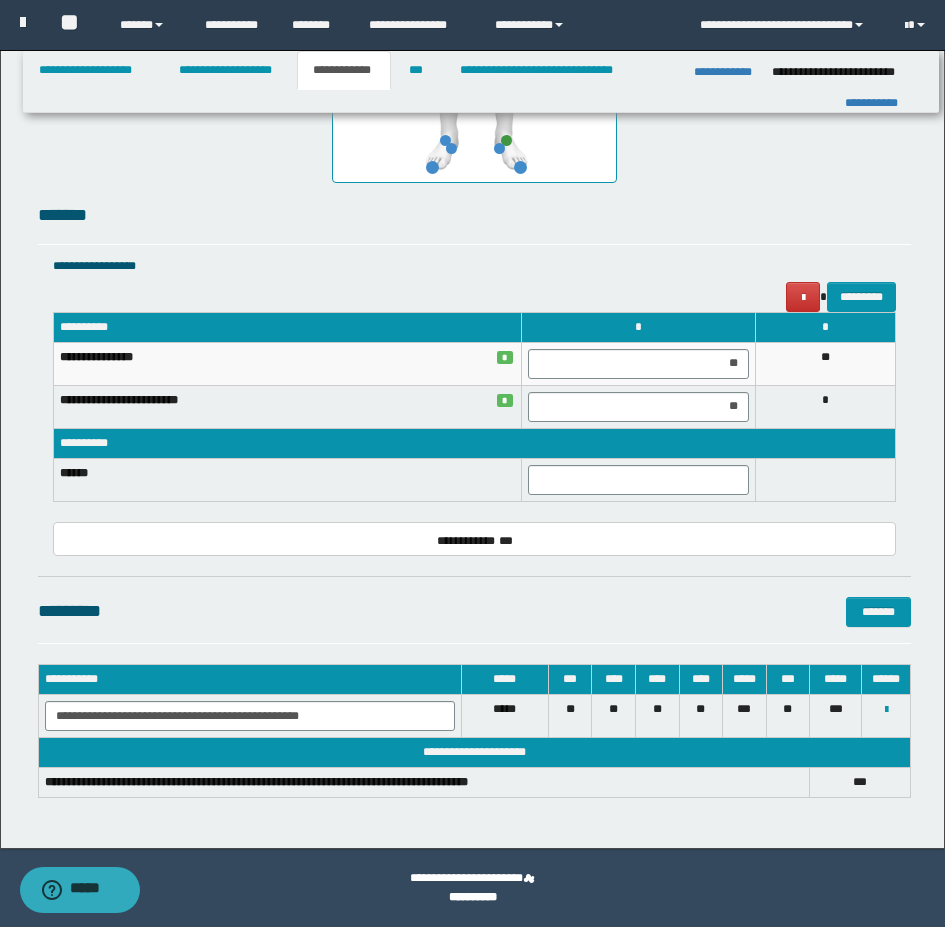 click on "**********" at bounding box center [474, 113] 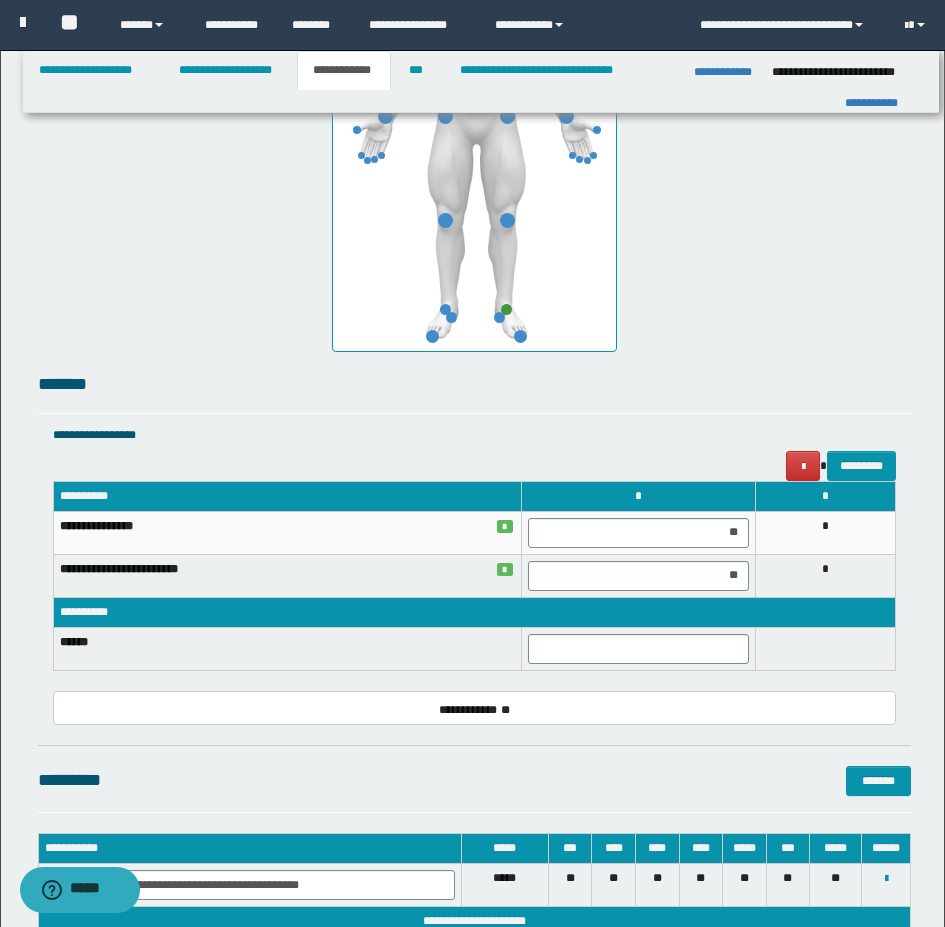 scroll, scrollTop: 1250, scrollLeft: 0, axis: vertical 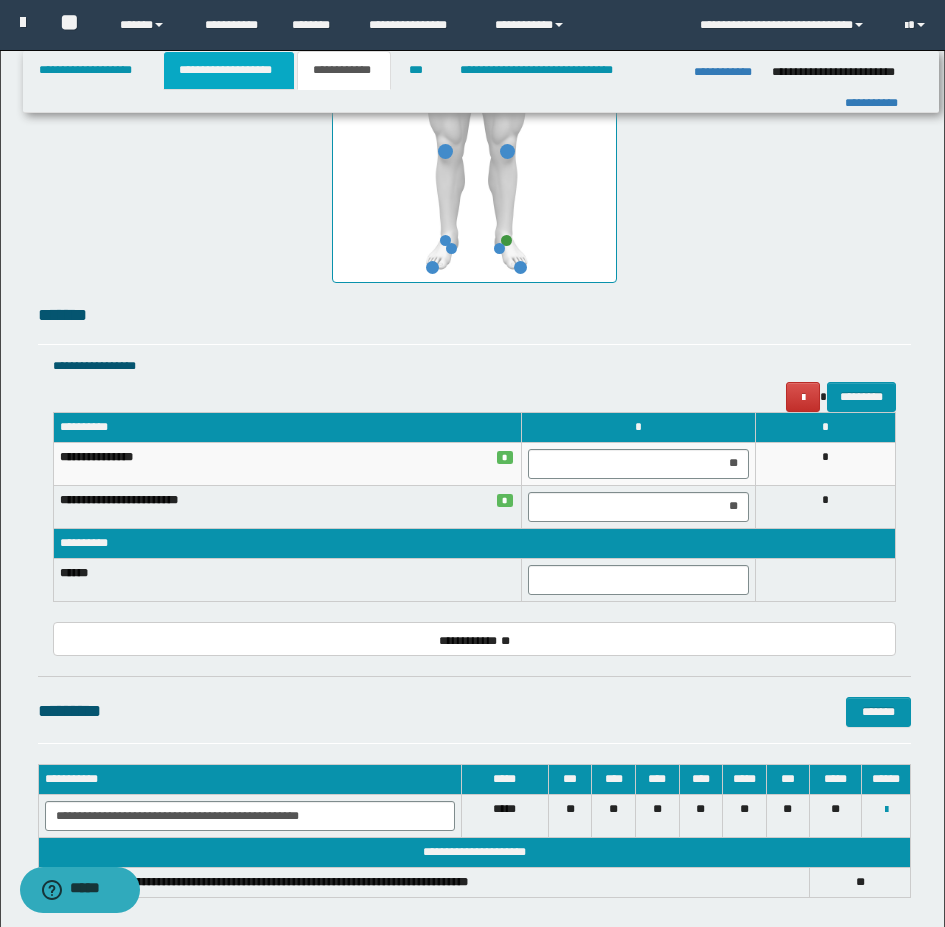 click on "**********" at bounding box center [229, 70] 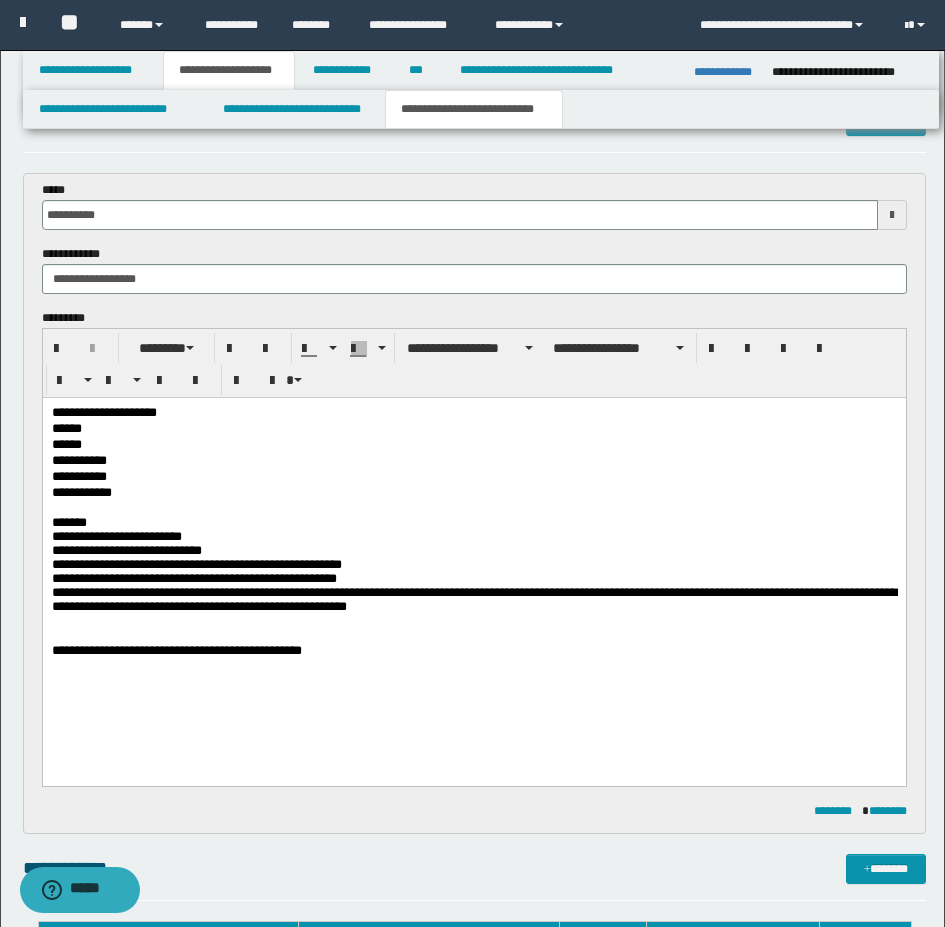 scroll, scrollTop: 0, scrollLeft: 0, axis: both 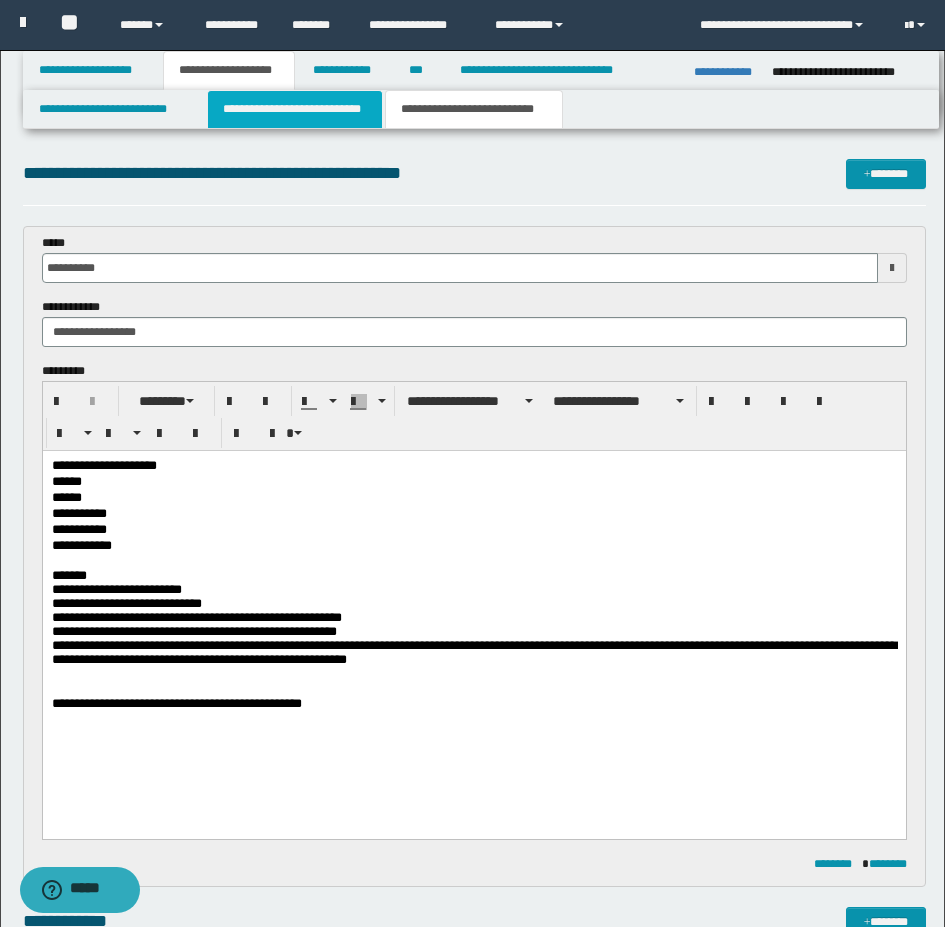 click on "**********" at bounding box center [295, 109] 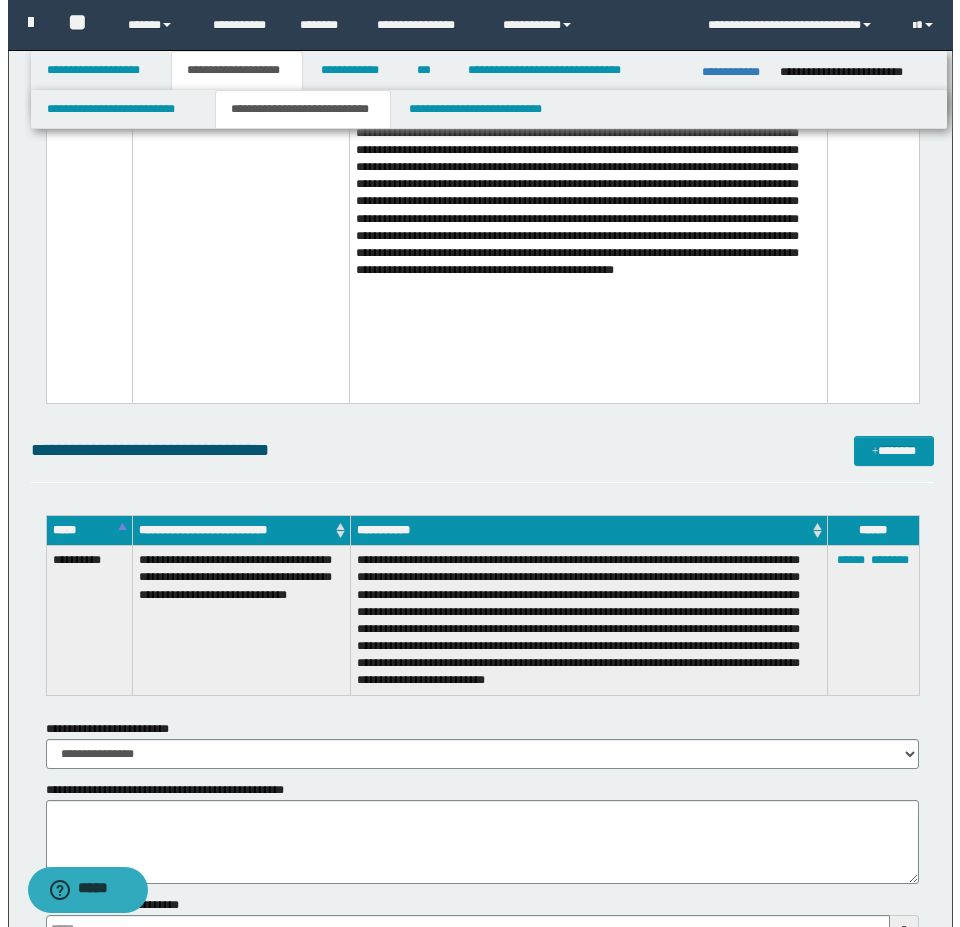 scroll, scrollTop: 3400, scrollLeft: 0, axis: vertical 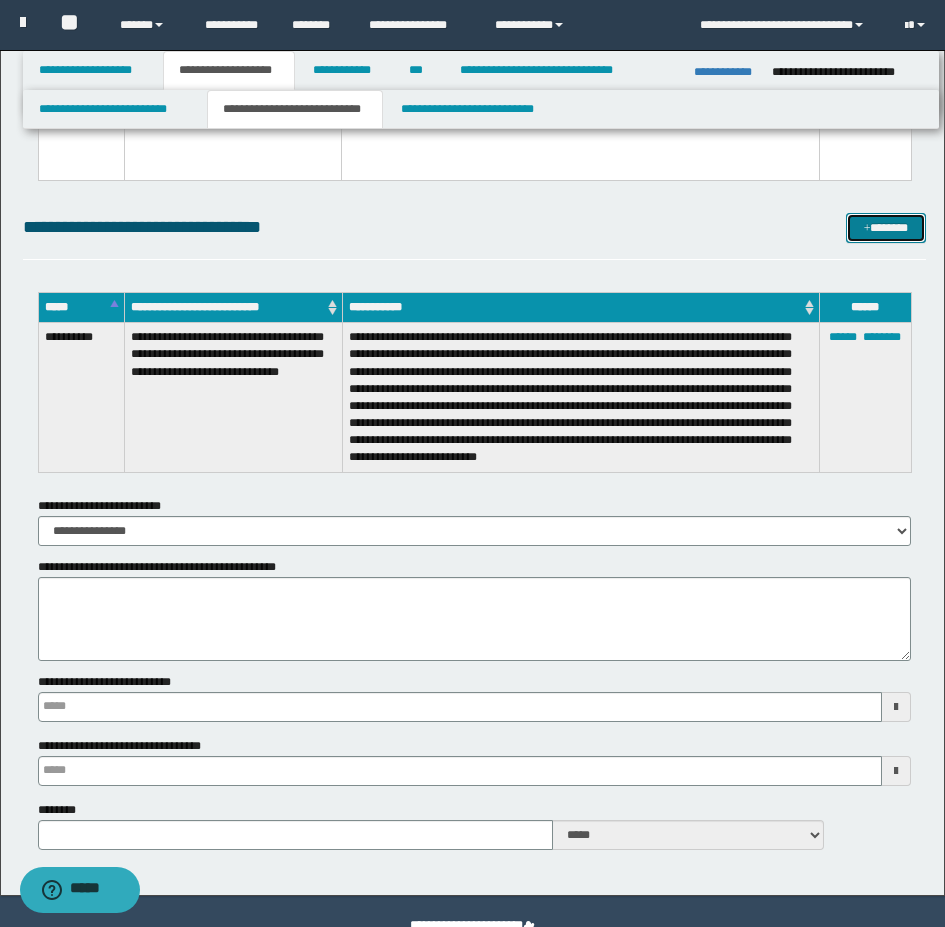 click on "*******" at bounding box center [886, 228] 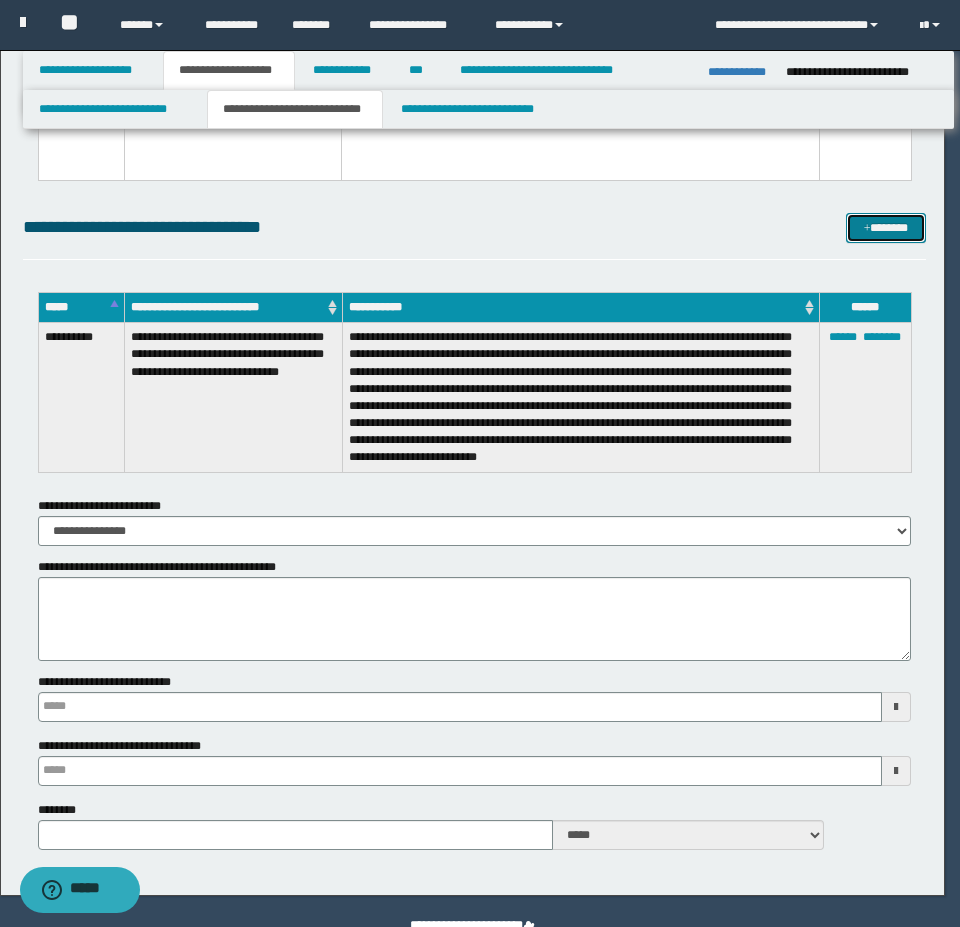 scroll, scrollTop: 0, scrollLeft: 0, axis: both 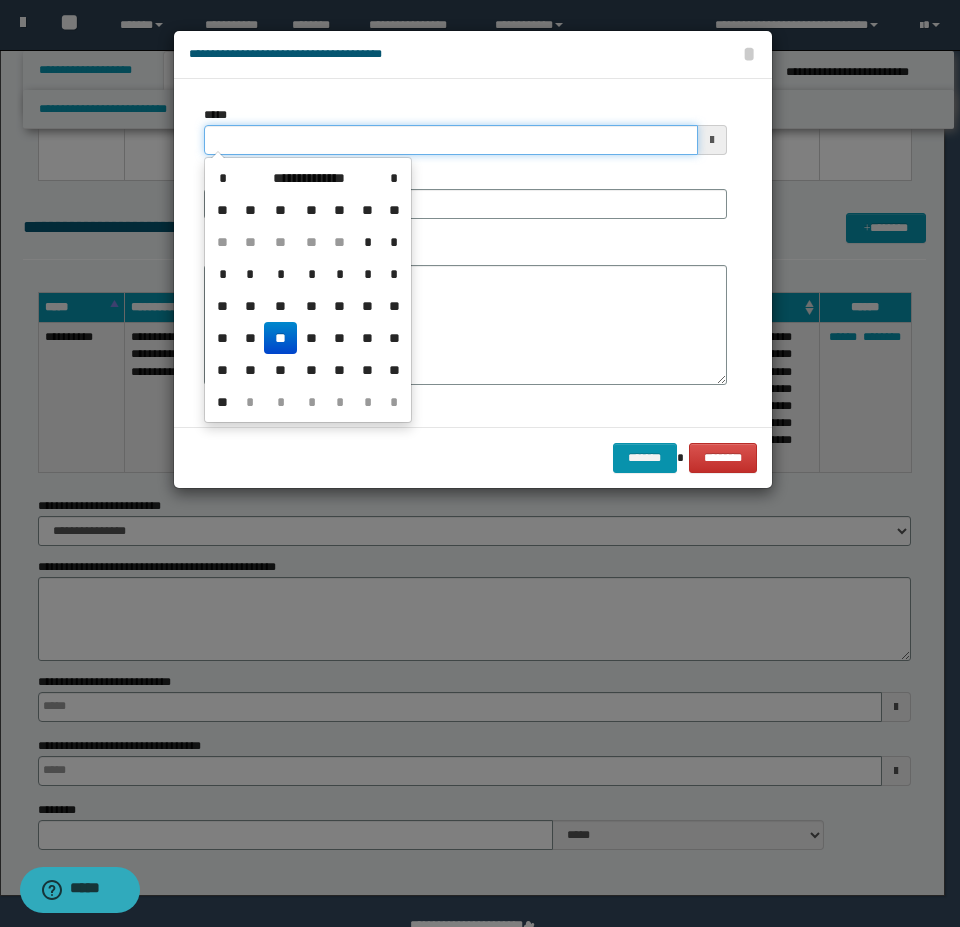 click on "*****" at bounding box center (451, 140) 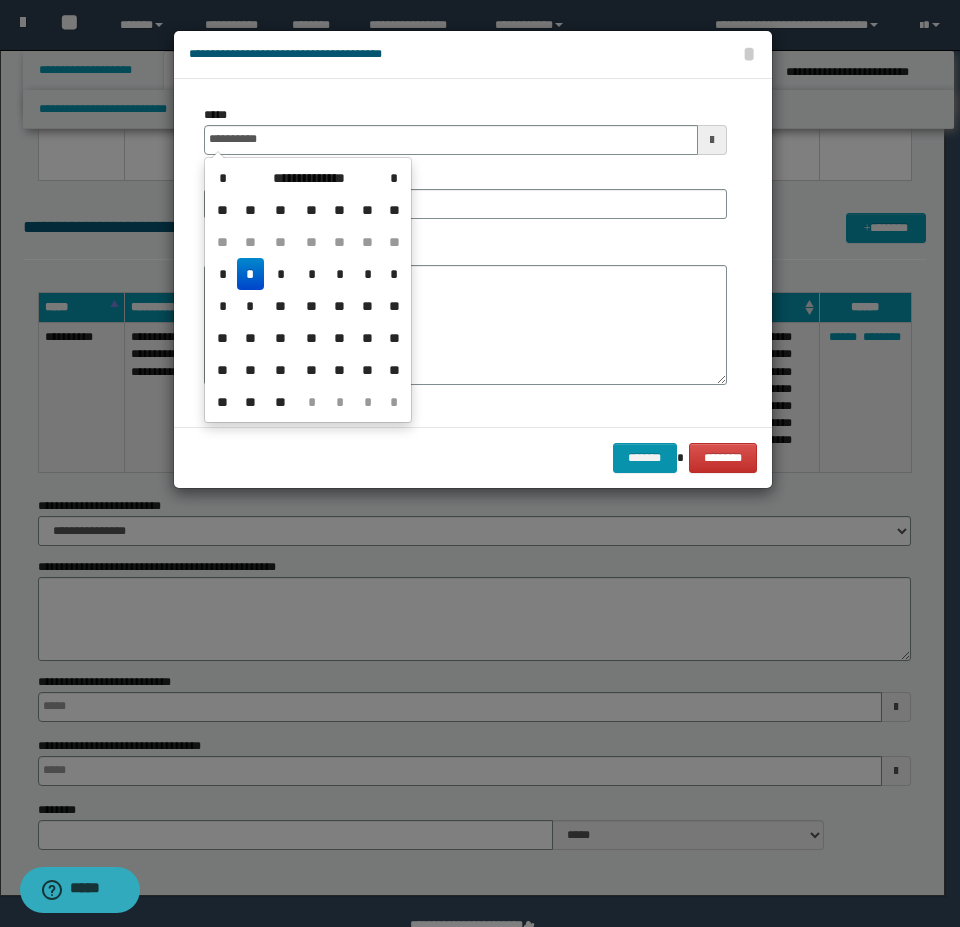 drag, startPoint x: 248, startPoint y: 275, endPoint x: 252, endPoint y: 248, distance: 27.294687 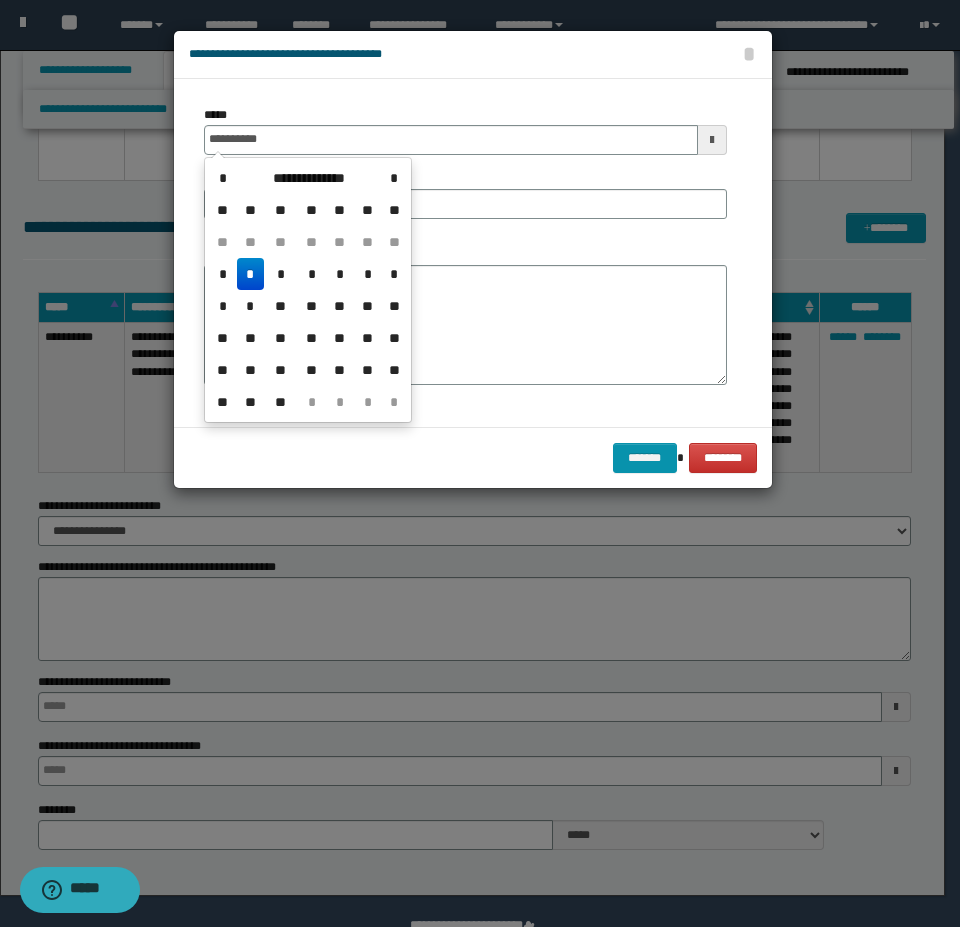 type on "**********" 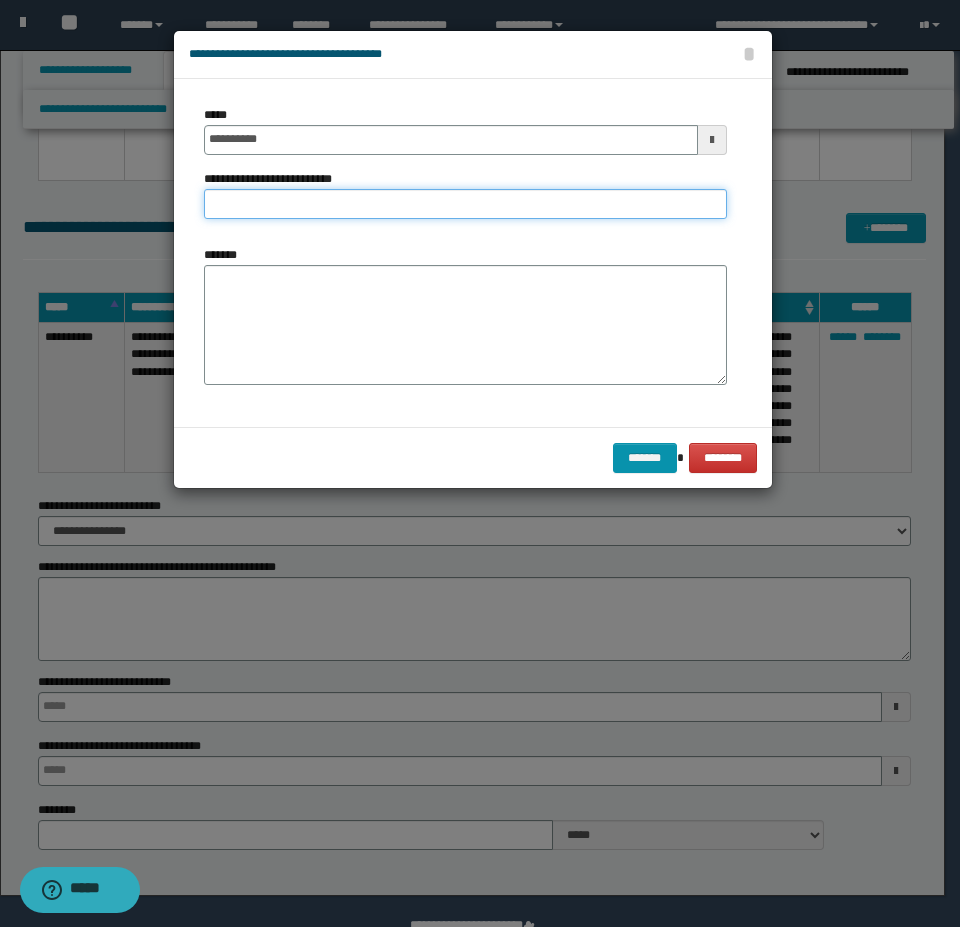 click on "**********" at bounding box center [465, 204] 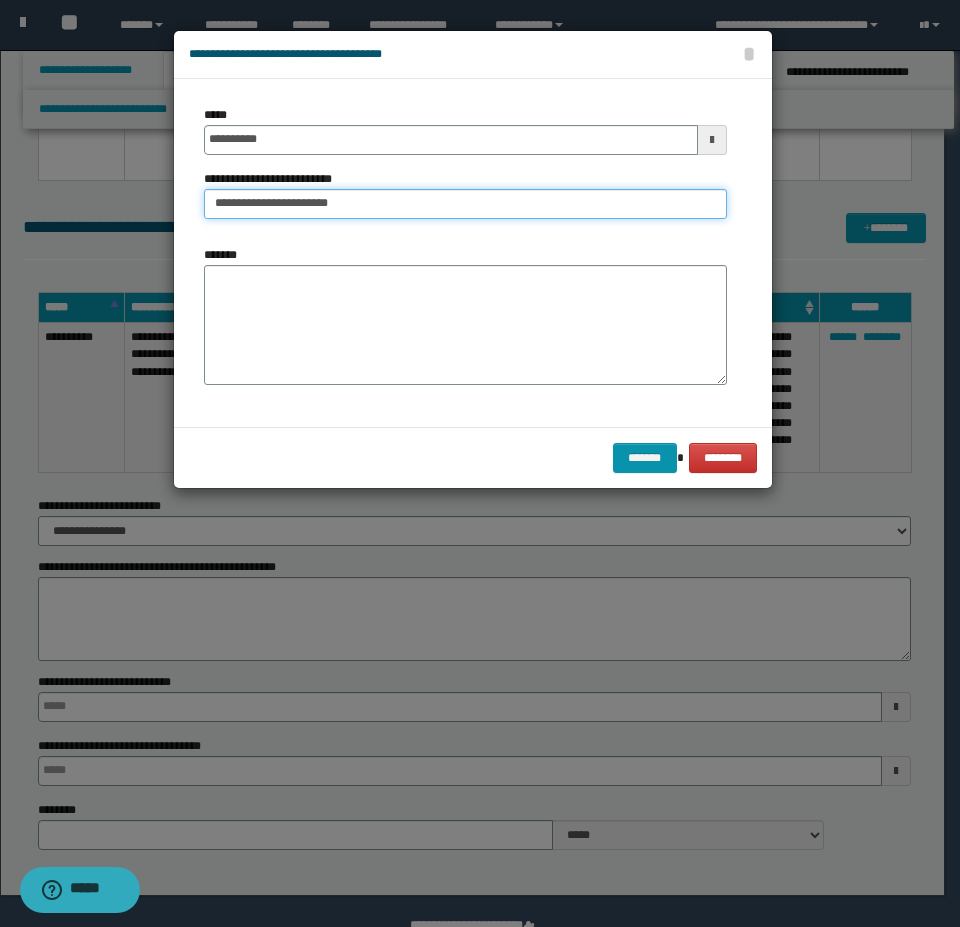 type on "**********" 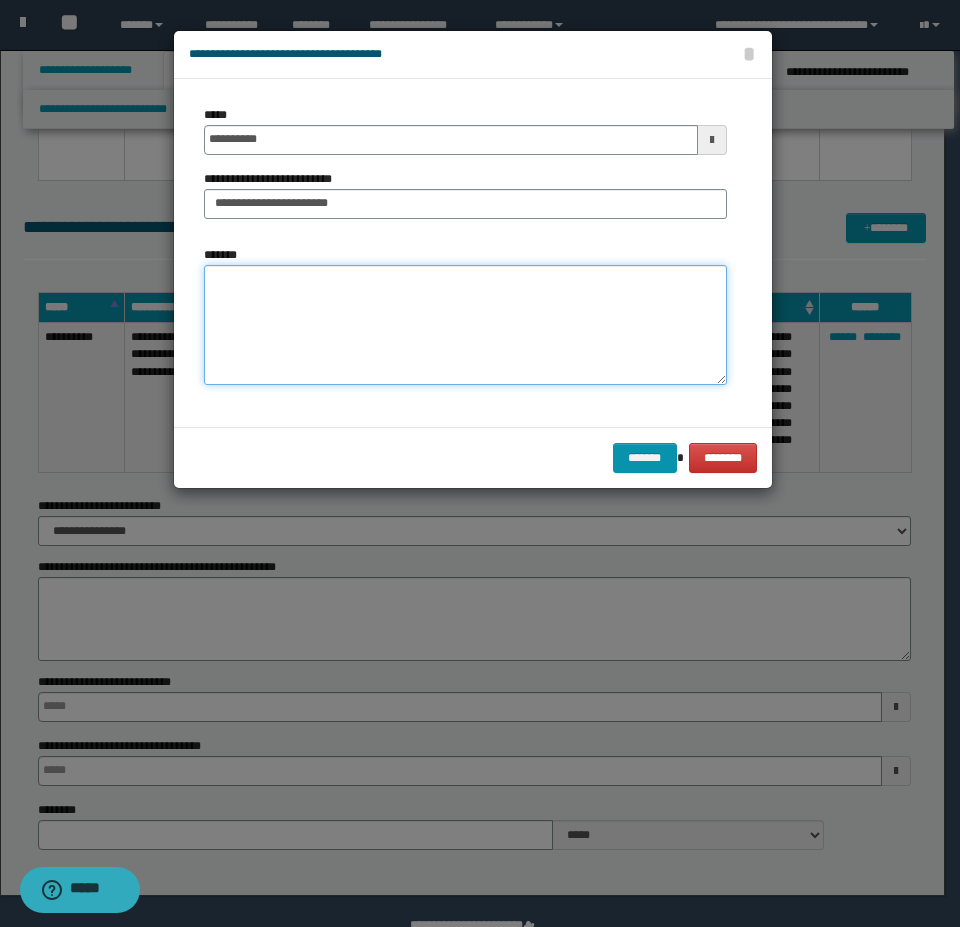 click on "*******" at bounding box center (465, 325) 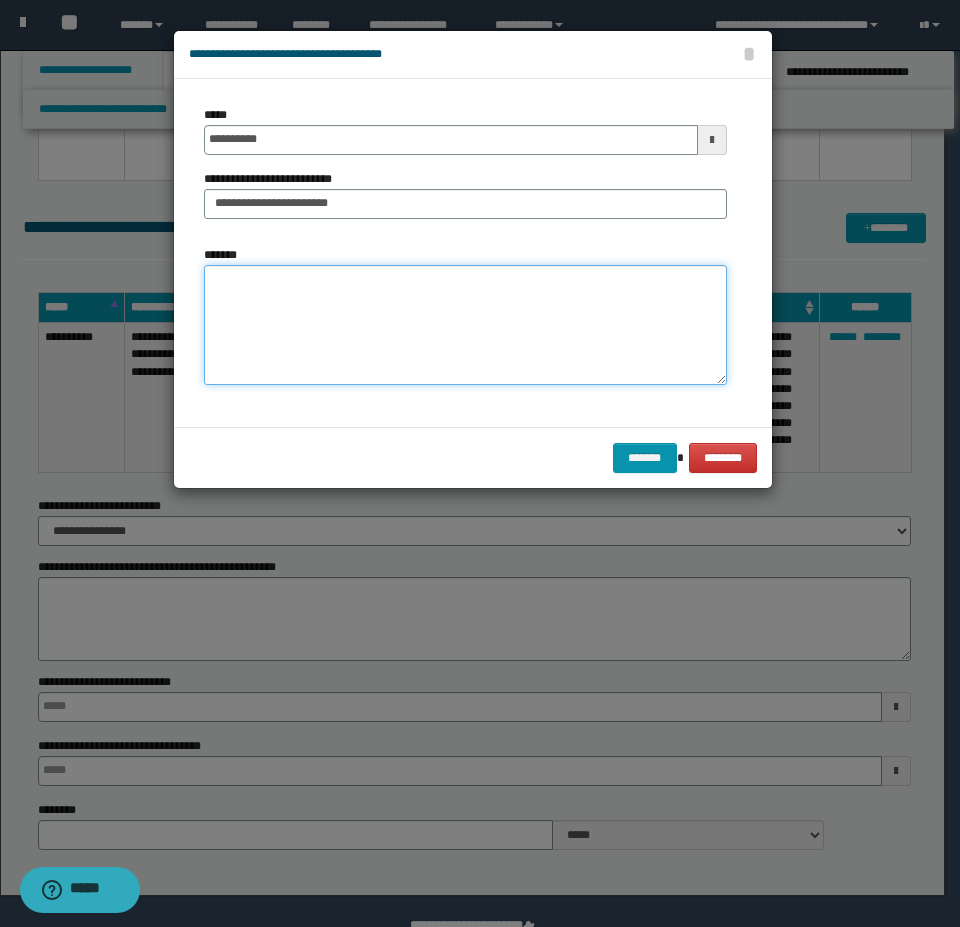 click on "*******" at bounding box center (465, 325) 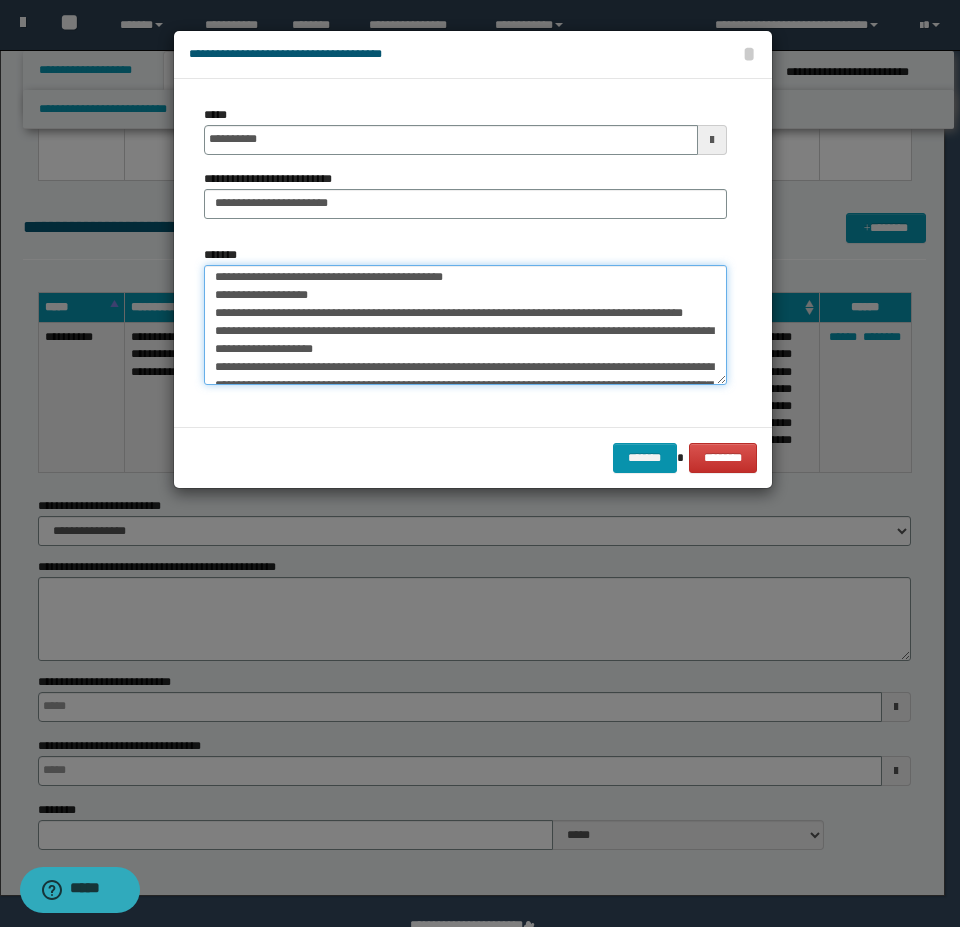 scroll, scrollTop: 0, scrollLeft: 0, axis: both 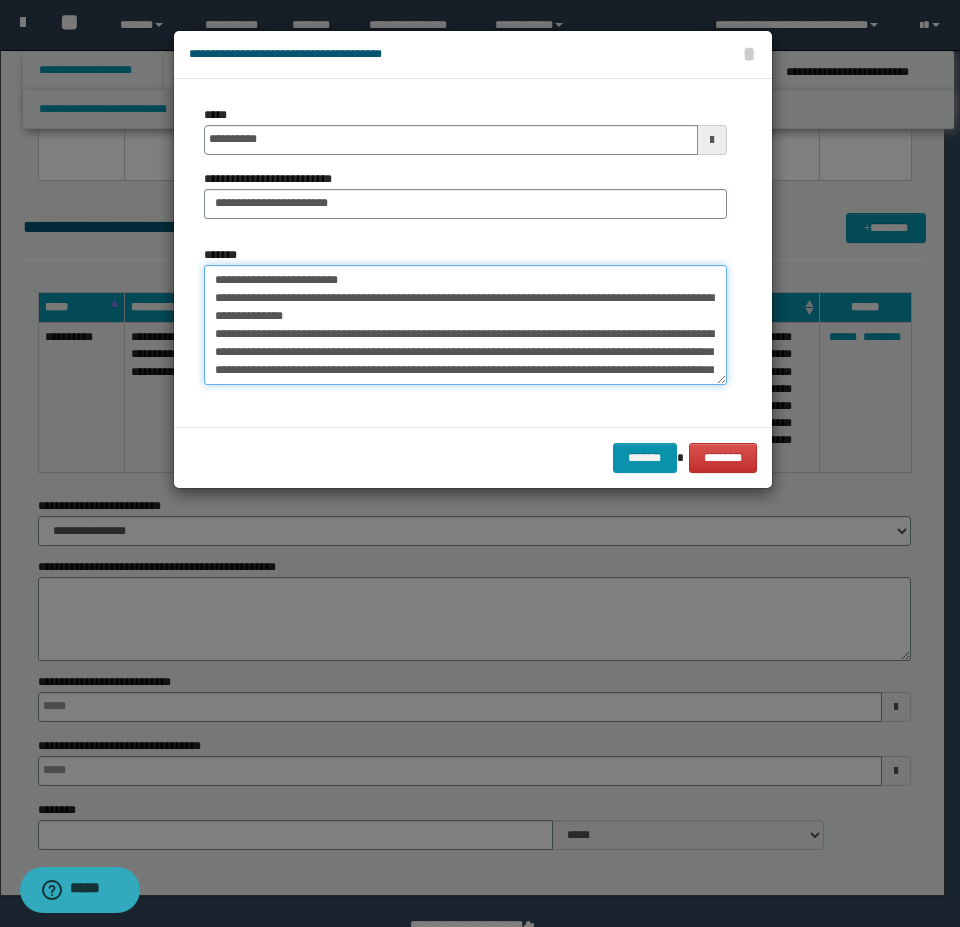 click on "*******" at bounding box center [465, 325] 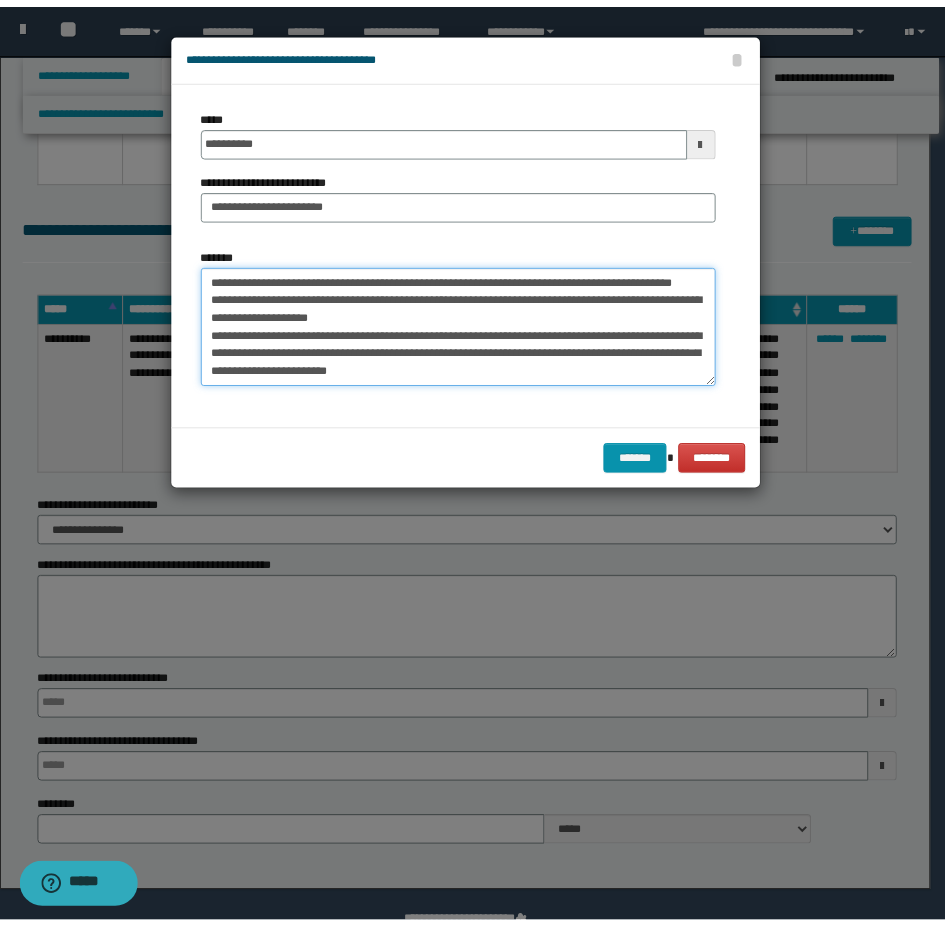 scroll, scrollTop: 252, scrollLeft: 0, axis: vertical 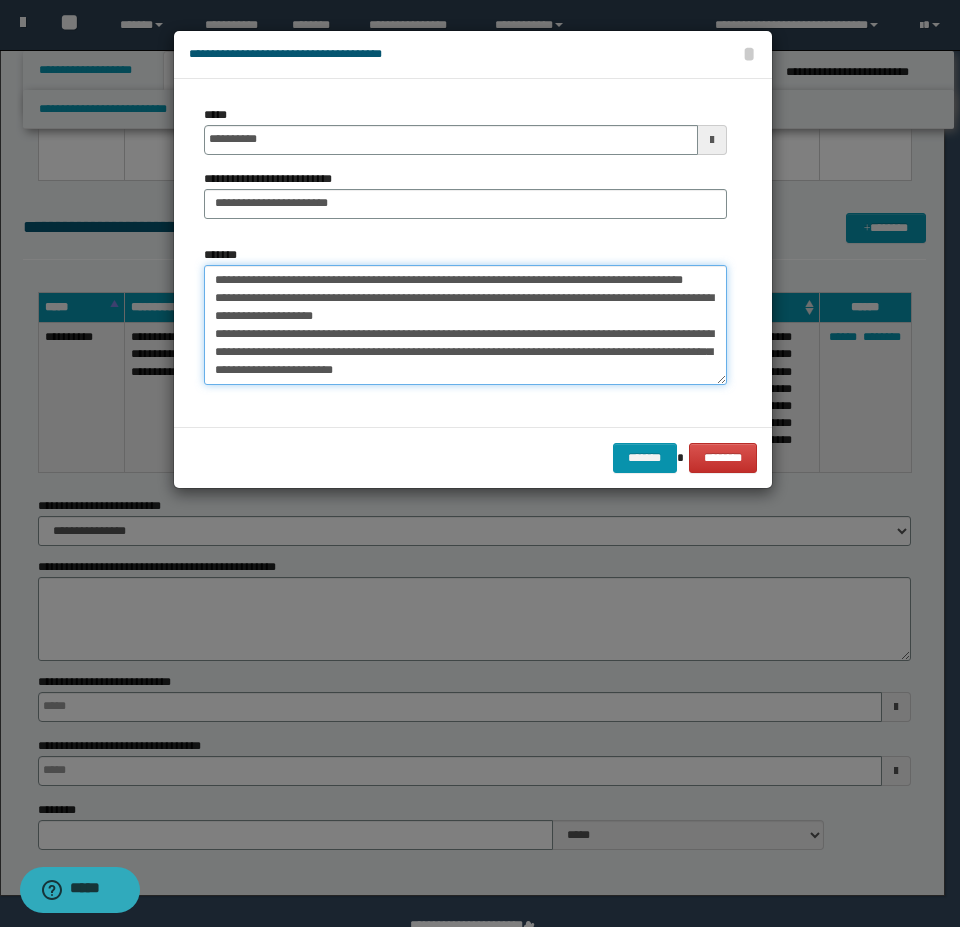 type on "**********" 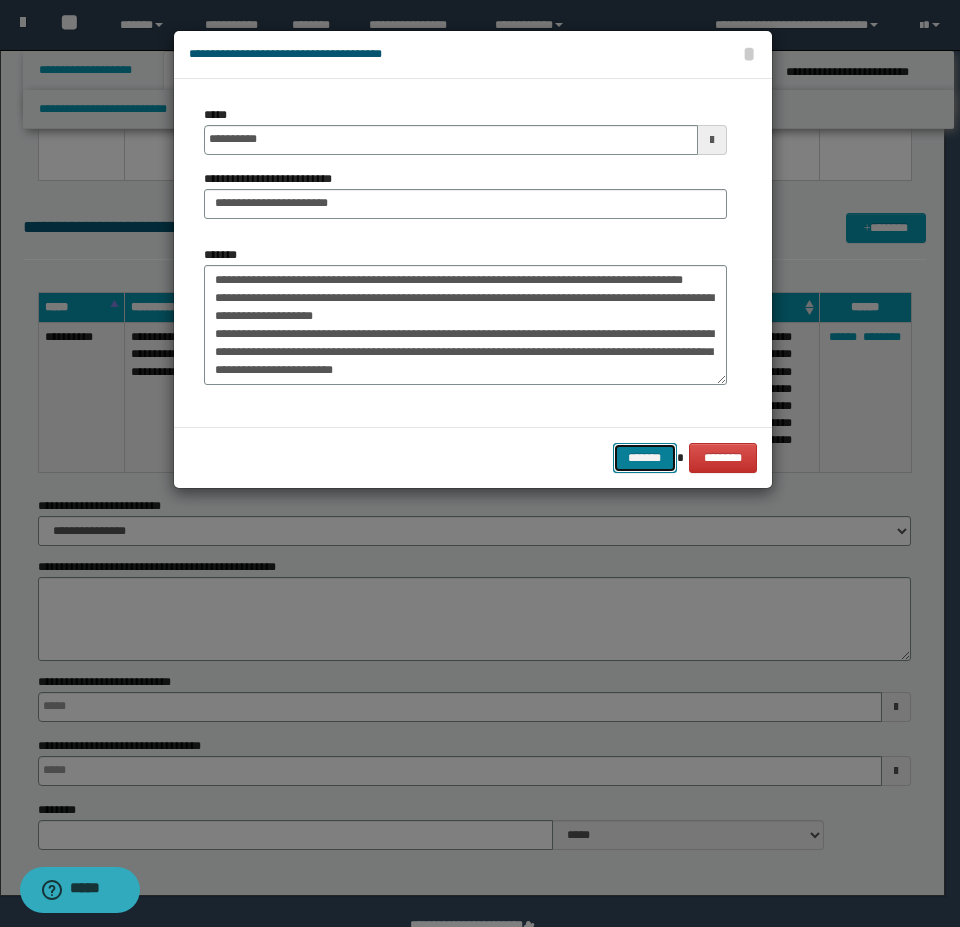 click on "*******" at bounding box center [645, 458] 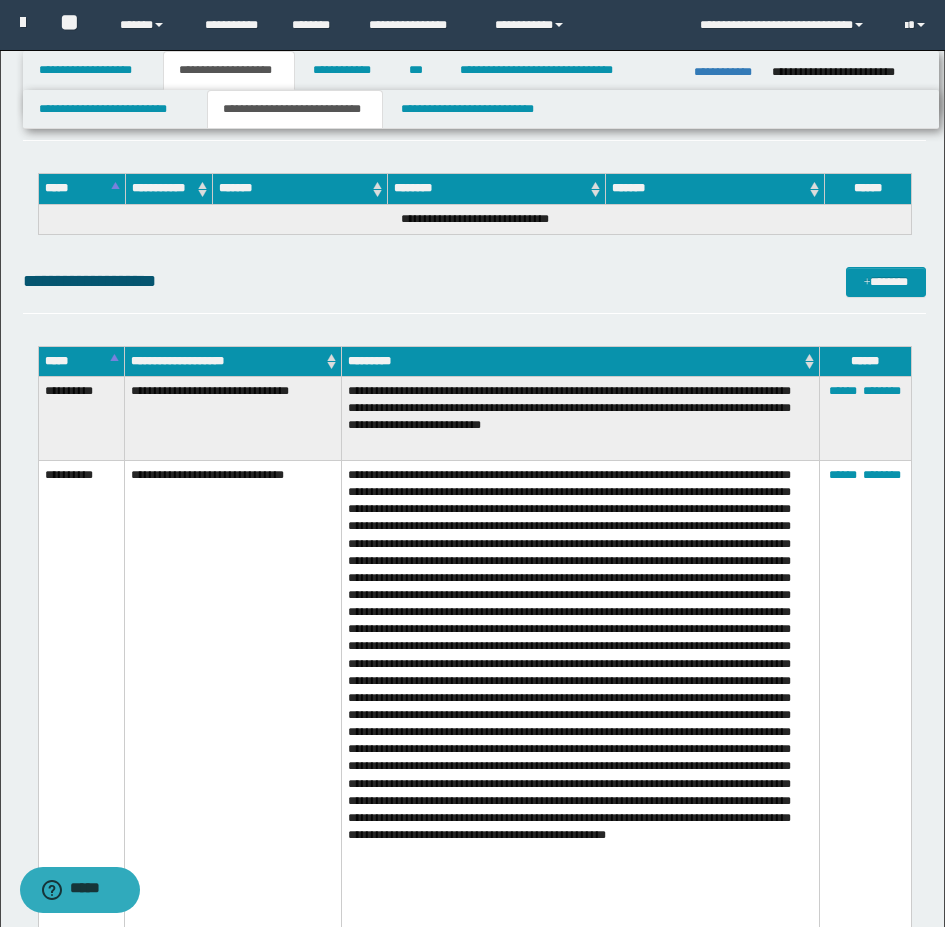 scroll, scrollTop: 2600, scrollLeft: 0, axis: vertical 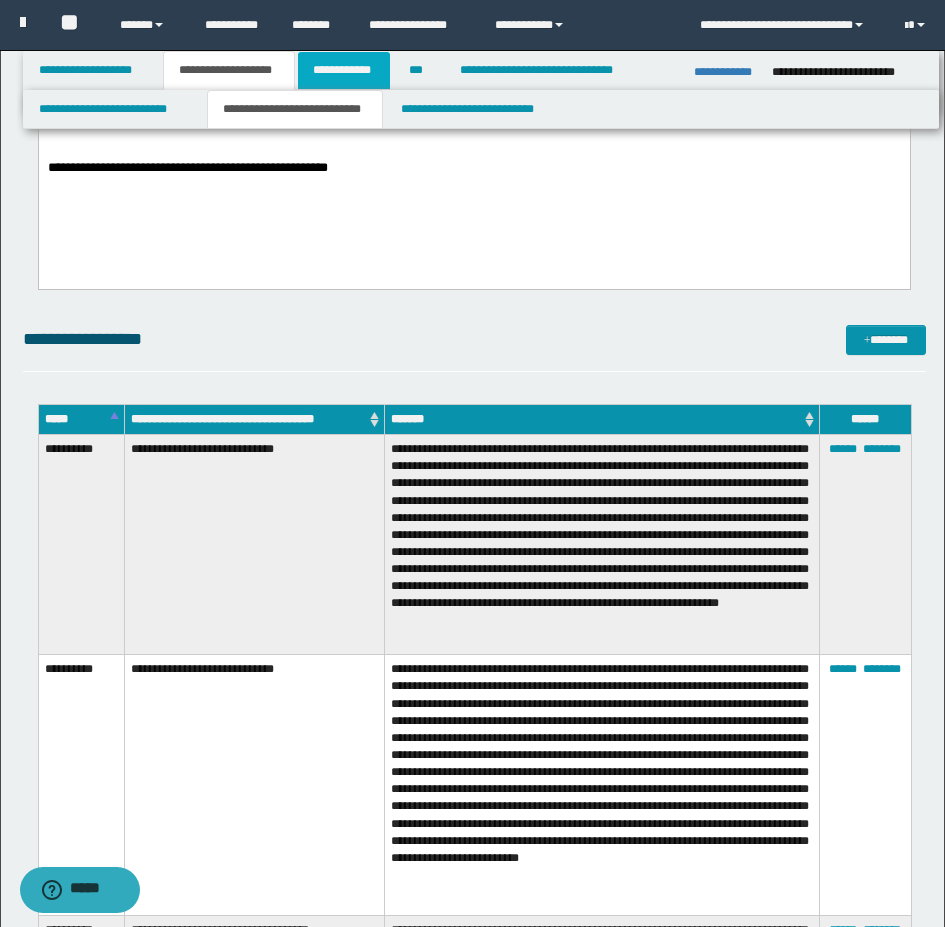 click on "**********" at bounding box center (344, 70) 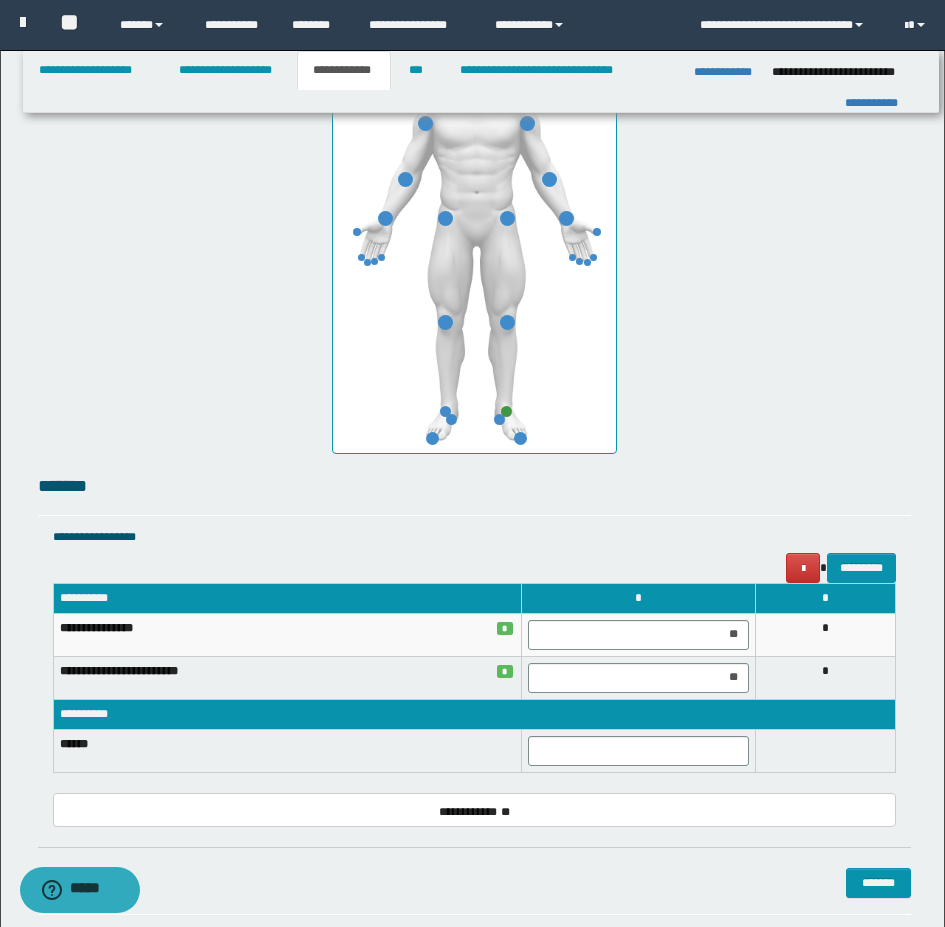 scroll, scrollTop: 1269, scrollLeft: 0, axis: vertical 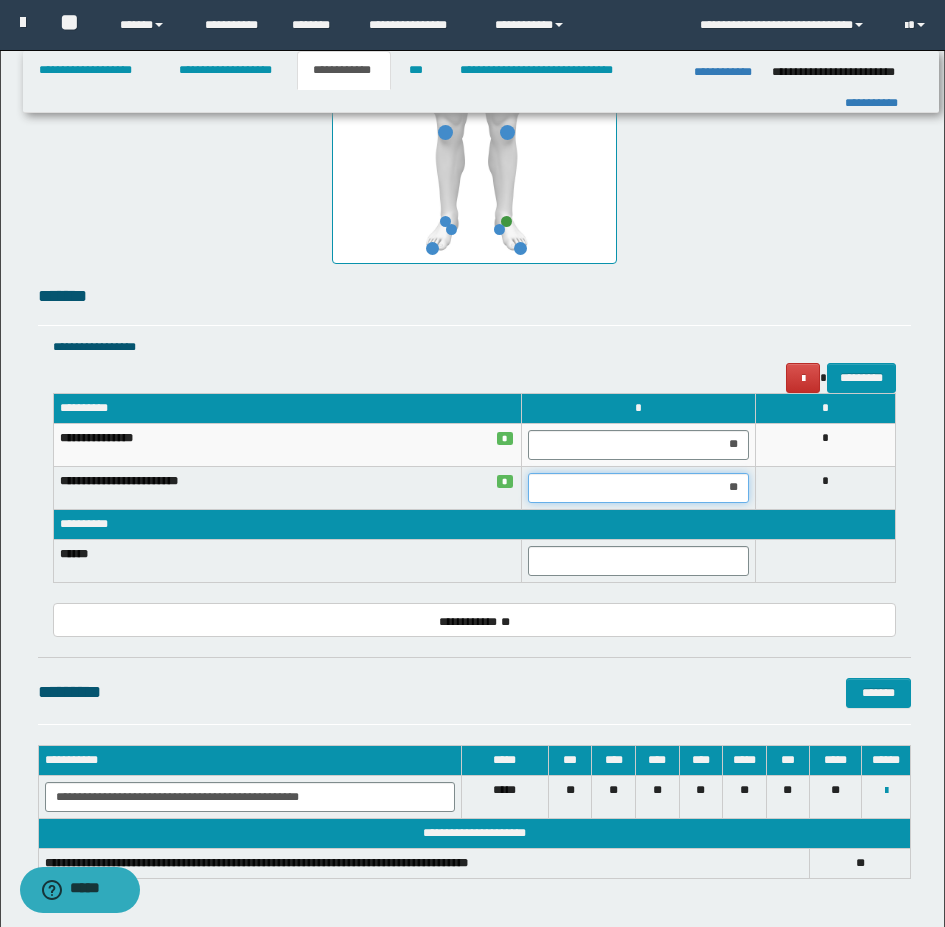 click on "**" at bounding box center (638, 488) 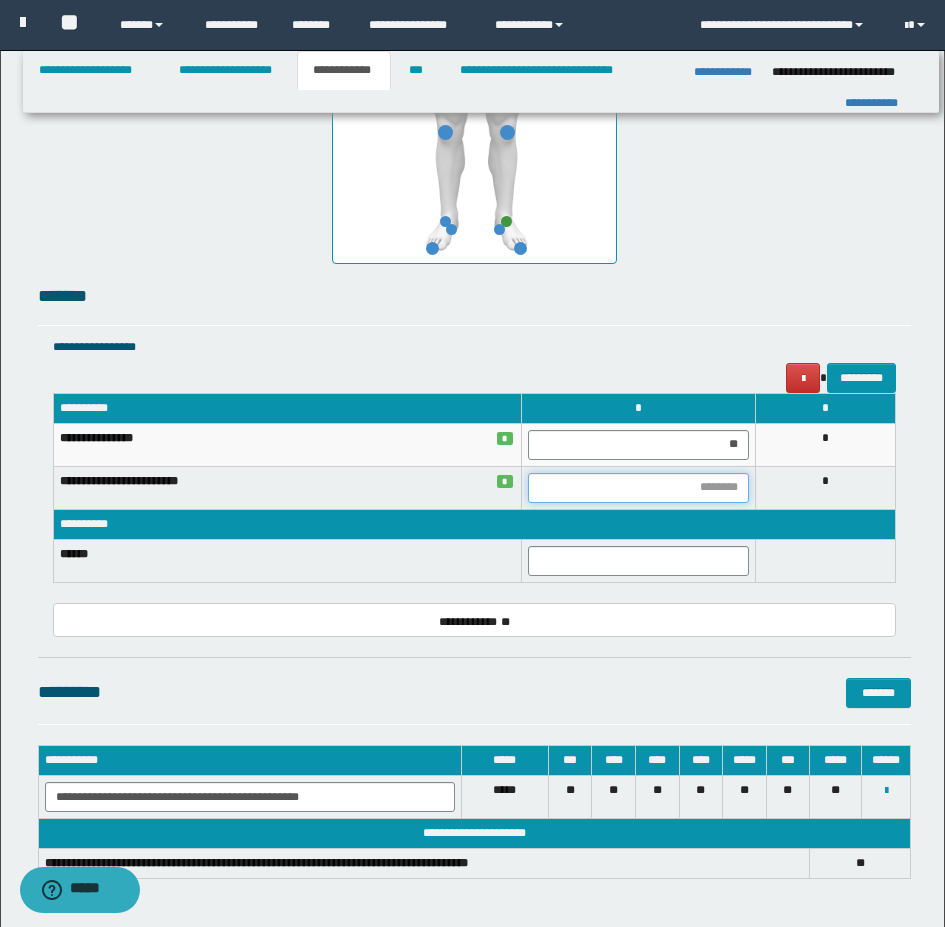 type on "*" 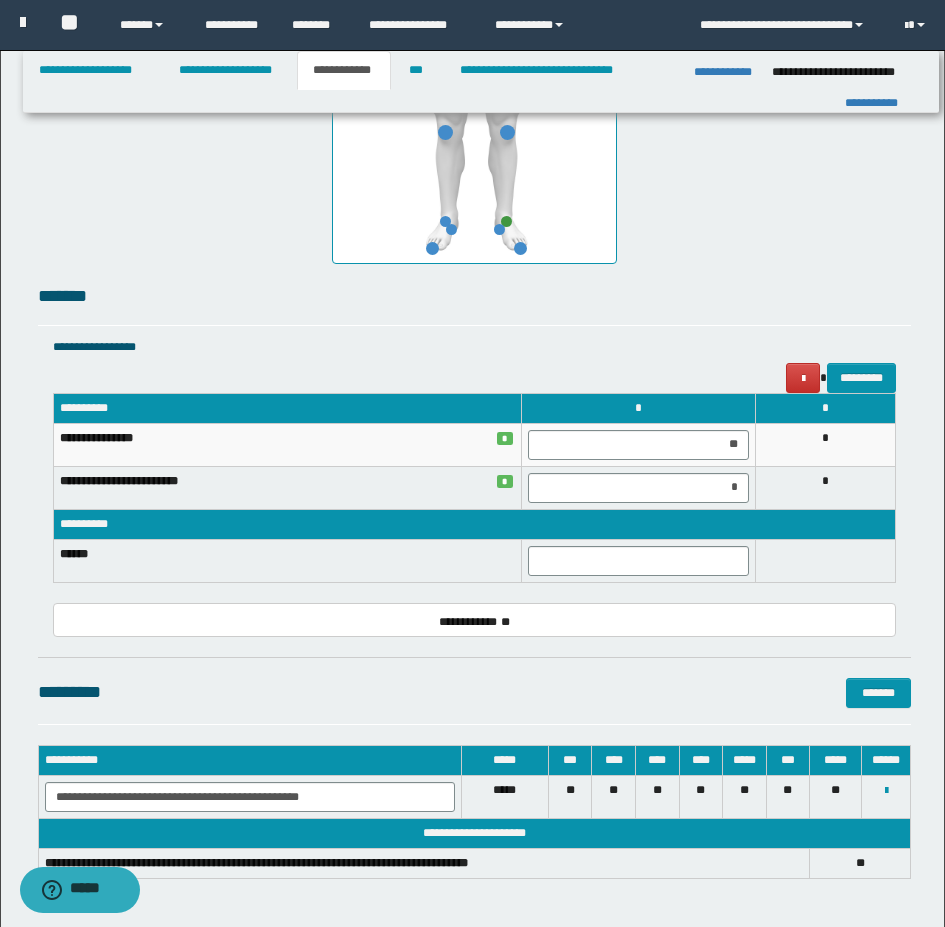 click on "*" at bounding box center (825, 487) 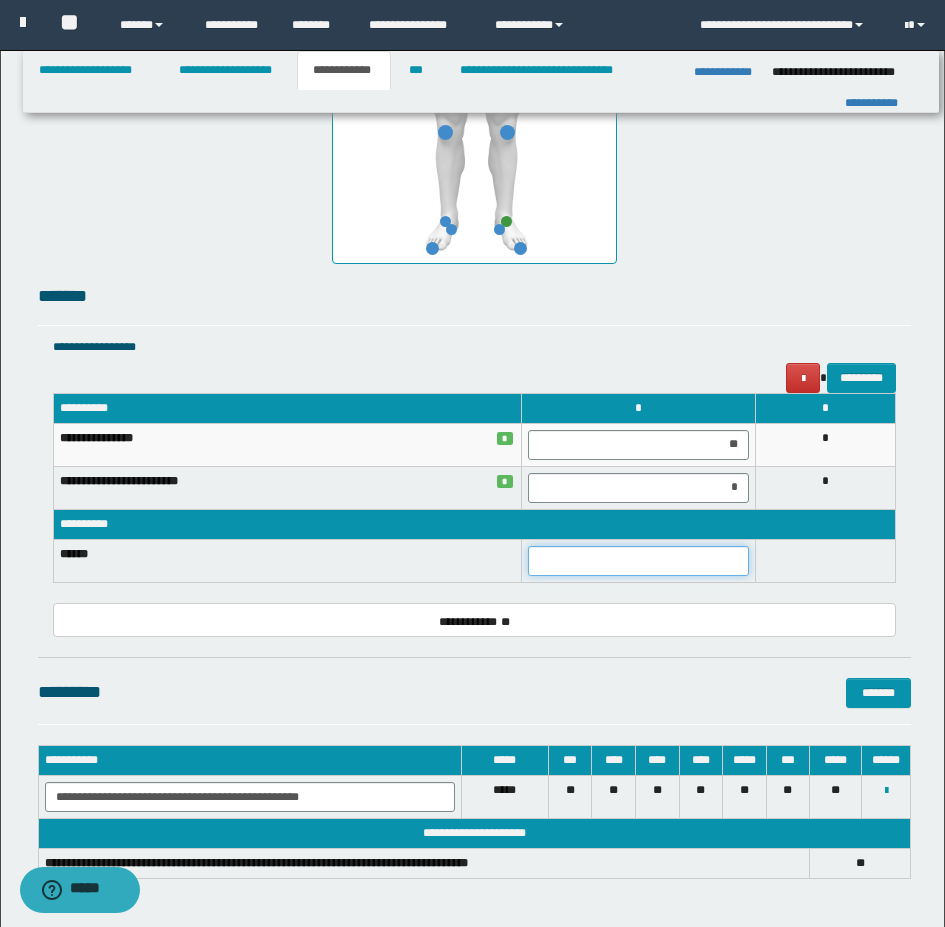 click at bounding box center (638, 561) 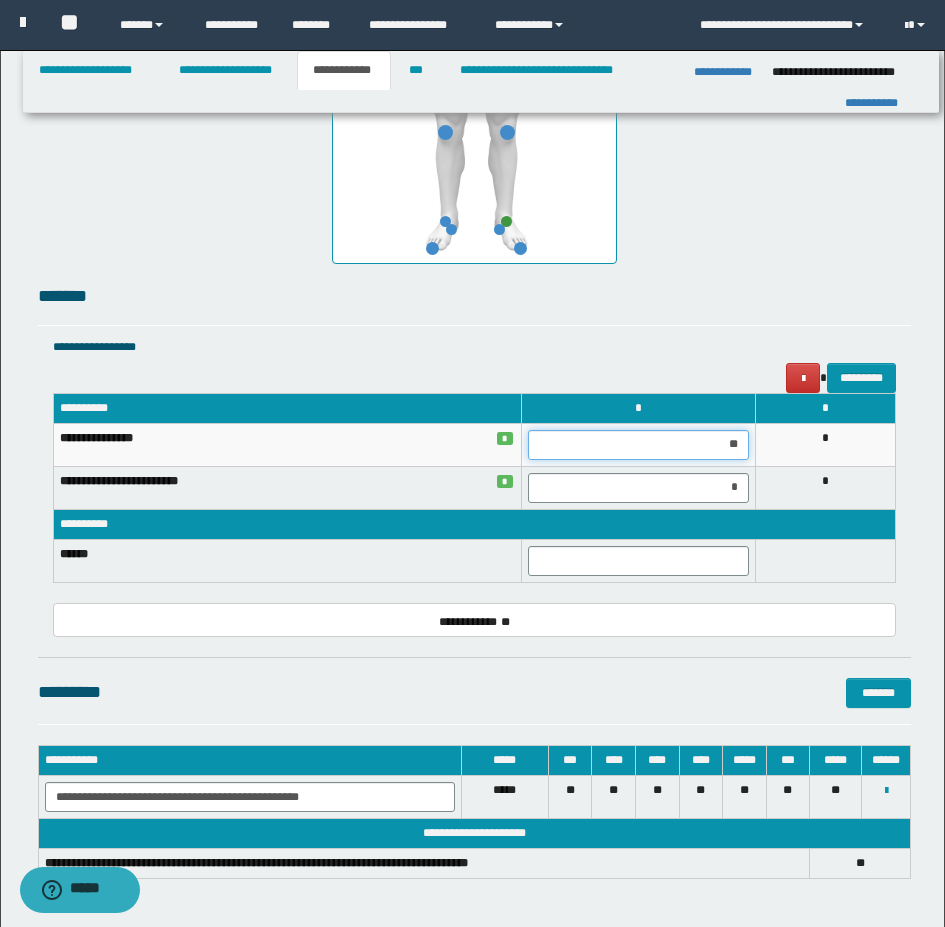 click on "**" at bounding box center [638, 445] 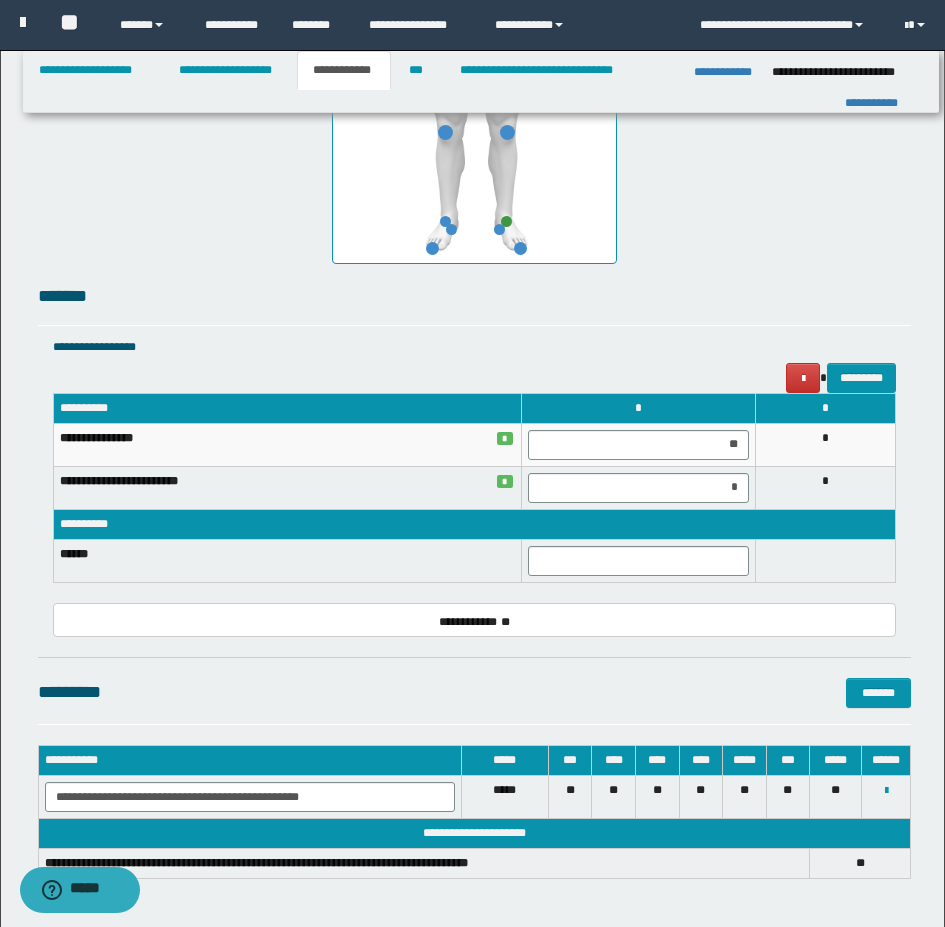 click at bounding box center (825, 560) 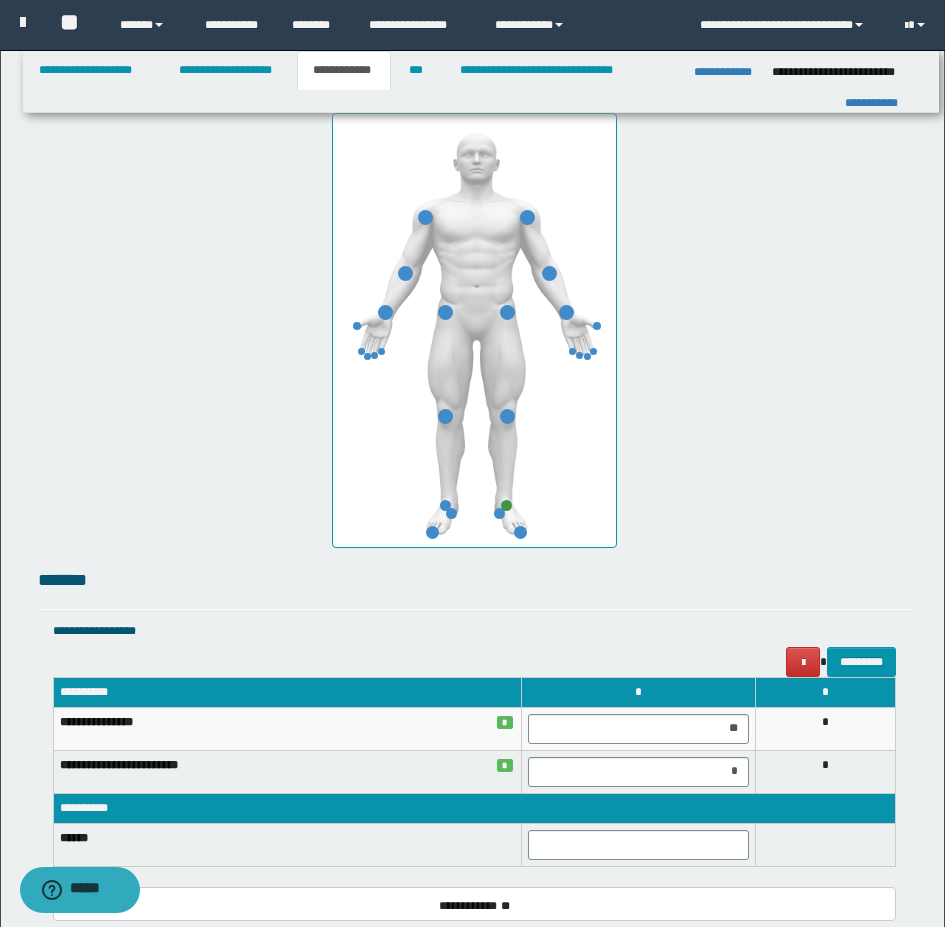 scroll, scrollTop: 969, scrollLeft: 0, axis: vertical 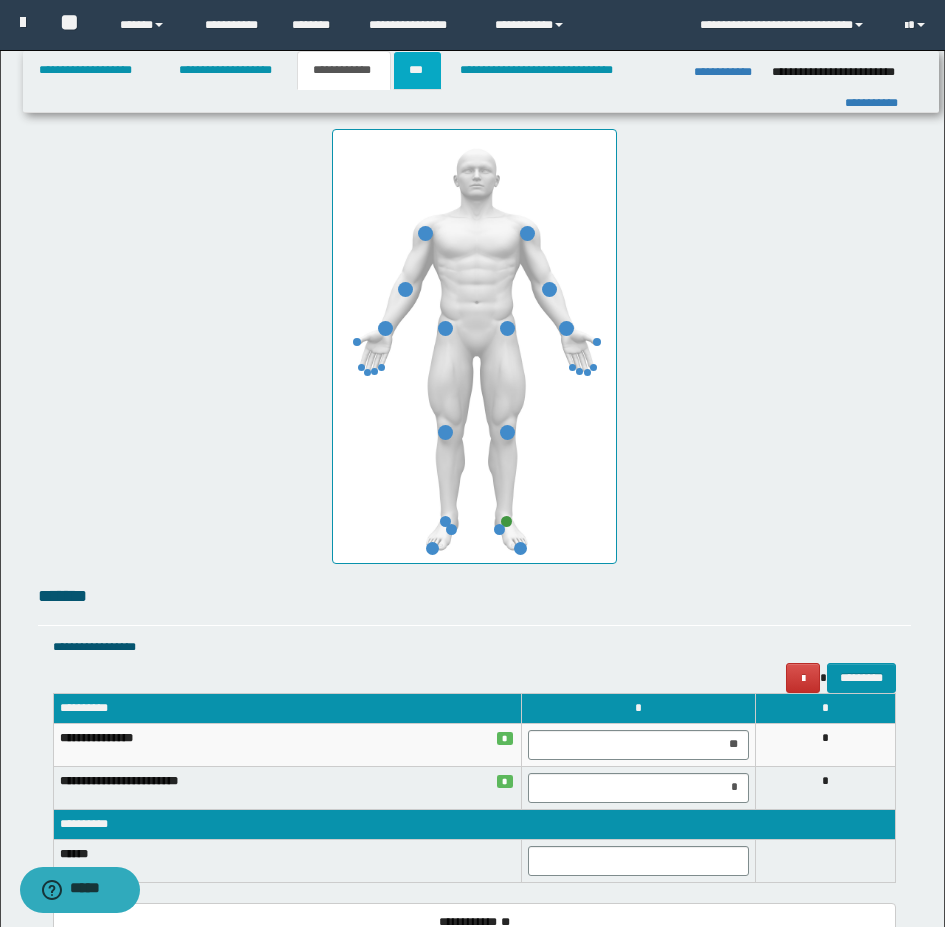 click on "***" at bounding box center [417, 70] 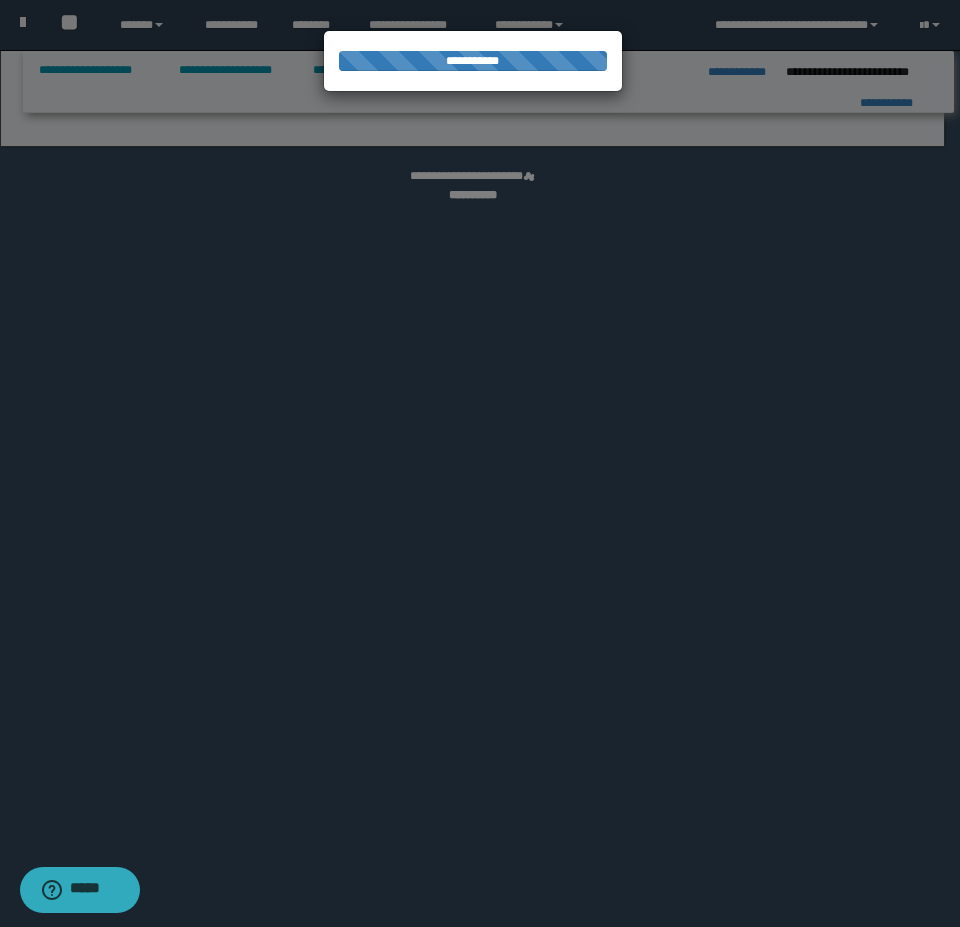 select on "***" 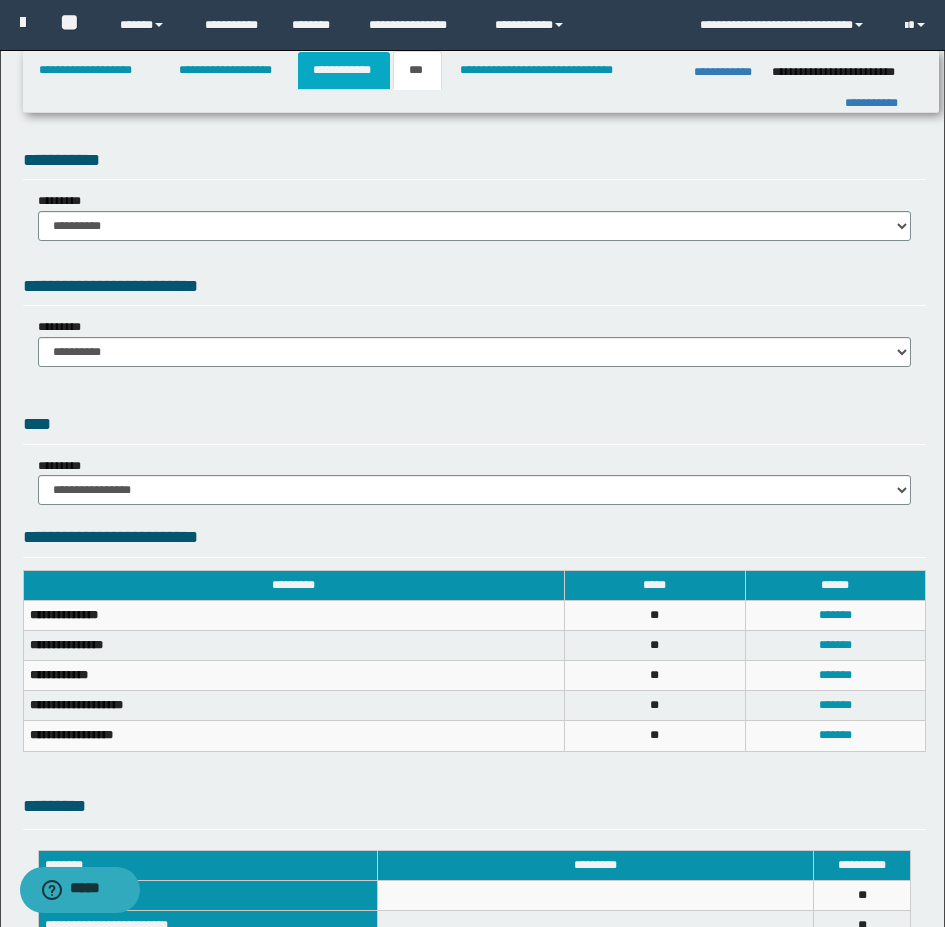 click on "**********" at bounding box center (344, 70) 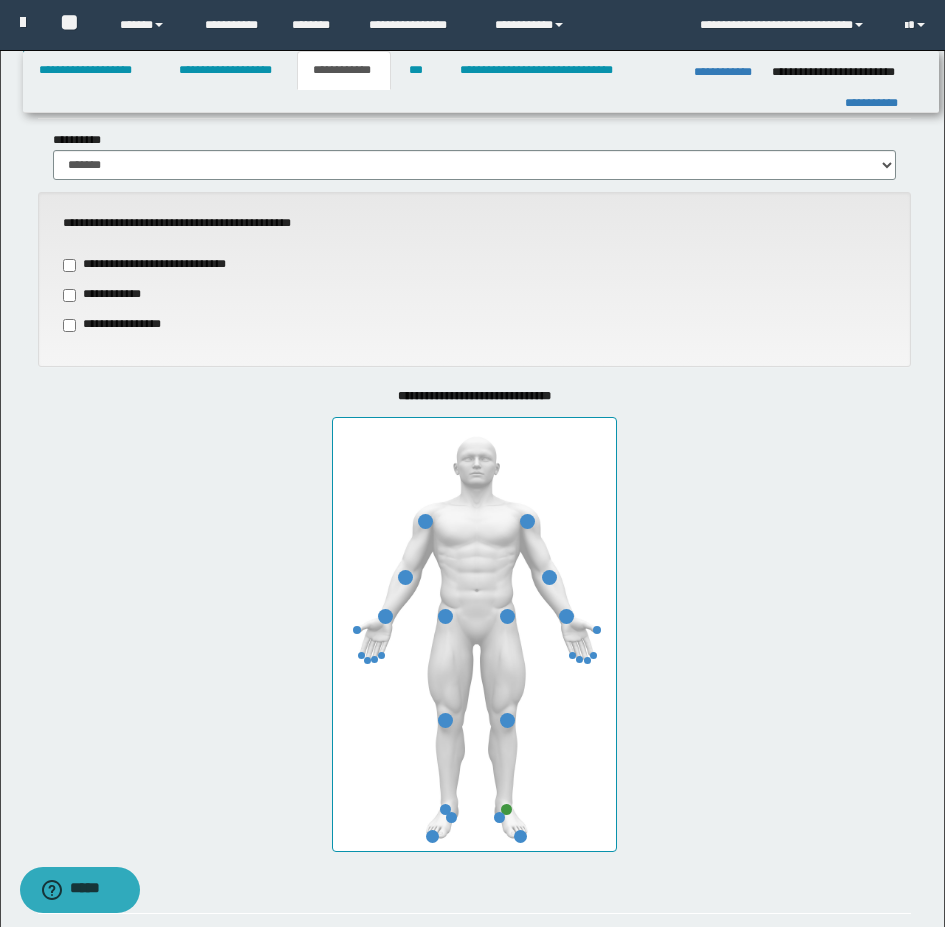 scroll, scrollTop: 650, scrollLeft: 0, axis: vertical 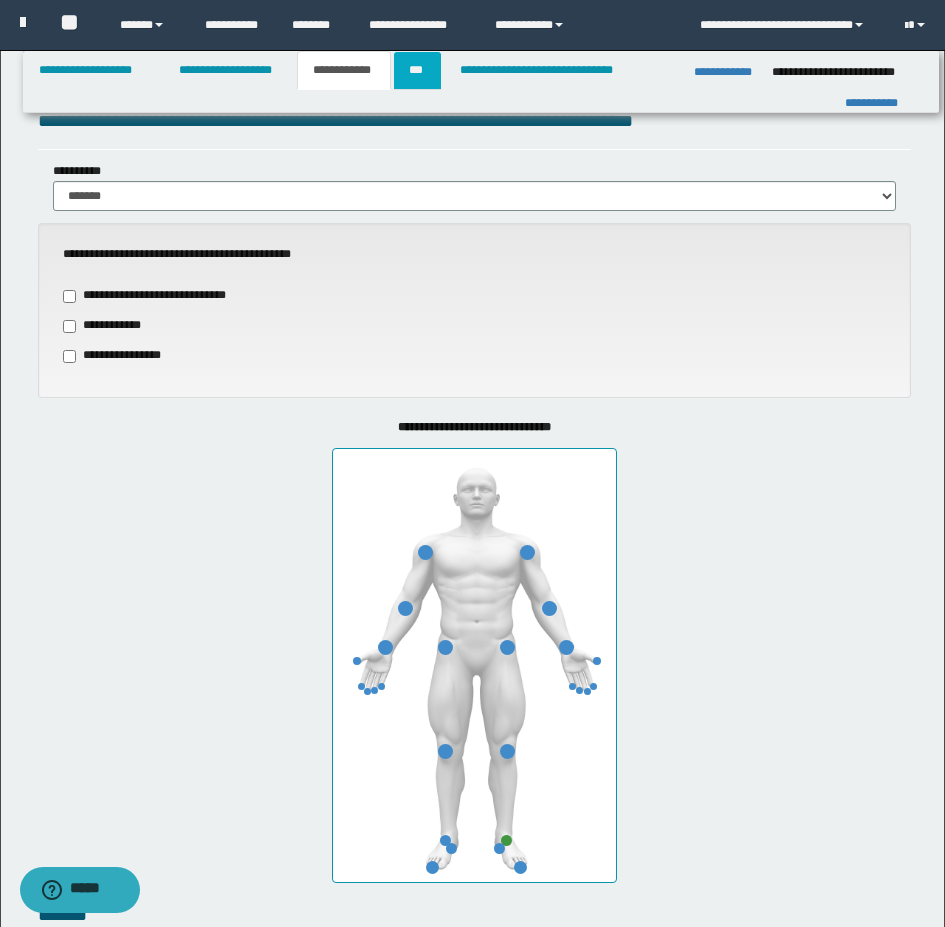click on "***" at bounding box center (417, 70) 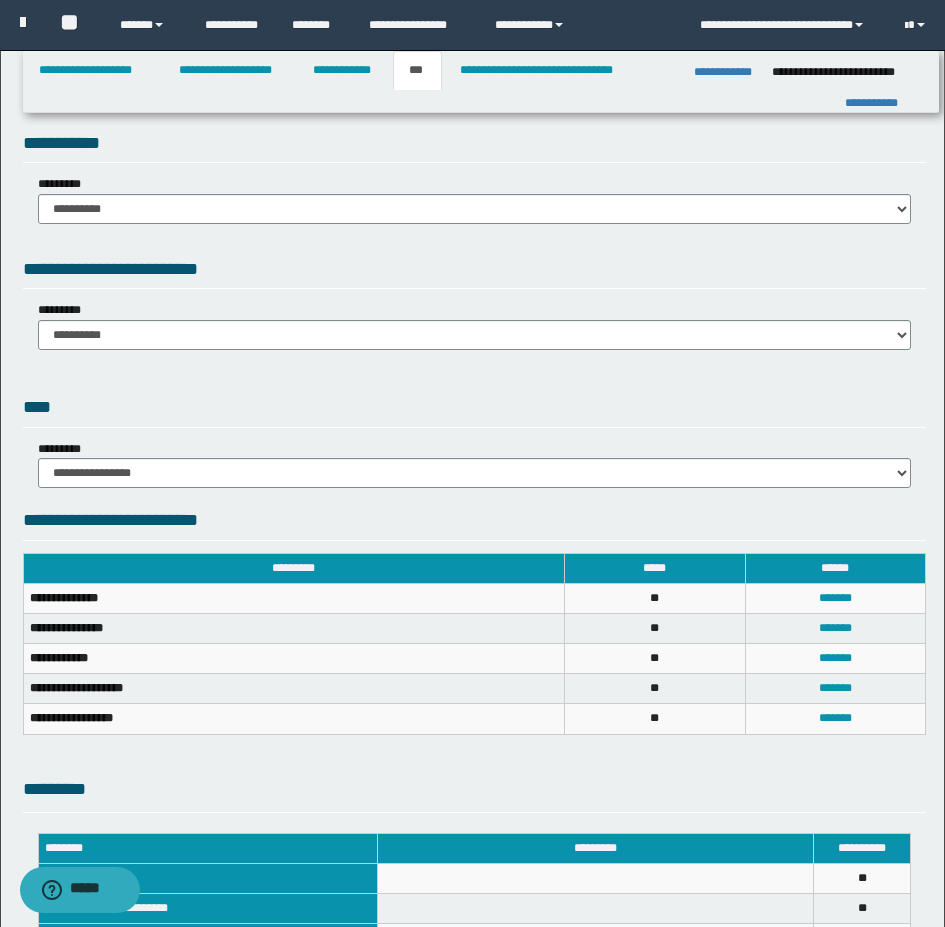 scroll, scrollTop: 0, scrollLeft: 0, axis: both 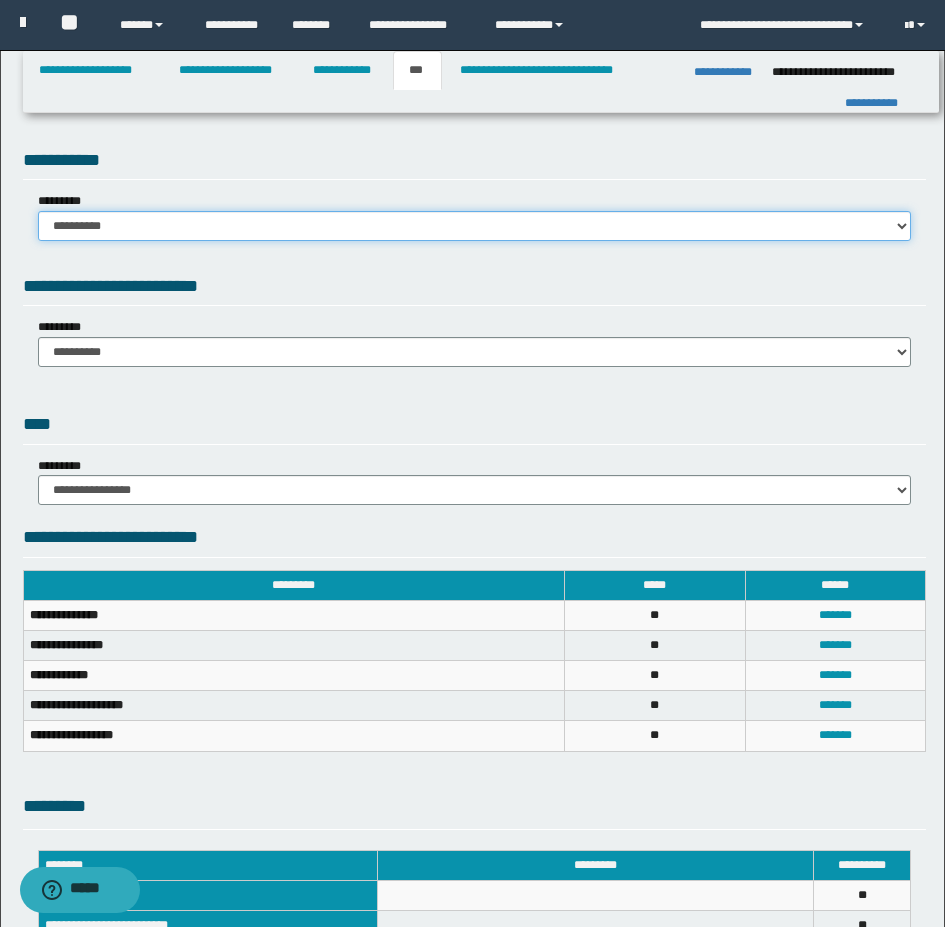 click on "**********" at bounding box center (474, 226) 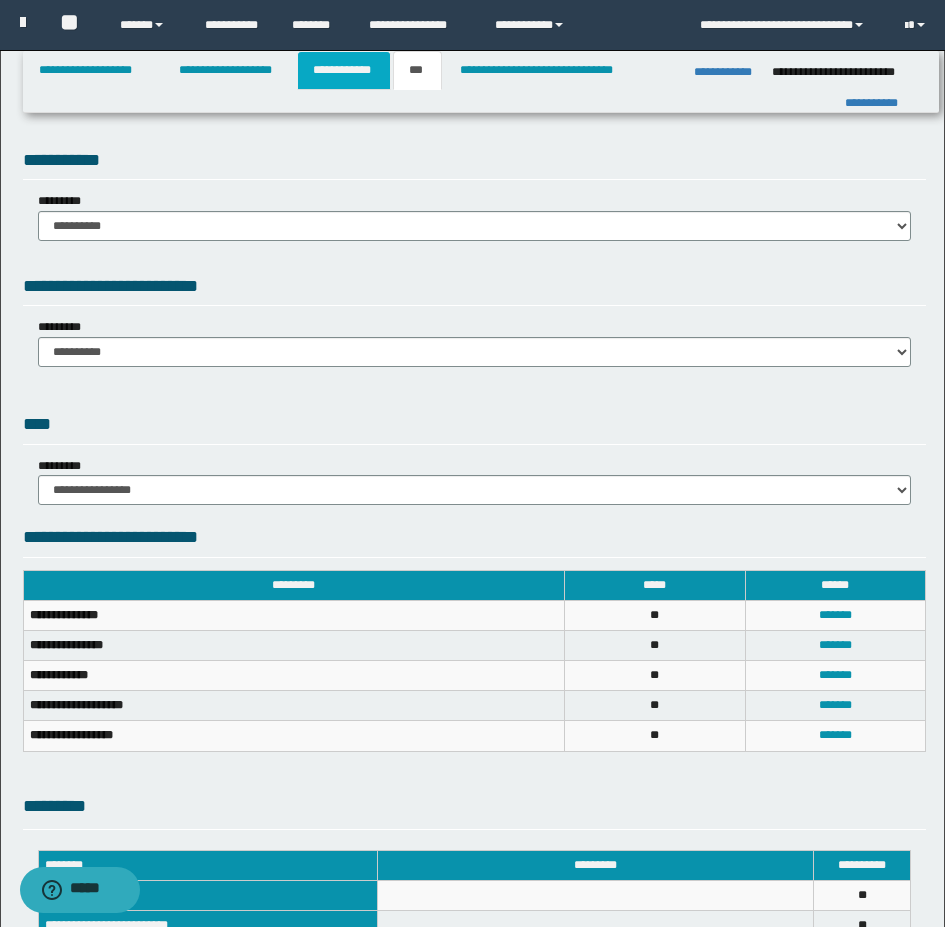 click on "**********" at bounding box center (344, 70) 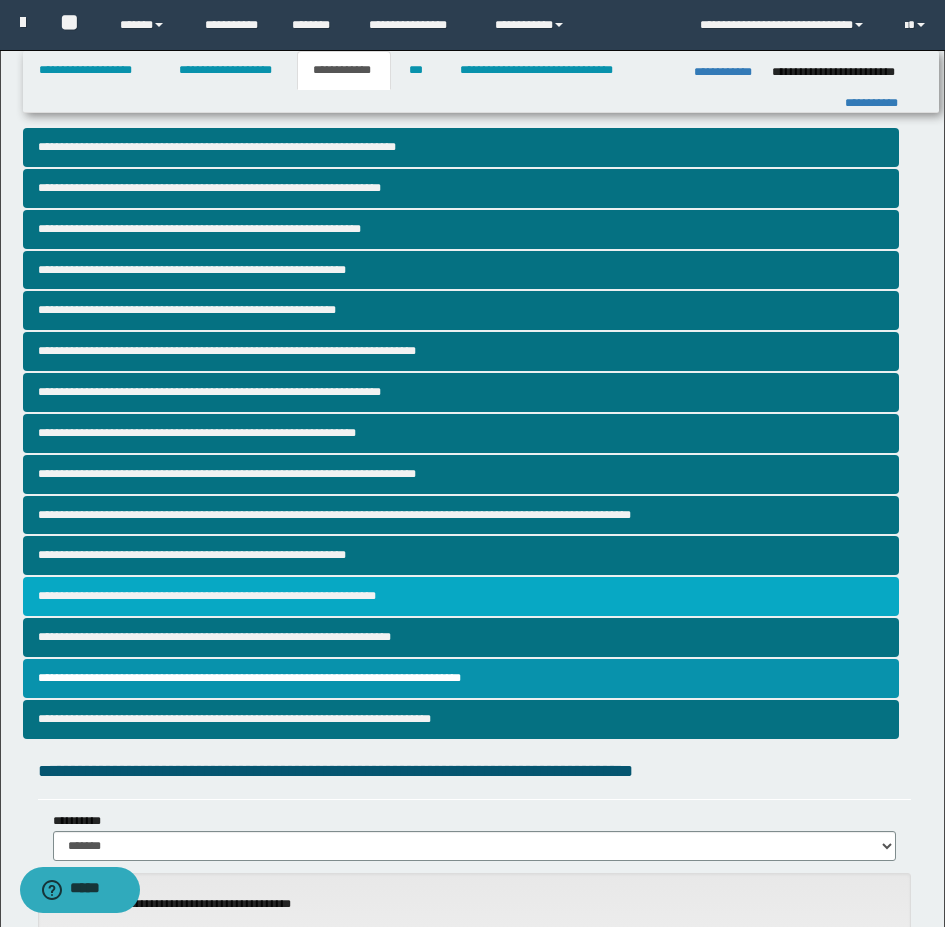 click on "**********" at bounding box center (461, 596) 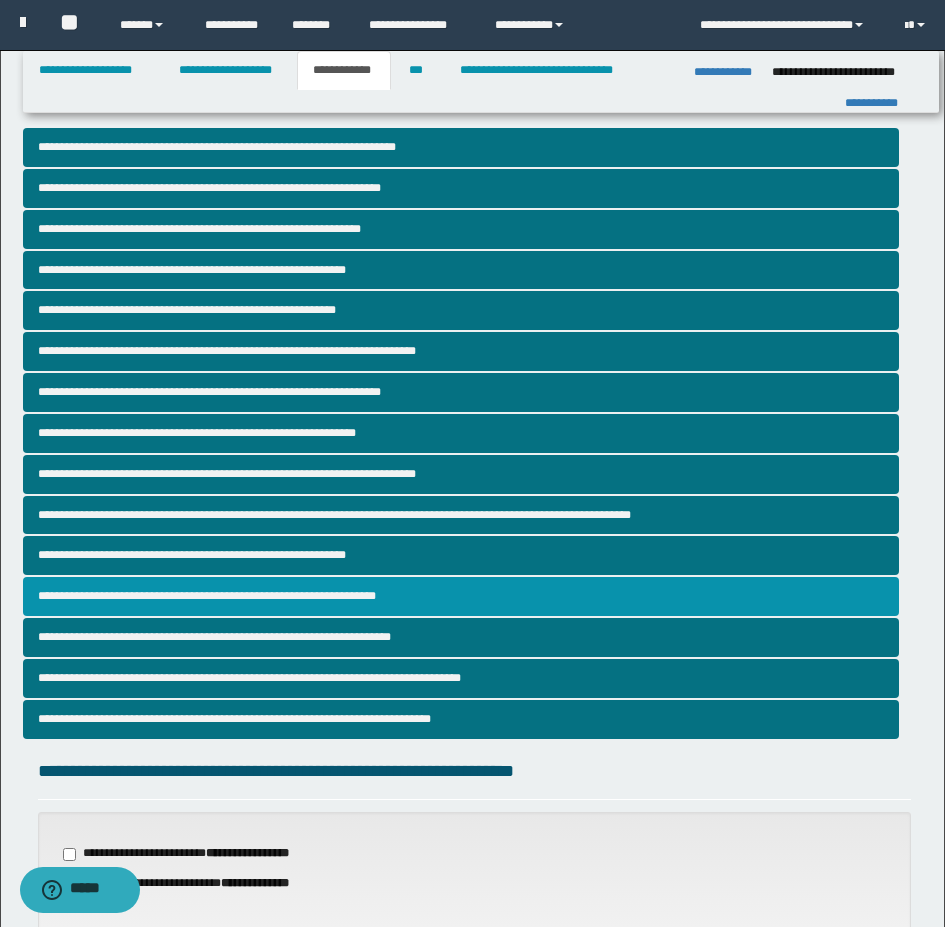 click on "**********" at bounding box center [461, 596] 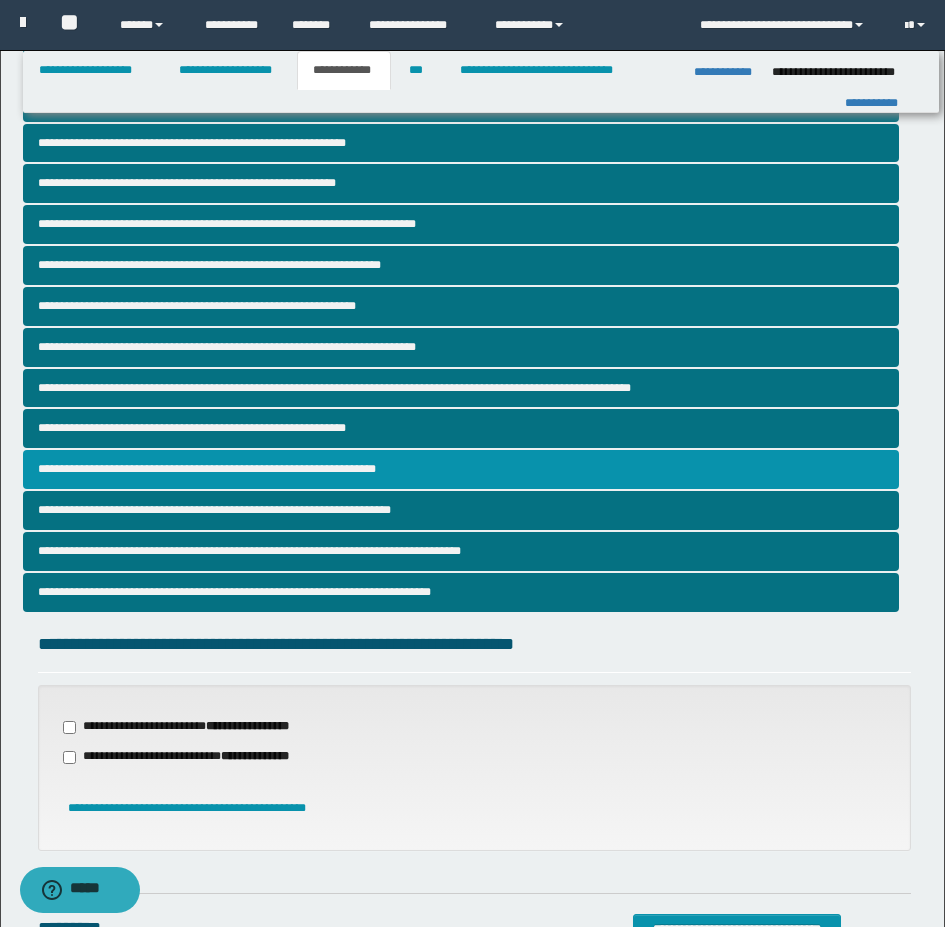 scroll, scrollTop: 300, scrollLeft: 0, axis: vertical 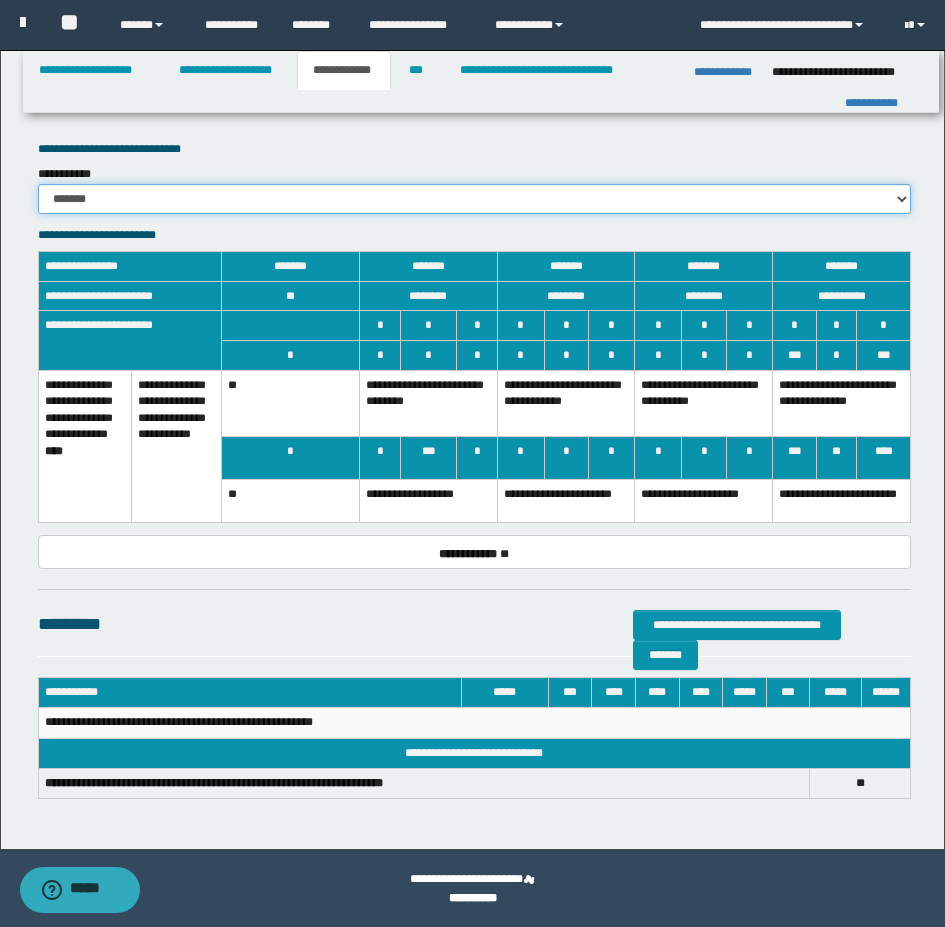 click on "*******
*********" at bounding box center [474, 199] 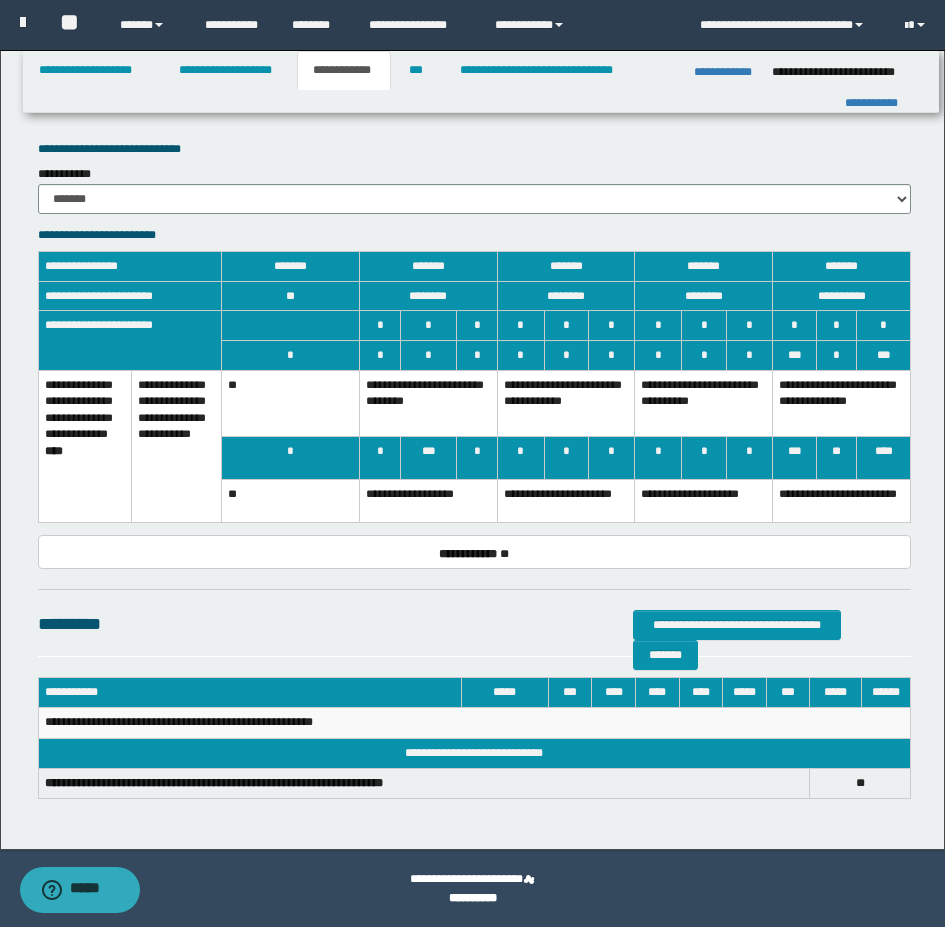 click on "**********" at bounding box center (704, 501) 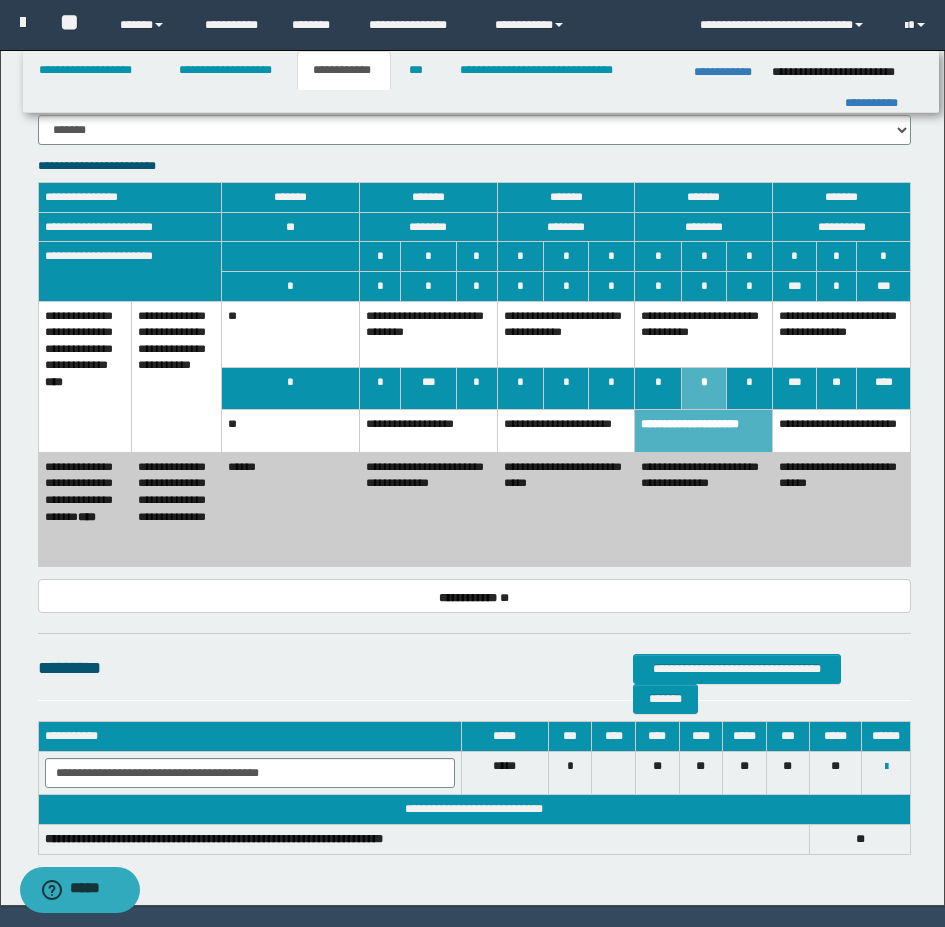 scroll, scrollTop: 1904, scrollLeft: 0, axis: vertical 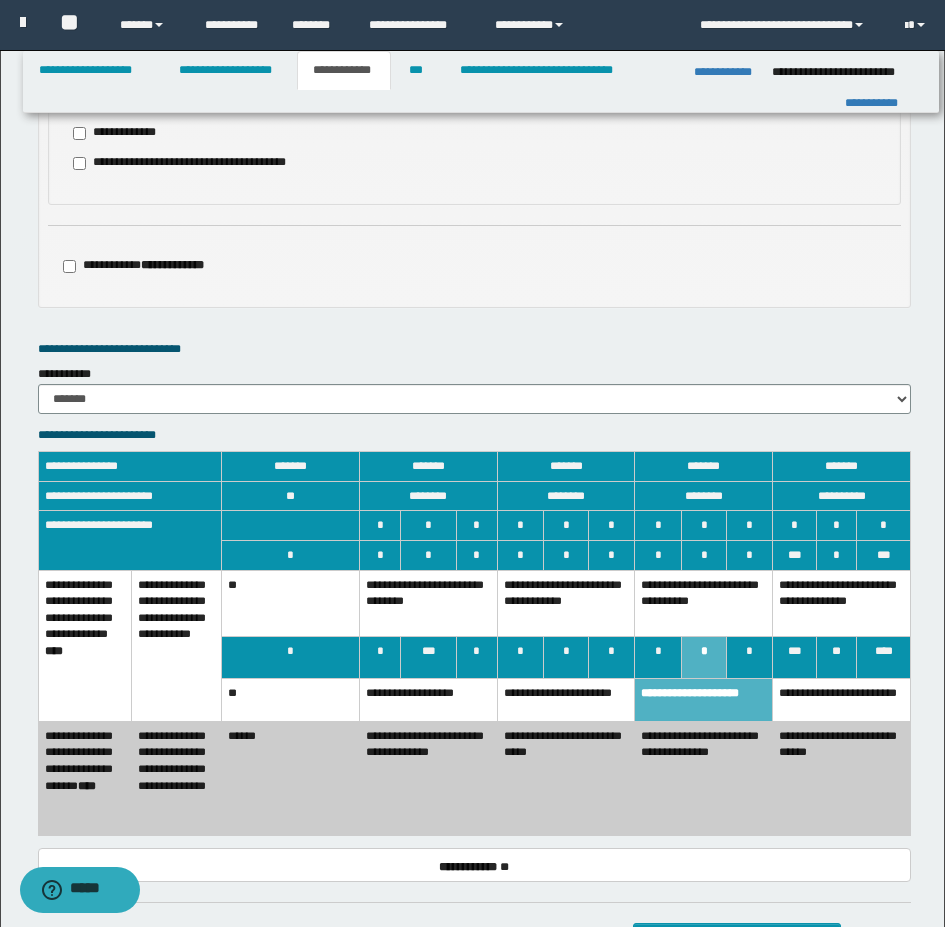 click on "**********" at bounding box center [704, 778] 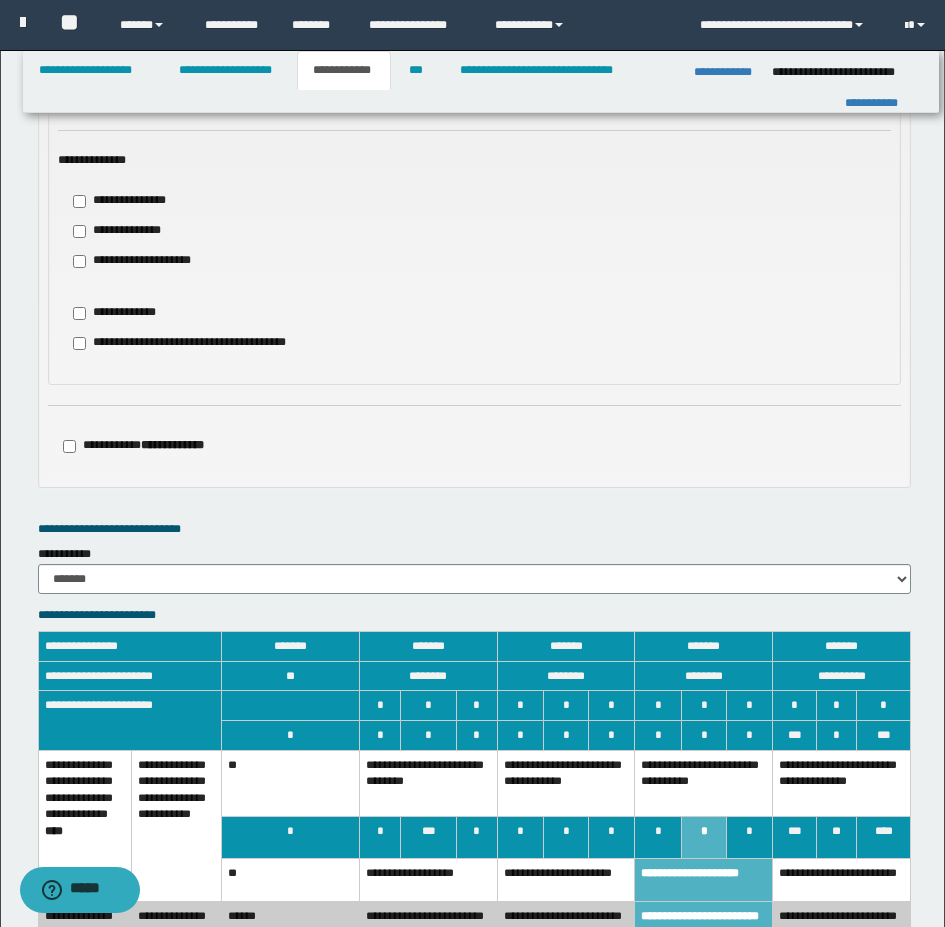 scroll, scrollTop: 1504, scrollLeft: 0, axis: vertical 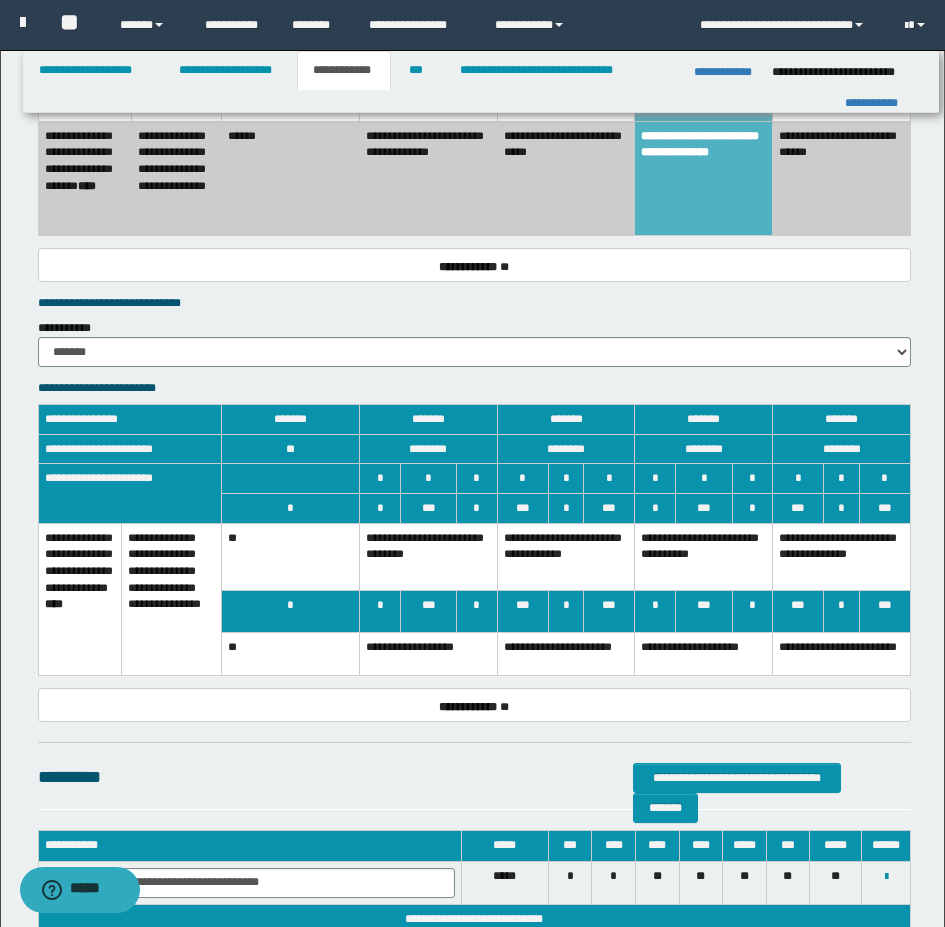 click on "**********" at bounding box center [704, 654] 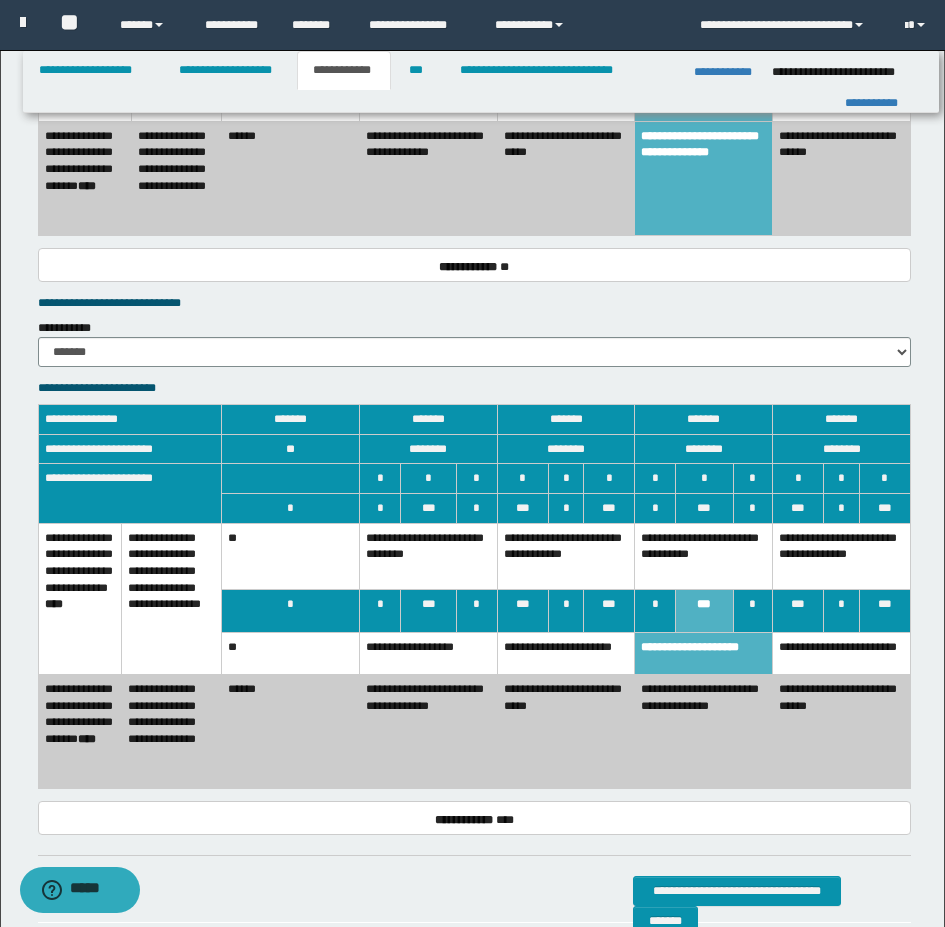 click on "**********" at bounding box center (704, 653) 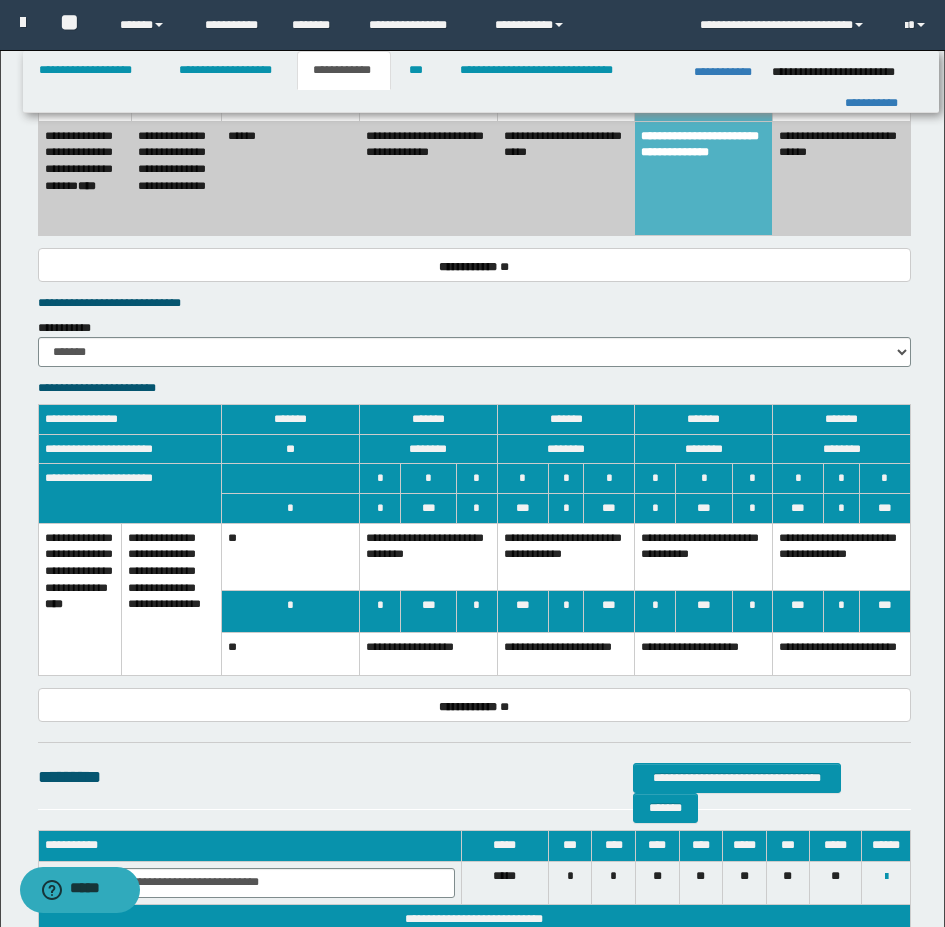 click on "**********" at bounding box center [704, 556] 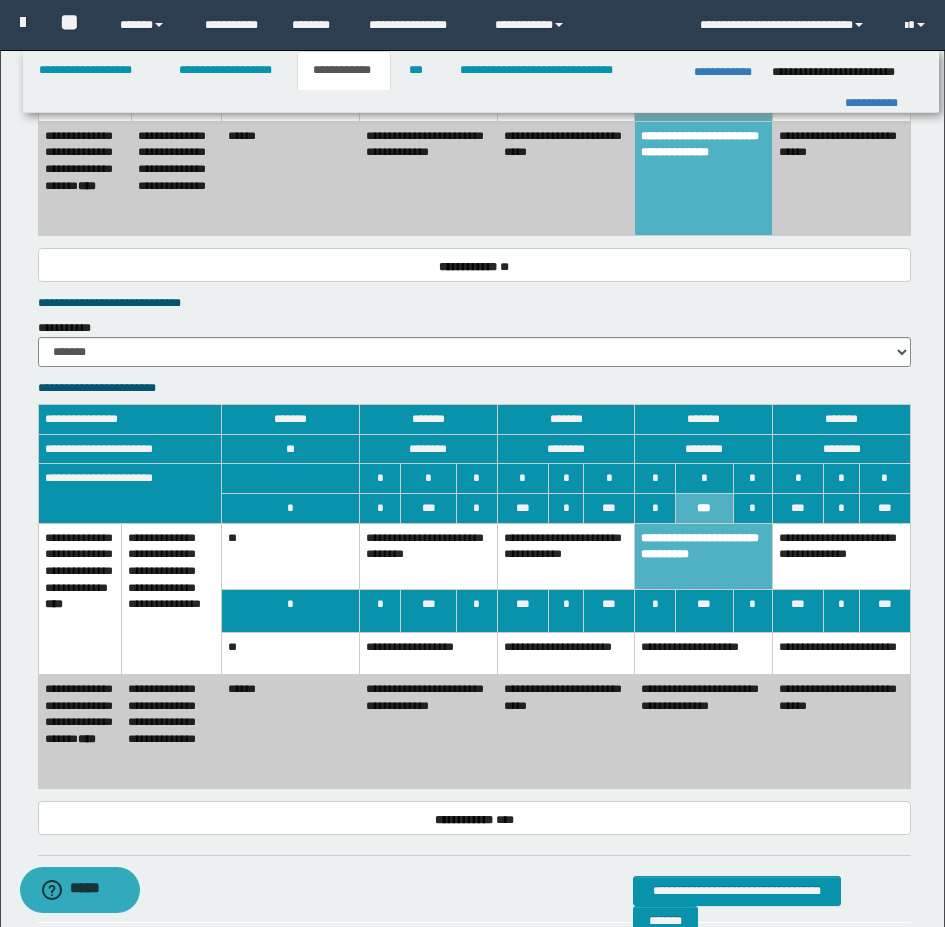 click on "**********" at bounding box center (704, 732) 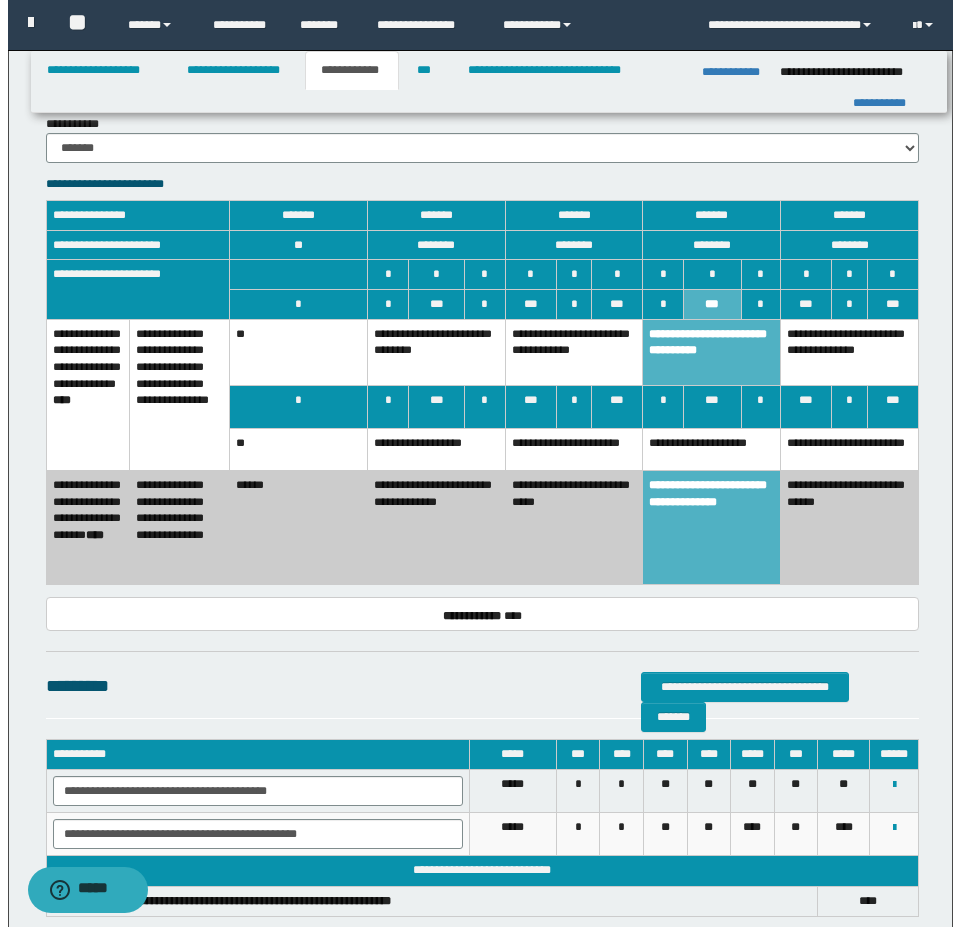 scroll, scrollTop: 2804, scrollLeft: 0, axis: vertical 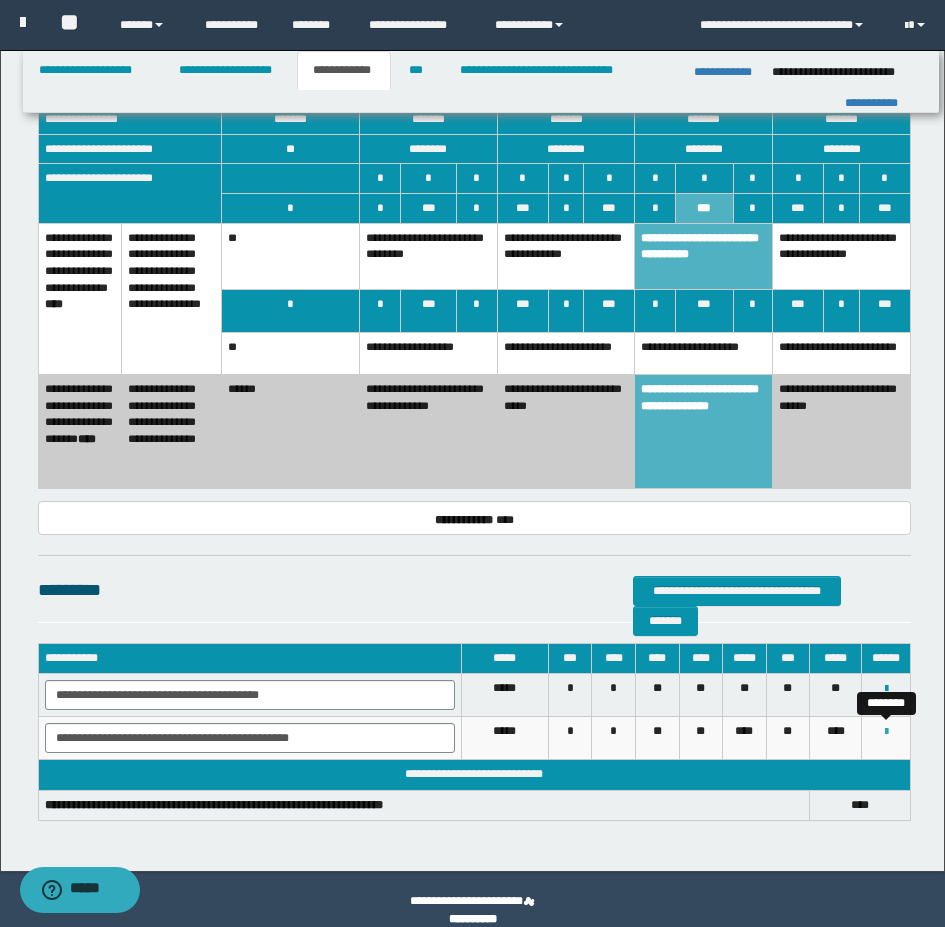 click at bounding box center [886, 732] 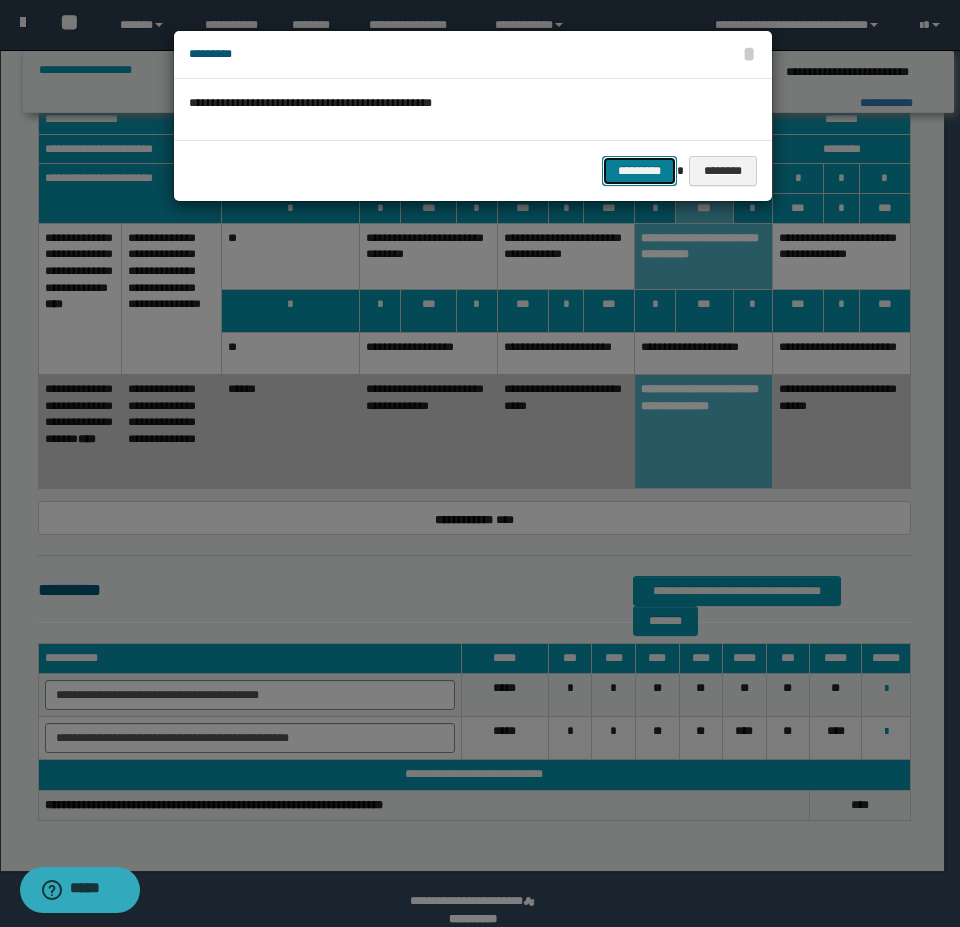 click on "*********" at bounding box center [639, 171] 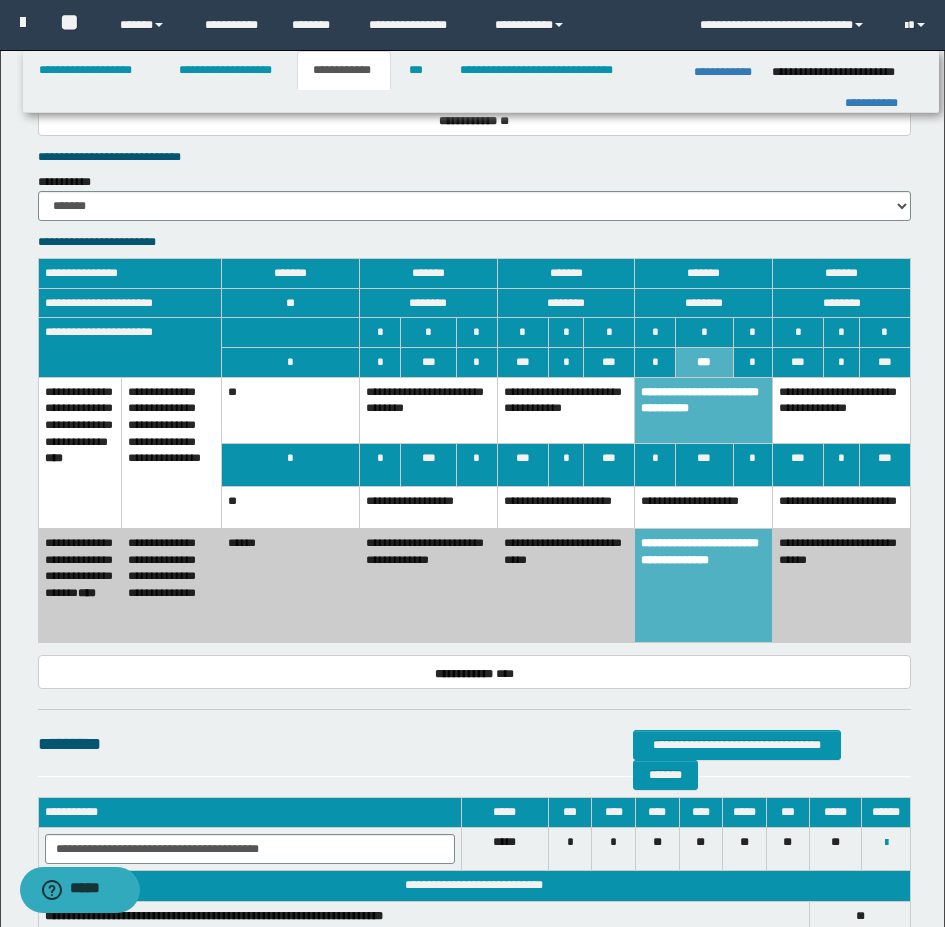 scroll, scrollTop: 2483, scrollLeft: 0, axis: vertical 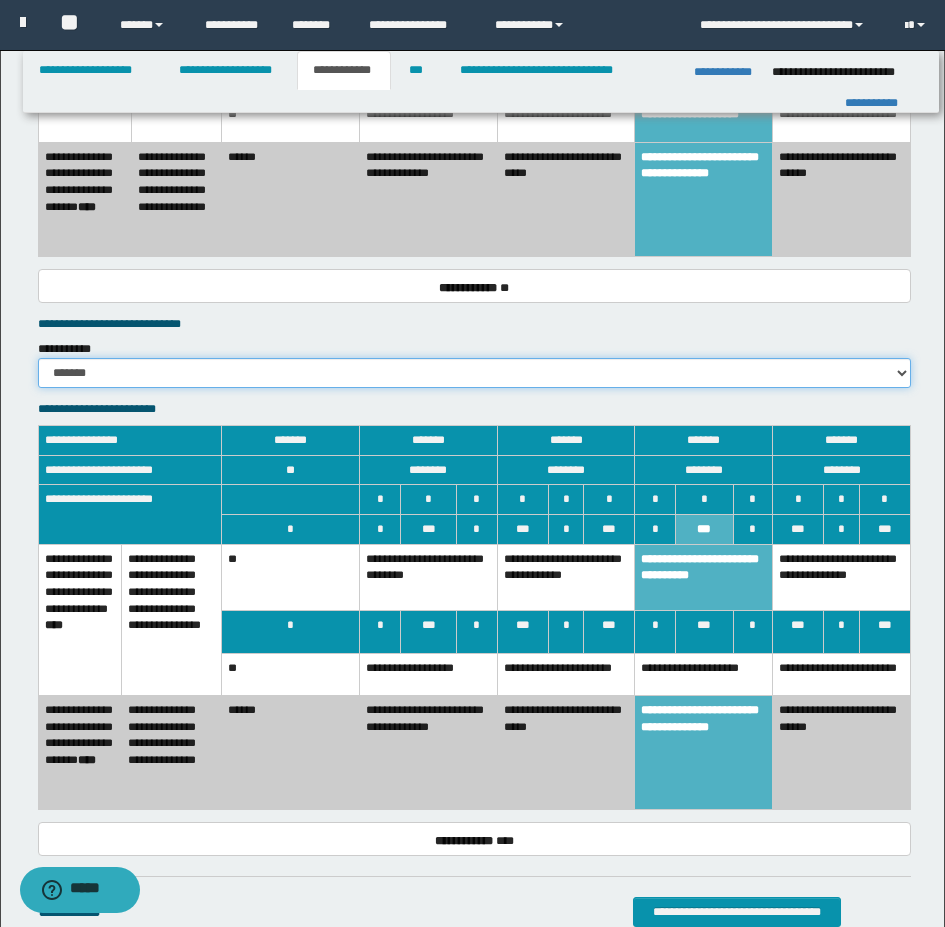 click on "*******
*********" at bounding box center (474, 373) 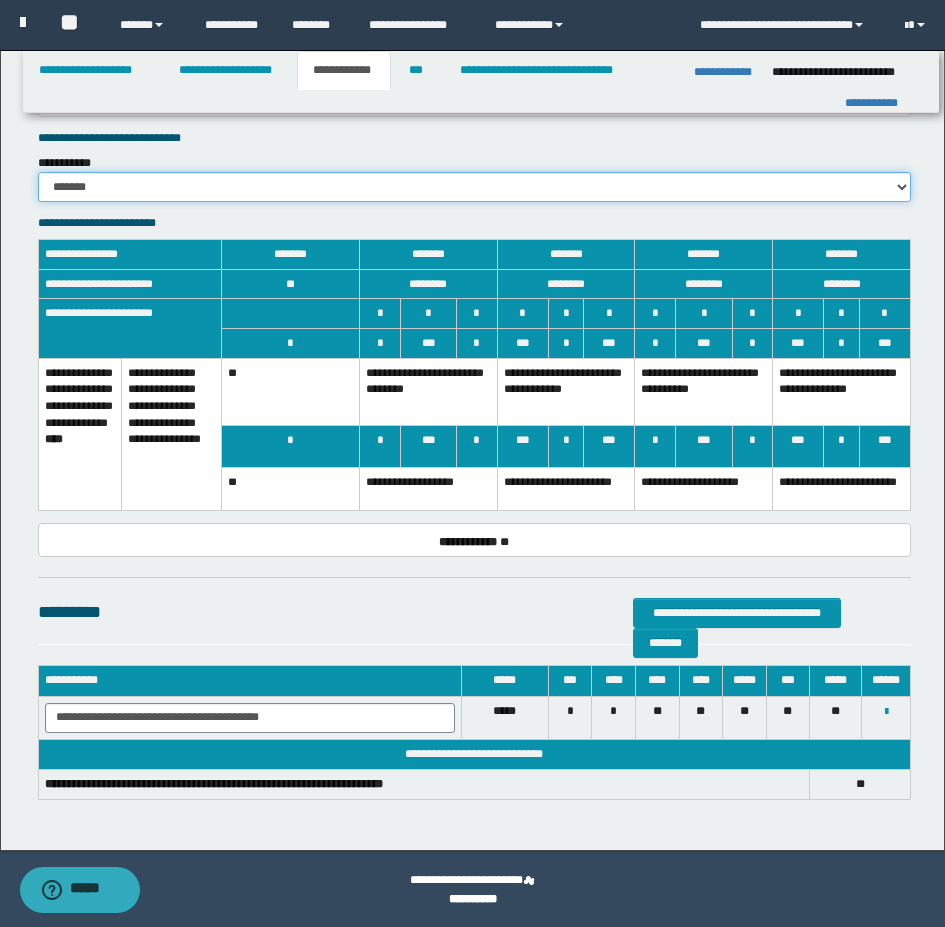 scroll, scrollTop: 2671, scrollLeft: 0, axis: vertical 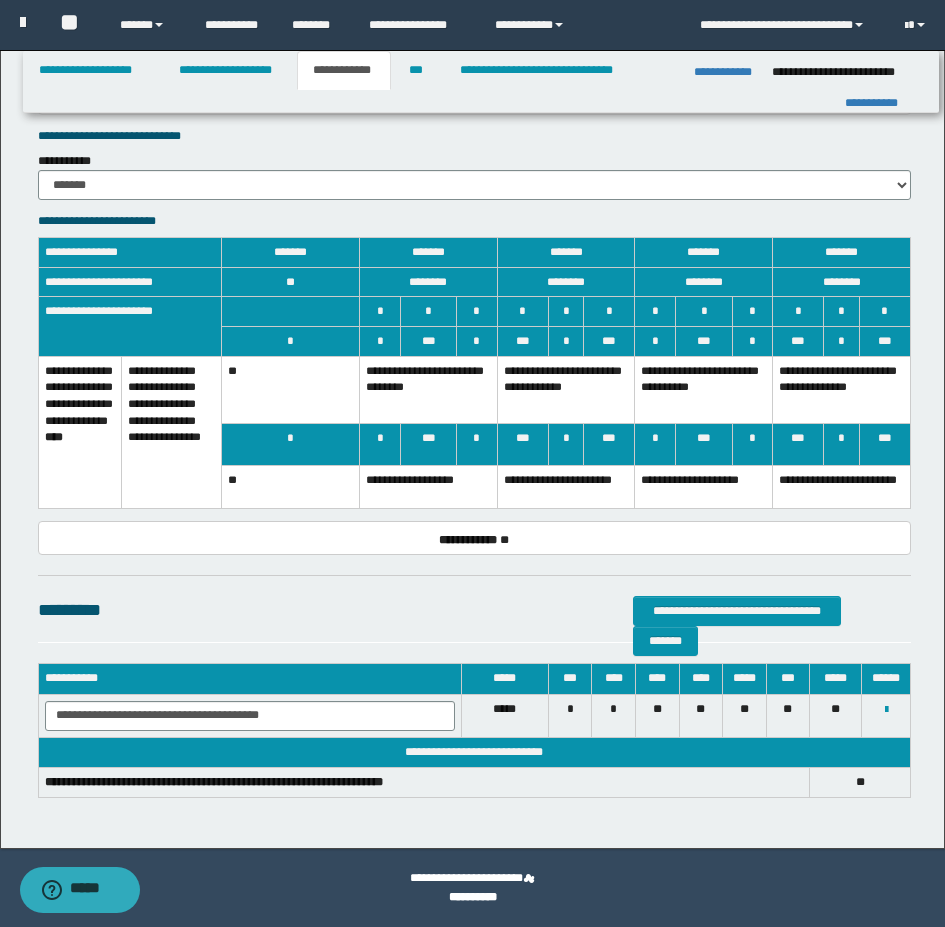 click on "**********" at bounding box center [704, 487] 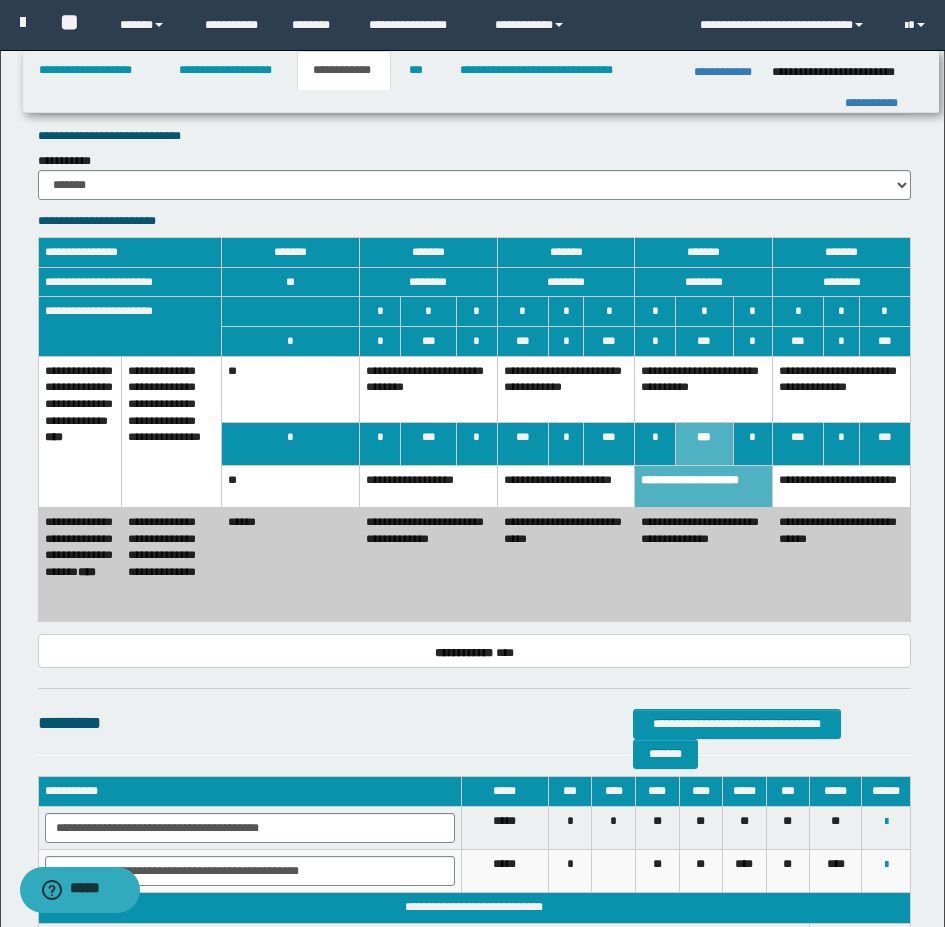 click on "**********" at bounding box center [704, 565] 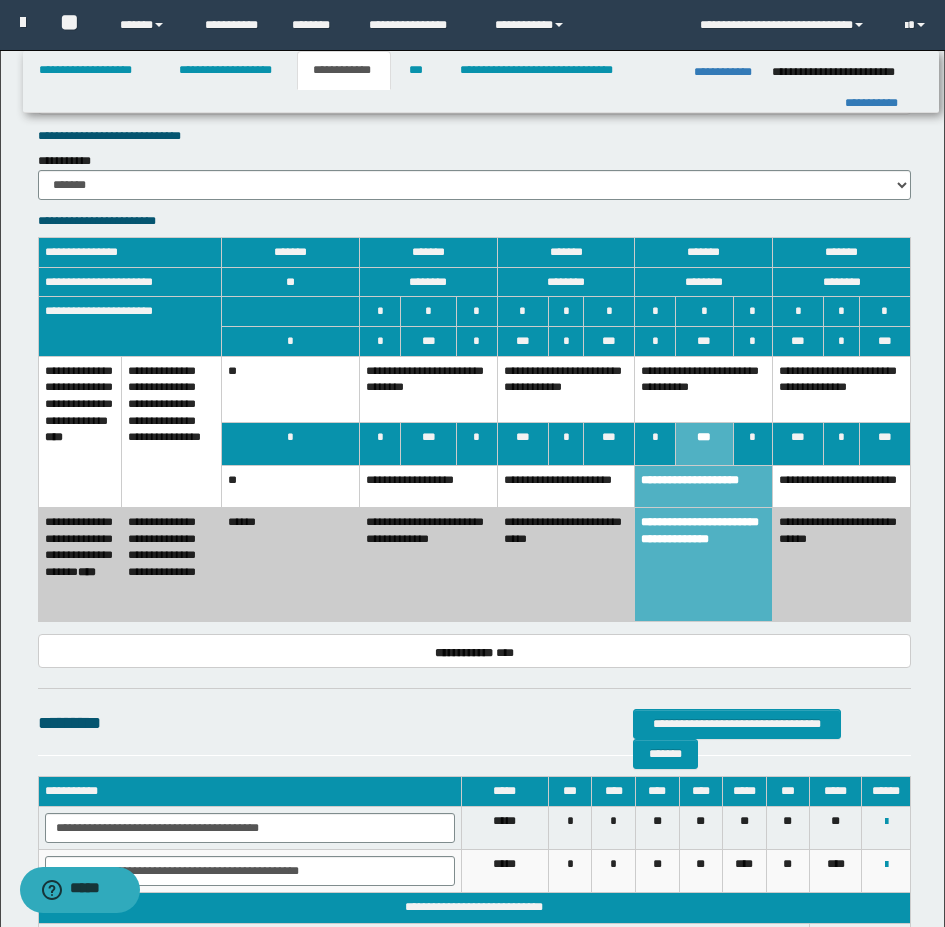 click on "**********" at bounding box center (704, 486) 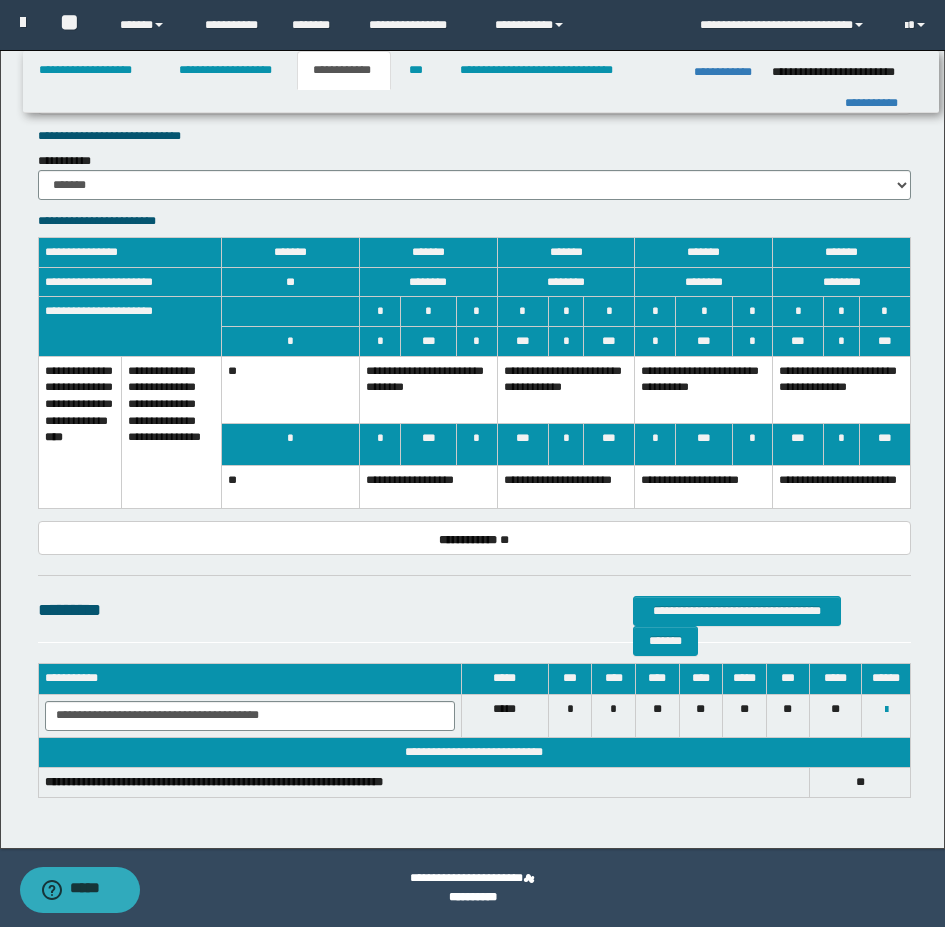 click on "**********" at bounding box center [704, 389] 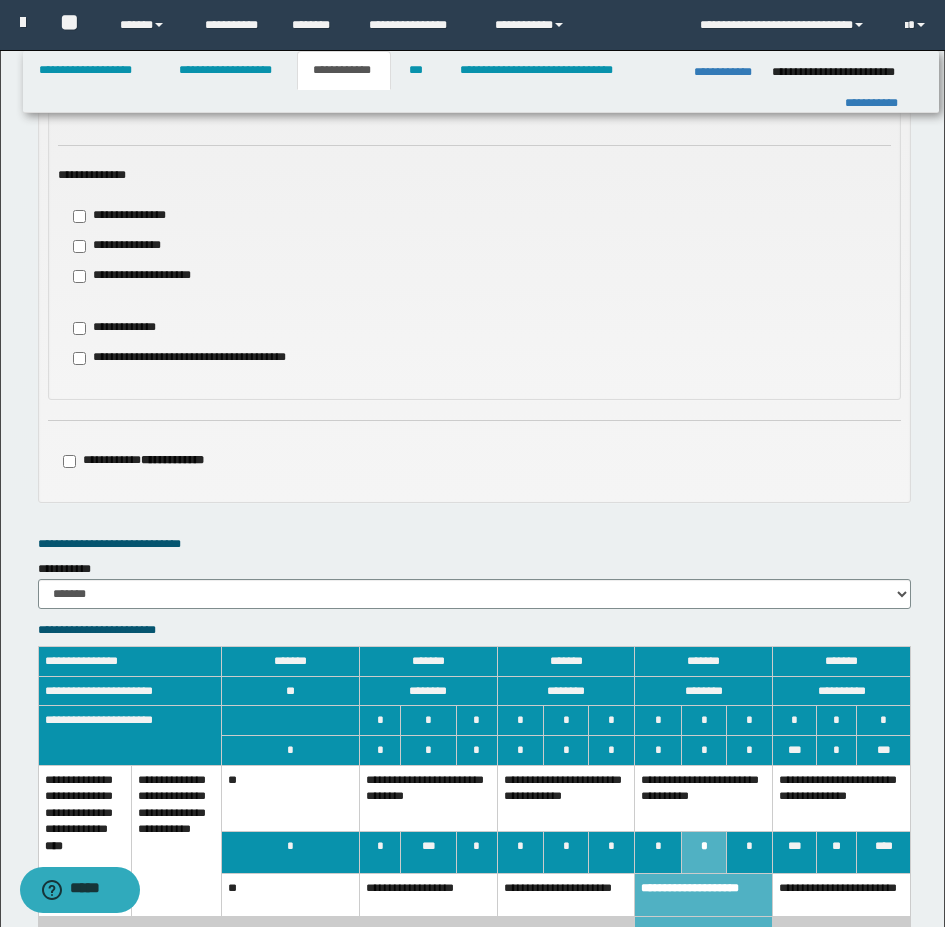 scroll, scrollTop: 1526, scrollLeft: 0, axis: vertical 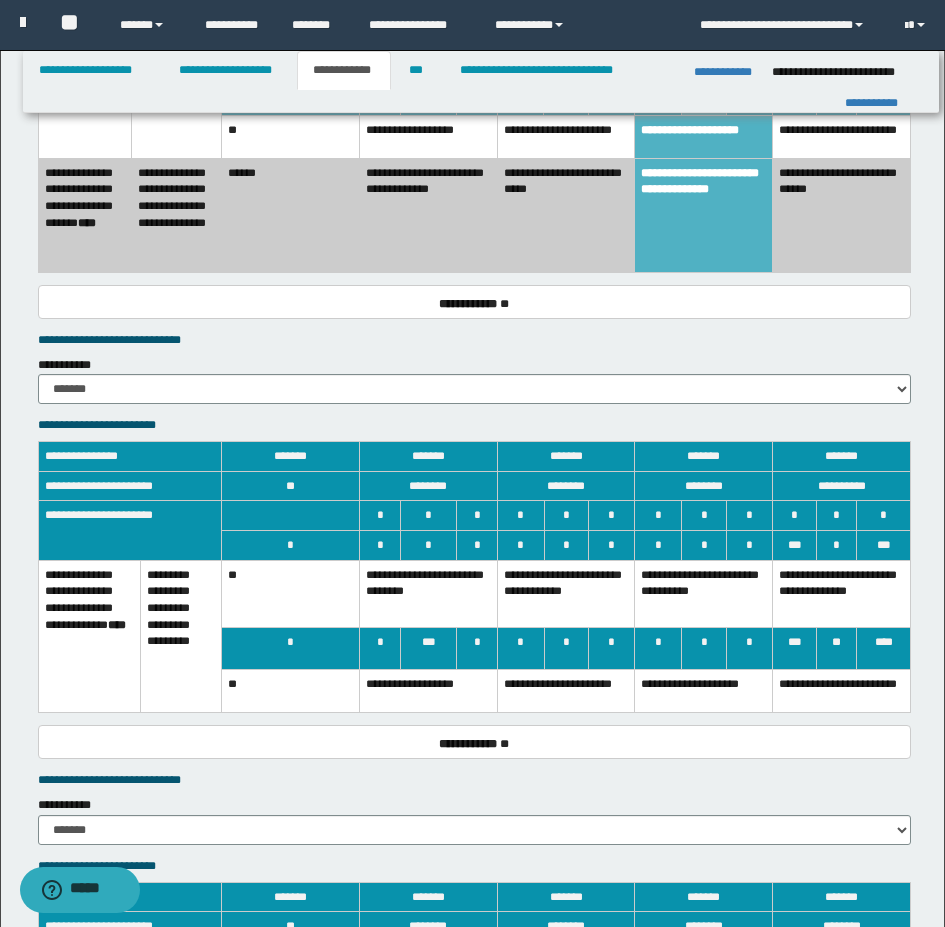 click on "**********" at bounding box center (566, 691) 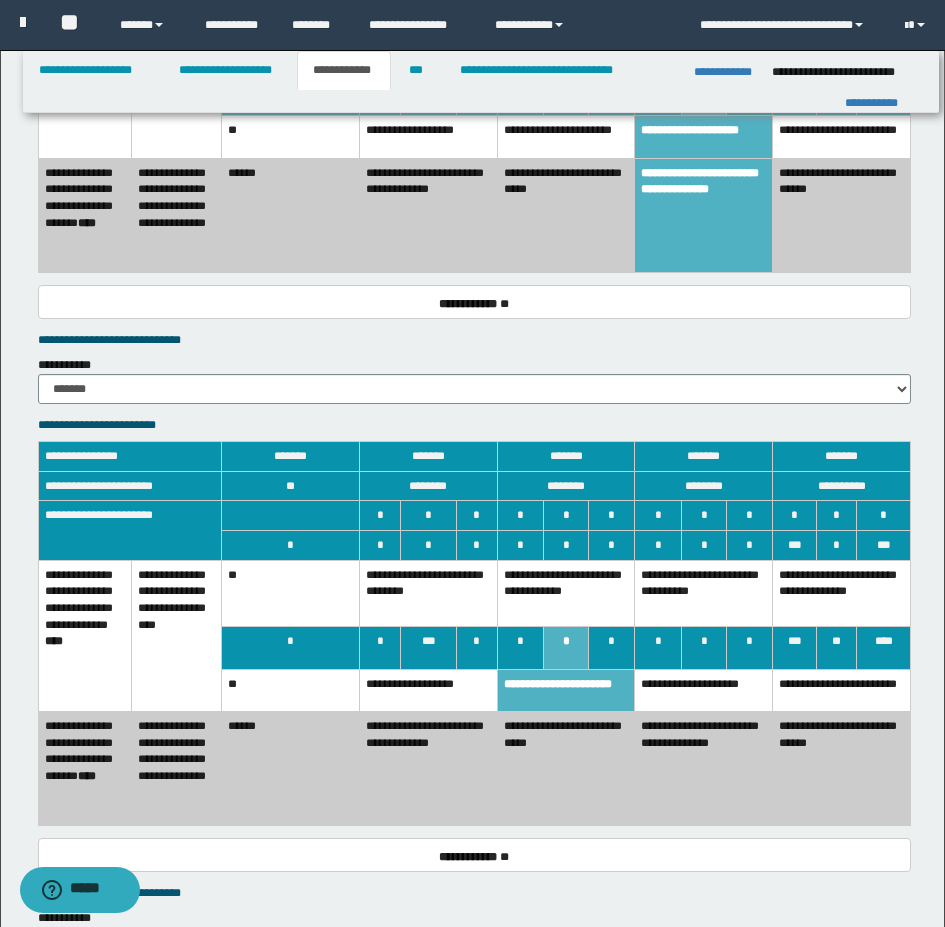click on "**********" at bounding box center [566, 769] 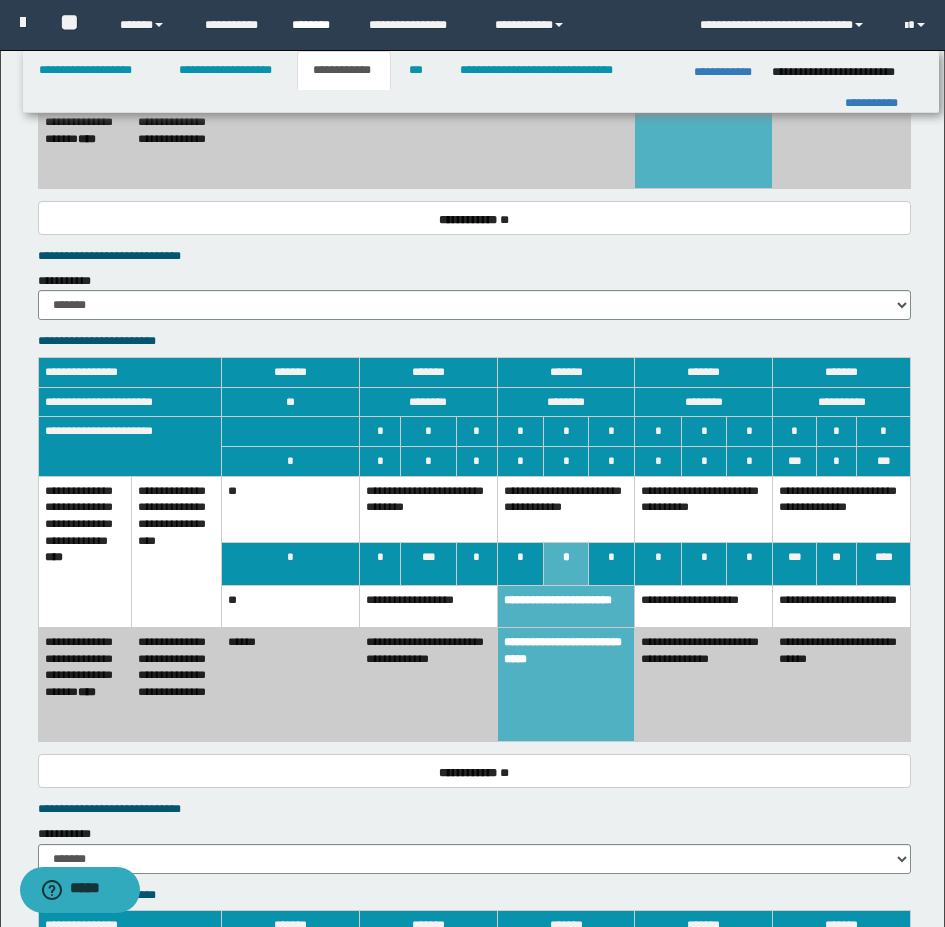 scroll, scrollTop: 2523, scrollLeft: 0, axis: vertical 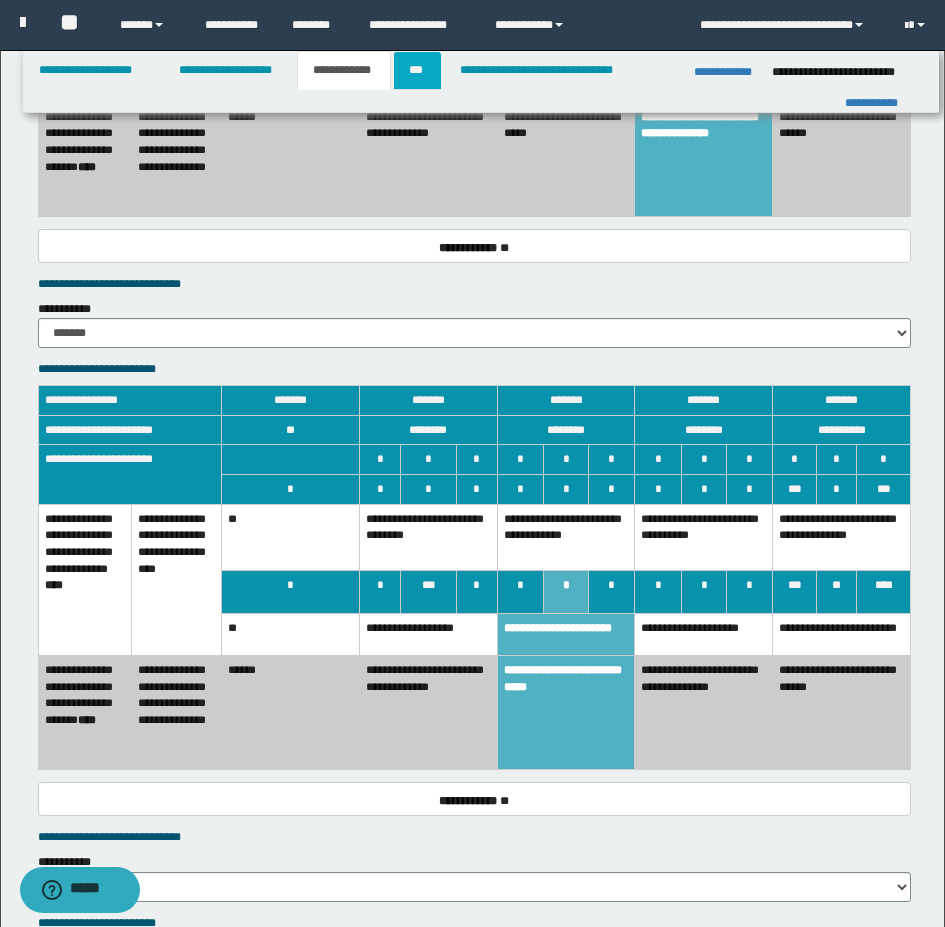 click on "***" at bounding box center (417, 70) 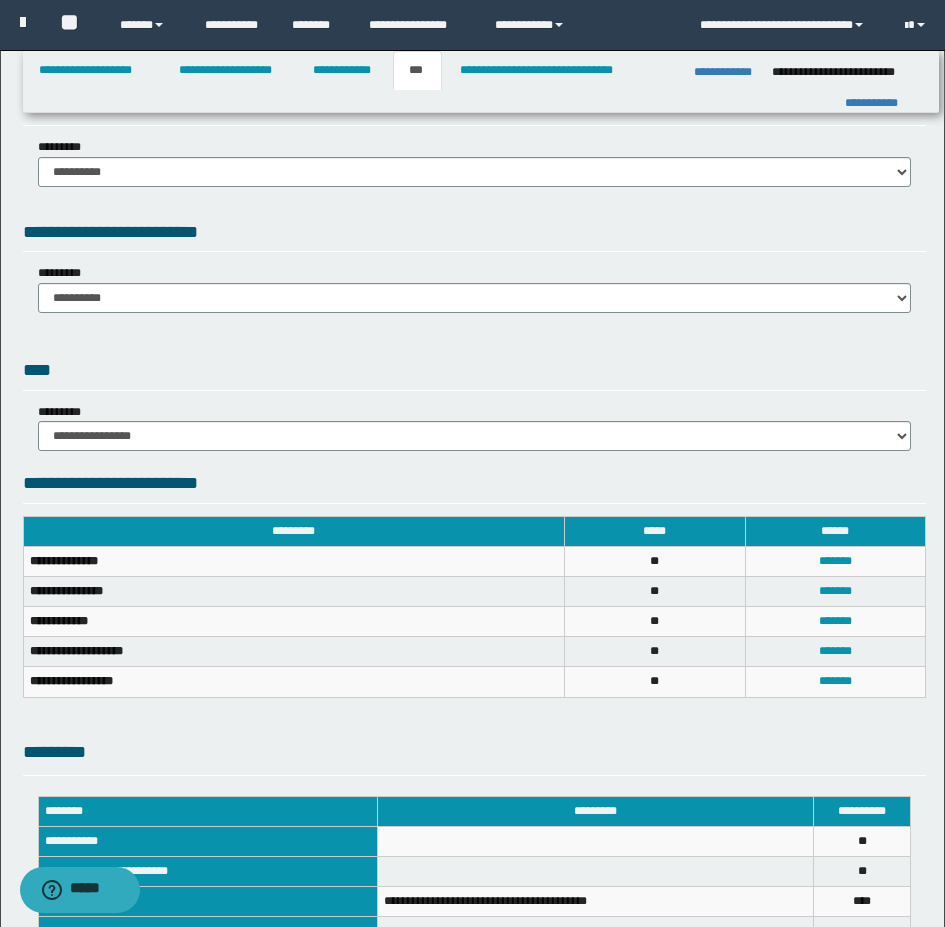 scroll, scrollTop: 0, scrollLeft: 0, axis: both 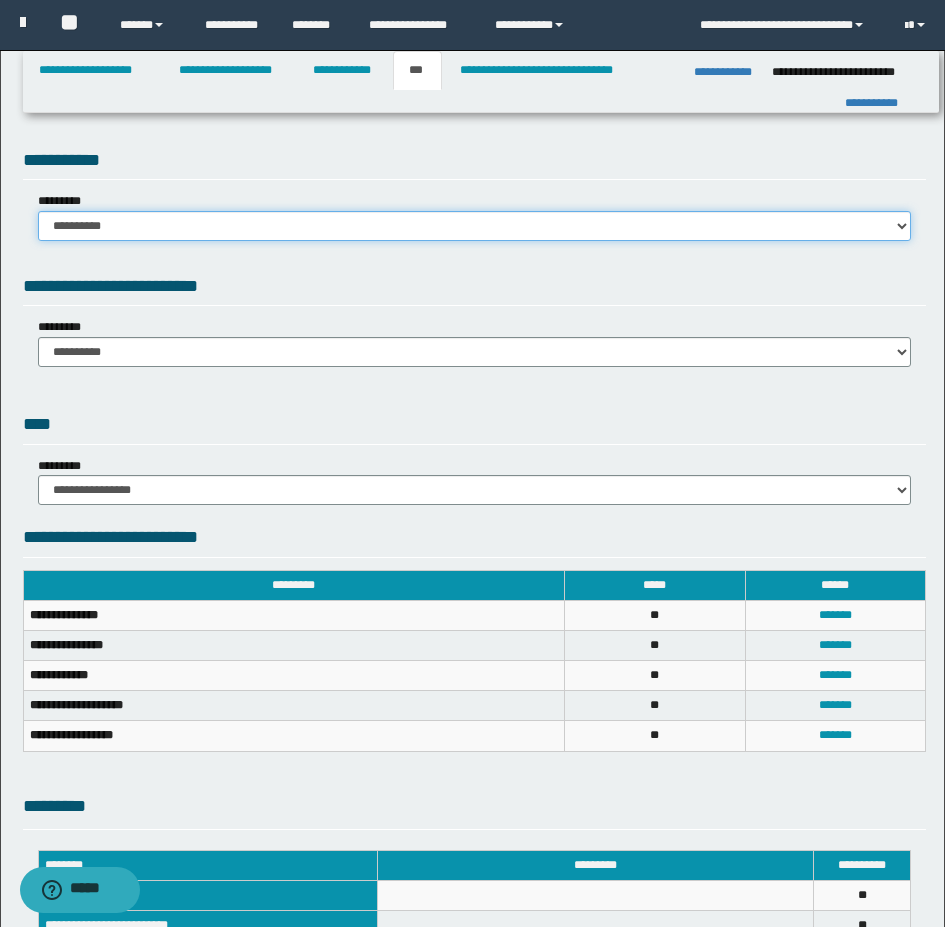 click on "**********" at bounding box center [474, 226] 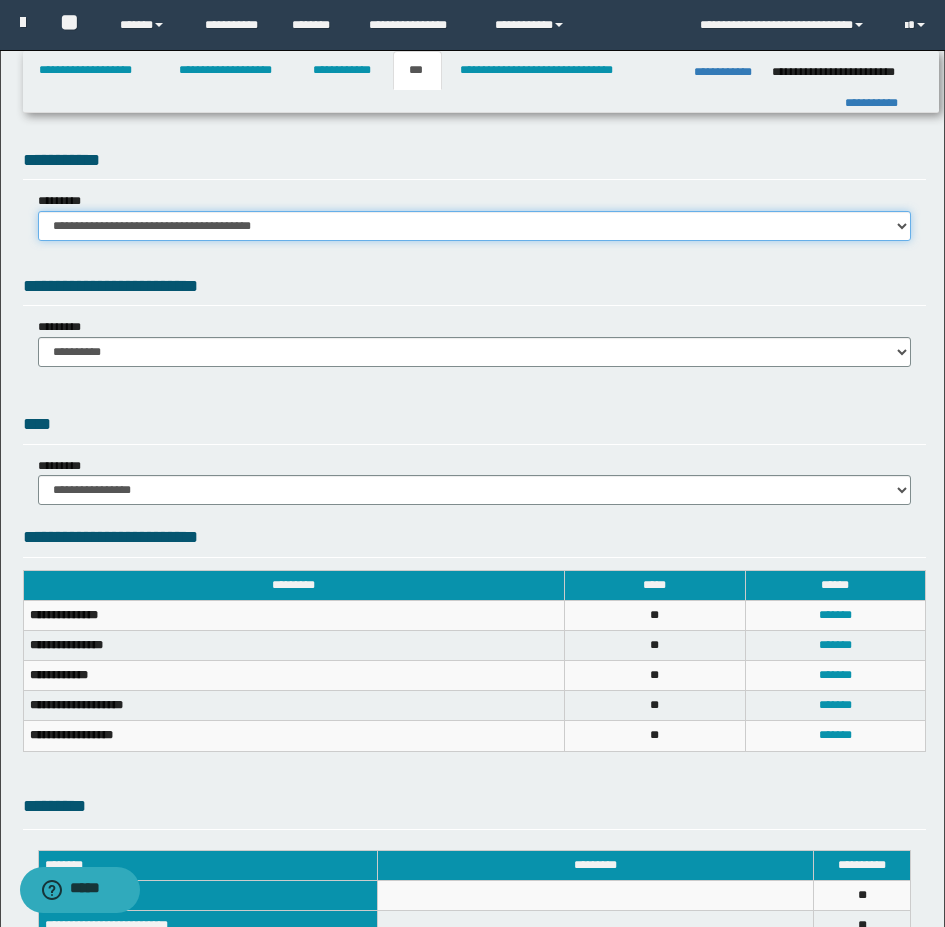 click on "**********" at bounding box center (474, 226) 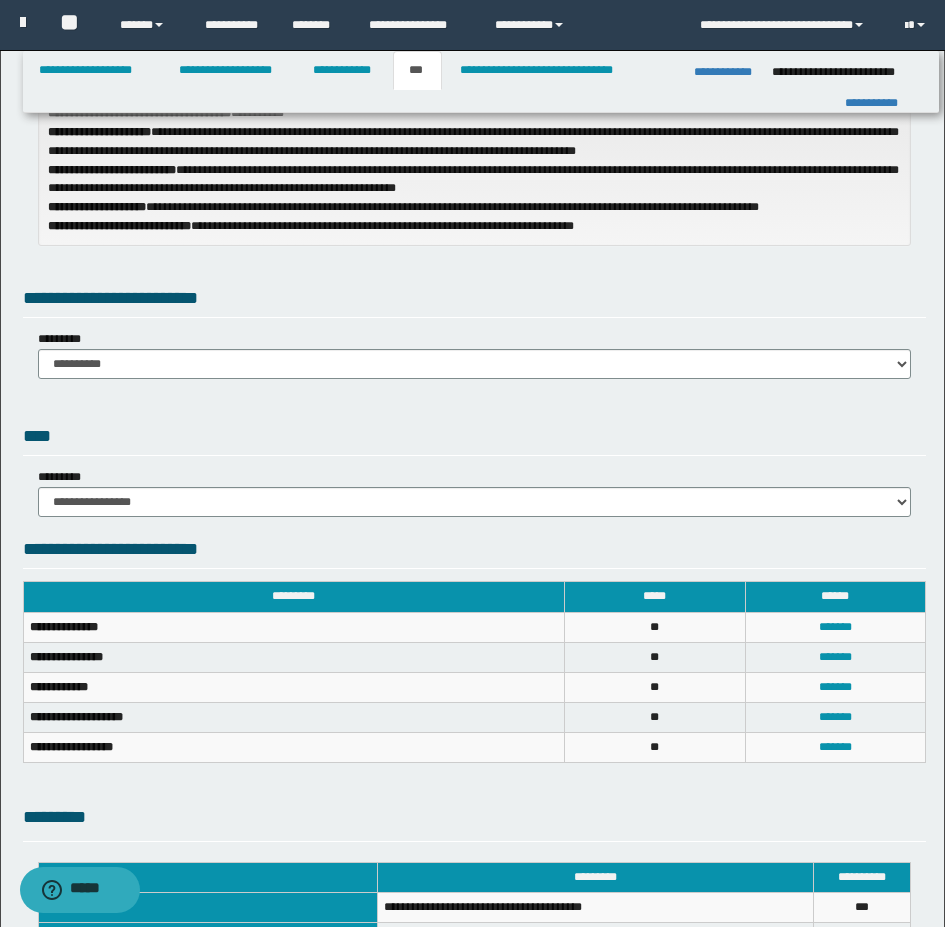 scroll, scrollTop: 200, scrollLeft: 0, axis: vertical 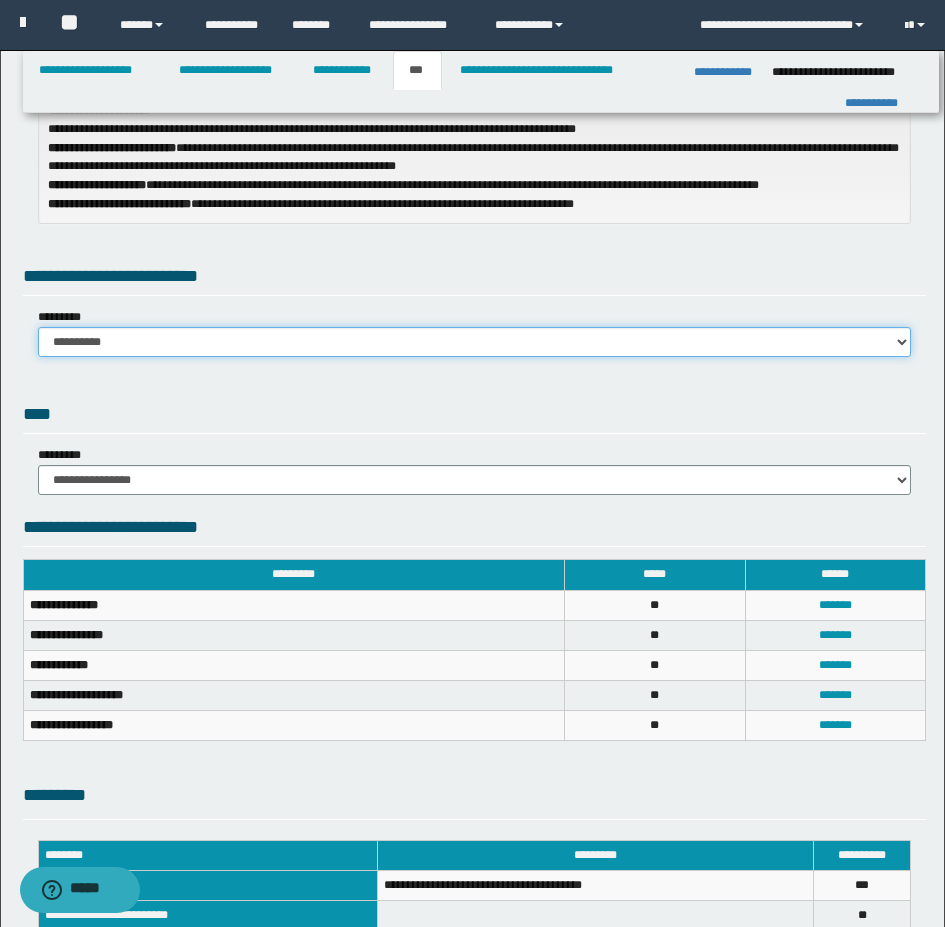 drag, startPoint x: 183, startPoint y: 340, endPoint x: 183, endPoint y: 351, distance: 11 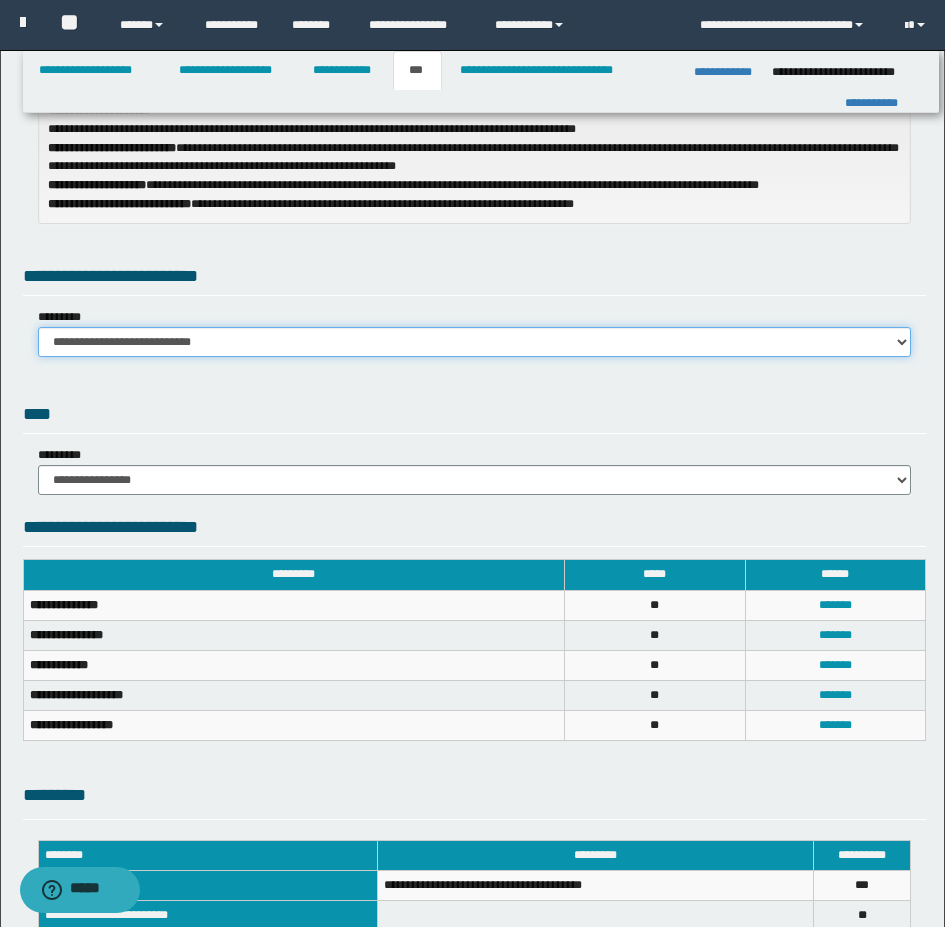 click on "**********" at bounding box center [474, 342] 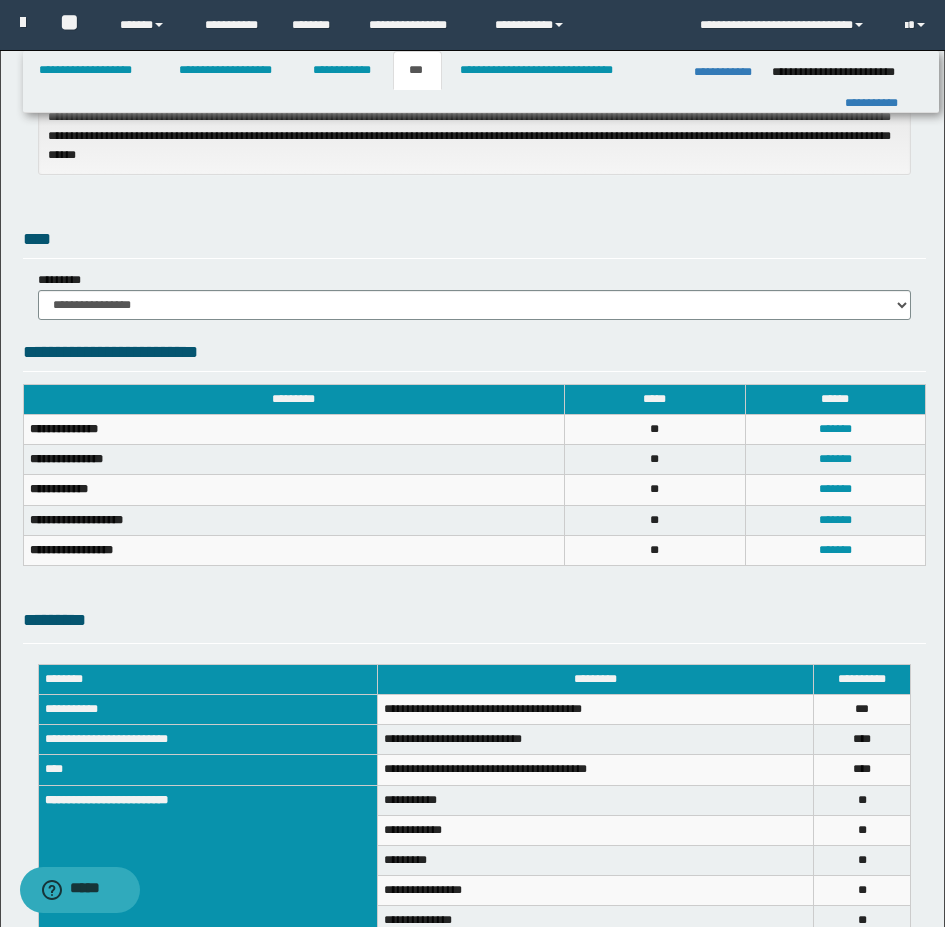 scroll, scrollTop: 500, scrollLeft: 0, axis: vertical 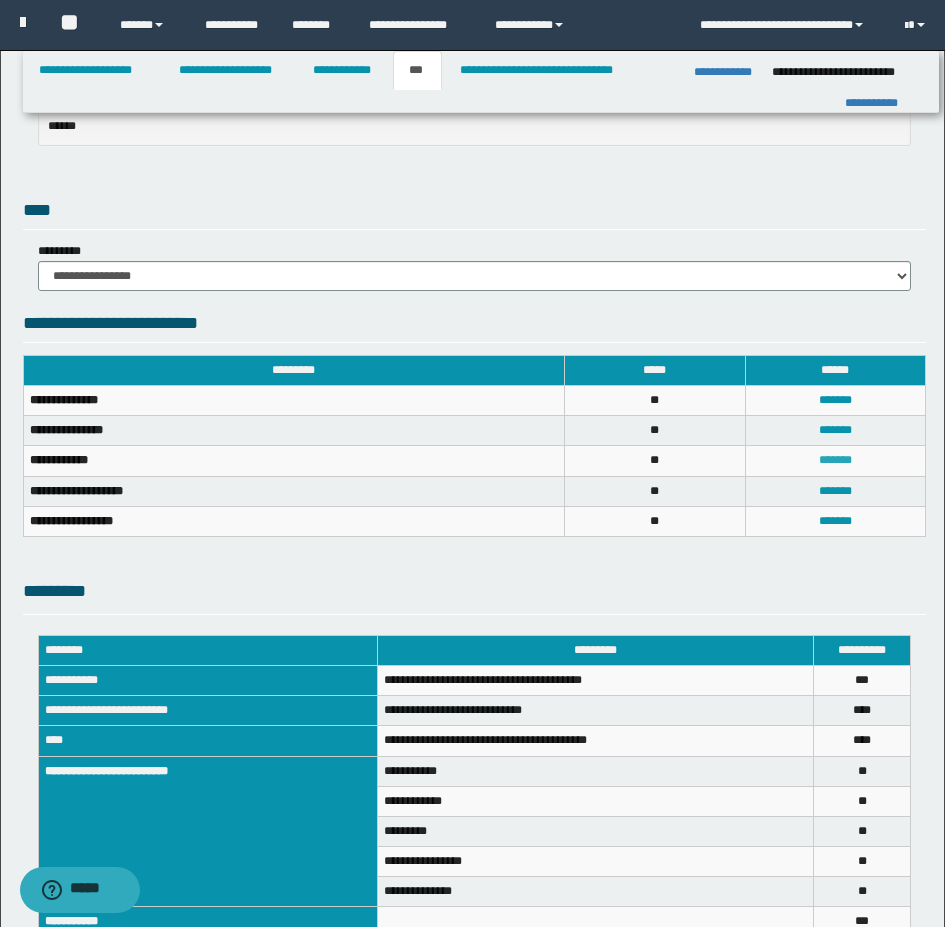 click on "*******" at bounding box center (835, 460) 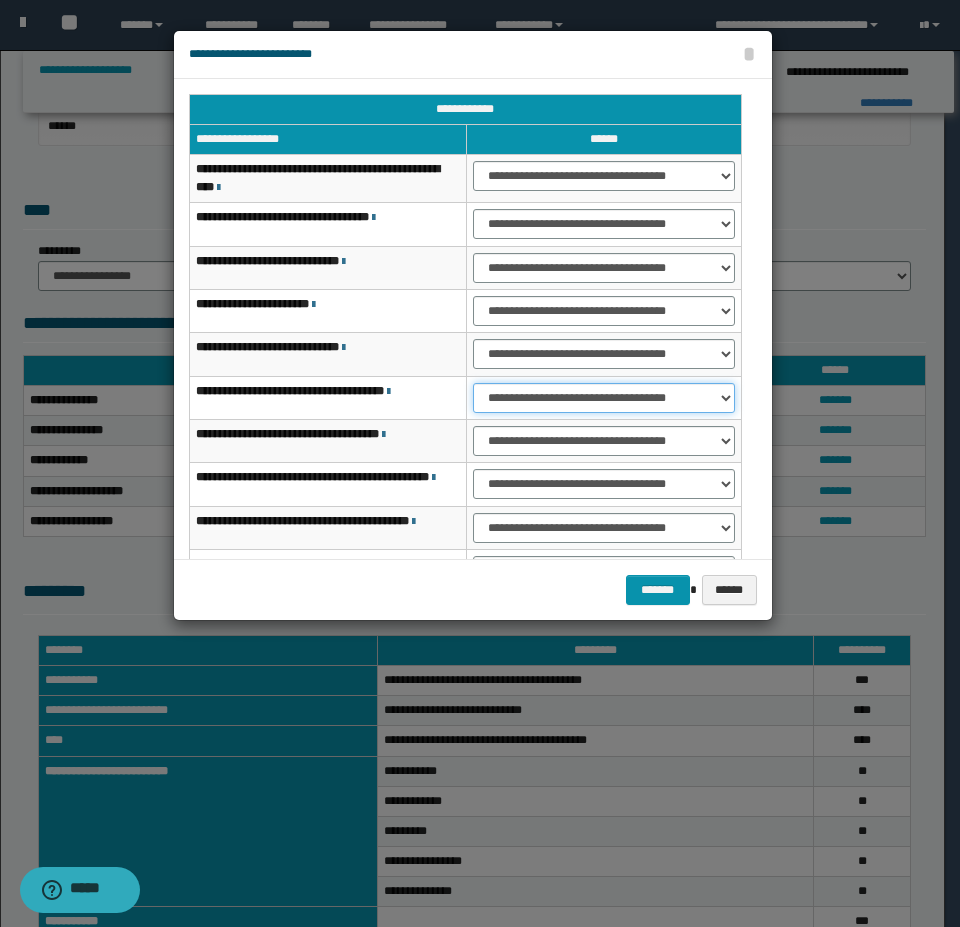 click on "**********" at bounding box center (604, 398) 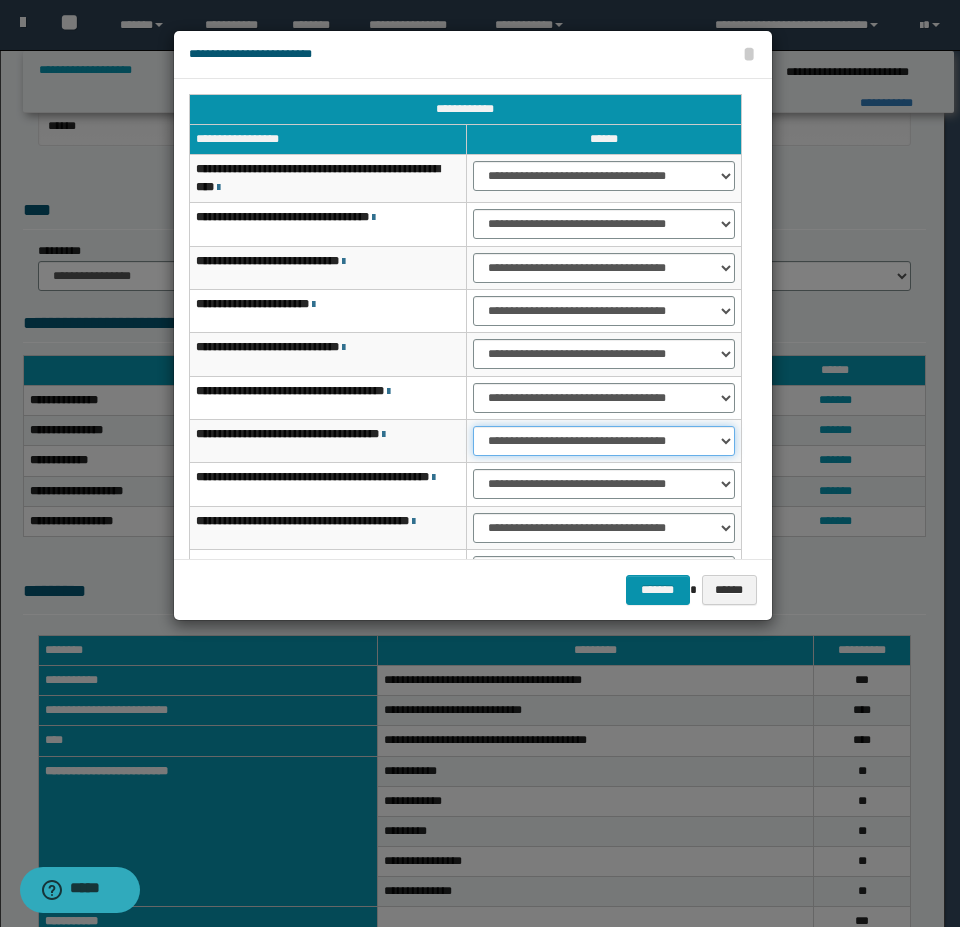 click on "**********" at bounding box center [604, 441] 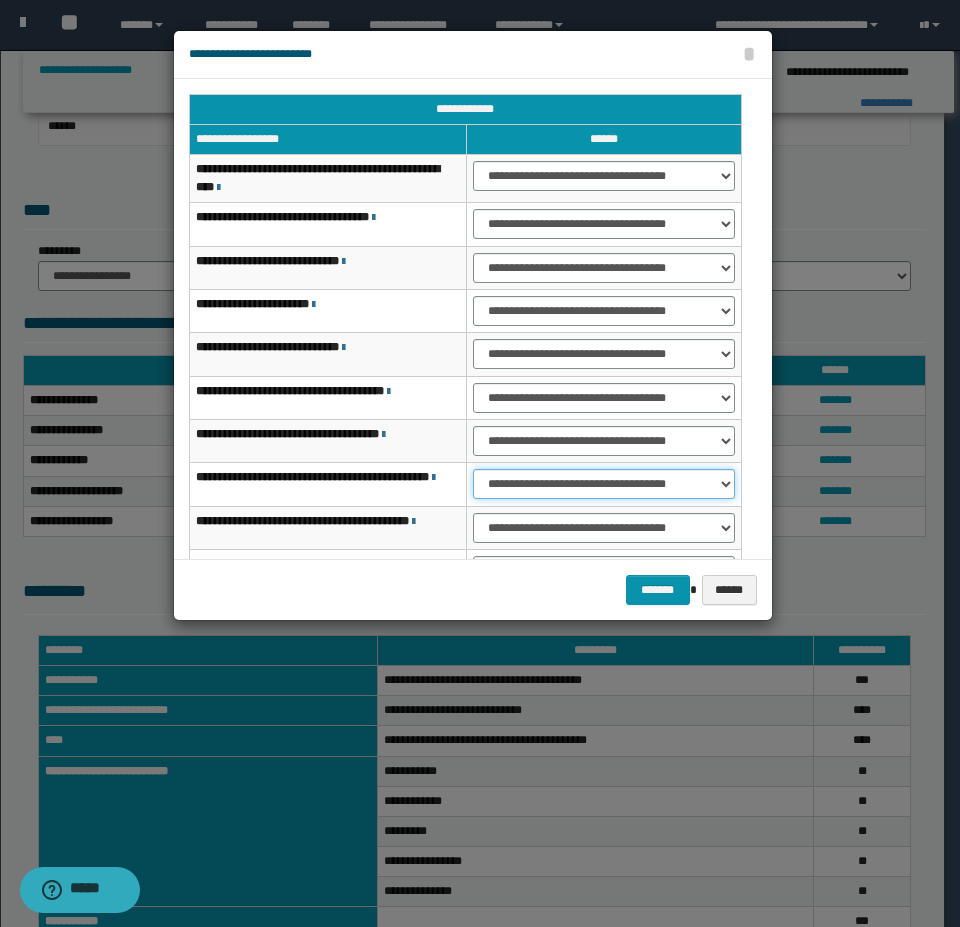 click on "**********" at bounding box center [604, 484] 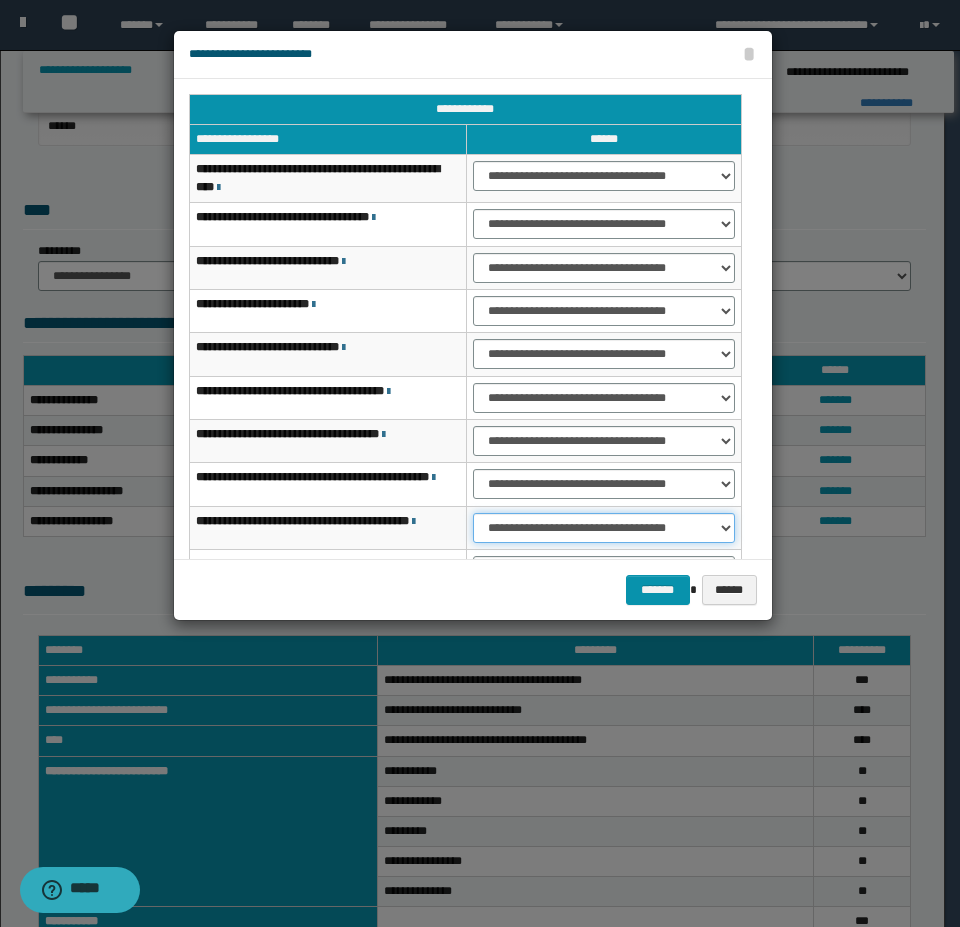 click on "**********" at bounding box center [604, 528] 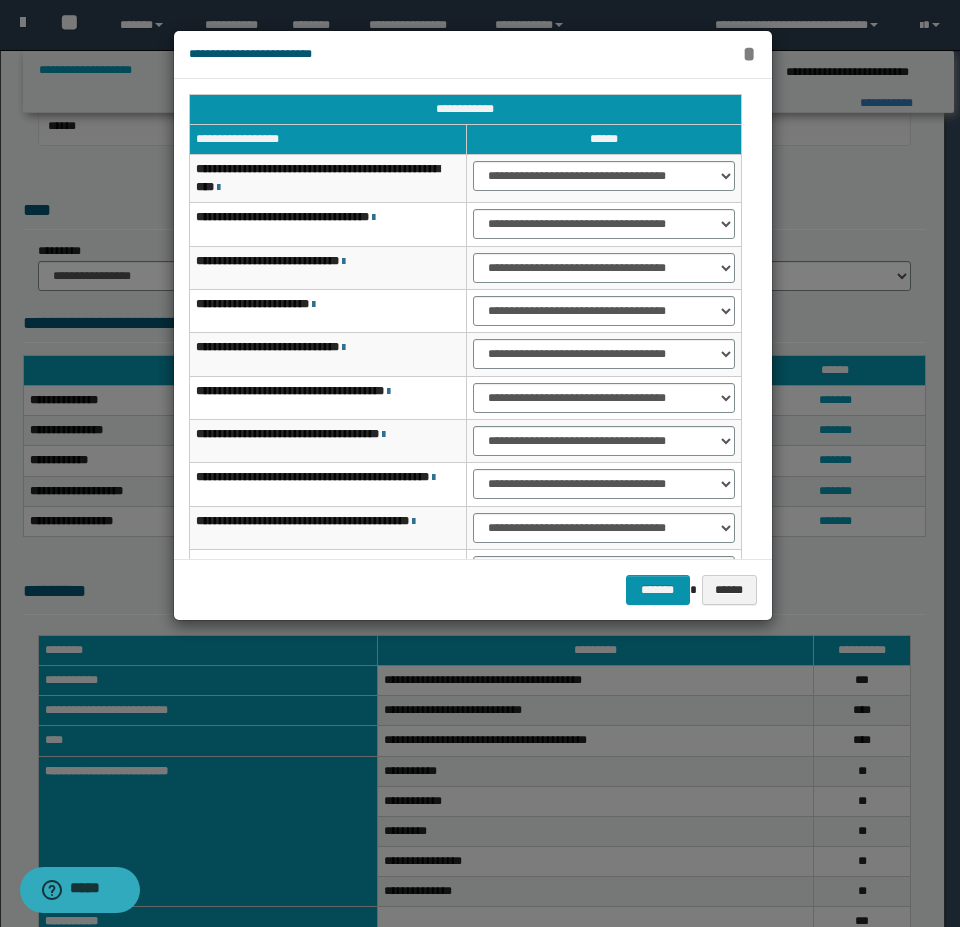 click on "*" at bounding box center [749, 54] 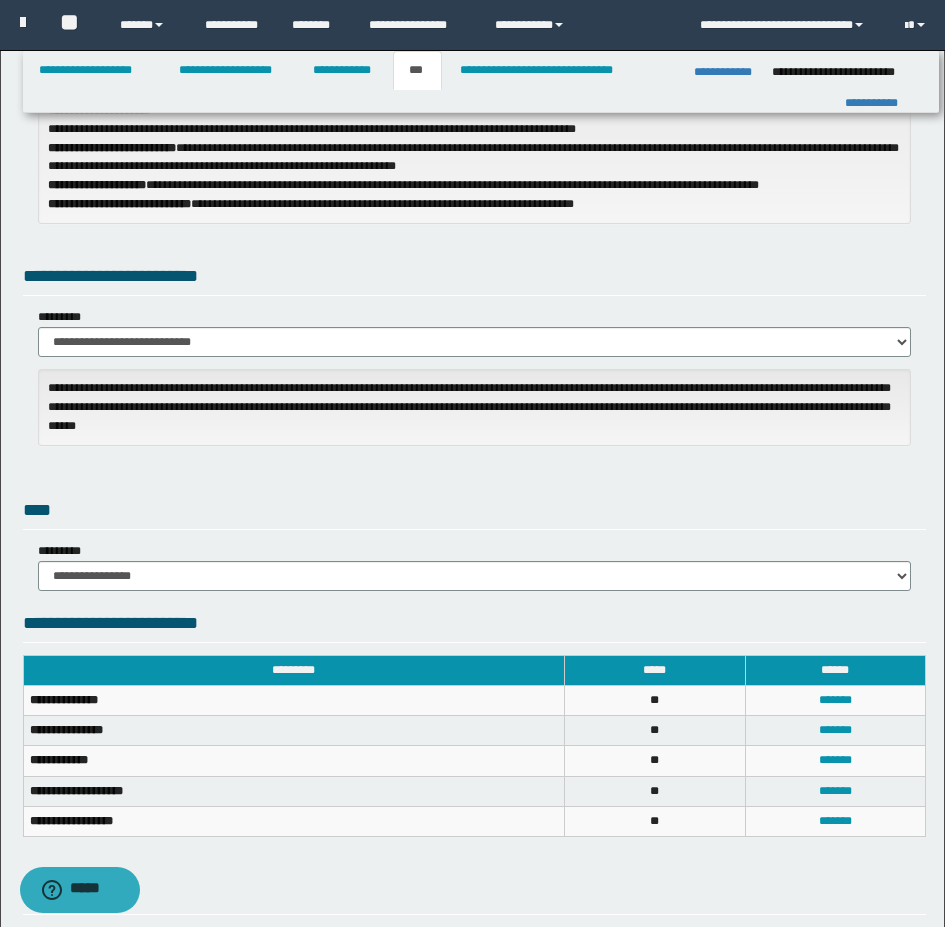 scroll, scrollTop: 0, scrollLeft: 0, axis: both 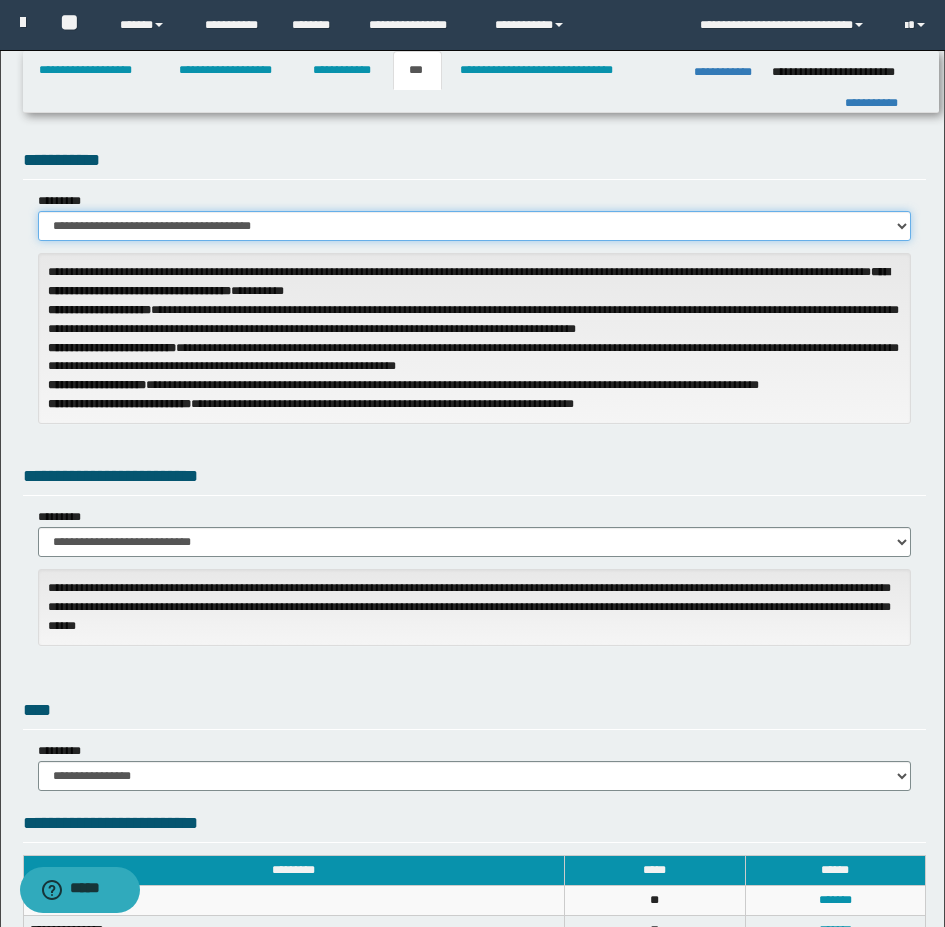 click on "**********" at bounding box center [474, 226] 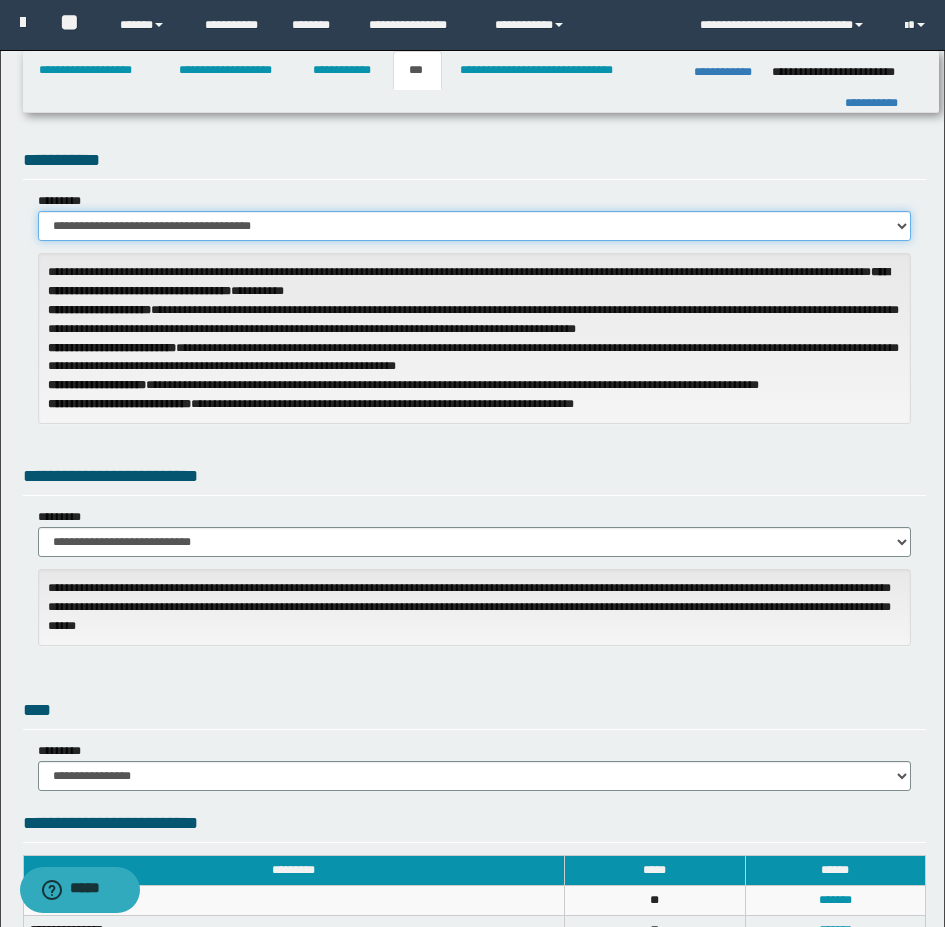 select on "*" 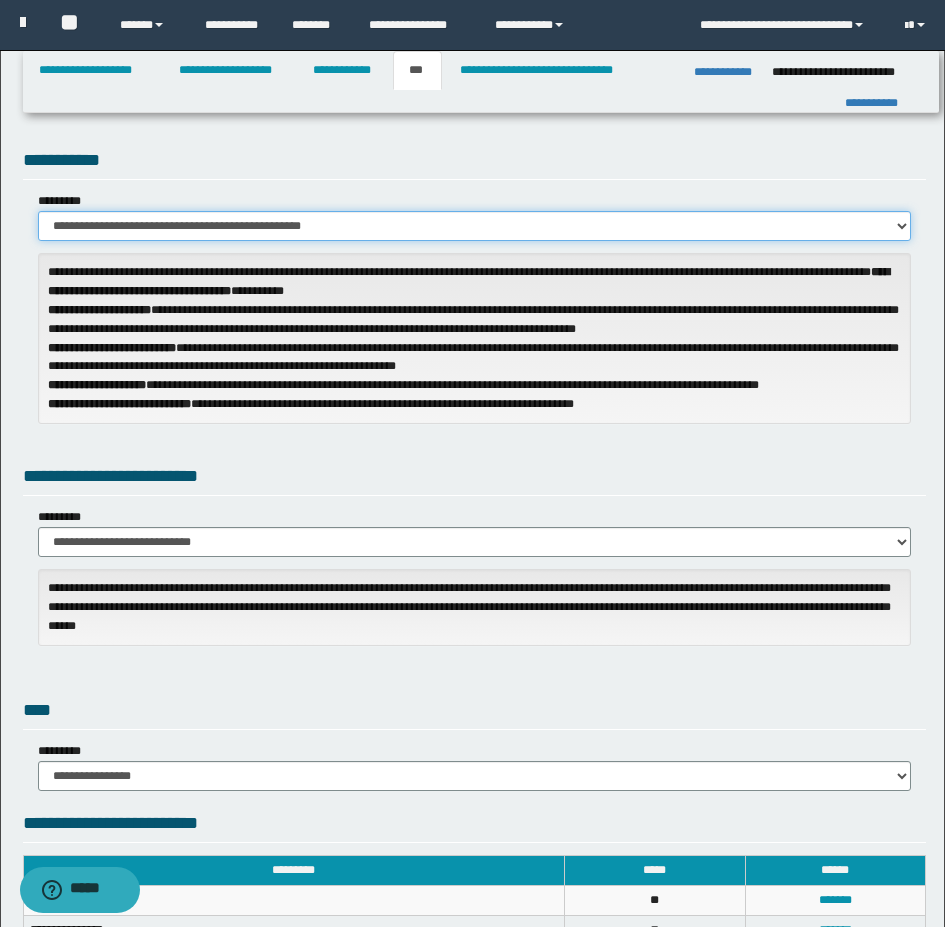 click on "**********" at bounding box center (474, 226) 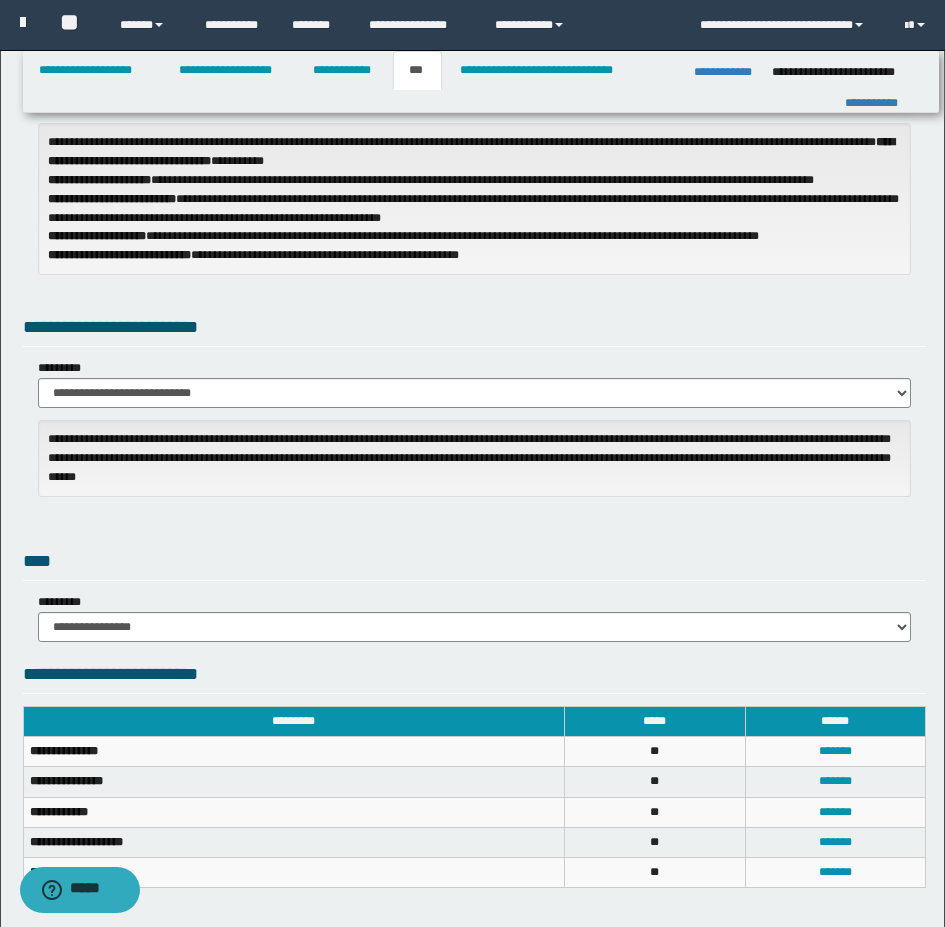 scroll, scrollTop: 200, scrollLeft: 0, axis: vertical 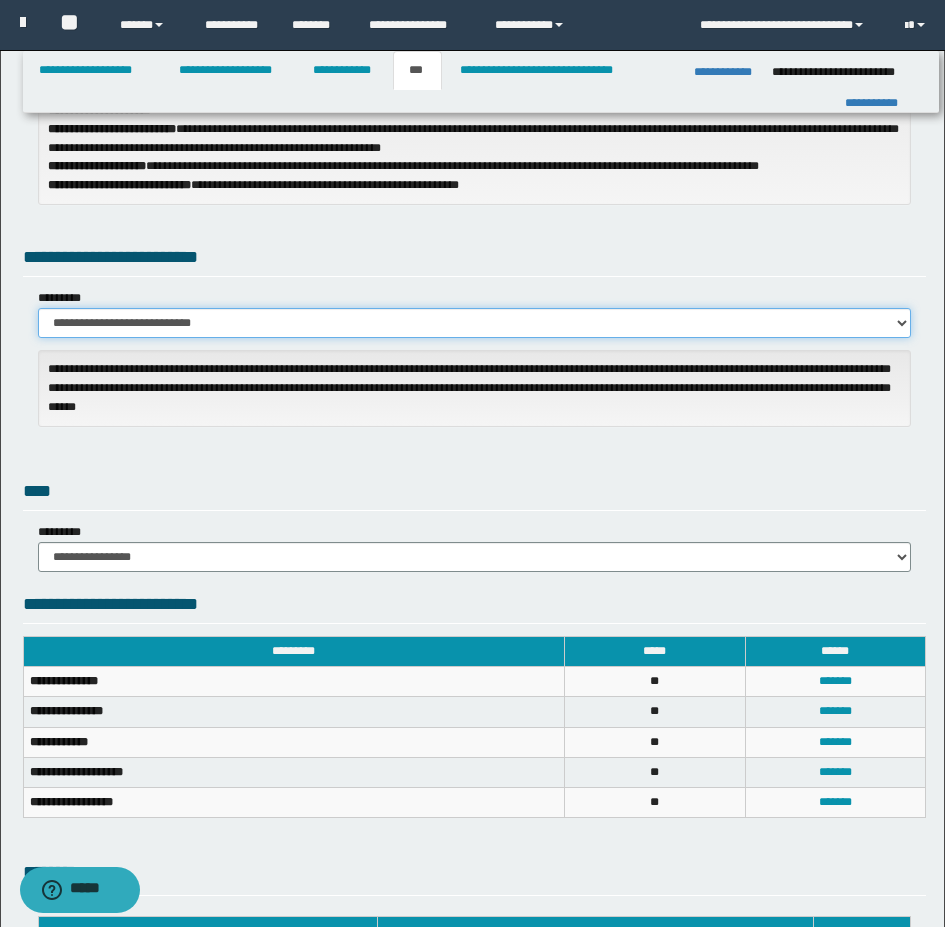 click on "**********" at bounding box center [474, 323] 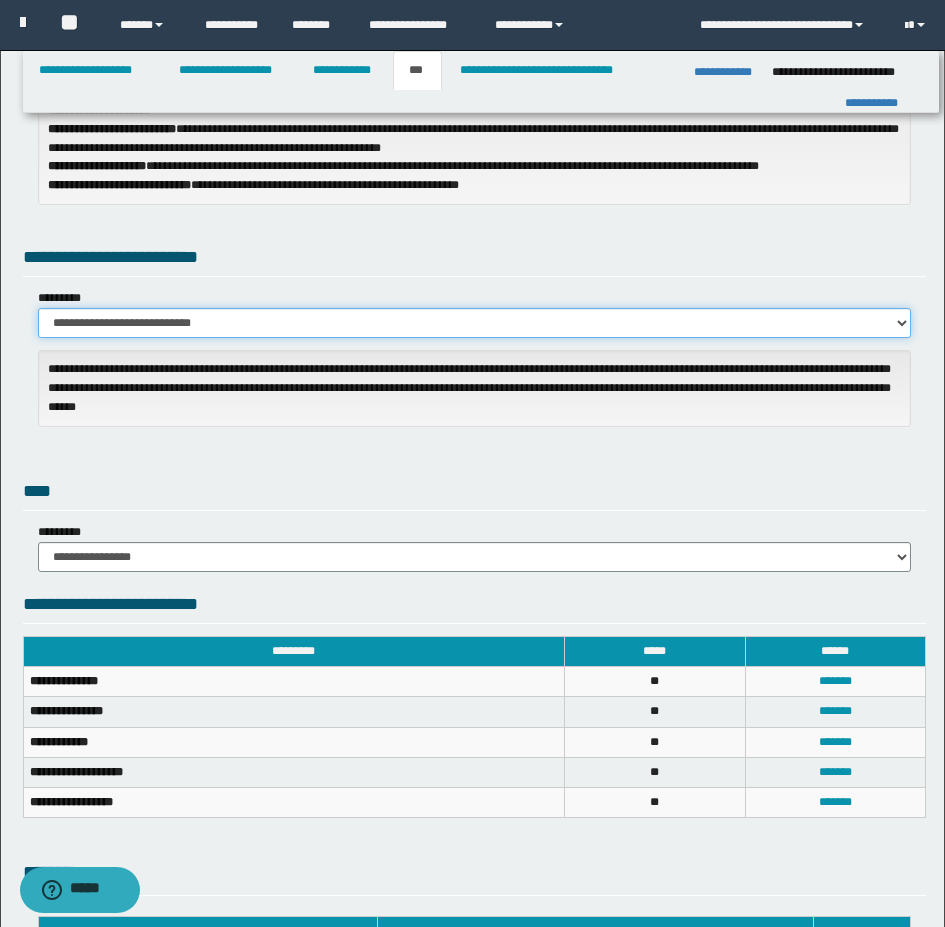 select on "*" 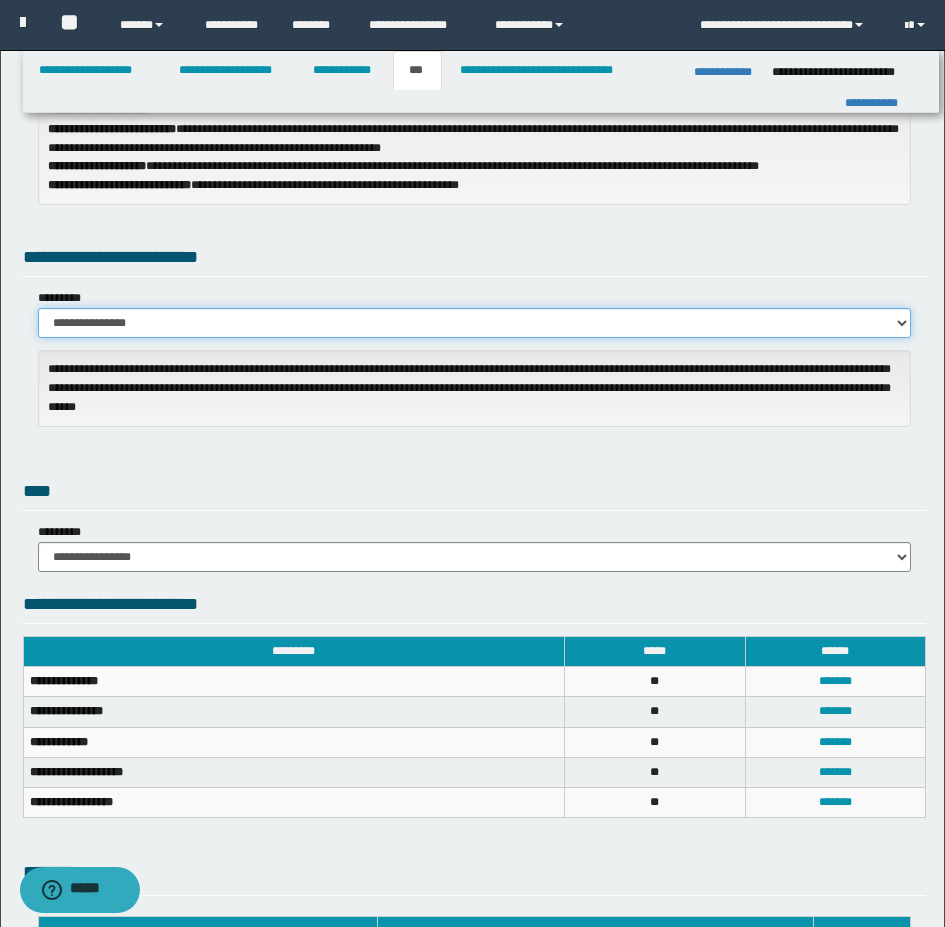 click on "**********" at bounding box center [474, 323] 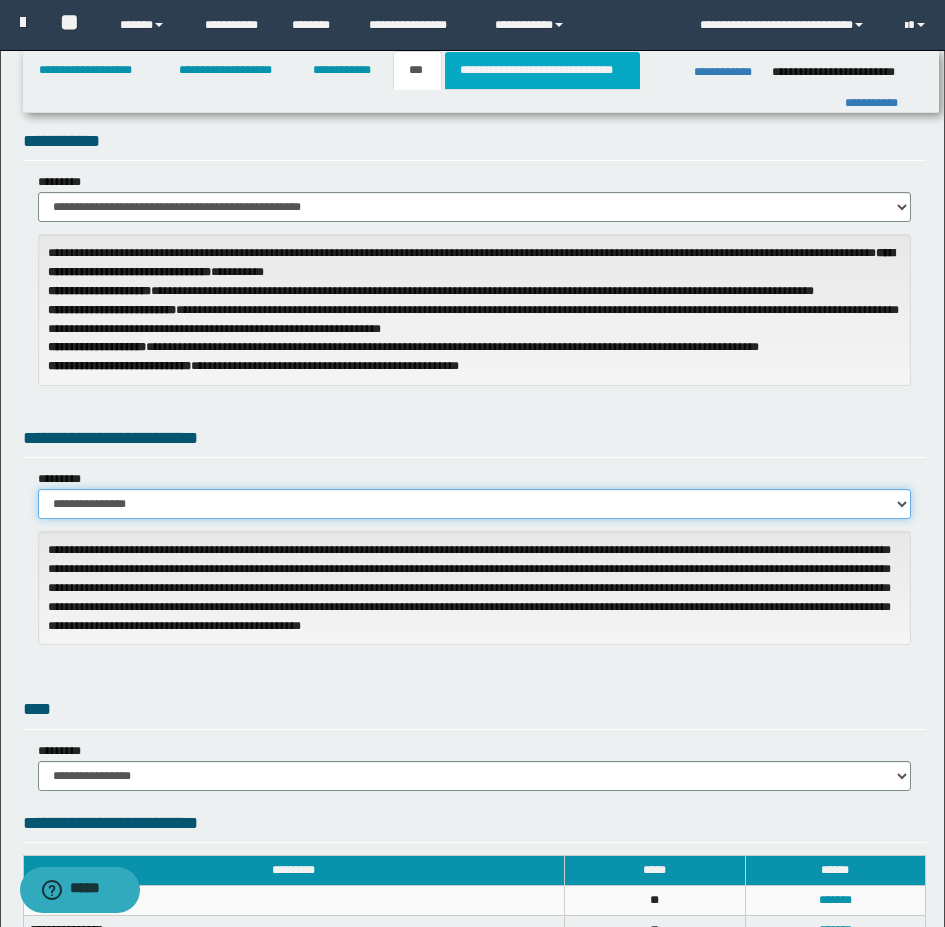 scroll, scrollTop: 0, scrollLeft: 0, axis: both 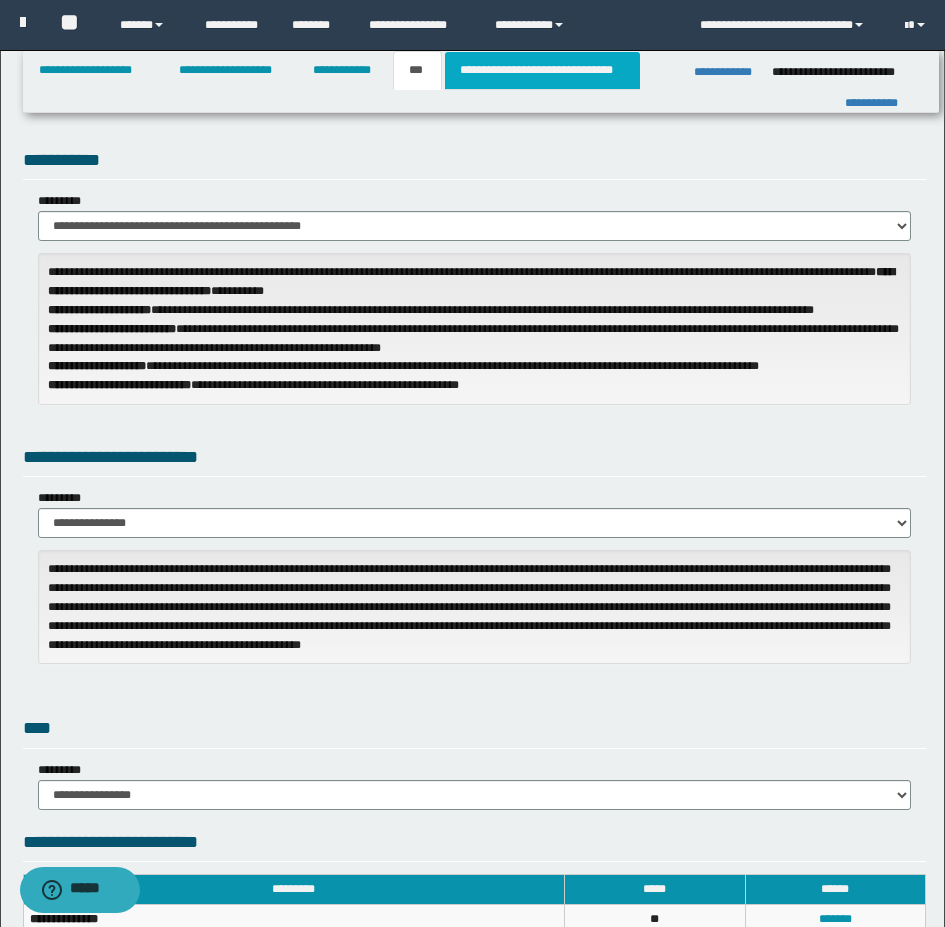click on "**********" at bounding box center [542, 70] 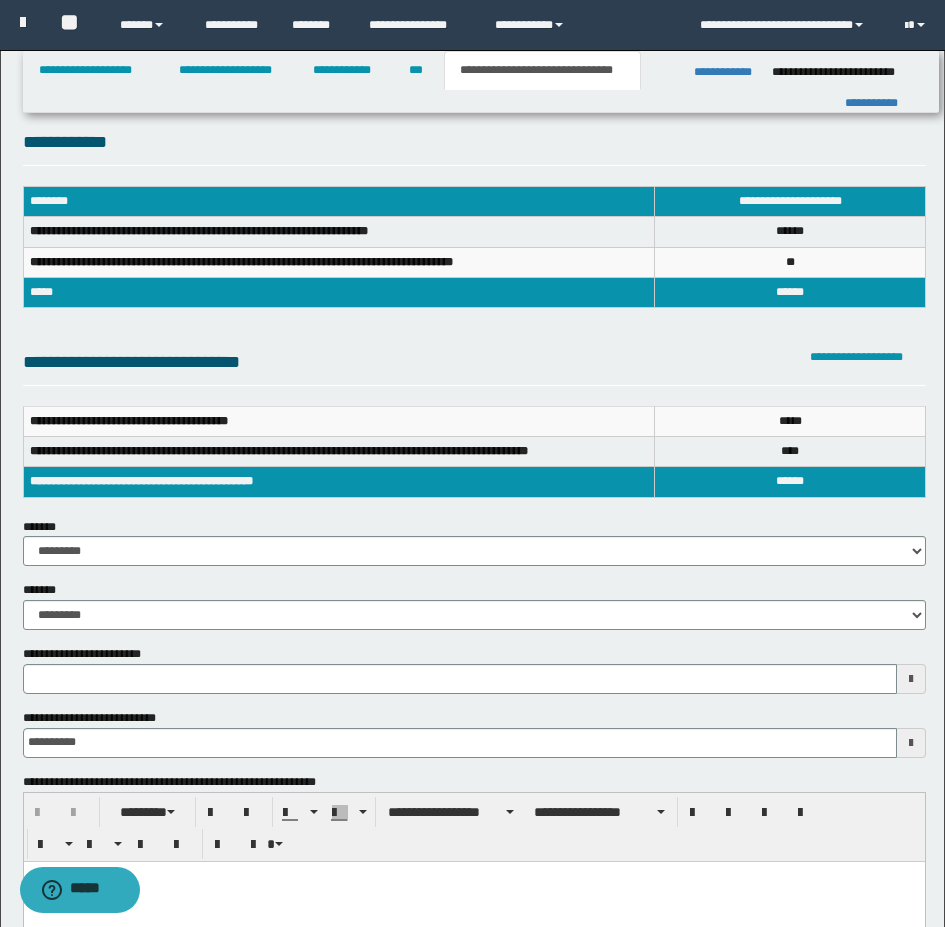 scroll, scrollTop: 0, scrollLeft: 0, axis: both 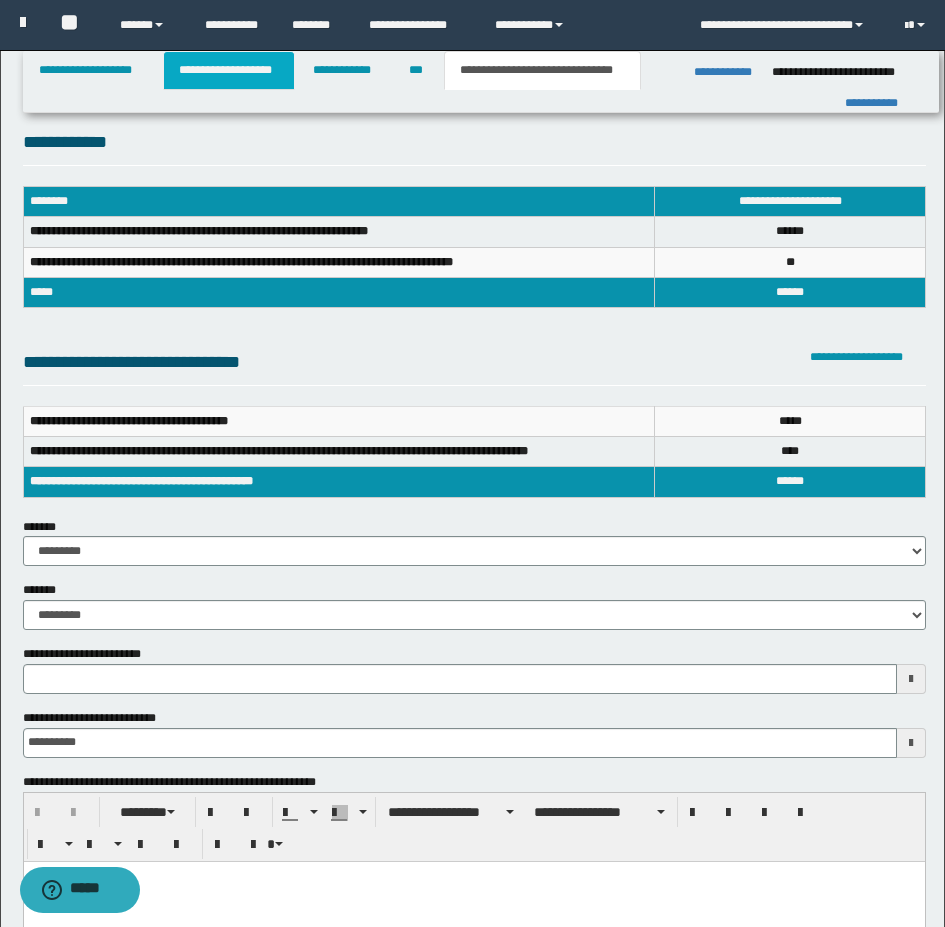 click on "**********" at bounding box center [229, 70] 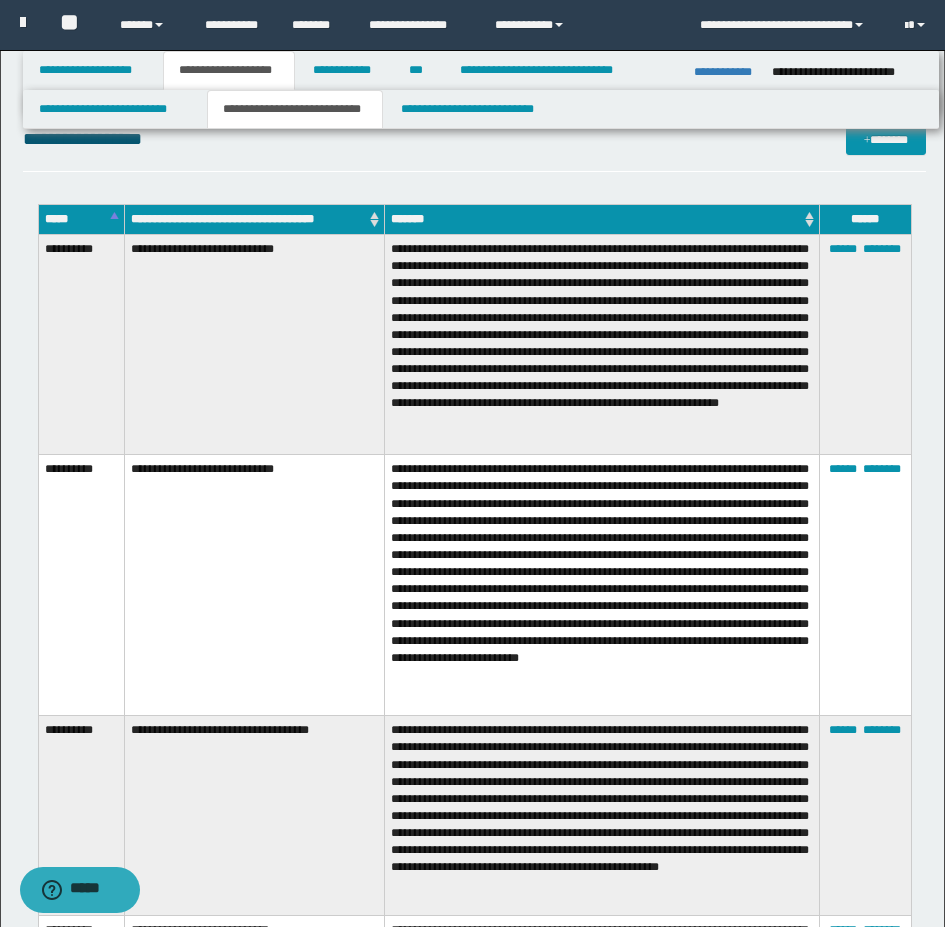 scroll, scrollTop: 400, scrollLeft: 0, axis: vertical 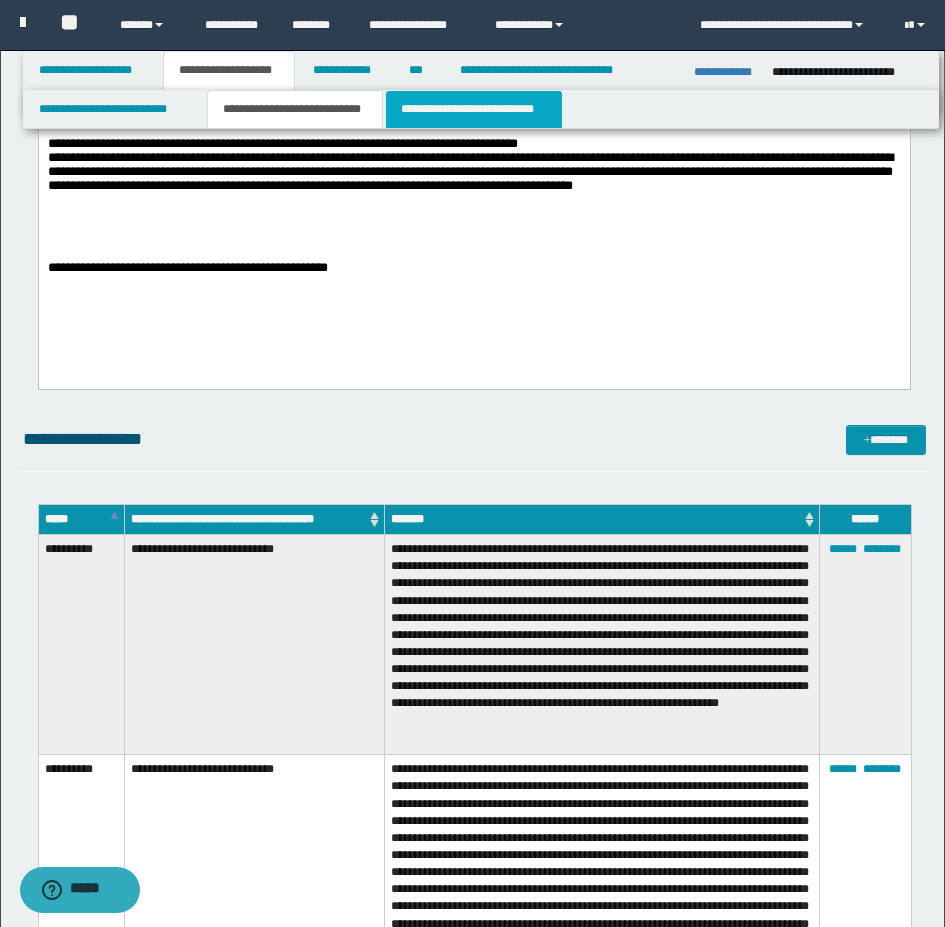 click on "**********" at bounding box center [474, 109] 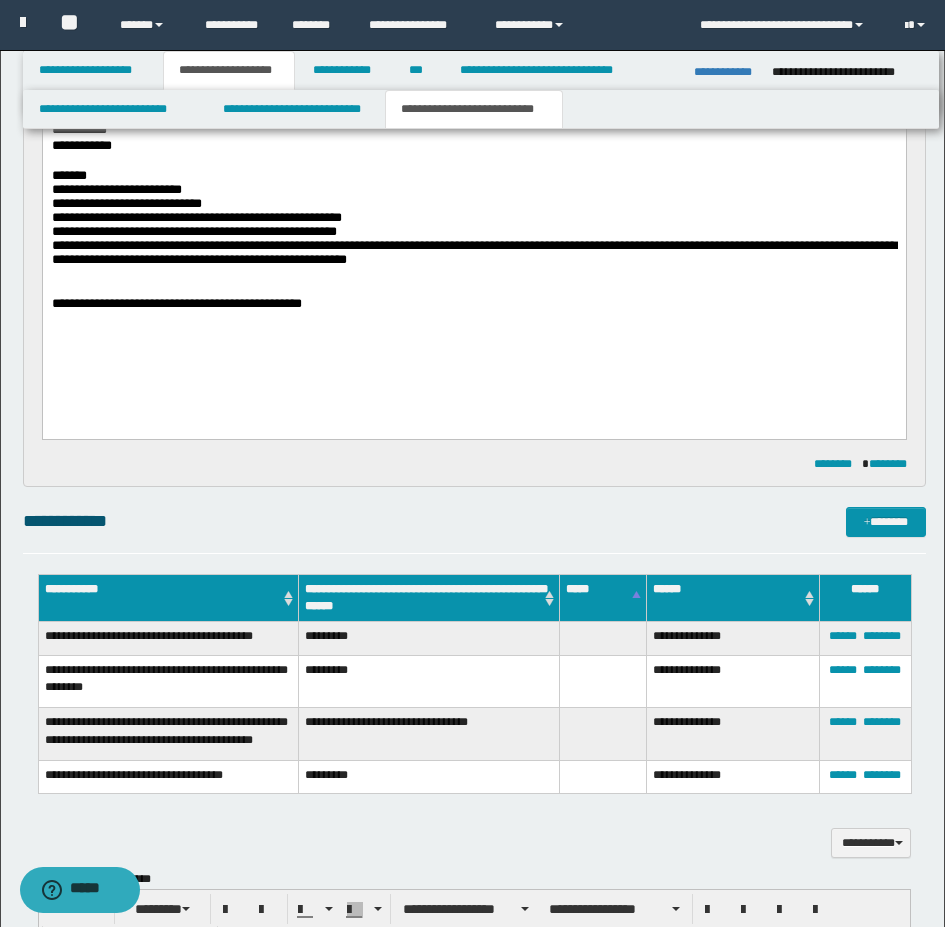 scroll, scrollTop: 100, scrollLeft: 0, axis: vertical 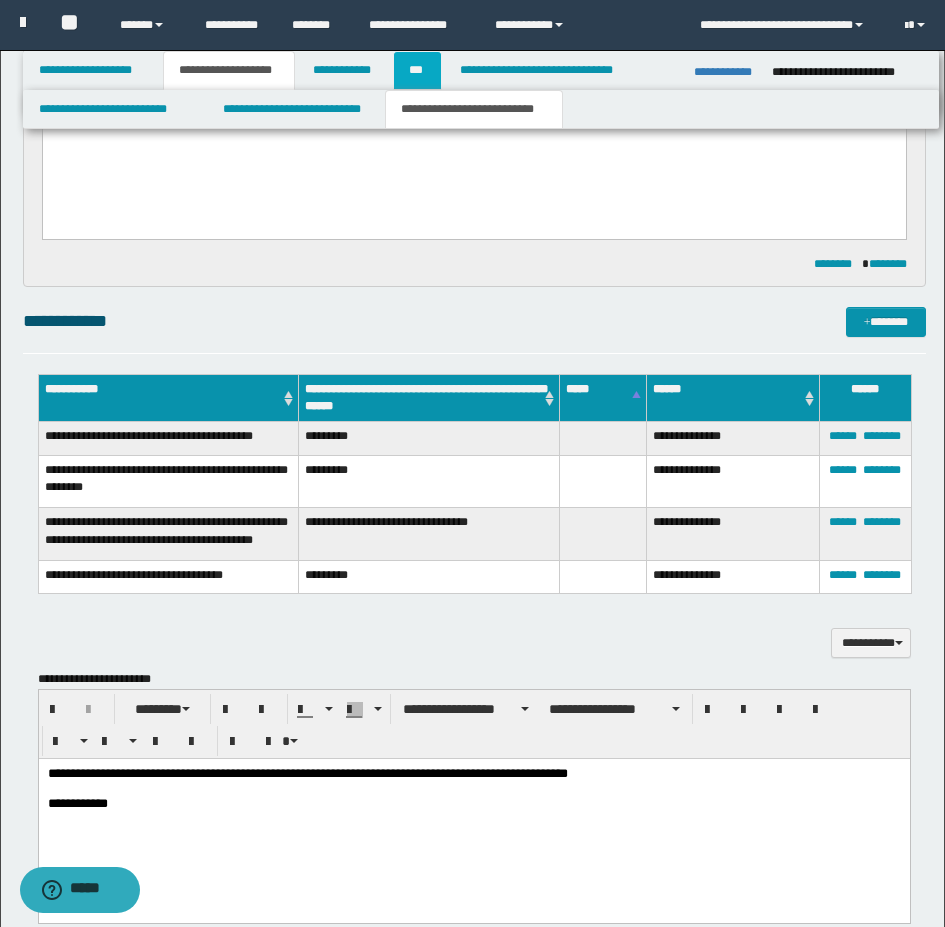 click on "***" at bounding box center [417, 70] 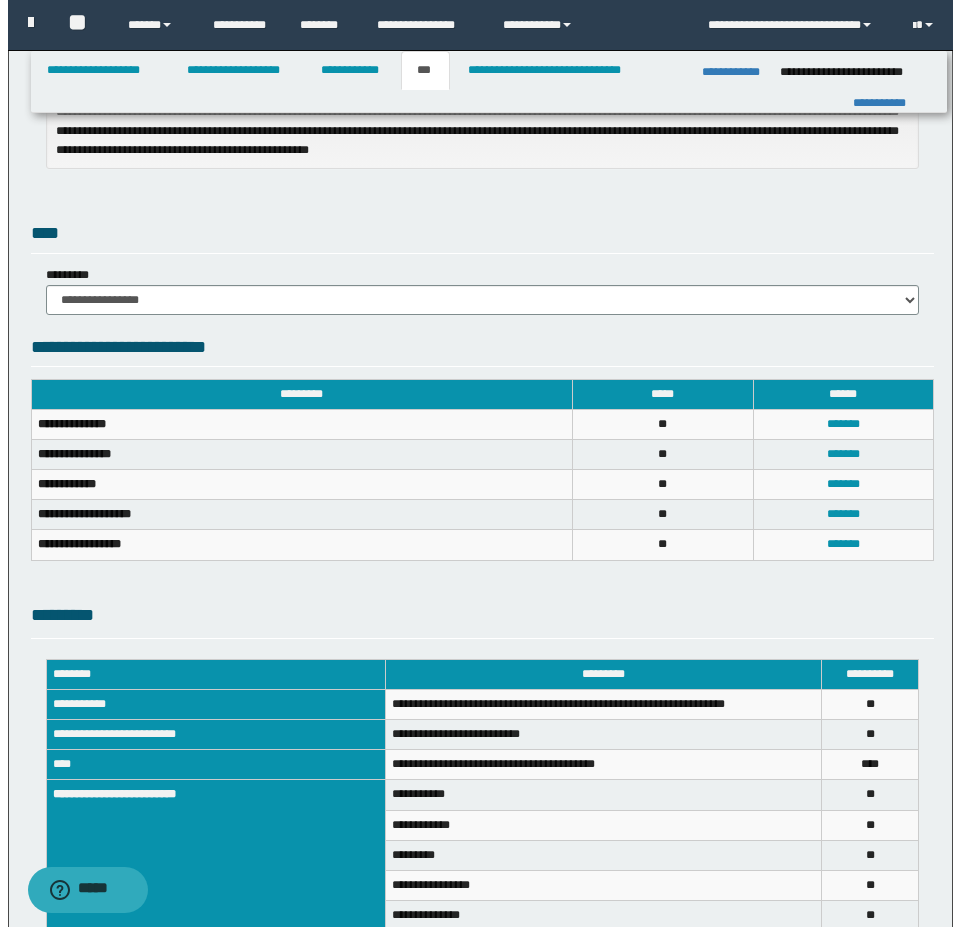 scroll, scrollTop: 500, scrollLeft: 0, axis: vertical 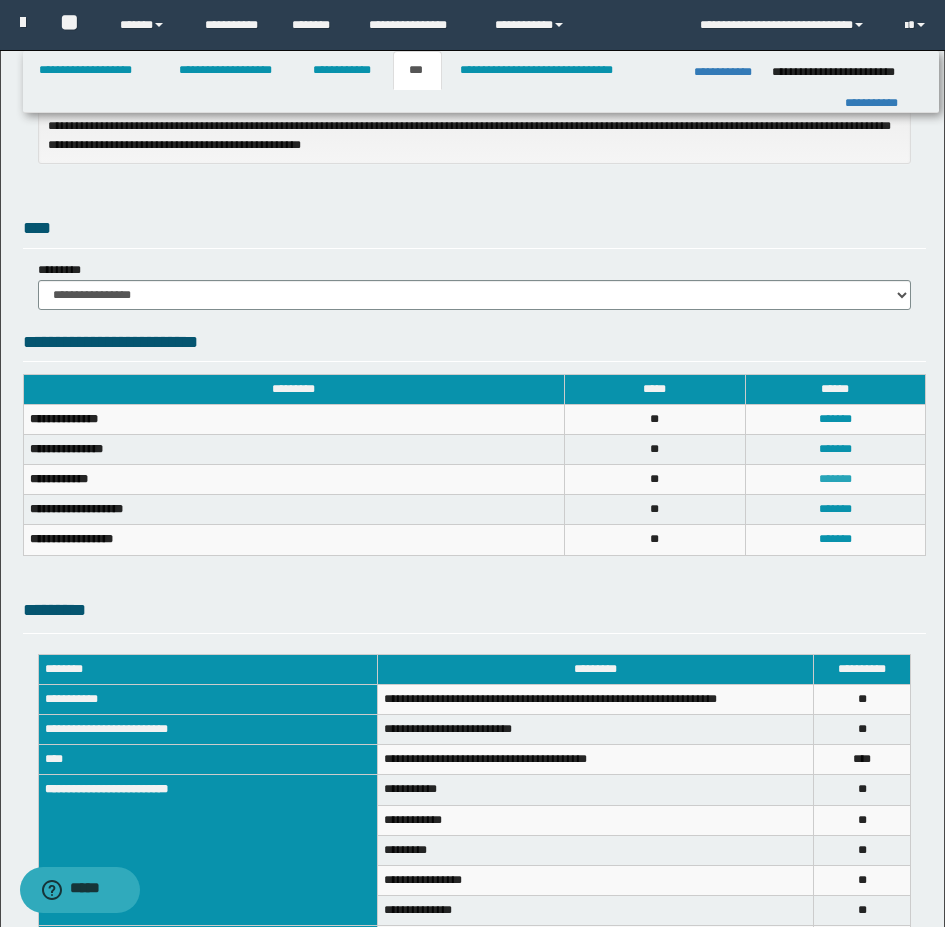 click on "*******" at bounding box center [835, 479] 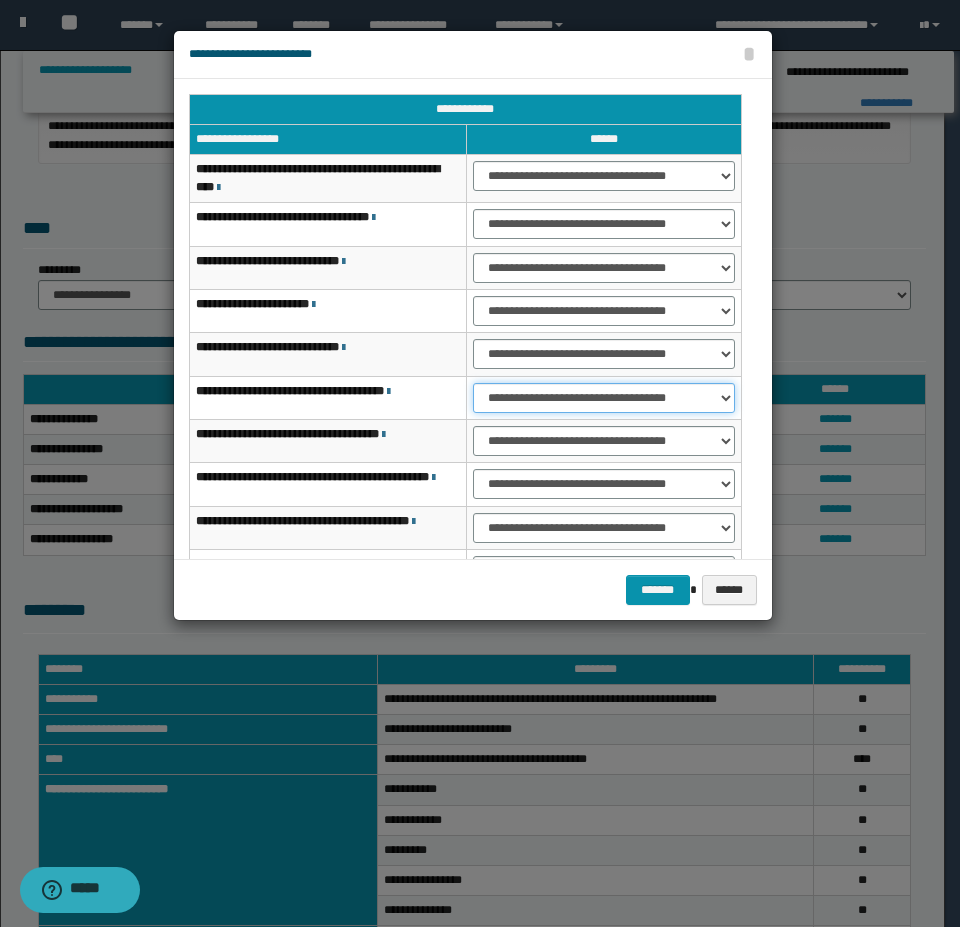 click on "**********" at bounding box center (604, 398) 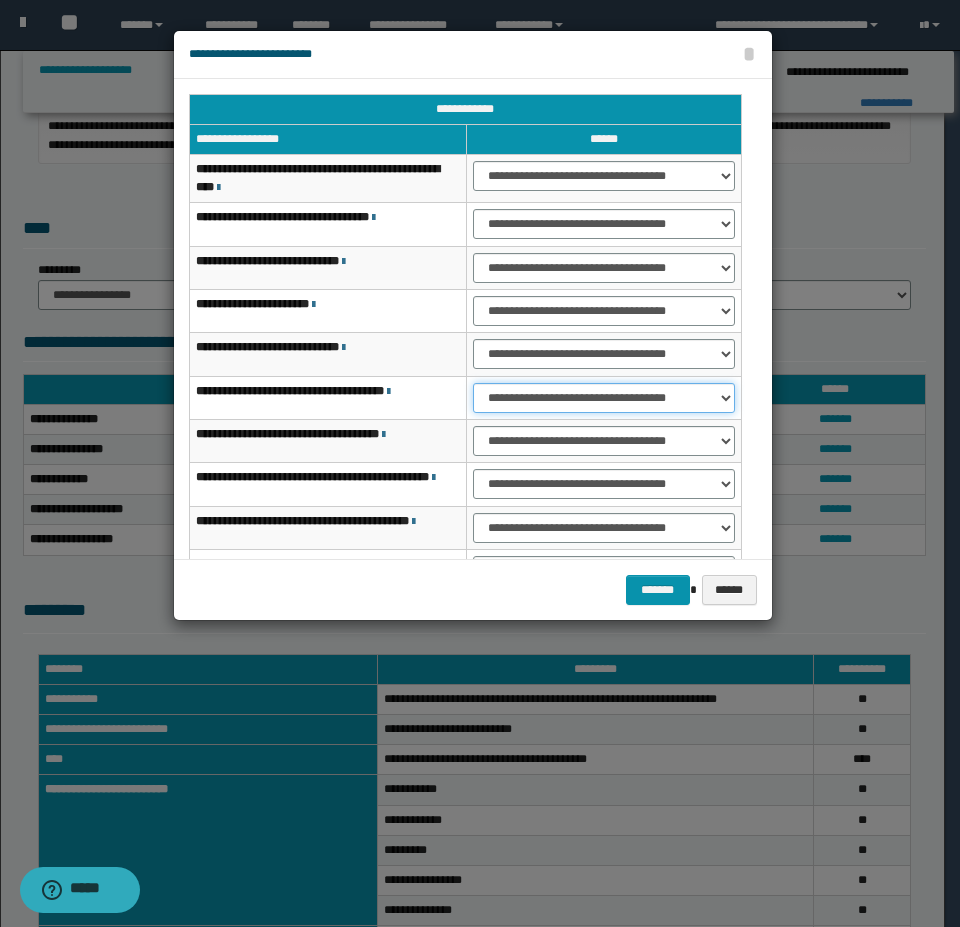click on "**********" at bounding box center (604, 398) 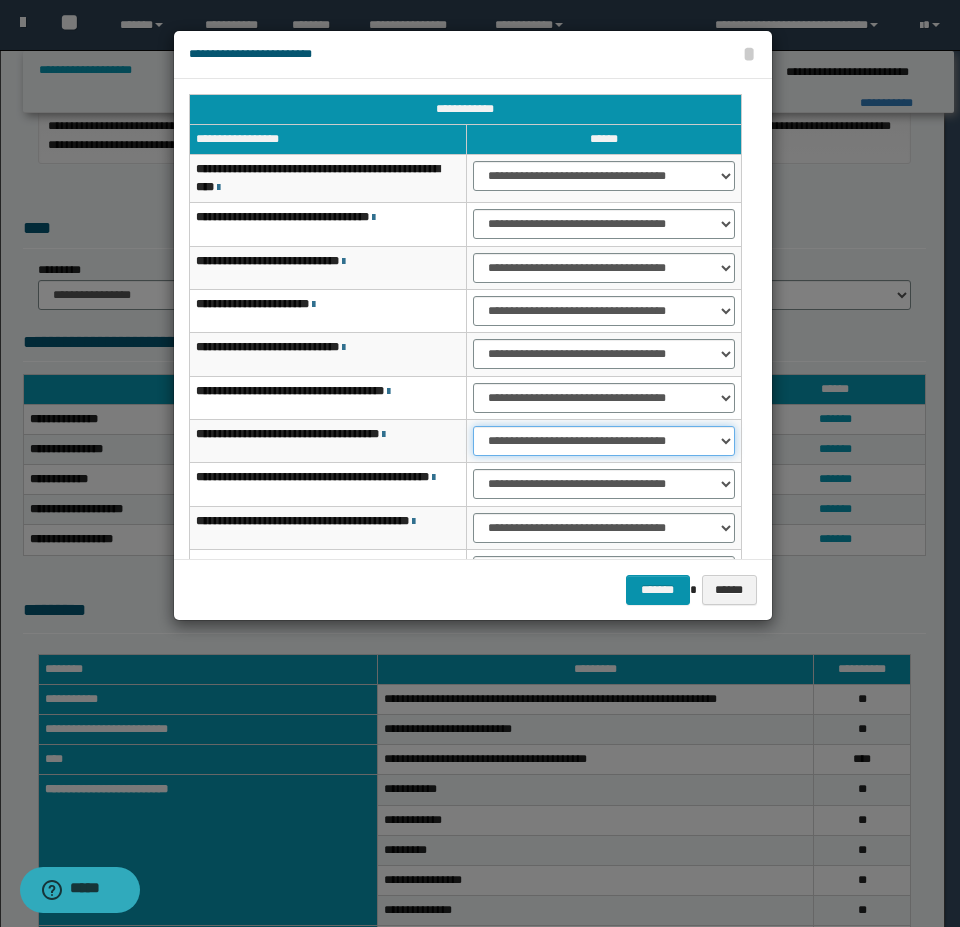 click on "**********" at bounding box center [604, 441] 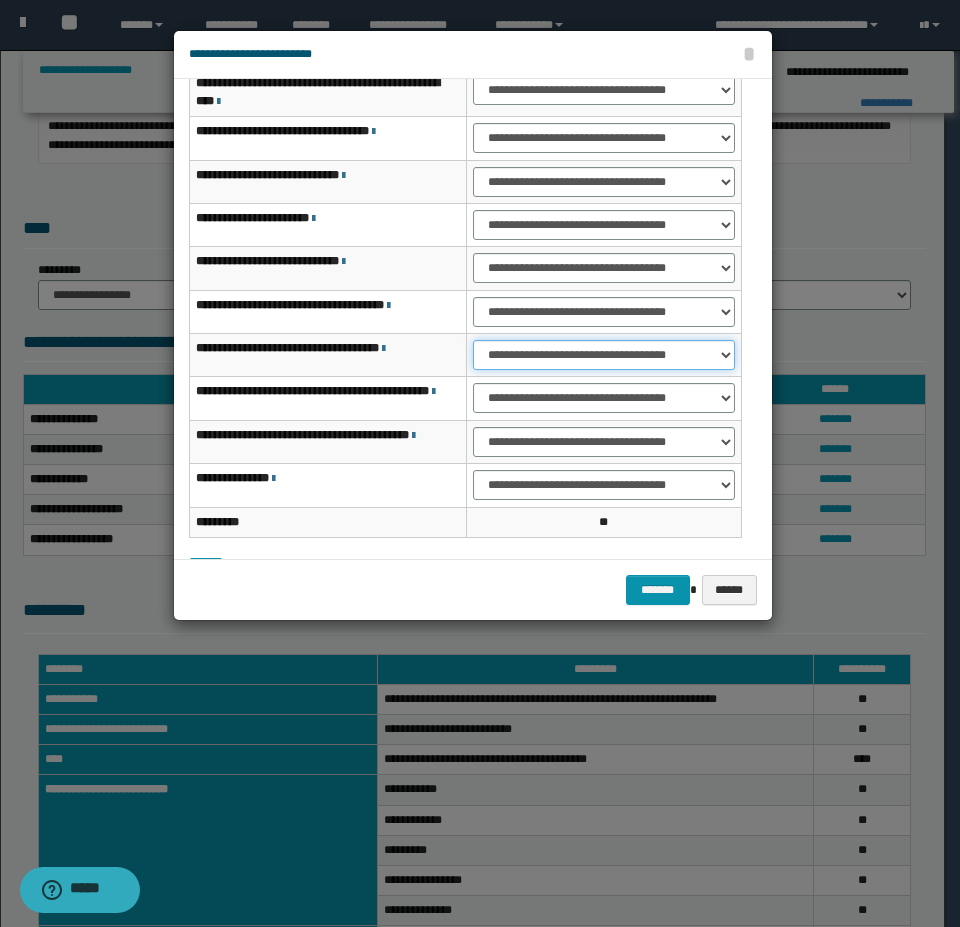 scroll, scrollTop: 100, scrollLeft: 0, axis: vertical 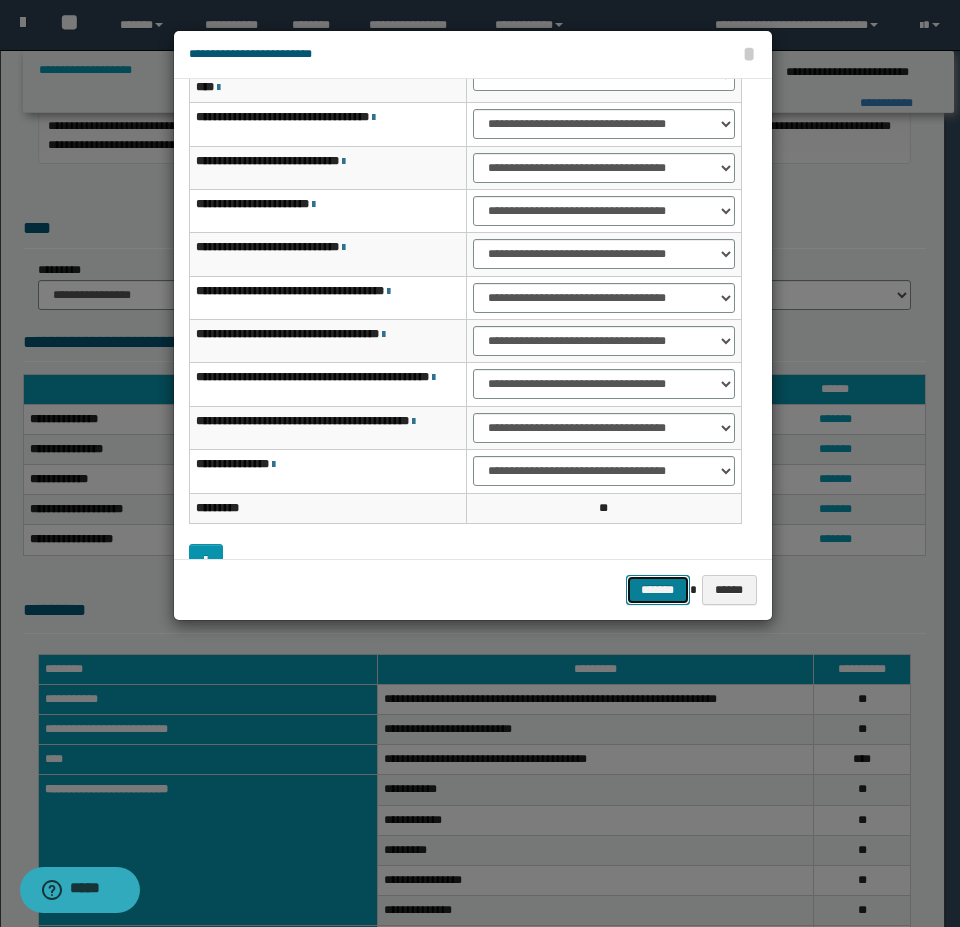 click on "*******" at bounding box center (658, 590) 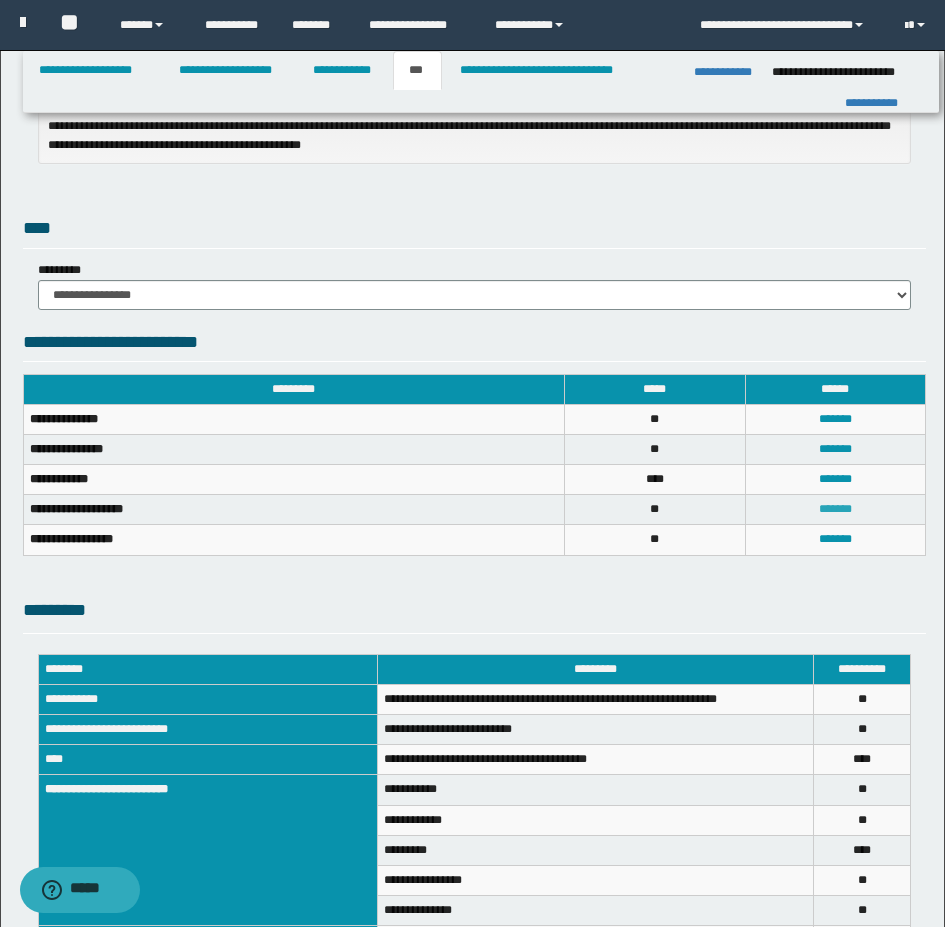 click on "*******" at bounding box center (835, 509) 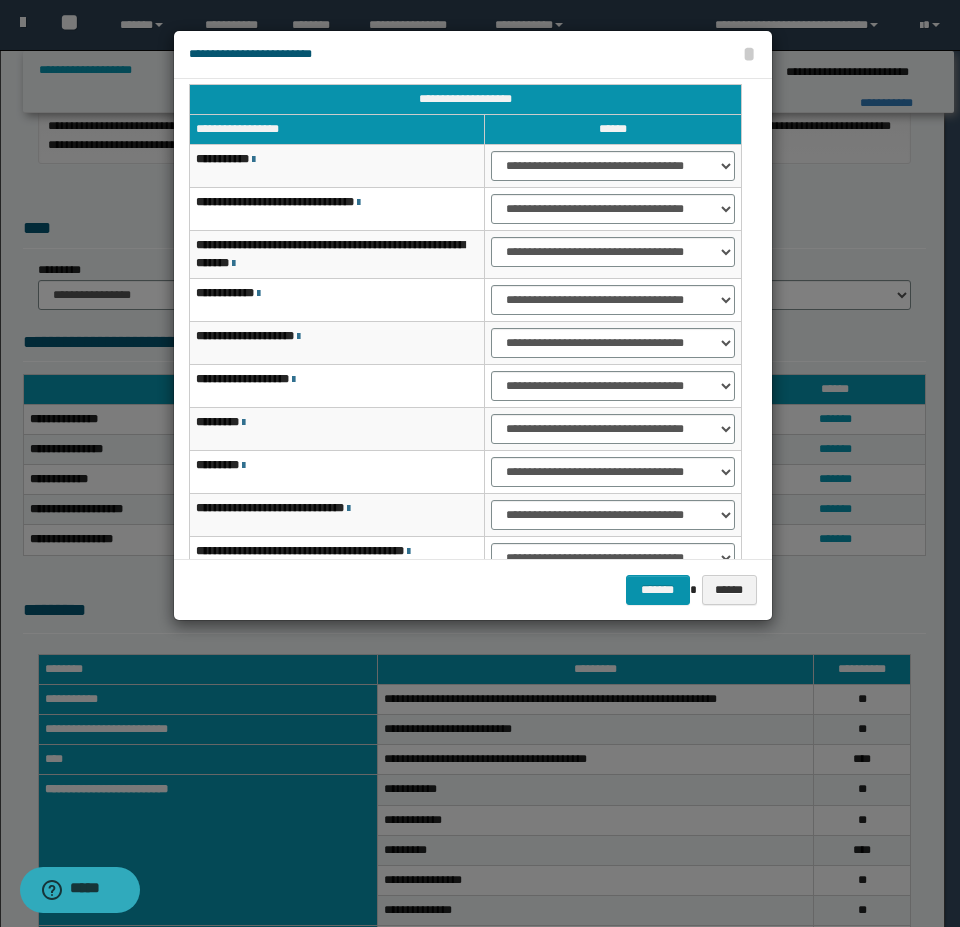 scroll, scrollTop: 0, scrollLeft: 0, axis: both 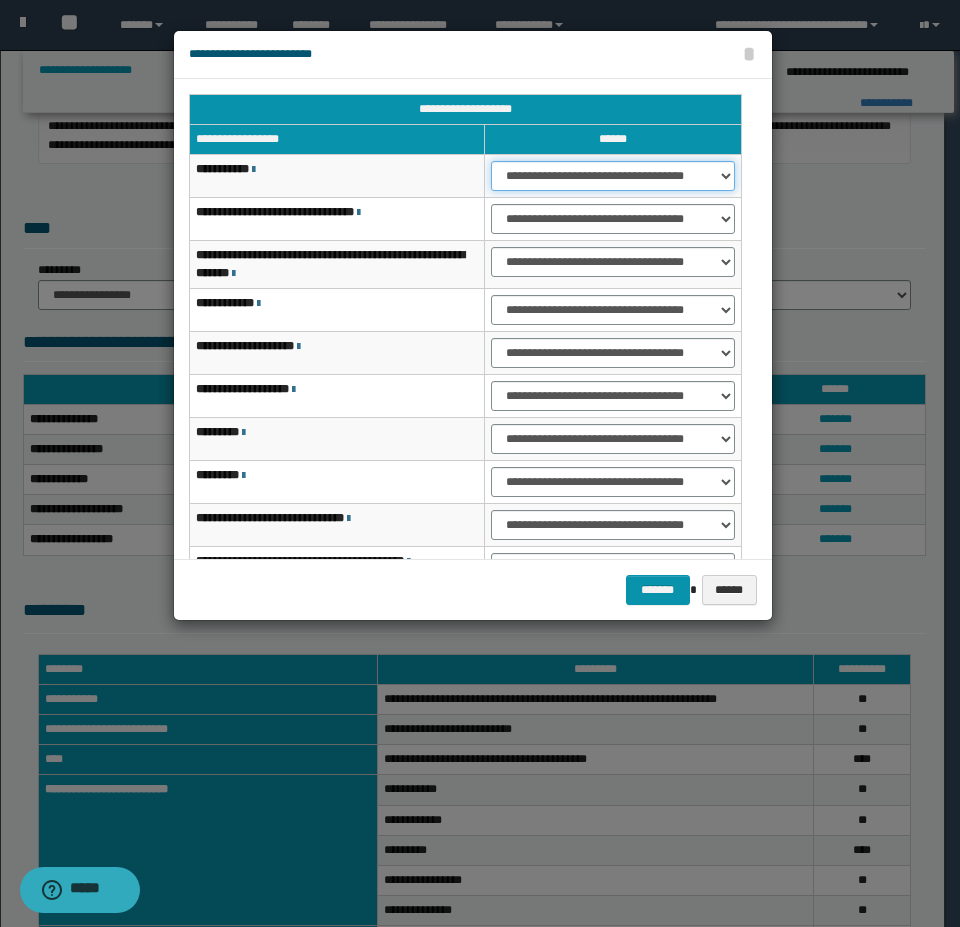 click on "**********" at bounding box center [612, 176] 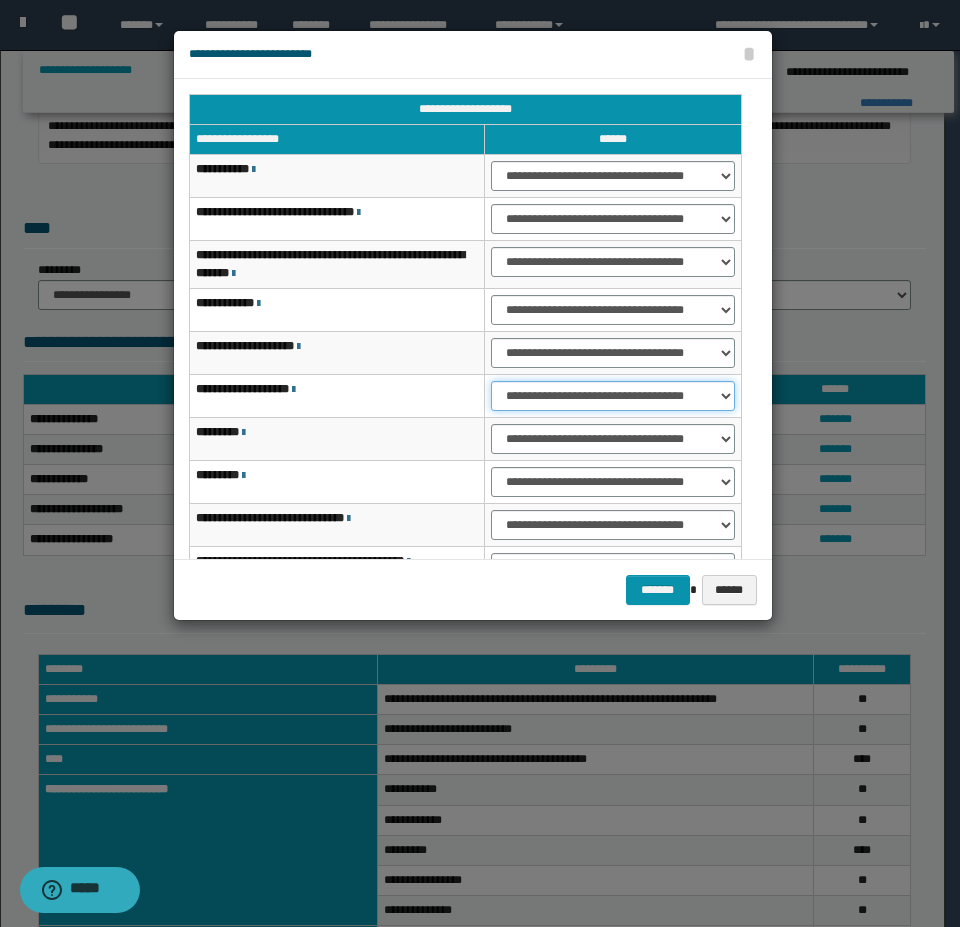 click on "**********" at bounding box center [612, 396] 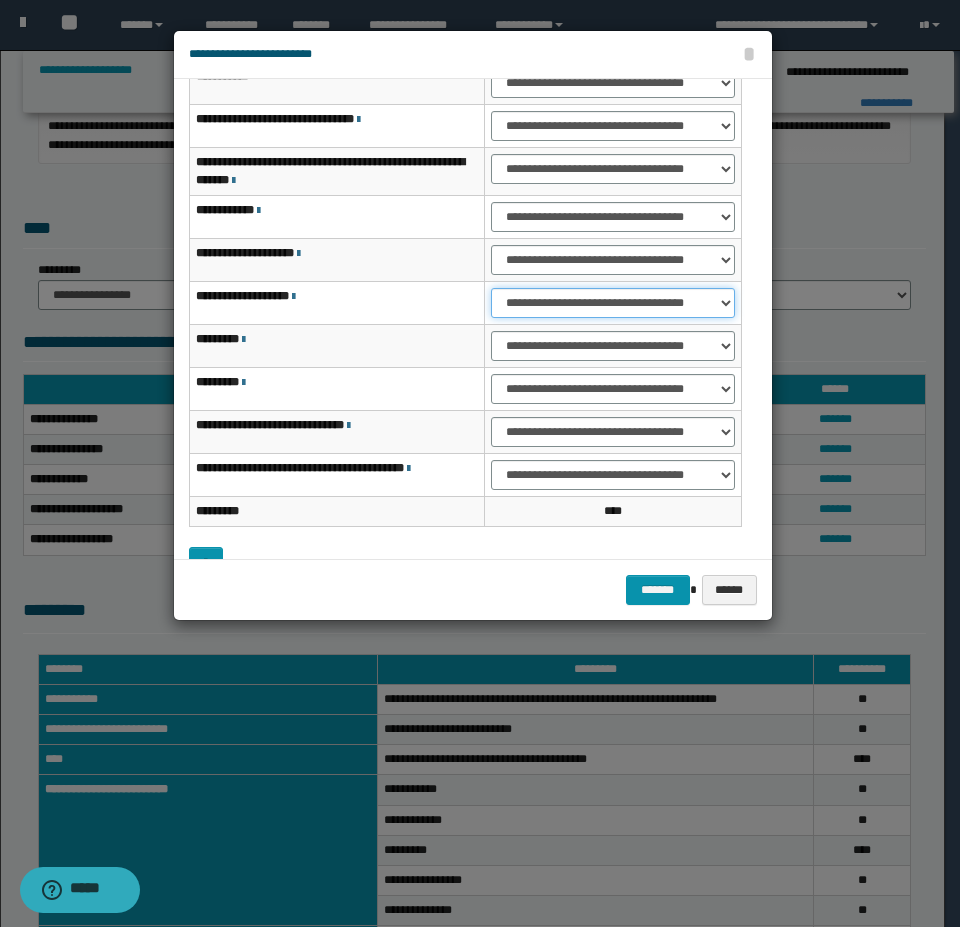 scroll, scrollTop: 100, scrollLeft: 0, axis: vertical 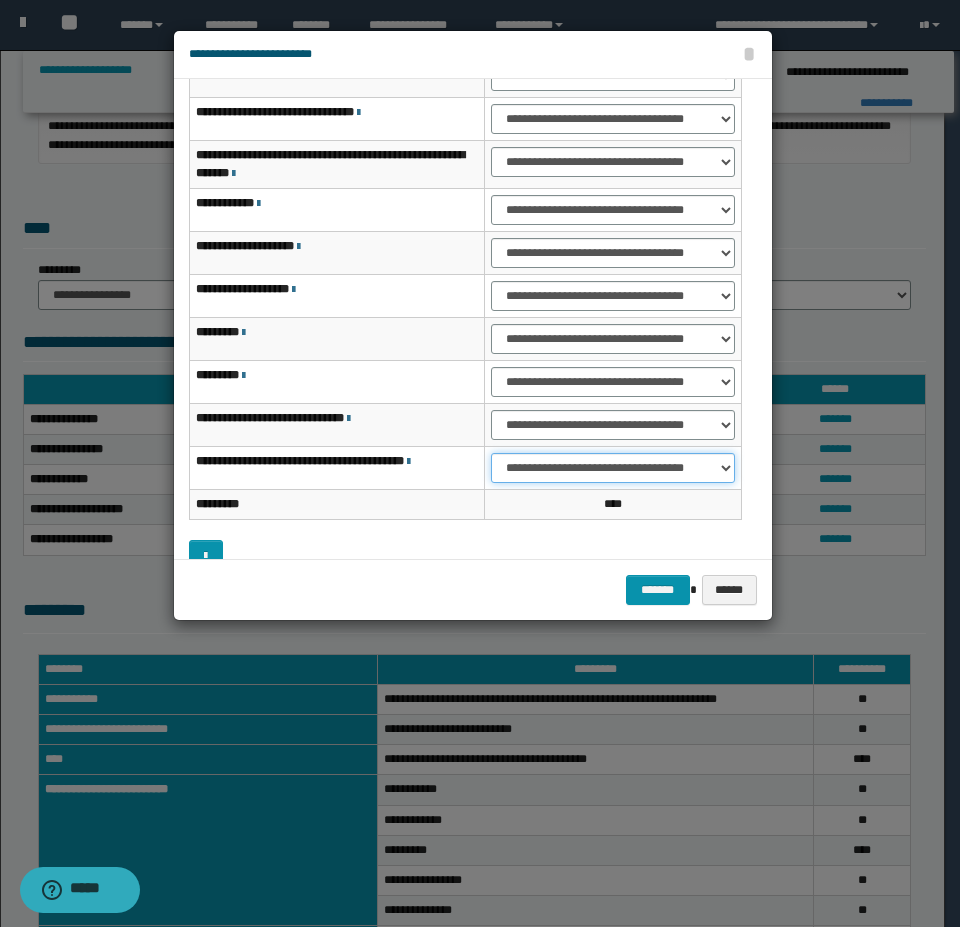 drag, startPoint x: 653, startPoint y: 465, endPoint x: 634, endPoint y: 482, distance: 25.495098 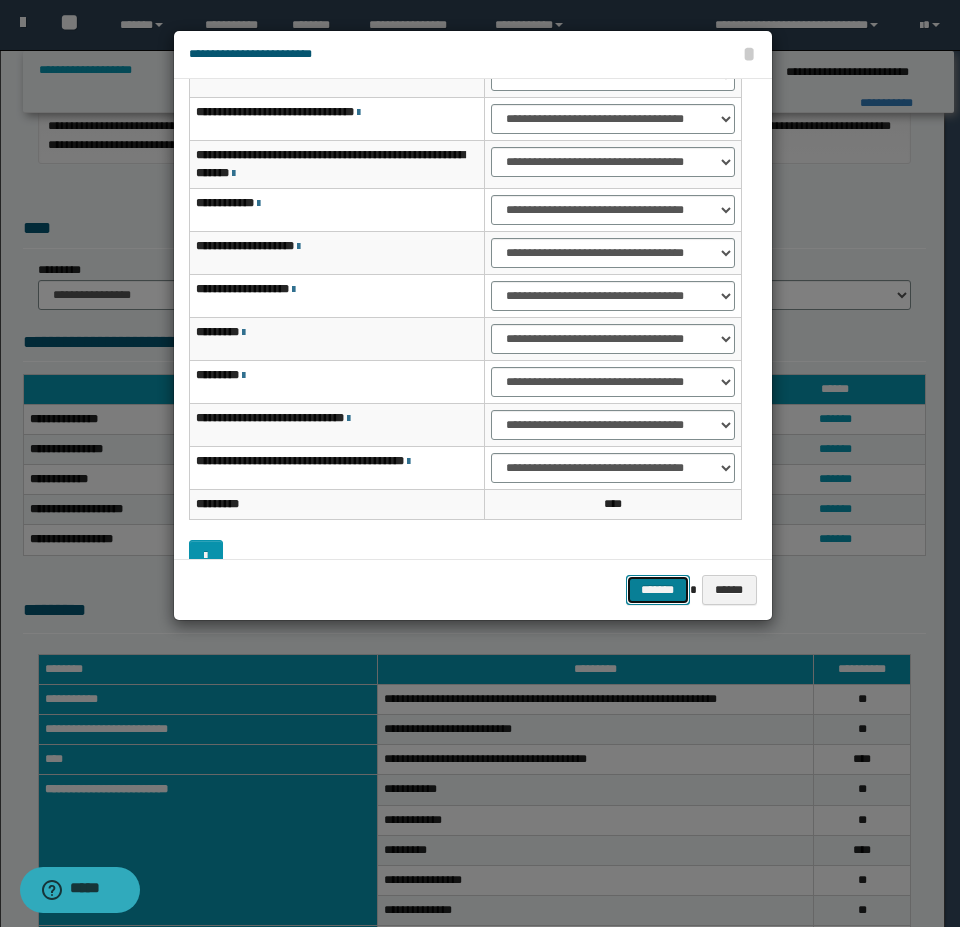 click on "*******" at bounding box center [658, 590] 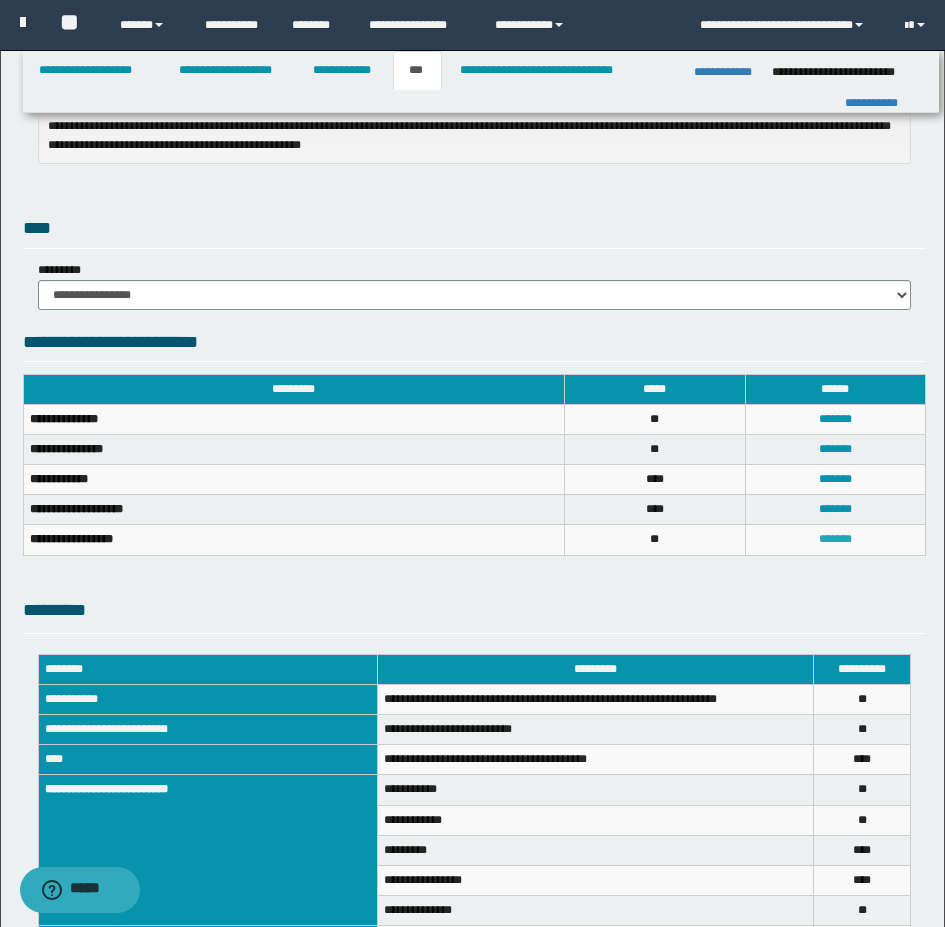 click on "*******" at bounding box center [835, 539] 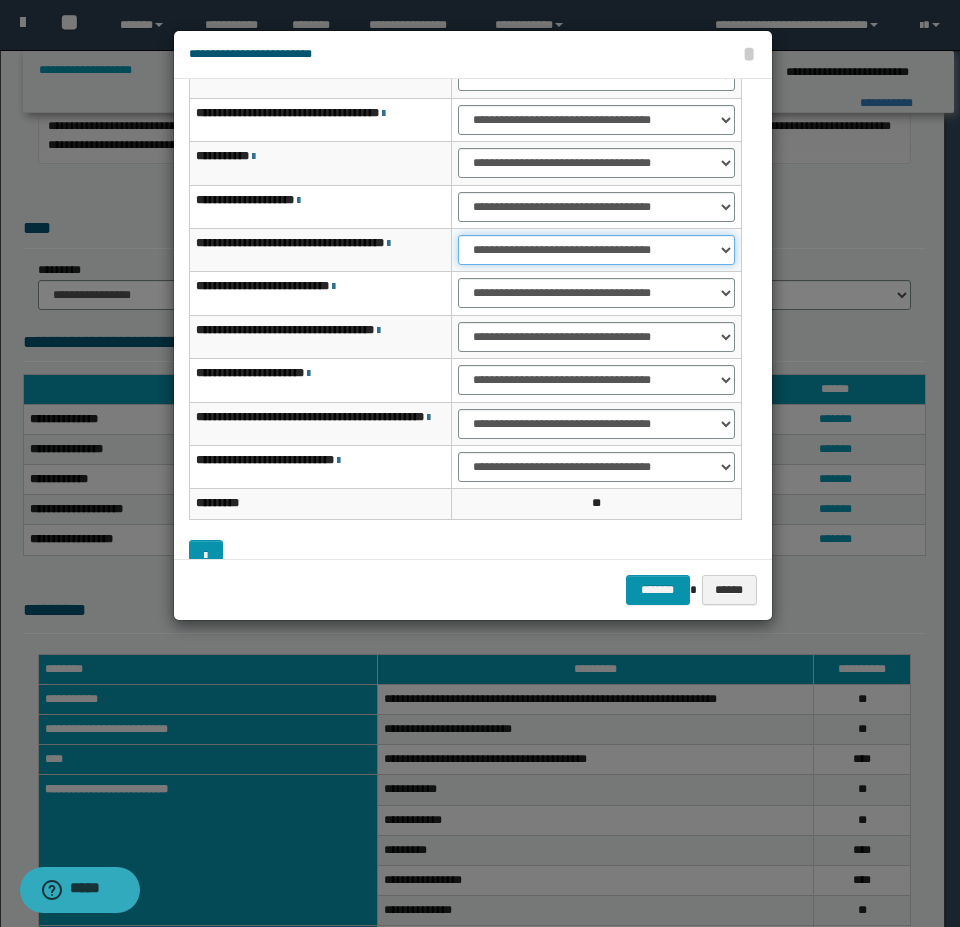 click on "**********" at bounding box center [596, 250] 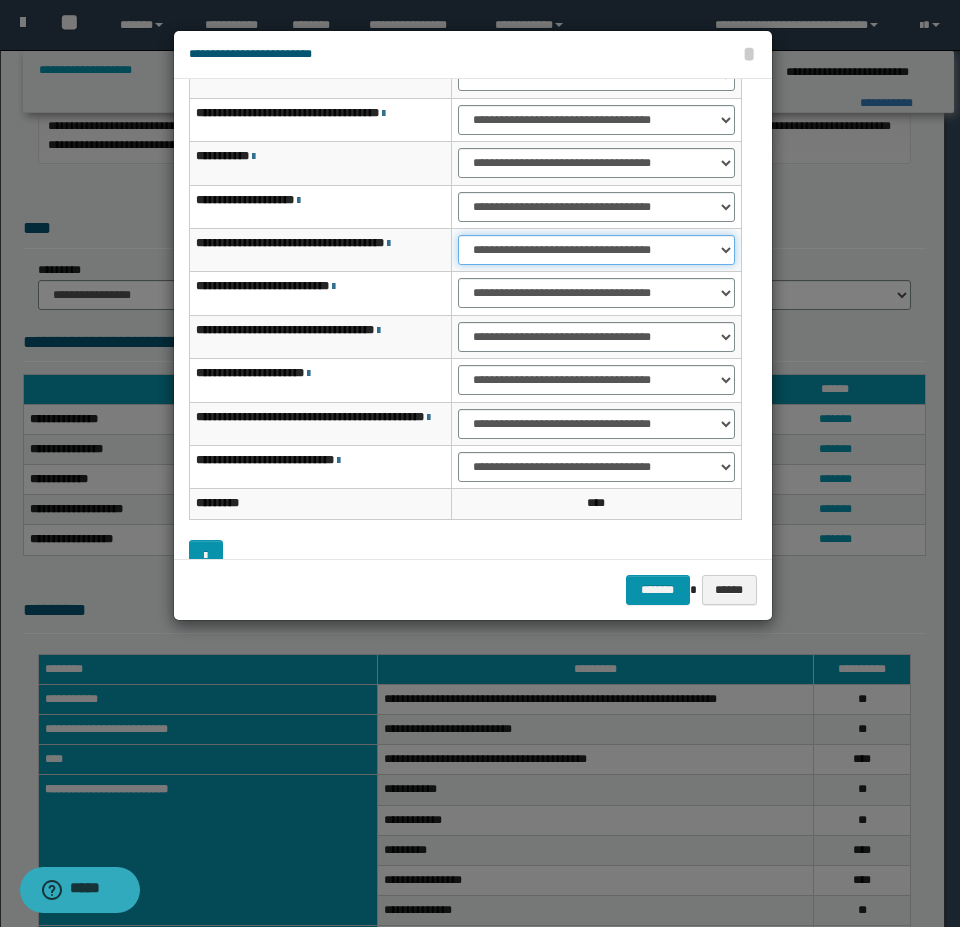 scroll, scrollTop: 127, scrollLeft: 0, axis: vertical 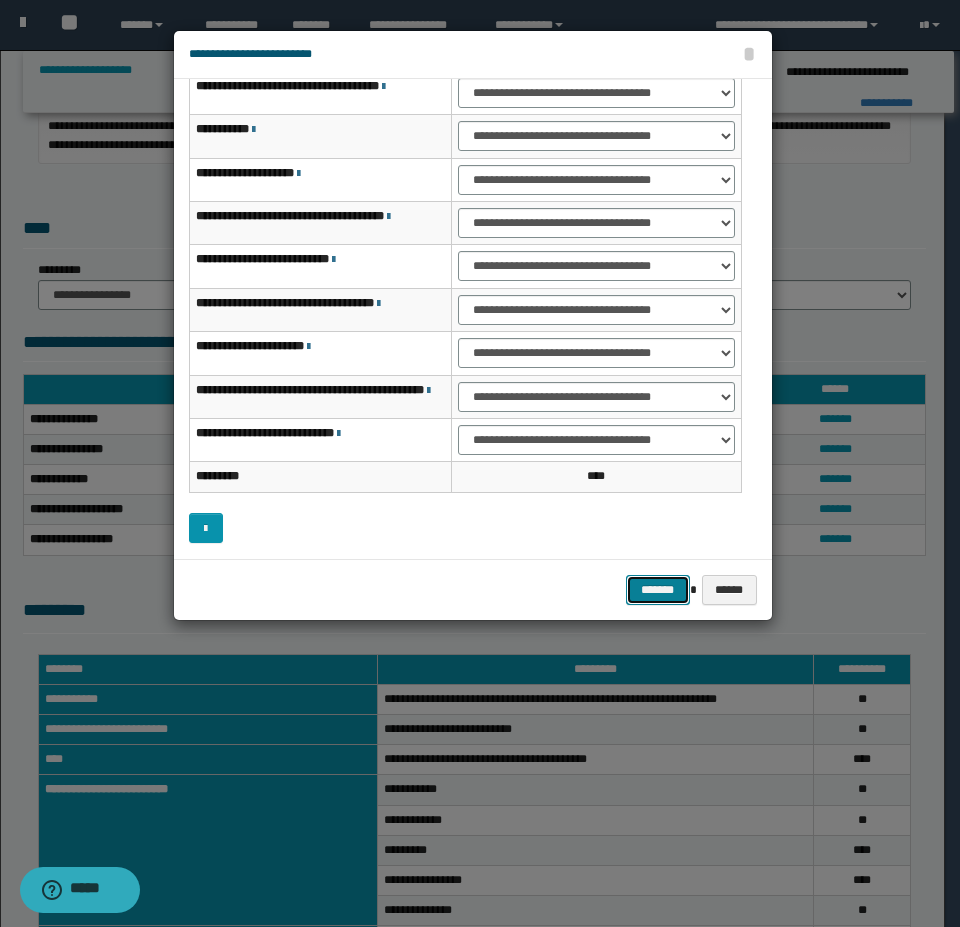 click on "*******" at bounding box center [658, 590] 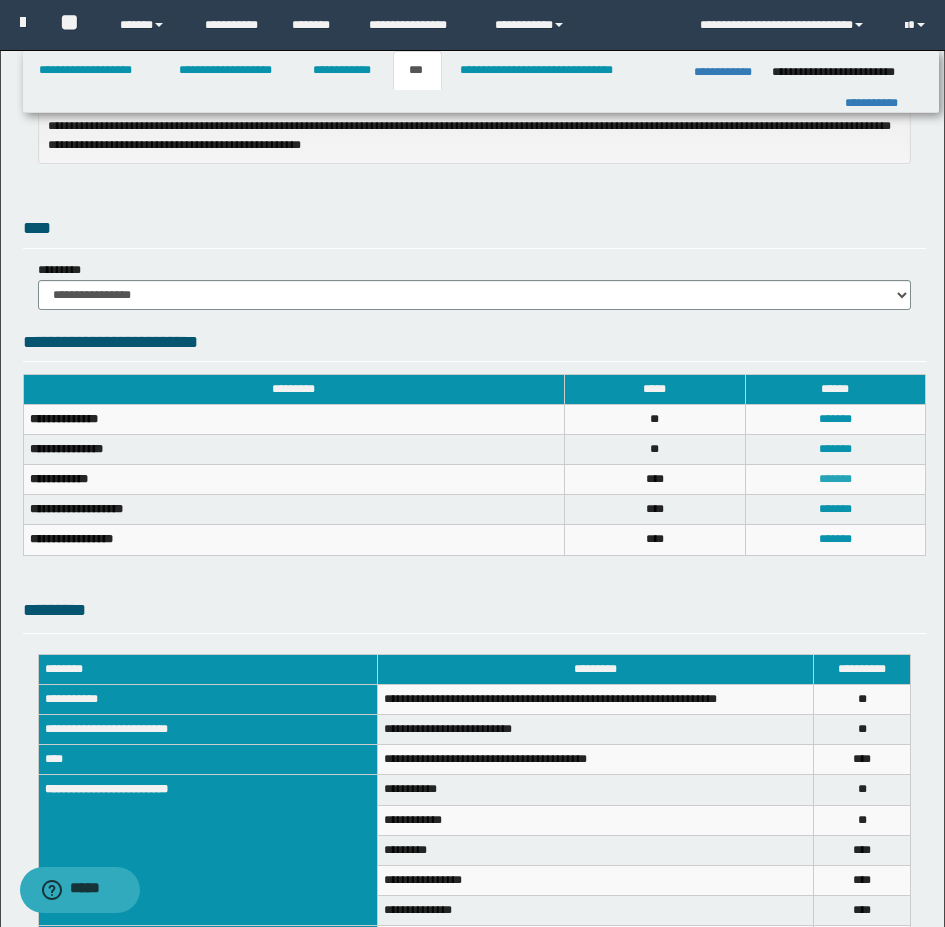 click on "*******" at bounding box center (835, 479) 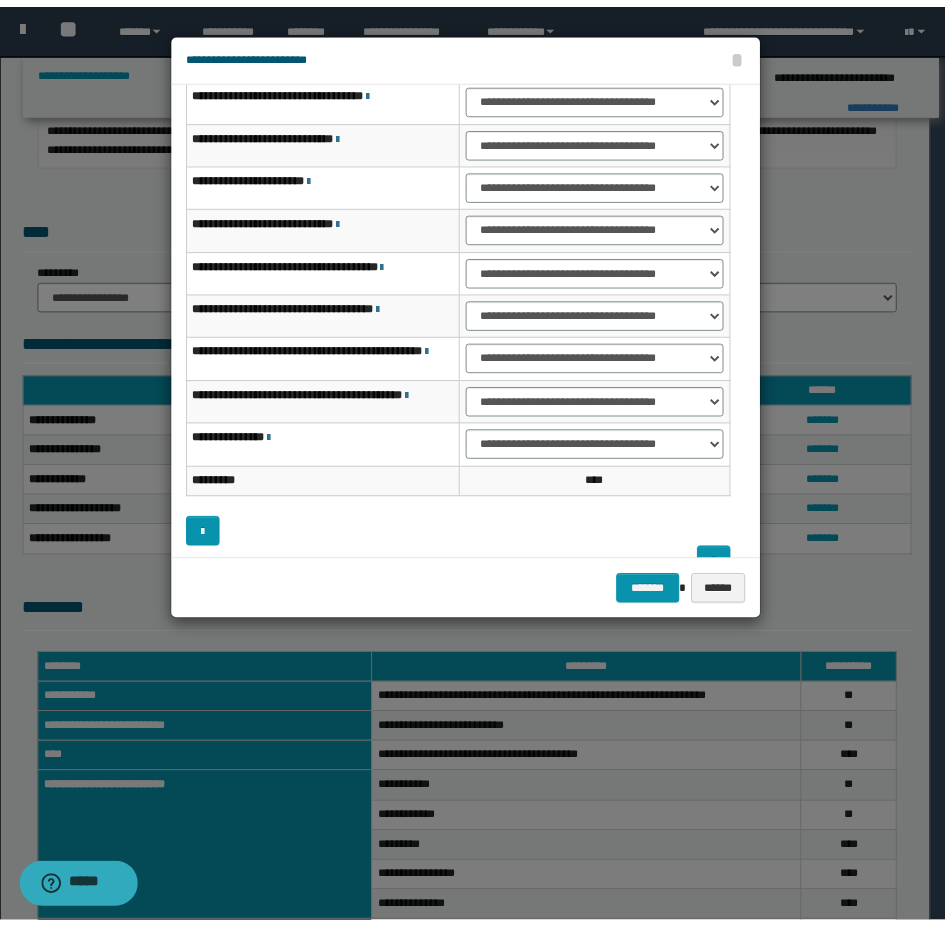 scroll, scrollTop: 160, scrollLeft: 0, axis: vertical 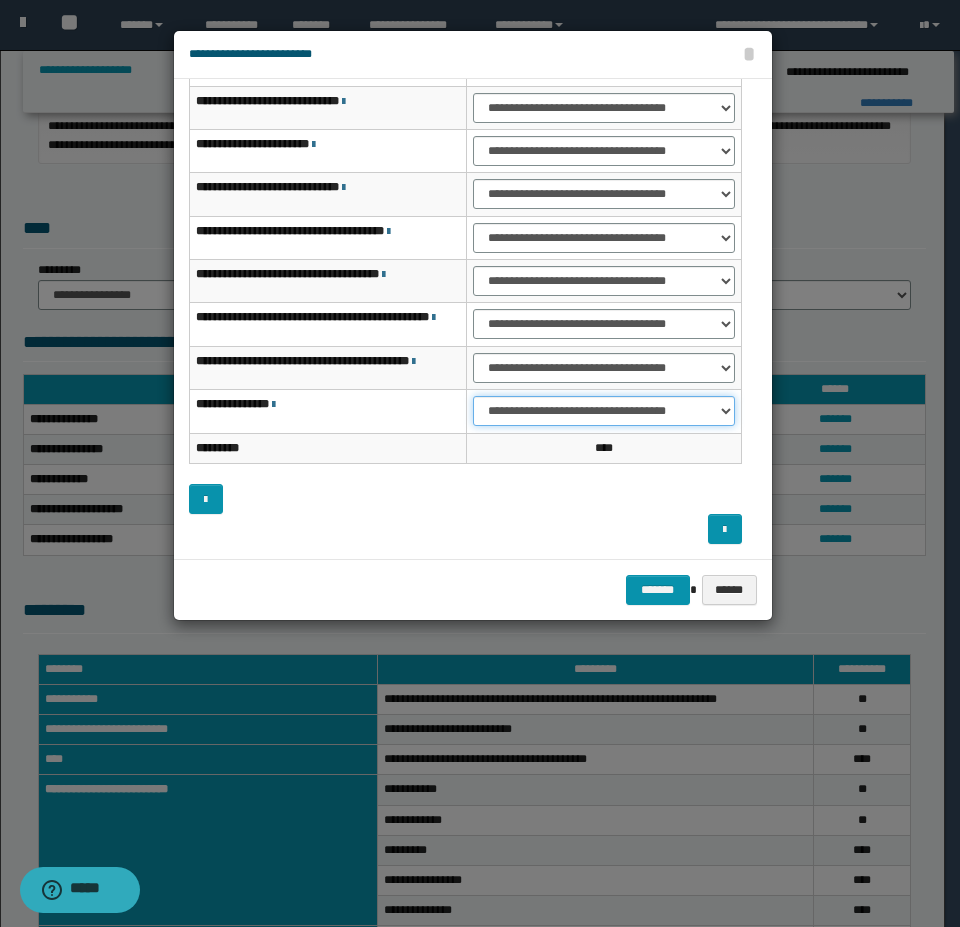 click on "**********" at bounding box center [604, 411] 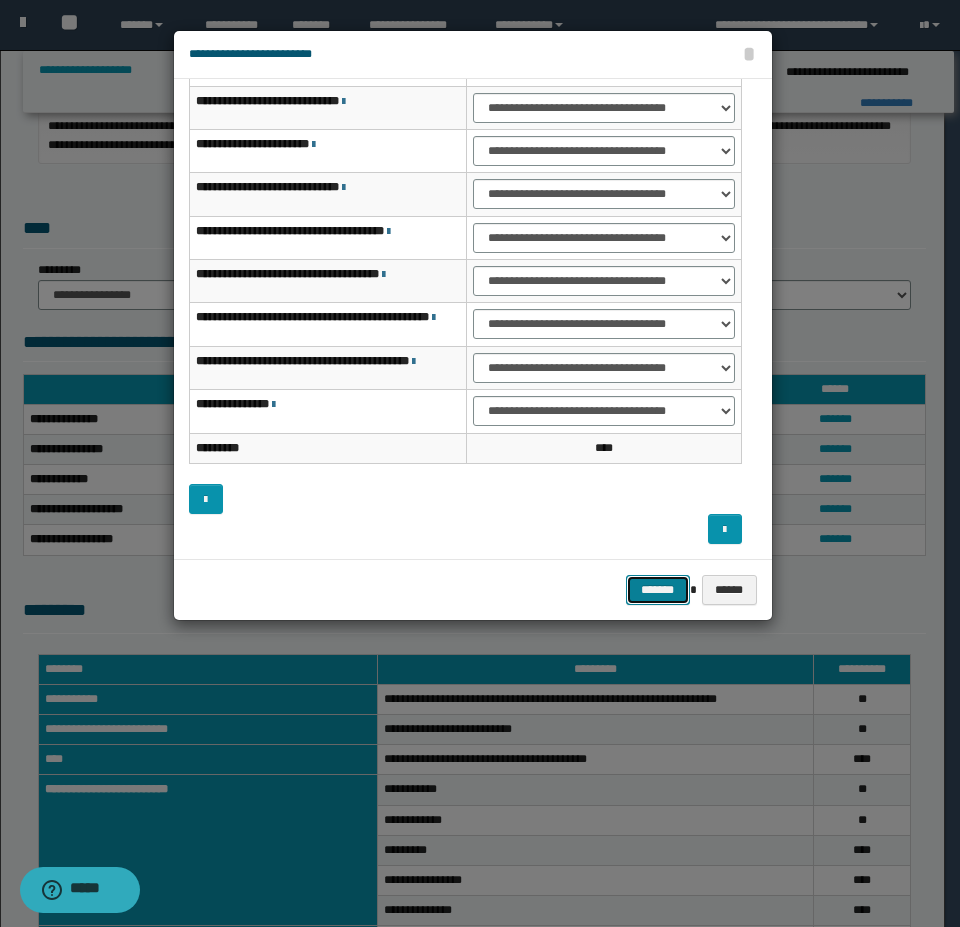 click on "*******" at bounding box center (658, 590) 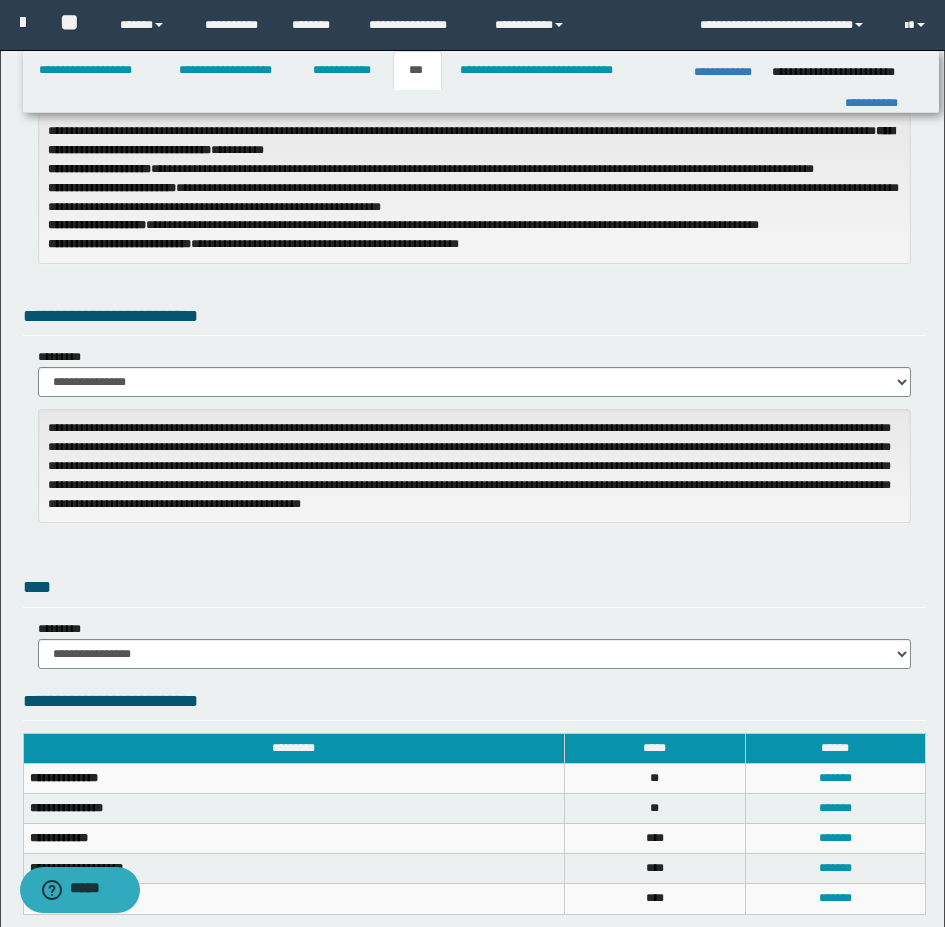scroll, scrollTop: 58, scrollLeft: 0, axis: vertical 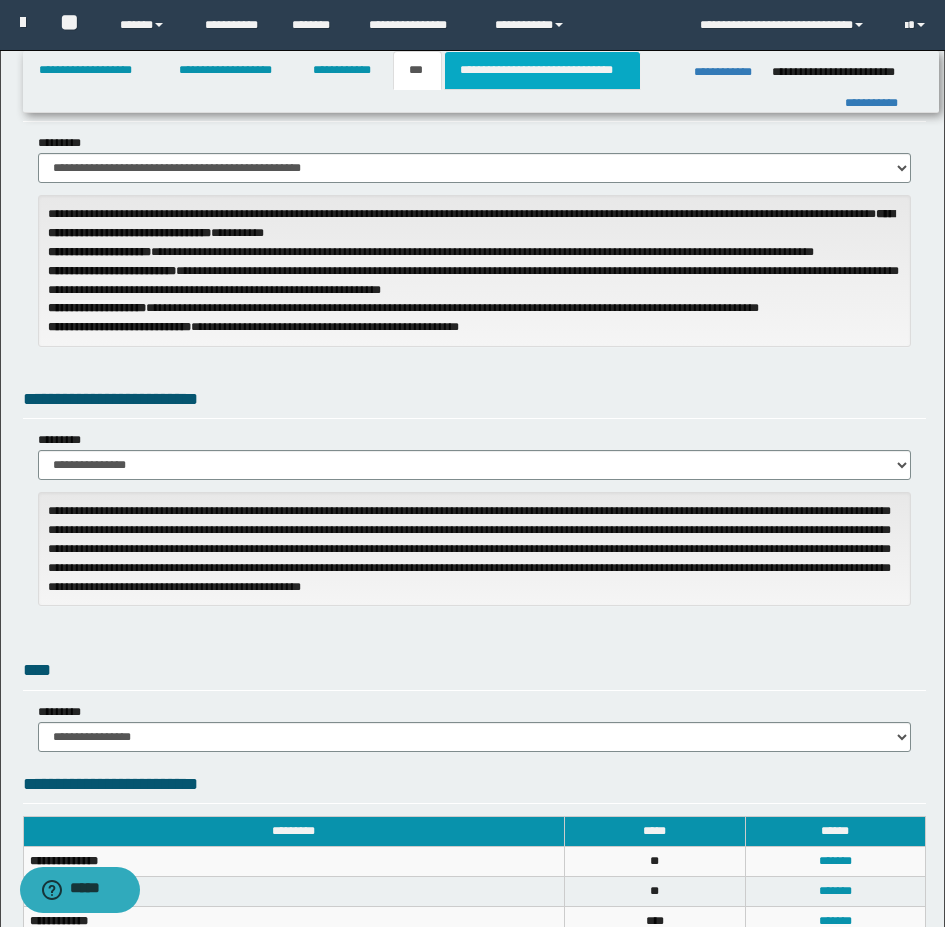 click on "**********" at bounding box center [542, 70] 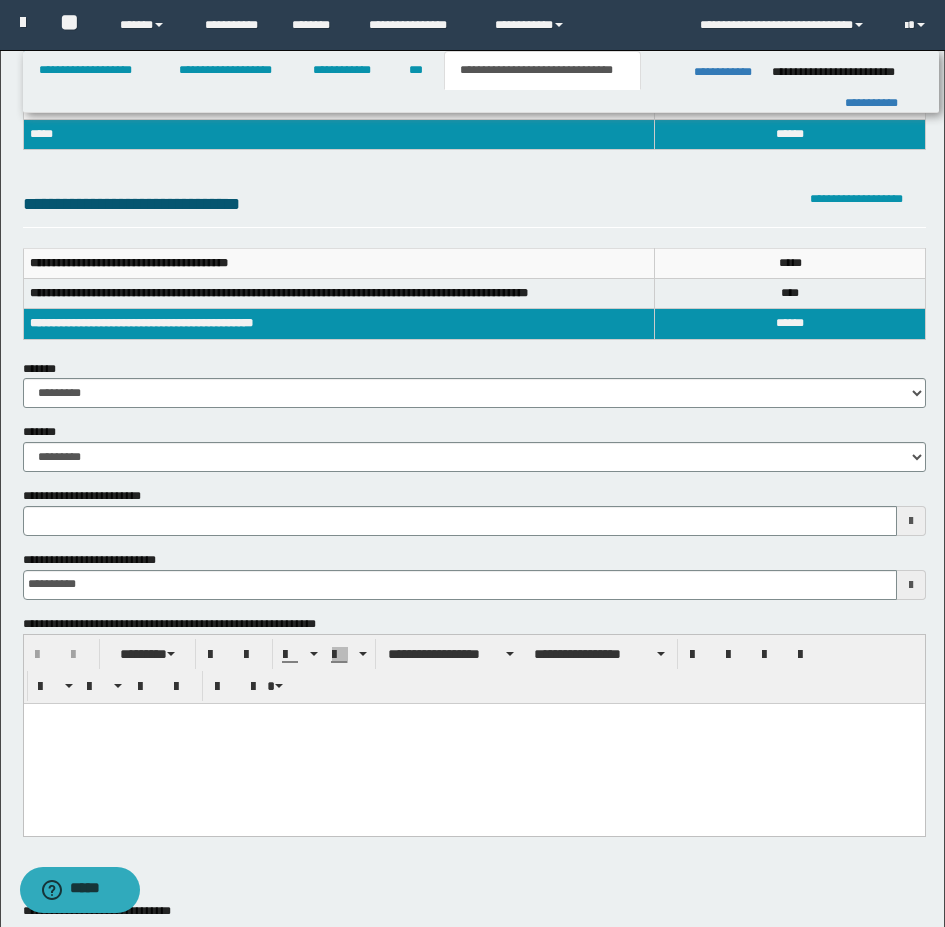 scroll, scrollTop: 0, scrollLeft: 0, axis: both 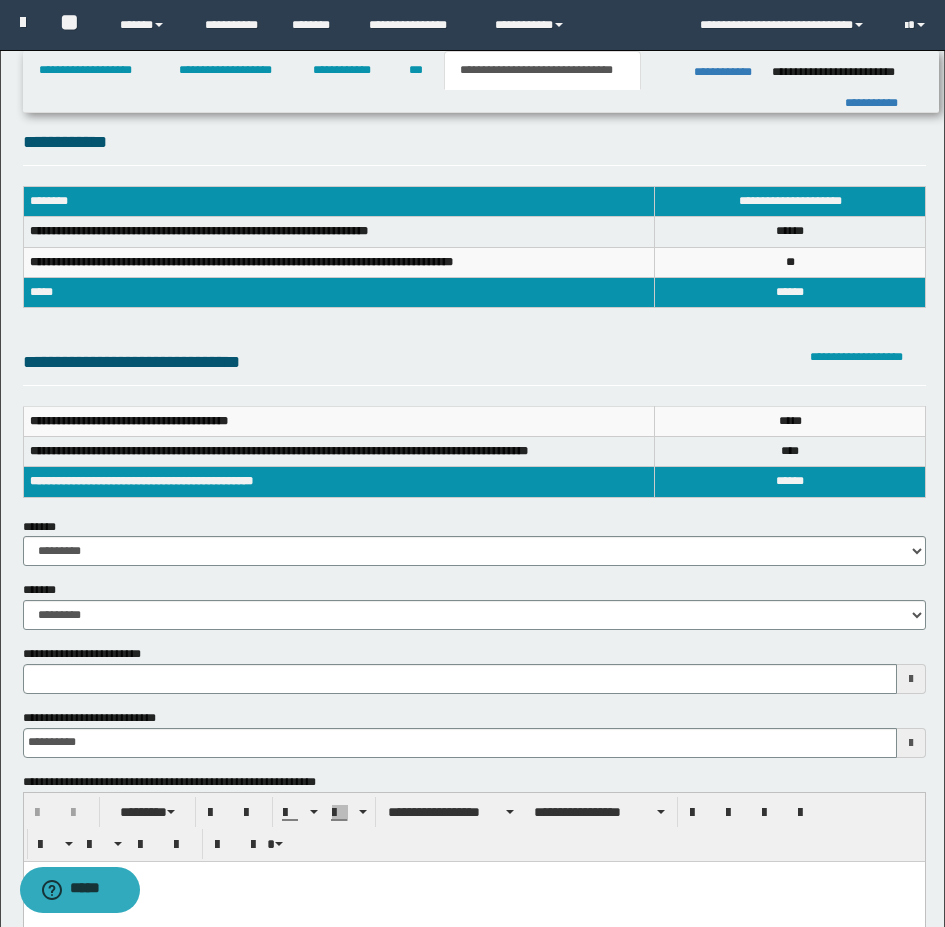 type 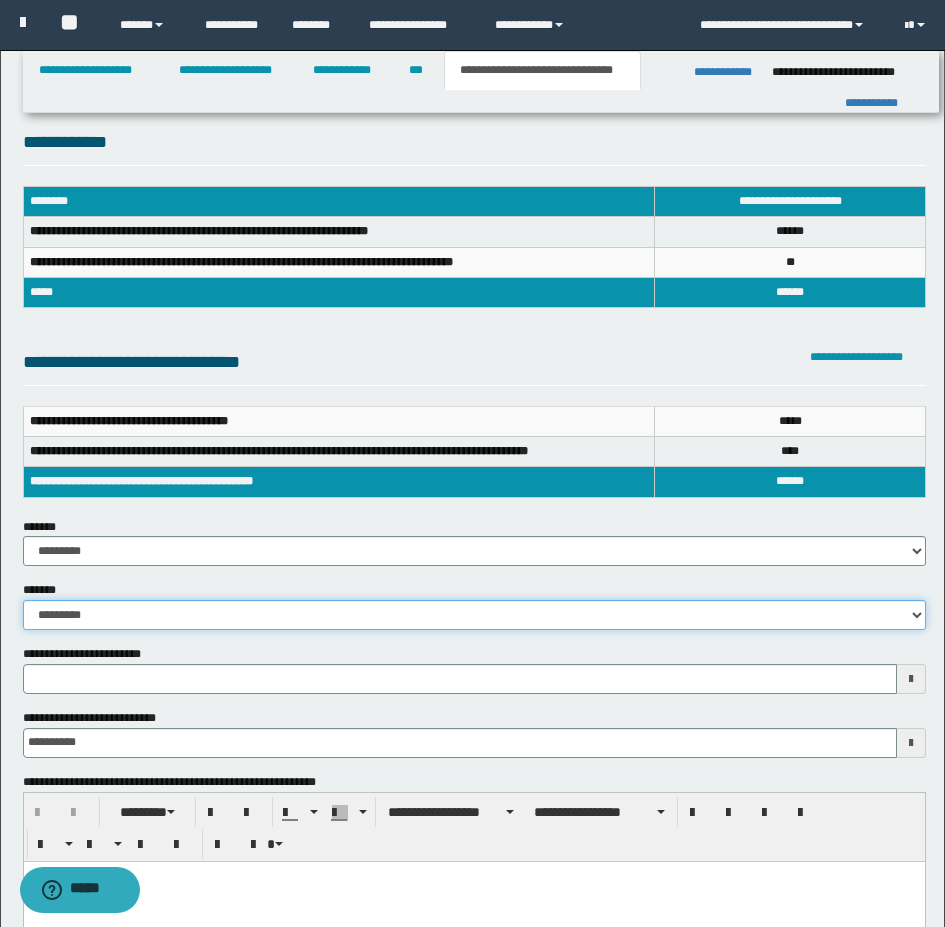 click on "**********" at bounding box center (474, 615) 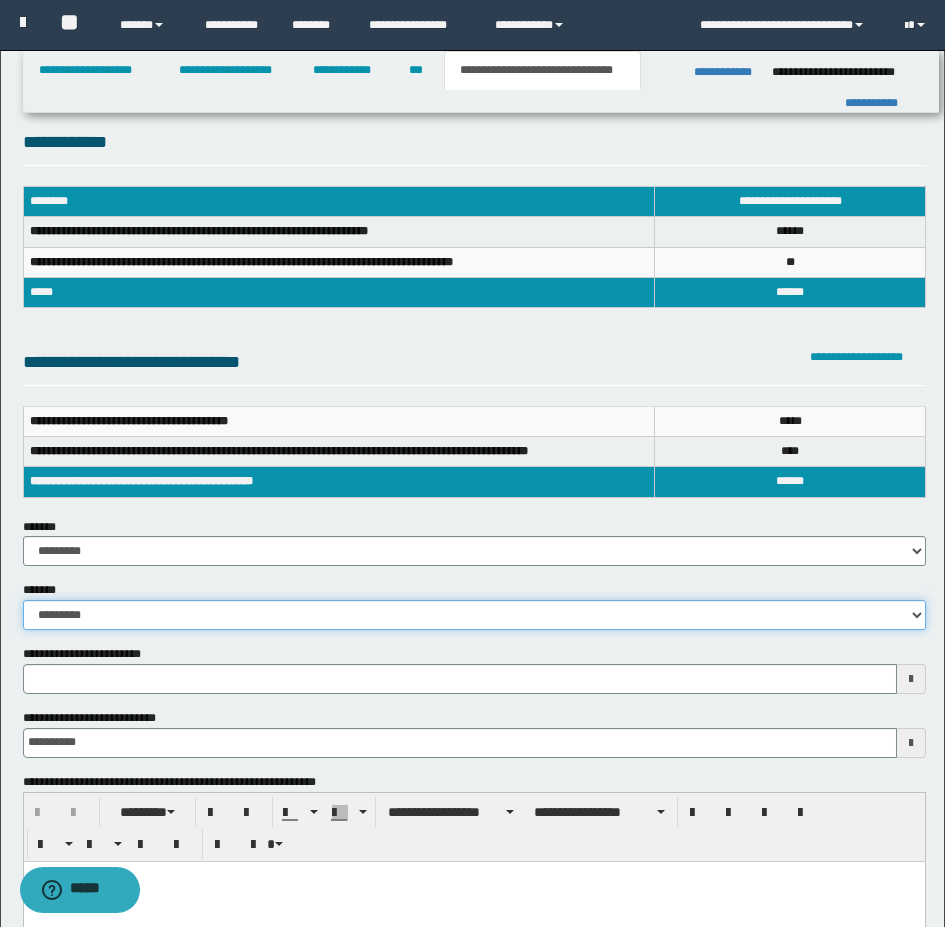 select on "*" 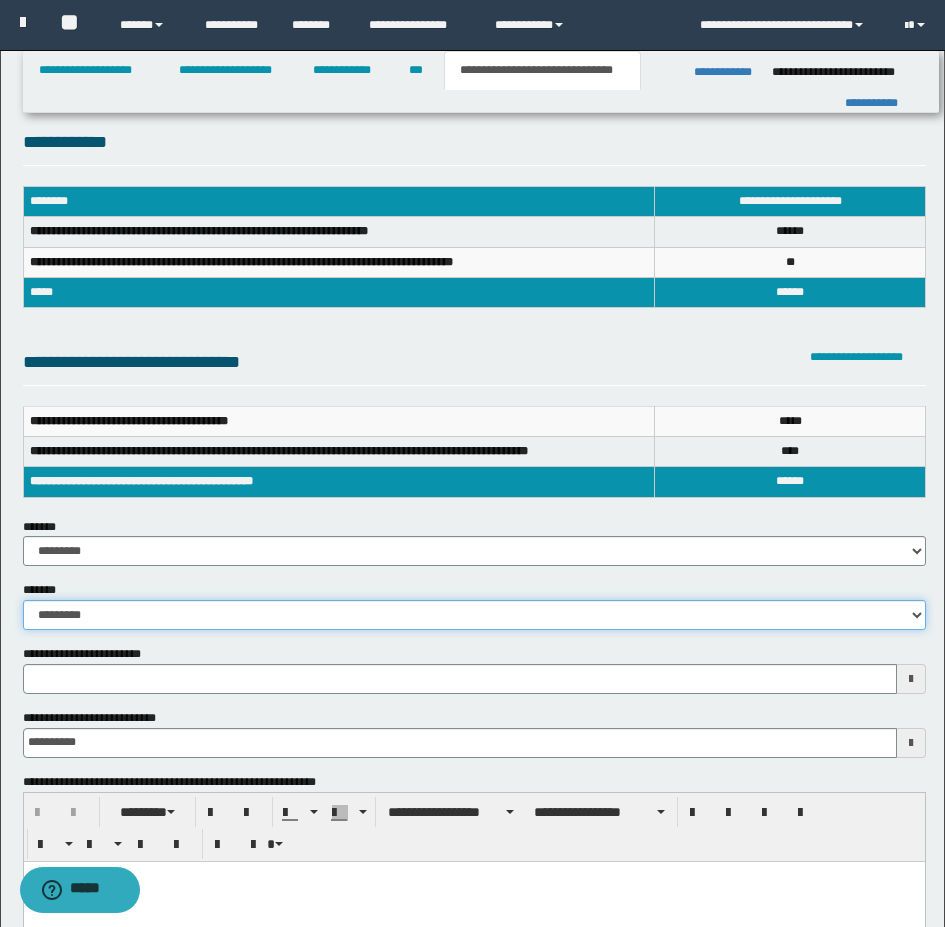 type 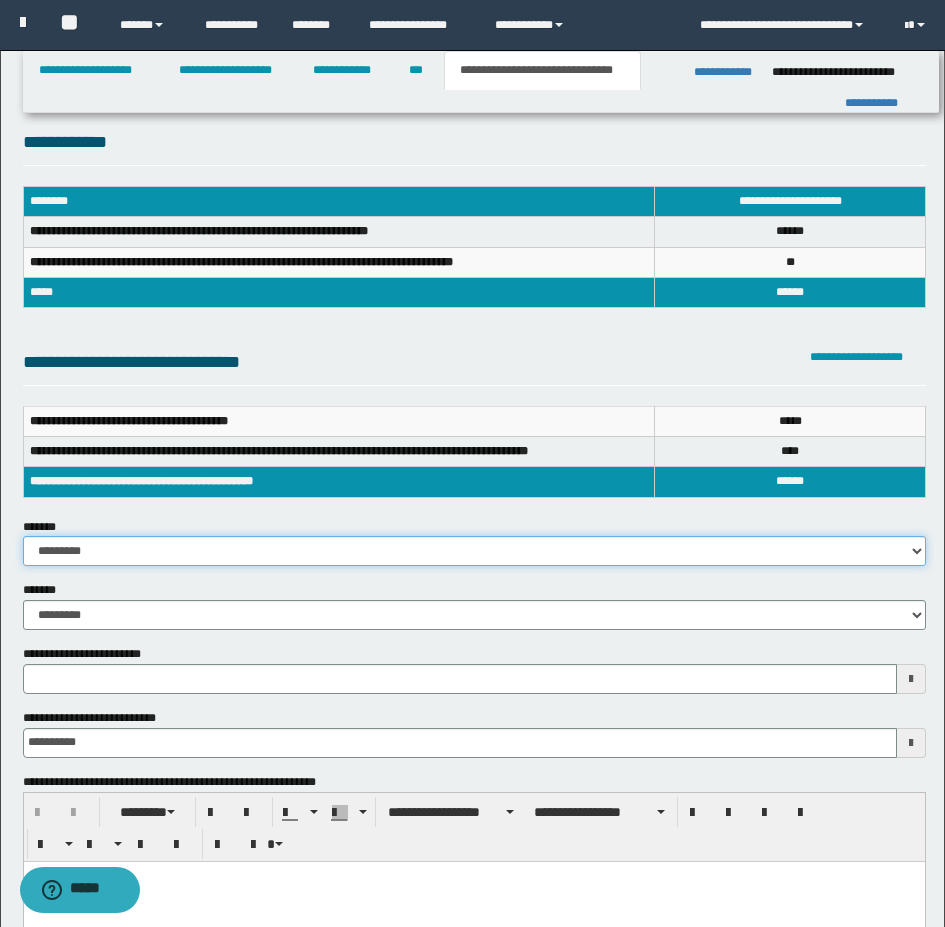 click on "**********" at bounding box center [474, 551] 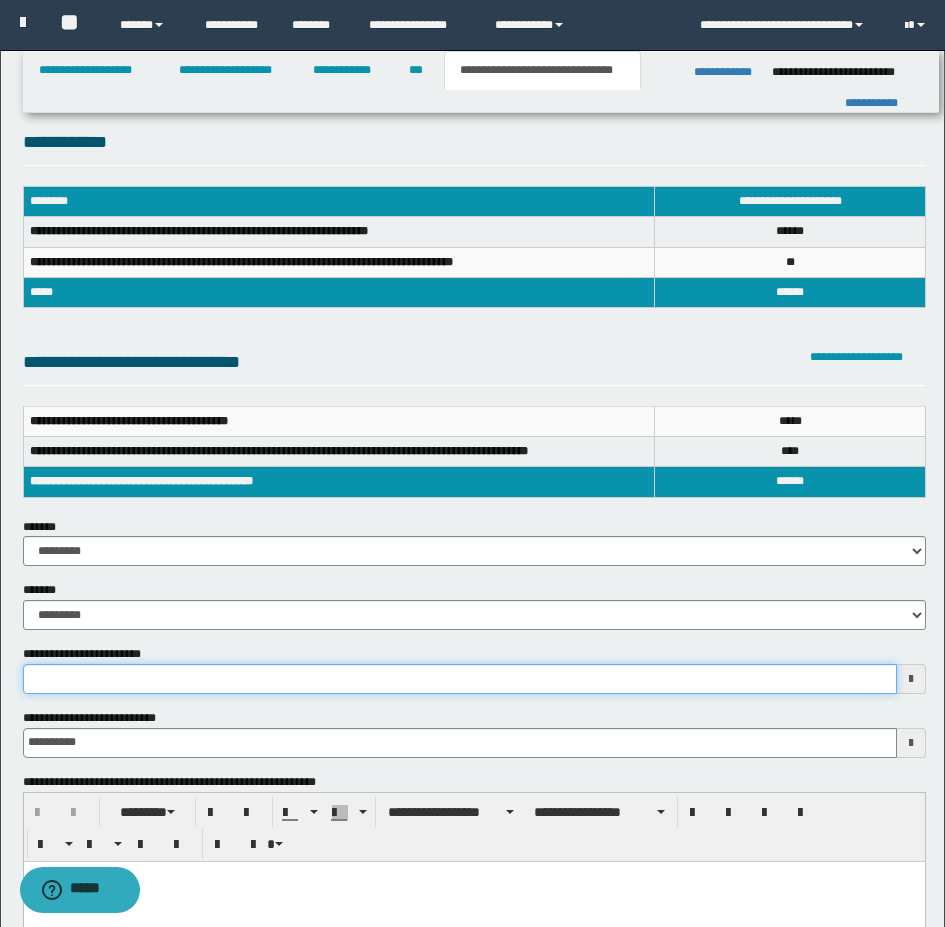 click on "**********" at bounding box center [460, 679] 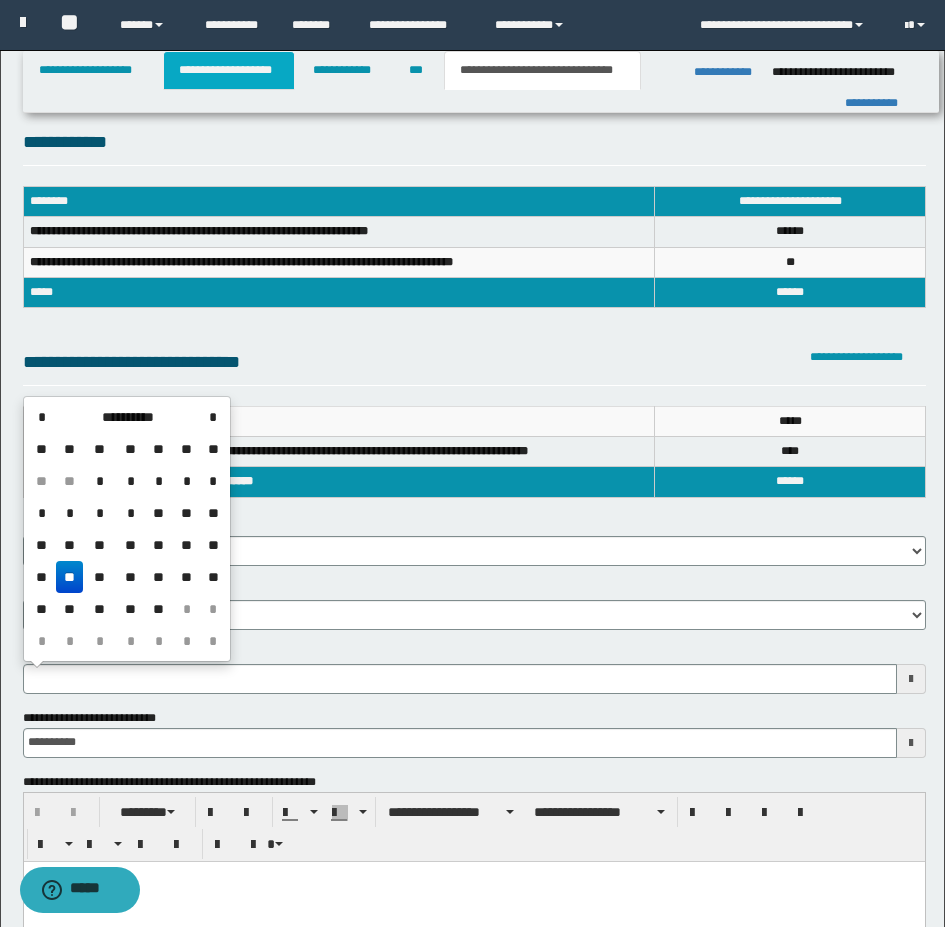 type 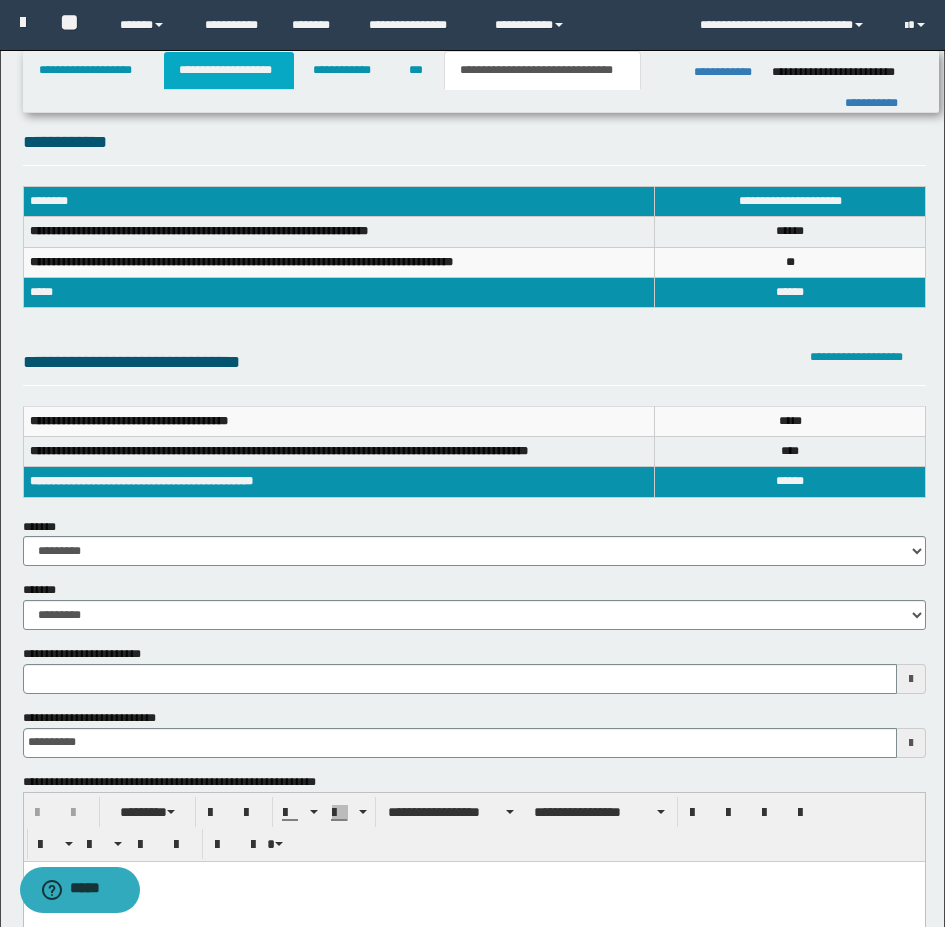 click on "**********" at bounding box center [229, 70] 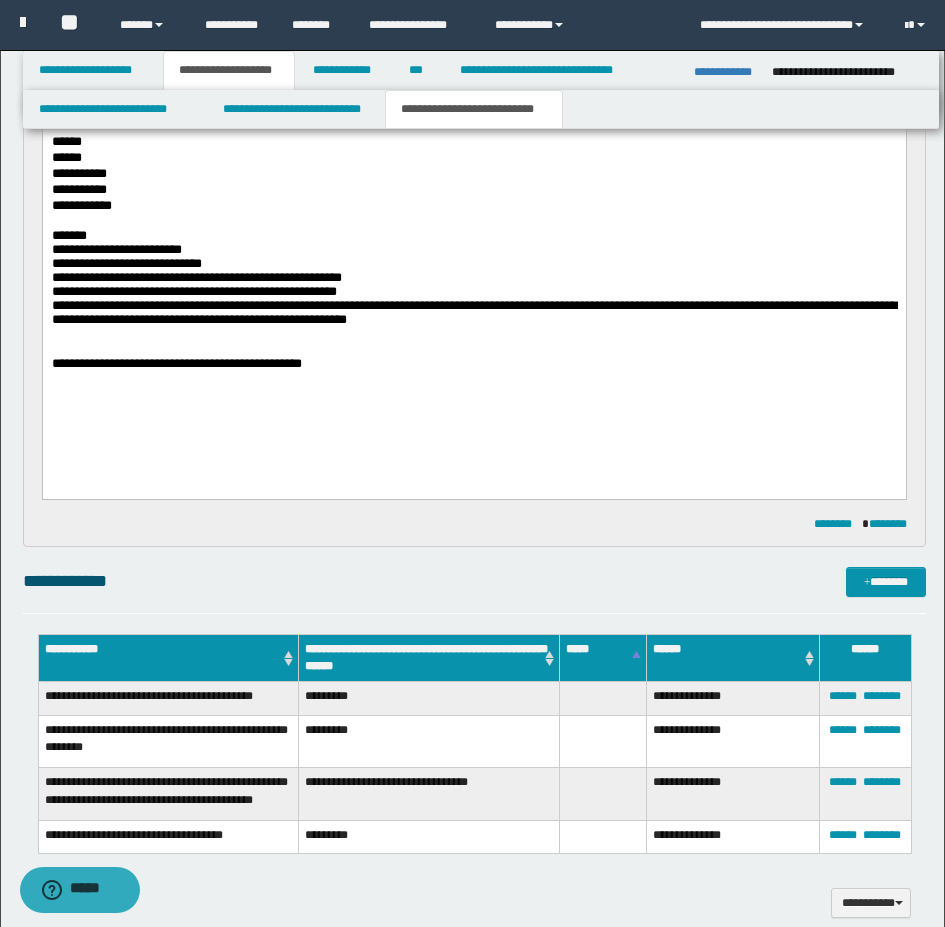 scroll, scrollTop: 300, scrollLeft: 0, axis: vertical 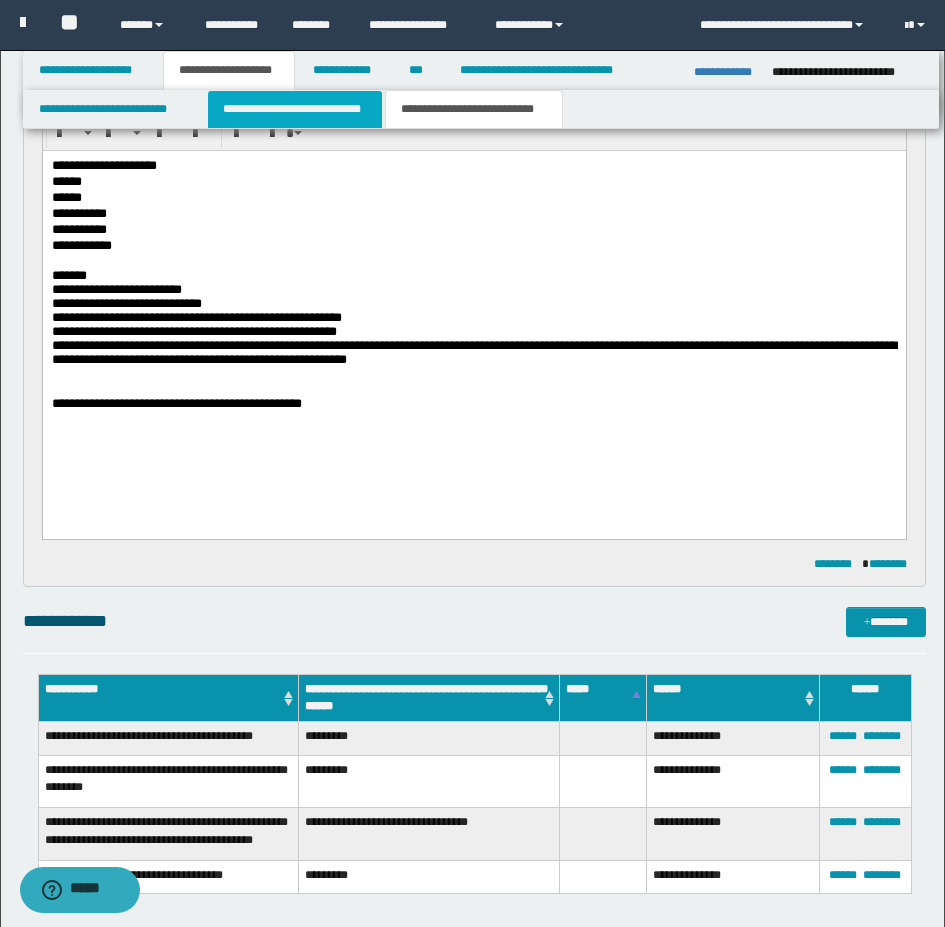 click on "**********" at bounding box center (295, 109) 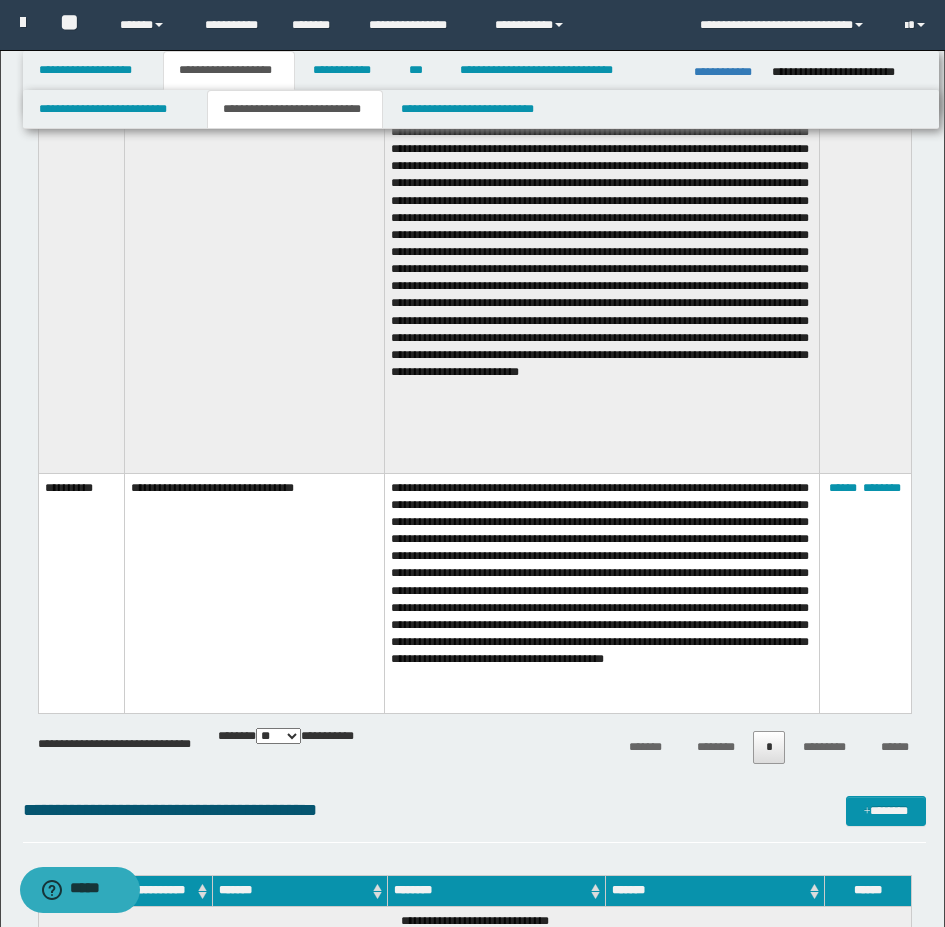 scroll, scrollTop: 2100, scrollLeft: 0, axis: vertical 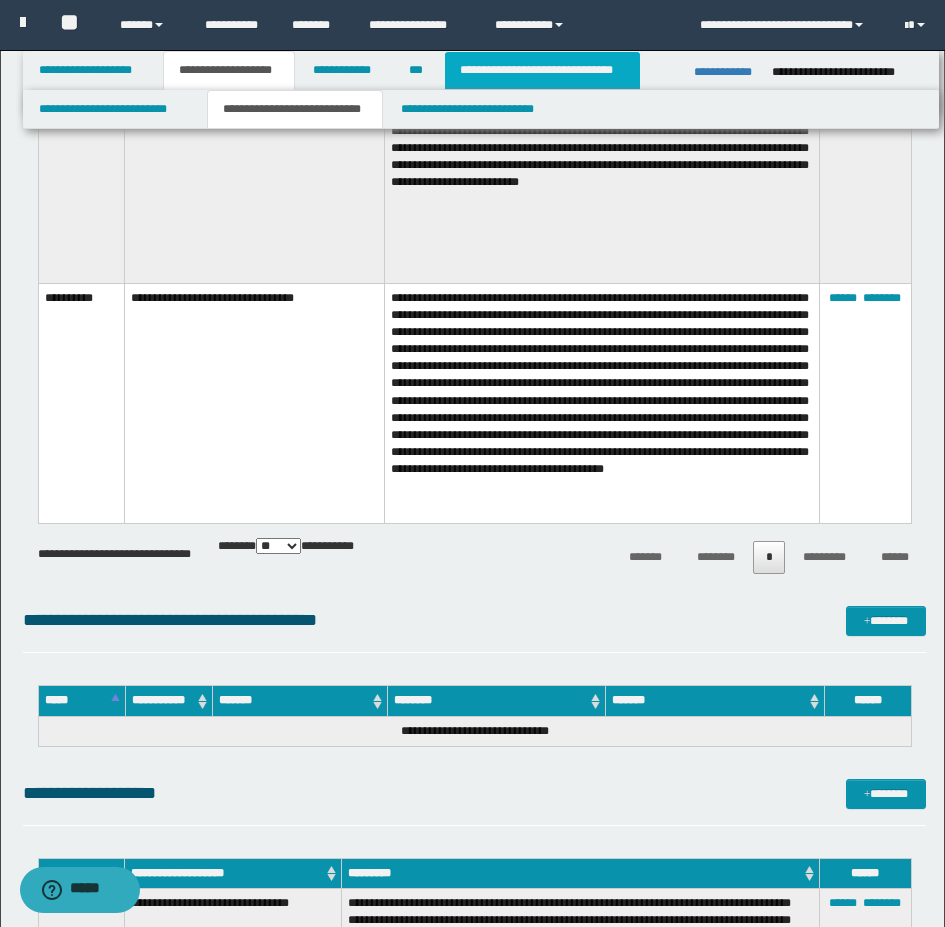 click on "**********" at bounding box center (542, 70) 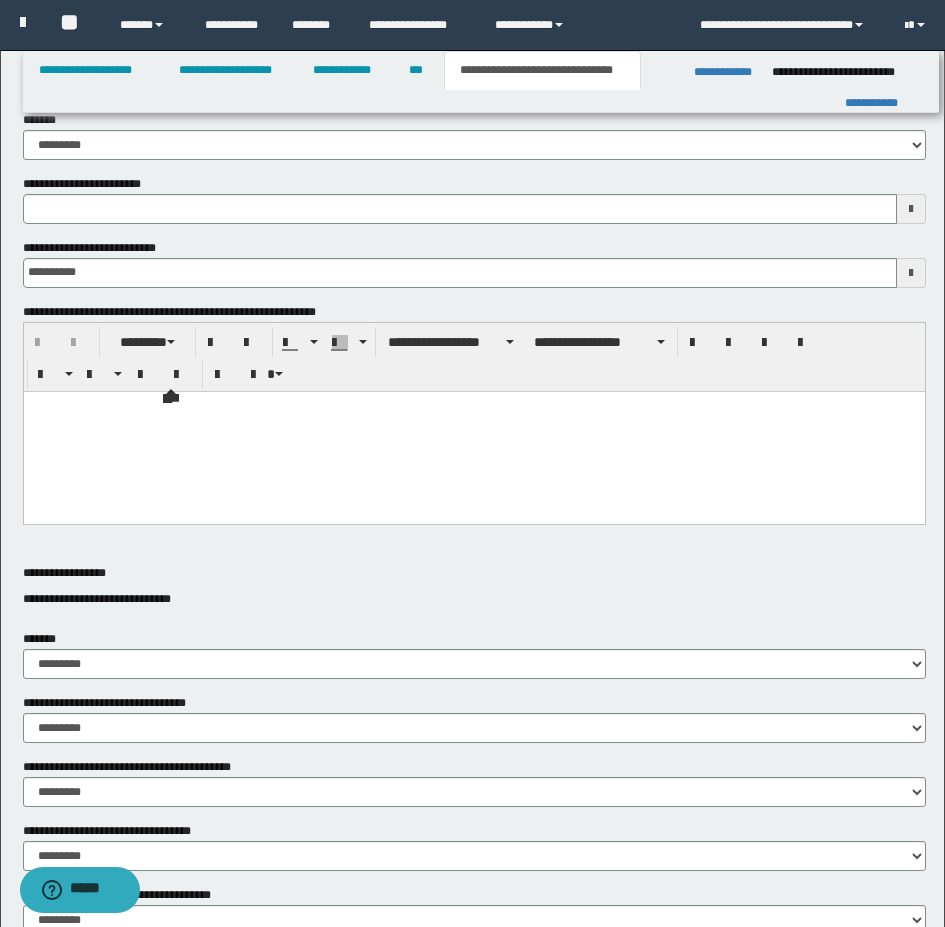 scroll, scrollTop: 363, scrollLeft: 0, axis: vertical 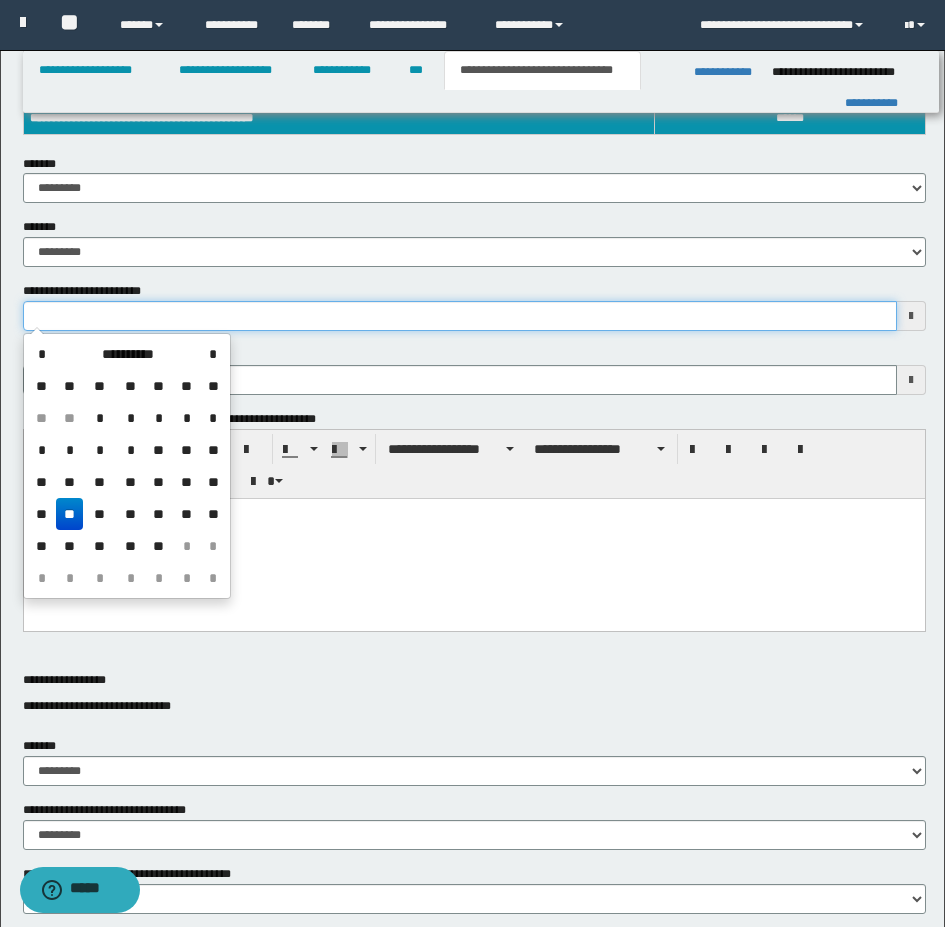 click on "**********" at bounding box center (460, 316) 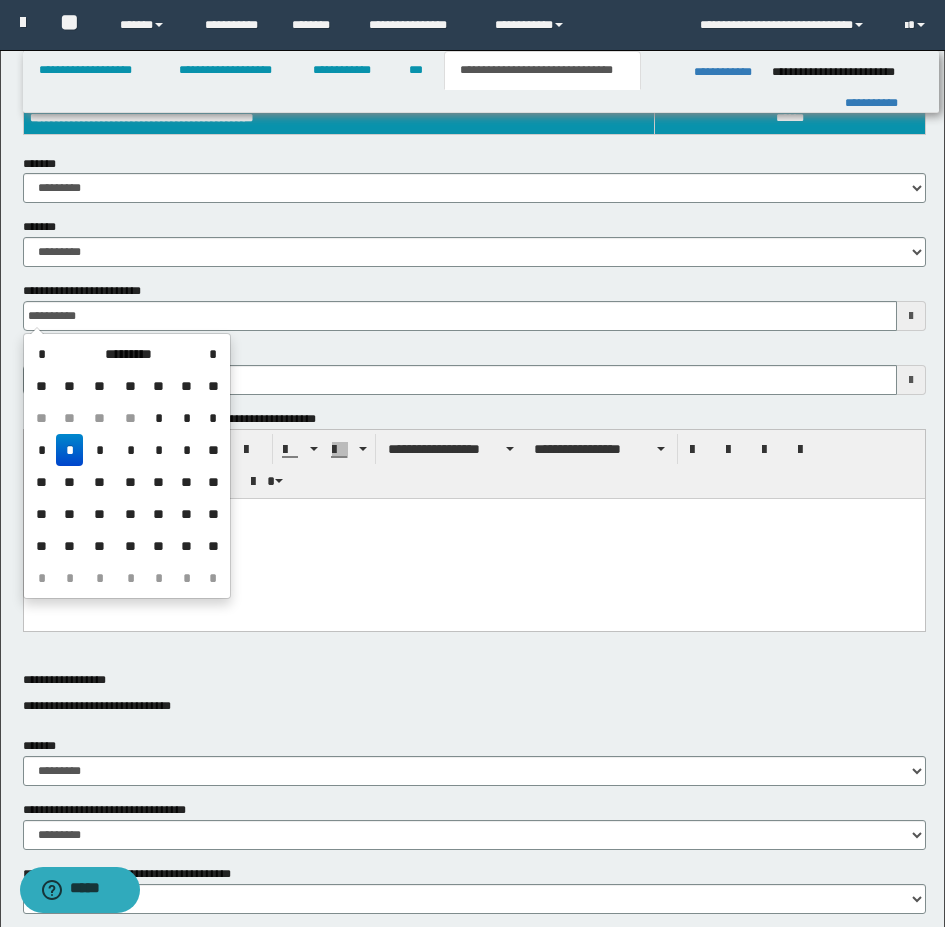 click on "*" at bounding box center [70, 450] 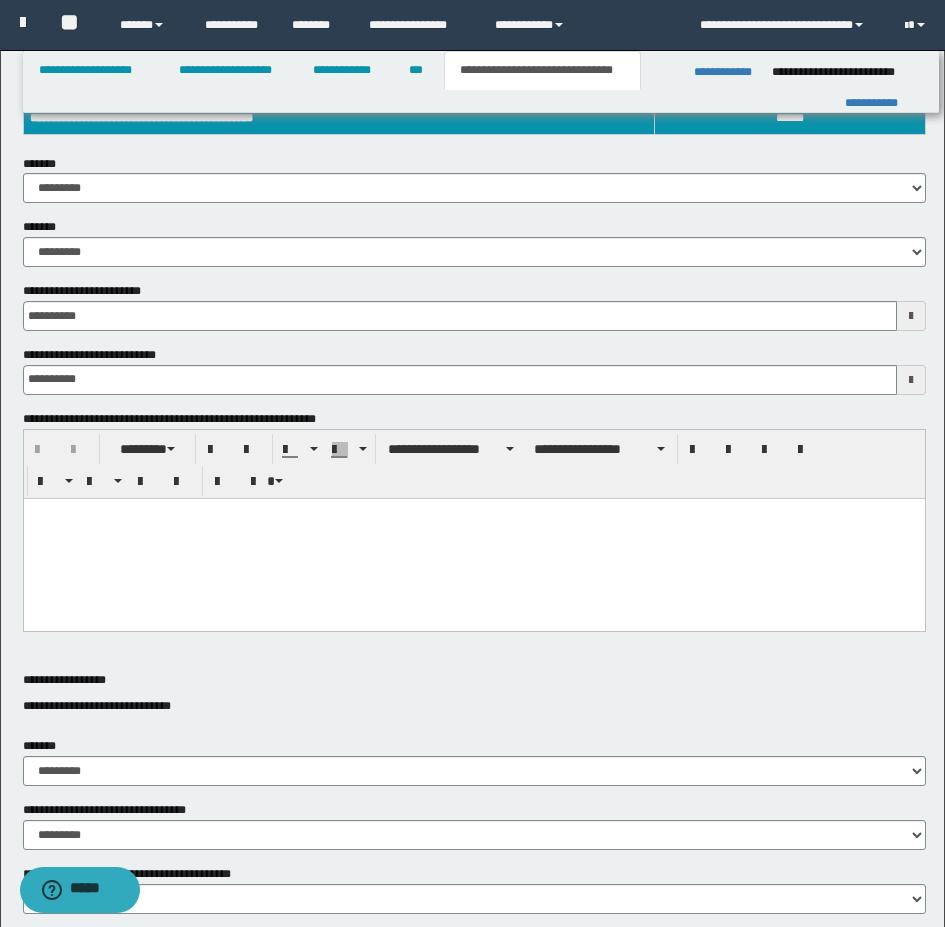click at bounding box center [473, 538] 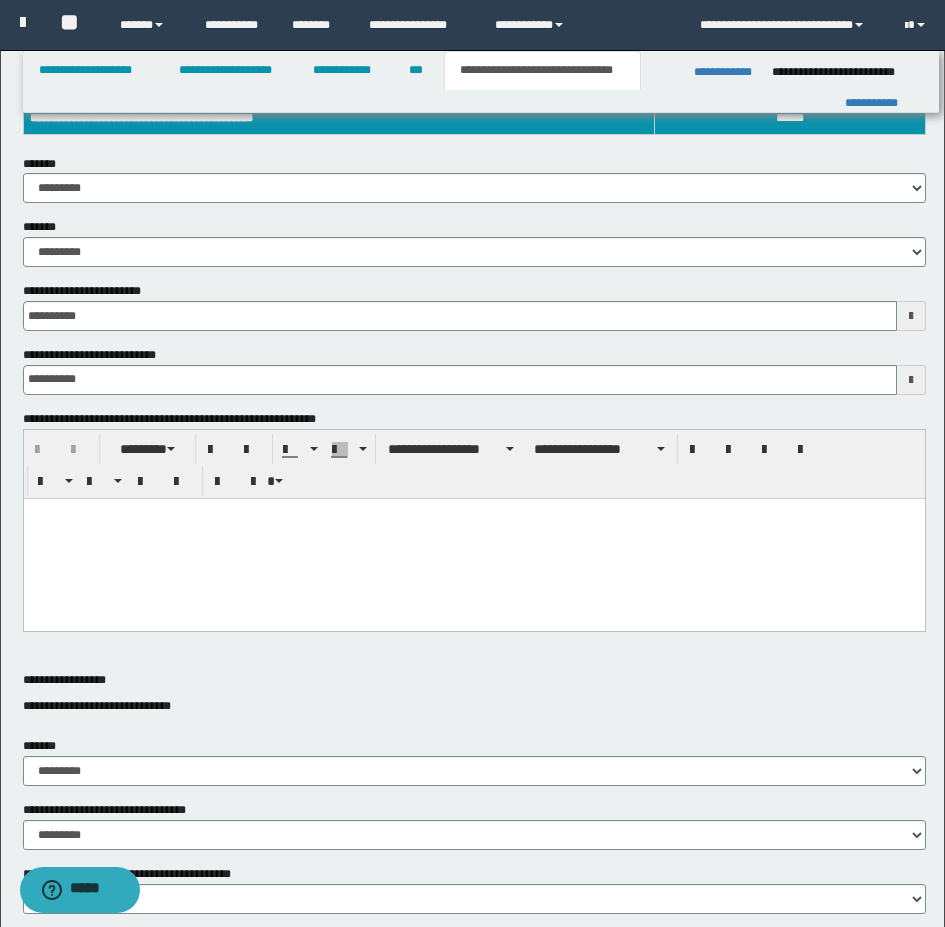 type 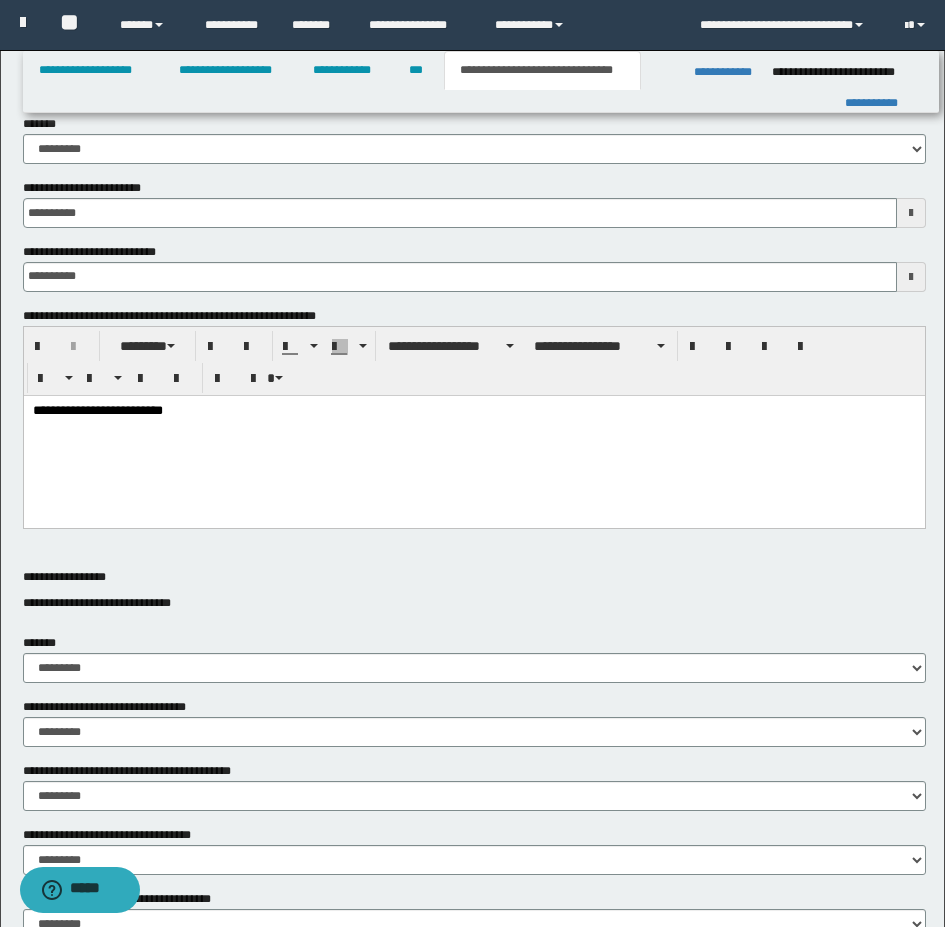 scroll, scrollTop: 663, scrollLeft: 0, axis: vertical 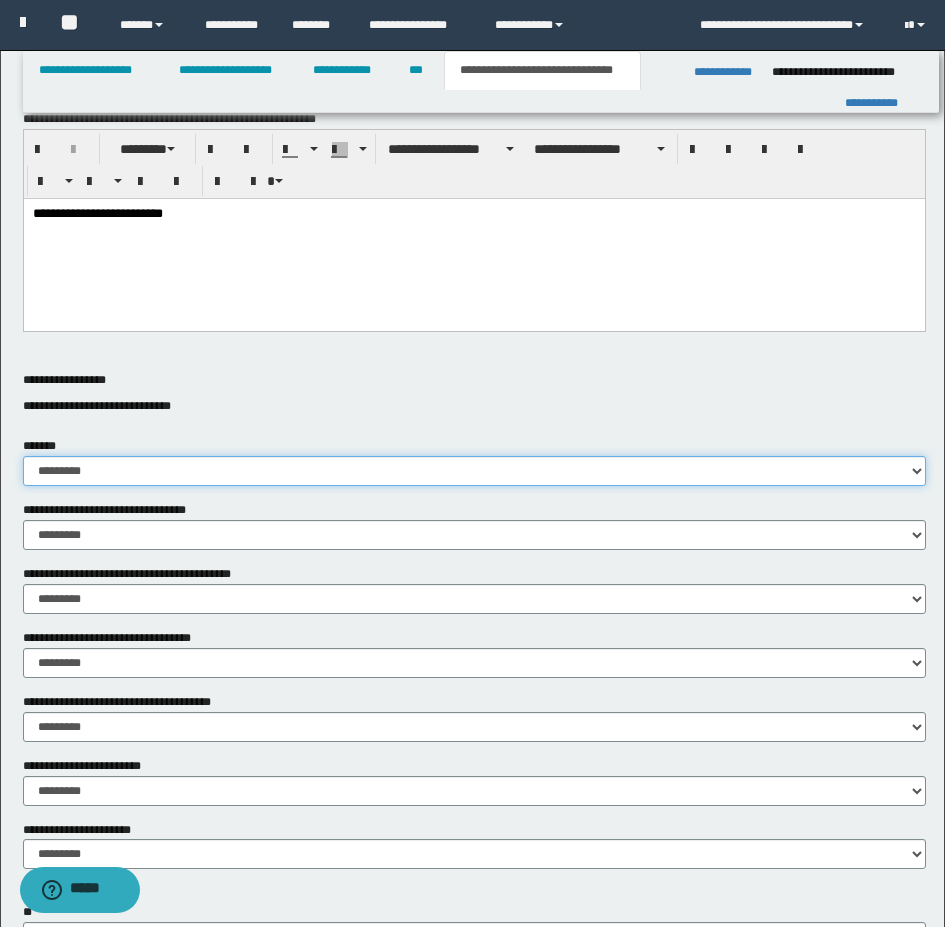 drag, startPoint x: 171, startPoint y: 469, endPoint x: 170, endPoint y: 481, distance: 12.0415945 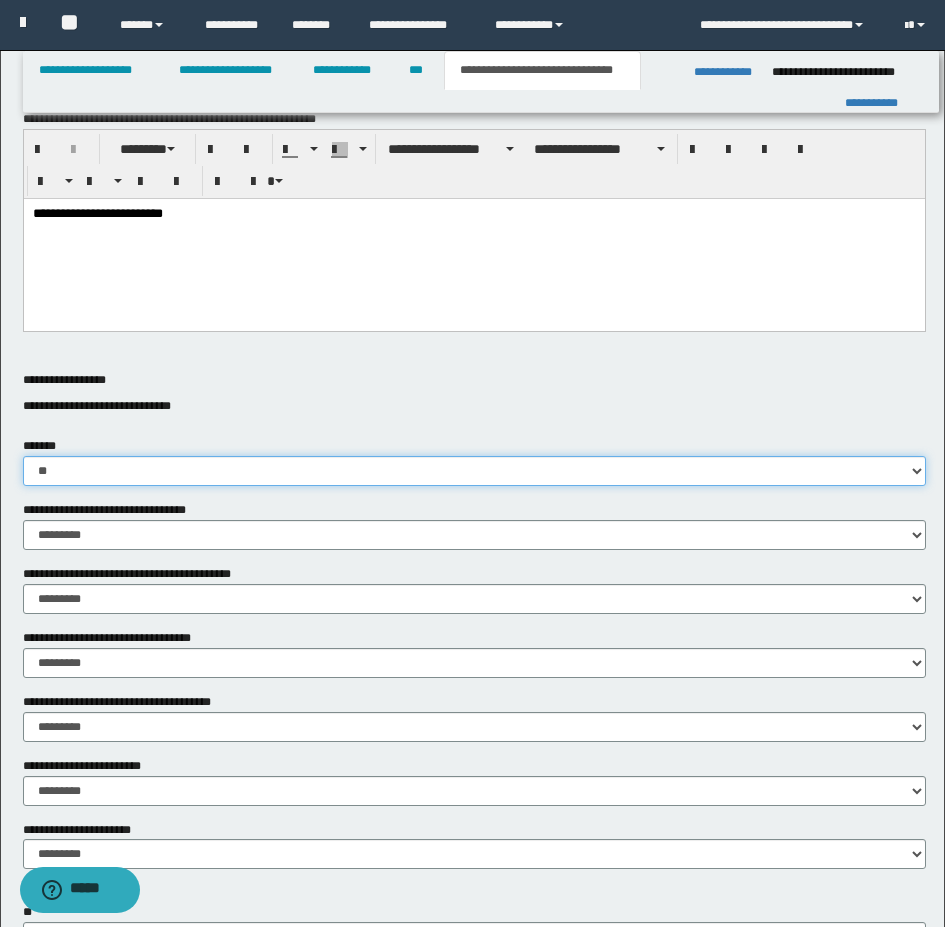 click on "*********
**
**" at bounding box center (474, 471) 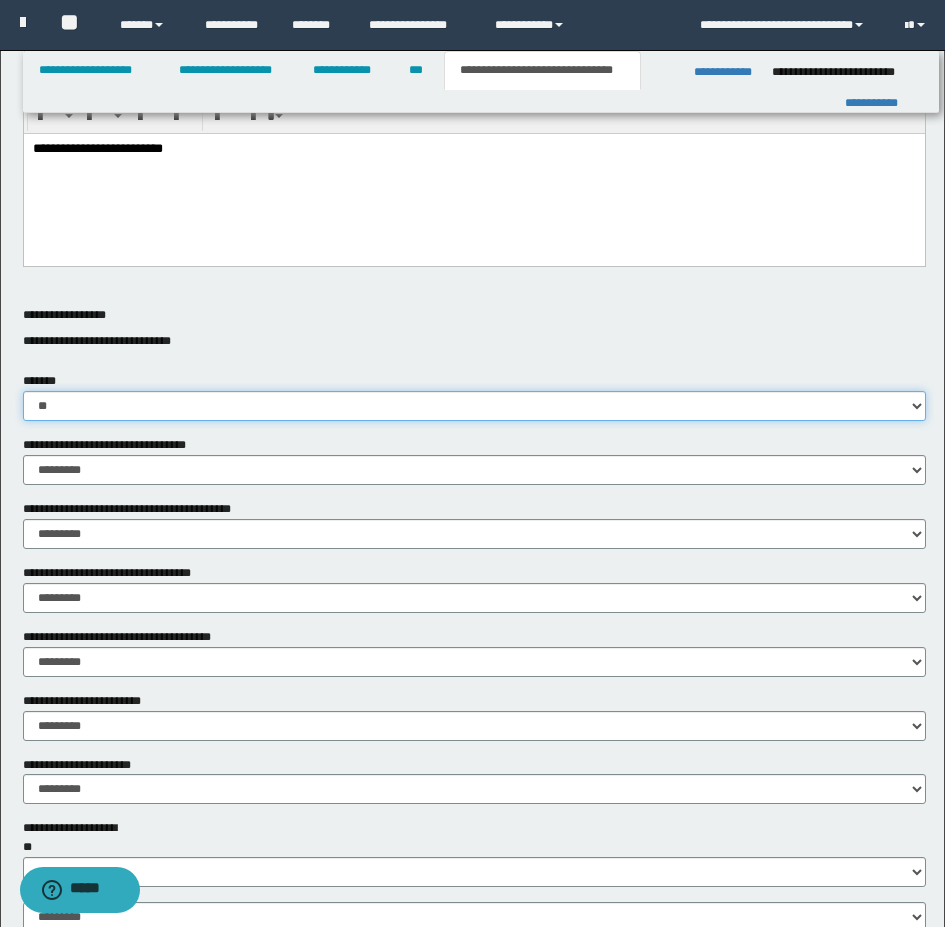 scroll, scrollTop: 763, scrollLeft: 0, axis: vertical 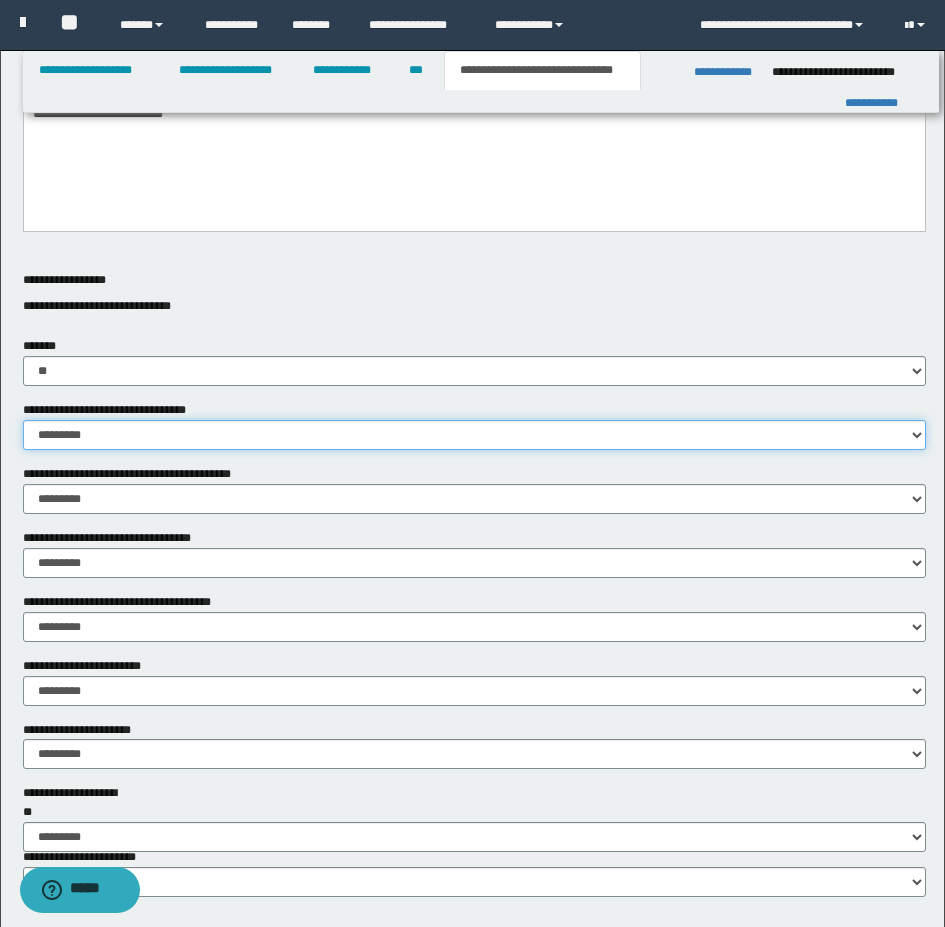 click on "*********
**
**" at bounding box center (474, 435) 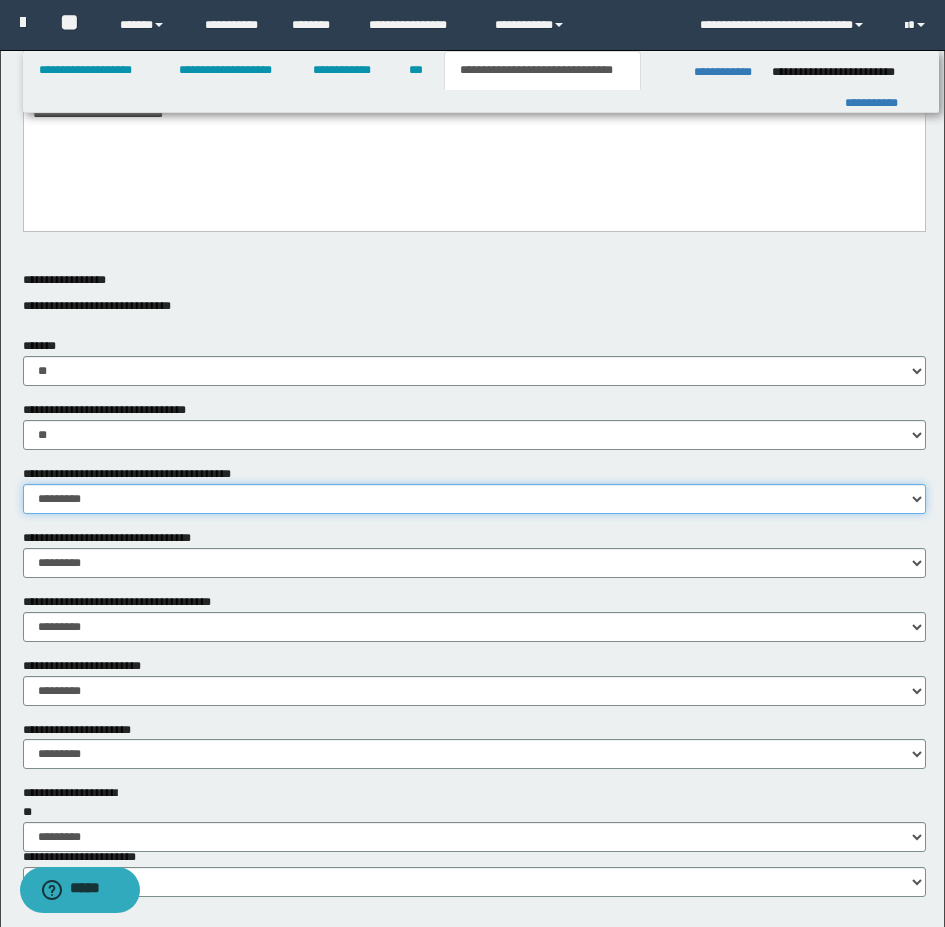 click on "*********
**
**" at bounding box center [474, 499] 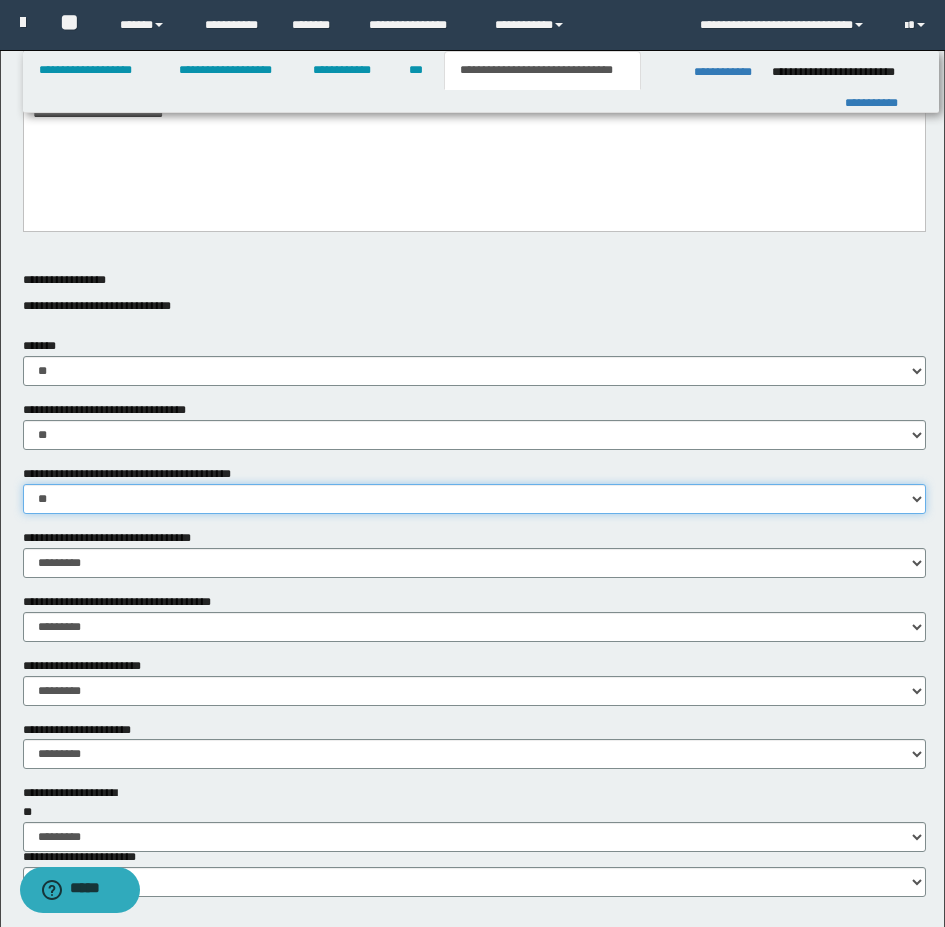 scroll, scrollTop: 863, scrollLeft: 0, axis: vertical 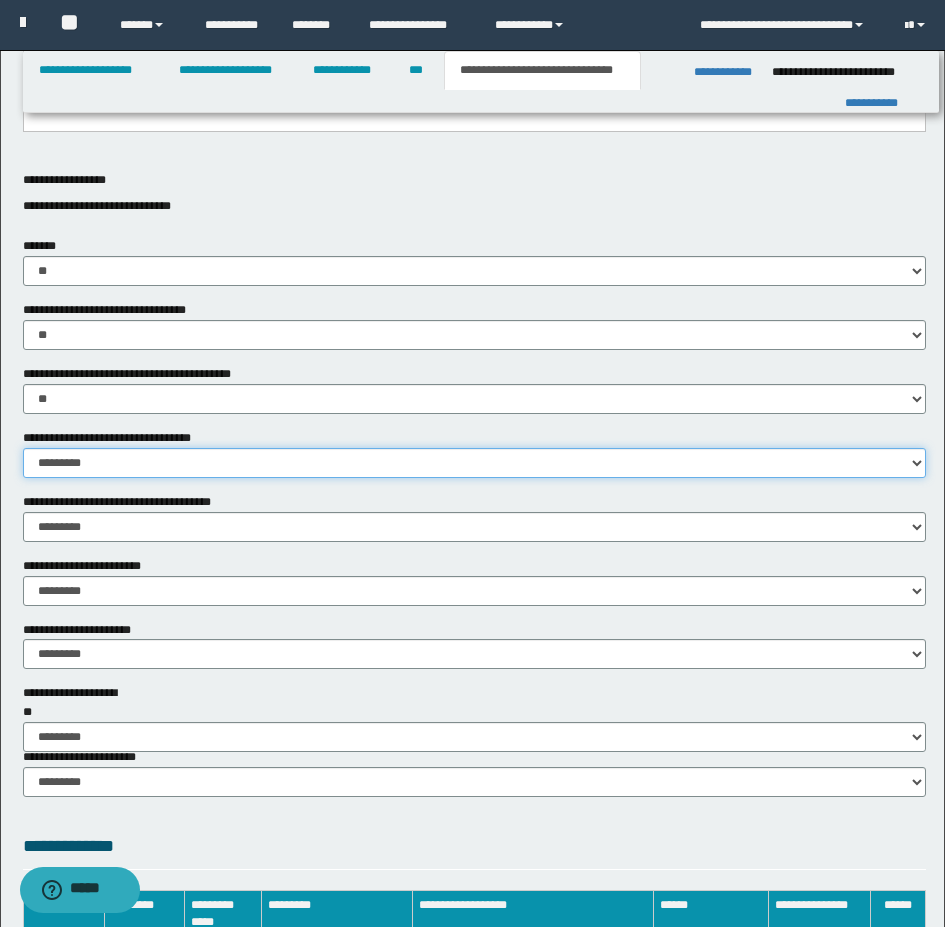 click on "*********
**
**" at bounding box center [474, 463] 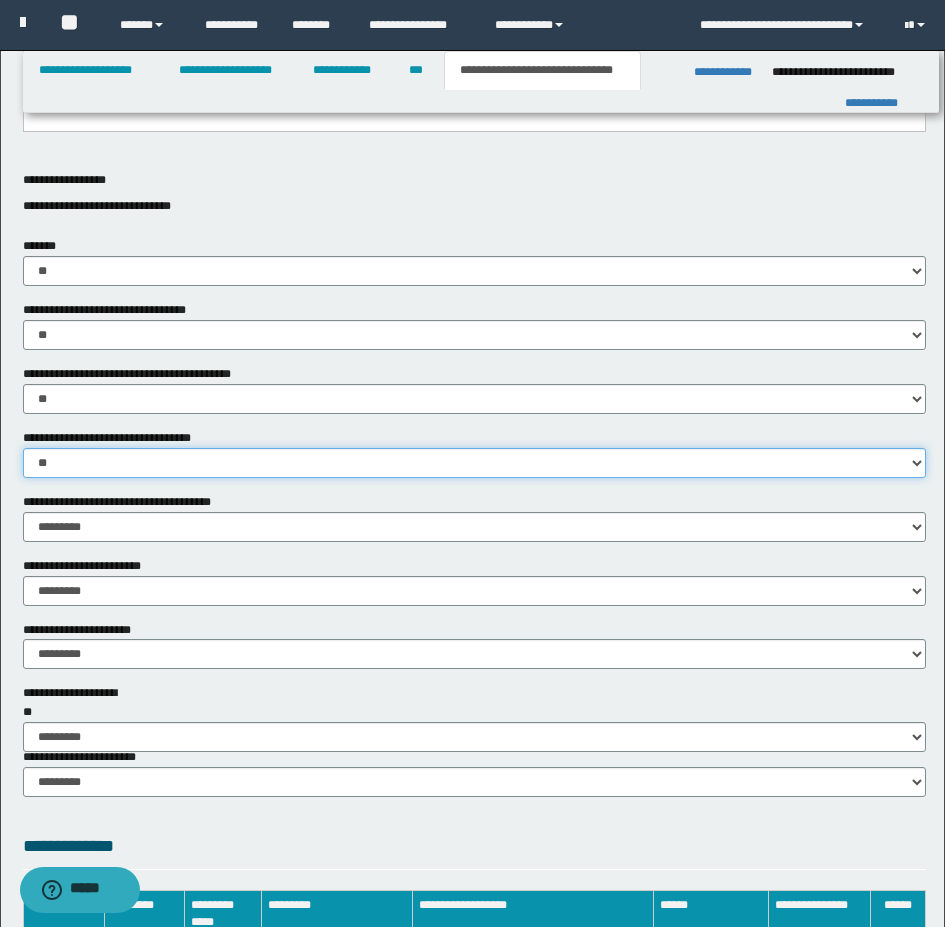 click on "*********
**
**" at bounding box center (474, 463) 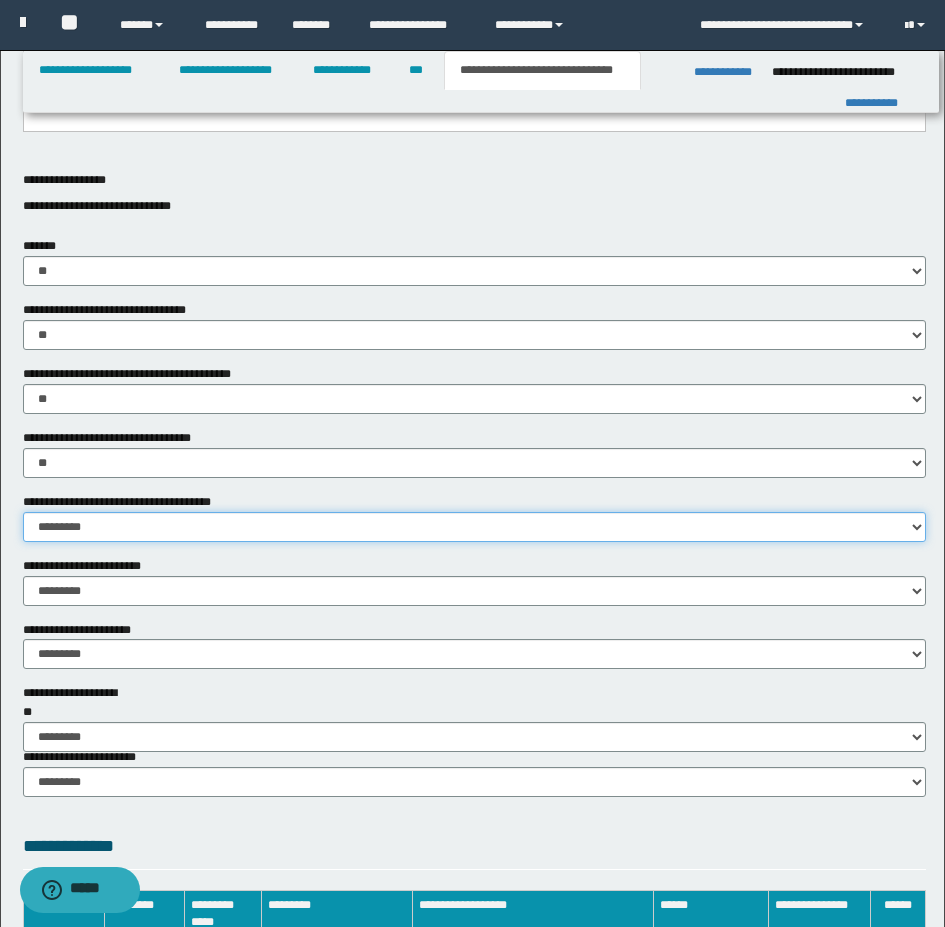 click on "*********
**
**" at bounding box center (474, 527) 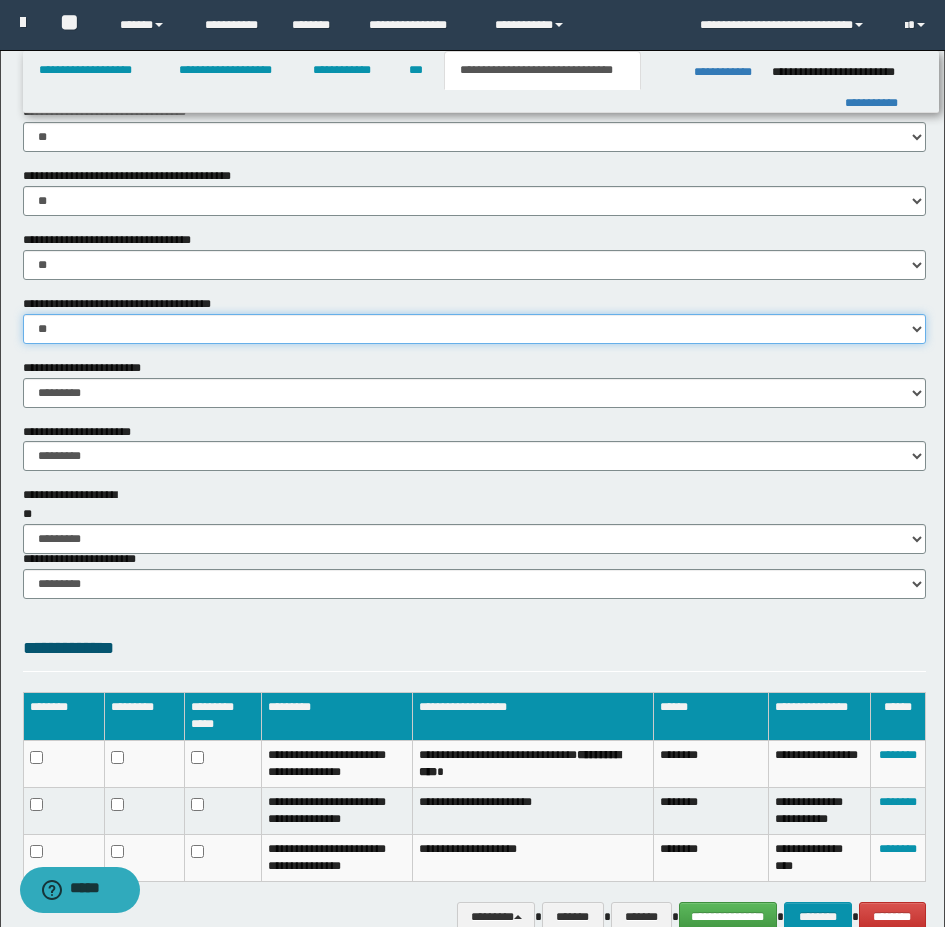 scroll, scrollTop: 1063, scrollLeft: 0, axis: vertical 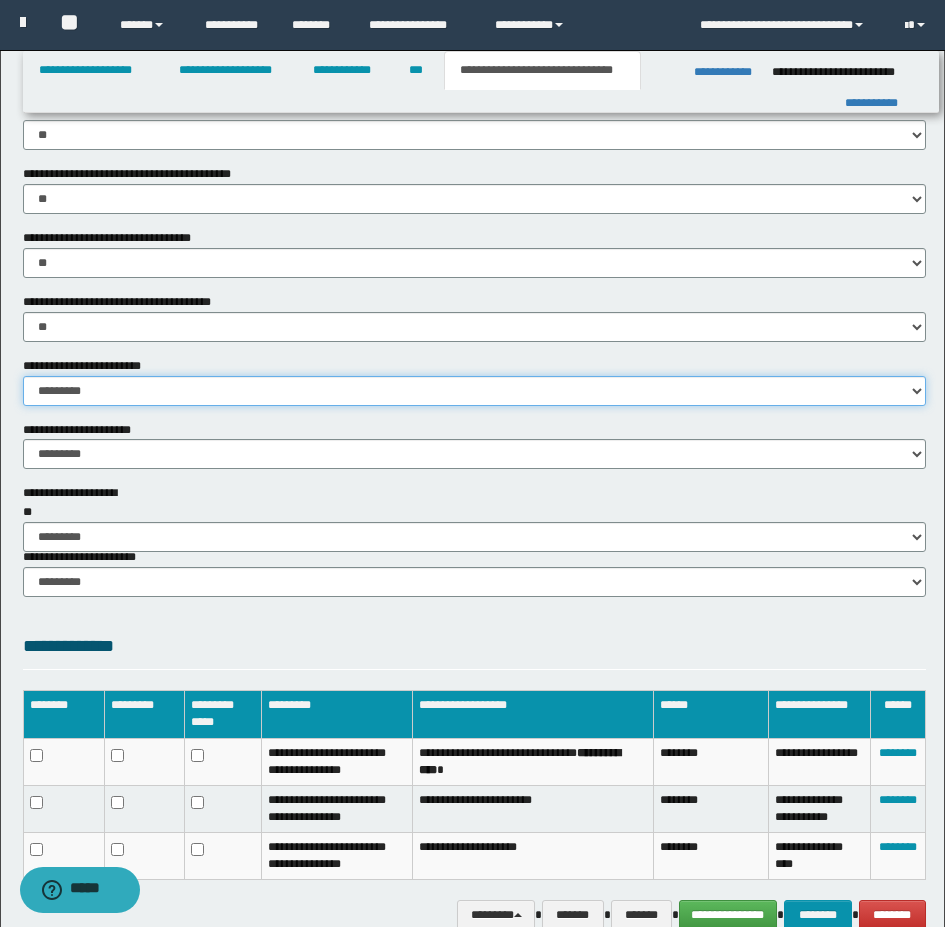click on "*********
**
**" at bounding box center [474, 391] 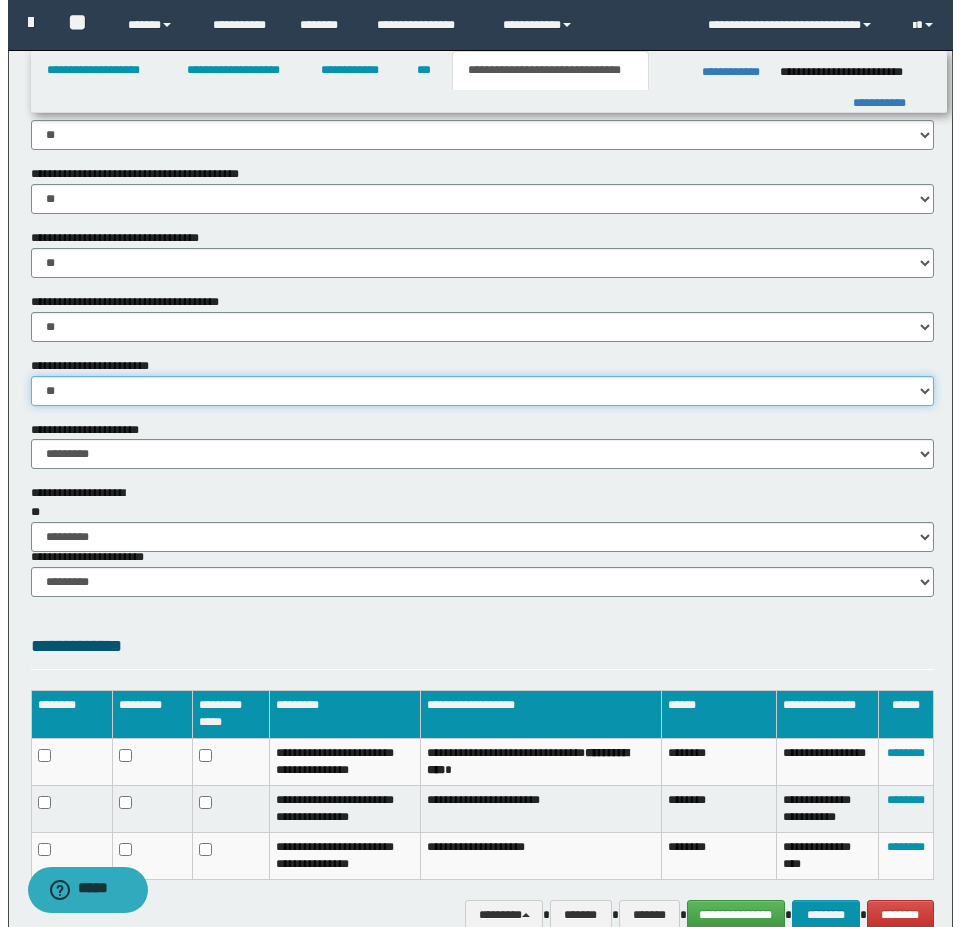 scroll, scrollTop: 1163, scrollLeft: 0, axis: vertical 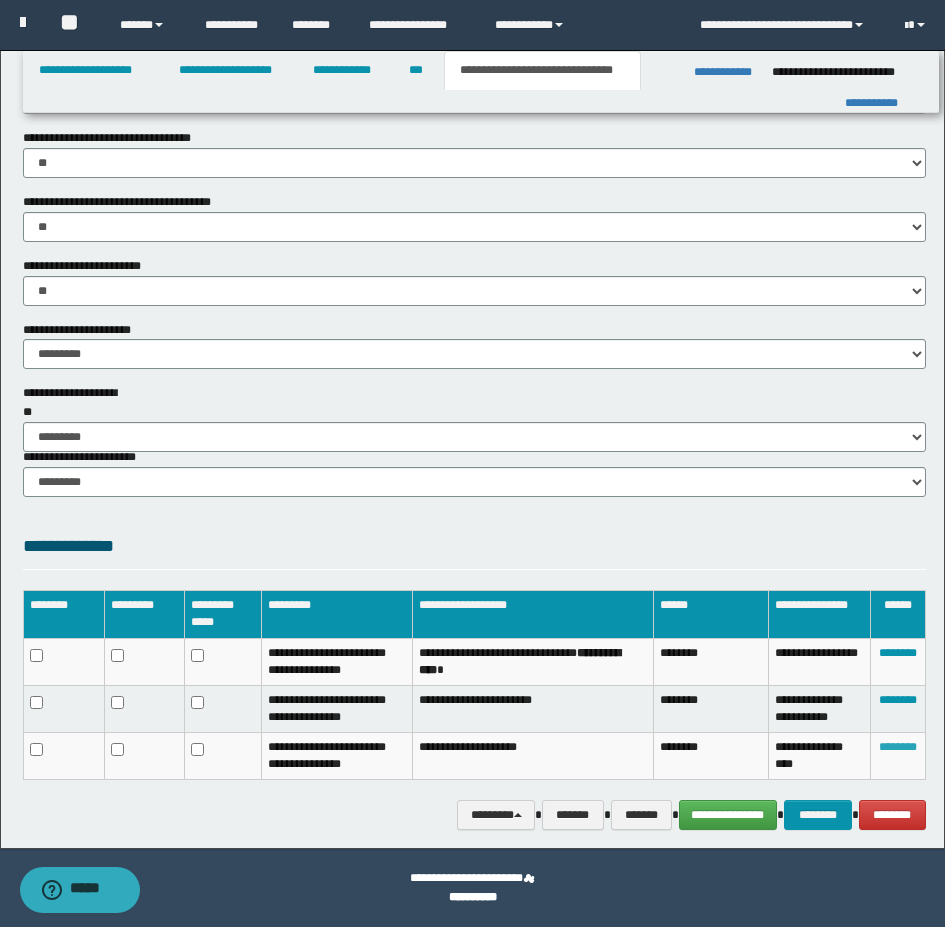 click on "********" at bounding box center [898, 747] 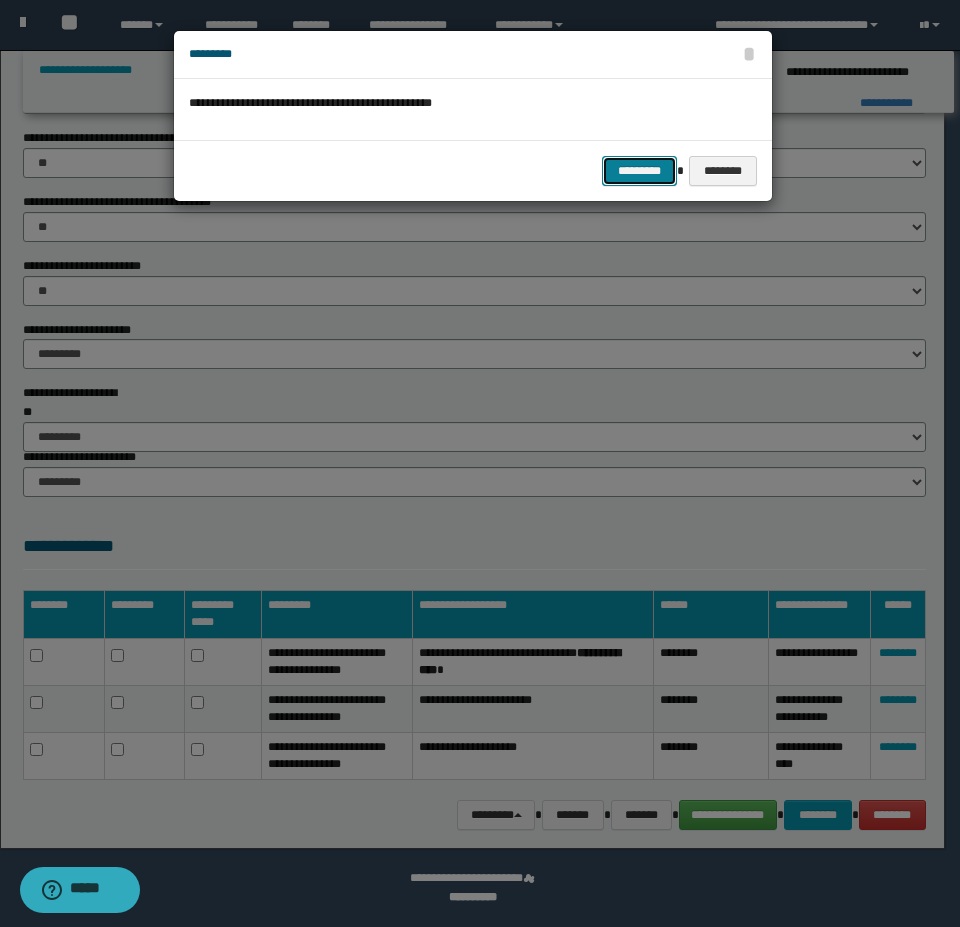 click on "*********" at bounding box center [639, 171] 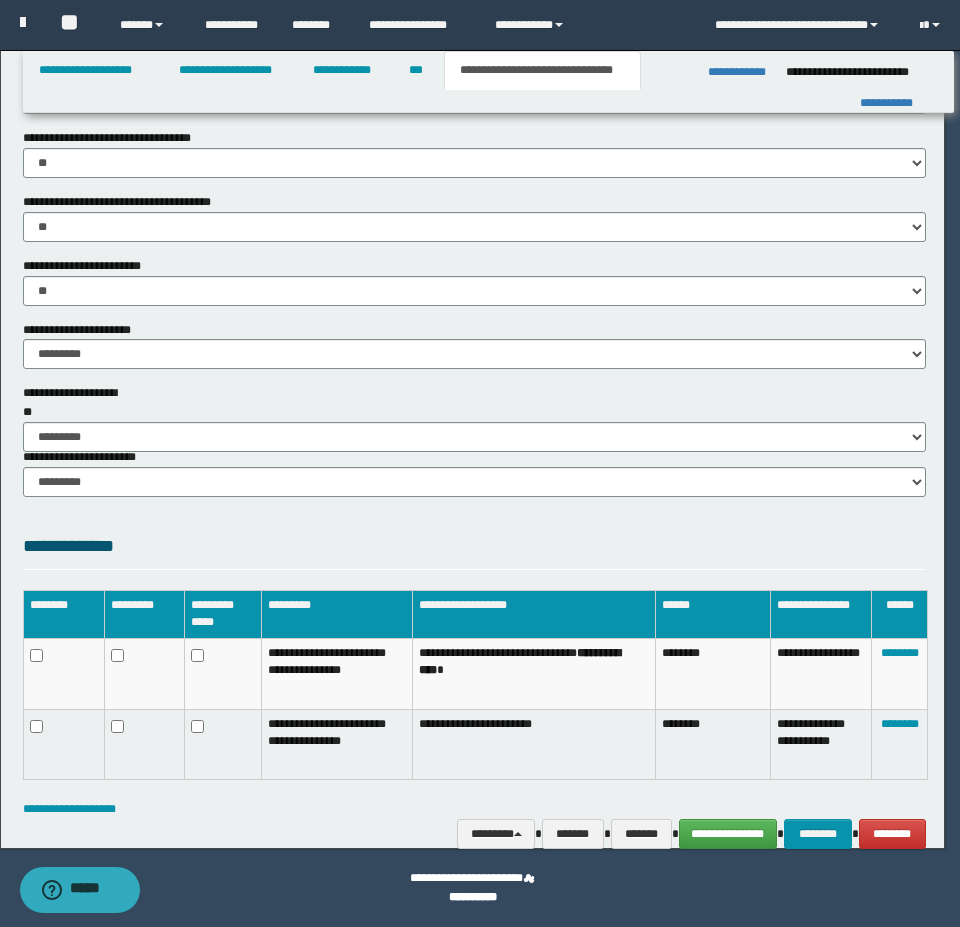 scroll, scrollTop: 1135, scrollLeft: 0, axis: vertical 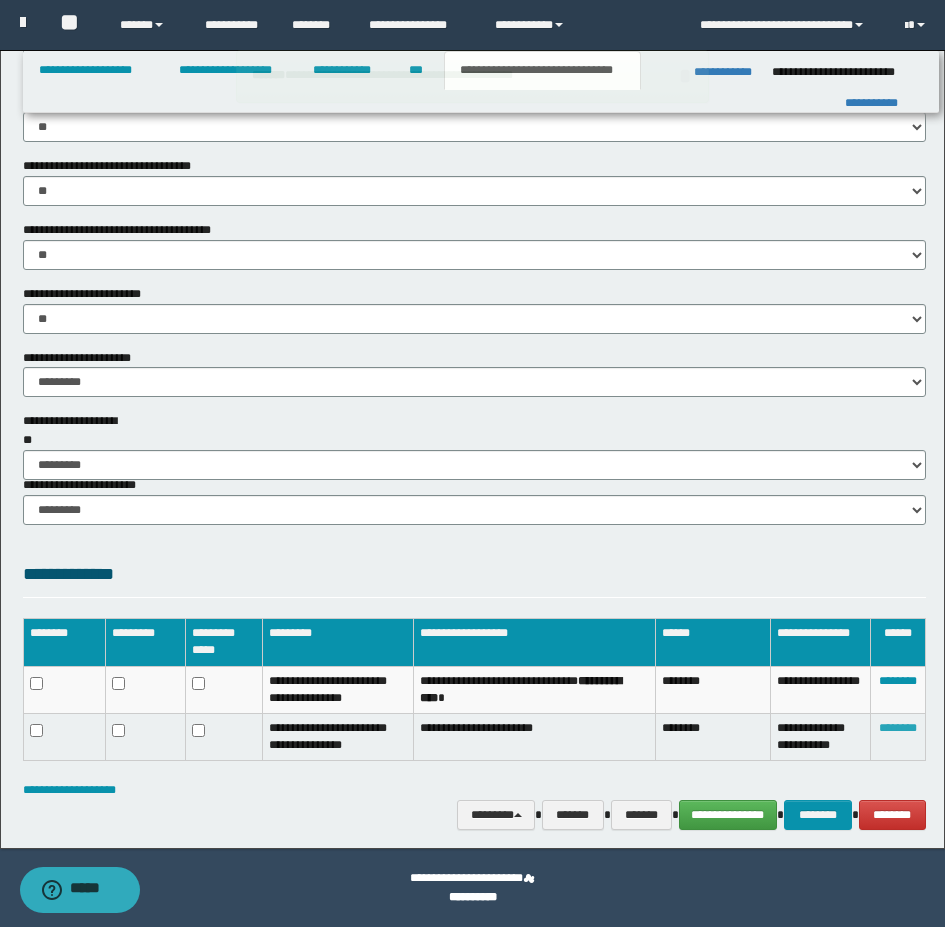 click on "********" at bounding box center (898, 728) 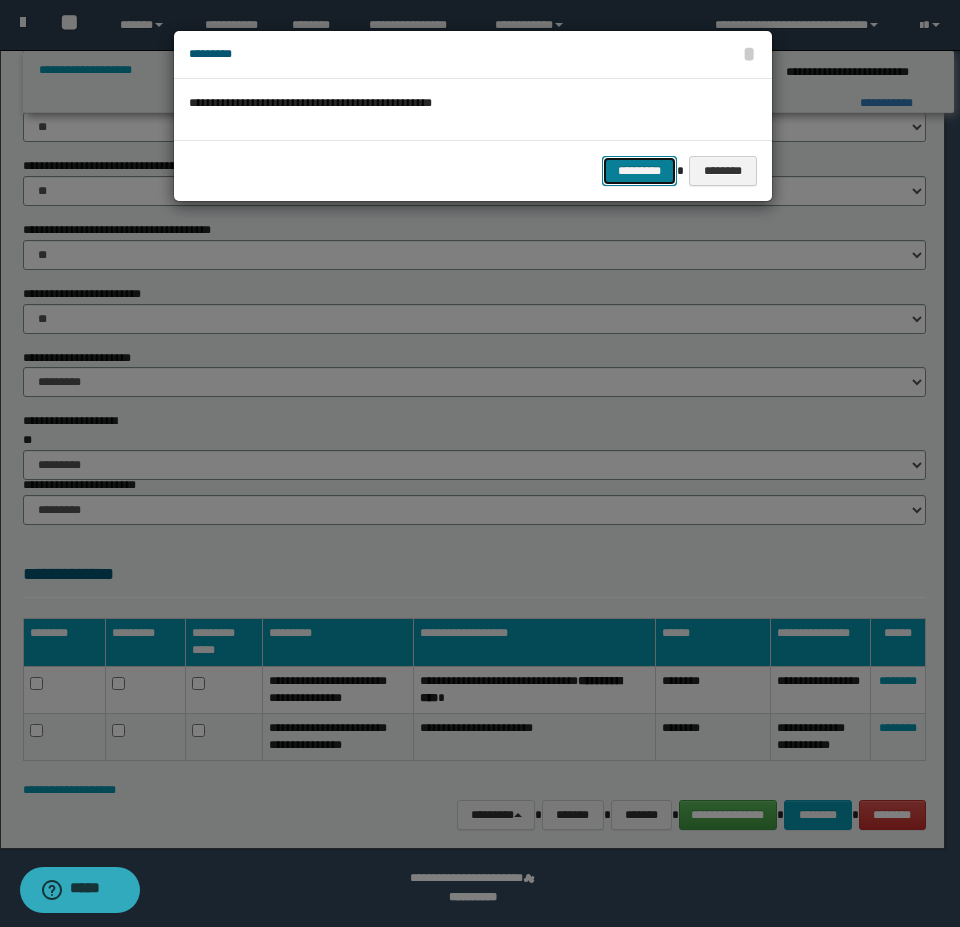 click on "*********" at bounding box center [639, 171] 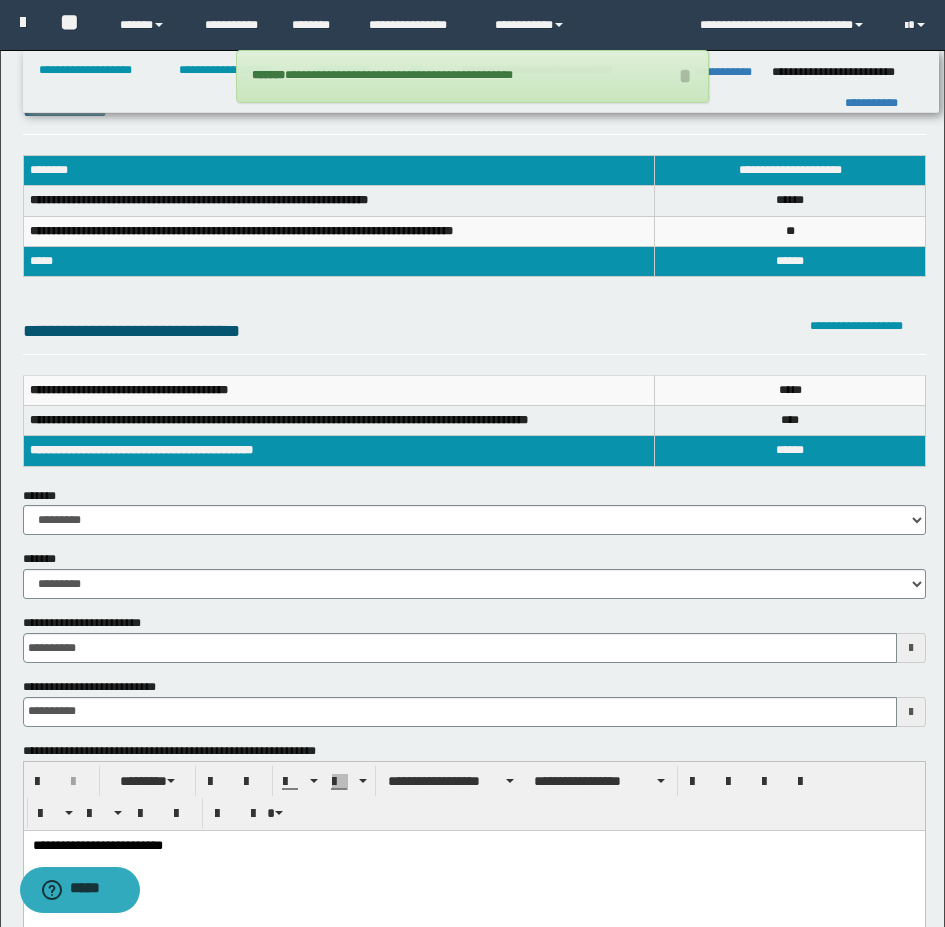 scroll, scrollTop: 0, scrollLeft: 0, axis: both 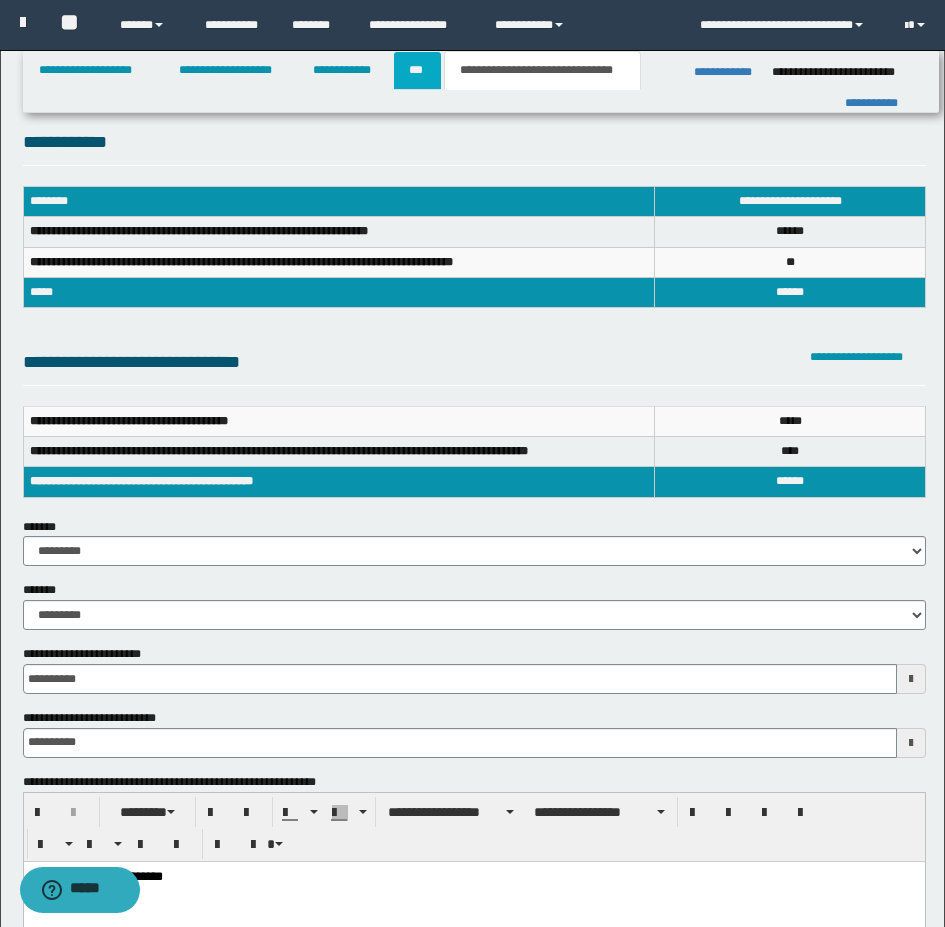 click on "***" at bounding box center (417, 70) 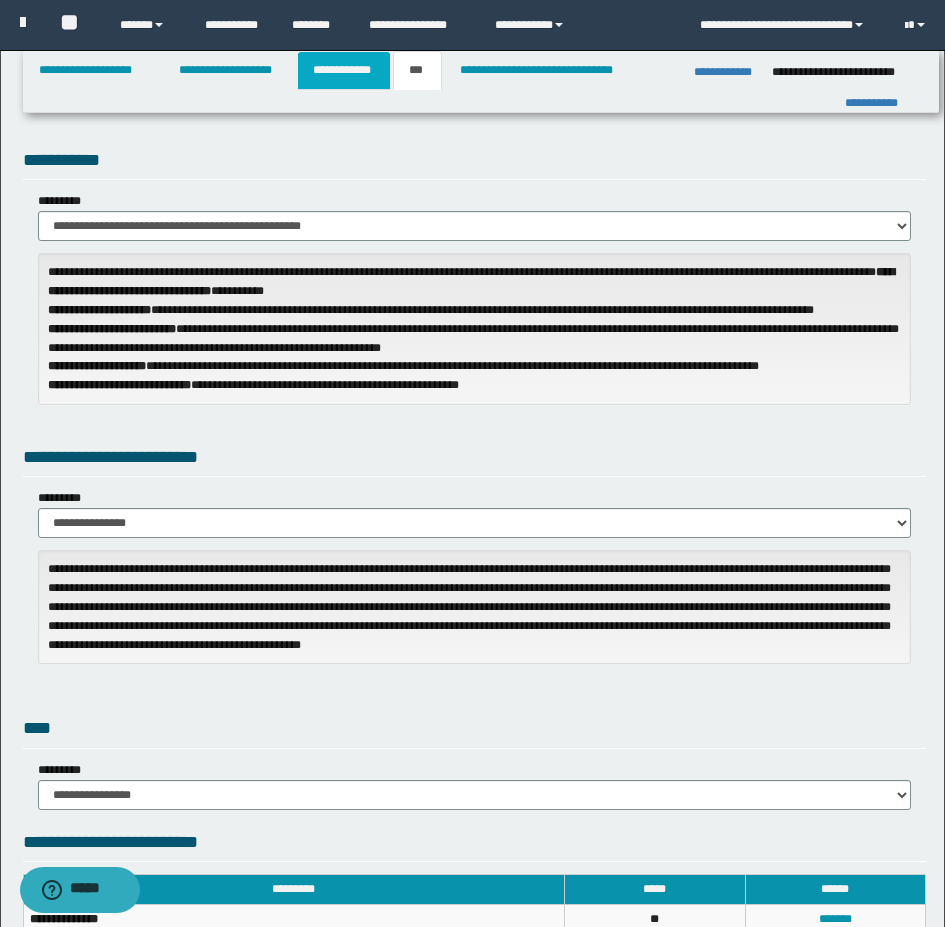 click on "**********" at bounding box center (344, 70) 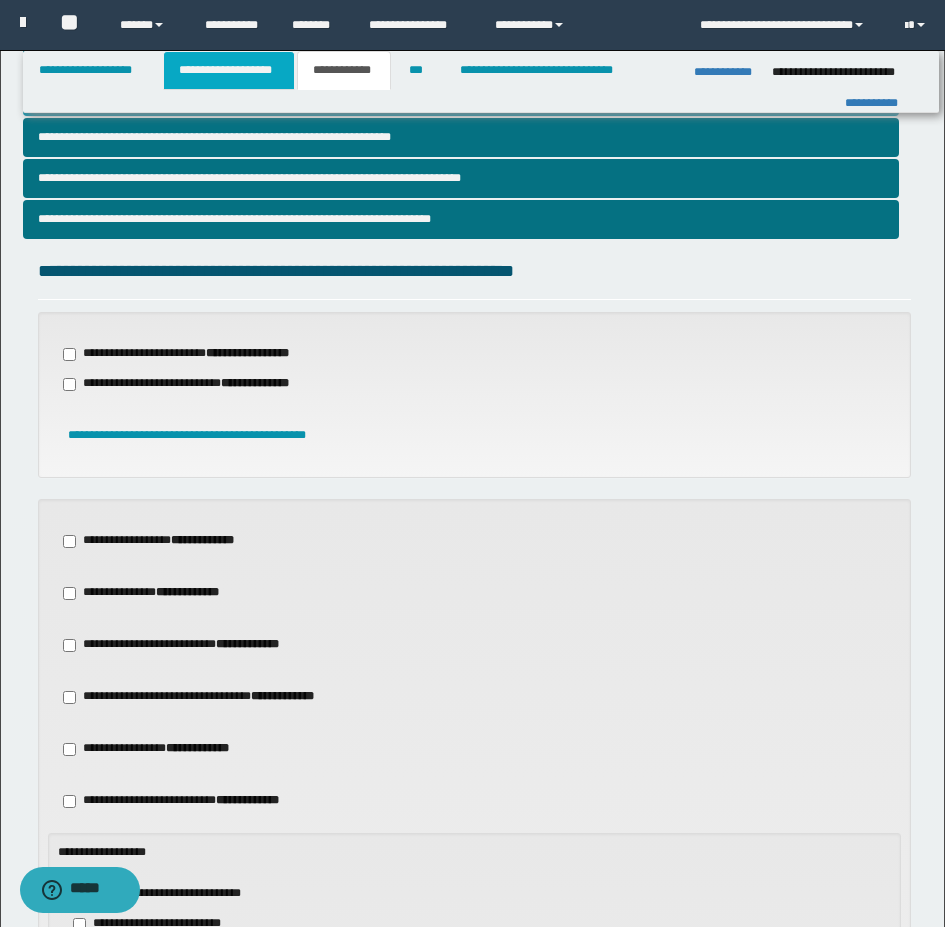click on "**********" at bounding box center (229, 70) 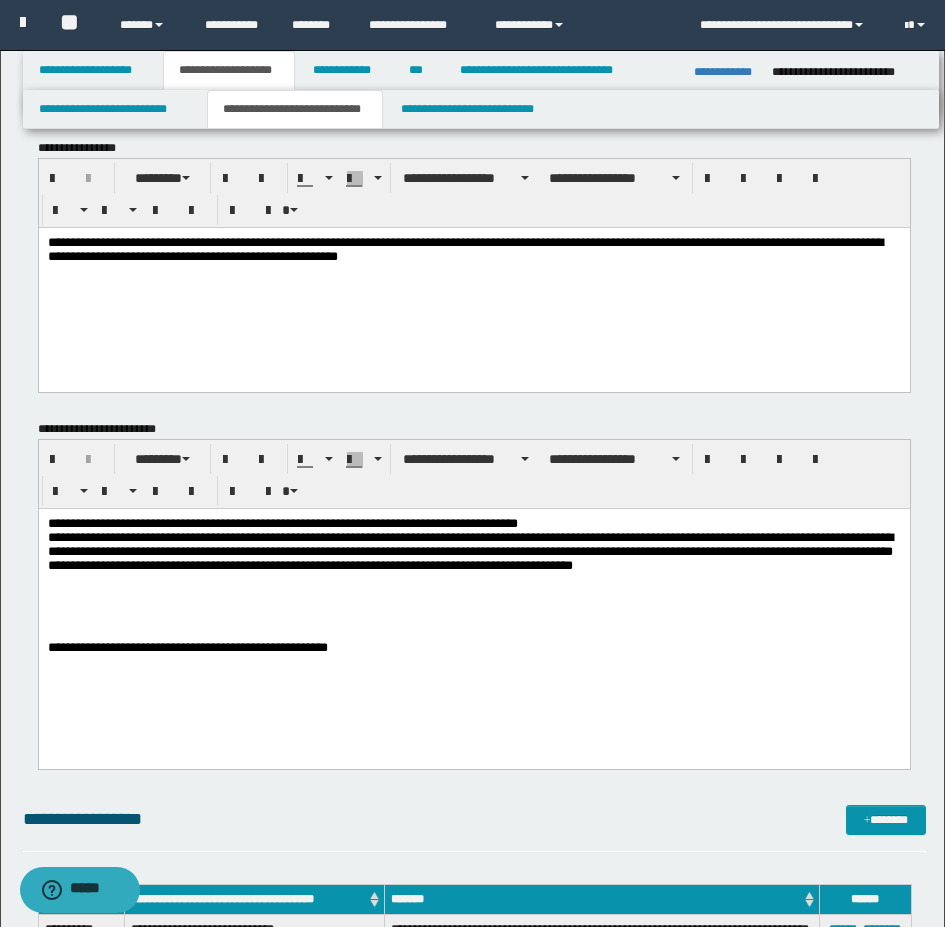 scroll, scrollTop: 0, scrollLeft: 0, axis: both 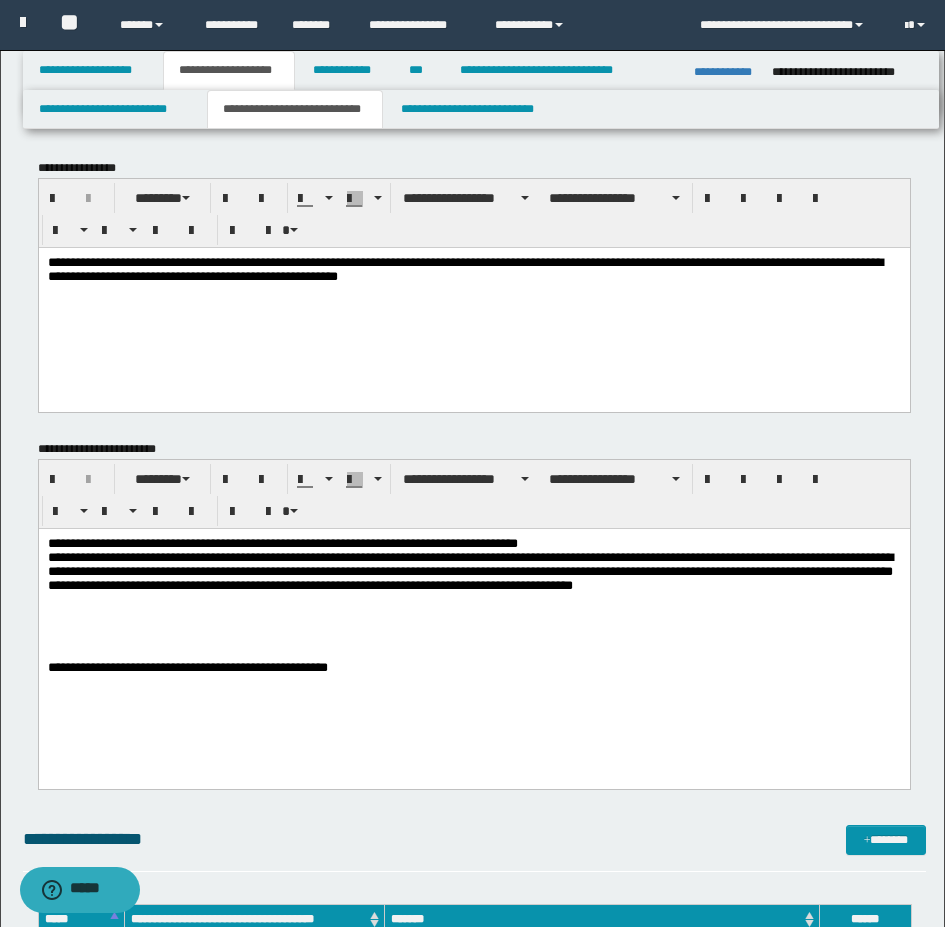 click on "**********" at bounding box center [473, 584] 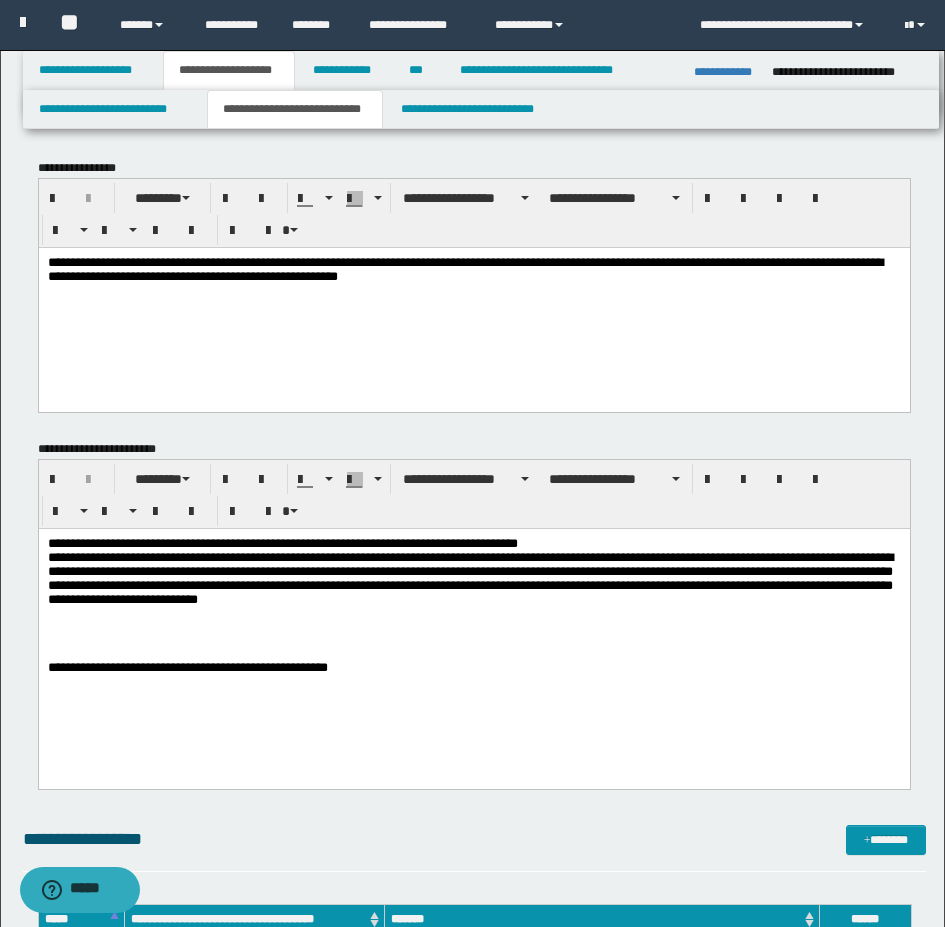 click on "**********" at bounding box center [473, 584] 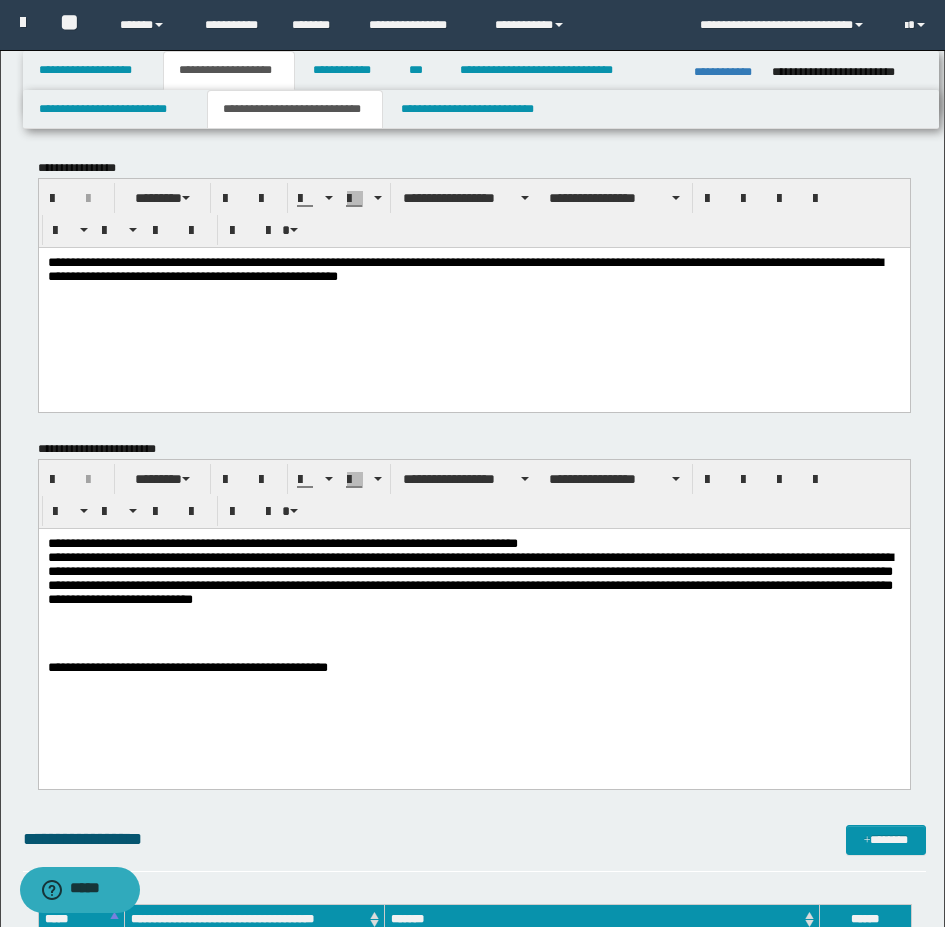 click on "**********" at bounding box center (473, 584) 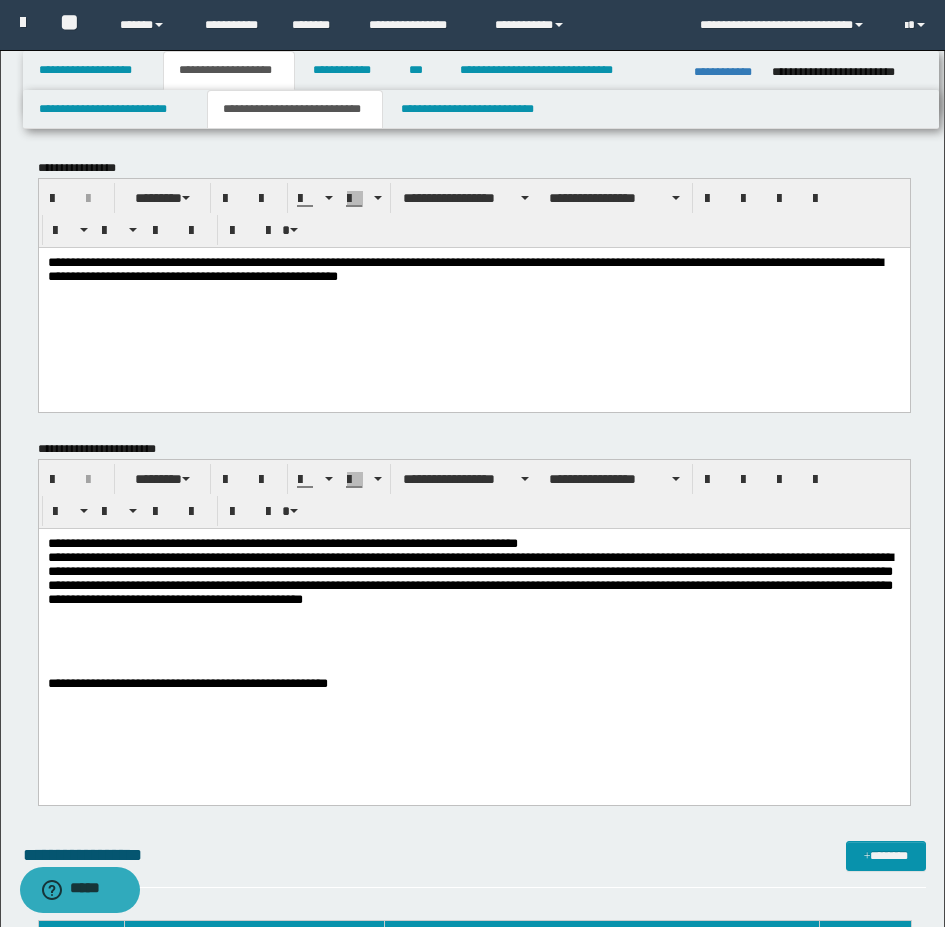 click on "**********" at bounding box center (473, 592) 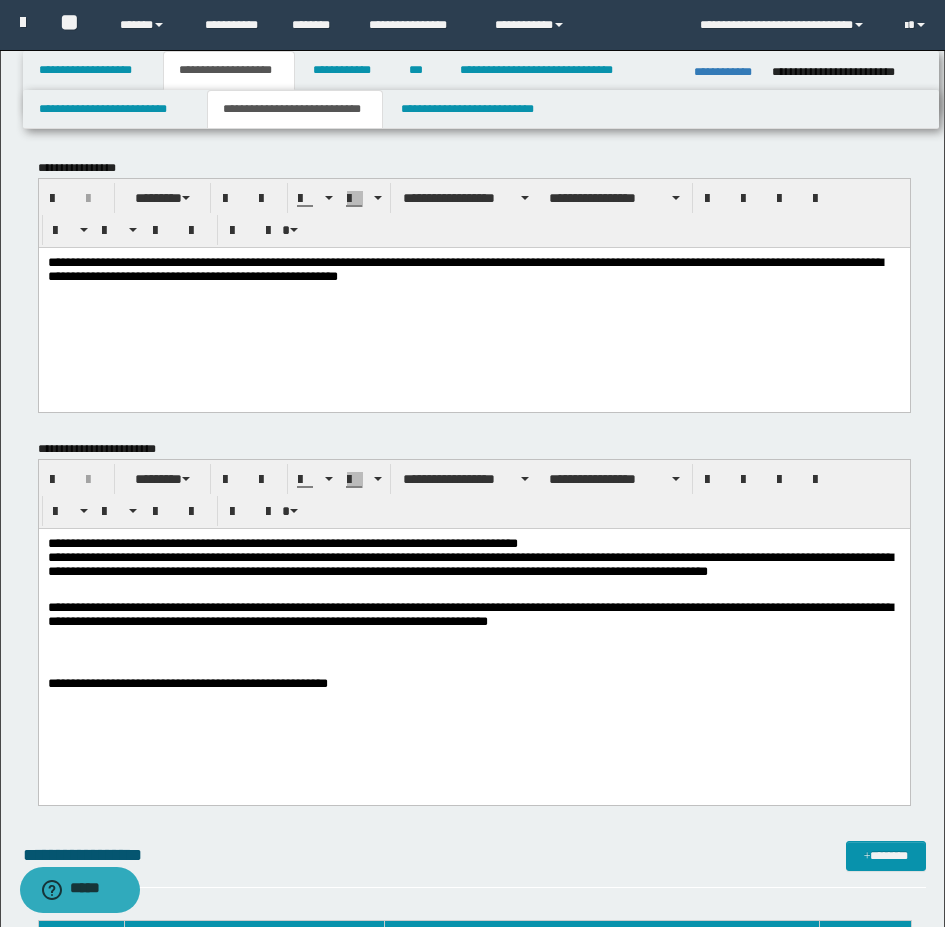 click on "**********" at bounding box center [473, 624] 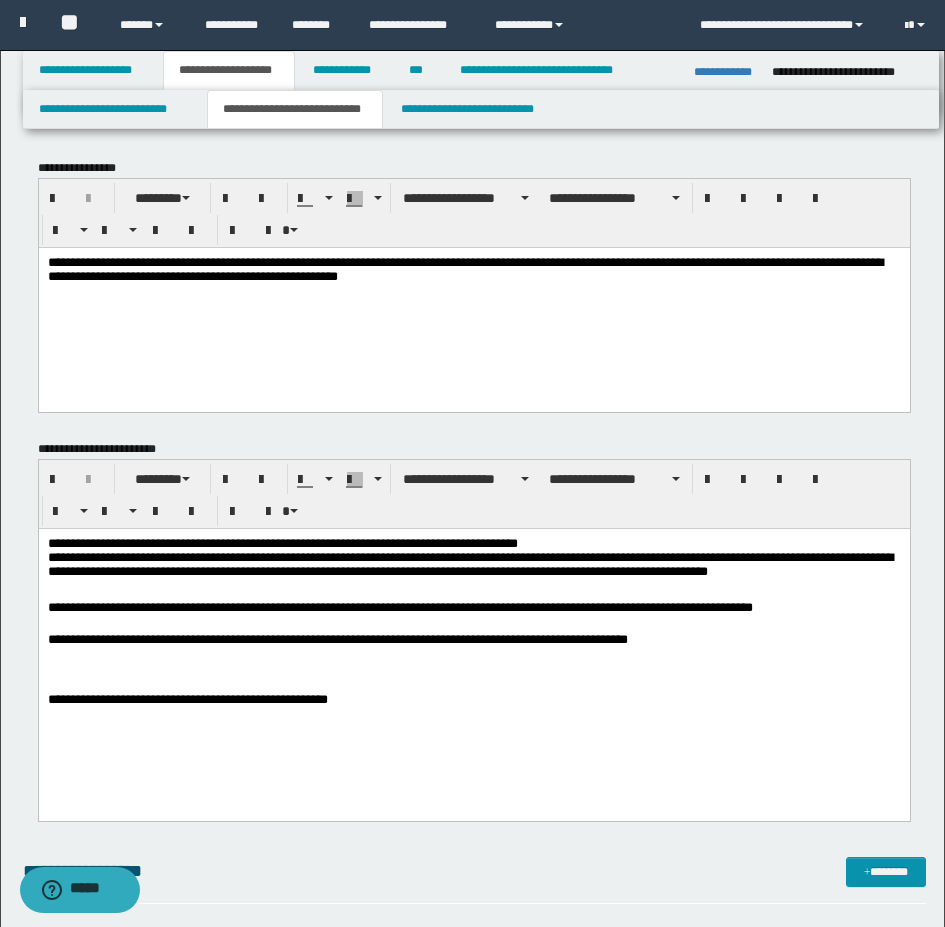 click on "**********" at bounding box center (473, 648) 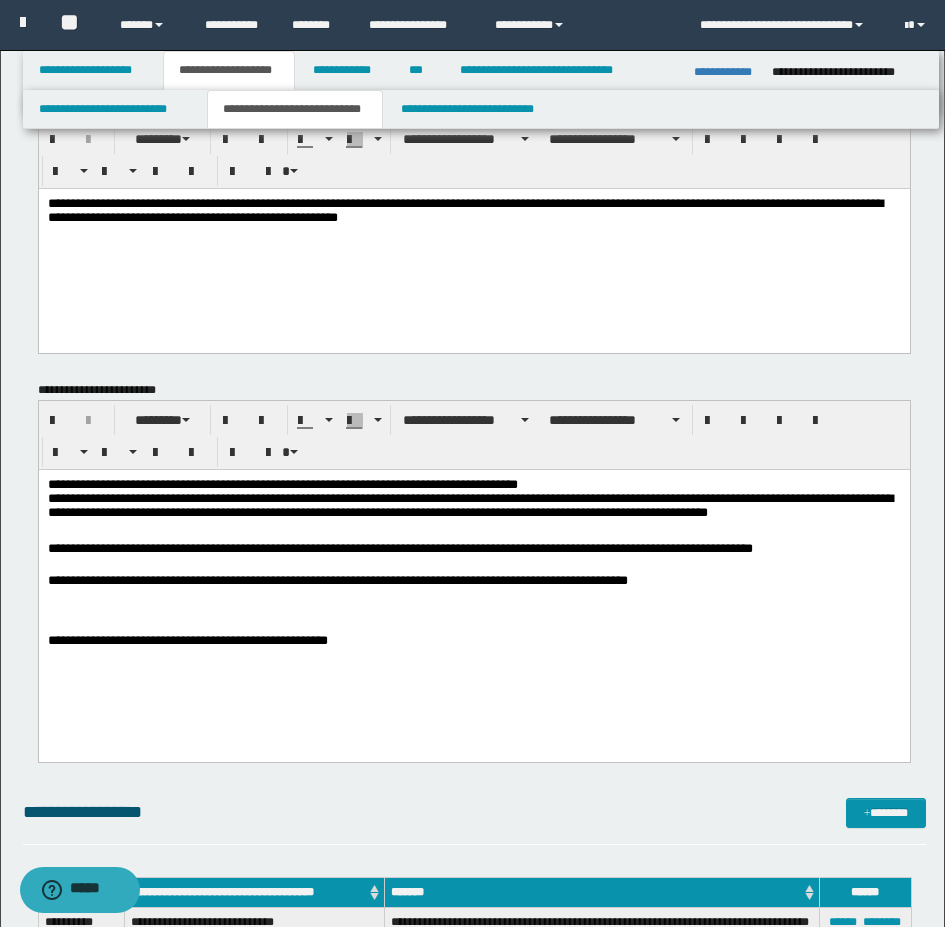 scroll, scrollTop: 0, scrollLeft: 0, axis: both 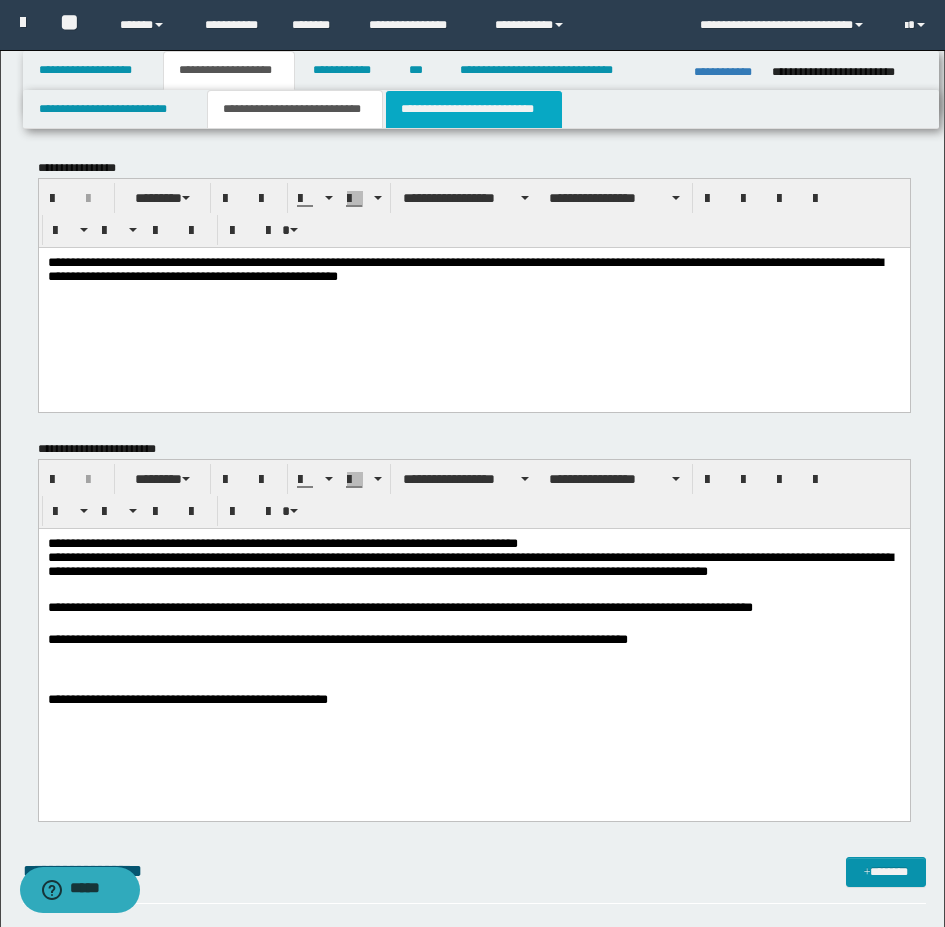 click on "**********" at bounding box center [474, 109] 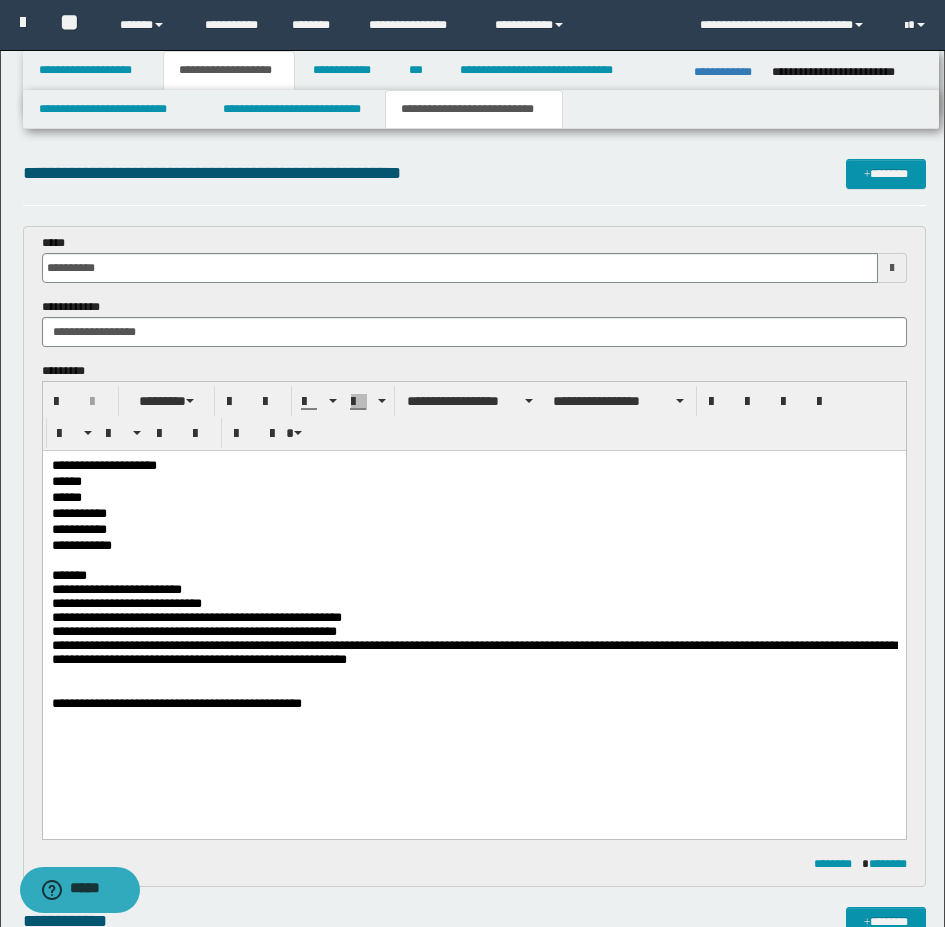 click on "**********" at bounding box center (474, 601) 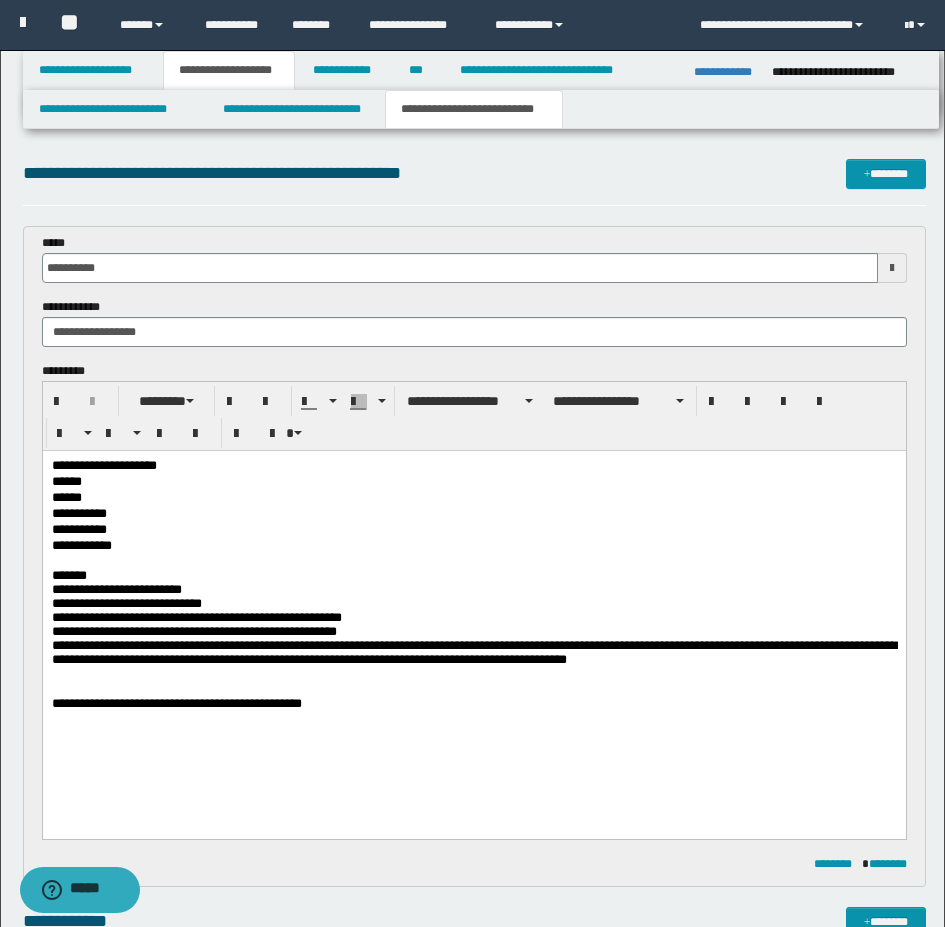 click on "**********" at bounding box center (473, 633) 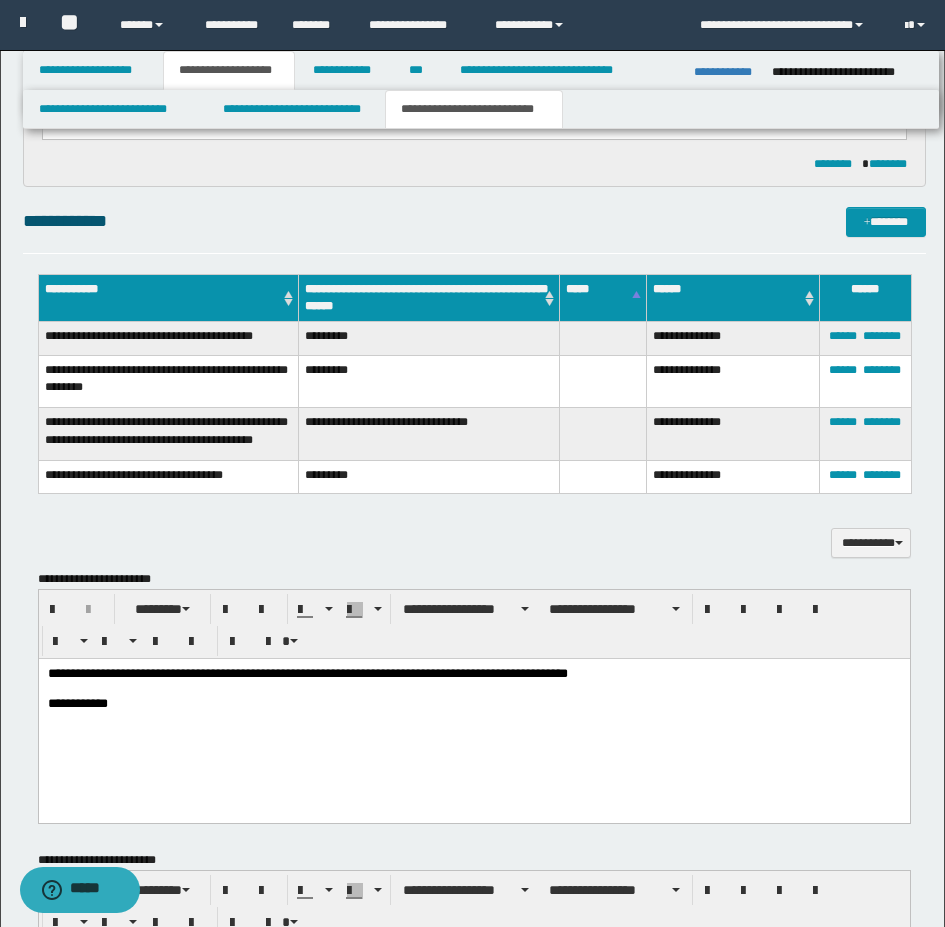 scroll, scrollTop: 800, scrollLeft: 0, axis: vertical 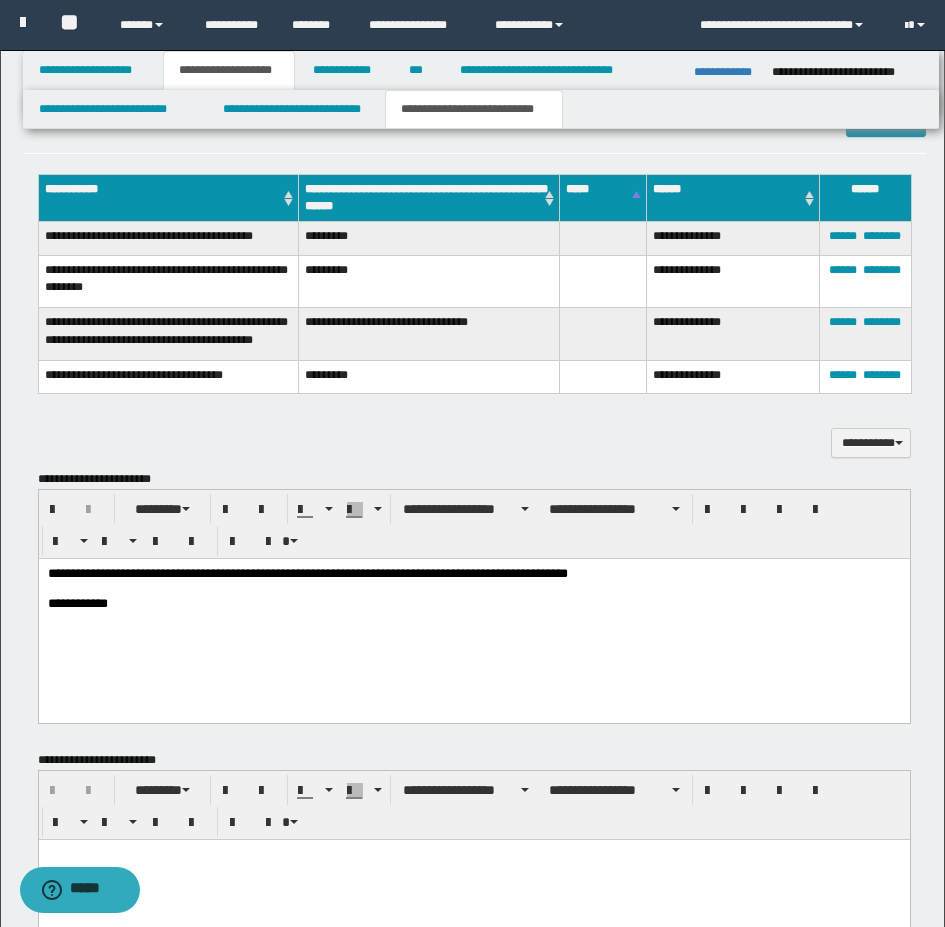 click on "**********" at bounding box center [473, 614] 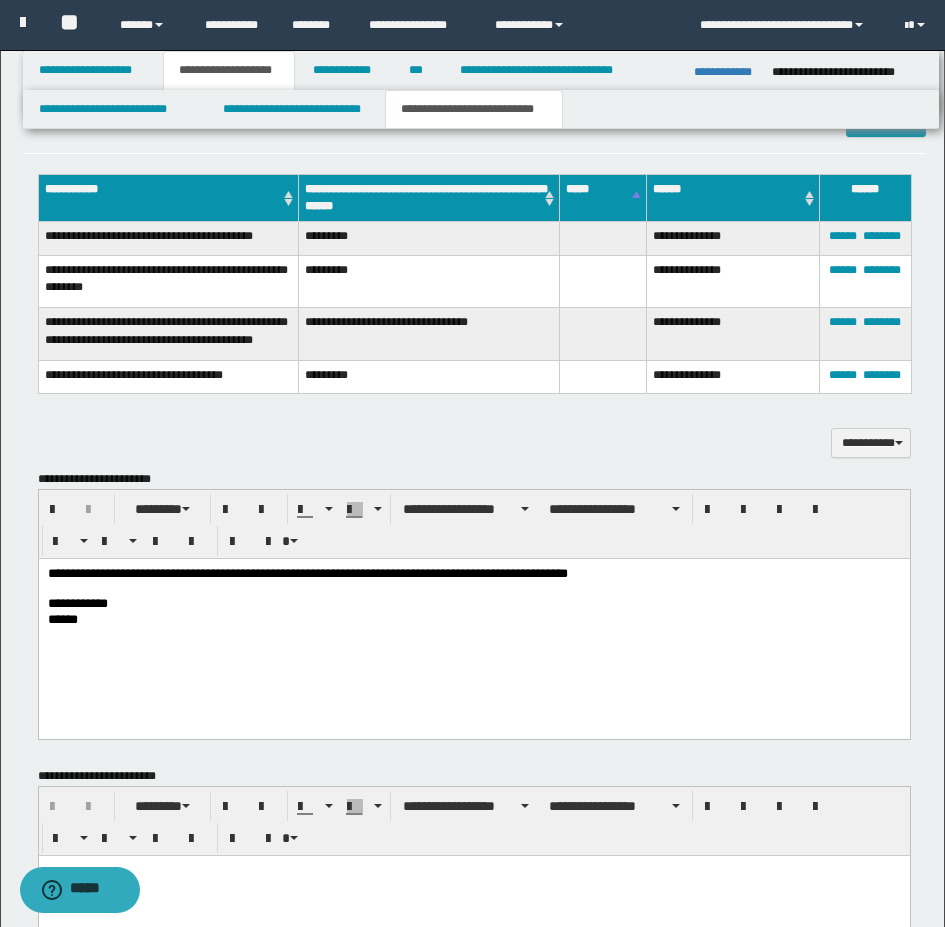 click on "******" at bounding box center (473, 620) 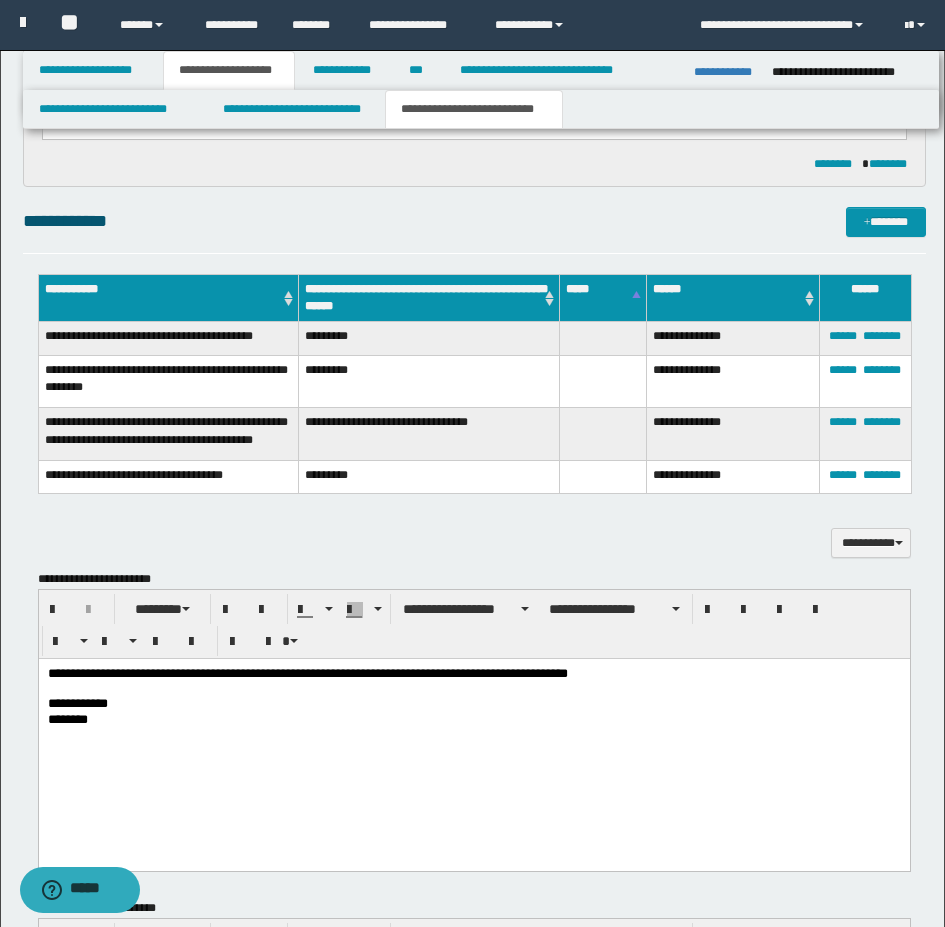 scroll, scrollTop: 800, scrollLeft: 0, axis: vertical 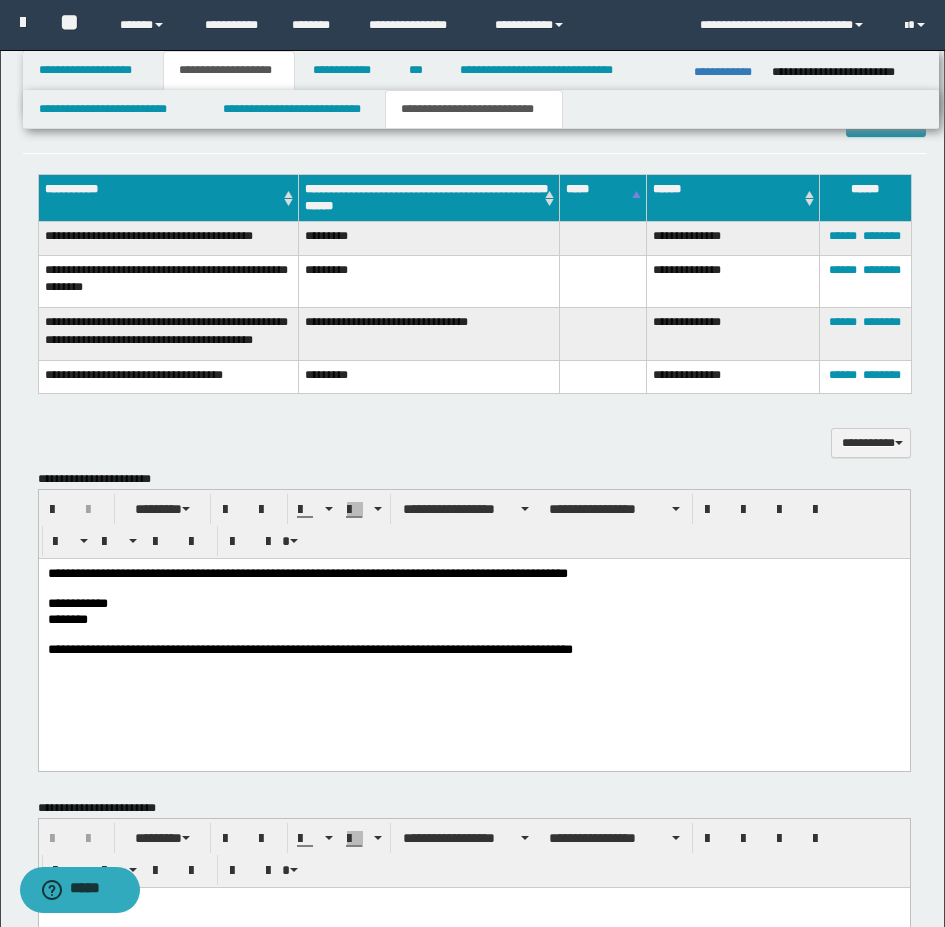 click on "**********" at bounding box center [473, 650] 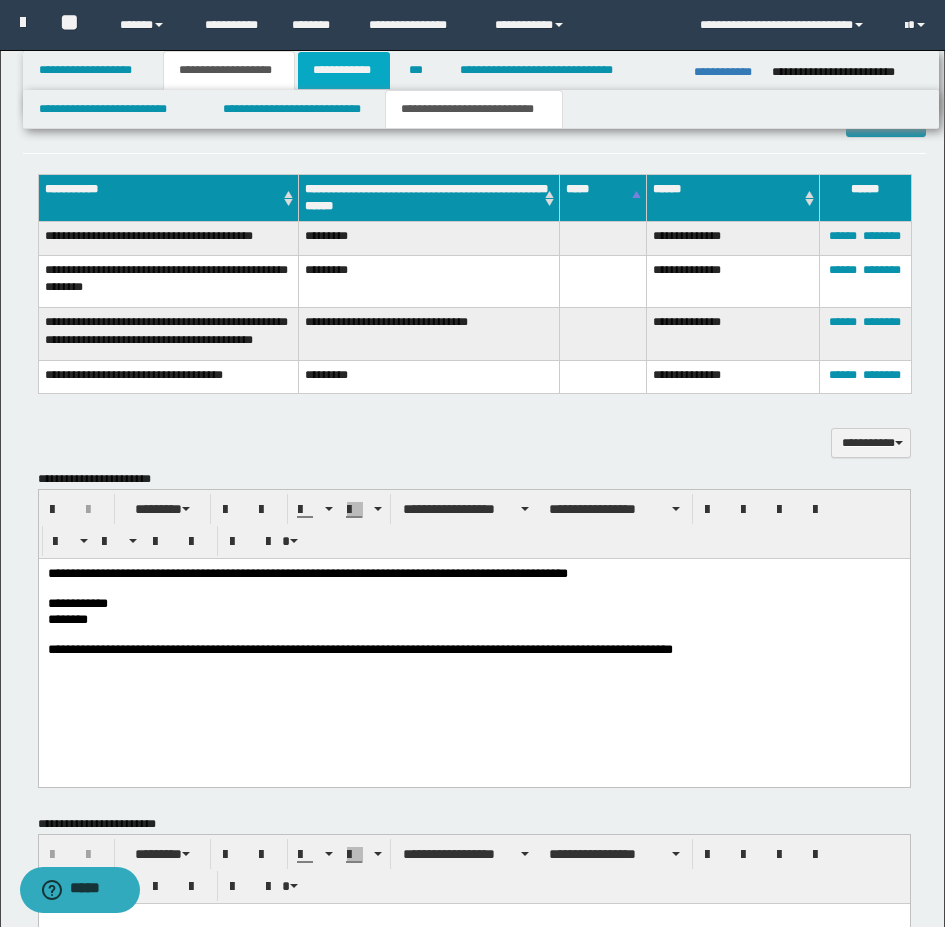 click on "**********" at bounding box center (344, 70) 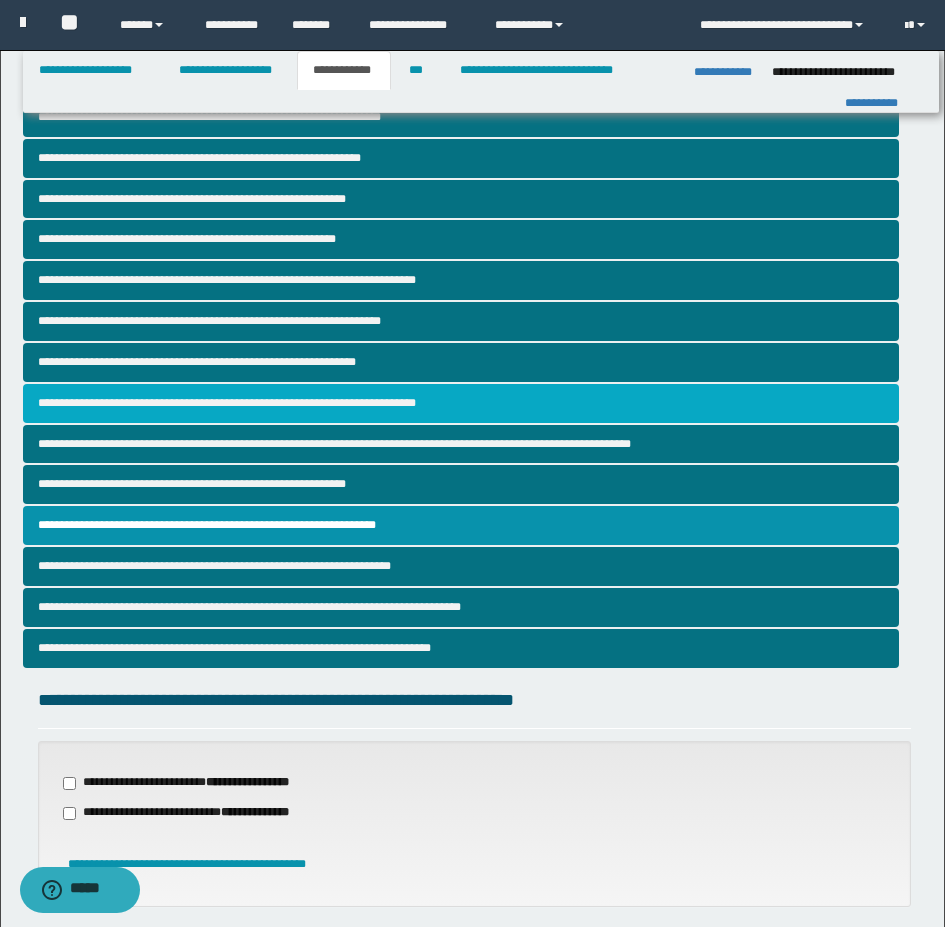 scroll, scrollTop: 69, scrollLeft: 0, axis: vertical 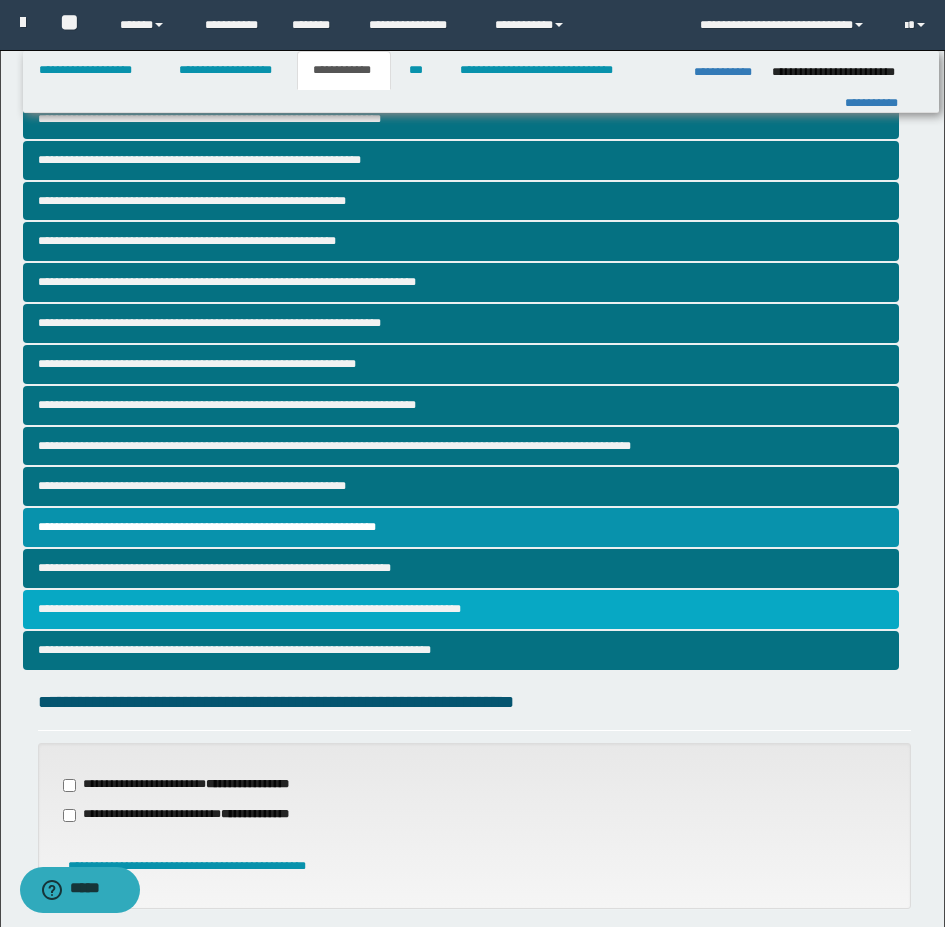 click on "**********" at bounding box center (461, 609) 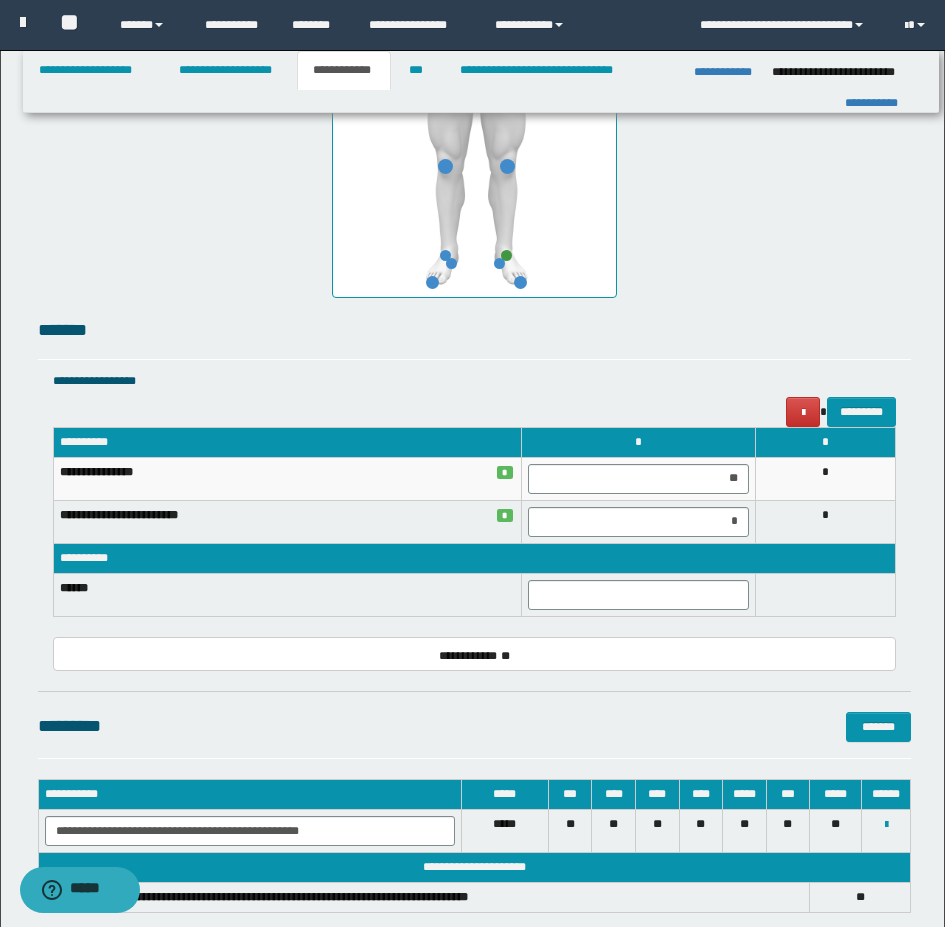 scroll, scrollTop: 1350, scrollLeft: 0, axis: vertical 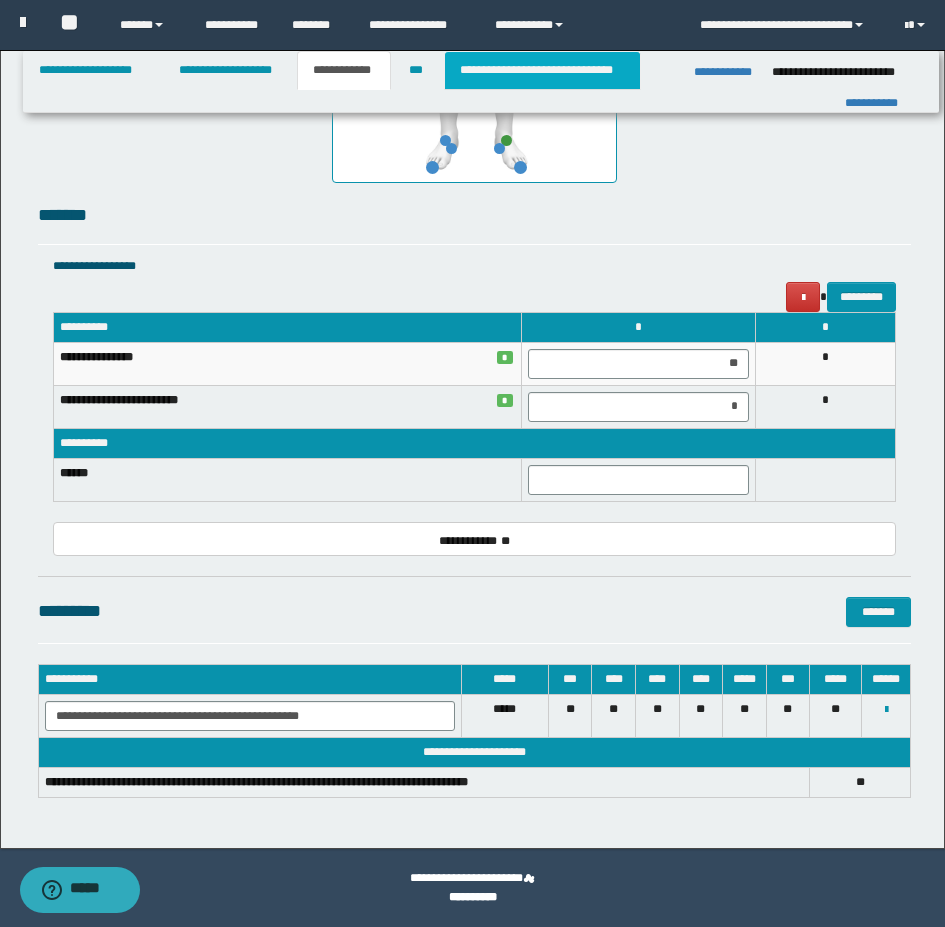 click on "**********" at bounding box center (542, 70) 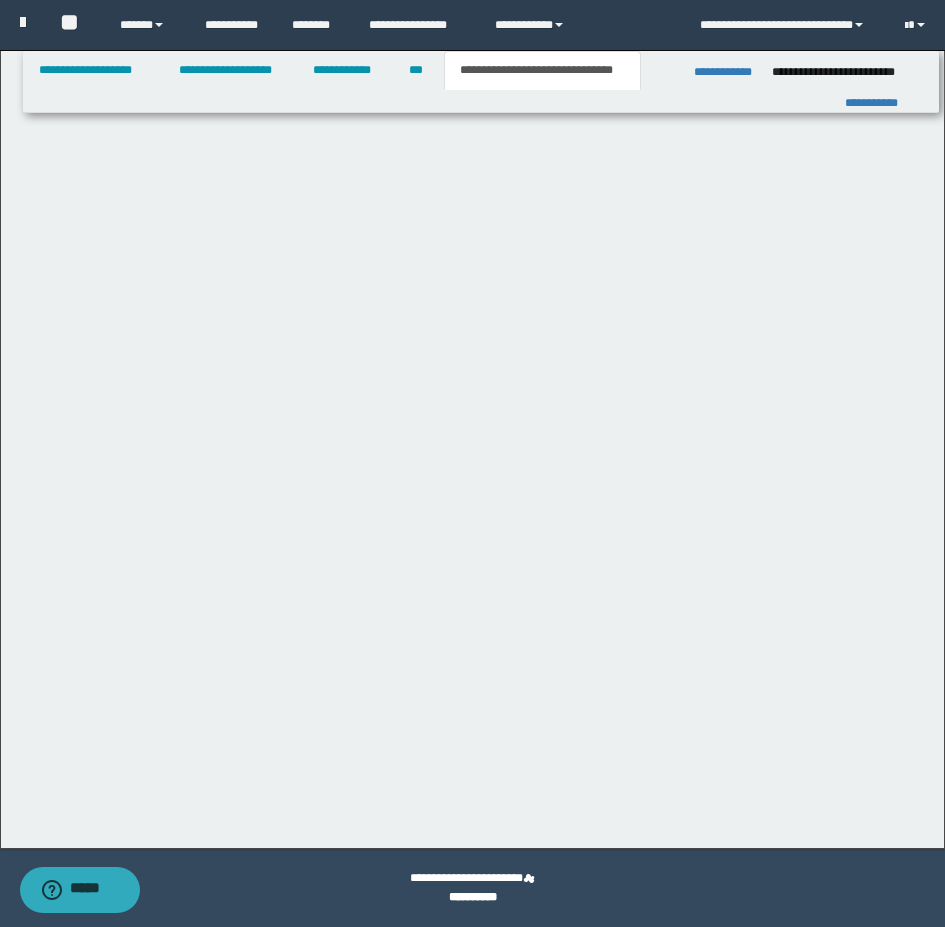 scroll, scrollTop: 1087, scrollLeft: 0, axis: vertical 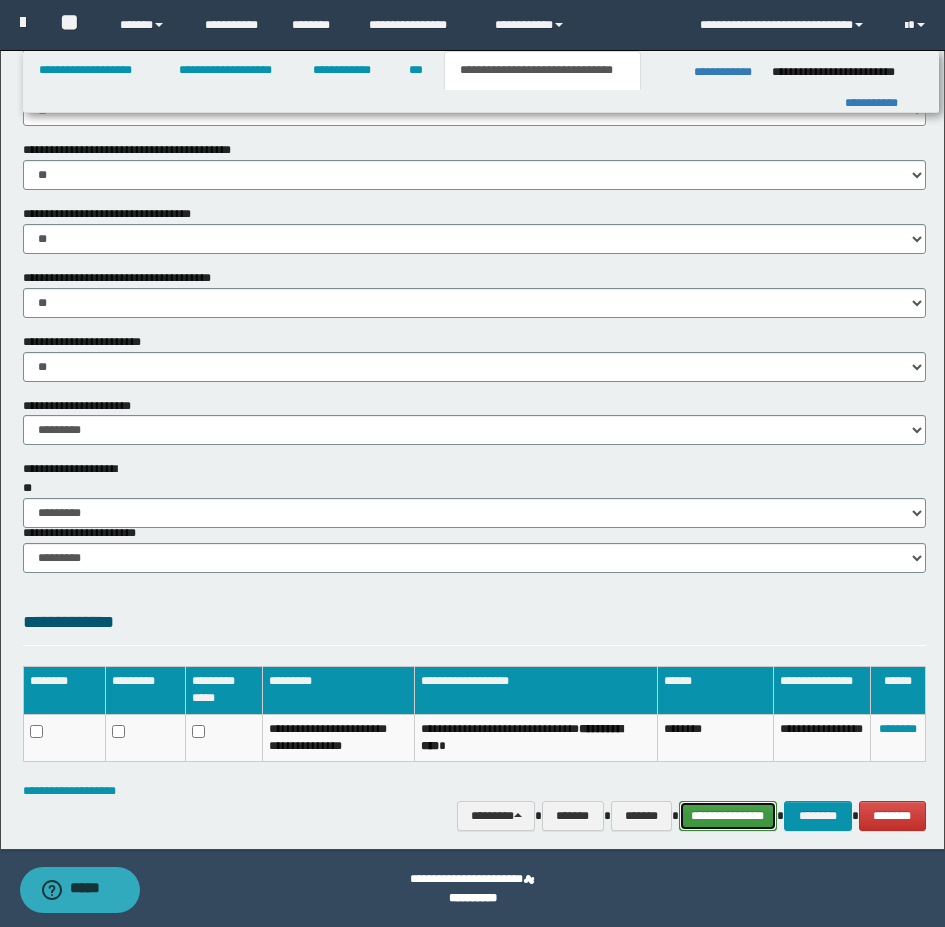click on "**********" at bounding box center [728, 816] 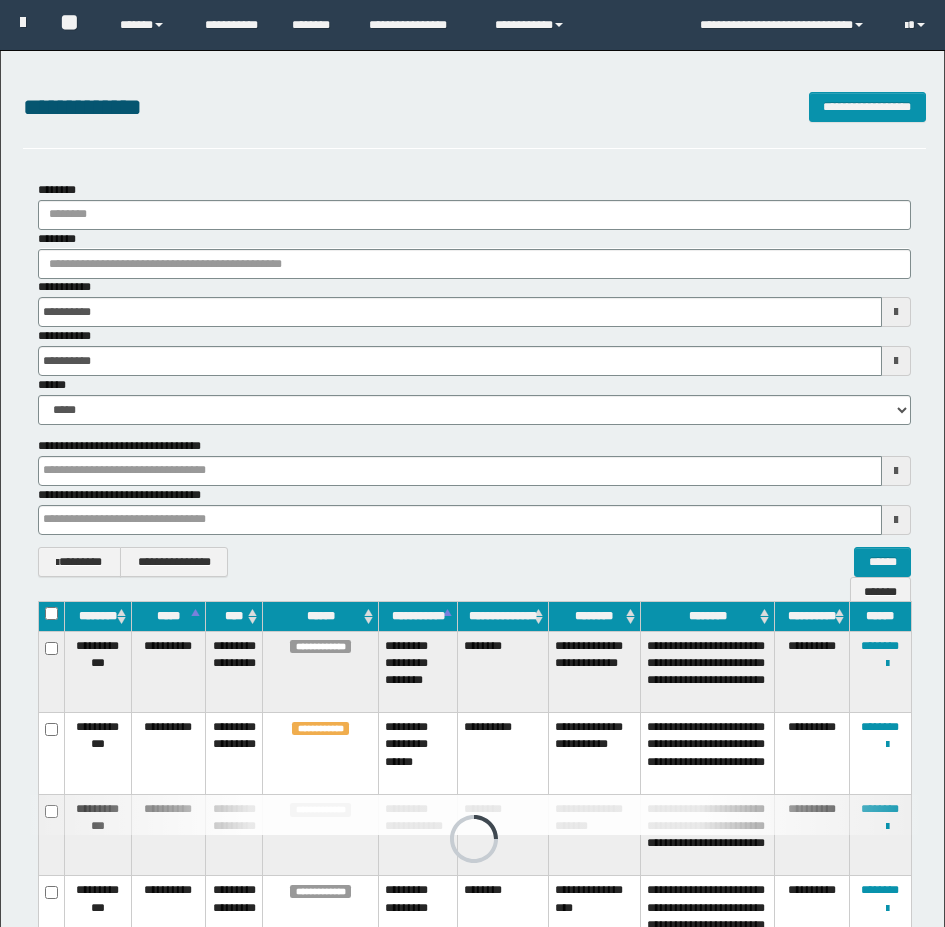 scroll, scrollTop: 271, scrollLeft: 0, axis: vertical 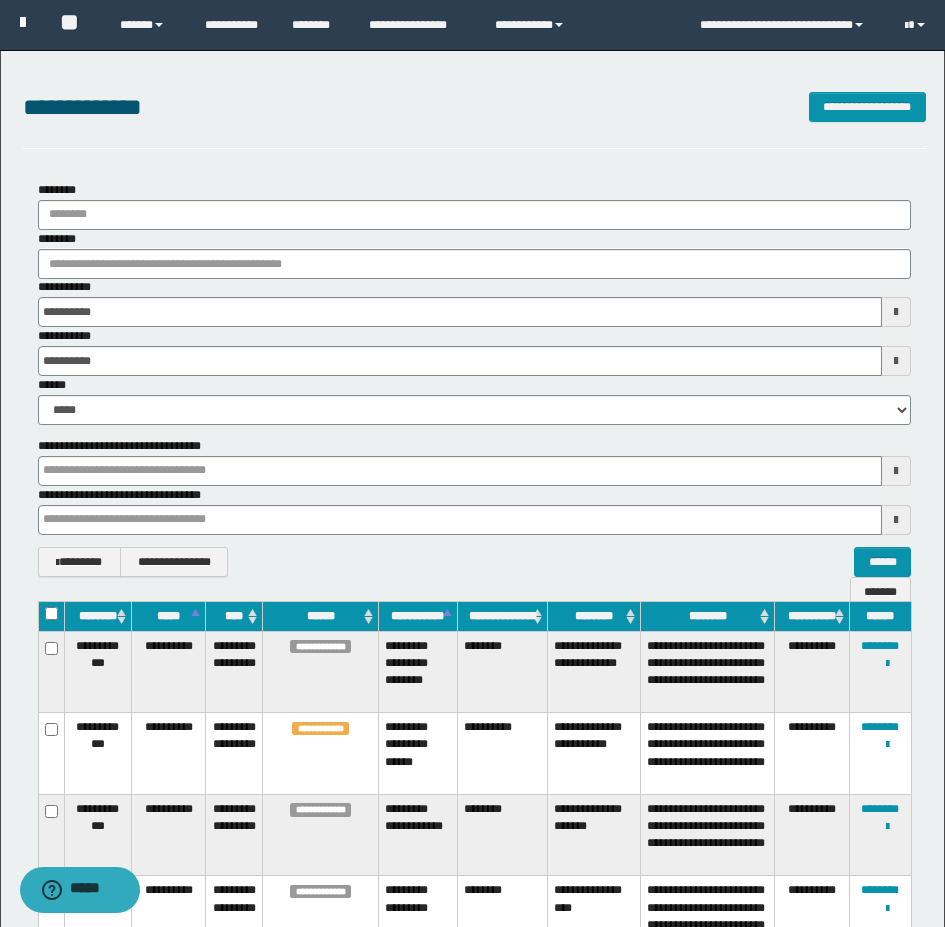 click at bounding box center (23, 22) 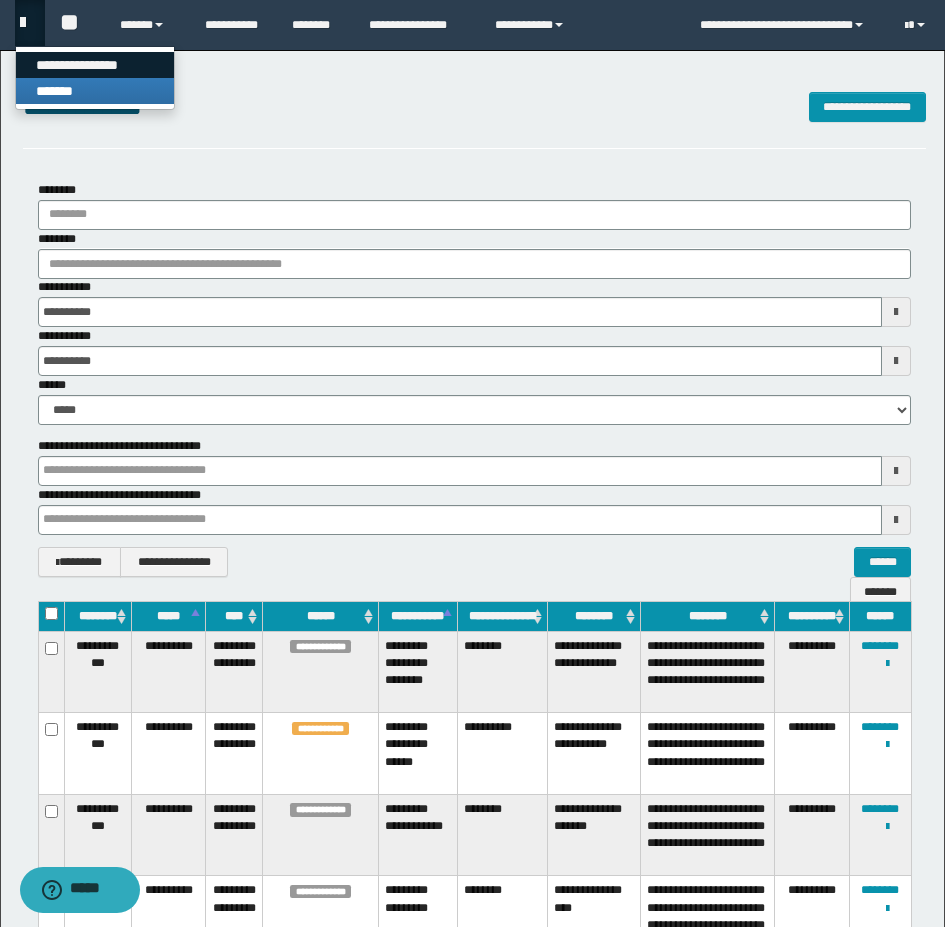 click on "**********" at bounding box center [95, 65] 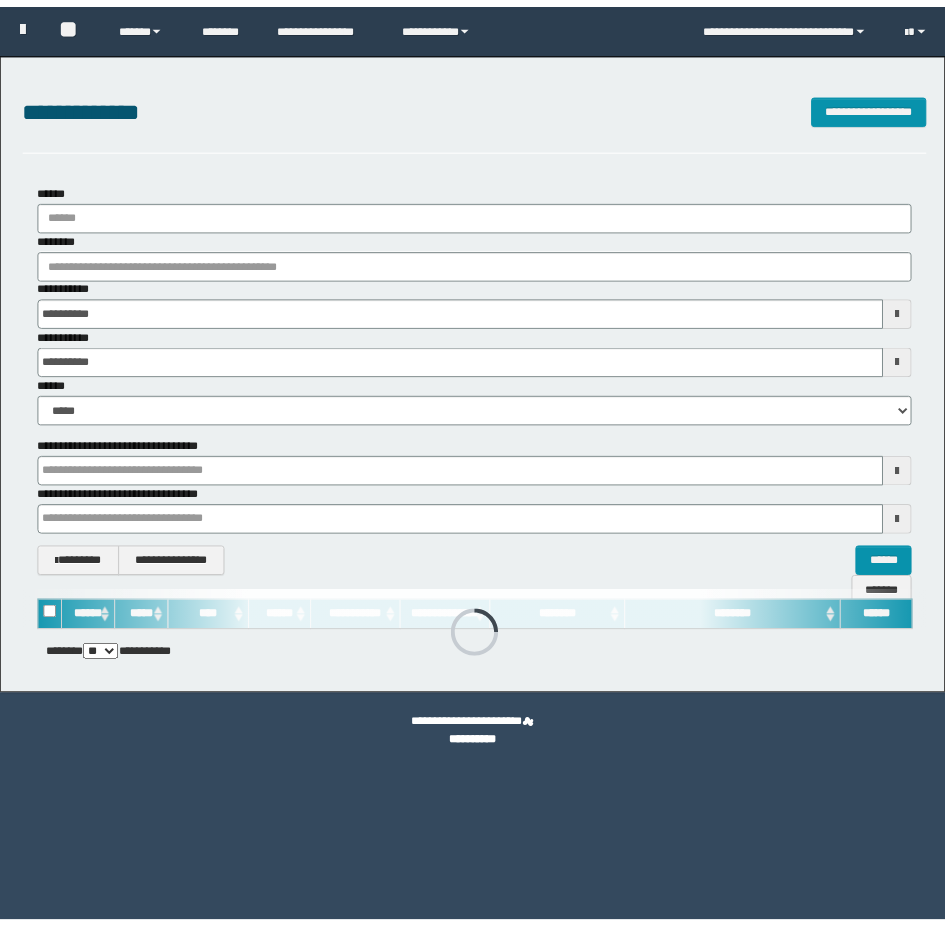 scroll, scrollTop: 0, scrollLeft: 0, axis: both 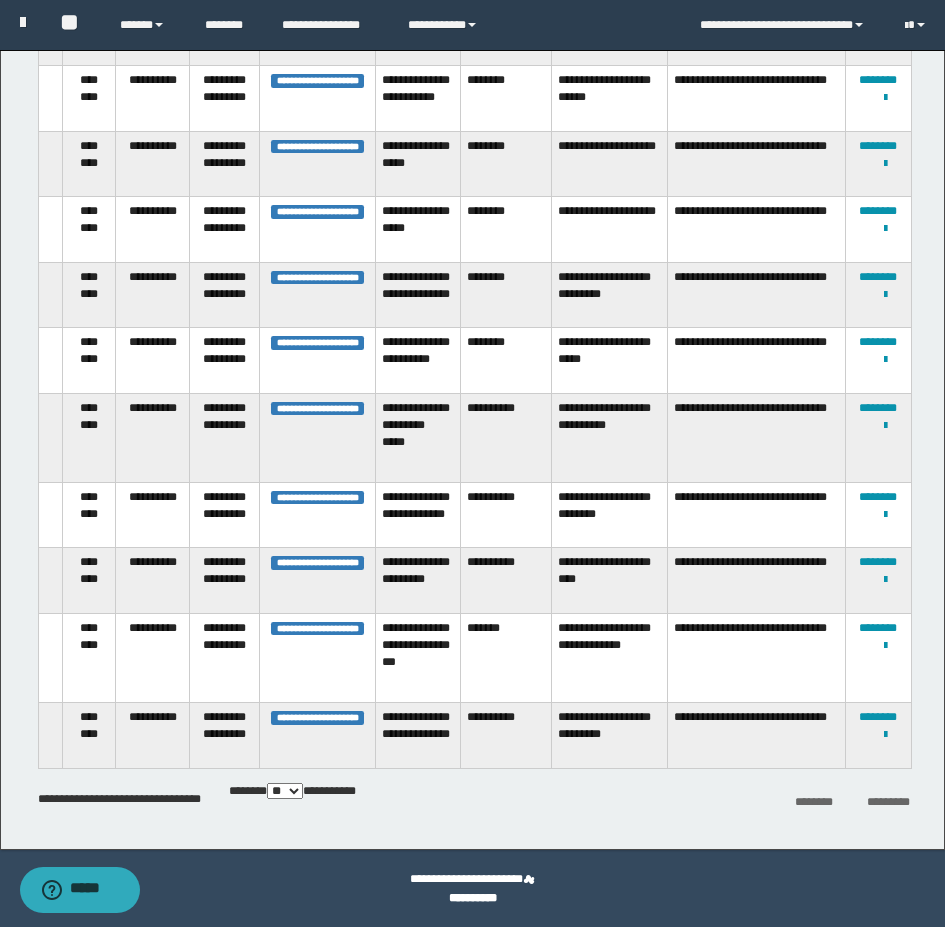 drag, startPoint x: 534, startPoint y: 701, endPoint x: 466, endPoint y: 710, distance: 68.593 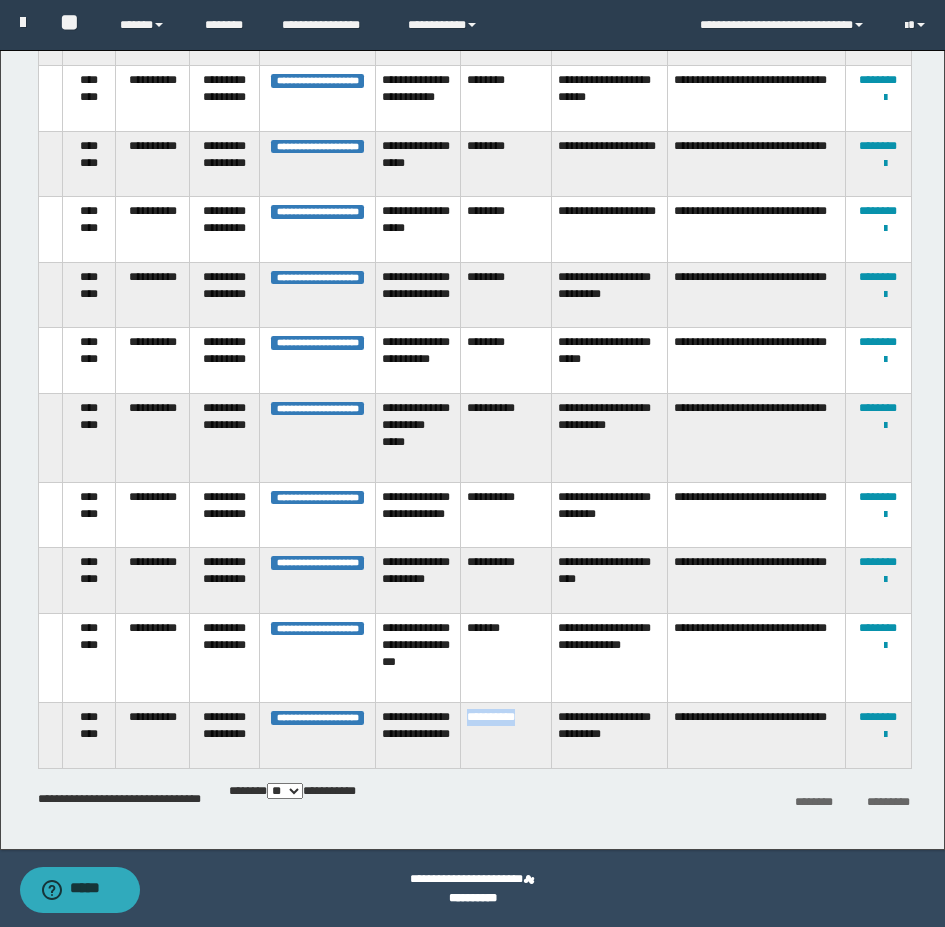 drag, startPoint x: 539, startPoint y: 702, endPoint x: 466, endPoint y: 712, distance: 73.68175 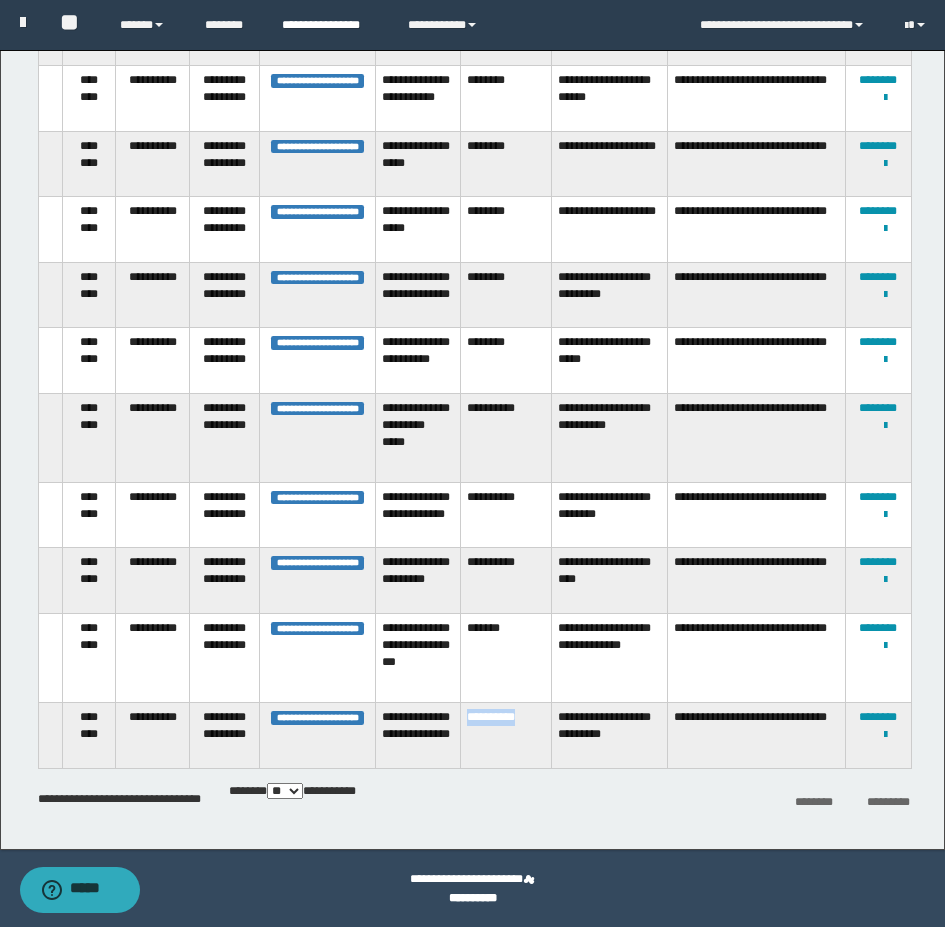 click on "**********" at bounding box center (330, 25) 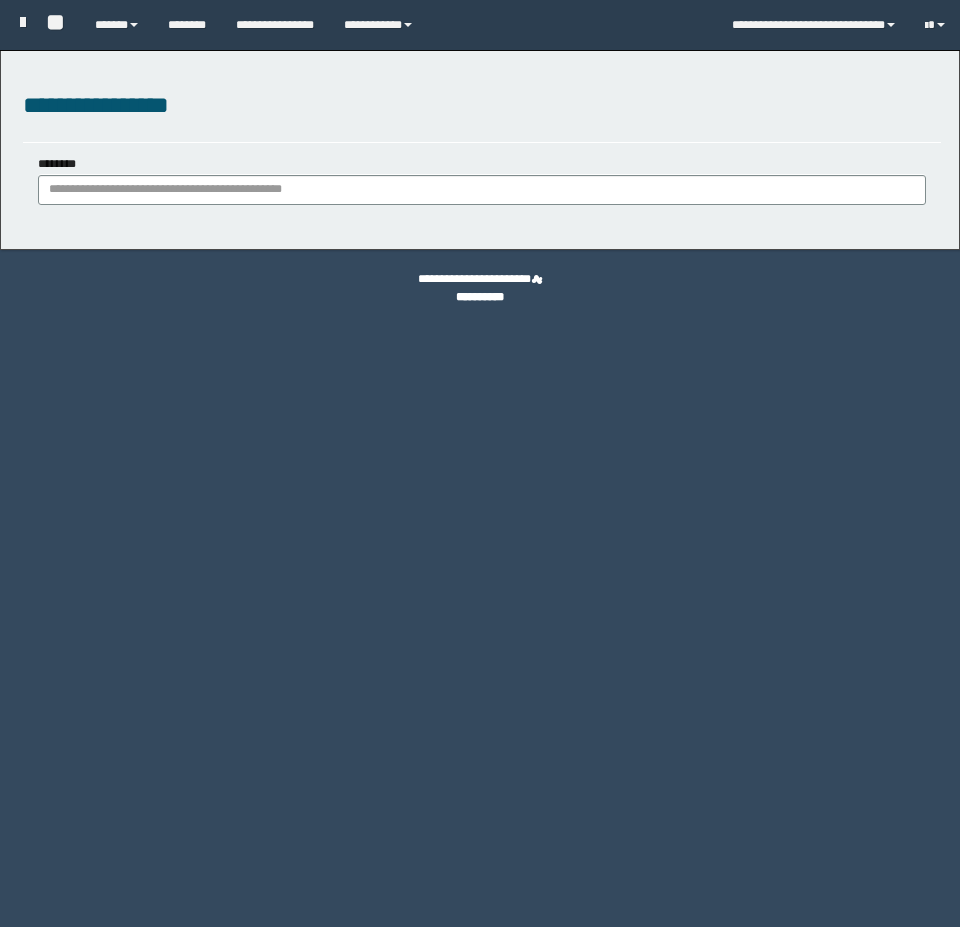 scroll, scrollTop: 0, scrollLeft: 0, axis: both 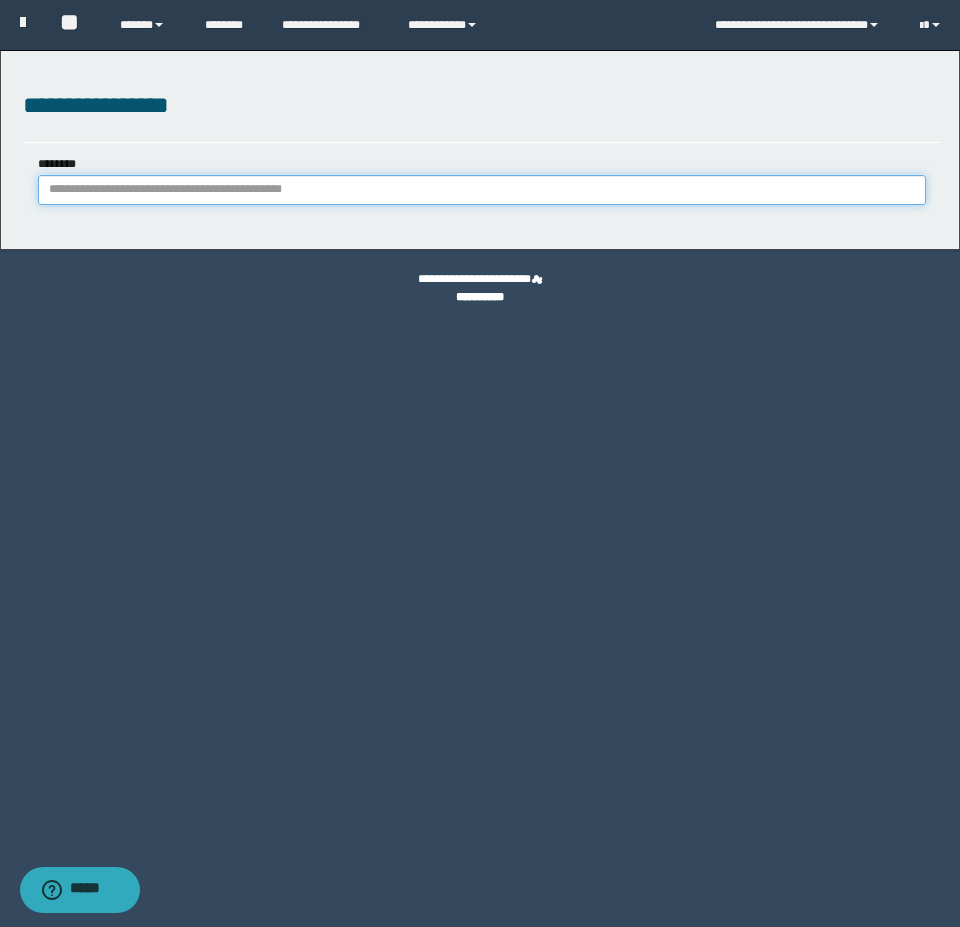 click on "********" at bounding box center [482, 190] 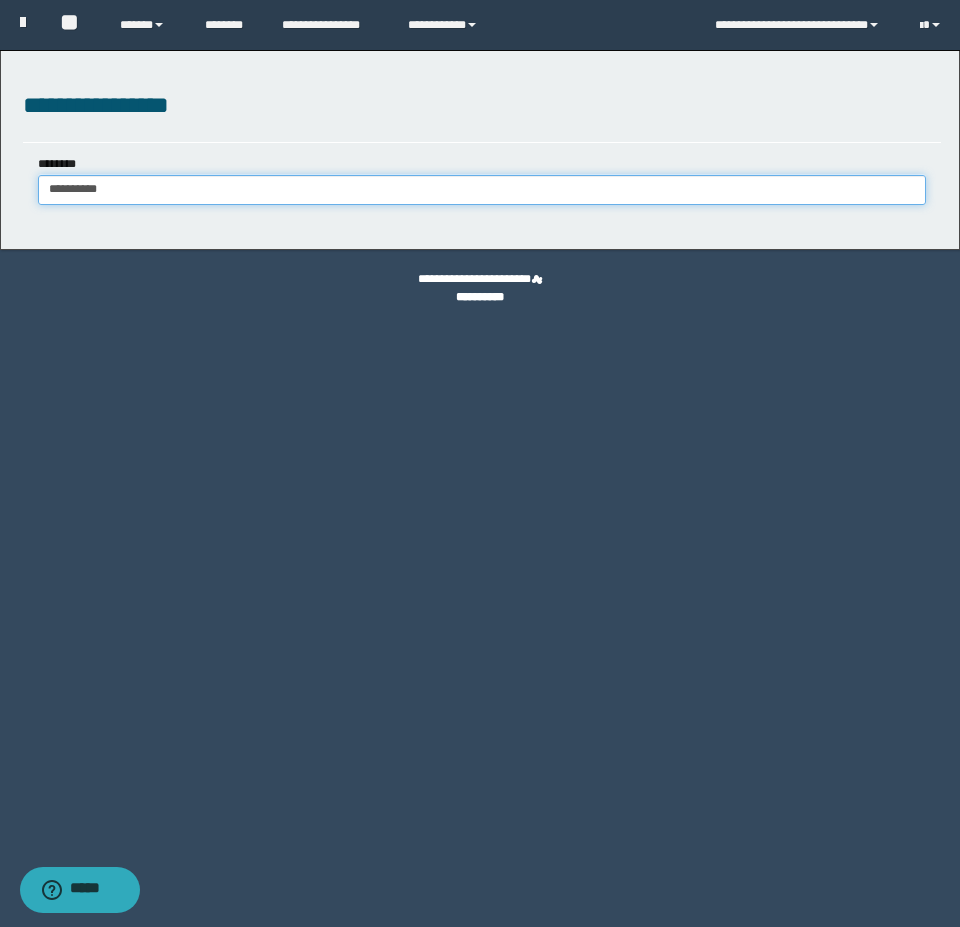 type on "**********" 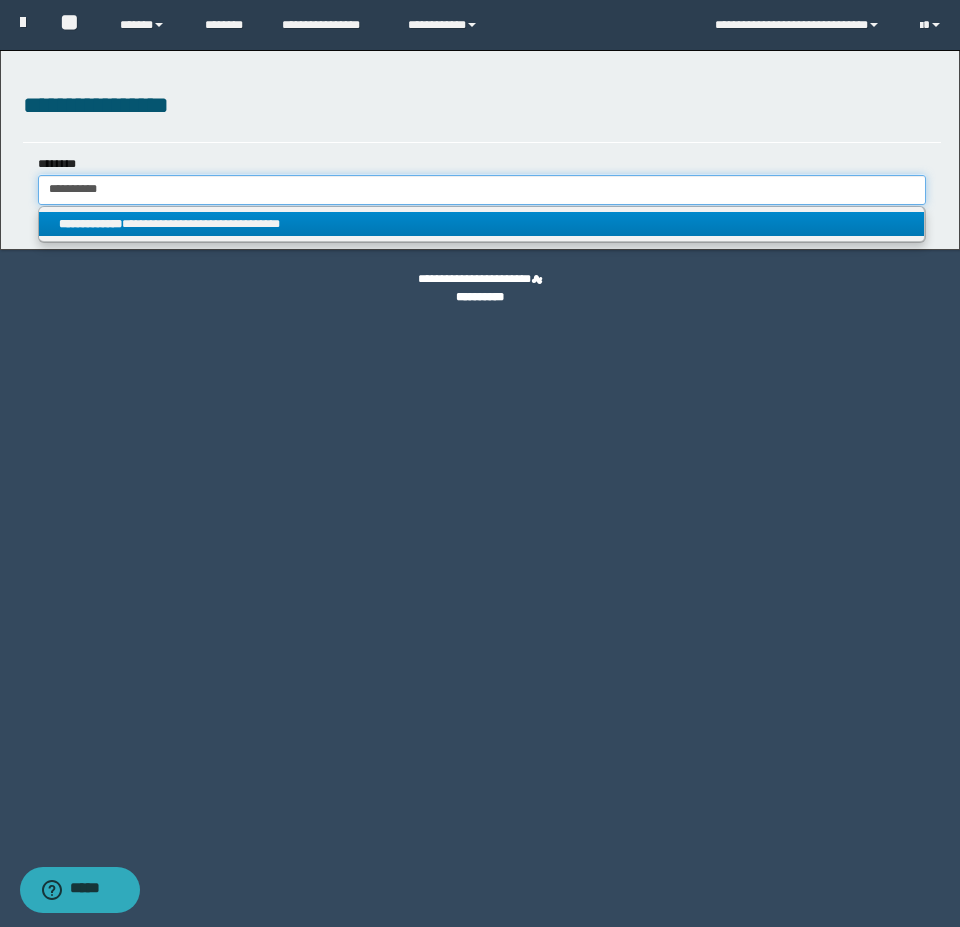 type on "**********" 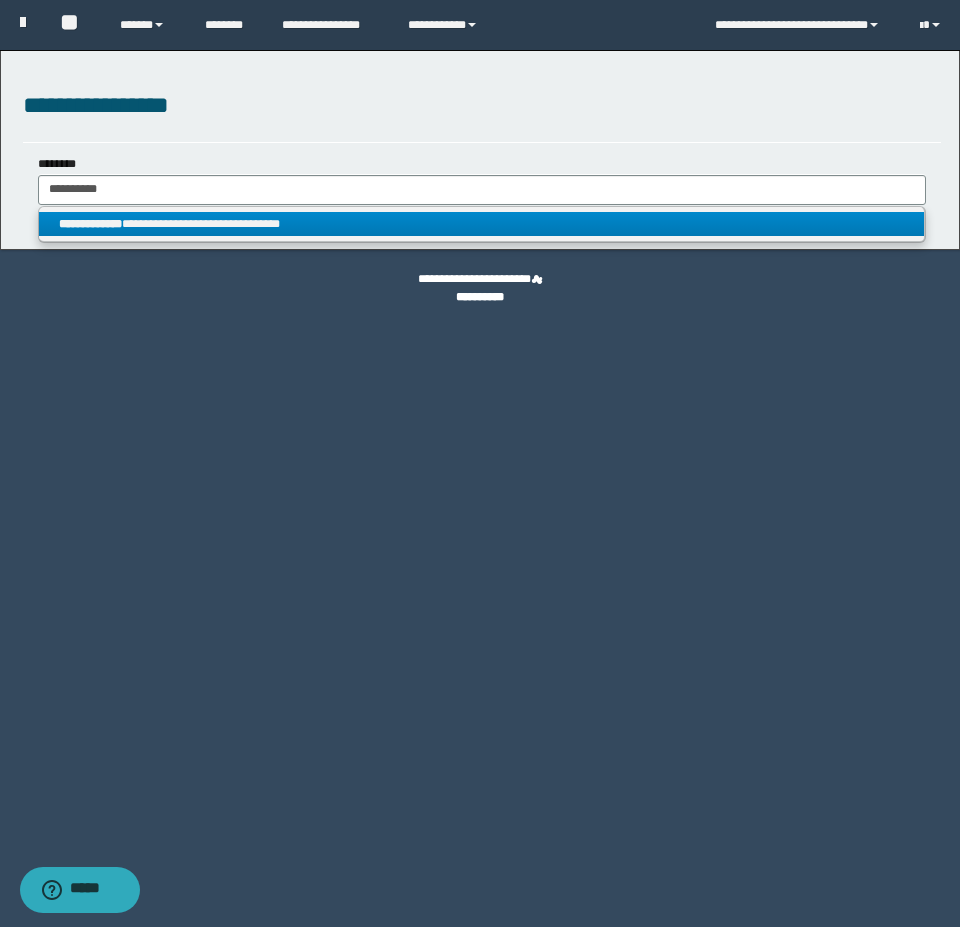 click on "**********" at bounding box center (481, 224) 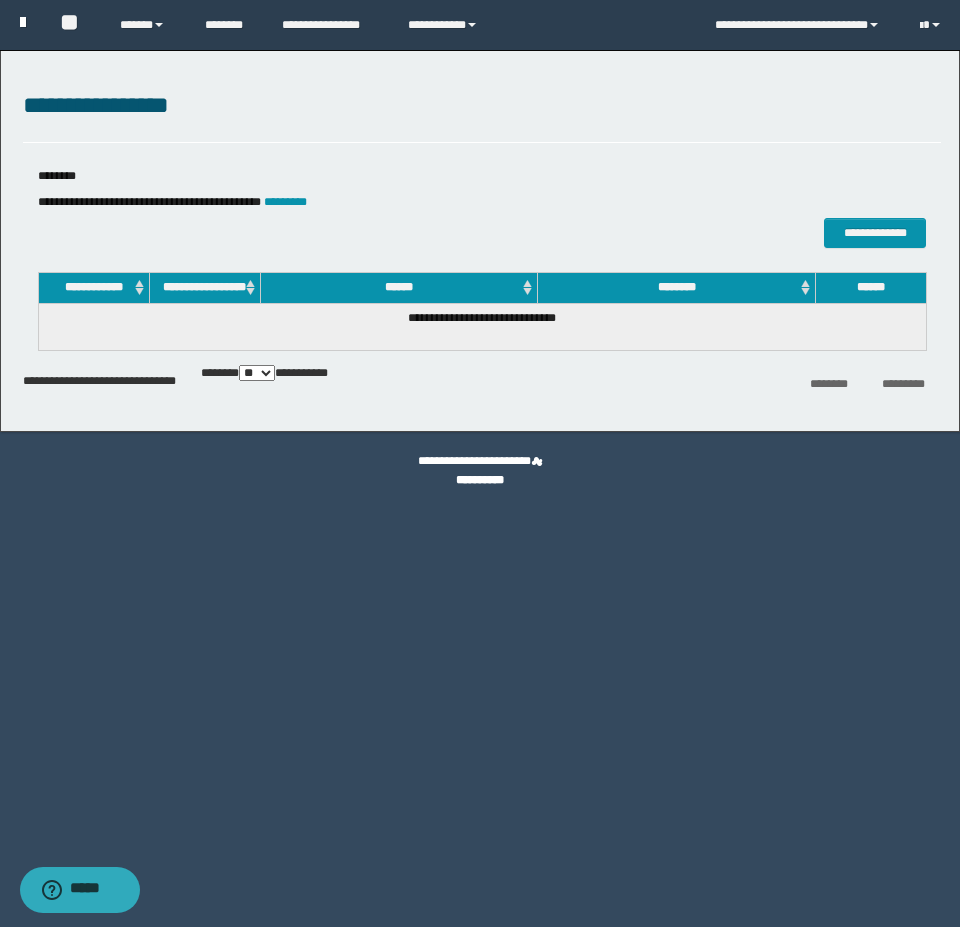 click at bounding box center [23, 22] 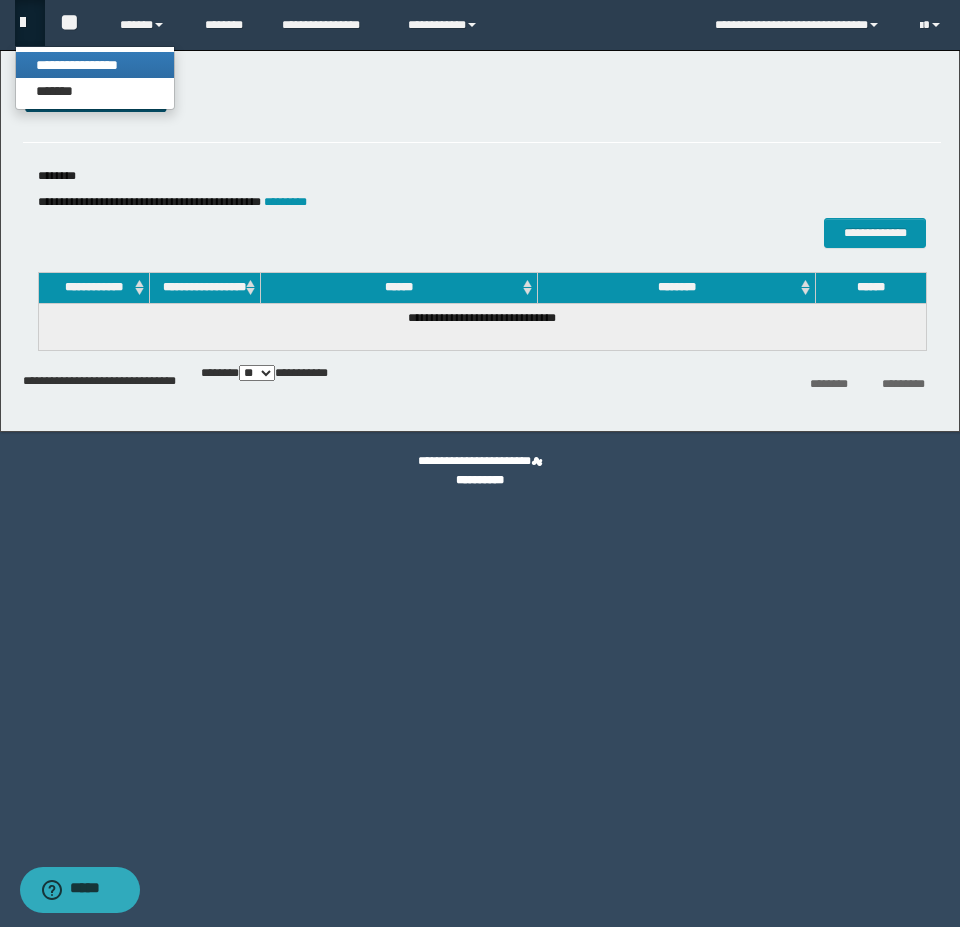 click on "**********" at bounding box center [95, 65] 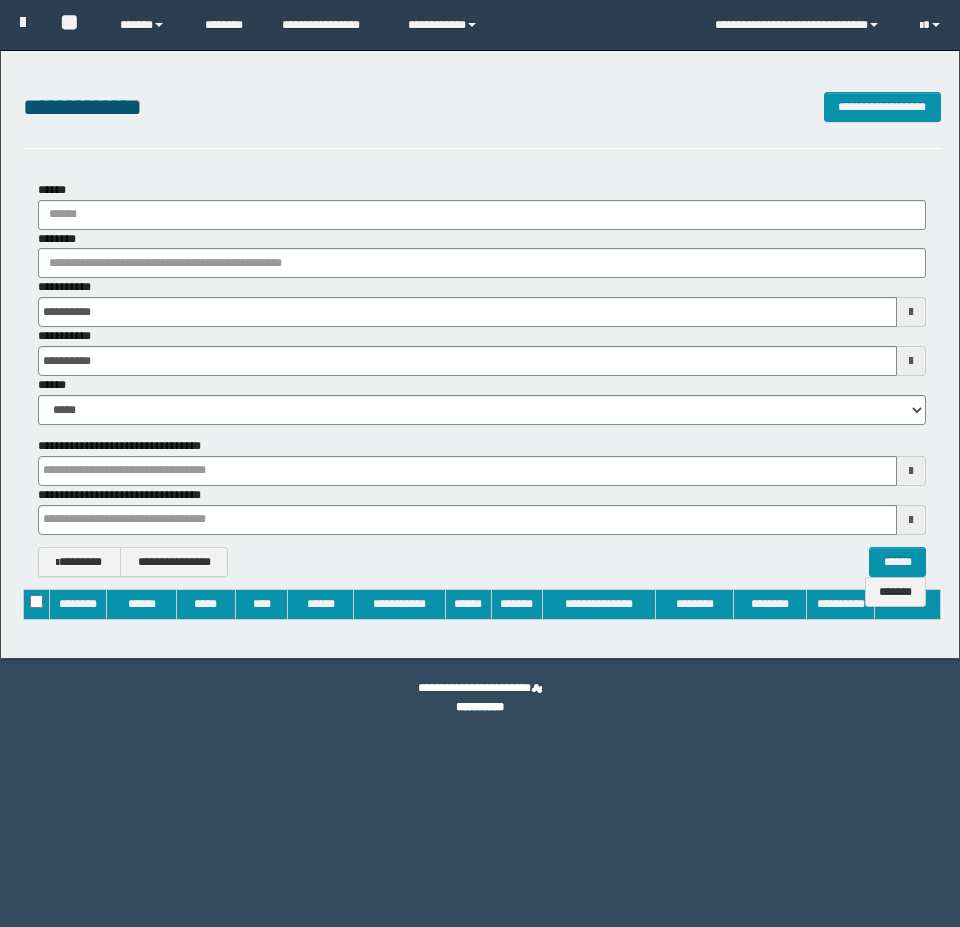 type on "**********" 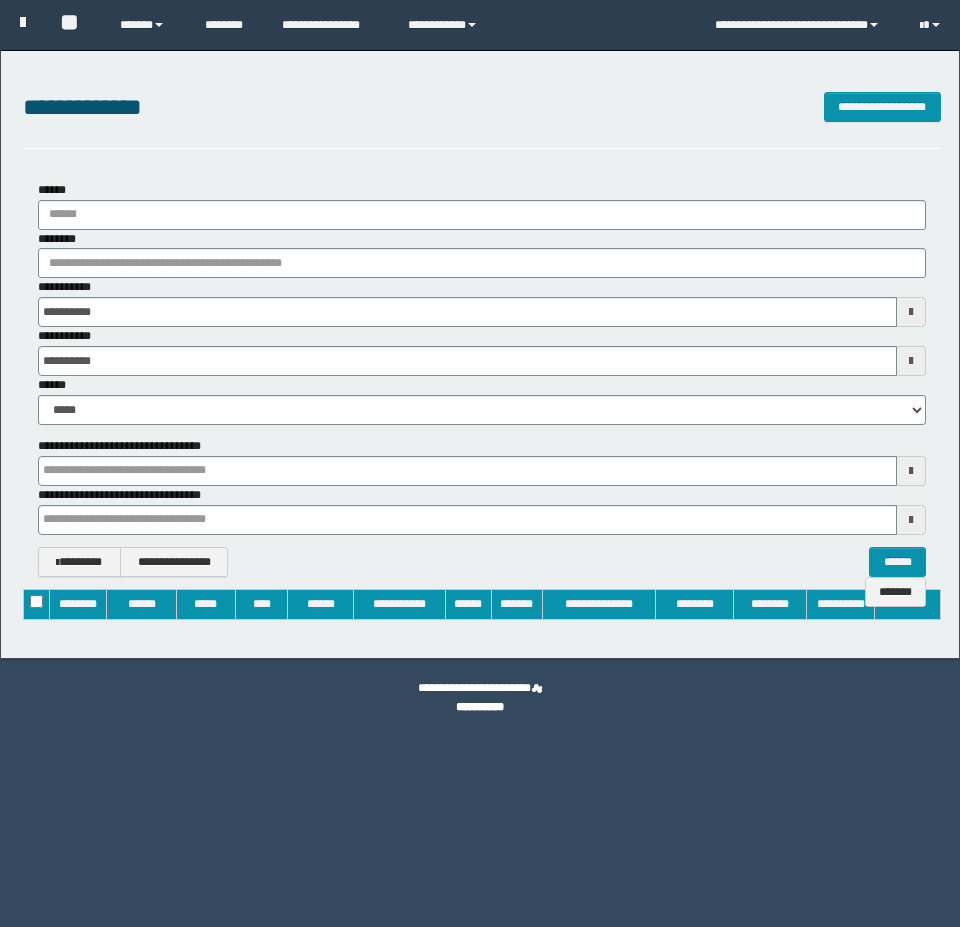 type on "**********" 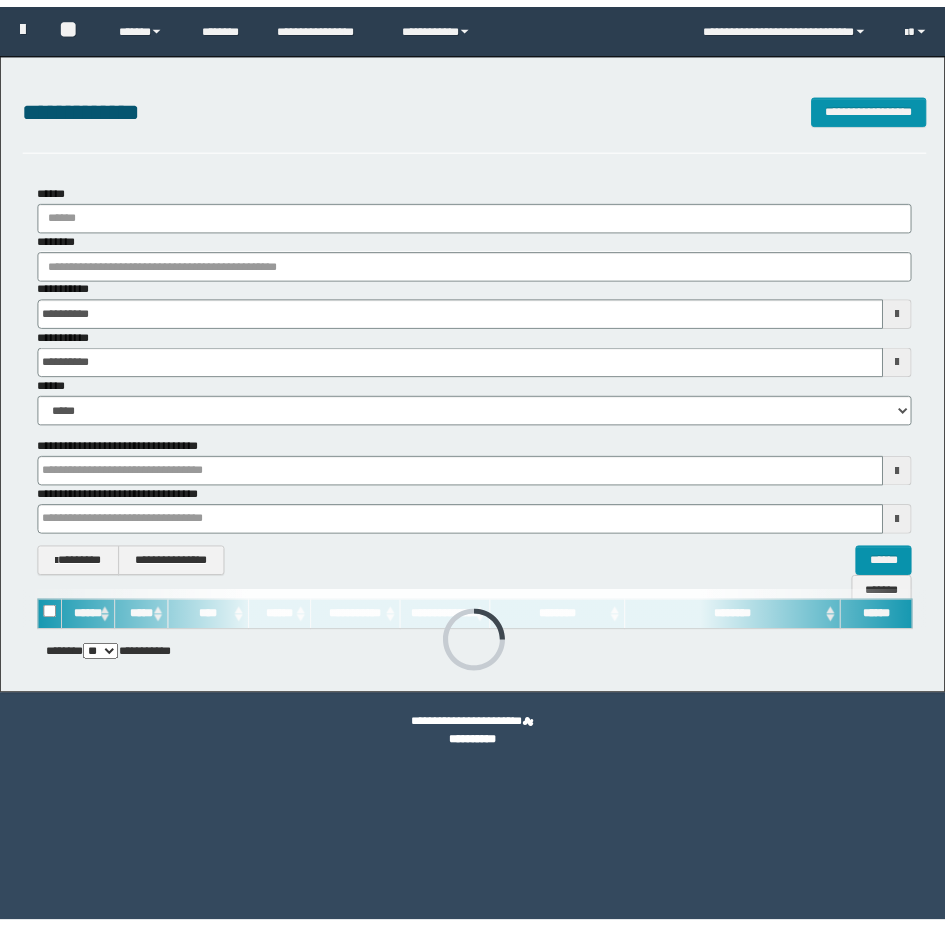 scroll, scrollTop: 0, scrollLeft: 0, axis: both 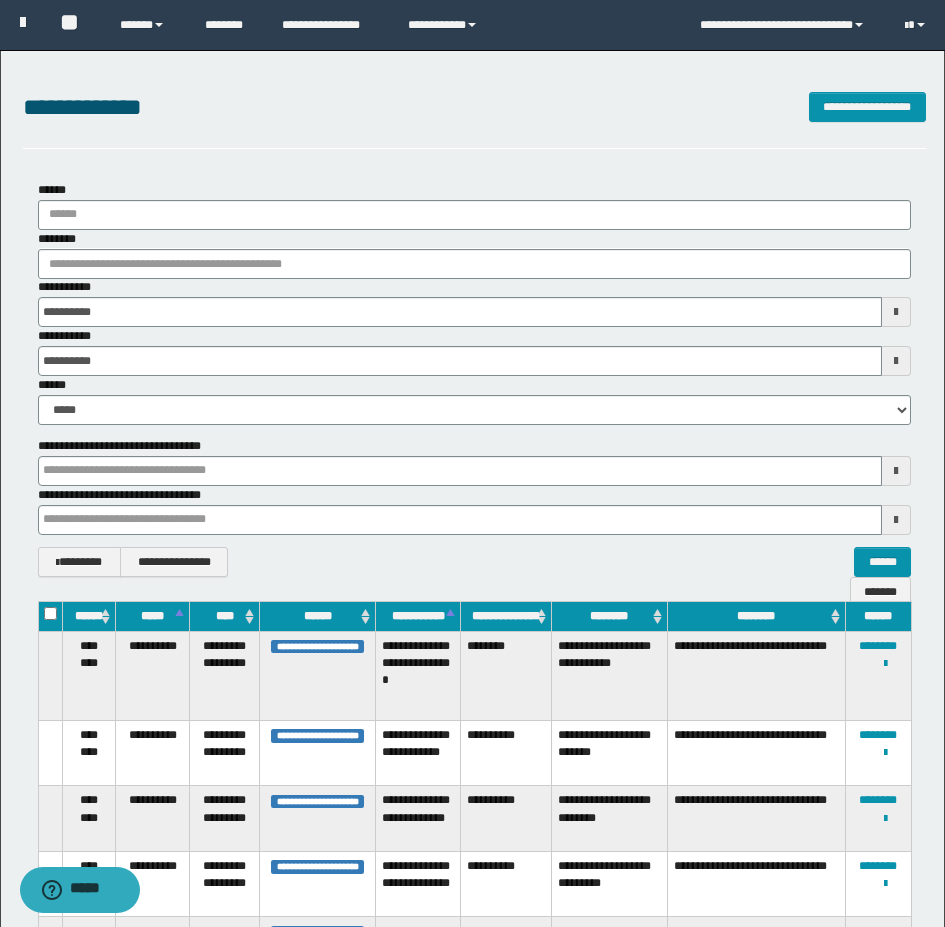 type 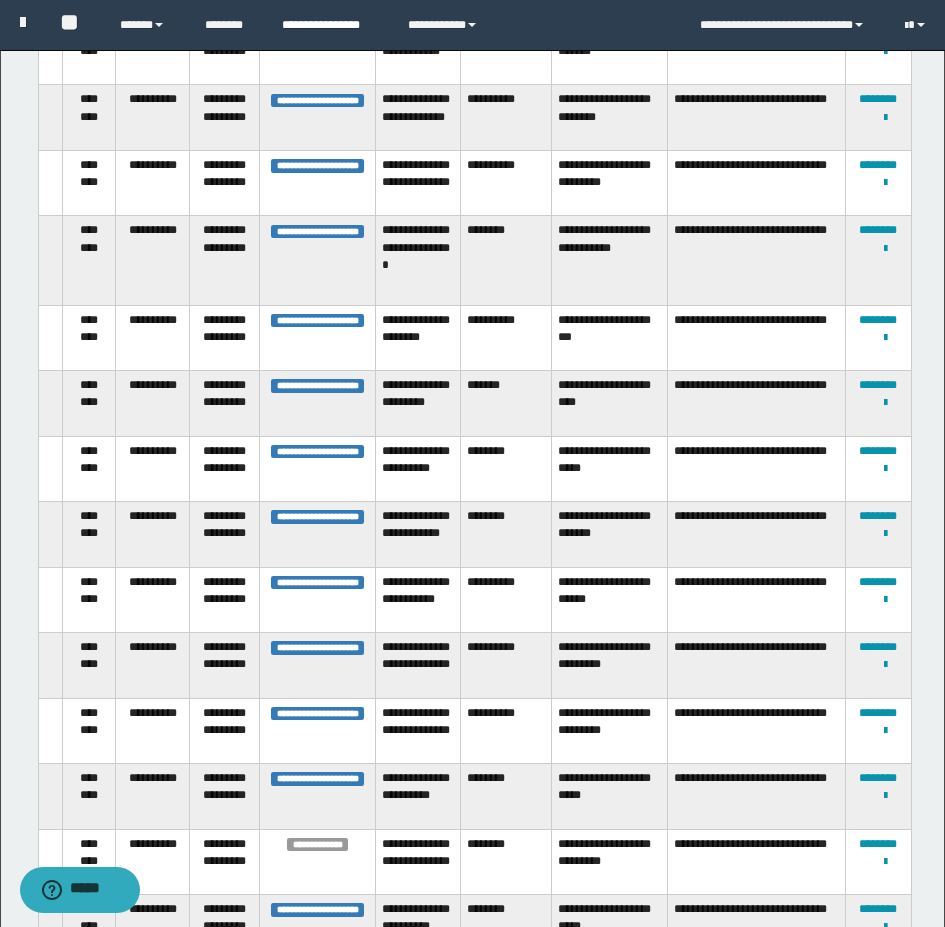 scroll, scrollTop: 500, scrollLeft: 0, axis: vertical 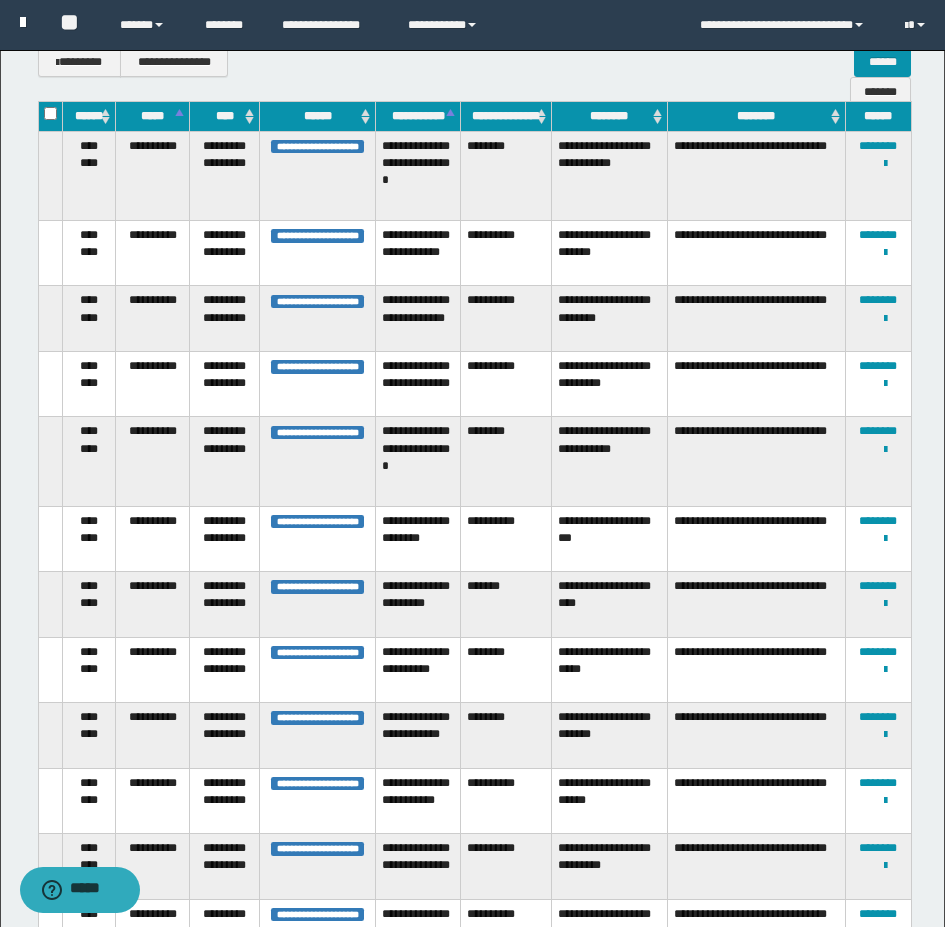 click at bounding box center [23, 22] 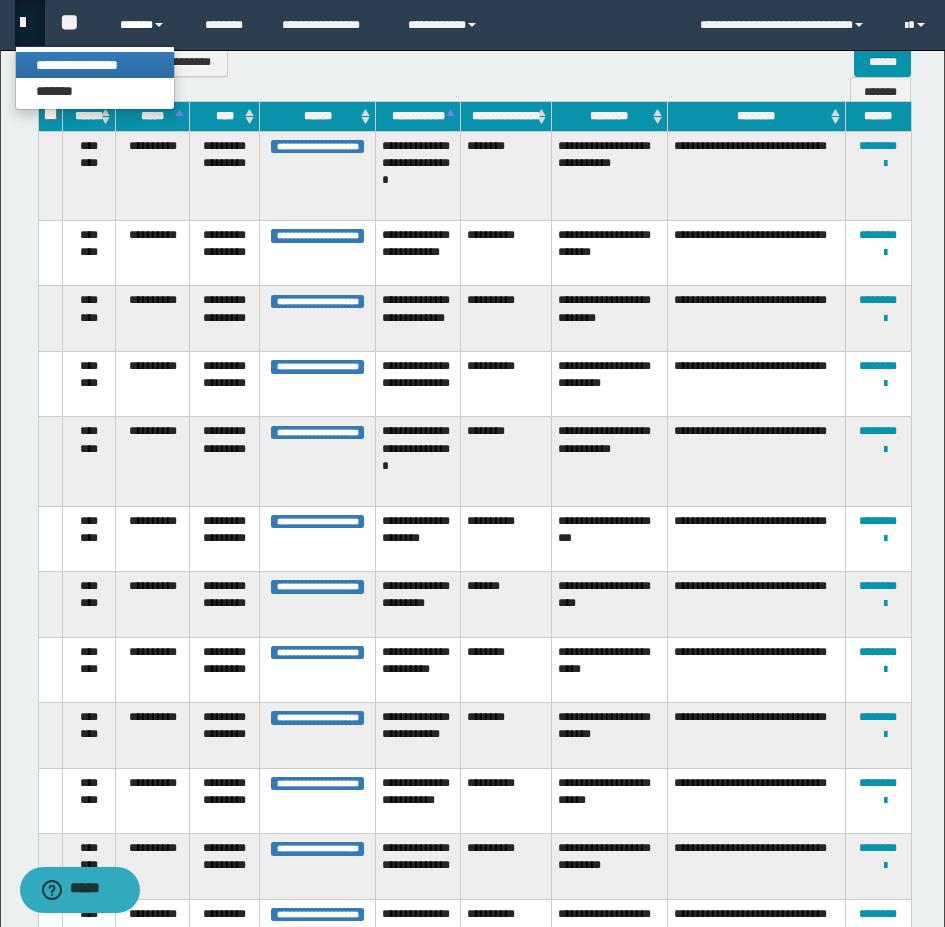 type 